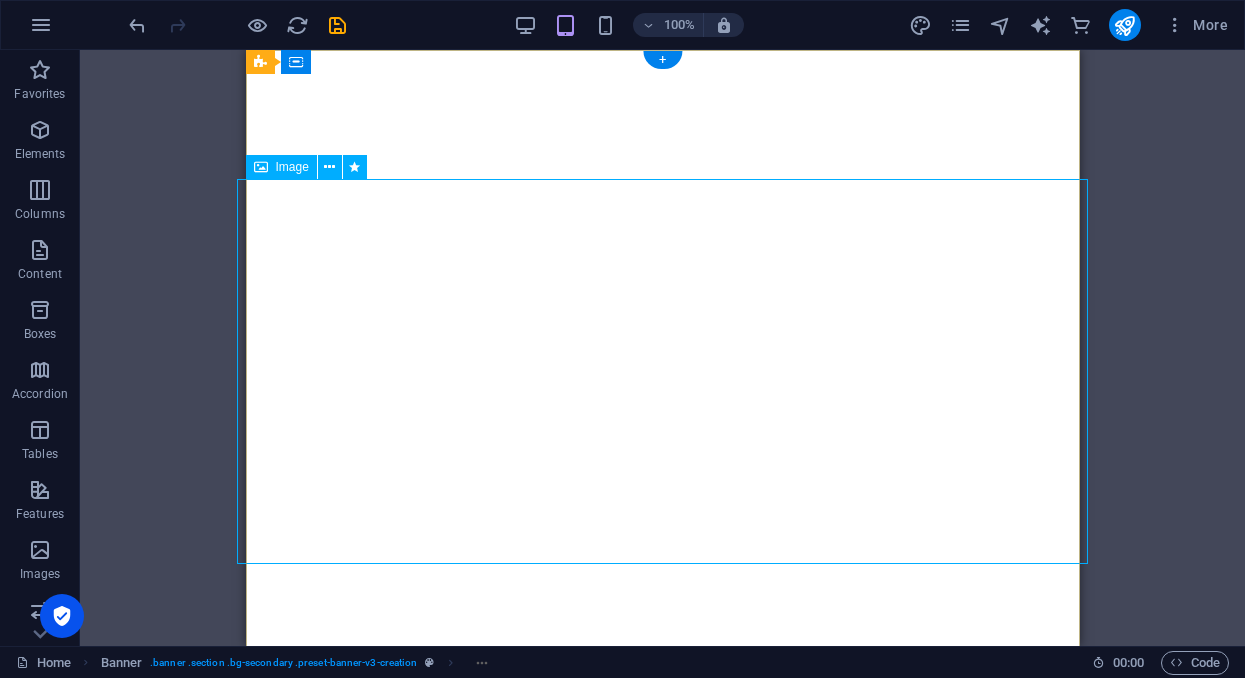 scroll, scrollTop: 0, scrollLeft: 0, axis: both 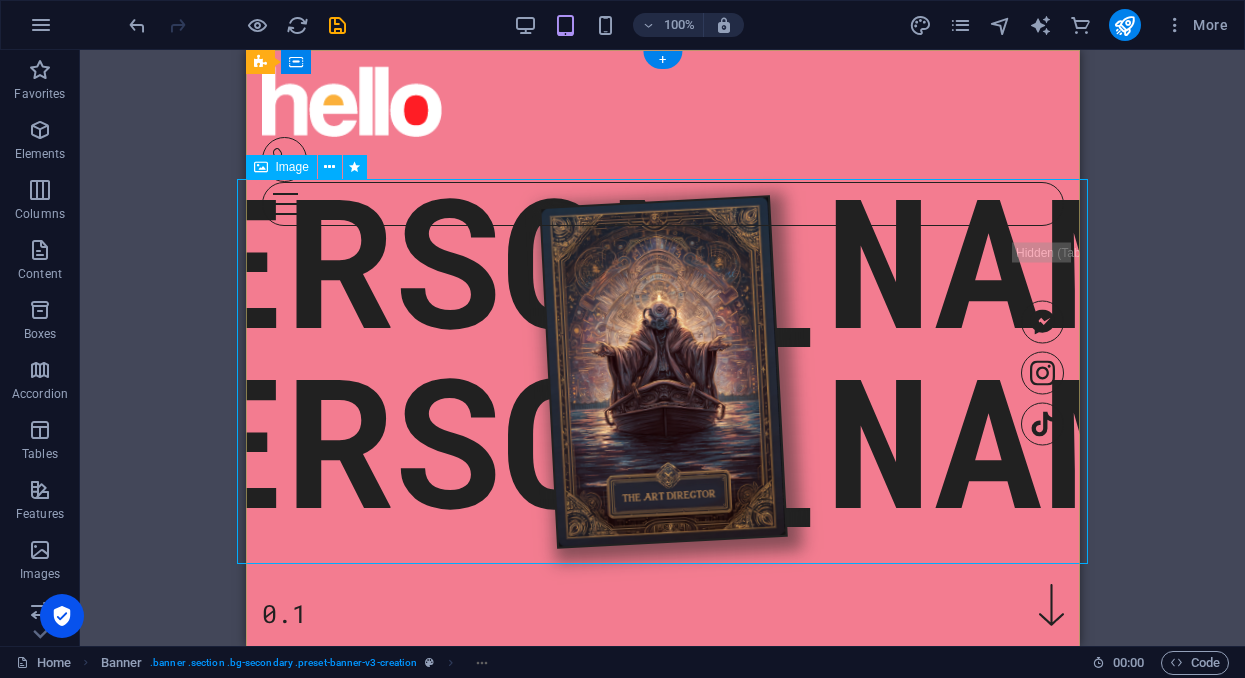click at bounding box center (662, 371) 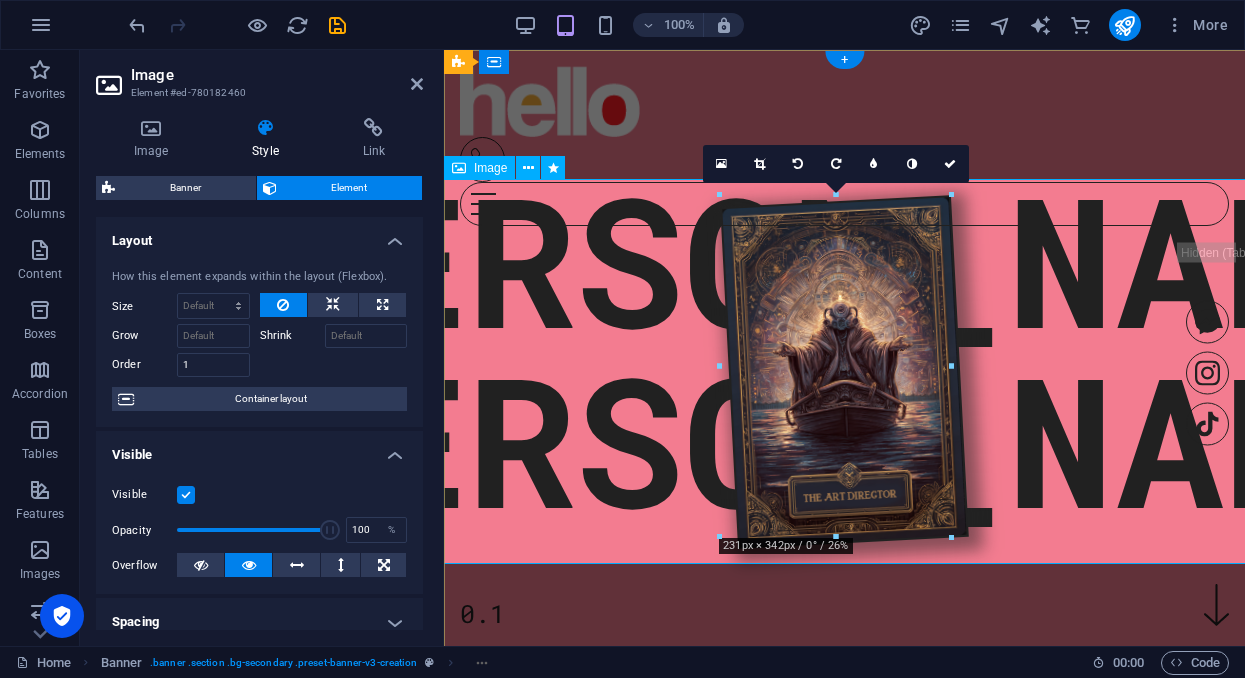 click at bounding box center (845, 371) 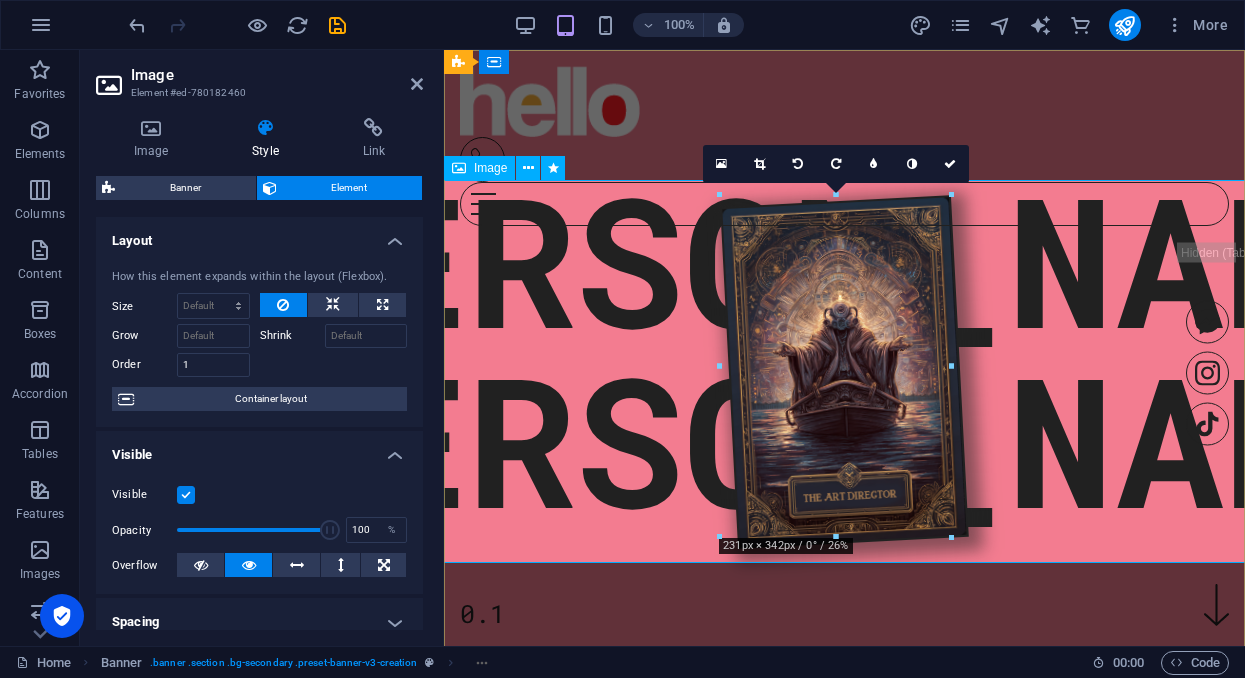 click at bounding box center (845, 371) 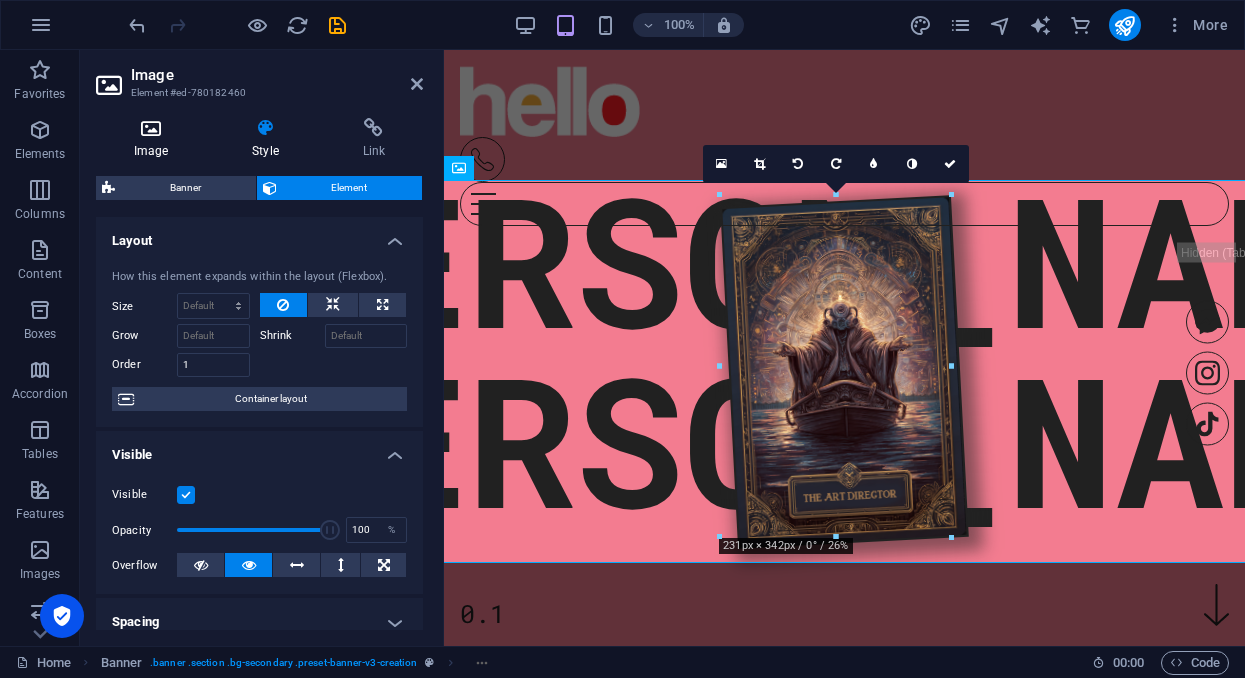 click at bounding box center (151, 128) 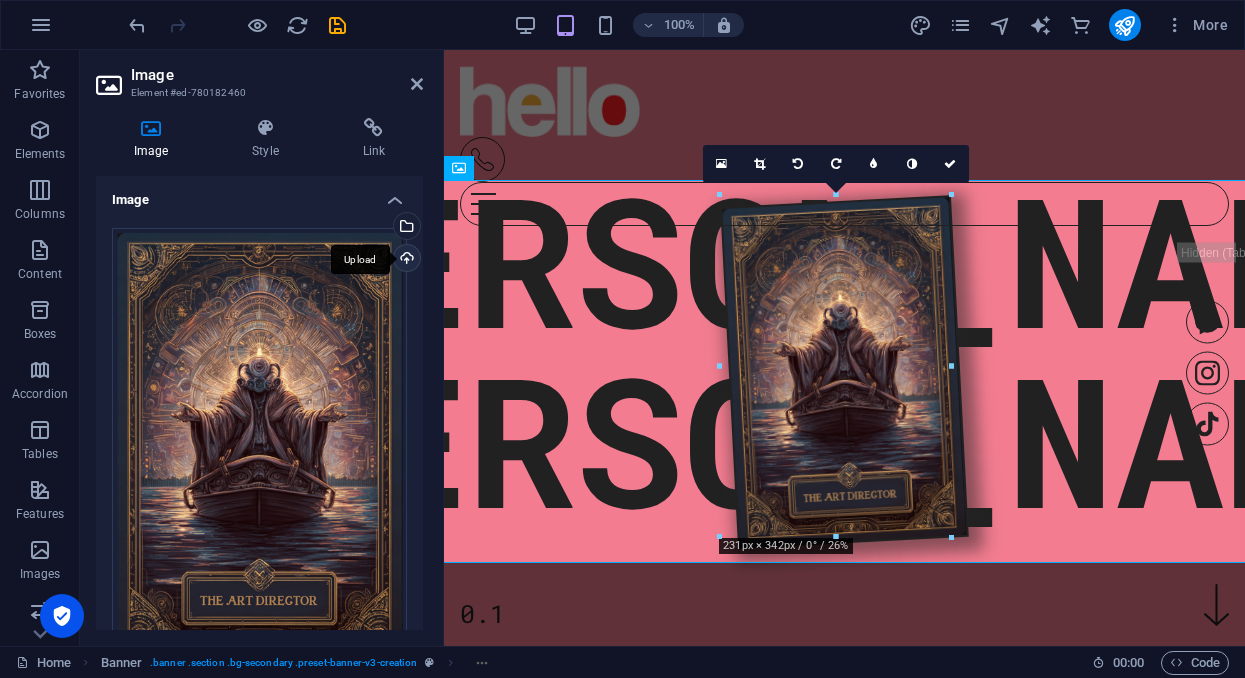 click on "Upload" at bounding box center (405, 260) 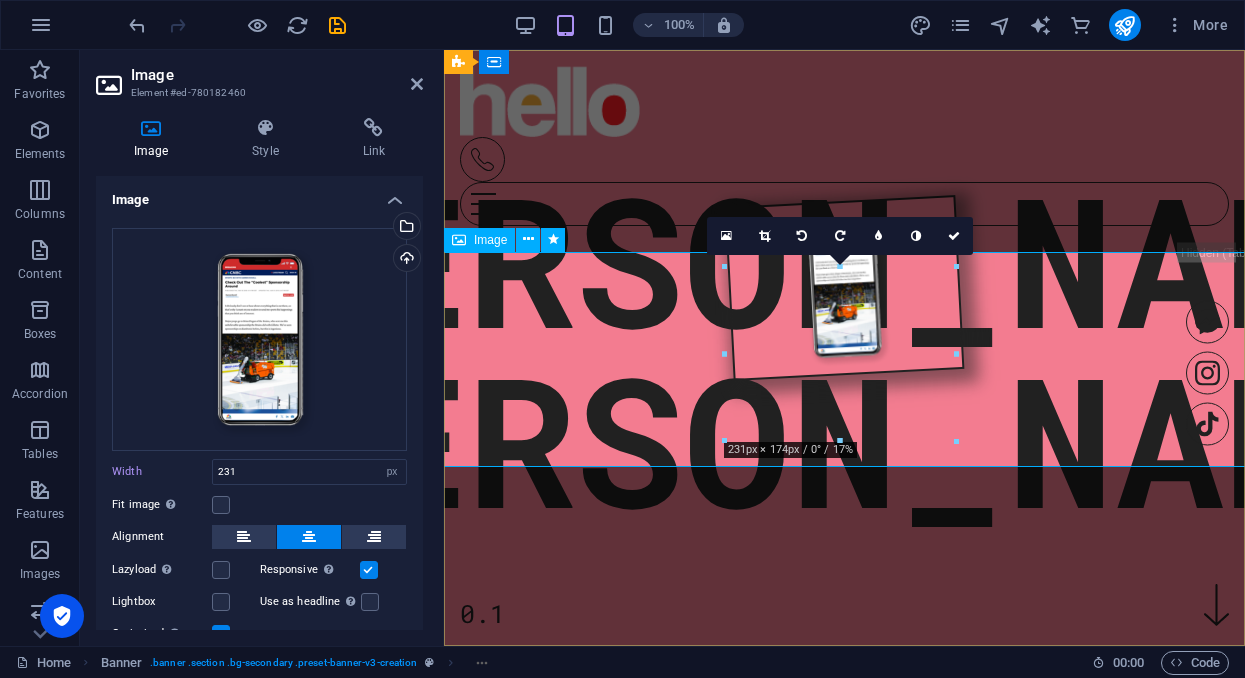 click at bounding box center (844, 288) 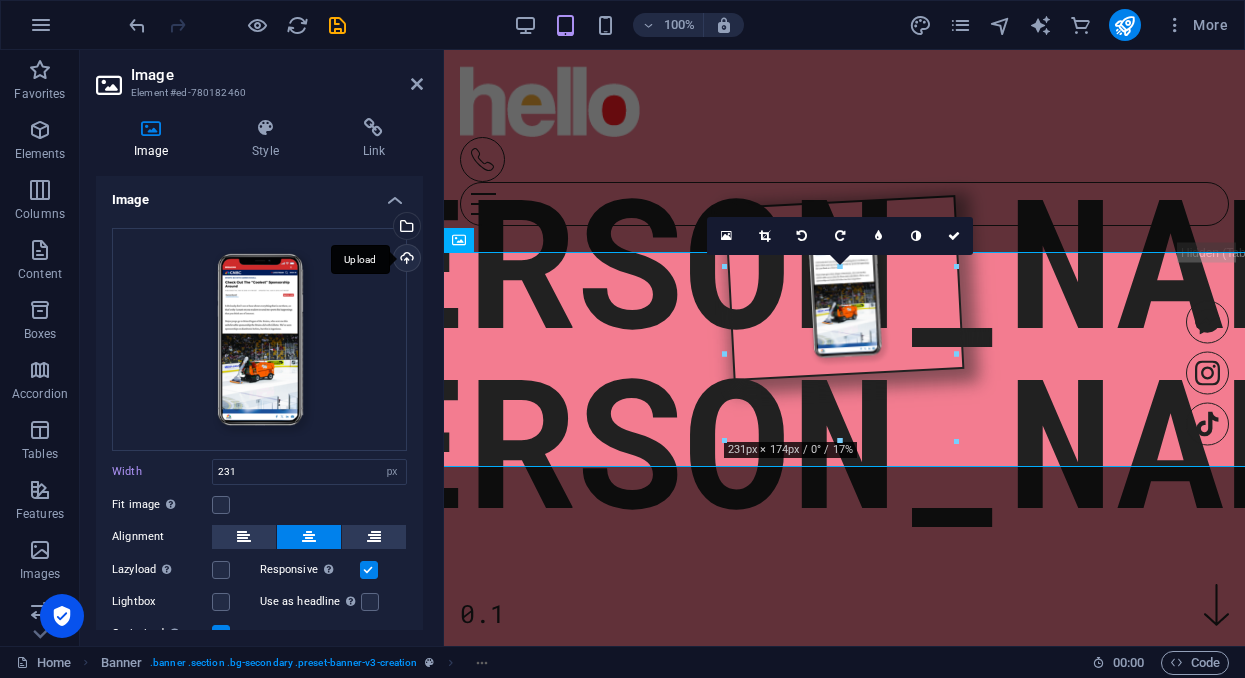 click on "Upload" at bounding box center [405, 260] 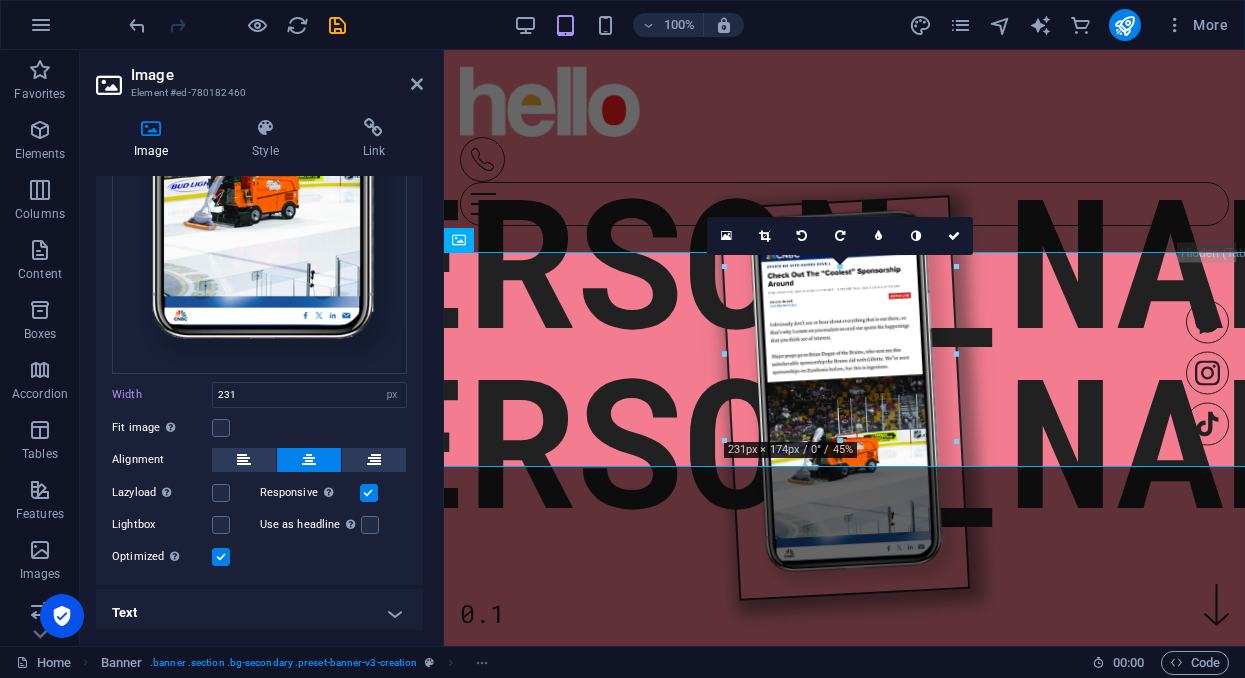 scroll, scrollTop: 353, scrollLeft: 0, axis: vertical 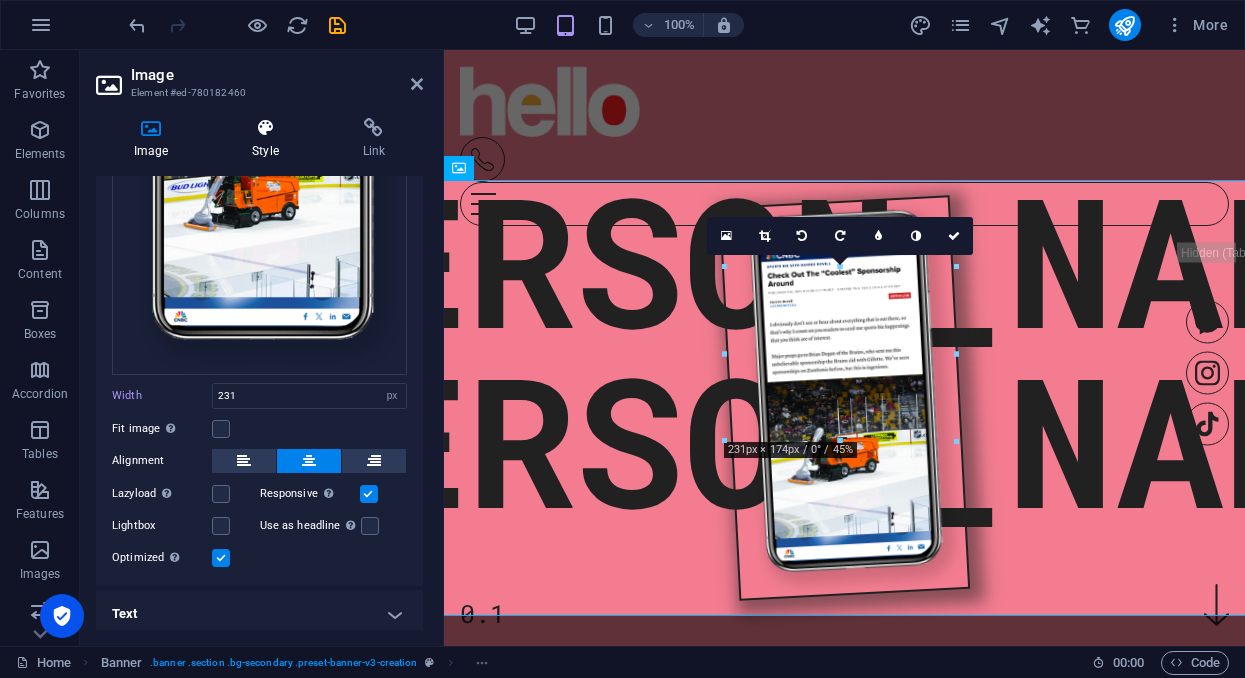 click at bounding box center [265, 128] 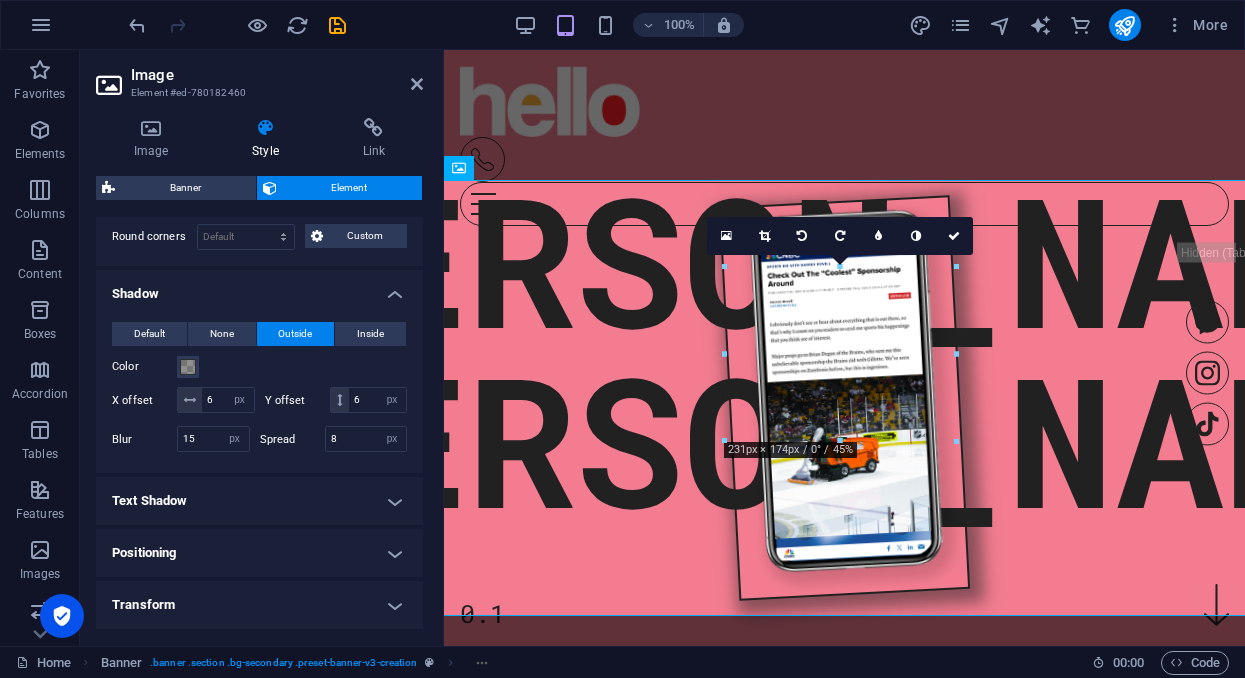 scroll, scrollTop: 587, scrollLeft: 0, axis: vertical 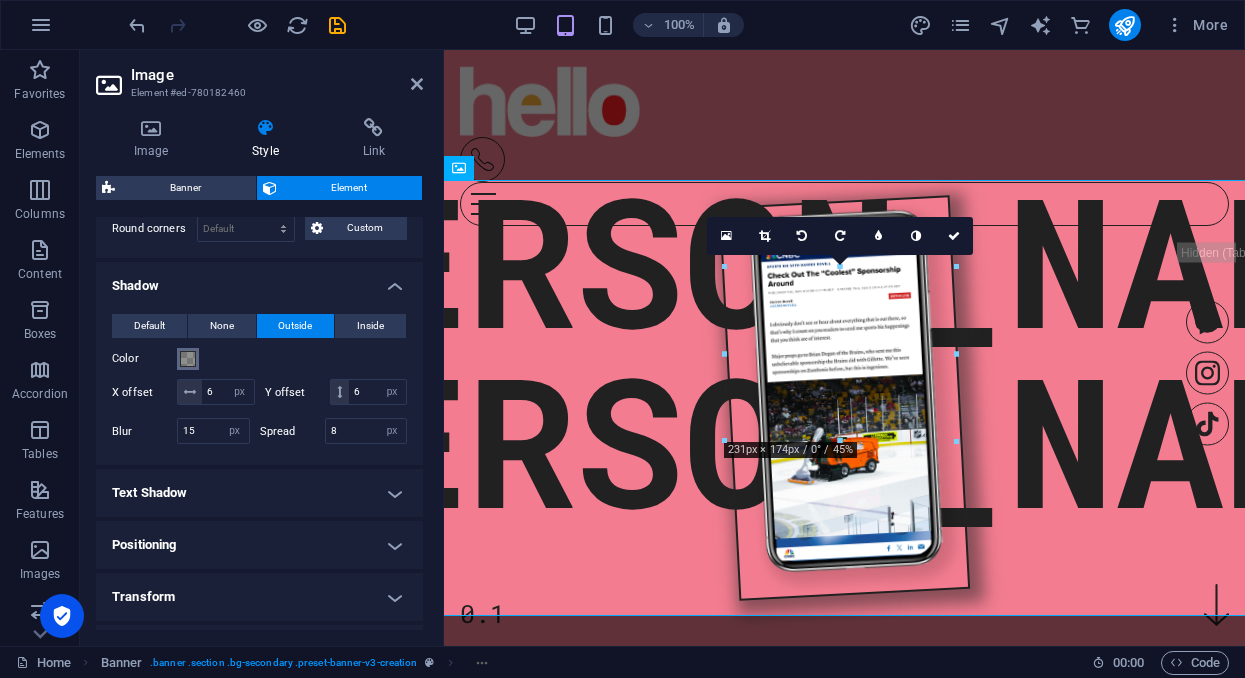 click at bounding box center (188, 359) 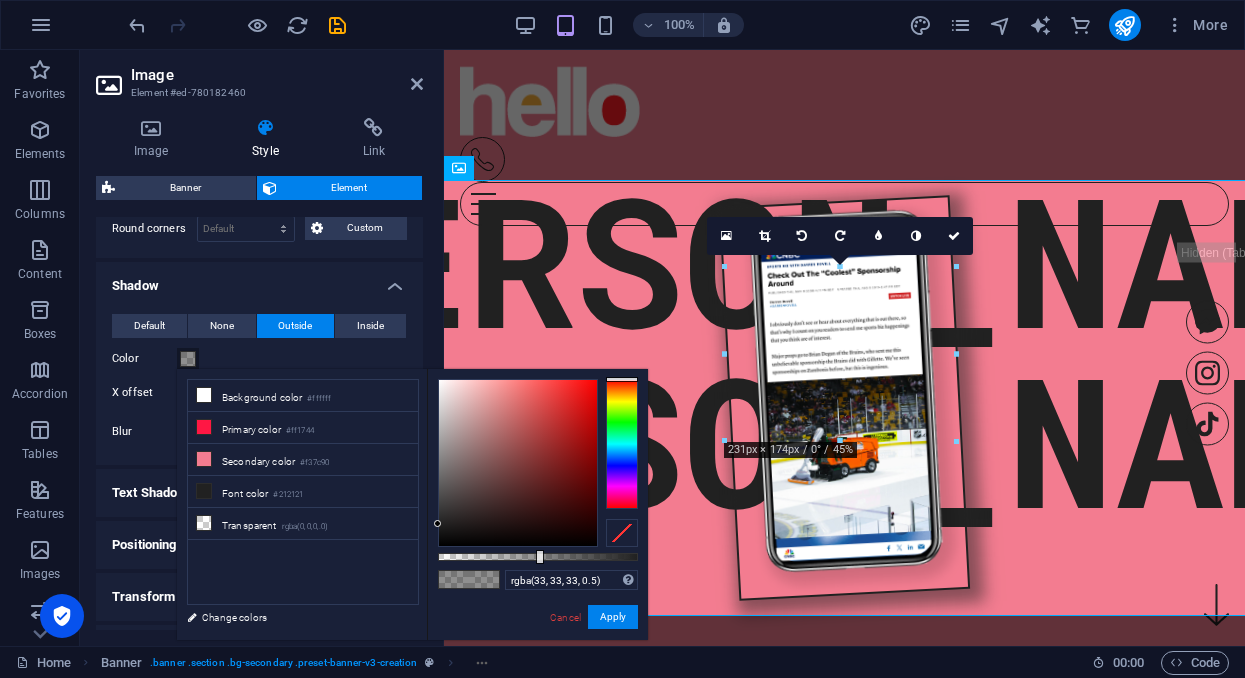 click on "Color" at bounding box center [259, 359] 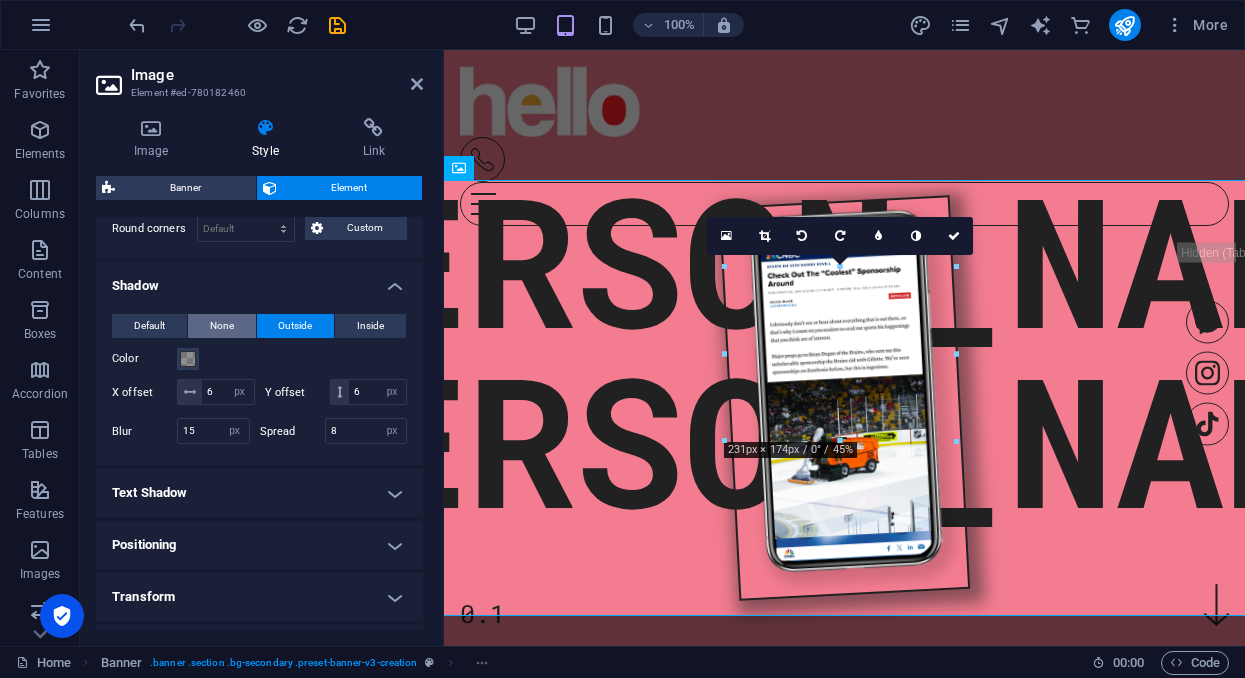 click on "None" at bounding box center [222, 326] 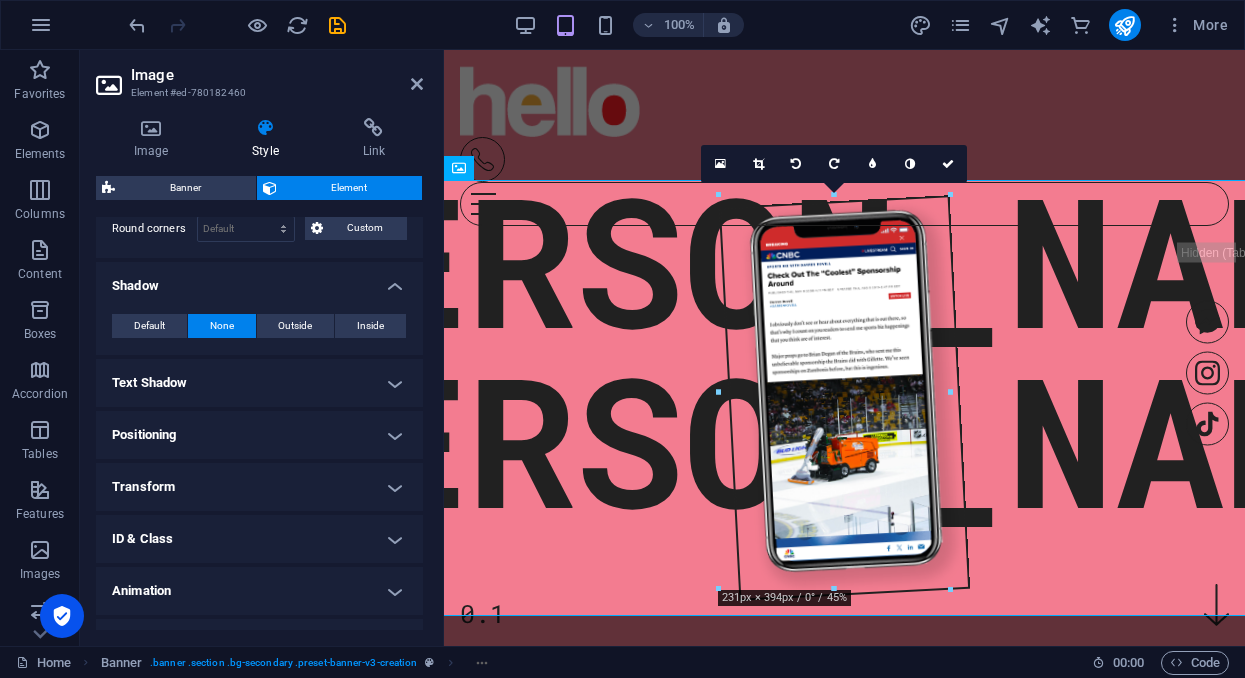 scroll, scrollTop: 584, scrollLeft: 0, axis: vertical 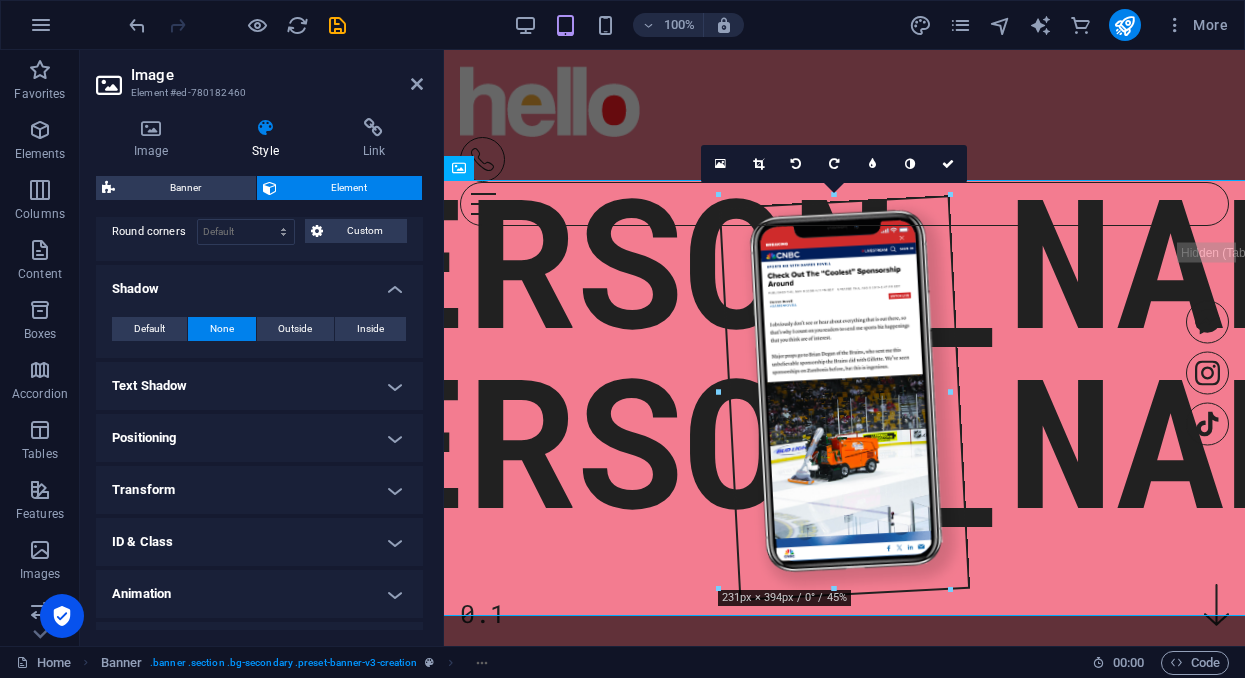 click on "Text Shadow" at bounding box center [259, 386] 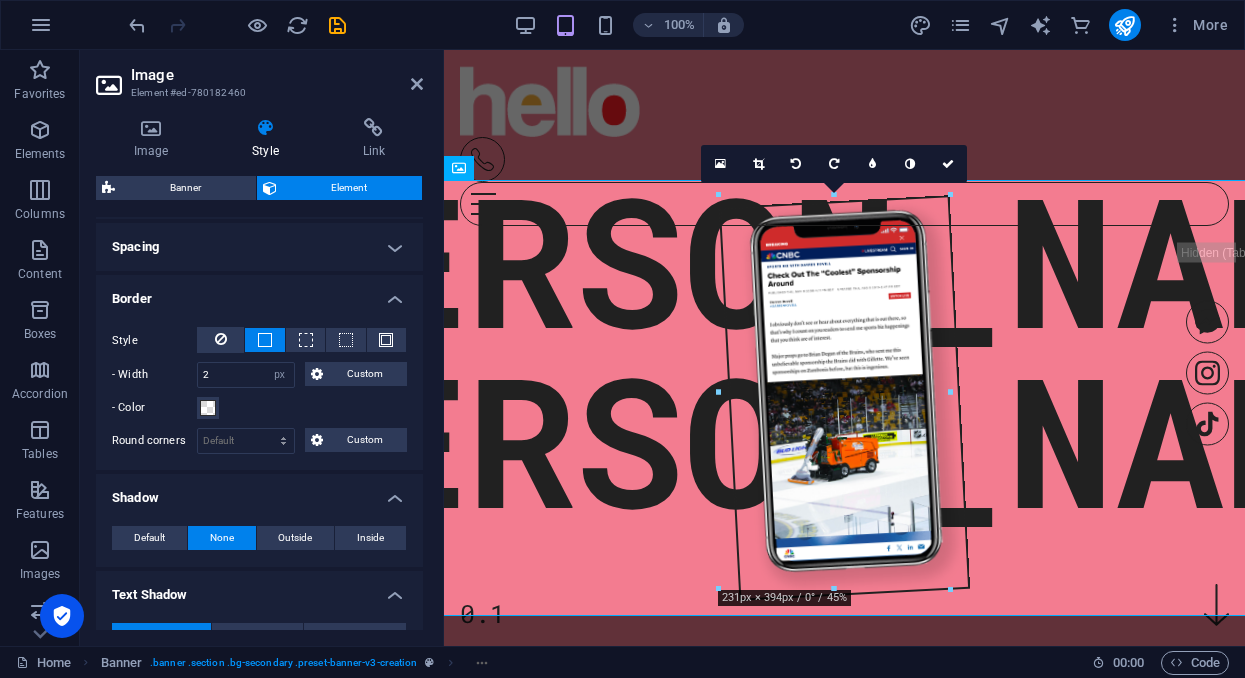 scroll, scrollTop: 352, scrollLeft: 0, axis: vertical 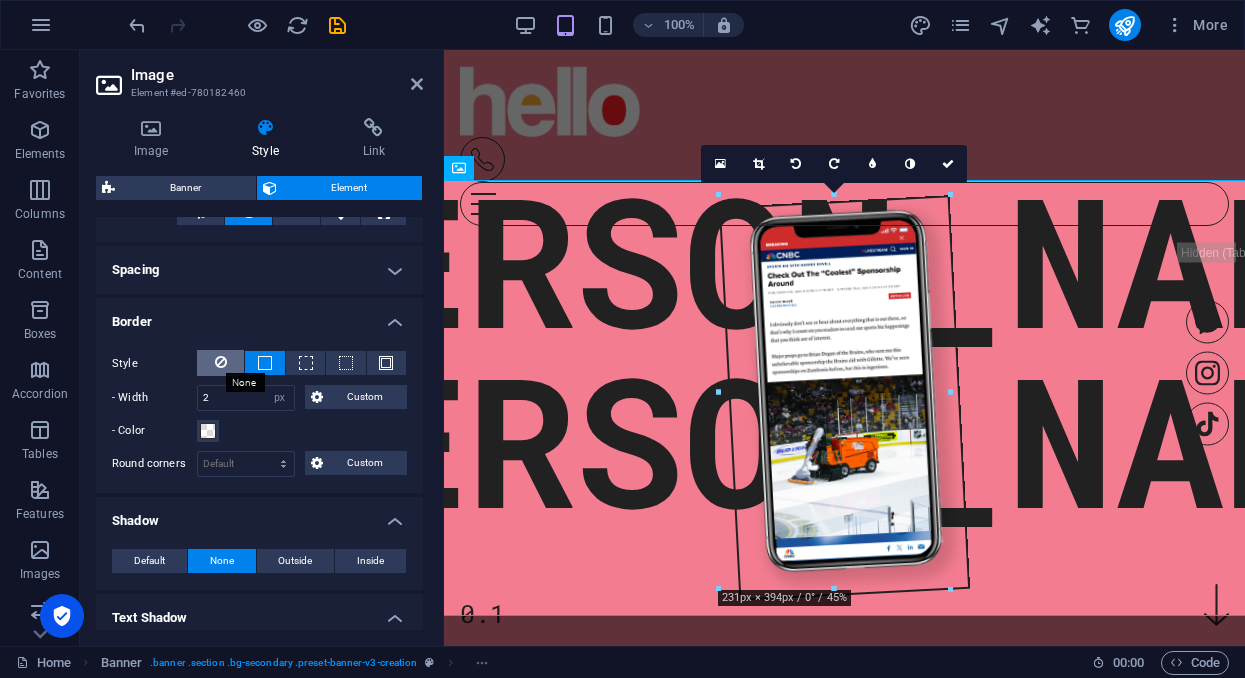click at bounding box center (221, 362) 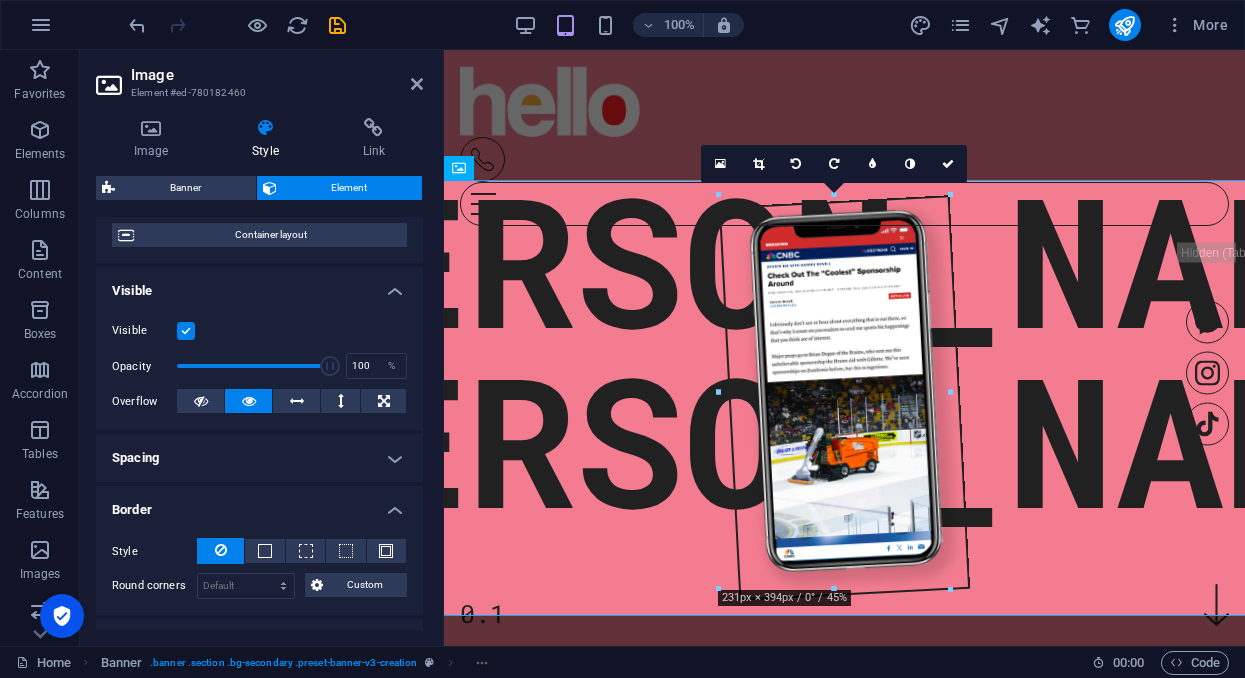 scroll, scrollTop: 161, scrollLeft: 0, axis: vertical 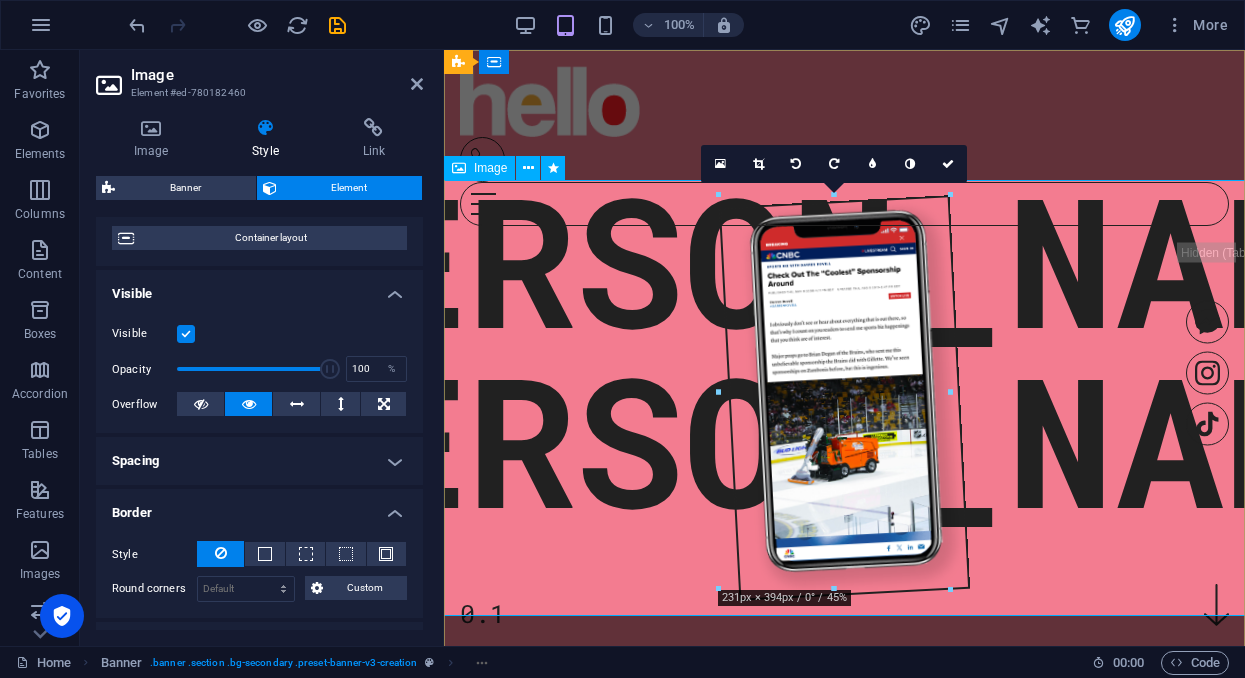click at bounding box center (844, 398) 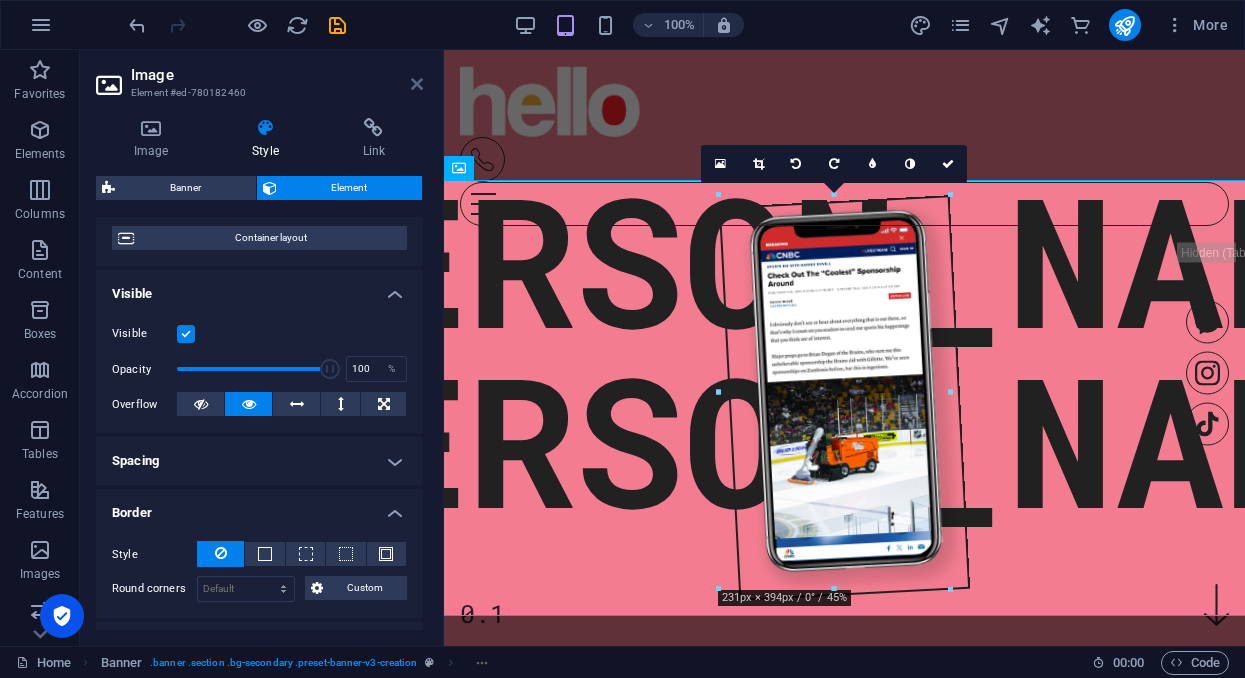 click at bounding box center (417, 84) 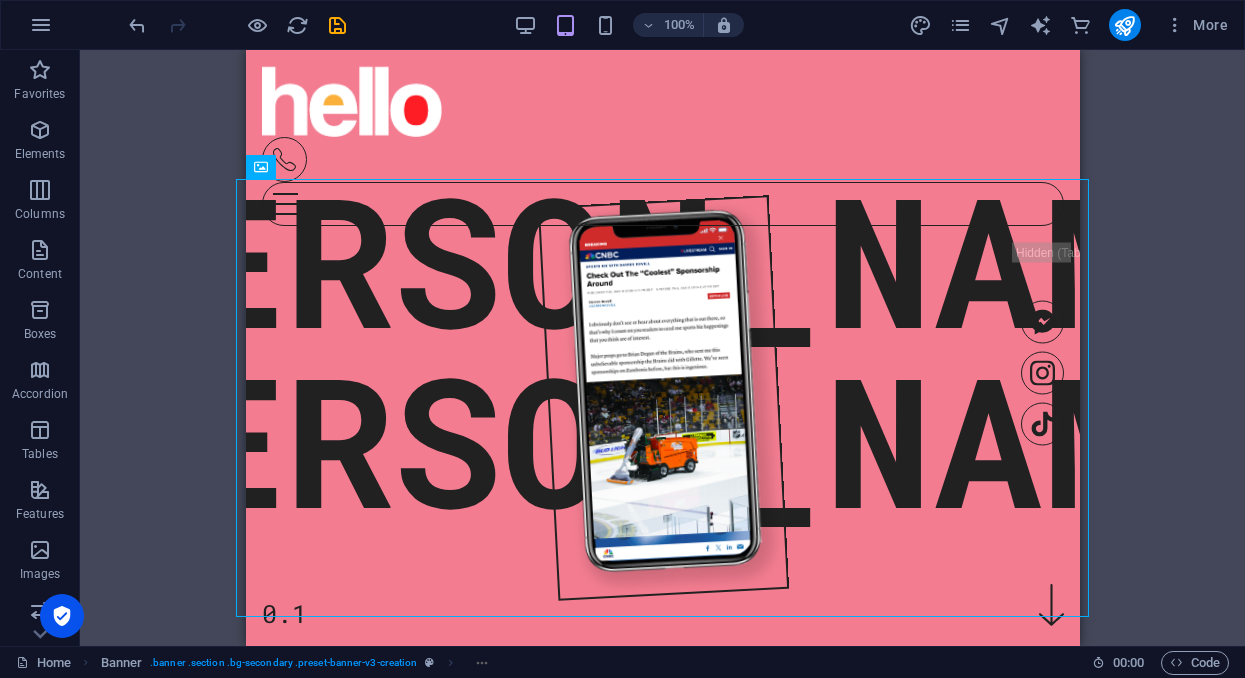 click on "H1   Banner   Banner   Container   Image   Container   Text   Unequal Columns   Container   Container   Menu Bar   Banner   Image   Banner   Menu Bar   Container   Unequal Columns   Container   H2   Container   H2   Icon   HTML   Menu   Spacer   Social Media Icons   Menu" at bounding box center (662, 348) 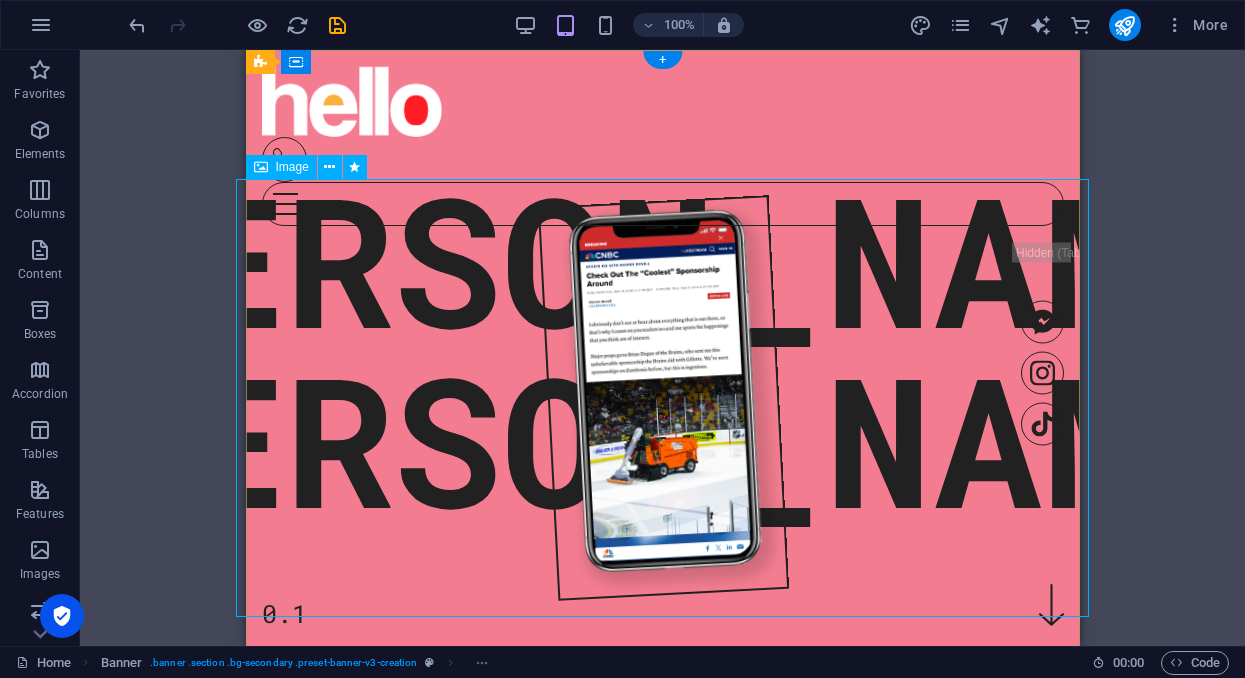 click at bounding box center (661, 397) 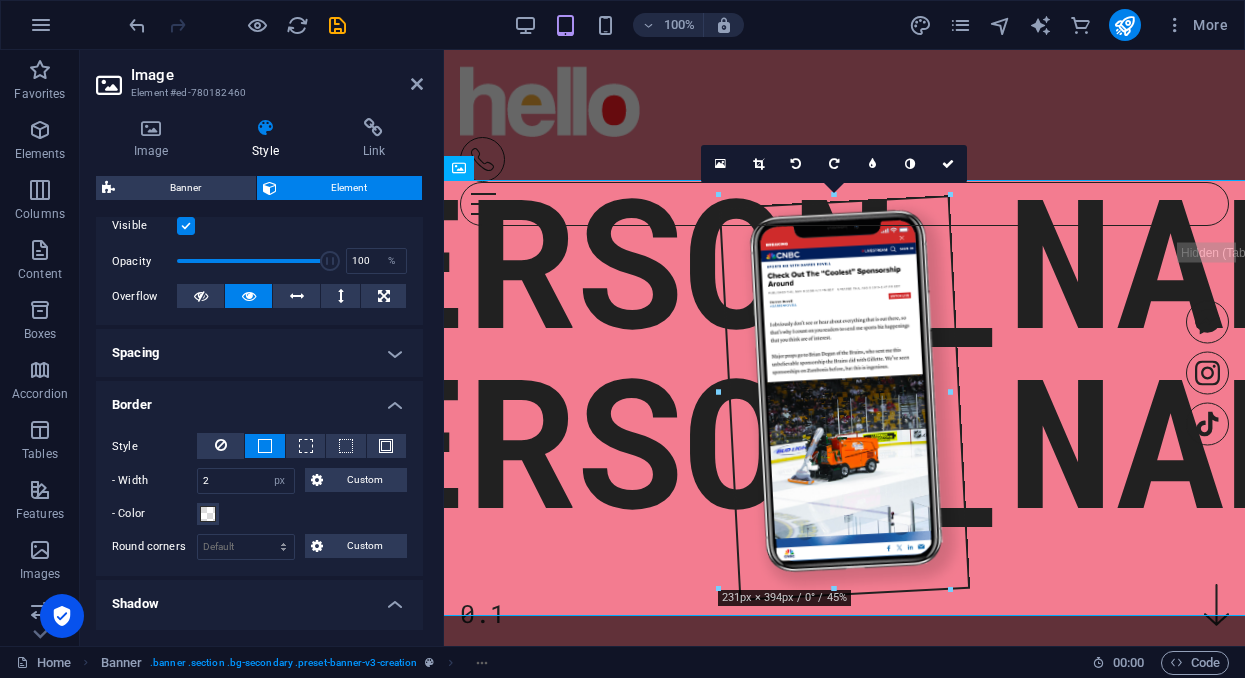 scroll, scrollTop: 274, scrollLeft: 0, axis: vertical 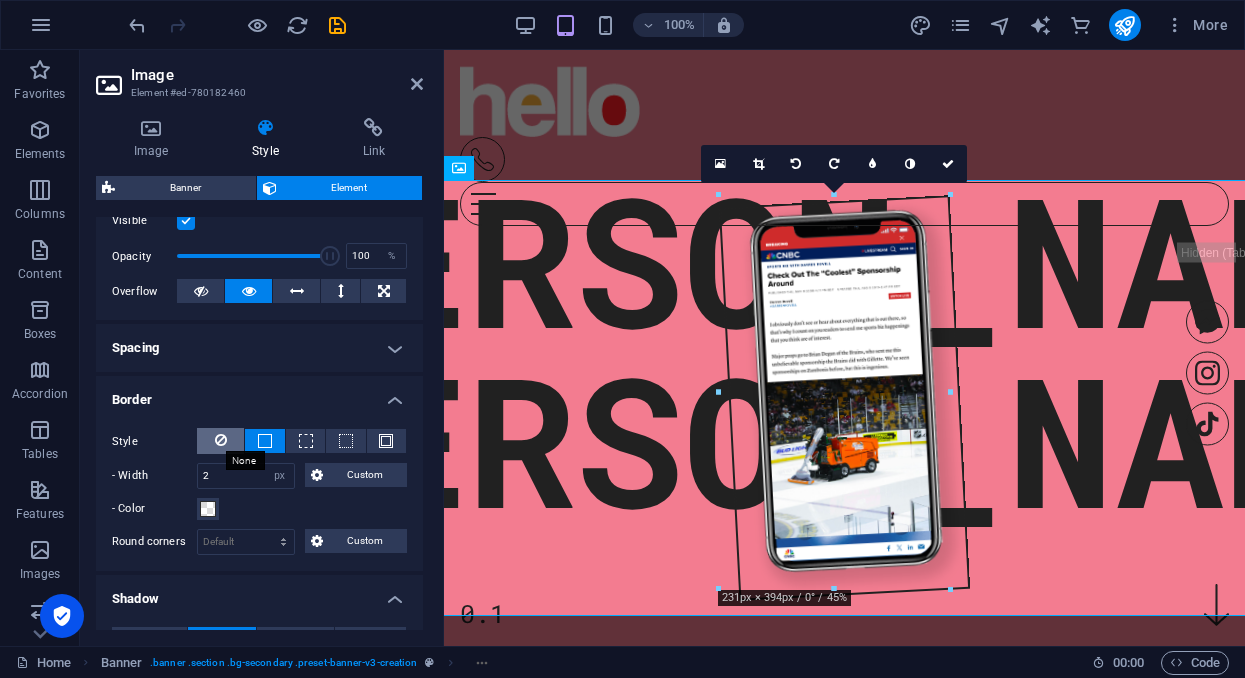 click at bounding box center [221, 440] 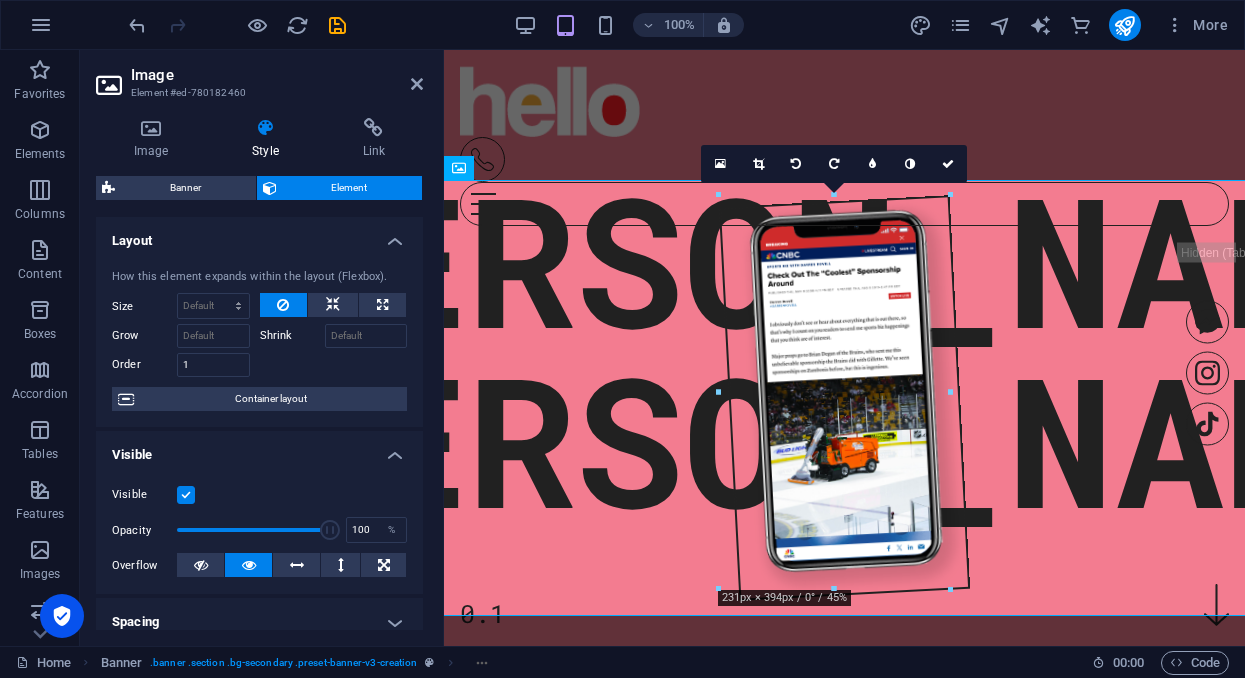 scroll, scrollTop: 0, scrollLeft: 0, axis: both 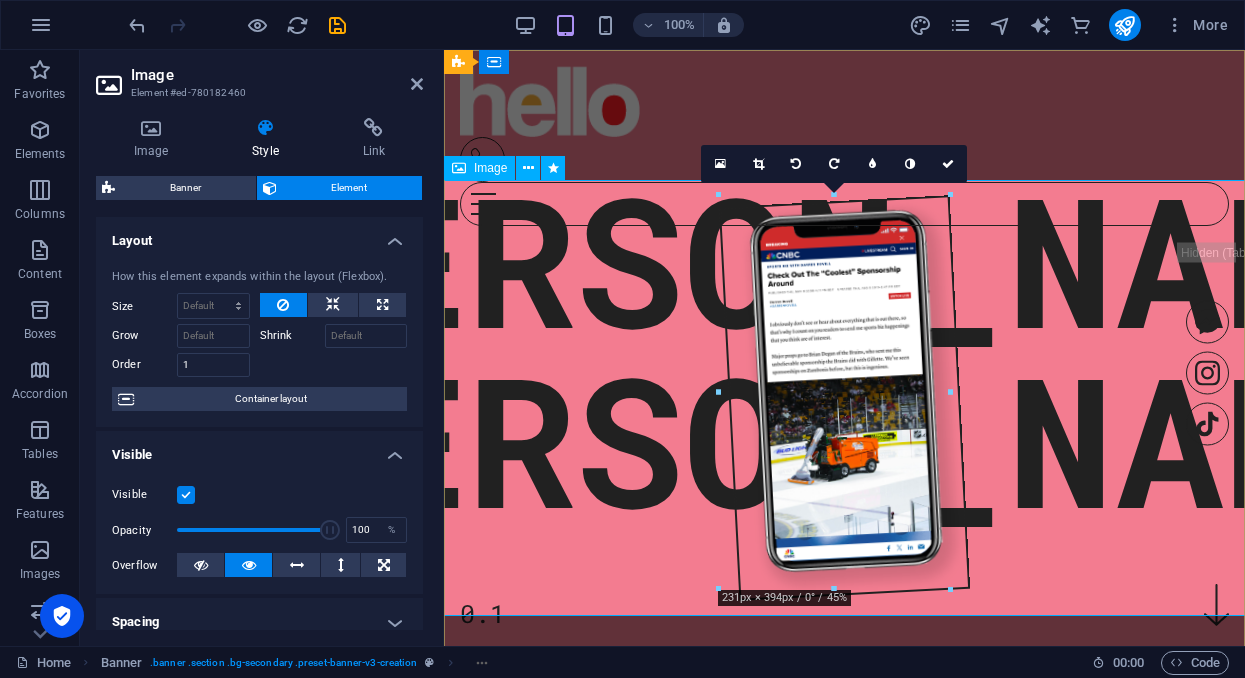 click at bounding box center (844, 398) 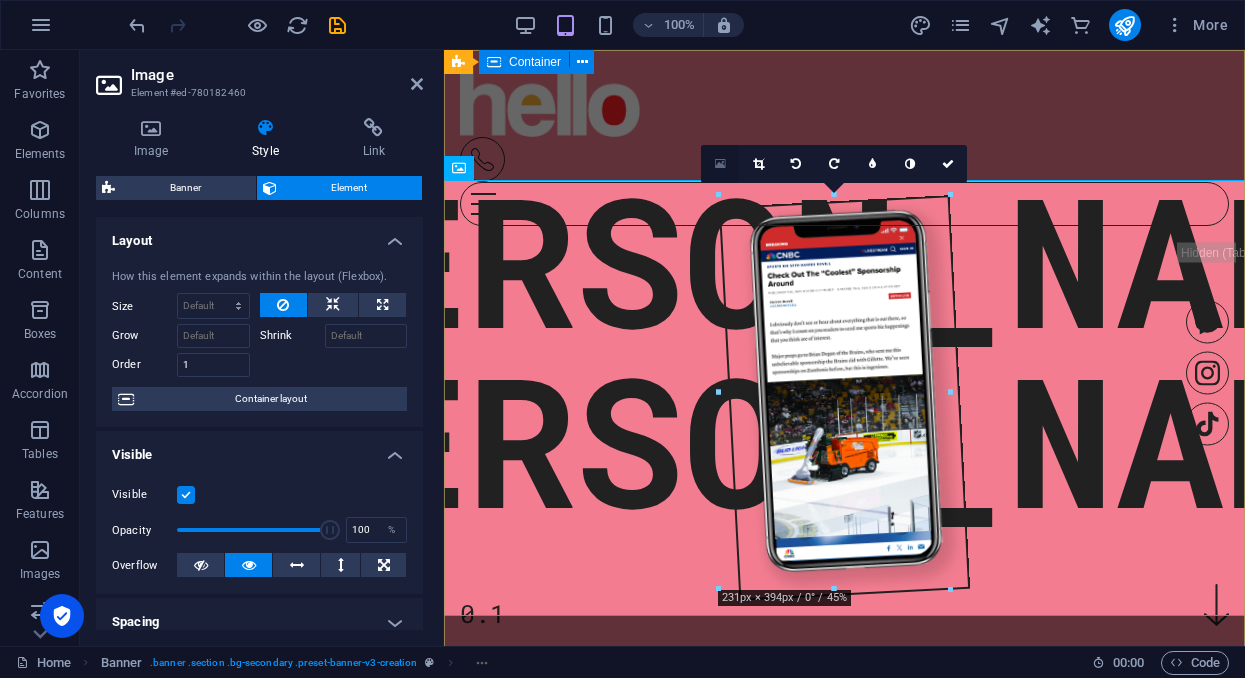 click at bounding box center (720, 164) 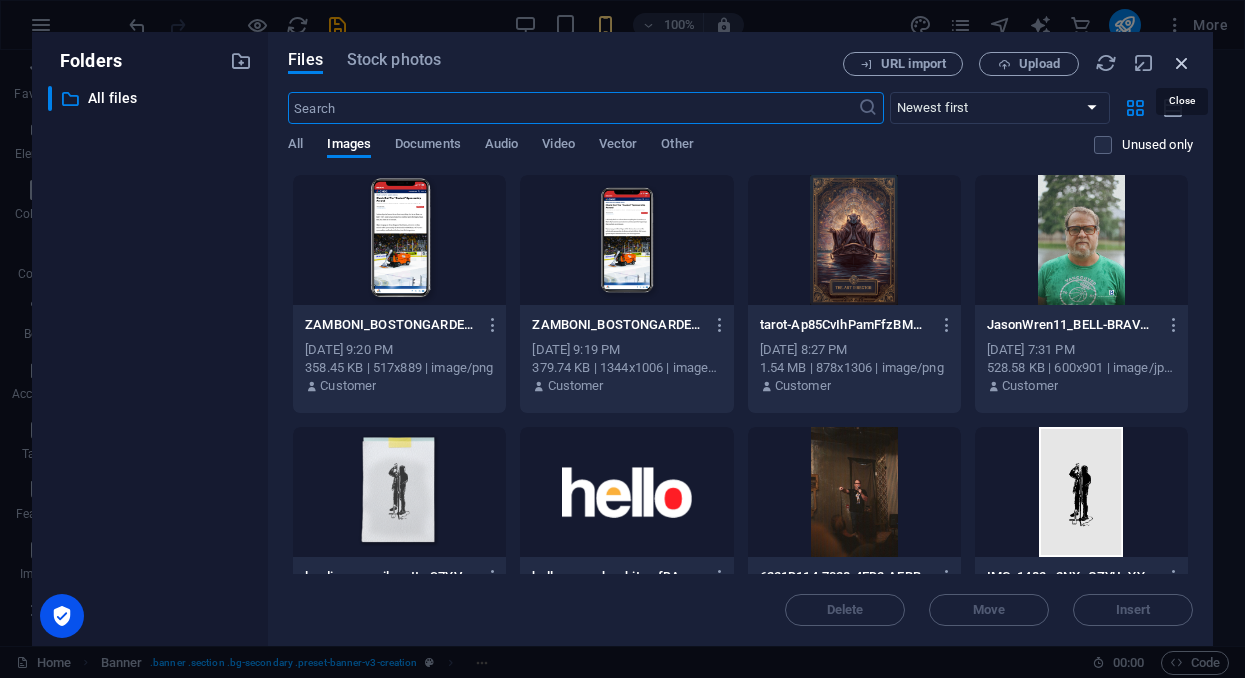 click at bounding box center [1182, 63] 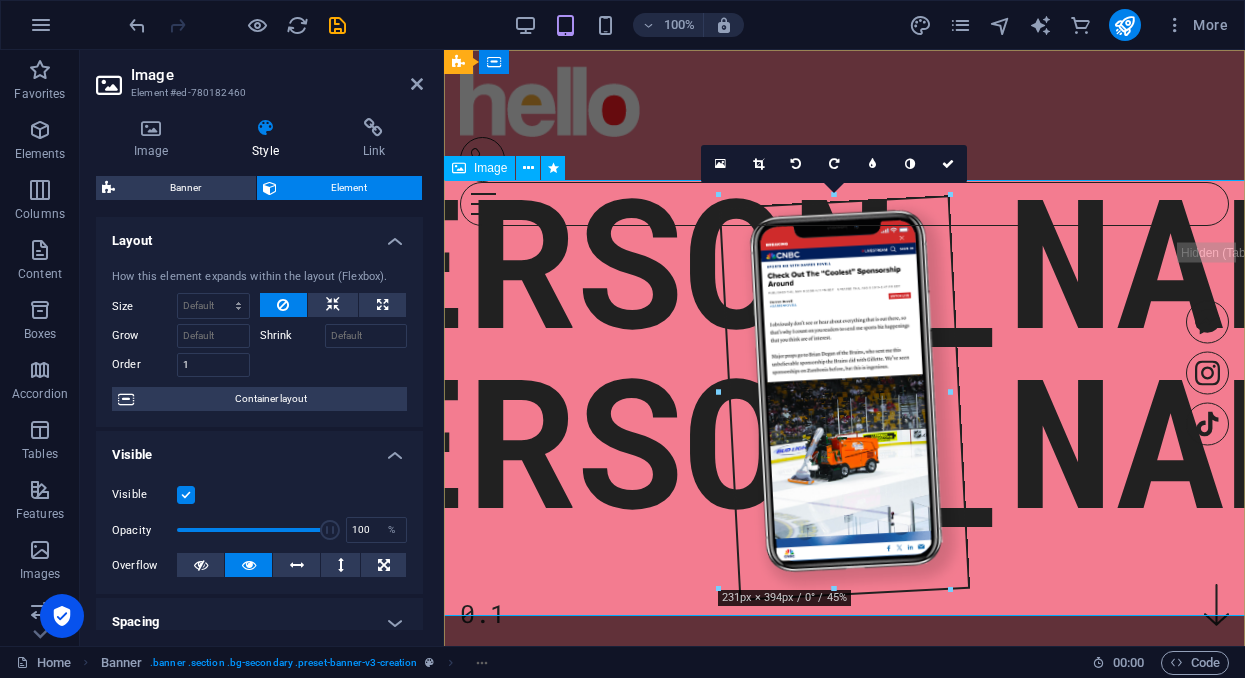 click at bounding box center [844, 398] 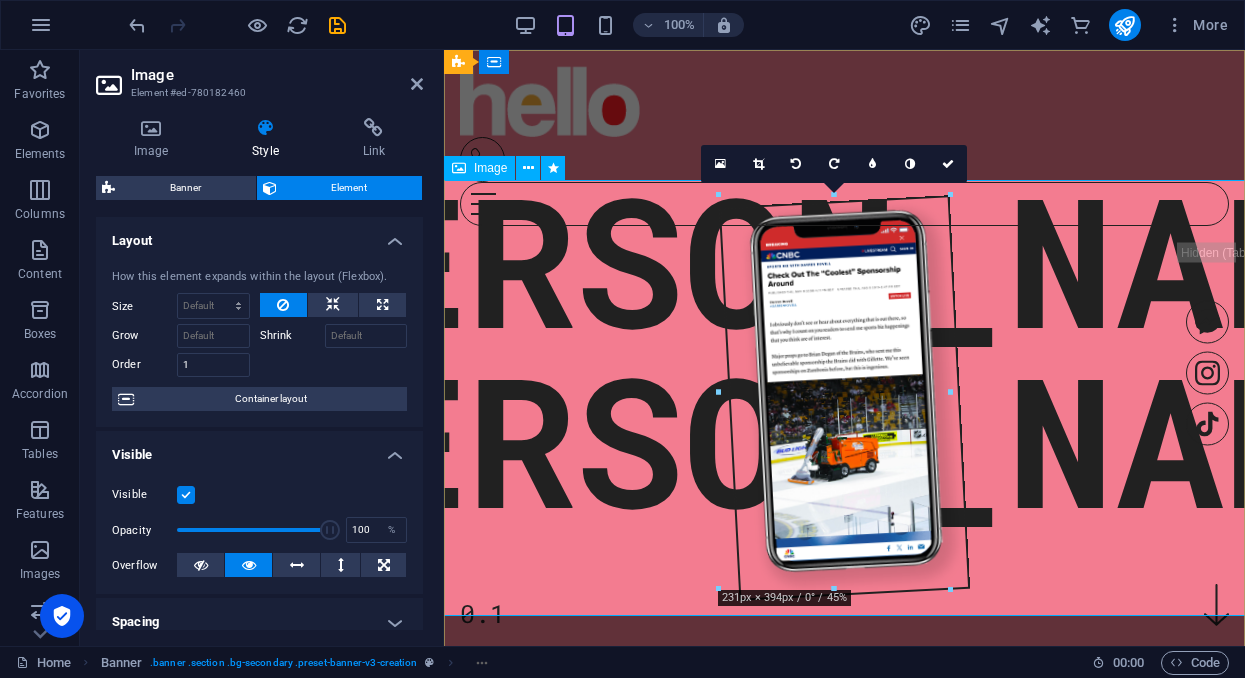 click at bounding box center (844, 398) 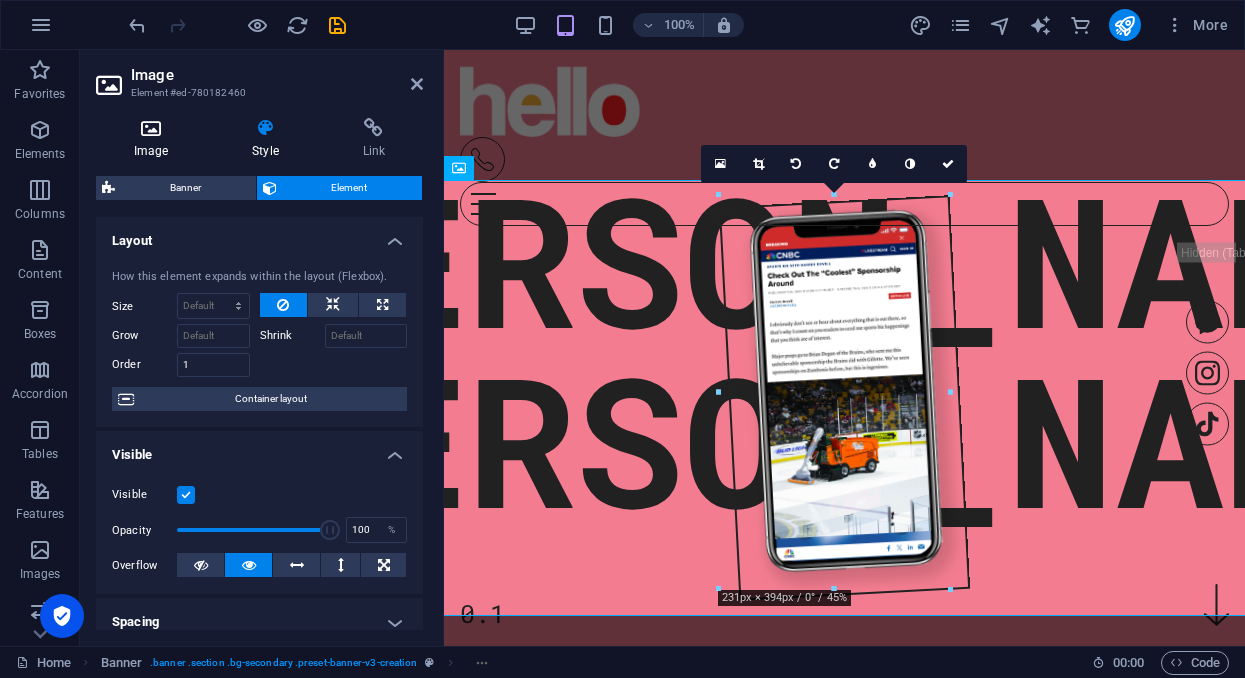 click at bounding box center [151, 128] 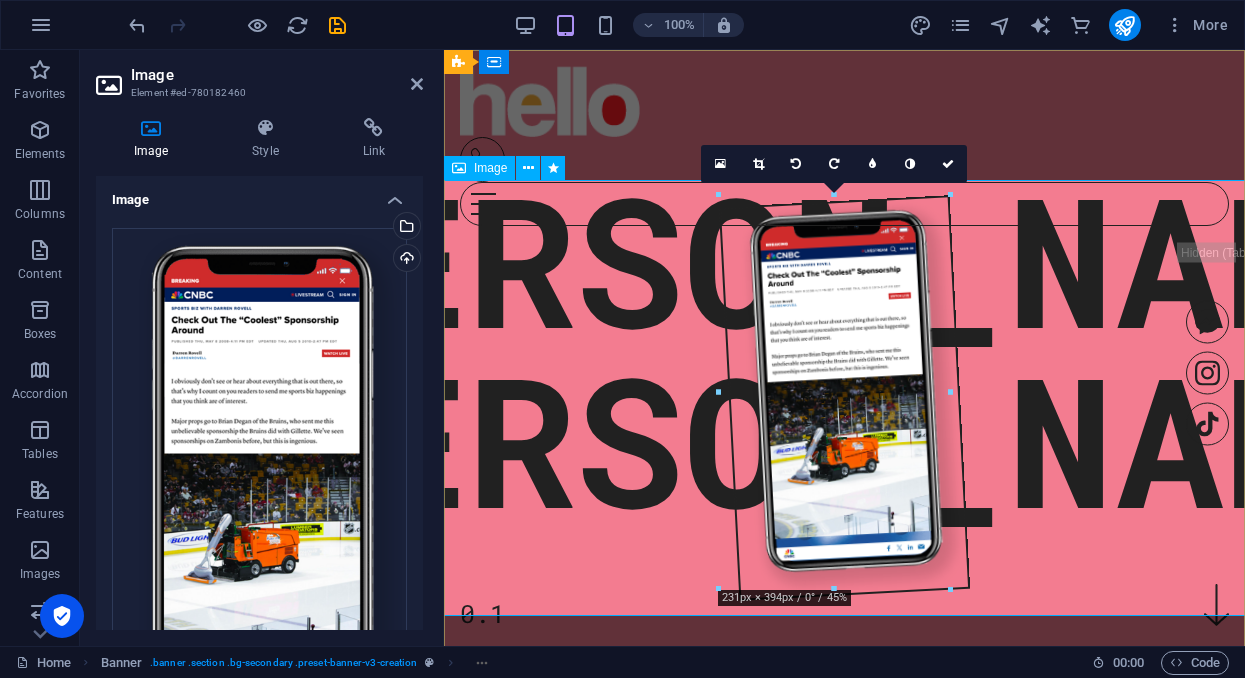 click at bounding box center (844, 398) 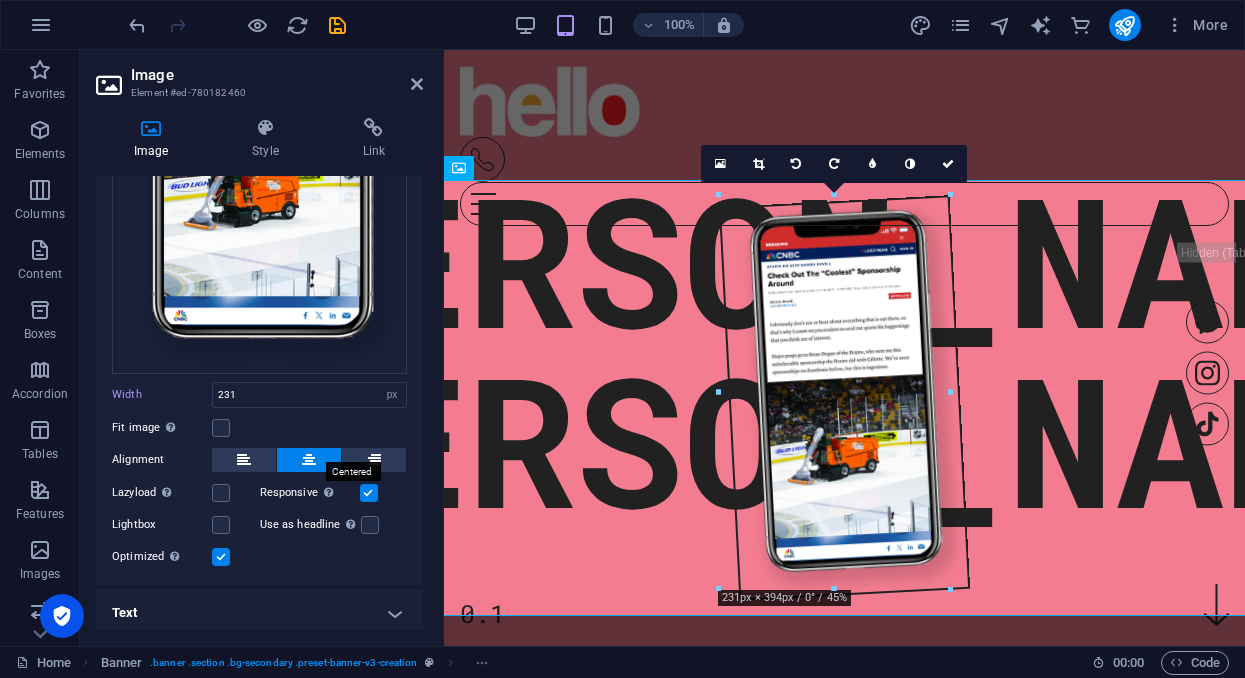 scroll, scrollTop: 353, scrollLeft: 0, axis: vertical 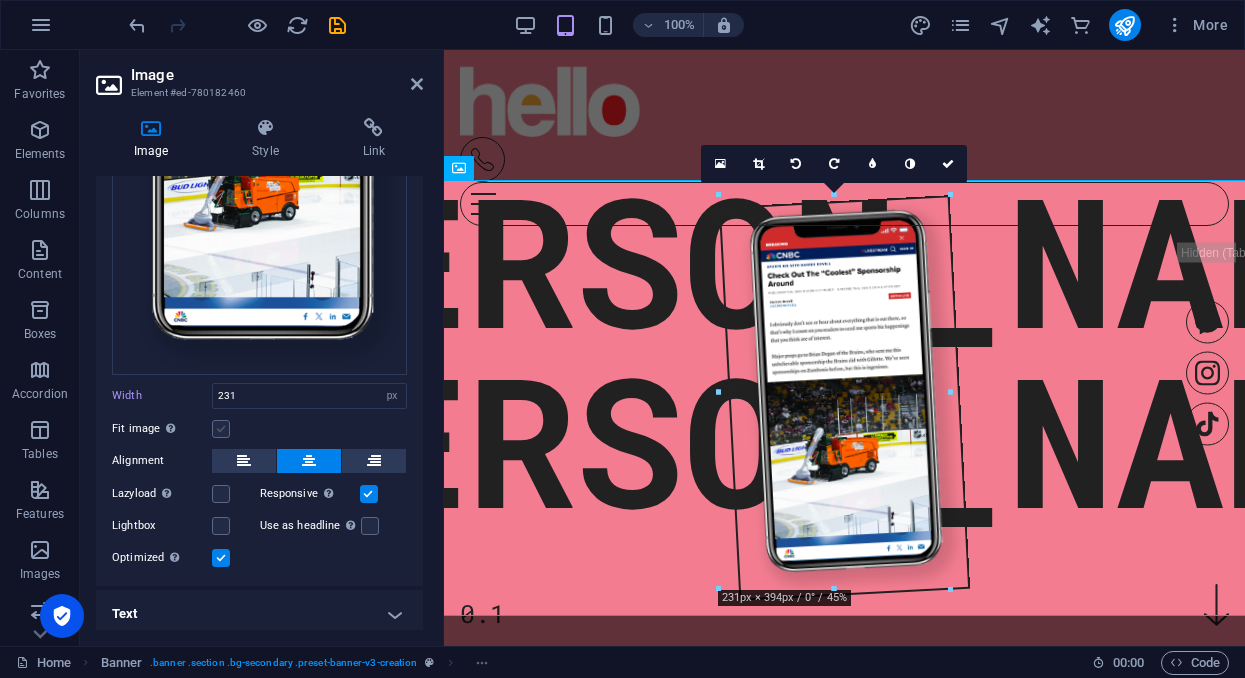click at bounding box center [221, 429] 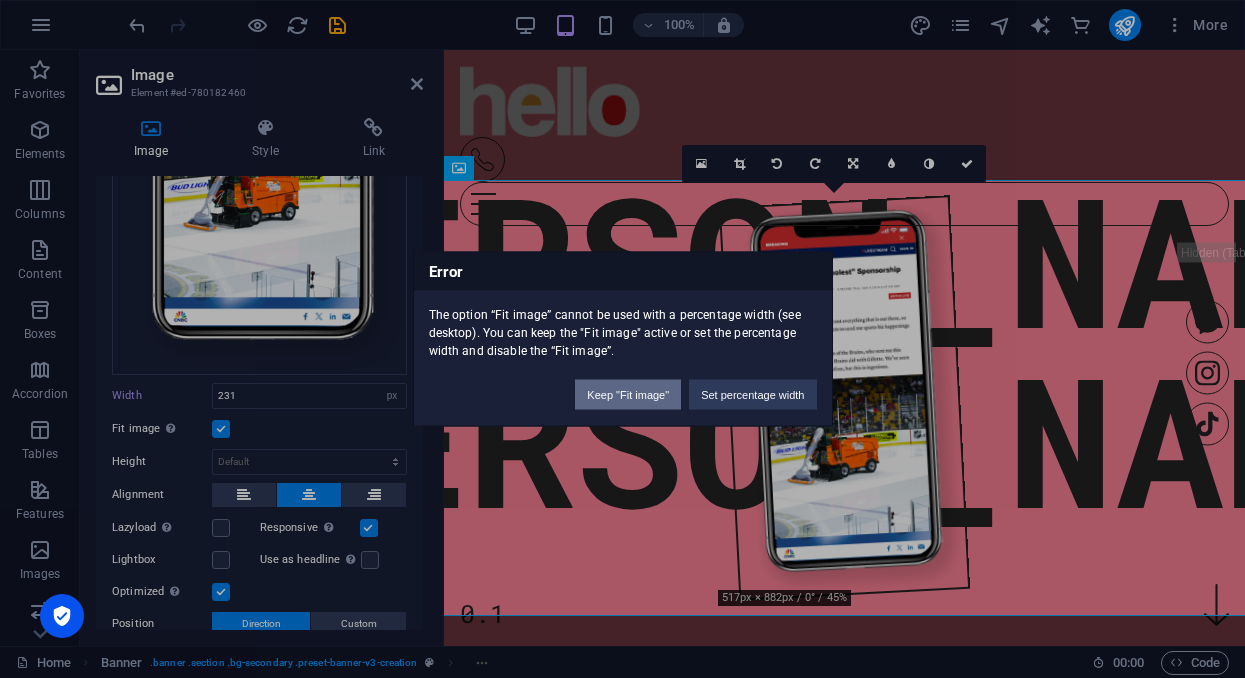 click on "Keep "Fit image"" at bounding box center [628, 395] 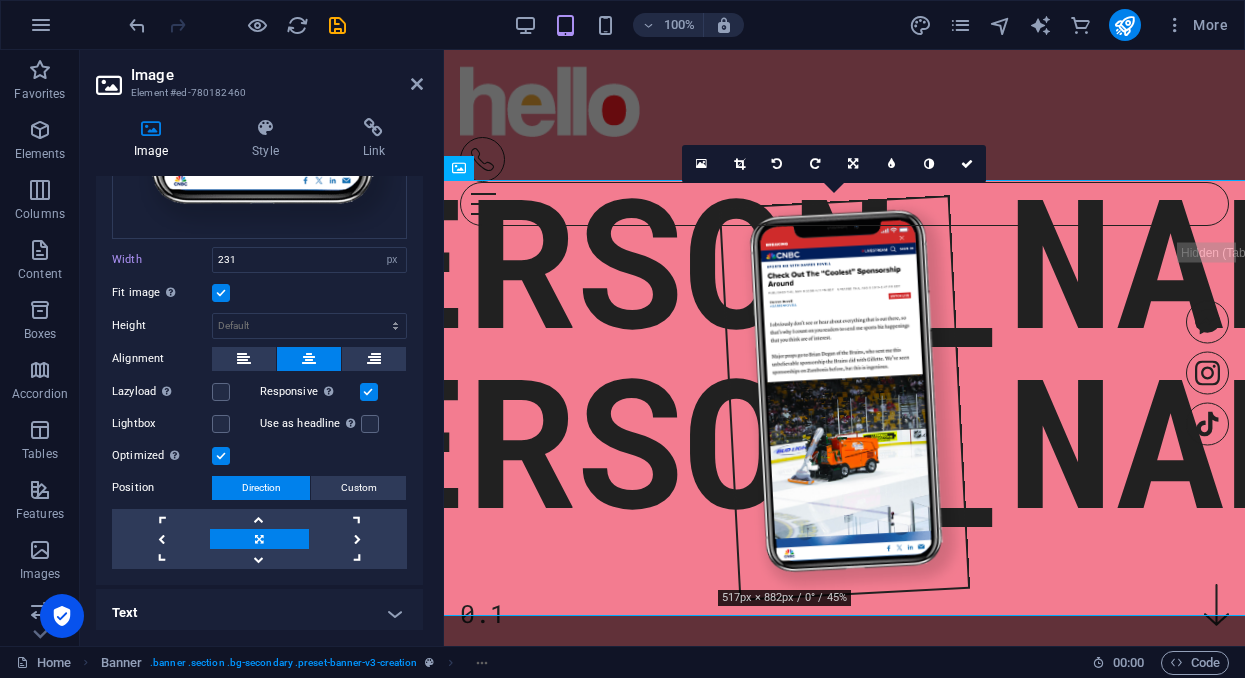 scroll, scrollTop: 488, scrollLeft: 0, axis: vertical 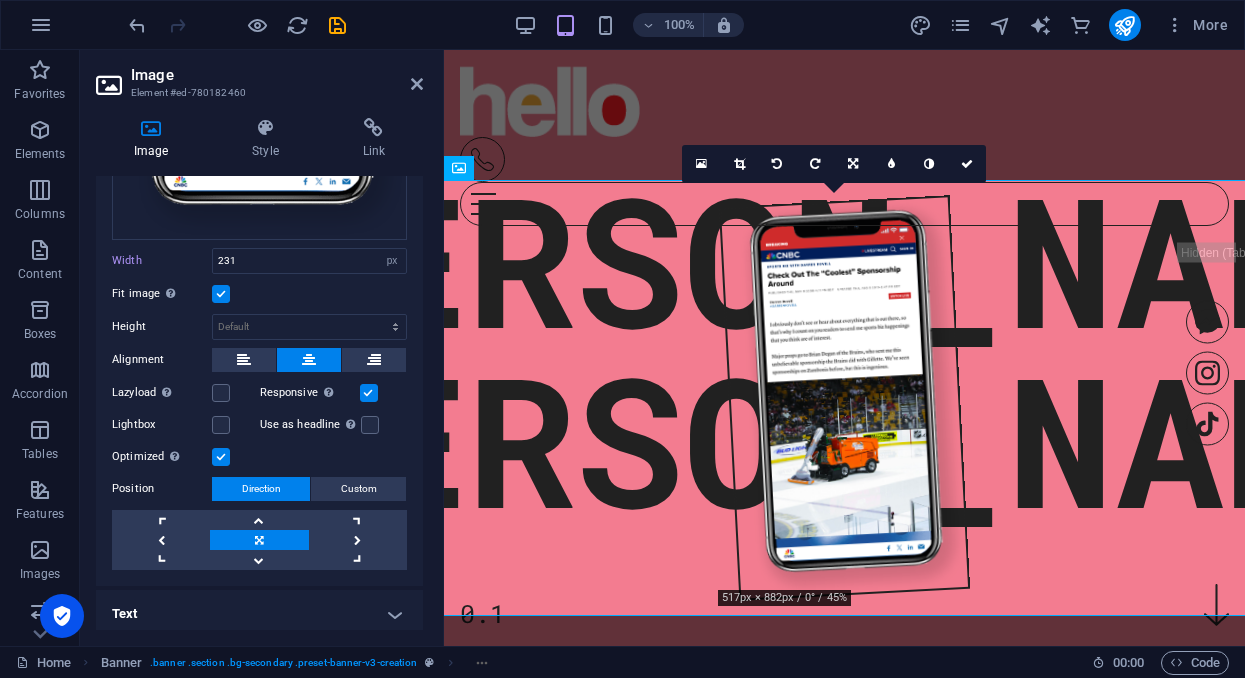 click on "Text" at bounding box center (259, 614) 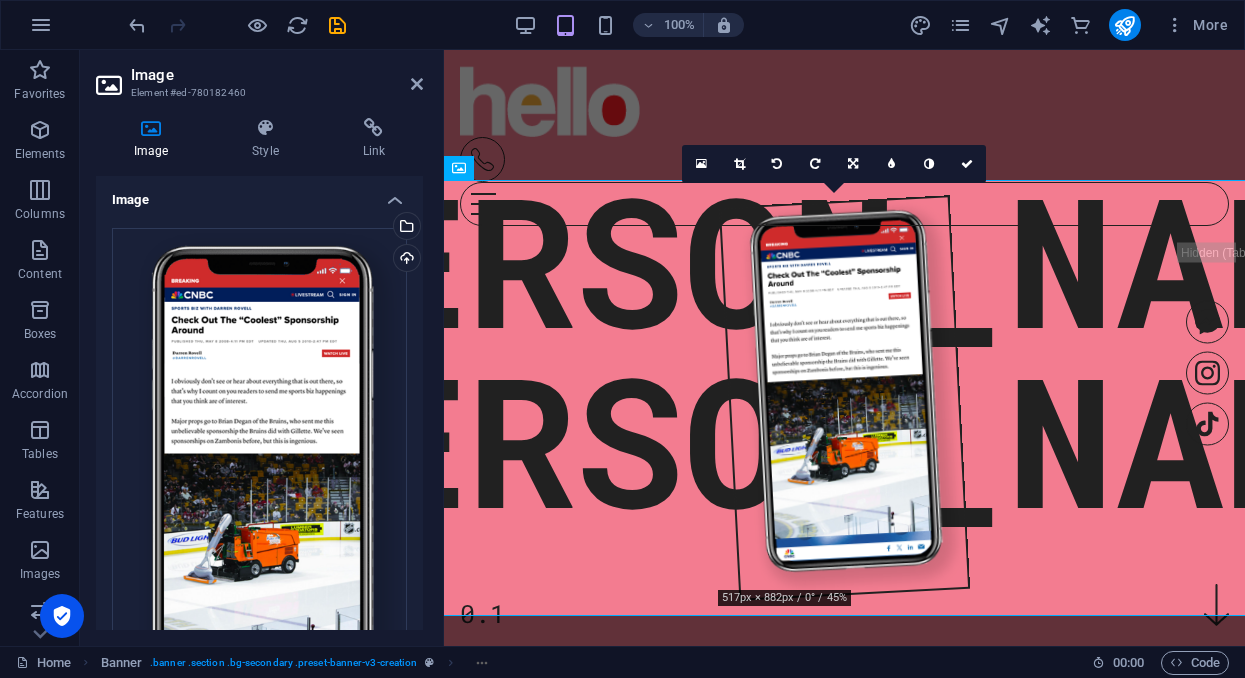 scroll, scrollTop: 0, scrollLeft: 0, axis: both 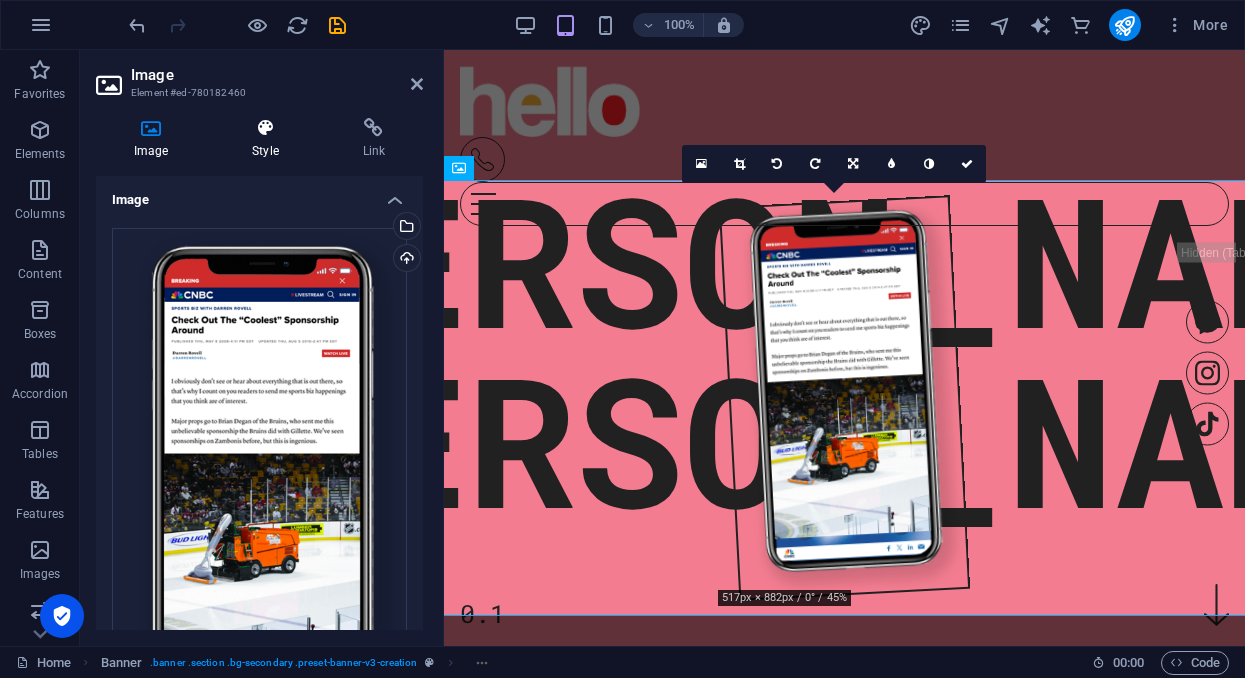 click at bounding box center [265, 128] 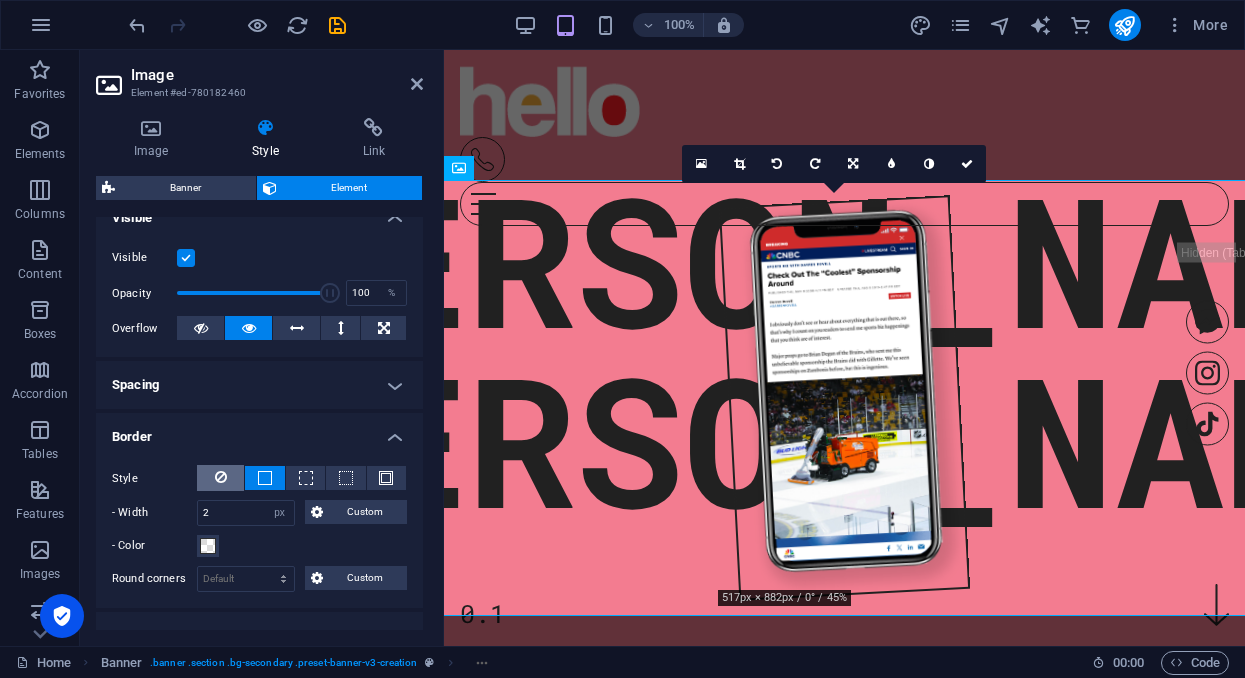 scroll, scrollTop: 239, scrollLeft: 0, axis: vertical 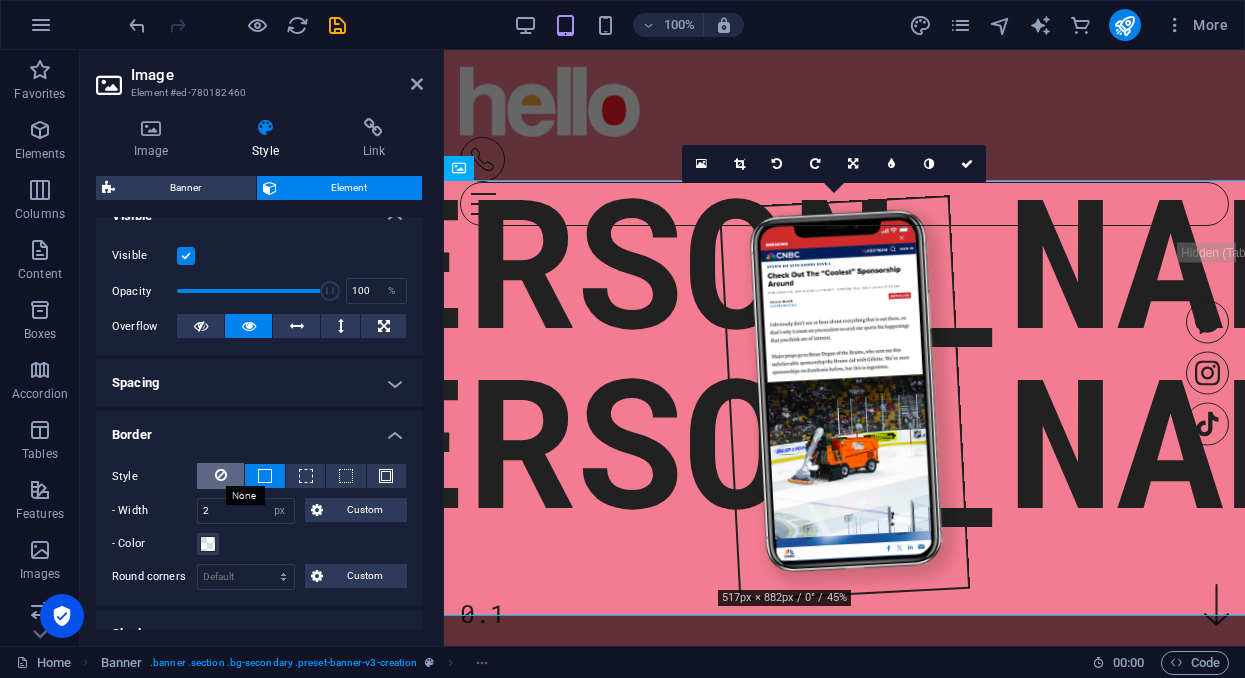 click at bounding box center [221, 475] 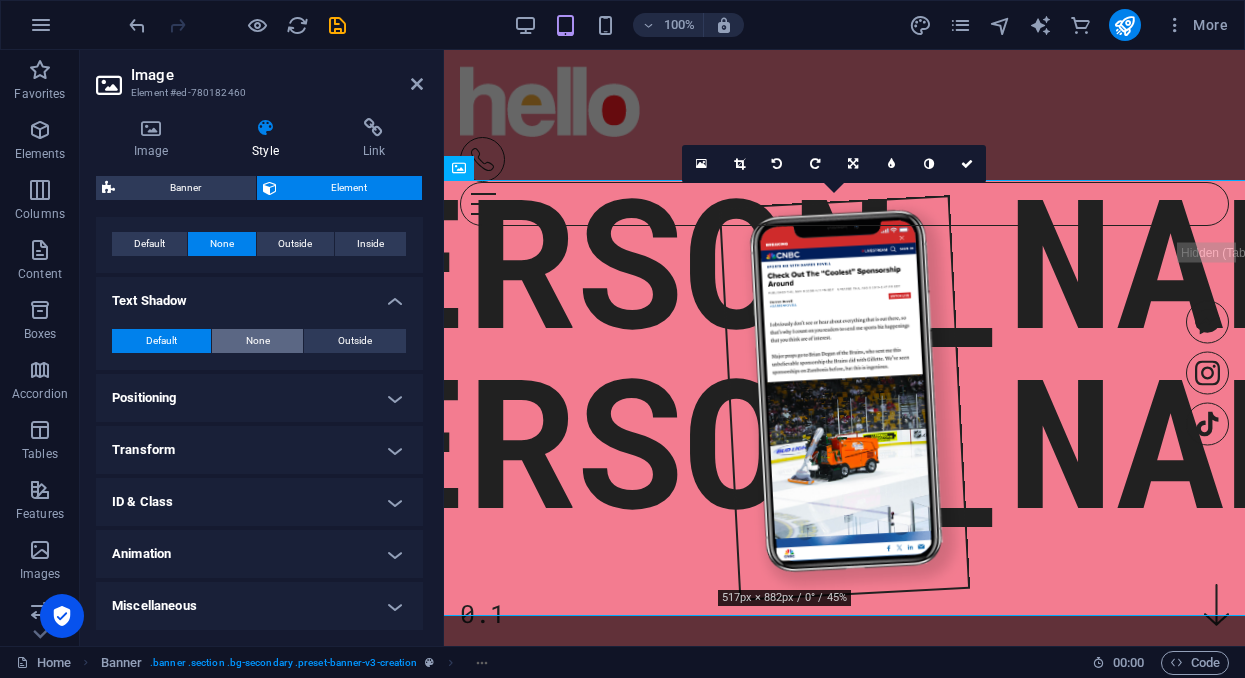 scroll, scrollTop: 602, scrollLeft: 0, axis: vertical 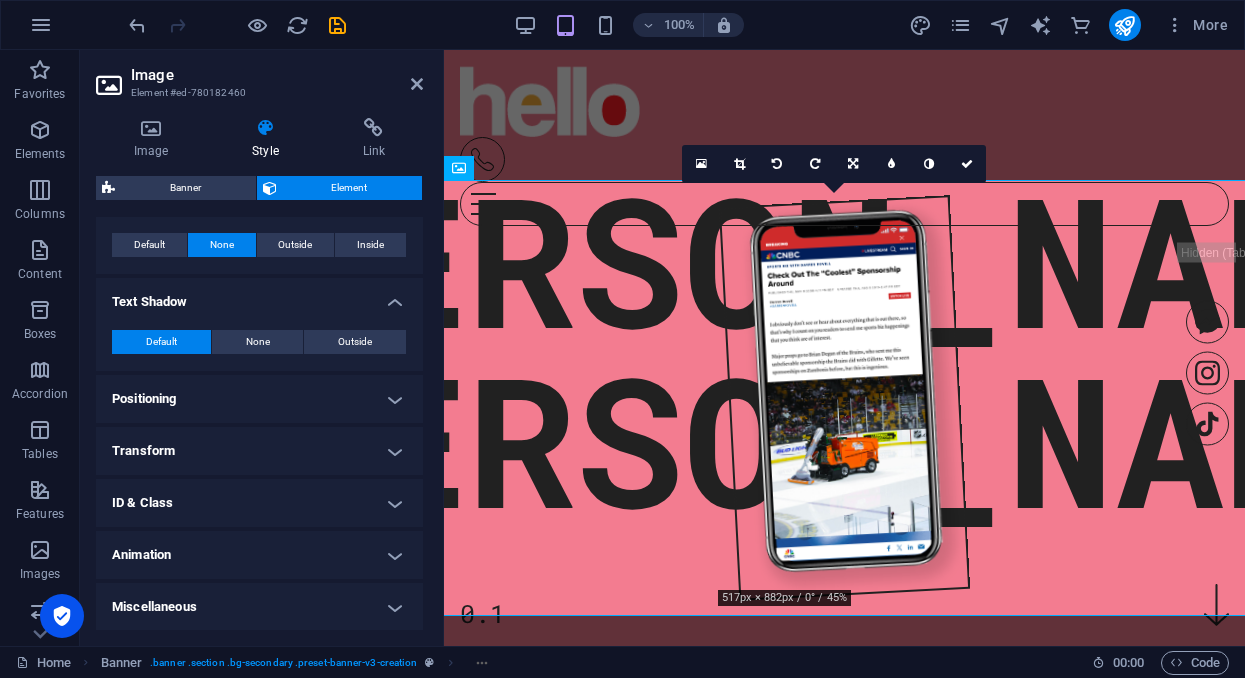 click on "Transform" at bounding box center [259, 451] 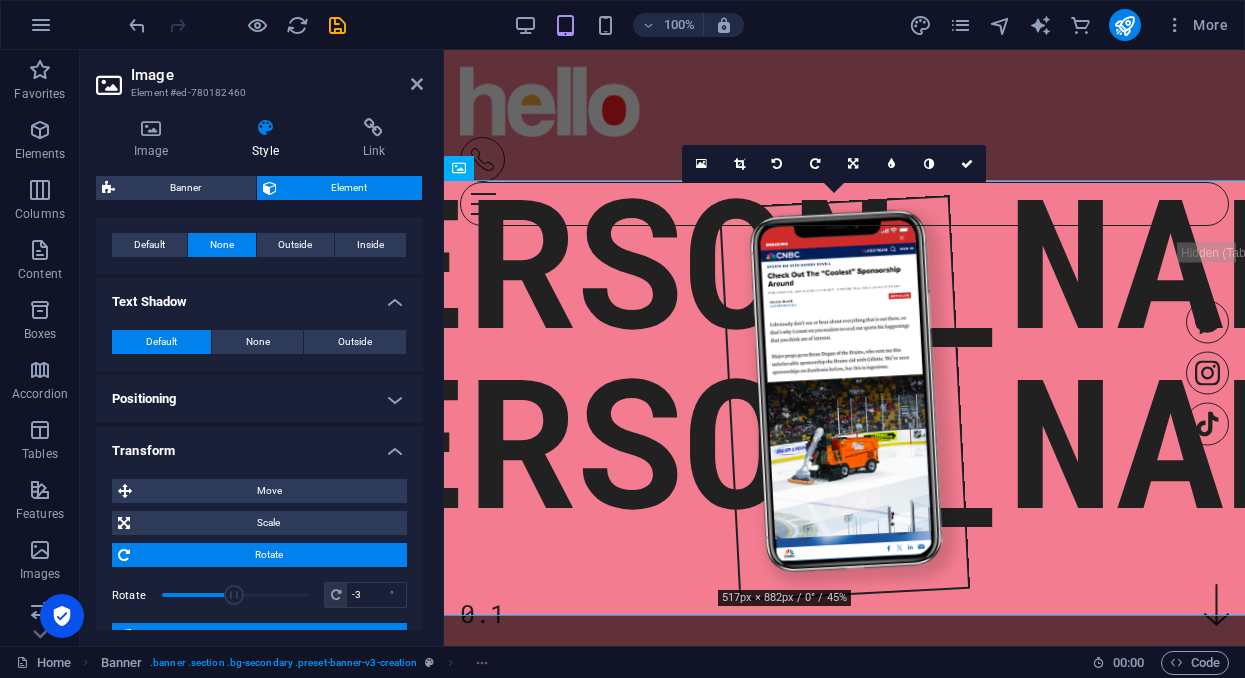 click on "Positioning" at bounding box center (259, 399) 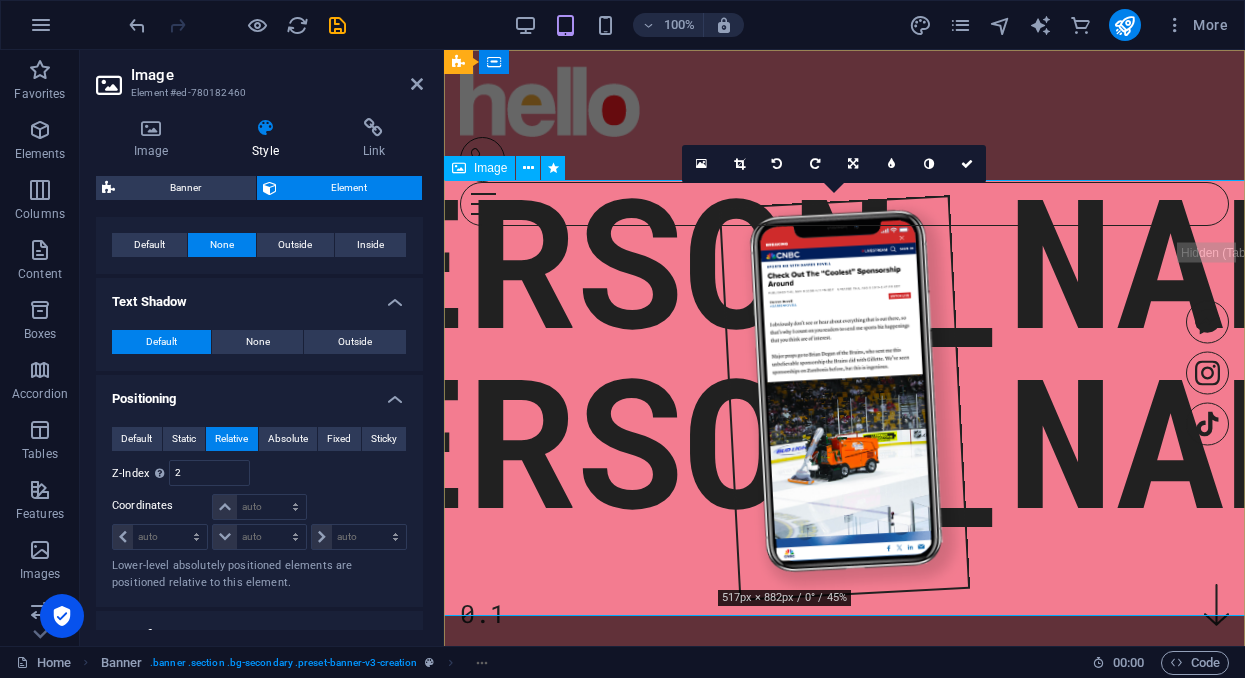 click at bounding box center (844, 398) 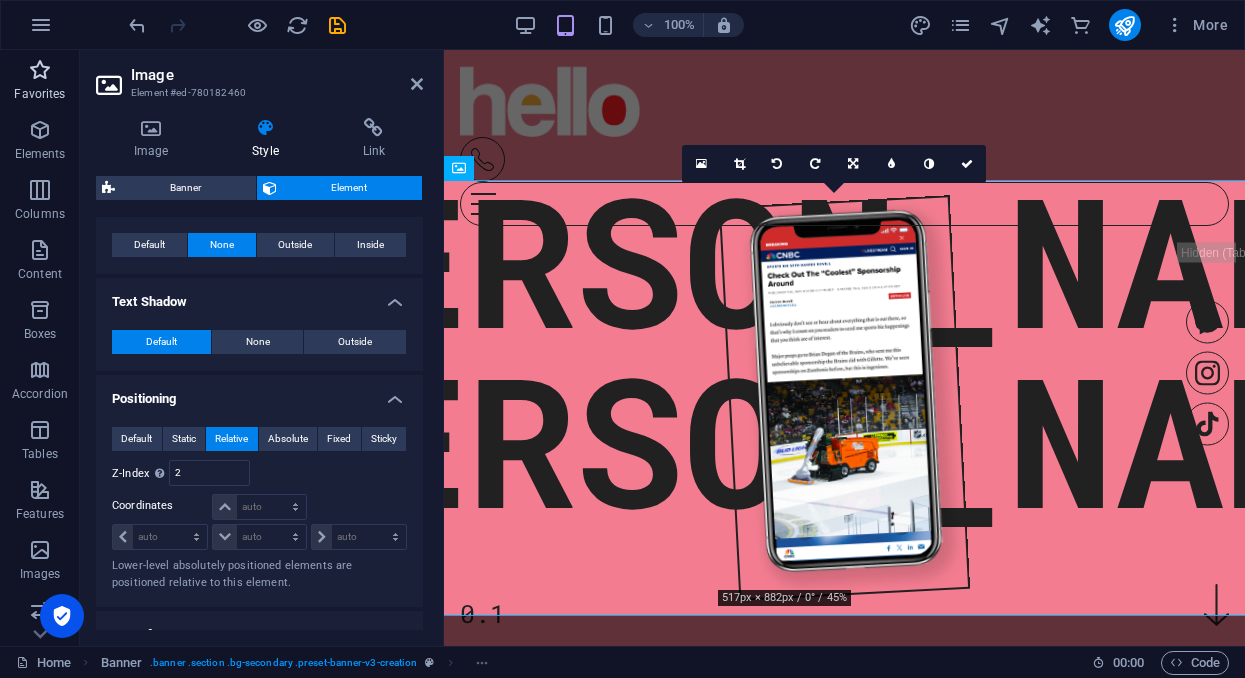 click at bounding box center (40, 70) 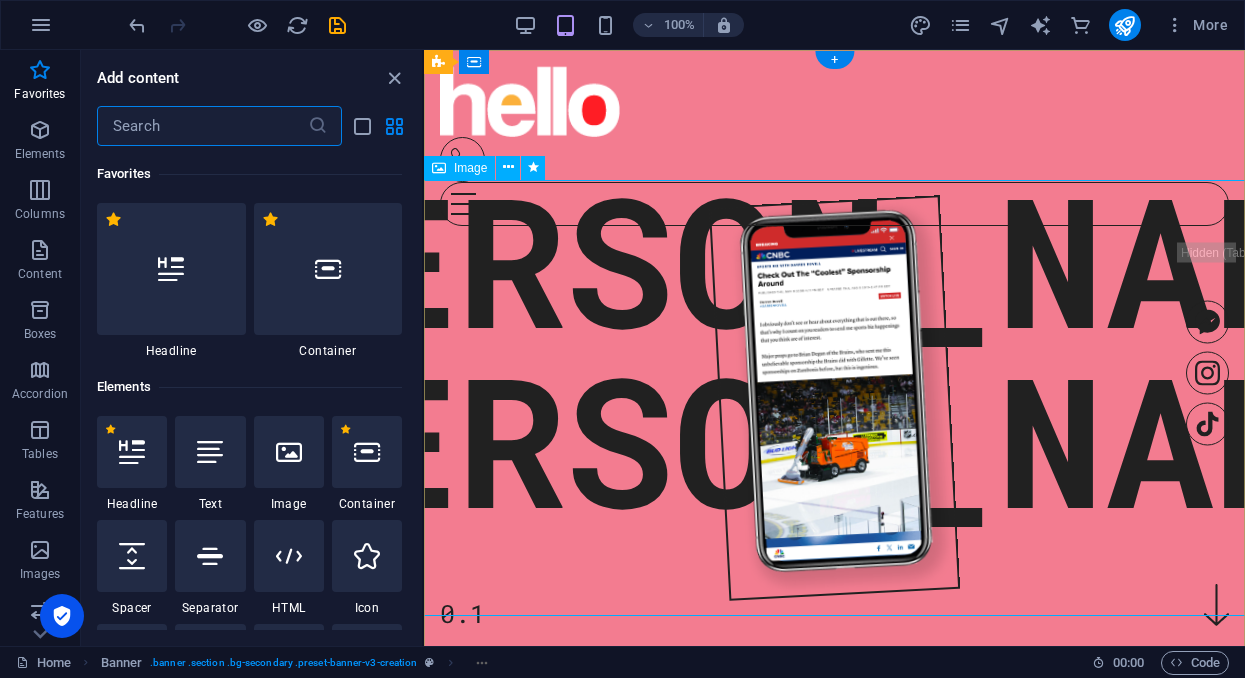 click at bounding box center (834, 398) 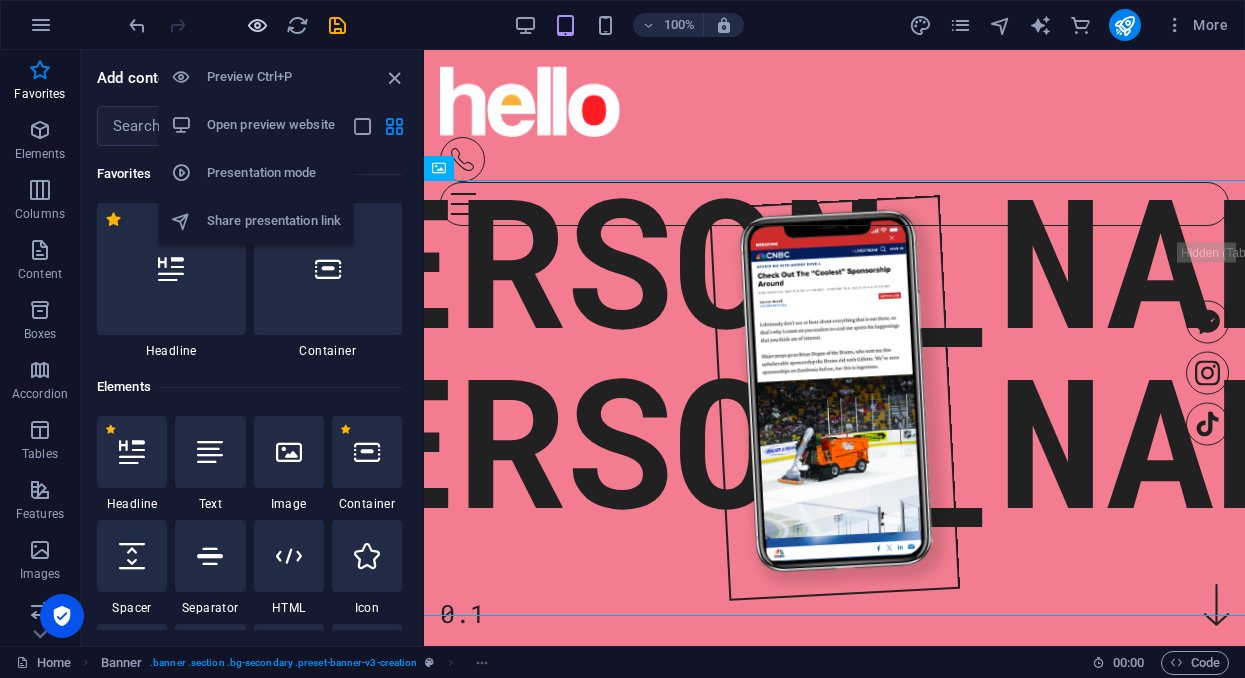 click at bounding box center (257, 25) 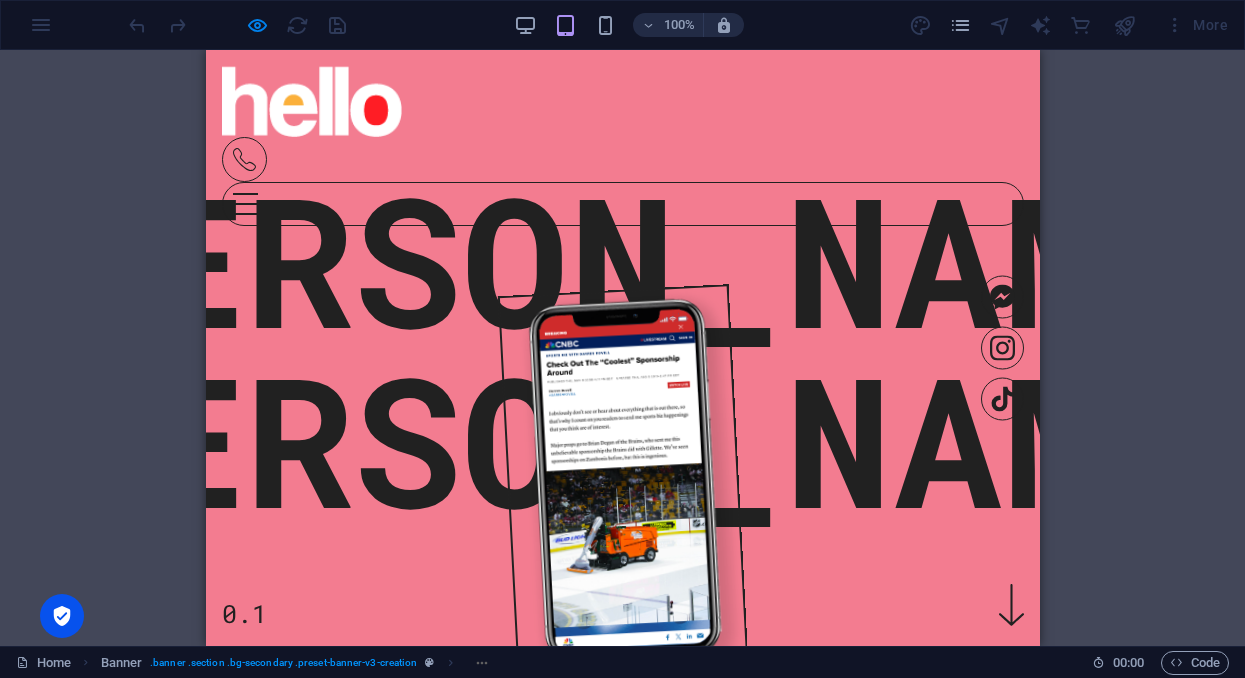 scroll, scrollTop: 0, scrollLeft: 0, axis: both 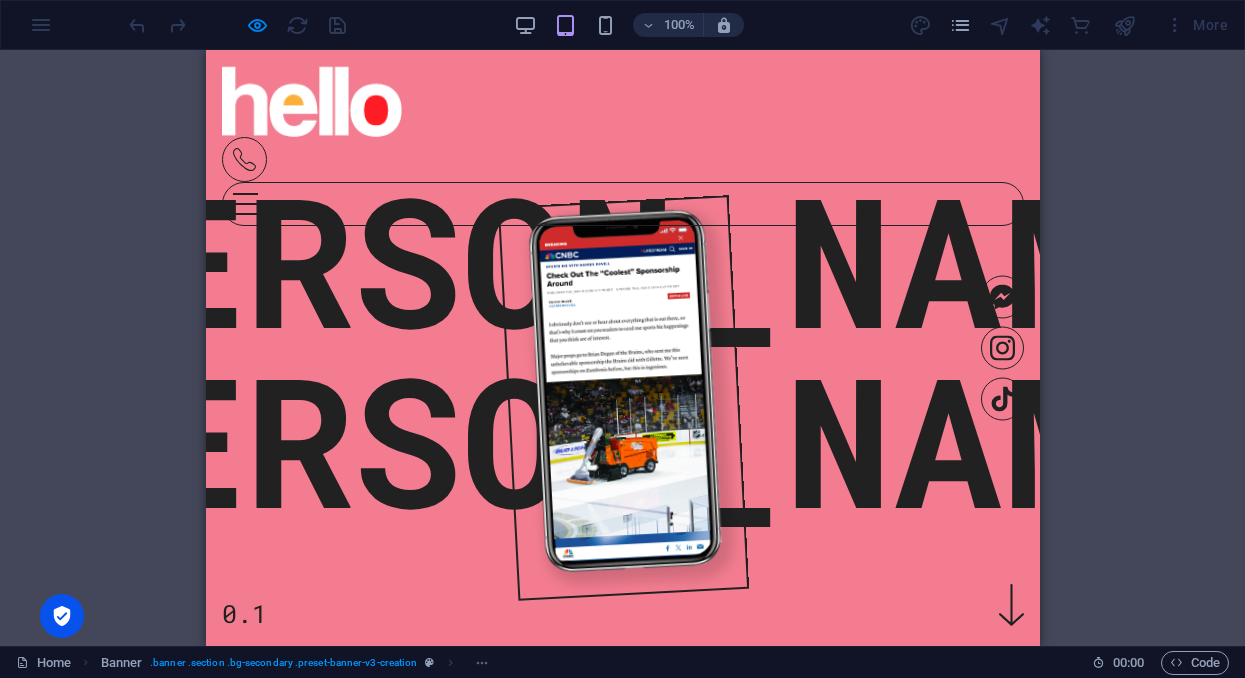click at bounding box center (621, 398) 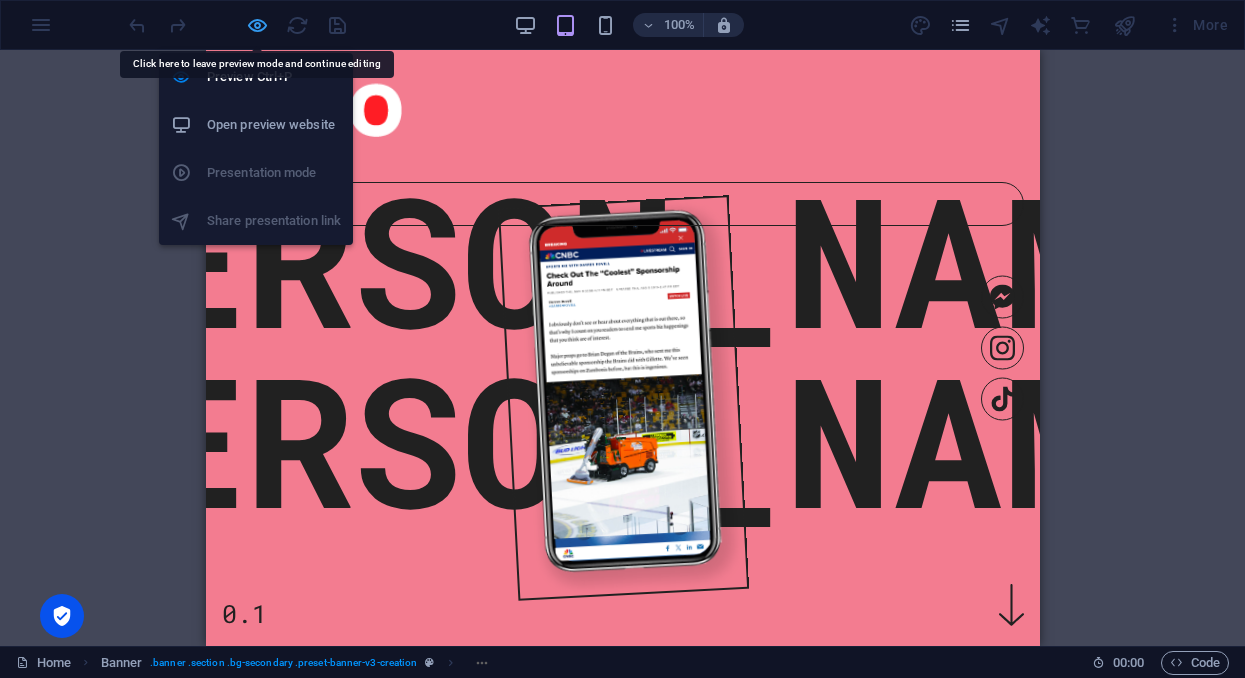 click at bounding box center [257, 25] 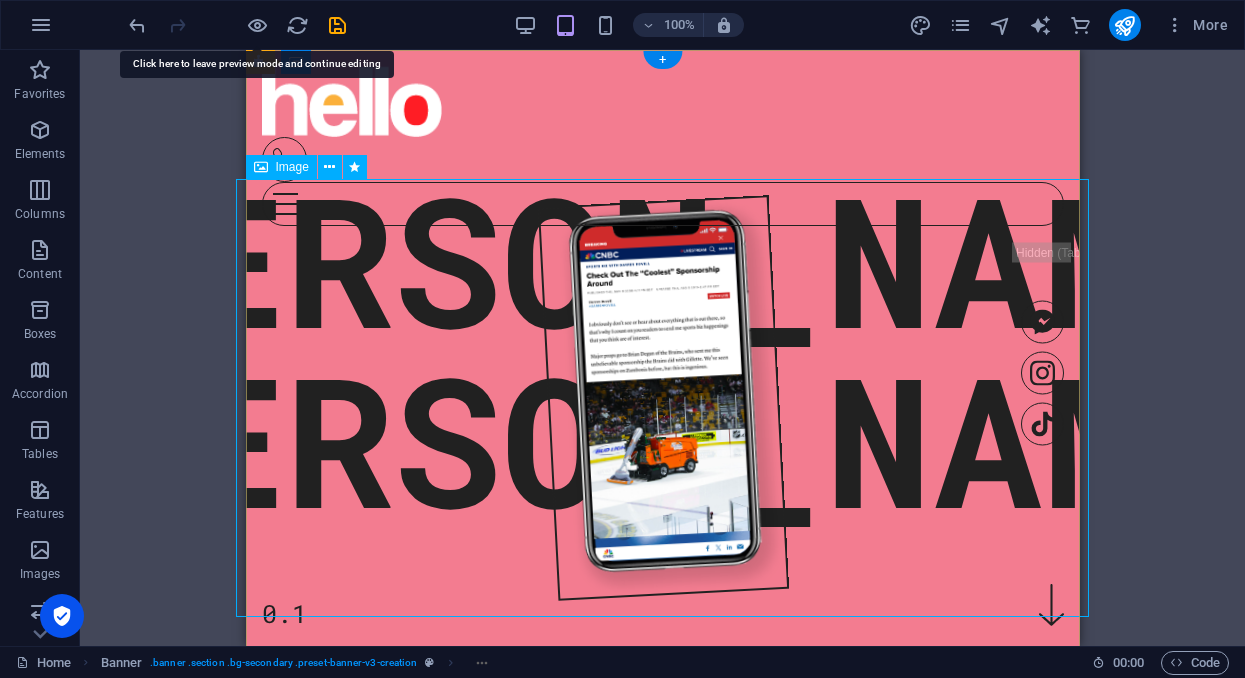 click at bounding box center (661, 397) 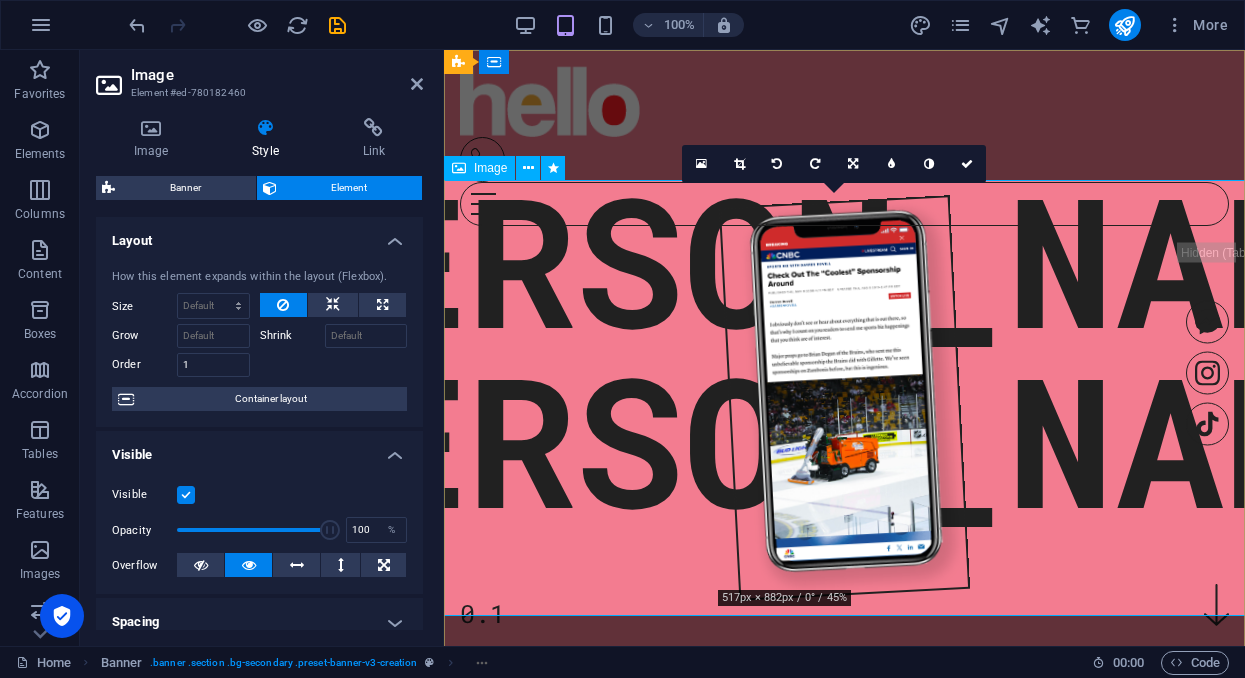 click at bounding box center (844, 398) 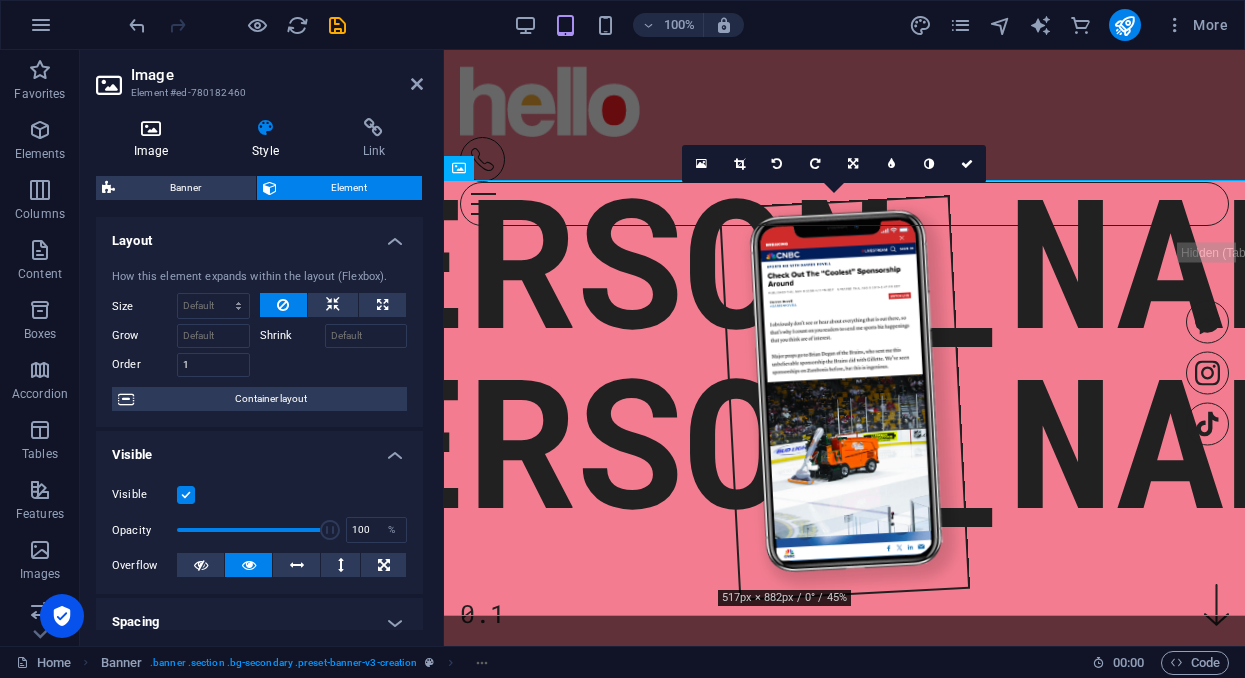 click at bounding box center [151, 128] 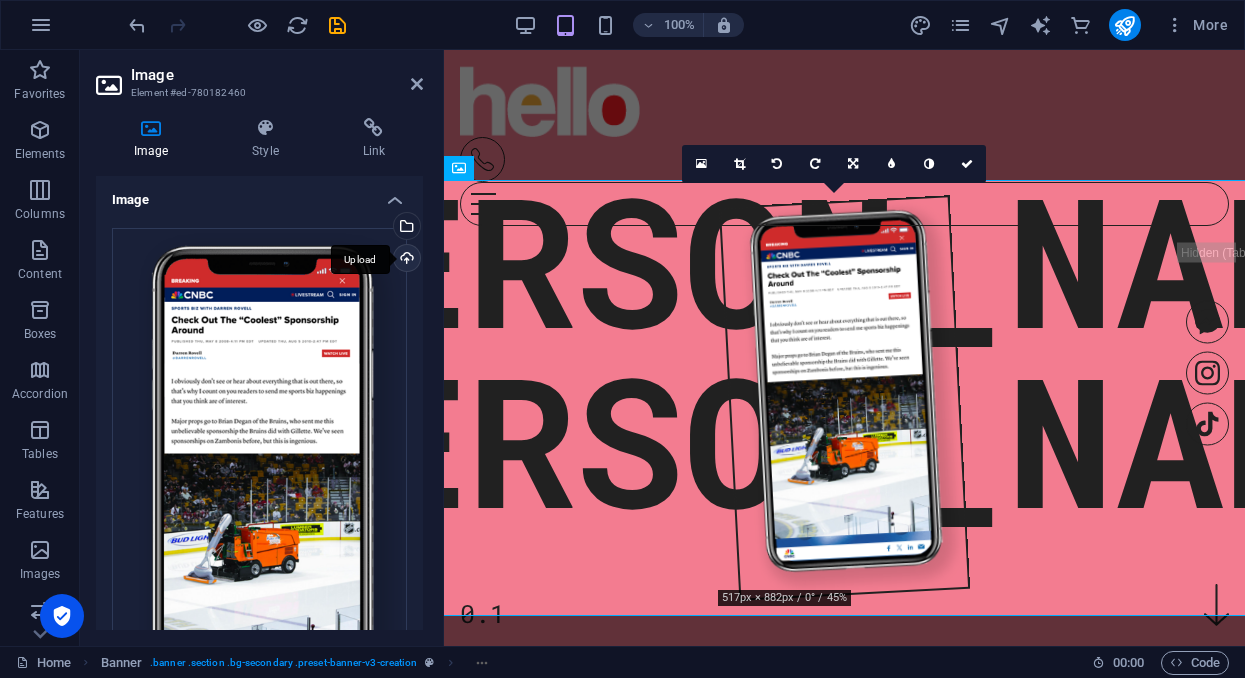 click on "Upload" at bounding box center (405, 260) 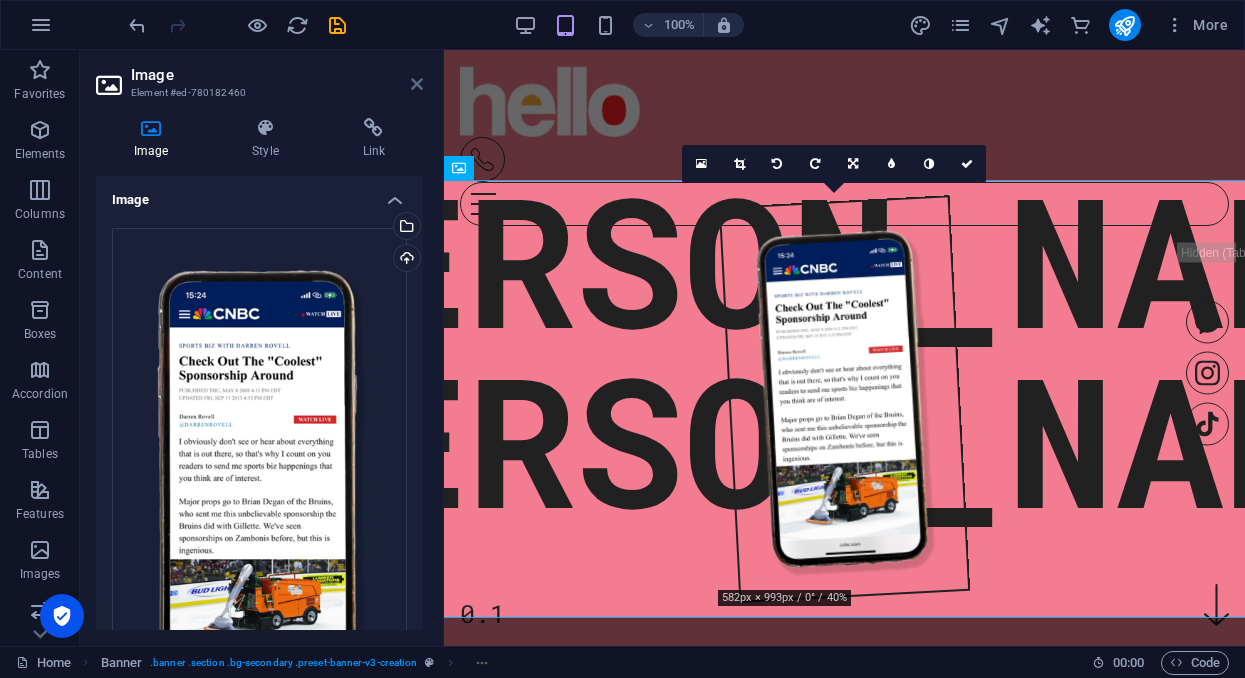 click at bounding box center [417, 84] 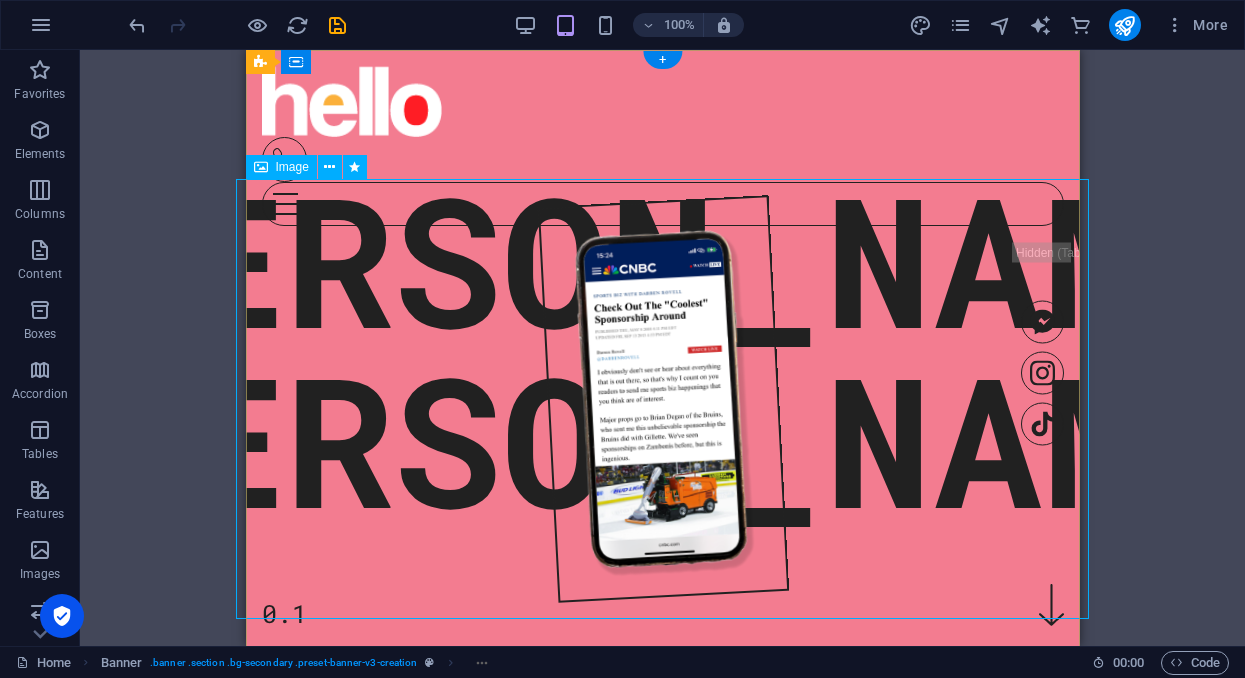 click at bounding box center [662, 398] 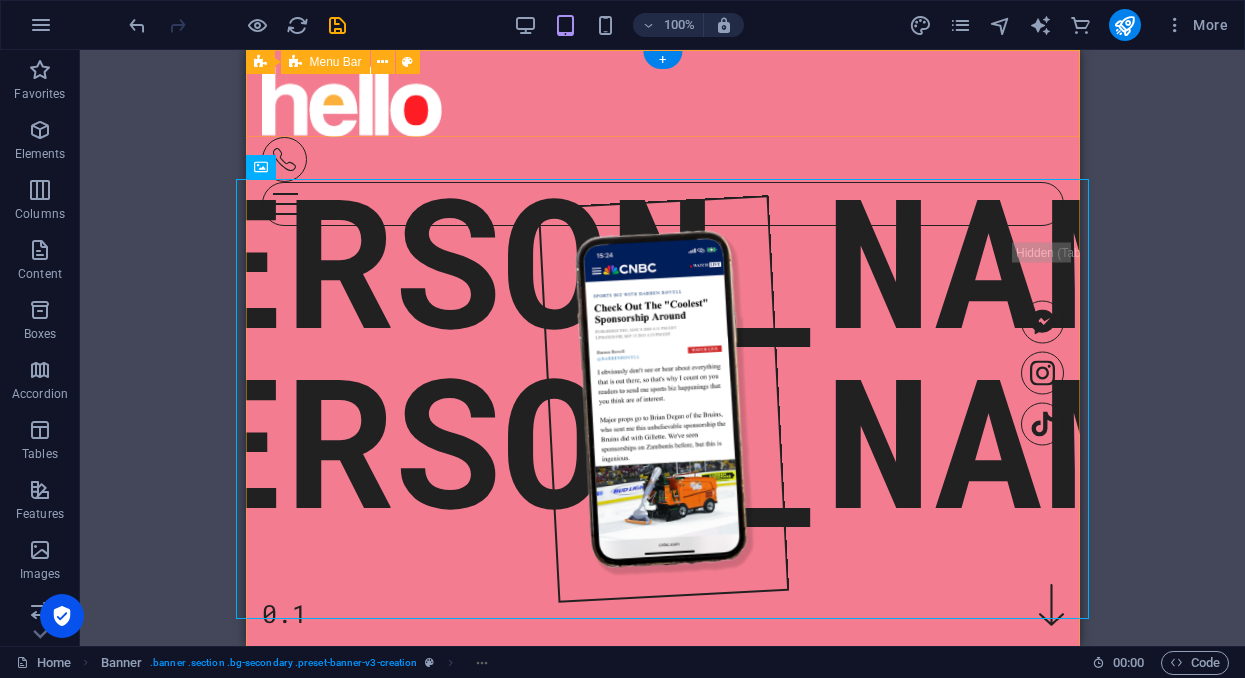 click on "Home More Home More" at bounding box center (662, 138) 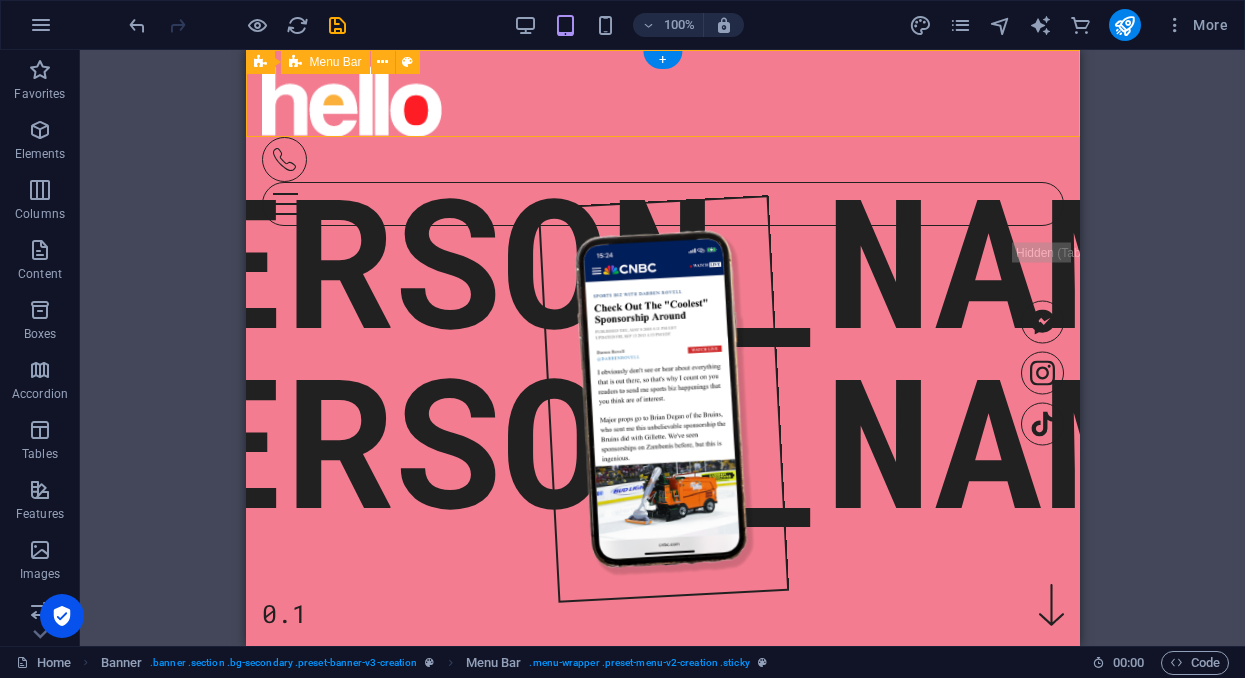 scroll, scrollTop: 2, scrollLeft: 0, axis: vertical 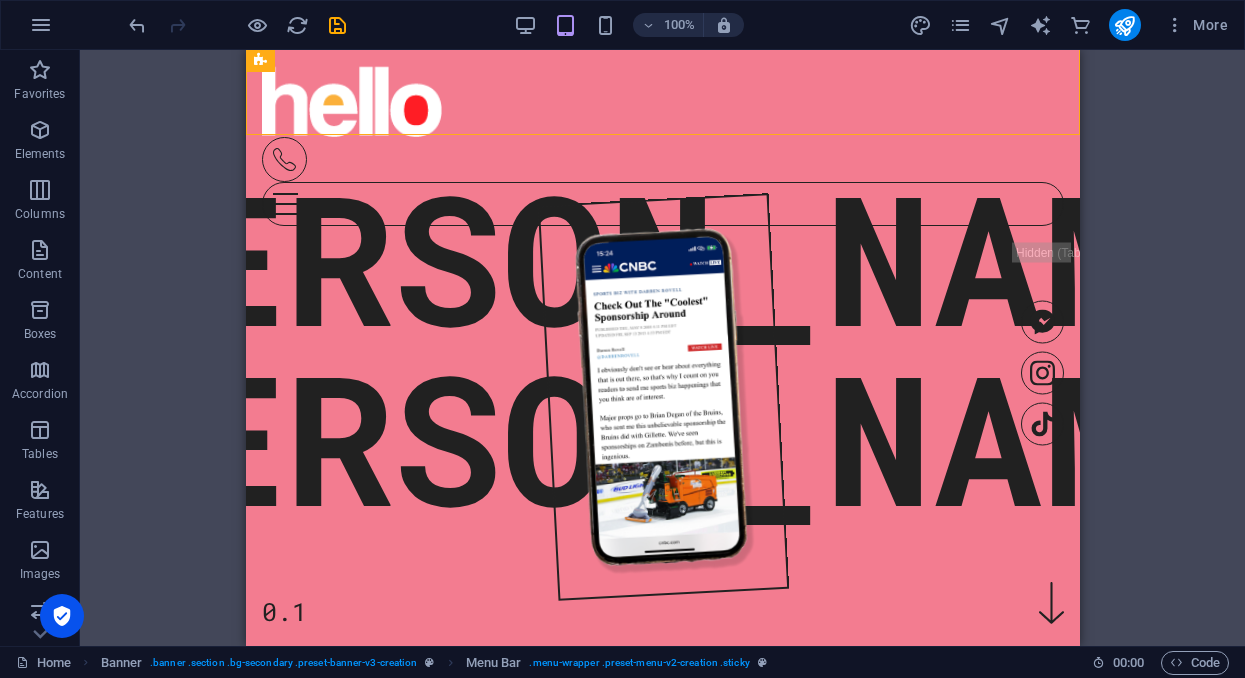 click on "H1   Banner   Banner   Container   Image   Container   Text   Unequal Columns   Container   Container   Banner   Image   Banner   Menu Bar   Container   Unequal Columns   Container   H2   Container   H2   Icon   HTML   Menu   Spacer   Social Media Icons   Menu   Icon" at bounding box center [662, 348] 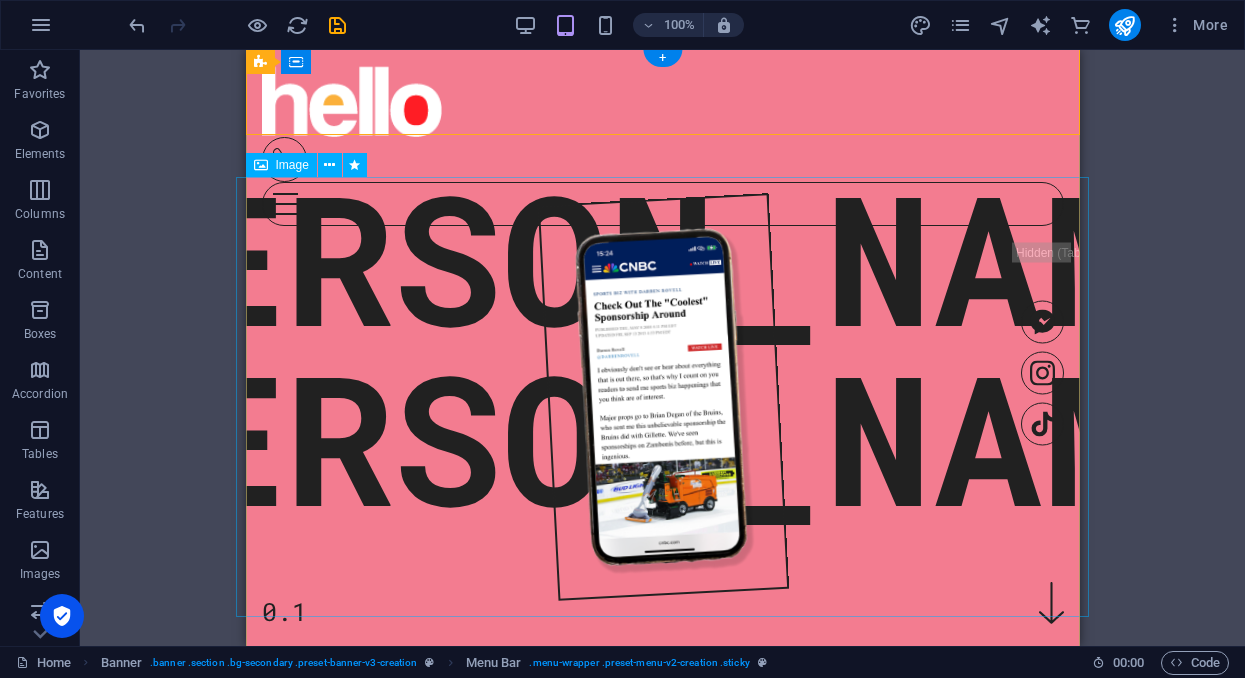 click at bounding box center (662, 396) 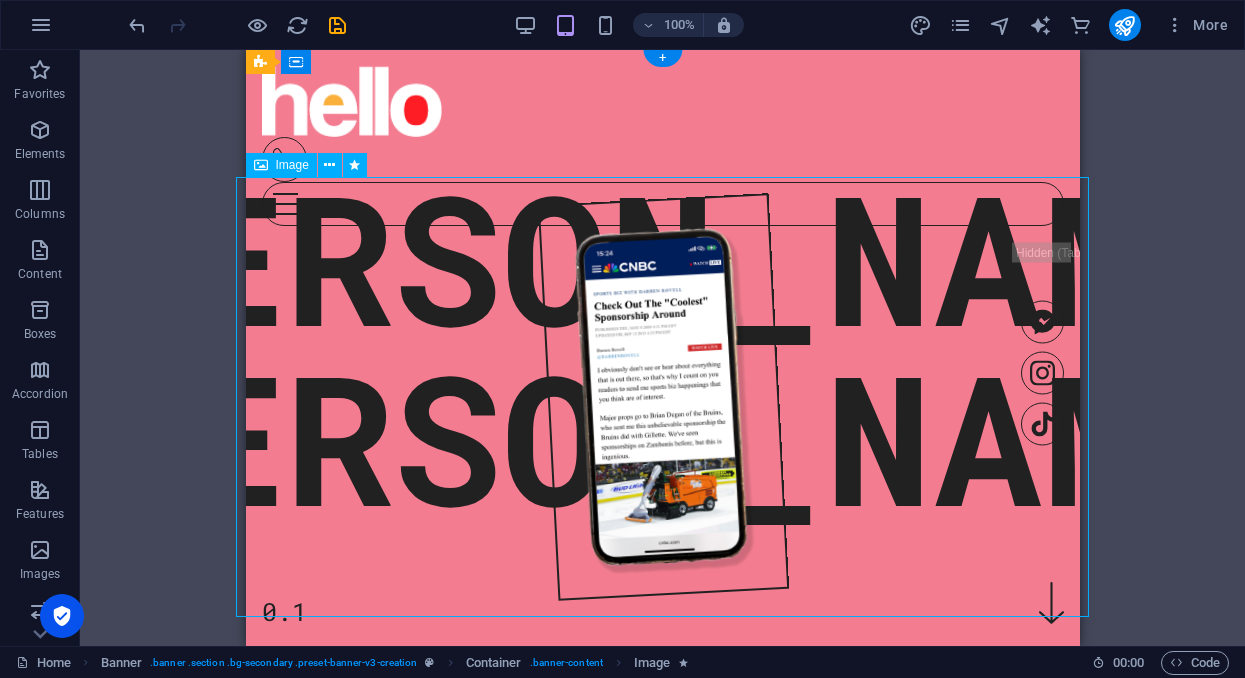 click at bounding box center (662, 396) 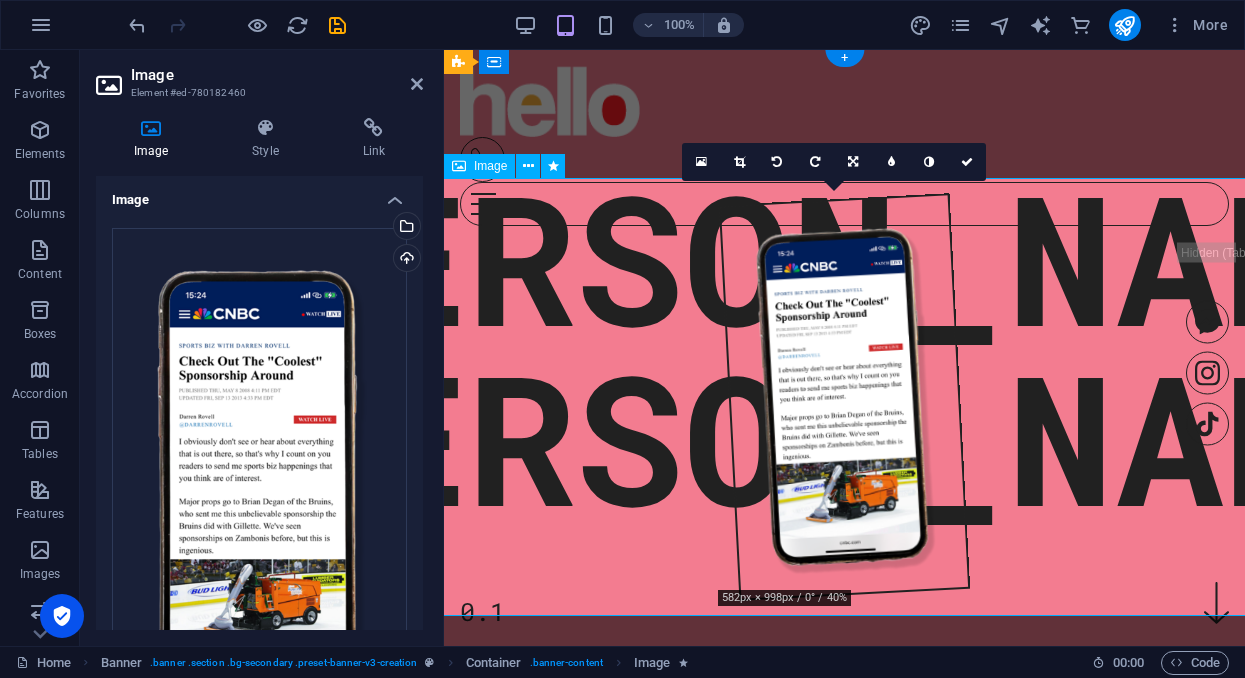 click at bounding box center (844, 397) 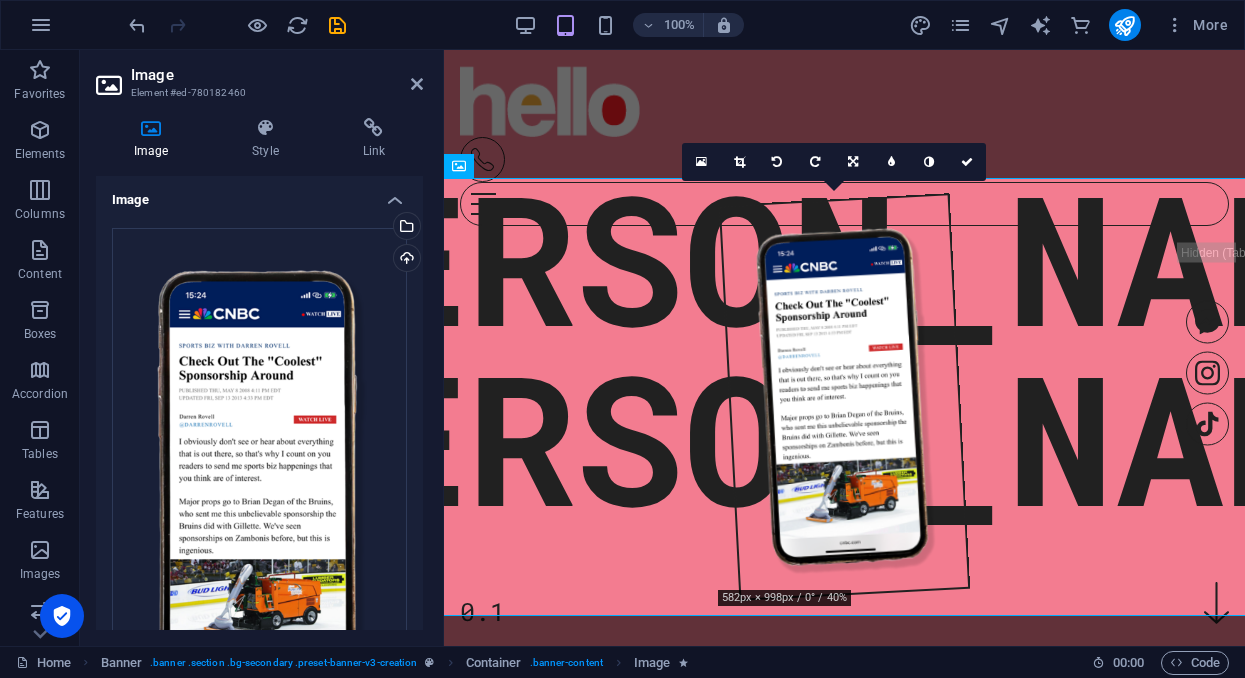 scroll, scrollTop: 0, scrollLeft: 0, axis: both 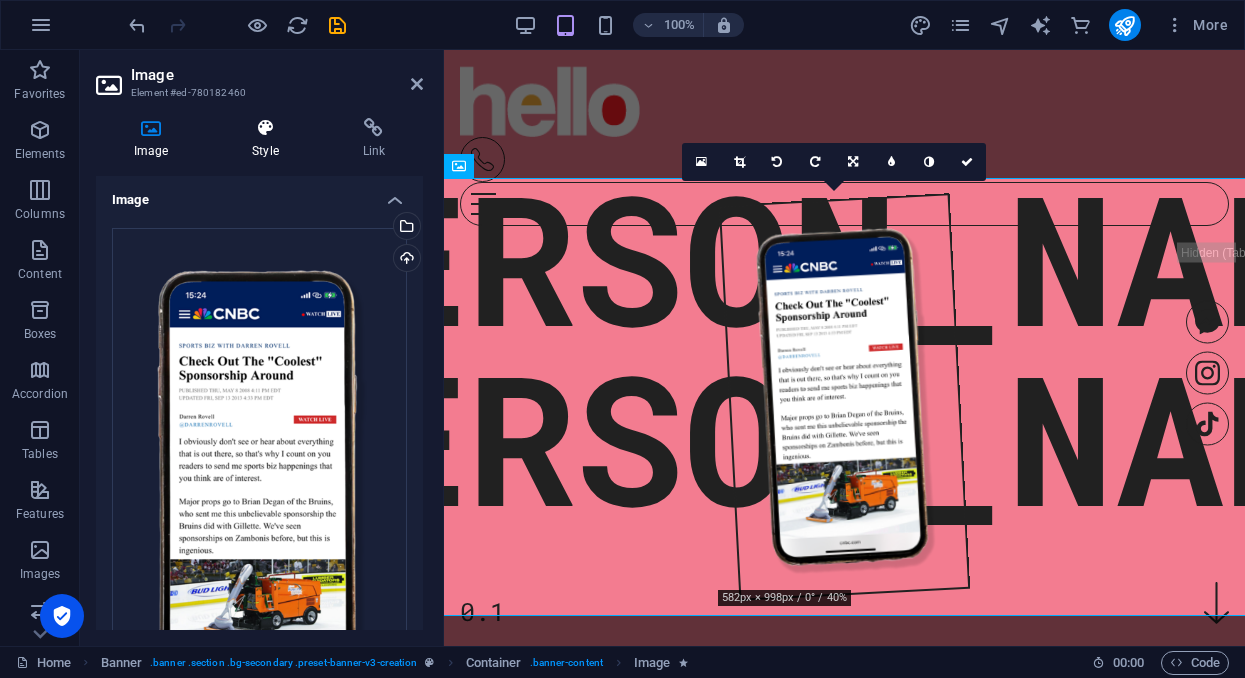 click at bounding box center (265, 128) 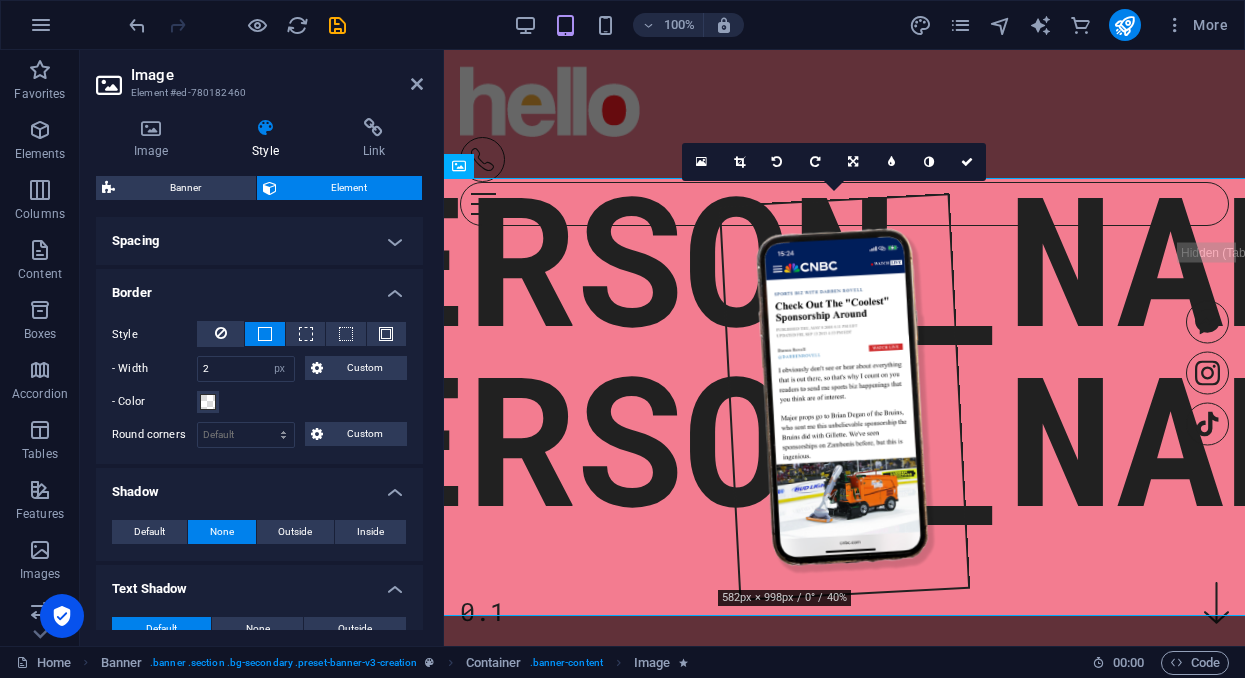 scroll, scrollTop: 383, scrollLeft: 0, axis: vertical 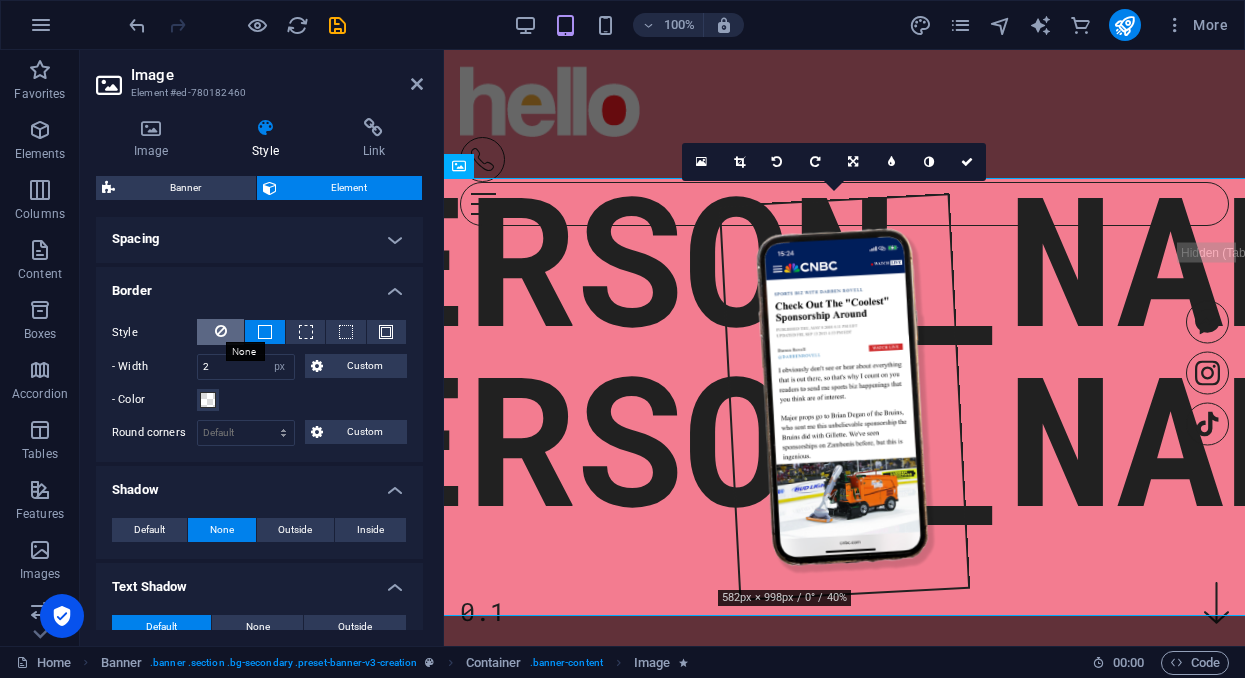 click at bounding box center (221, 331) 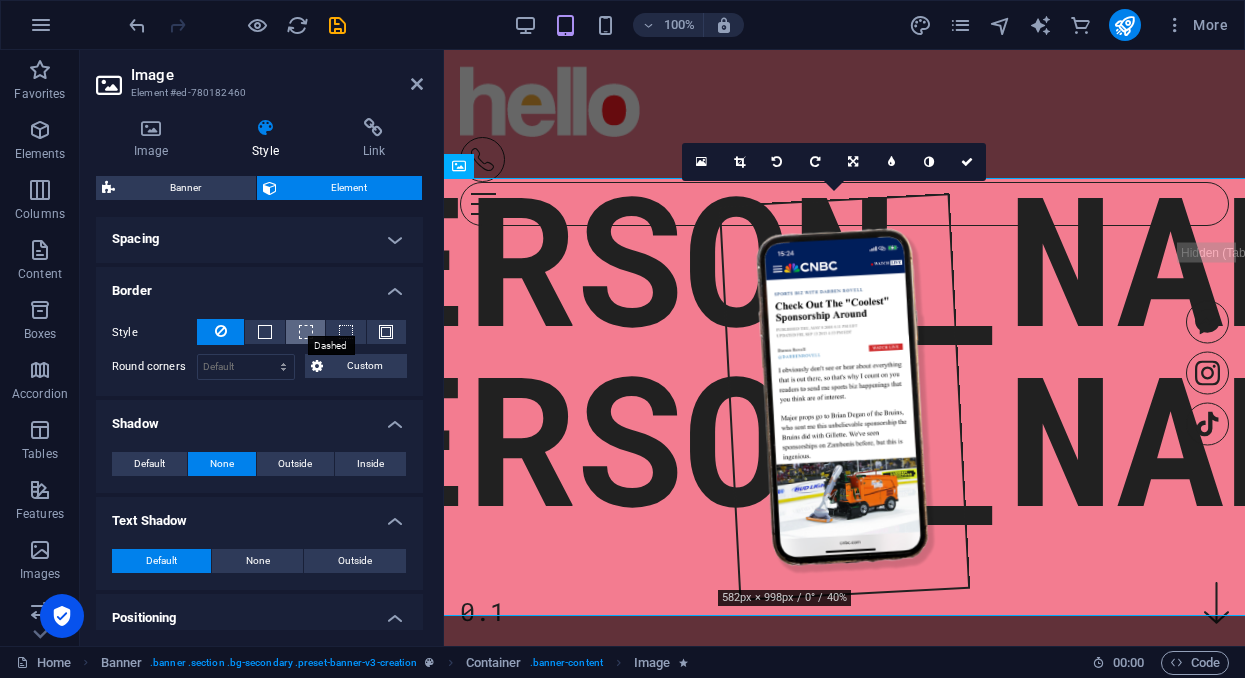 click at bounding box center [306, 332] 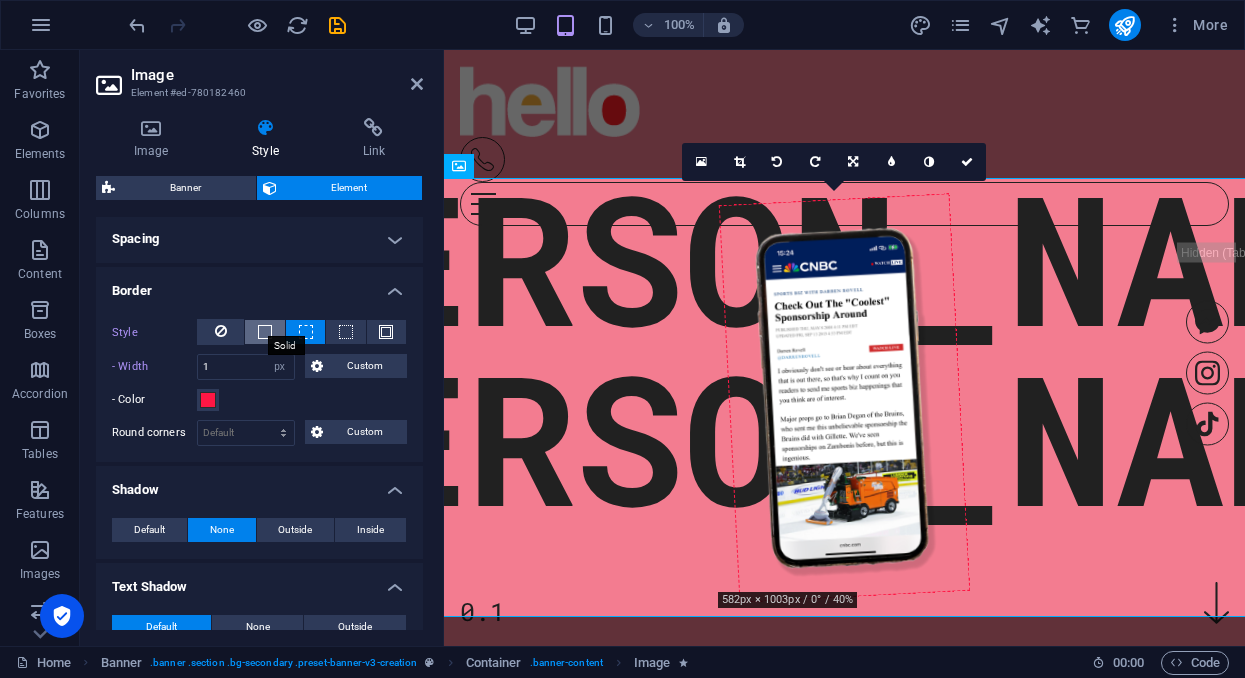 click at bounding box center [265, 332] 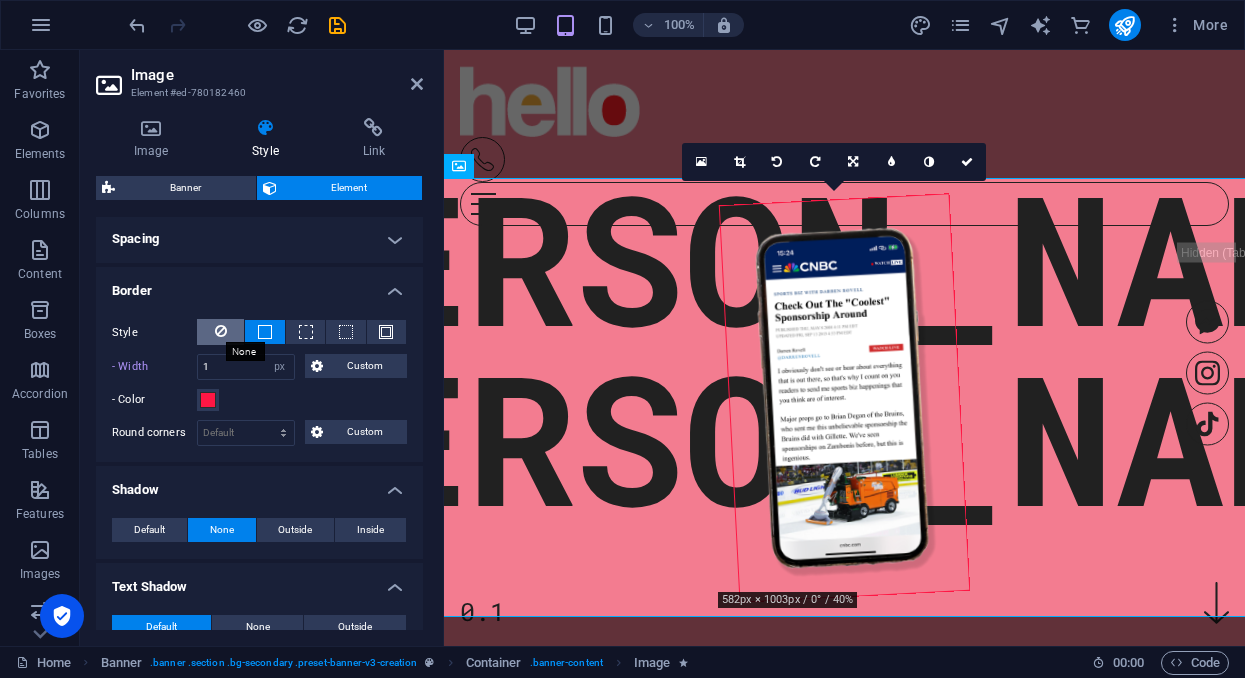 click at bounding box center (221, 331) 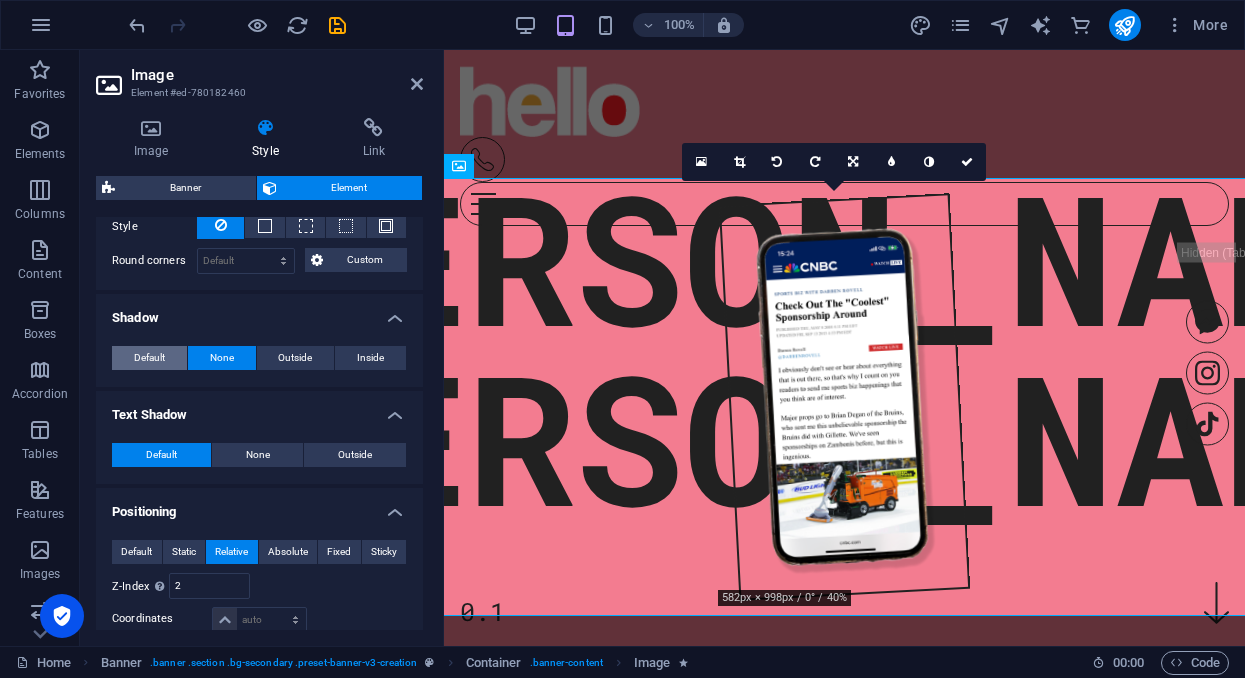scroll, scrollTop: 490, scrollLeft: 0, axis: vertical 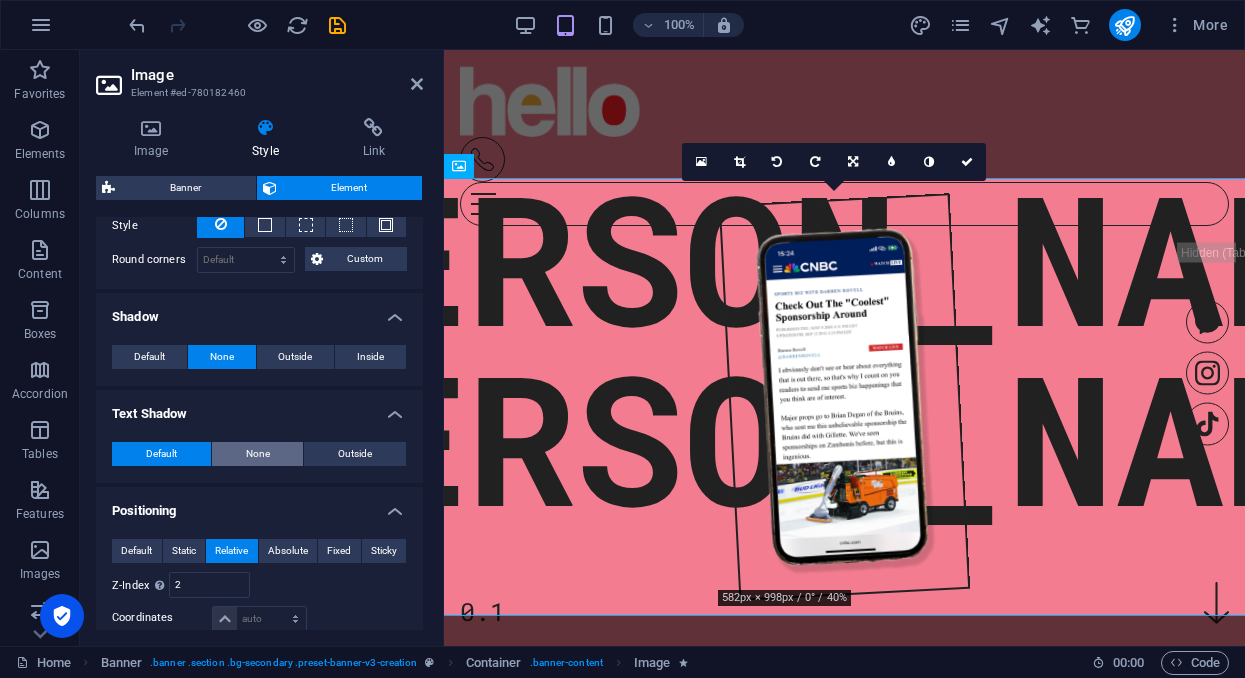 click on "None" at bounding box center [258, 454] 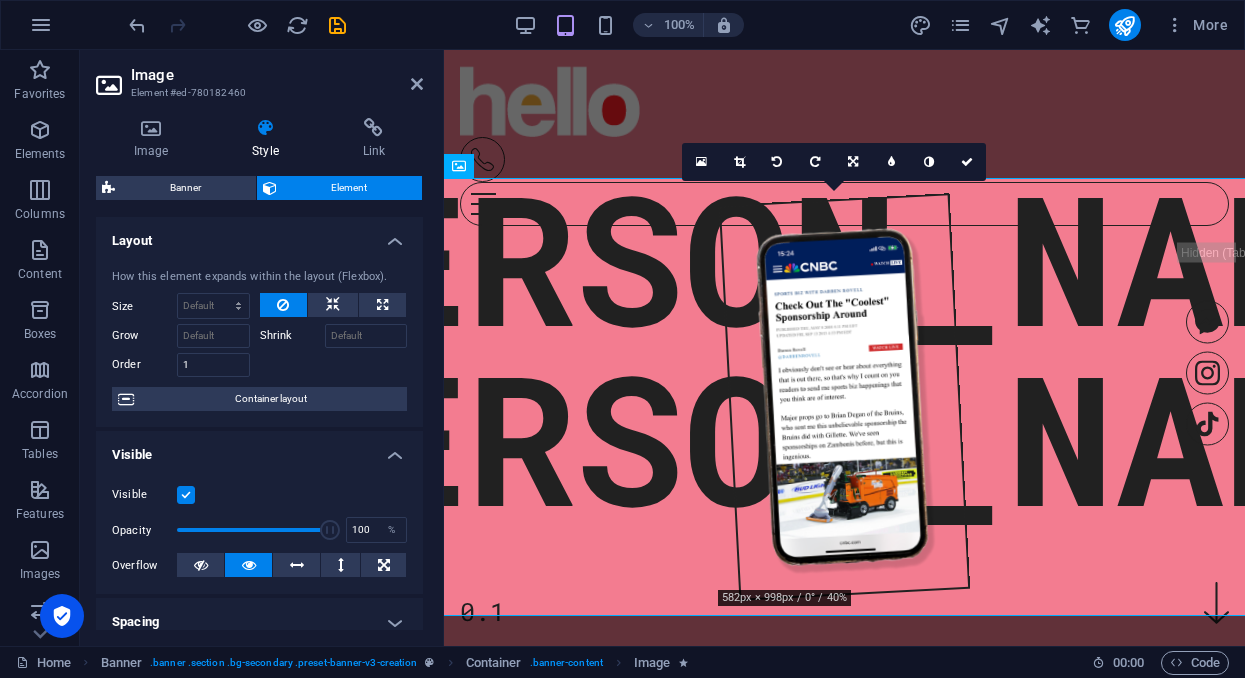 scroll, scrollTop: 0, scrollLeft: 0, axis: both 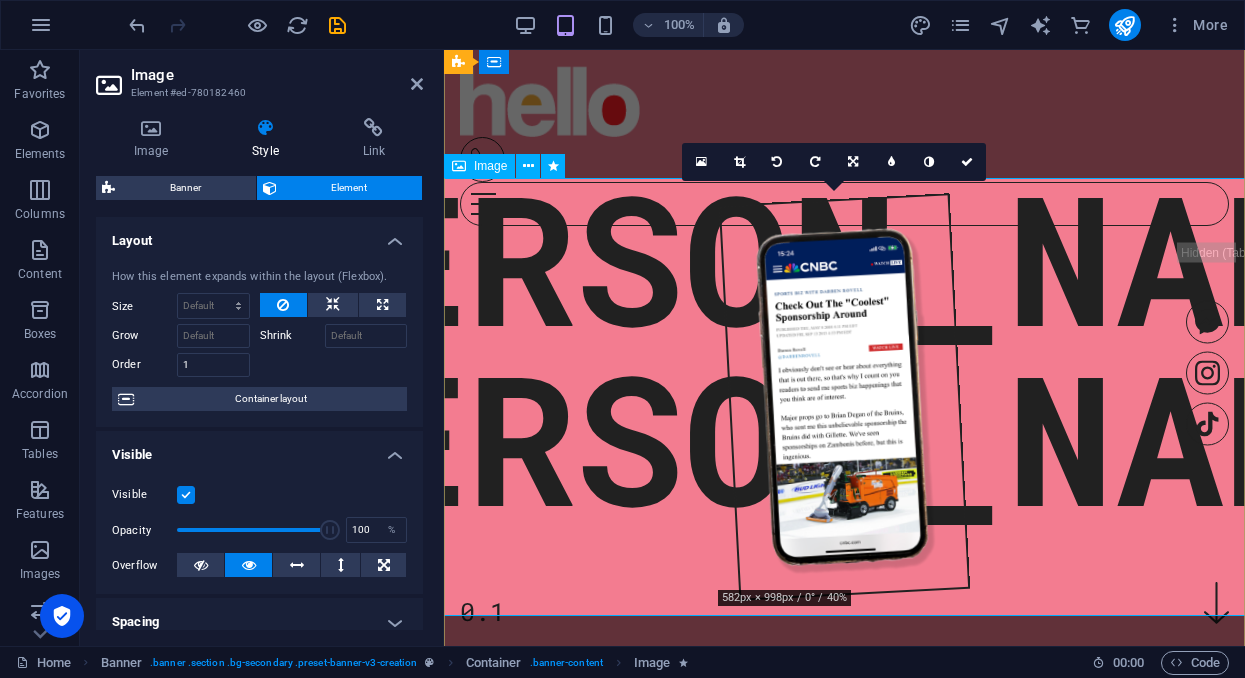 click at bounding box center [844, 397] 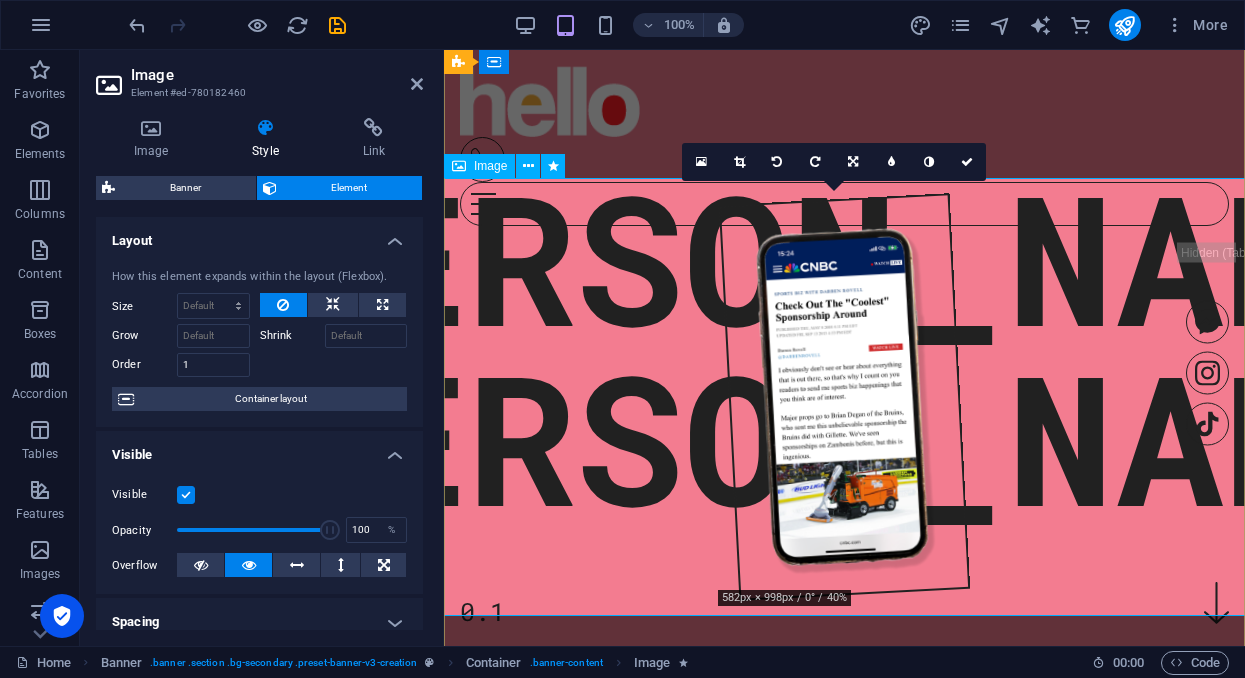 click at bounding box center [844, 397] 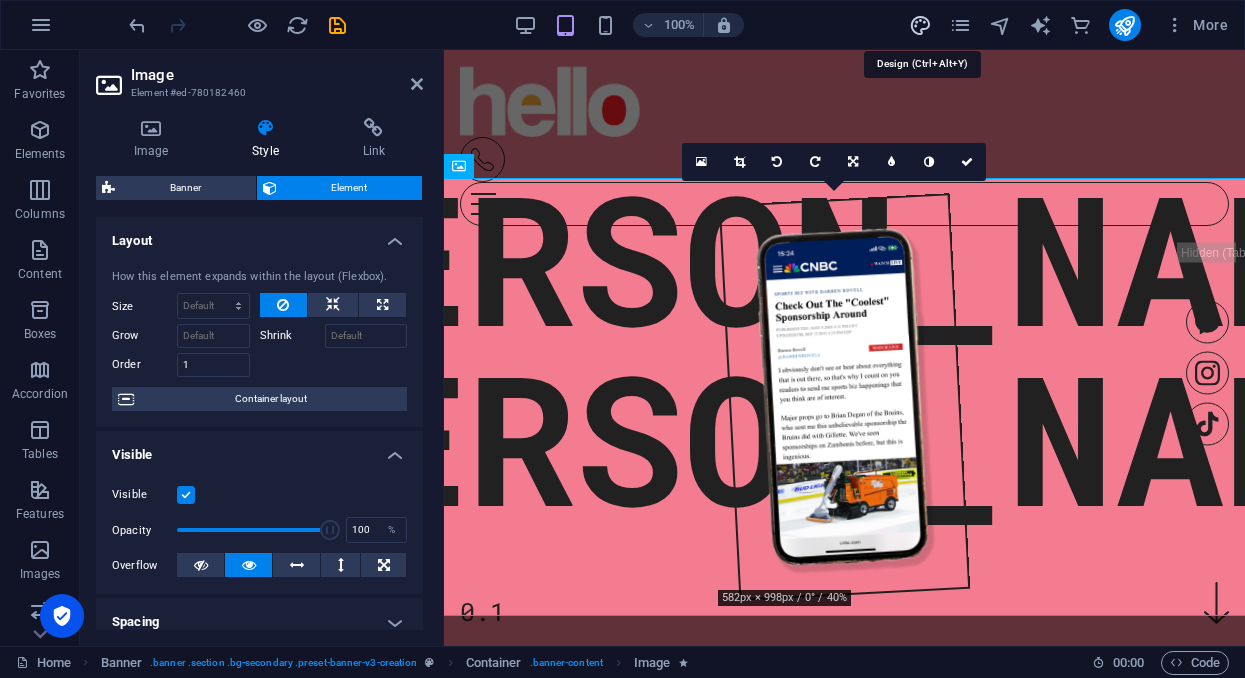 click at bounding box center (920, 25) 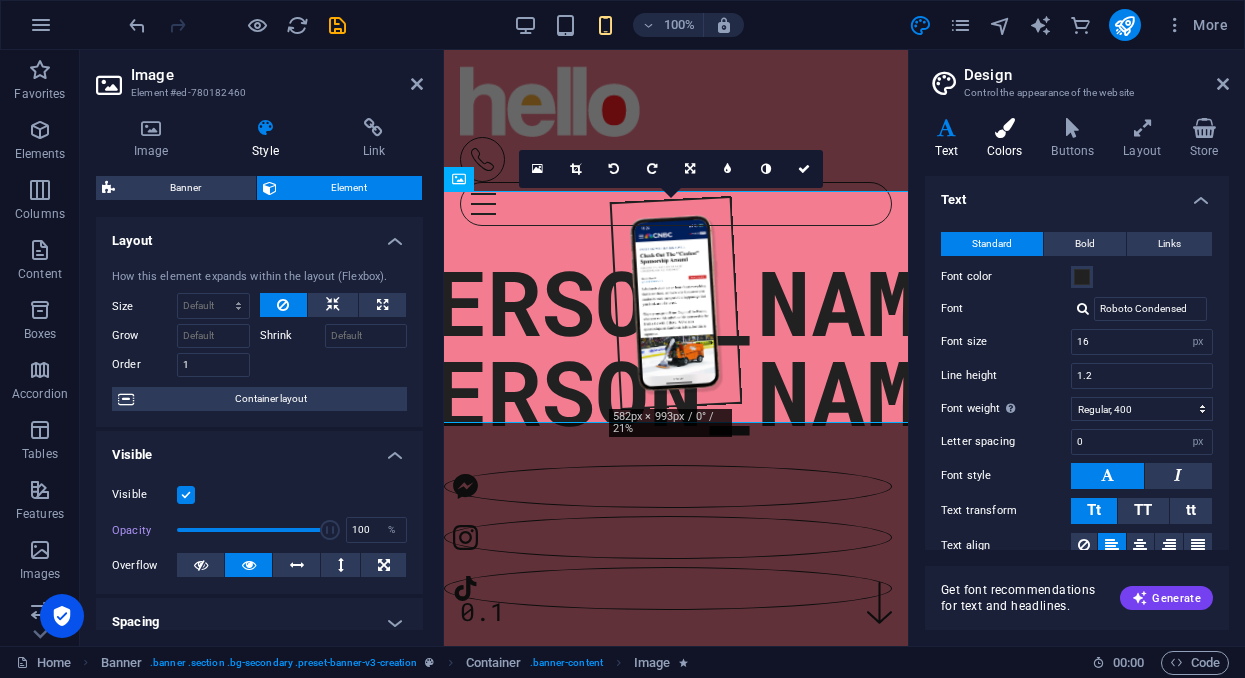 click at bounding box center (1004, 128) 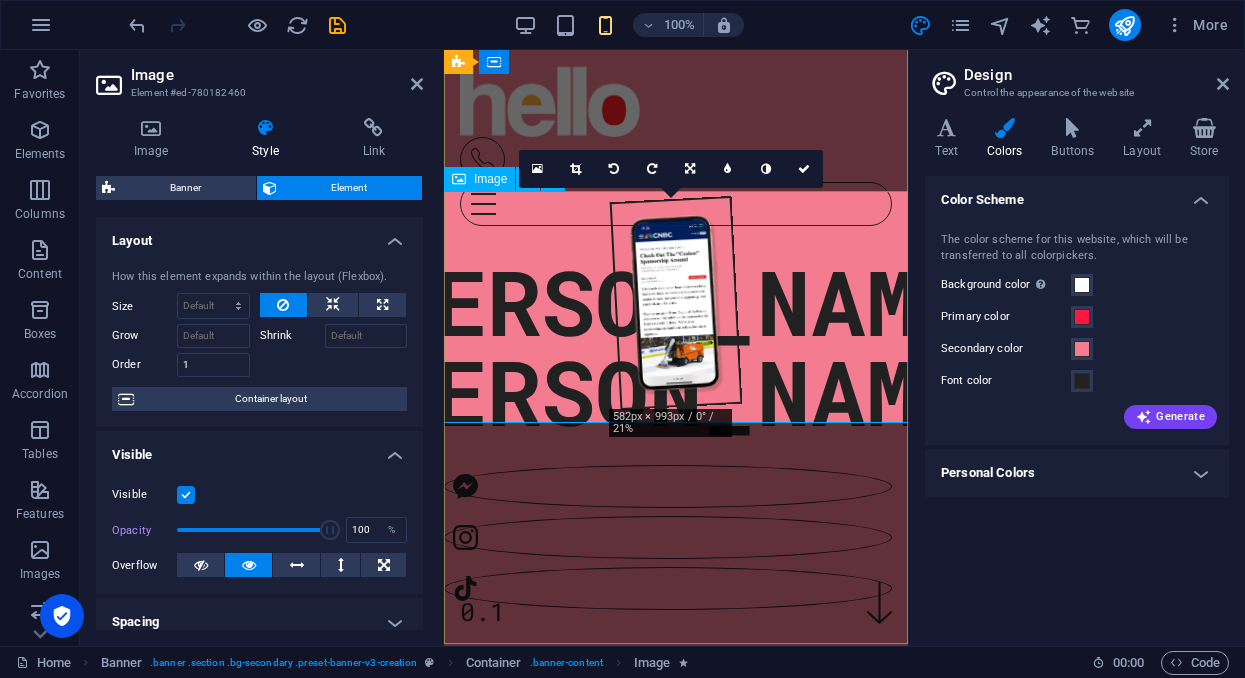 click at bounding box center [676, 303] 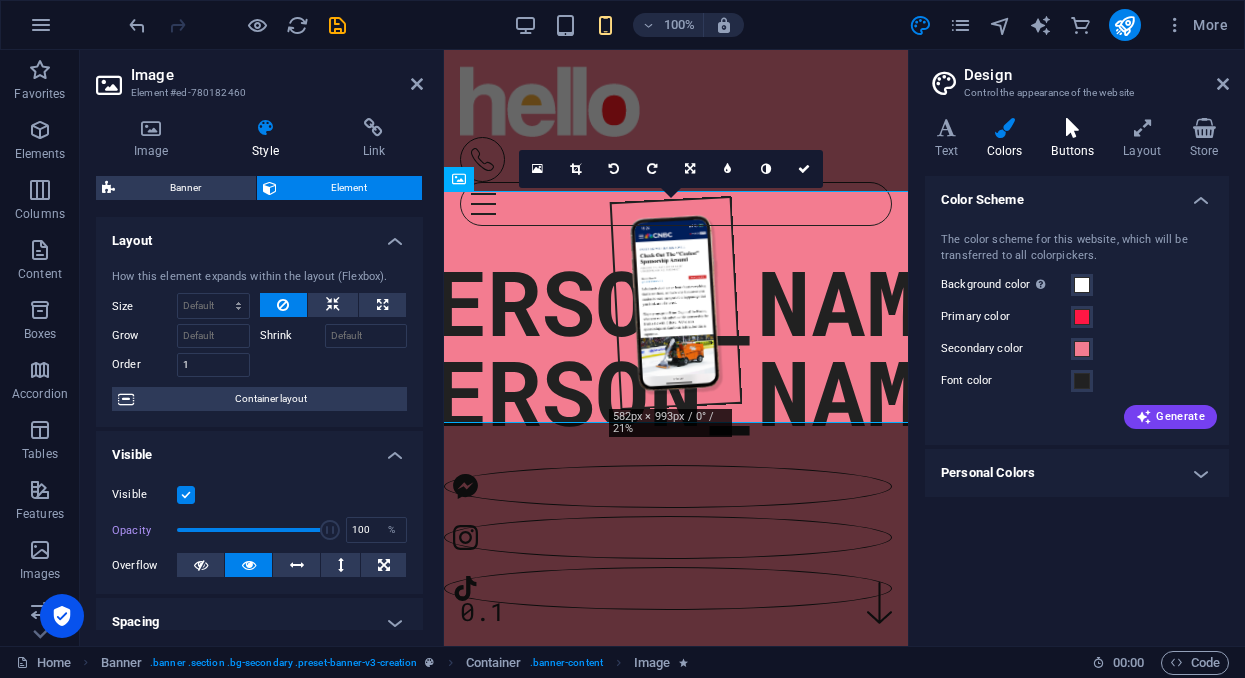 click at bounding box center [1073, 128] 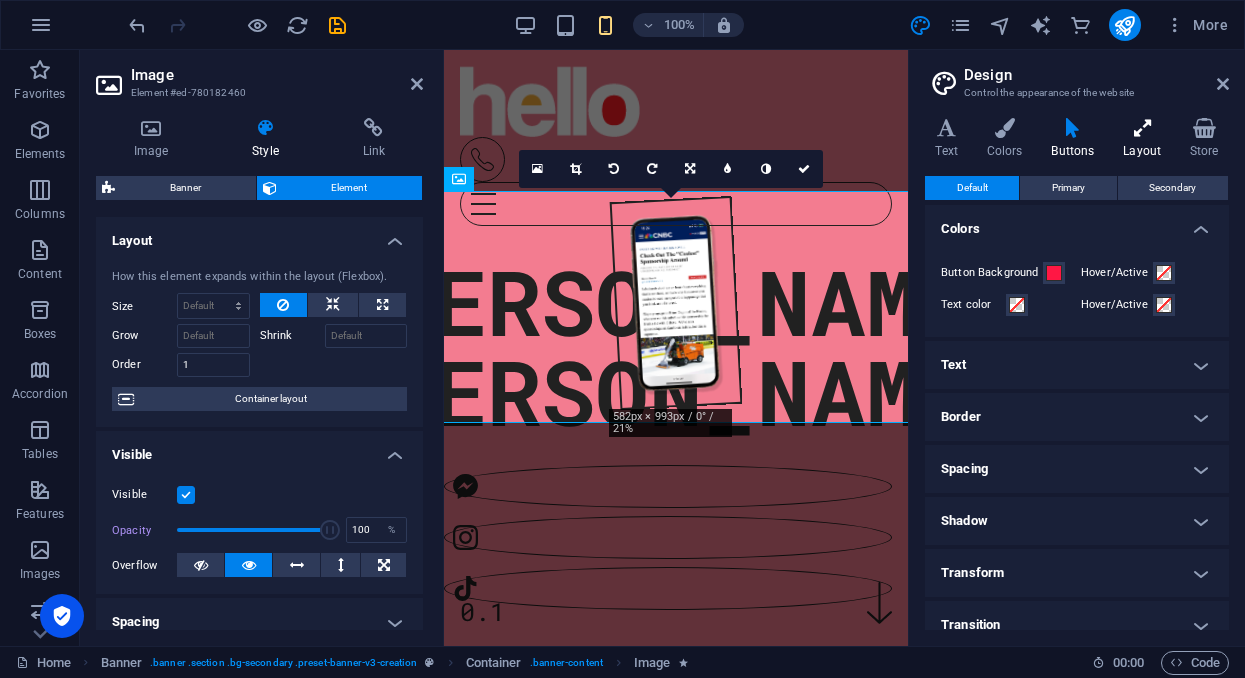 click at bounding box center (1142, 128) 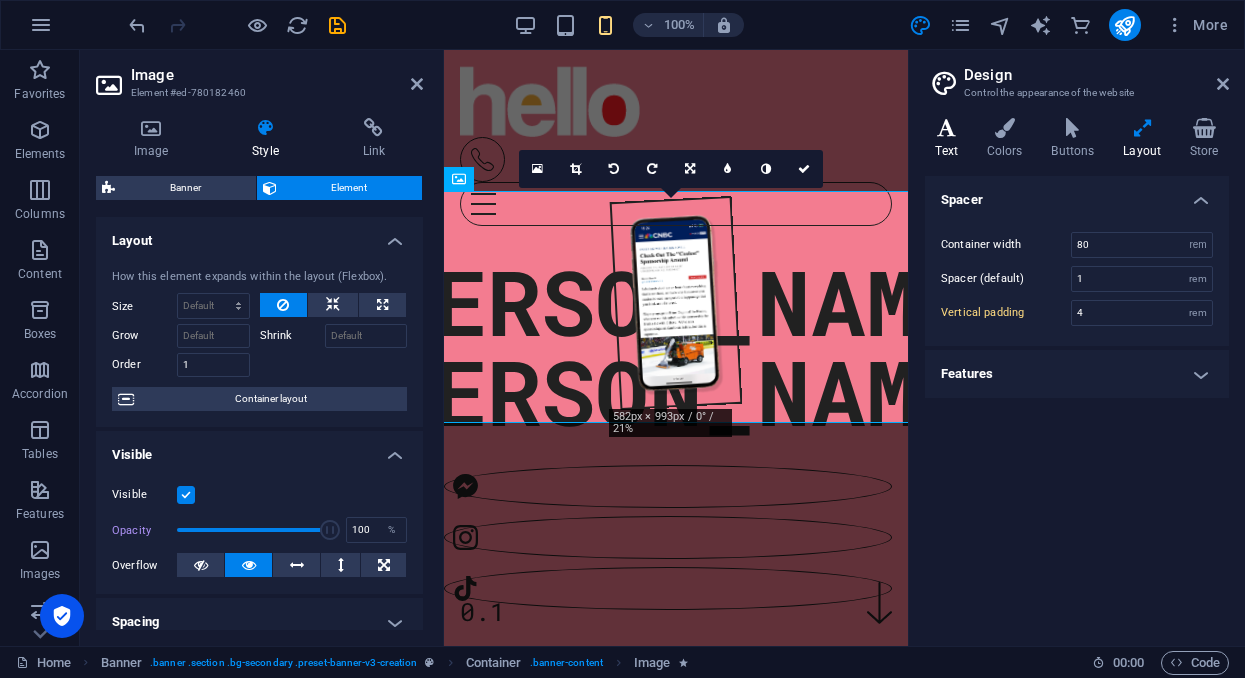click at bounding box center [946, 128] 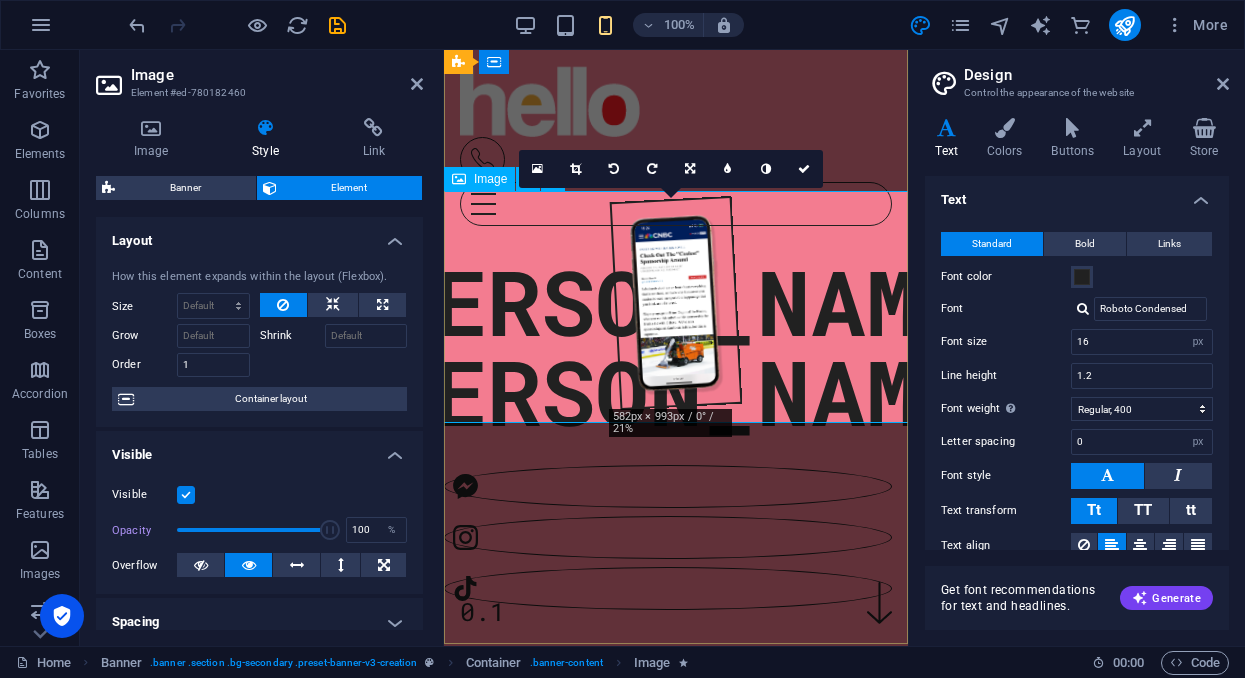 click at bounding box center (676, 303) 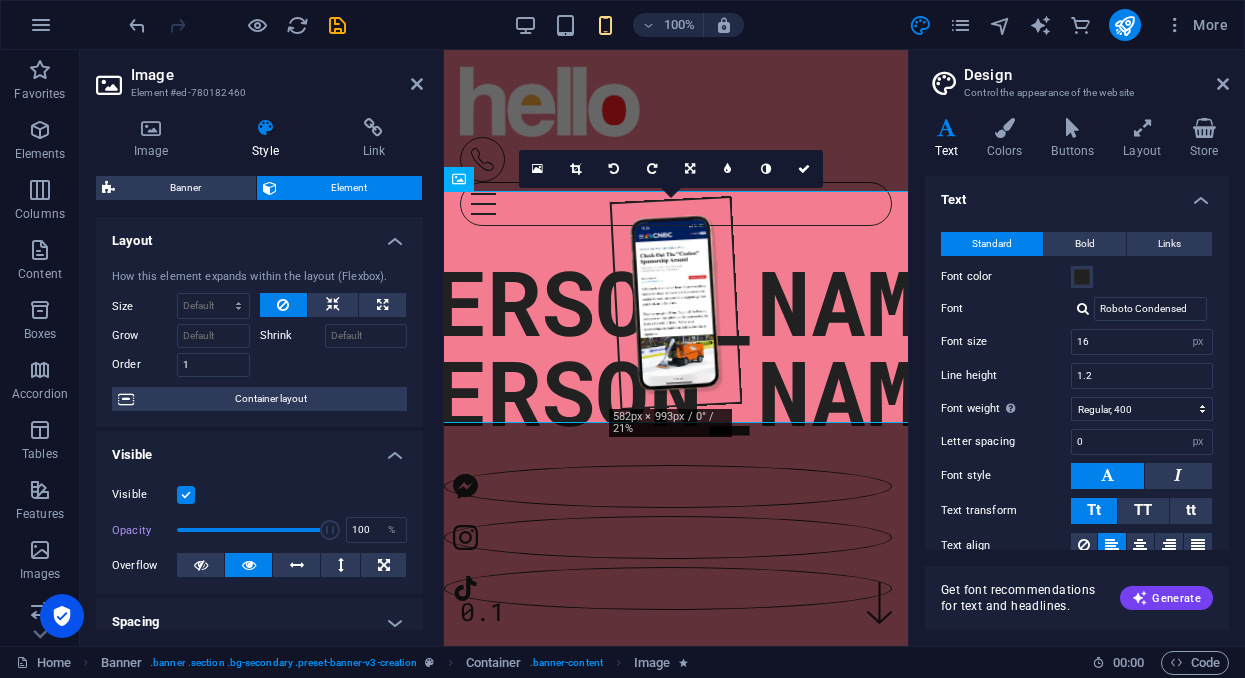 click on "How this element expands within the layout (Flexbox). Size Default auto px % 1/1 1/2 1/3 1/4 1/5 1/6 1/7 1/8 1/9 1/10 Grow Shrink Order 1 Container layout" at bounding box center (259, 340) 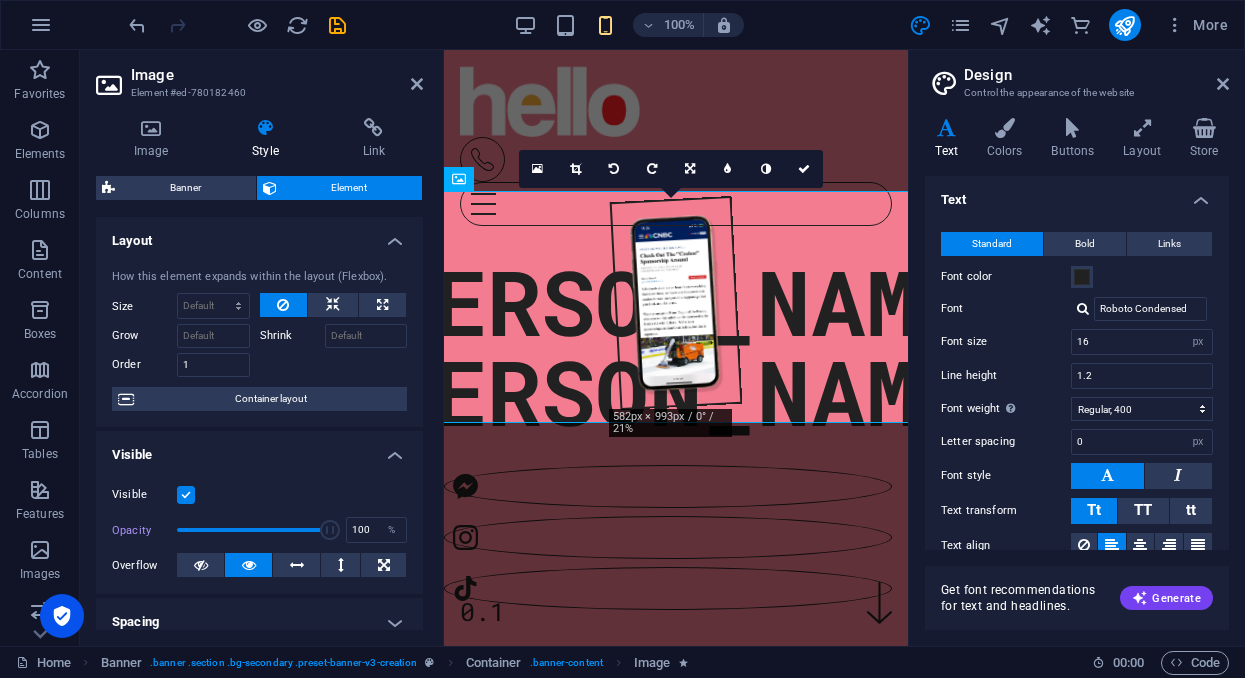 click on "Size Default auto px % 1/1 1/2 1/3 1/4 1/5 1/6 1/7 1/8 1/9 1/10" at bounding box center [181, 306] 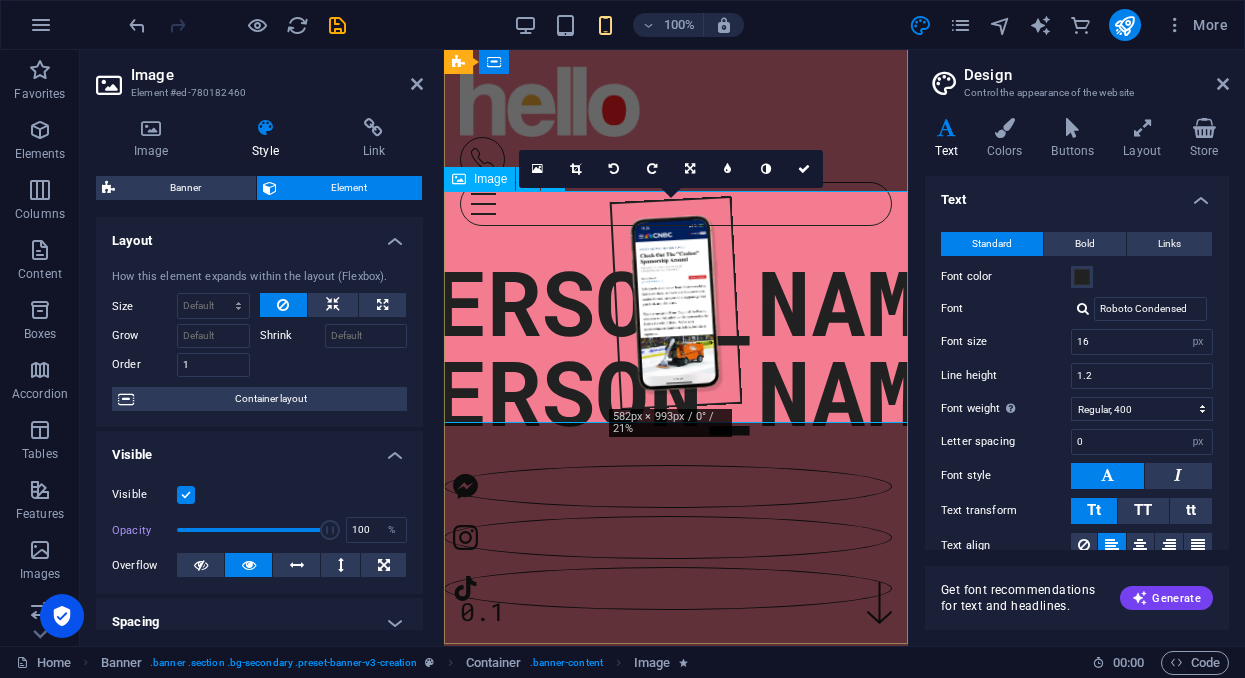click at bounding box center (676, 303) 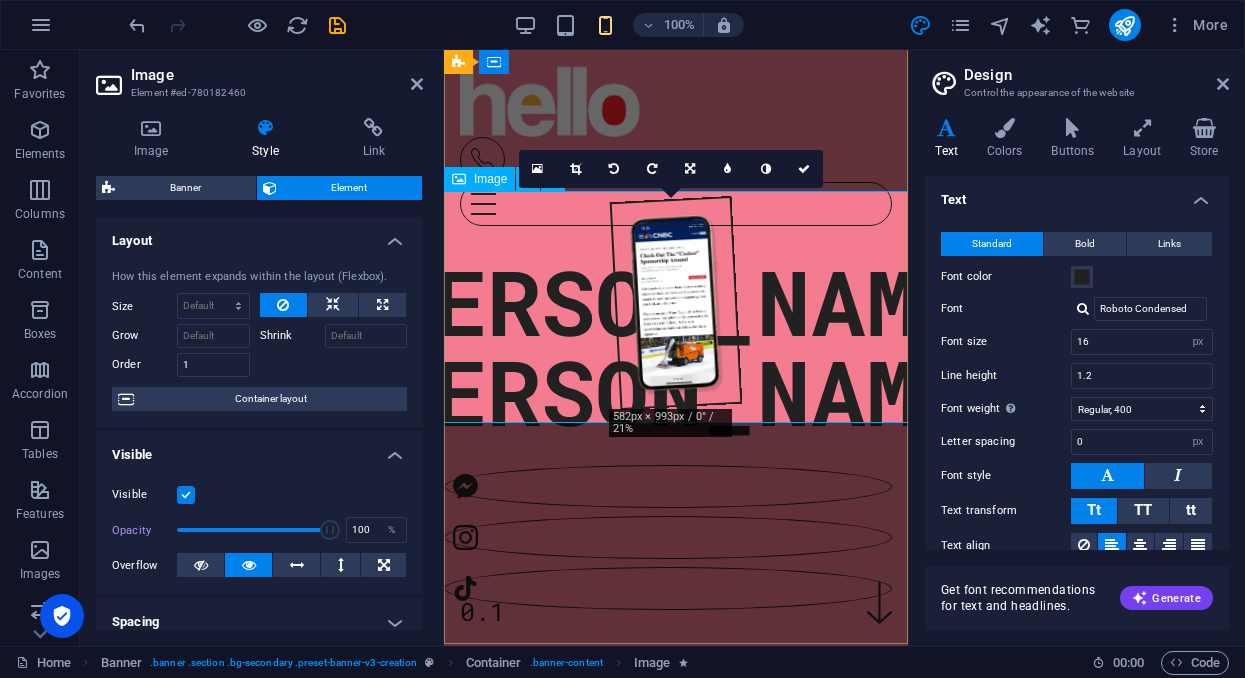 click at bounding box center (676, 303) 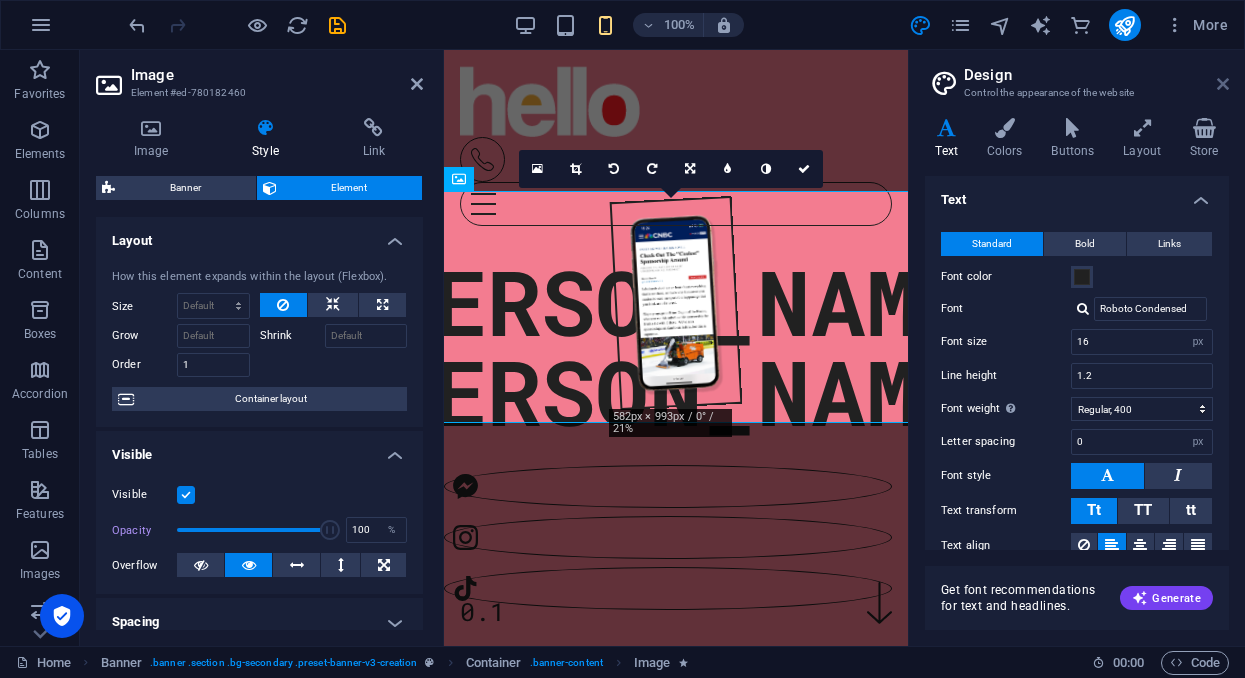 click at bounding box center (1223, 84) 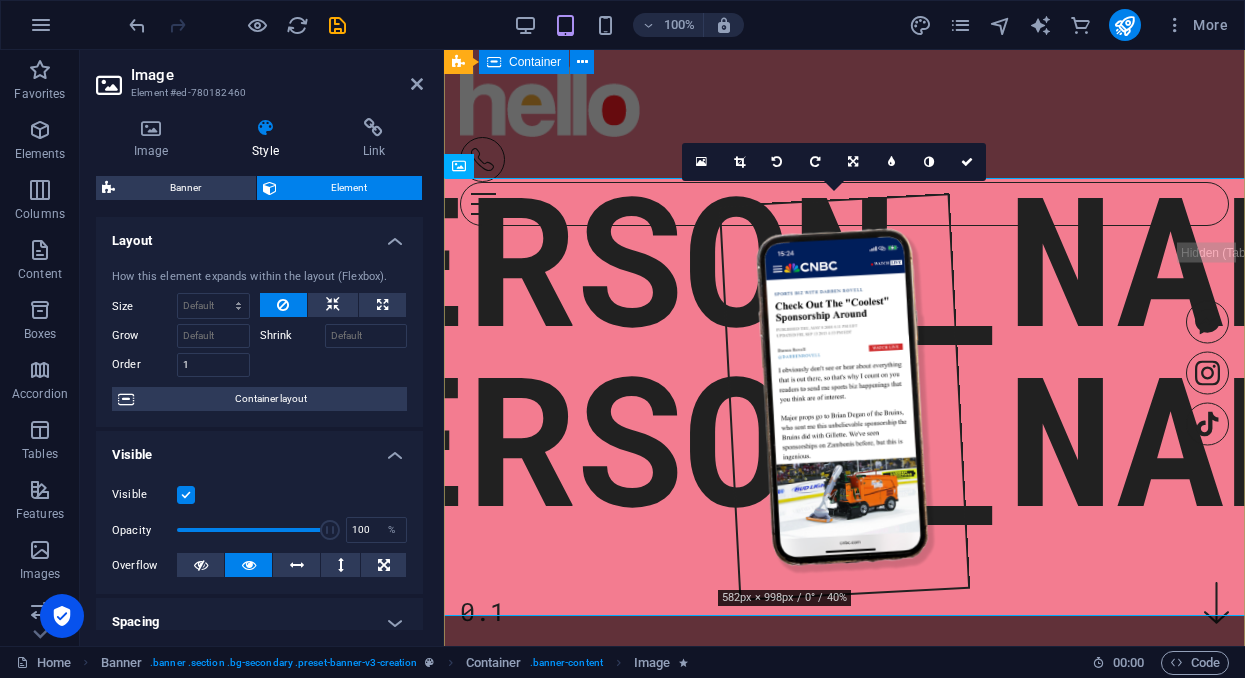 click on "jason wren 0.1" at bounding box center (844, 385) 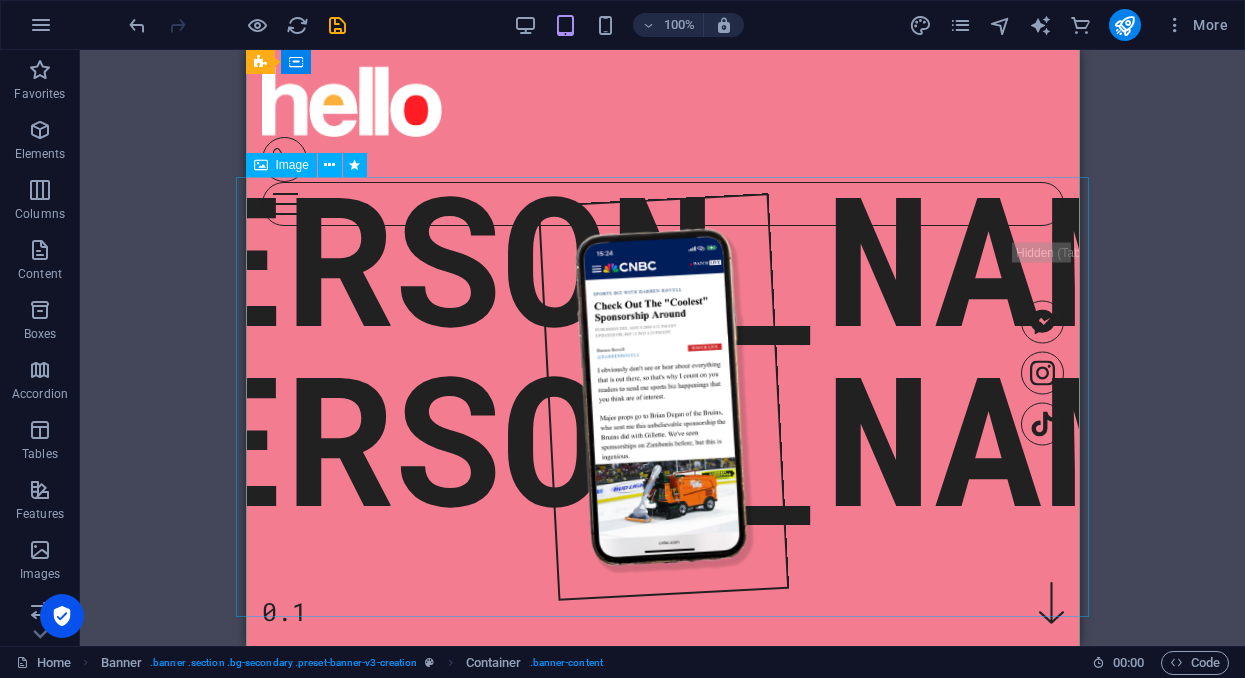 click at bounding box center (661, 397) 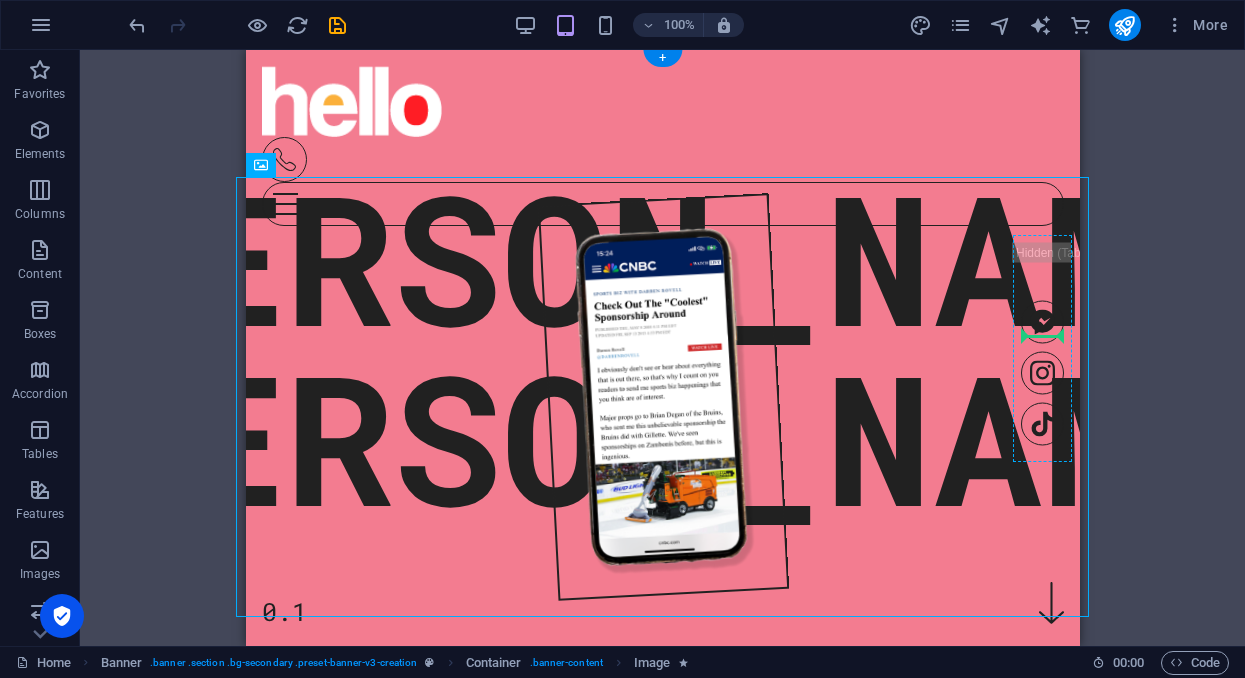 drag, startPoint x: 716, startPoint y: 284, endPoint x: 1037, endPoint y: 318, distance: 322.7956 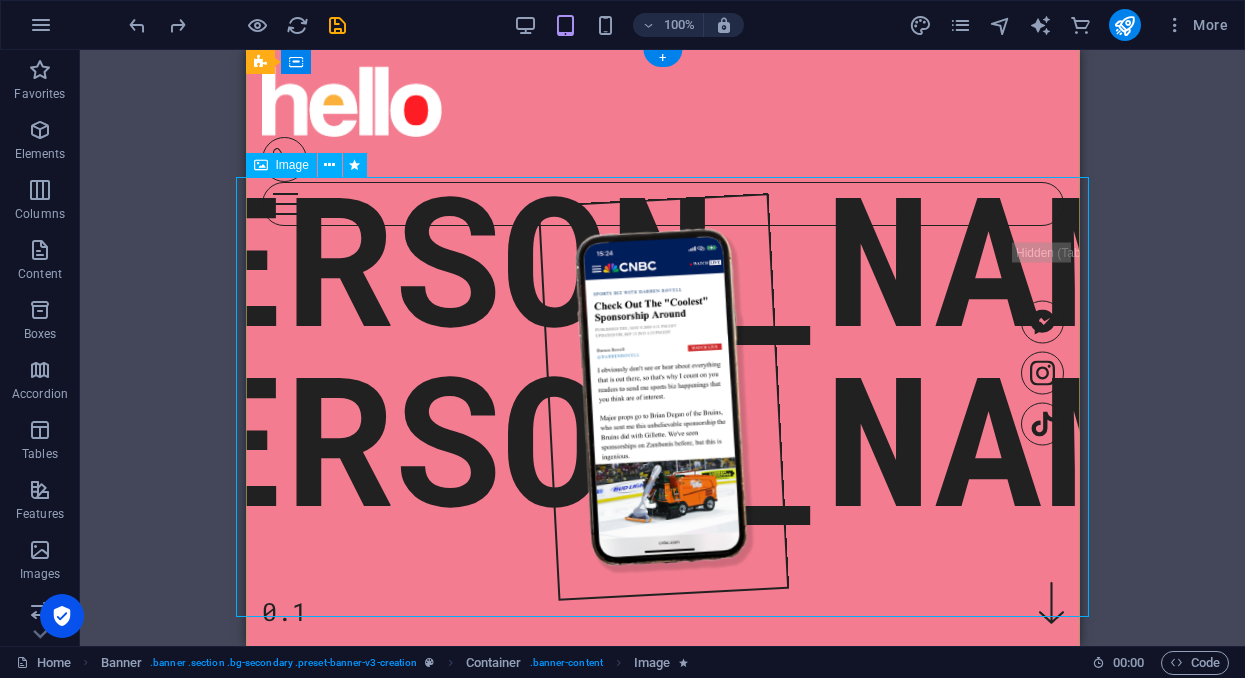 click at bounding box center [661, 397] 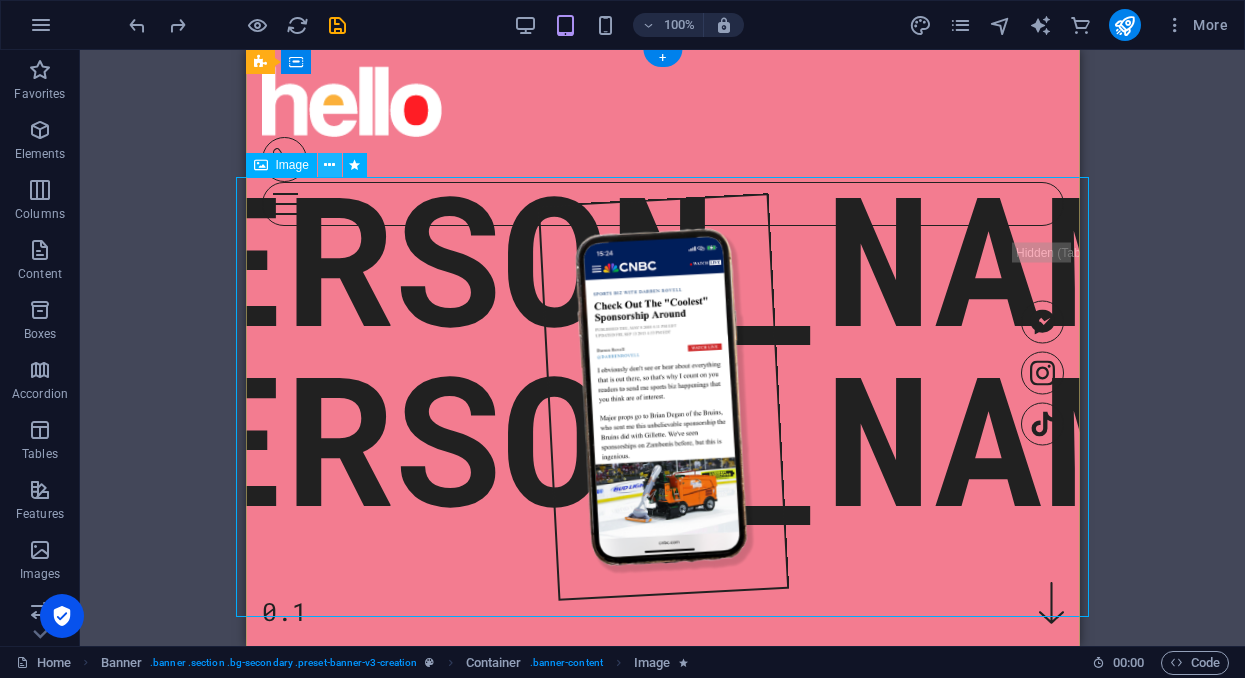 click at bounding box center [329, 165] 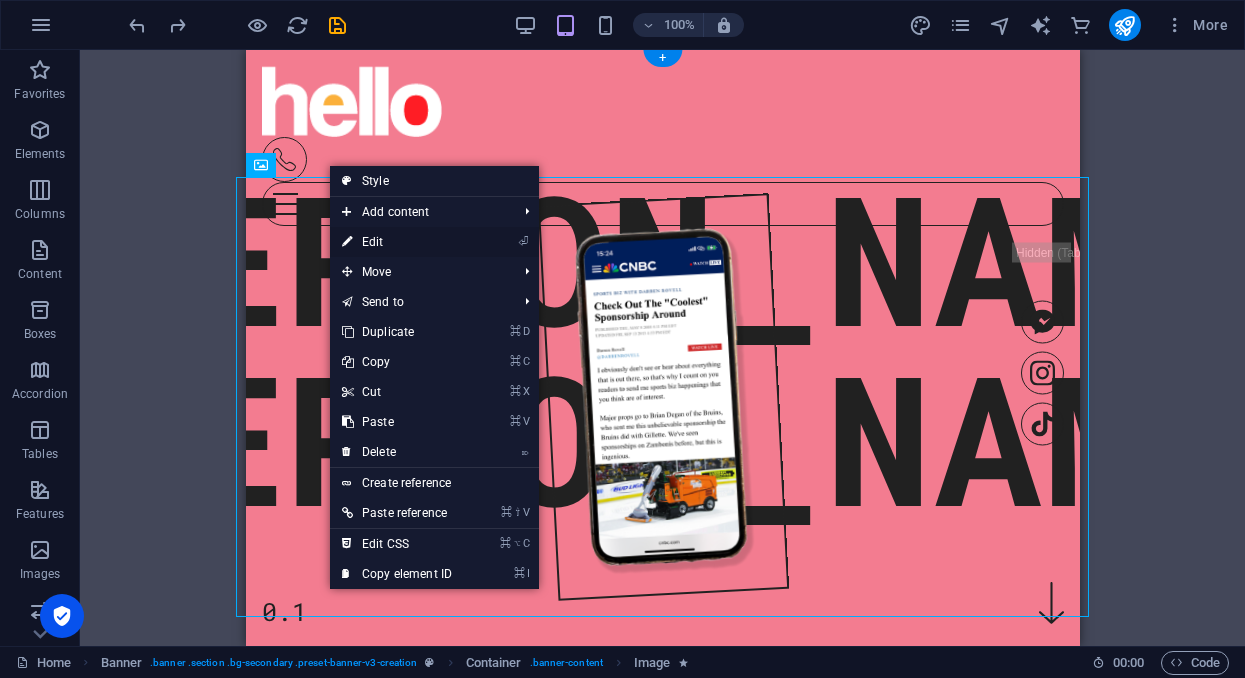 click on "⏎  Edit" at bounding box center [397, 242] 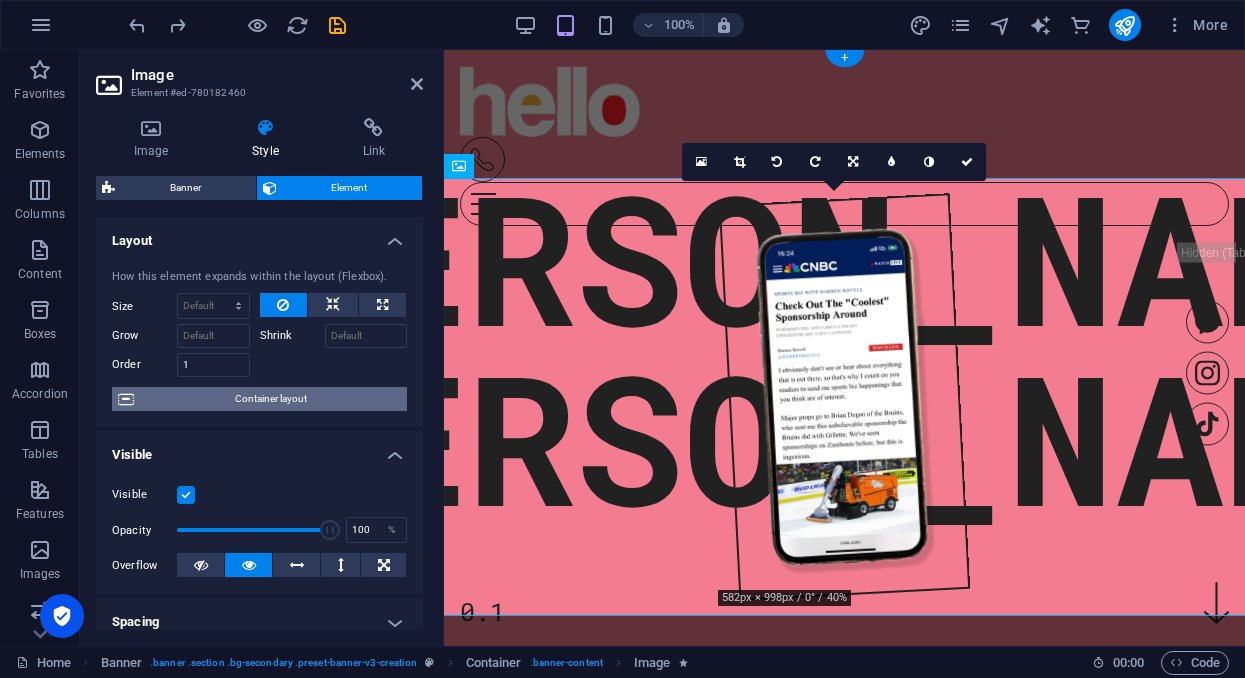 click on "Container layout" at bounding box center (270, 399) 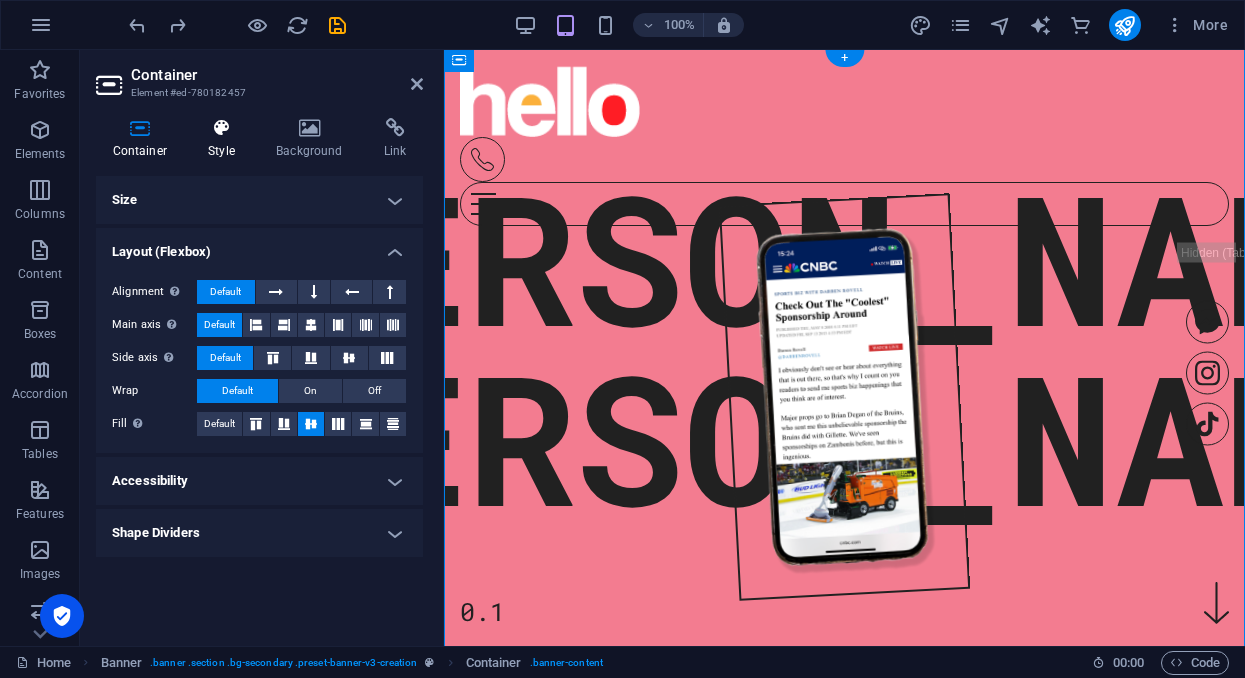 click on "Style" at bounding box center [226, 139] 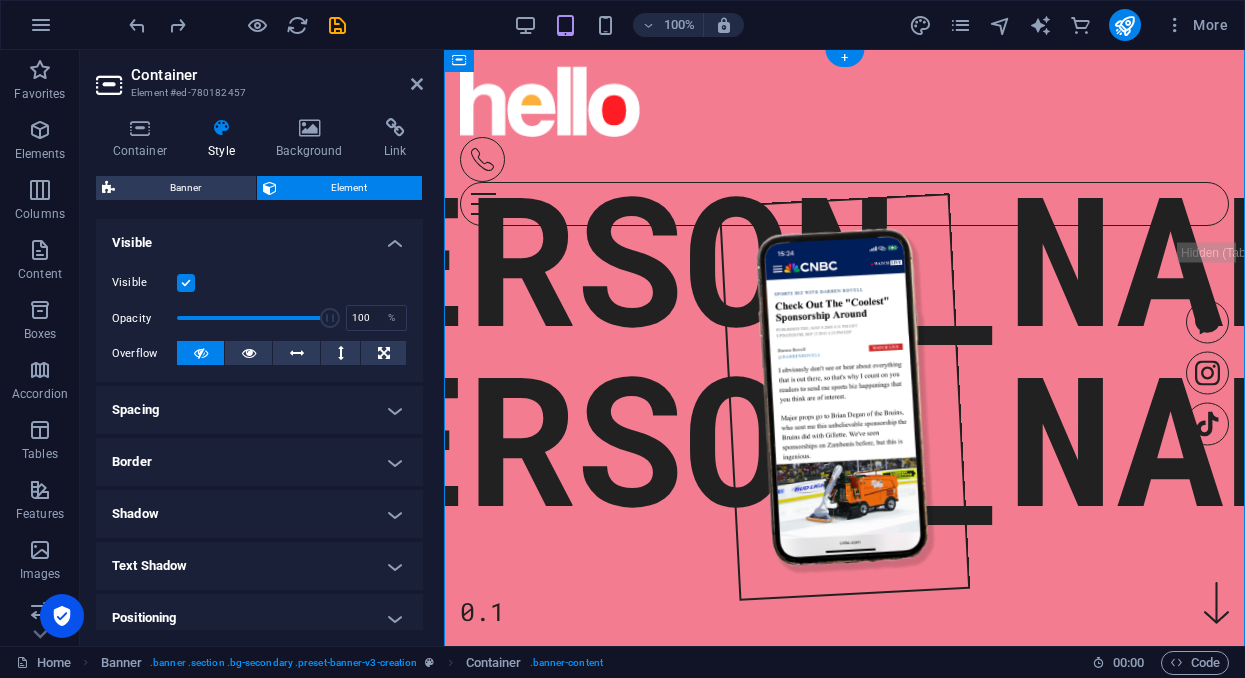 scroll, scrollTop: 215, scrollLeft: 0, axis: vertical 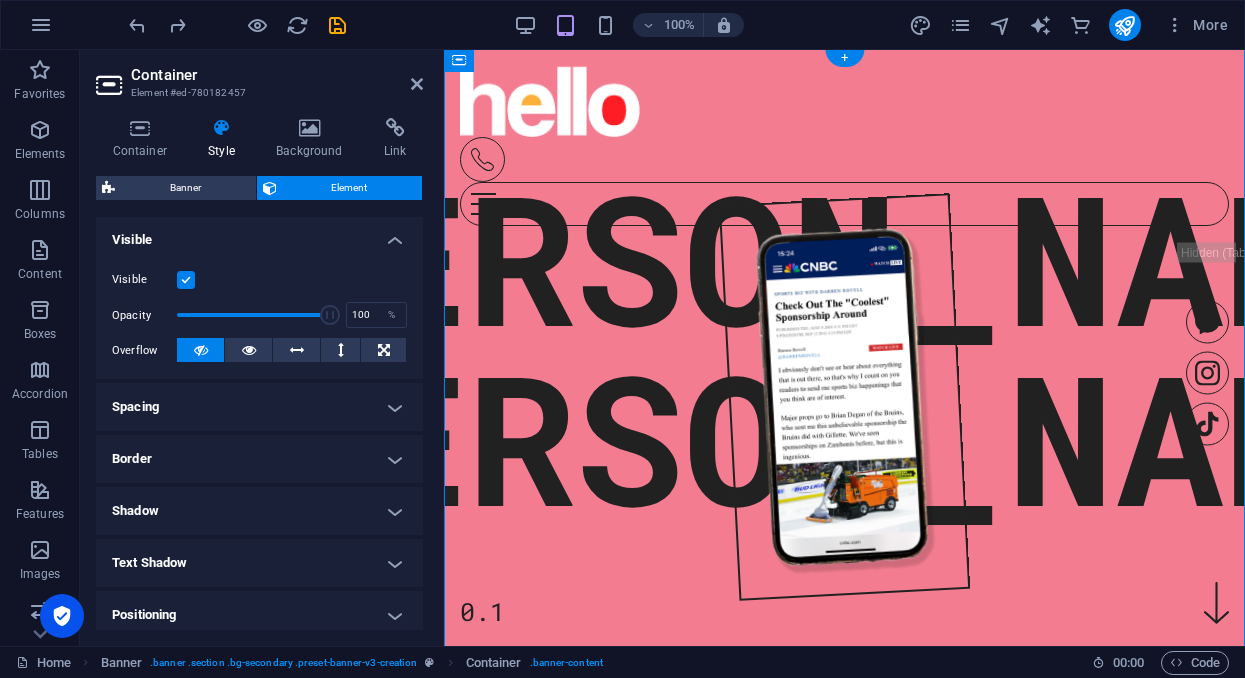 click on "Border" at bounding box center (259, 459) 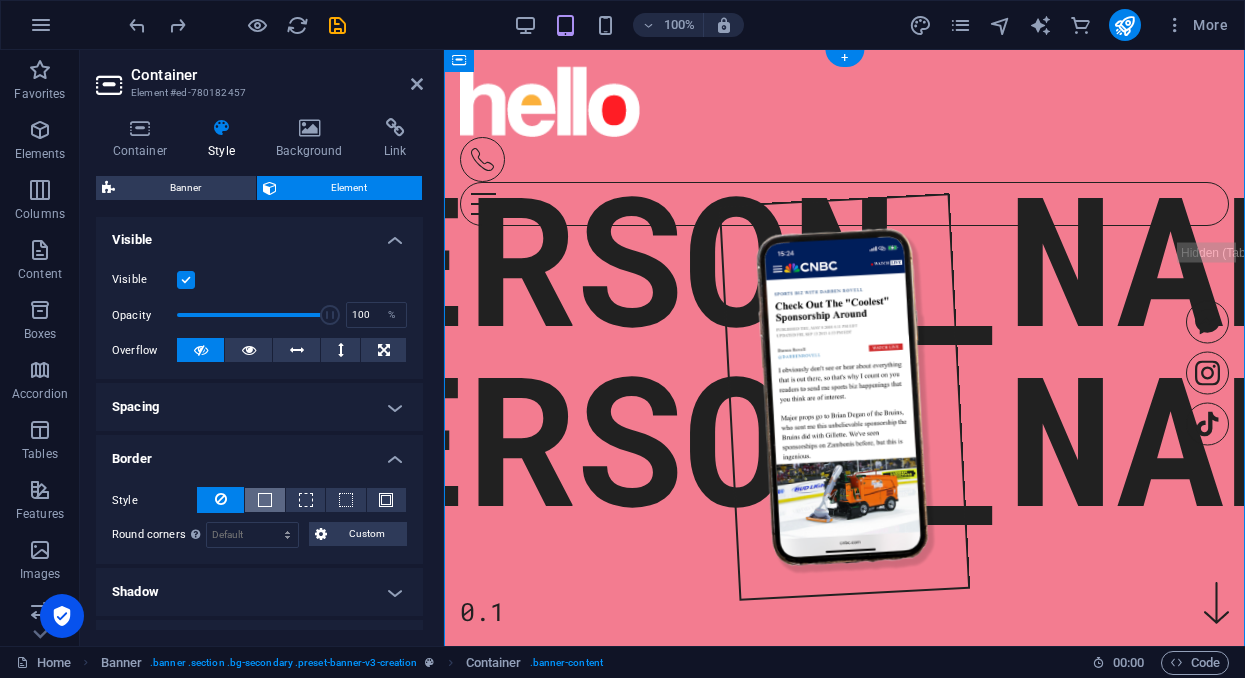 click at bounding box center (265, 500) 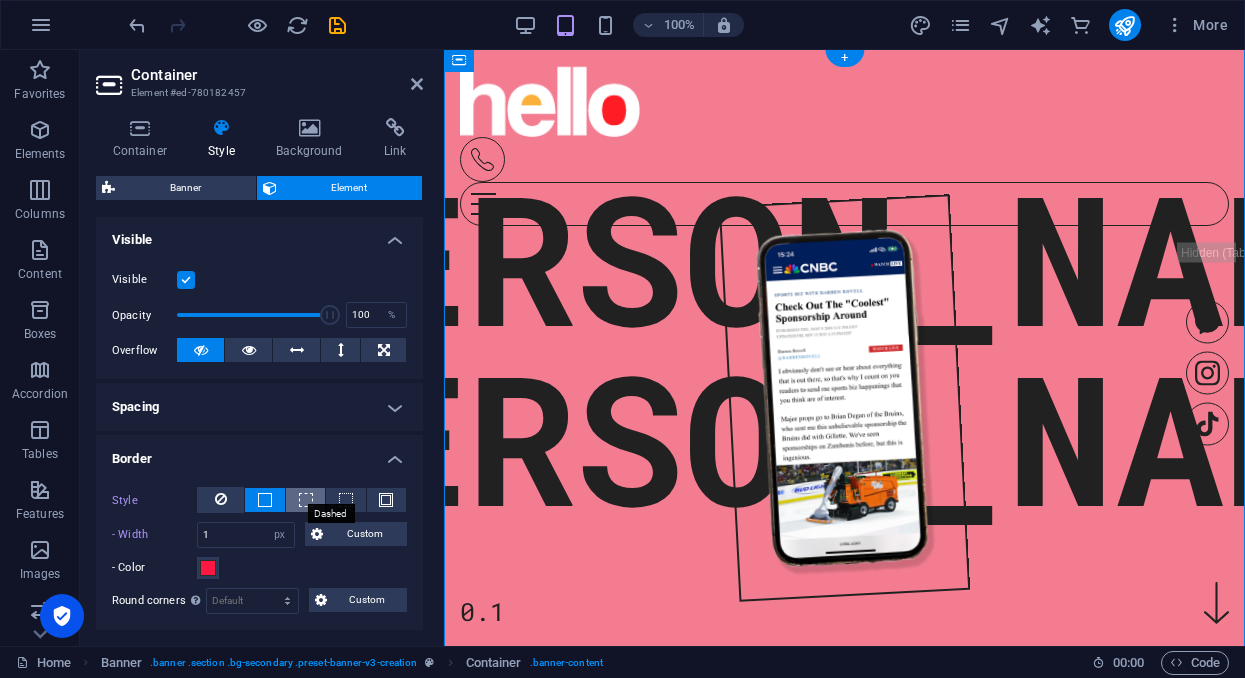click at bounding box center [306, 500] 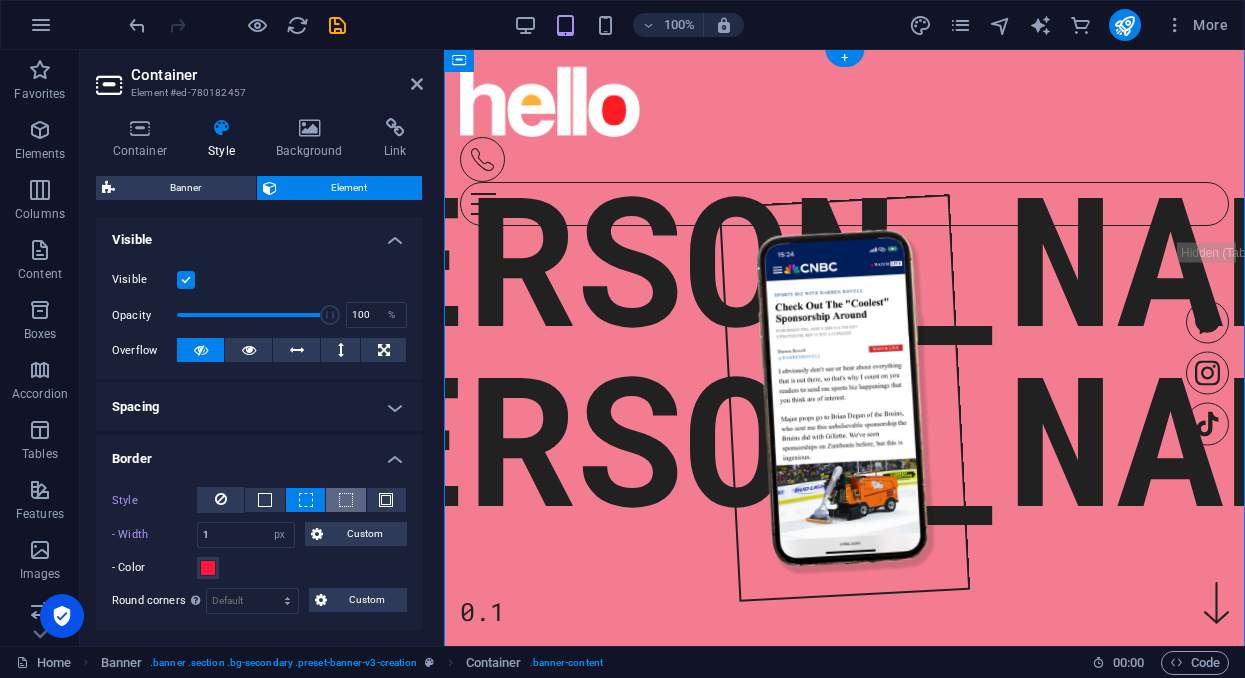 click at bounding box center [345, 500] 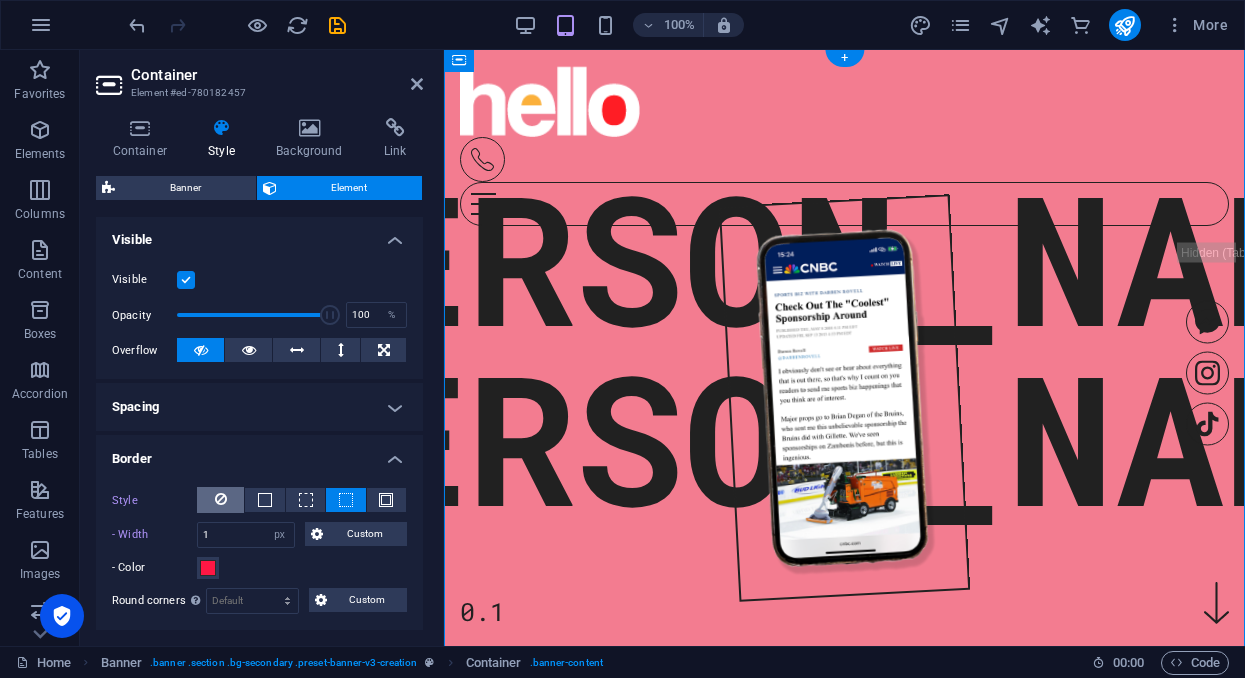 click at bounding box center (221, 499) 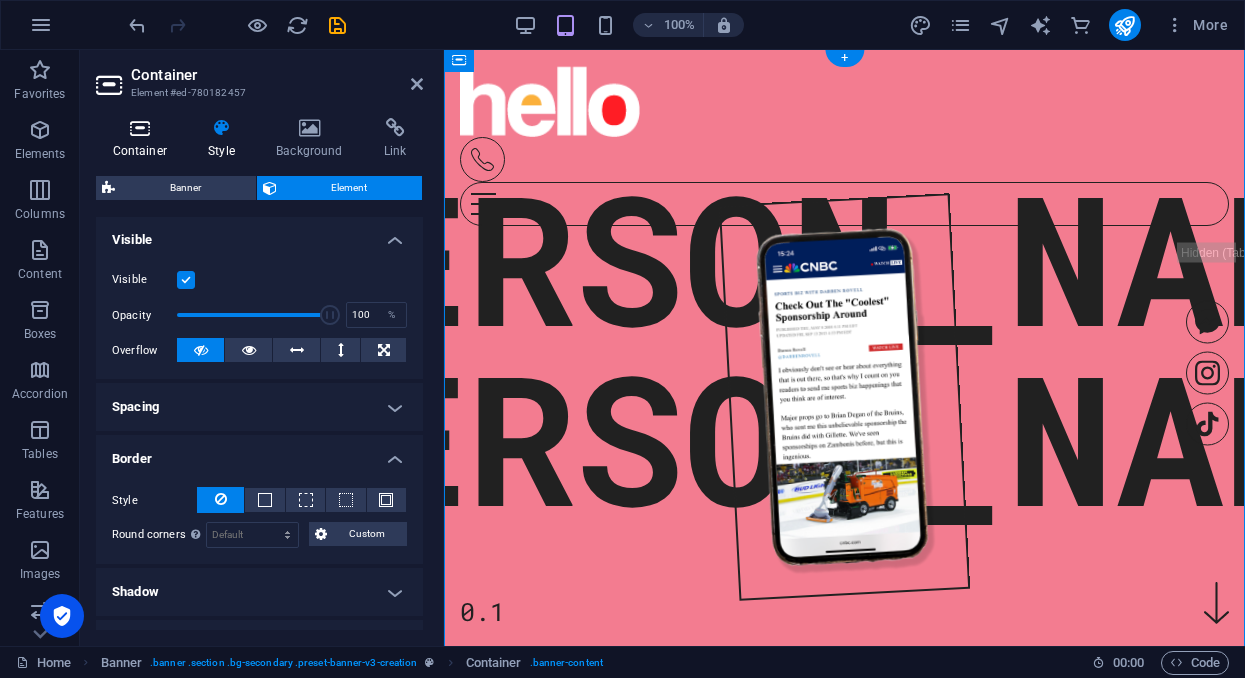click at bounding box center [140, 128] 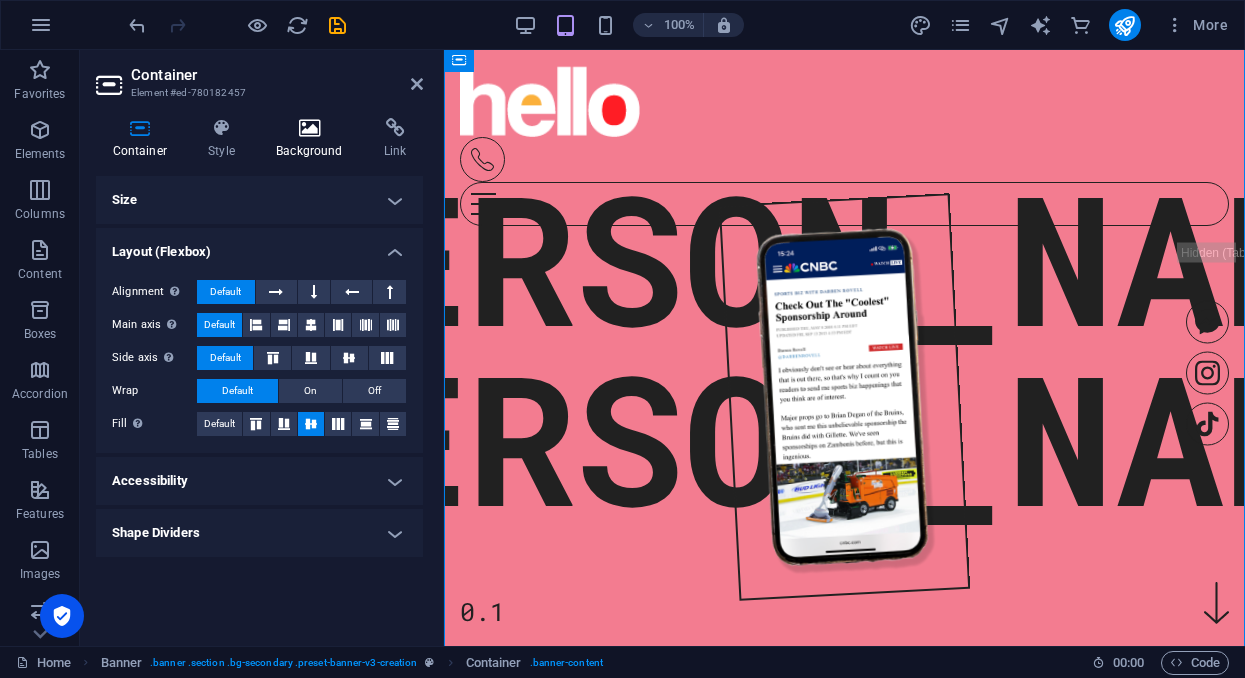 click at bounding box center [310, 128] 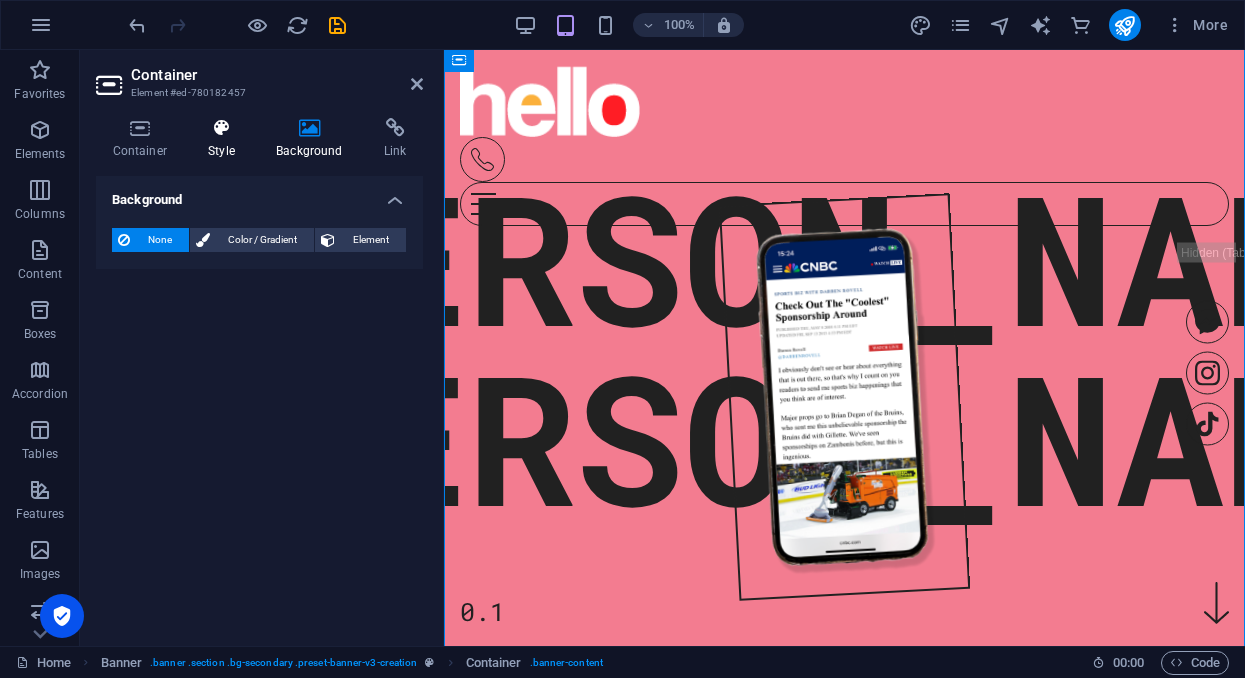 click at bounding box center (222, 128) 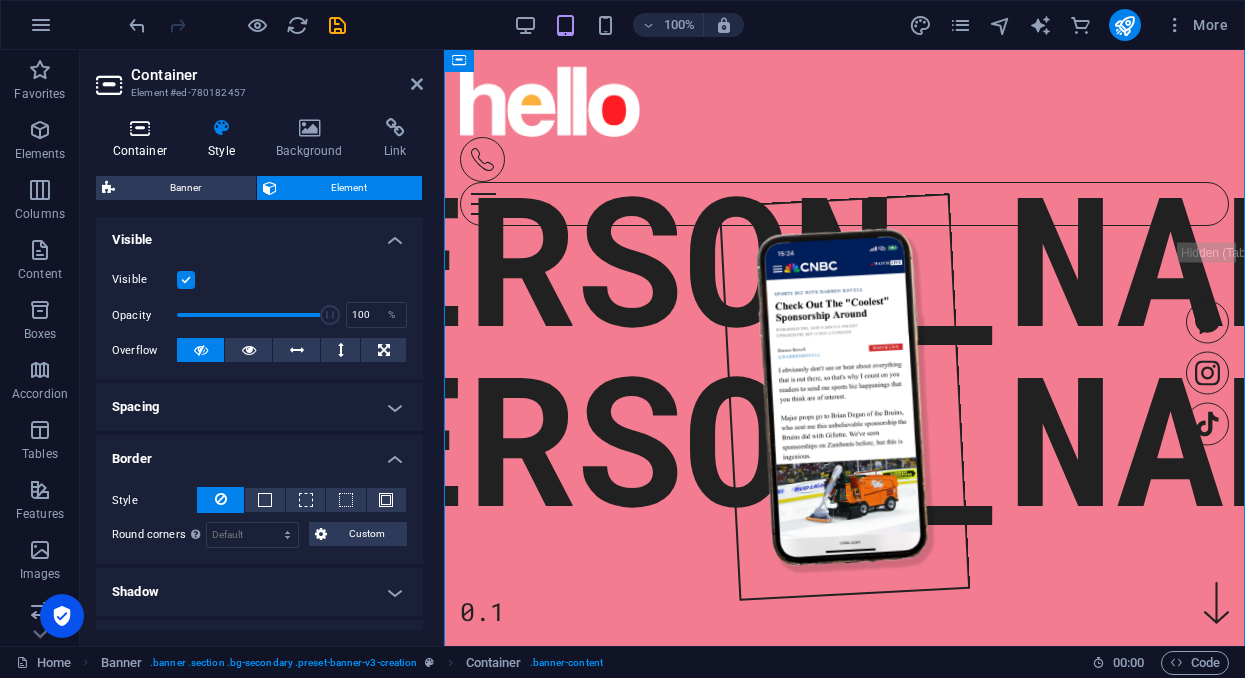click at bounding box center [140, 128] 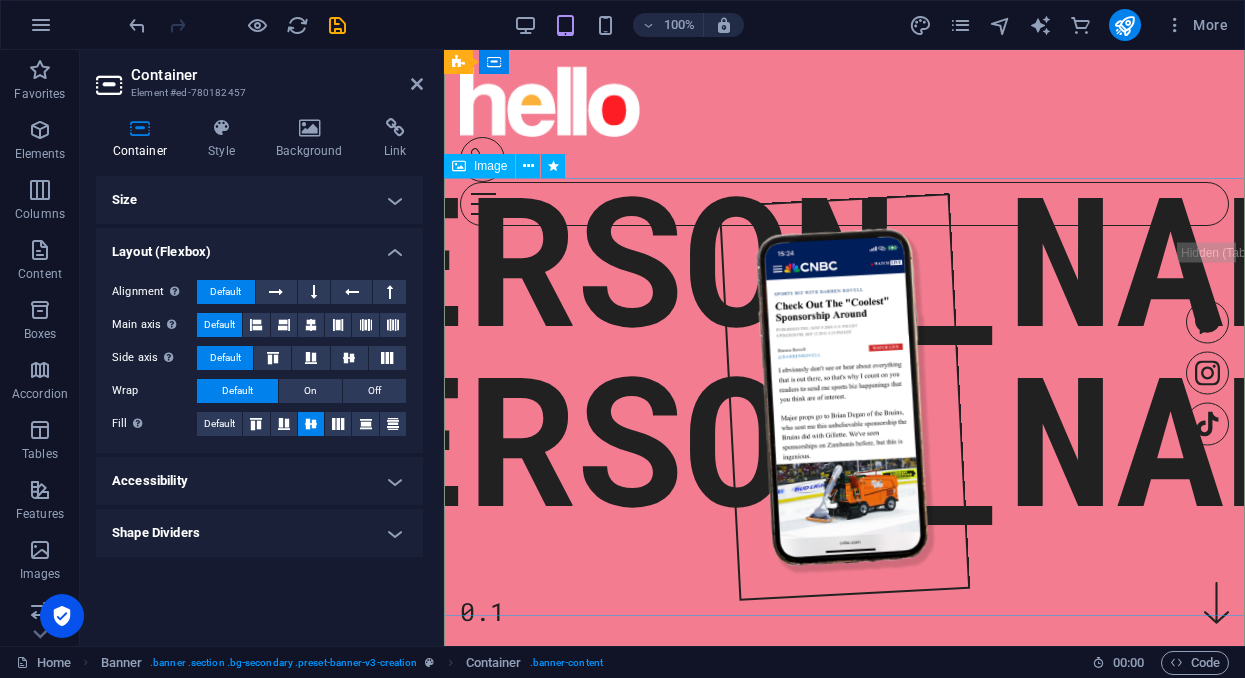 click at bounding box center [844, 397] 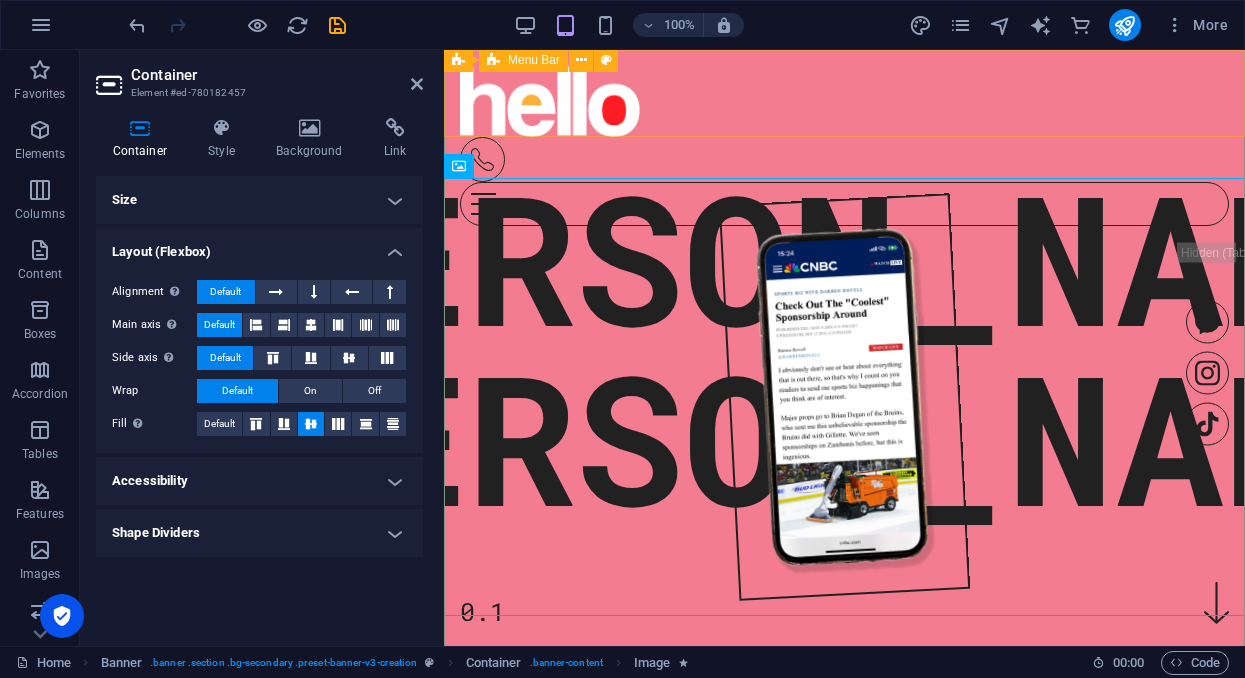 click on "Home More Home More" at bounding box center (844, 138) 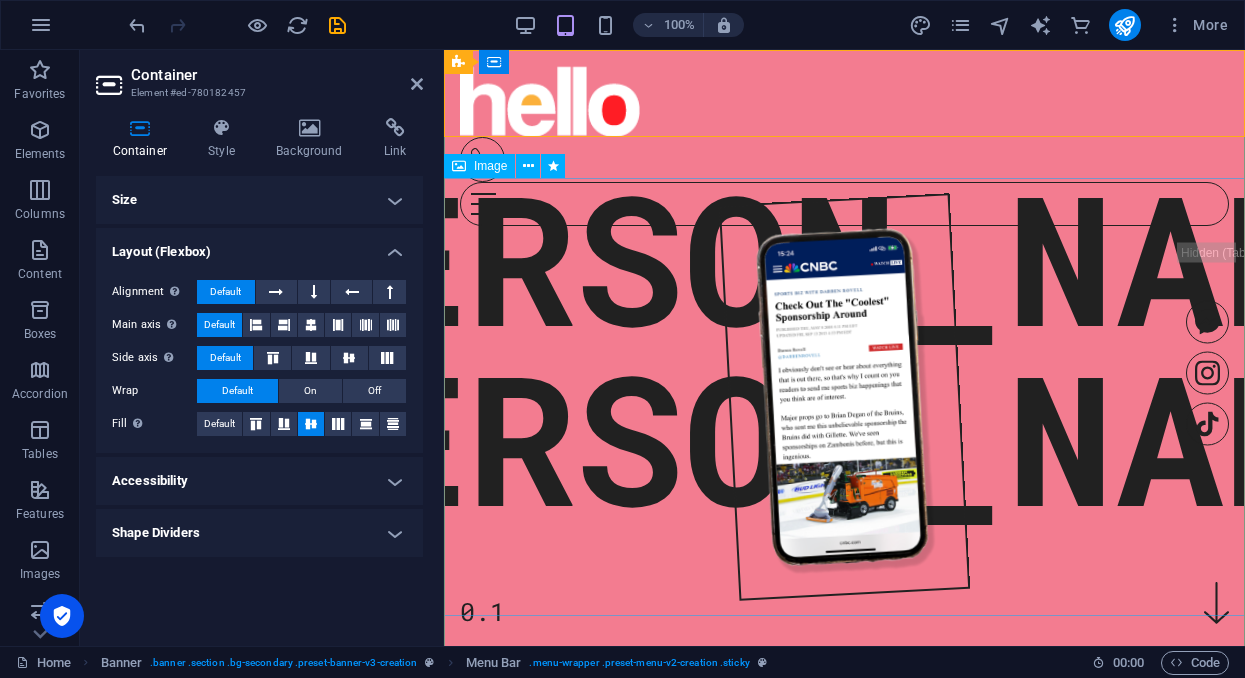 click at bounding box center (844, 397) 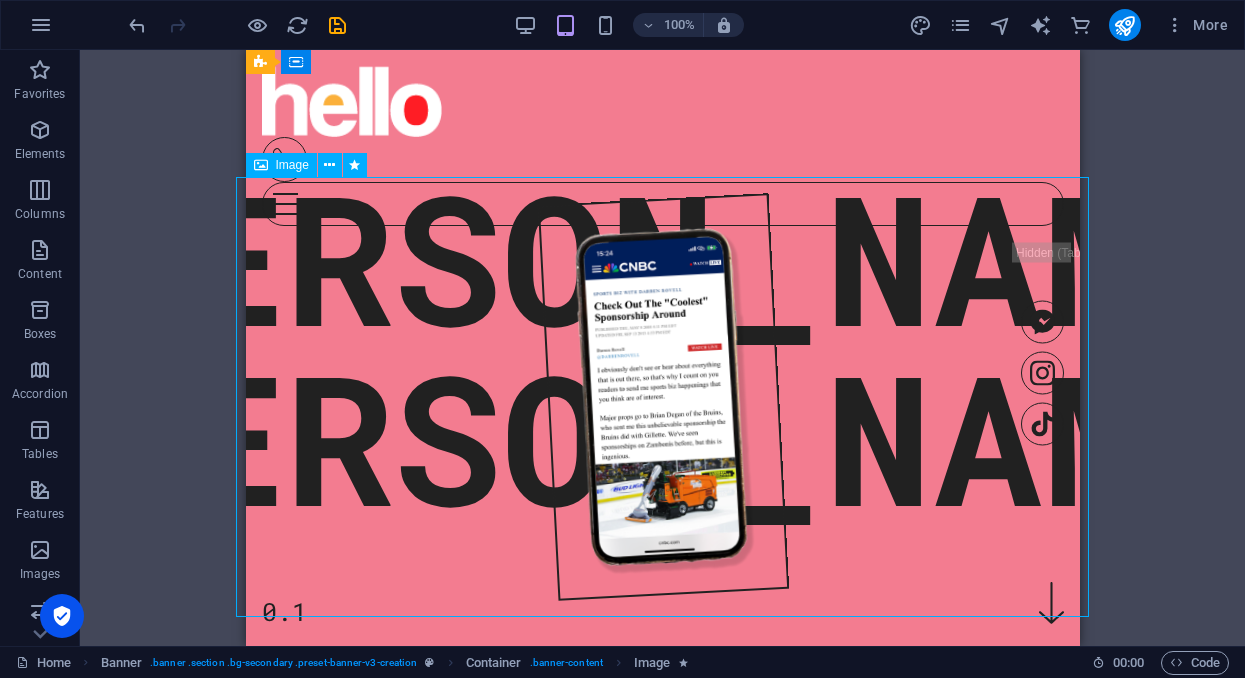 click at bounding box center [661, 397] 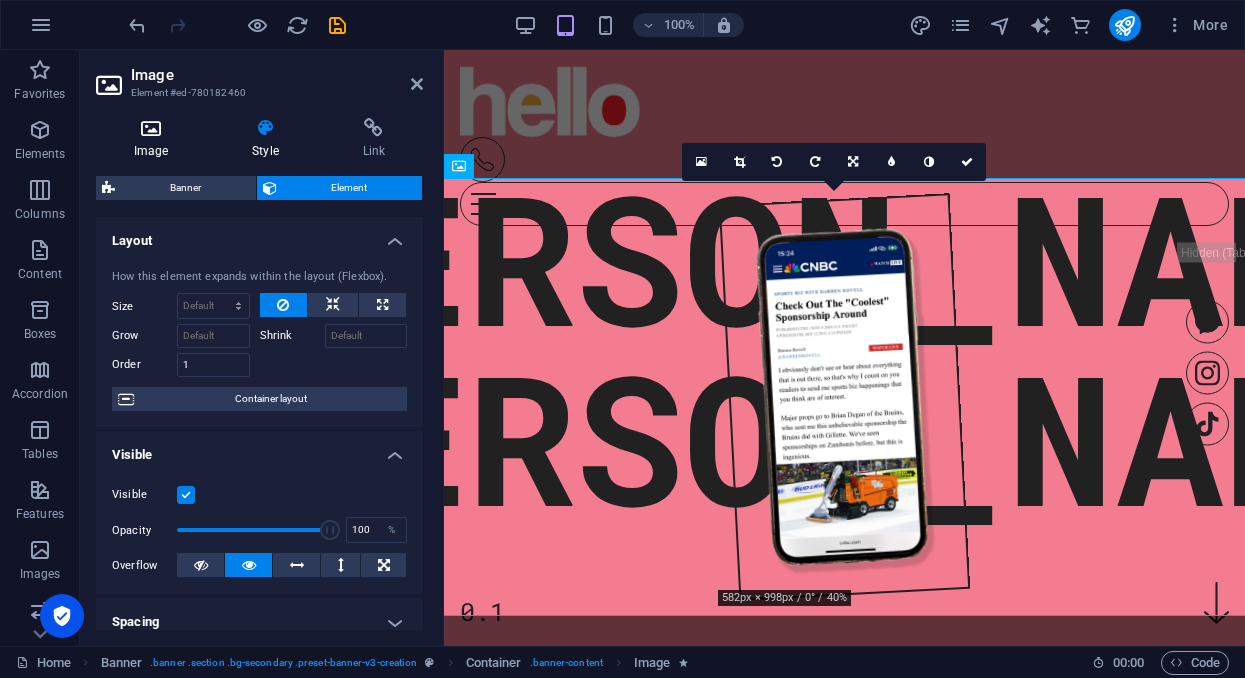 click on "Image" at bounding box center [155, 139] 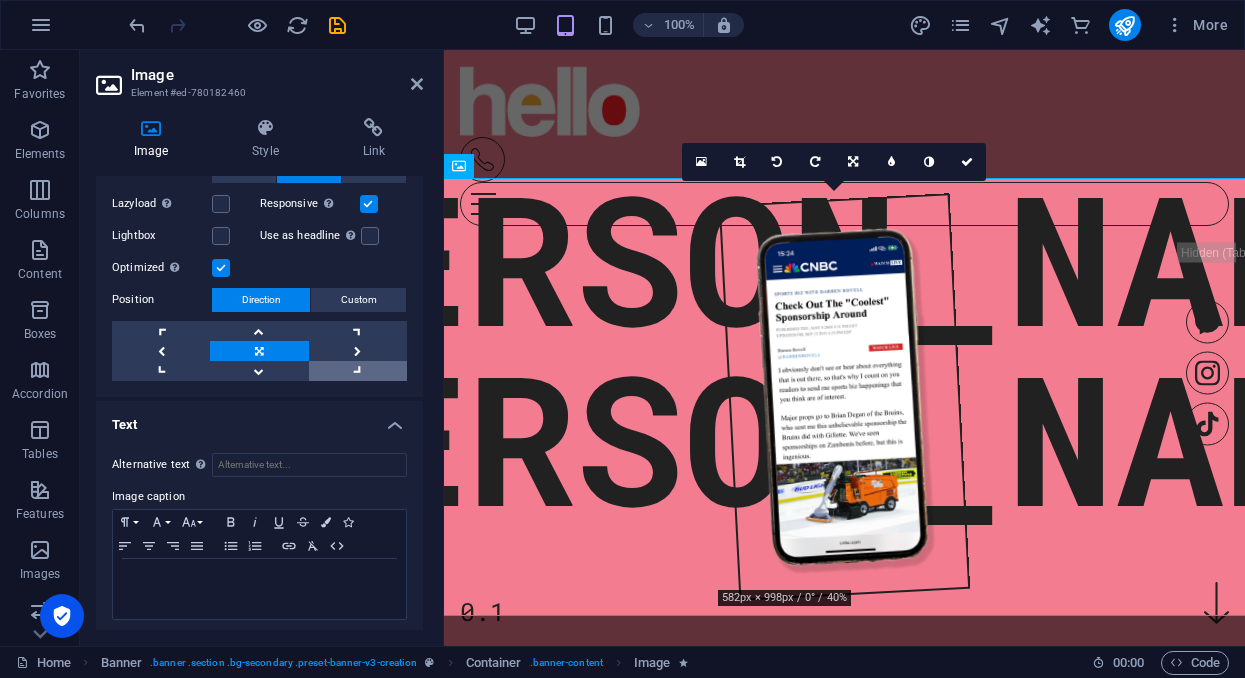scroll, scrollTop: 678, scrollLeft: 0, axis: vertical 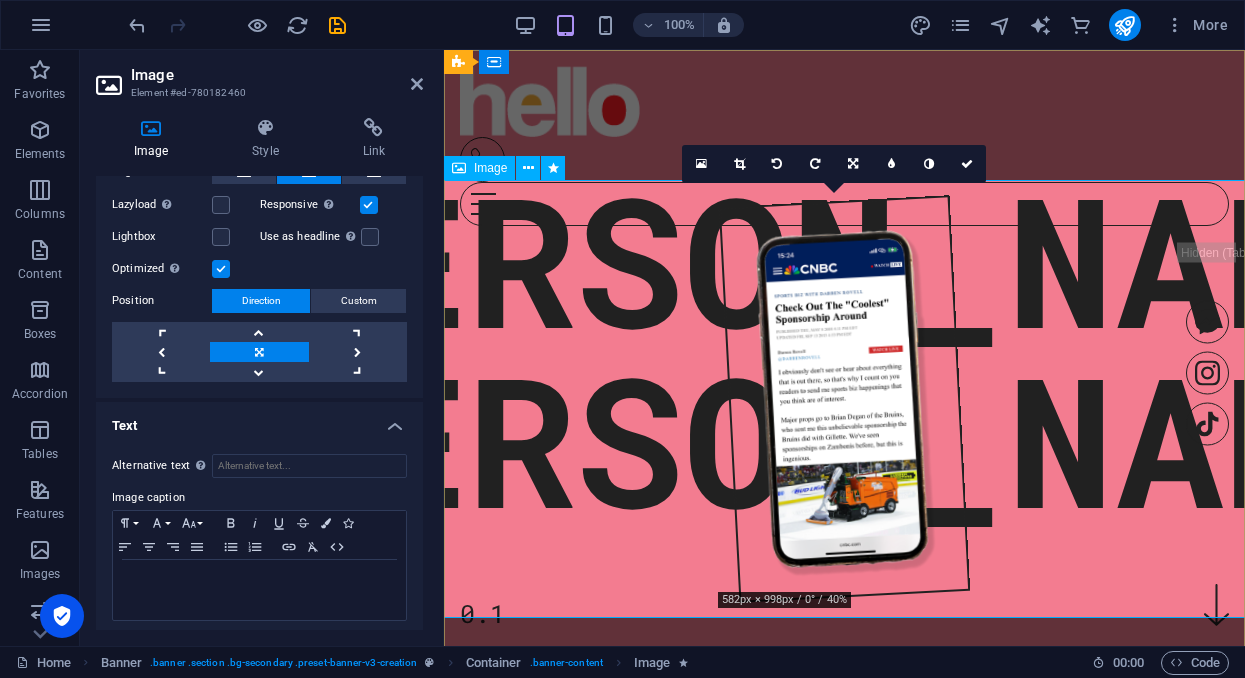 click at bounding box center [844, 399] 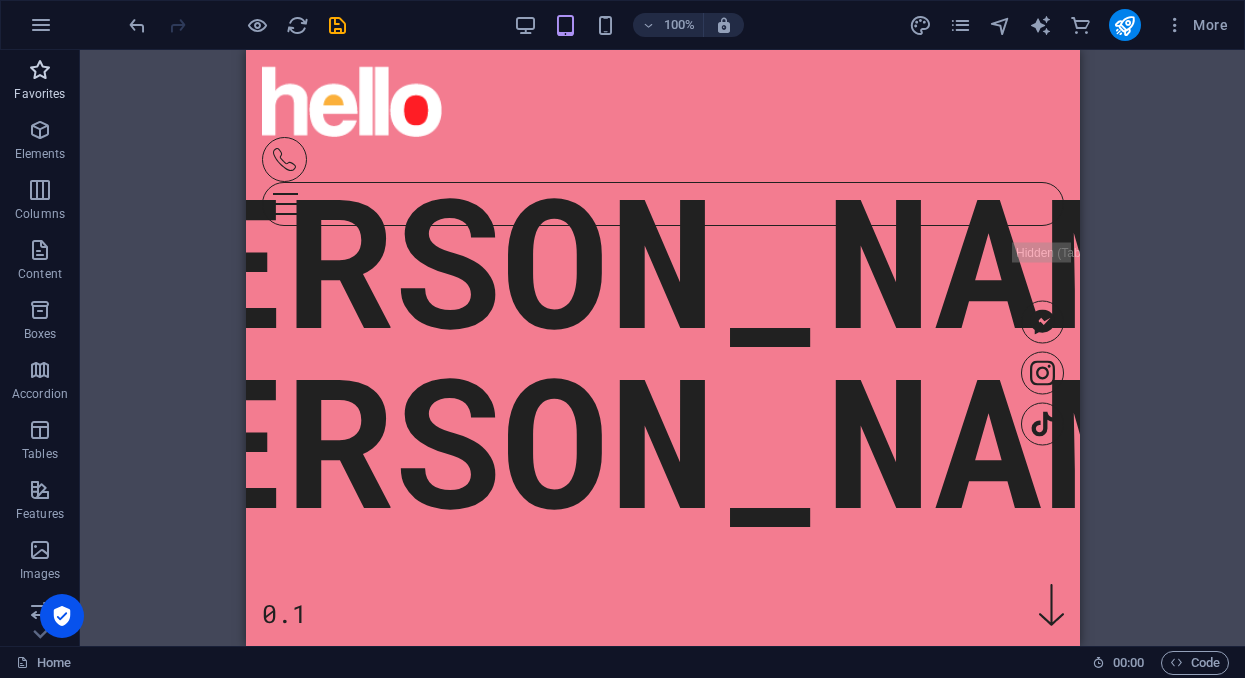 click on "Favorites" at bounding box center (39, 94) 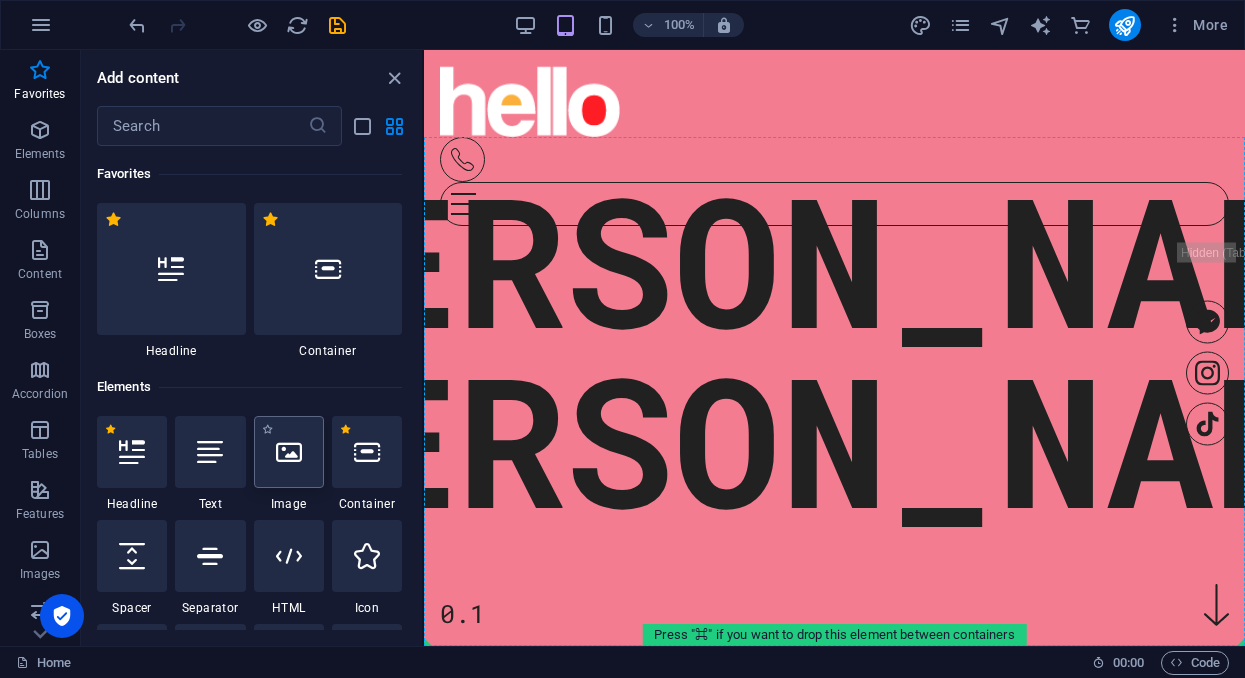 drag, startPoint x: 713, startPoint y: 509, endPoint x: 724, endPoint y: 508, distance: 11.045361 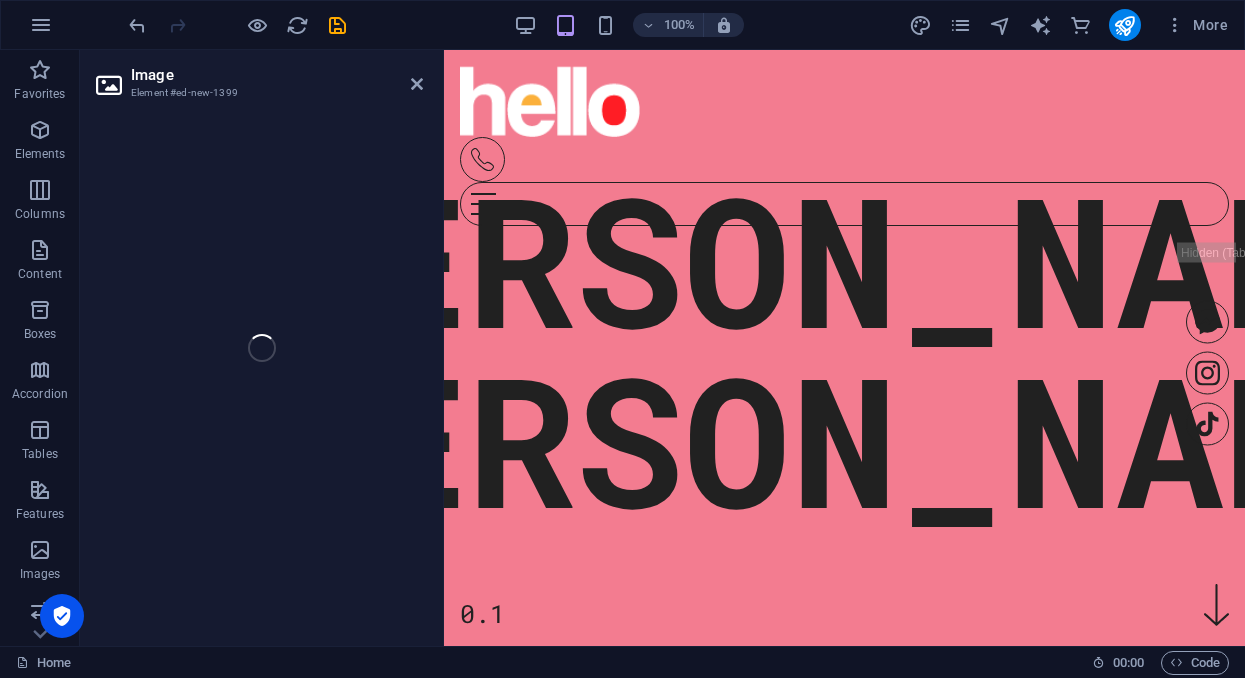 scroll, scrollTop: 308, scrollLeft: 0, axis: vertical 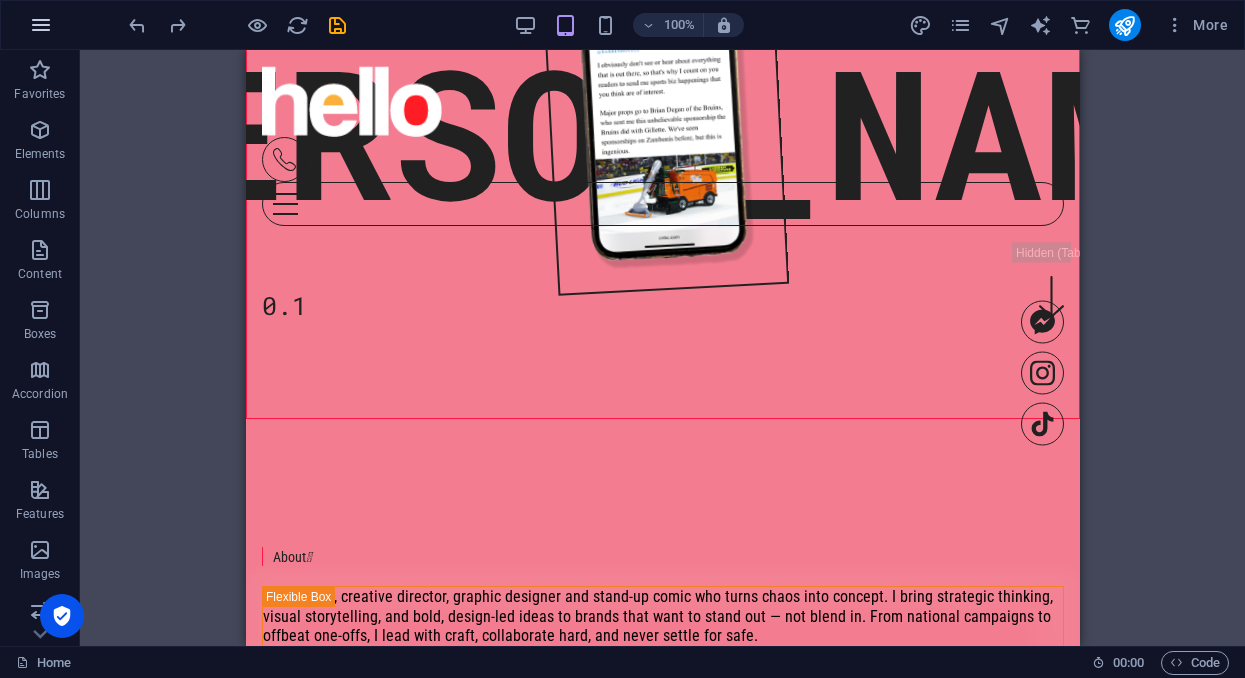 click at bounding box center [41, 25] 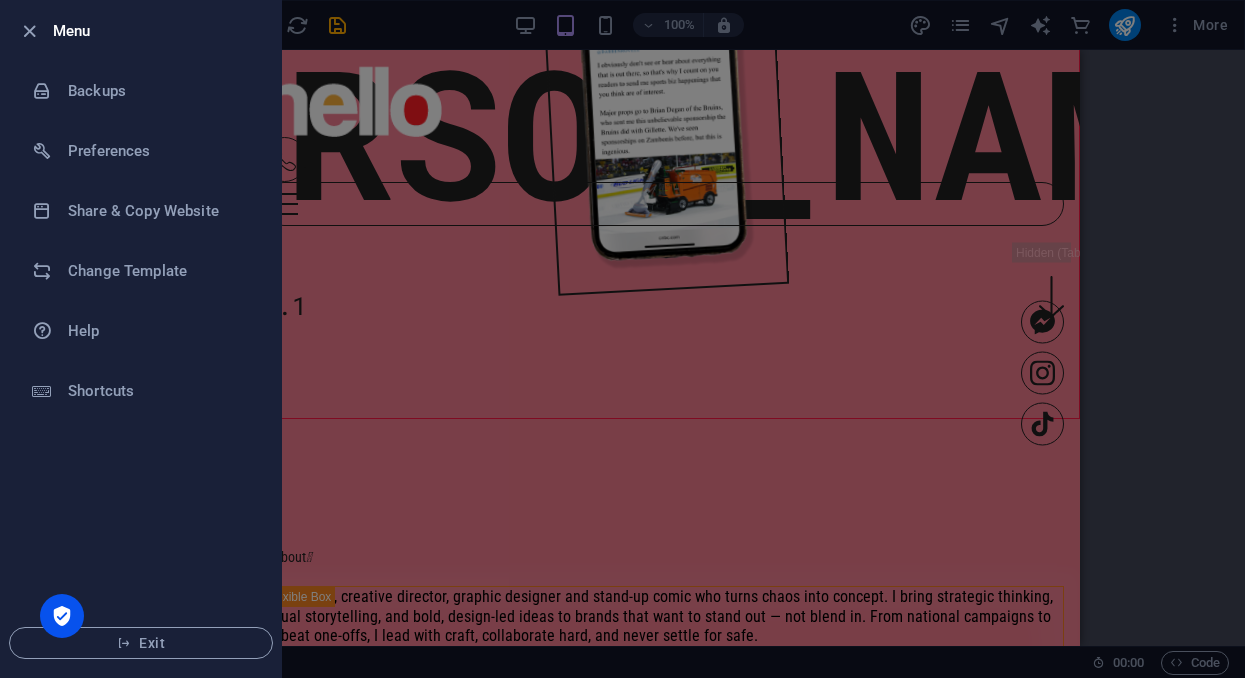 click at bounding box center [35, 31] 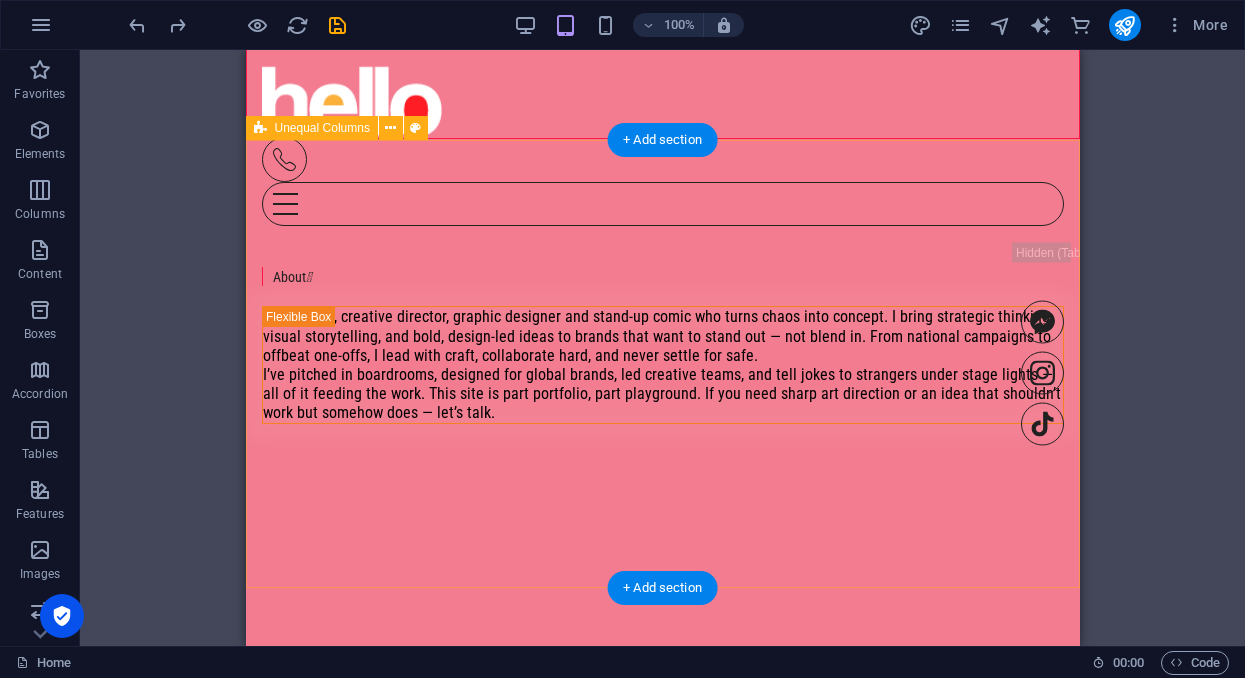 scroll, scrollTop: 587, scrollLeft: 0, axis: vertical 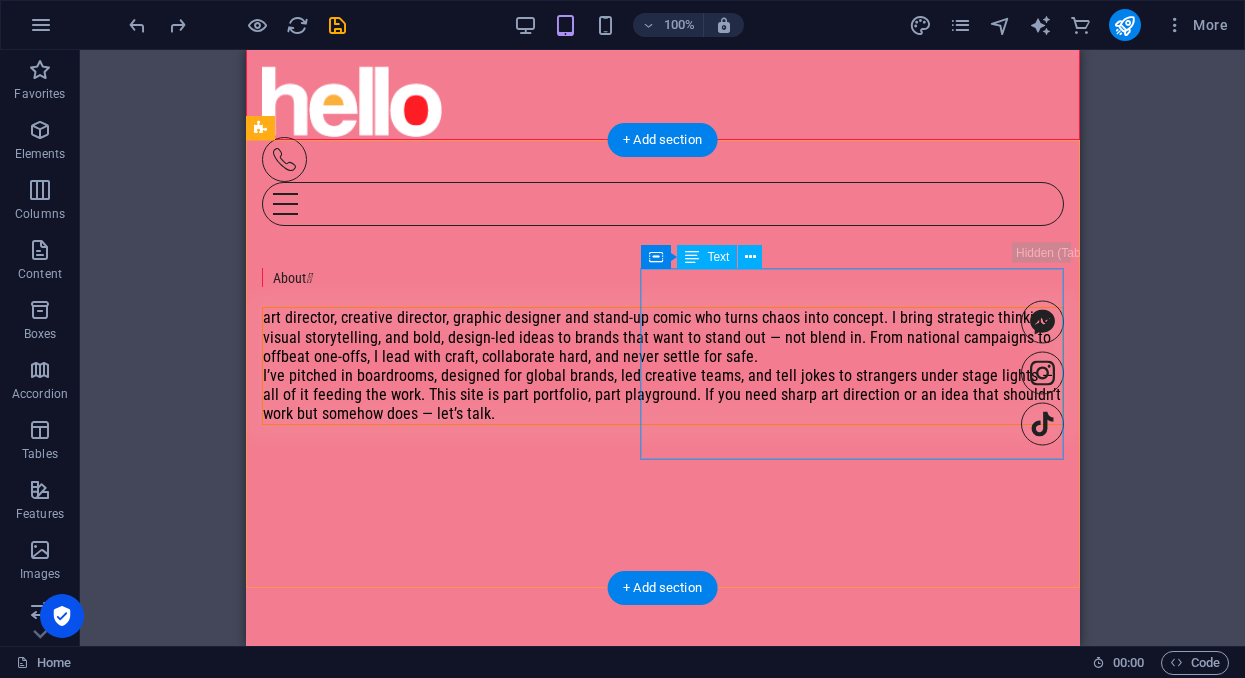 click on "art director, creative director, graphic designer and stand-up comic who turns chaos into concept. I bring strategic thinking, visual storytelling, and bold, design-led ideas to brands that want to stand out — not blend in. From national campaigns to offbeat one-offs, I lead with craft, collaborate hard, and never settle for safe. I’ve pitched in boardrooms, designed for global brands, led creative teams, and tell jokes to strangers under stage lights — all of it feeding the work. This site is part portfolio, part playground. If you need sharp art direction or an idea that shouldn’t work but somehow does — let’s talk." at bounding box center [662, 365] 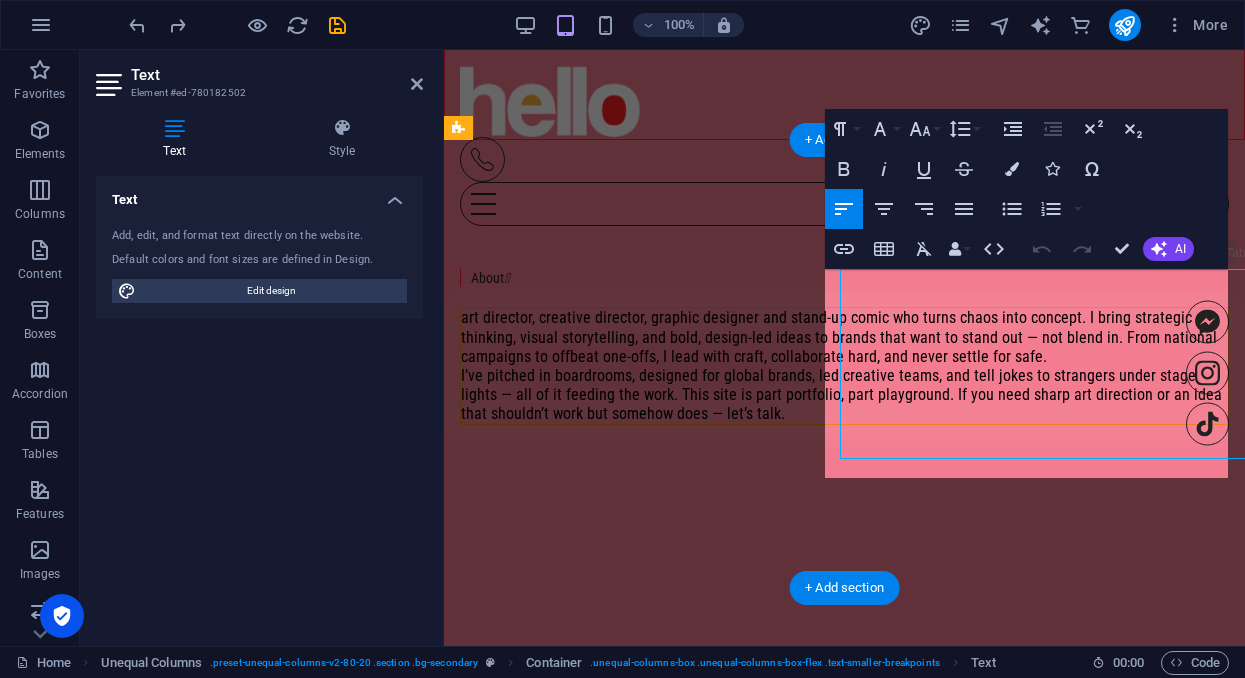 click on "About   art director, creative director, graphic designer and stand-up comic who turns chaos into concept. I bring strategic thinking, visual storytelling, and bold, design-led ideas to brands that want to stand out — not blend in. From national campaigns to offbeat one-offs, I lead with craft, collaborate hard, and never settle for safe. I’ve pitched in boardrooms, designed for global brands, led creative teams, and tell jokes to strangers under stage lights — all of it feeding the work. This site is part portfolio, part playground. If you need sharp art direction or an idea that shouldn’t work but somehow does — let’s talk." at bounding box center [844, 346] 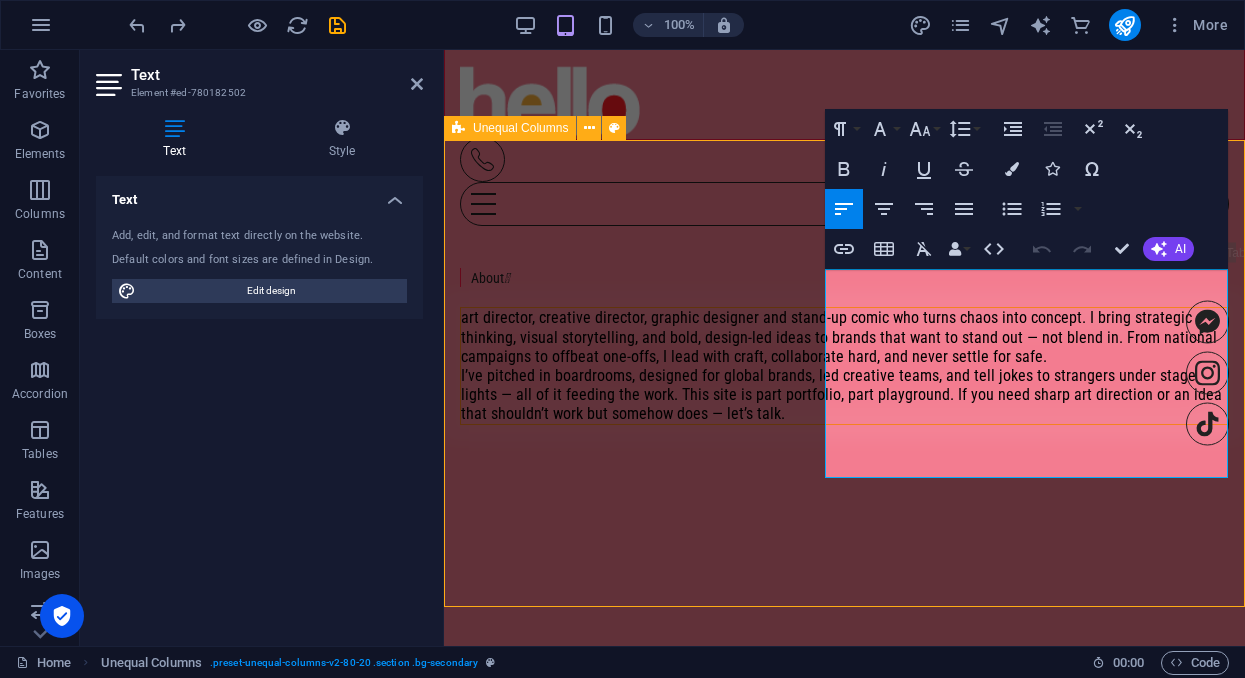 click on "About   art director, creative director, graphic designer and stand-up comic who turns chaos into concept. I bring strategic thinking, visual storytelling, and bold, design-led ideas to brands that want to stand out — not blend in. From national campaigns to offbeat one-offs, I lead with craft, collaborate hard, and never settle for safe. I’ve pitched in boardrooms, designed for global brands, led creative teams, and tell jokes to strangers under stage lights — all of it feeding the work. This site is part portfolio, part playground. If you need sharp art direction or an idea that shouldn’t work but somehow does — let’s talk." at bounding box center (844, 346) 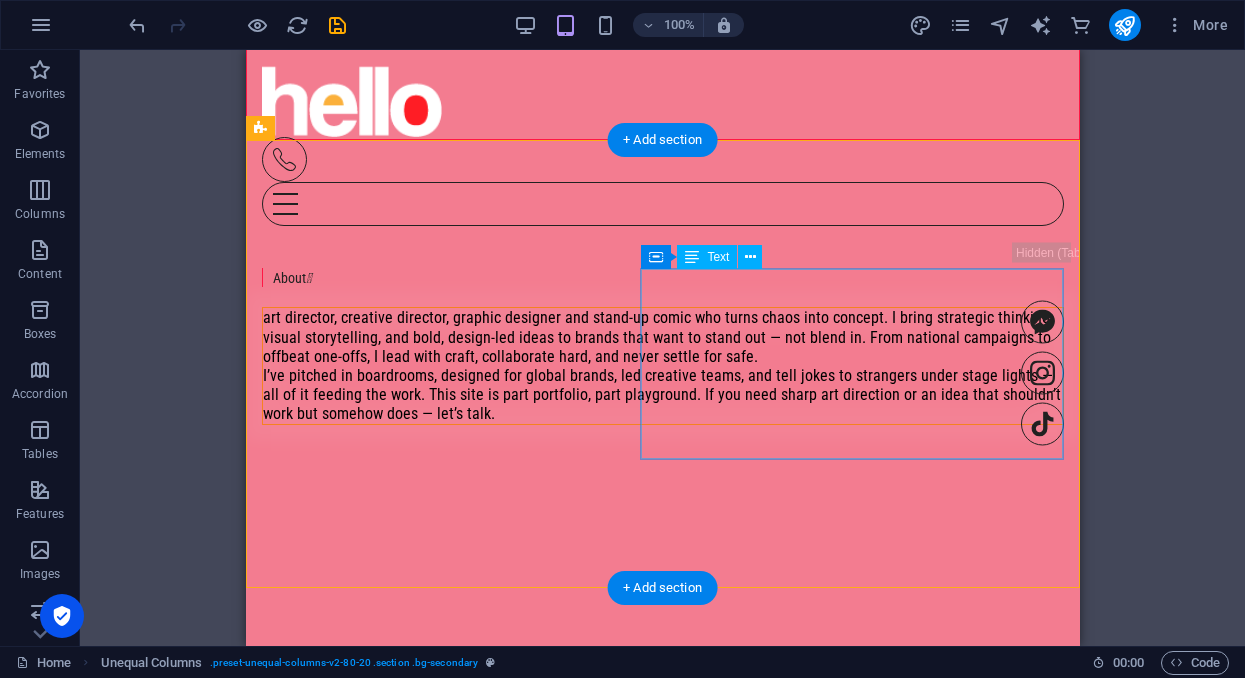 click on "art director, creative director, graphic designer and stand-up comic who turns chaos into concept. I bring strategic thinking, visual storytelling, and bold, design-led ideas to brands that want to stand out — not blend in. From national campaigns to offbeat one-offs, I lead with craft, collaborate hard, and never settle for safe. I’ve pitched in boardrooms, designed for global brands, led creative teams, and tell jokes to strangers under stage lights — all of it feeding the work. This site is part portfolio, part playground. If you need sharp art direction or an idea that shouldn’t work but somehow does — let’s talk." at bounding box center (662, 365) 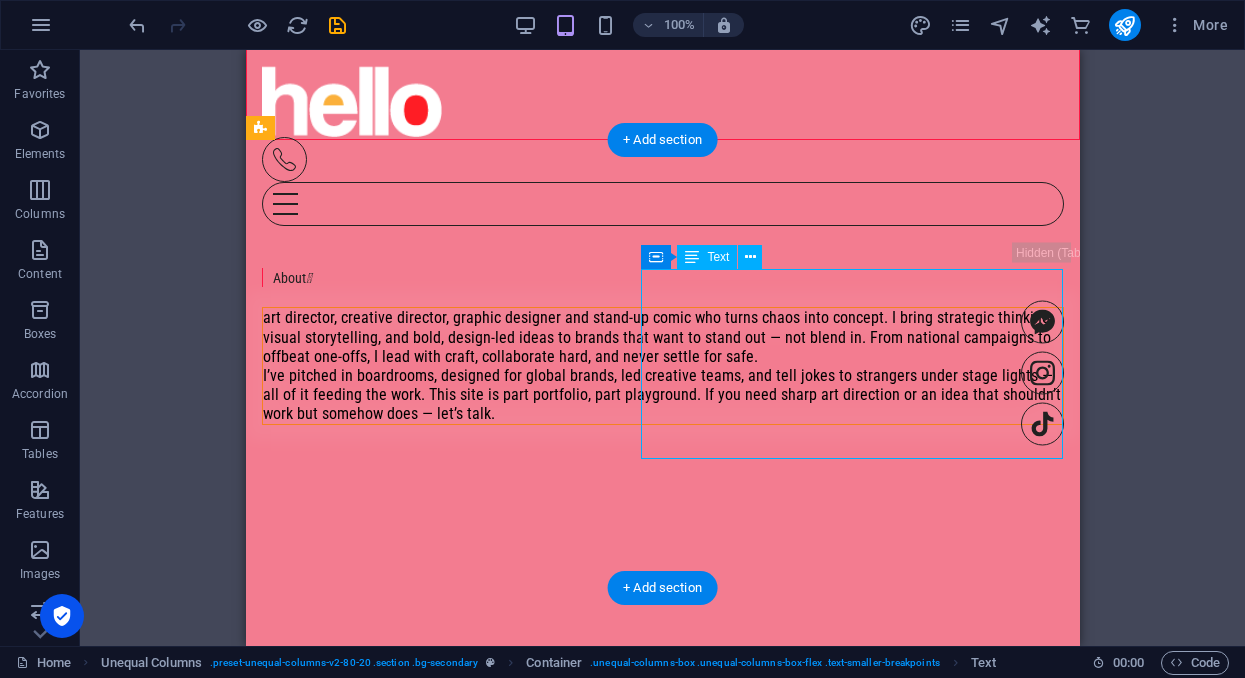 click on "art director, creative director, graphic designer and stand-up comic who turns chaos into concept. I bring strategic thinking, visual storytelling, and bold, design-led ideas to brands that want to stand out — not blend in. From national campaigns to offbeat one-offs, I lead with craft, collaborate hard, and never settle for safe. I’ve pitched in boardrooms, designed for global brands, led creative teams, and tell jokes to strangers under stage lights — all of it feeding the work. This site is part portfolio, part playground. If you need sharp art direction or an idea that shouldn’t work but somehow does — let’s talk." at bounding box center (662, 365) 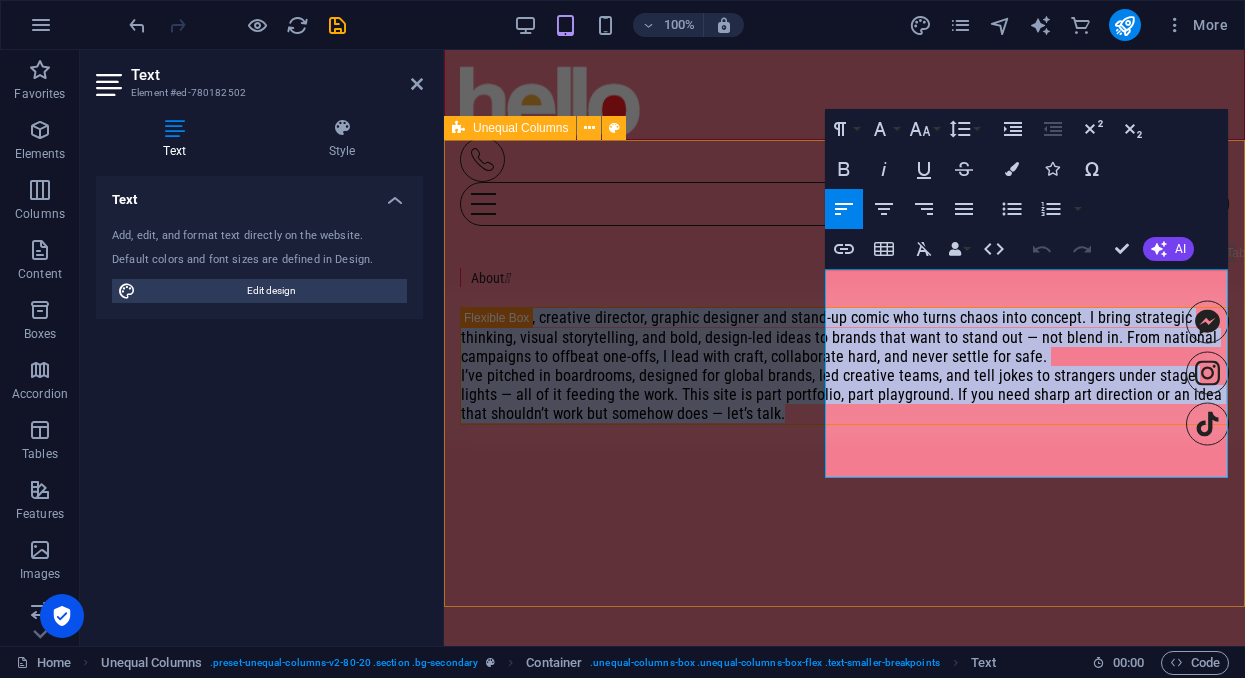 drag, startPoint x: 1118, startPoint y: 461, endPoint x: 764, endPoint y: 267, distance: 403.67313 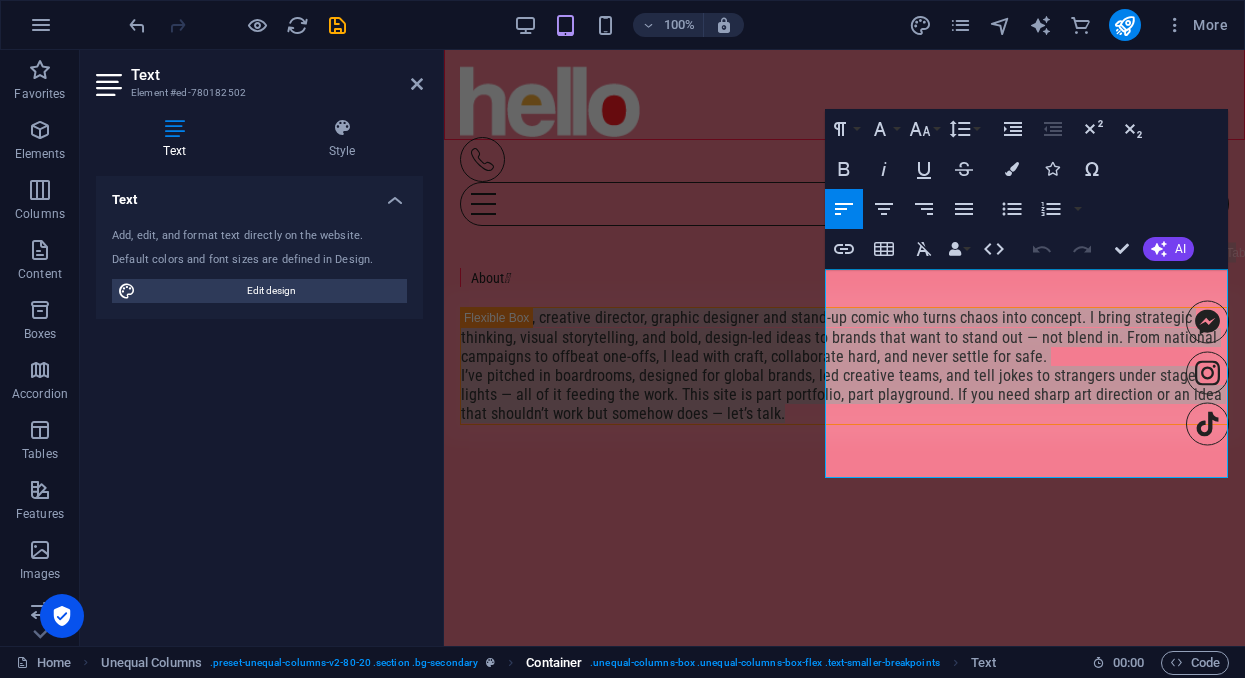 click on "art director, creative director, graphic designer and stand-up comic who turns chaos into concept. I bring strategic thinking, visual storytelling, and bold, design-led ideas to brands that want to stand out — not blend in. From national campaigns to offbeat one-offs, I lead with craft, collaborate hard, and never settle for safe." at bounding box center [844, 337] 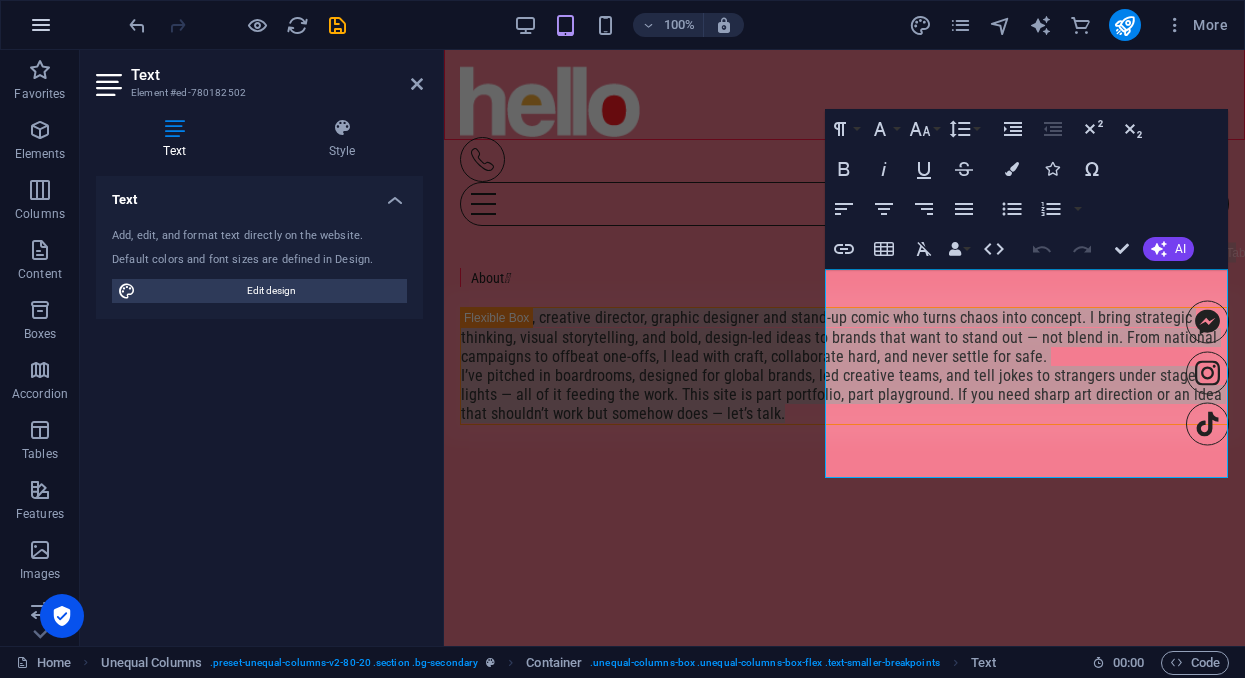click at bounding box center (41, 25) 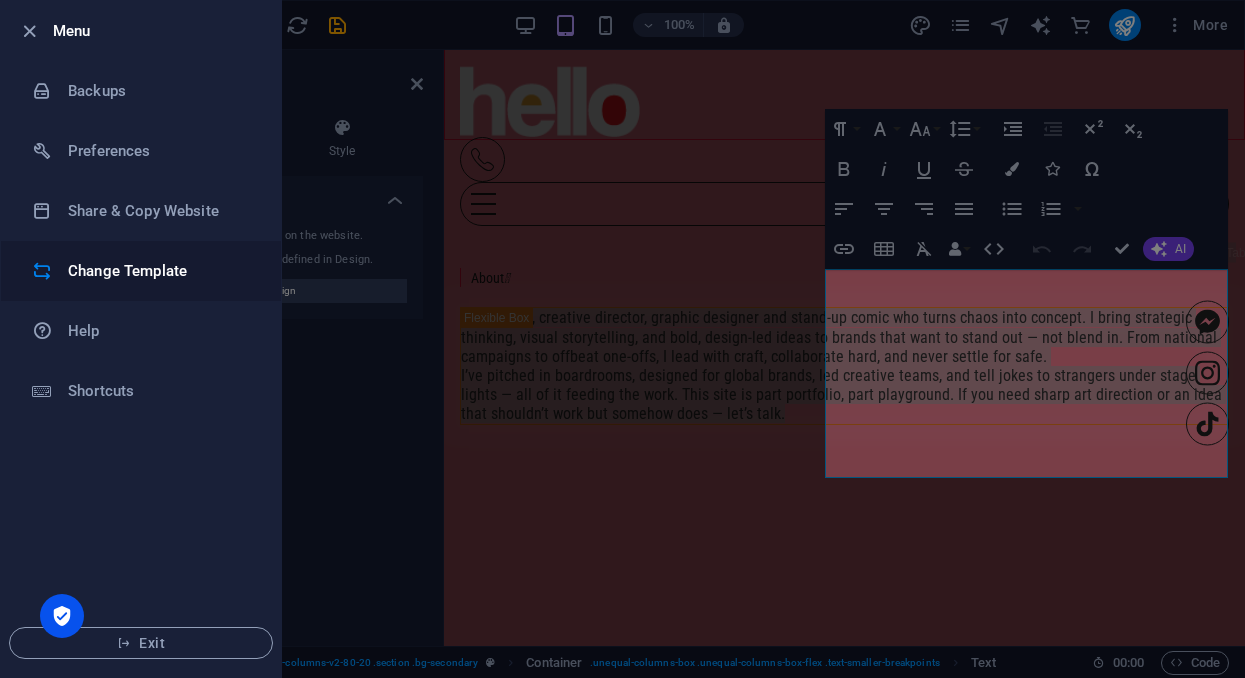 click on "Change Template" at bounding box center (160, 271) 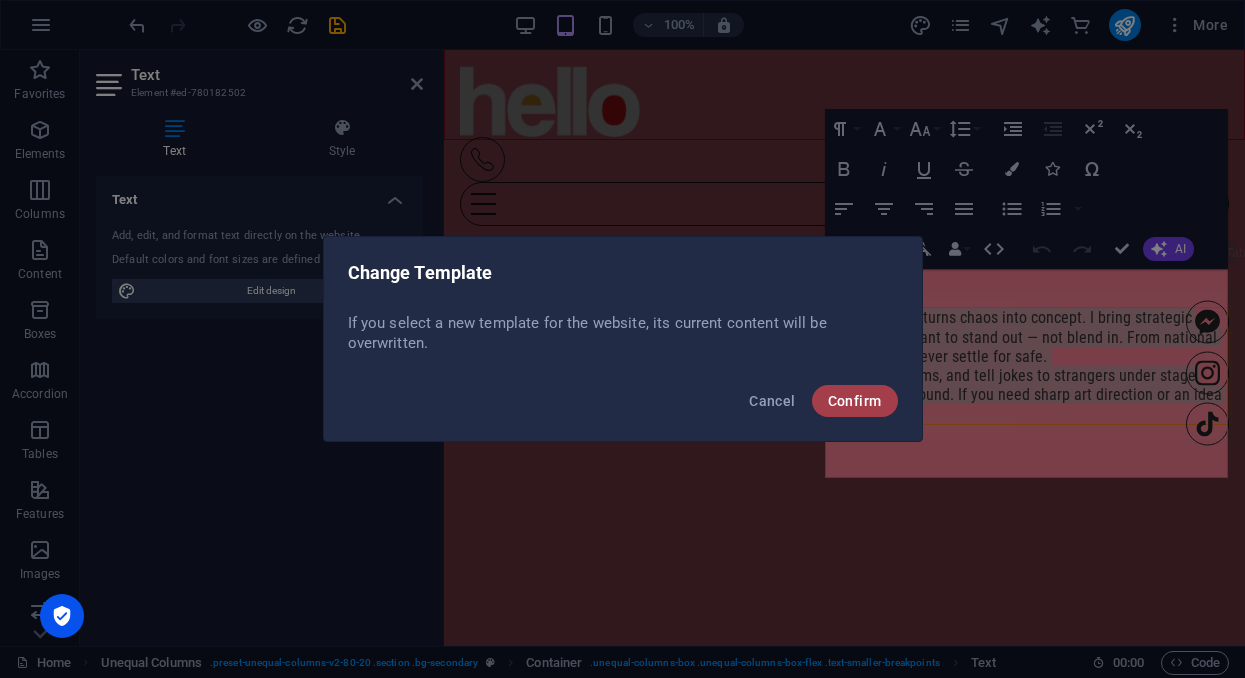 click on "Confirm" at bounding box center (855, 401) 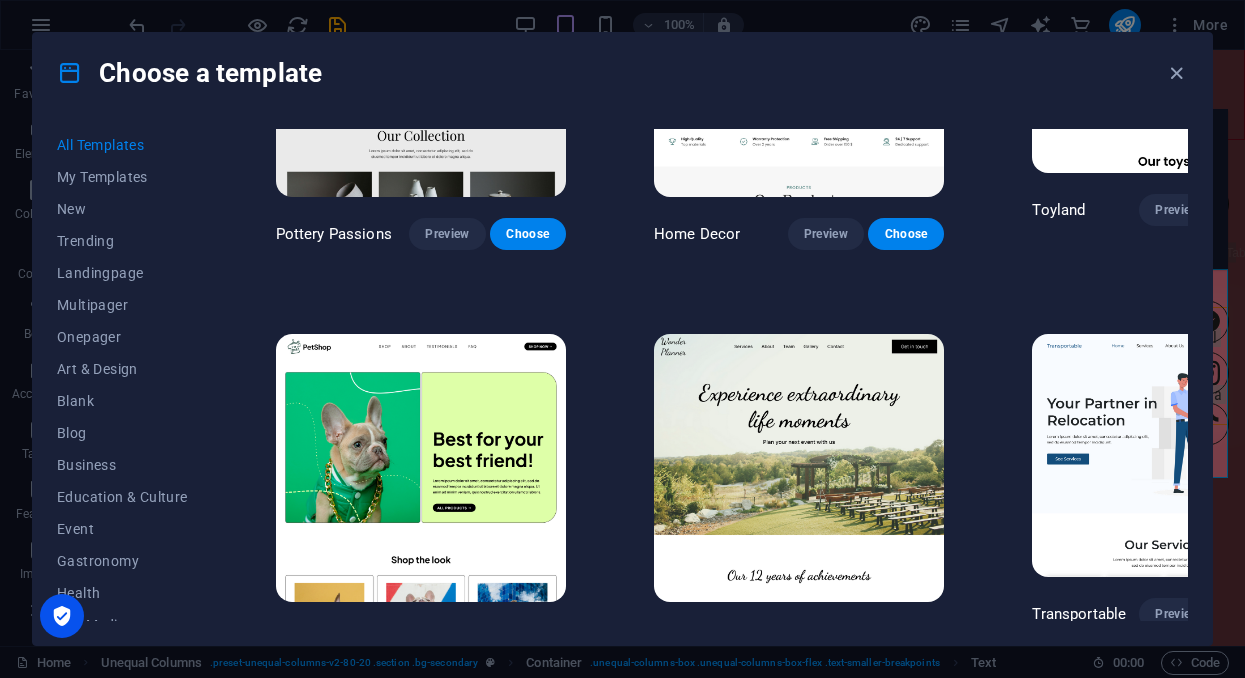scroll, scrollTop: 615, scrollLeft: 0, axis: vertical 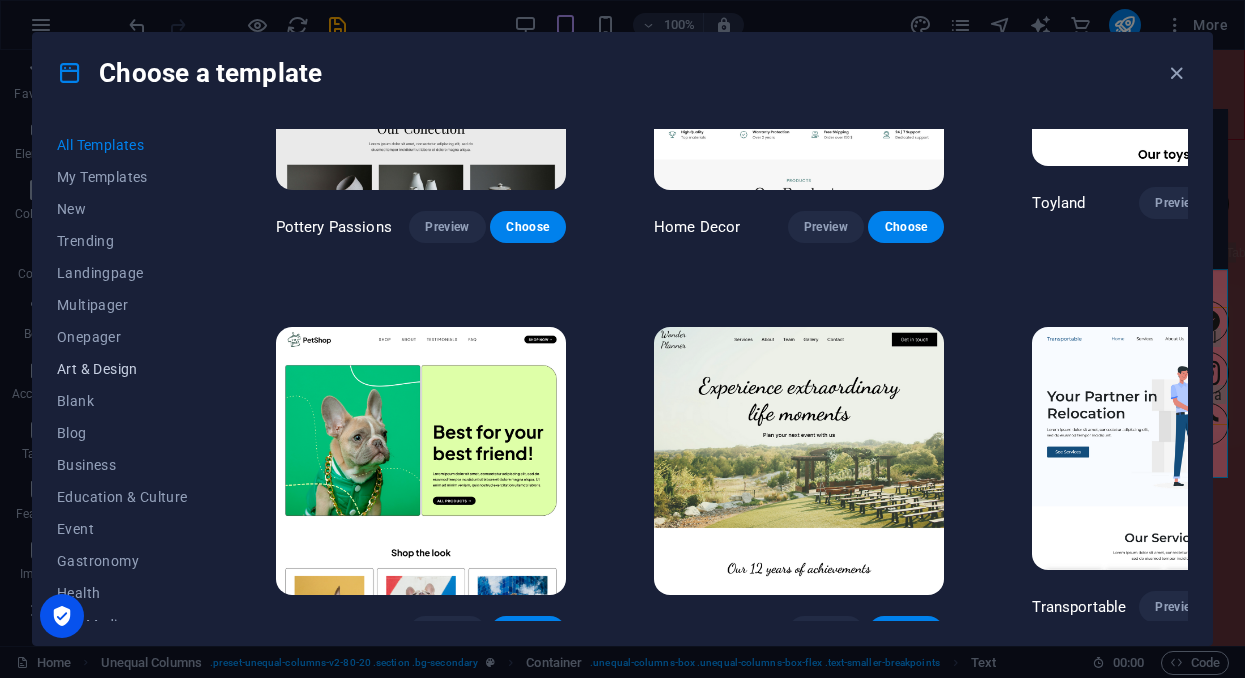 click on "Art & Design" at bounding box center (122, 369) 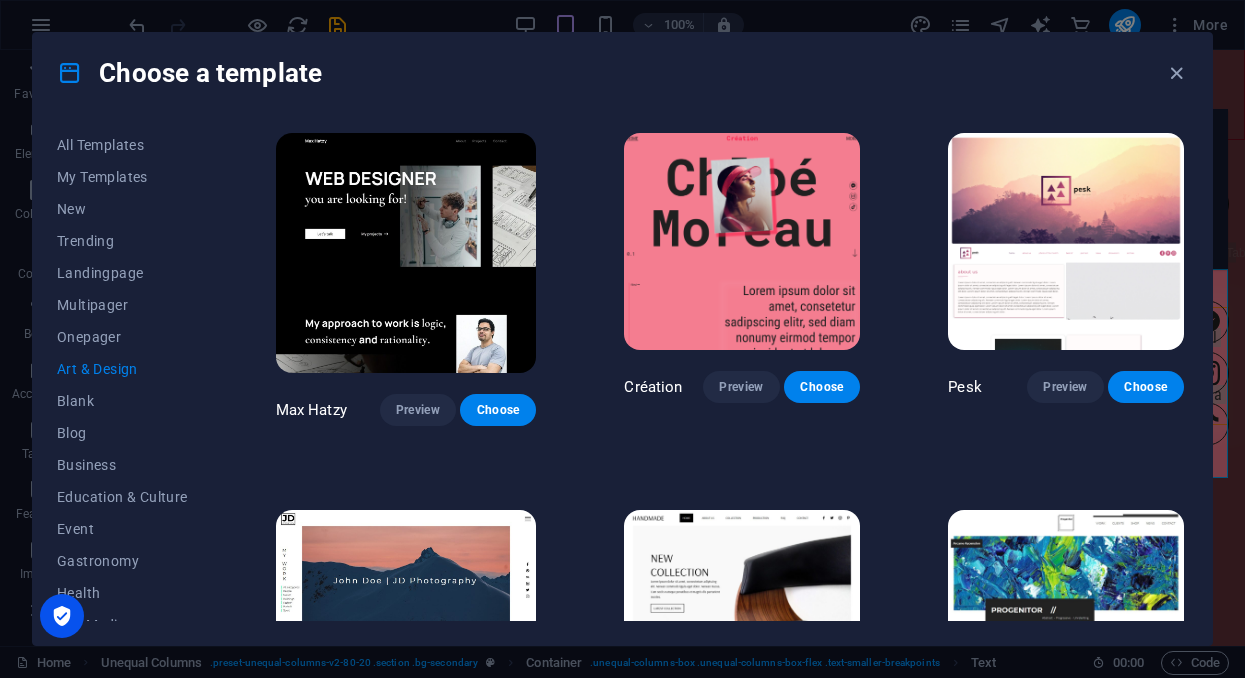 scroll, scrollTop: 0, scrollLeft: 0, axis: both 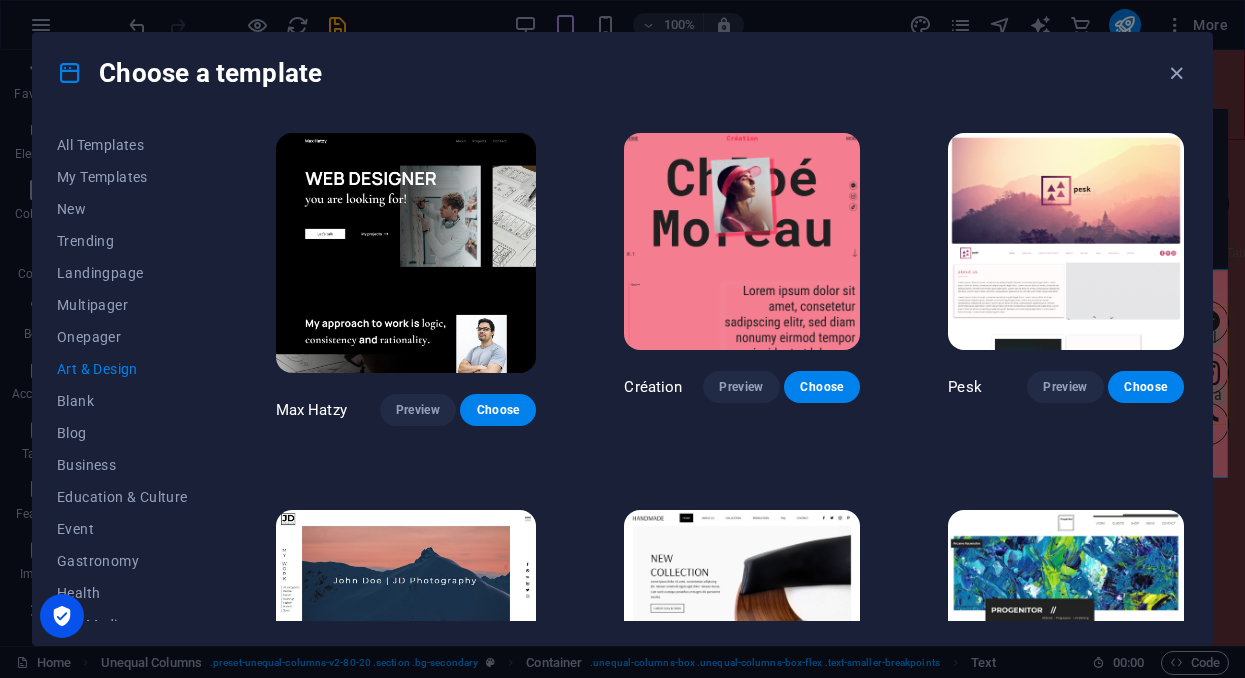 click at bounding box center (742, 241) 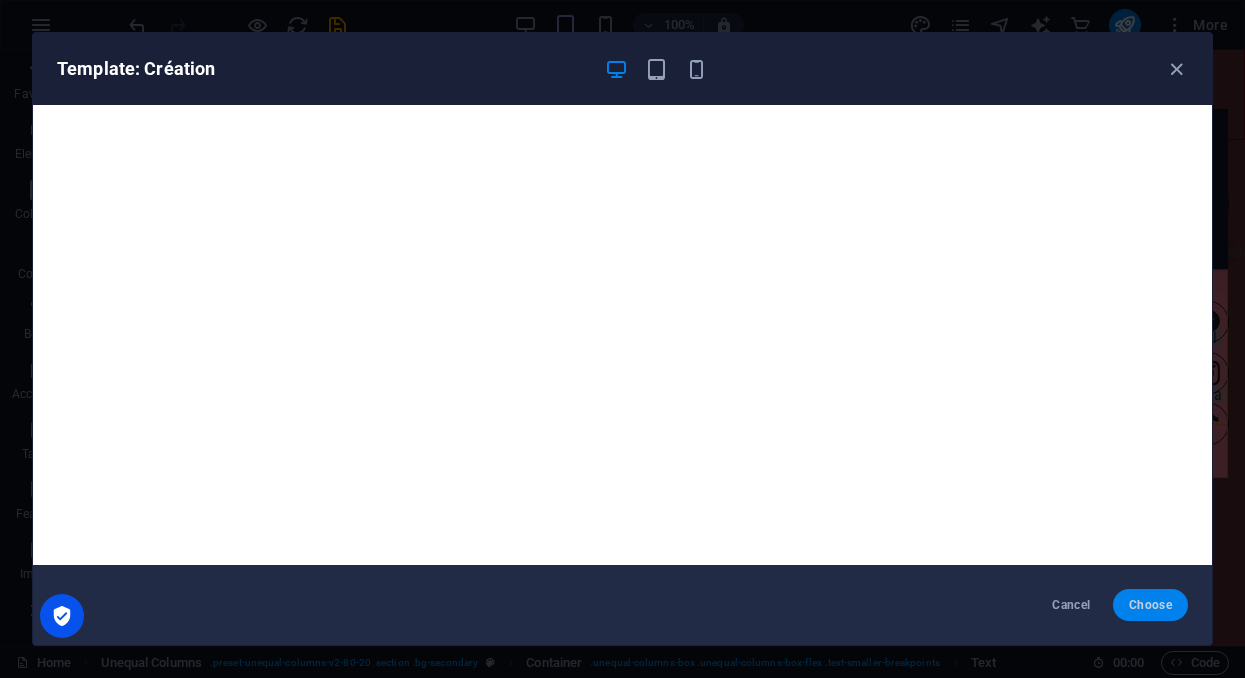 click on "Choose" at bounding box center (1150, 605) 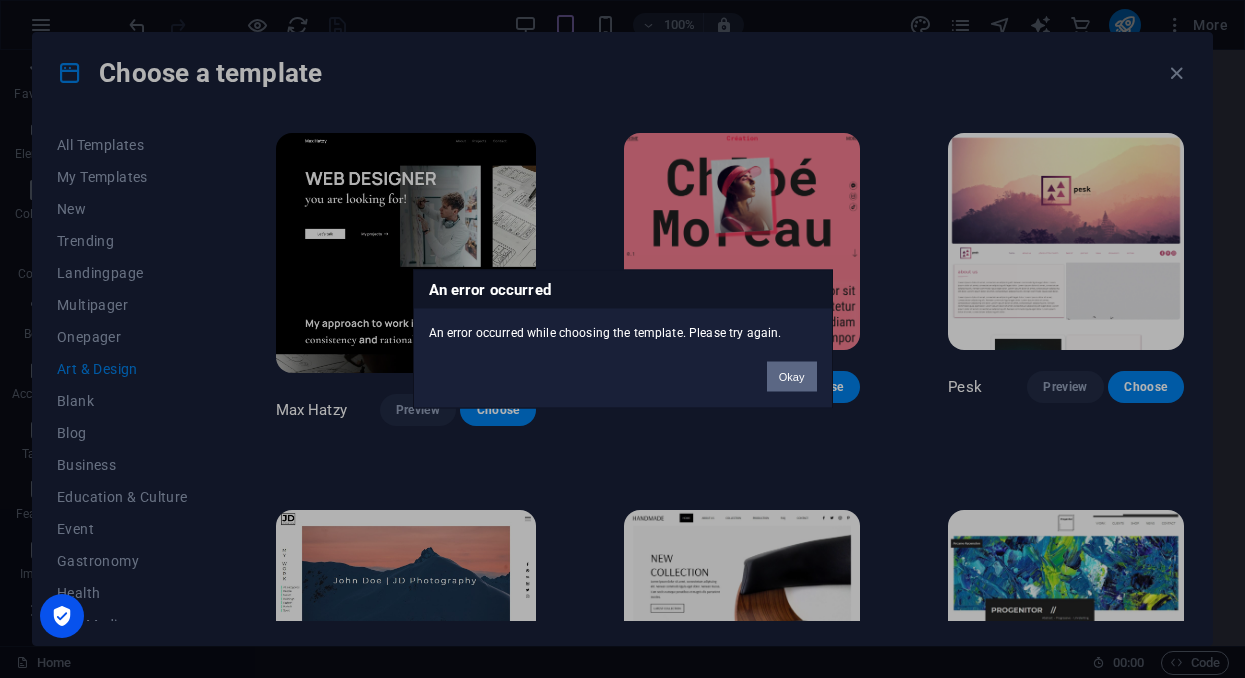 click on "Okay" at bounding box center [792, 377] 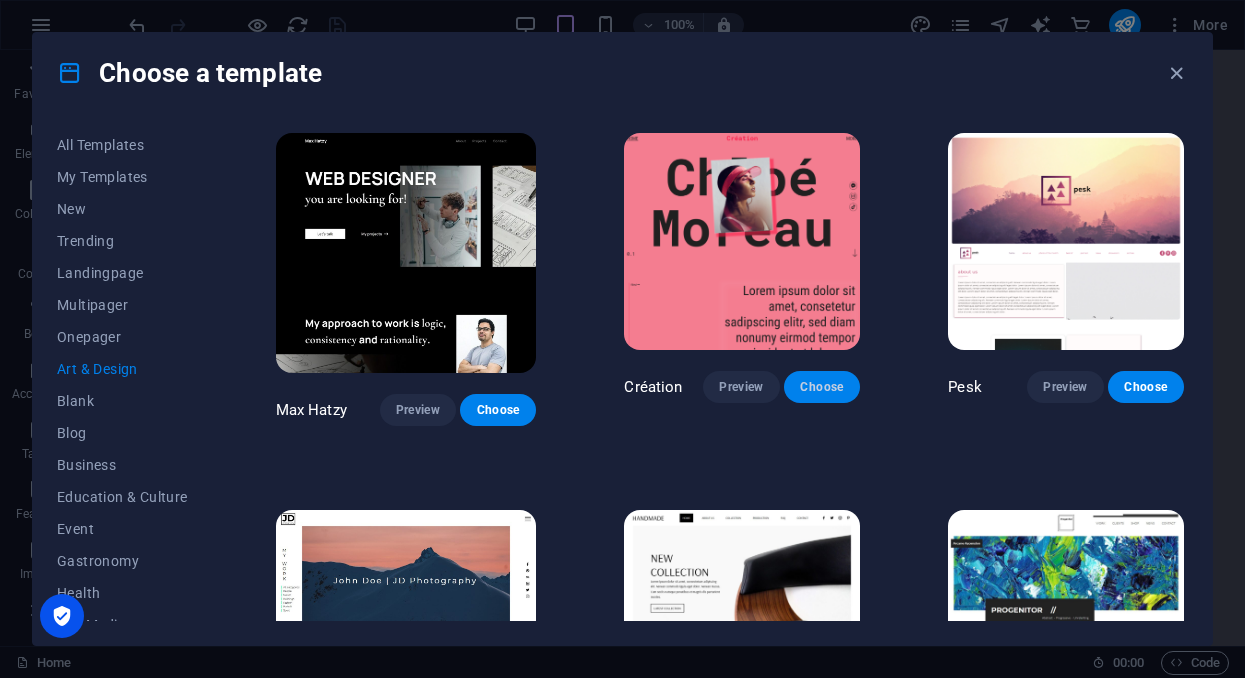 click on "Choose" at bounding box center (822, 387) 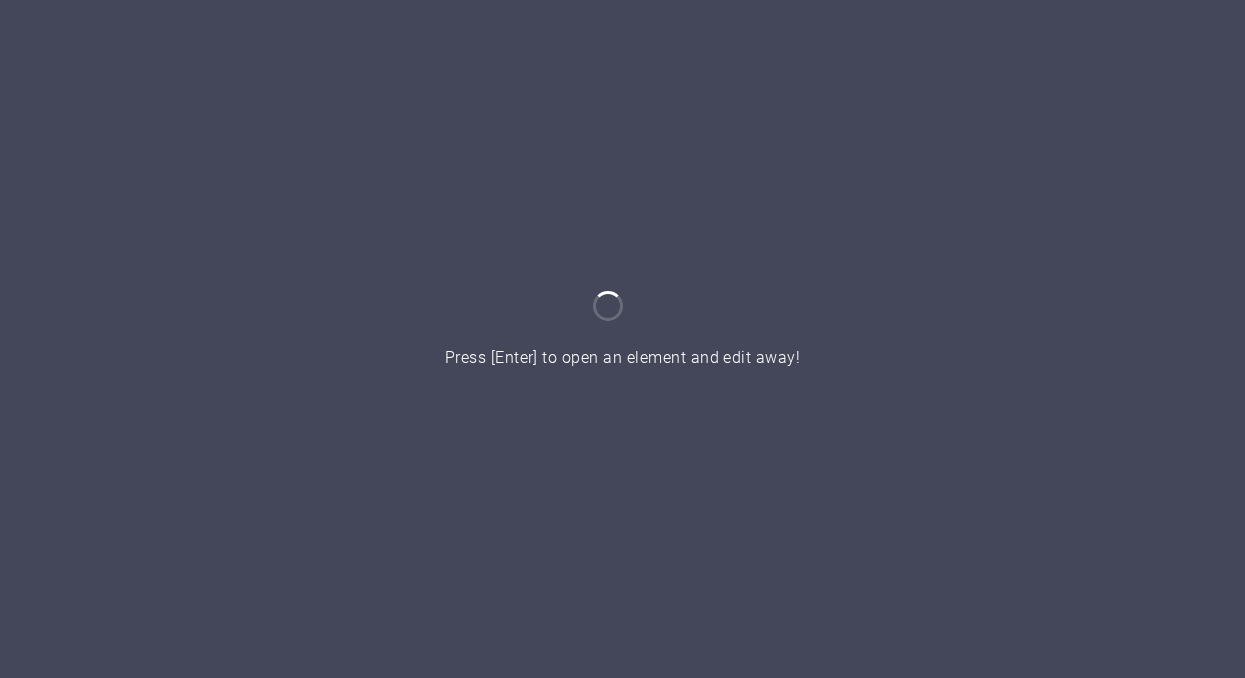 scroll, scrollTop: 0, scrollLeft: 0, axis: both 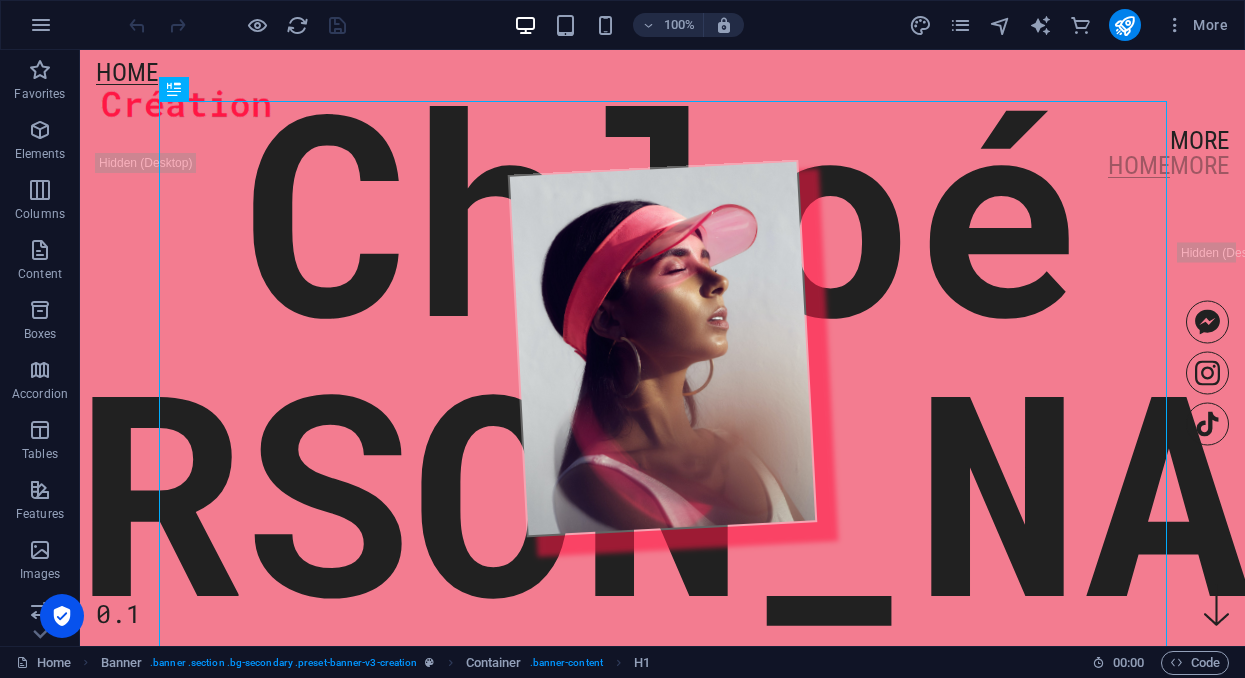 click at bounding box center (662, 349) 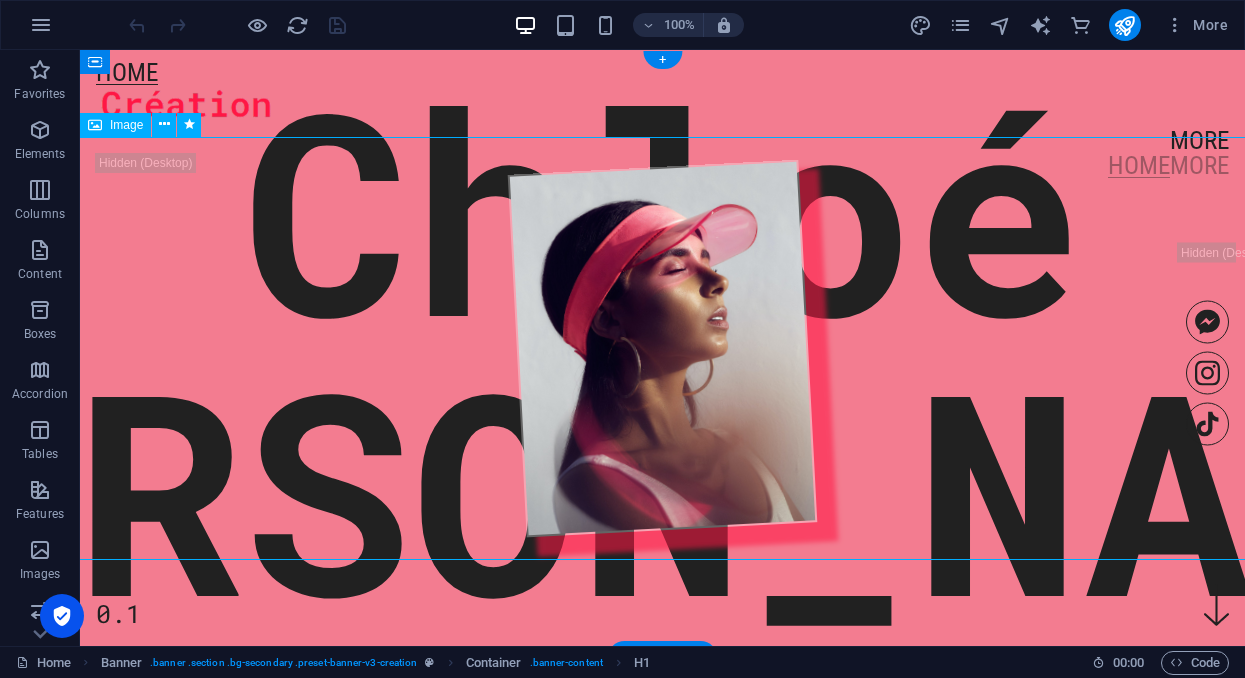 click at bounding box center (662, 349) 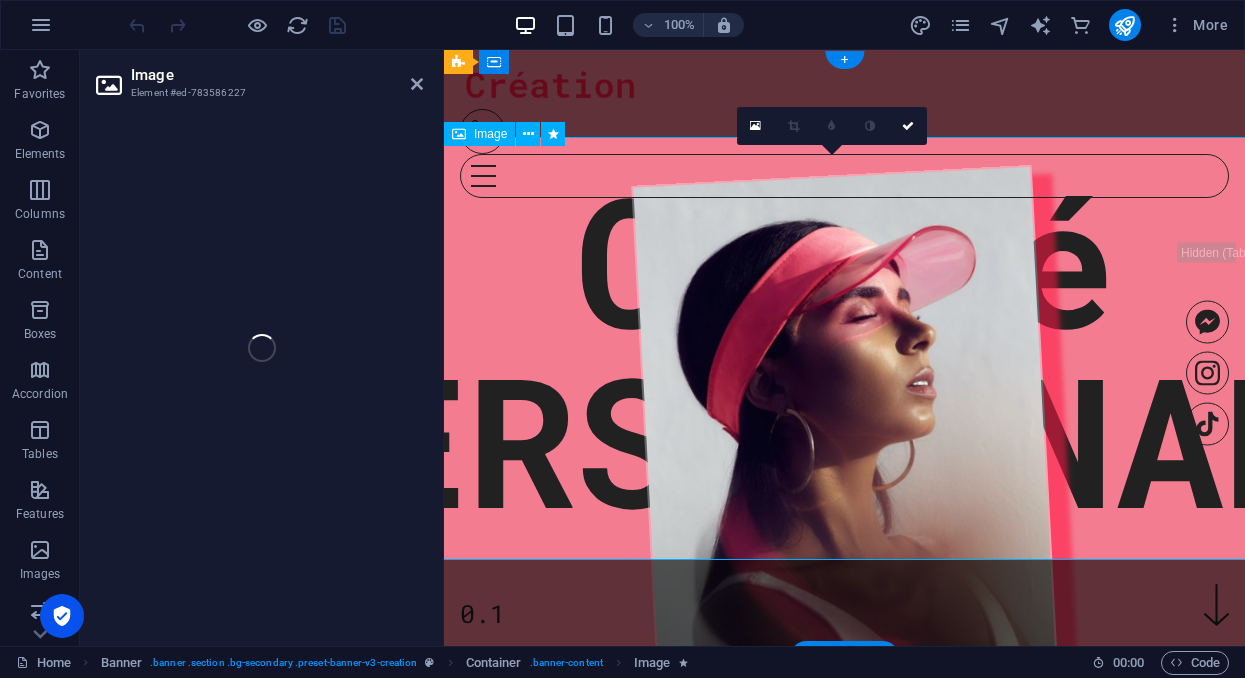 select on "%" 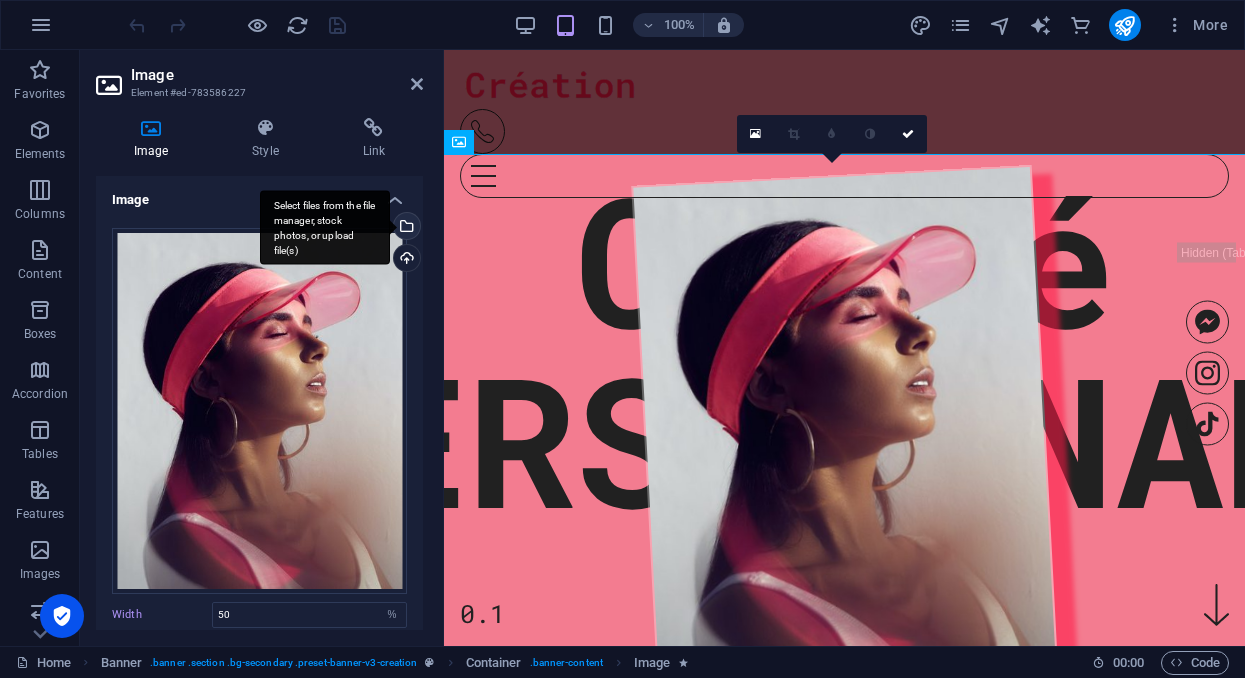 click on "Select files from the file manager, stock photos, or upload file(s)" at bounding box center (405, 228) 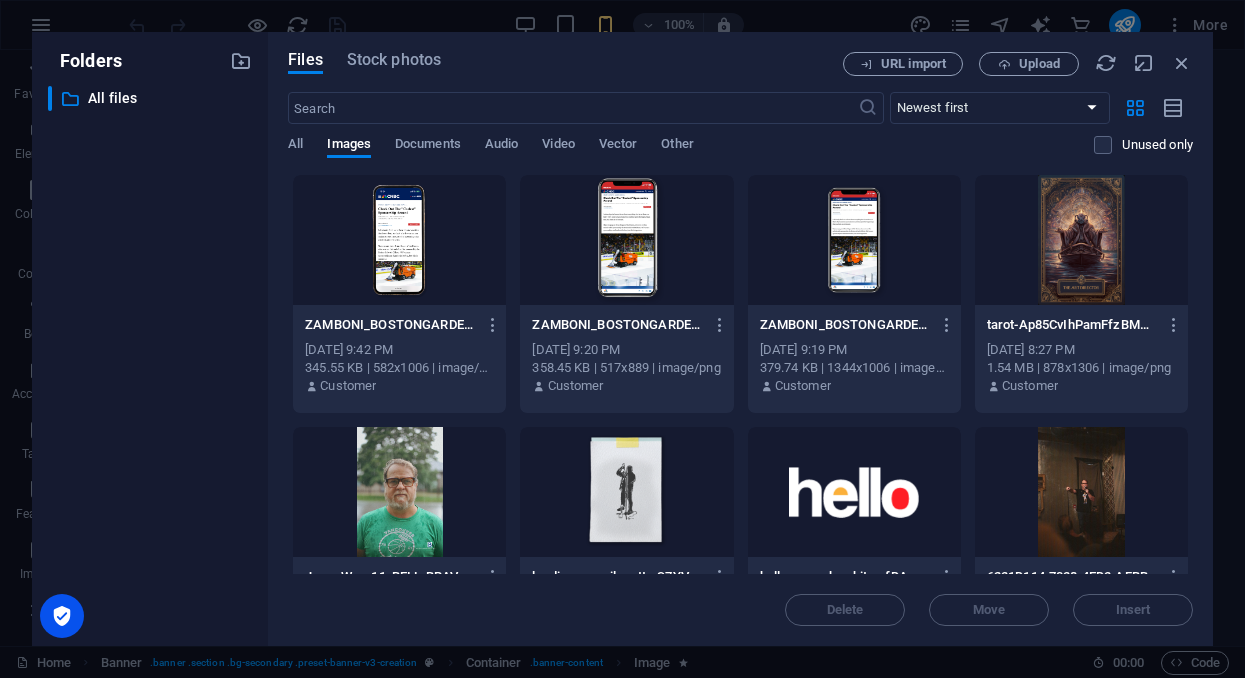 click at bounding box center [399, 240] 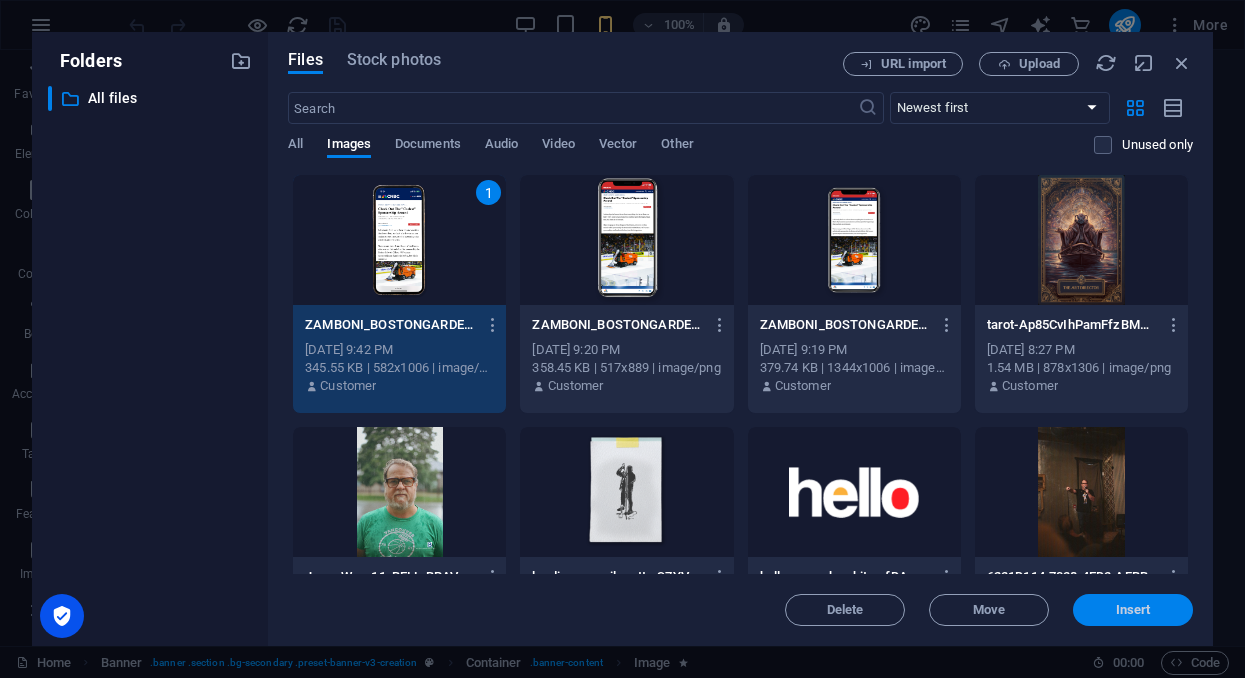 click on "Insert" at bounding box center [1133, 610] 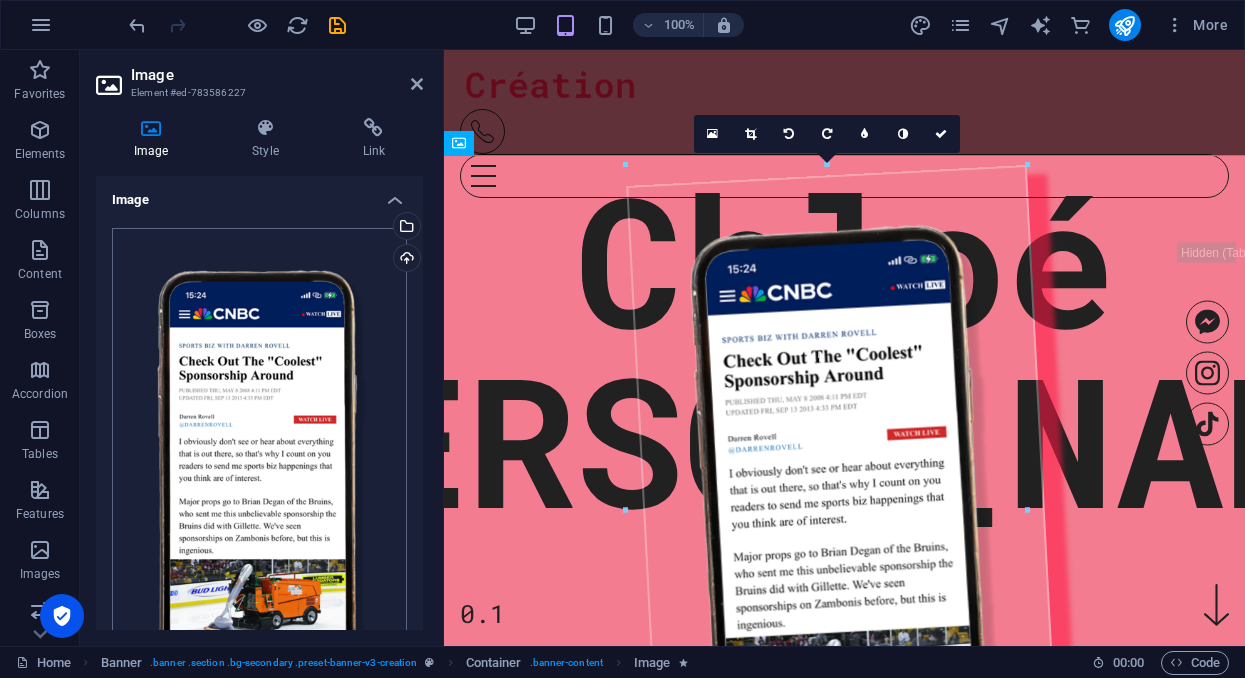 scroll, scrollTop: 0, scrollLeft: 0, axis: both 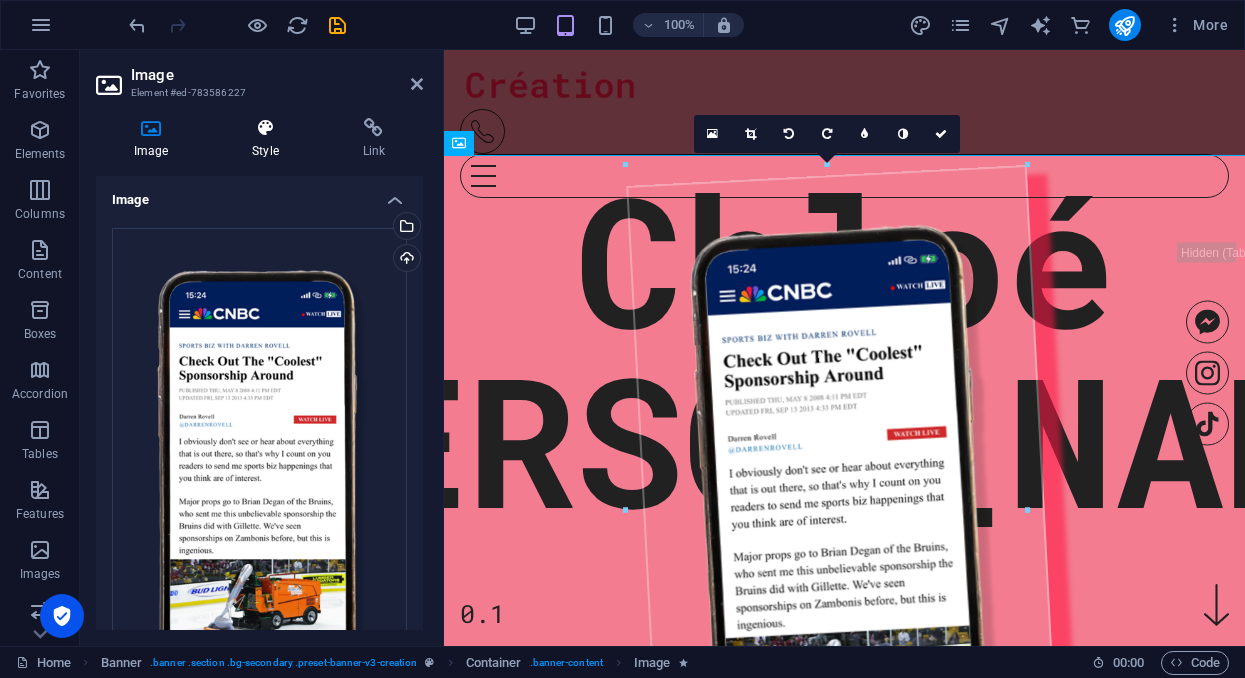 click at bounding box center [265, 128] 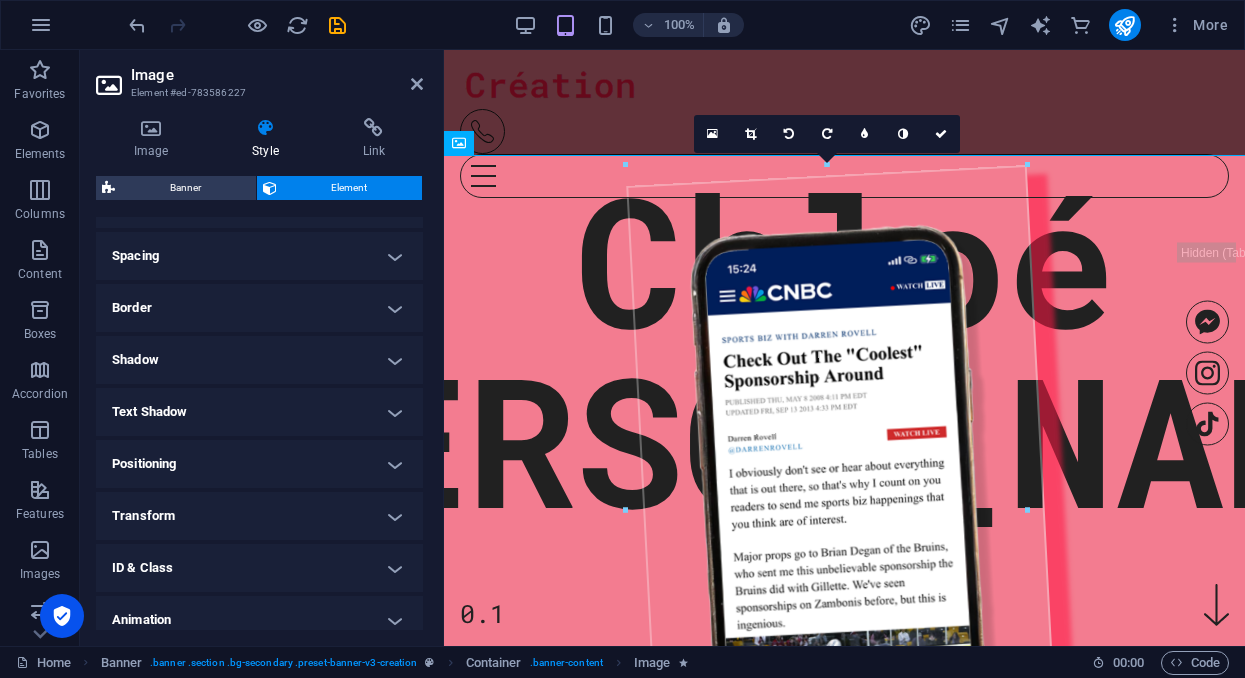 scroll, scrollTop: 367, scrollLeft: 0, axis: vertical 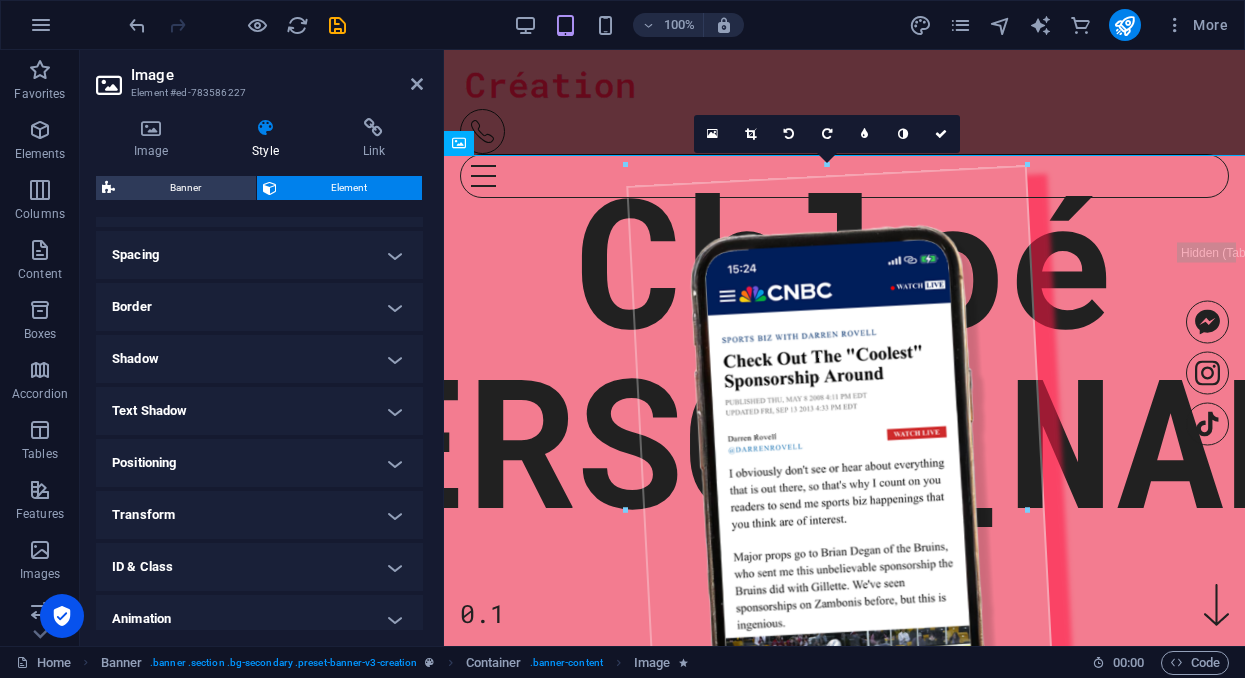 click on "Spacing" at bounding box center [259, 255] 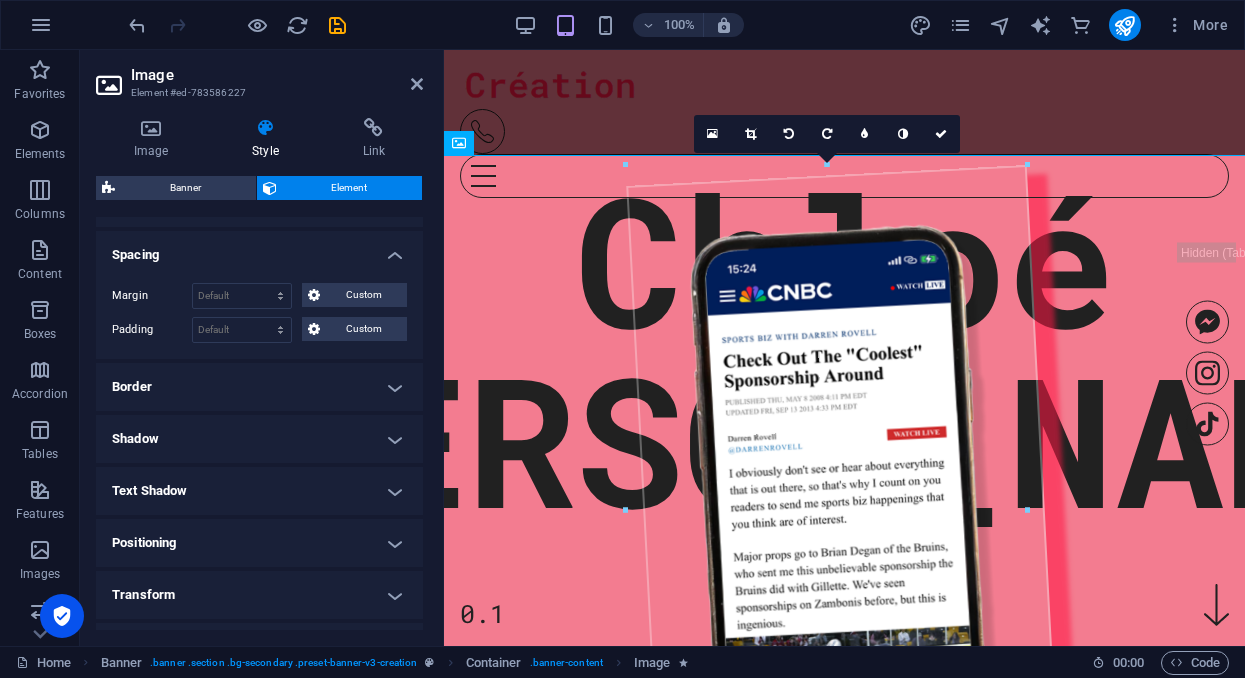 click on "Border" at bounding box center (259, 387) 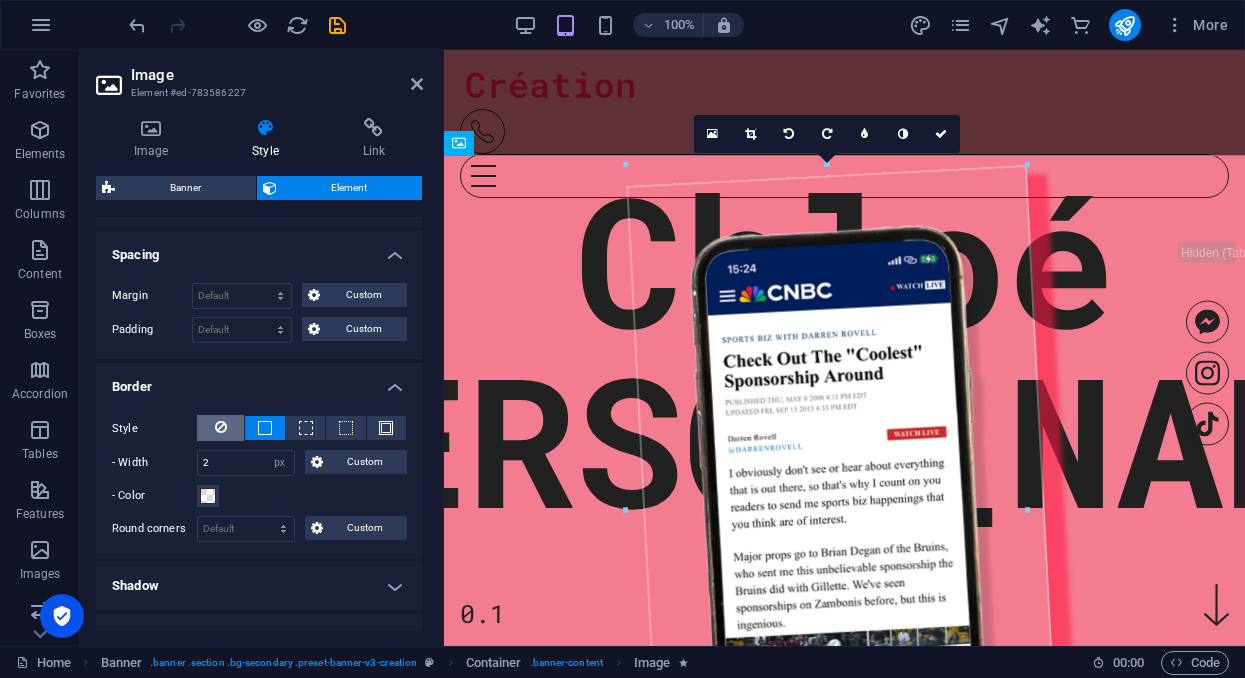 click at bounding box center (220, 428) 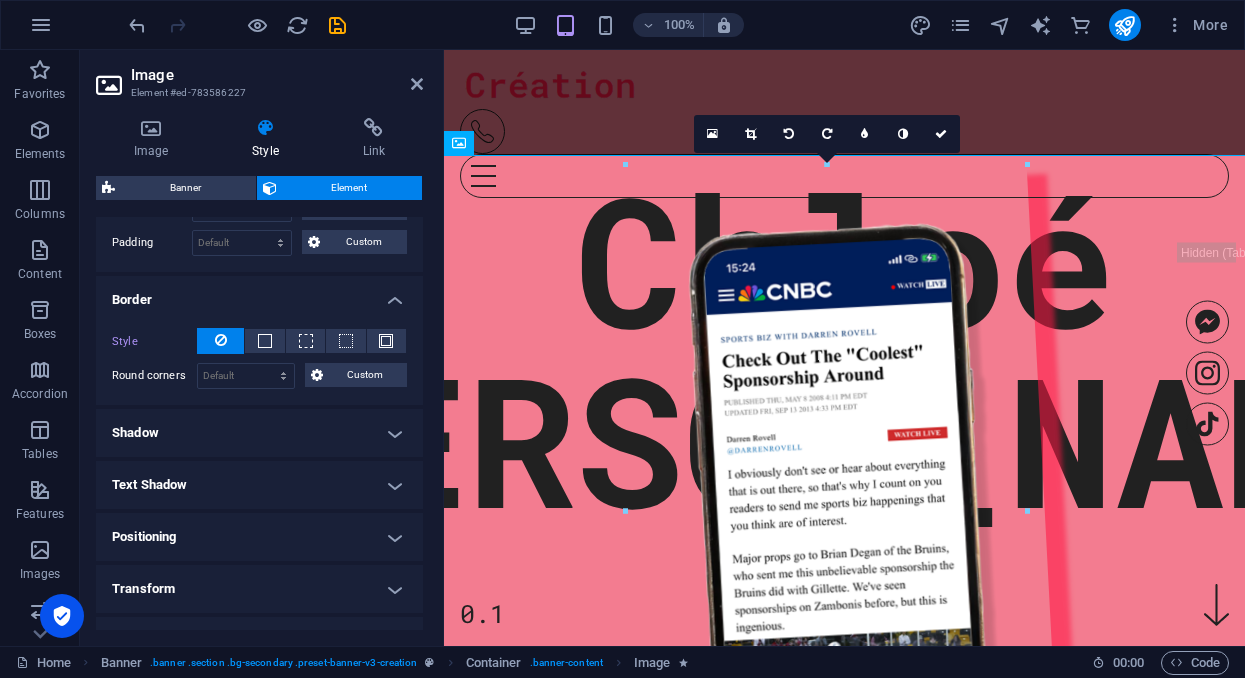 scroll, scrollTop: 462, scrollLeft: 0, axis: vertical 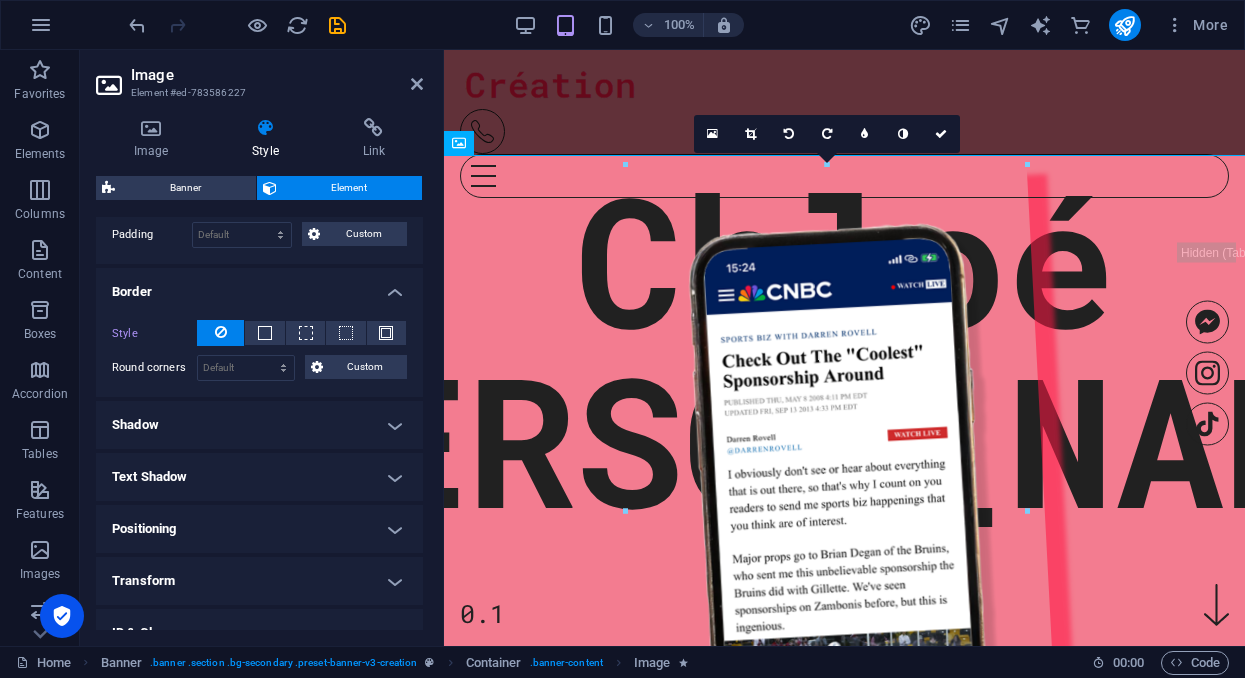 click on "Shadow" at bounding box center [259, 425] 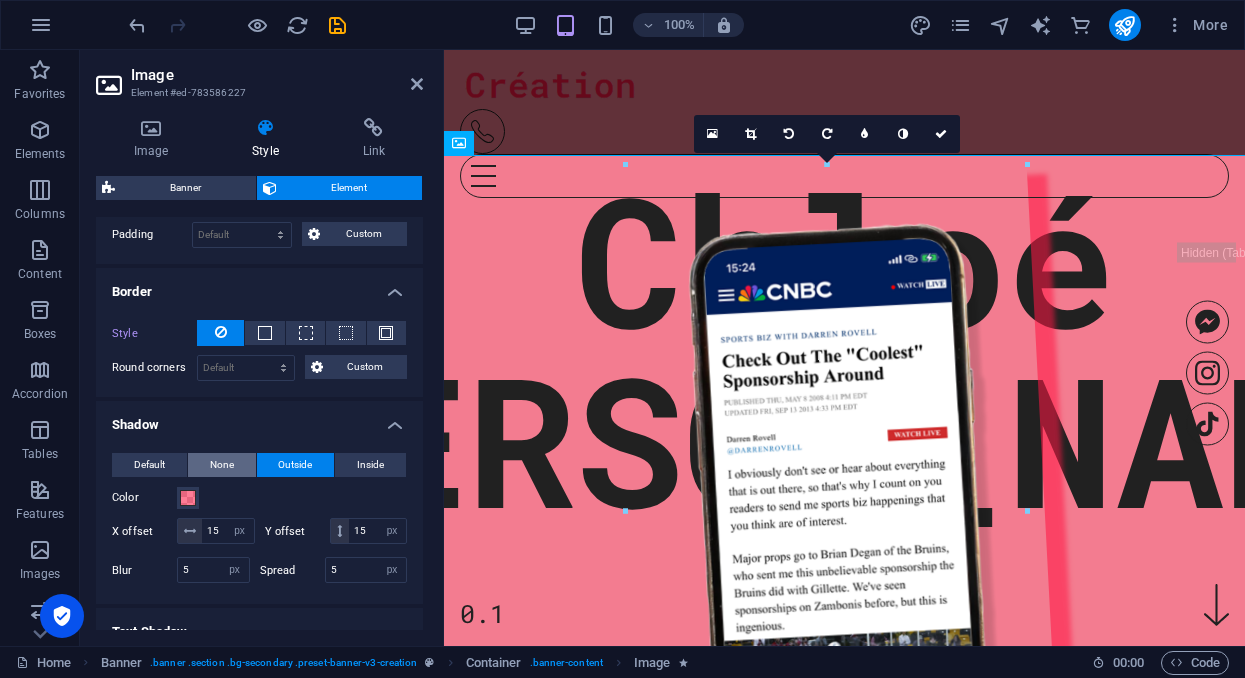 click on "None" at bounding box center (222, 465) 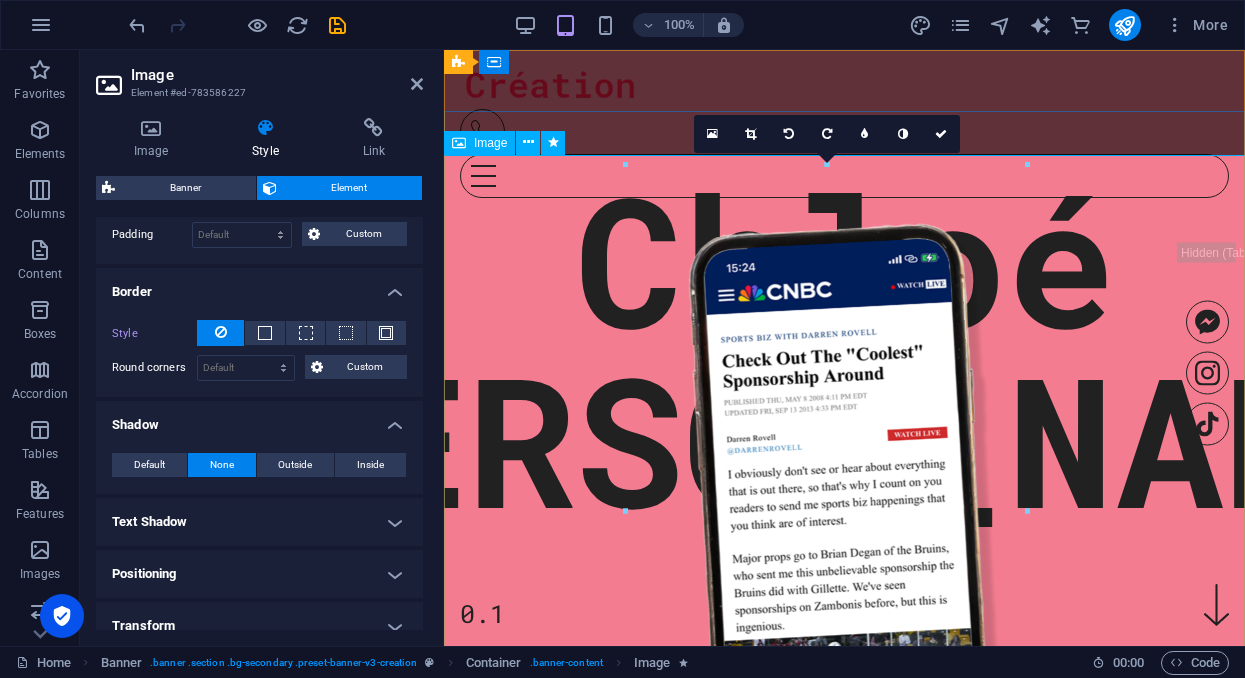 scroll, scrollTop: 0, scrollLeft: 0, axis: both 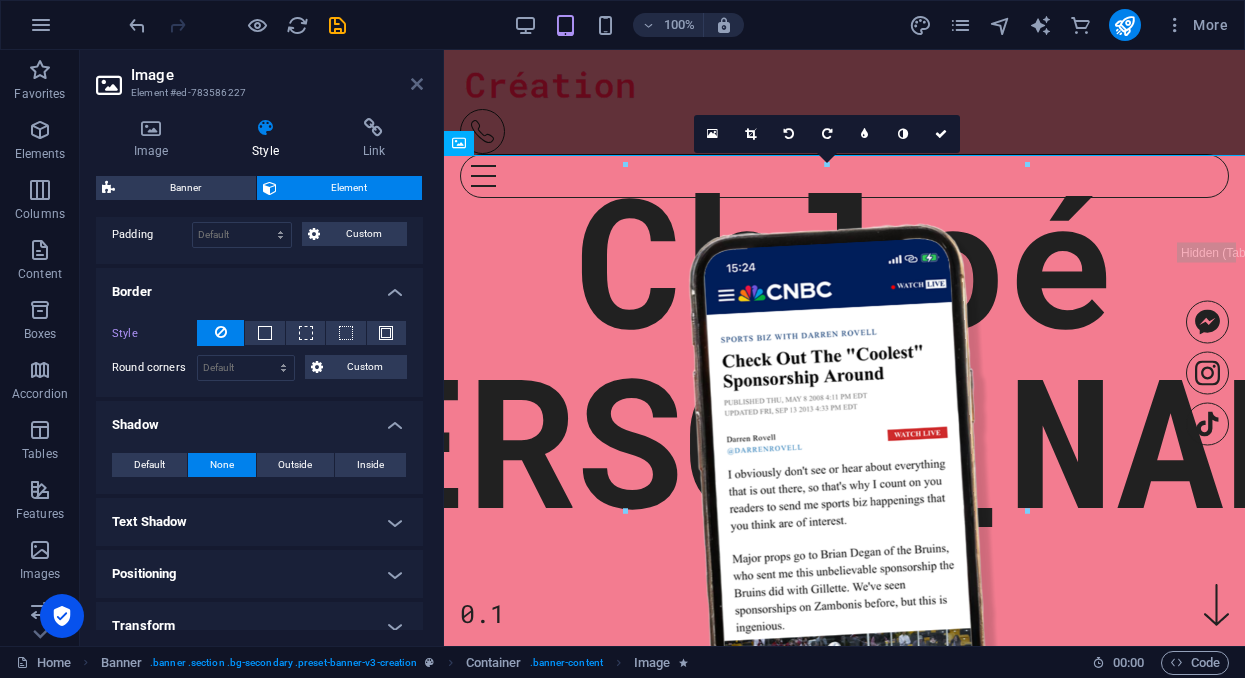 click at bounding box center [417, 84] 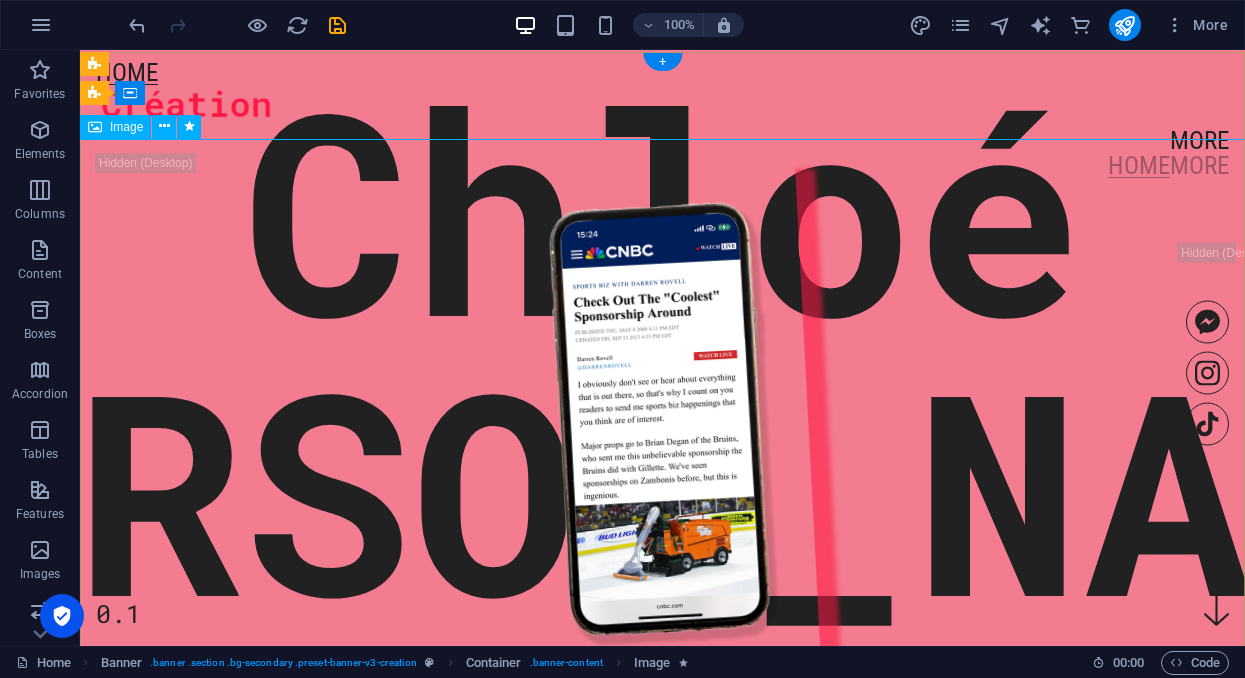 scroll, scrollTop: 0, scrollLeft: 0, axis: both 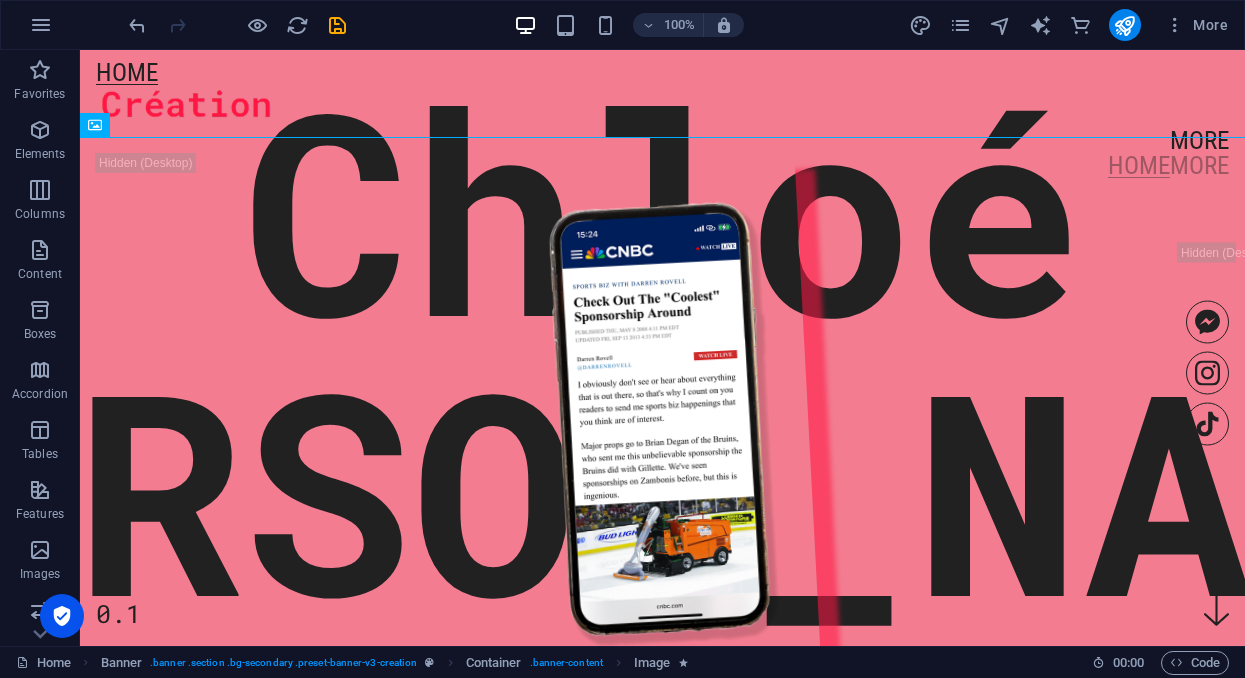 click on "100% More" at bounding box center (680, 25) 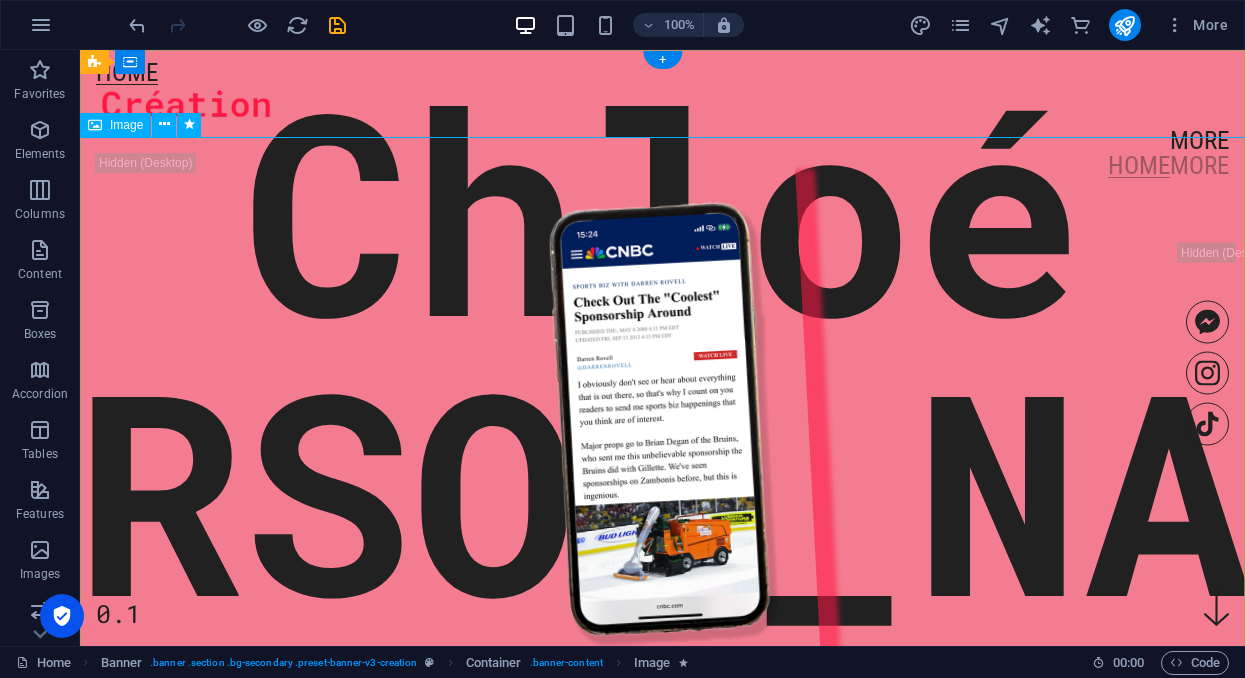click at bounding box center (663, 419) 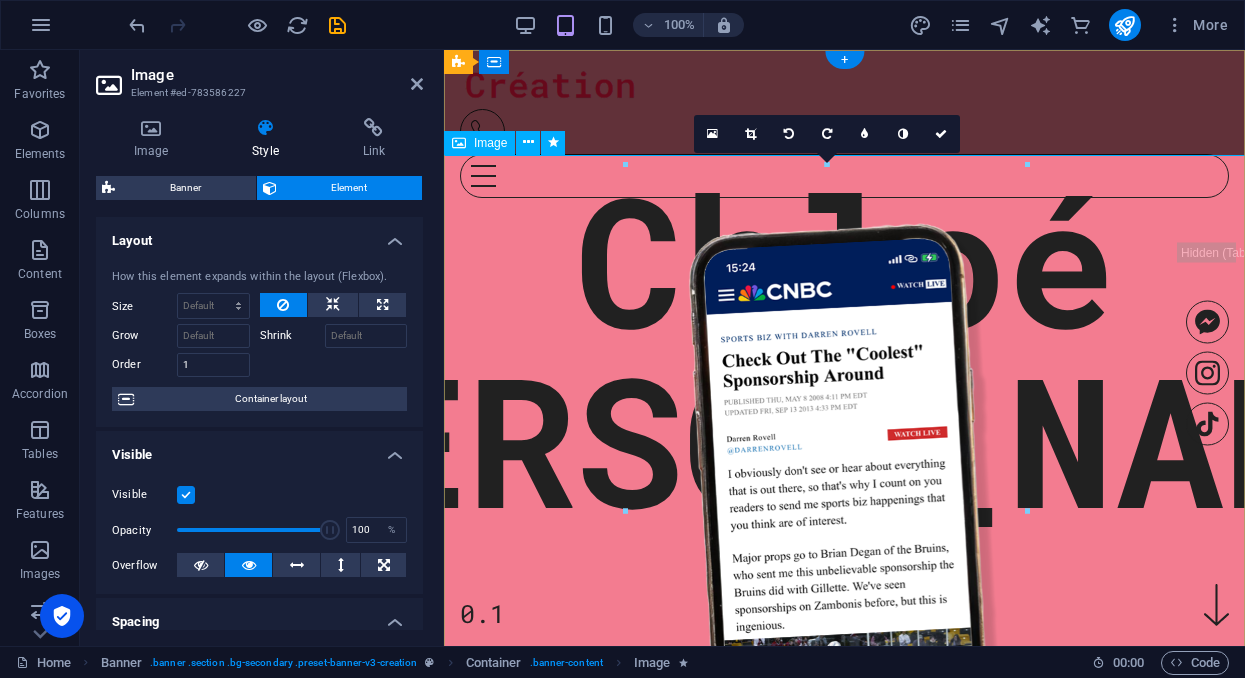 click at bounding box center (844, 521) 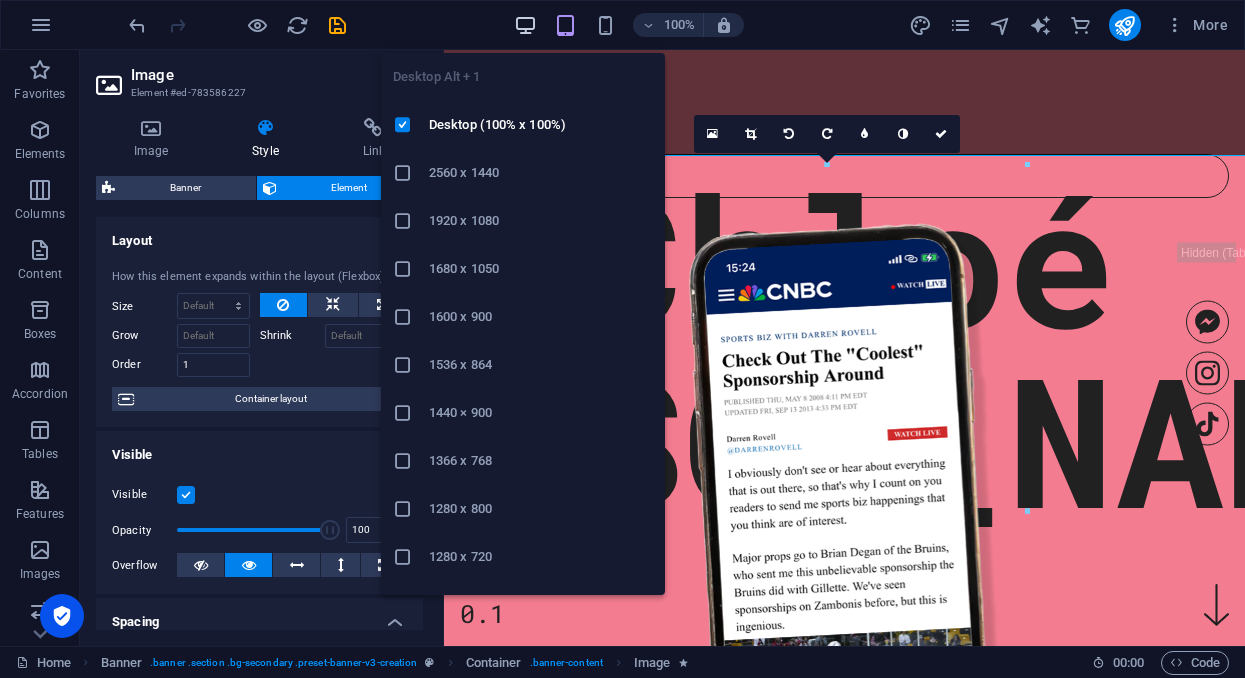 click at bounding box center [525, 25] 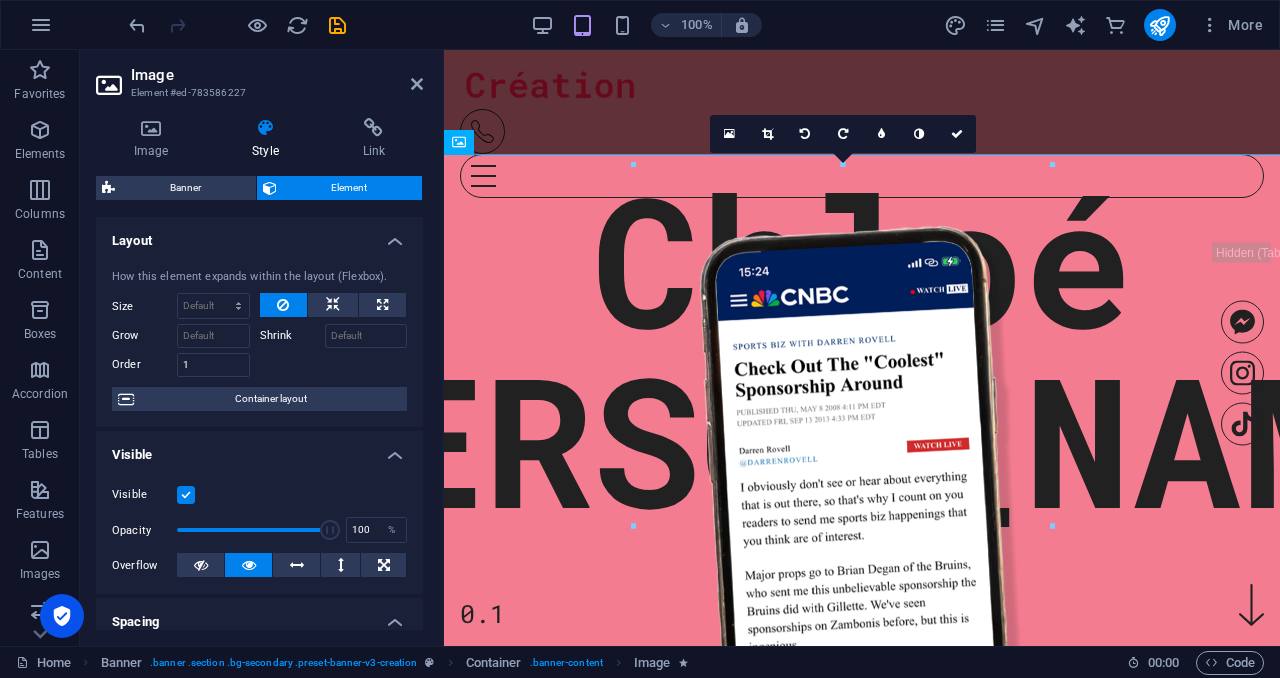 drag, startPoint x: 441, startPoint y: 247, endPoint x: 89, endPoint y: 187, distance: 357.07703 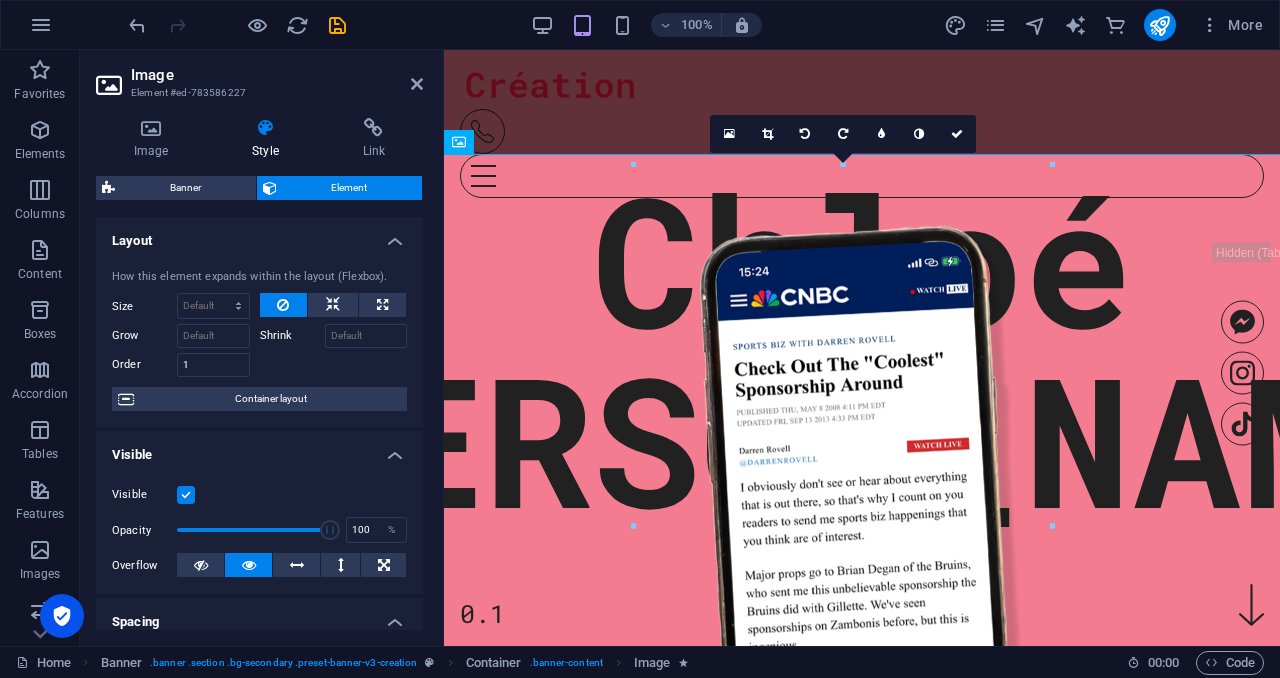 click on "Image Element #ed-783586227 Image Style Link Image Drag files here, click to choose files or select files from Files or our free stock photos & videos Select files from the file manager, stock photos, or upload file(s) Upload Width 50 Default auto px rem % em vh vw Fit image Automatically fit image to a fixed width and height Height Default auto px Alignment Lazyload Loading images after the page loads improves page speed. Responsive Automatically load retina image and smartphone optimized sizes. Lightbox Use as headline The image will be wrapped in an H1 headline tag. Useful for giving alternative text the weight of an H1 headline, e.g. for the logo. Leave unchecked if uncertain. Optimized Images are compressed to improve page speed. Position Direction Custom X offset 50 px rem % vh vw Y offset 50 px rem % vh vw Text Float No float Image left Image right Determine how text should behave around the image. Text Alternative text Image caption Paragraph Format Normal Heading 1 Heading 2 Heading 3 Heading 4 Code" at bounding box center (262, 348) 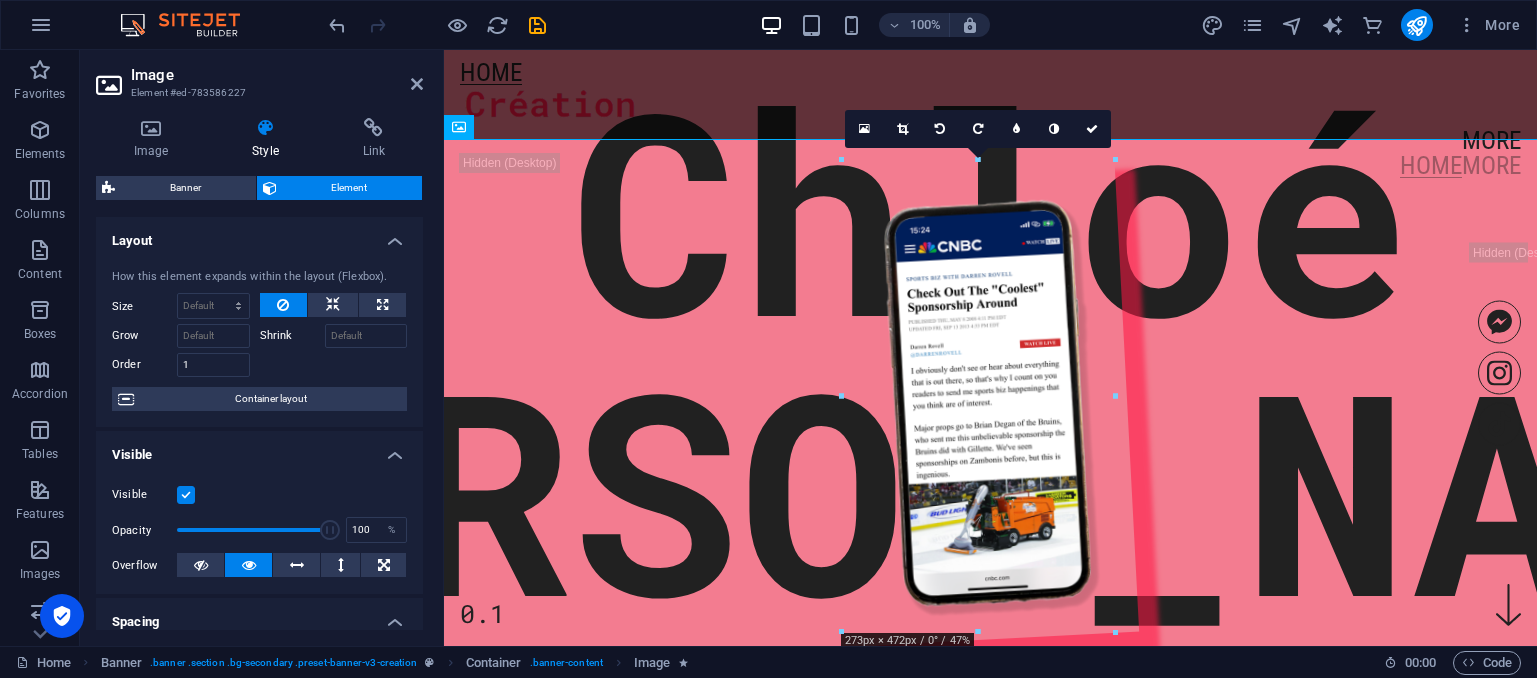 type on "15" 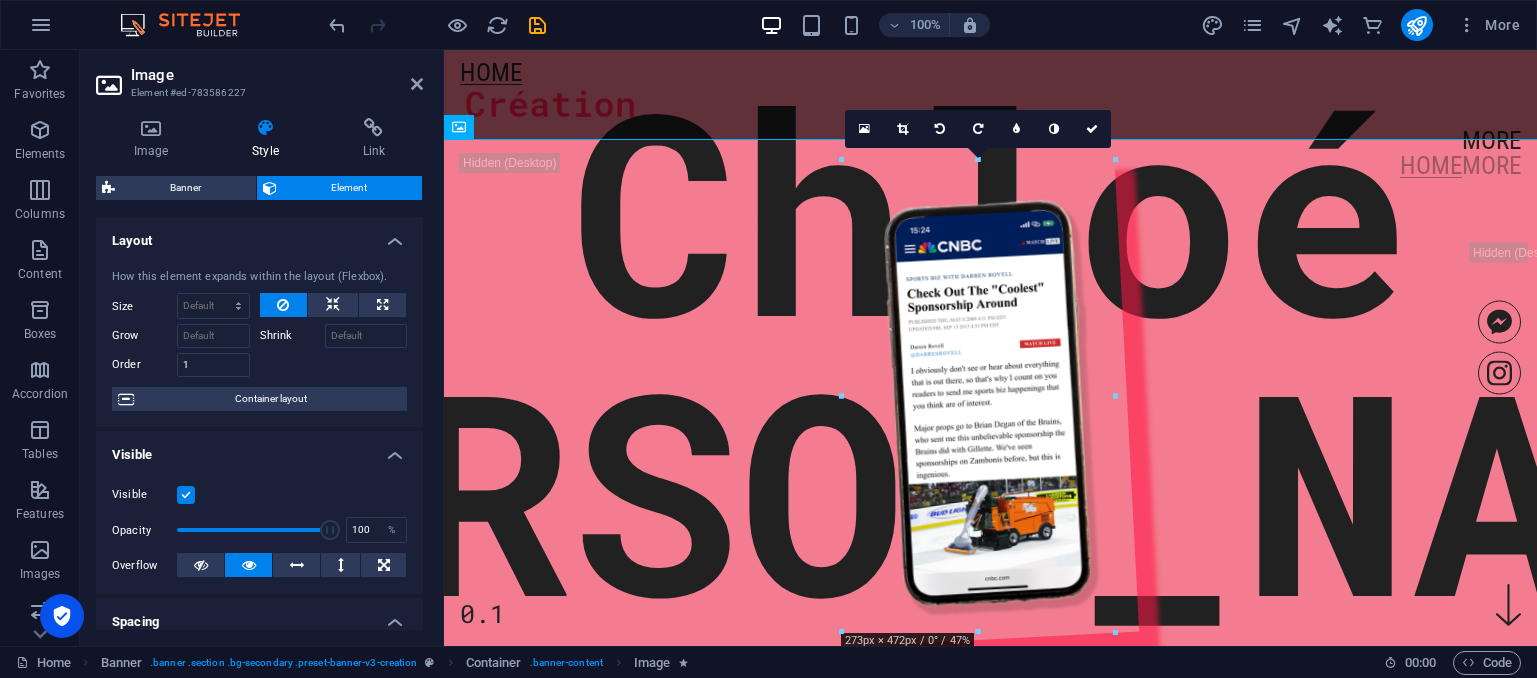 type on "15" 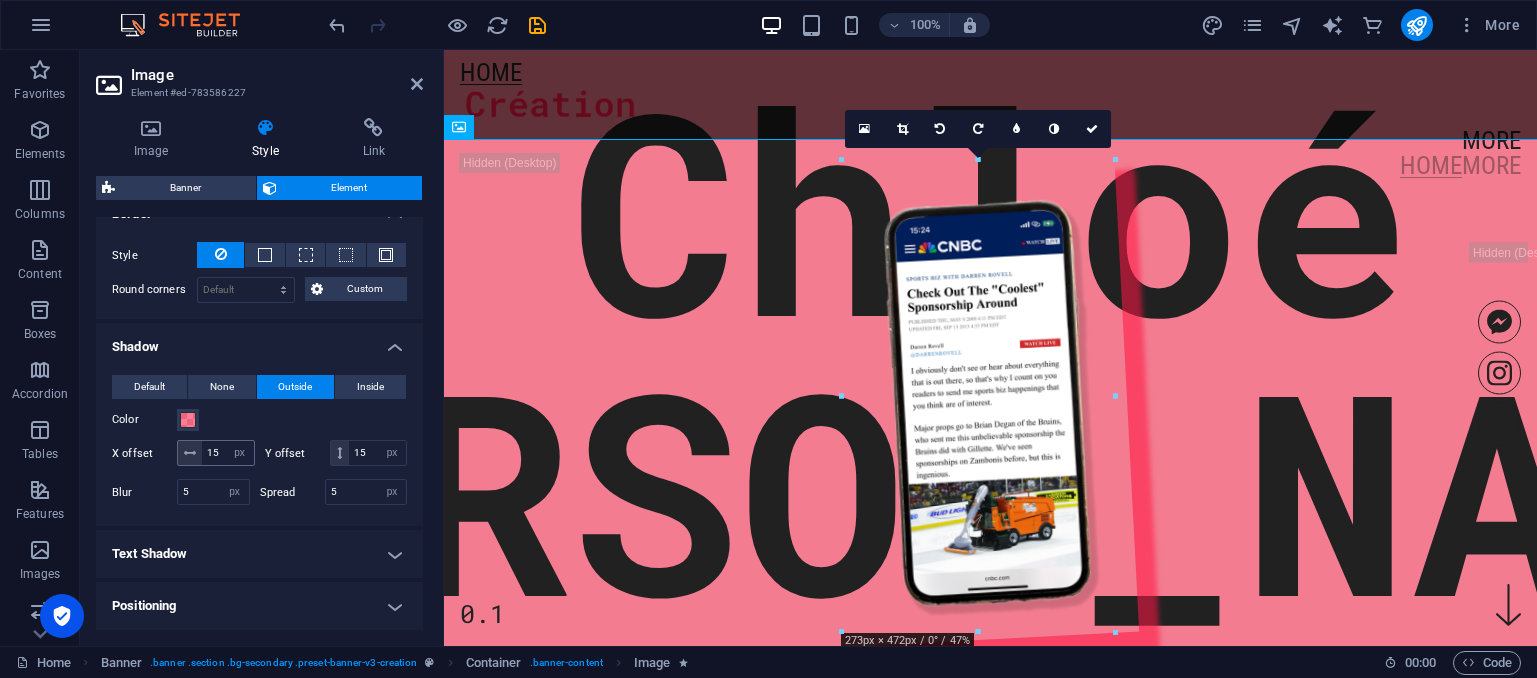 scroll, scrollTop: 542, scrollLeft: 0, axis: vertical 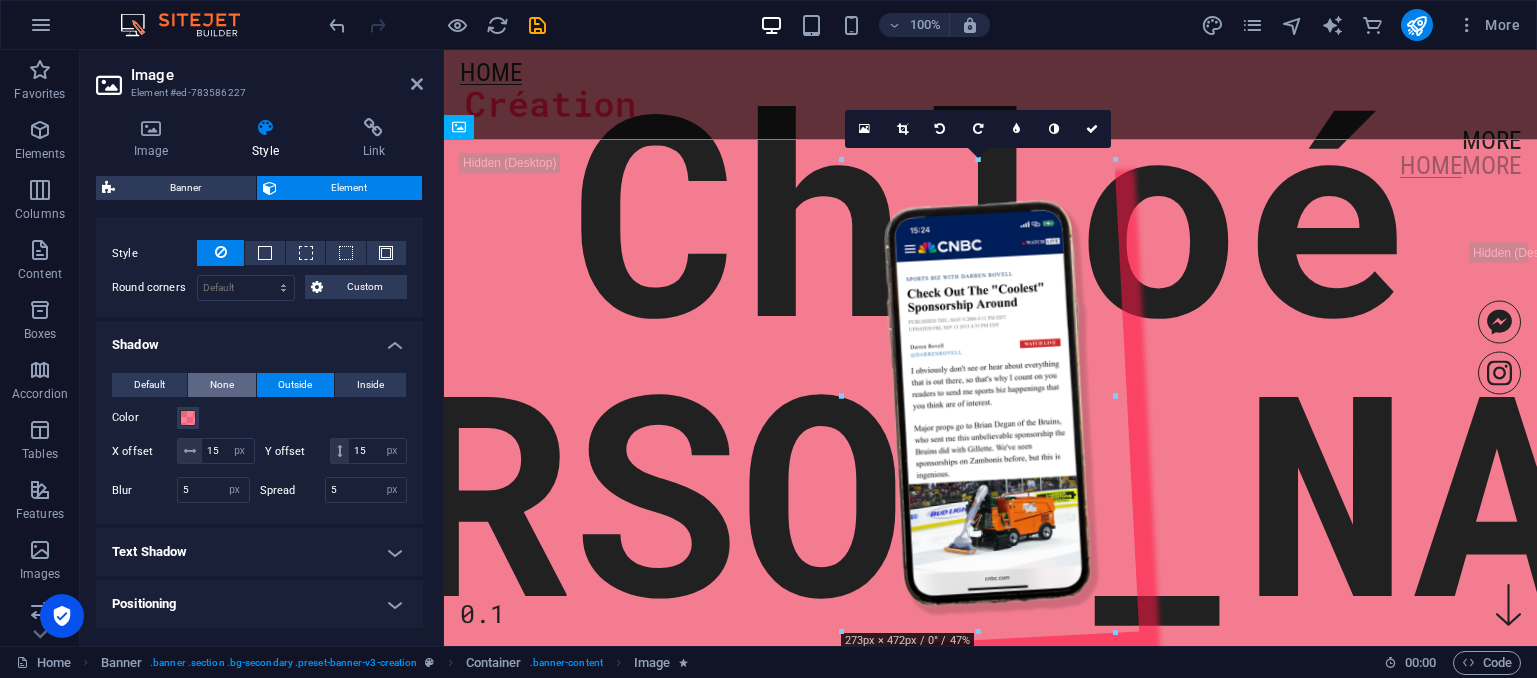 click on "None" at bounding box center [222, 385] 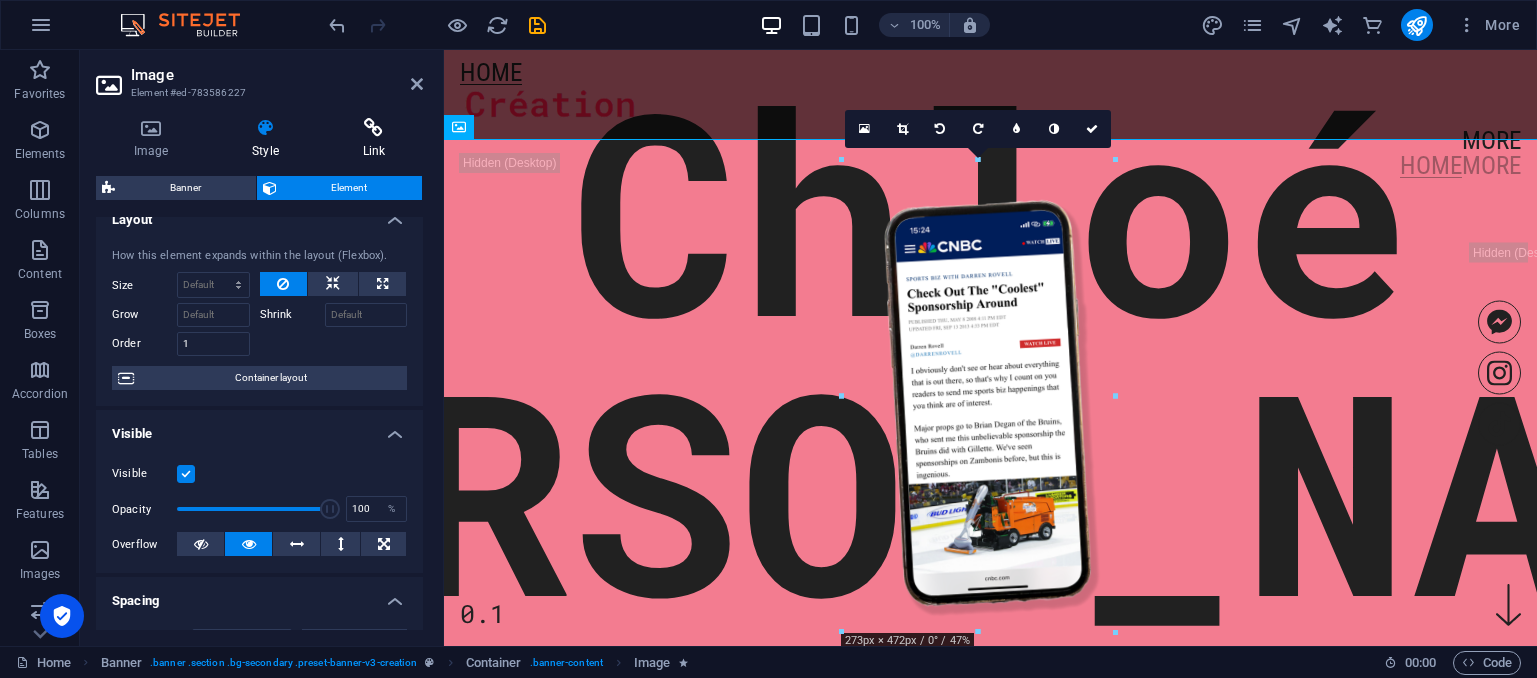 scroll, scrollTop: 19, scrollLeft: 0, axis: vertical 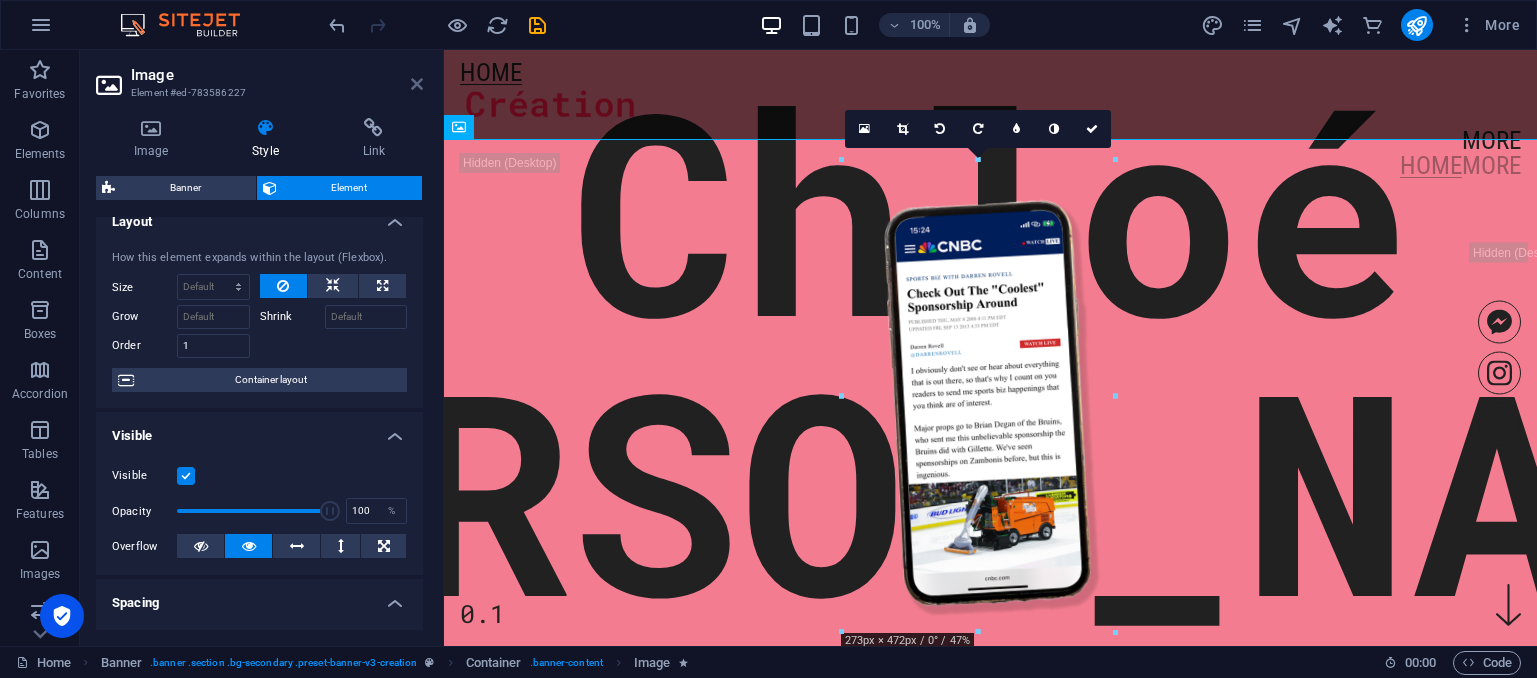 click at bounding box center [417, 84] 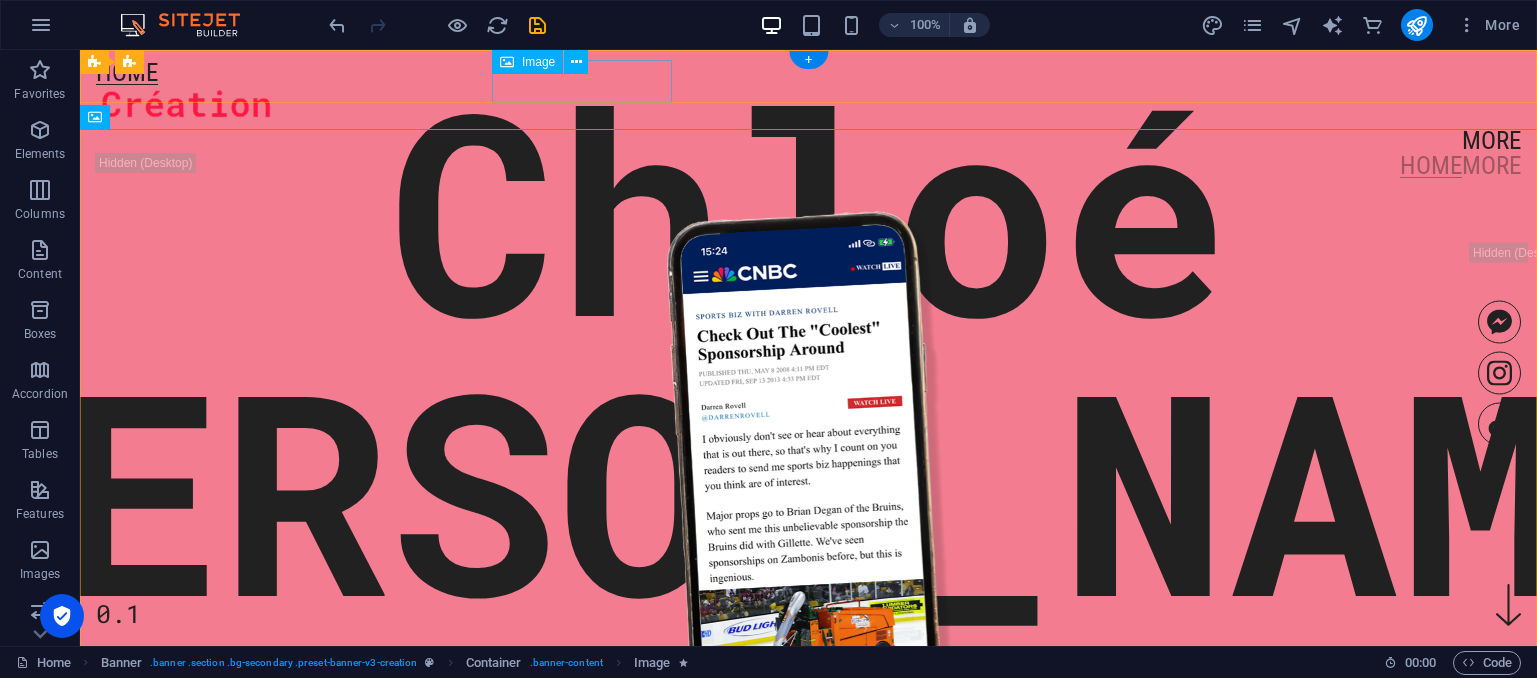 click at bounding box center [808, 106] 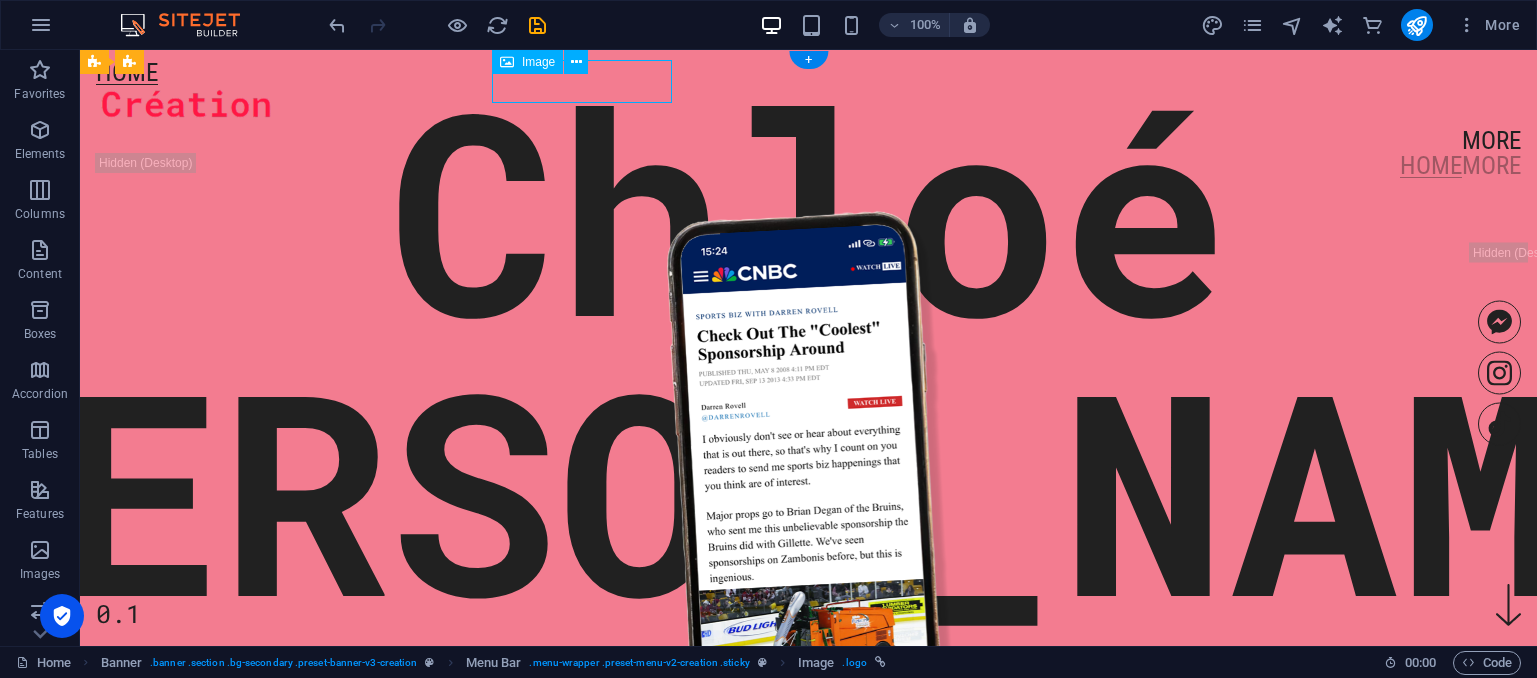 click at bounding box center (808, 106) 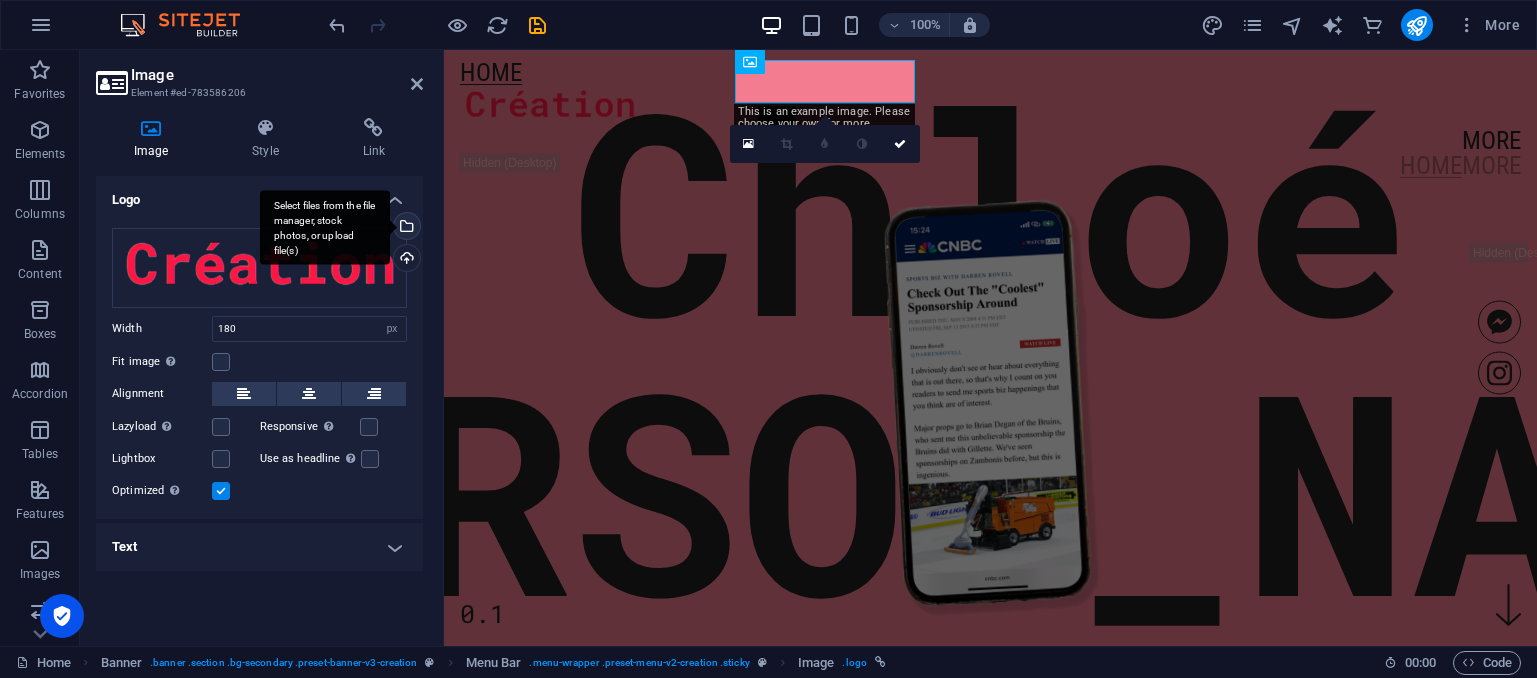 click on "Select files from the file manager, stock photos, or upload file(s)" at bounding box center [405, 228] 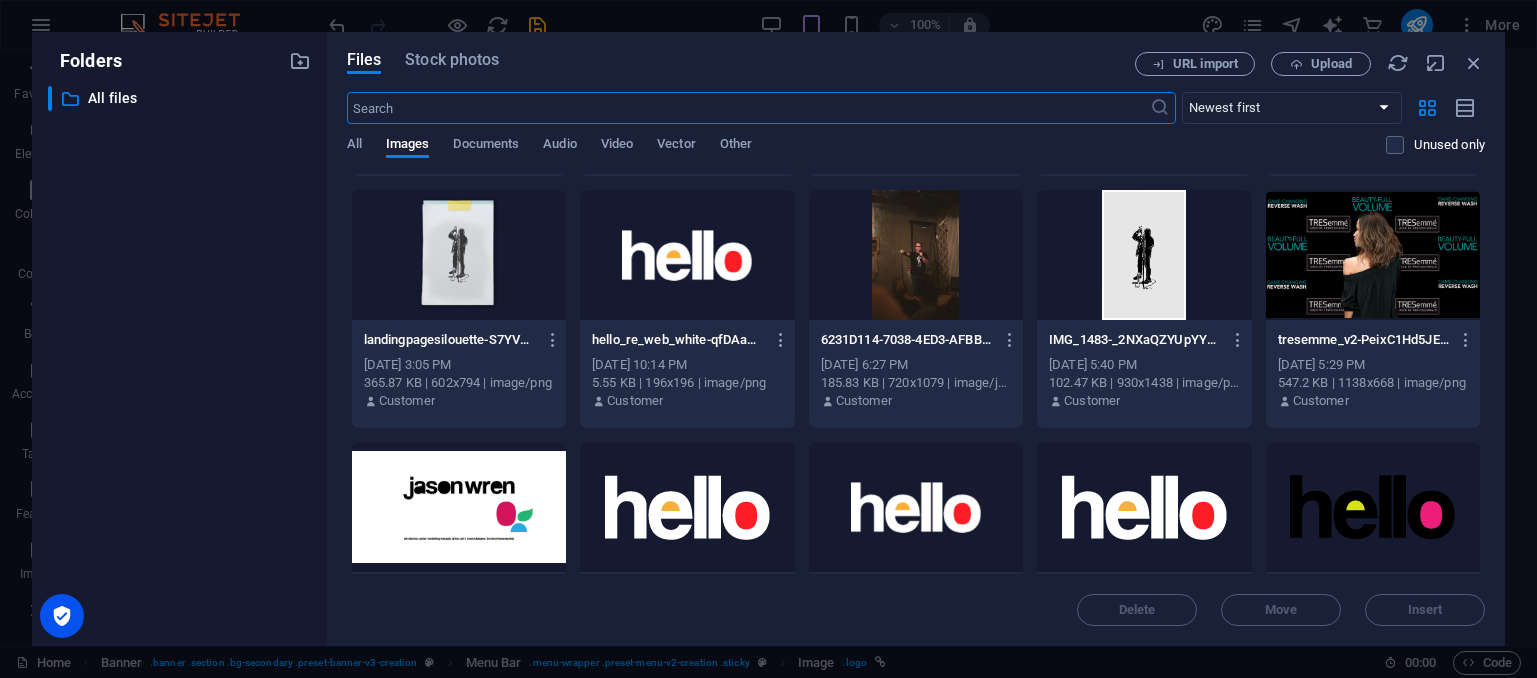 scroll, scrollTop: 262, scrollLeft: 0, axis: vertical 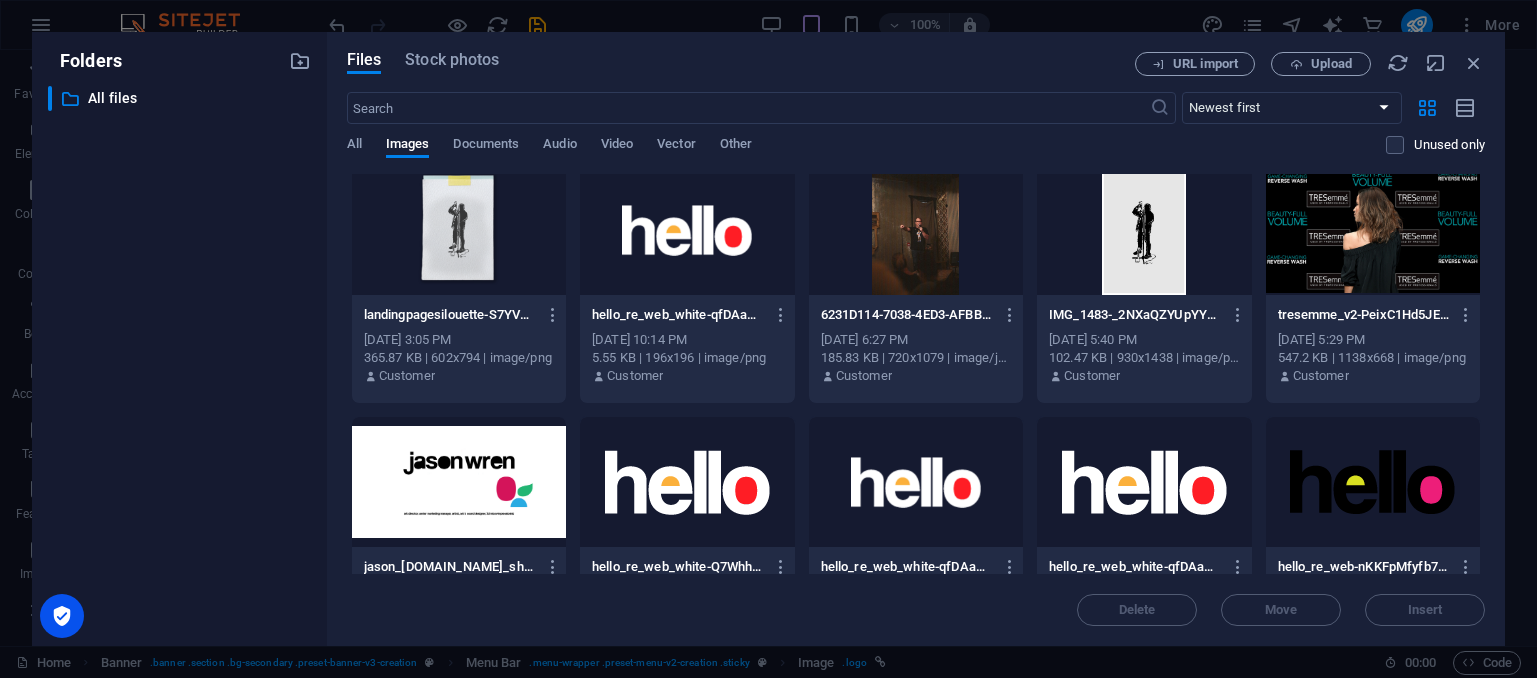 click at bounding box center (687, 482) 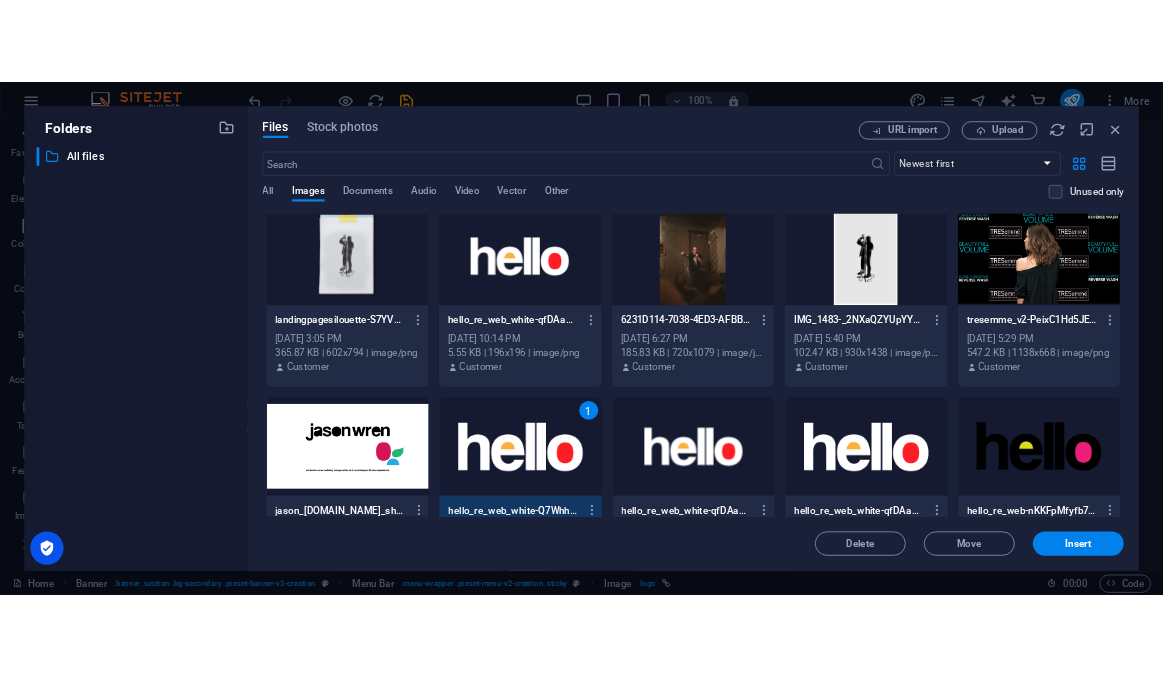 scroll, scrollTop: 265, scrollLeft: 0, axis: vertical 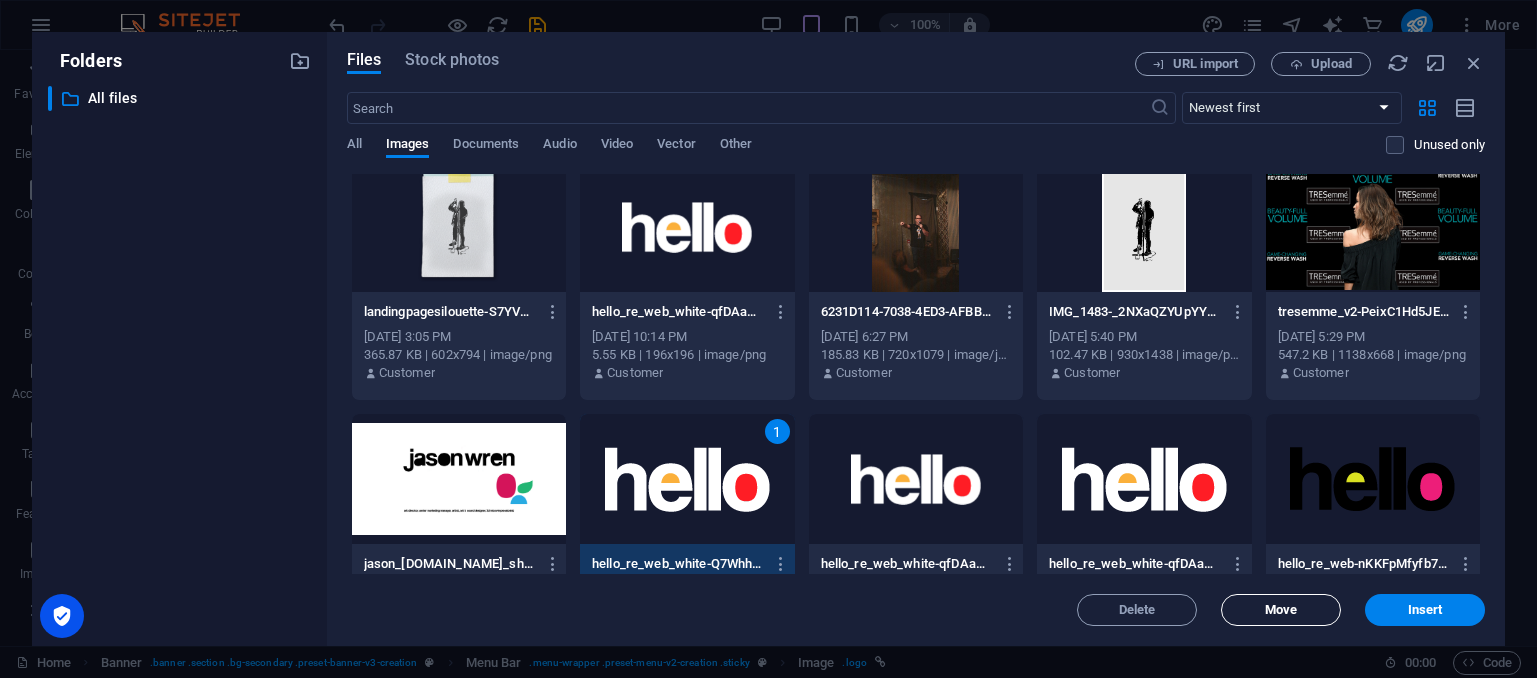 click on "Move" at bounding box center (1281, 610) 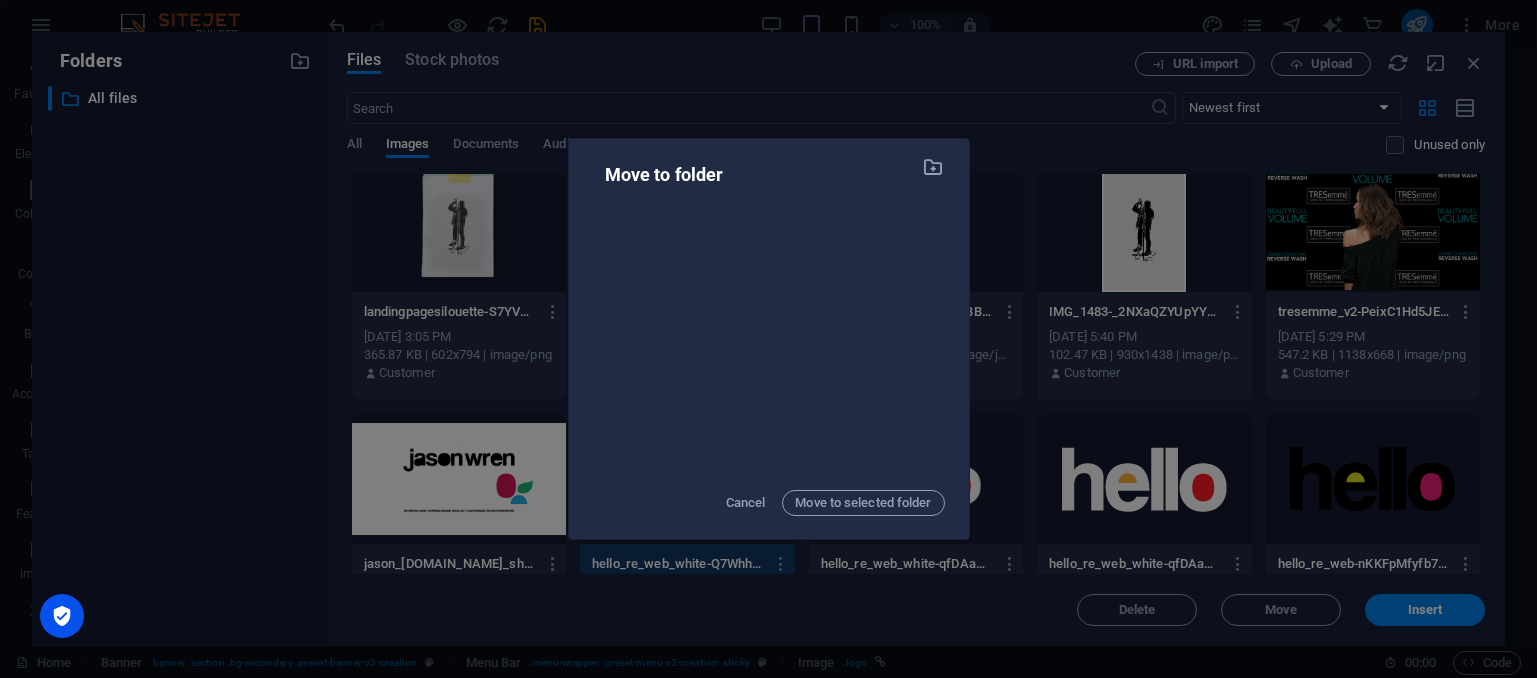 click on "Move to folder Cancel Move to selected folder" at bounding box center (768, 339) 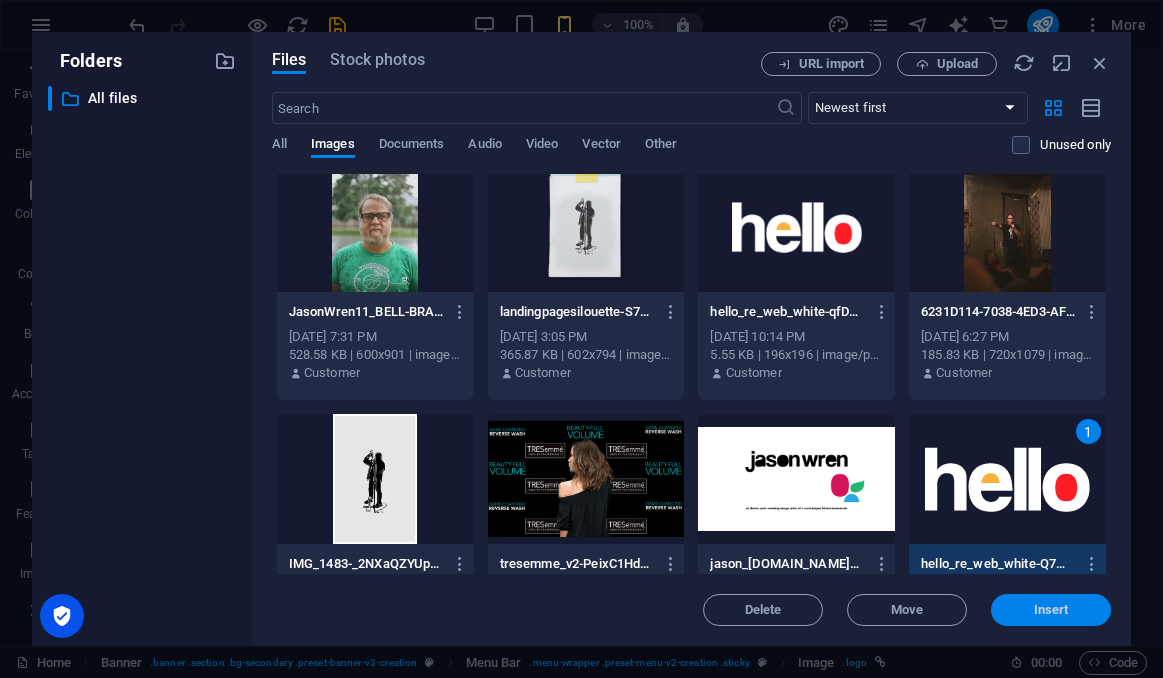 click on "Insert" at bounding box center [1051, 610] 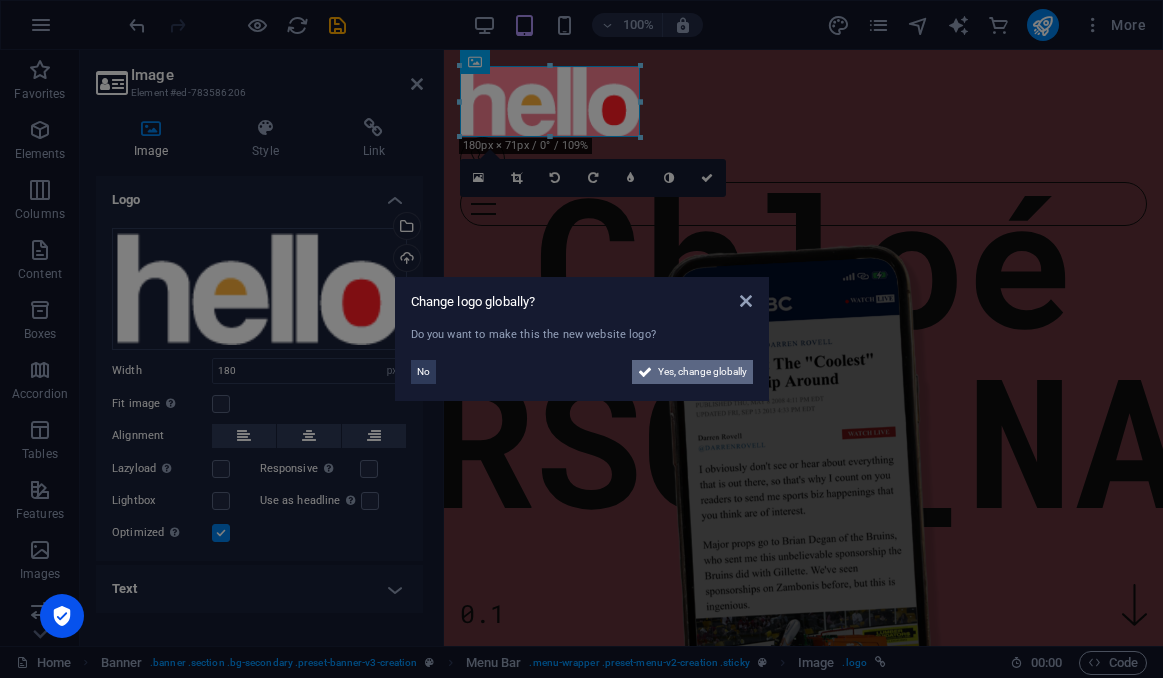 click on "Yes, change globally" at bounding box center [702, 372] 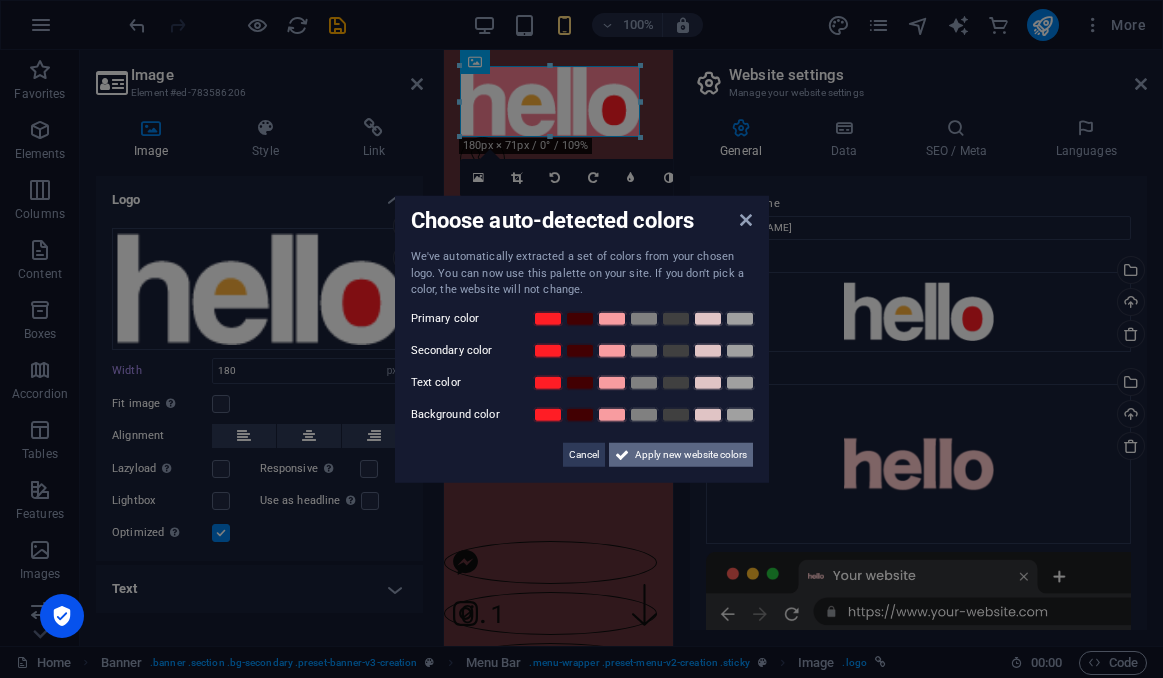 click on "Apply new website colors" at bounding box center [691, 454] 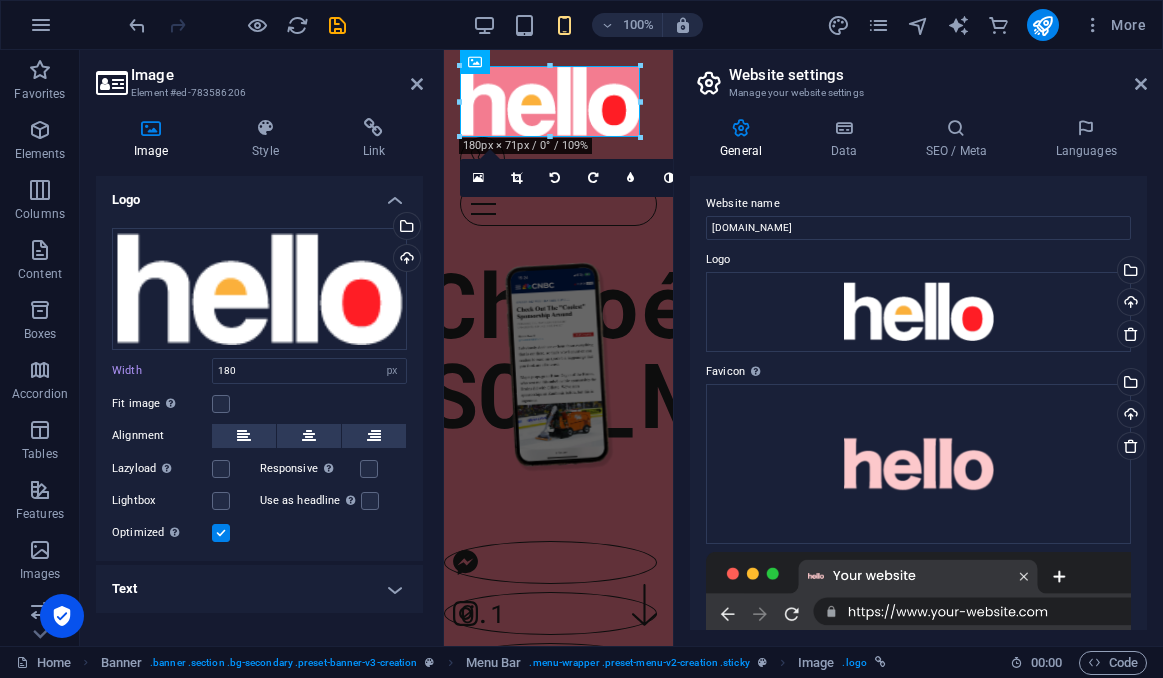 click on "Website settings Manage your website settings  General  Data  SEO / Meta  Languages Website name jasonwren.ca Logo Drag files here, click to choose files or select files from Files or our free stock photos & videos Select files from the file manager, stock photos, or upload file(s) Upload Favicon Set the favicon of your website here. A favicon is a small icon shown in the browser tab next to your website title. It helps visitors identify your website. Drag files here, click to choose files or select files from Files or our free stock photos & videos Select files from the file manager, stock photos, or upload file(s) Upload Preview Image (Open Graph) This image will be shown when the website is shared on social networks Drag files here, click to choose files or select files from Files or our free stock photos & videos Select files from the file manager, stock photos, or upload file(s) Upload Contact data for this website. This can be used everywhere on the website and will update automatically. Company jason 1" at bounding box center [918, 348] 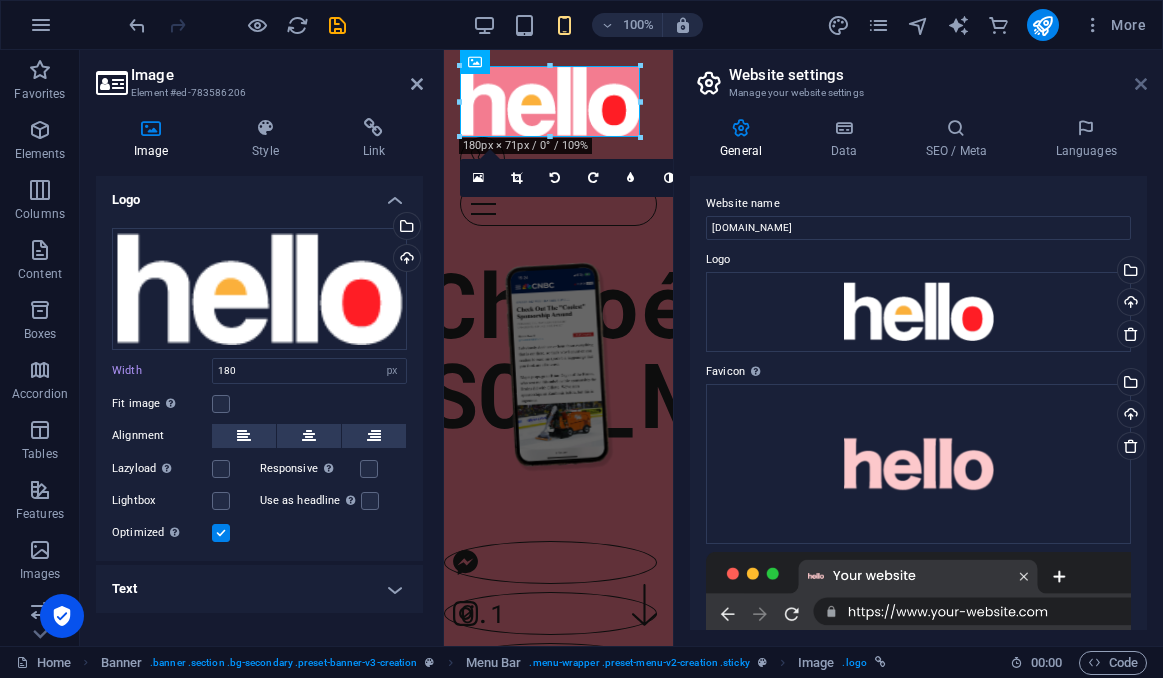click at bounding box center (1141, 84) 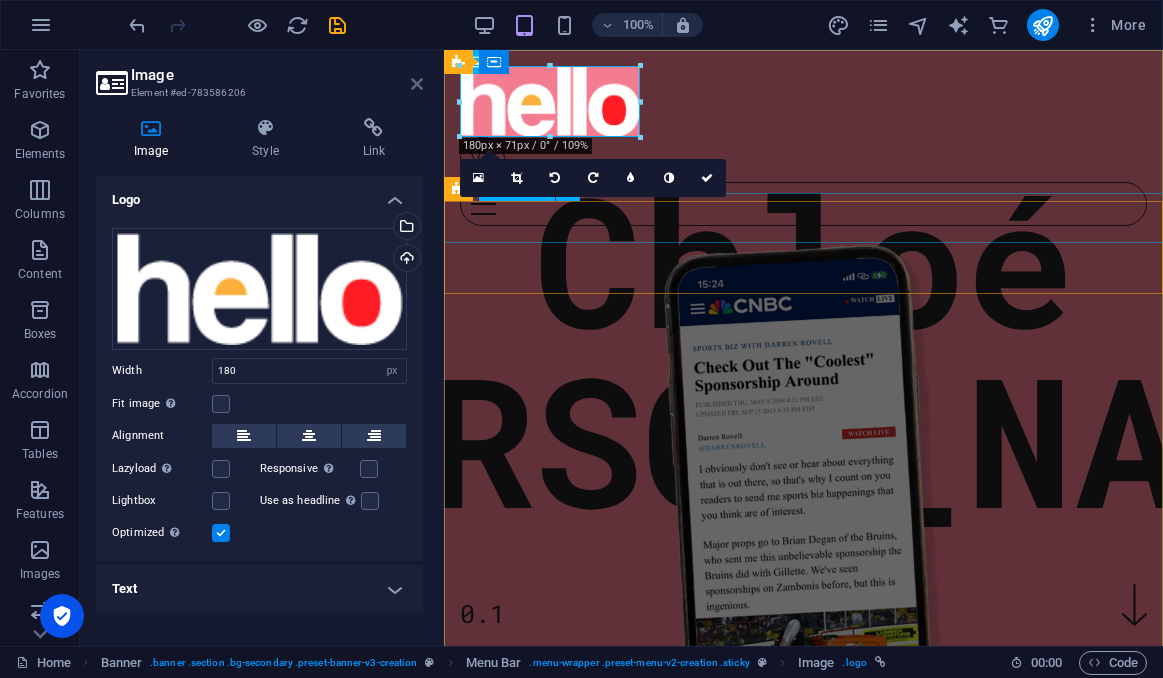click at bounding box center (417, 84) 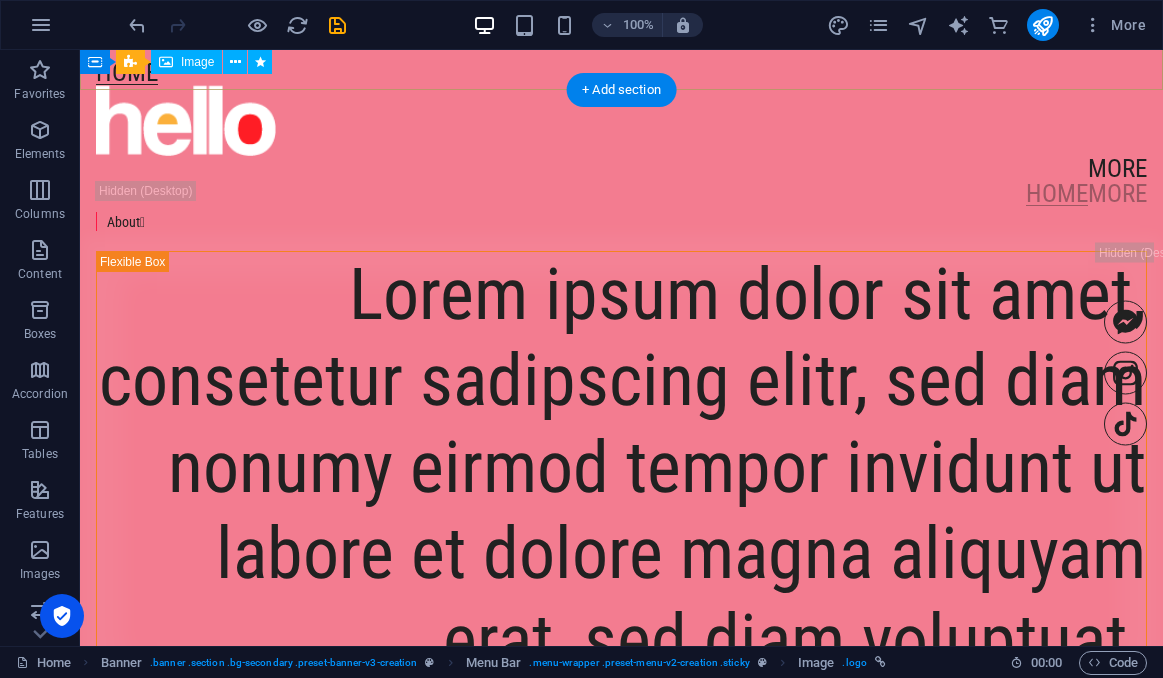 scroll, scrollTop: 709, scrollLeft: 0, axis: vertical 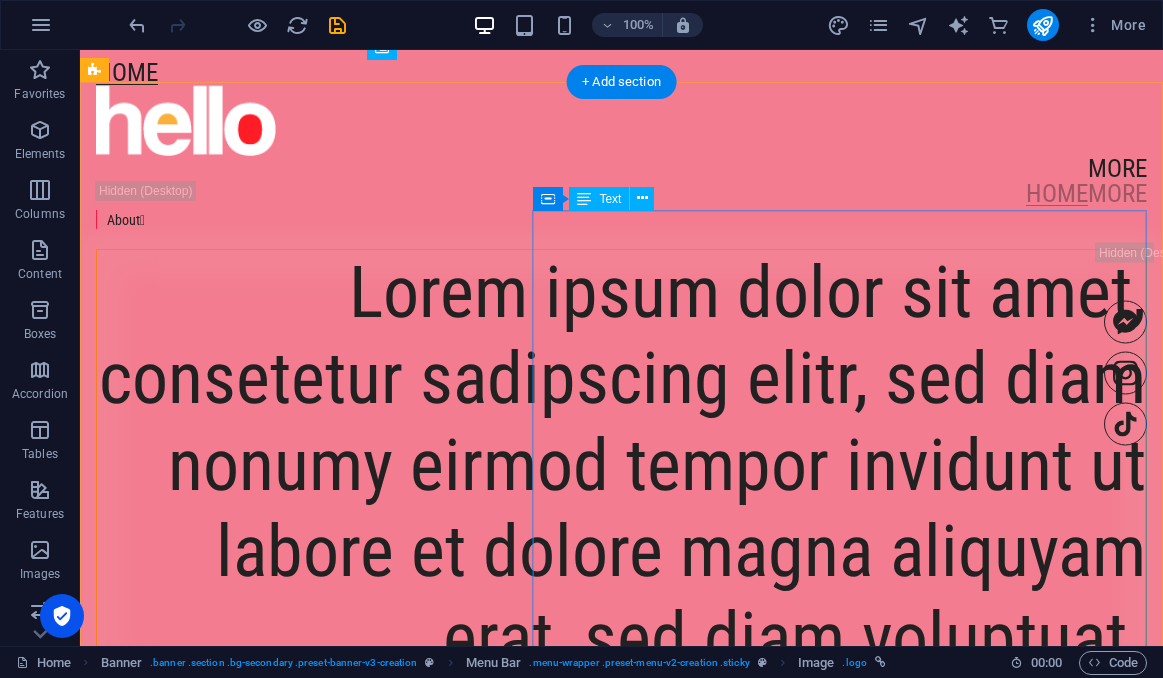click on "Lorem ipsum dolor sit amet, consetetur sadipscing elitr, sed diam nonumy eirmod tempor invidunt ut labore et dolore magna aliquyam erat, sed diam voluptuat." at bounding box center [621, 466] 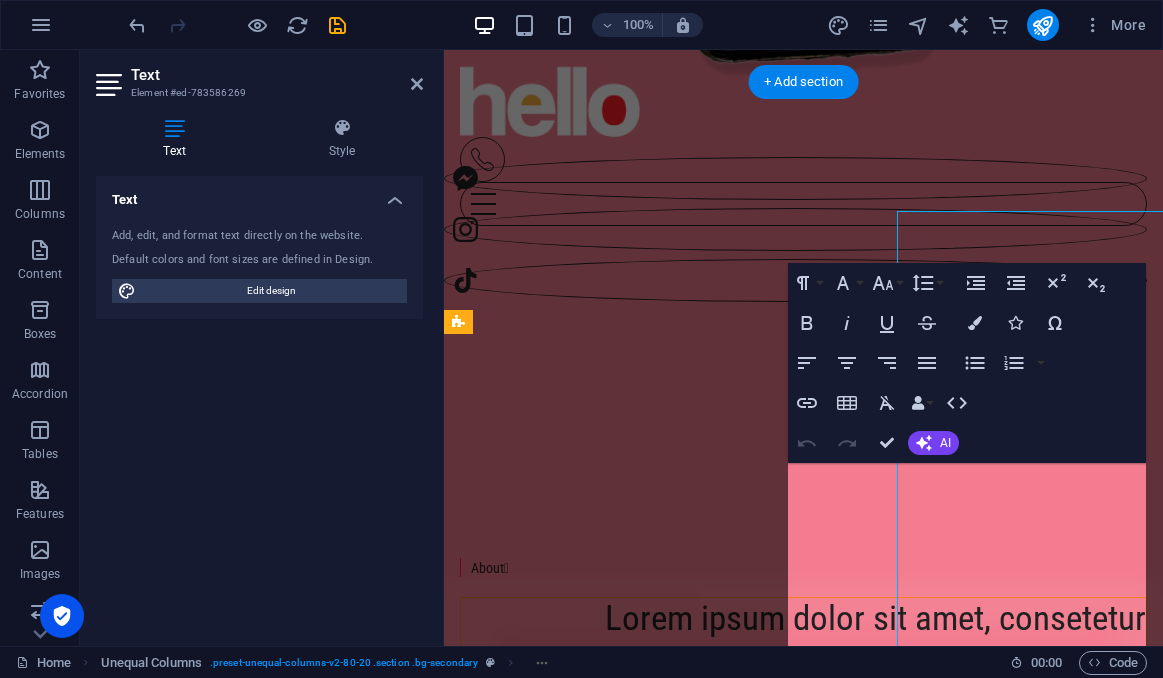 click on "Chloé Moreau 0.1" at bounding box center [803, -115] 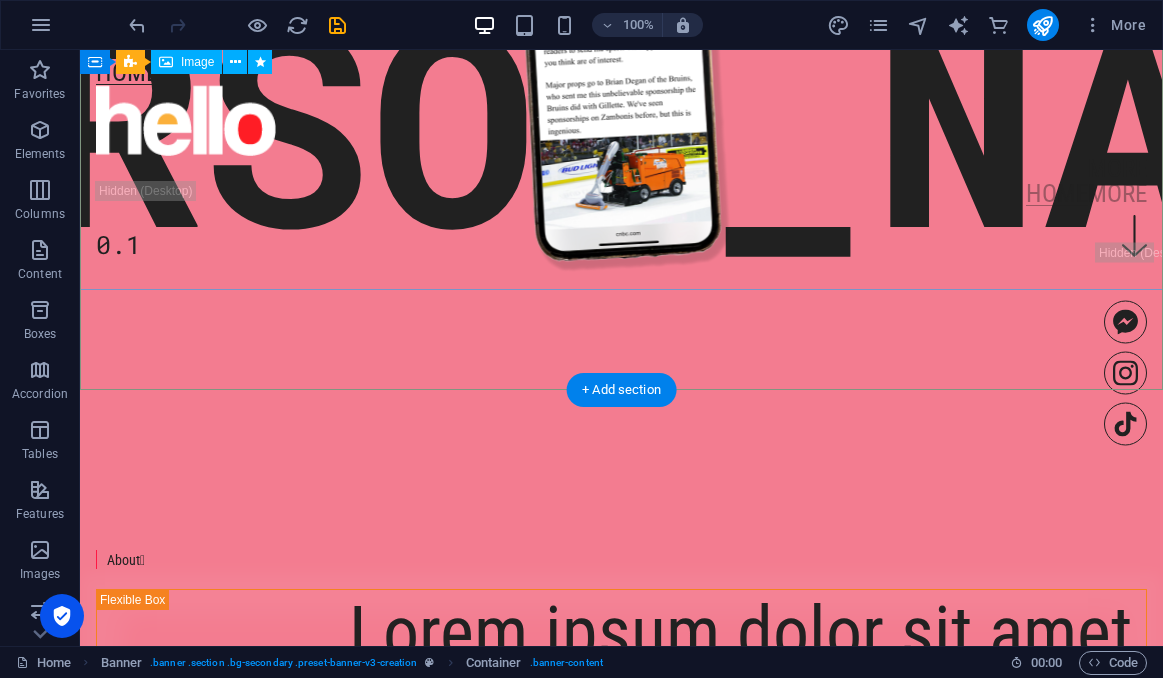 scroll, scrollTop: 429, scrollLeft: 0, axis: vertical 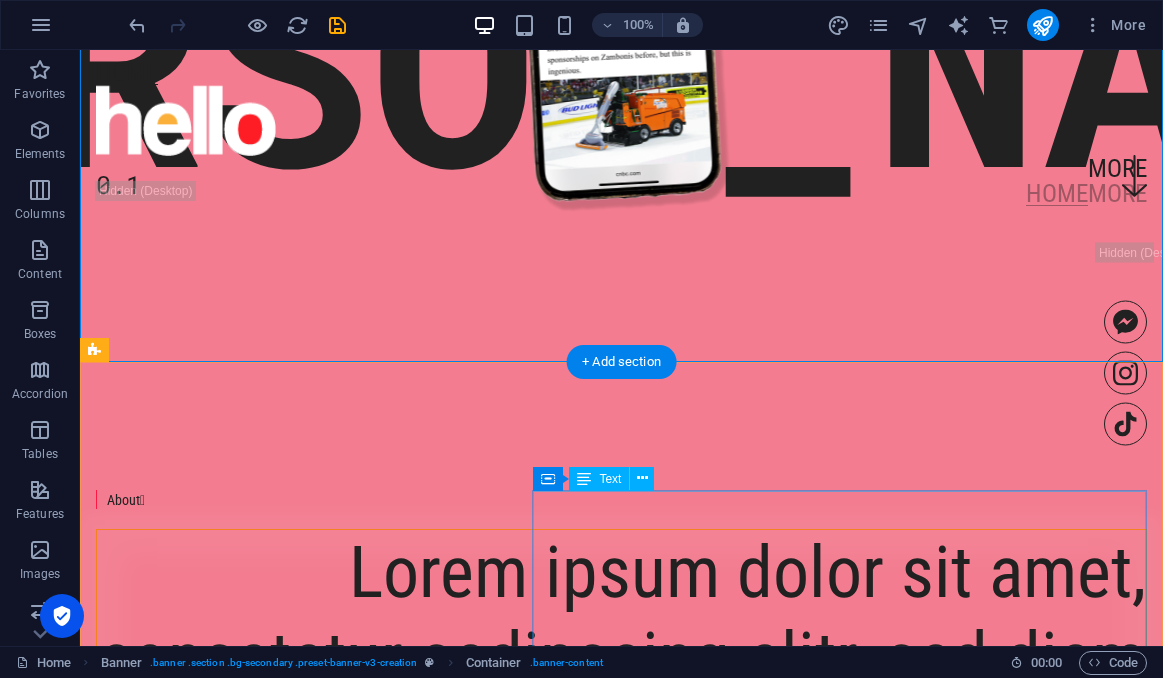 click on "Lorem ipsum dolor sit amet, consetetur sadipscing elitr, sed diam nonumy eirmod tempor invidunt ut labore et dolore magna aliquyam erat, sed diam voluptuat." at bounding box center (621, 746) 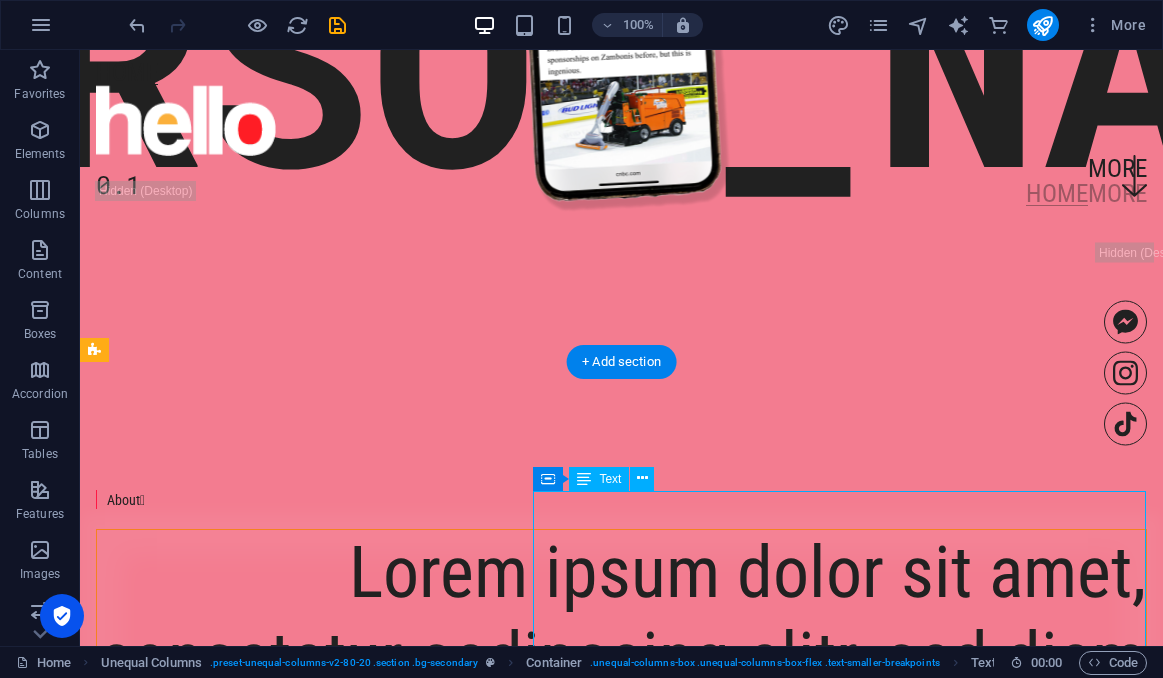 click on "Lorem ipsum dolor sit amet, consetetur sadipscing elitr, sed diam nonumy eirmod tempor invidunt ut labore et dolore magna aliquyam erat, sed diam voluptuat." at bounding box center (621, 746) 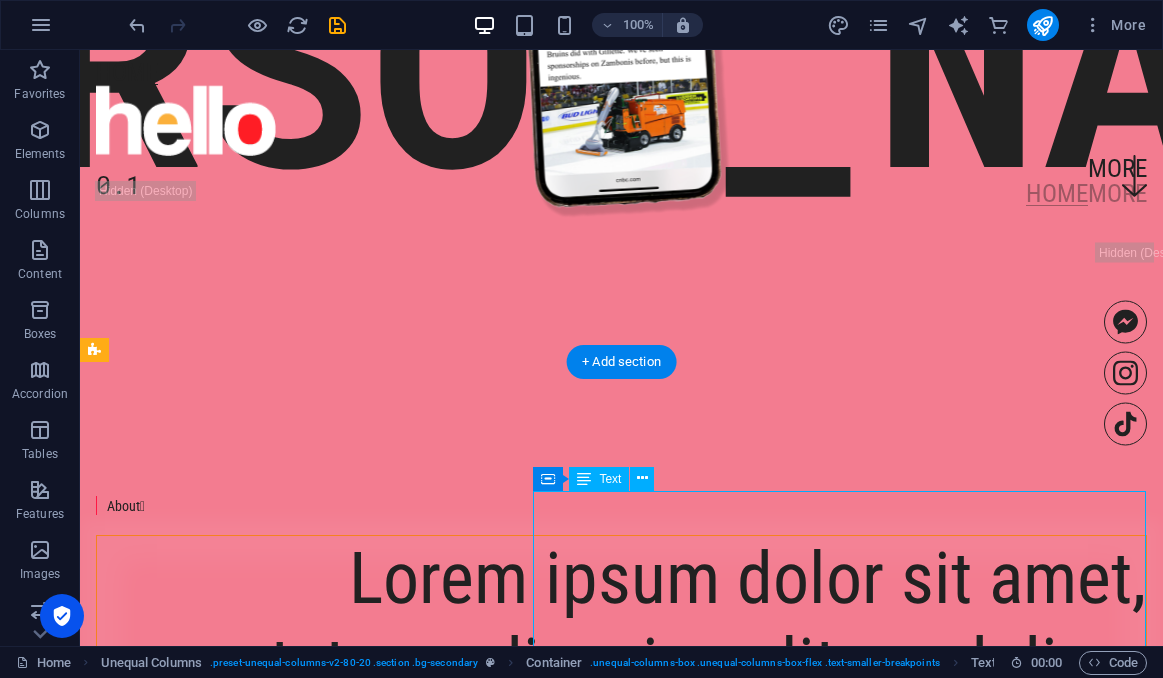 scroll, scrollTop: 818, scrollLeft: 0, axis: vertical 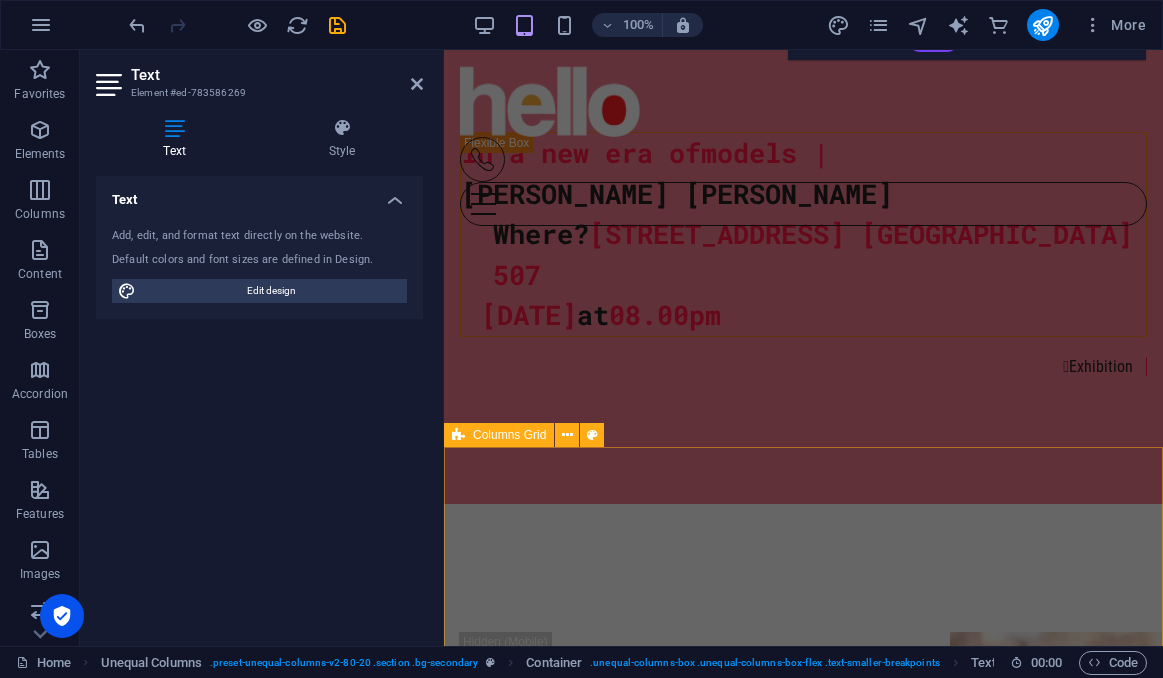 drag, startPoint x: 843, startPoint y: 375, endPoint x: 1019, endPoint y: 467, distance: 198.59506 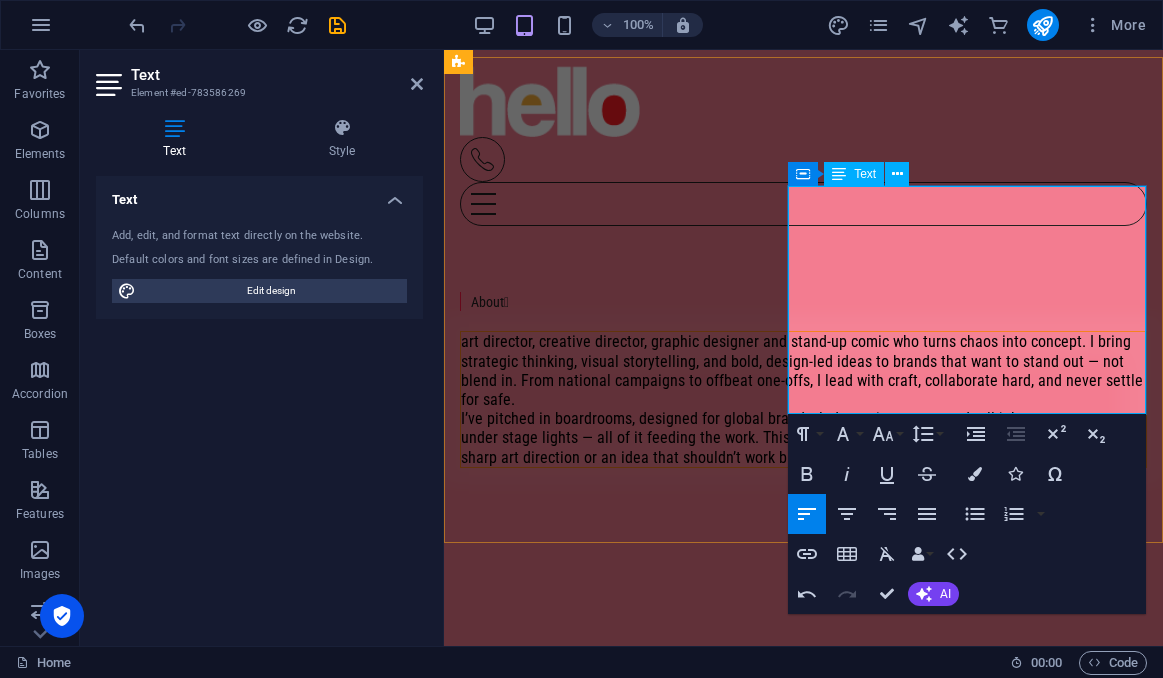 scroll, scrollTop: 980, scrollLeft: 0, axis: vertical 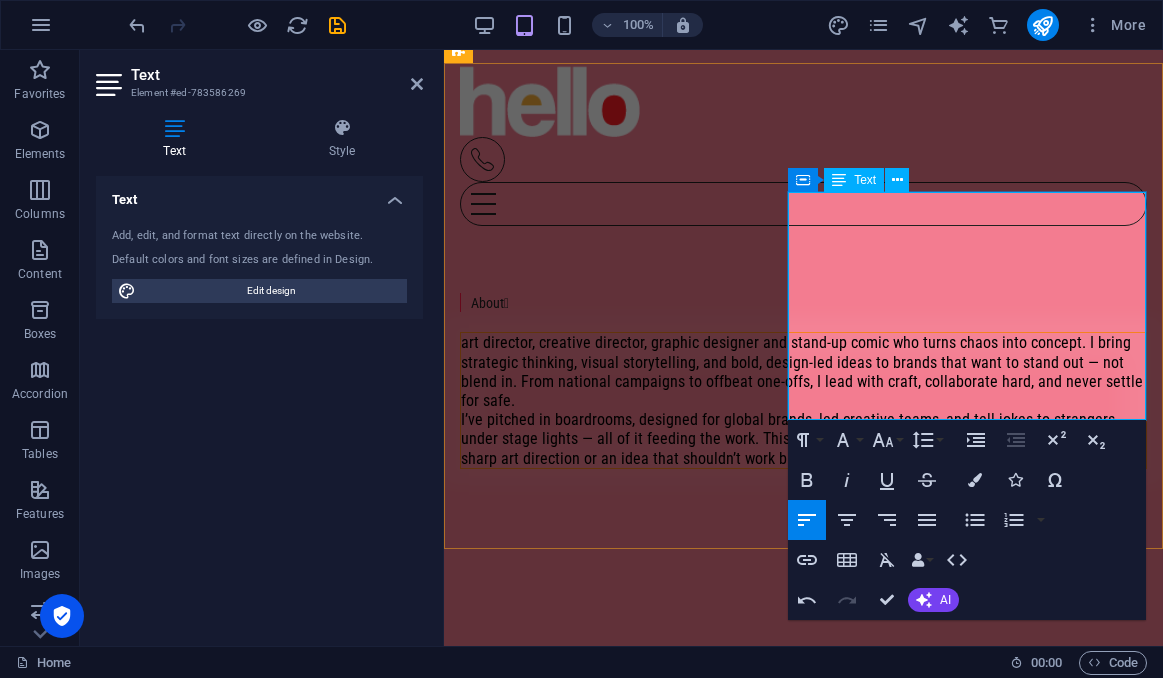 drag, startPoint x: 1114, startPoint y: 392, endPoint x: 1098, endPoint y: 392, distance: 16 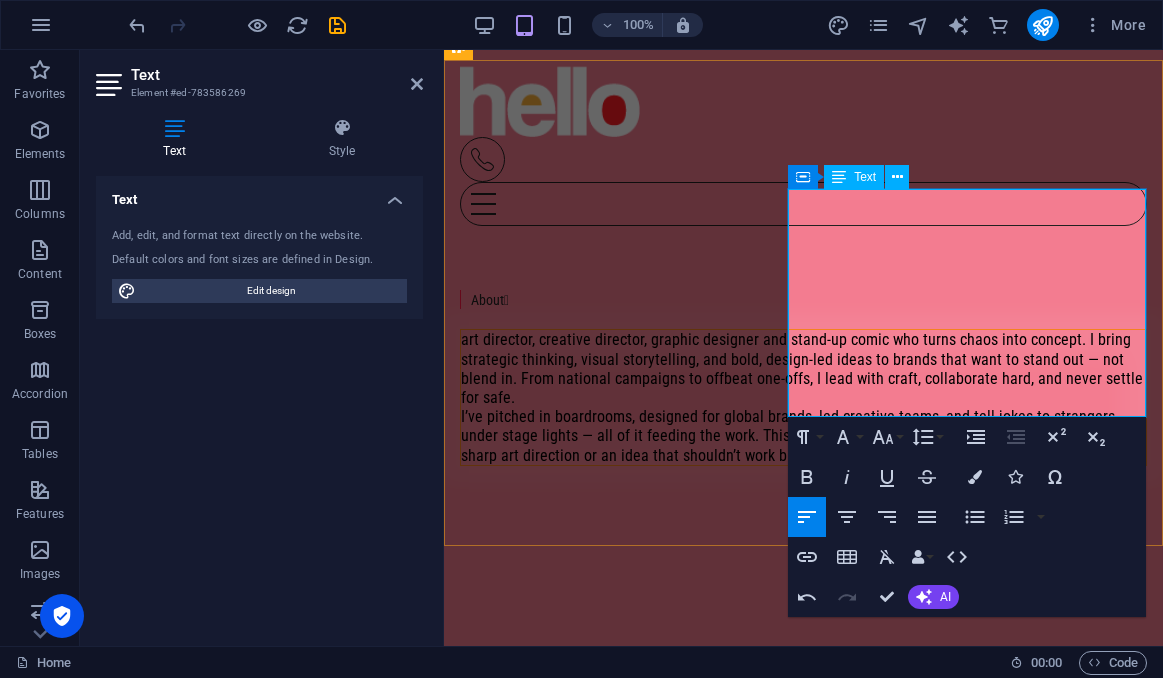 scroll, scrollTop: 976, scrollLeft: 0, axis: vertical 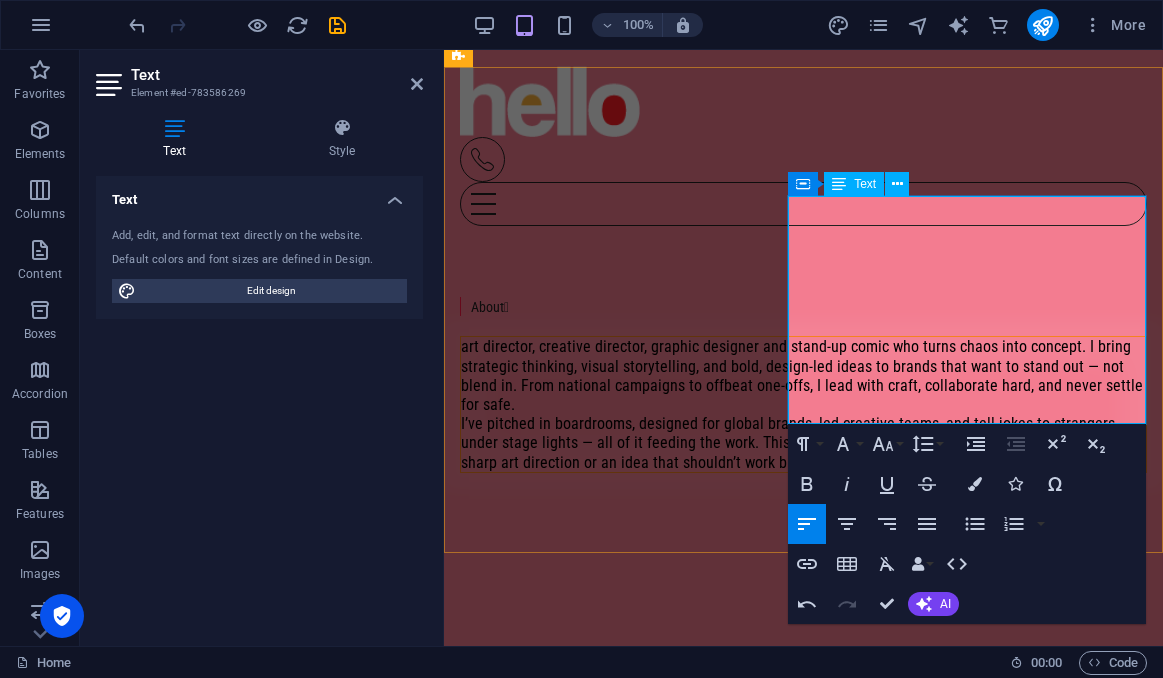 click on "I’ve pitched in boardrooms, designed for global brands, led creative teams, and tell jokes to strangers under stage lights — all of it feeding the work. This site is part portfolio, part playground. If you need sharp art direction or an idea that shouldn’t work but somehow does — let’s talk." at bounding box center (803, 443) 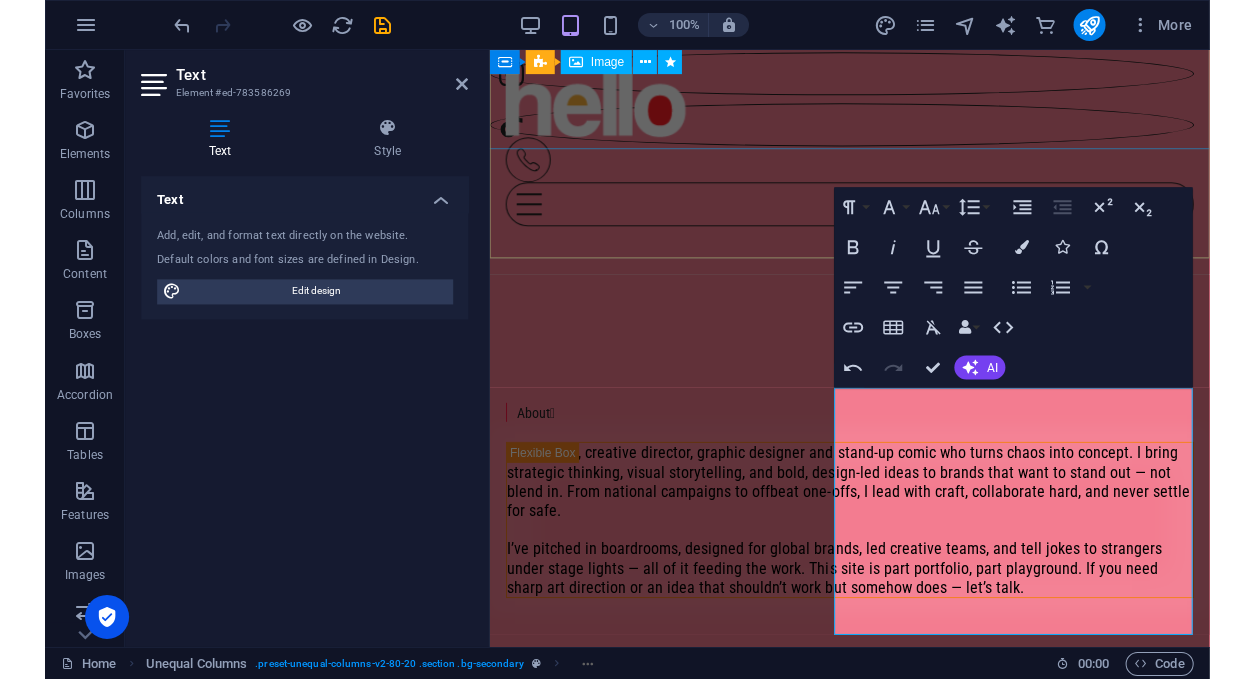 scroll, scrollTop: 872, scrollLeft: 0, axis: vertical 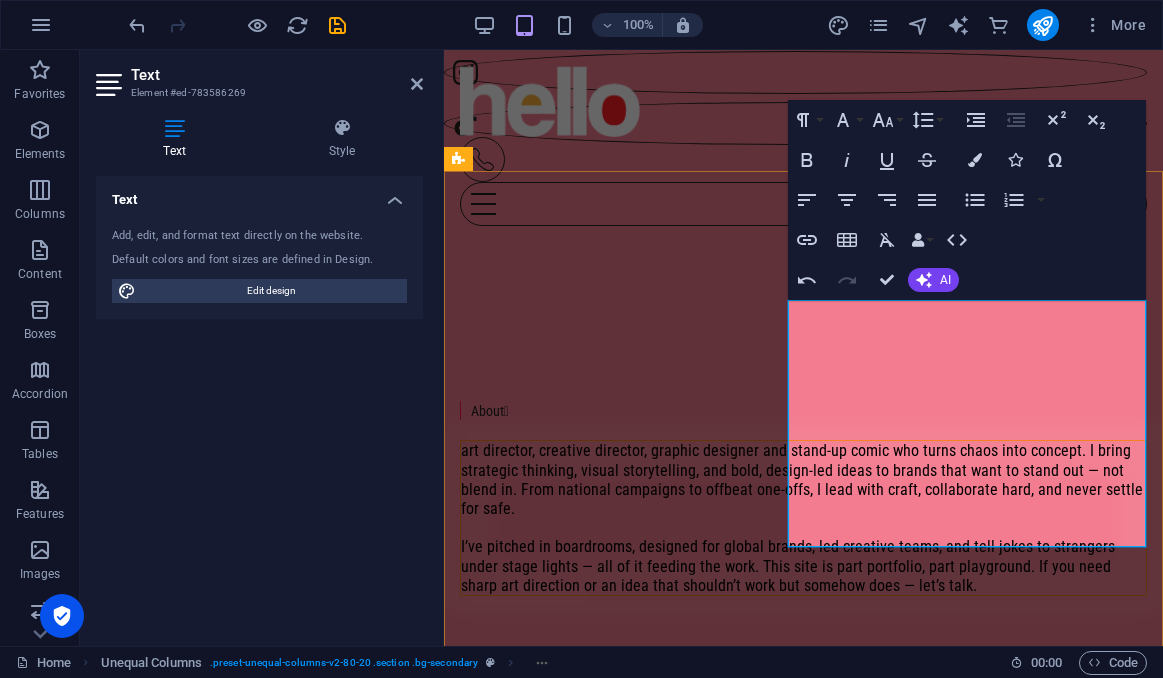 click on "art director, creative director, graphic designer and stand-up comic who turns chaos into concept. I bring strategic thinking, visual storytelling, and bold, design-led ideas to brands that want to stand out — not blend in. From national campaigns to offbeat one-offs, I lead with craft, collaborate hard, and never settle for safe." at bounding box center (803, 479) 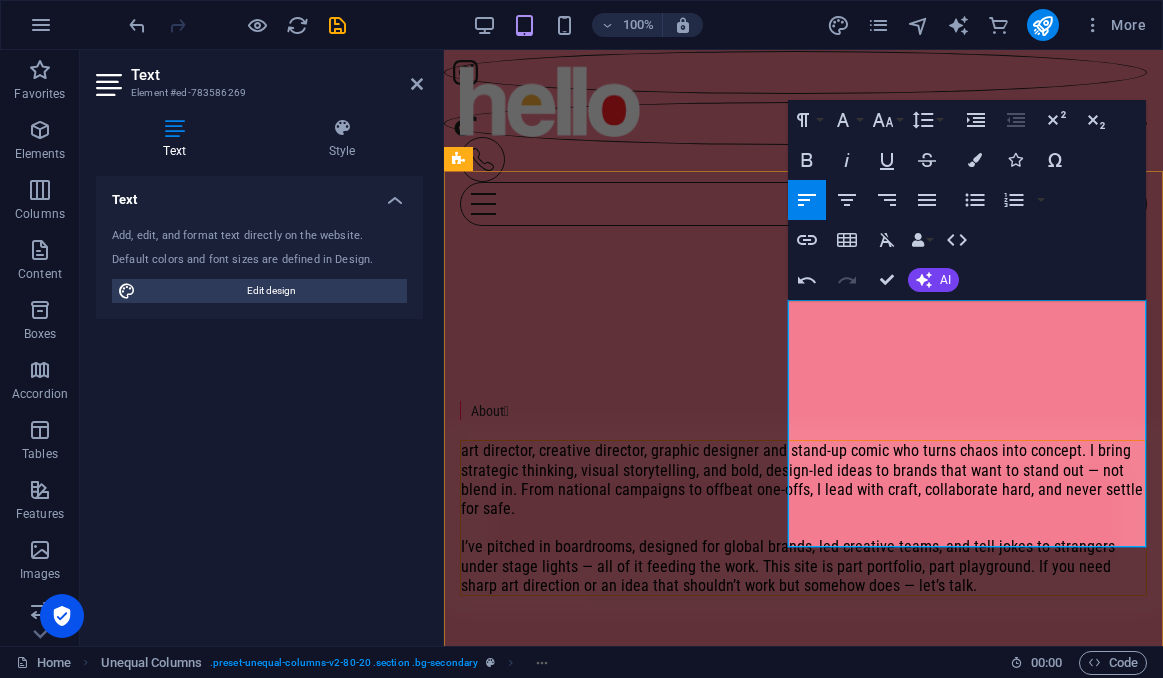 drag, startPoint x: 799, startPoint y: 440, endPoint x: 913, endPoint y: 428, distance: 114.62984 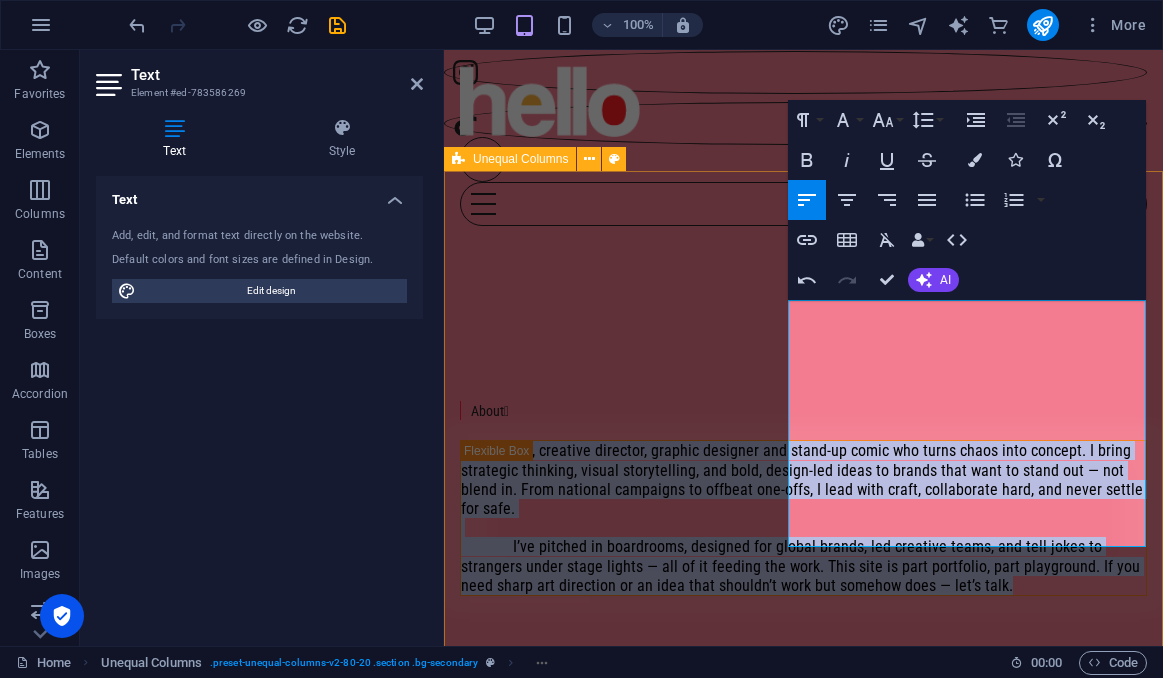 drag, startPoint x: 926, startPoint y: 531, endPoint x: 778, endPoint y: 301, distance: 273.5032 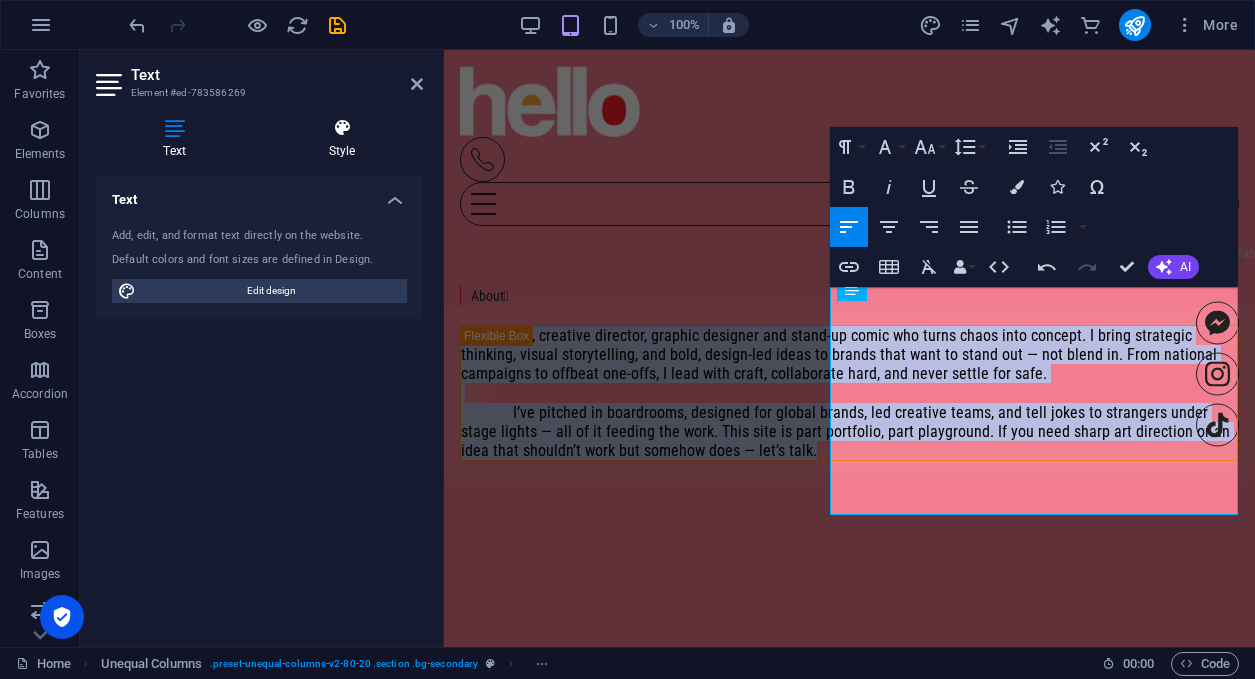 drag, startPoint x: 441, startPoint y: 139, endPoint x: 367, endPoint y: 134, distance: 74.168724 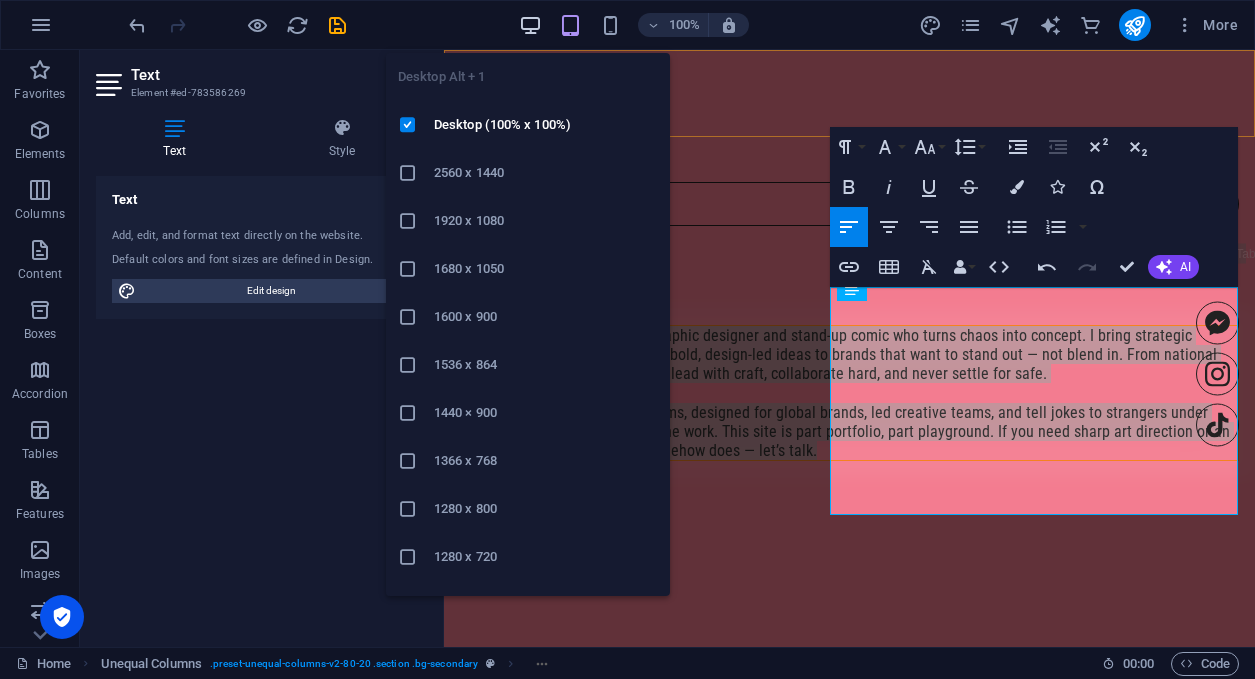 click at bounding box center (530, 25) 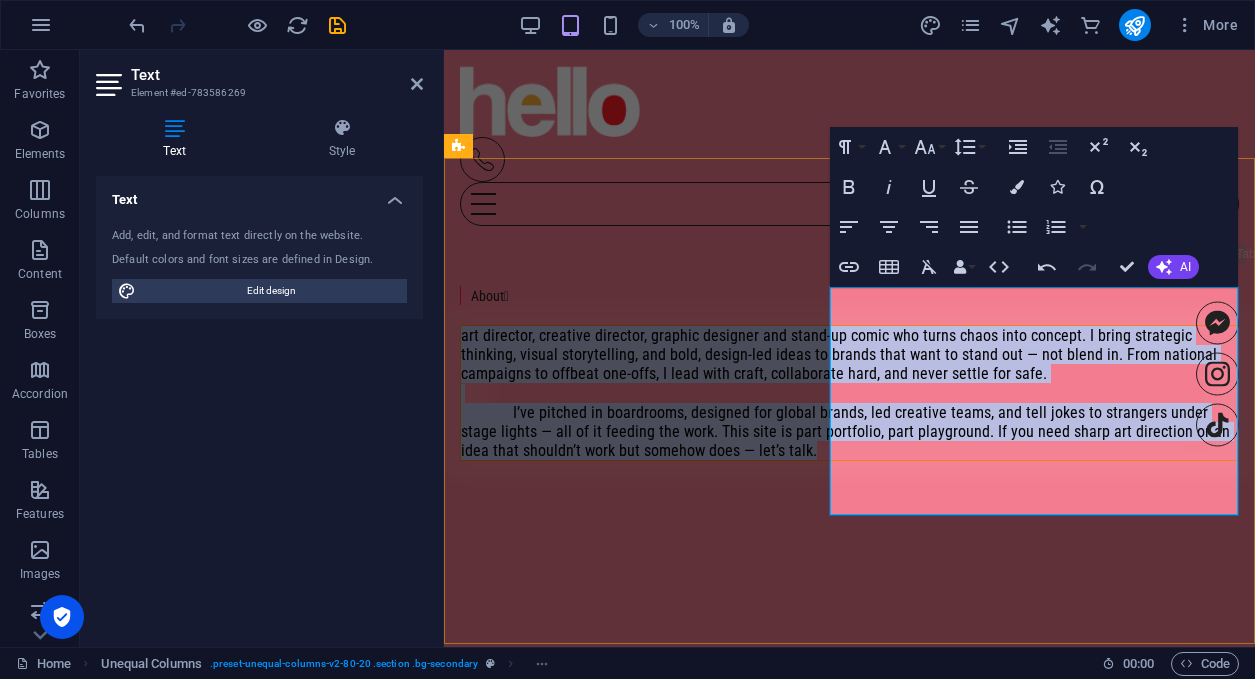 click on "I’ve pitched in boardrooms, designed for global brands, led creative teams, and tell jokes to strangers under stage lights — all of it feeding the work. This site is part portfolio, part playground. If you need sharp art direction or an idea that shouldn’t work but somehow does — let’s talk." at bounding box center [849, 432] 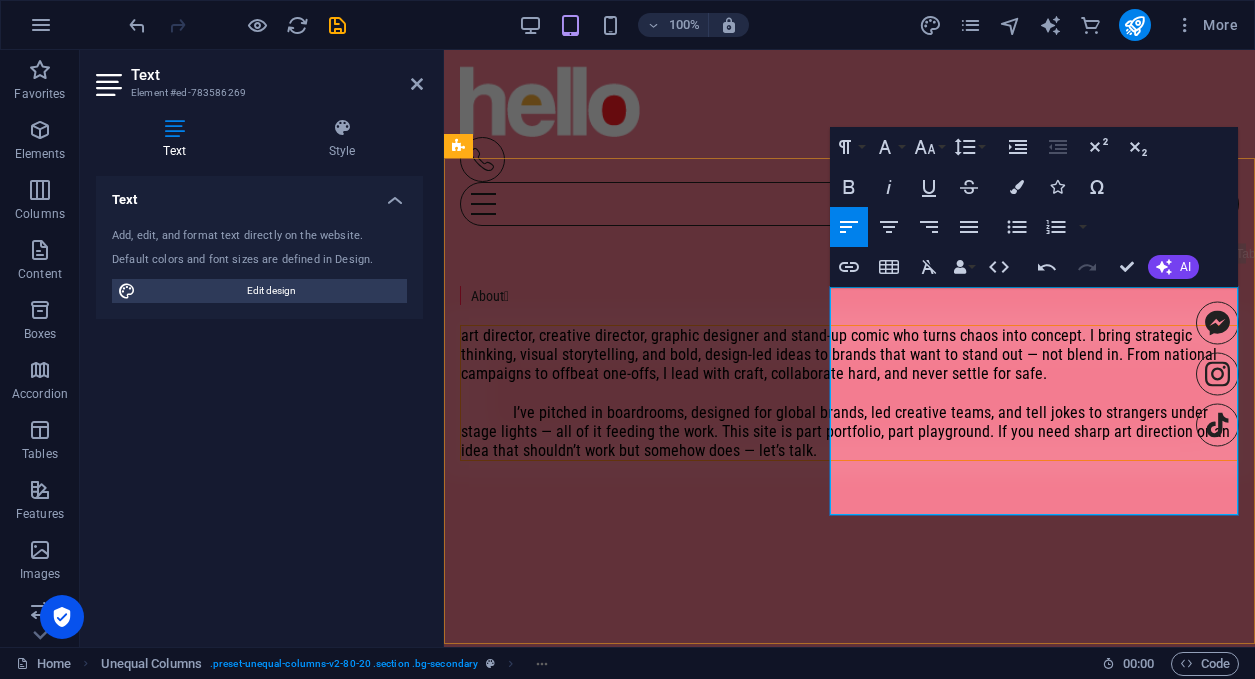 click on "I’ve pitched in boardrooms, designed for global brands, led creative teams, and tell jokes to strangers under stage lights — all of it feeding the work. This site is part portfolio, part playground. If you need sharp art direction or an idea that shouldn’t work but somehow does — let’s talk." at bounding box center [849, 432] 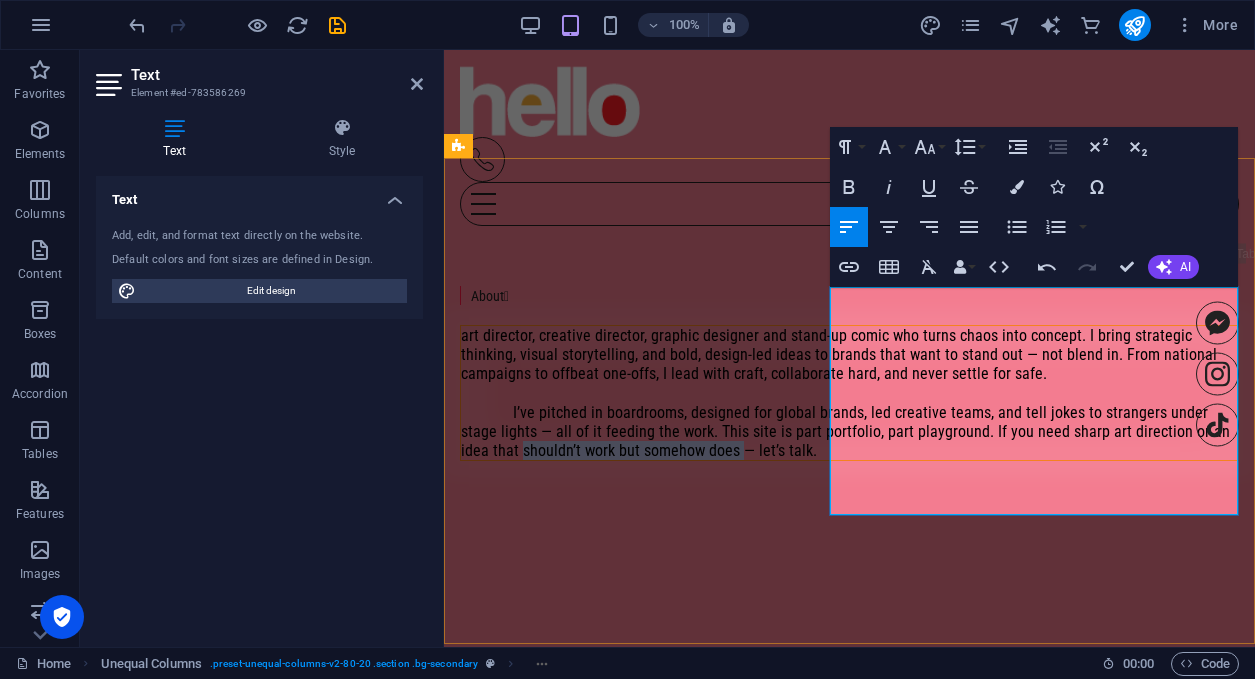 drag, startPoint x: 832, startPoint y: 504, endPoint x: 1047, endPoint y: 507, distance: 215.02094 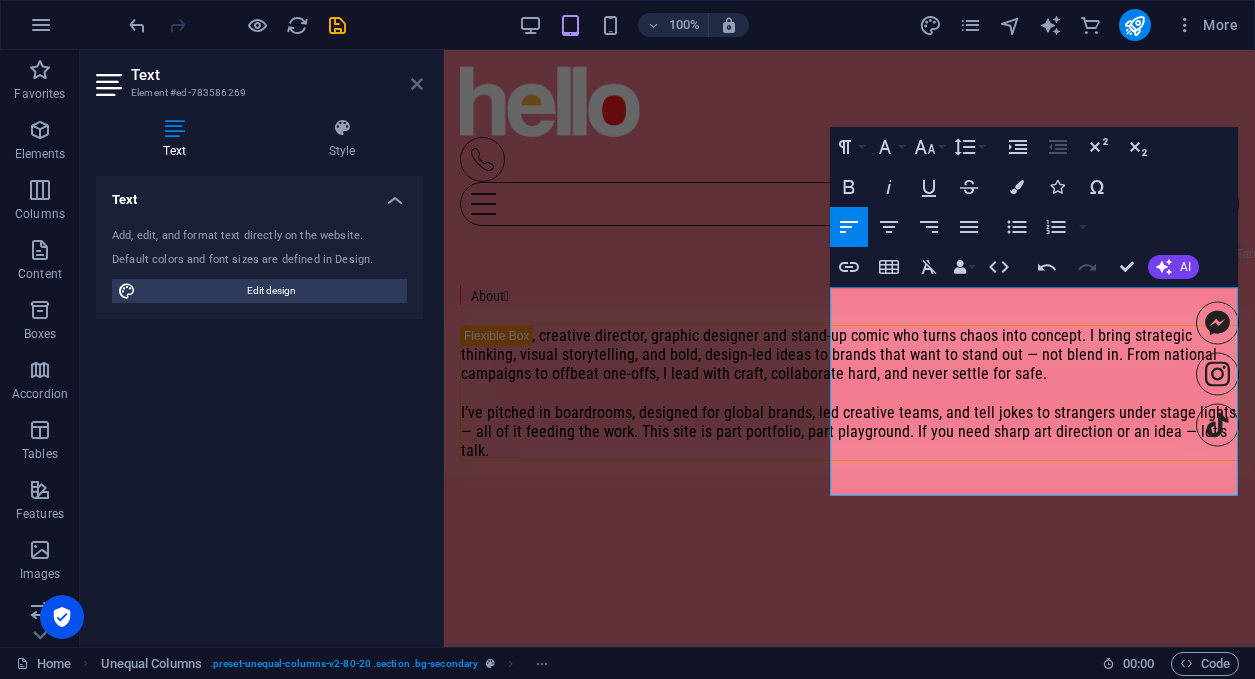 click at bounding box center [417, 84] 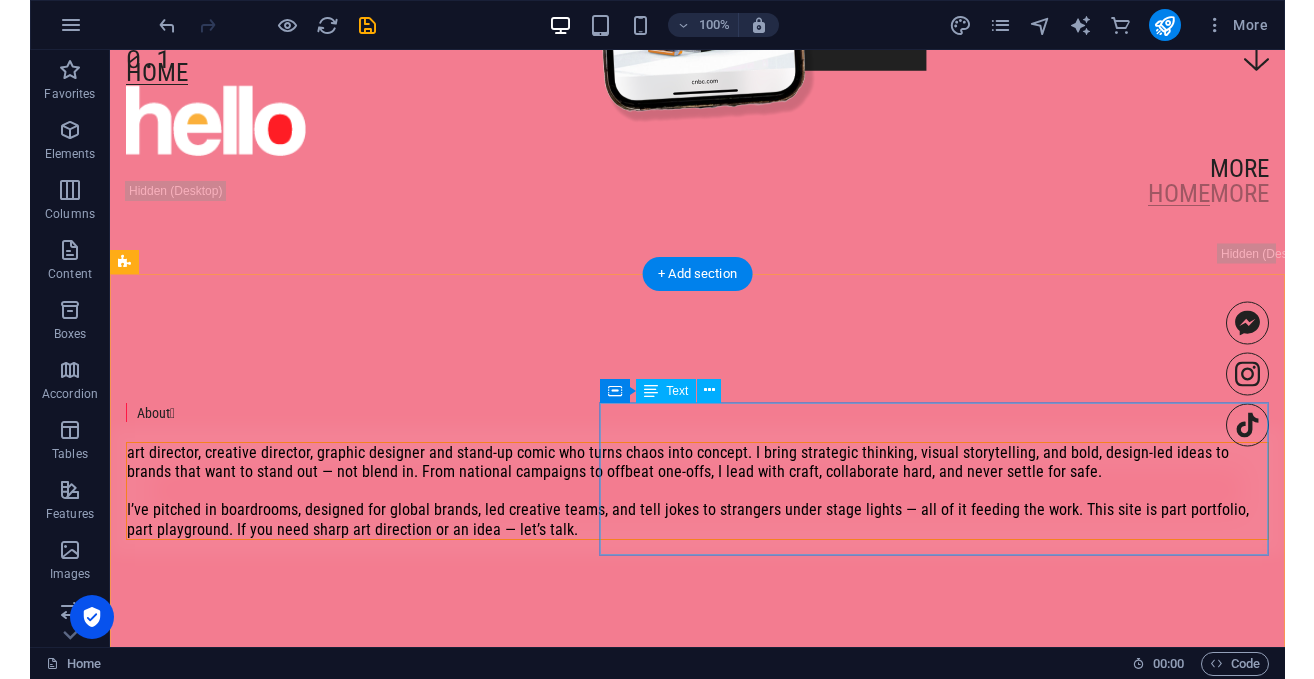 scroll, scrollTop: 557, scrollLeft: 0, axis: vertical 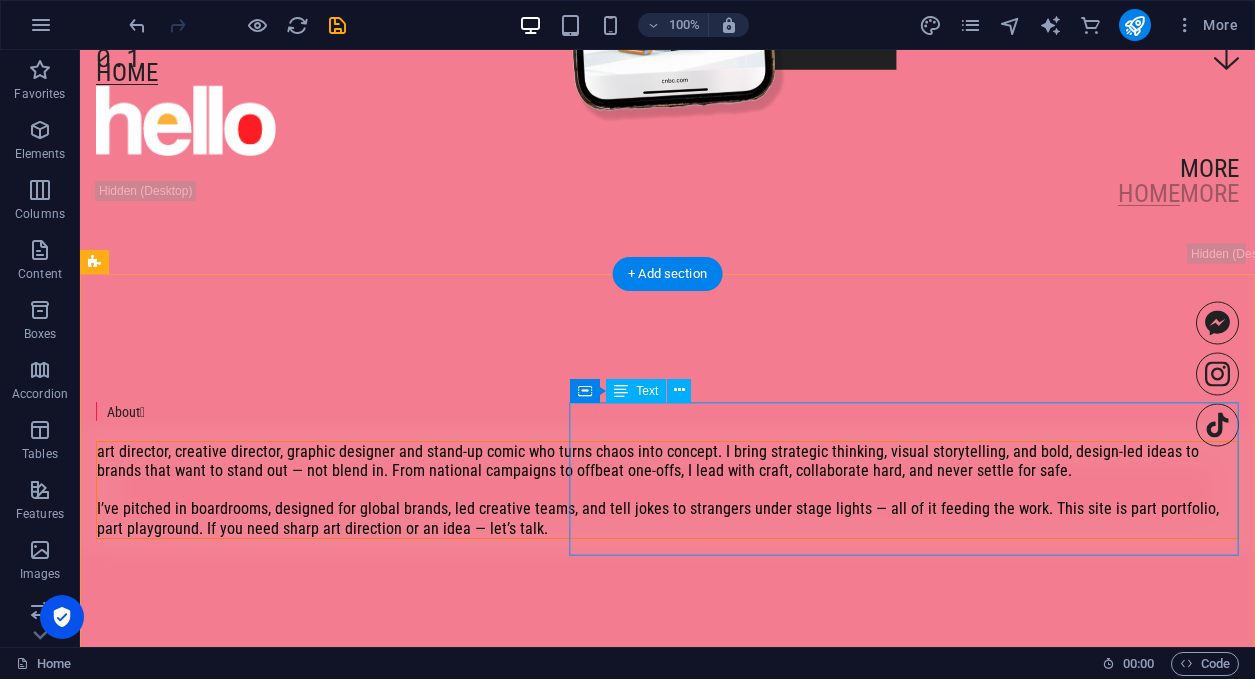 click on "art director, creative director, graphic designer and stand-up comic who turns chaos into concept. I bring strategic thinking, visual storytelling, and bold, design-led ideas to brands that want to stand out — not blend in. From national campaigns to offbeat one-offs, I lead with craft, collaborate hard, and never settle for safe.              I’ve pitched in boardrooms, designed for global brands, led creative teams, and tell jokes to strangers under stage lights — all of it feeding the work. This site is part portfolio, part playground. If you need sharp art direction or an idea — let’s talk." at bounding box center (667, 490) 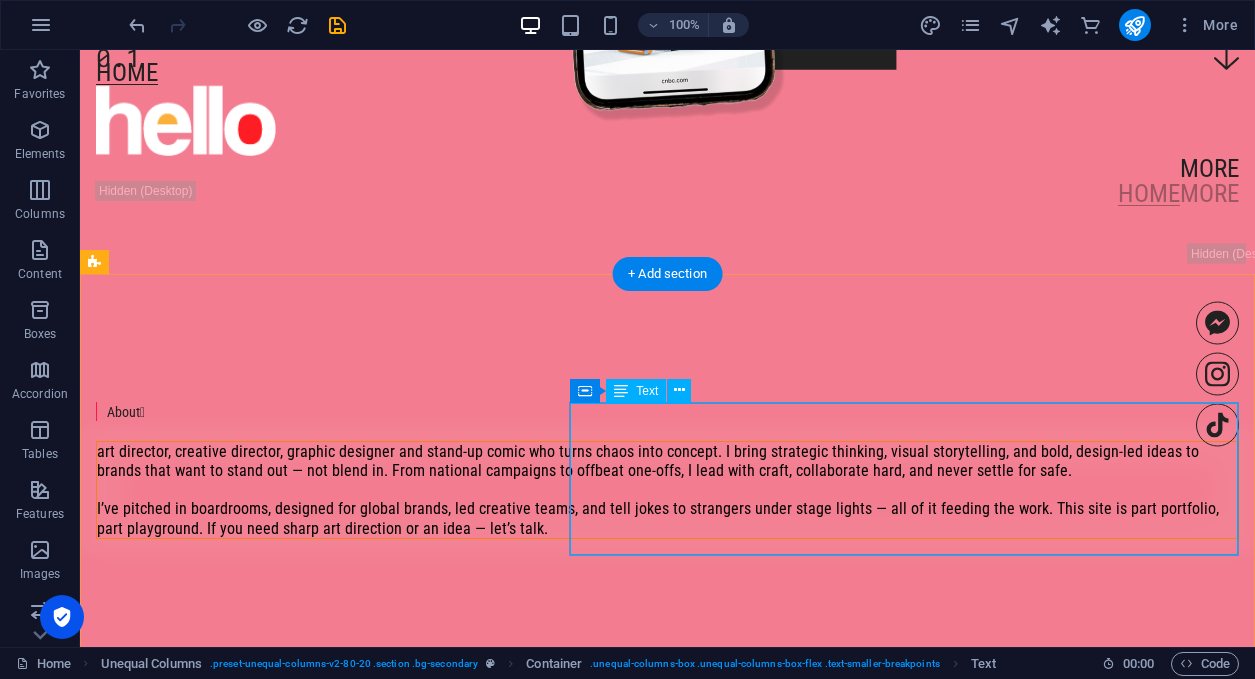 click on "art director, creative director, graphic designer and stand-up comic who turns chaos into concept. I bring strategic thinking, visual storytelling, and bold, design-led ideas to brands that want to stand out — not blend in. From national campaigns to offbeat one-offs, I lead with craft, collaborate hard, and never settle for safe.              I’ve pitched in boardrooms, designed for global brands, led creative teams, and tell jokes to strangers under stage lights — all of it feeding the work. This site is part portfolio, part playground. If you need sharp art direction or an idea — let’s talk." at bounding box center [667, 490] 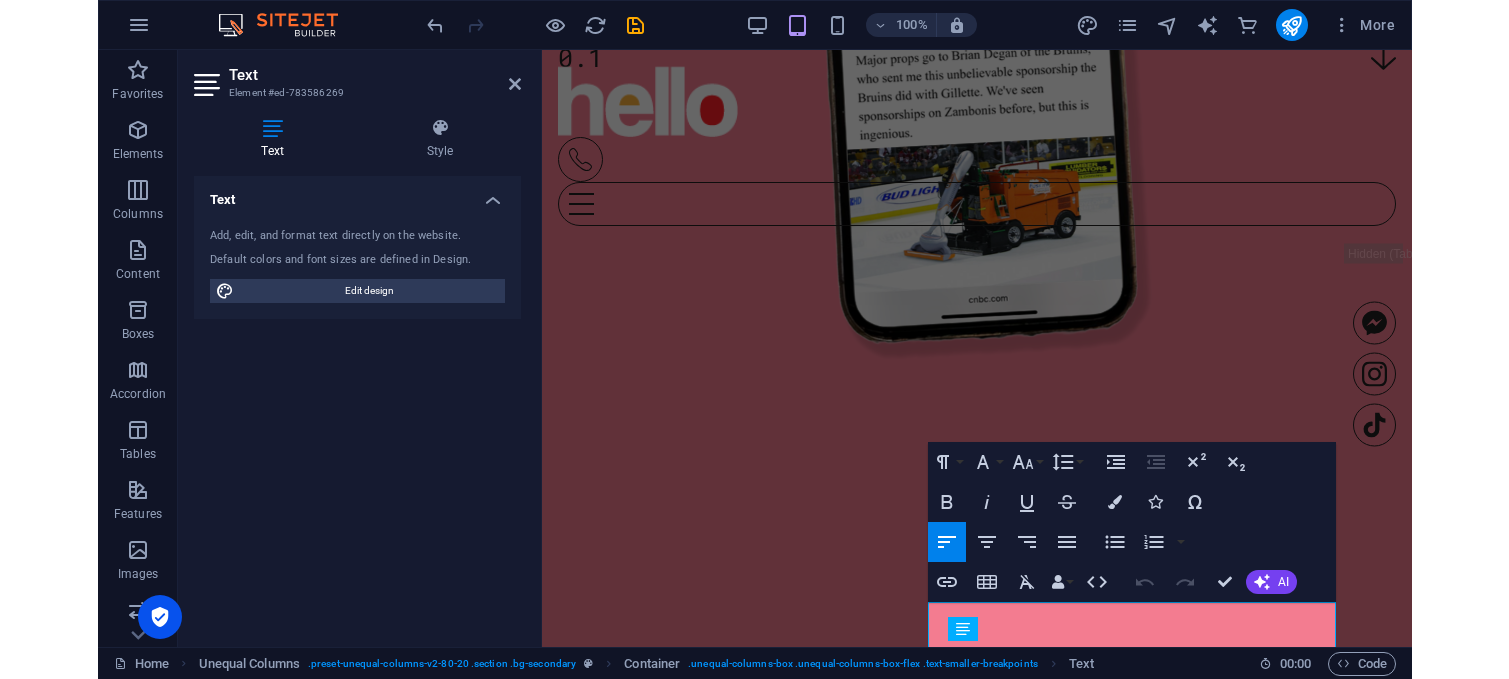 scroll, scrollTop: 951, scrollLeft: 0, axis: vertical 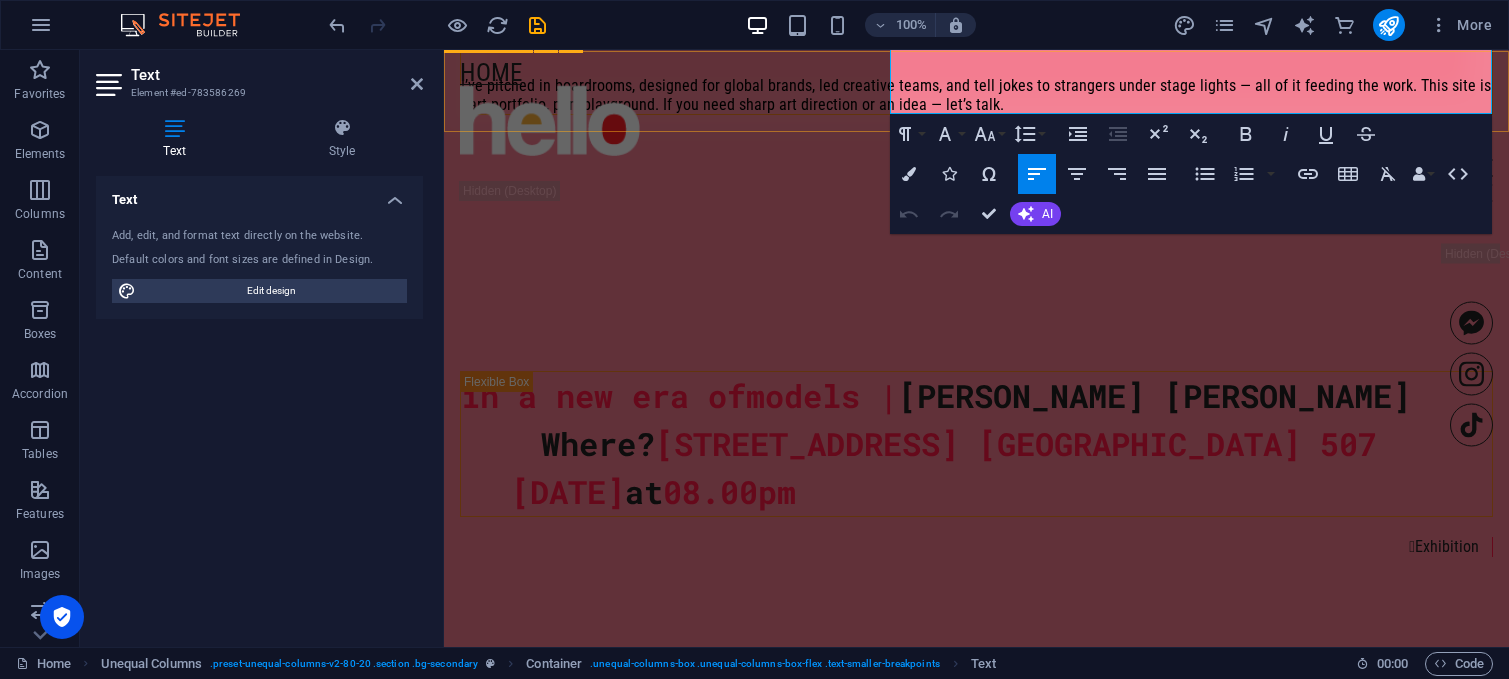 click on "Home More Home More" at bounding box center (976, 128) 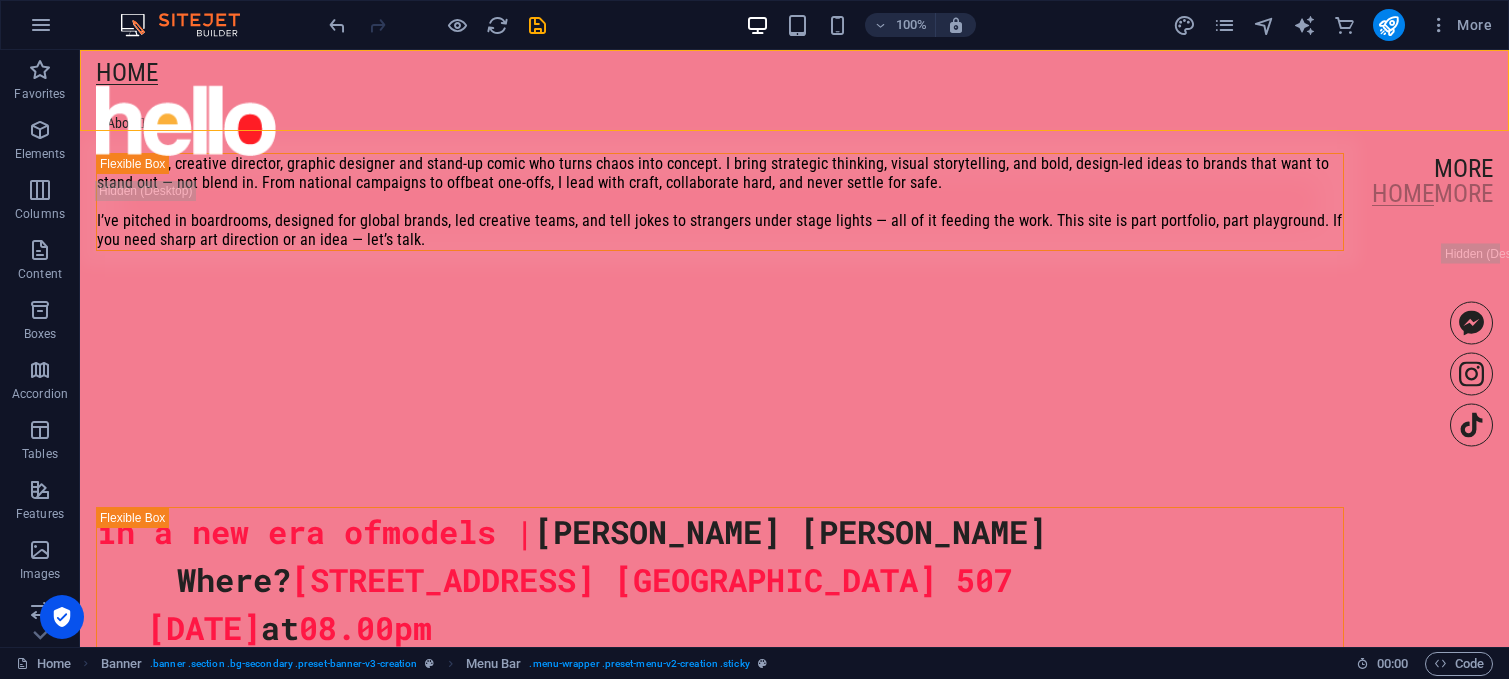 click on "Home More Home More" at bounding box center (794, 128) 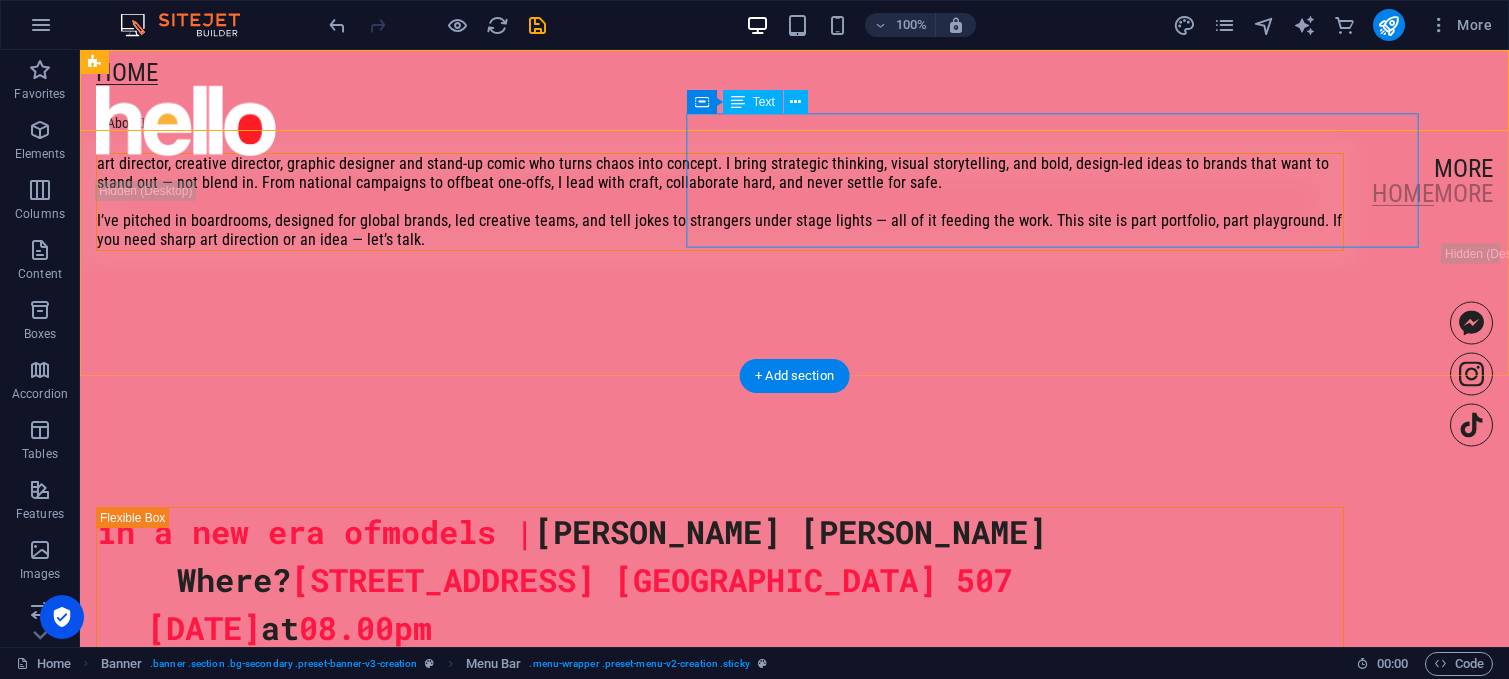 click on "art director, creative director, graphic designer and stand-up comic who turns chaos into concept. I bring strategic thinking, visual storytelling, and bold, design-led ideas to brands that want to stand out — not blend in. From national campaigns to offbeat one-offs, I lead with craft, collaborate hard, and never settle for safe.              I’ve pitched in boardrooms, designed for global brands, led creative teams, and tell jokes to strangers under stage lights — all of it feeding the work. This site is part portfolio, part playground. If you need sharp art direction or an idea — let’s talk." at bounding box center (720, 202) 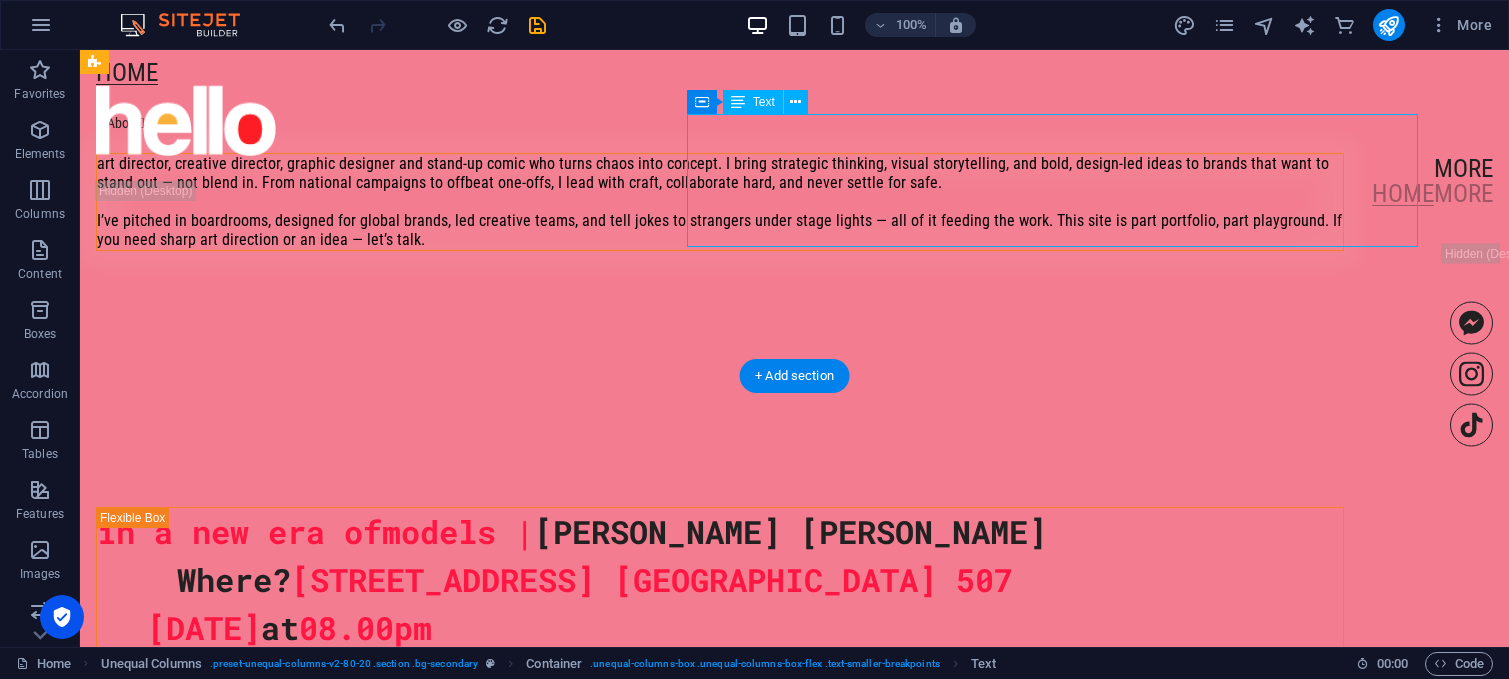 click on "art director, creative director, graphic designer and stand-up comic who turns chaos into concept. I bring strategic thinking, visual storytelling, and bold, design-led ideas to brands that want to stand out — not blend in. From national campaigns to offbeat one-offs, I lead with craft, collaborate hard, and never settle for safe.              I’ve pitched in boardrooms, designed for global brands, led creative teams, and tell jokes to strangers under stage lights — all of it feeding the work. This site is part portfolio, part playground. If you need sharp art direction or an idea — let’s talk." at bounding box center [720, 202] 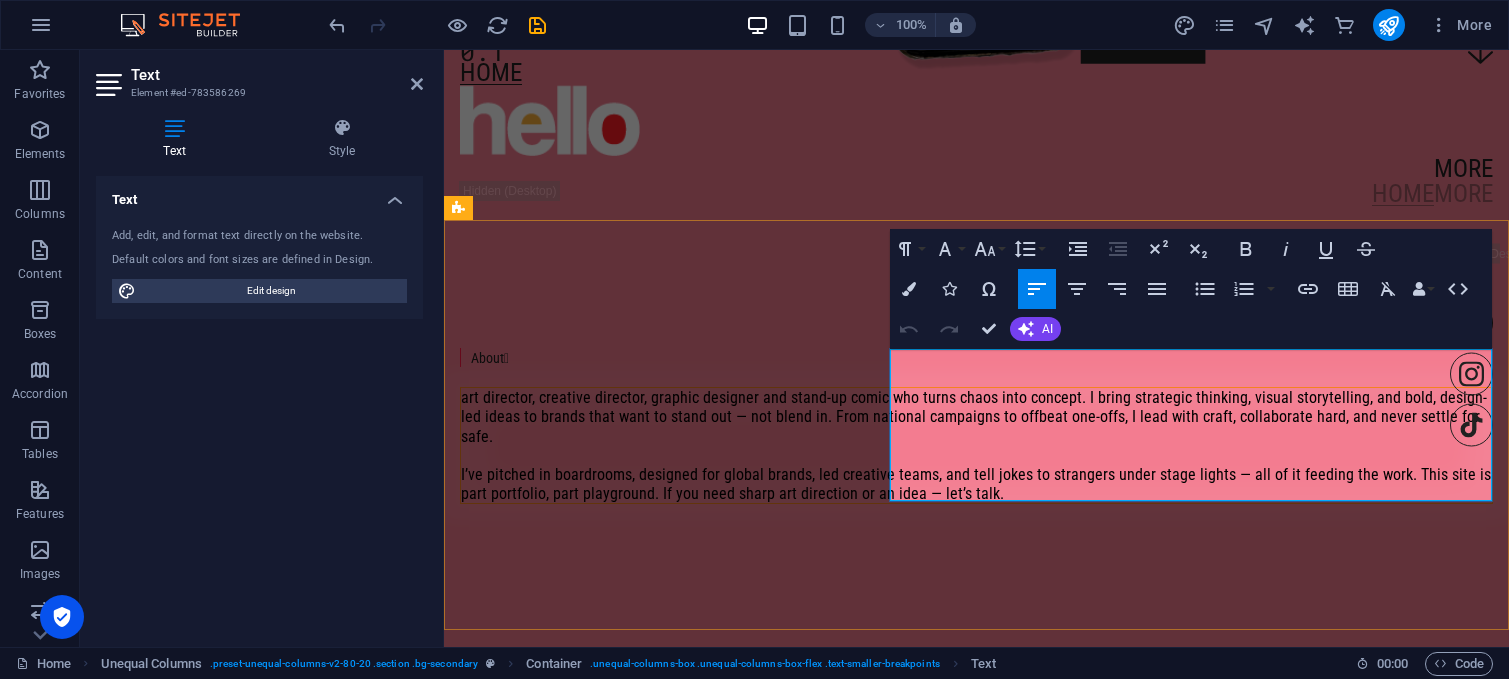 click on "I’ve pitched in boardrooms, designed for global brands, led creative teams, and tell jokes to strangers under stage lights — all of it feeding the work. This site is part portfolio, part playground. If you need sharp art direction or an idea — let’s talk." at bounding box center [976, 484] 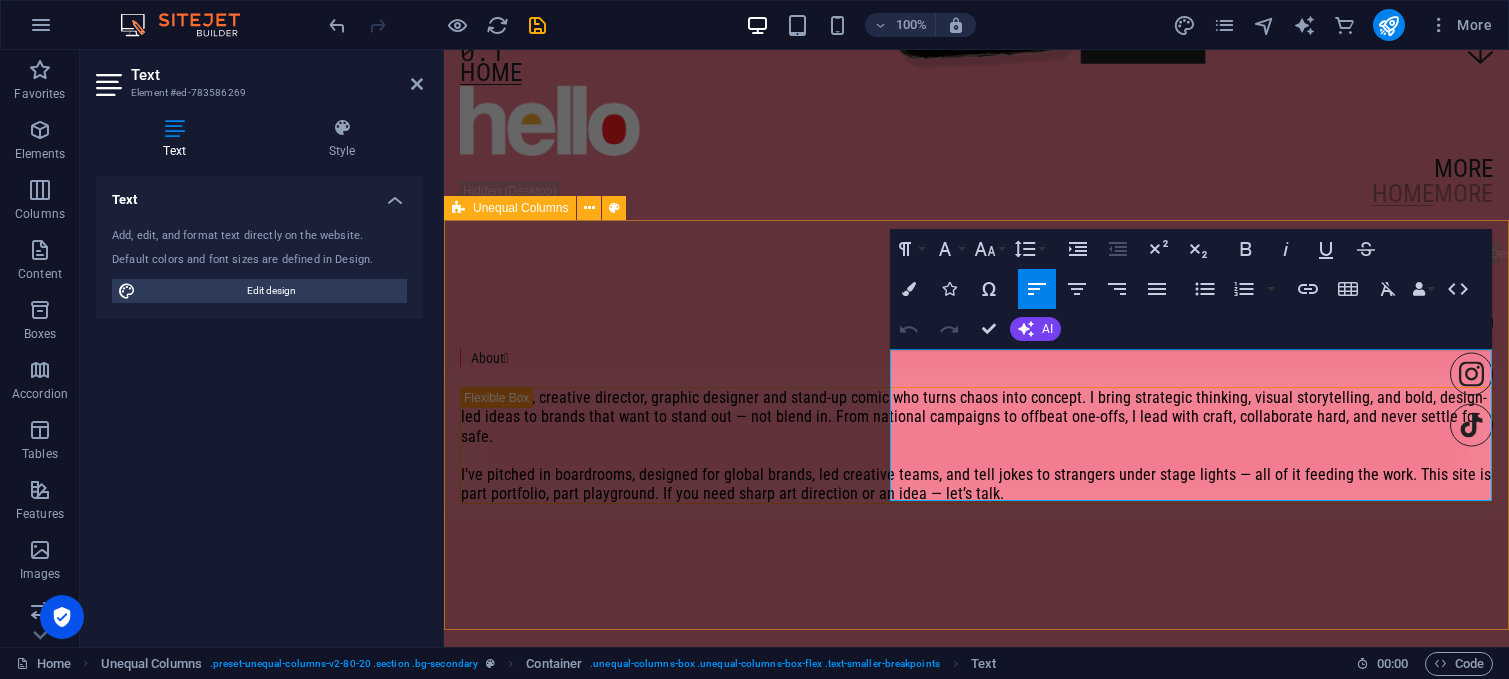 drag, startPoint x: 1331, startPoint y: 489, endPoint x: 871, endPoint y: 349, distance: 480.8326 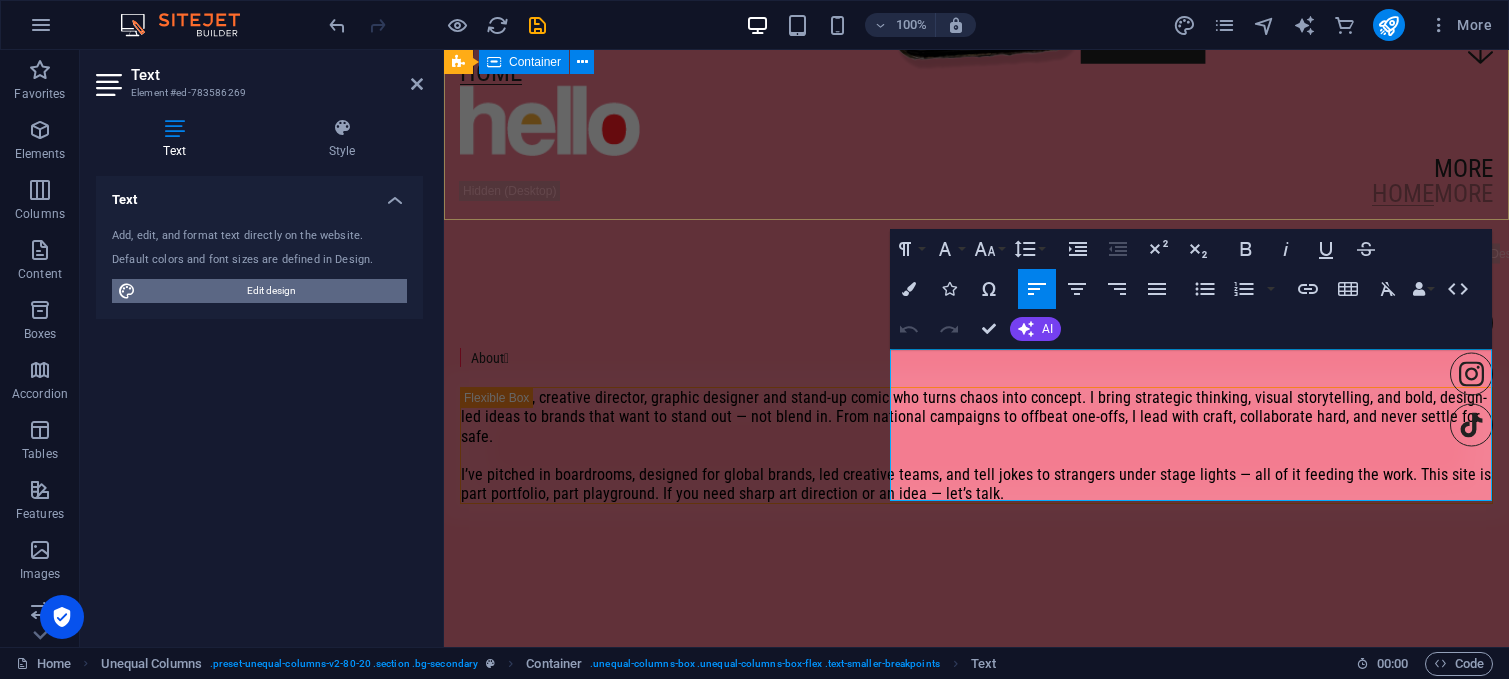 click on "Edit design" at bounding box center [271, 291] 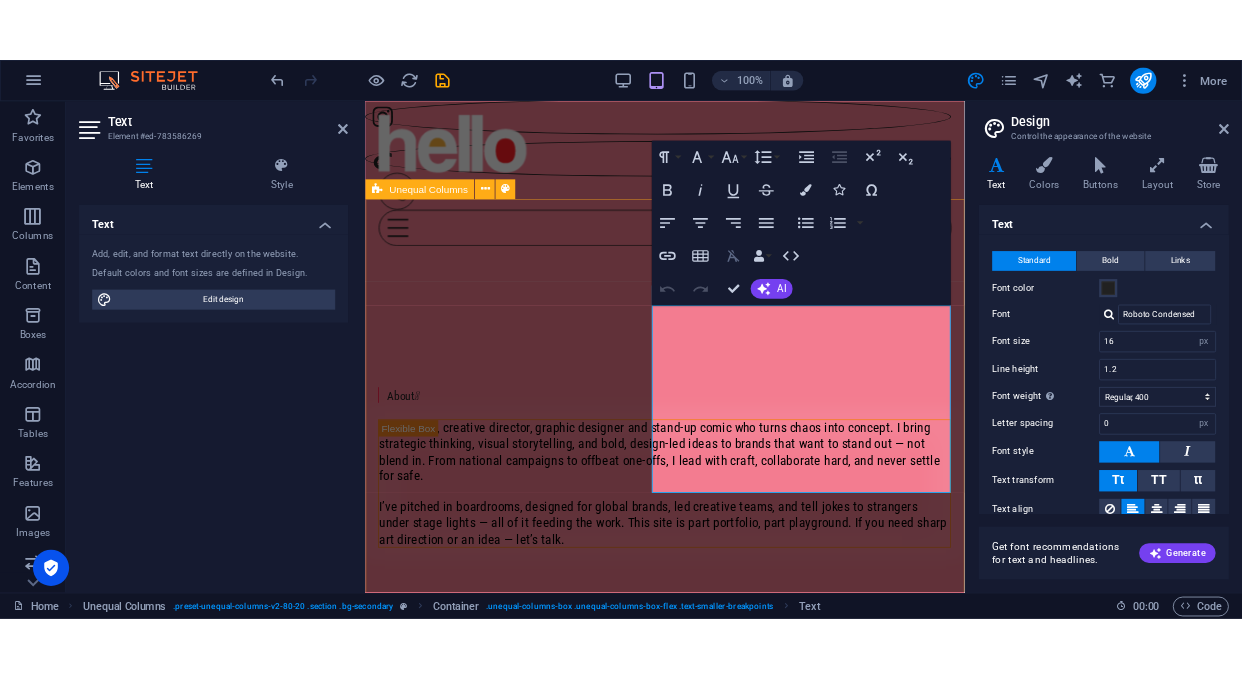 scroll, scrollTop: 885, scrollLeft: 0, axis: vertical 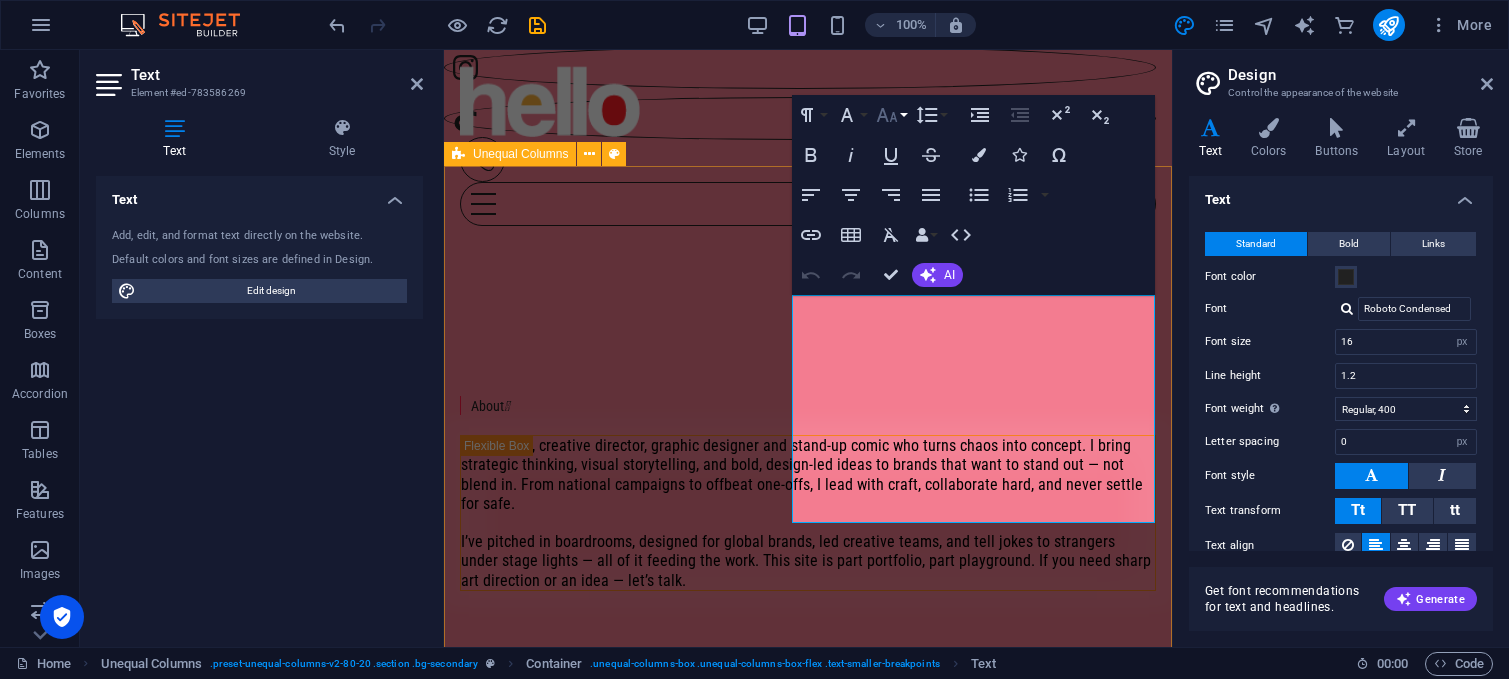 click on "Font Size" at bounding box center [891, 115] 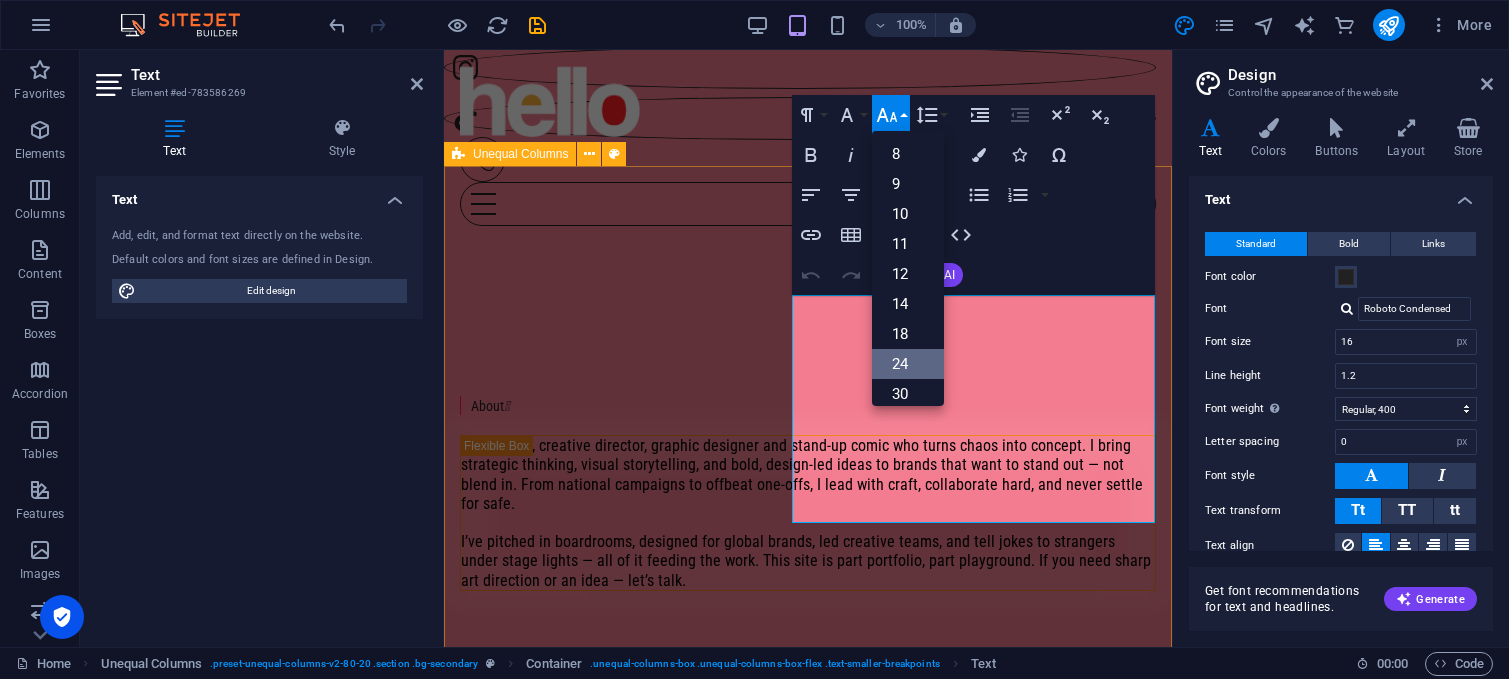 click on "24" at bounding box center (908, 364) 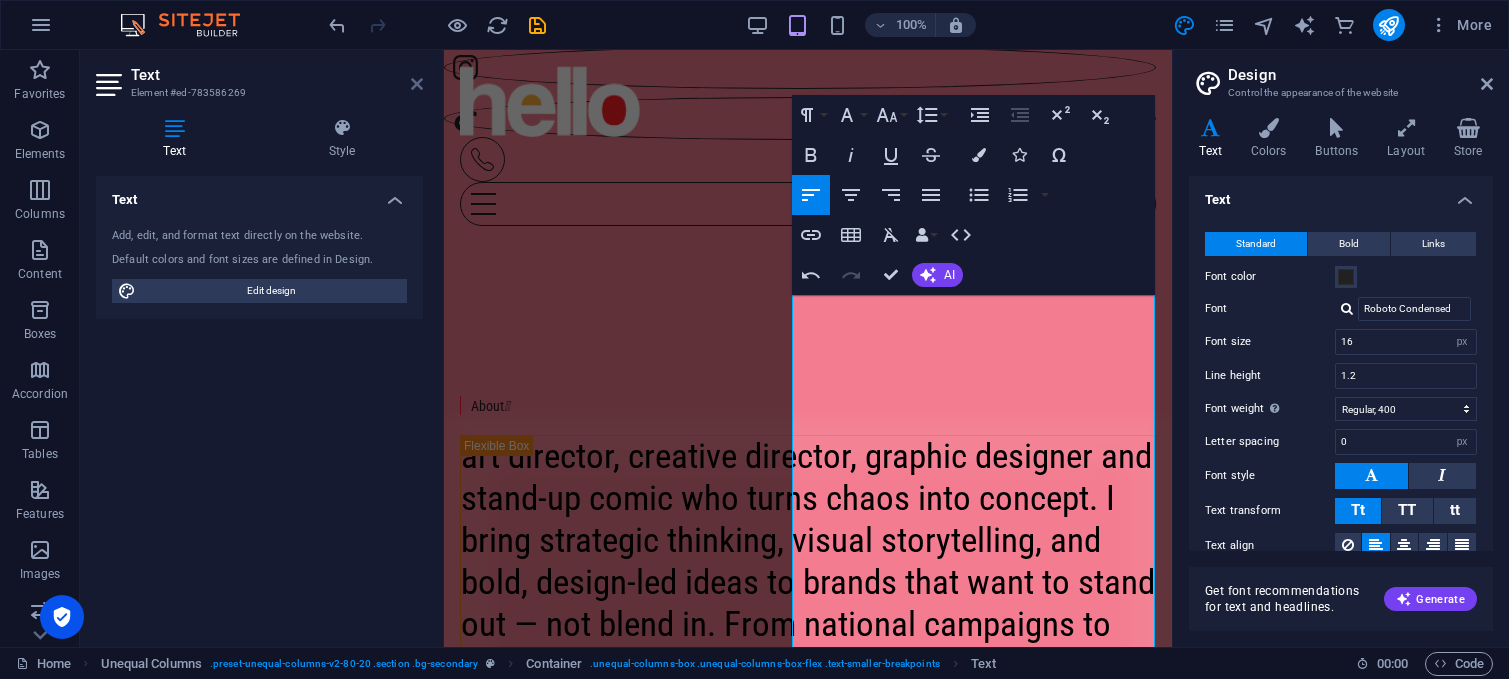 click at bounding box center (417, 84) 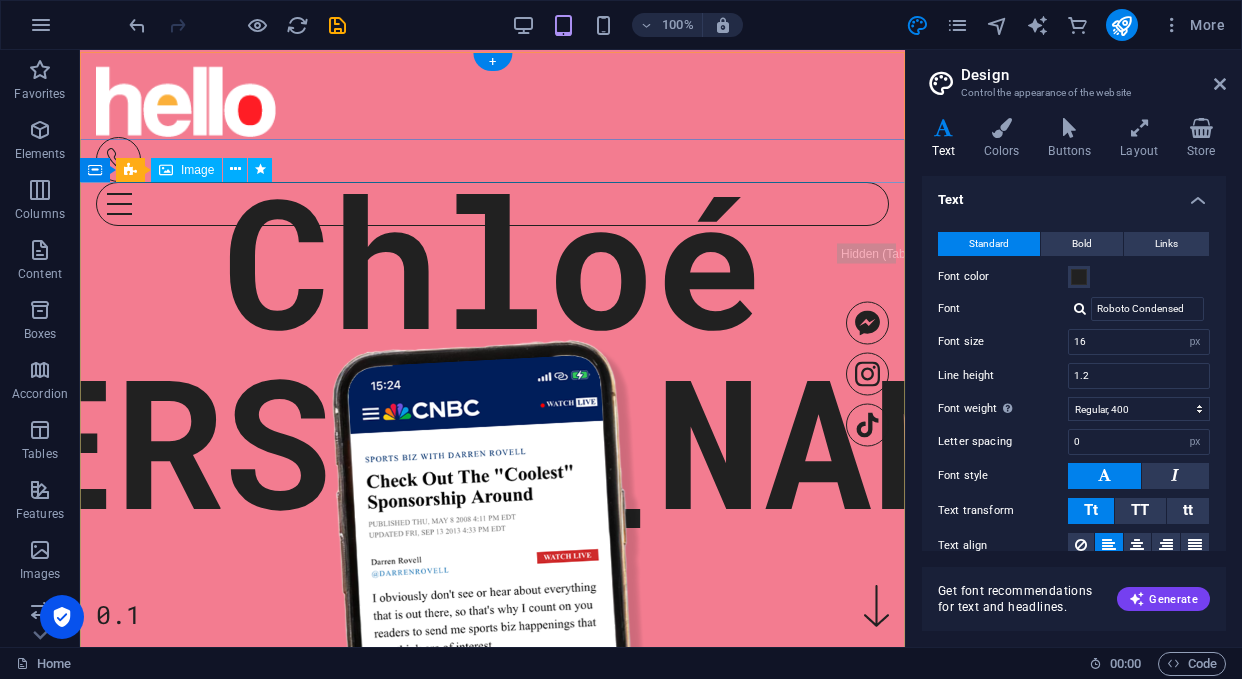scroll, scrollTop: 0, scrollLeft: 0, axis: both 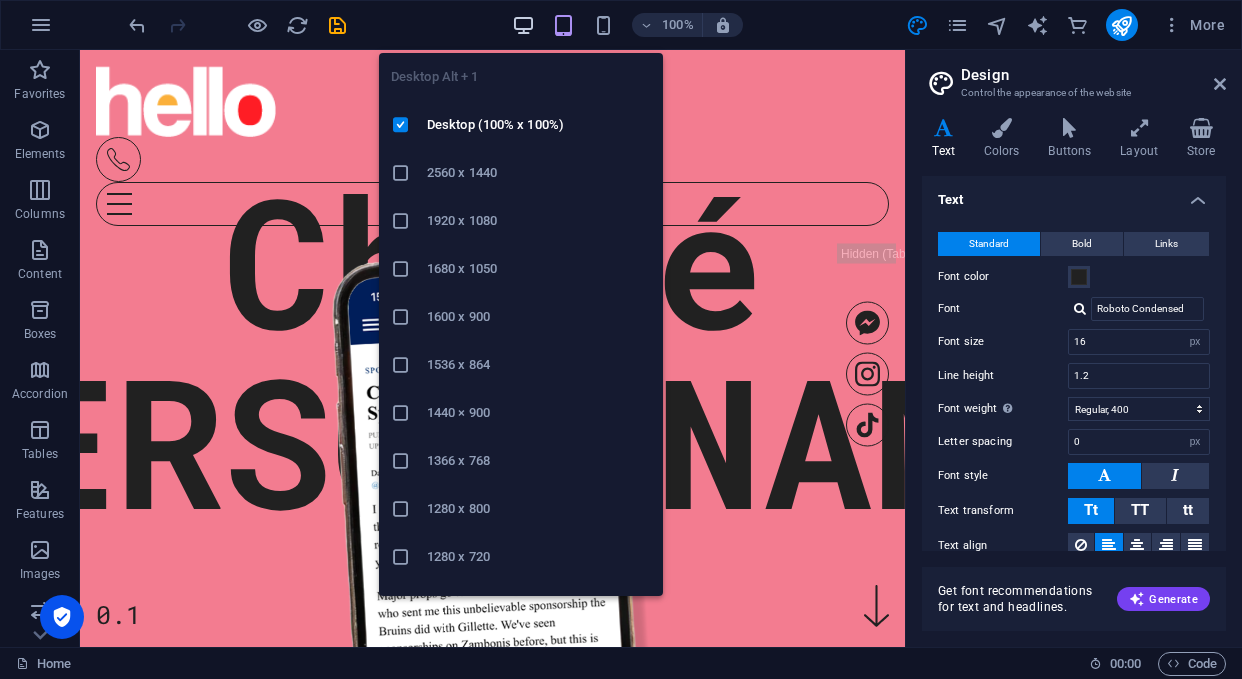 click at bounding box center (523, 25) 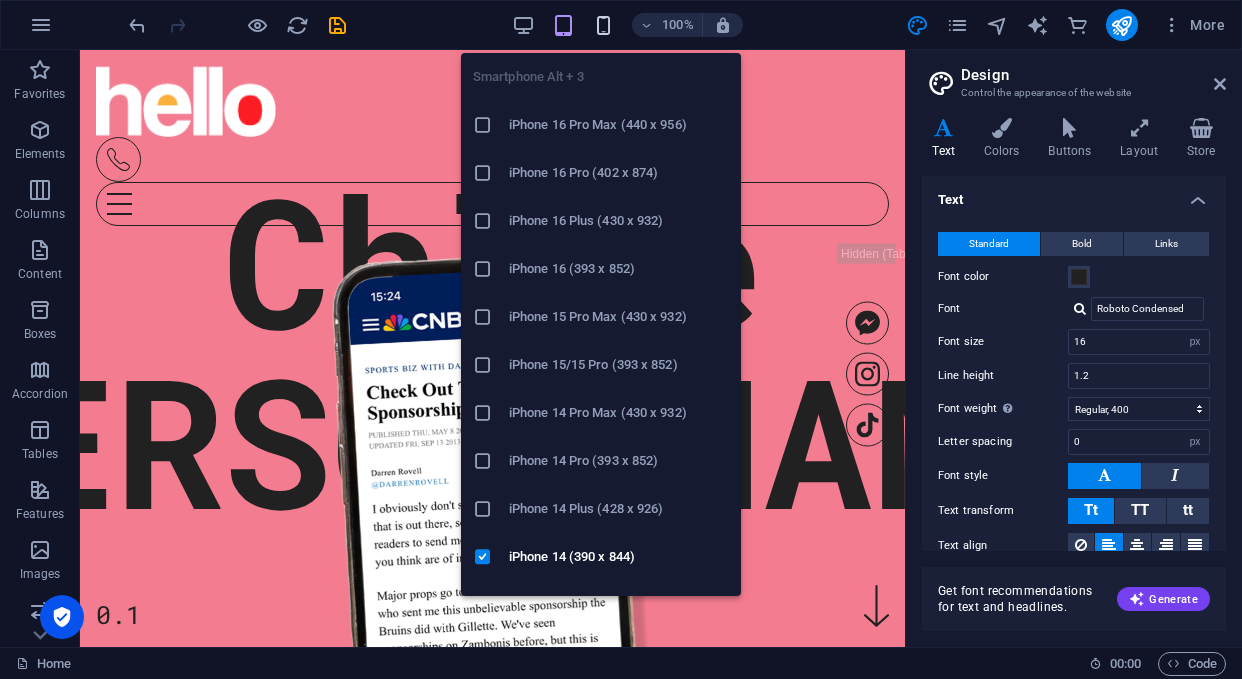 click at bounding box center [603, 25] 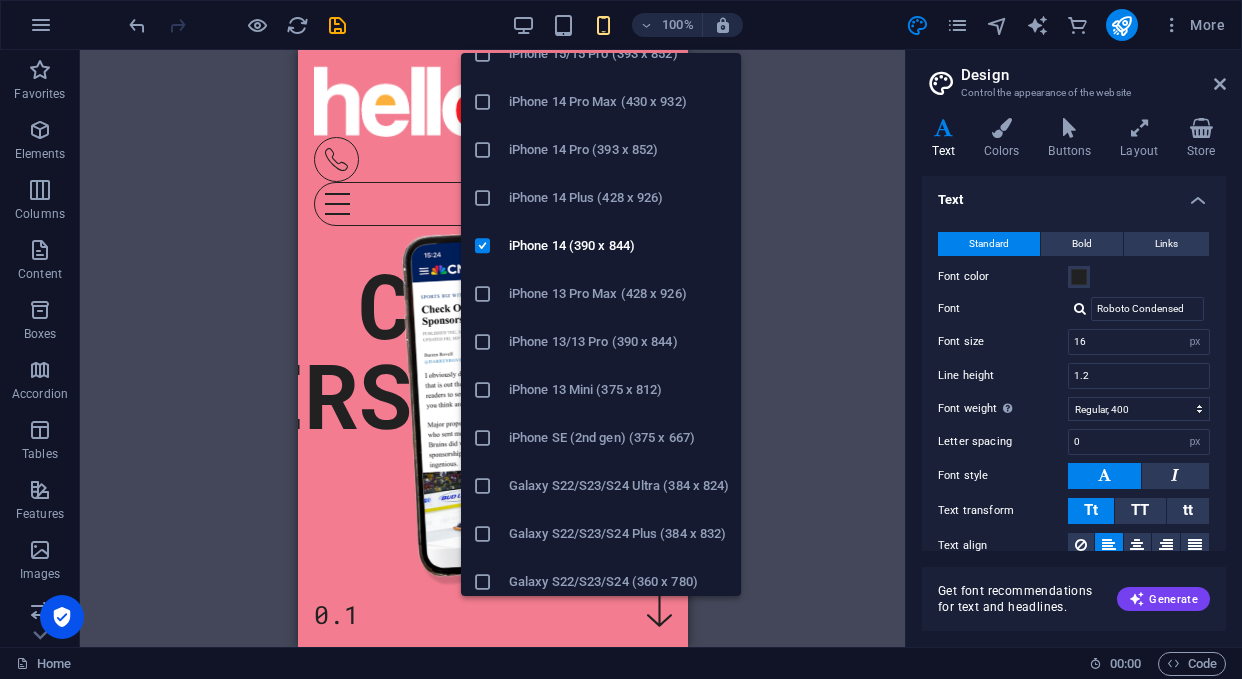 scroll, scrollTop: 380, scrollLeft: 0, axis: vertical 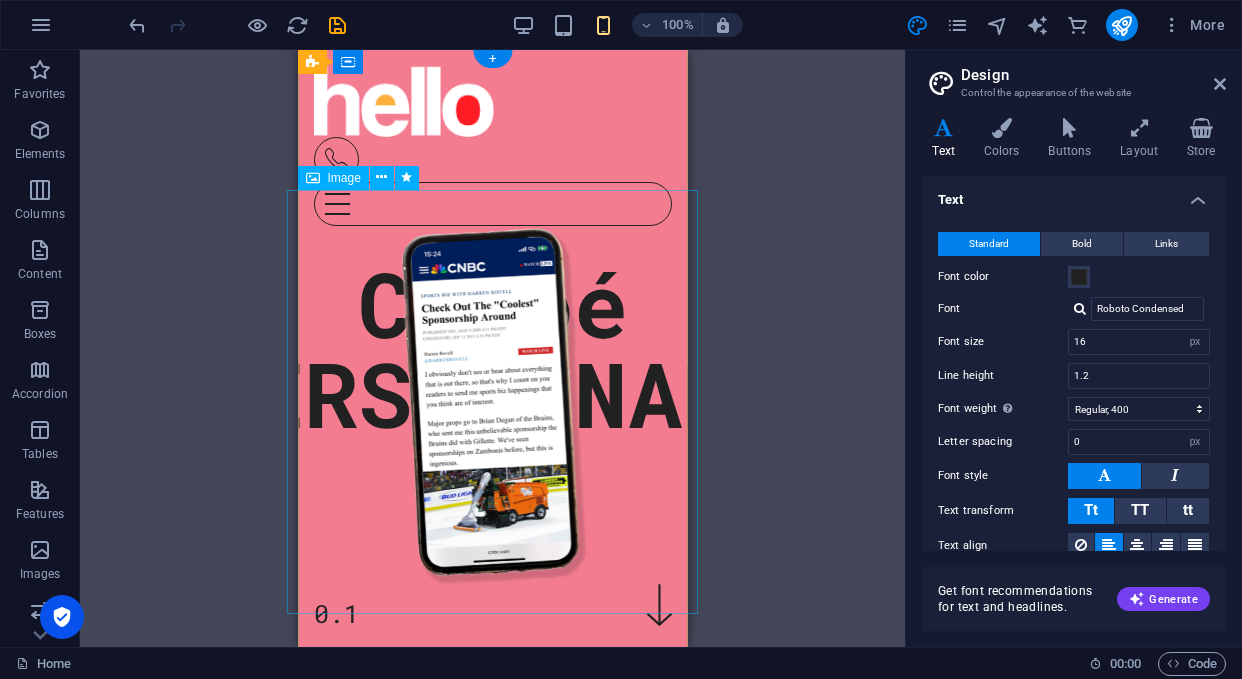 click at bounding box center [492, 402] 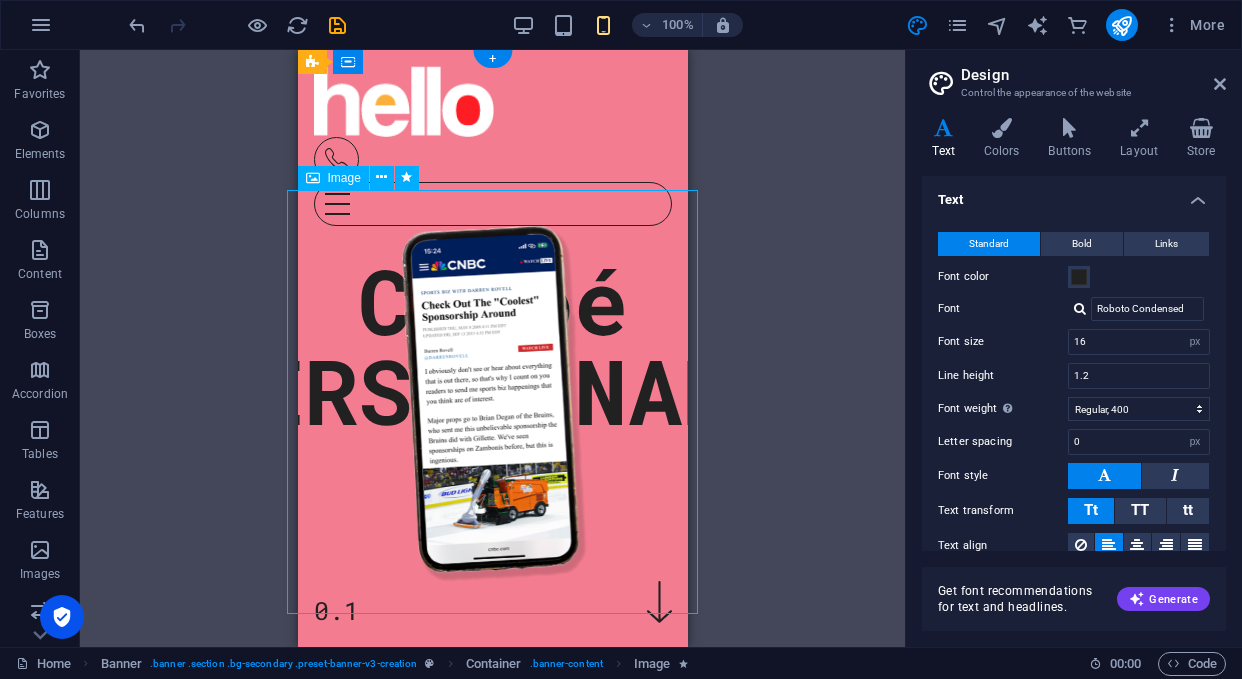 click at bounding box center (492, 399) 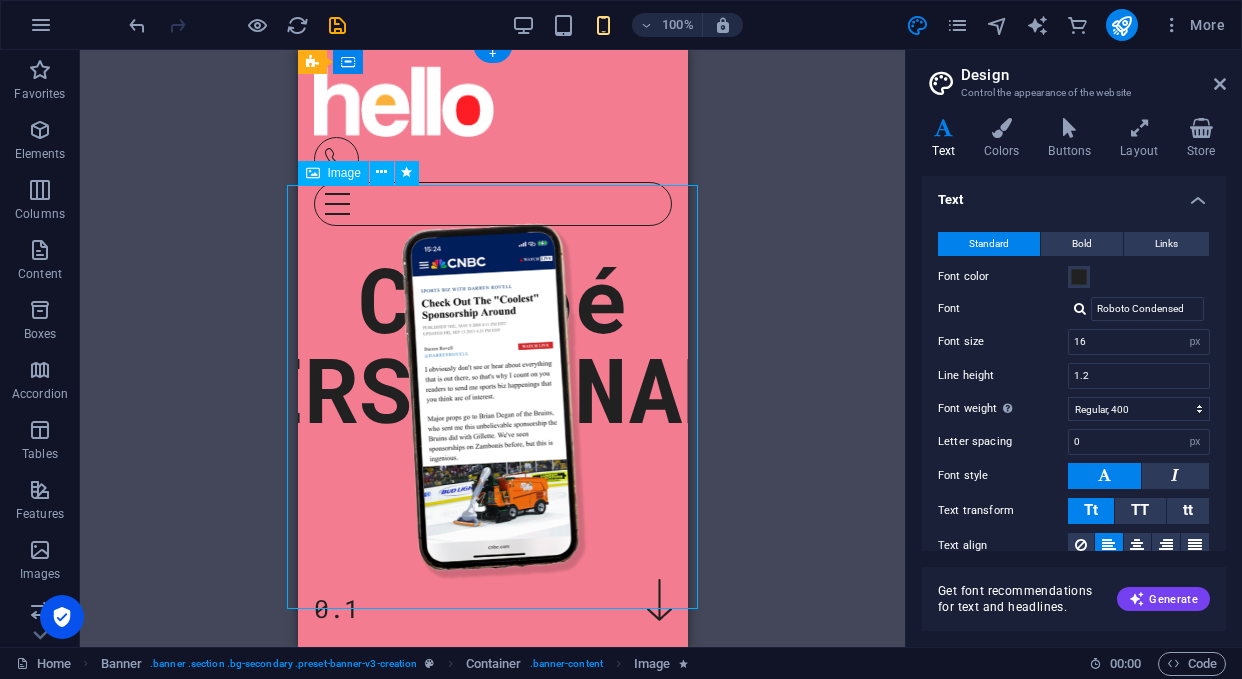 click at bounding box center (492, 397) 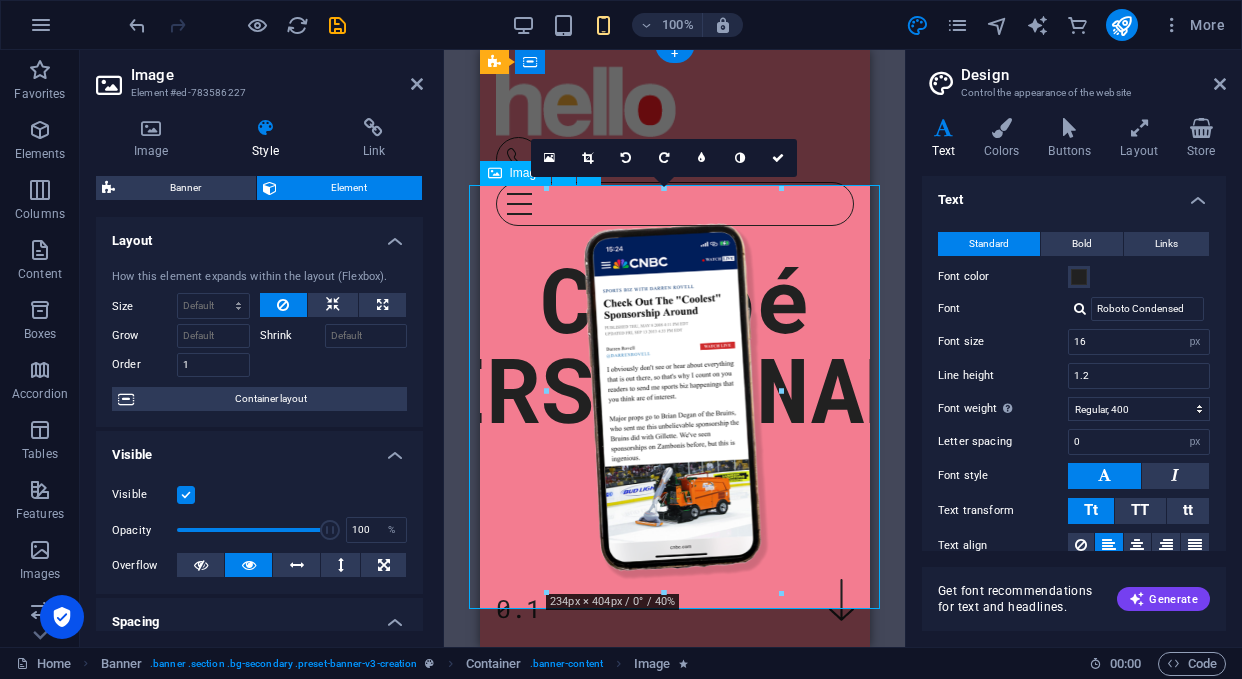 scroll, scrollTop: 12, scrollLeft: 0, axis: vertical 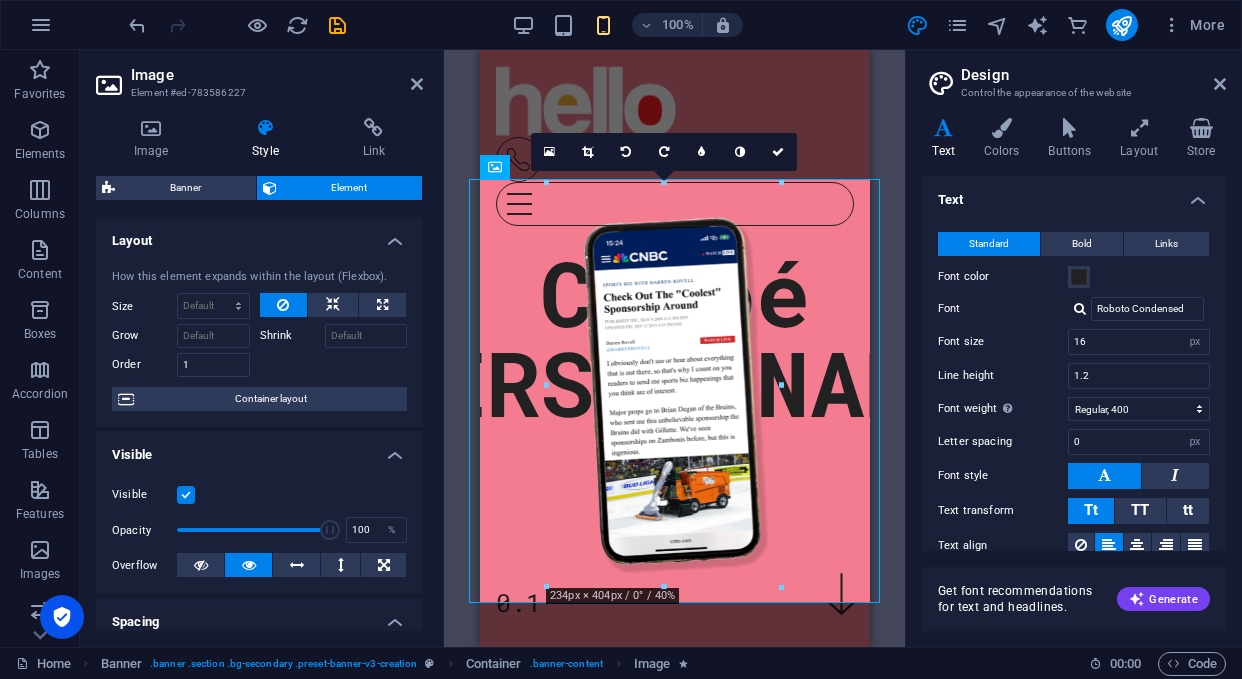 click on "Banner   H1   Banner   Banner   Container   Image   Image   Banner   Menu Bar   Menu   Container   Social Media Icons   Menu   HTML   Spacer   Container   Text   Unequal Columns   Container   Container   H6   Columns Grid   Container   Container   Image   Container   Icon   Footer Skadi   Unequal Columns   Container   Container   Container   Text   Unequal Columns   Icon 180 170 160 150 140 130 120 110 100 90 80 70 60 50 40 30 20 10 0 -10 -20 -30 -40 -50 -60 -70 -80 -90 -100 -110 -120 -130 -140 -150 -160 -170 234px × 404px / 0° / 40% 16:10 16:9 4:3 1:1 1:2 0" at bounding box center [674, 348] 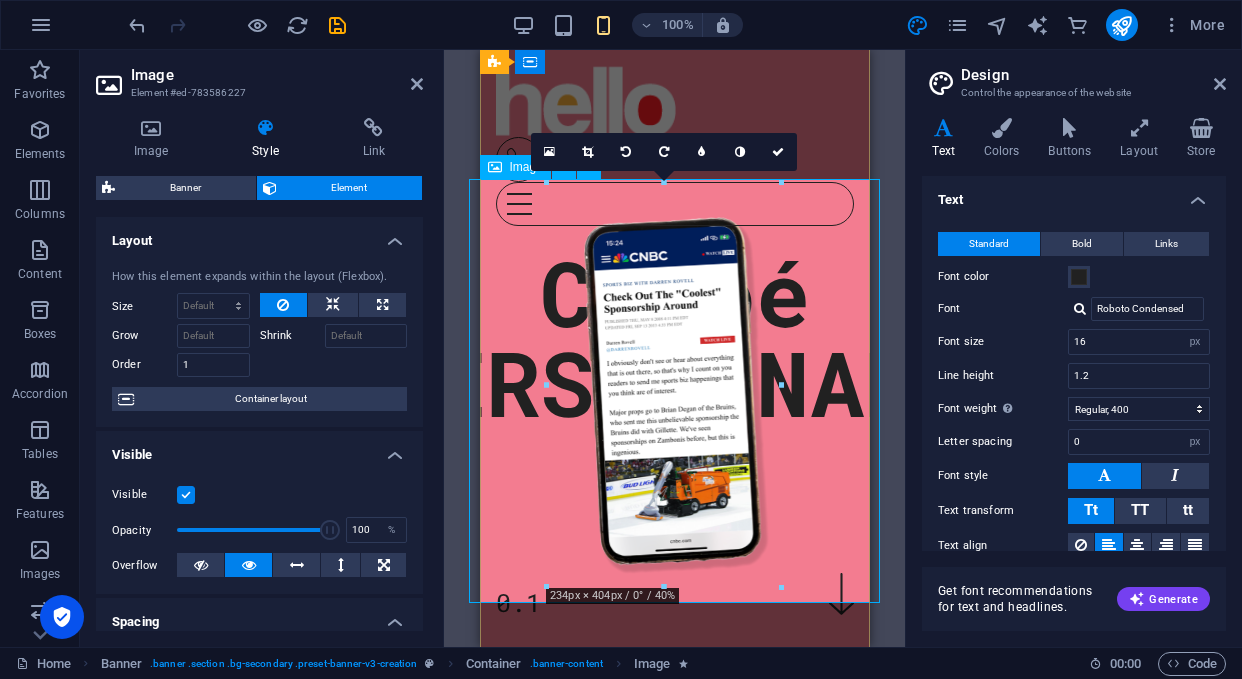 click at bounding box center [674, 391] 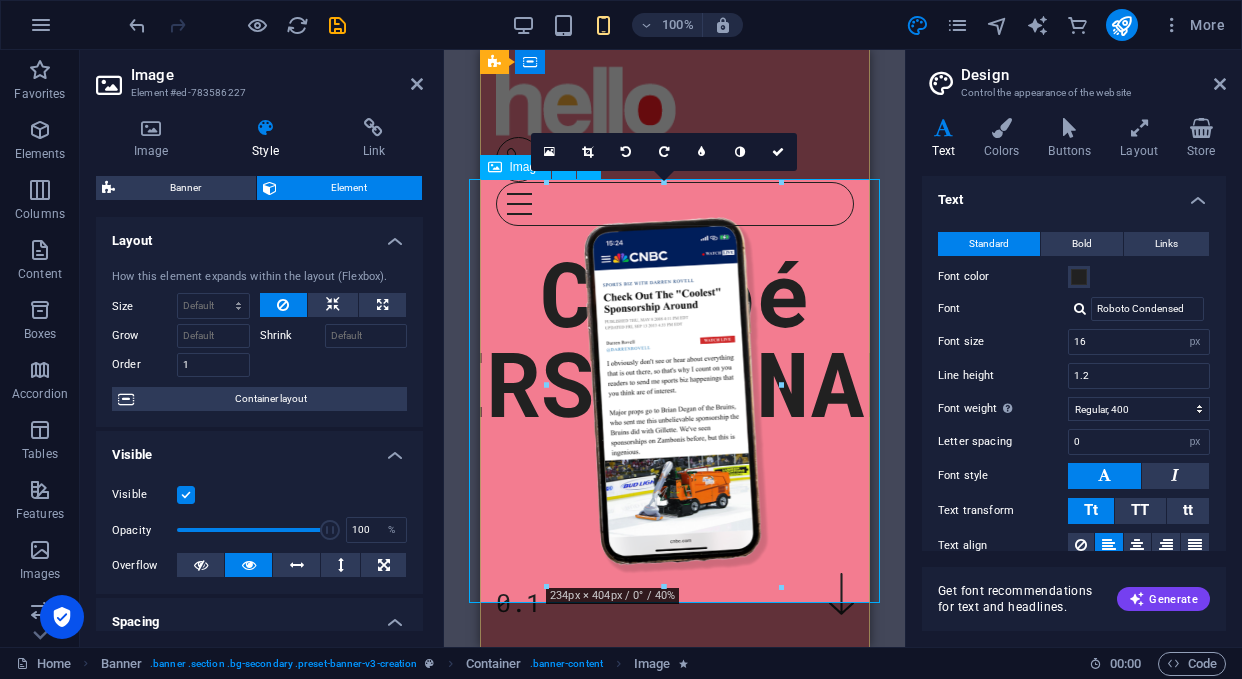 click at bounding box center (674, 391) 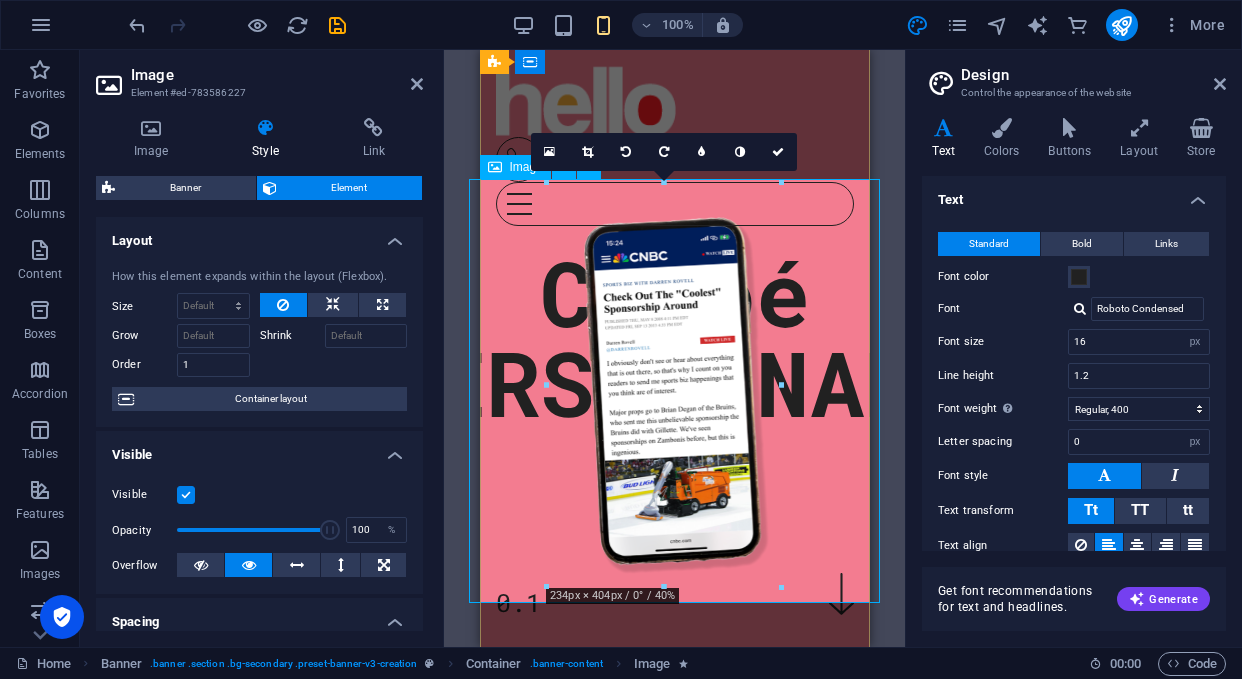 click at bounding box center (674, 391) 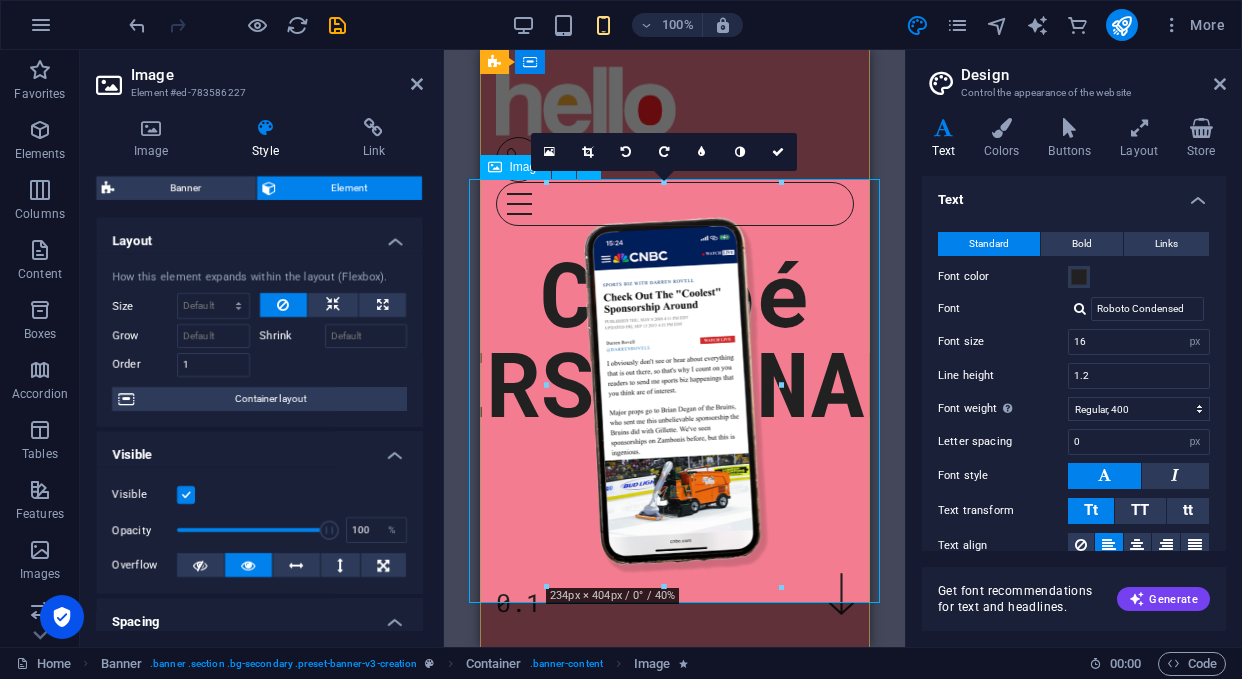 click at bounding box center (547, 385) 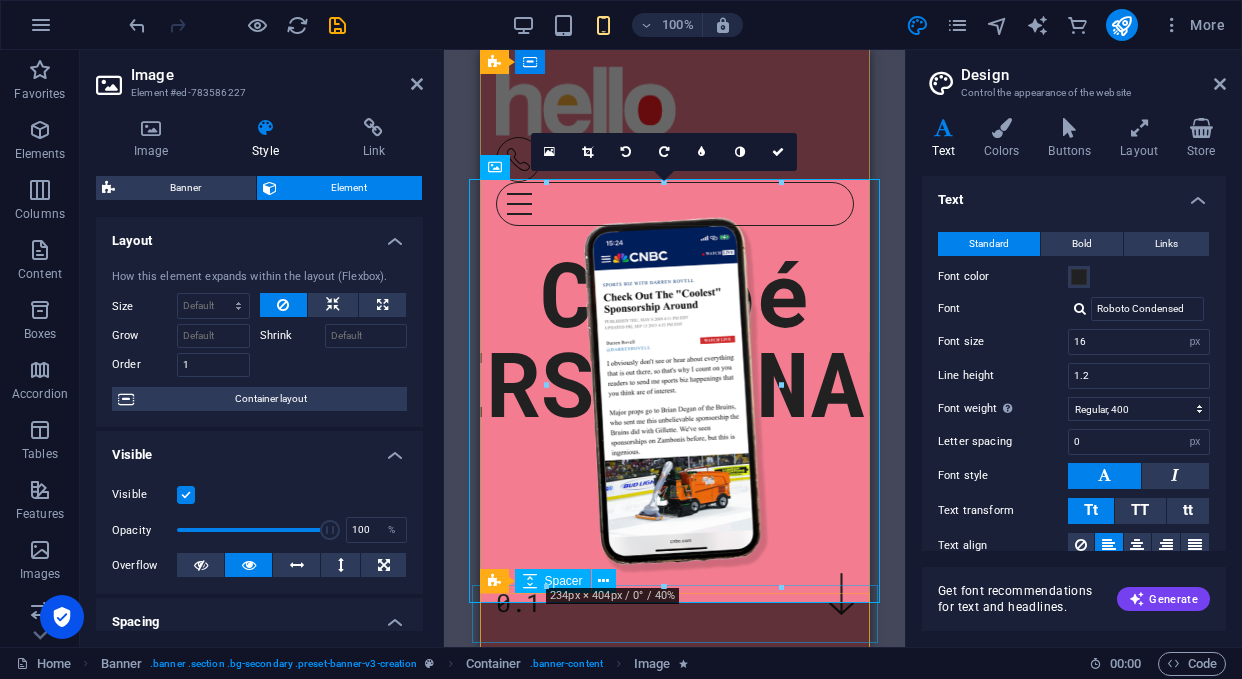 click at bounding box center (666, 614) 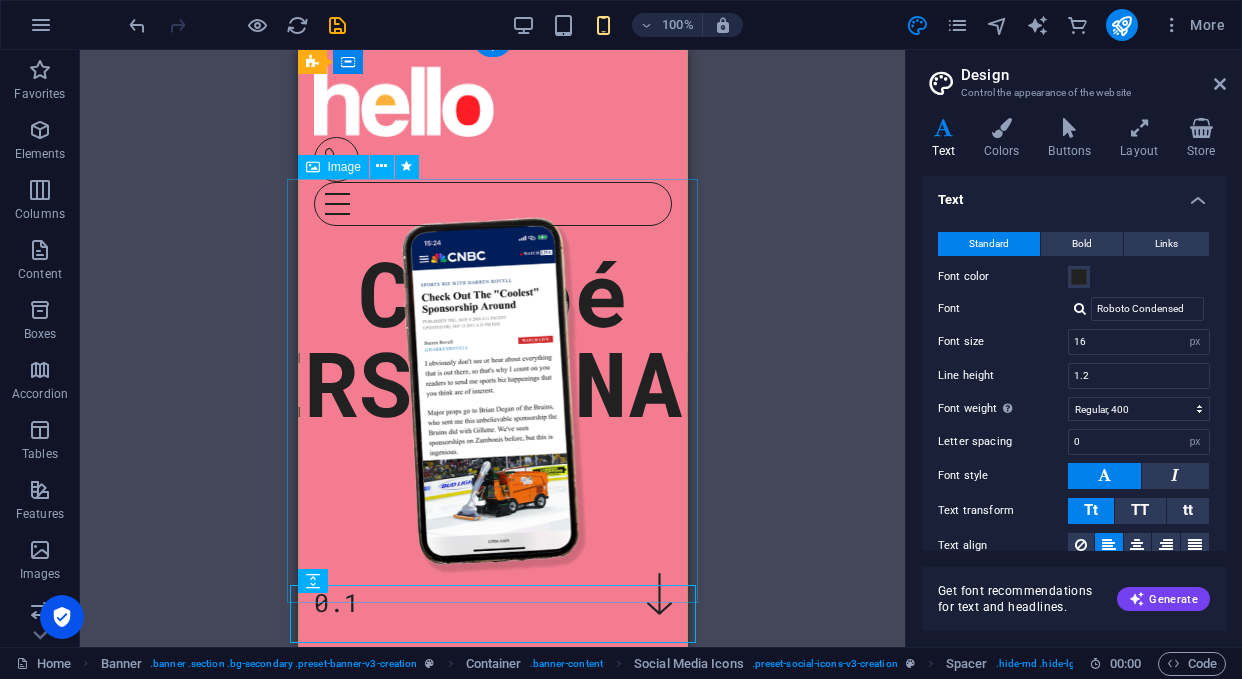 click at bounding box center (492, 391) 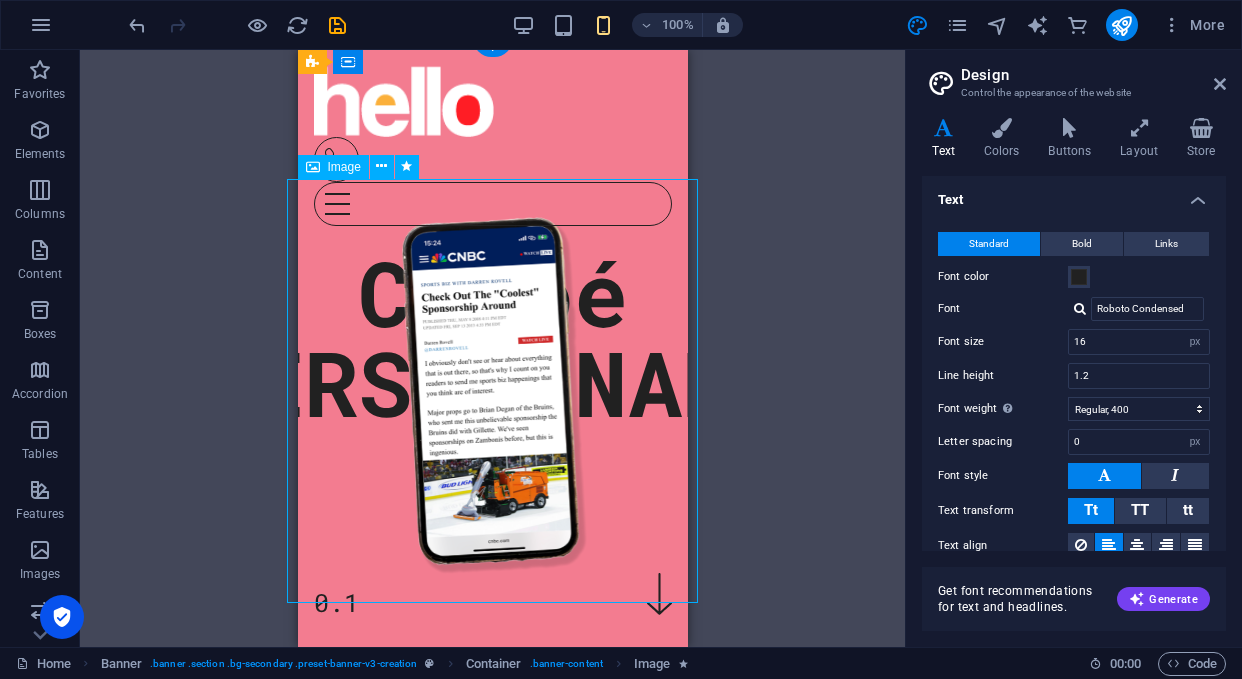 click at bounding box center [492, 391] 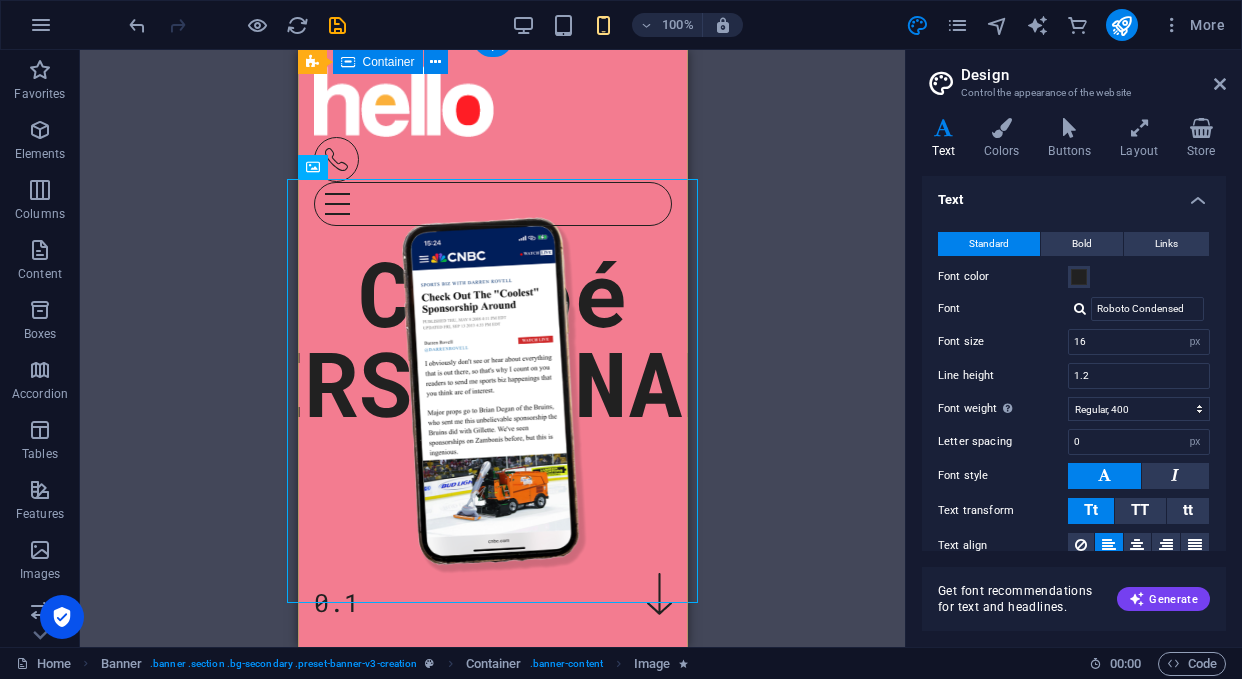 click on "Chloé Moreau 0.1" at bounding box center (492, 481) 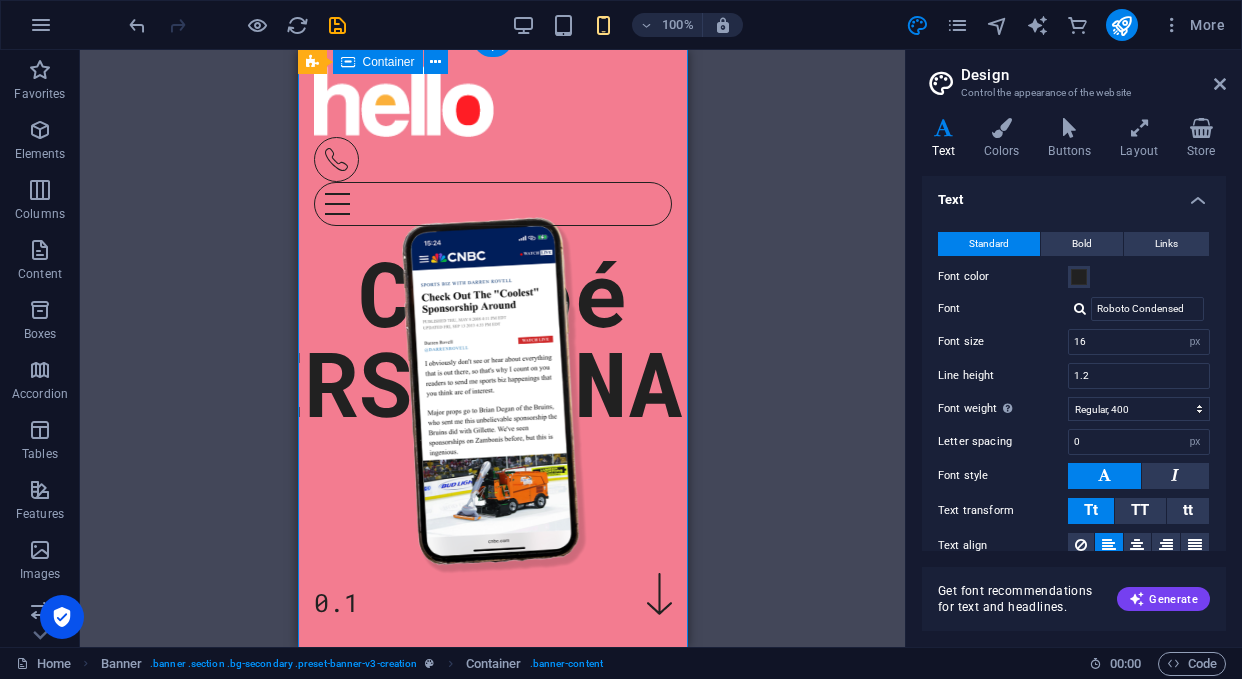click on "Chloé Moreau 0.1" at bounding box center [492, 481] 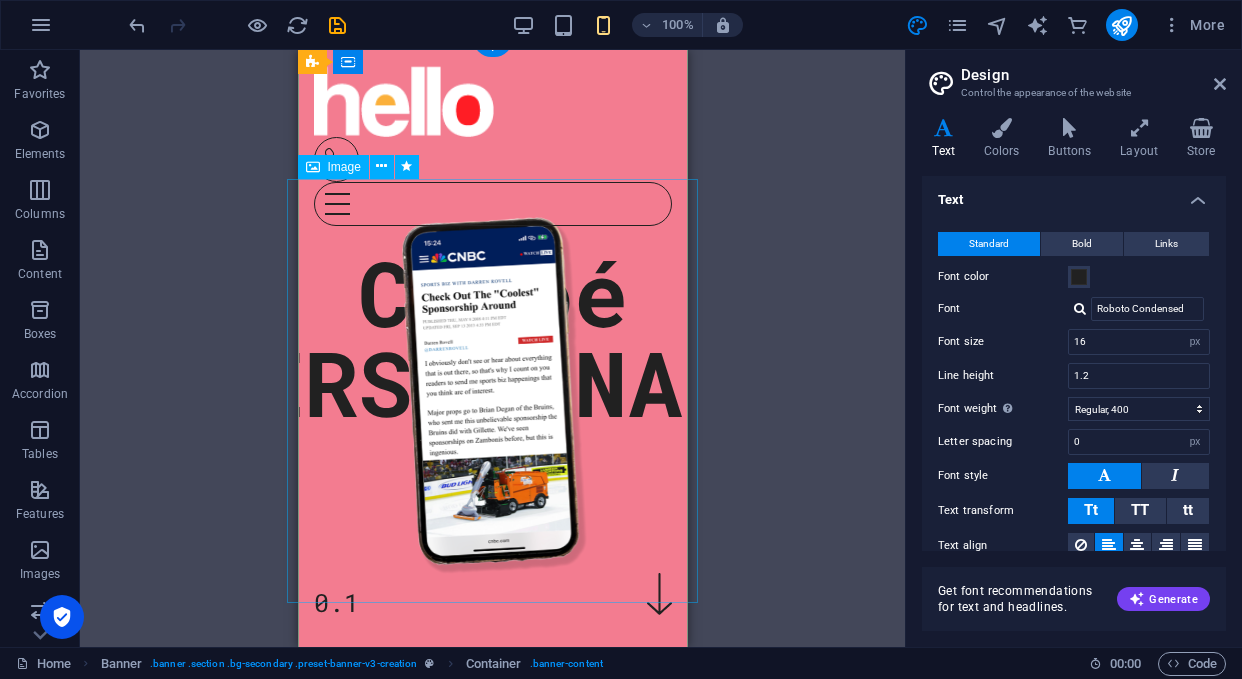 click at bounding box center [492, 391] 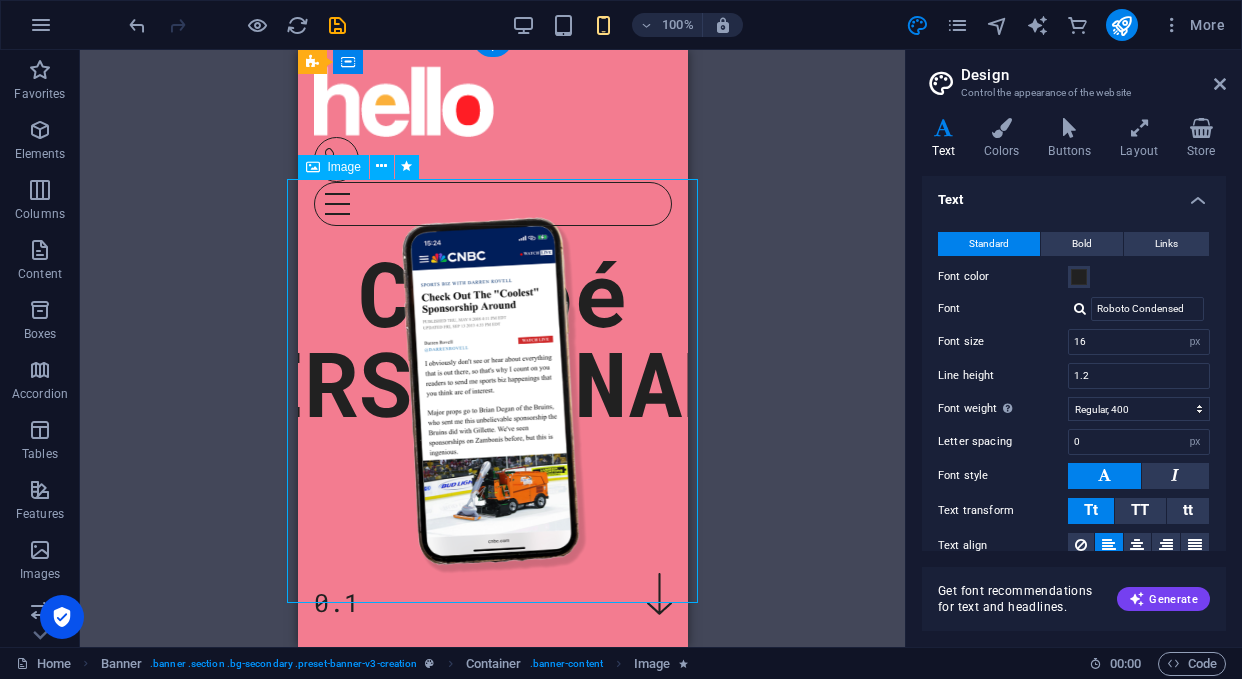 click at bounding box center [492, 391] 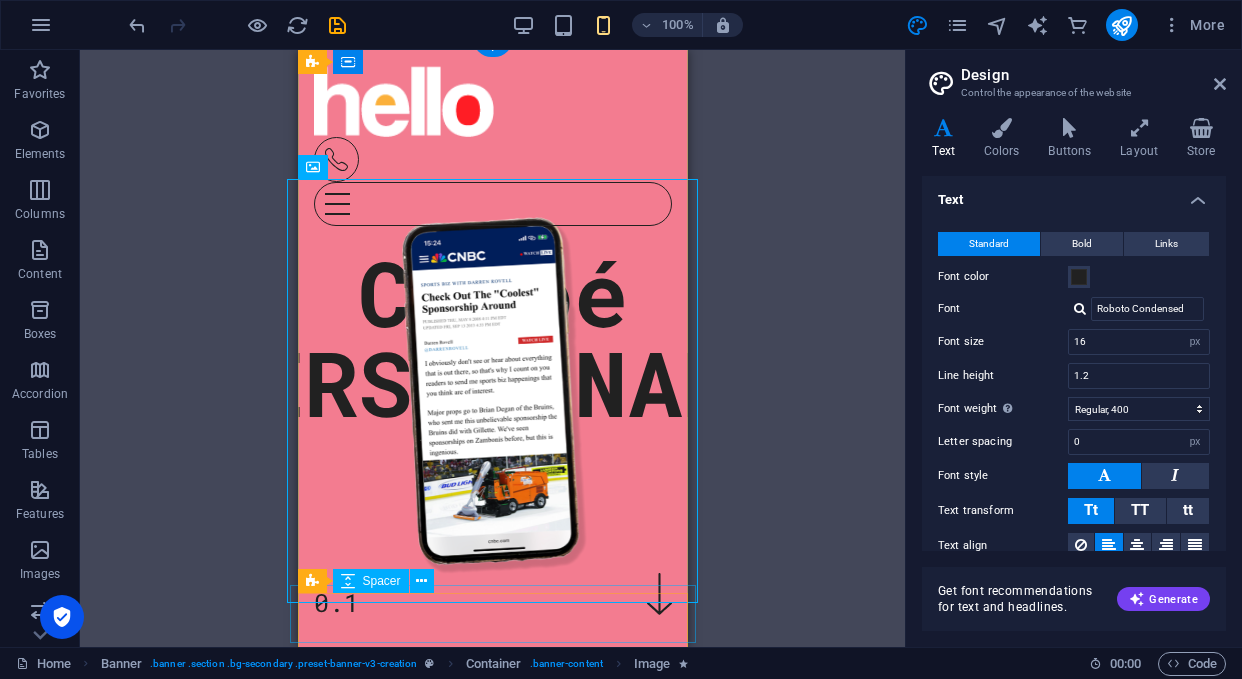 click at bounding box center (484, 614) 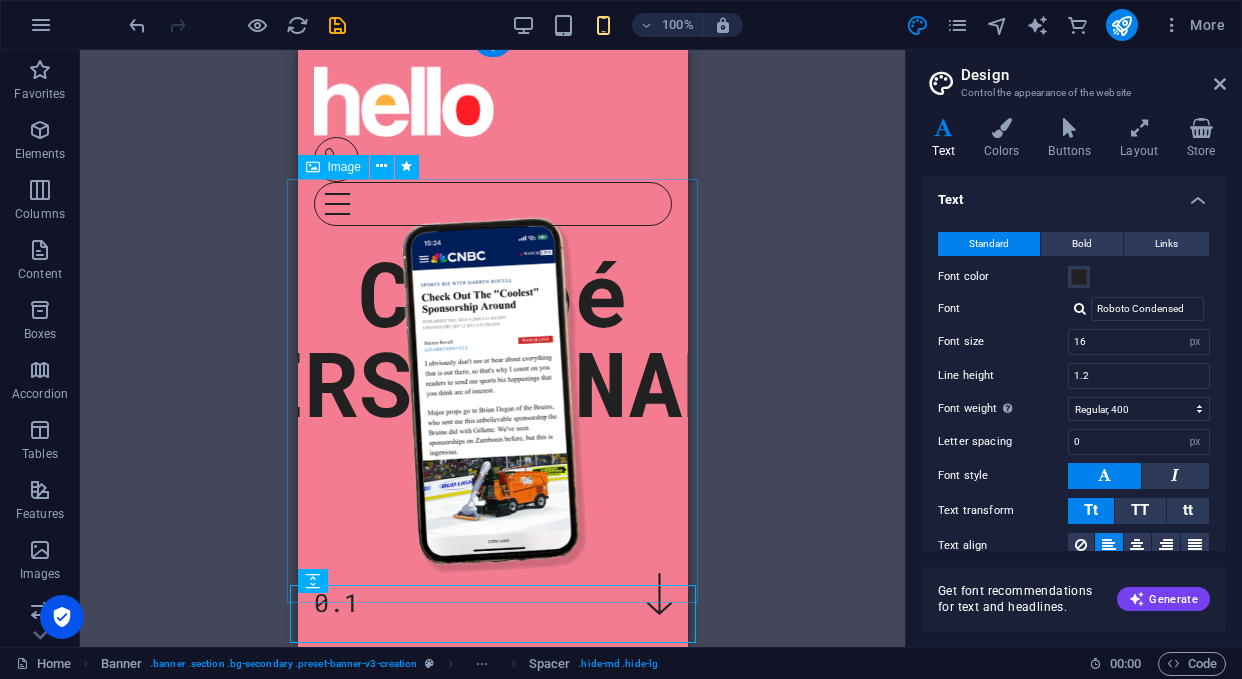 click at bounding box center (492, 391) 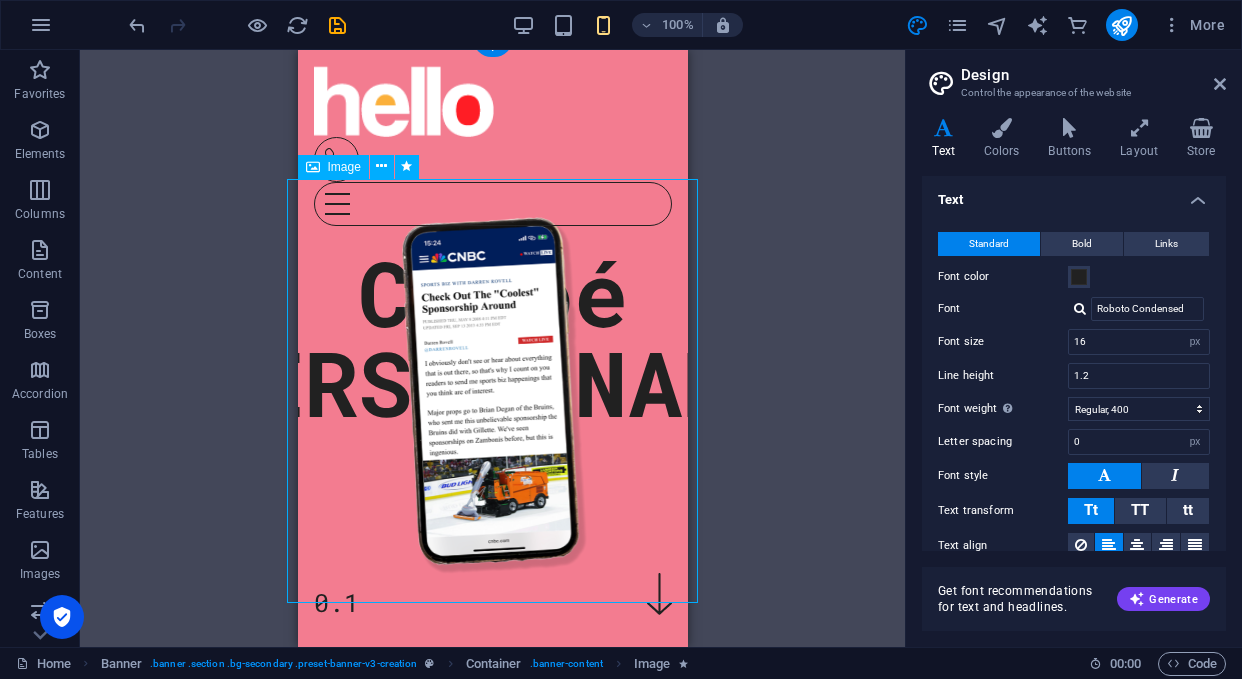 drag, startPoint x: 358, startPoint y: 488, endPoint x: 570, endPoint y: 493, distance: 212.05896 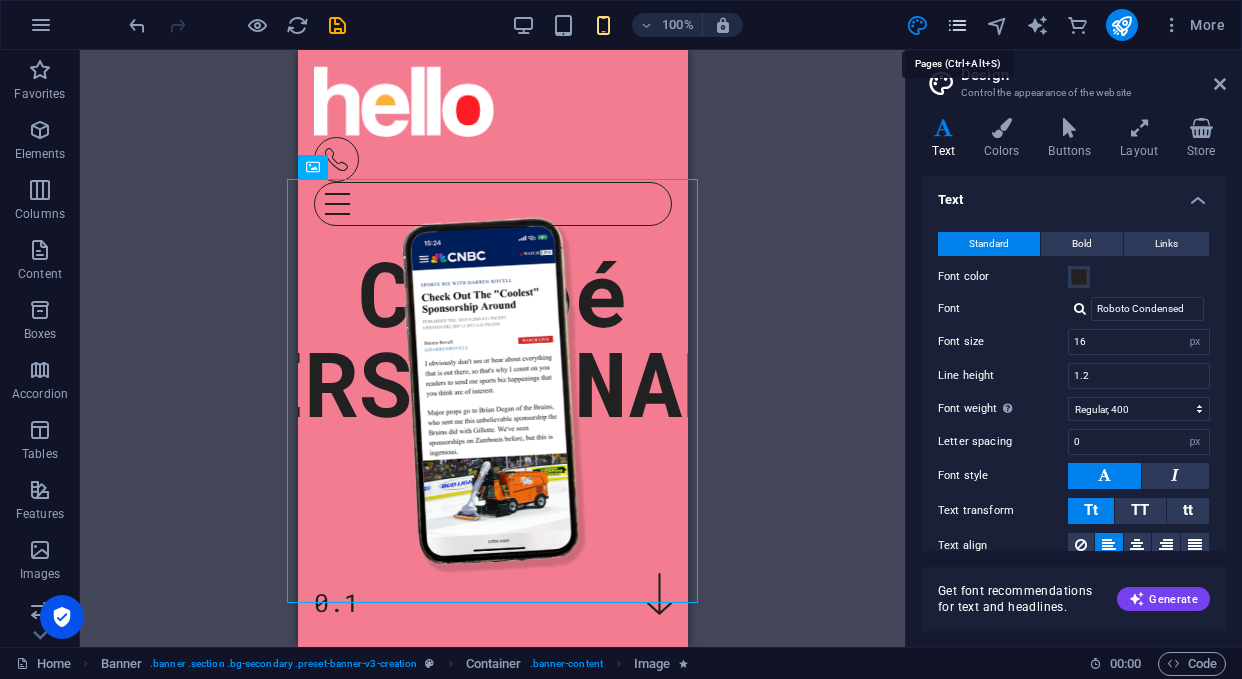 click at bounding box center [957, 25] 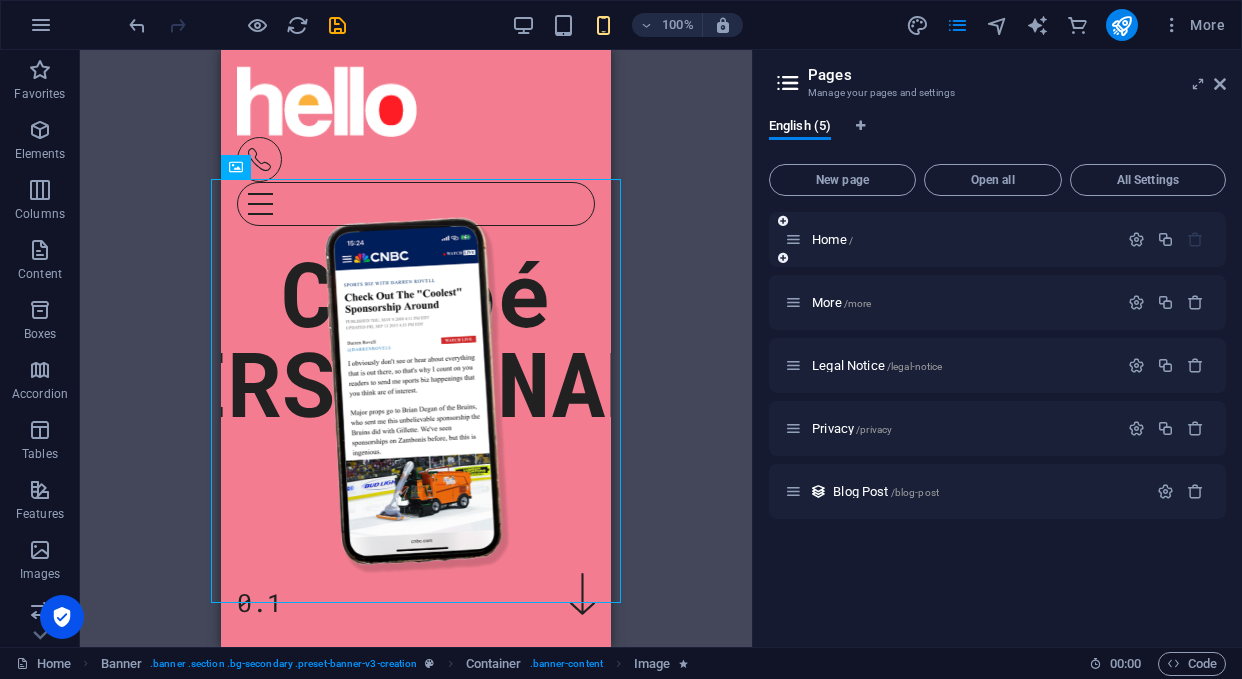 click at bounding box center (793, 239) 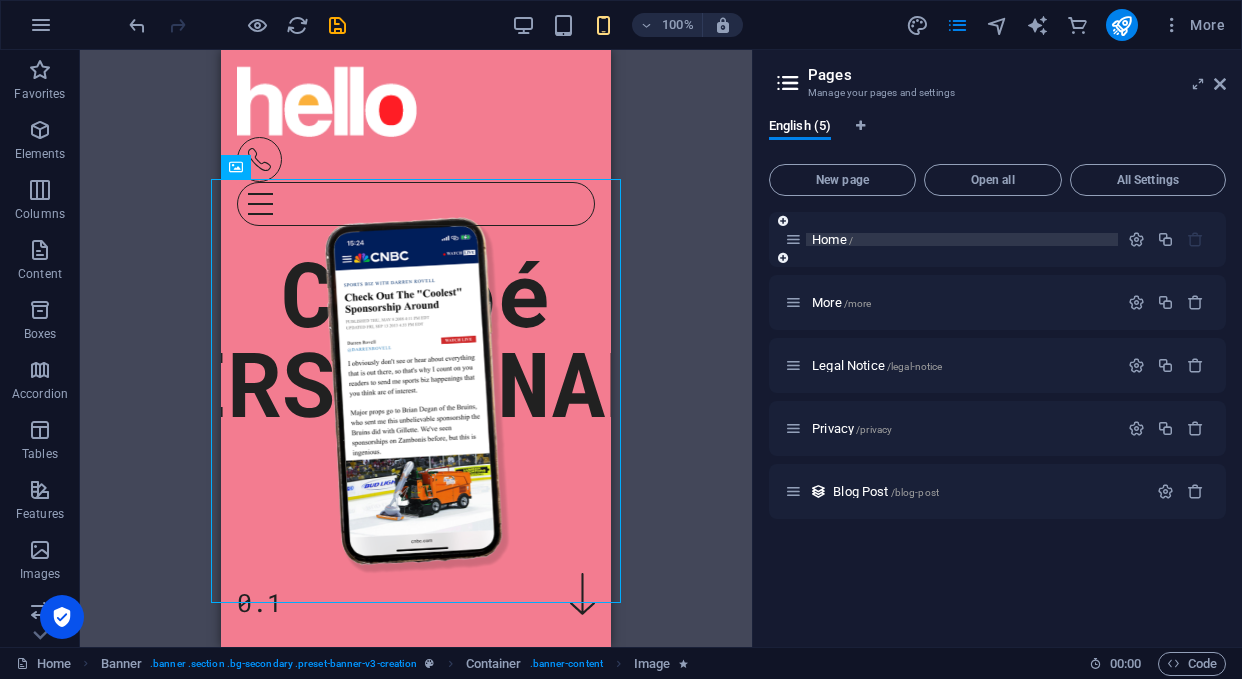 click on "Home /" at bounding box center [832, 239] 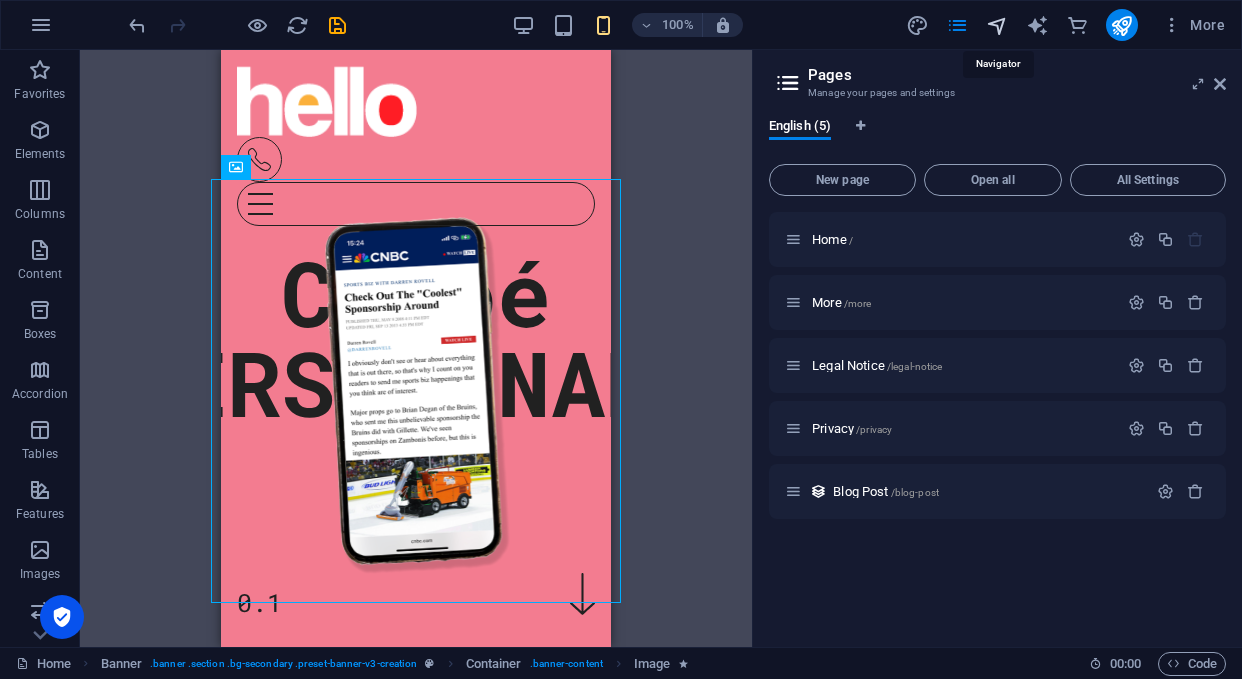 click at bounding box center (997, 25) 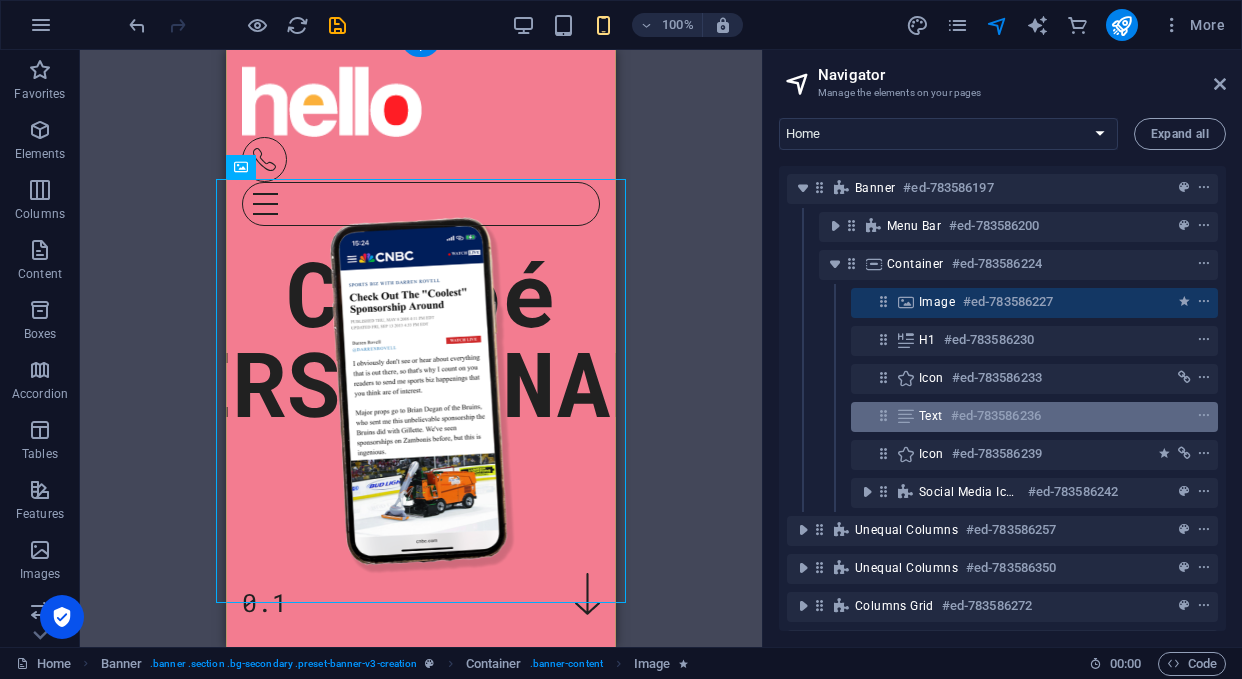 scroll, scrollTop: 1, scrollLeft: 0, axis: vertical 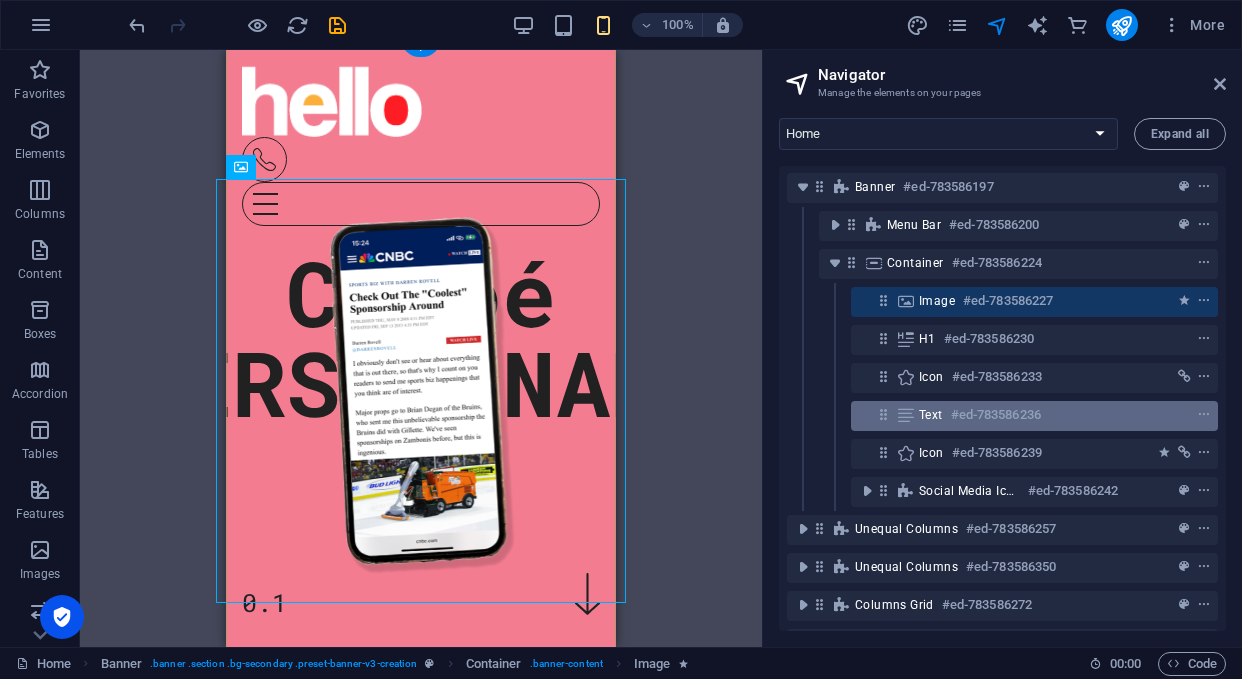 click on "Text" at bounding box center [931, 415] 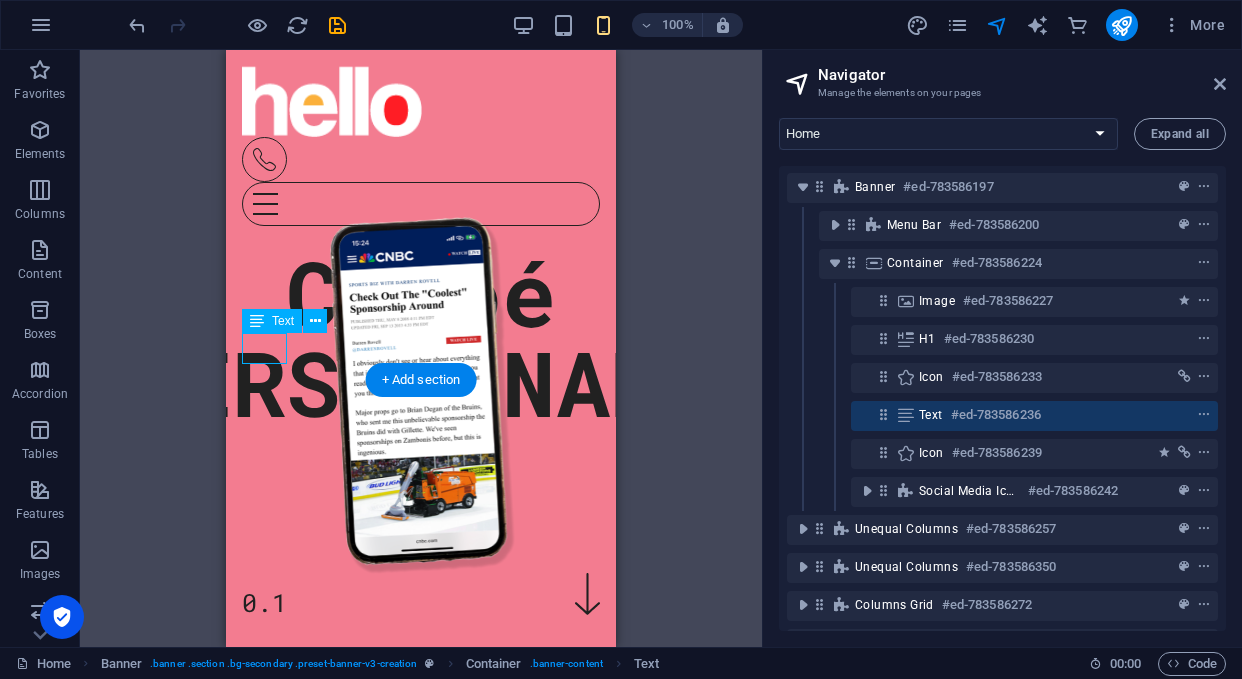 scroll, scrollTop: 454, scrollLeft: 0, axis: vertical 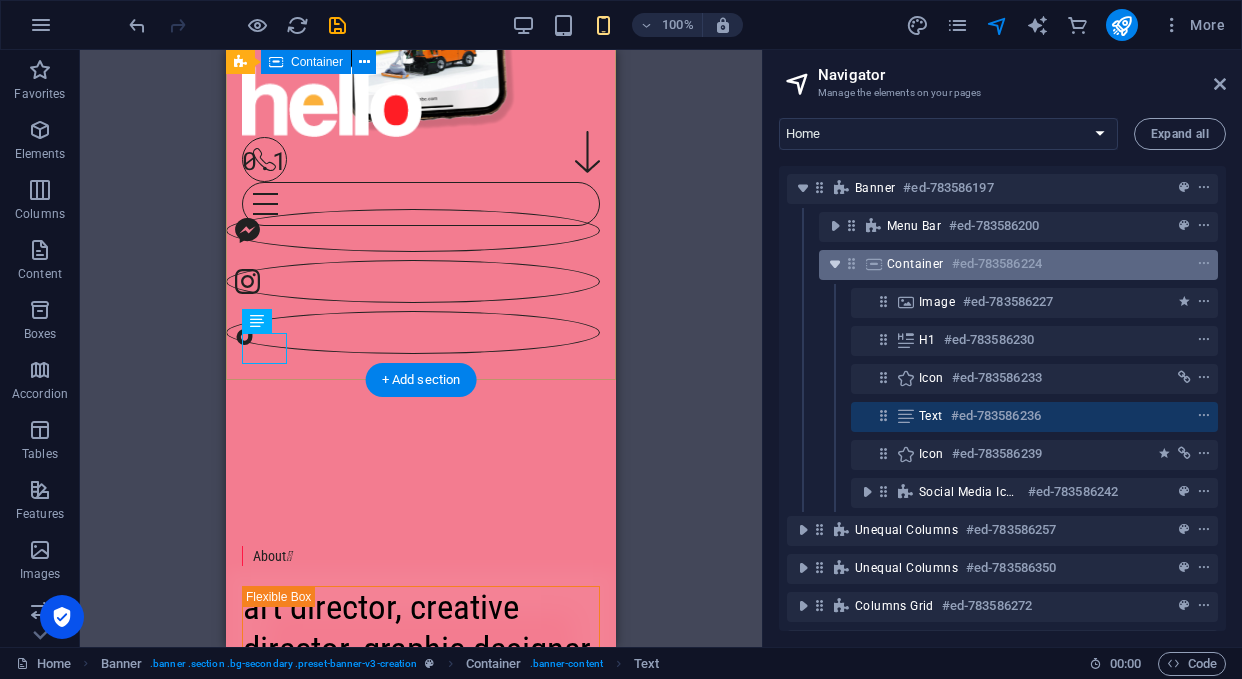 click at bounding box center [835, 264] 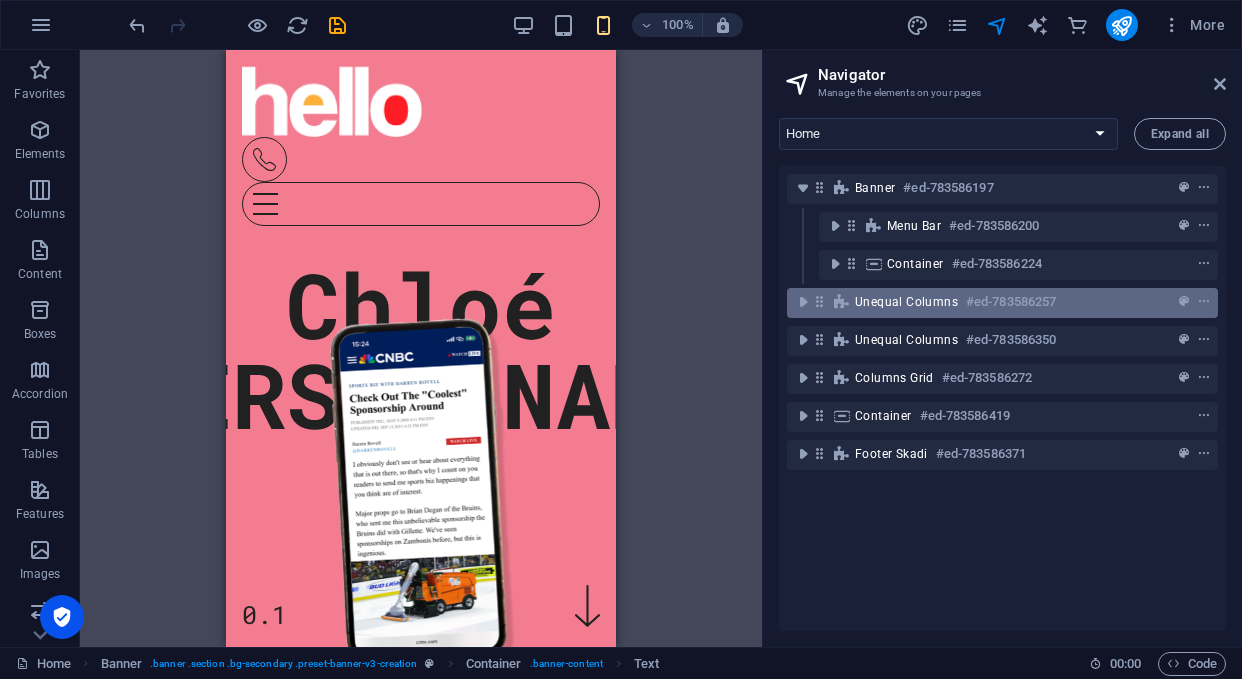 scroll, scrollTop: 0, scrollLeft: 0, axis: both 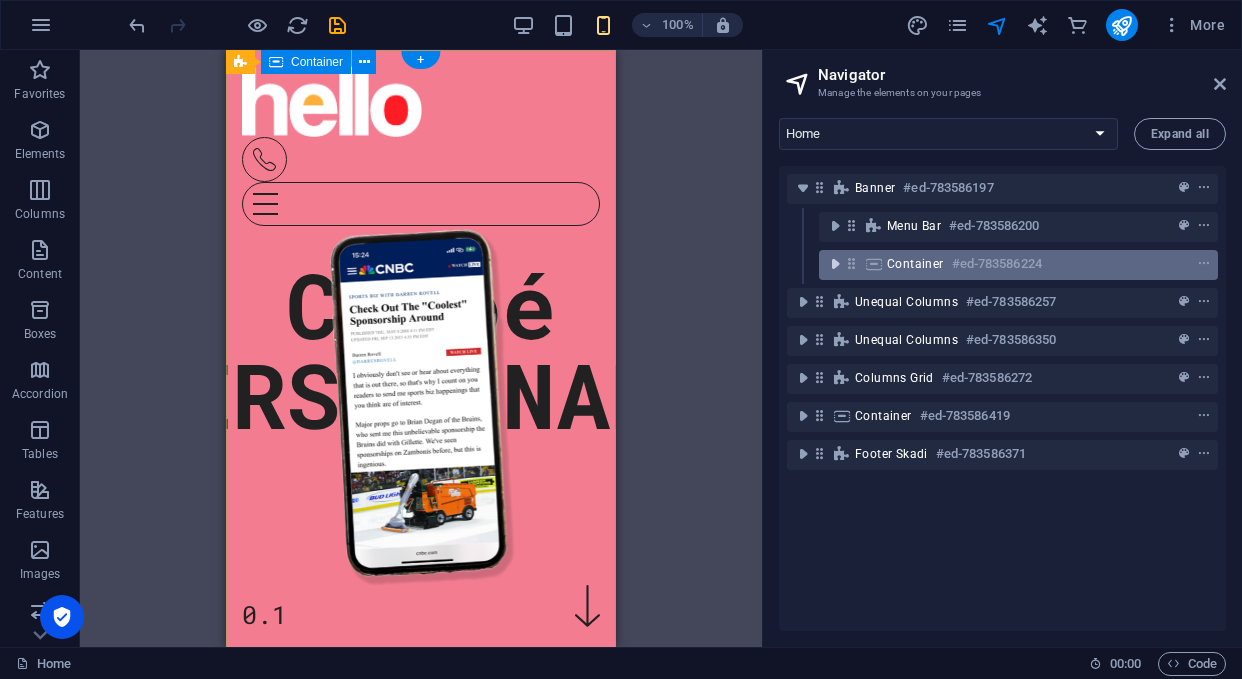 click at bounding box center (835, 264) 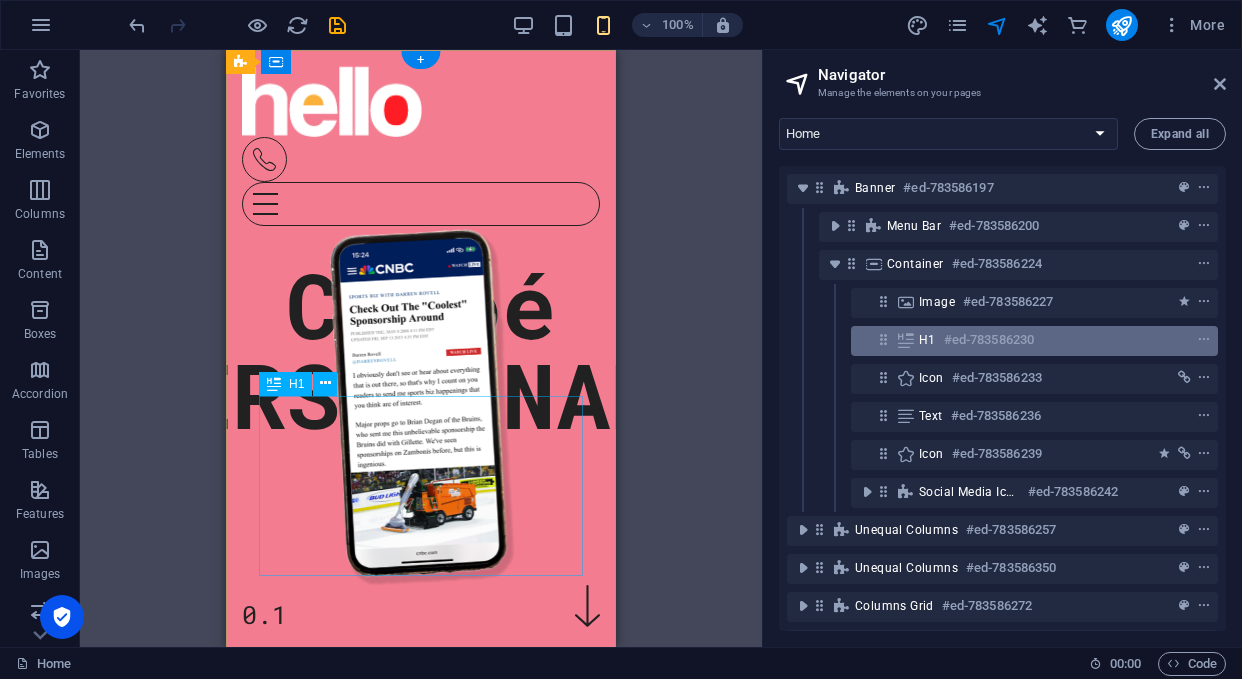 click at bounding box center (906, 340) 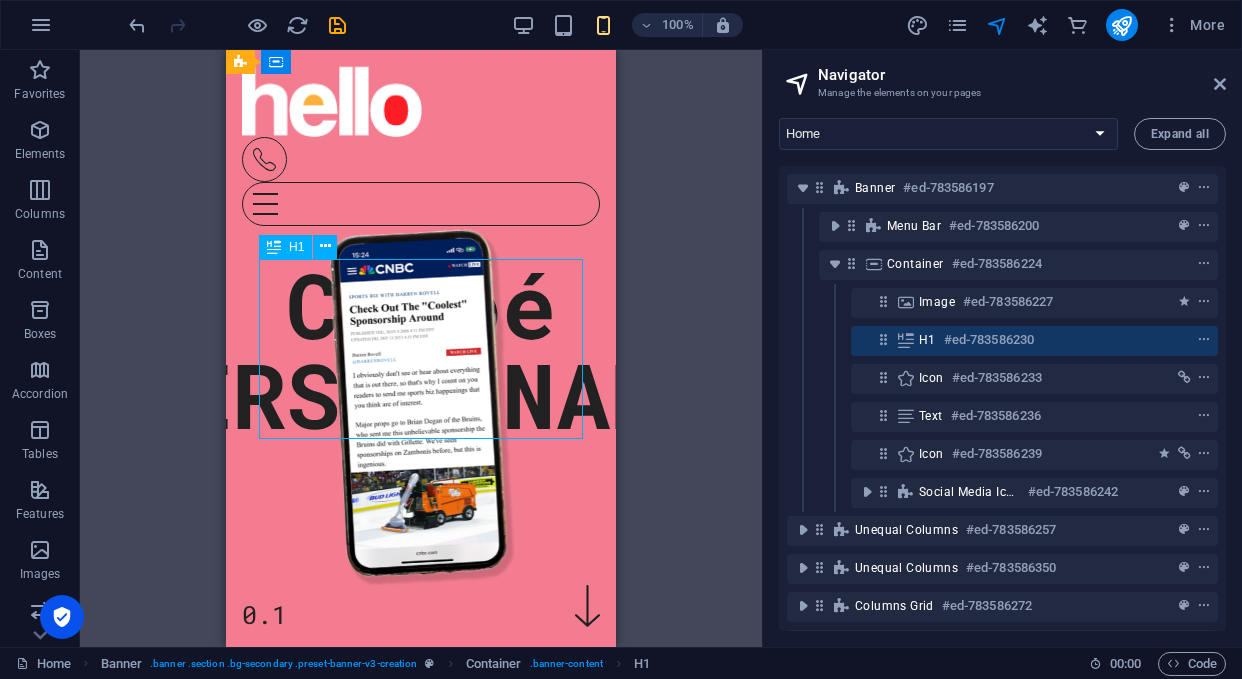 scroll, scrollTop: 137, scrollLeft: 0, axis: vertical 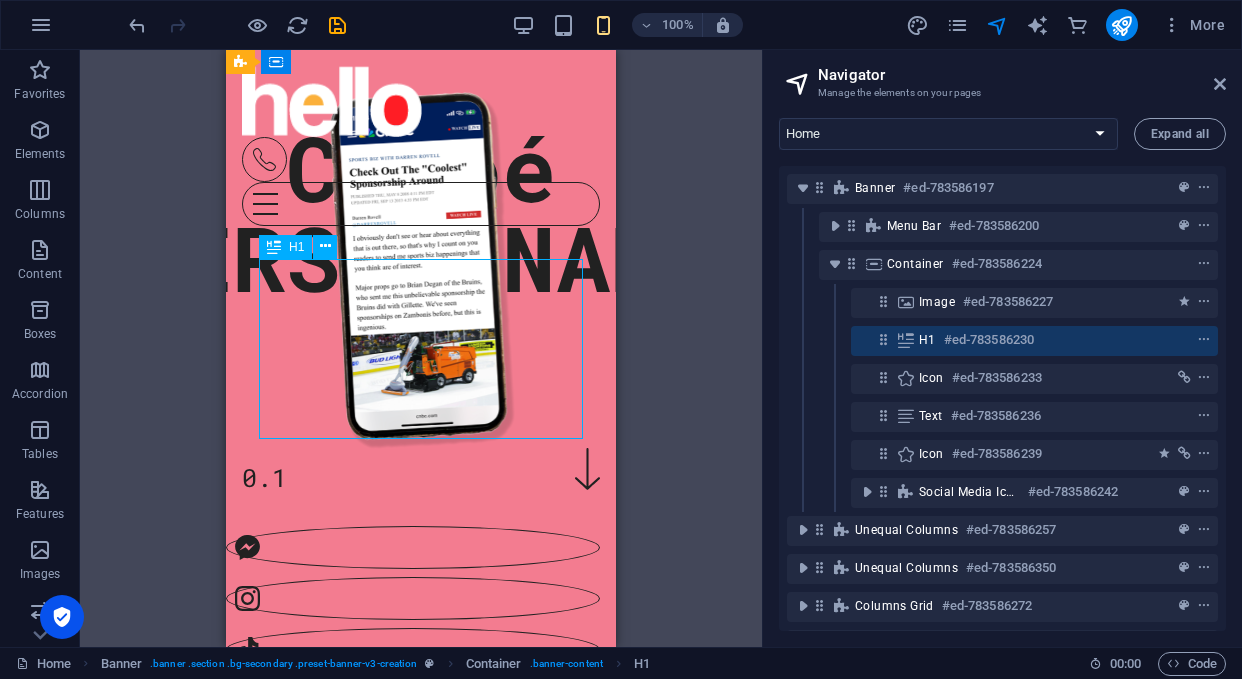 click at bounding box center (906, 340) 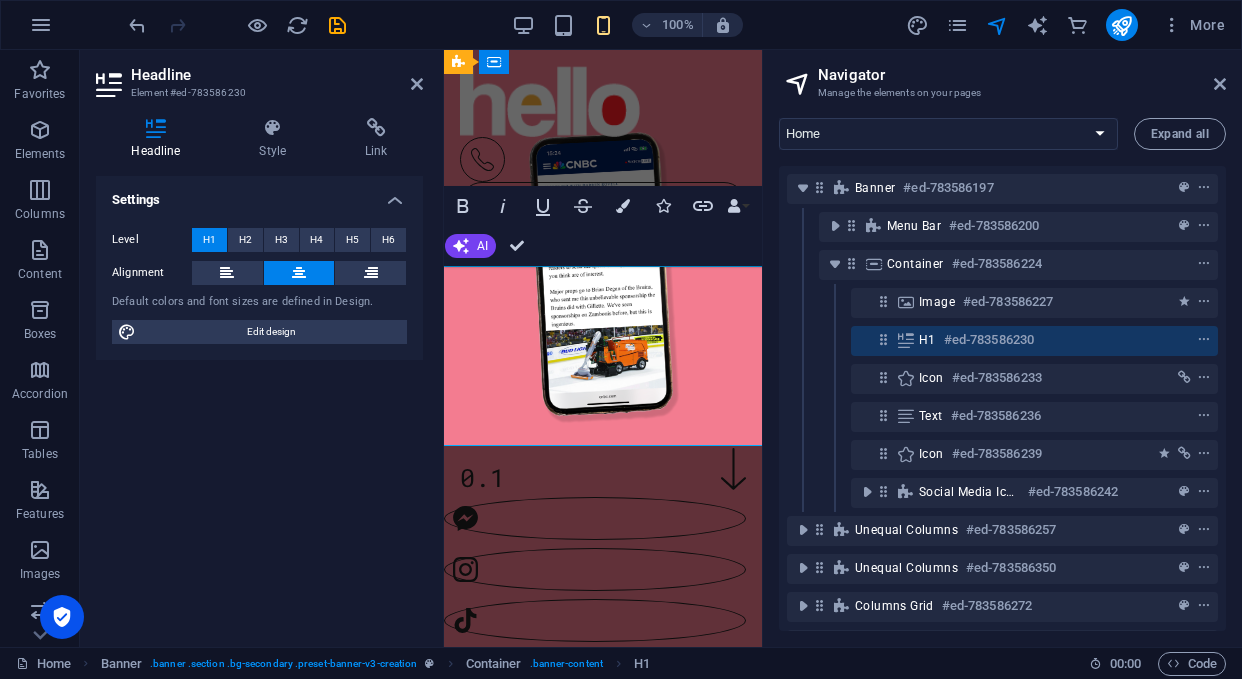 type 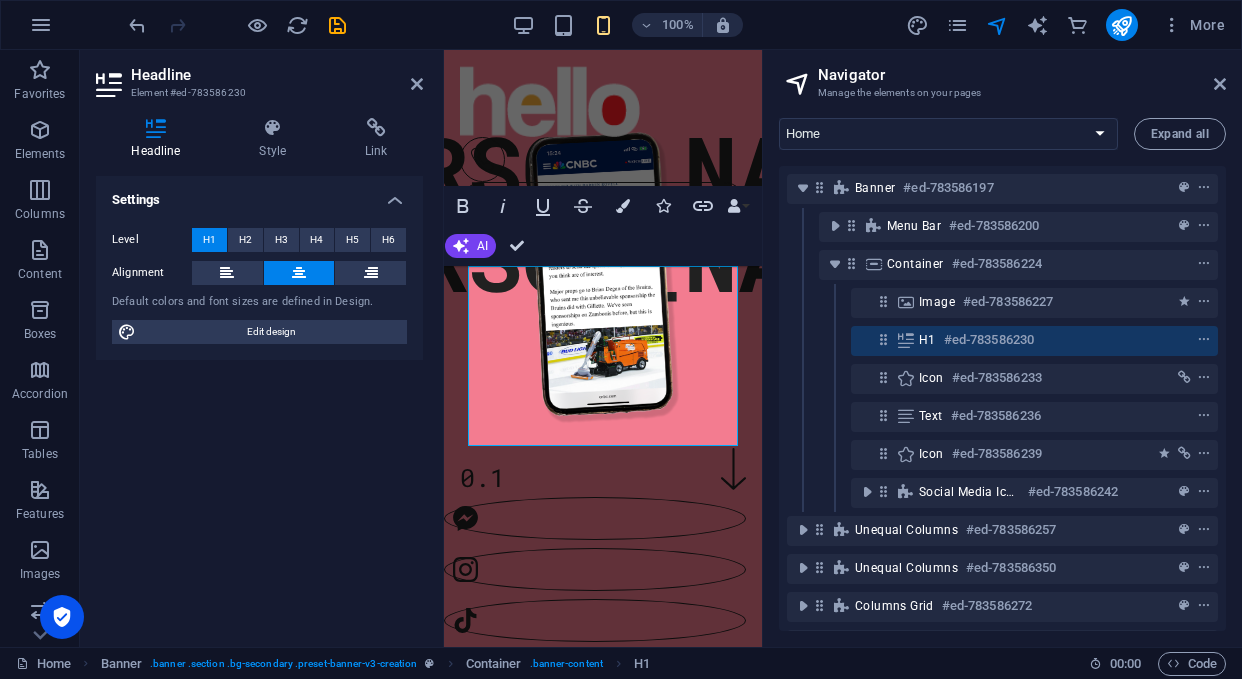 click on "Settings Level H1 H2 H3 H4 H5 H6 Alignment Default colors and font sizes are defined in Design. Edit design" at bounding box center [259, 403] 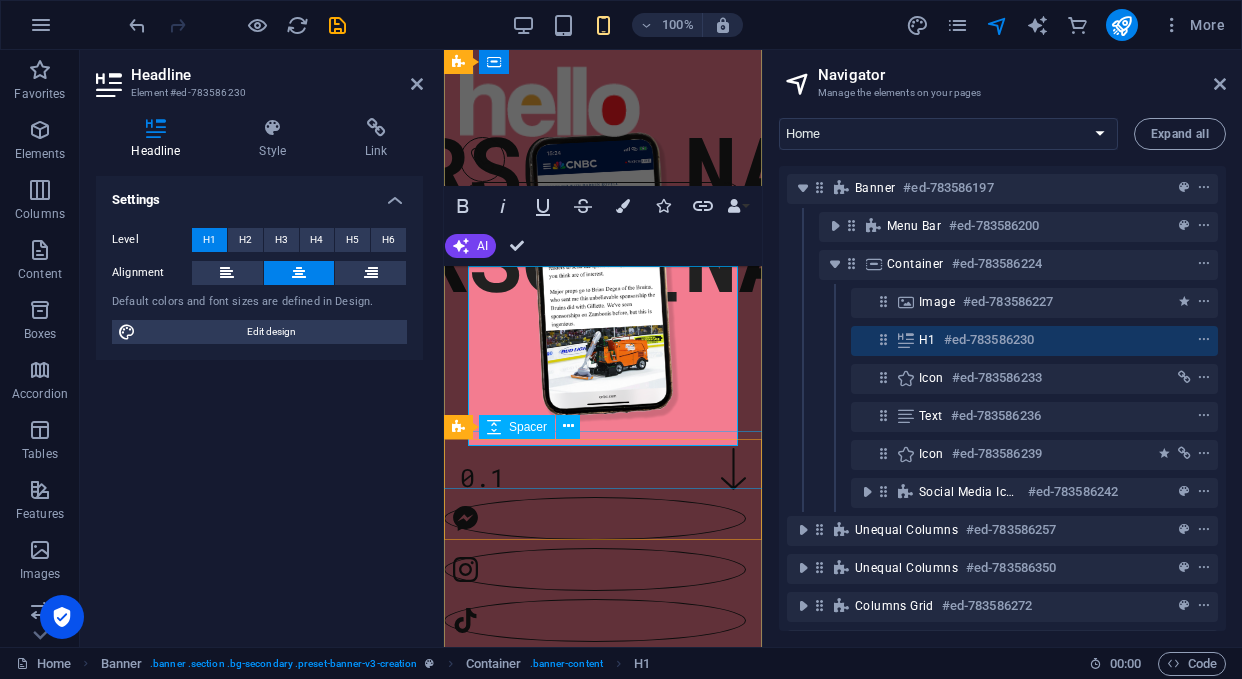 click at bounding box center [595, 460] 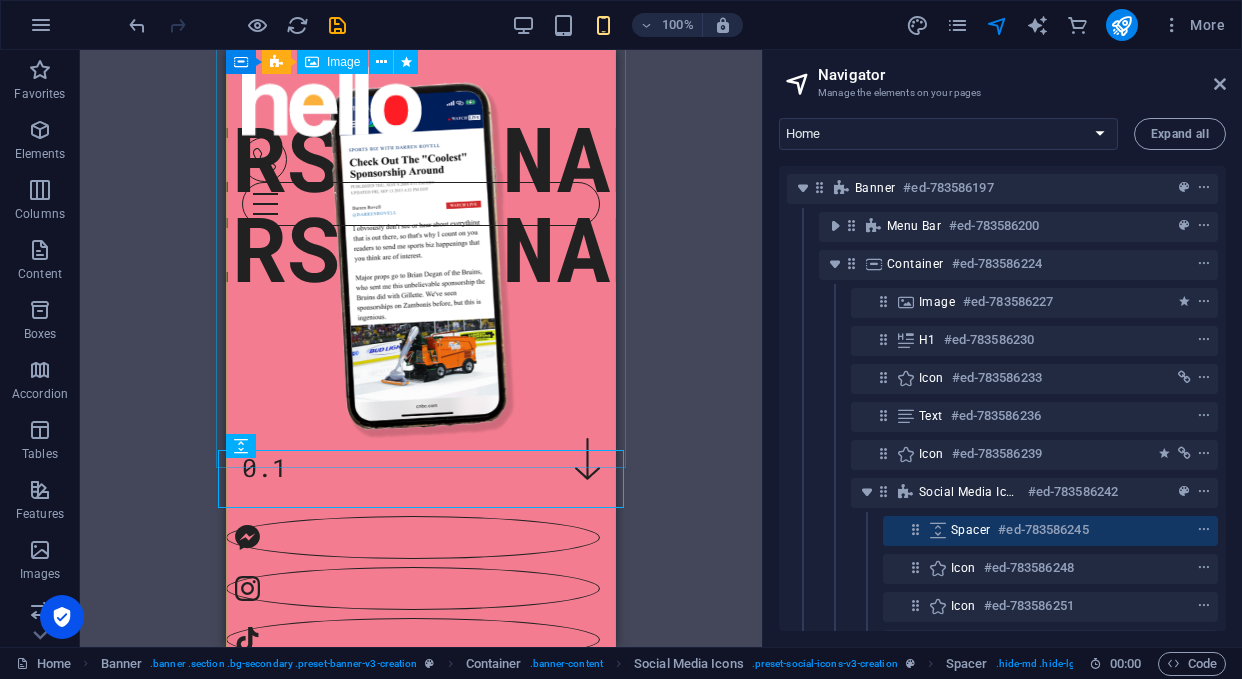 scroll, scrollTop: 149, scrollLeft: 0, axis: vertical 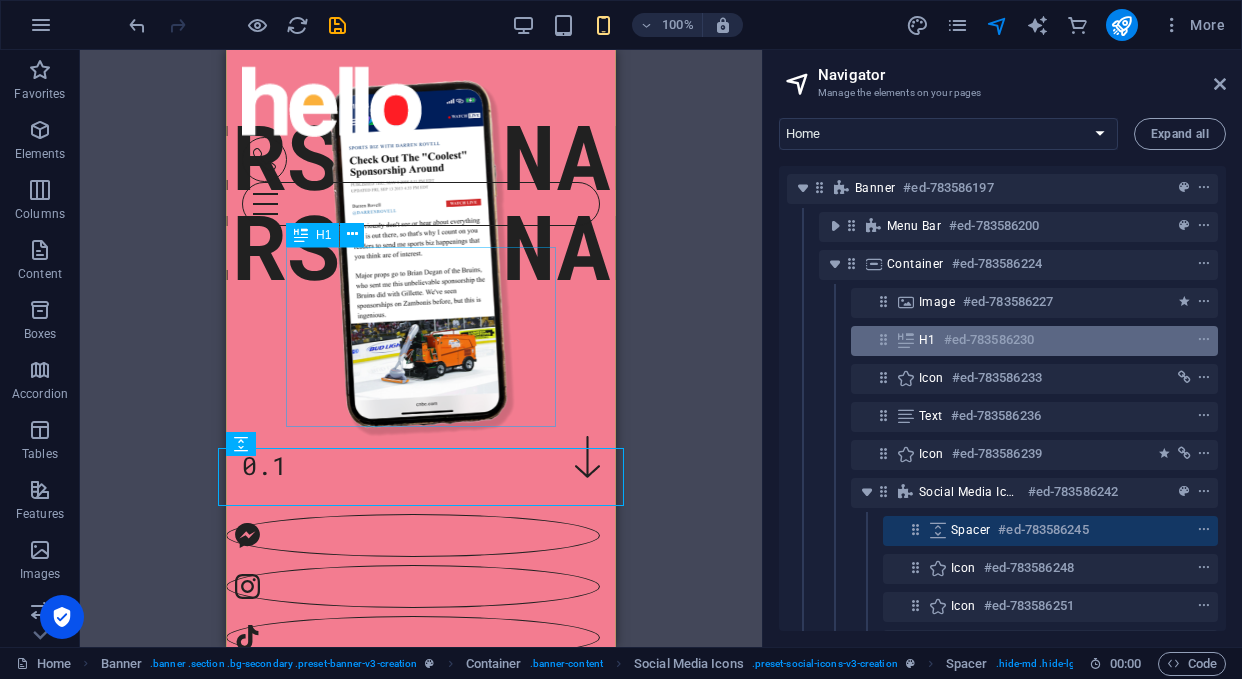 click on "#ed-783586230" at bounding box center (989, 340) 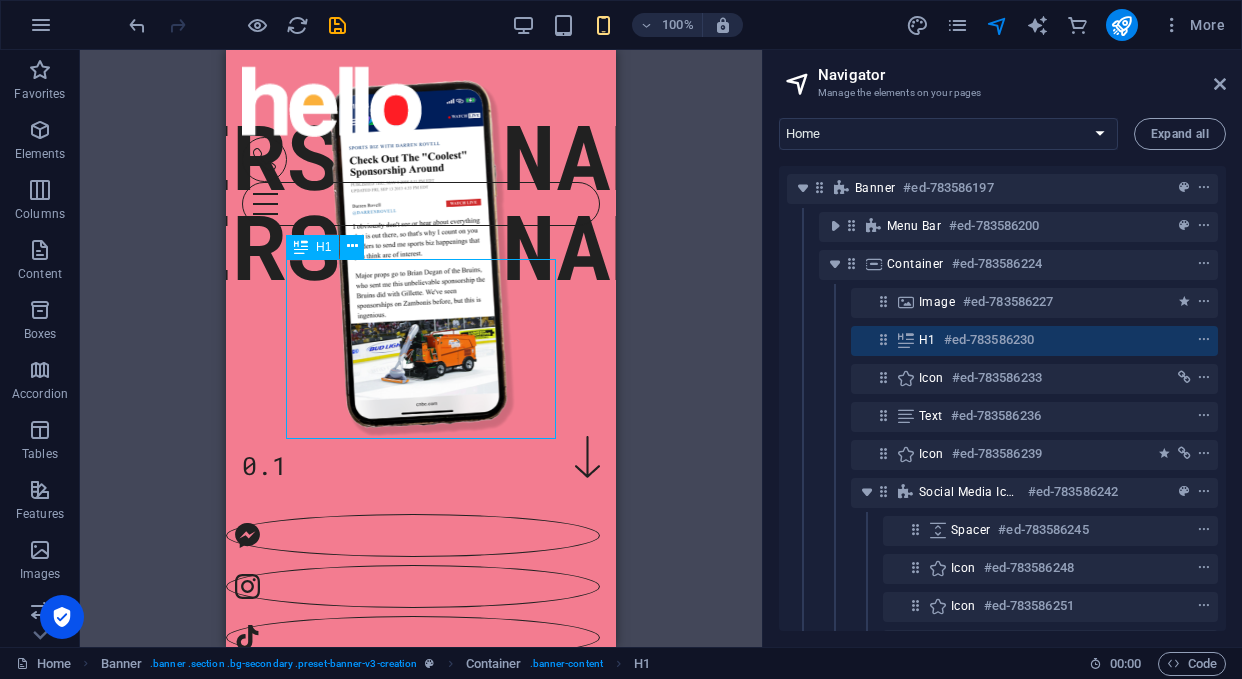 scroll, scrollTop: 137, scrollLeft: 0, axis: vertical 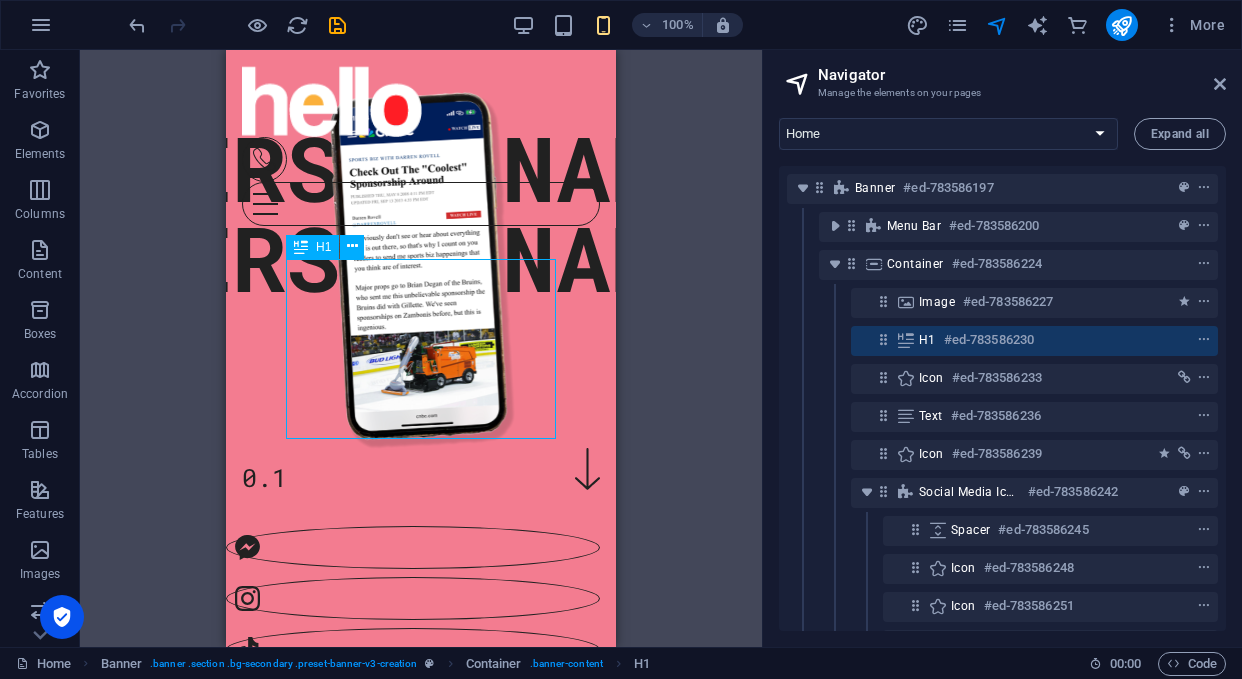 click at bounding box center (906, 340) 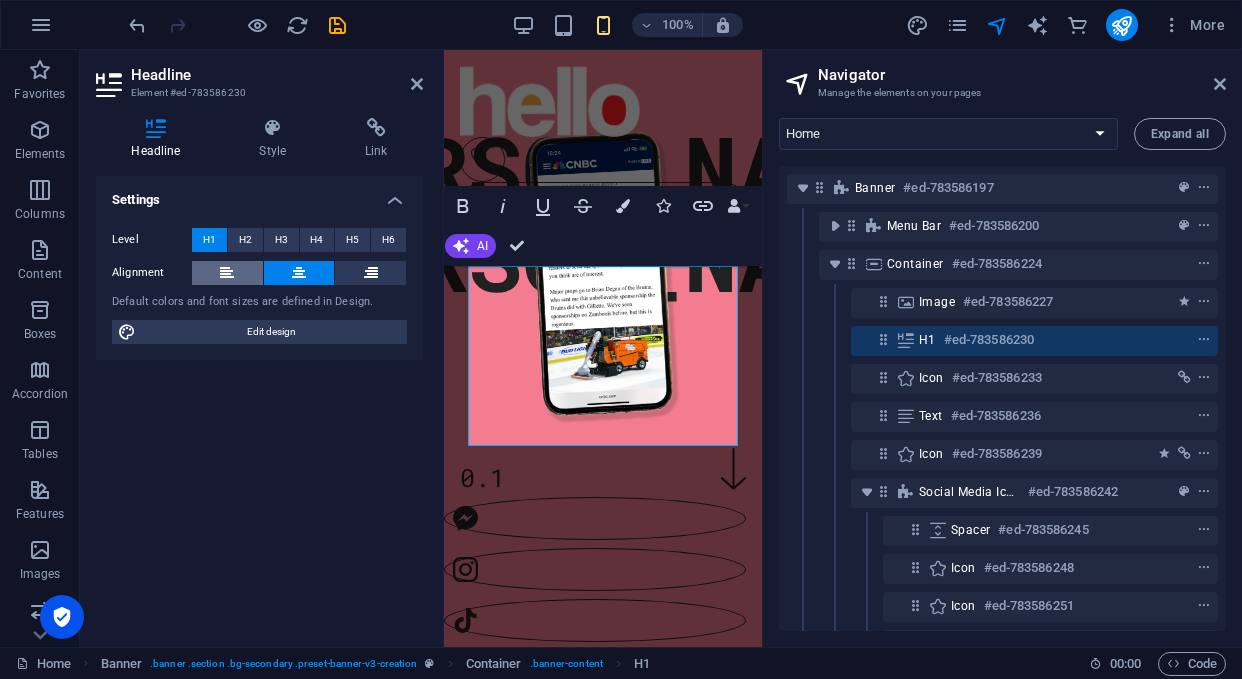 click at bounding box center (227, 273) 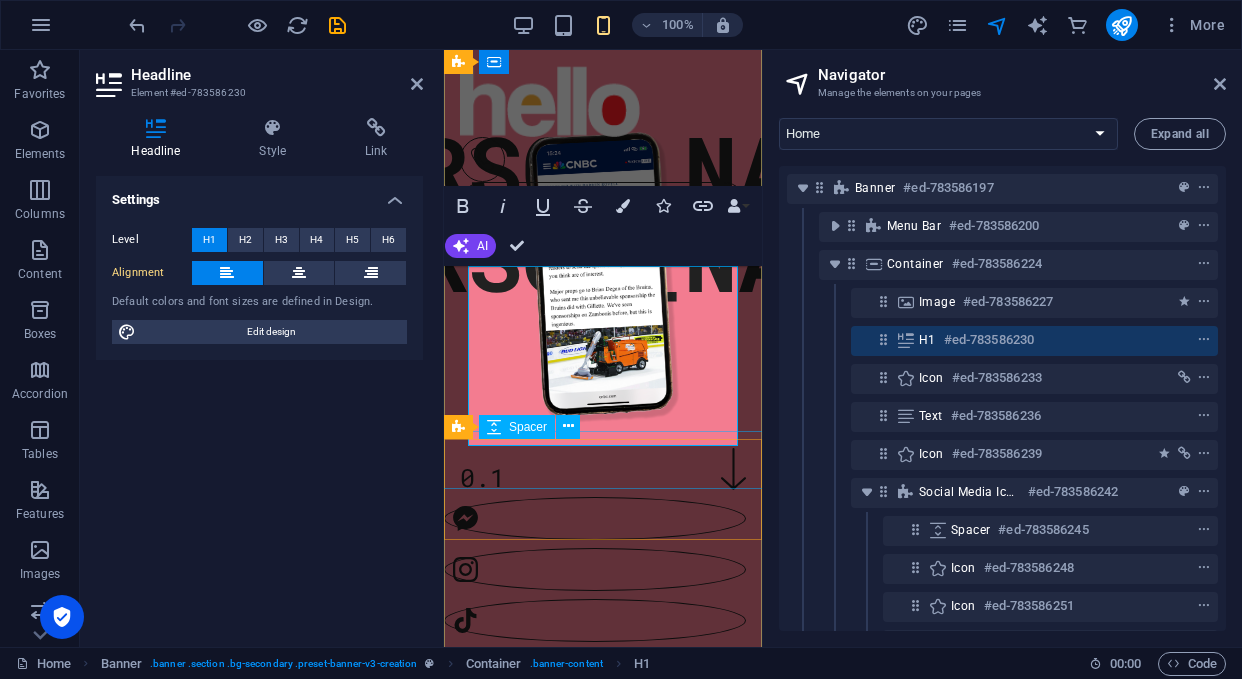 click at bounding box center [595, 460] 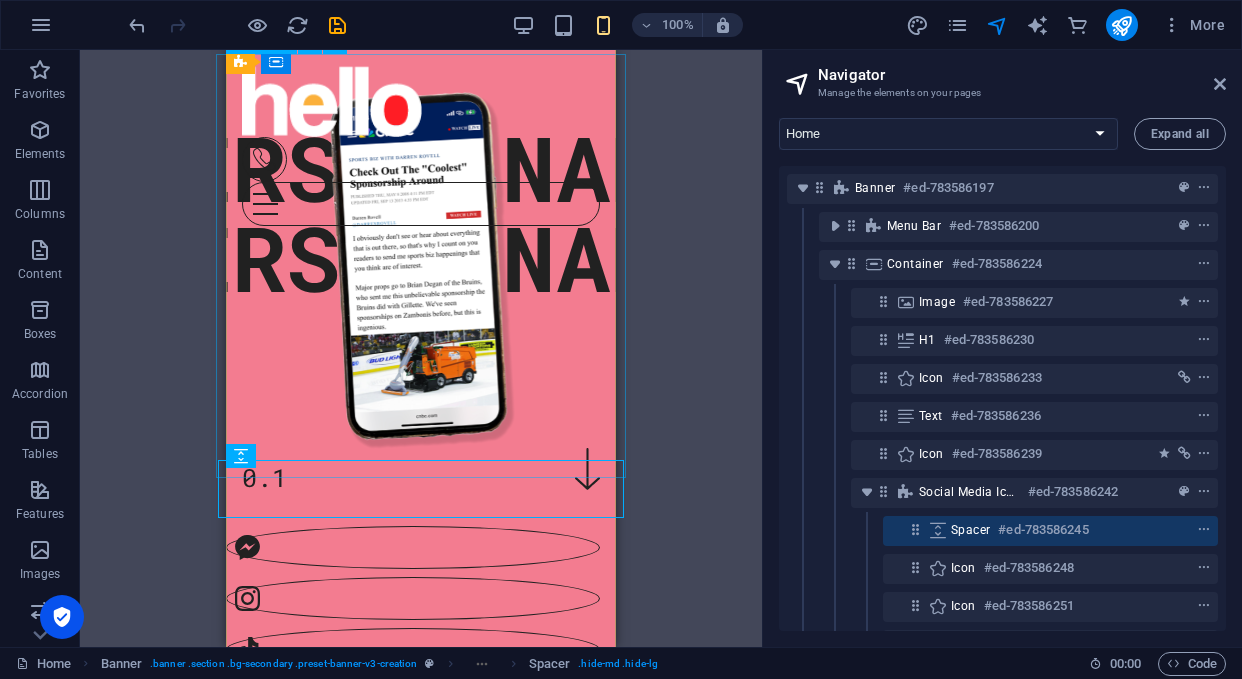 click at bounding box center (421, 266) 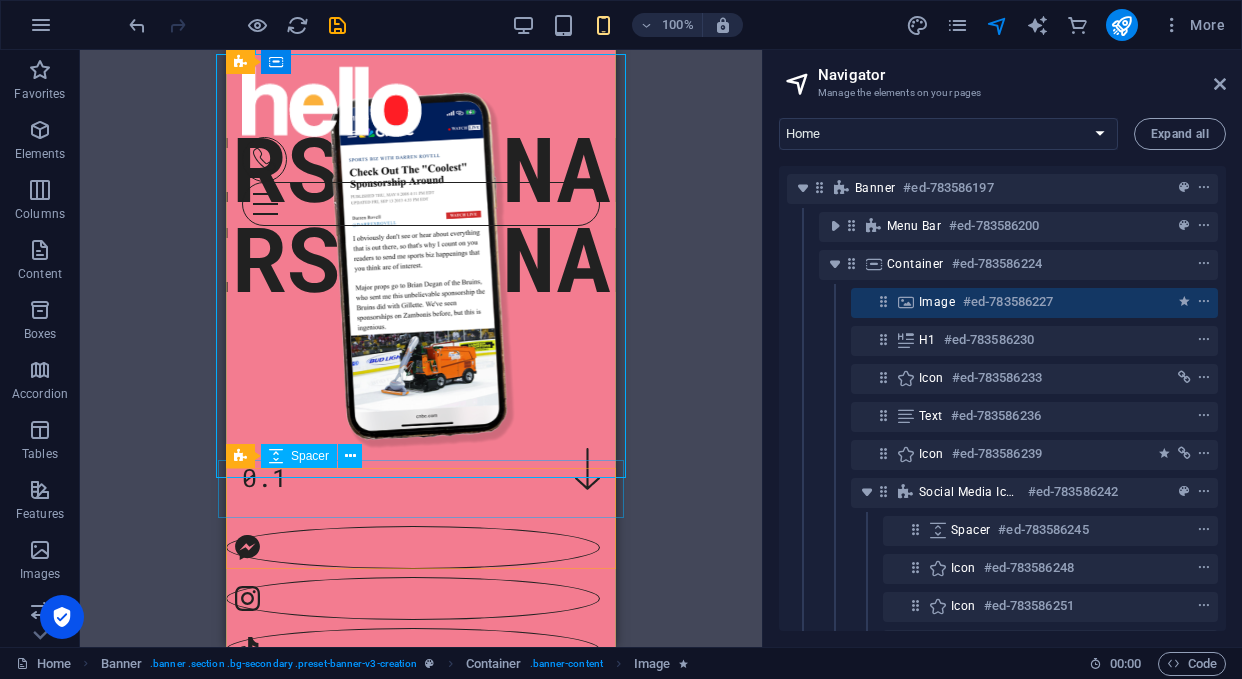 drag, startPoint x: 256, startPoint y: 479, endPoint x: 282, endPoint y: 477, distance: 26.076809 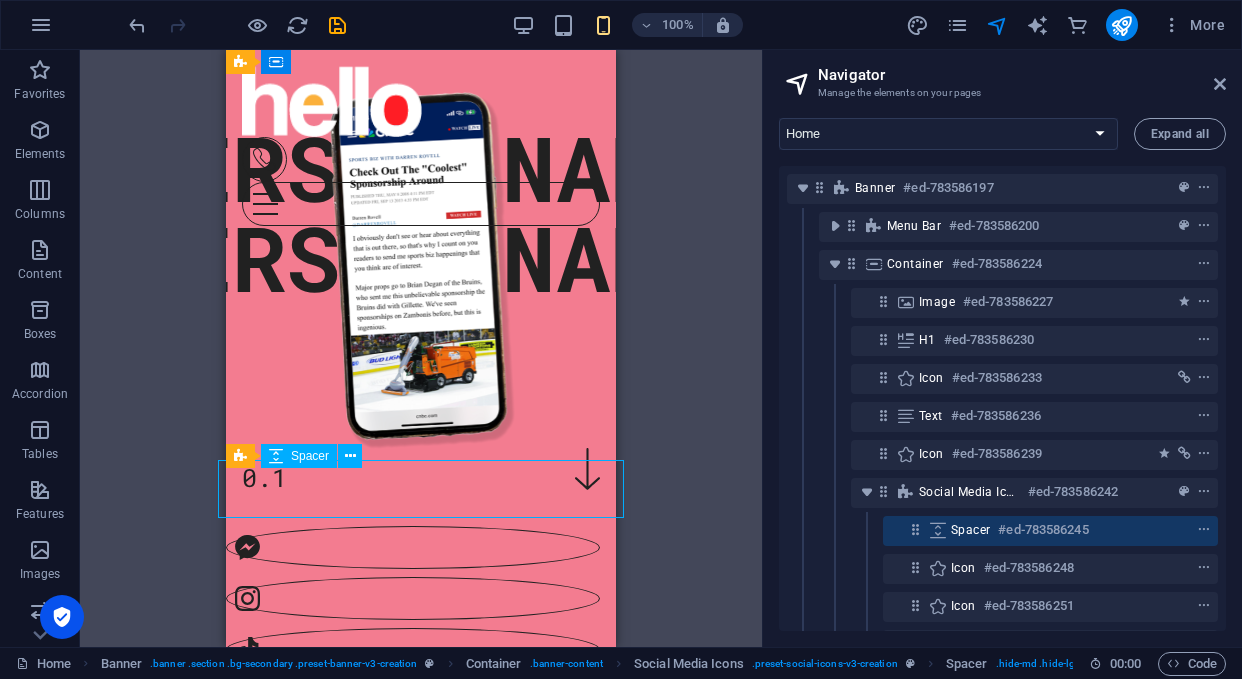click at bounding box center (413, 489) 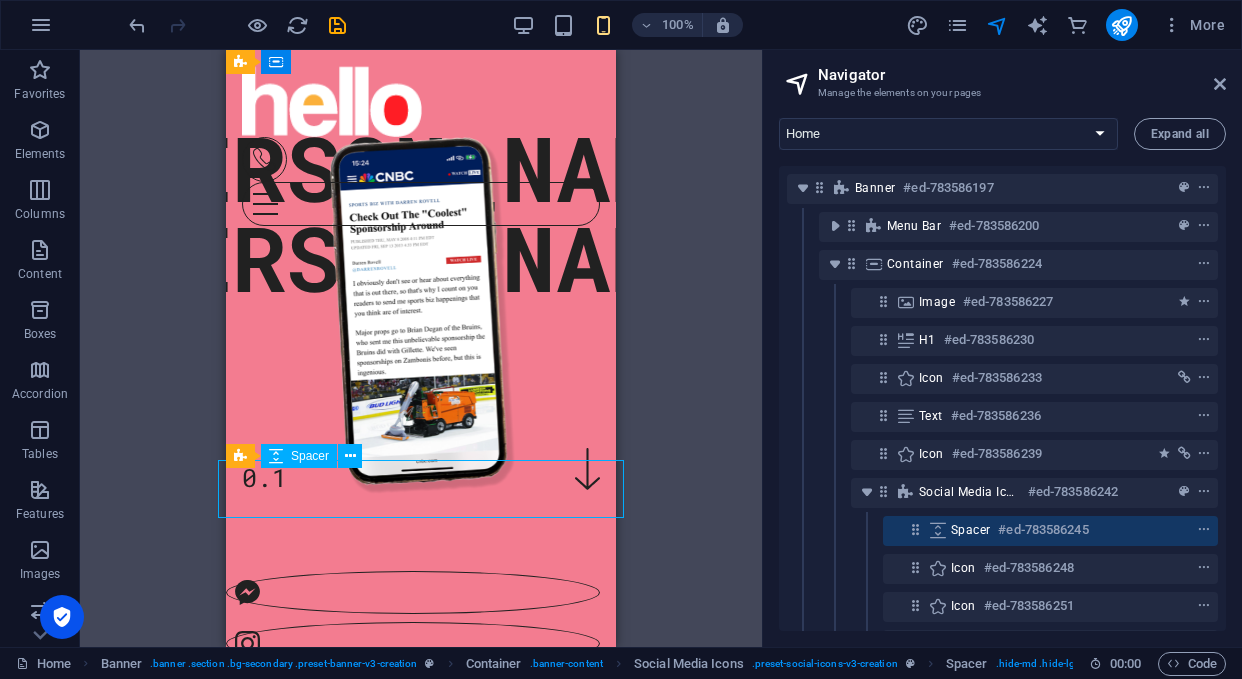 select on "px" 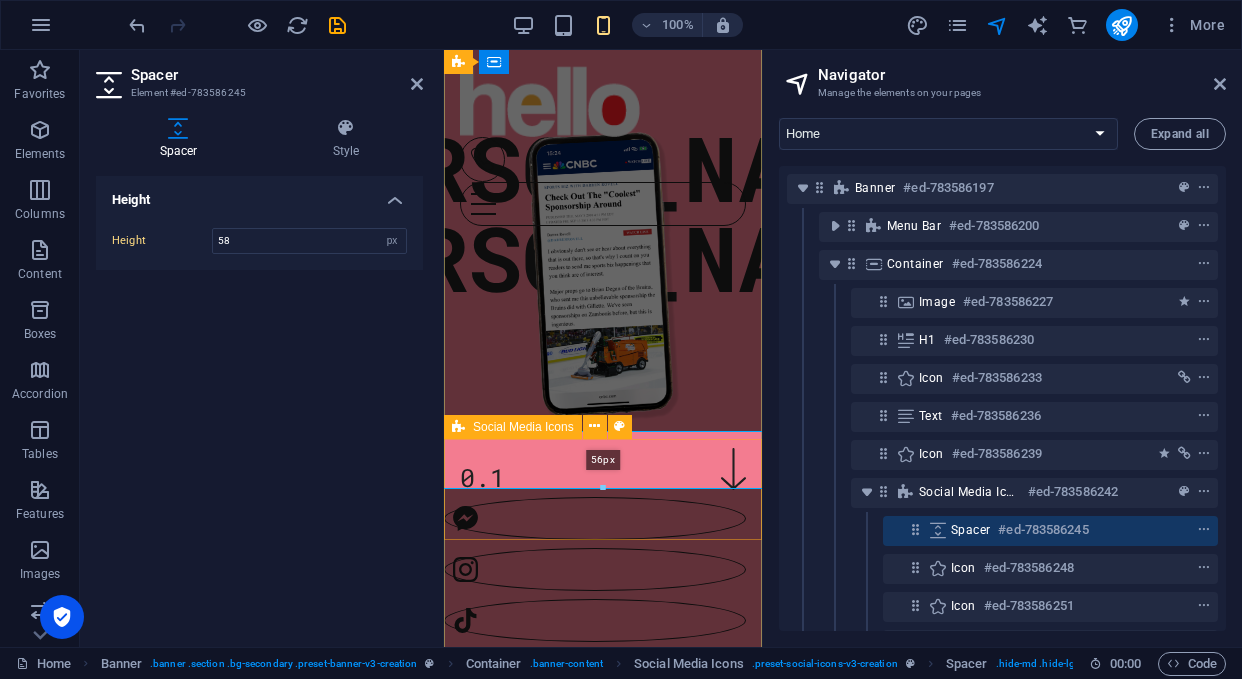 click at bounding box center [603, 488] 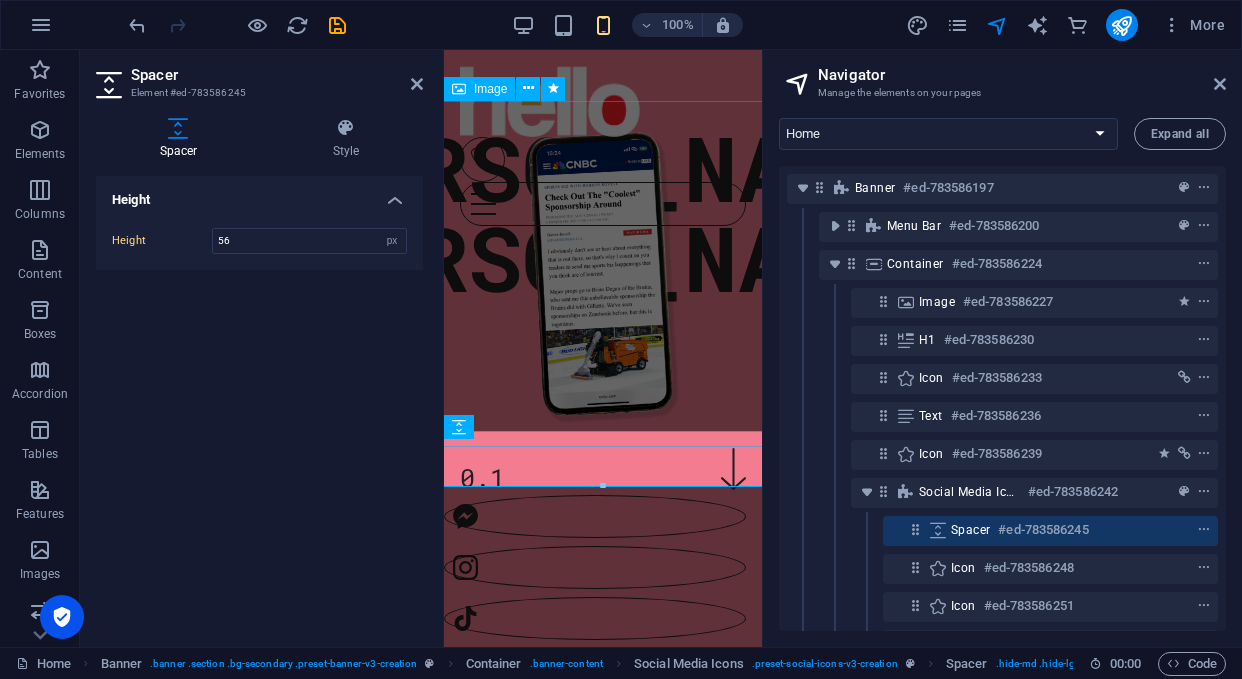click at bounding box center [603, 274] 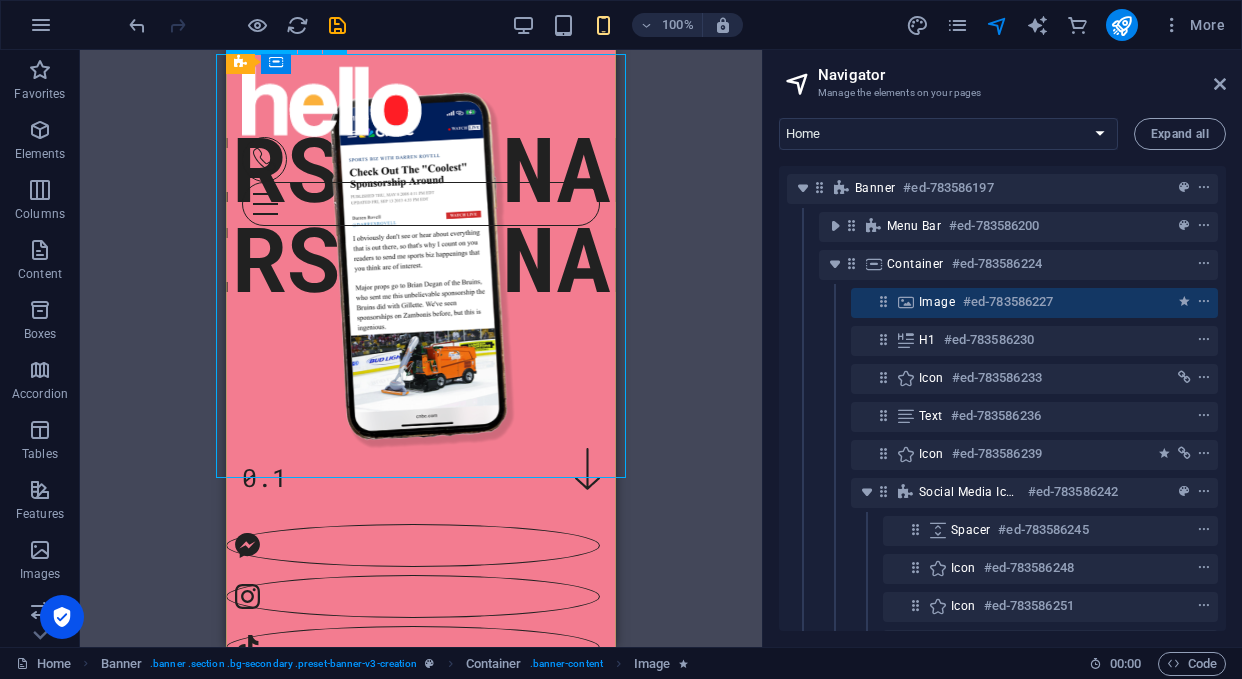 click at bounding box center (421, 266) 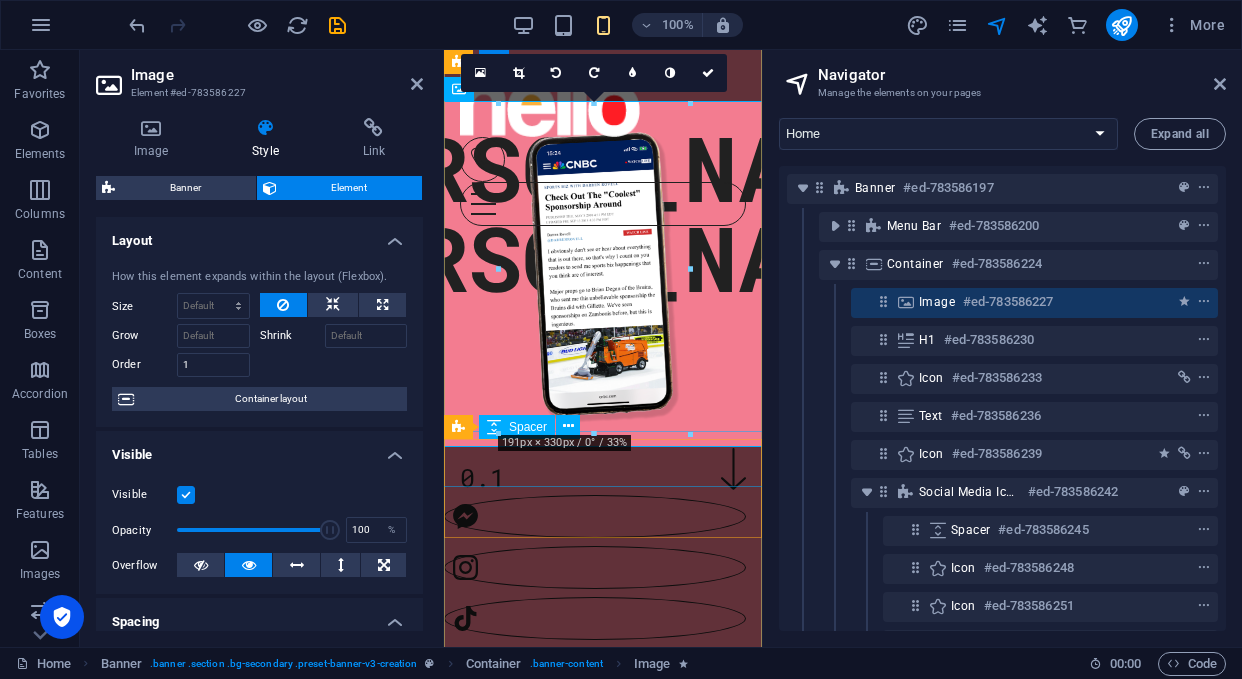 click at bounding box center (595, 459) 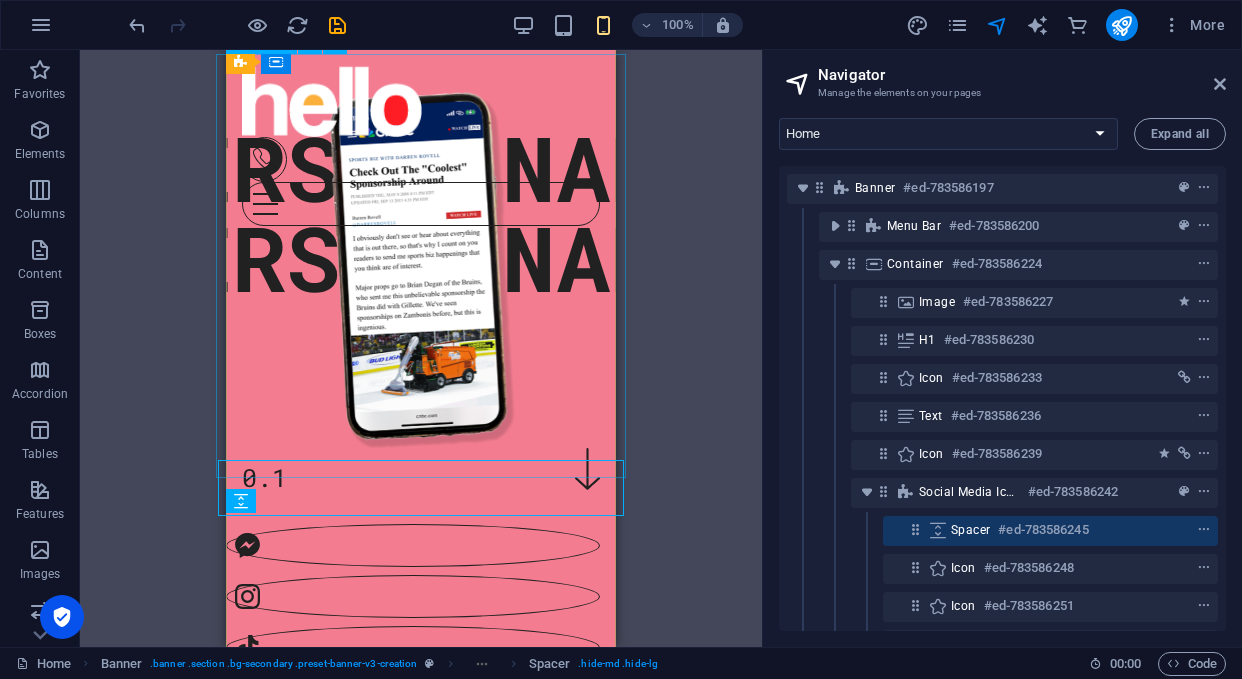 click at bounding box center (421, 266) 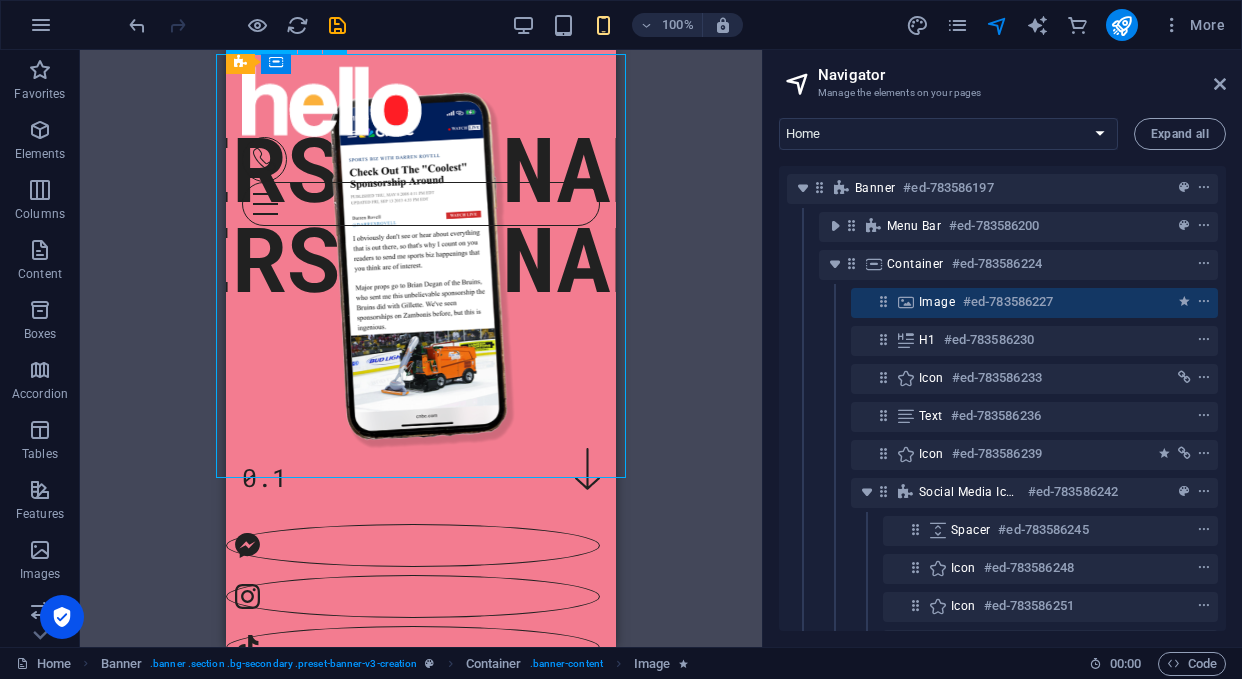 click at bounding box center (421, 266) 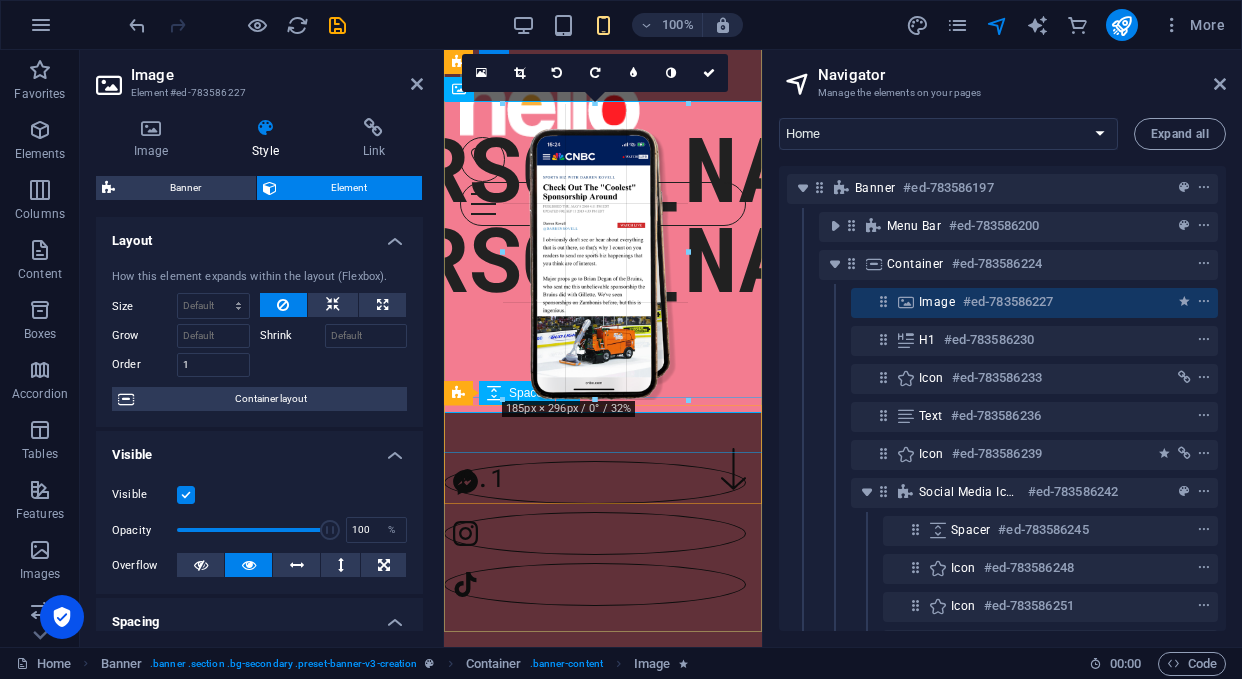 drag, startPoint x: 690, startPoint y: 435, endPoint x: 677, endPoint y: 401, distance: 36.40055 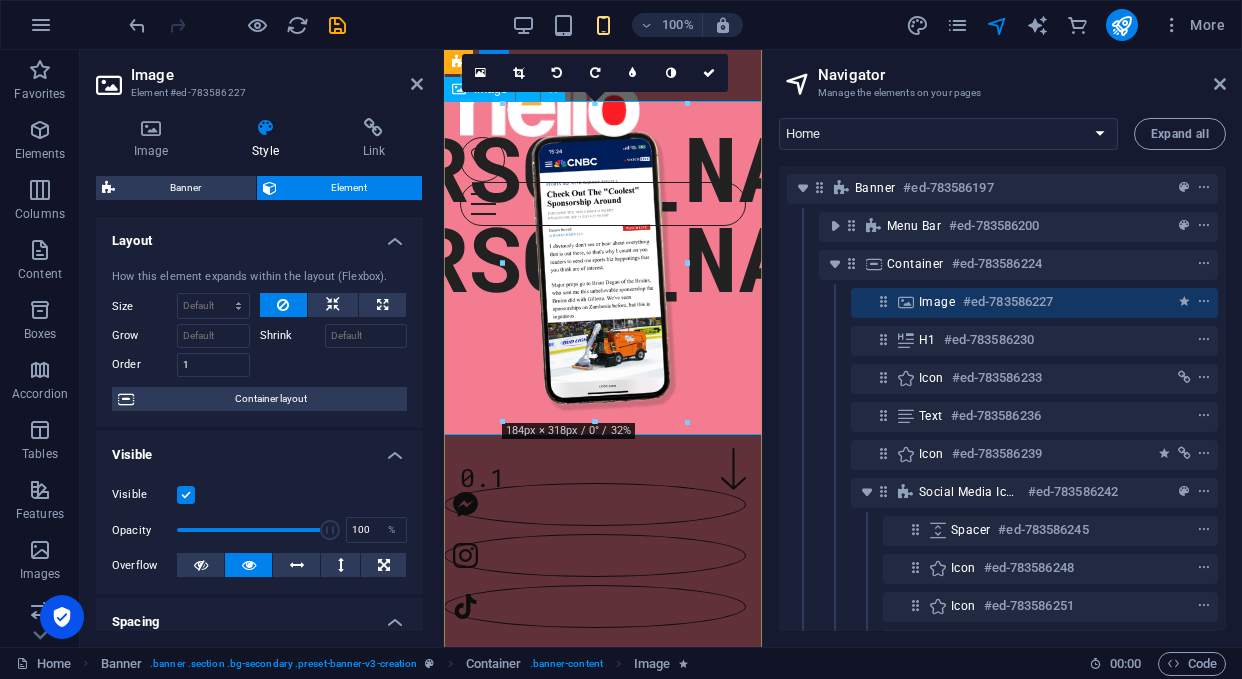 click at bounding box center (603, 268) 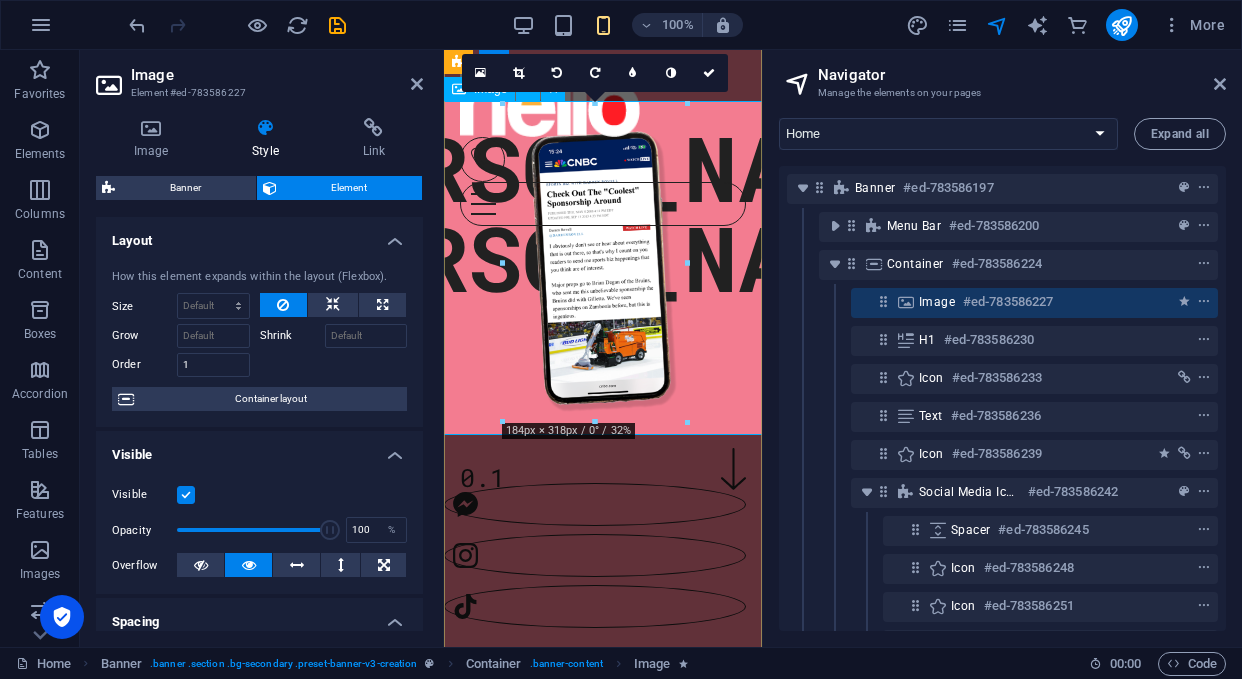 click at bounding box center [603, 268] 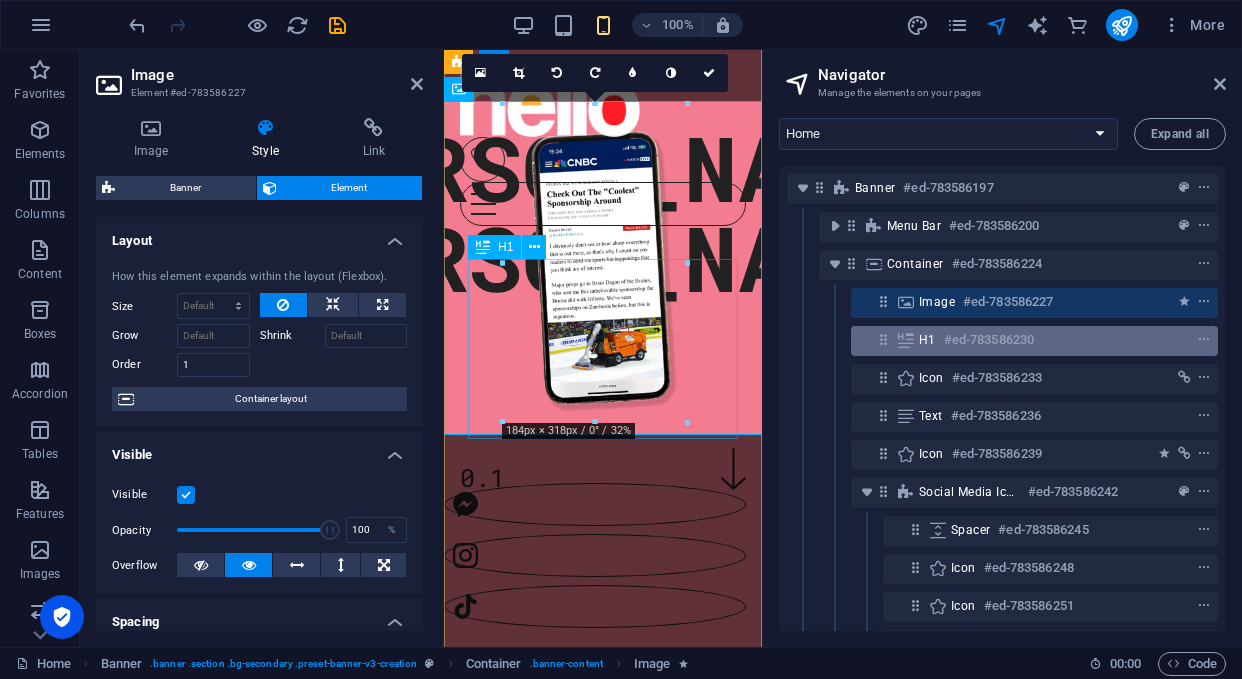 click on "H1 #ed-783586230" at bounding box center (1018, 340) 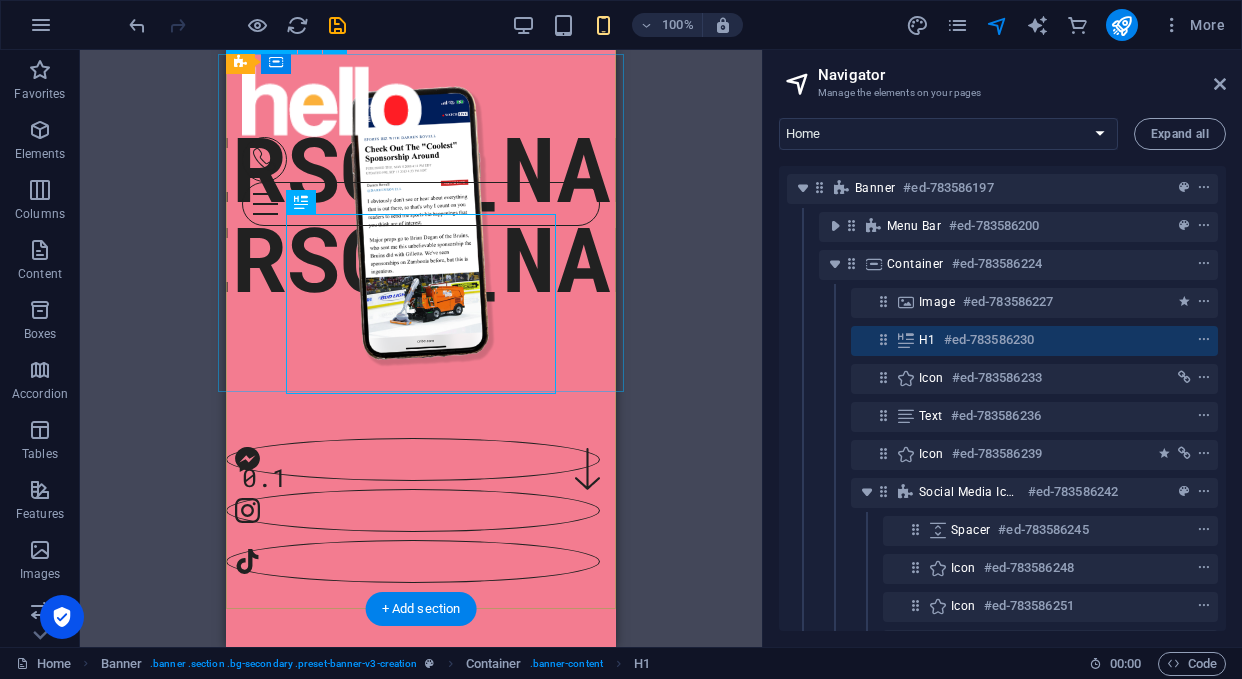click at bounding box center (421, 223) 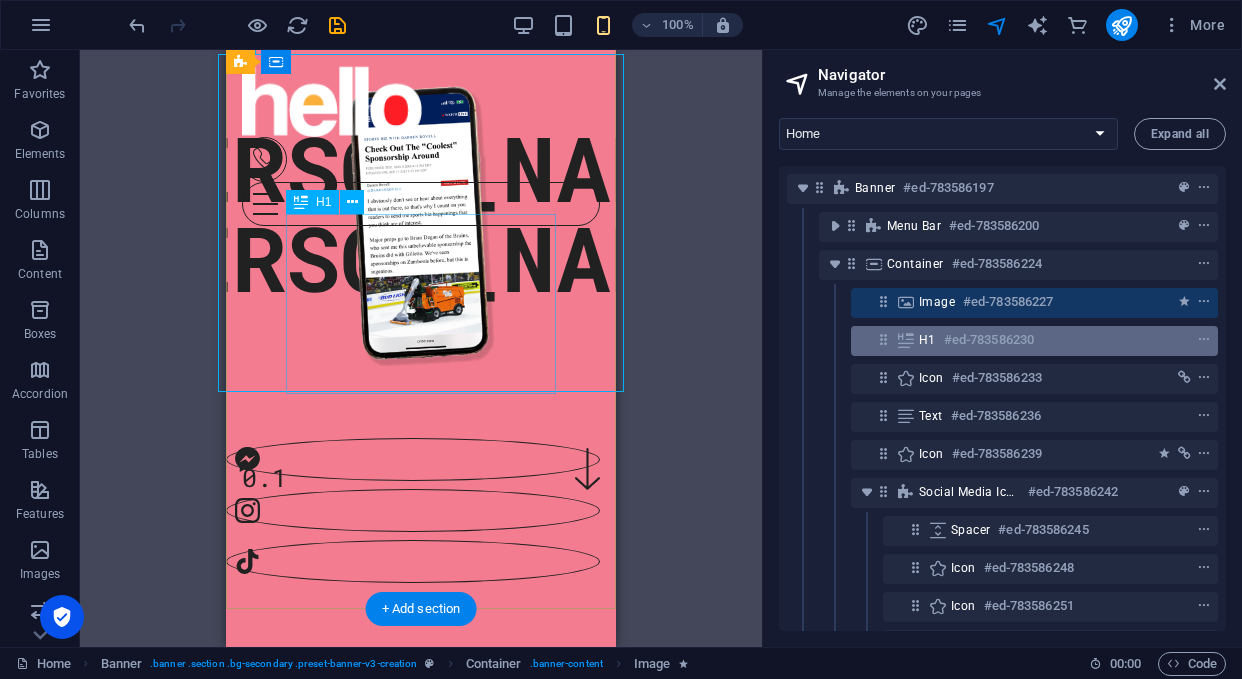 click on "#ed-783586230" at bounding box center [989, 340] 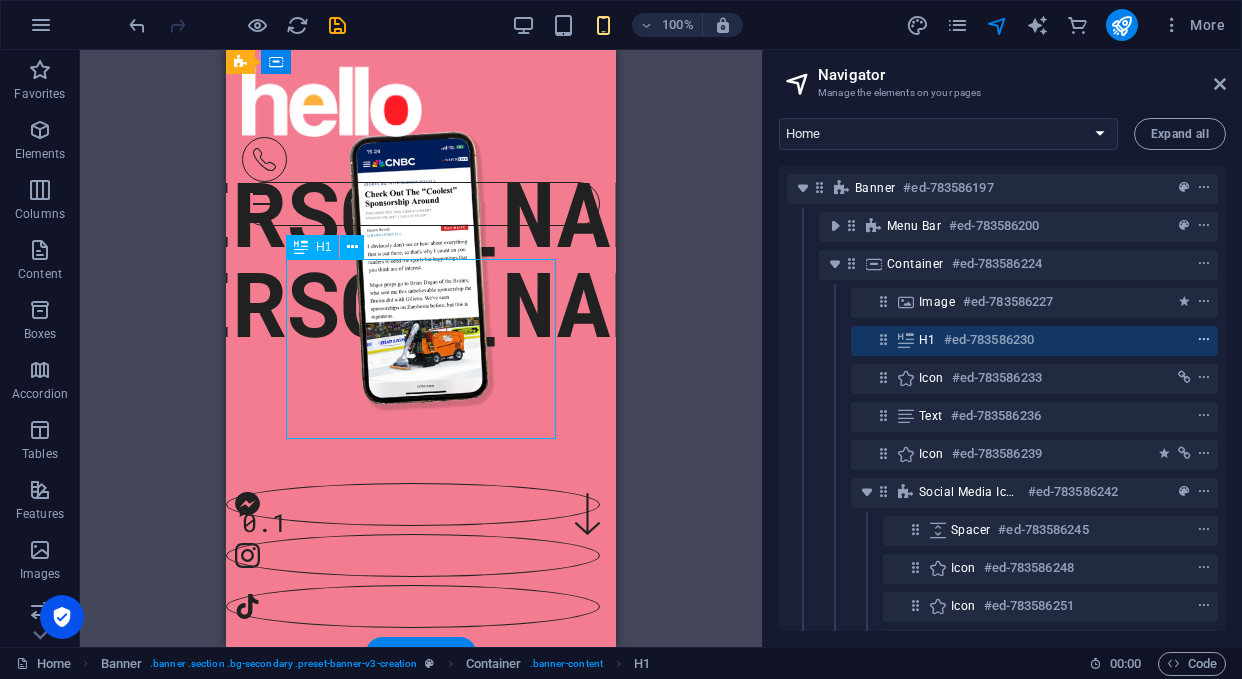 click at bounding box center (1204, 340) 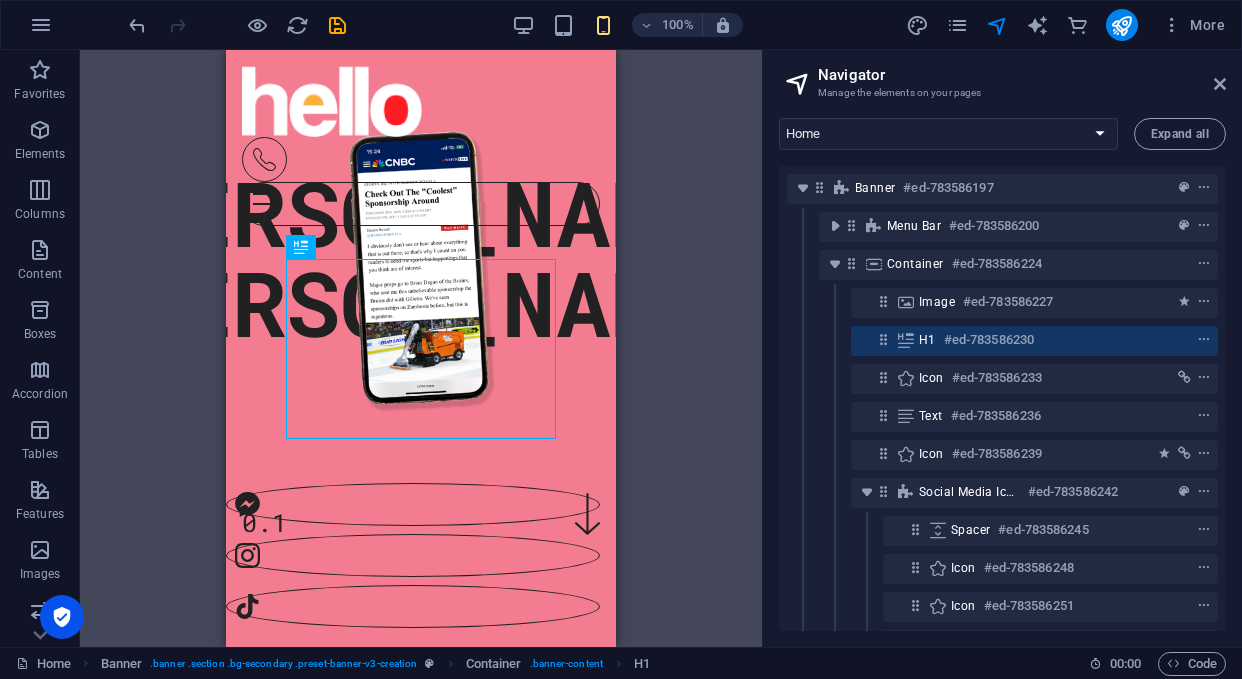 type 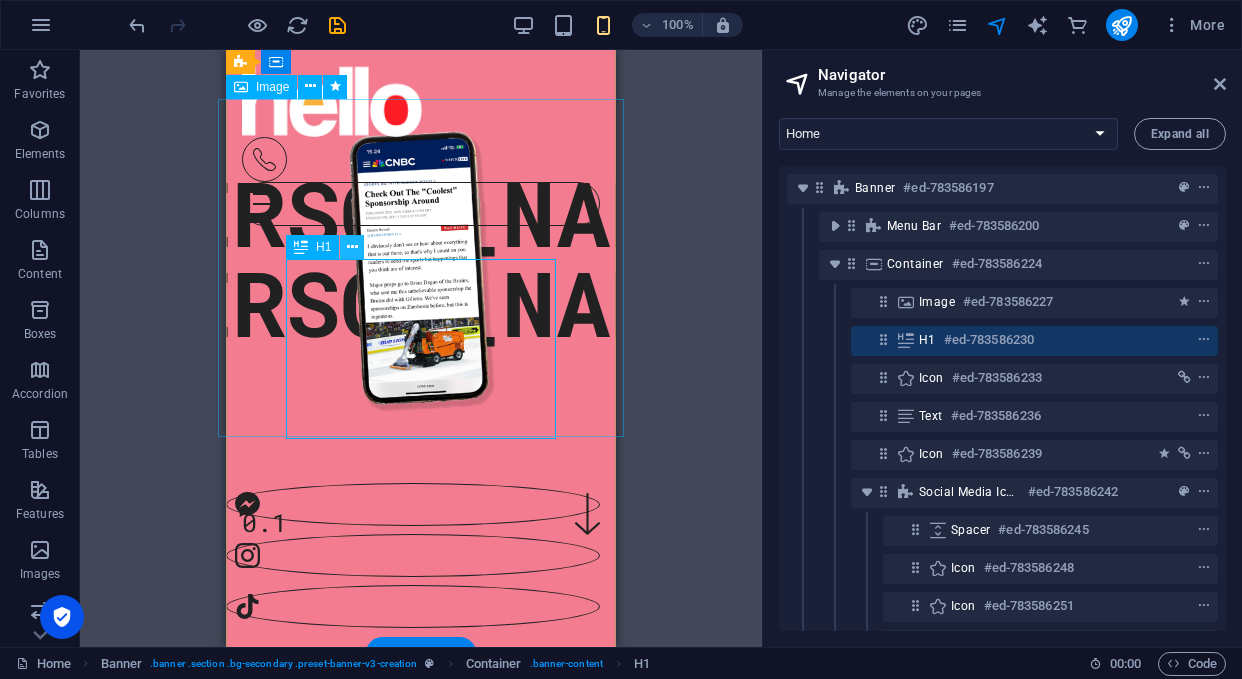 click at bounding box center [352, 247] 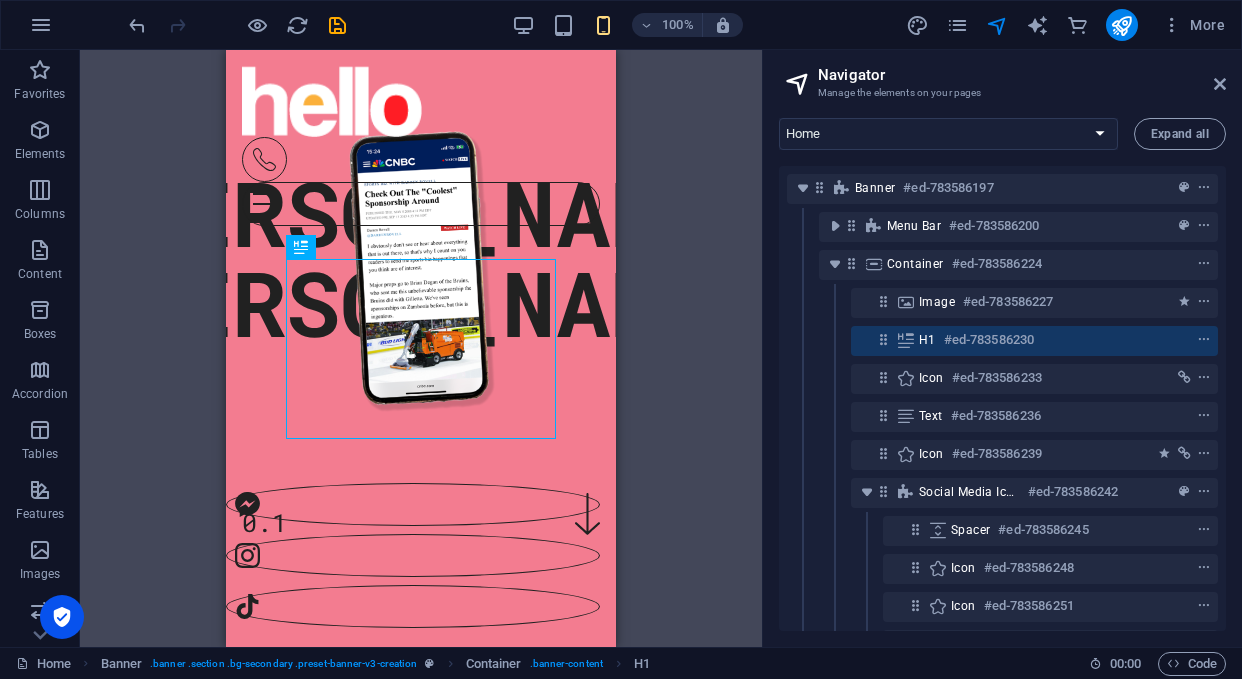 click on "H1   Banner   Banner   Container   Image   Image   Menu Bar   Menu   Container   Social Media Icons   Menu   HTML   Social Media Icons   Spacer   Container   Text   Unequal Columns   Container   Container   H6   Columns Grid   Container   Container   Image   Container   Icon   Footer Skadi   Unequal Columns   Container   Container   Container   Text   Unequal Columns   Icon   Container   Banner   Icon   Text   Icon   Container   Icon" at bounding box center (421, 348) 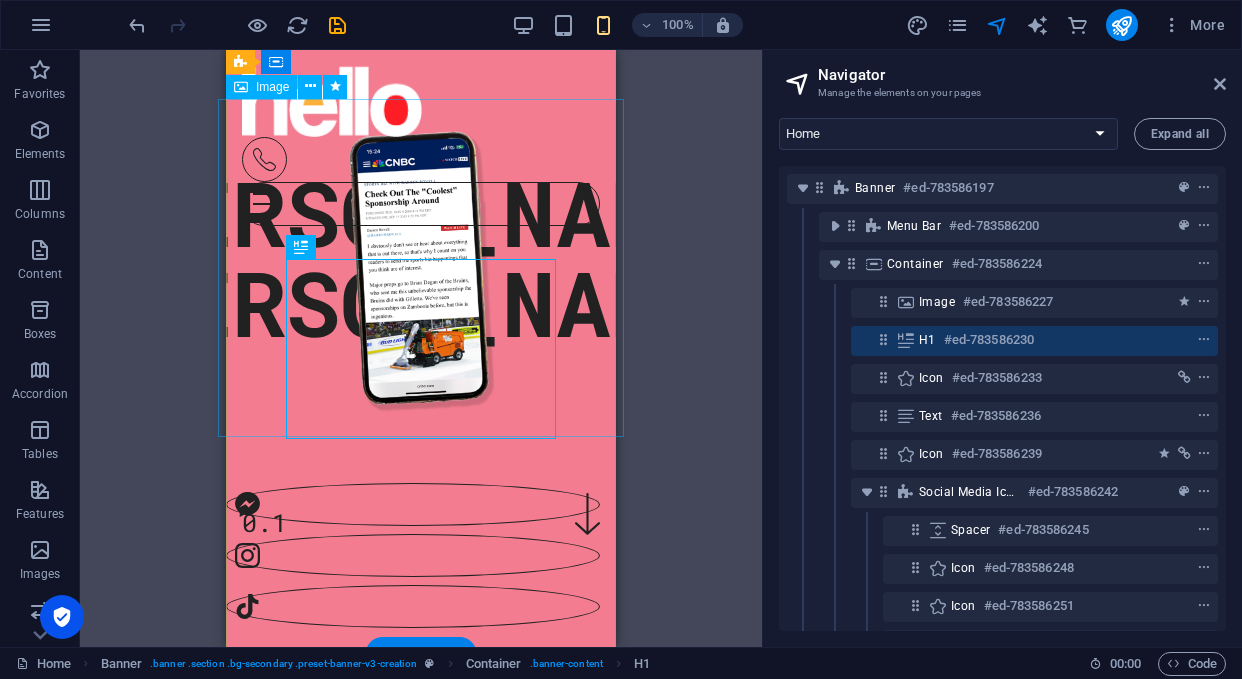 drag, startPoint x: 931, startPoint y: 350, endPoint x: 866, endPoint y: 330, distance: 68.007355 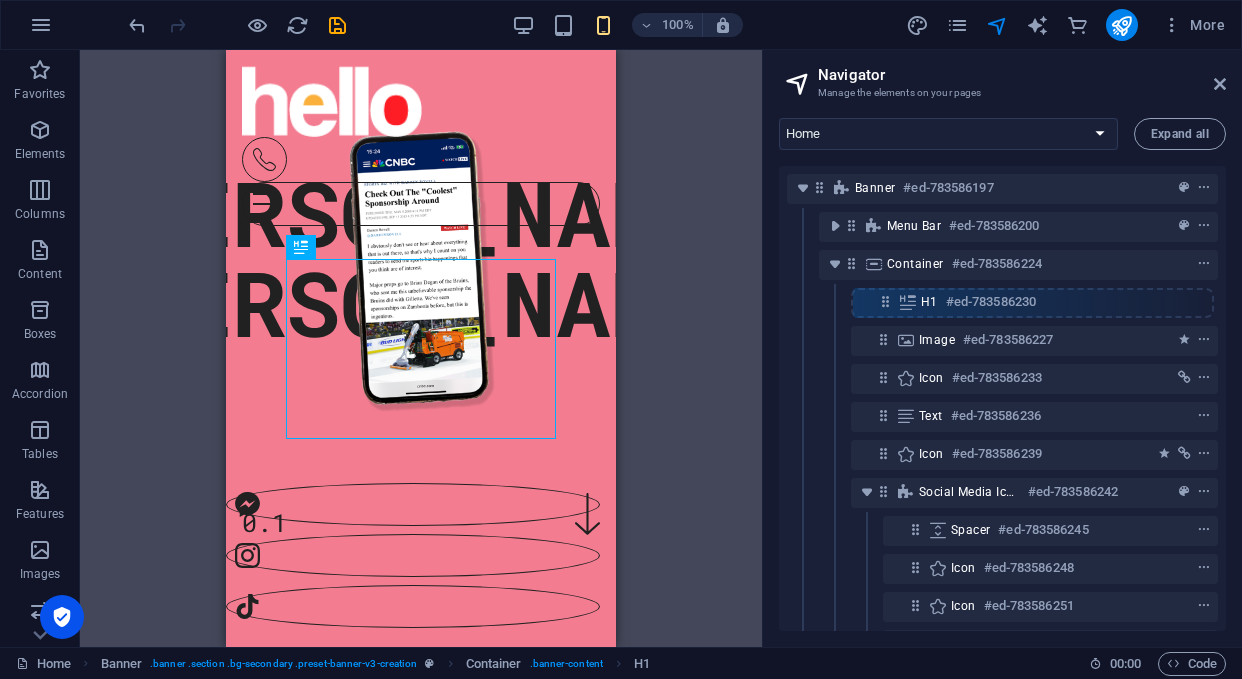 drag, startPoint x: 876, startPoint y: 339, endPoint x: 879, endPoint y: 296, distance: 43.104523 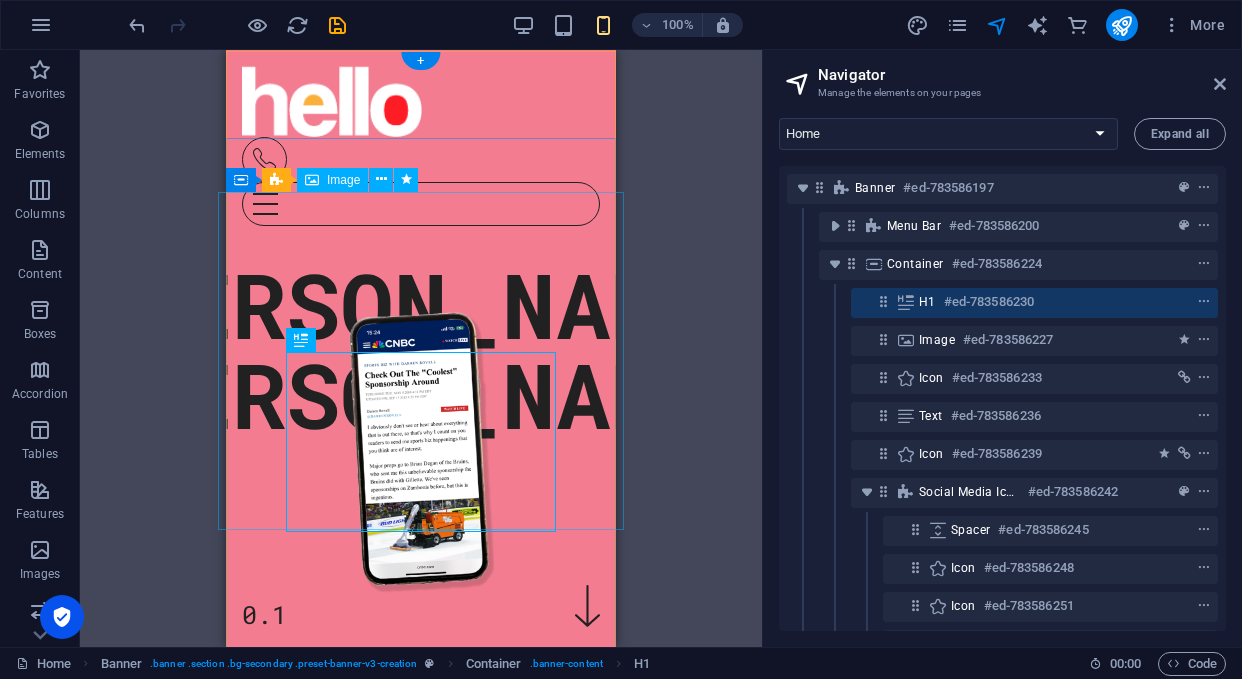 scroll, scrollTop: 0, scrollLeft: 0, axis: both 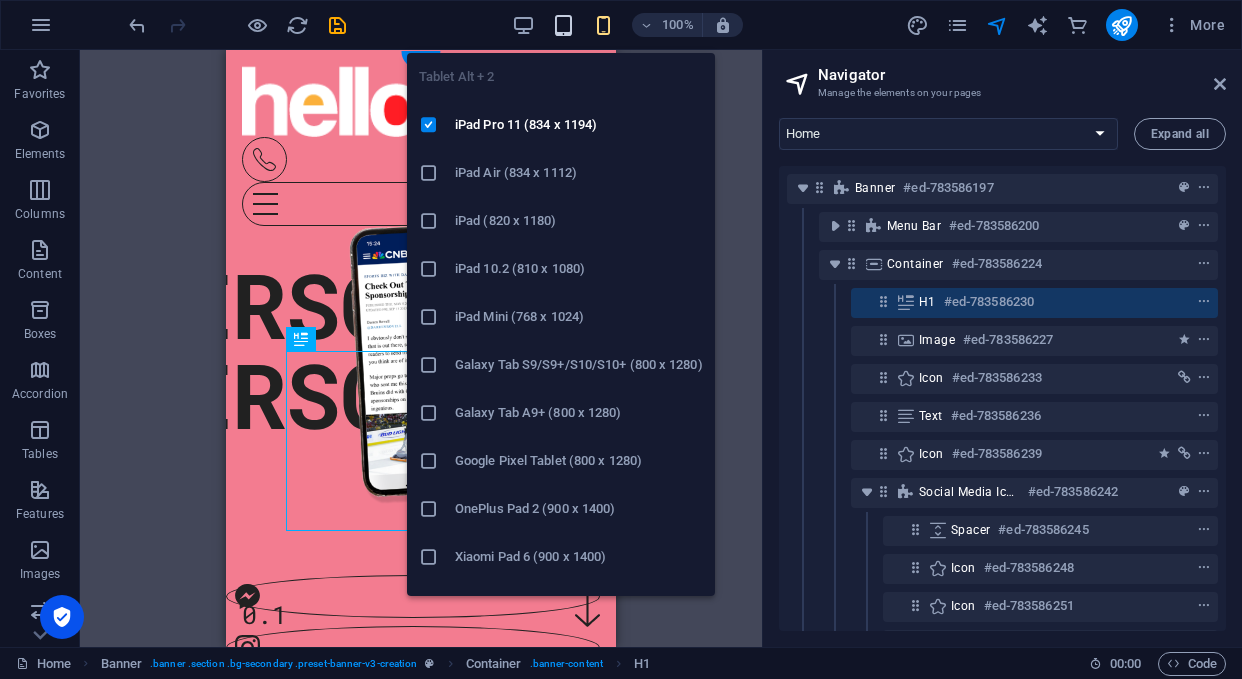 click at bounding box center [563, 25] 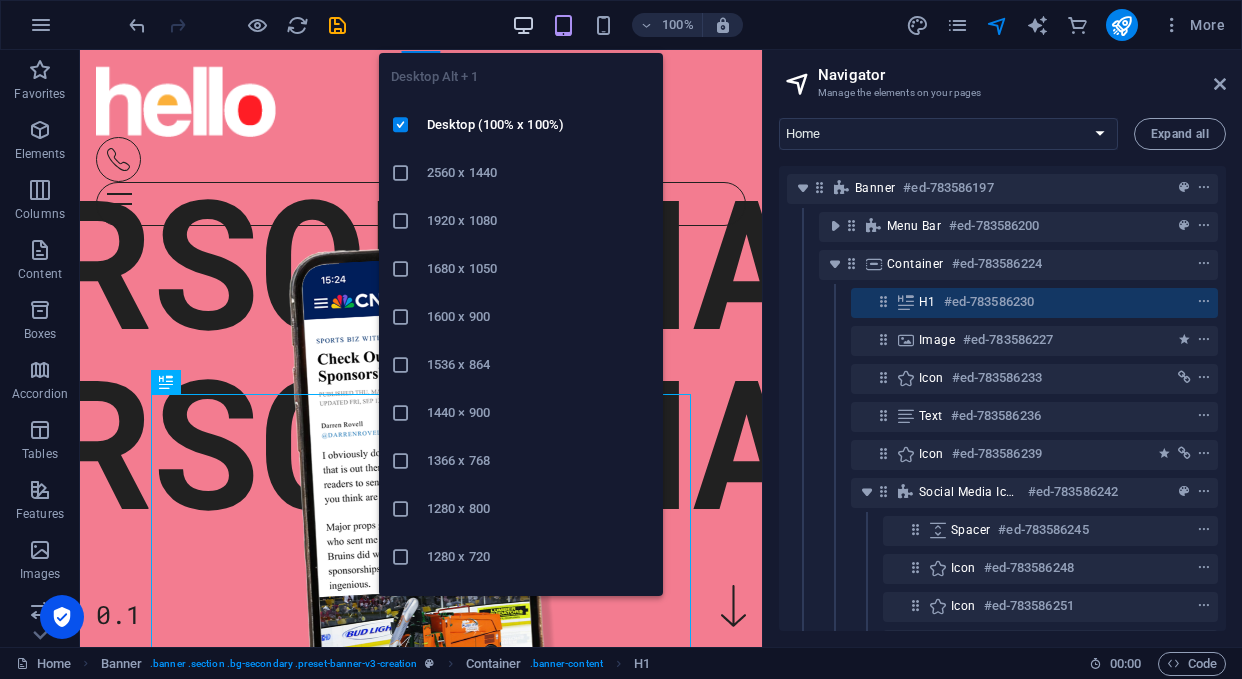 click at bounding box center (523, 25) 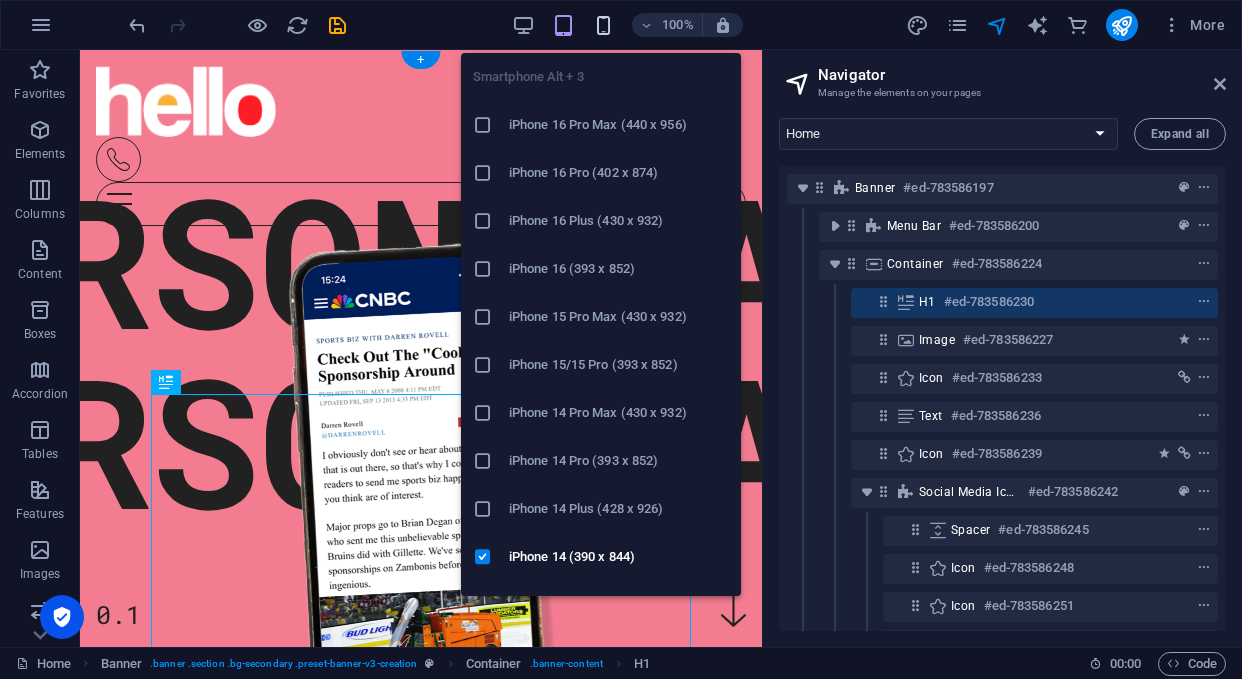 click at bounding box center [603, 25] 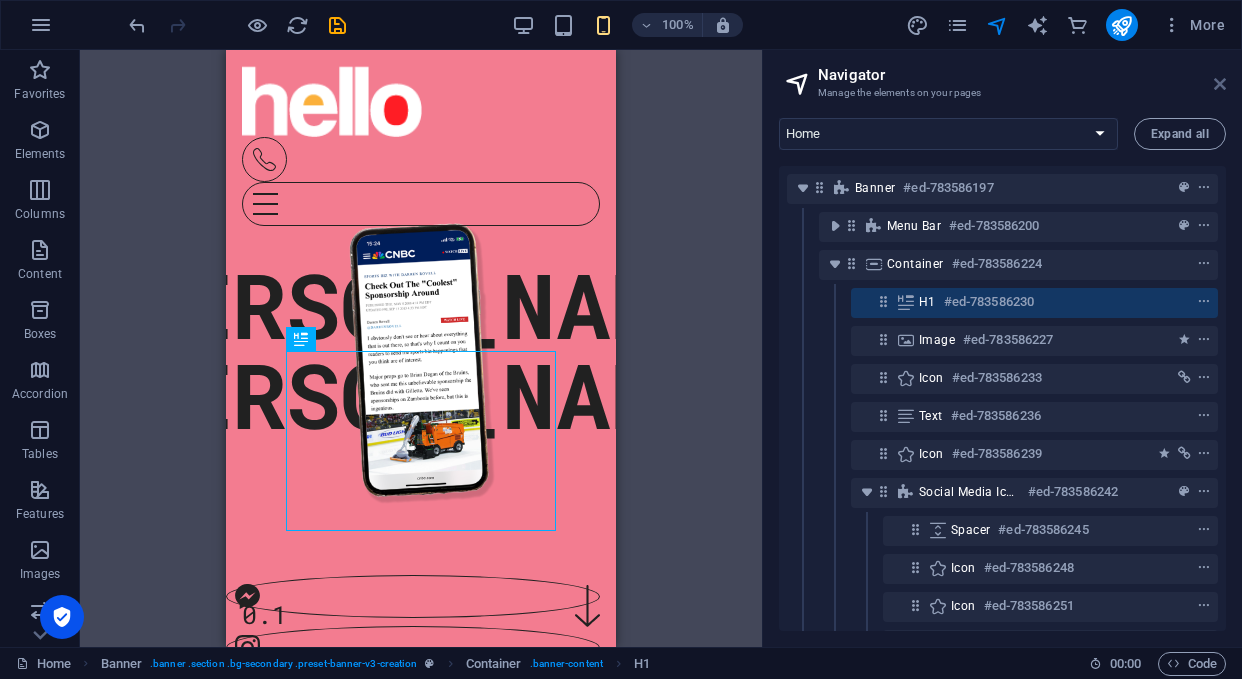 click at bounding box center (1220, 84) 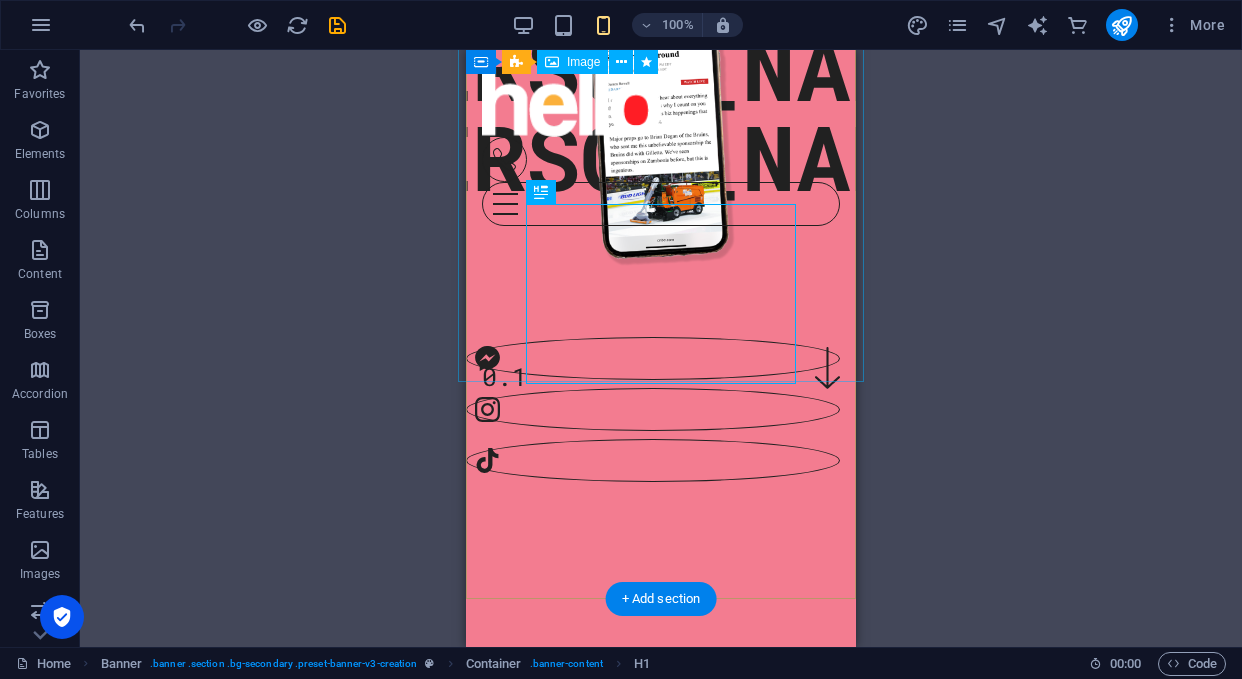 scroll, scrollTop: 147, scrollLeft: 0, axis: vertical 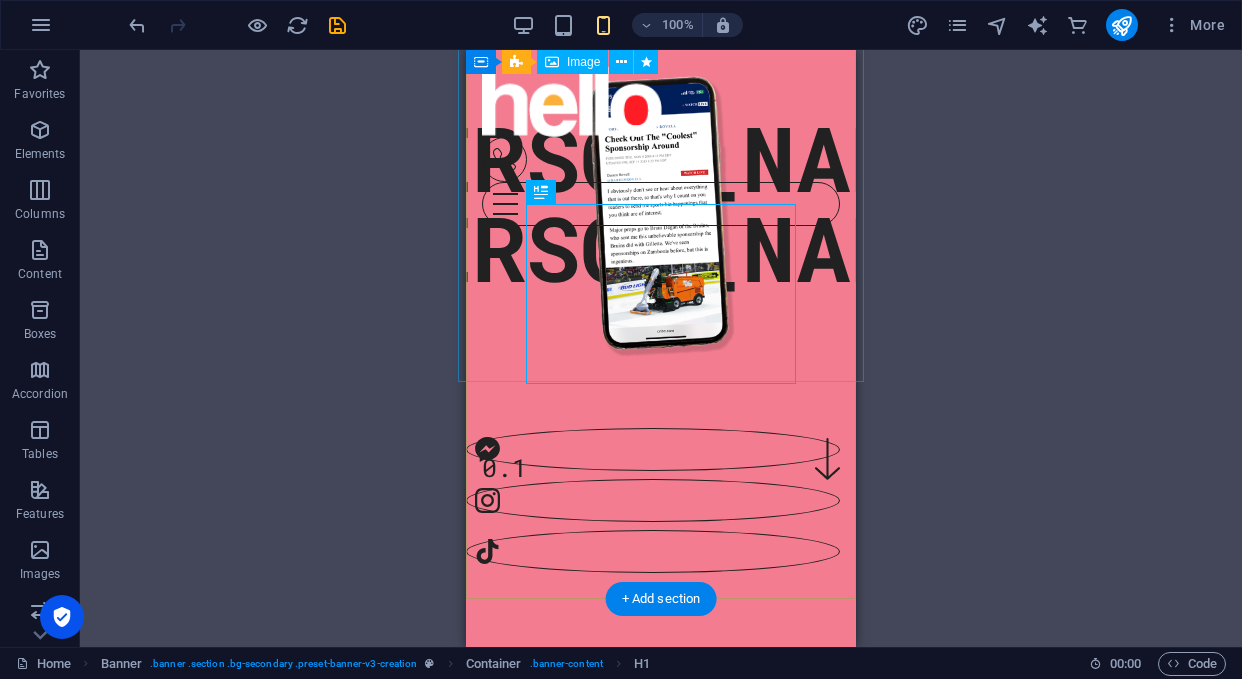 click at bounding box center (661, 213) 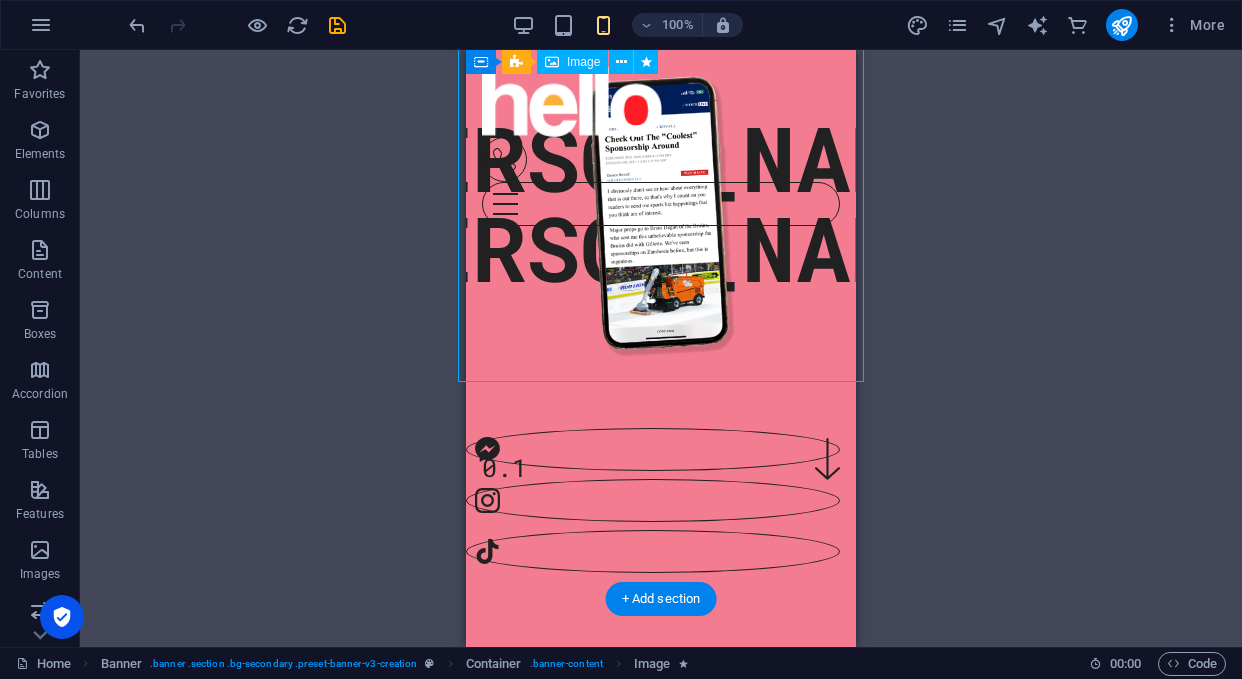 click at bounding box center (661, 213) 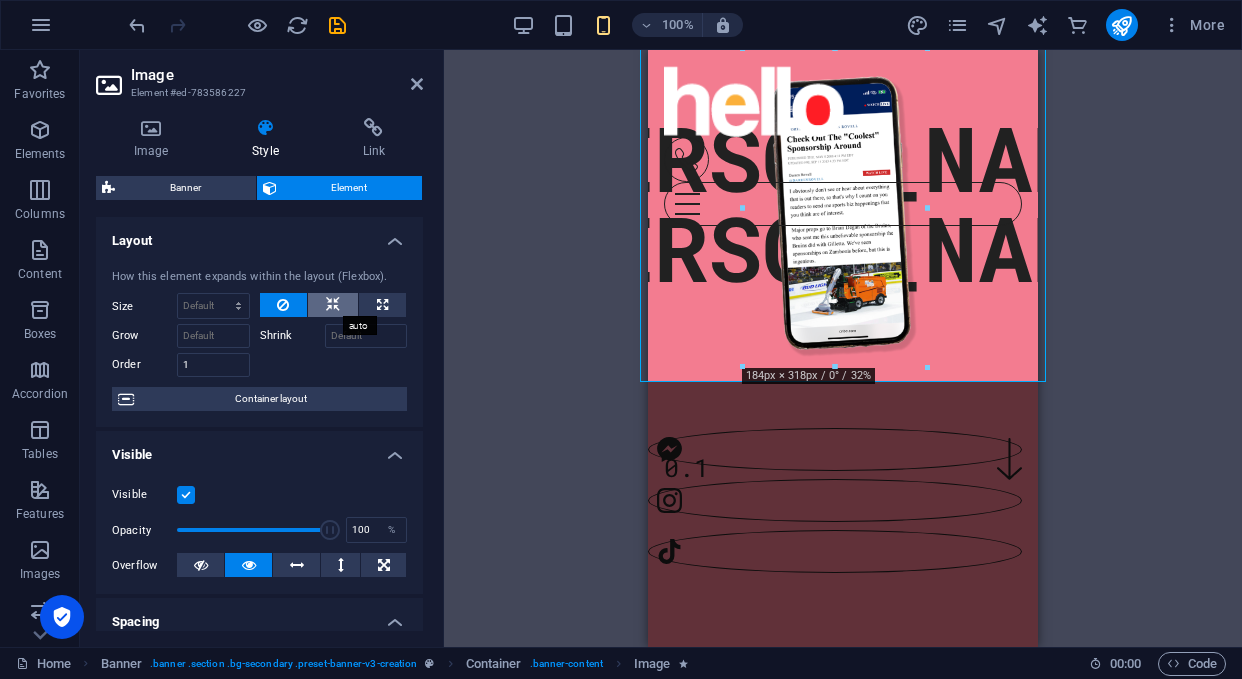 click at bounding box center [333, 305] 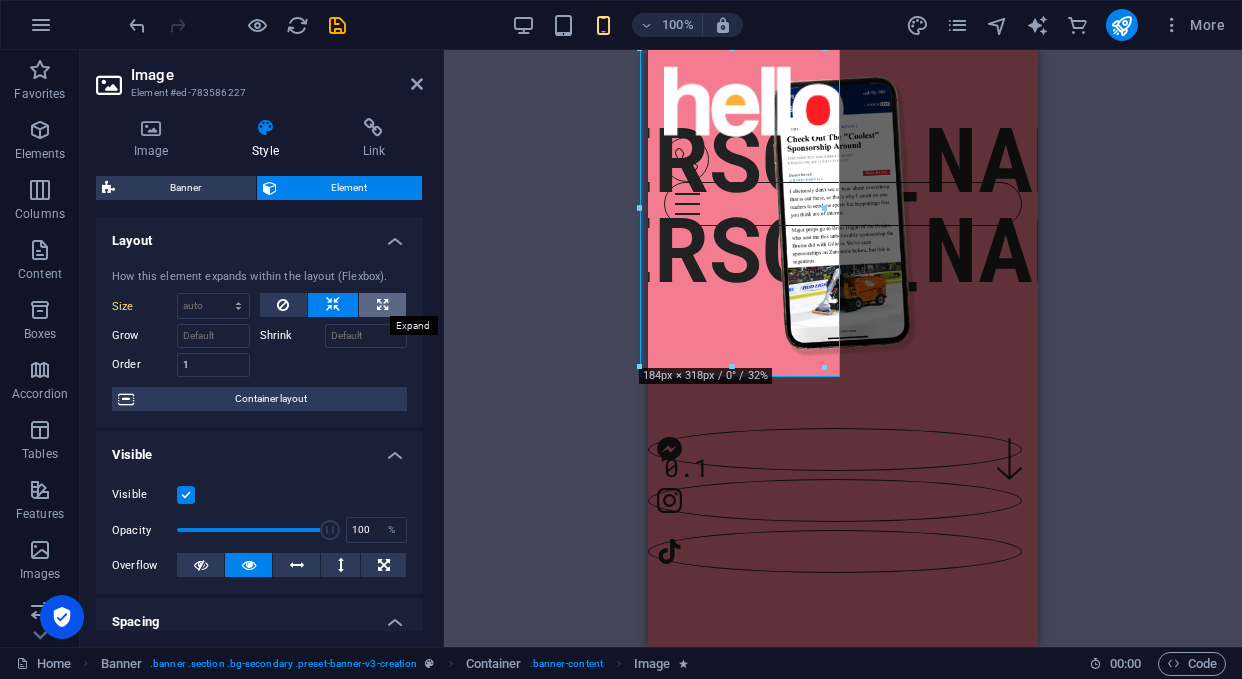 click at bounding box center (382, 305) 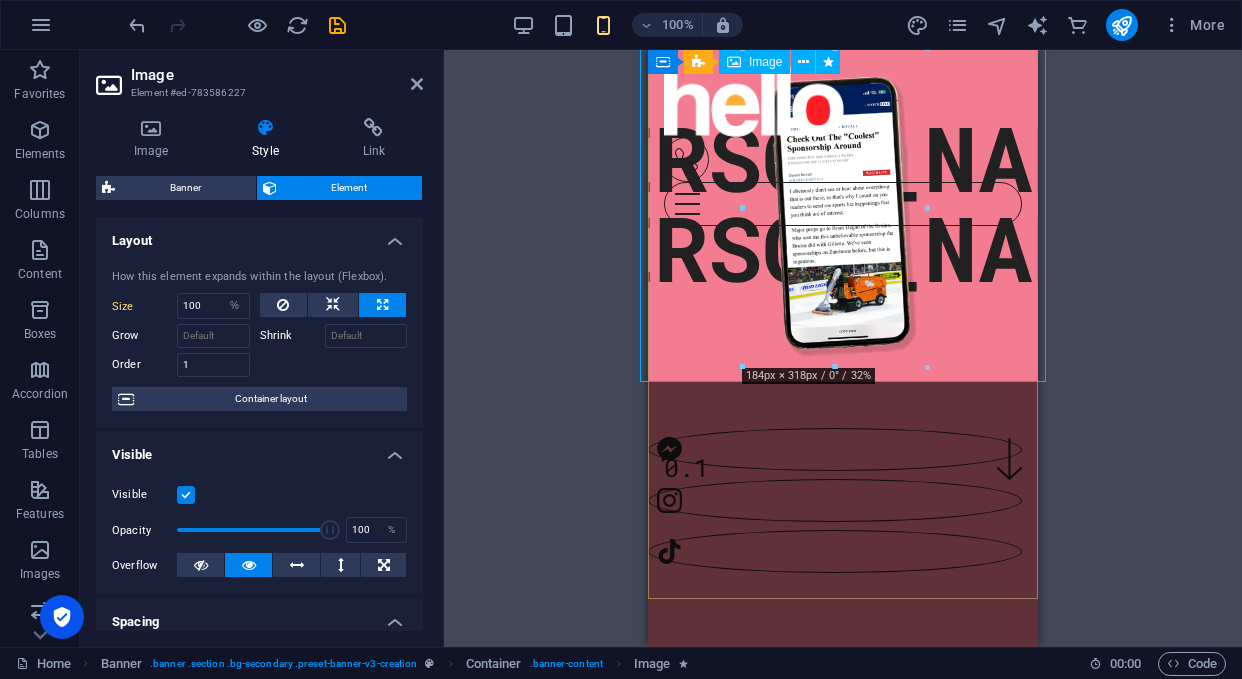 scroll, scrollTop: 0, scrollLeft: 0, axis: both 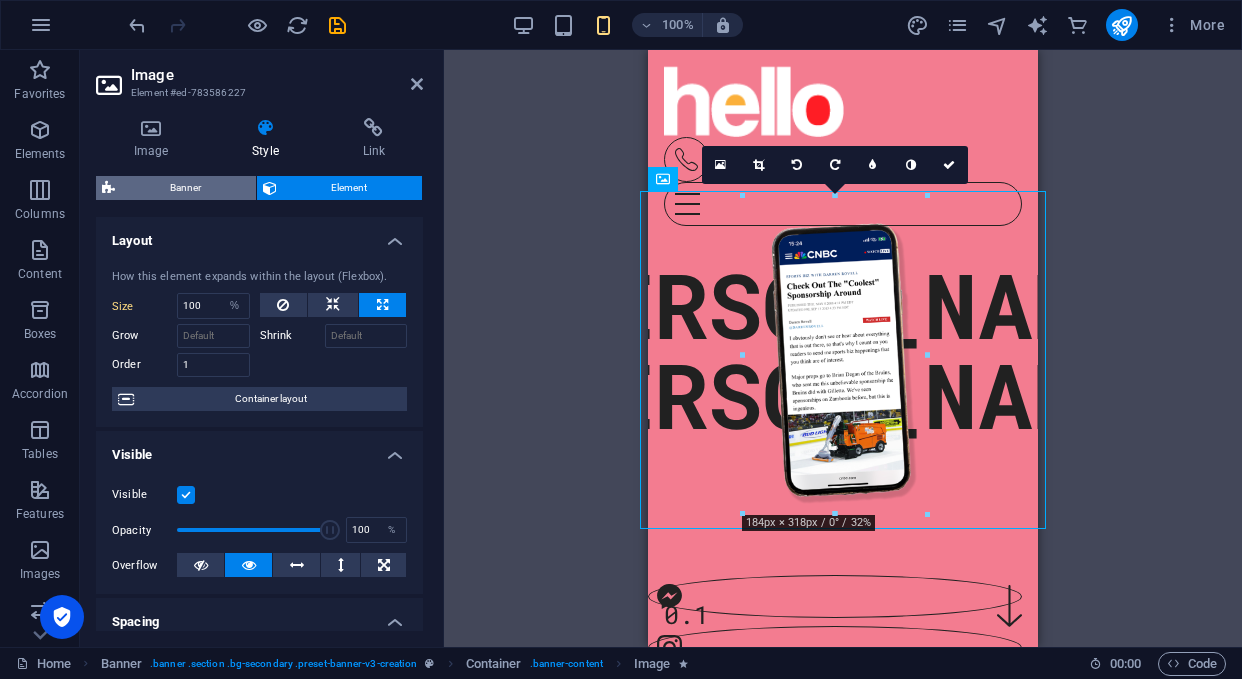 click on "Banner" at bounding box center (185, 188) 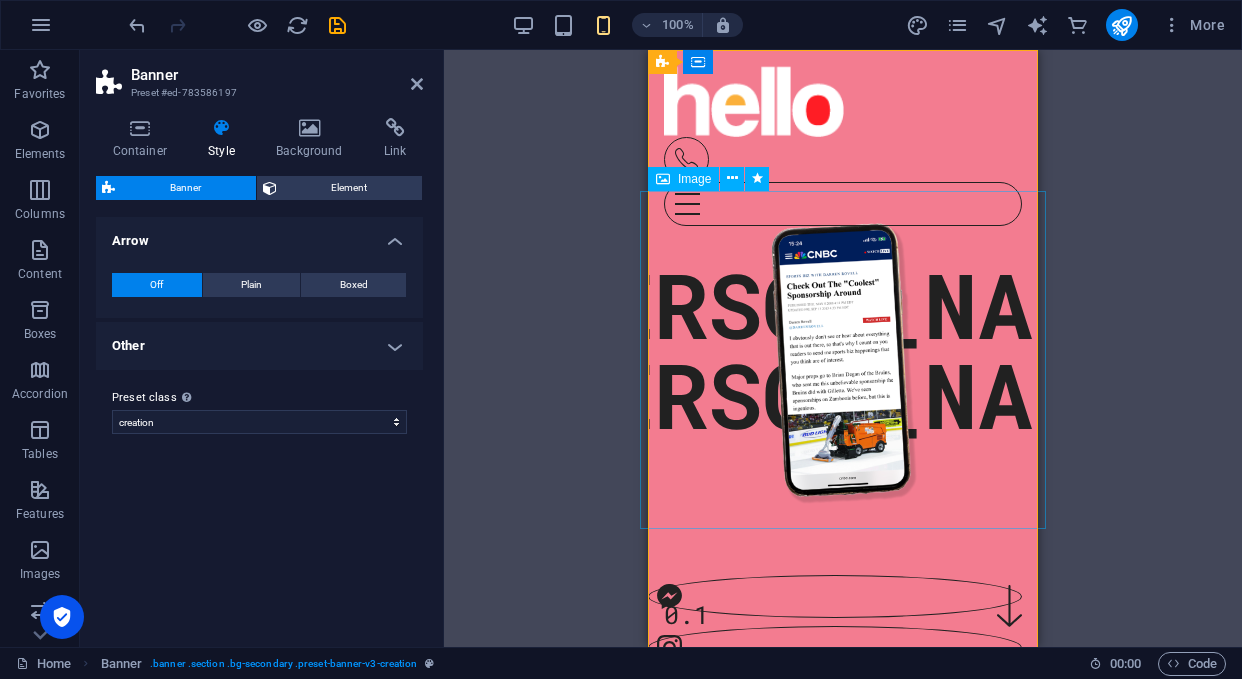 click at bounding box center (843, 360) 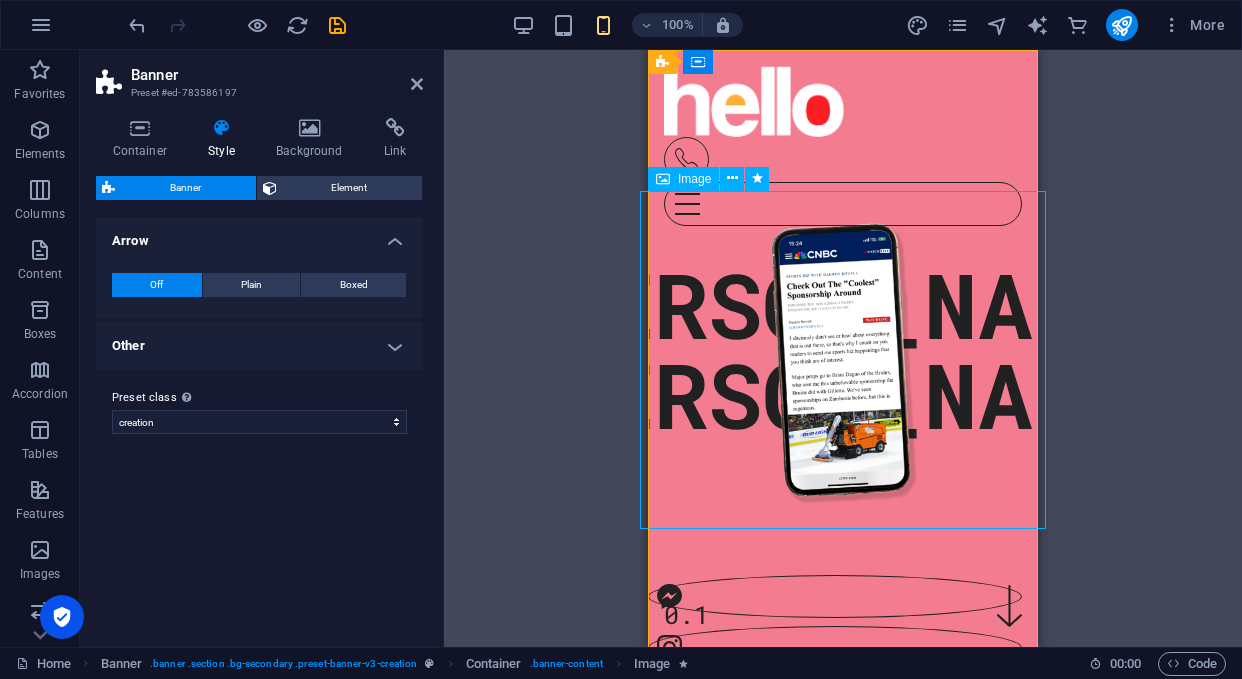 click at bounding box center [843, 360] 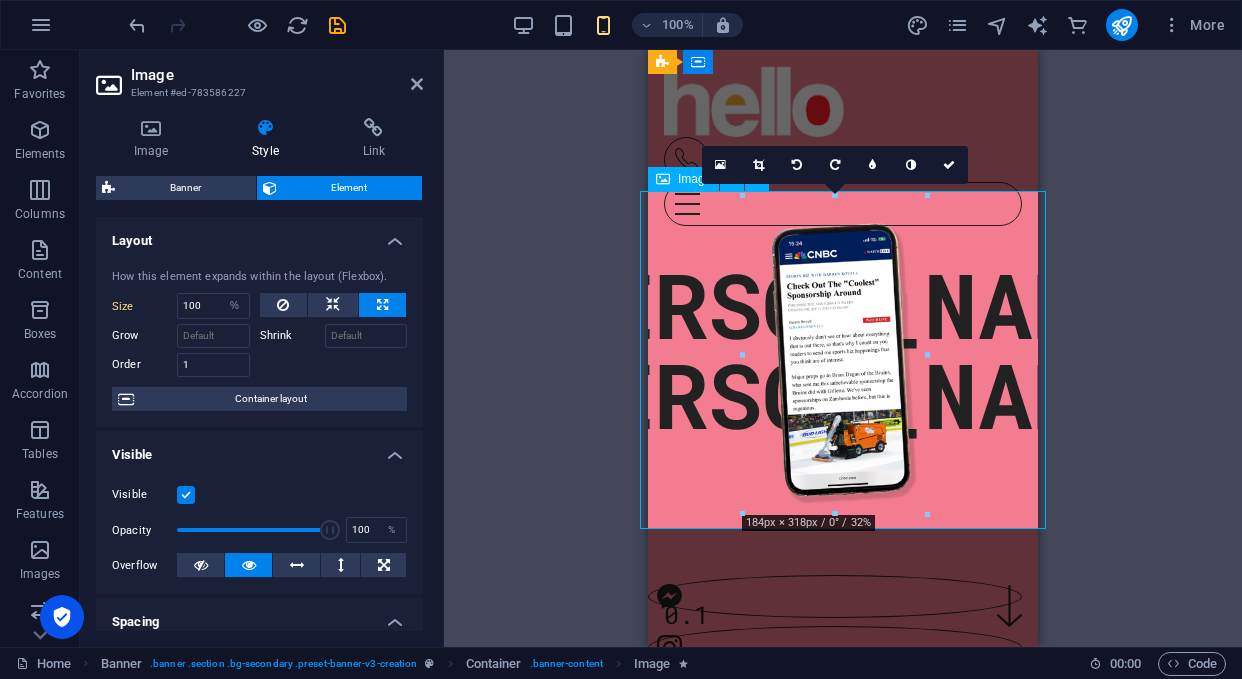 click at bounding box center [743, 355] 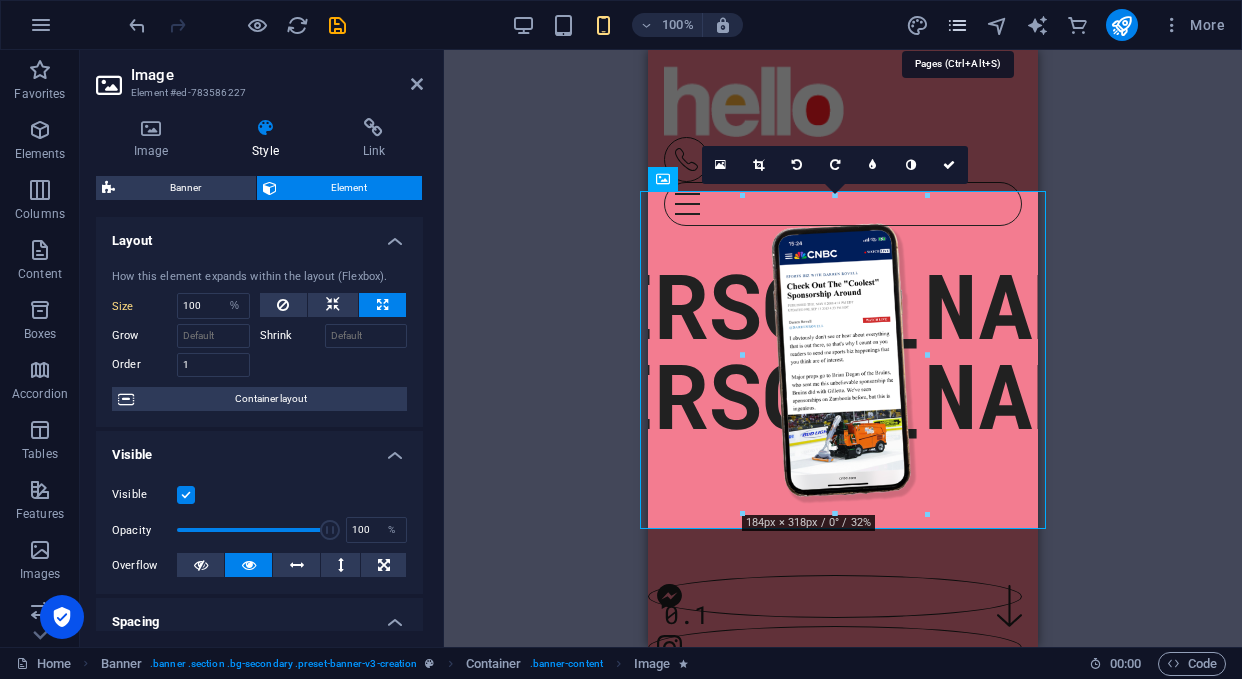 click at bounding box center (957, 25) 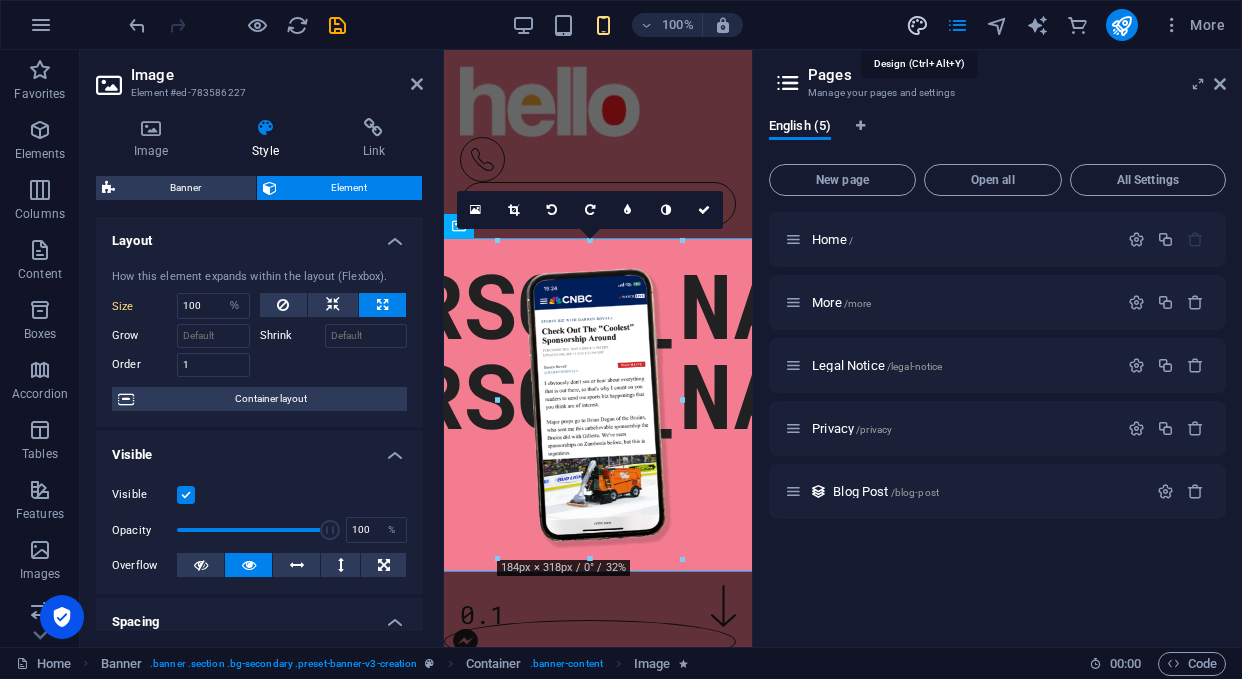 click at bounding box center (917, 25) 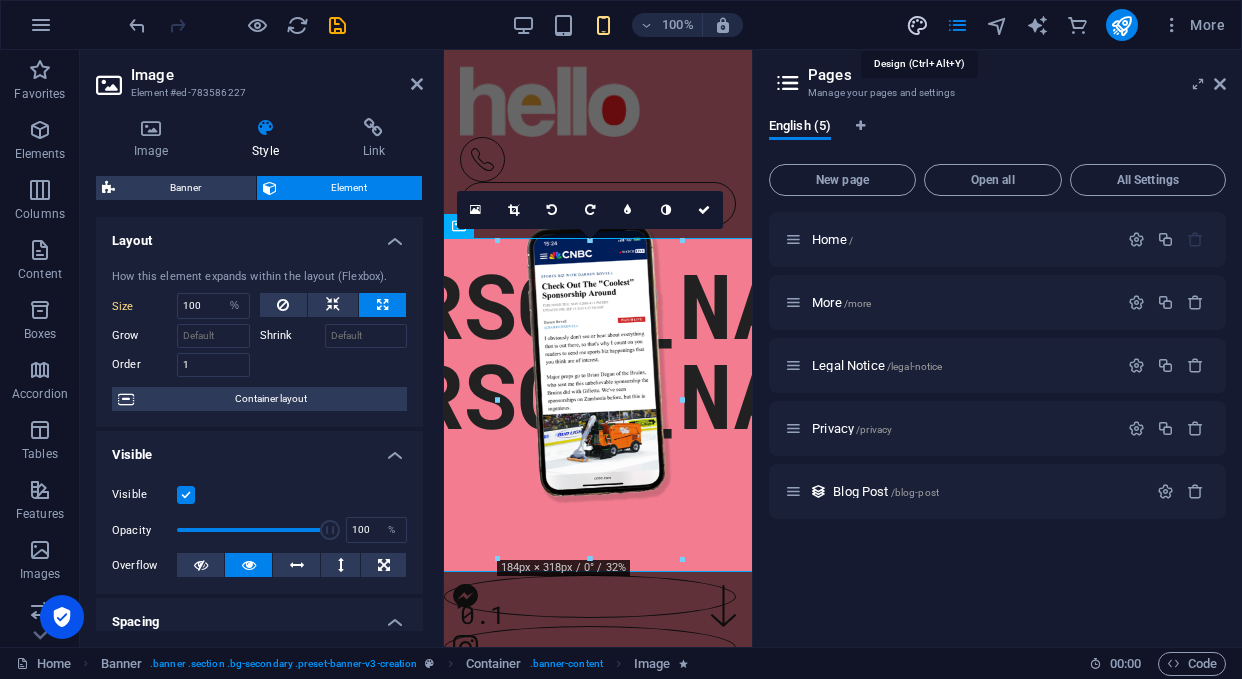 select on "px" 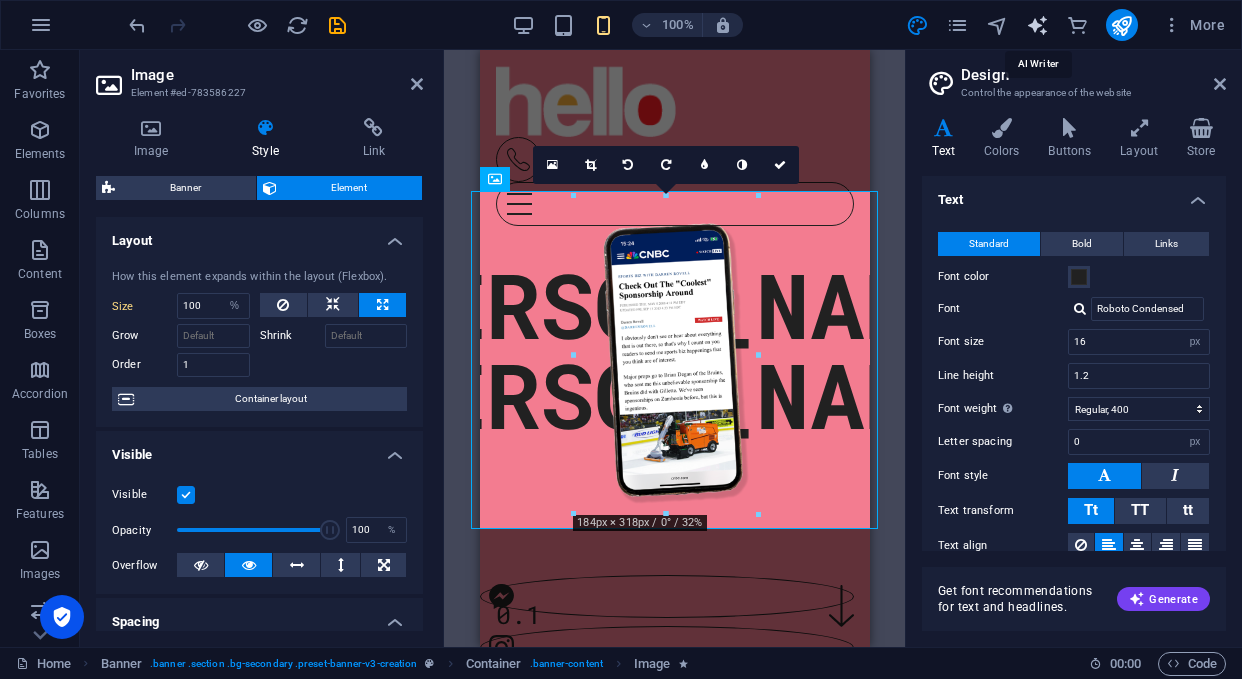 click at bounding box center [1037, 25] 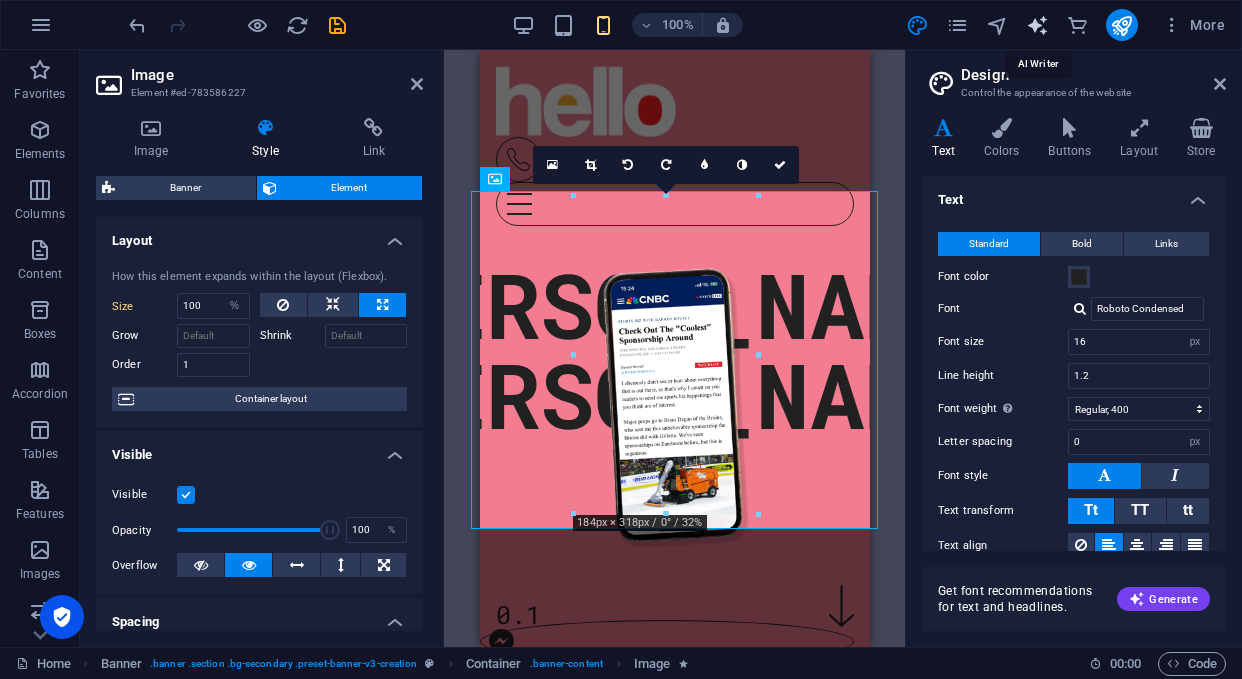 select on "English" 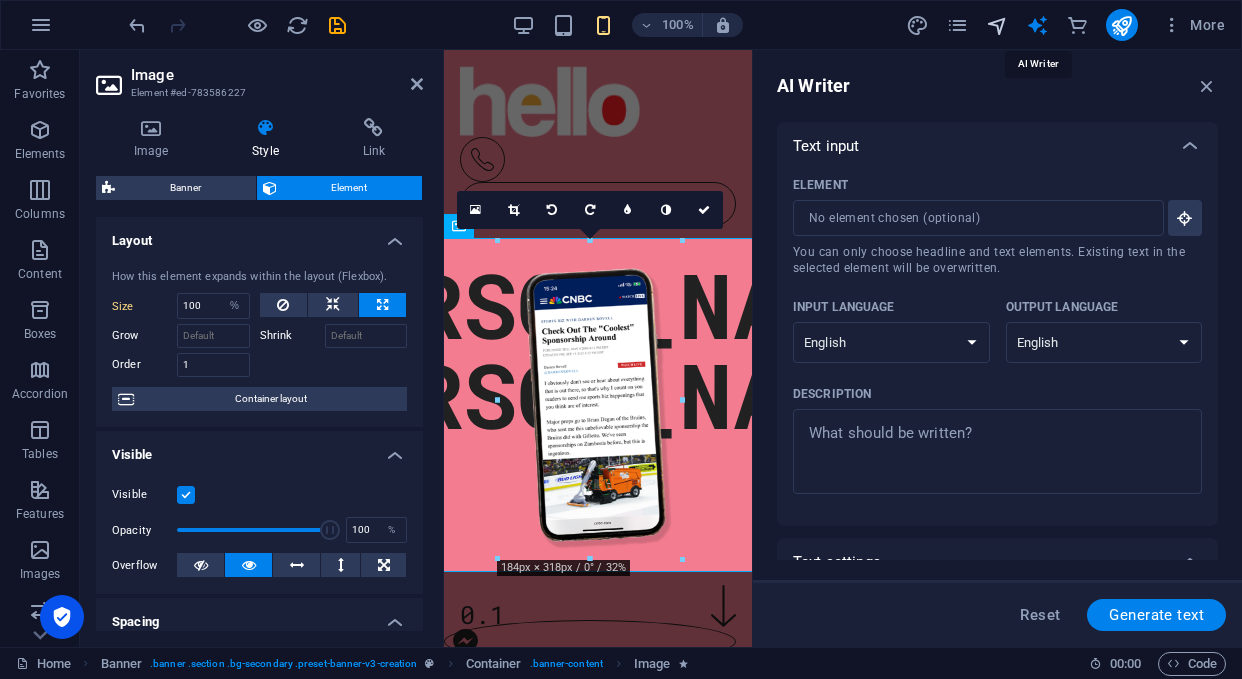 scroll, scrollTop: 0, scrollLeft: 0, axis: both 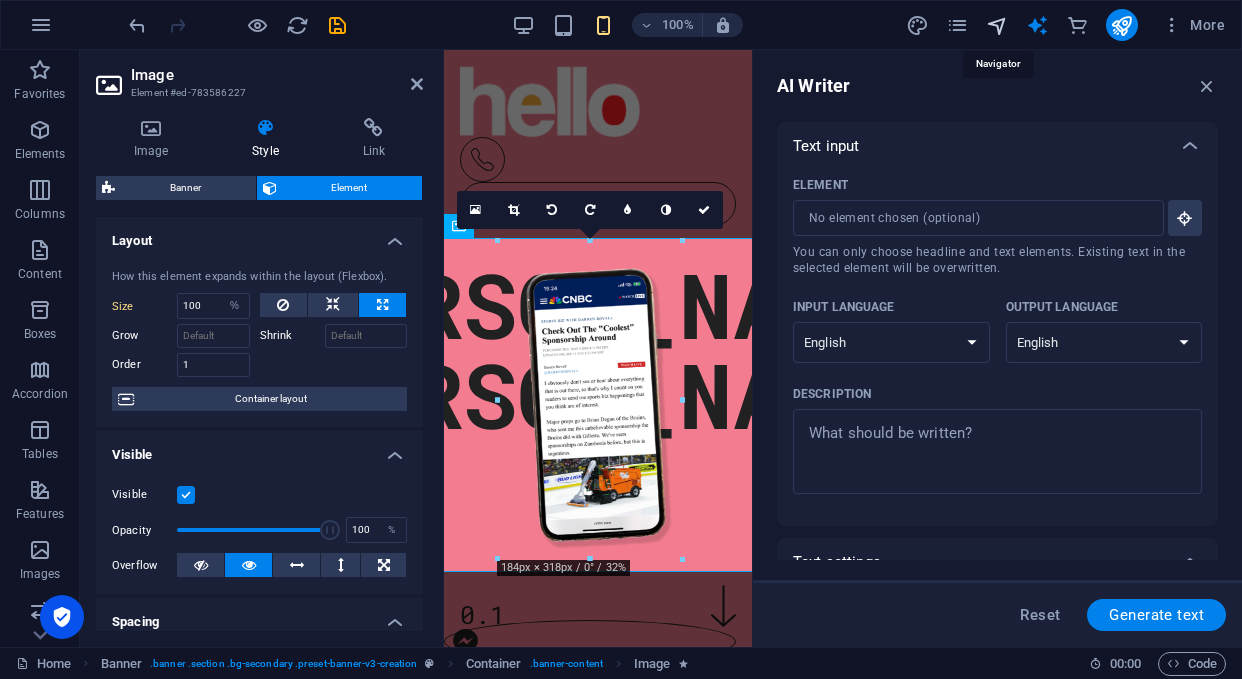 click at bounding box center (997, 25) 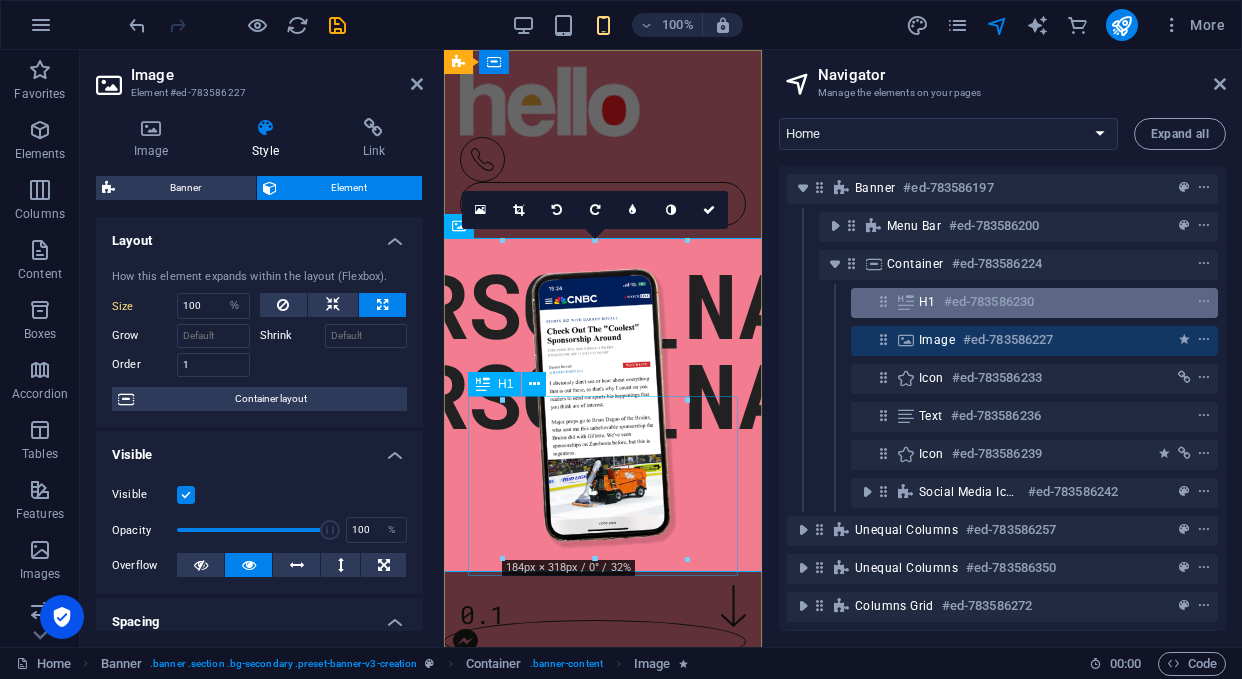 click at bounding box center [906, 302] 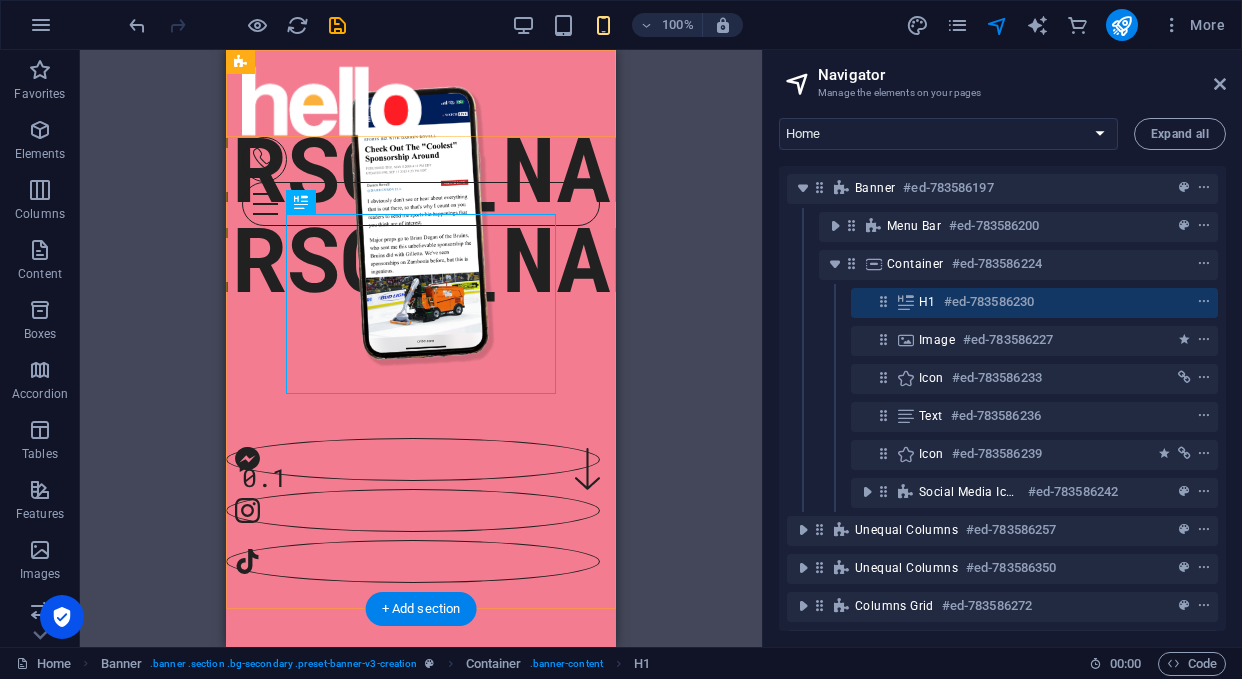 drag, startPoint x: 907, startPoint y: 302, endPoint x: 927, endPoint y: 282, distance: 28.284271 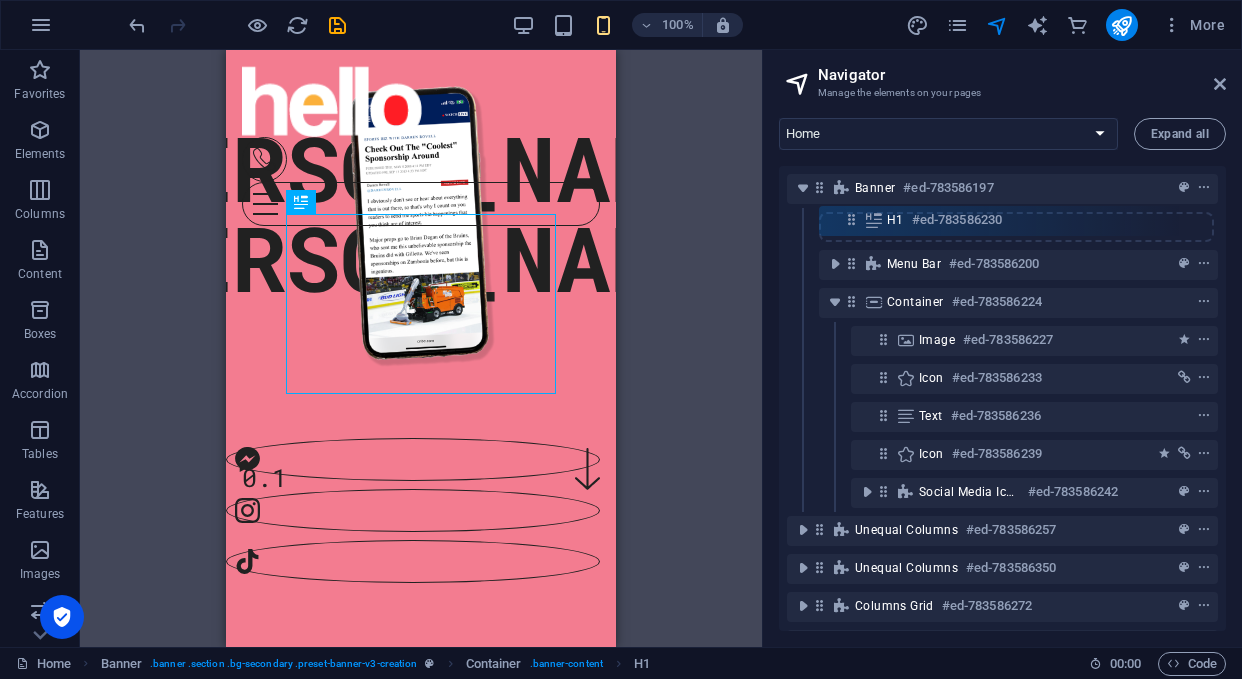 drag, startPoint x: 887, startPoint y: 304, endPoint x: 855, endPoint y: 217, distance: 92.69843 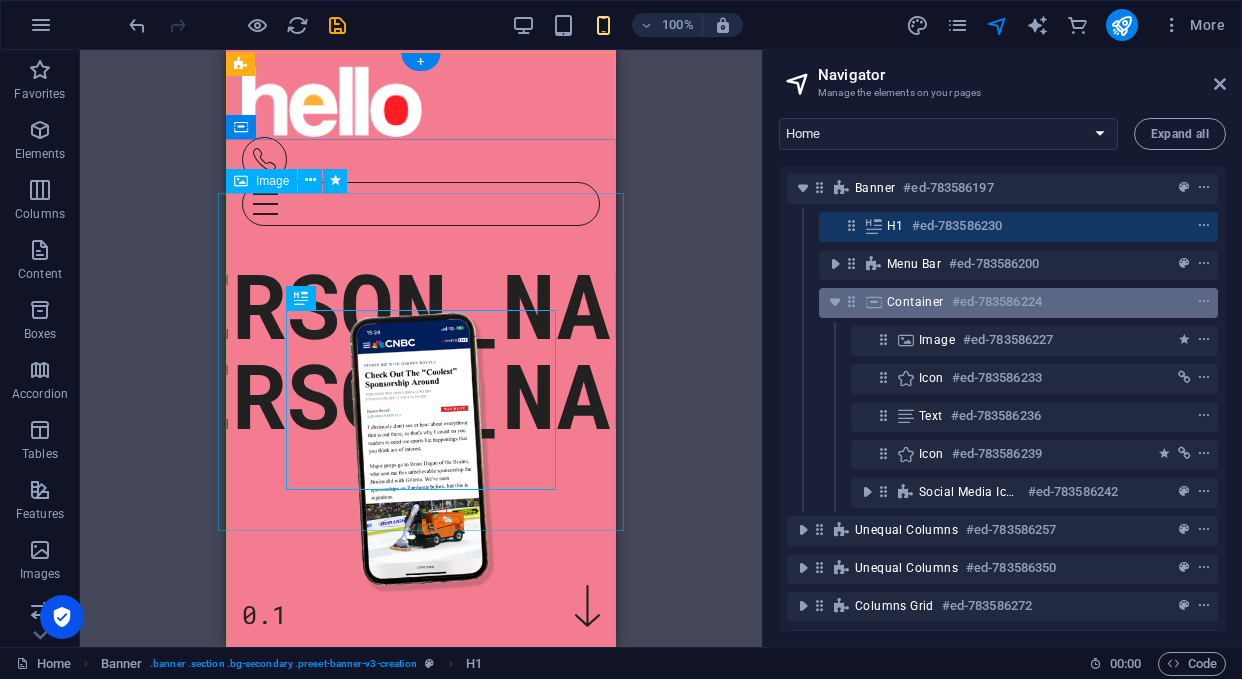 scroll, scrollTop: 0, scrollLeft: 0, axis: both 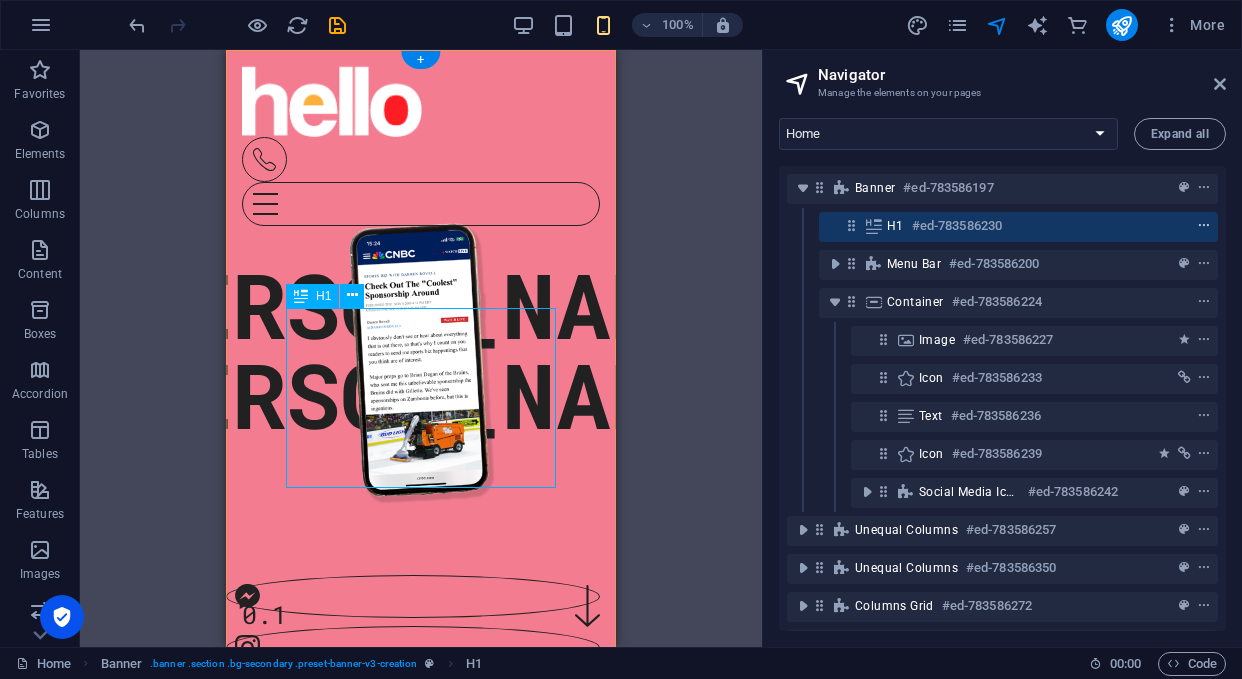click at bounding box center (1204, 226) 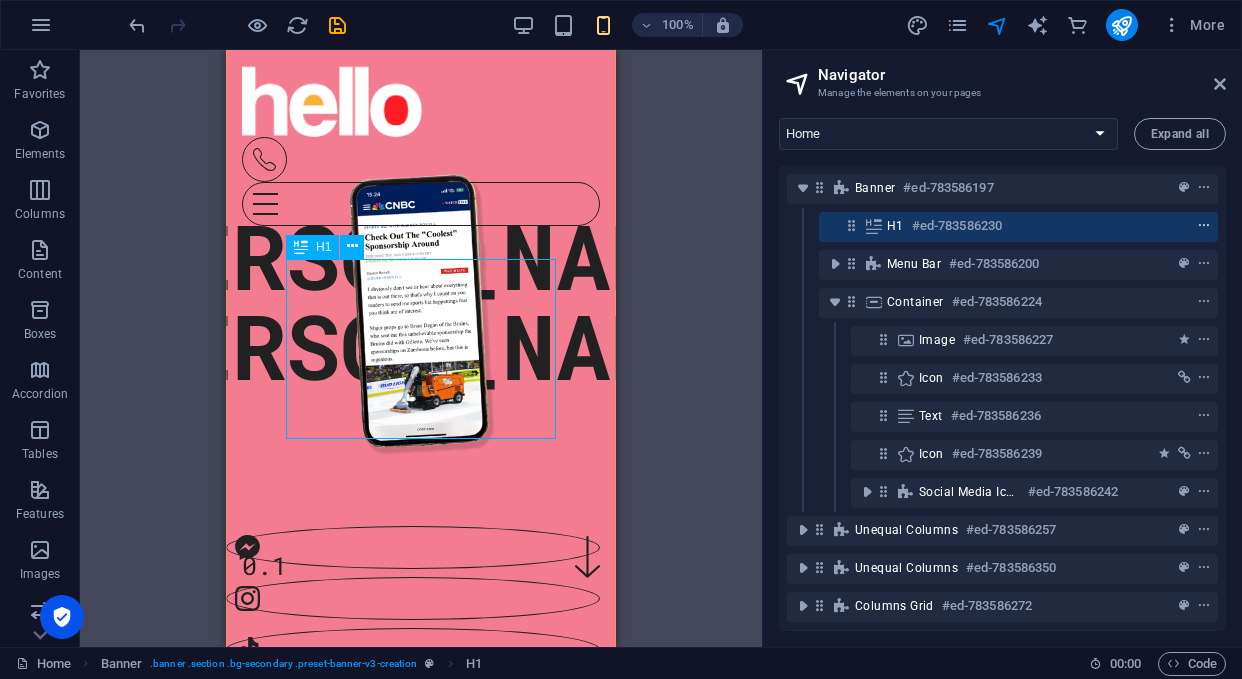 click at bounding box center [1204, 226] 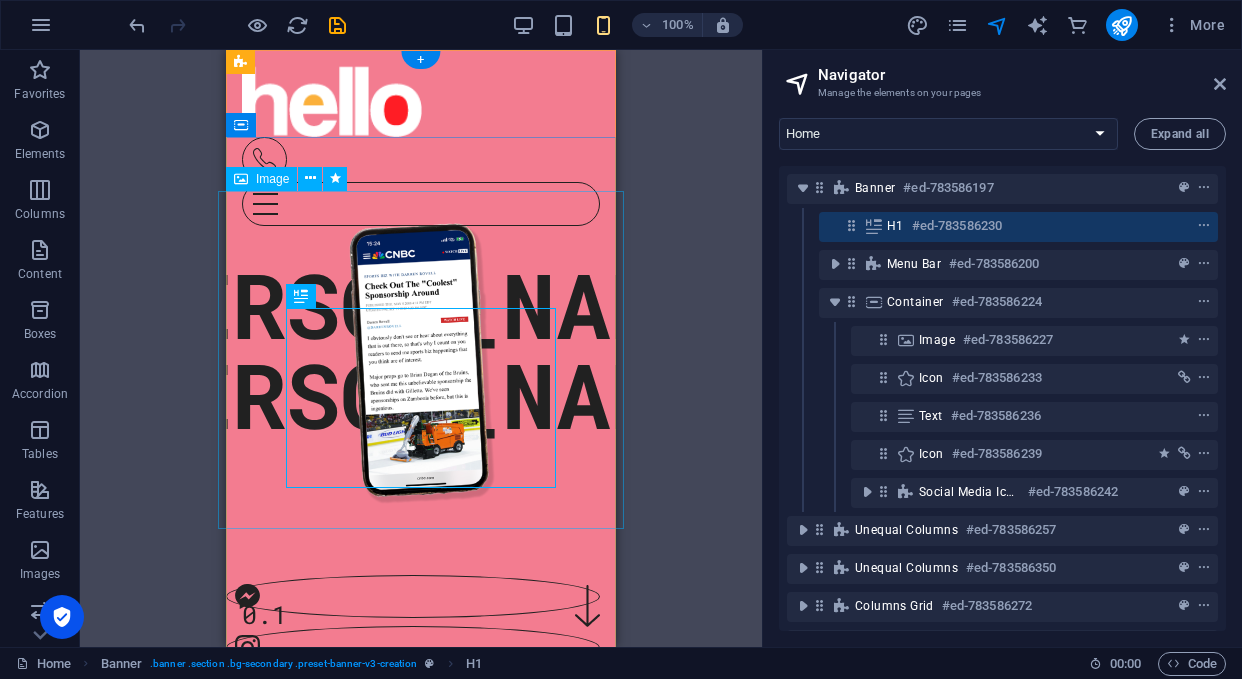 scroll, scrollTop: 0, scrollLeft: 0, axis: both 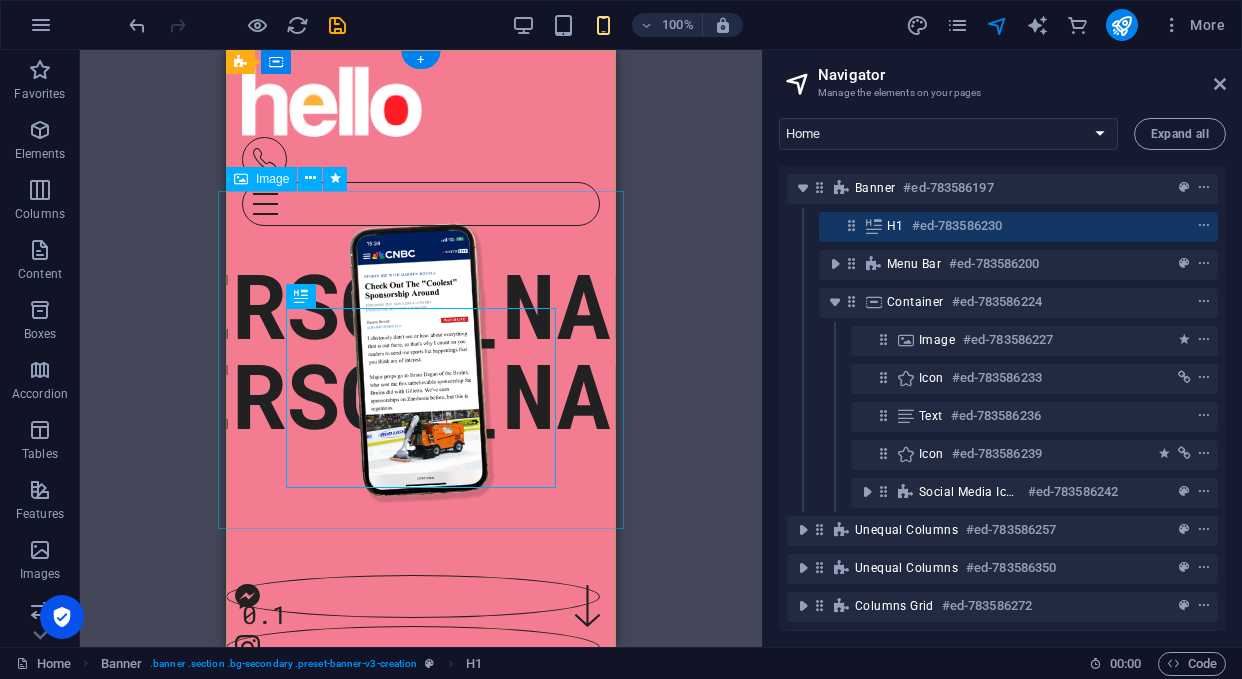 click at bounding box center (421, 360) 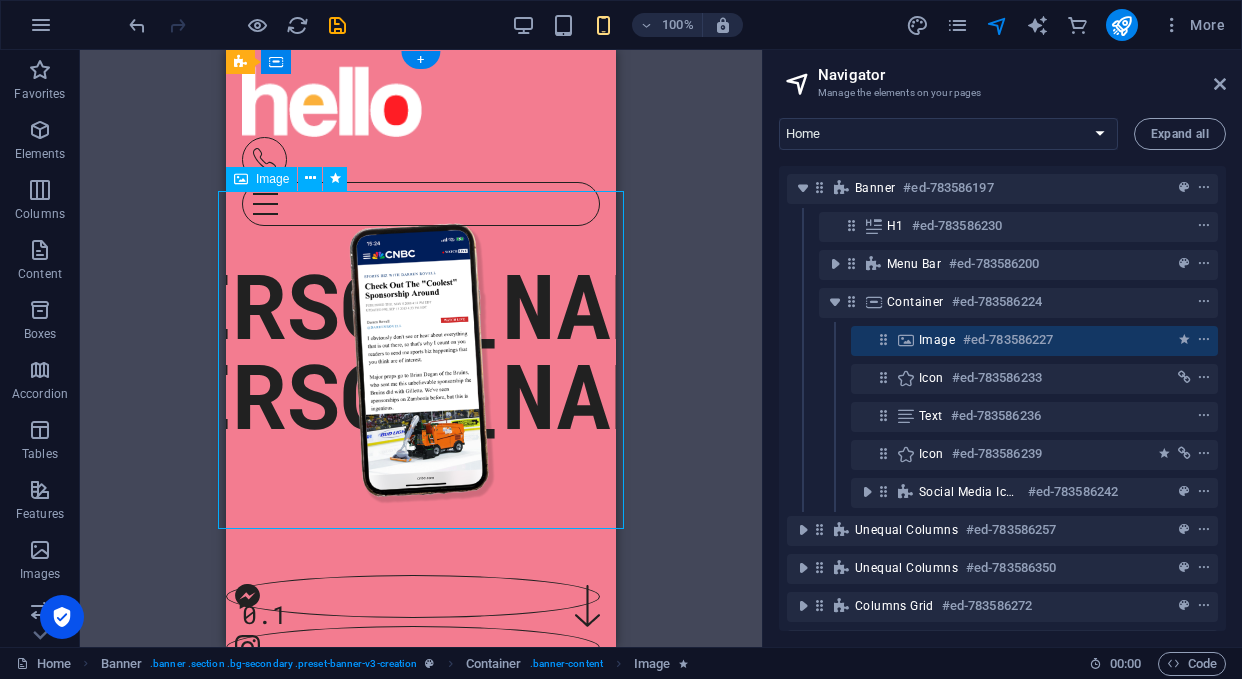 click at bounding box center [421, 360] 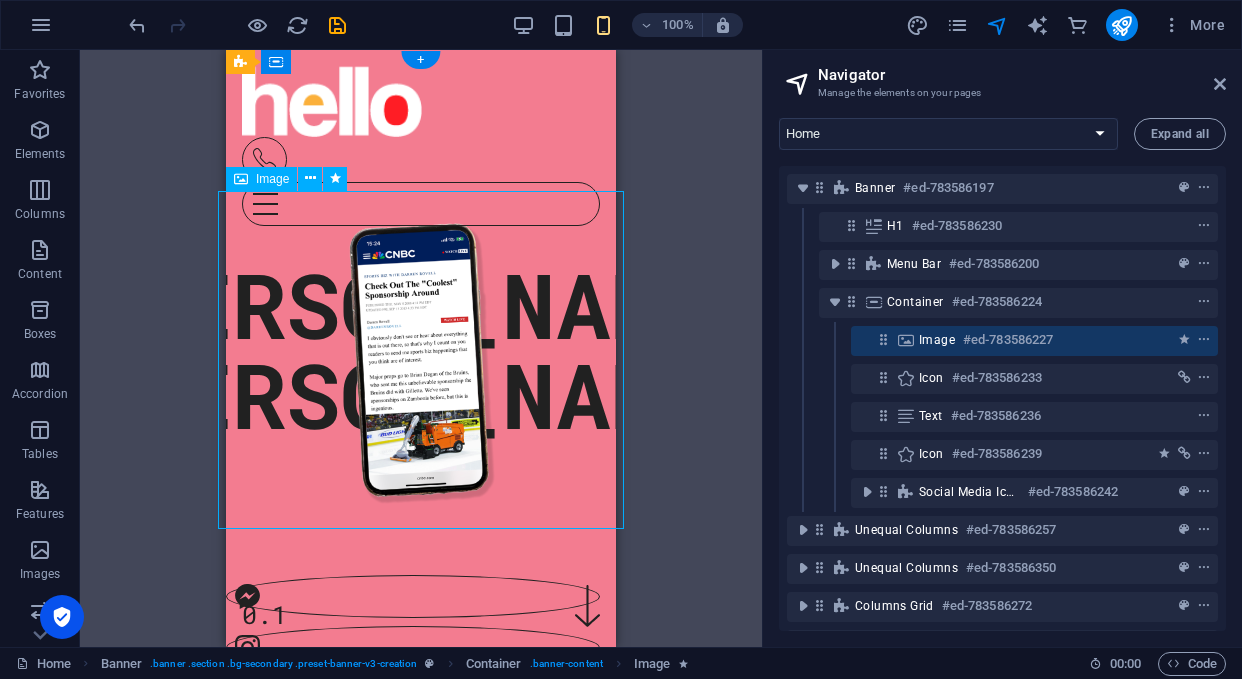 click at bounding box center [421, 360] 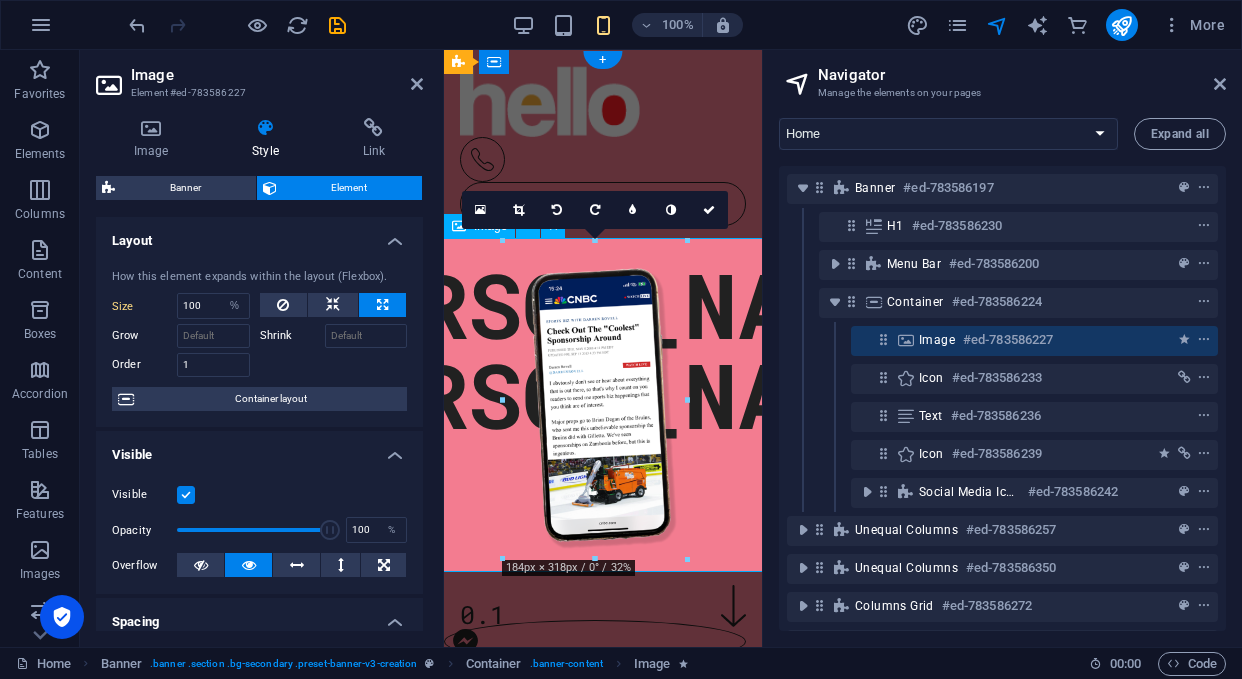 click at bounding box center (603, 405) 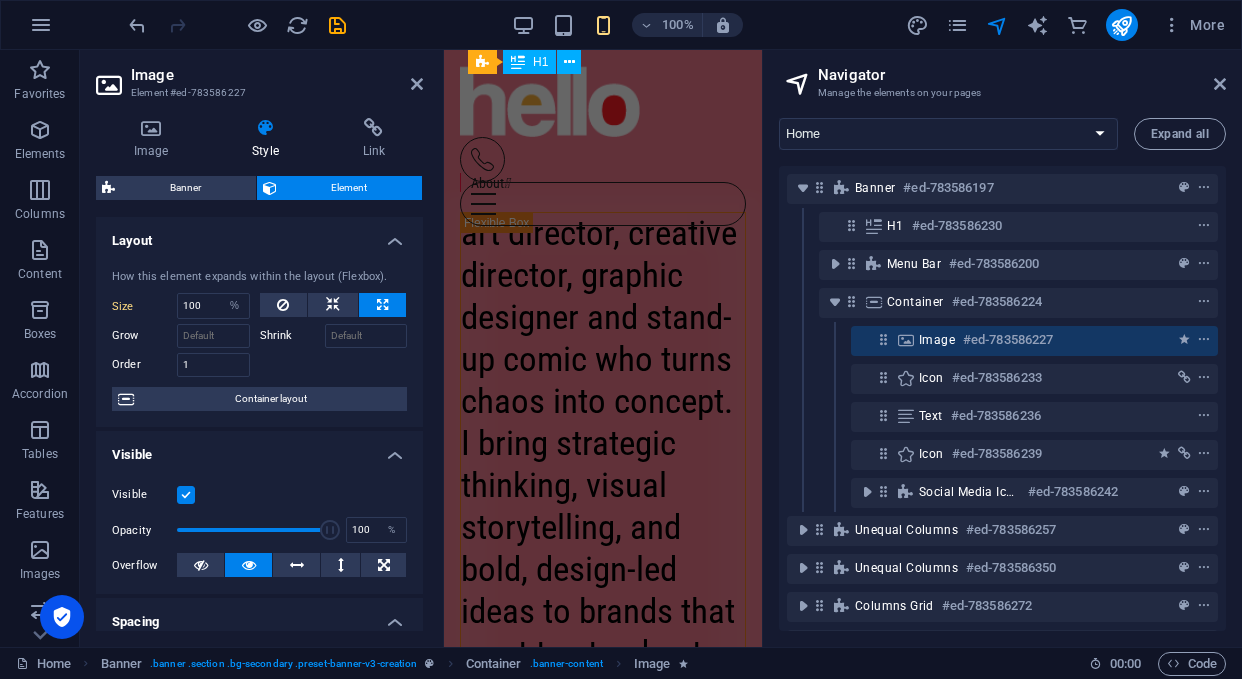 scroll, scrollTop: 775, scrollLeft: 0, axis: vertical 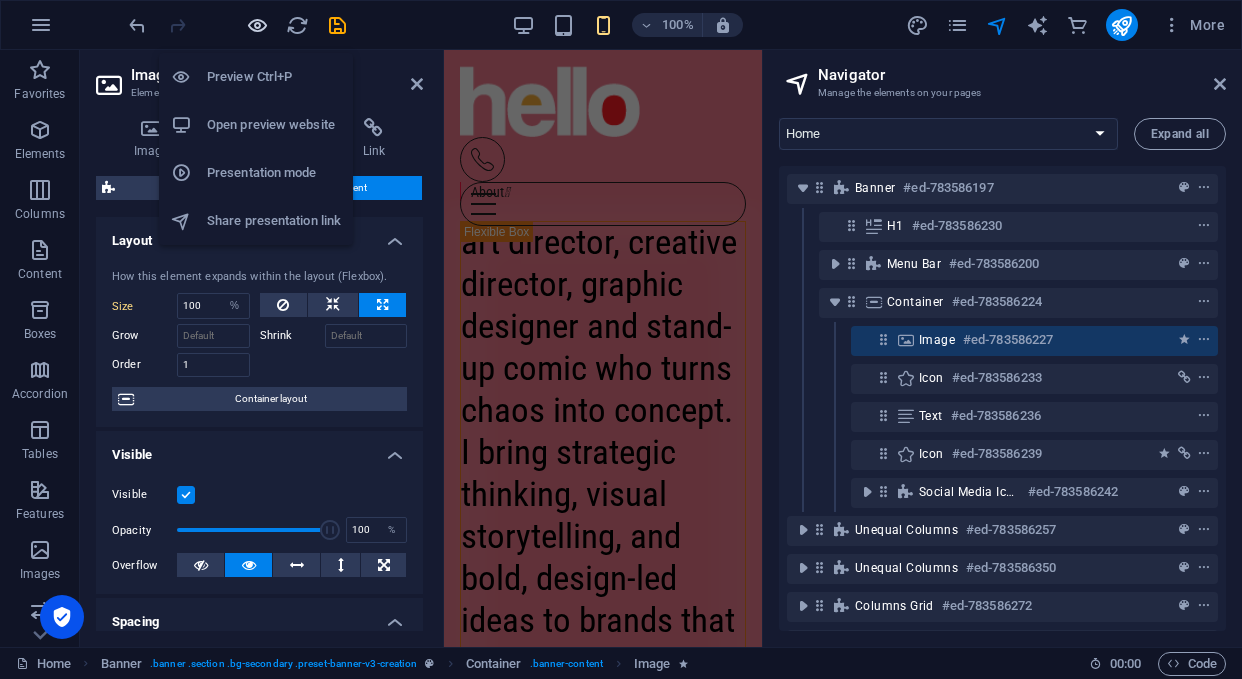 click at bounding box center [257, 25] 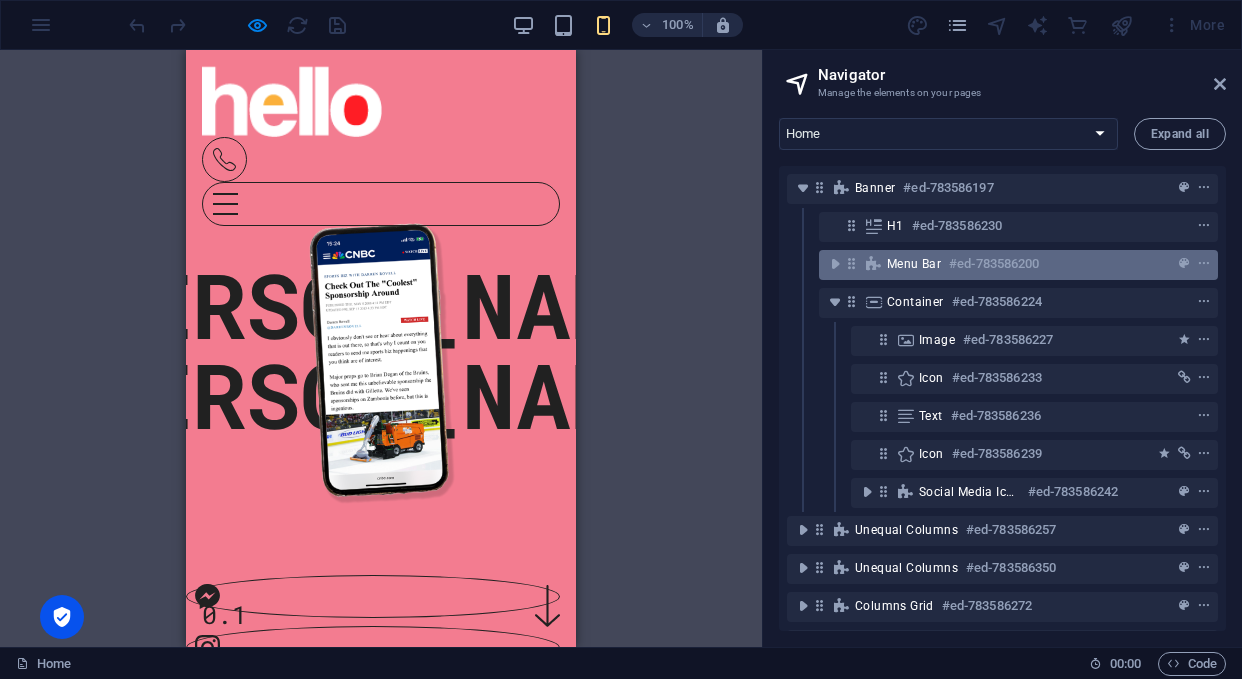 scroll, scrollTop: 0, scrollLeft: 0, axis: both 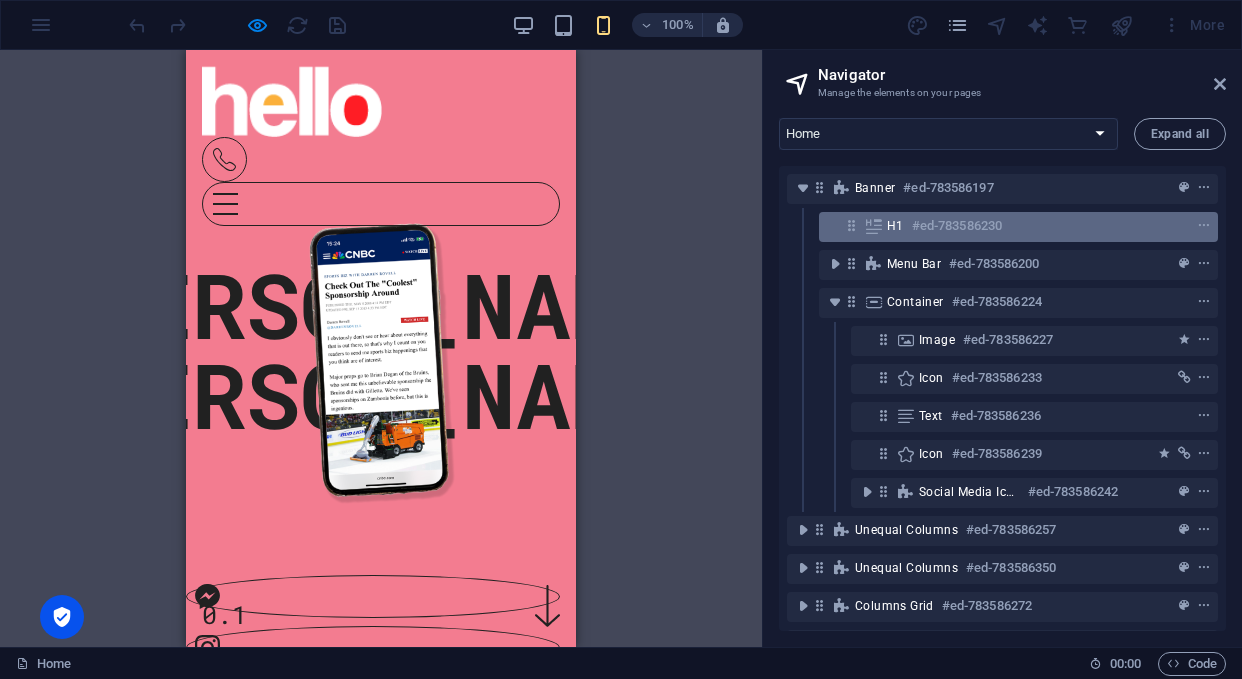 click at bounding box center (874, 226) 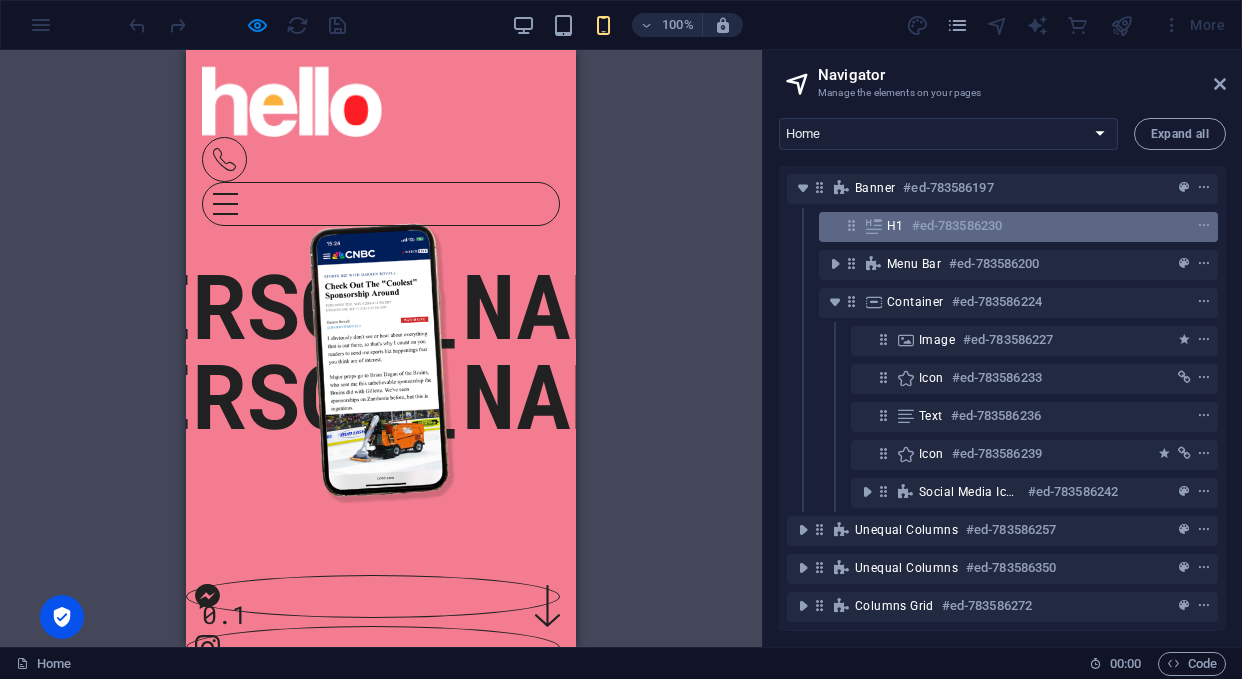 scroll, scrollTop: 49, scrollLeft: 0, axis: vertical 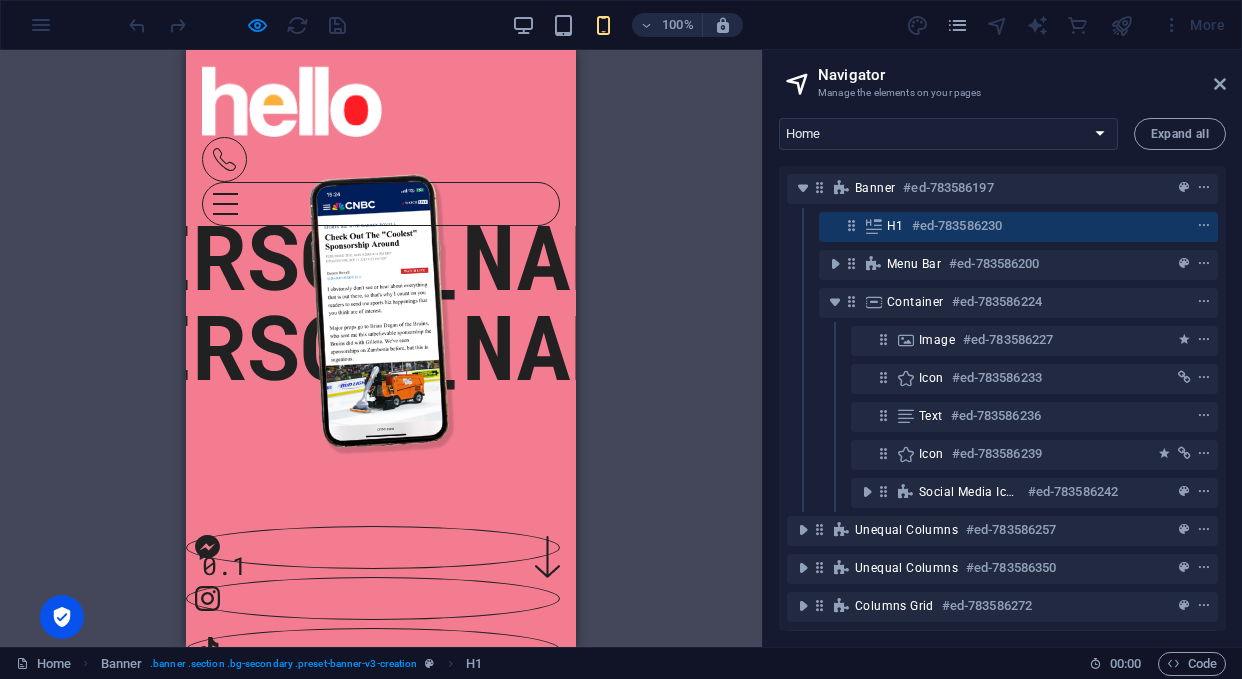 drag, startPoint x: 861, startPoint y: 225, endPoint x: 869, endPoint y: 280, distance: 55.578773 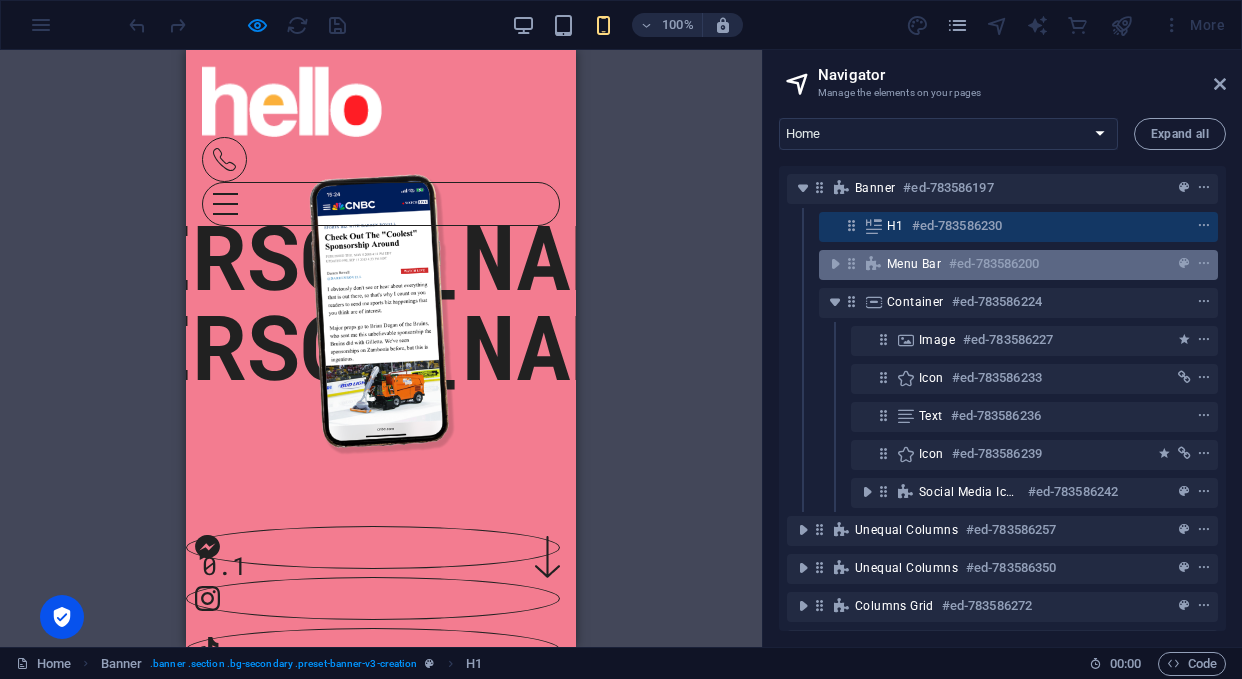 drag, startPoint x: 1121, startPoint y: 229, endPoint x: 1049, endPoint y: 253, distance: 75.89466 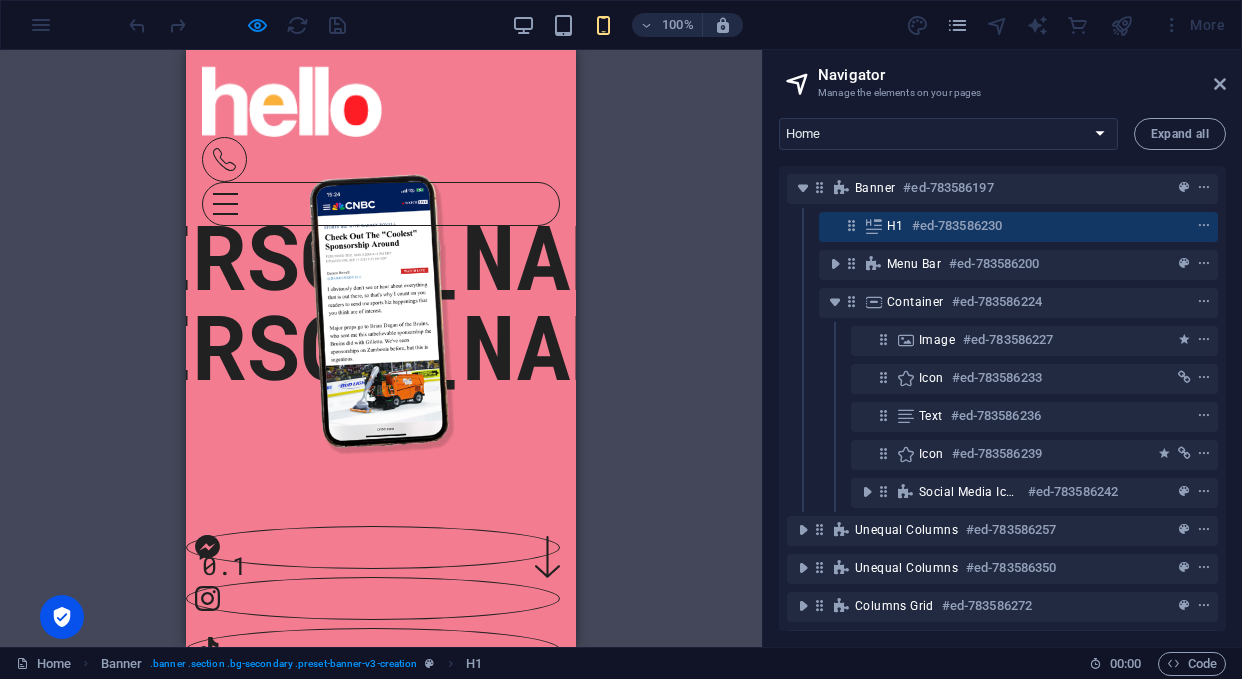 click on "H1 #ed-783586230" at bounding box center [1018, 227] 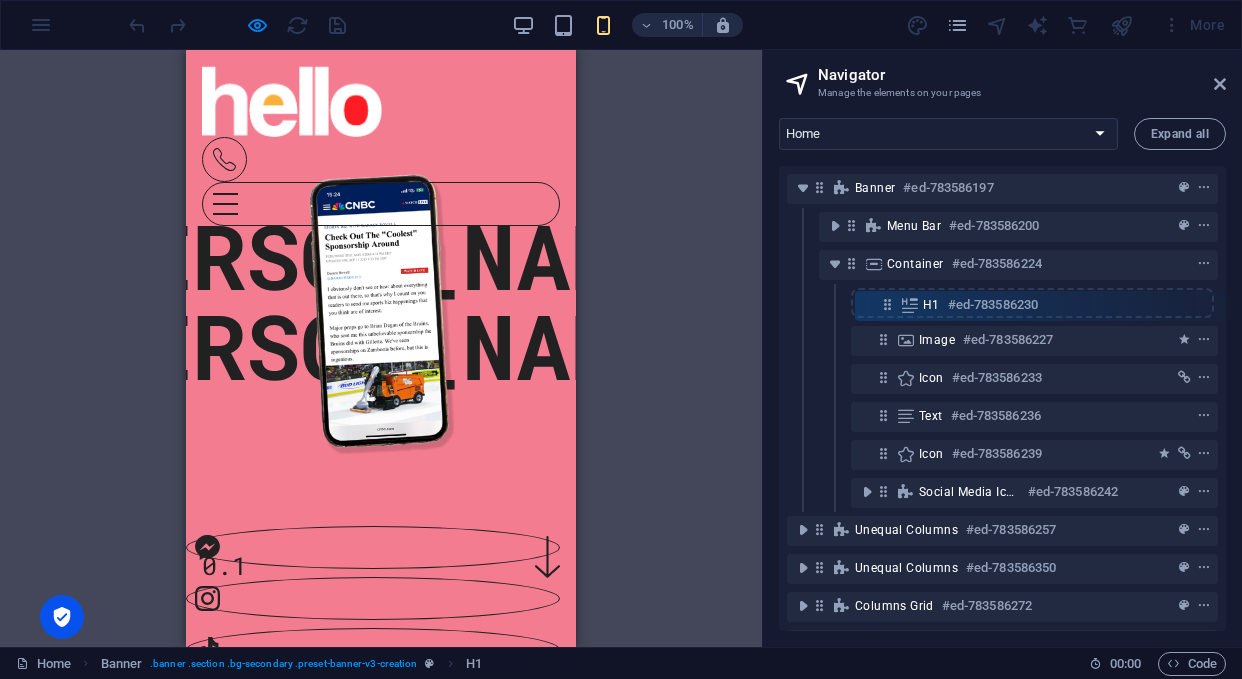 drag, startPoint x: 857, startPoint y: 224, endPoint x: 893, endPoint y: 308, distance: 91.389275 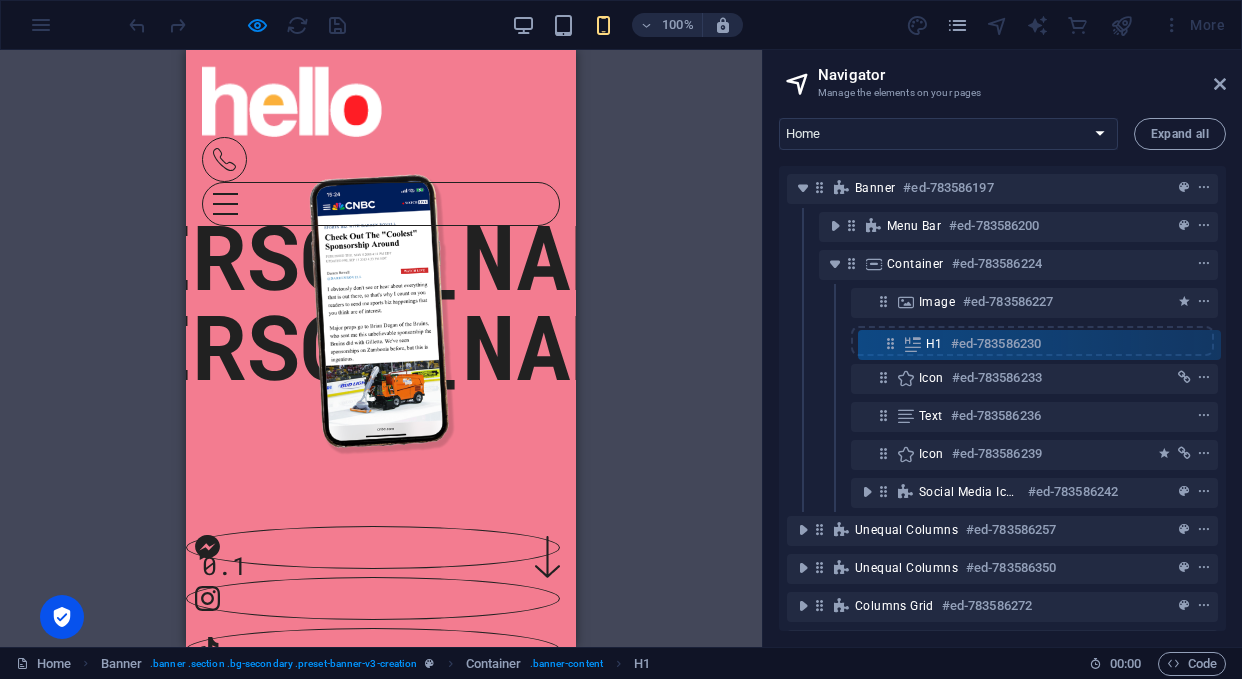 drag, startPoint x: 884, startPoint y: 299, endPoint x: 884, endPoint y: 347, distance: 48 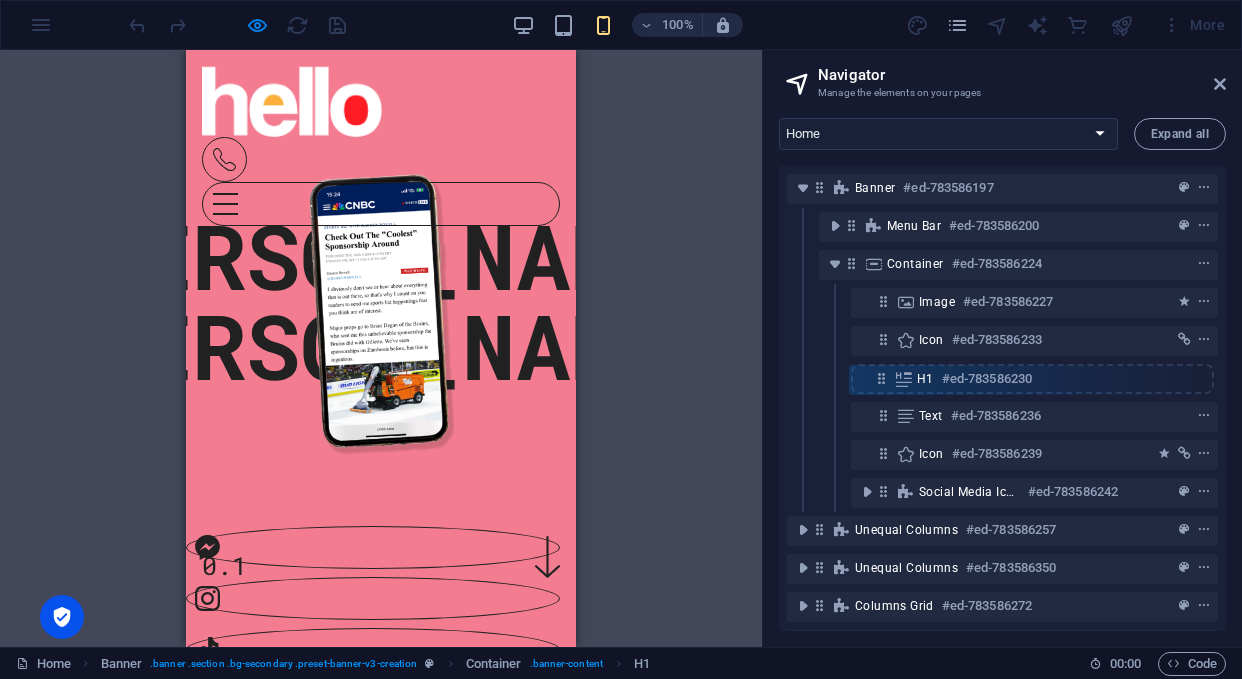 drag, startPoint x: 890, startPoint y: 341, endPoint x: 887, endPoint y: 386, distance: 45.099888 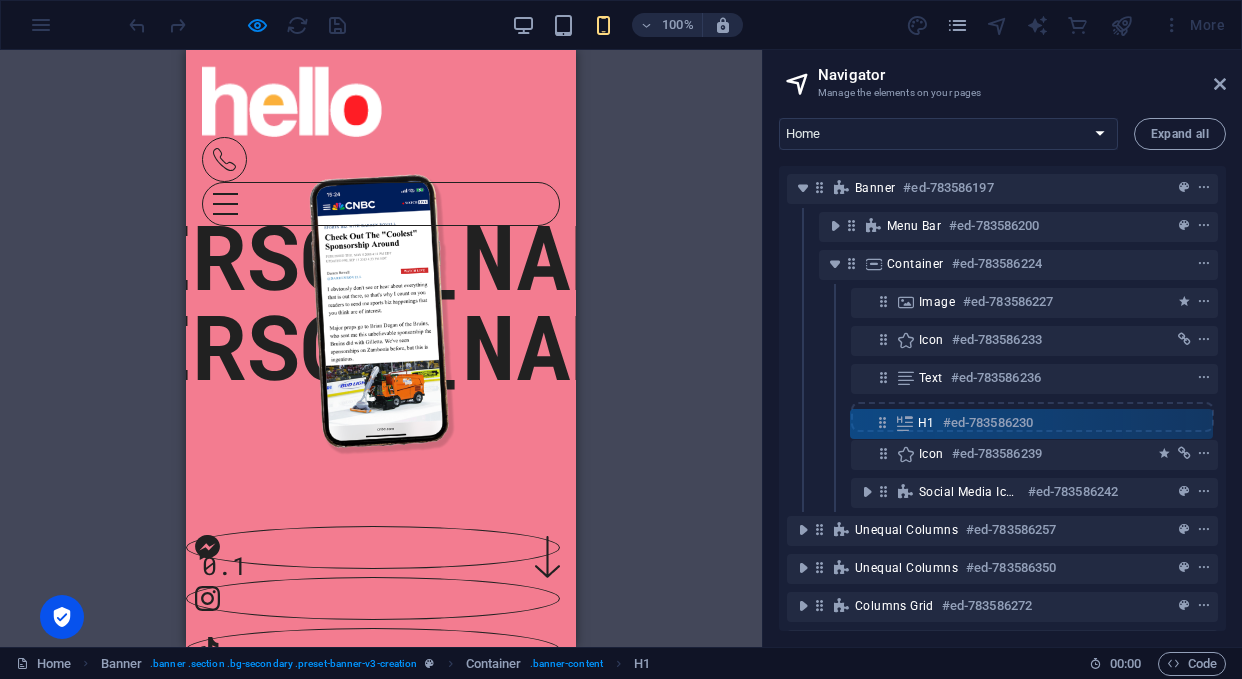 drag, startPoint x: 884, startPoint y: 381, endPoint x: 884, endPoint y: 430, distance: 49 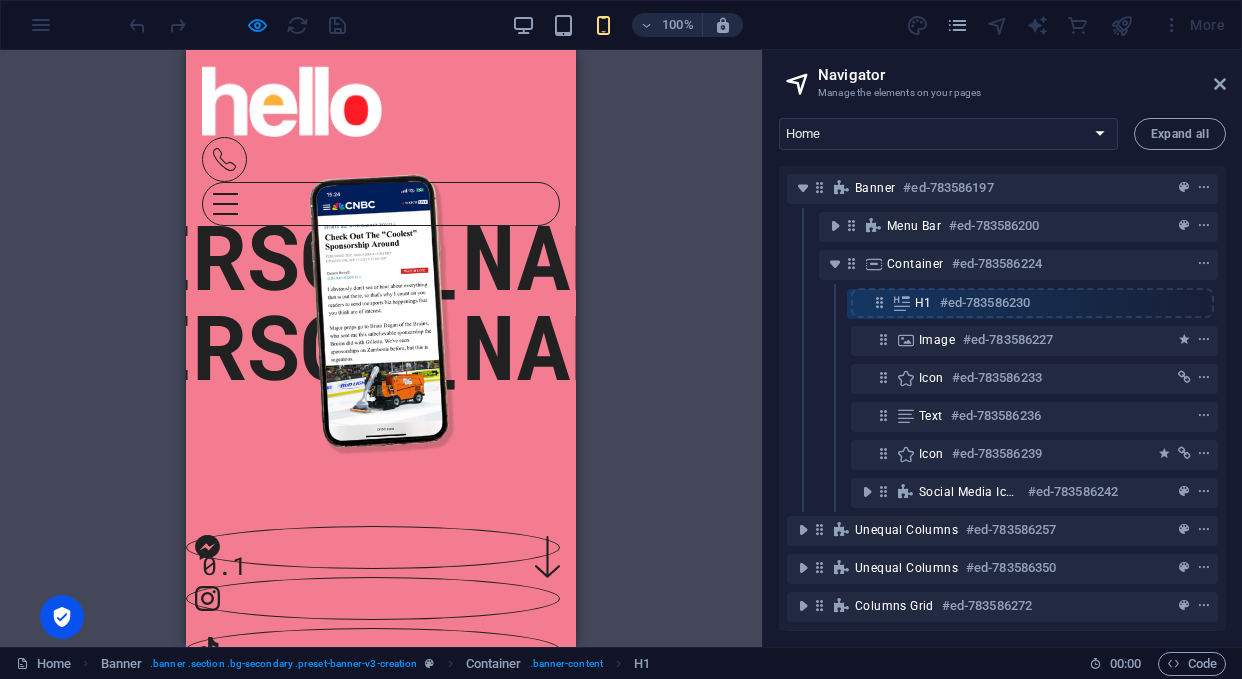 drag, startPoint x: 886, startPoint y: 416, endPoint x: 883, endPoint y: 288, distance: 128.03516 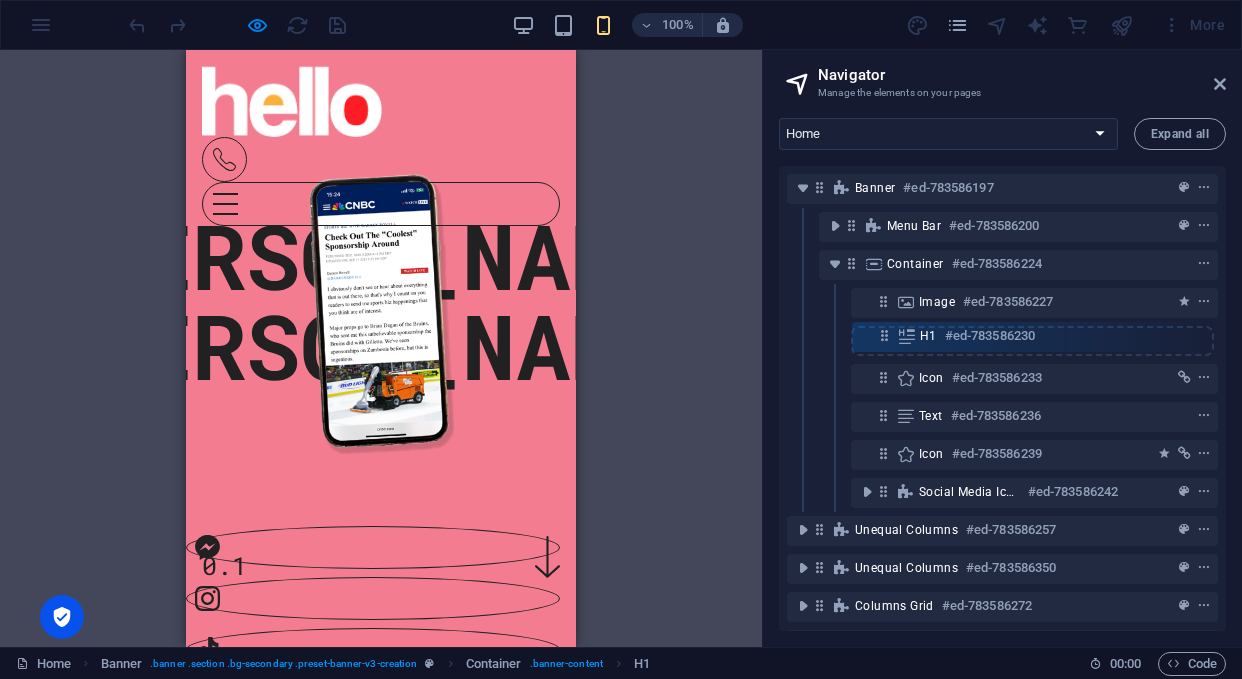 drag, startPoint x: 881, startPoint y: 300, endPoint x: 881, endPoint y: 340, distance: 40 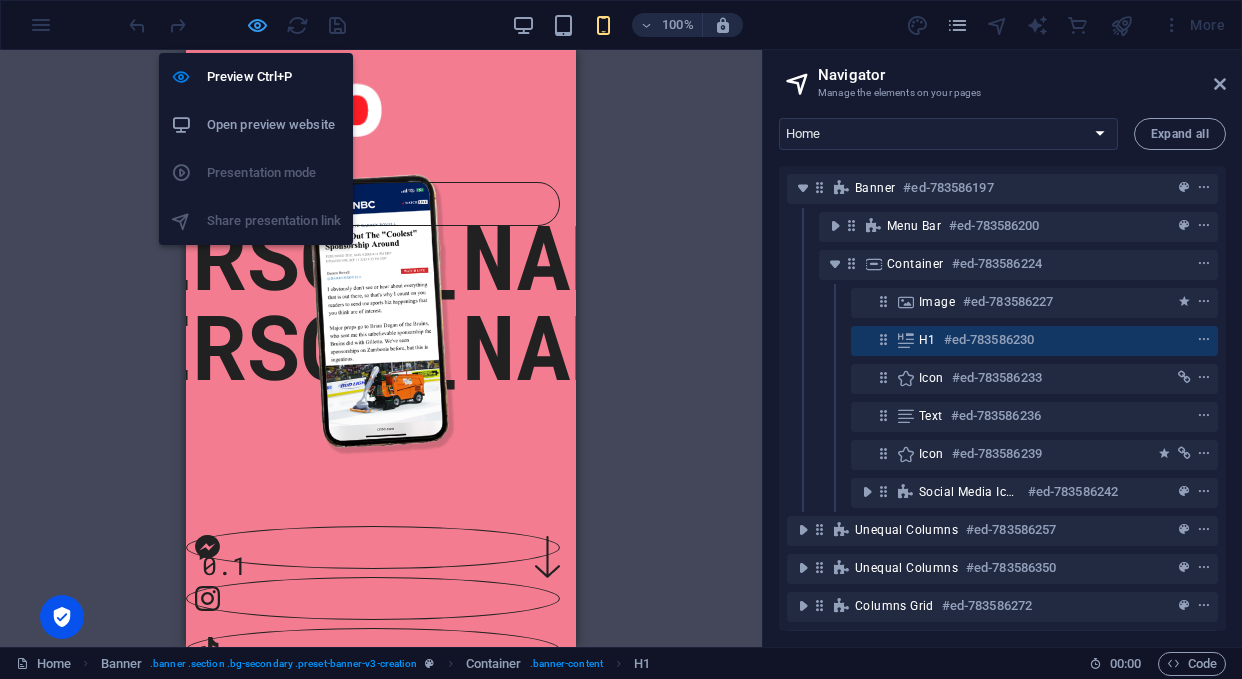 click at bounding box center (257, 25) 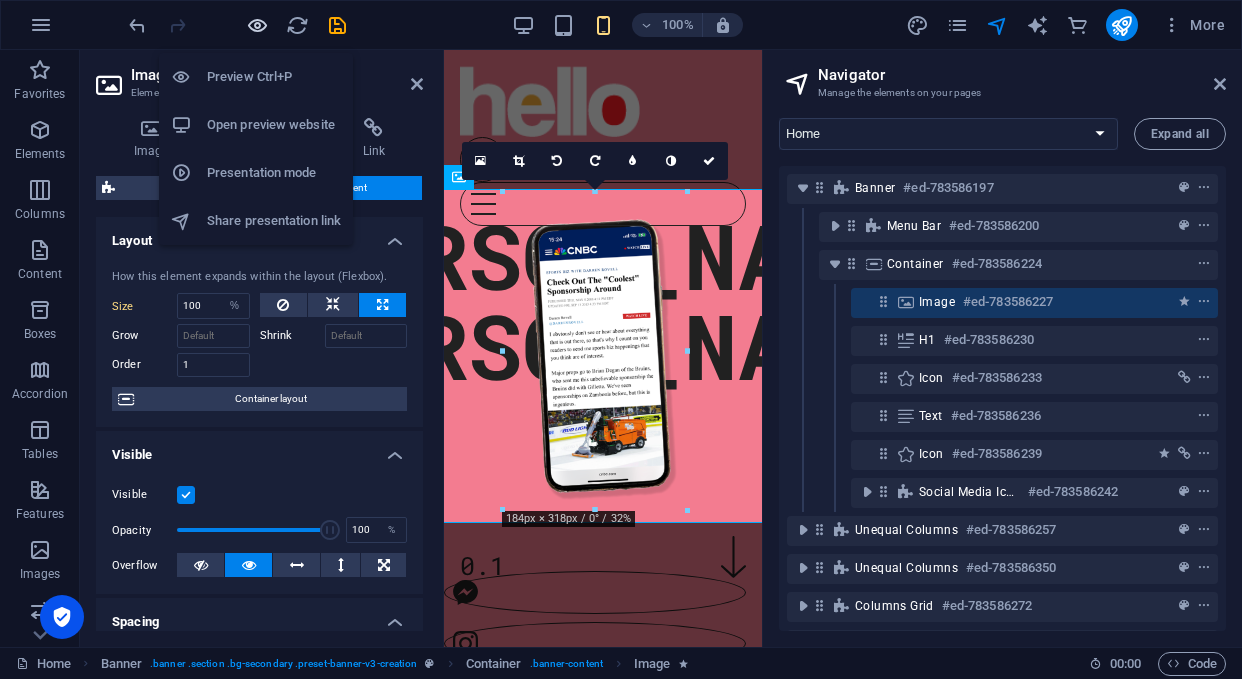 click at bounding box center [257, 25] 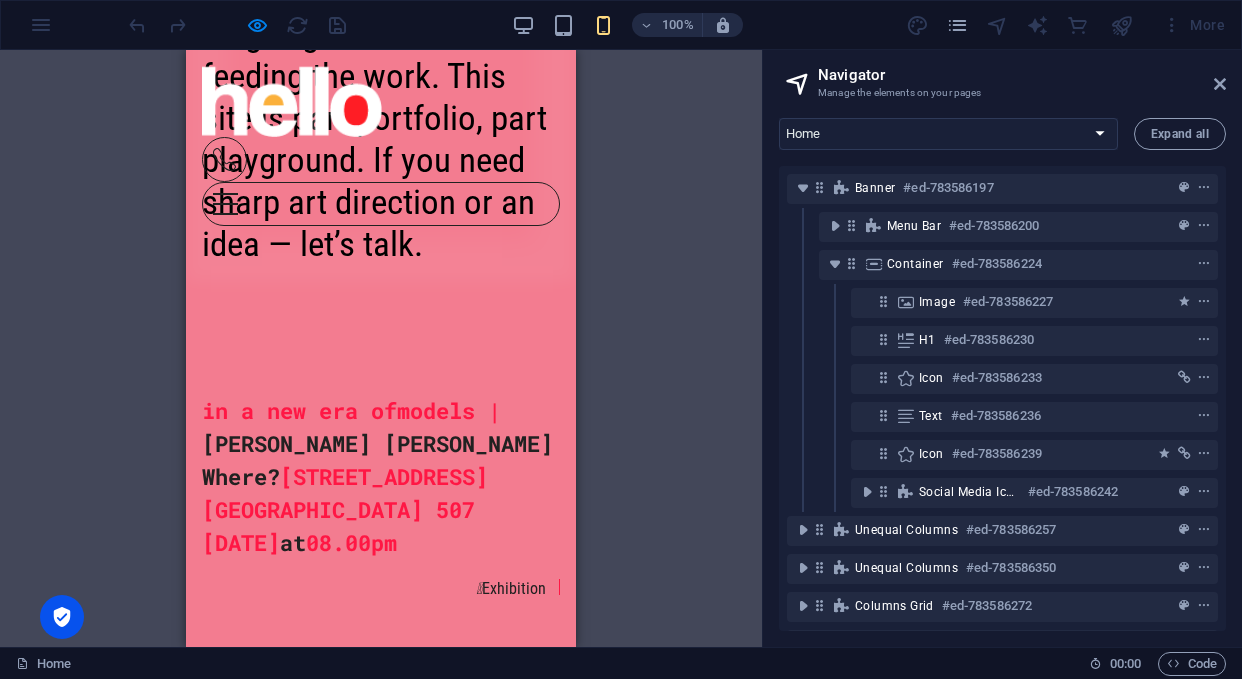 scroll, scrollTop: 1776, scrollLeft: 0, axis: vertical 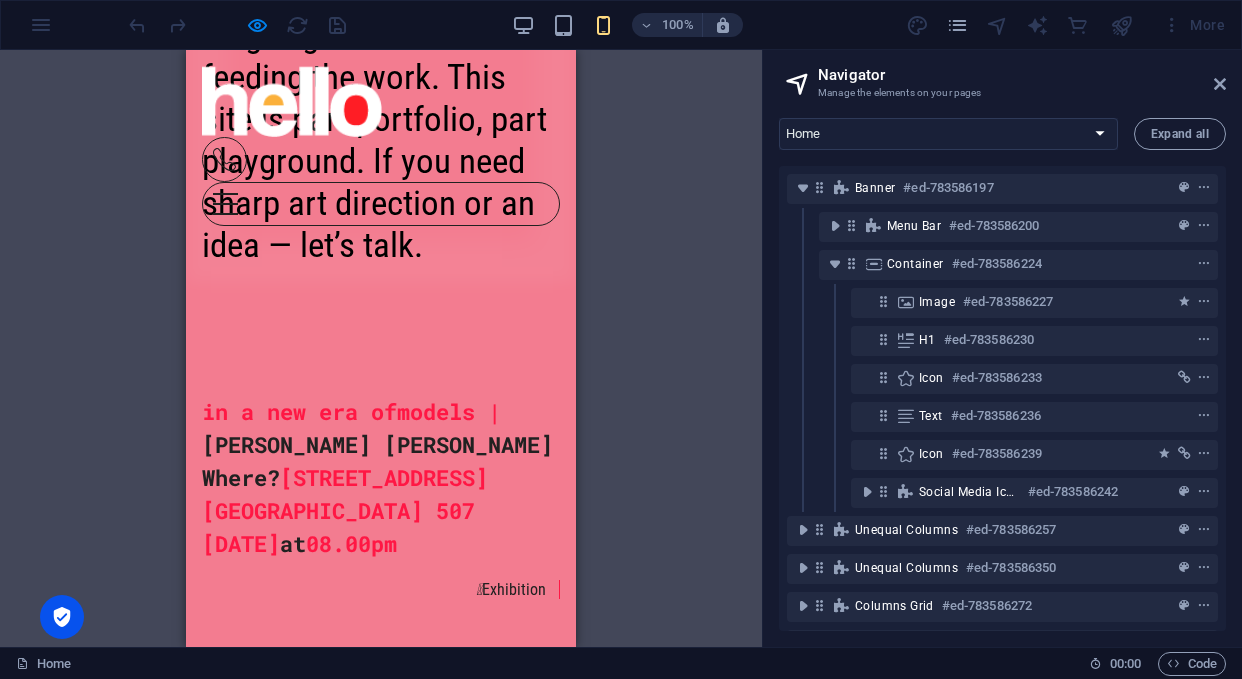 click on "in a new era of  models |  jason   wren" at bounding box center [381, 428] 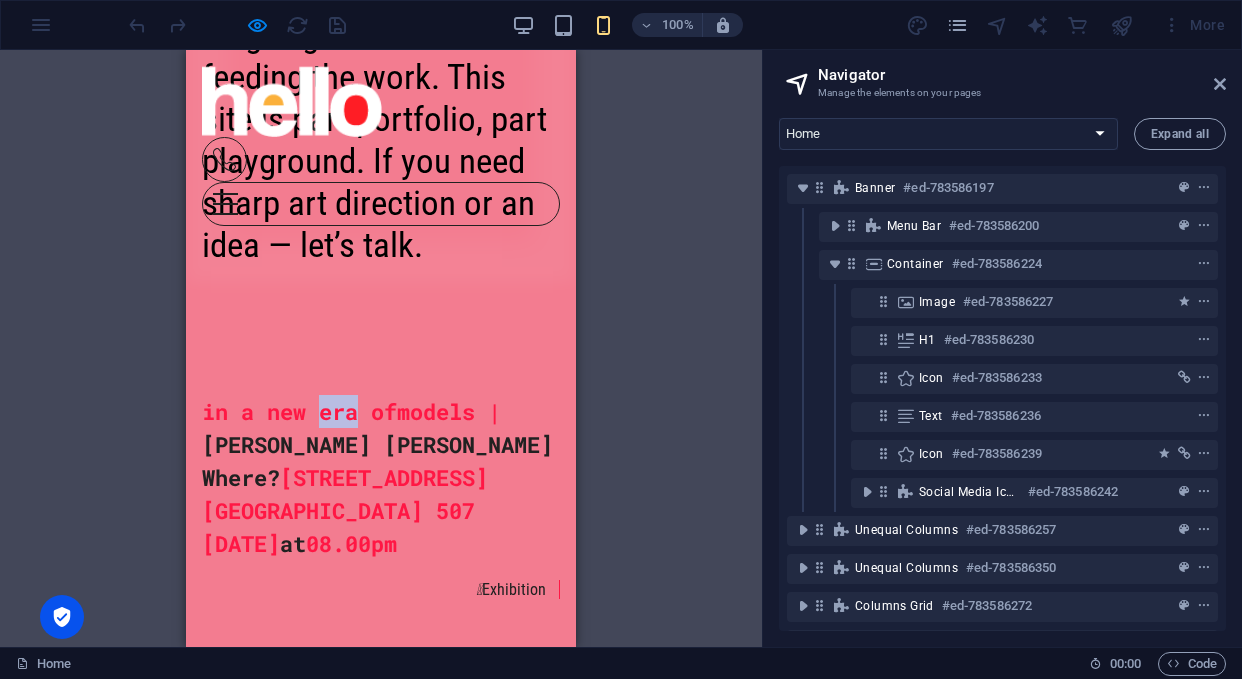click on "in a new era of  models |  jason   wren" at bounding box center [381, 428] 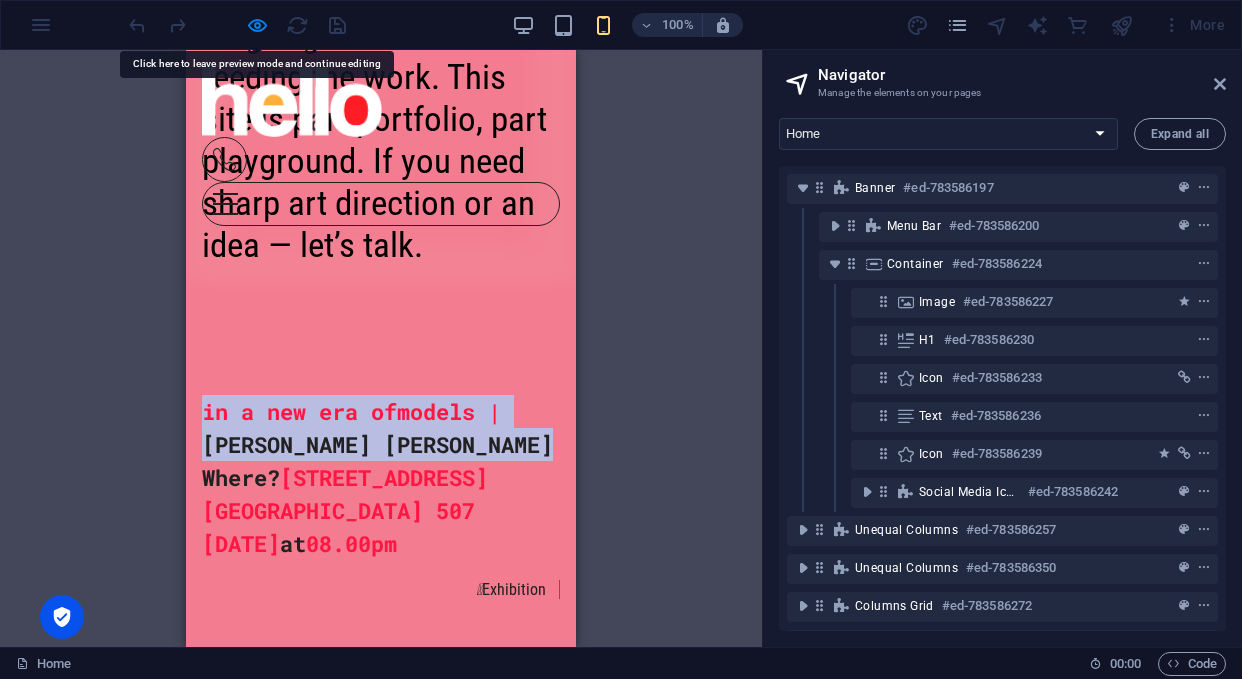 click on "in a new era of  models |  jason   wren" at bounding box center [381, 428] 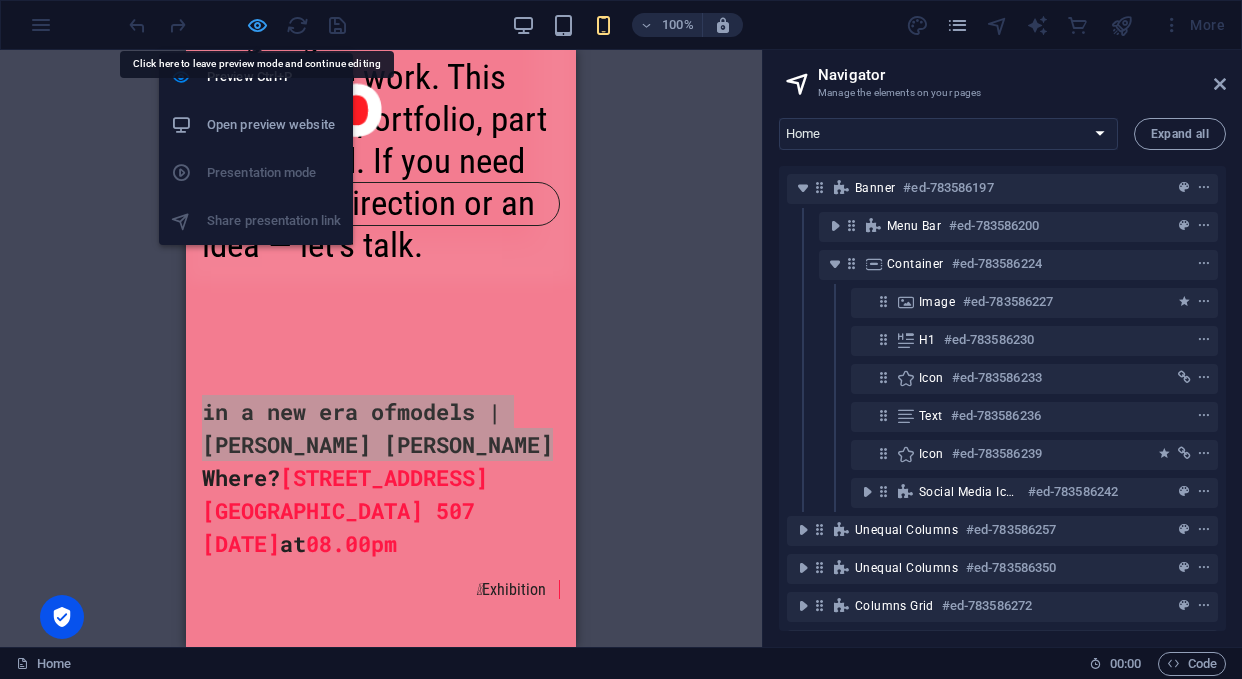 click at bounding box center [257, 25] 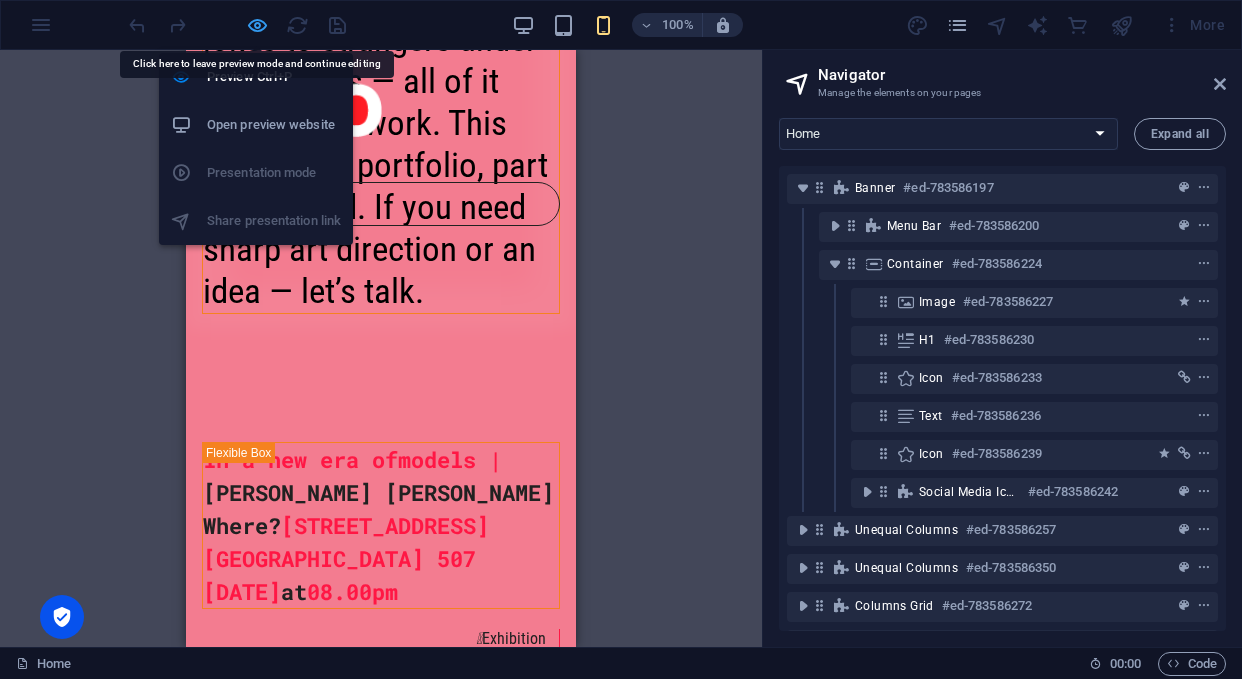 select on "%" 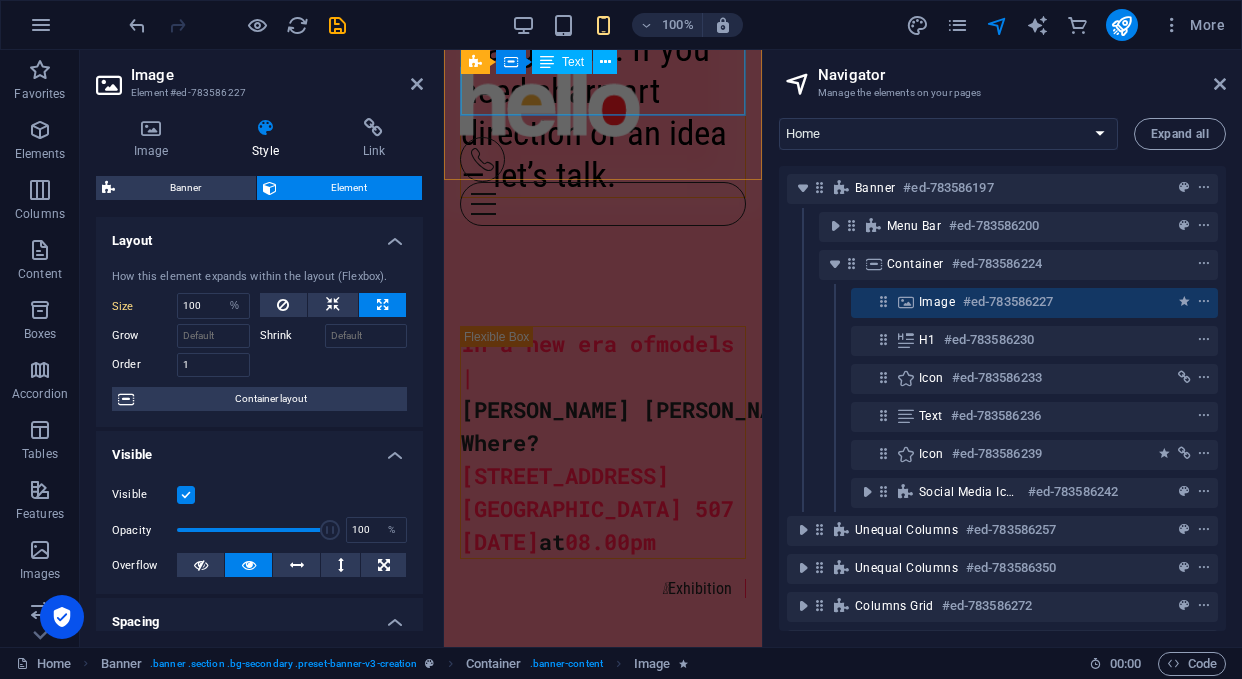 scroll, scrollTop: 2188, scrollLeft: 0, axis: vertical 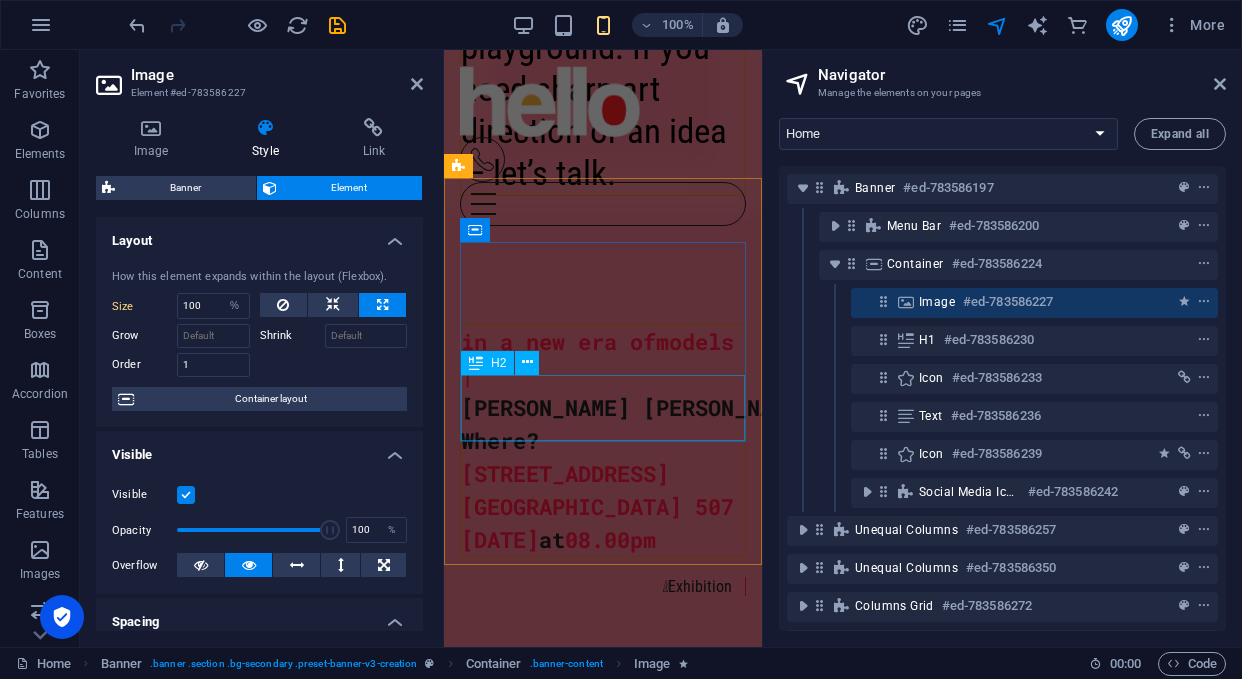 click on "Saturday June 25, 2022  at  08.00pm" at bounding box center (603, 539) 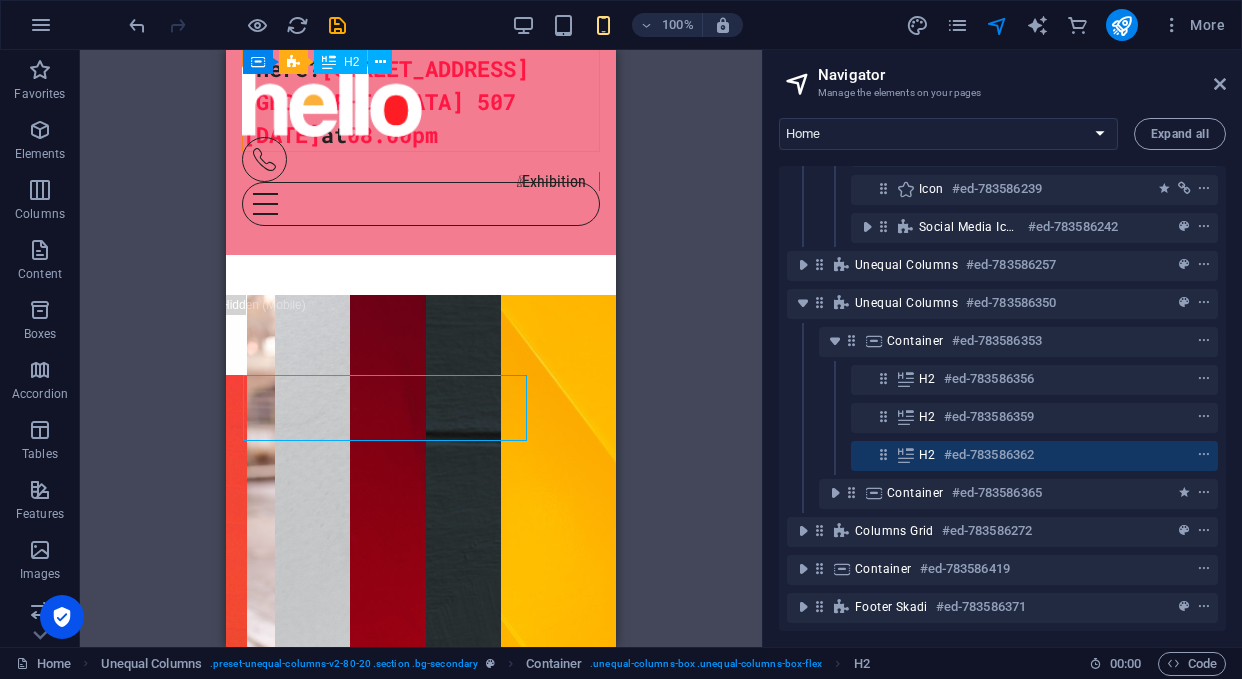 scroll, scrollTop: 281, scrollLeft: 0, axis: vertical 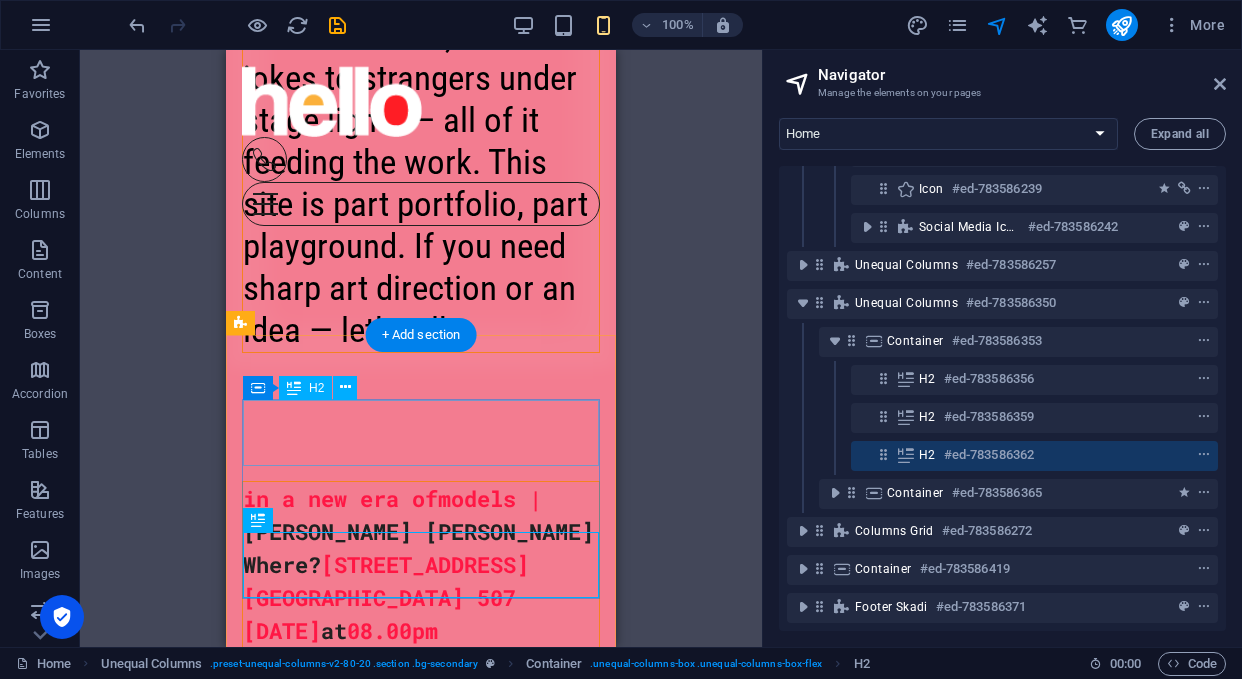 click on "in a new era of  models |  jason   wren" at bounding box center [421, 515] 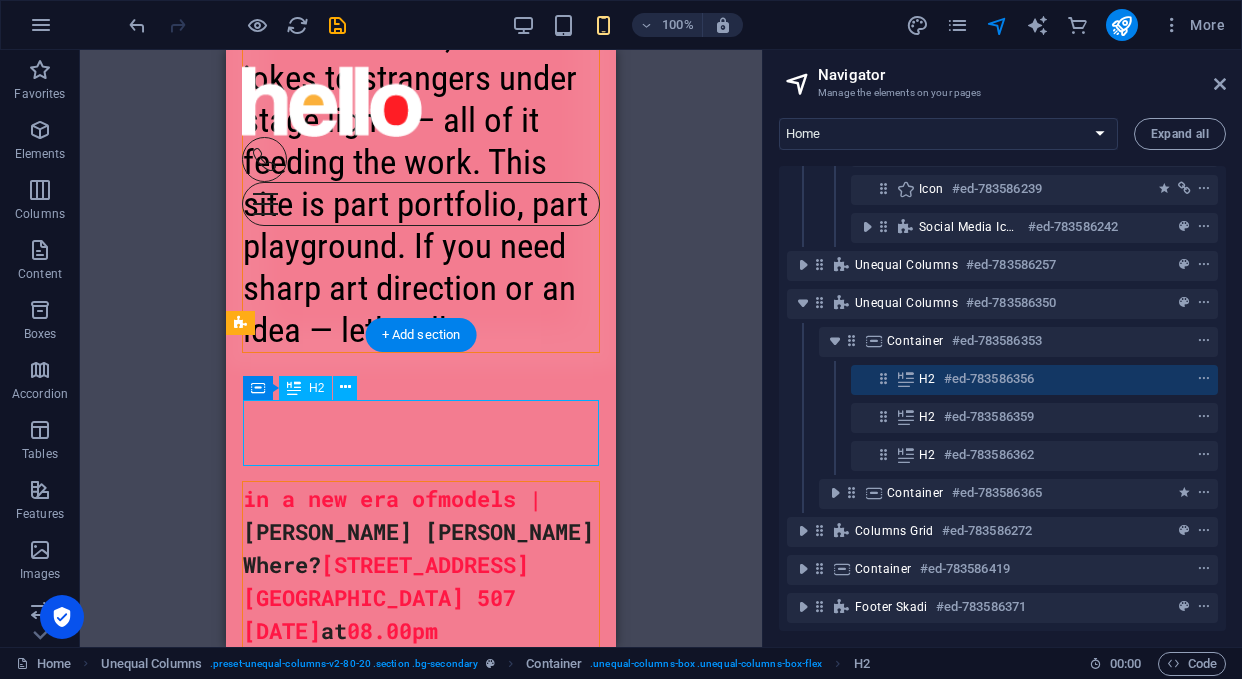 click on "in a new era of  models |  jason   wren" at bounding box center (421, 515) 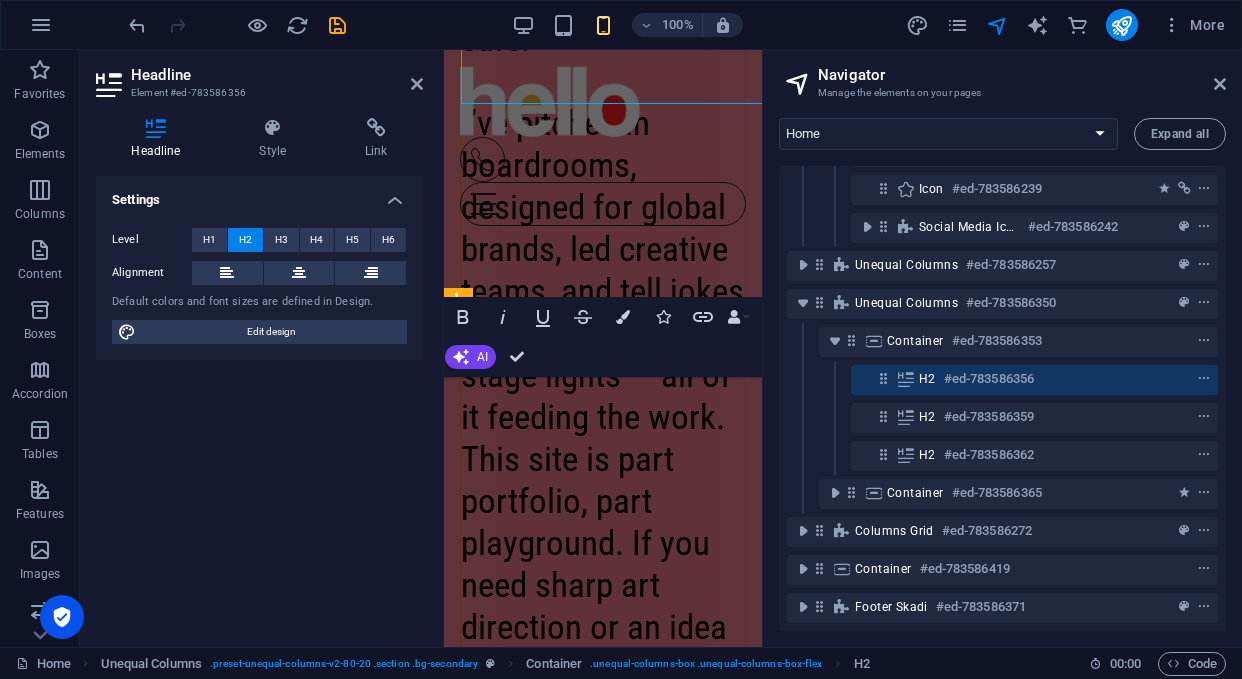 scroll, scrollTop: 2054, scrollLeft: 0, axis: vertical 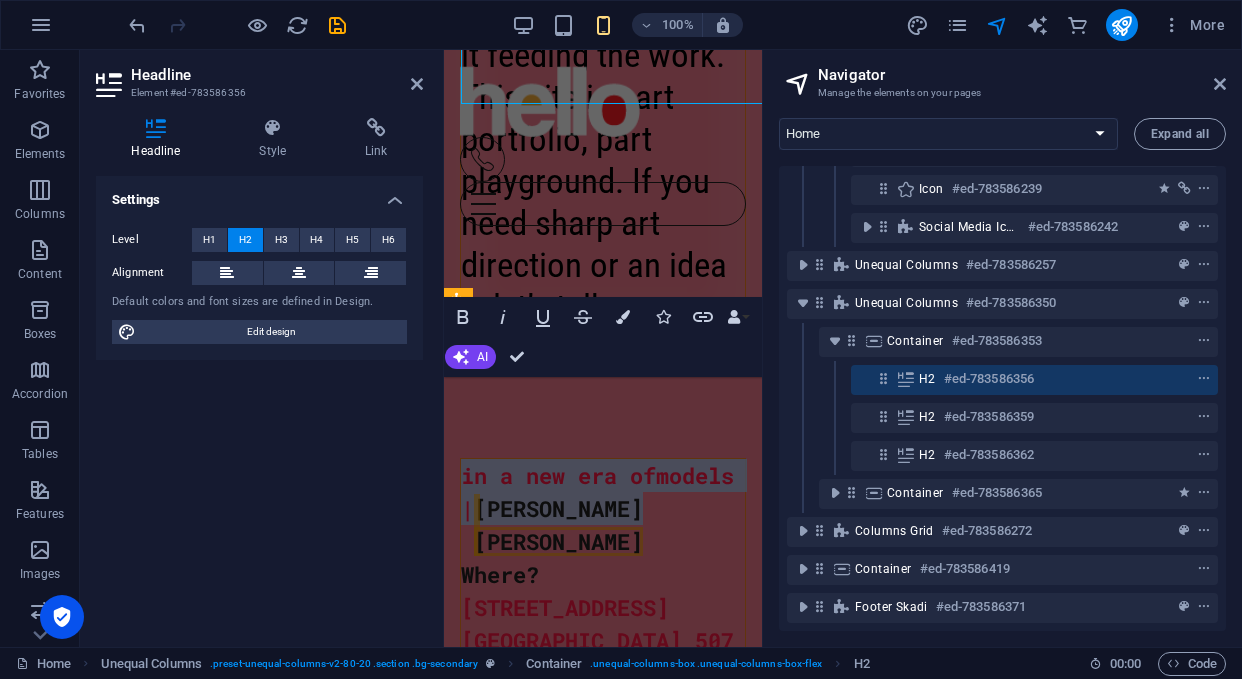 click at bounding box center [441, 348] 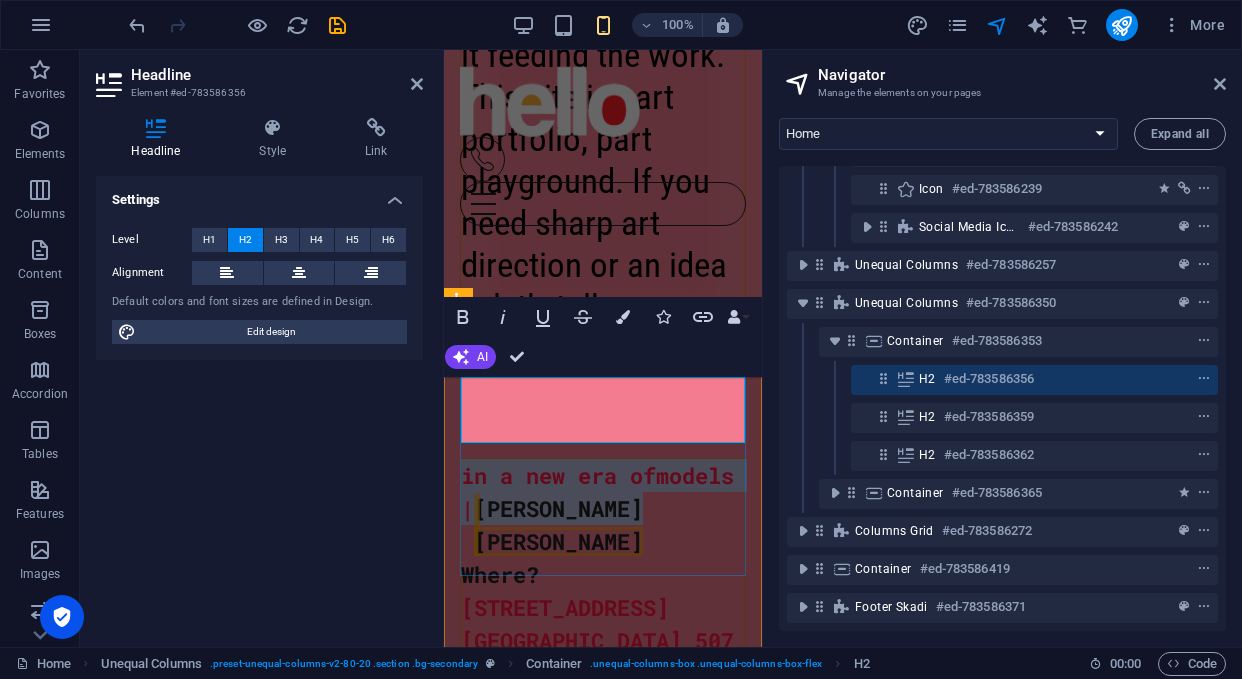 click on "models |" at bounding box center [597, 492] 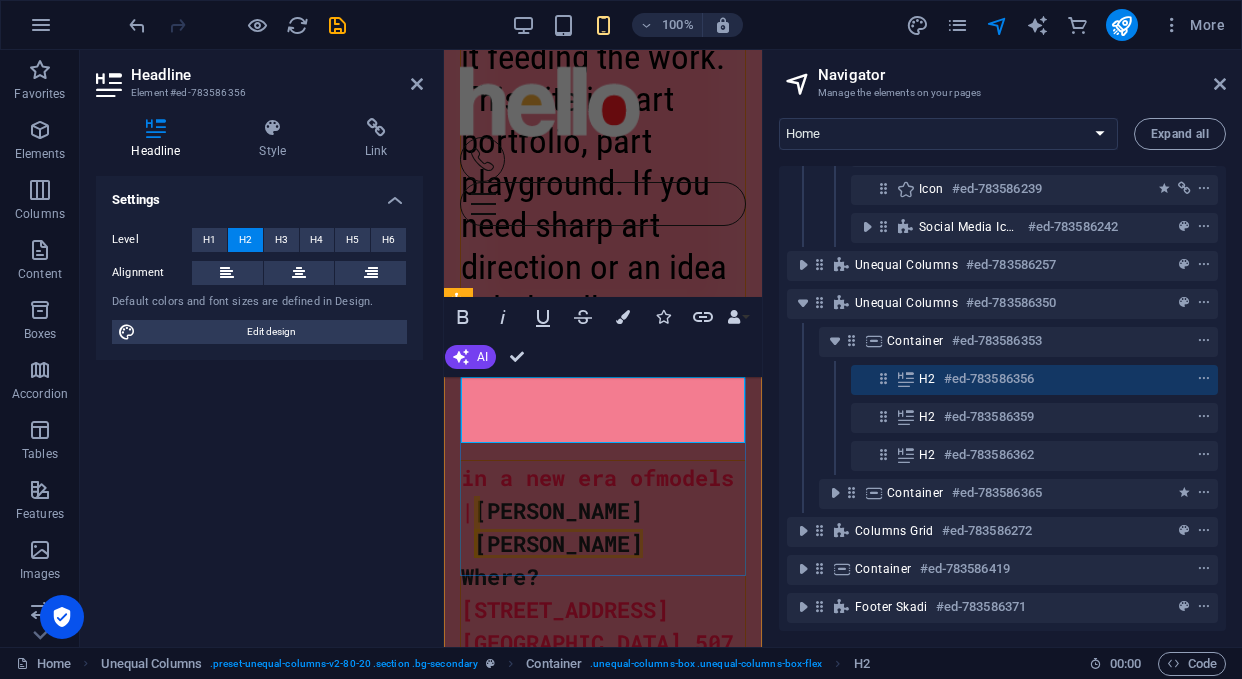 scroll, scrollTop: 2054, scrollLeft: 0, axis: vertical 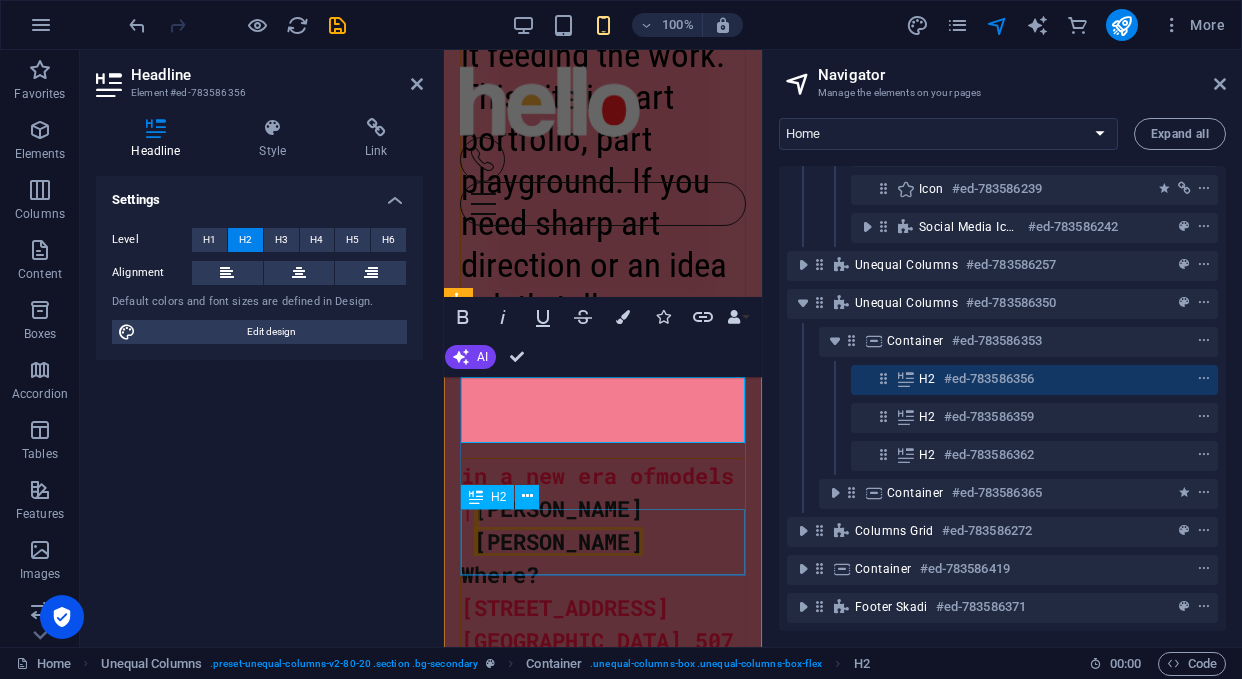 click on "Saturday June 25, 2022  at  08.00pm" at bounding box center [603, 673] 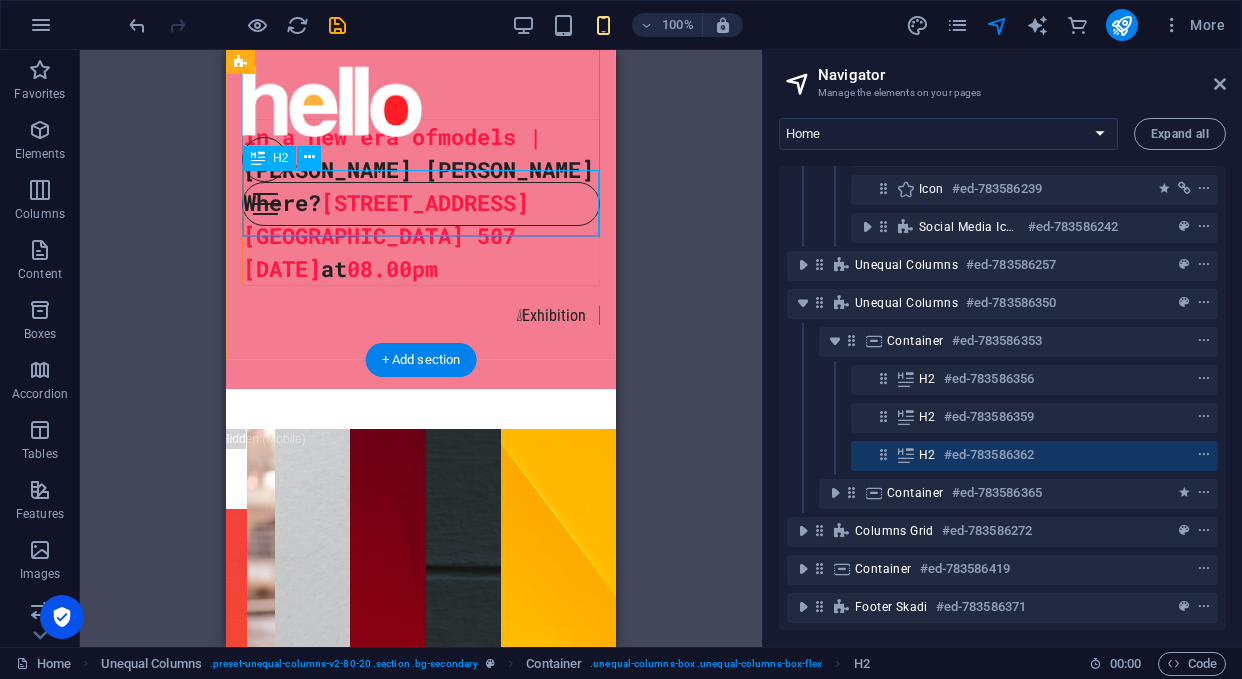 click on "Saturday June 25, 2022  at  08.00pm" at bounding box center (421, 268) 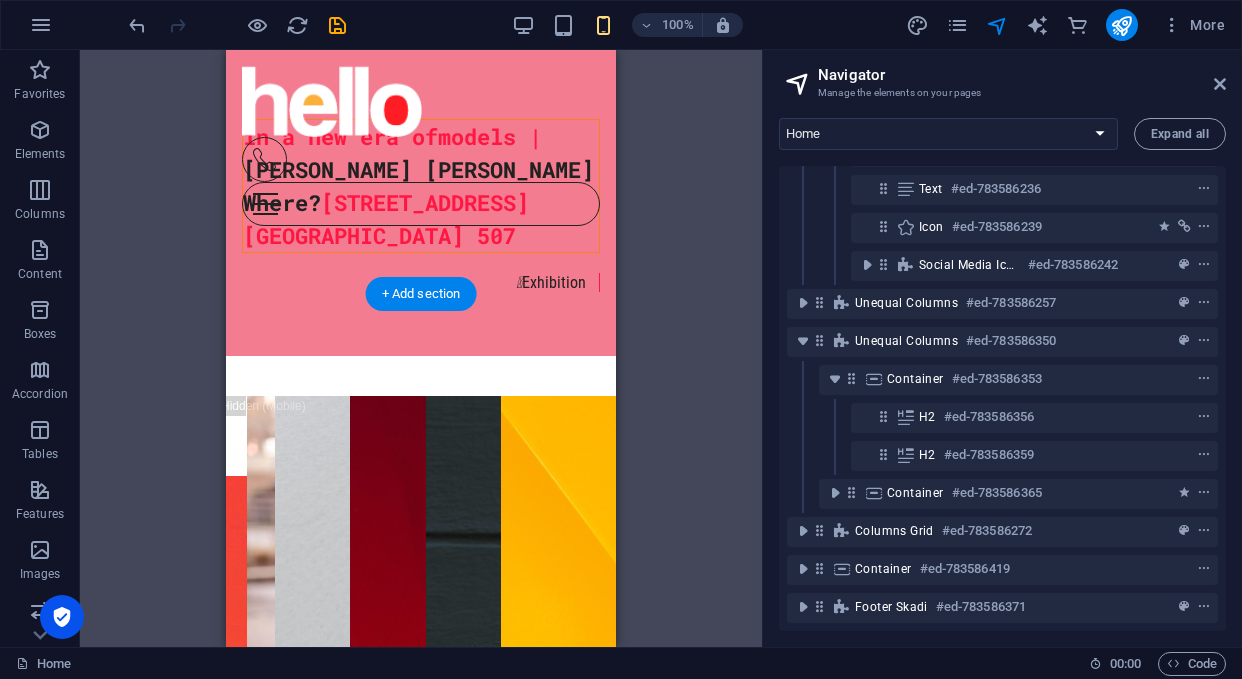 scroll, scrollTop: 243, scrollLeft: 0, axis: vertical 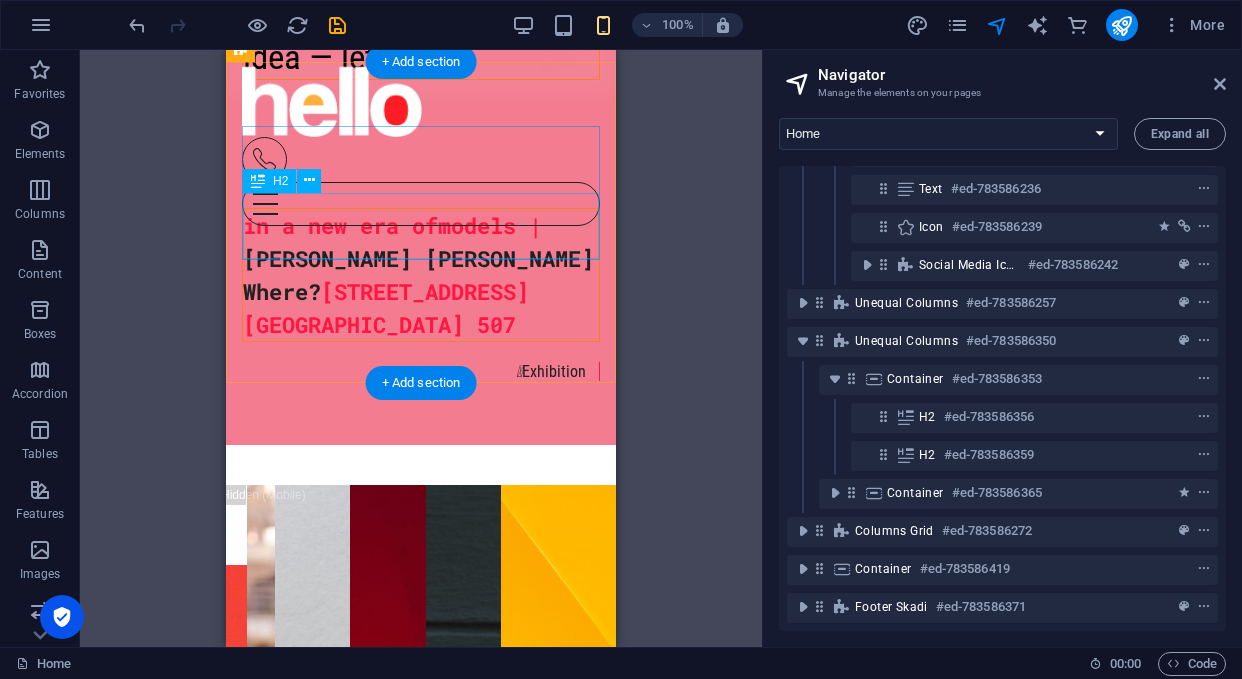 click on "Where?  833 king st. west Suite 507" at bounding box center [421, 308] 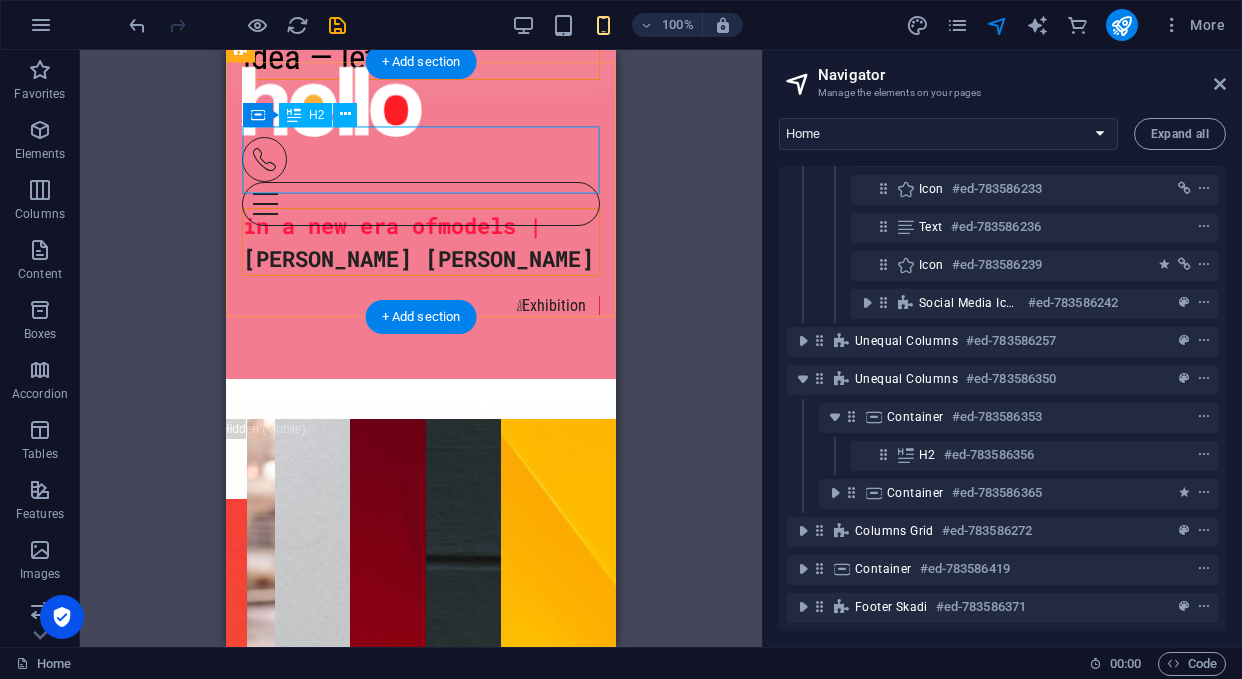 click on "in a new era of  models |  jason   wren" at bounding box center [421, 242] 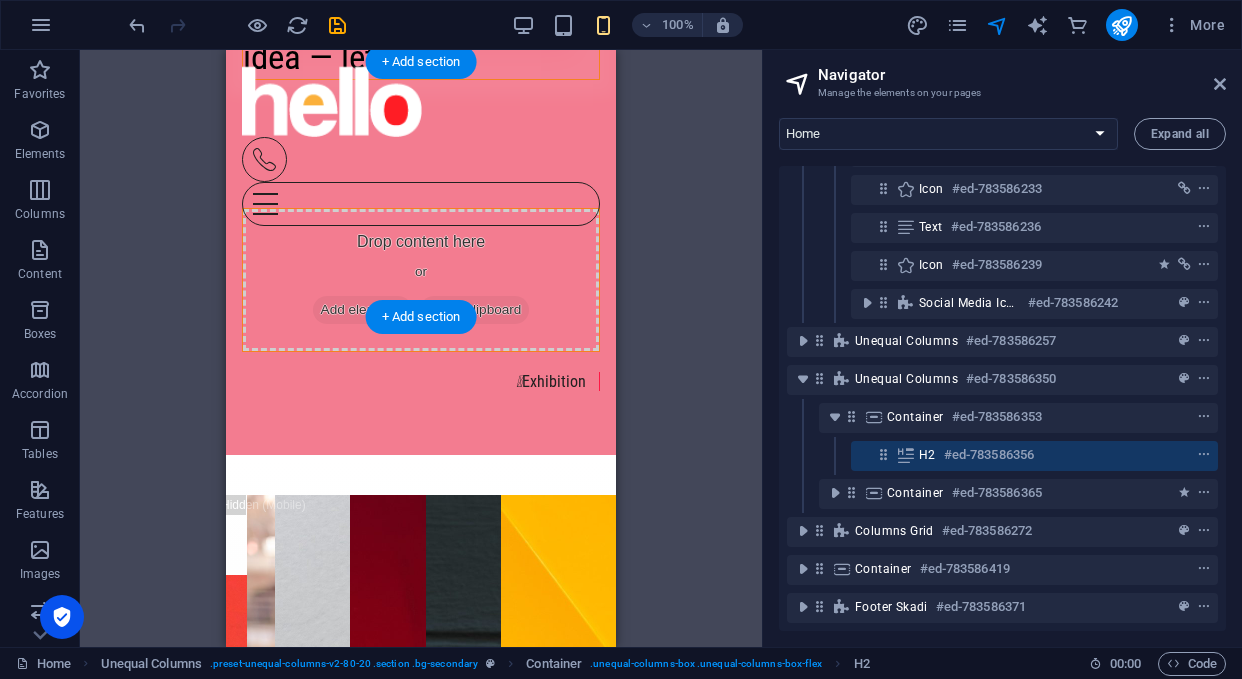 scroll, scrollTop: 167, scrollLeft: 0, axis: vertical 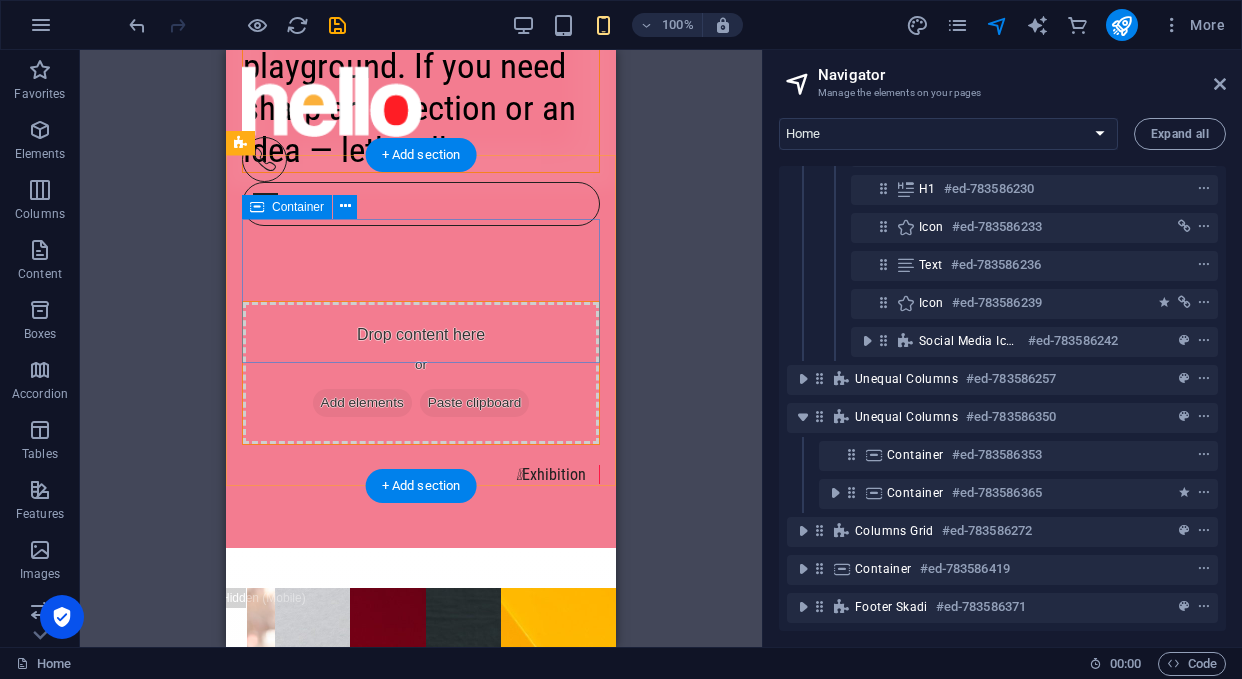 click on "Drop content here or  Add elements  Paste clipboard" at bounding box center (421, 373) 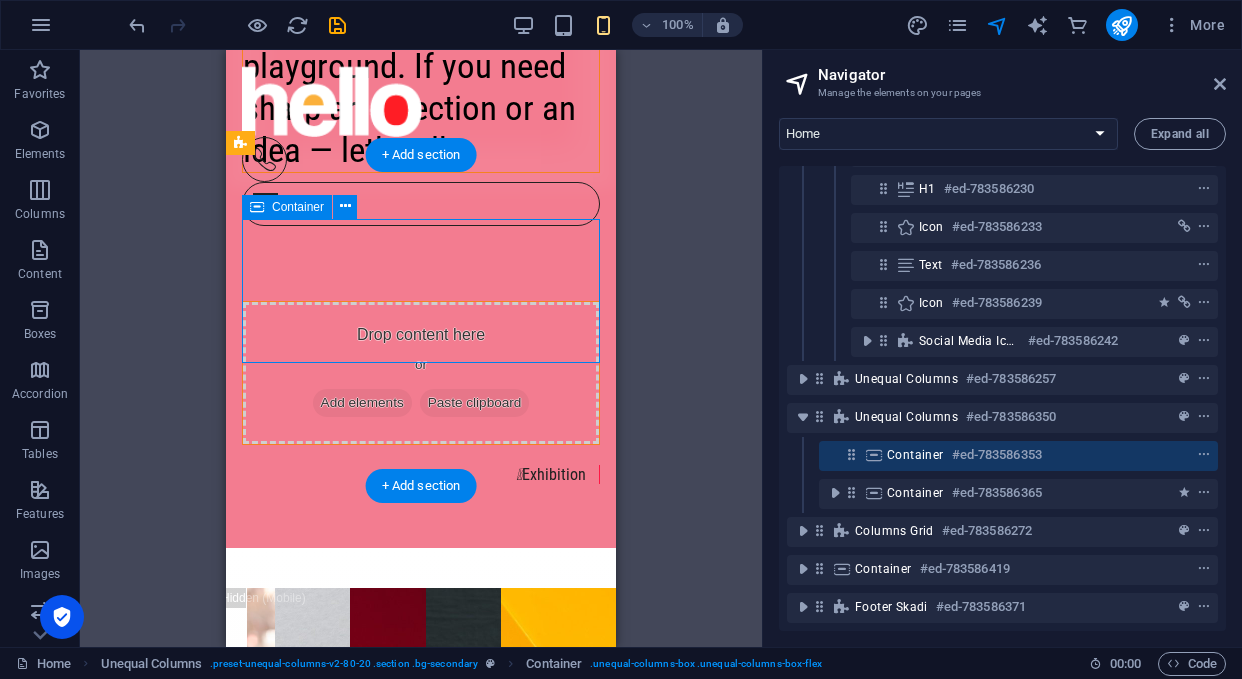 click on "Drop content here or  Add elements  Paste clipboard" at bounding box center [421, 373] 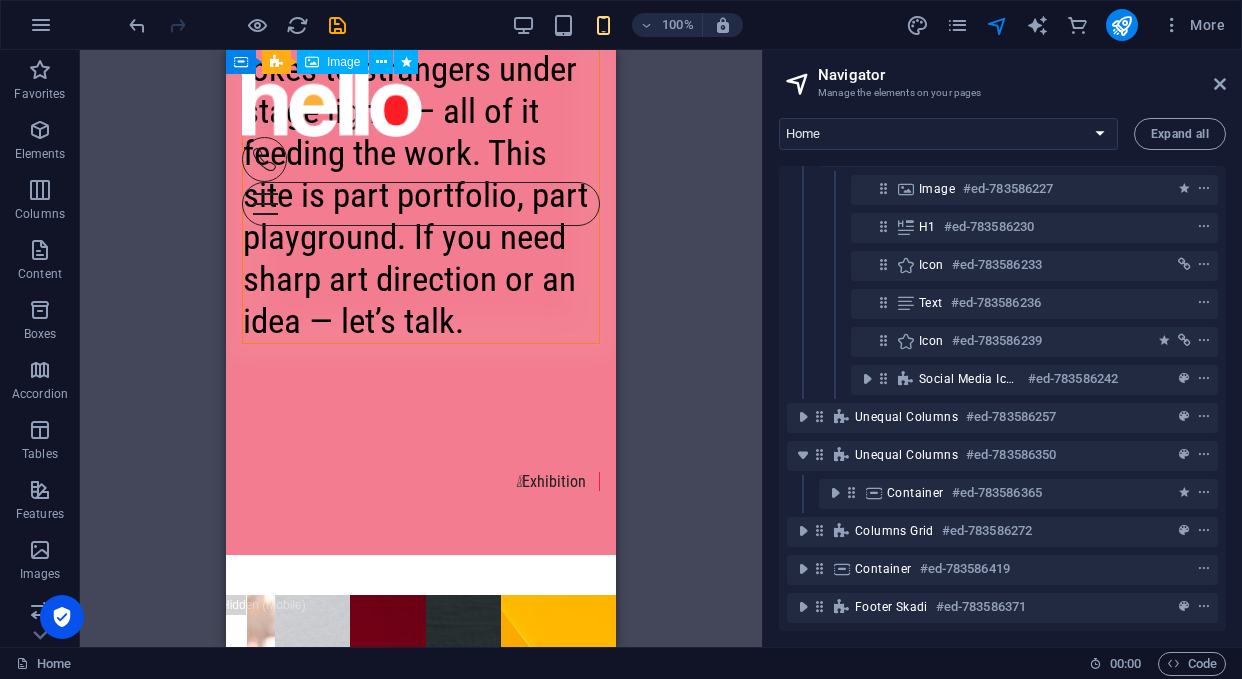 scroll, scrollTop: 1712, scrollLeft: 0, axis: vertical 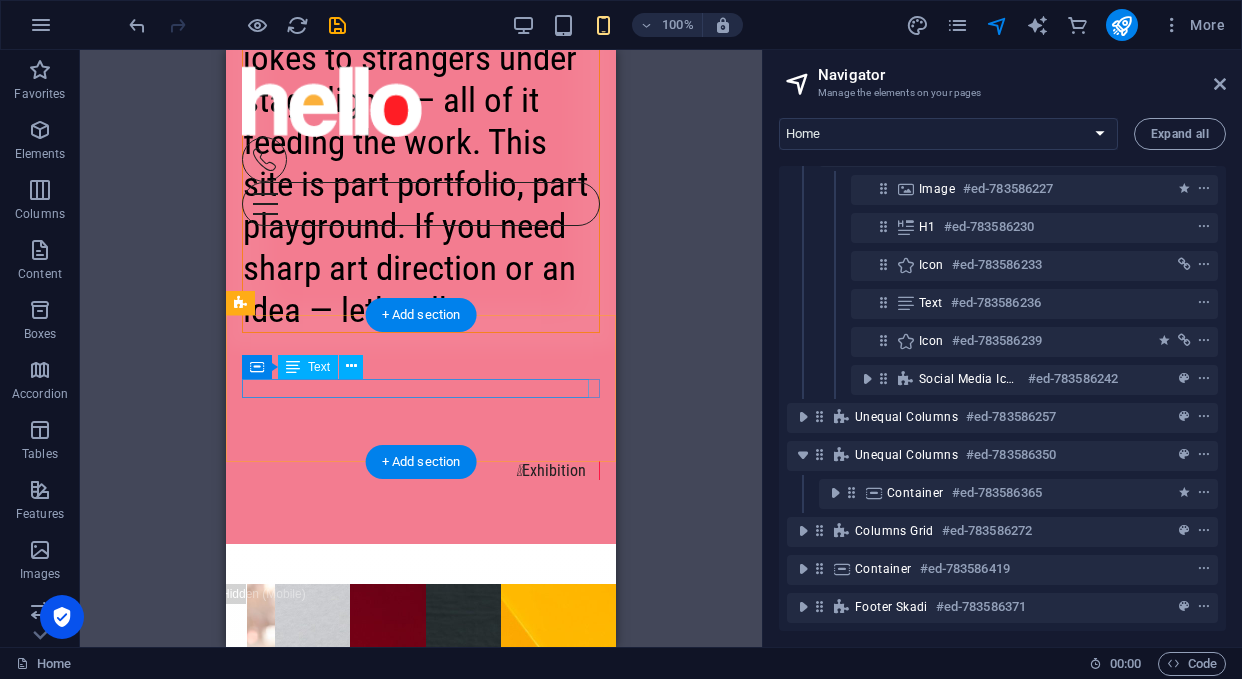 click on "  Exhibition" at bounding box center (415, 470) 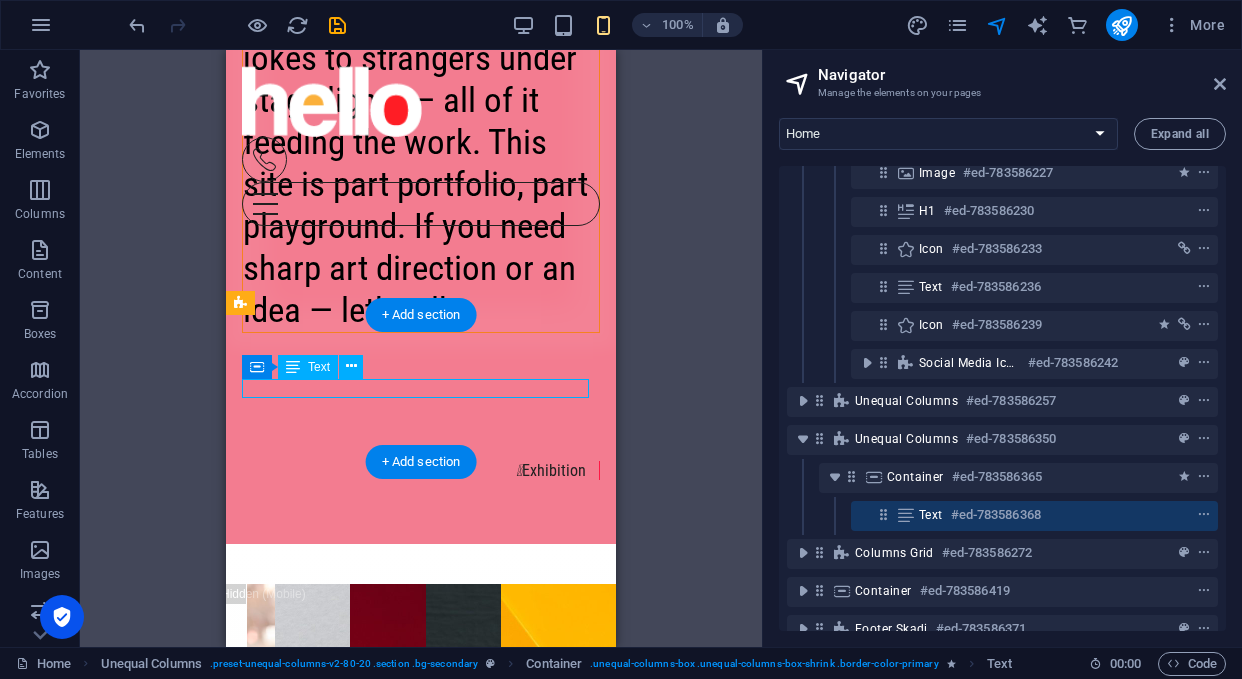 click on "  Exhibition" at bounding box center (415, 470) 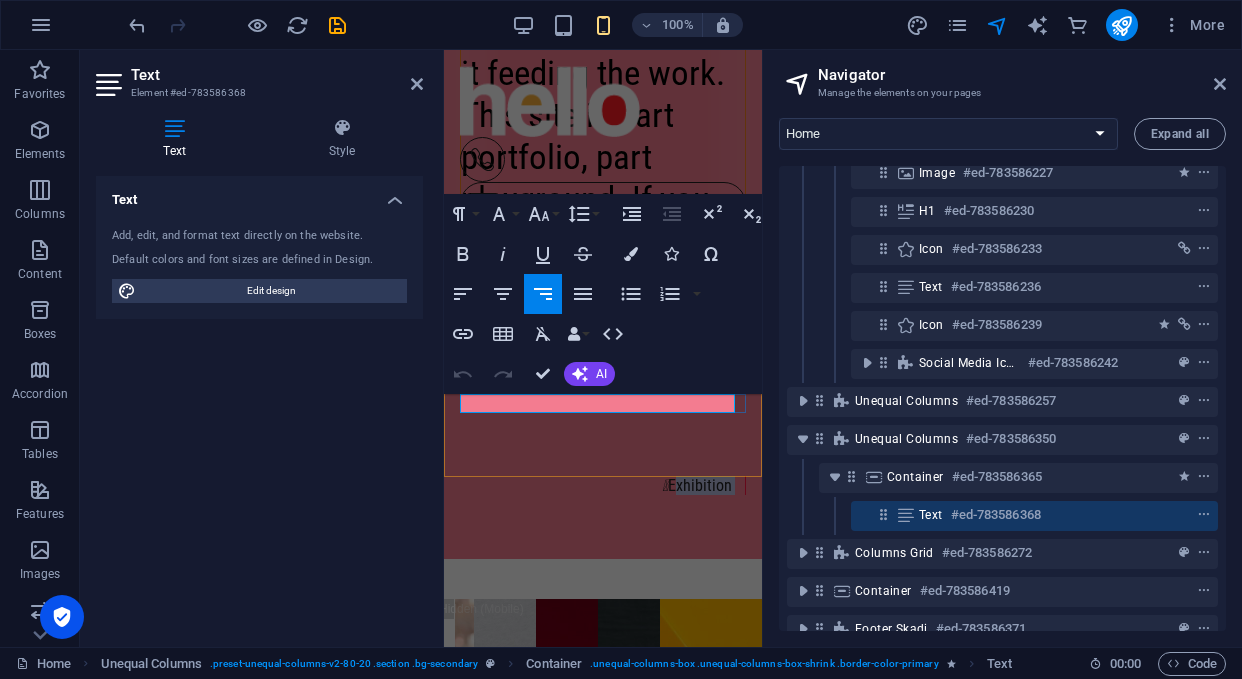 drag, startPoint x: 671, startPoint y: 404, endPoint x: 744, endPoint y: 404, distance: 73 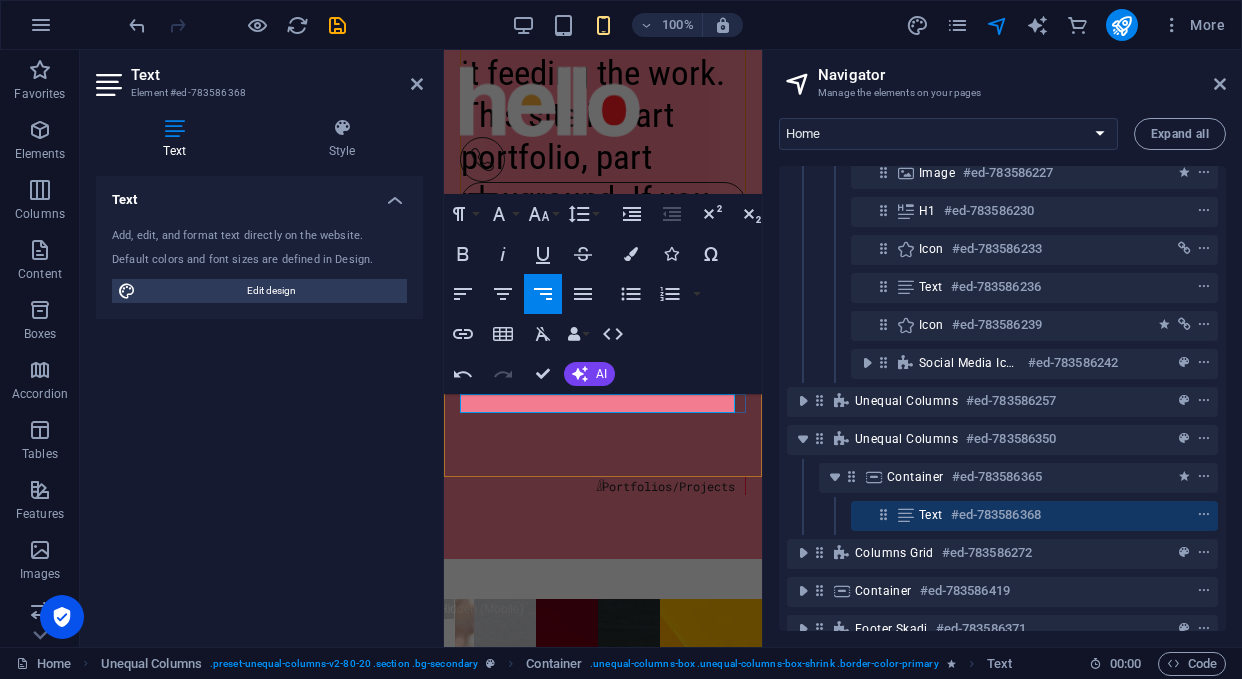 click on "" at bounding box center (599, 485) 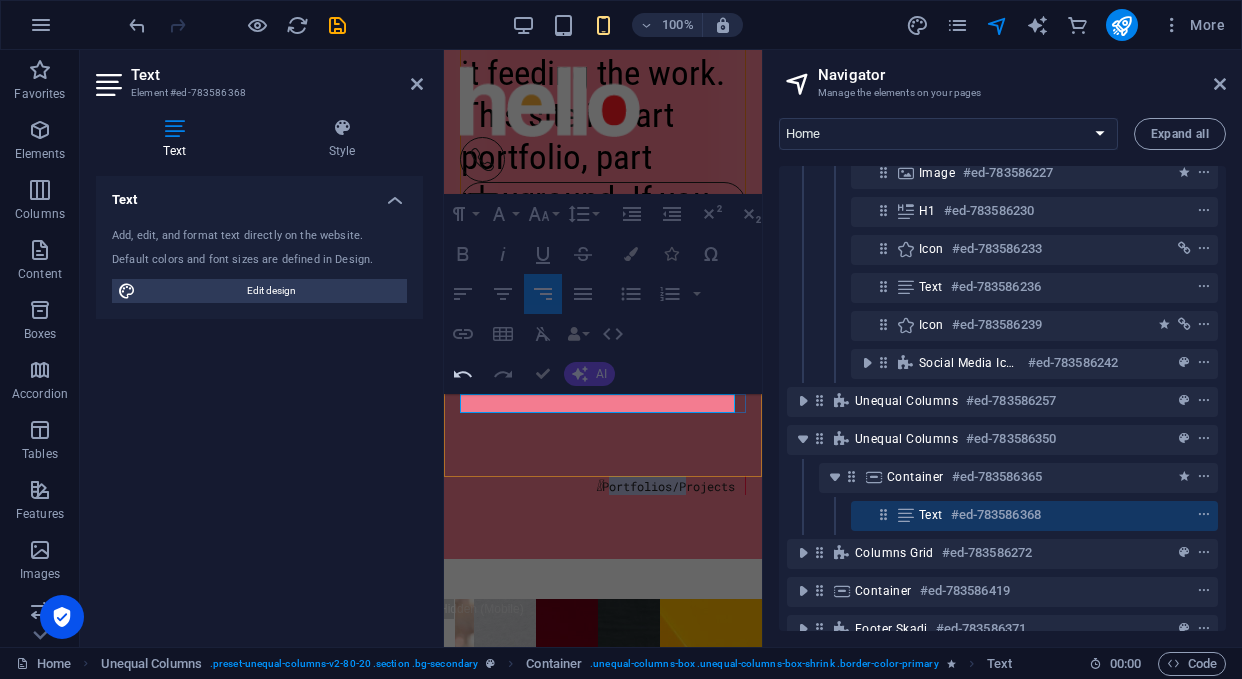 drag, startPoint x: 670, startPoint y: 402, endPoint x: 601, endPoint y: 404, distance: 69.02898 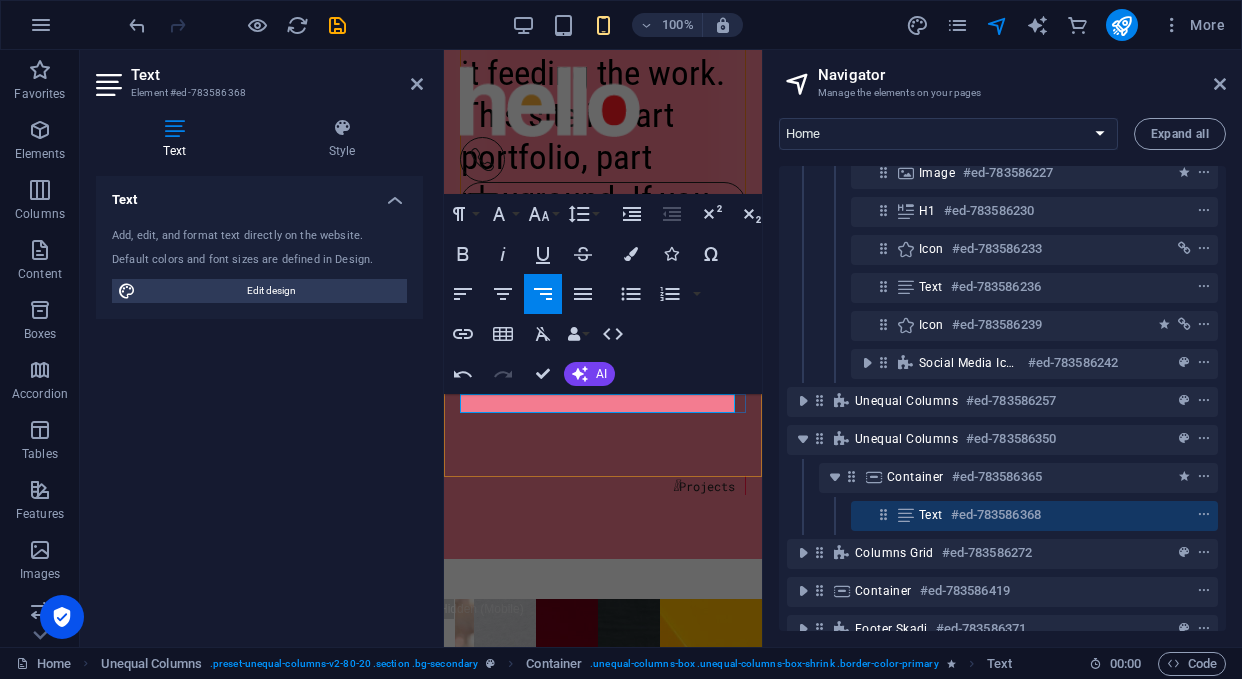 click on "Projects" at bounding box center (707, 486) 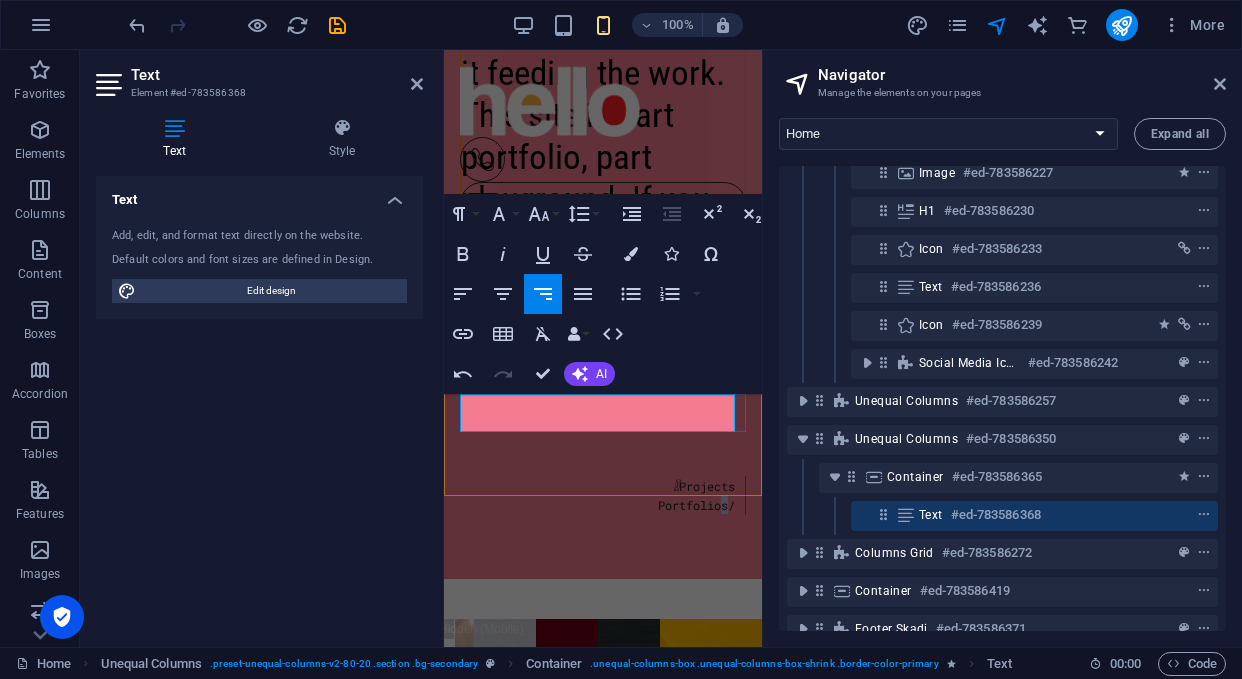 click on "Portfolios/" at bounding box center [696, 505] 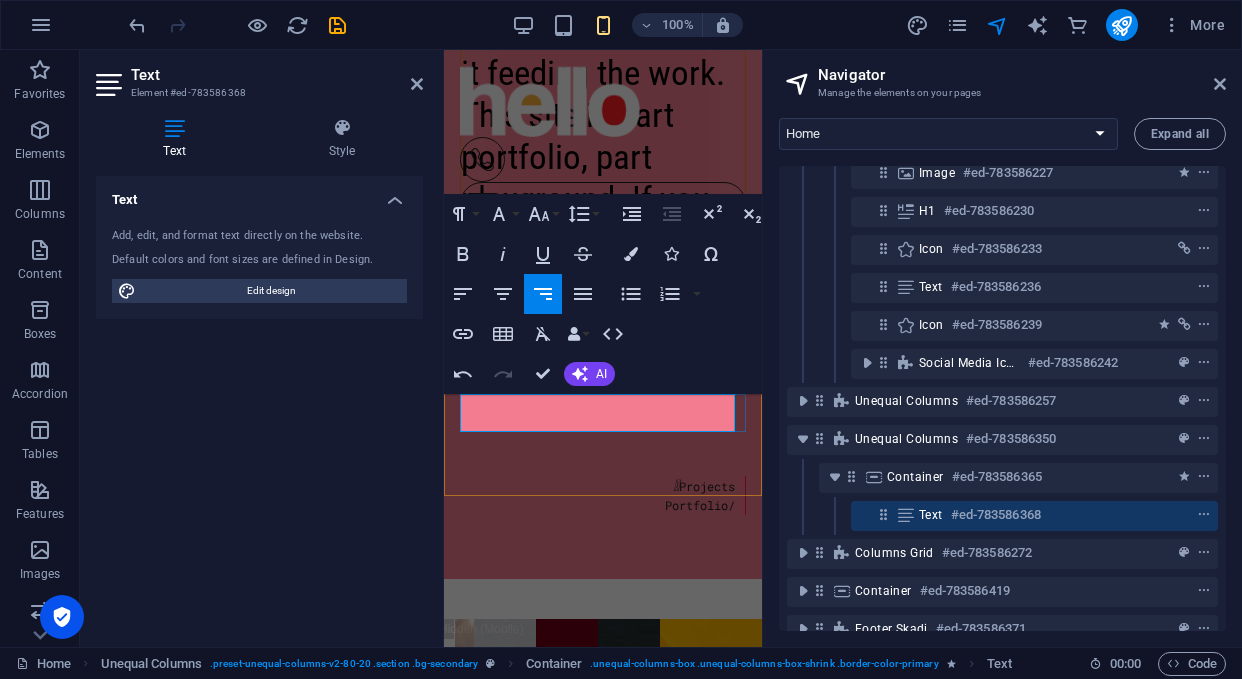 click on "Projects" at bounding box center (707, 486) 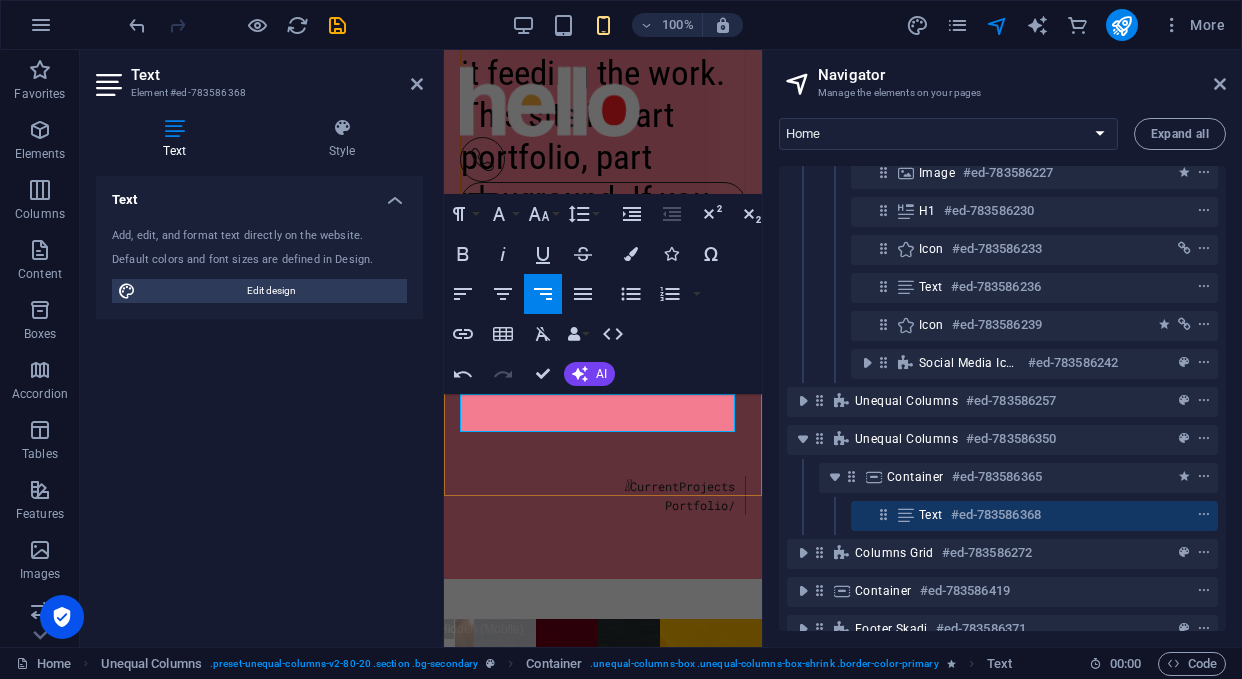 click on "  Current  Projects Portfolio/" at bounding box center [603, 495] 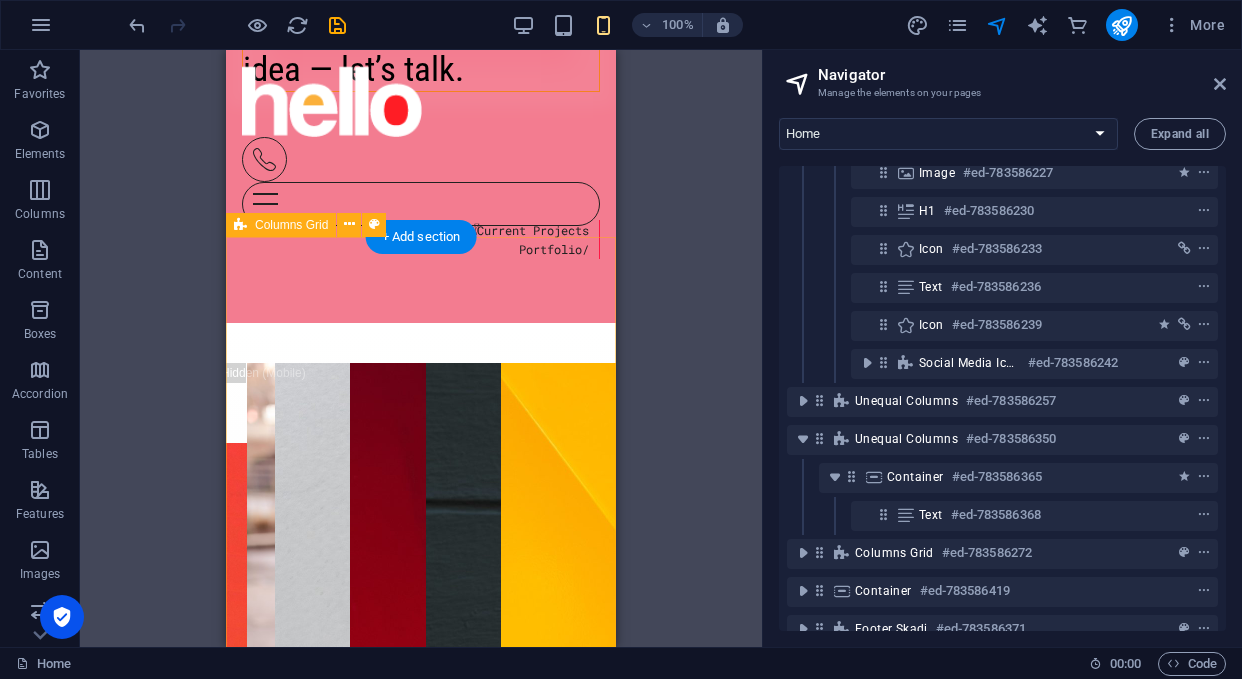 scroll, scrollTop: 1956, scrollLeft: 0, axis: vertical 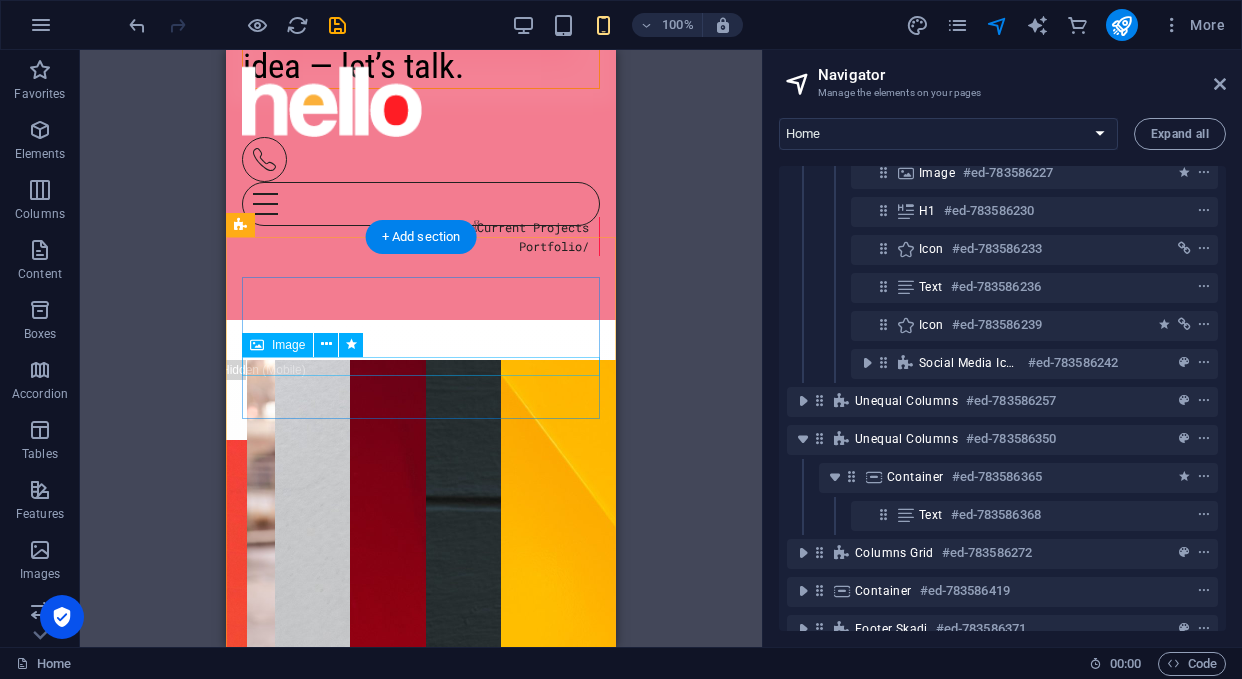 click at bounding box center (232, 700) 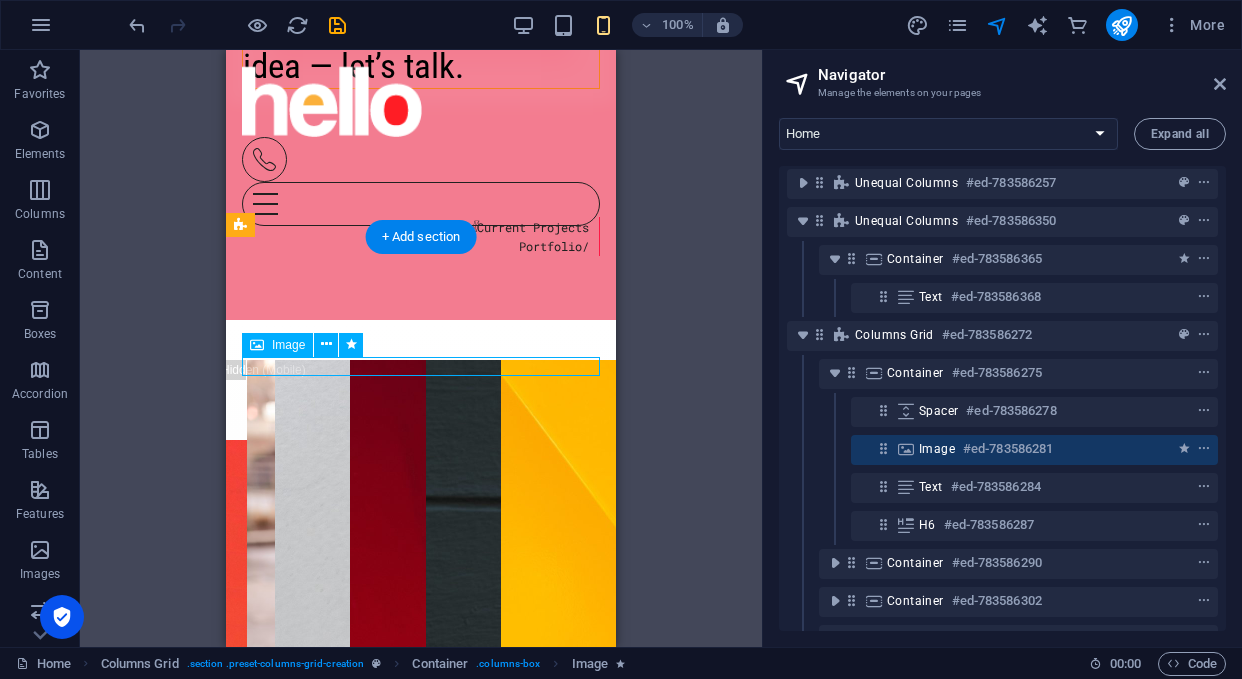 click at bounding box center (232, 700) 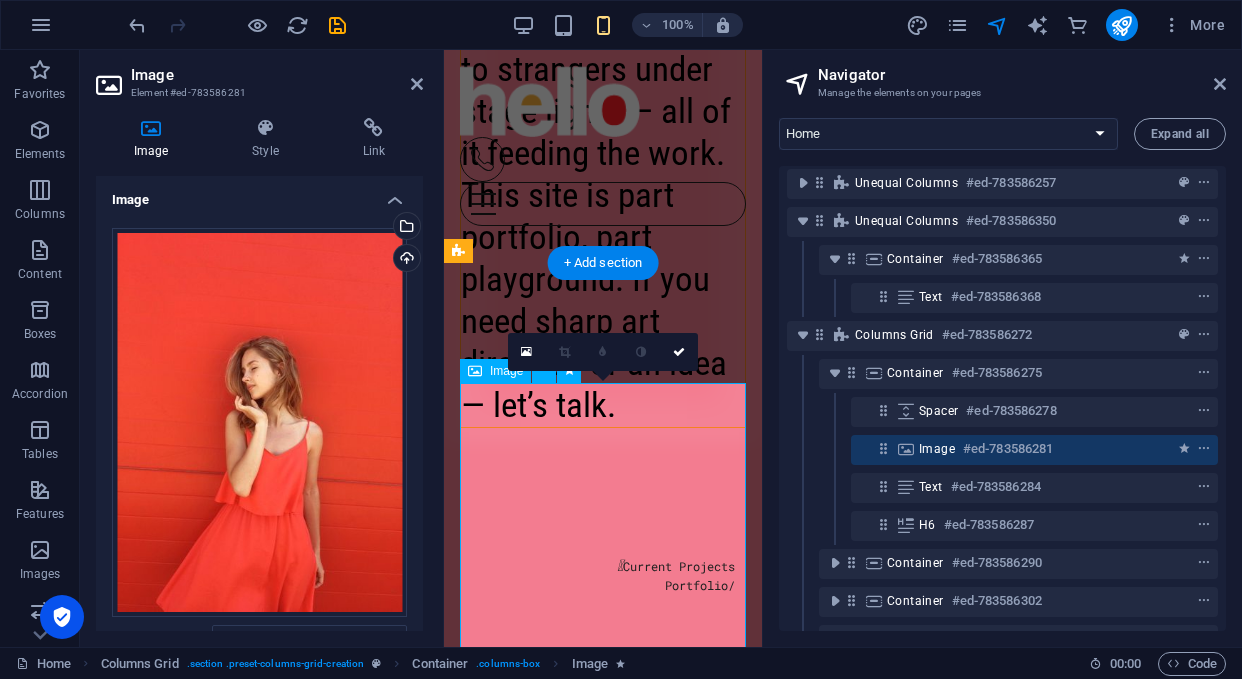 scroll, scrollTop: 407, scrollLeft: 0, axis: vertical 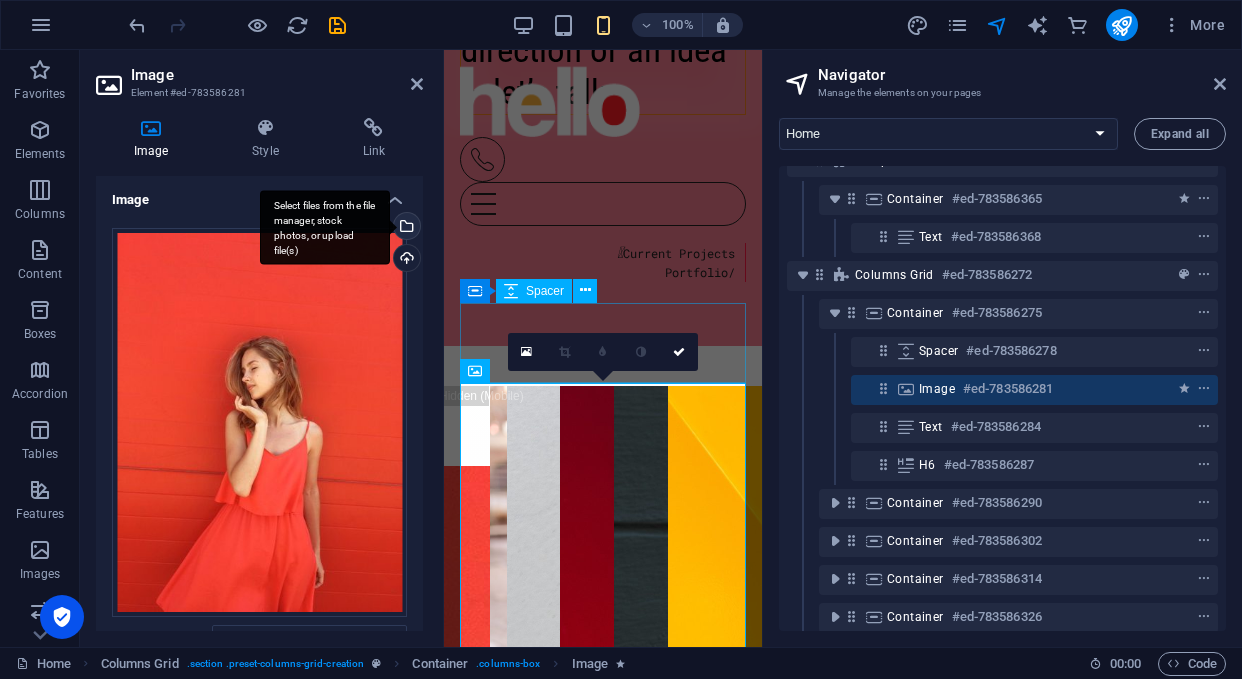 click on "Select files from the file manager, stock photos, or upload file(s)" at bounding box center [405, 228] 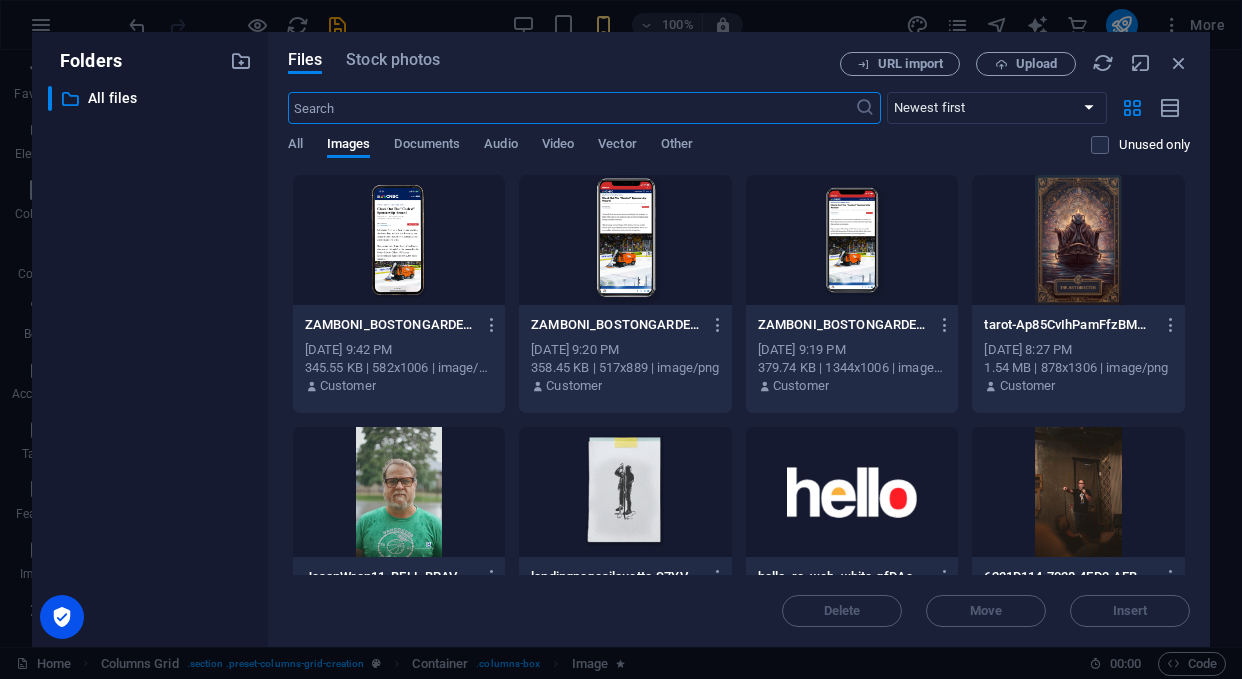scroll, scrollTop: 0, scrollLeft: 0, axis: both 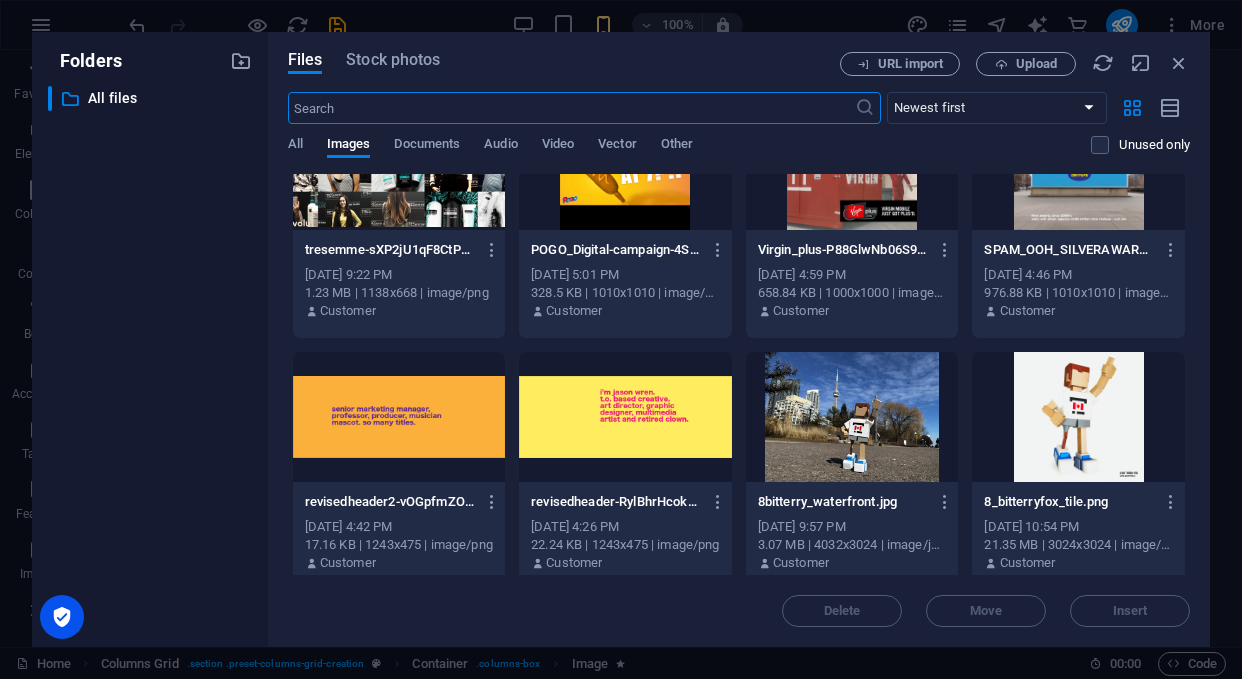 click at bounding box center [852, 417] 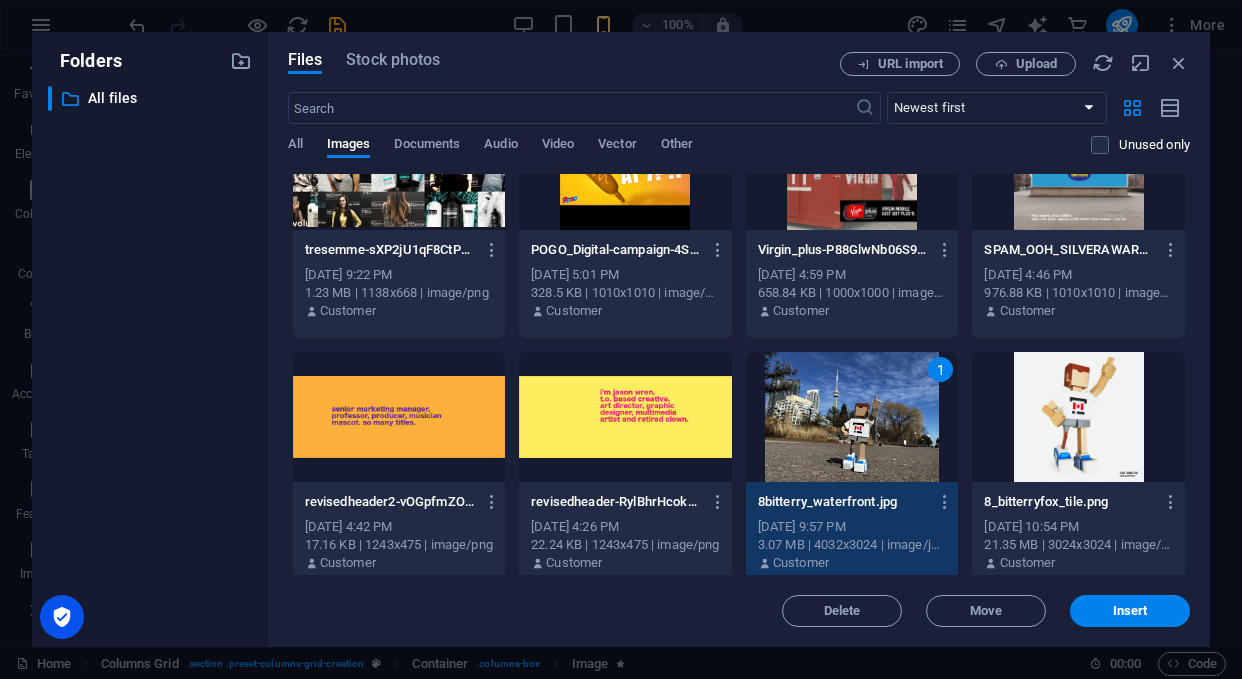 click on "Insert" at bounding box center (1130, 611) 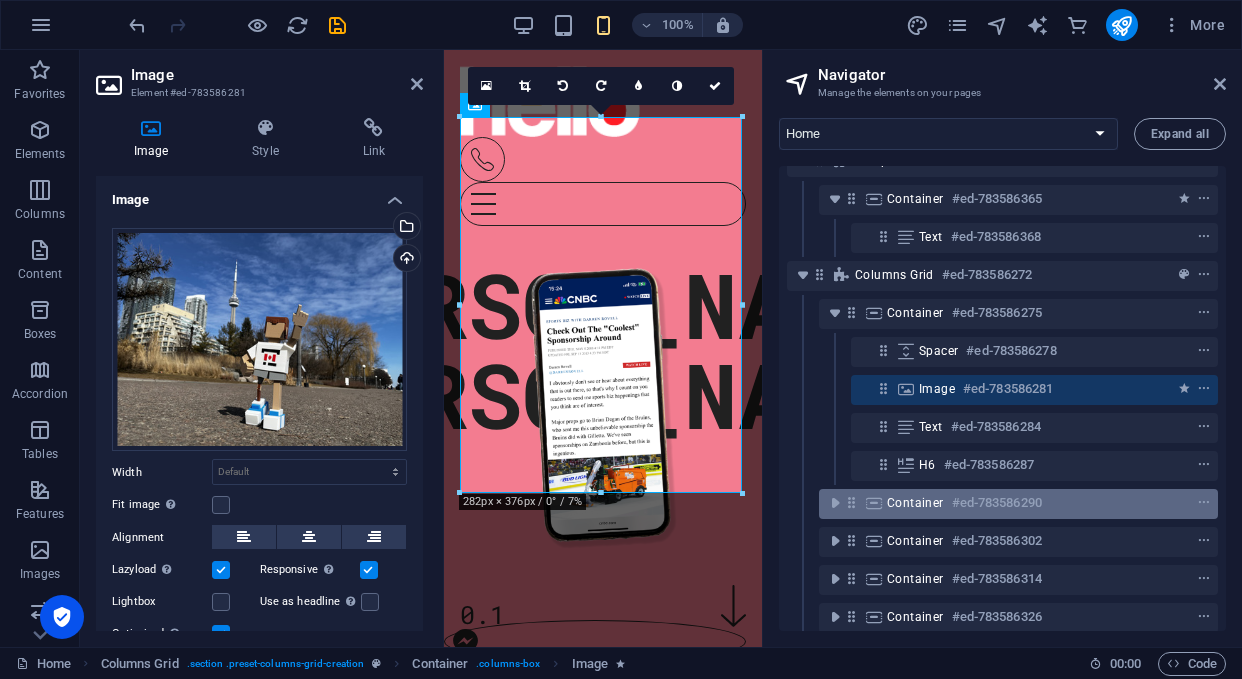 scroll, scrollTop: 2535, scrollLeft: 0, axis: vertical 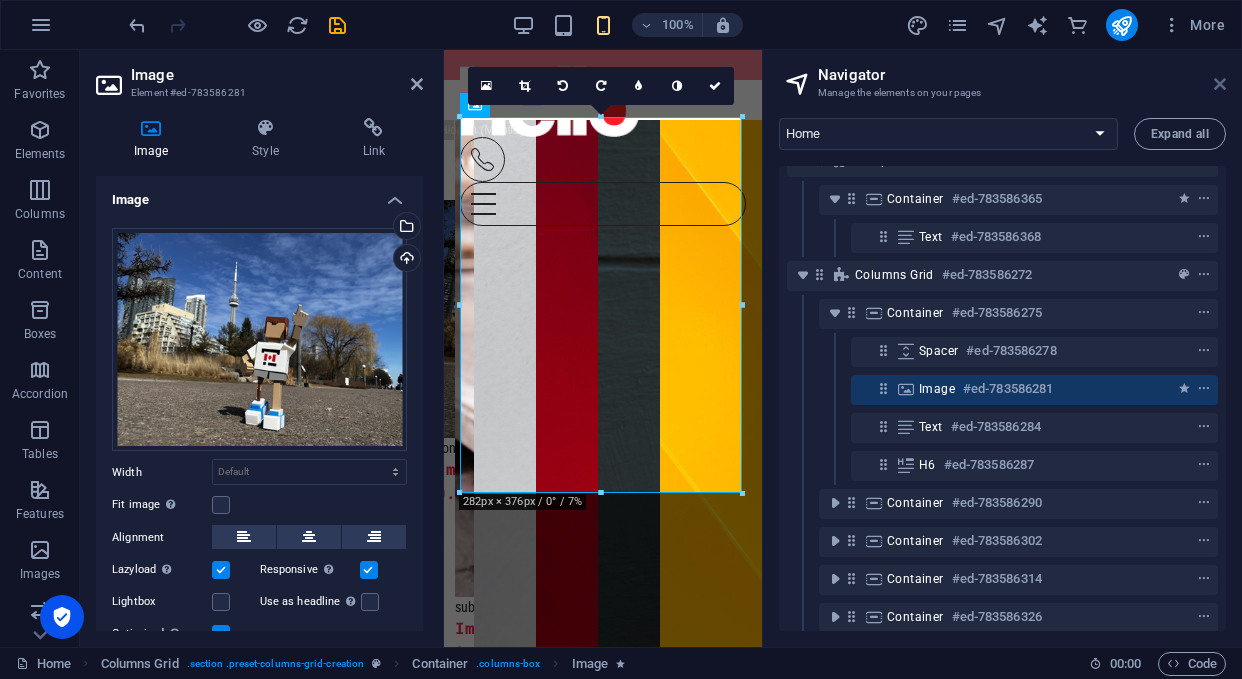 click at bounding box center [1220, 84] 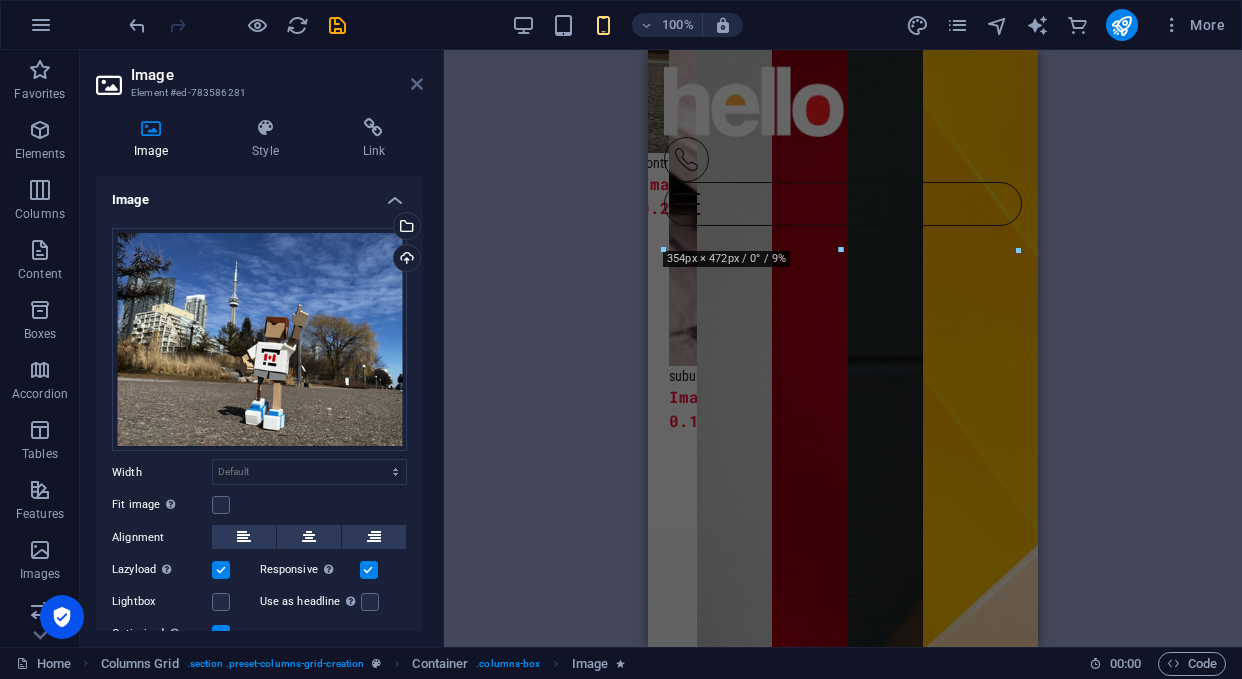 drag, startPoint x: 416, startPoint y: 86, endPoint x: 36, endPoint y: 153, distance: 385.8614 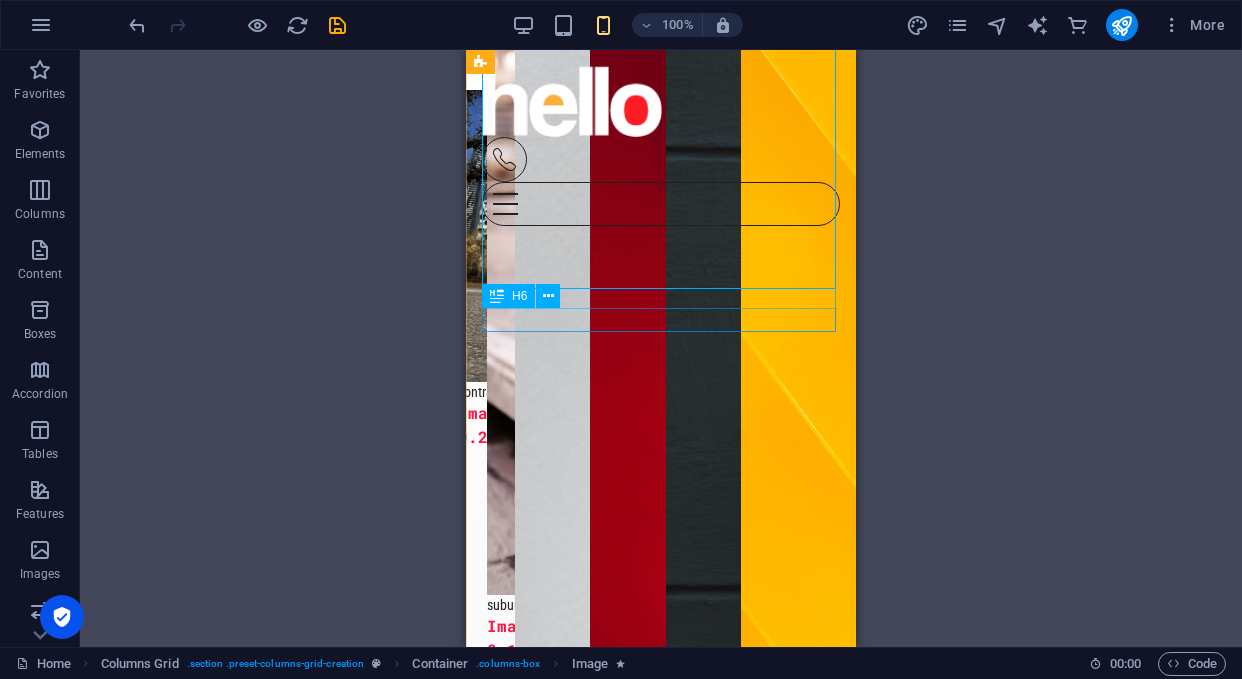 scroll, scrollTop: 2208, scrollLeft: 0, axis: vertical 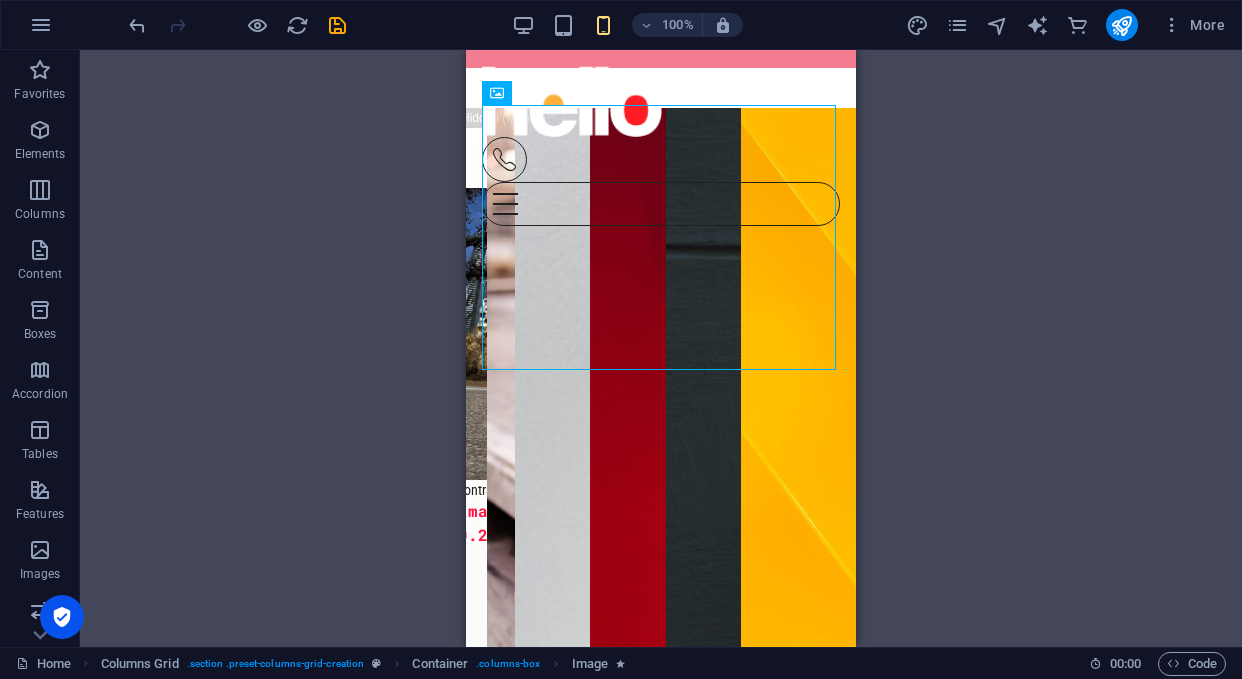 click on "contrast   " at bounding box center [472, 489] 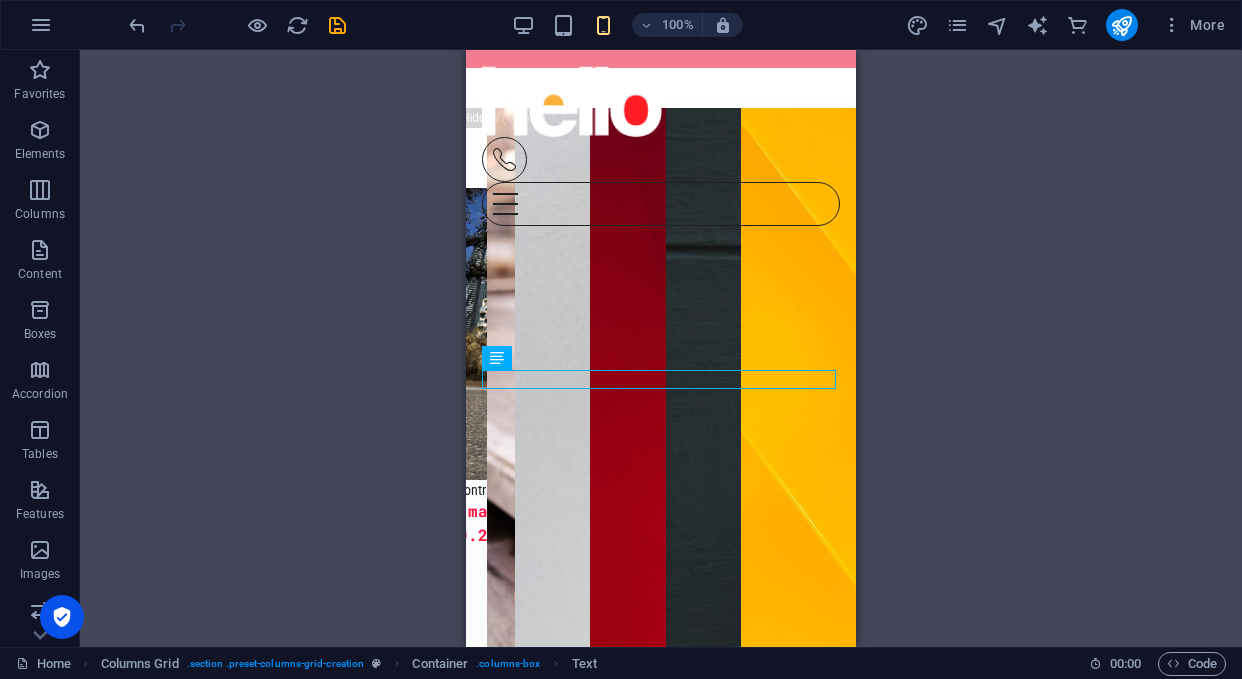 click on "contrast   " at bounding box center (472, 489) 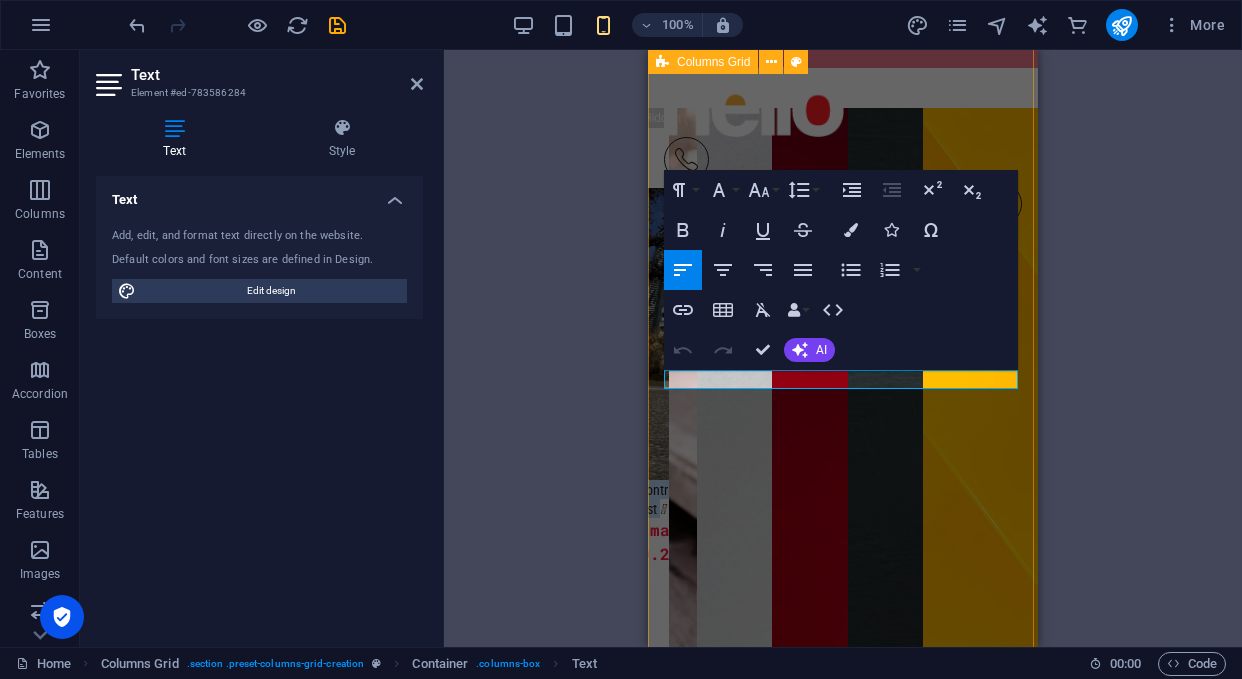 drag, startPoint x: 712, startPoint y: 380, endPoint x: 666, endPoint y: 377, distance: 46.09772 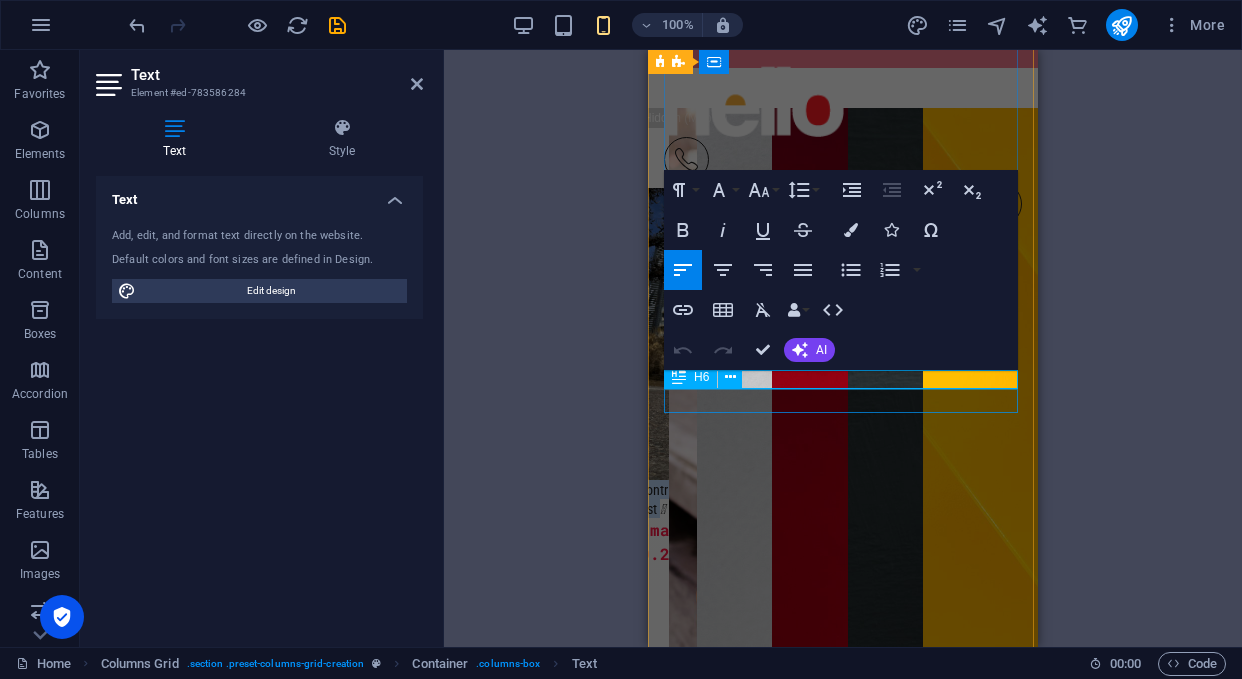 type 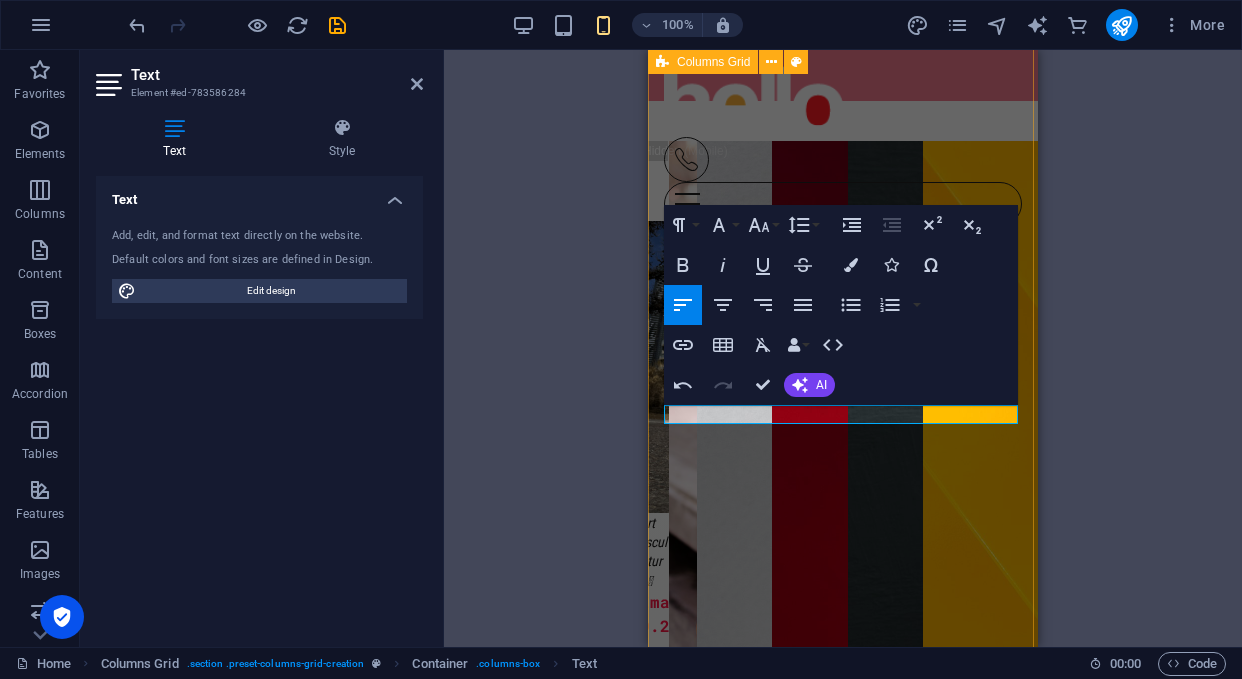 scroll, scrollTop: 2172, scrollLeft: 0, axis: vertical 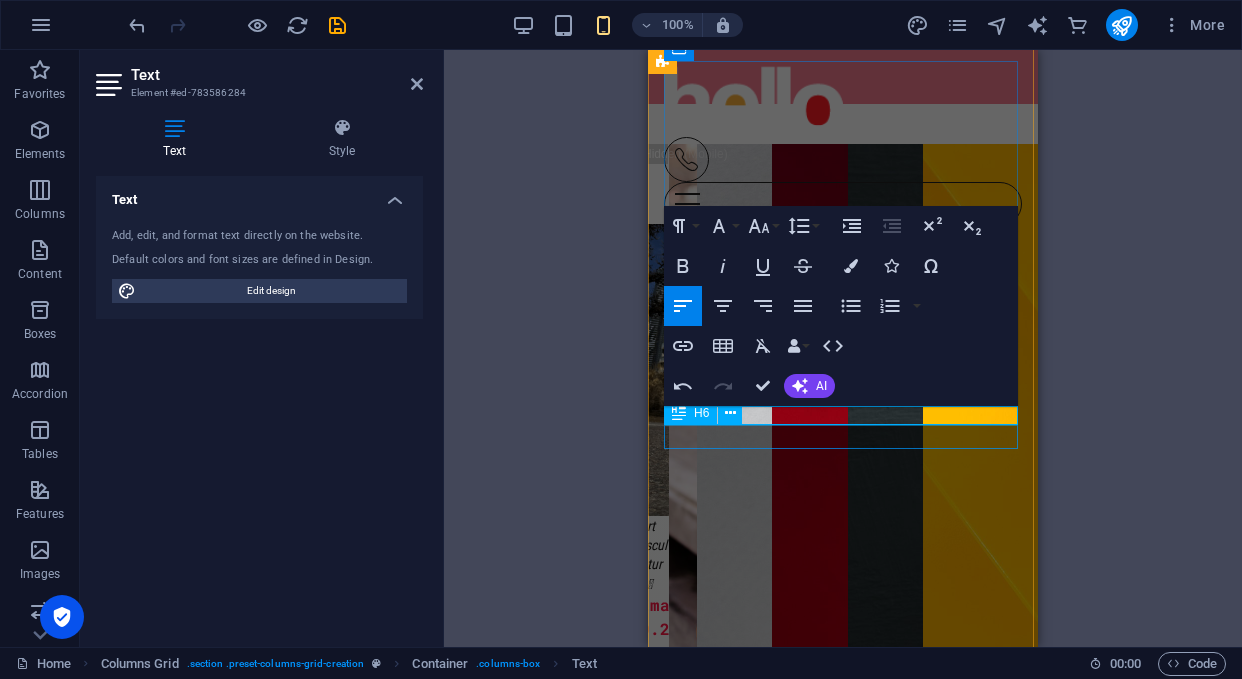 click on "Image 0.2" at bounding box center [654, 617] 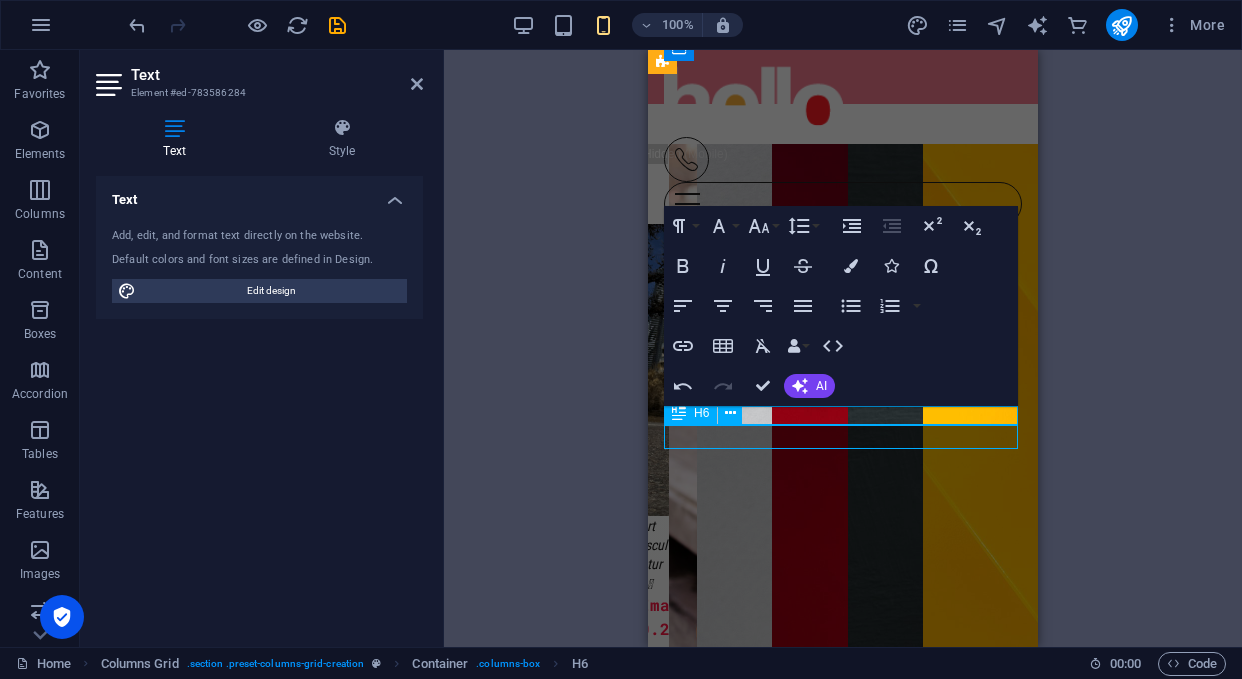 click on "Image 0.2" at bounding box center (654, 617) 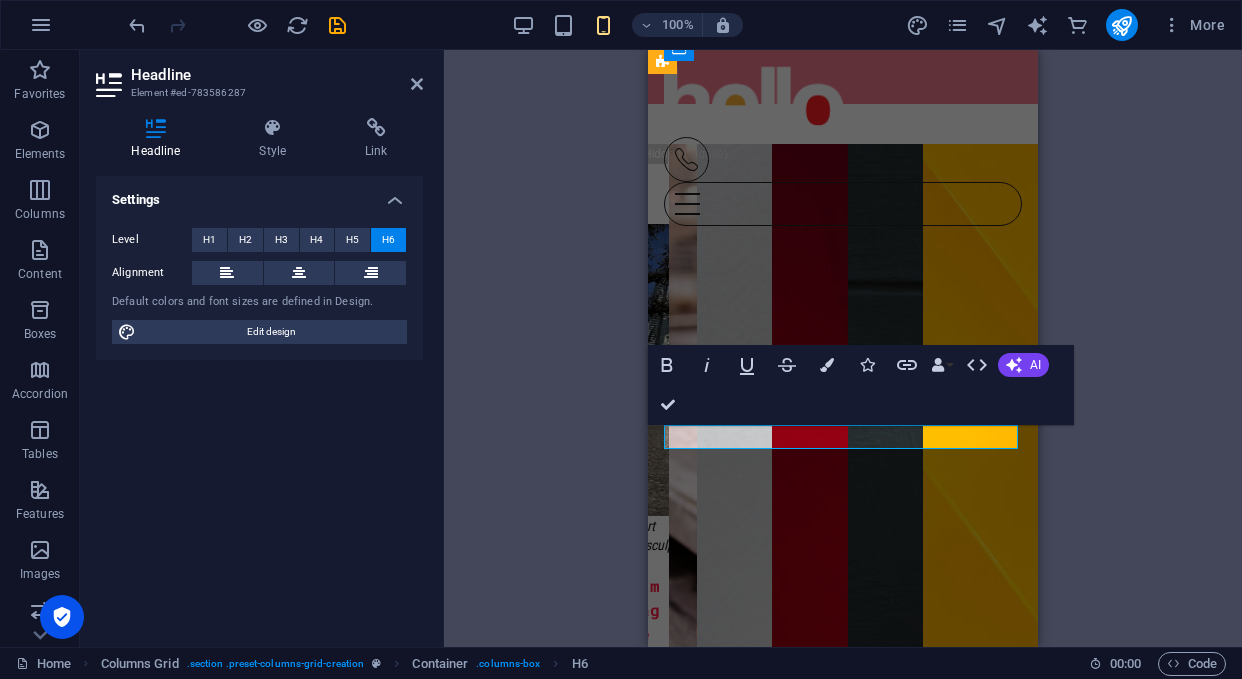 type 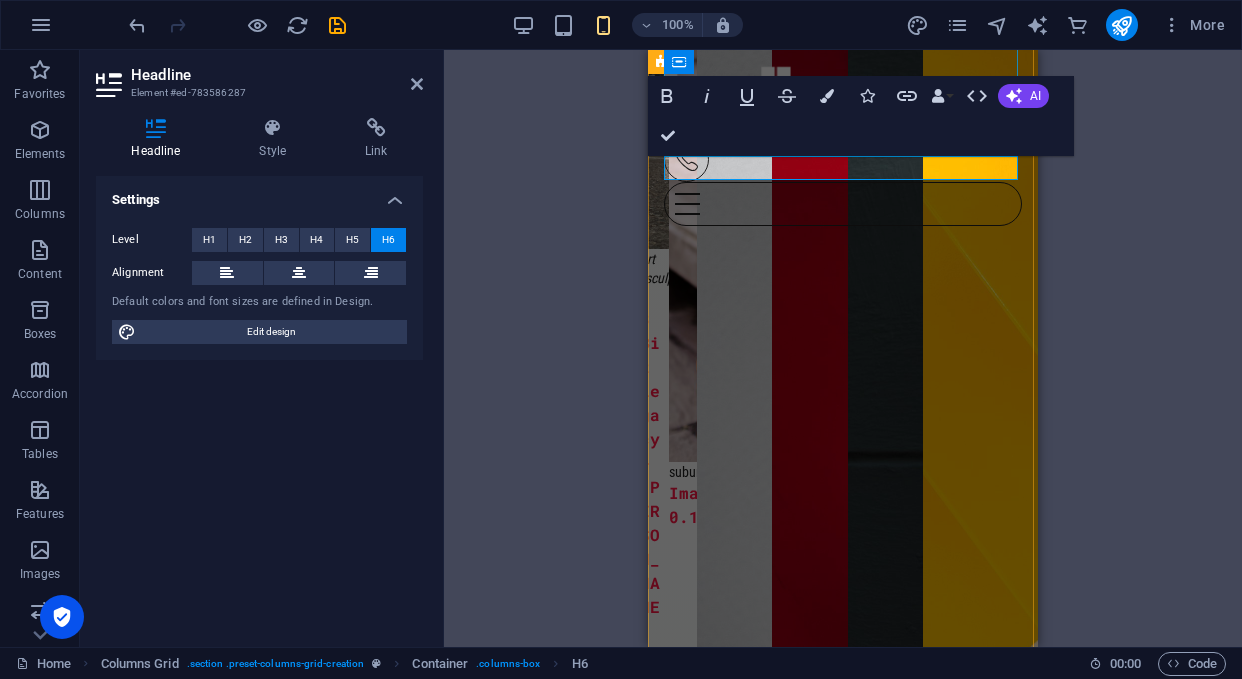 scroll, scrollTop: 2445, scrollLeft: 0, axis: vertical 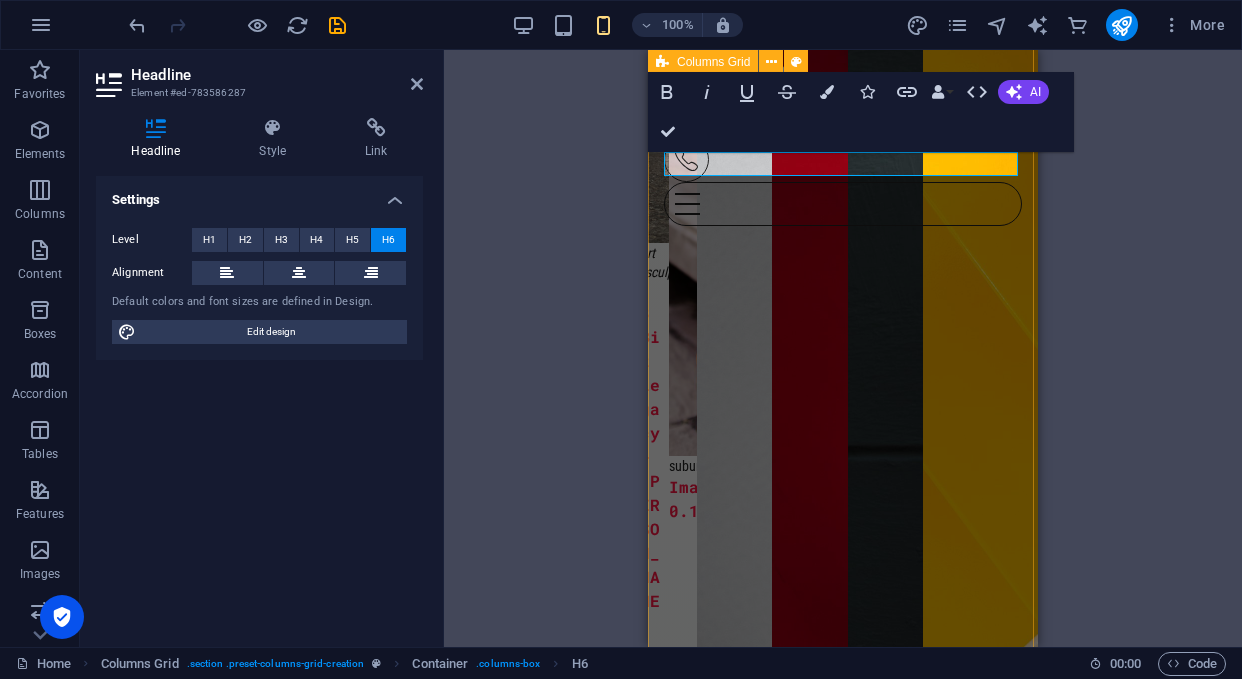 click on "art /sculpture  ​8 Bit Legacy - Terry Fox suburbs    Image 0.1 fragments    Image 0.3 Skate hall    Image 0.5 Beauty    Image 0.7 Triangle    Image 0.6" at bounding box center (843, 687) 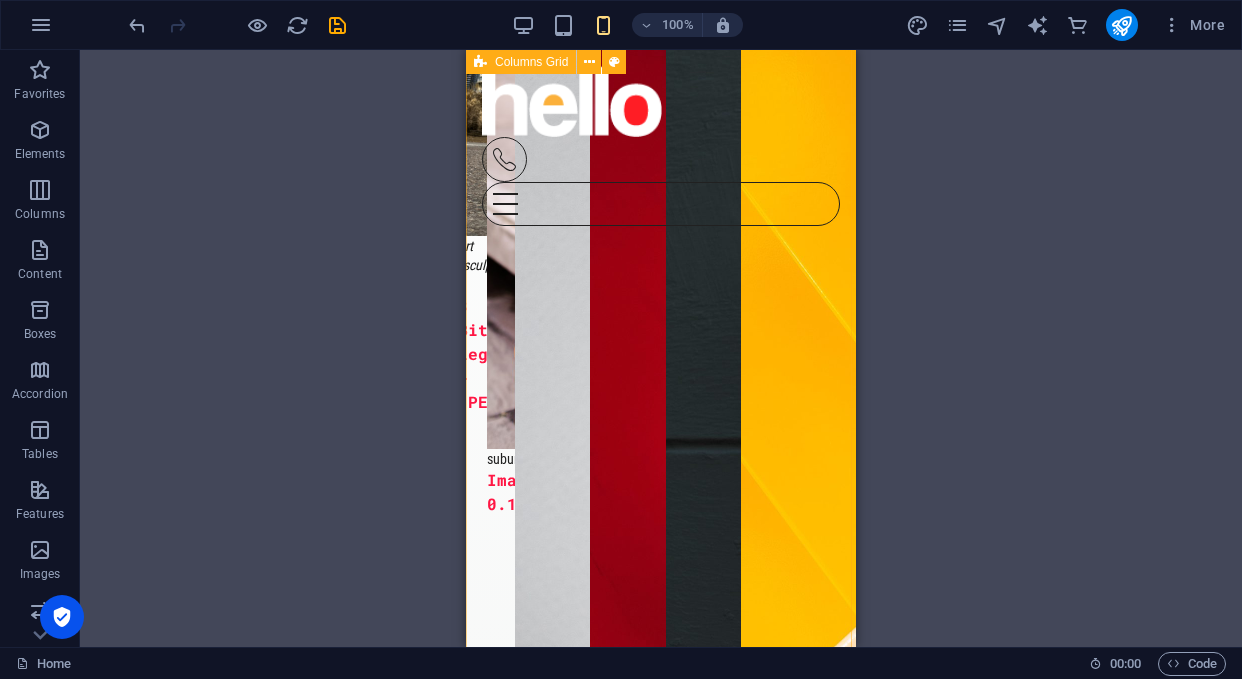 scroll, scrollTop: 2480, scrollLeft: 0, axis: vertical 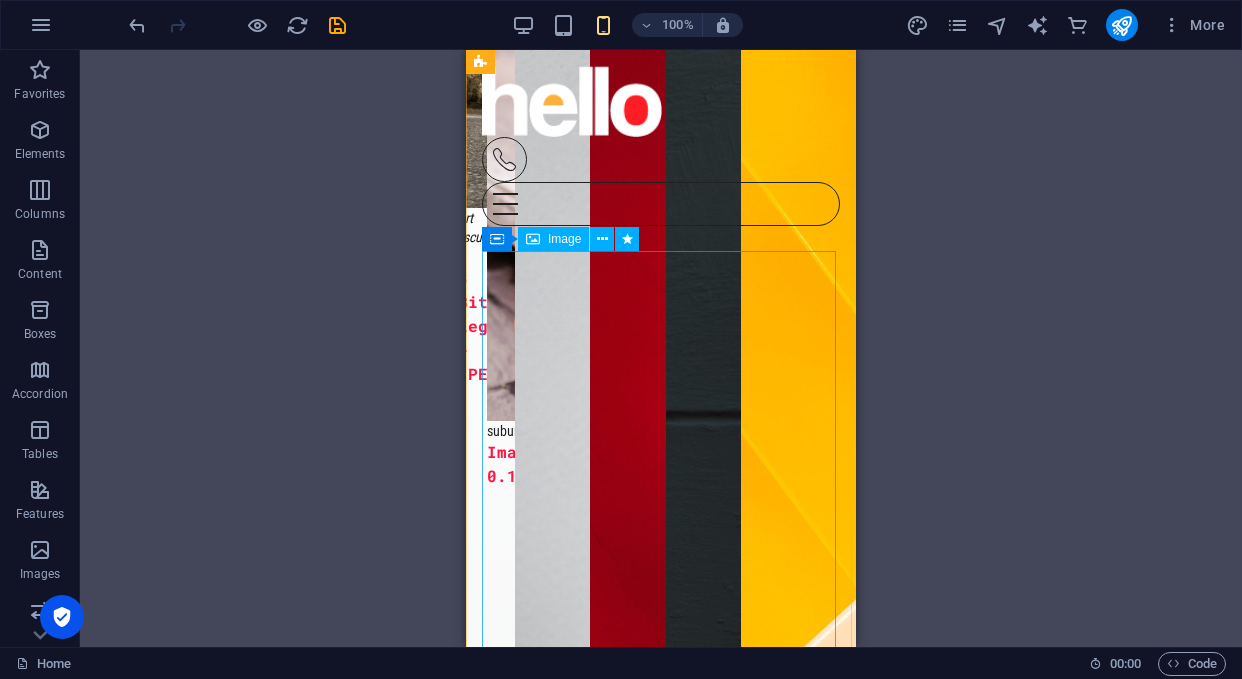 click at bounding box center [552, 604] 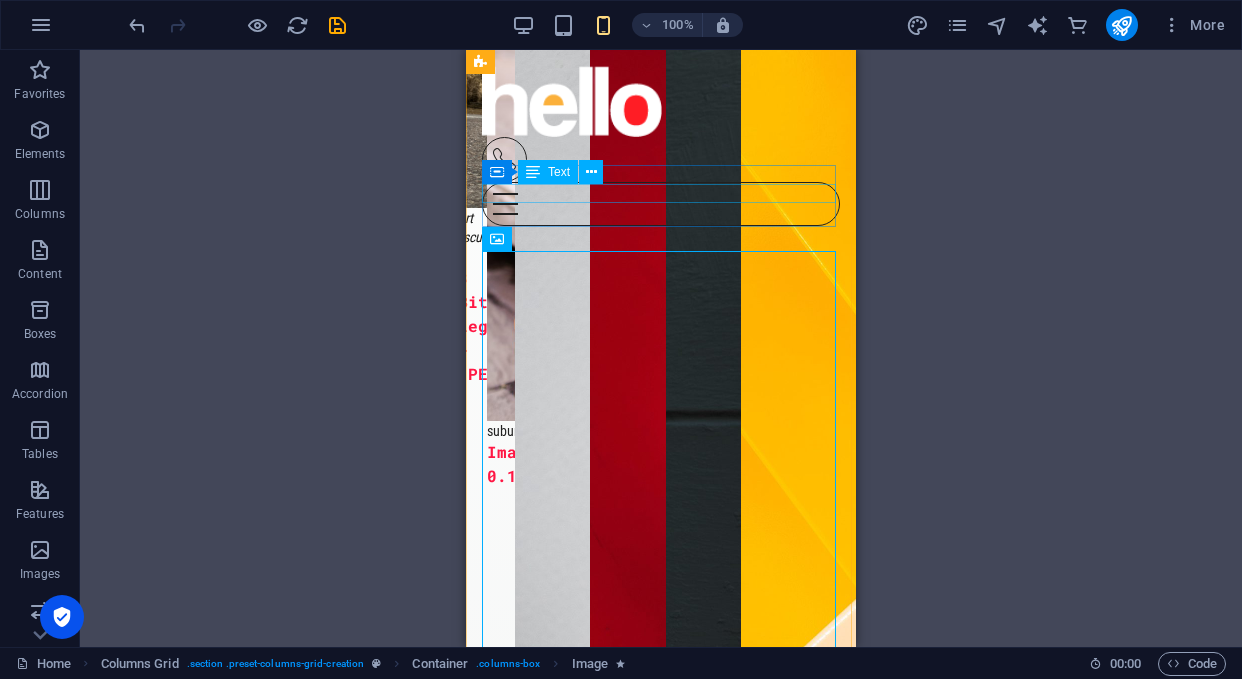 click on "suburbs   " at bounding box center [501, 430] 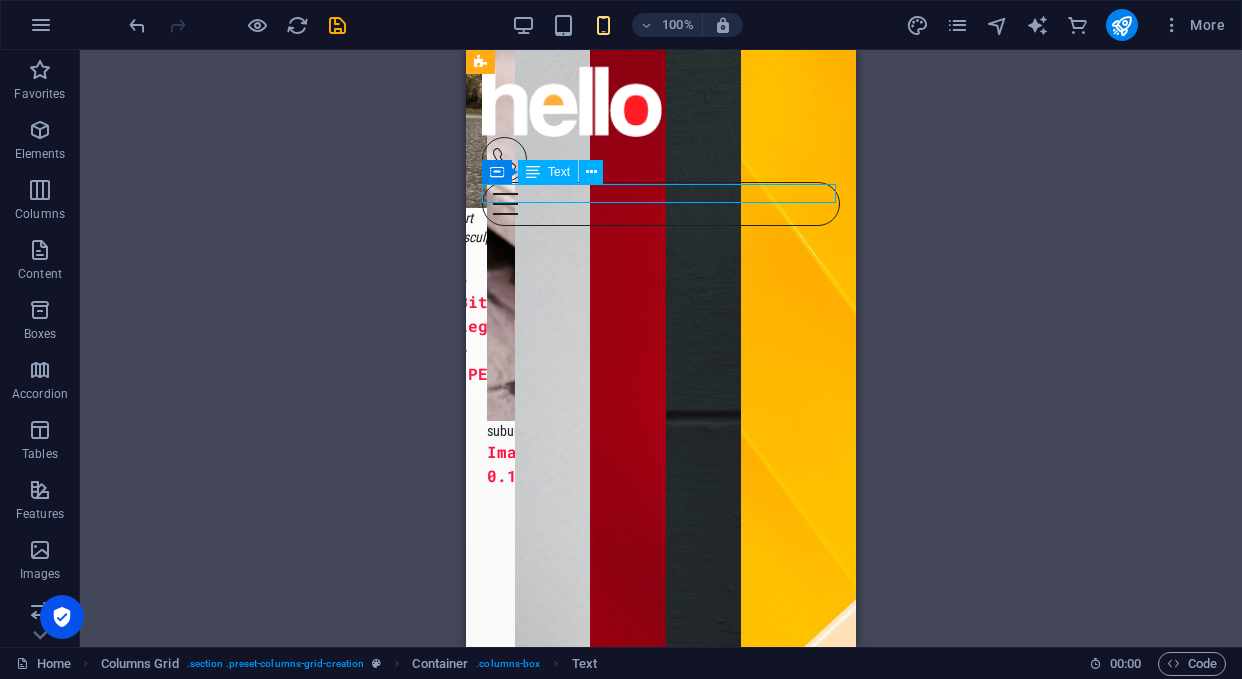 click on "suburbs   " at bounding box center [501, 430] 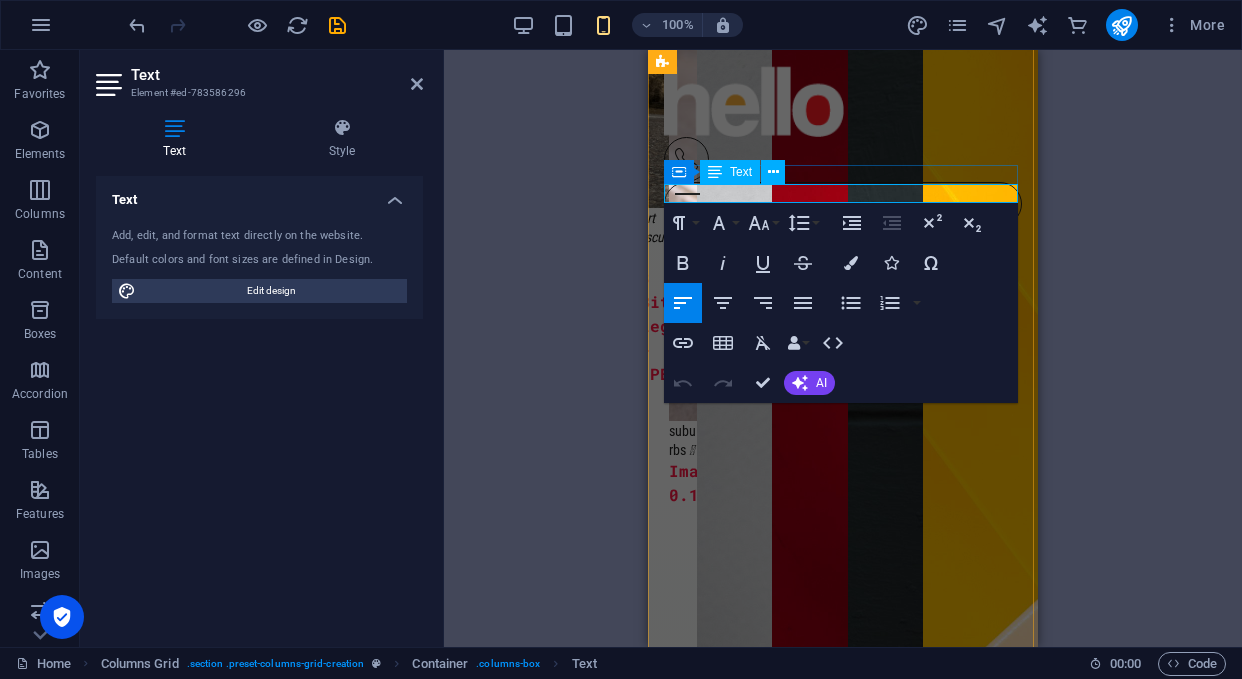 click on "suburbs   " at bounding box center [682, 440] 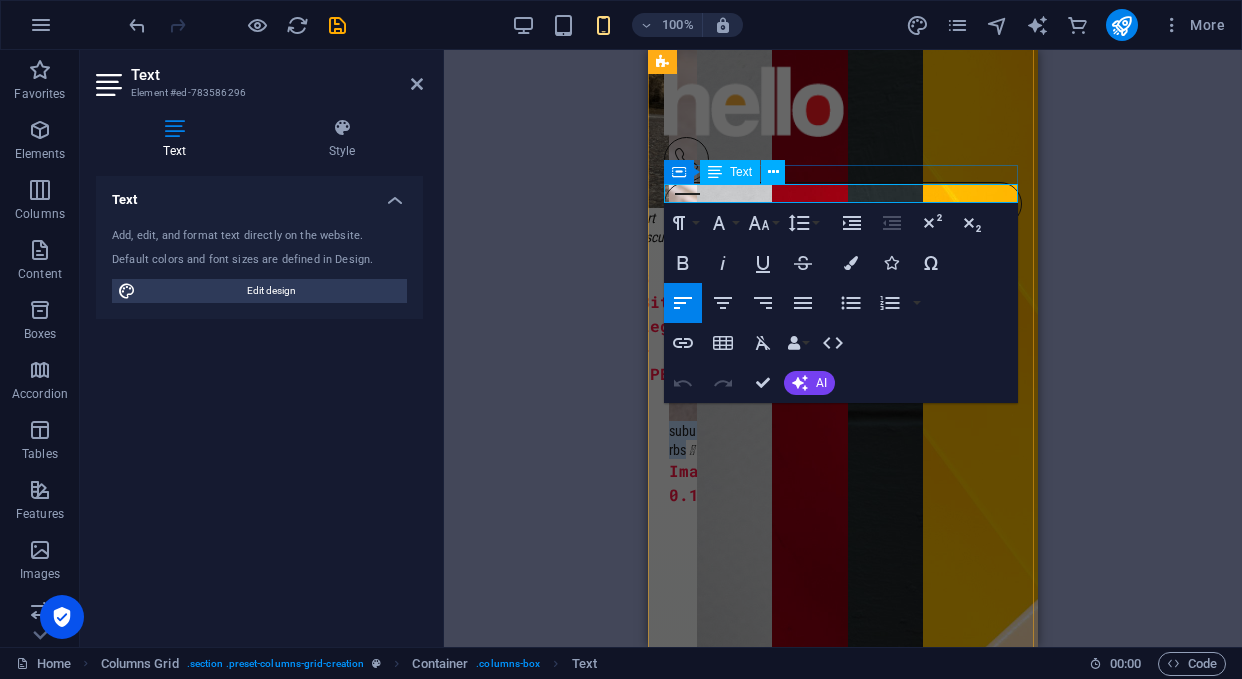 drag, startPoint x: 707, startPoint y: 194, endPoint x: 662, endPoint y: 192, distance: 45.044422 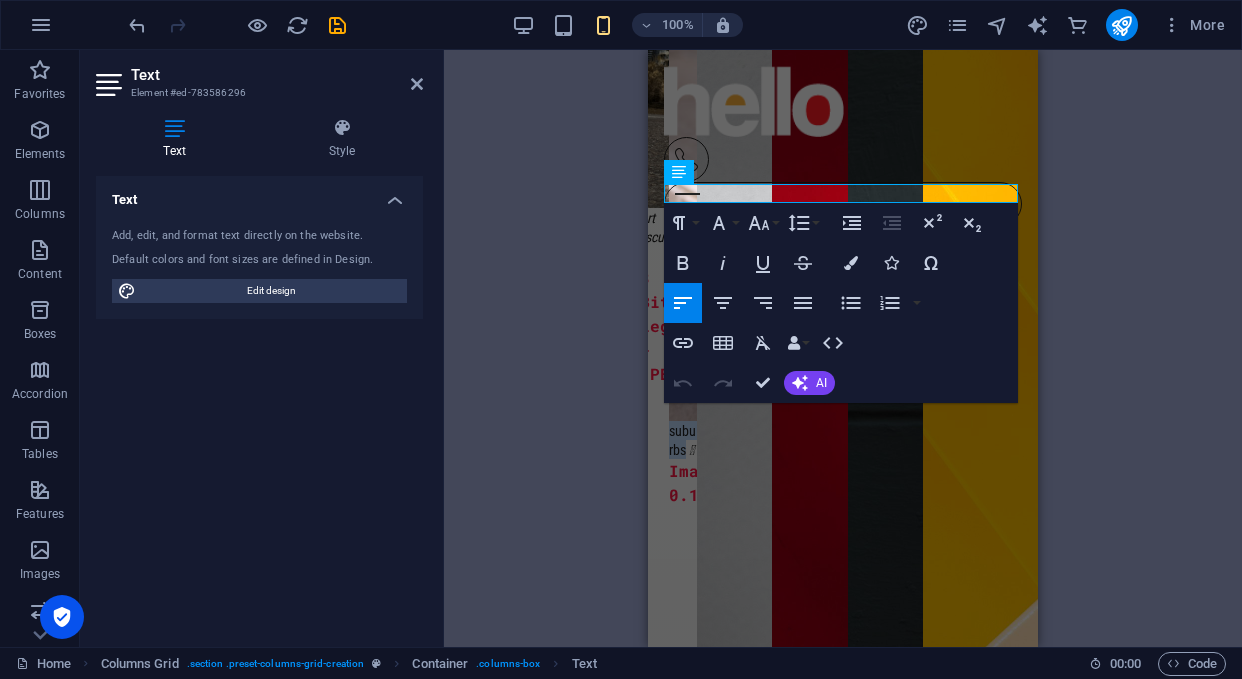 type 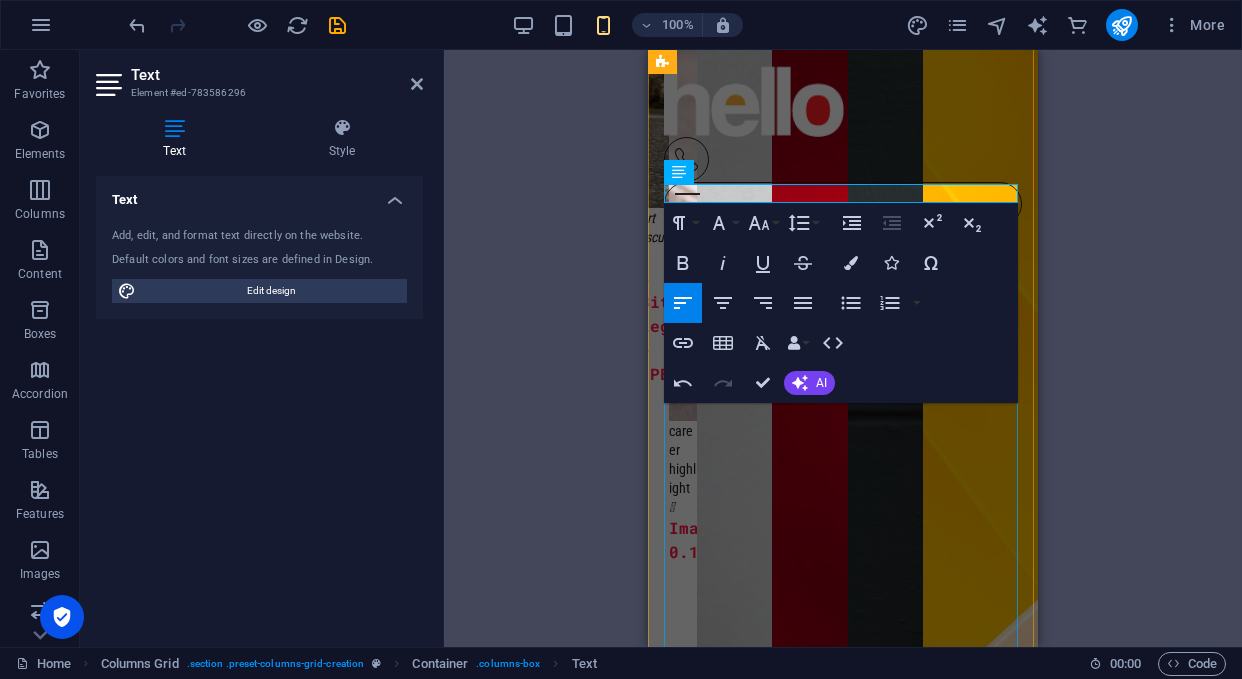 click at bounding box center (734, 604) 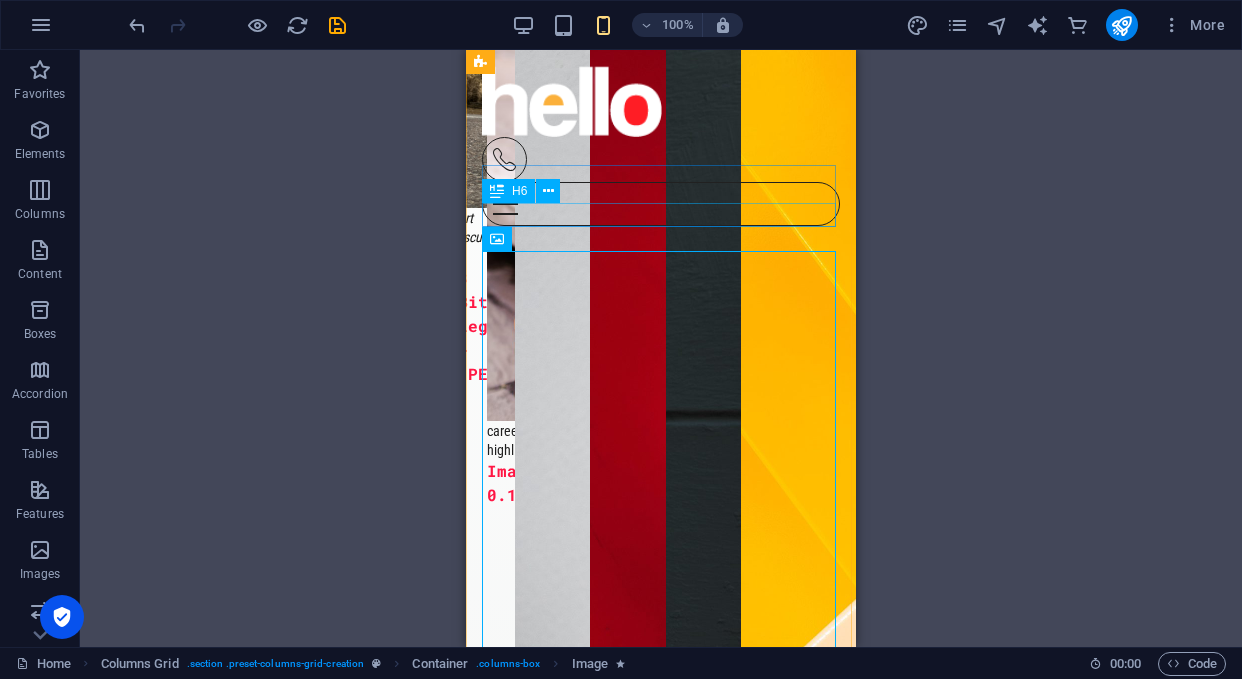 click on "Image 0.1" at bounding box center (501, 483) 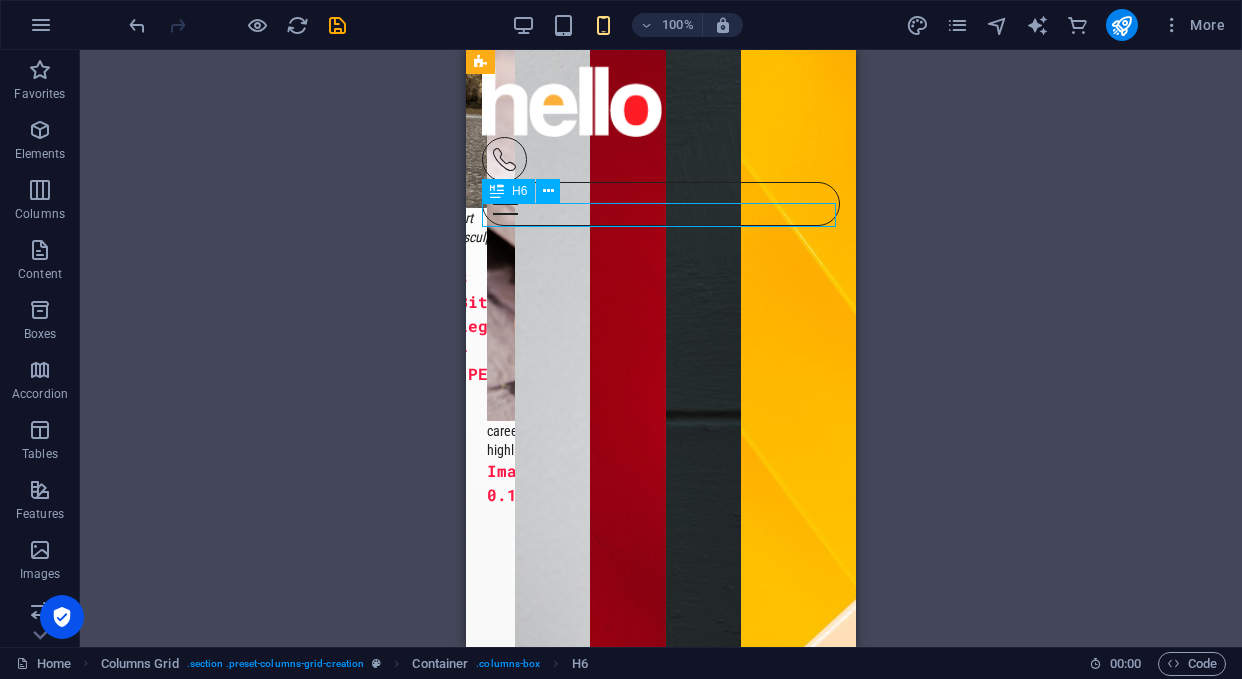 click on "Image 0.1" at bounding box center (501, 483) 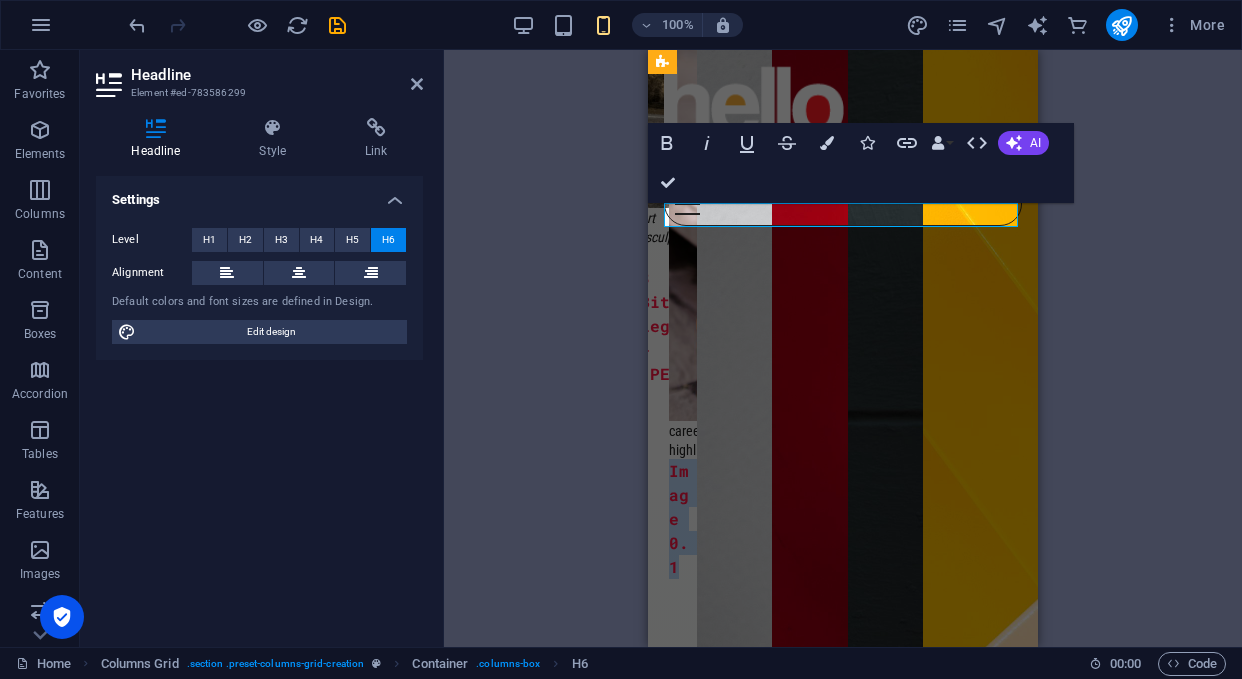 click on "H1   Banner   Banner   Container   Container   Banner   Image   Image   Menu Bar   Menu   Container   Social Media Icons   Menu   HTML   Social Media Icons   Spacer   Container   Unequal Columns   Text   Unequal Columns   Unequal Columns   Container   Container   H6   Columns Grid   Container   Container   Image   Container   Icon   Footer Skadi   Unequal Columns   Container   Container   Container   Text   Unequal Columns   Icon   Container   Banner   Icon   Text   Icon   Container   Icon   H2   Container   H6   Columns Grid   Container   H2   H2   Text   Container   Spacer   Container   Text   Container   Placeholder   Container   Image   Container   Container   Container   Container   Image   Container   Text + Add section + Add section Bold Italic Underline Strikethrough Colors Icons Link Data Bindings Company First name Last name Street ZIP code City Email Phone Mobile Fax Custom field 1 Custom field 2 Custom field 3 Custom field 4 Custom field 5 Custom field 6 HTML AI Improve" at bounding box center (843, 348) 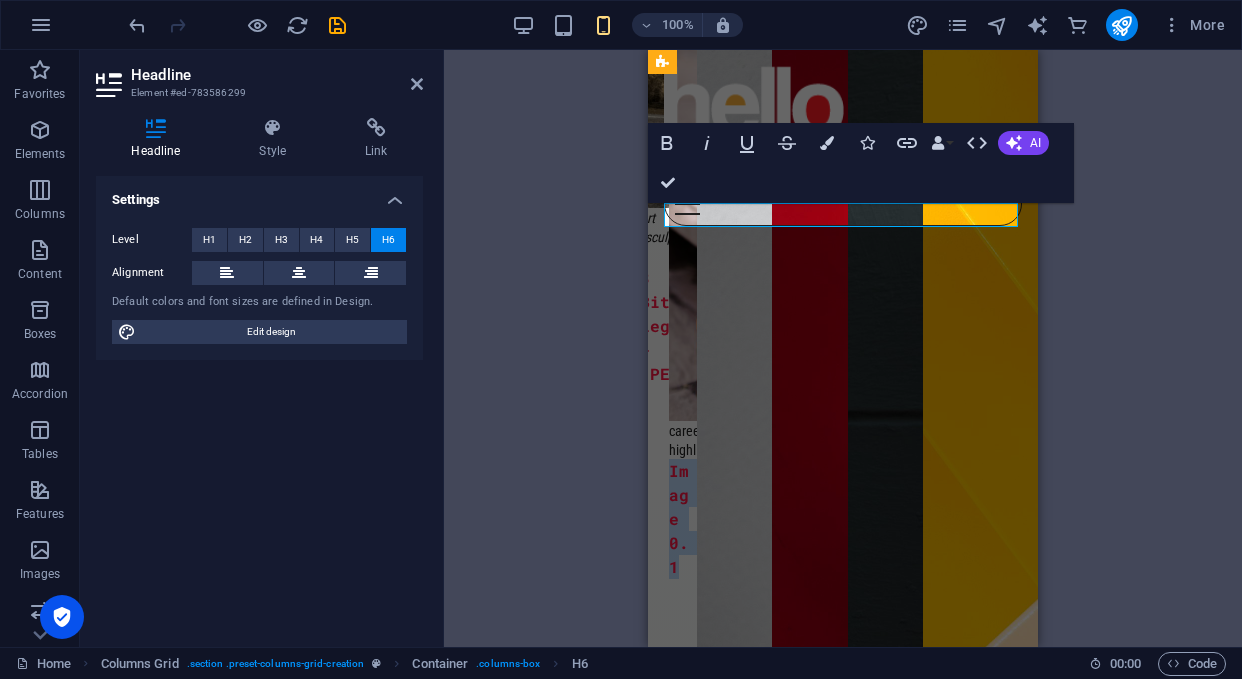 type 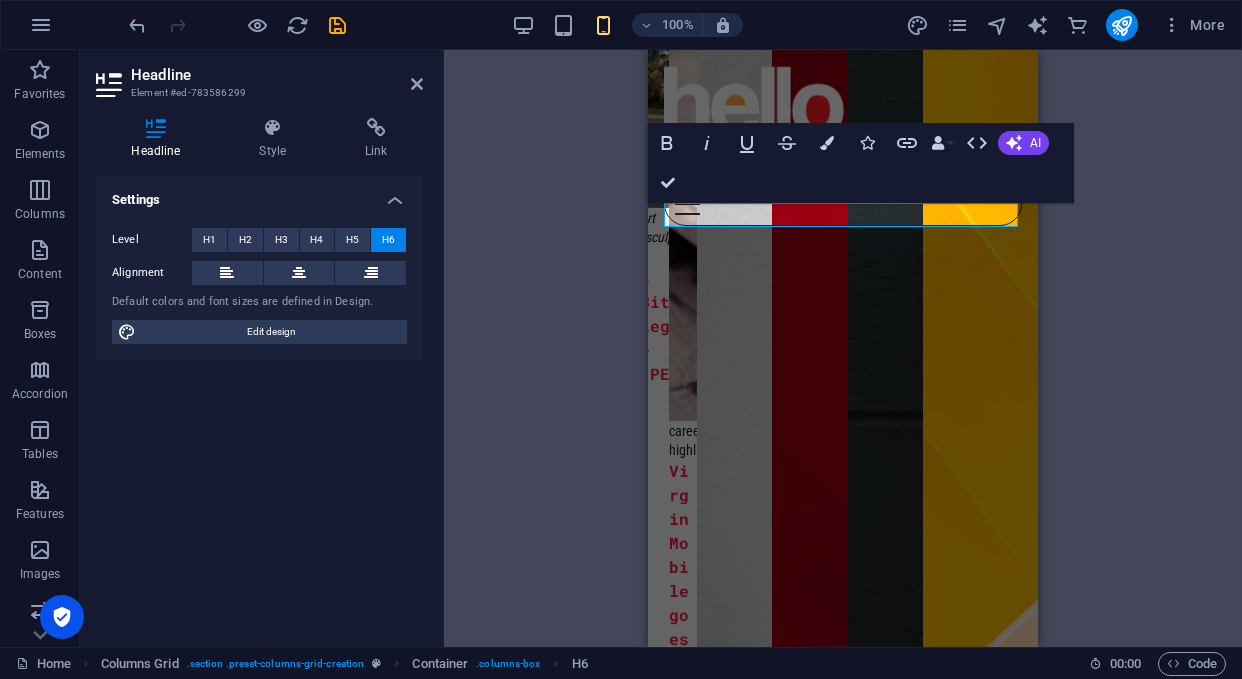 click on "H1   Banner   Banner   Container   Container   Banner   Image   Image   Menu Bar   Menu   Container   Social Media Icons   Menu   HTML   Social Media Icons   Spacer   Container   Unequal Columns   Text   Unequal Columns   Unequal Columns   Container   Container   H6   Columns Grid   Container   Container   Image   Container   Icon   Footer Skadi   Unequal Columns   Container   Container   Container   Text   Unequal Columns   Icon   Container   Banner   Icon   Text   Icon   Container   Icon   H2   Container   H6   Columns Grid   Container   H2   H2   Text   Container   Spacer   Container   Text   Container   Placeholder   Container   Image   Container   Container   Container   Container   Image   Container   Text Bold Italic Underline Strikethrough Colors Icons Link Data Bindings Company First name Last name Street ZIP code City Email Phone Mobile Fax Custom field 1 Custom field 2 Custom field 3 Custom field 4 Custom field 5 Custom field 6 HTML AI Improve Make shorter Make longer" at bounding box center (843, 348) 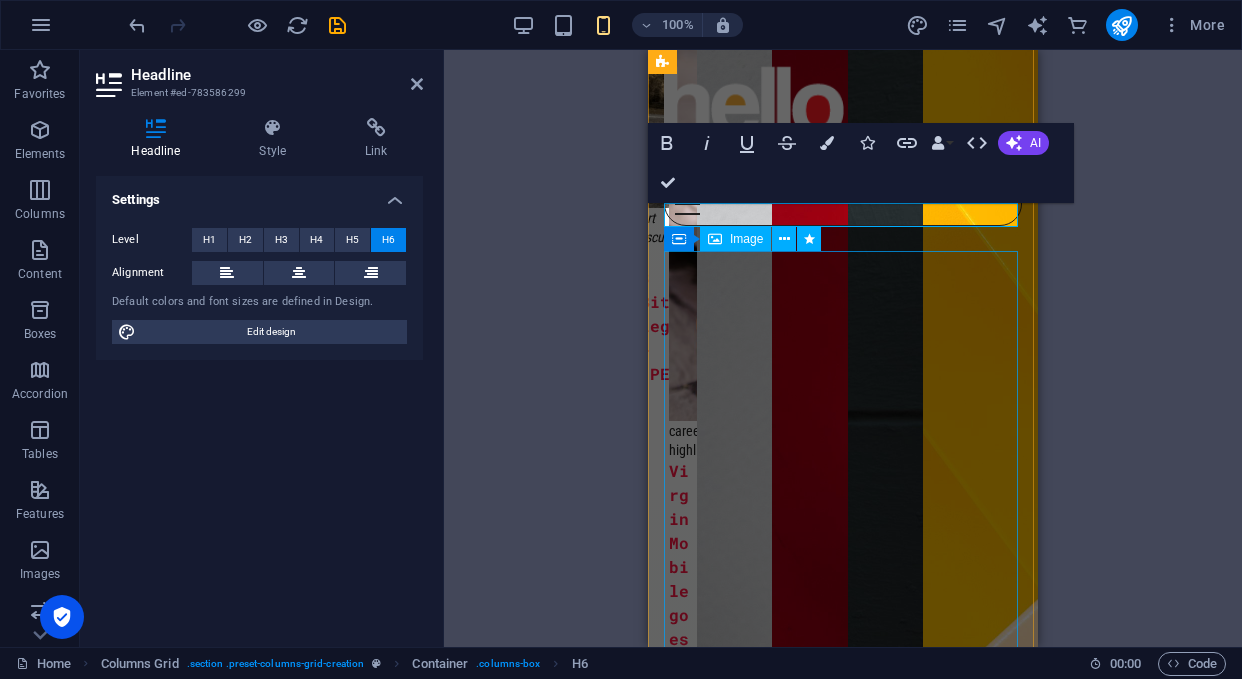click at bounding box center (734, 604) 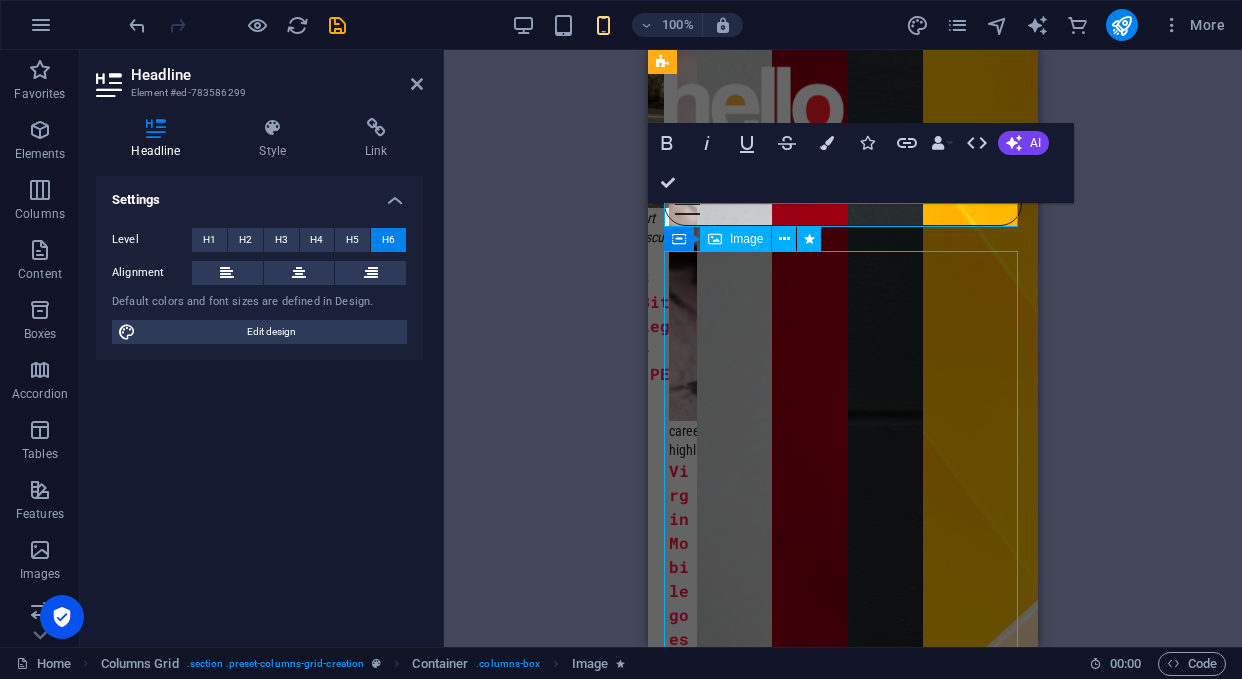 click at bounding box center [734, 604] 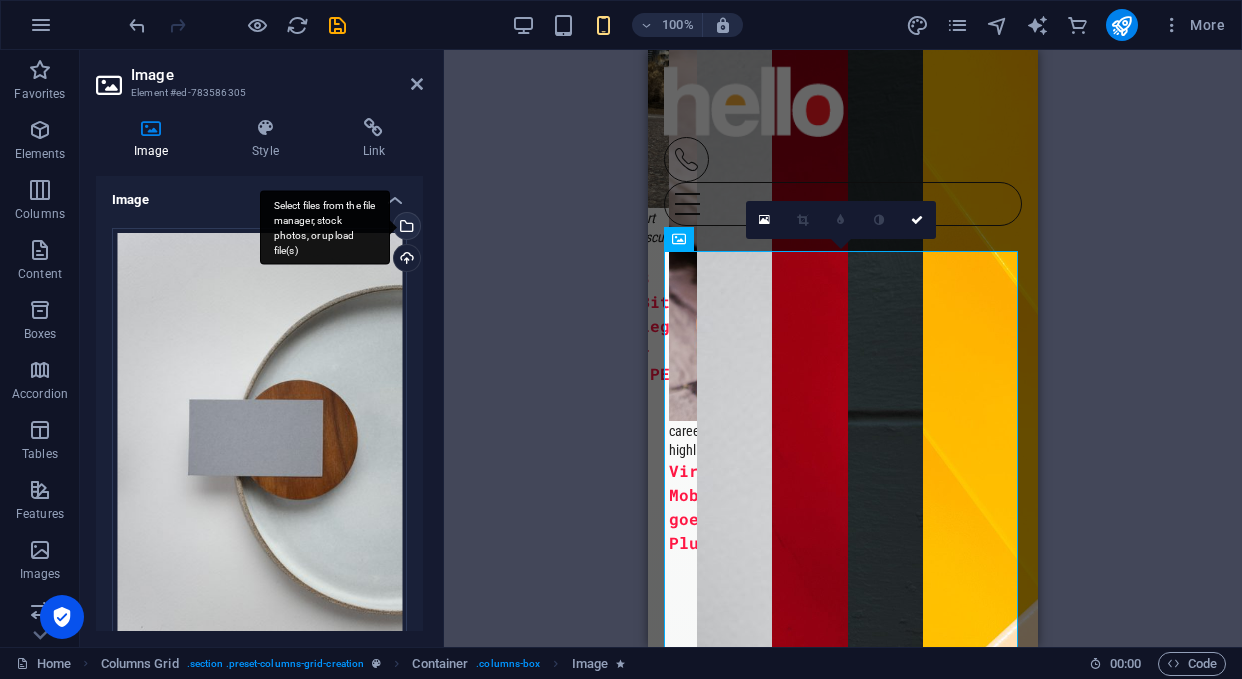 click on "Select files from the file manager, stock photos, or upload file(s)" at bounding box center [405, 228] 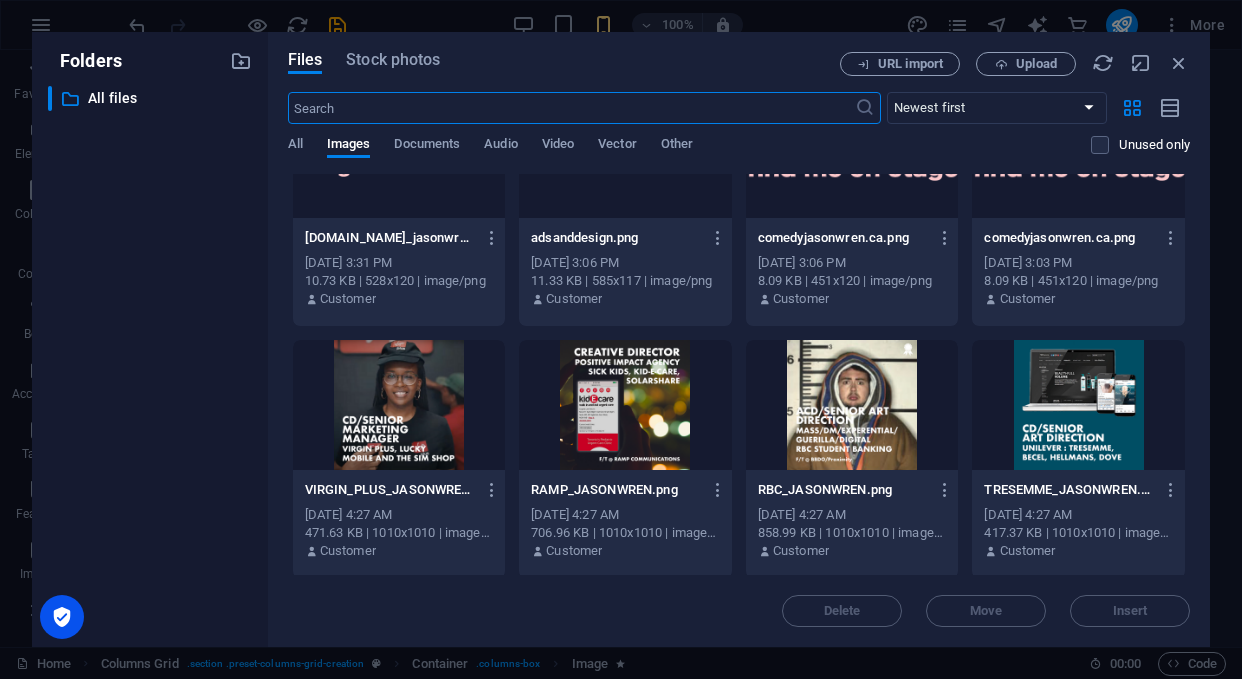 scroll, scrollTop: 5419, scrollLeft: 0, axis: vertical 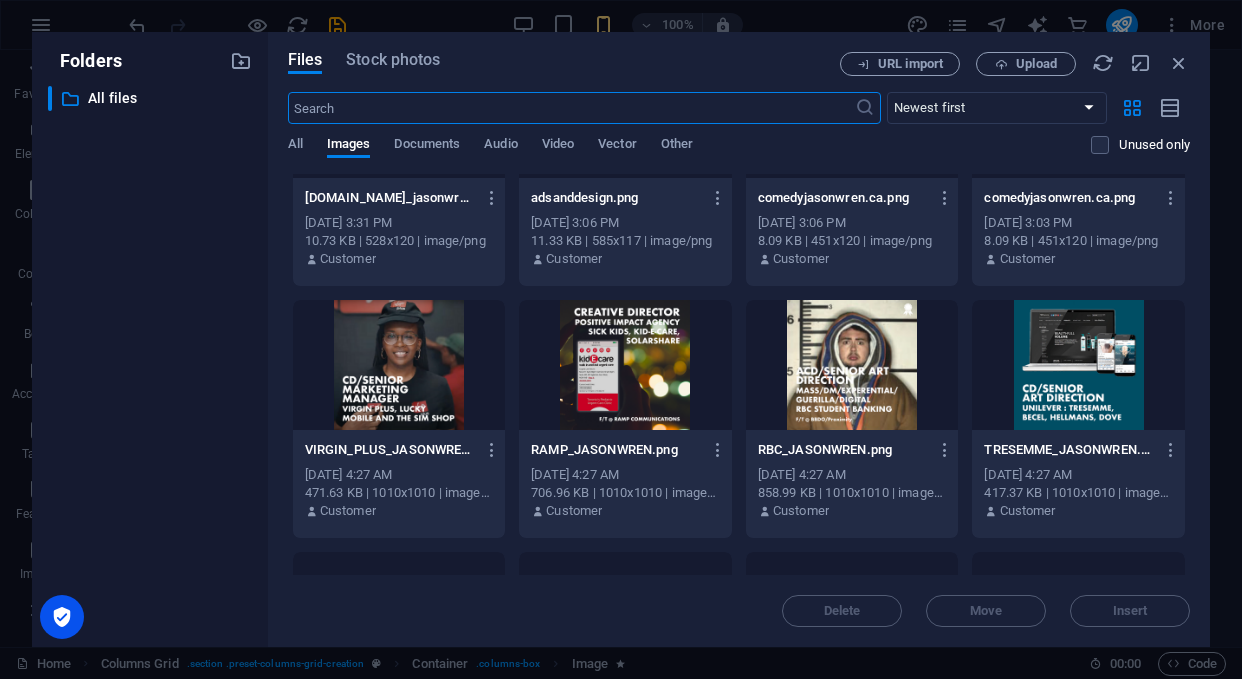 click at bounding box center [399, 365] 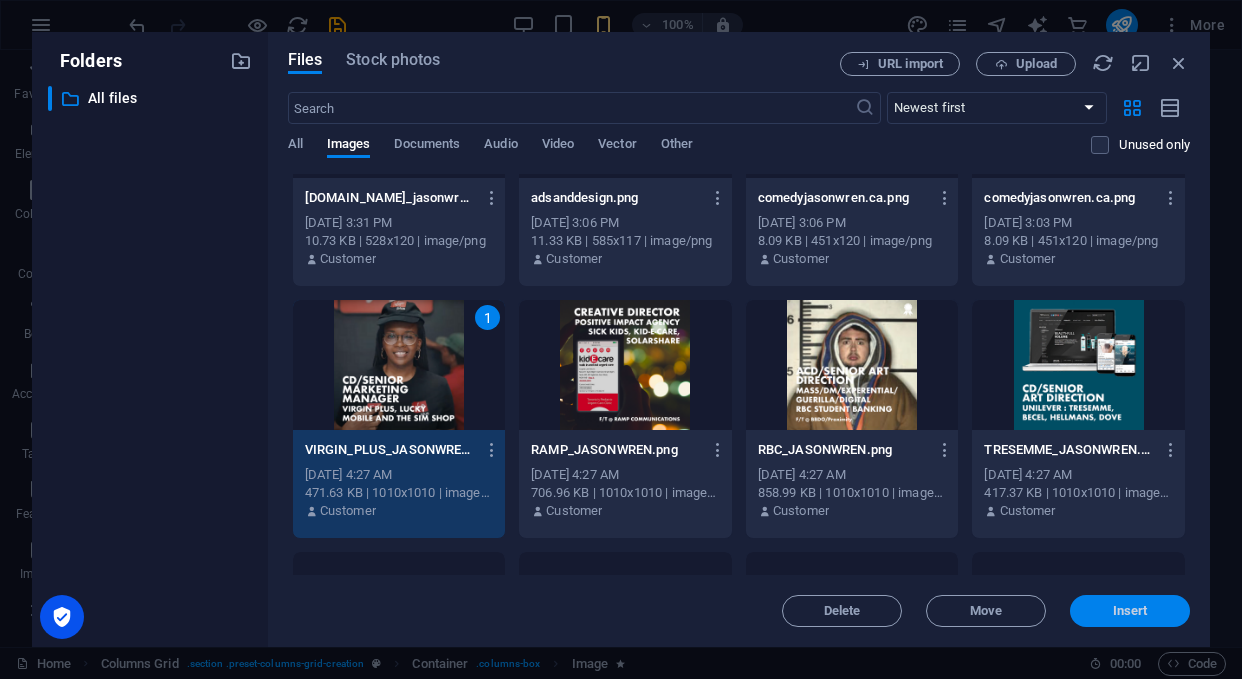 click on "Insert" at bounding box center [1130, 611] 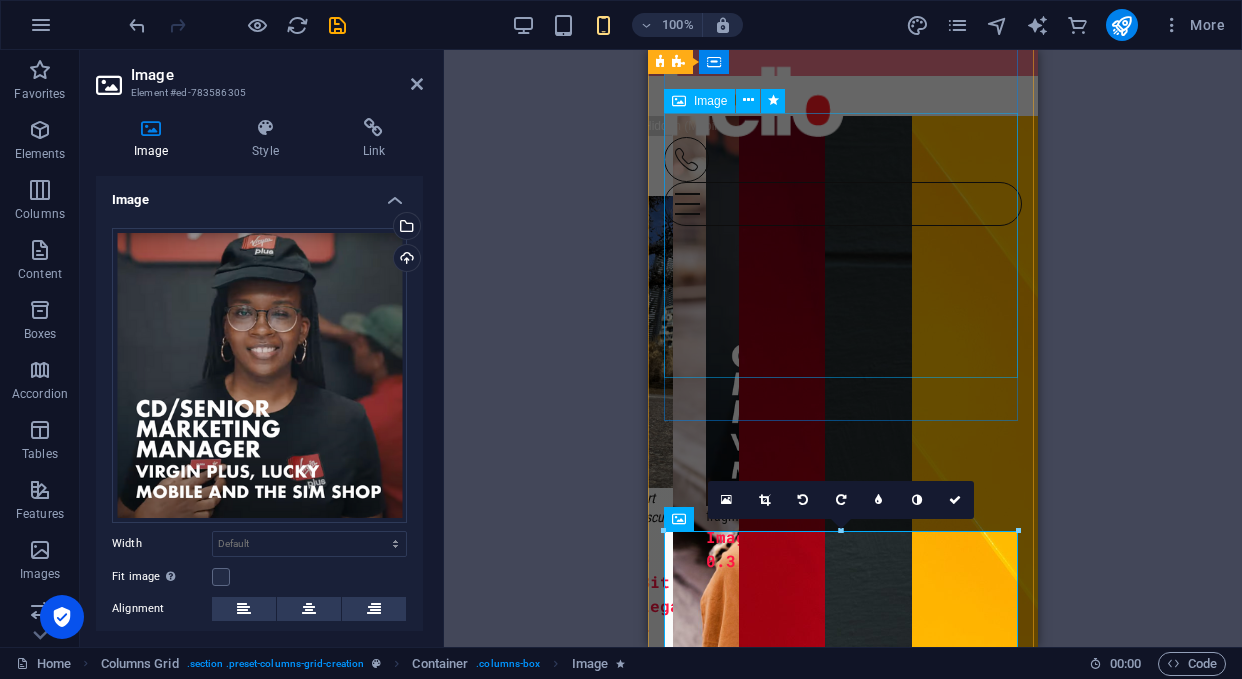 scroll, scrollTop: 2198, scrollLeft: 0, axis: vertical 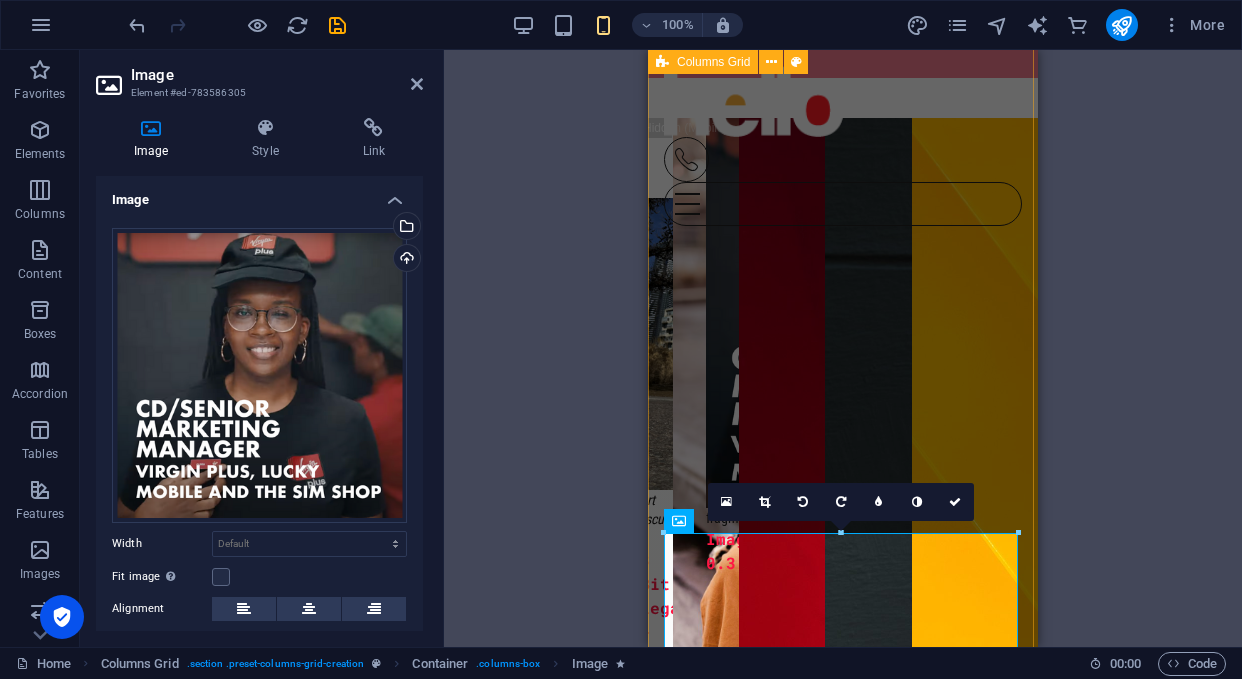 click on "art /sculpture  8 Bit Legacy - Terry Fox career highlight   Virgin Mobile goes Plus fragments    Image 0.3 Skate hall    Image 0.5 Beauty    Image 0.7 Triangle    Image 0.6" at bounding box center [843, 934] 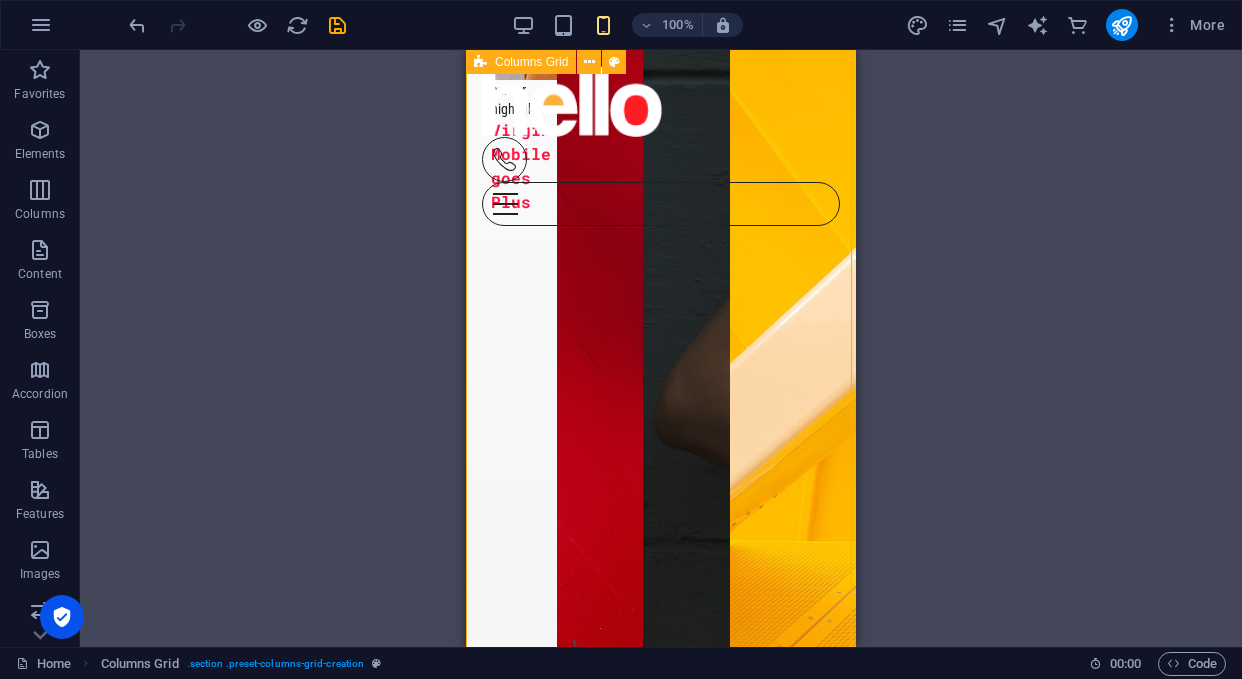 scroll, scrollTop: 2824, scrollLeft: 0, axis: vertical 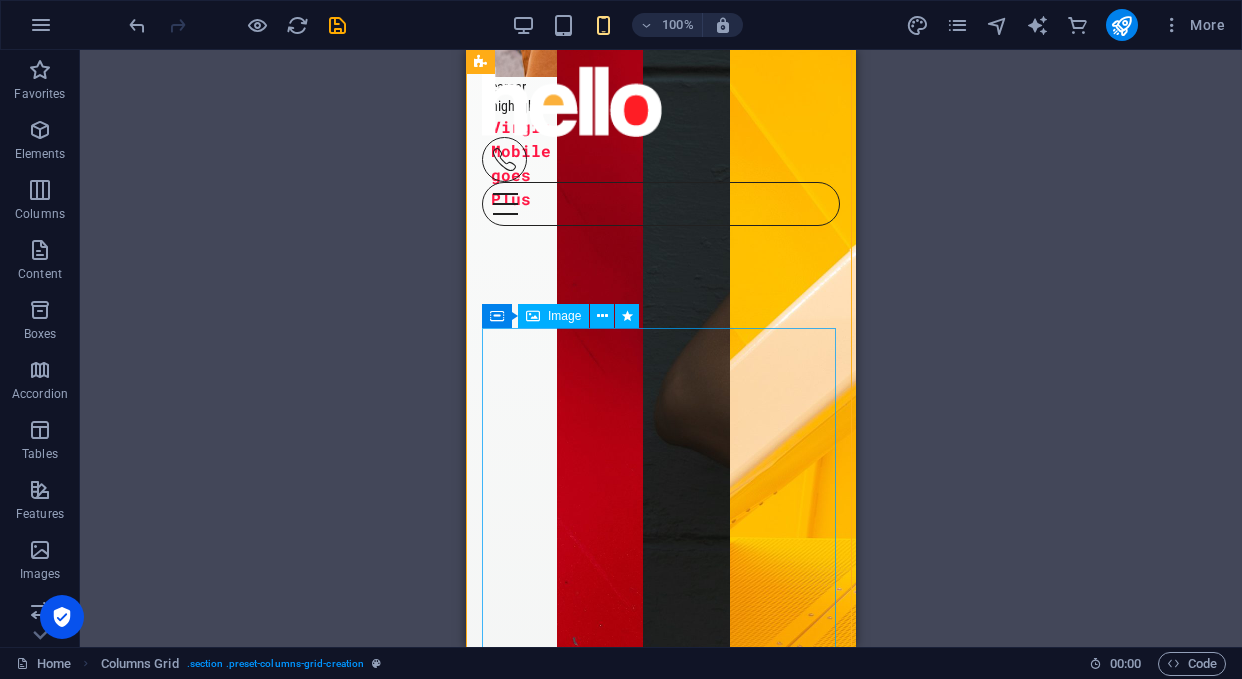 click at bounding box center [600, 260] 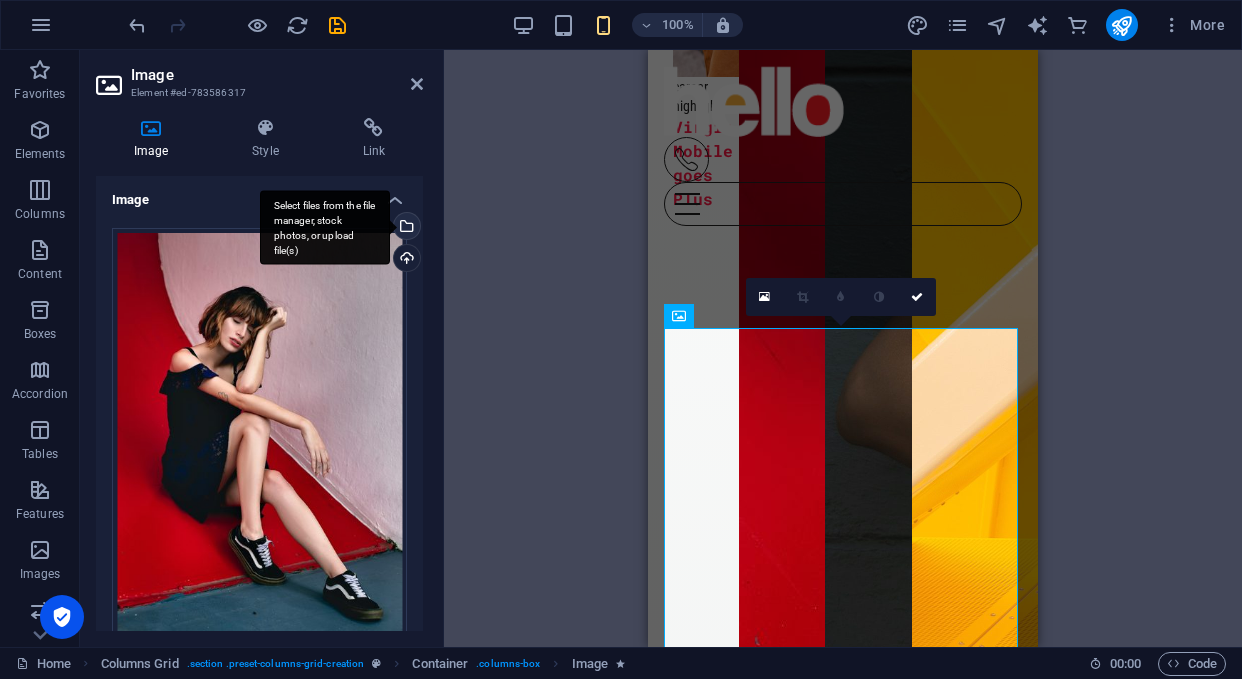 click on "Select files from the file manager, stock photos, or upload file(s)" at bounding box center [405, 228] 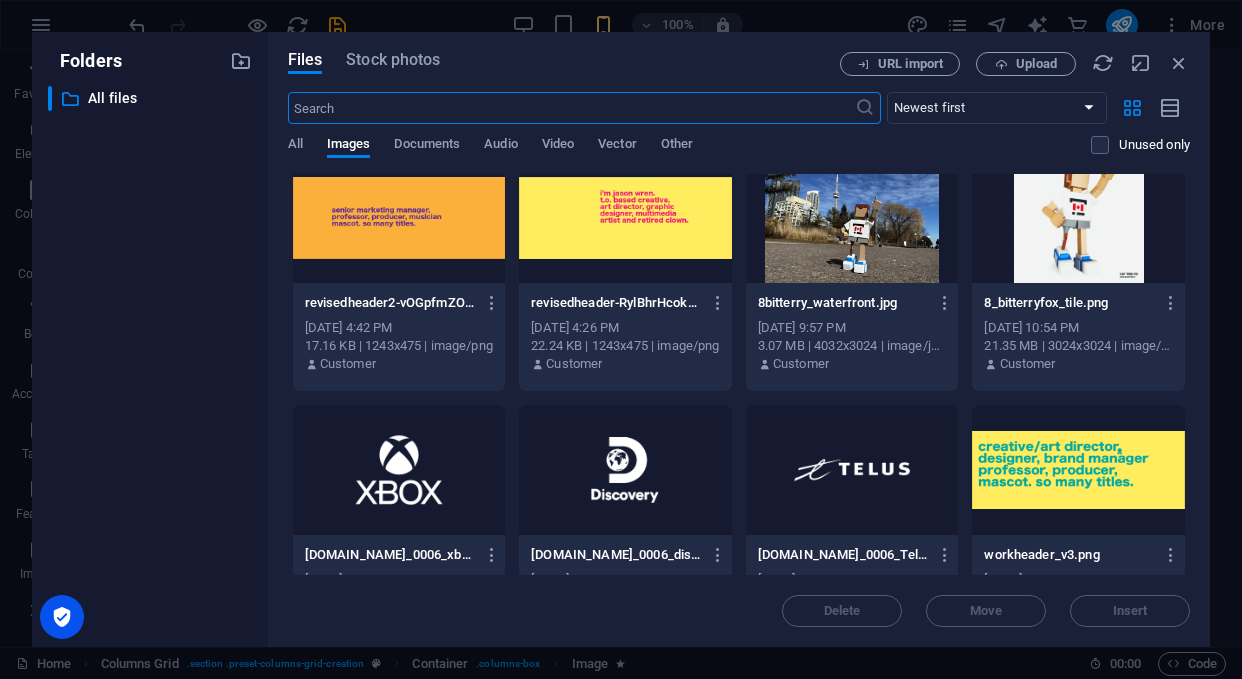scroll, scrollTop: 1785, scrollLeft: 0, axis: vertical 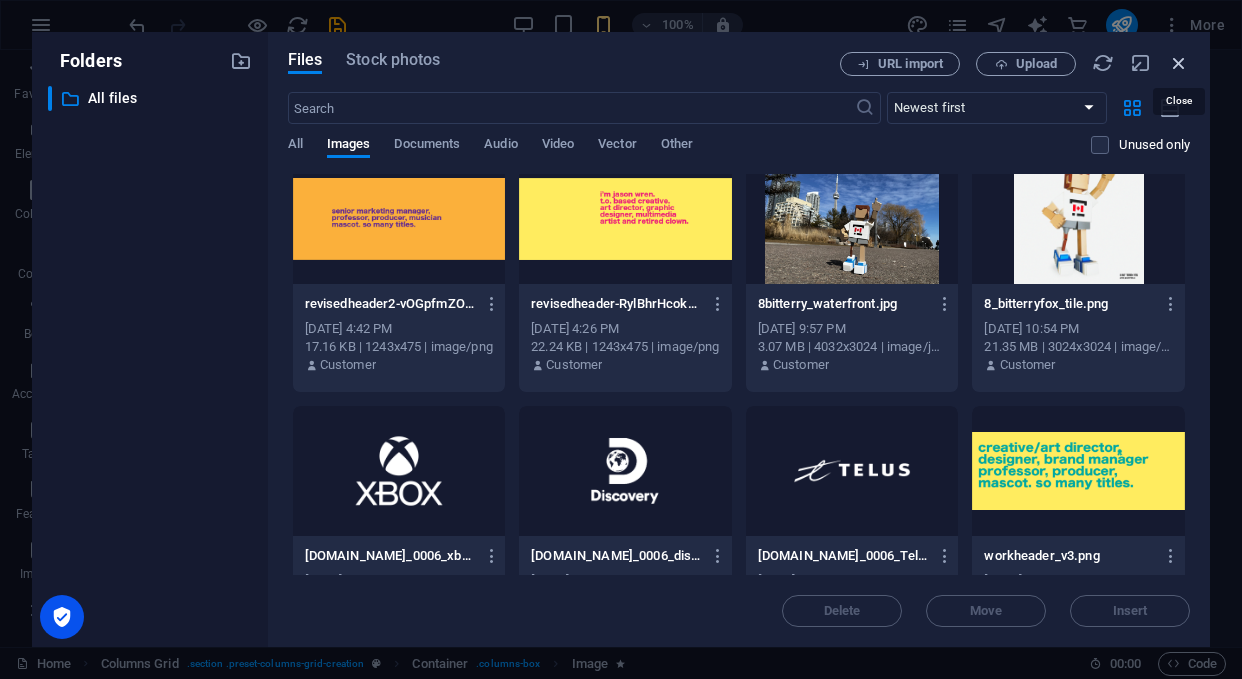 click at bounding box center (1179, 63) 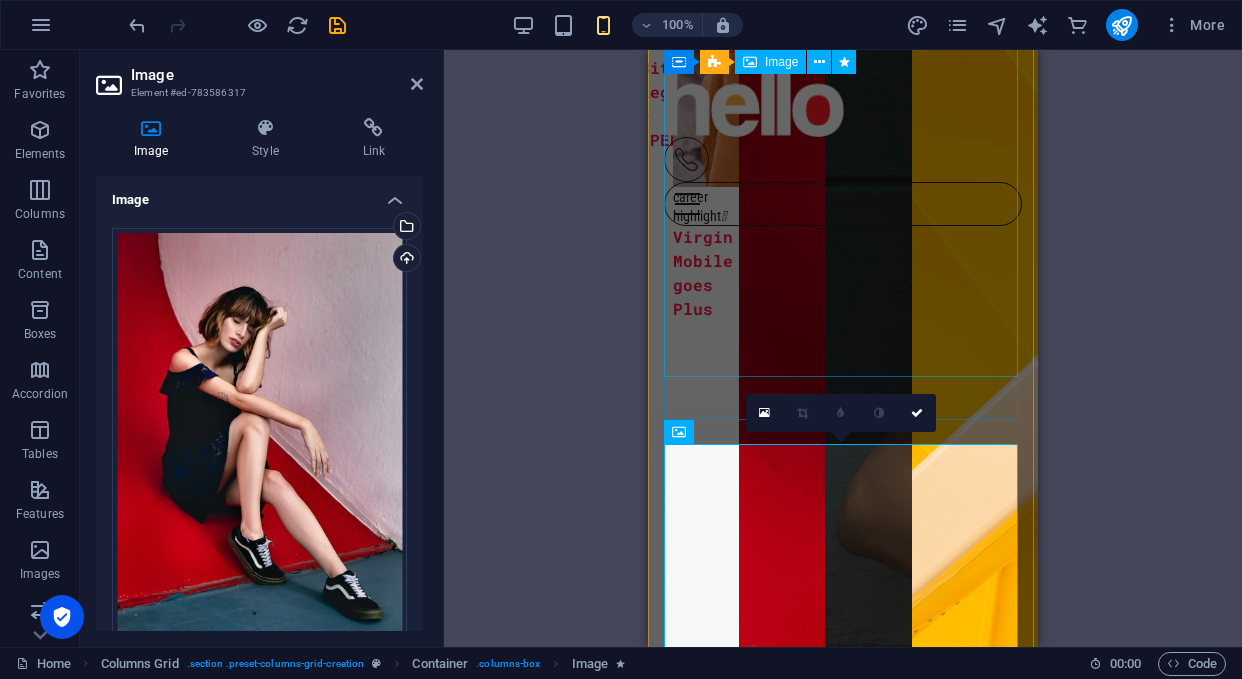 scroll, scrollTop: 2707, scrollLeft: 0, axis: vertical 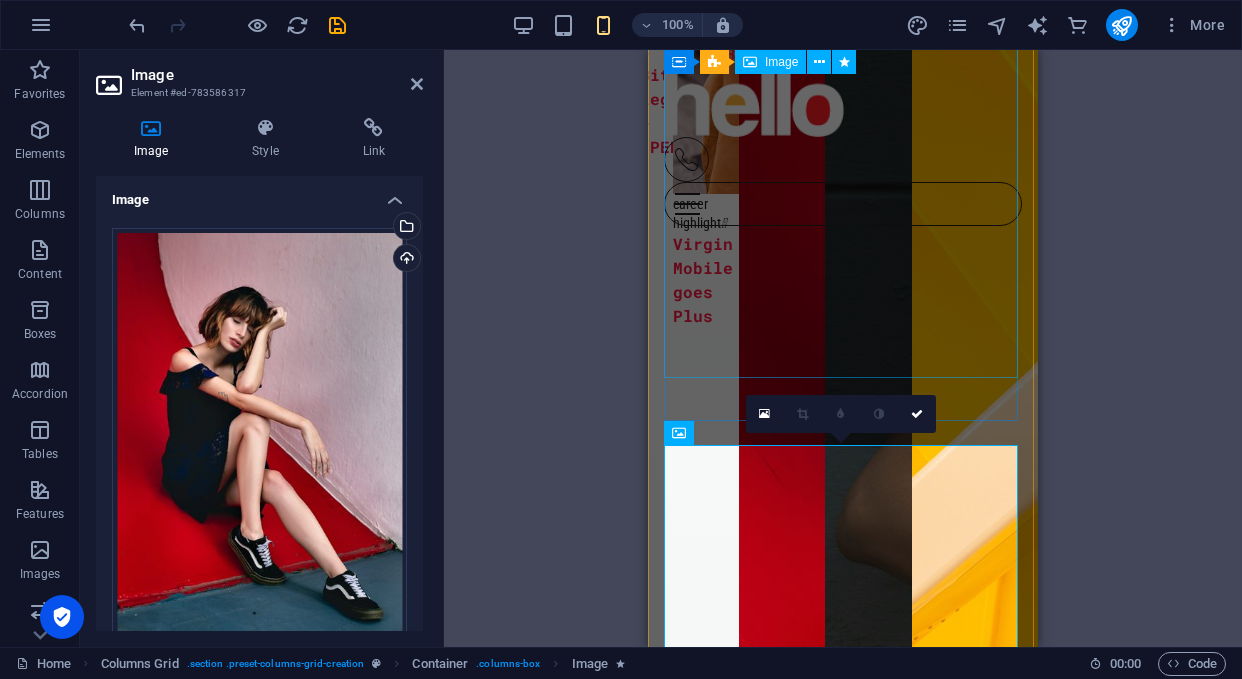 click at bounding box center [722, -196] 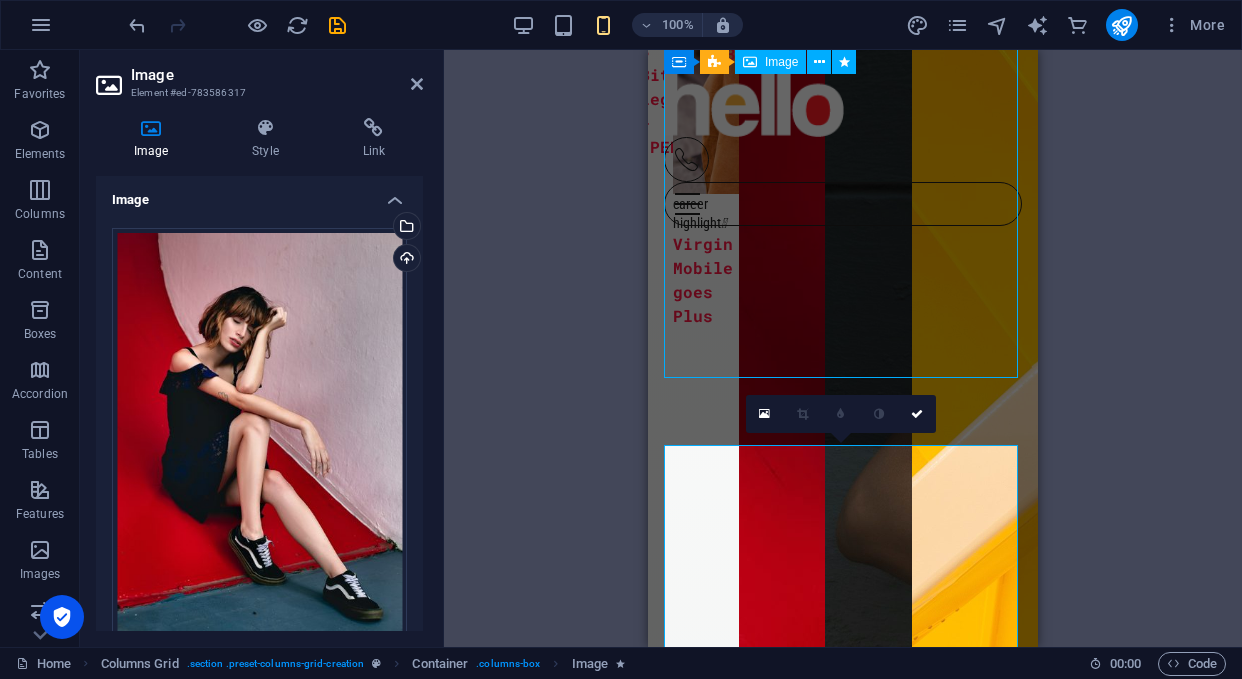 click at bounding box center [722, -196] 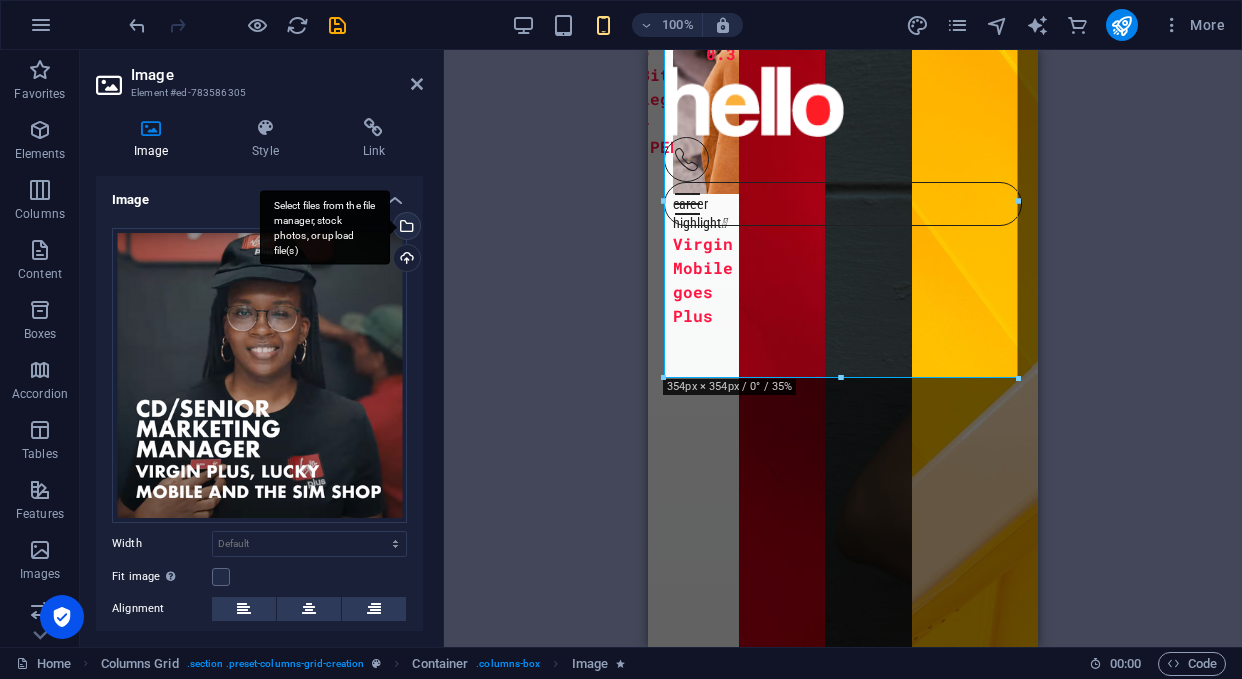 click on "Select files from the file manager, stock photos, or upload file(s)" at bounding box center [405, 228] 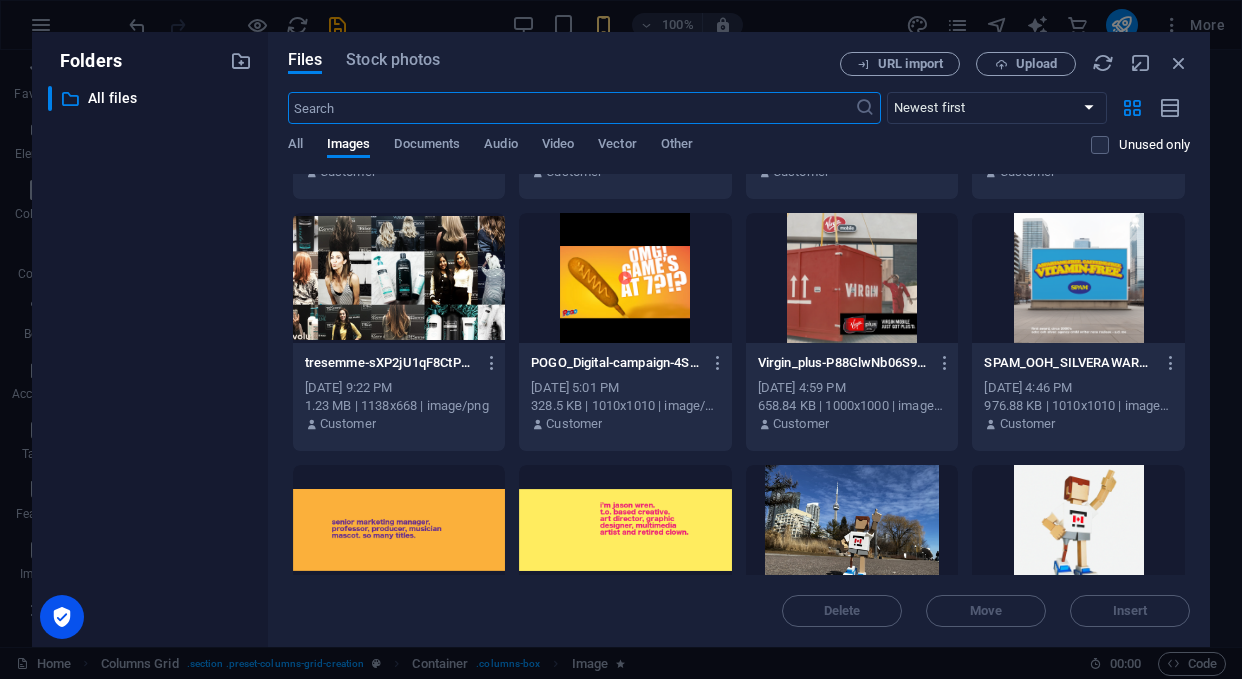 scroll, scrollTop: 1470, scrollLeft: 0, axis: vertical 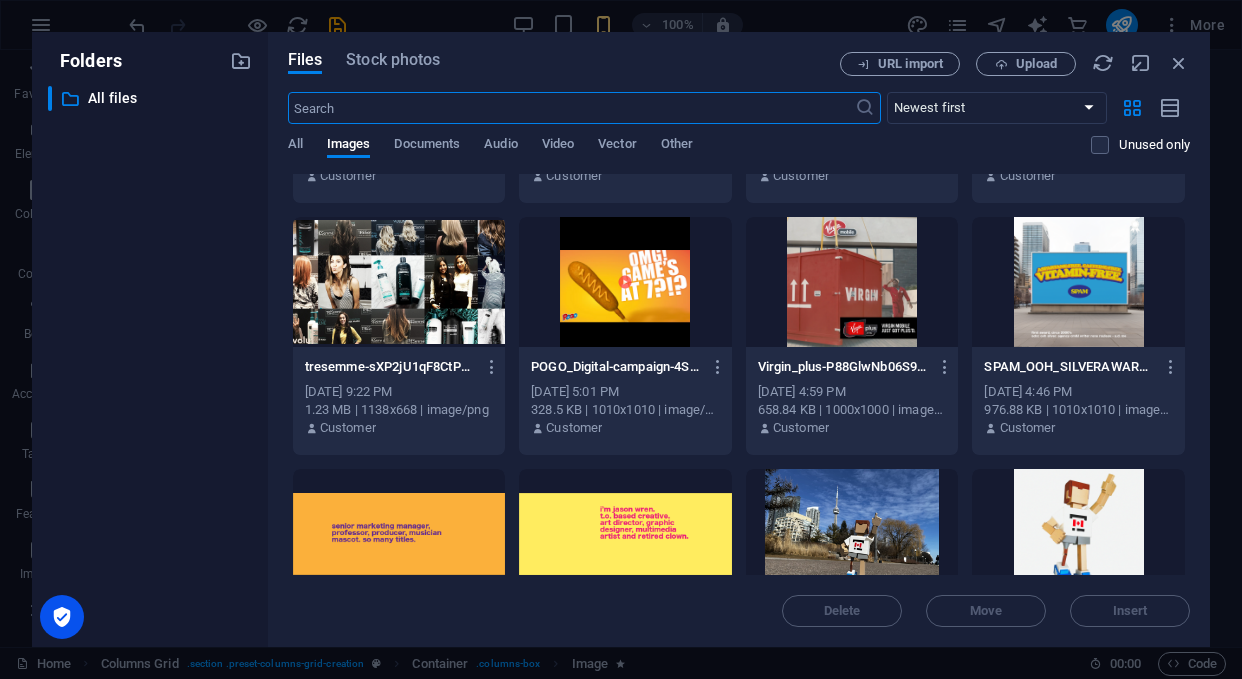click at bounding box center (852, 282) 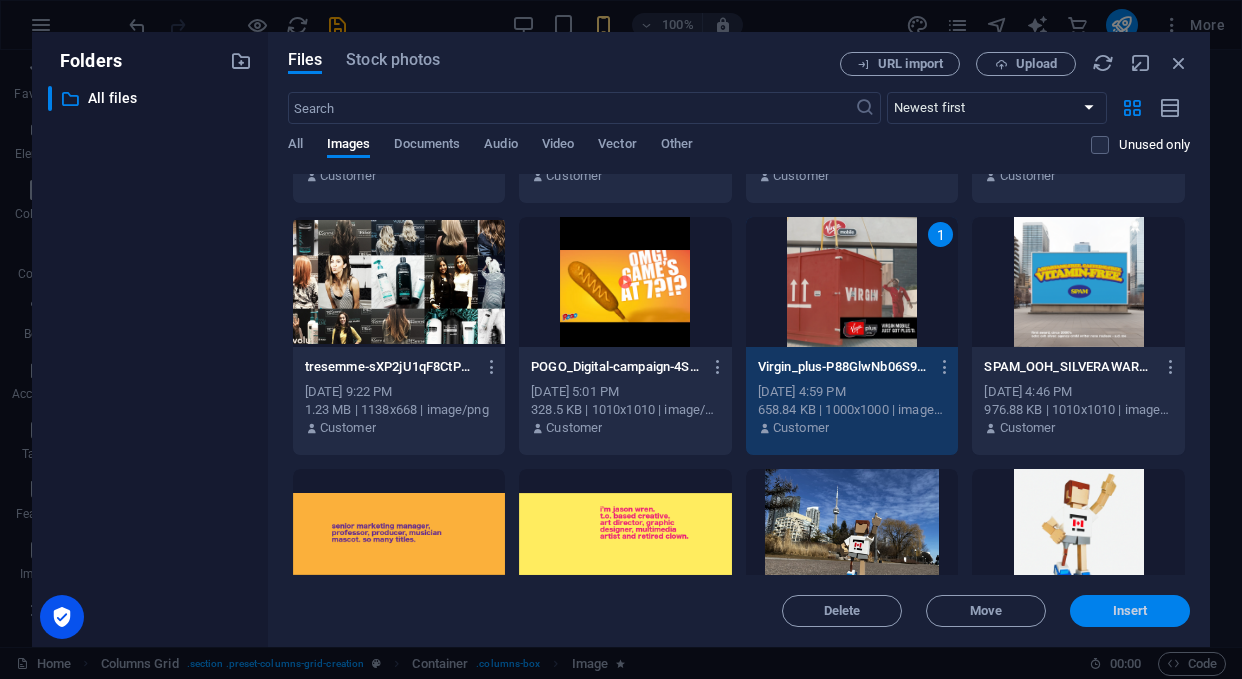 click on "Insert" at bounding box center (1130, 611) 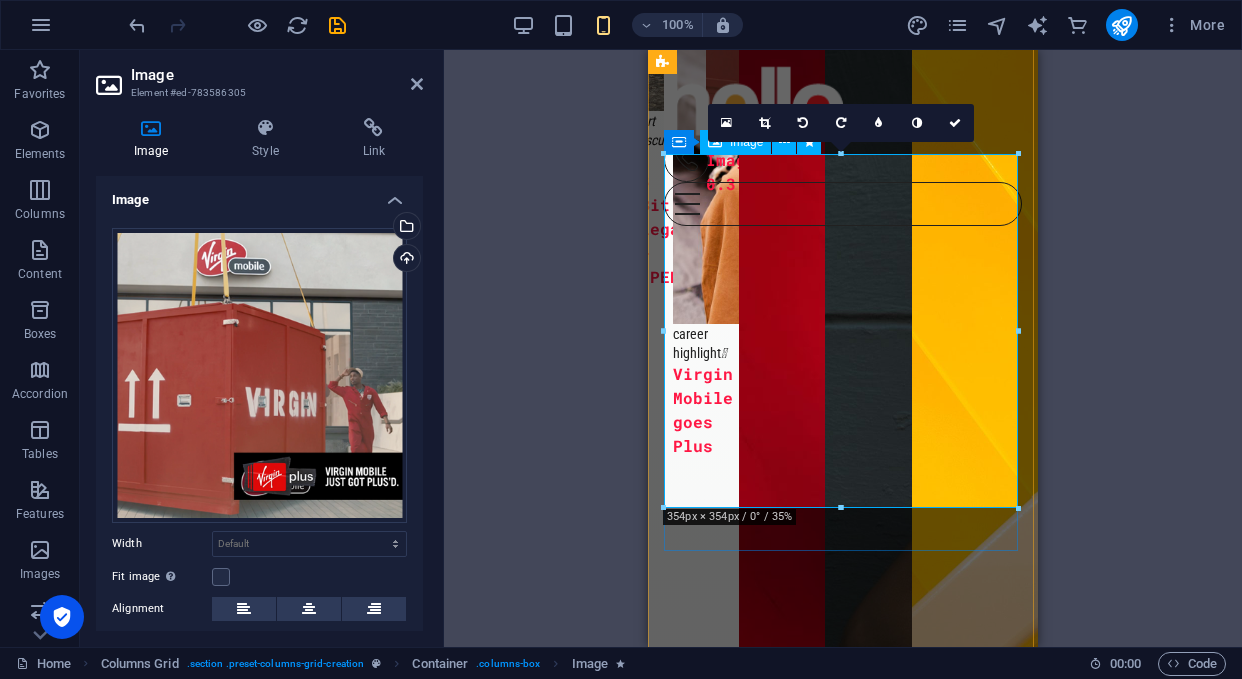 scroll, scrollTop: 2589, scrollLeft: 0, axis: vertical 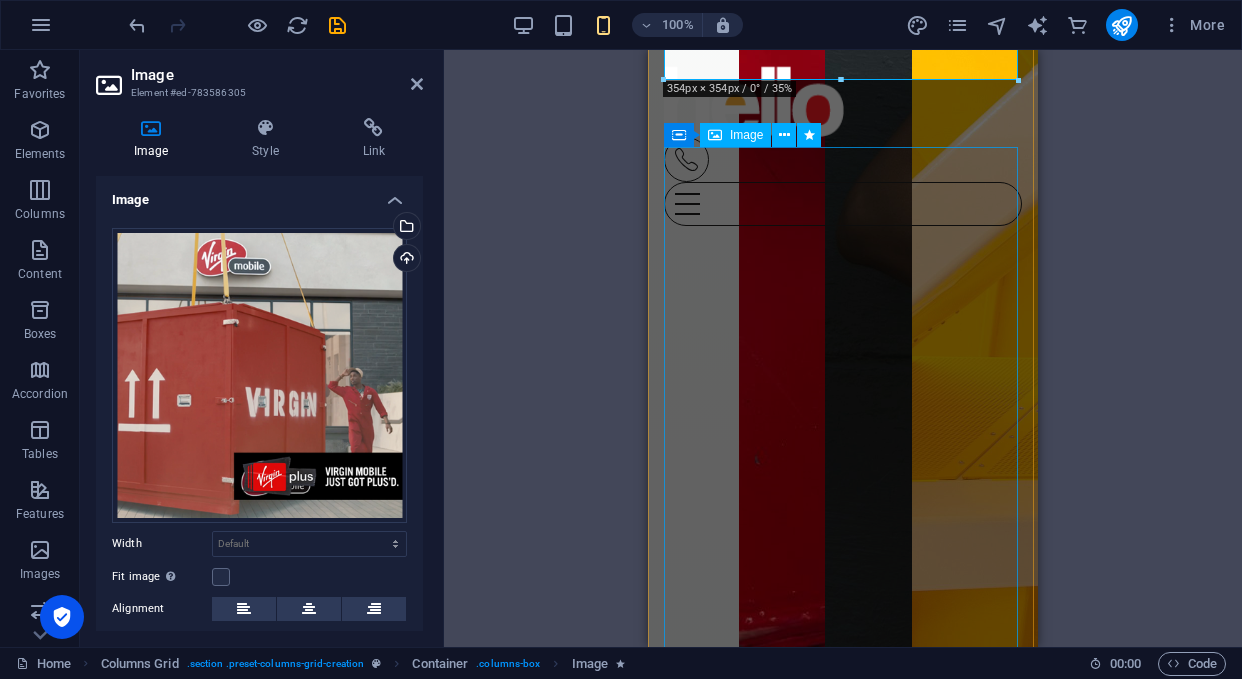 click at bounding box center (782, 79) 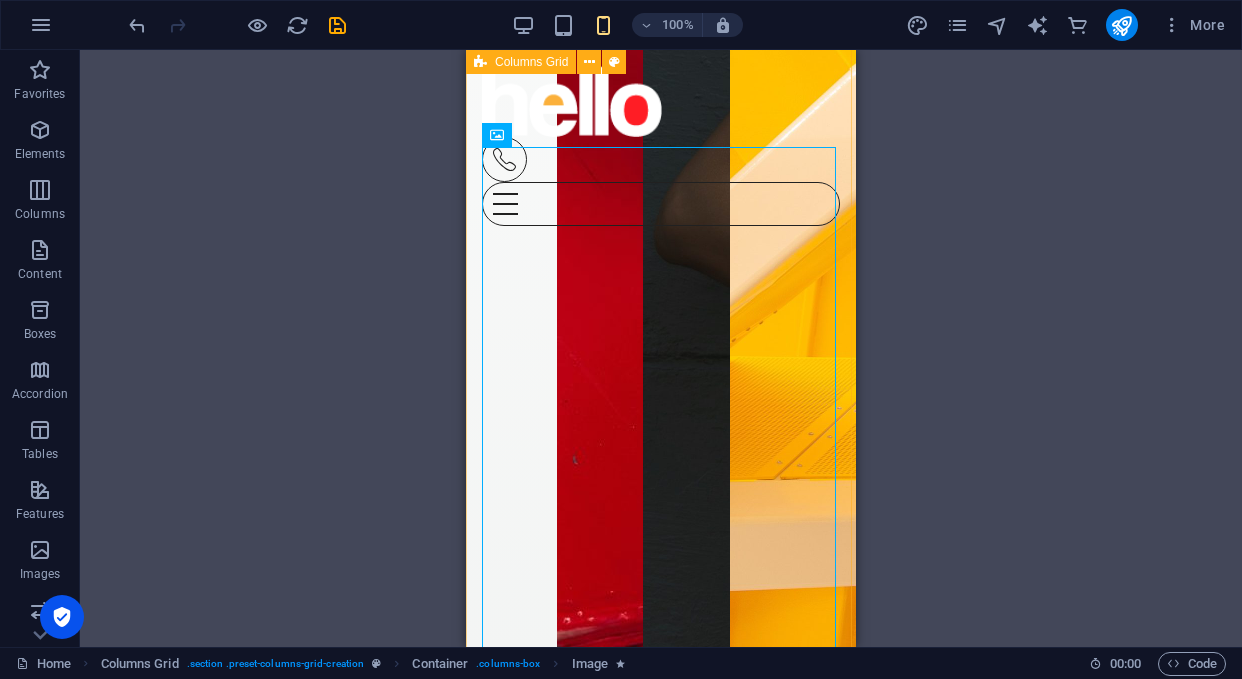 click on "art /sculpture  8 Bit Legacy - Terry Fox career highlight   Virgin Mobile goes Plus fragments    Image 0.3 Skate hall    Image 0.5 Beauty    Image 0.7 Triangle    Image 0.6" at bounding box center [661, 127] 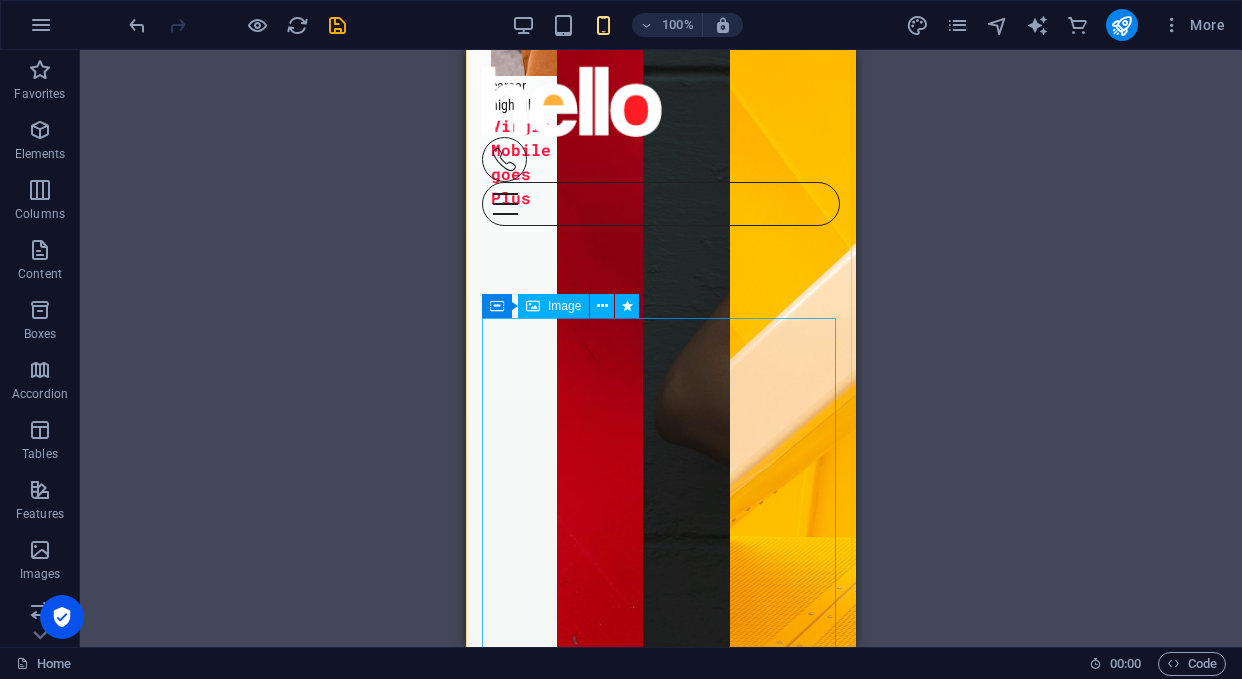 scroll, scrollTop: 2801, scrollLeft: 0, axis: vertical 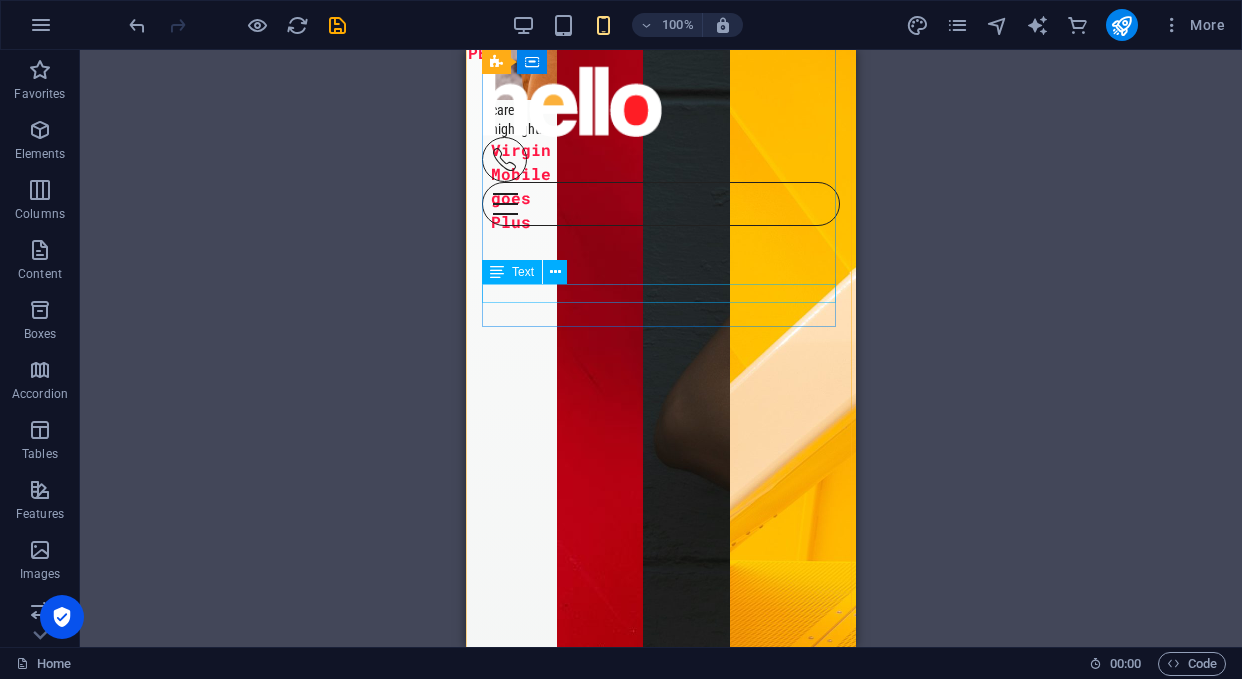 click on "fragments   " at bounding box center [540, -86] 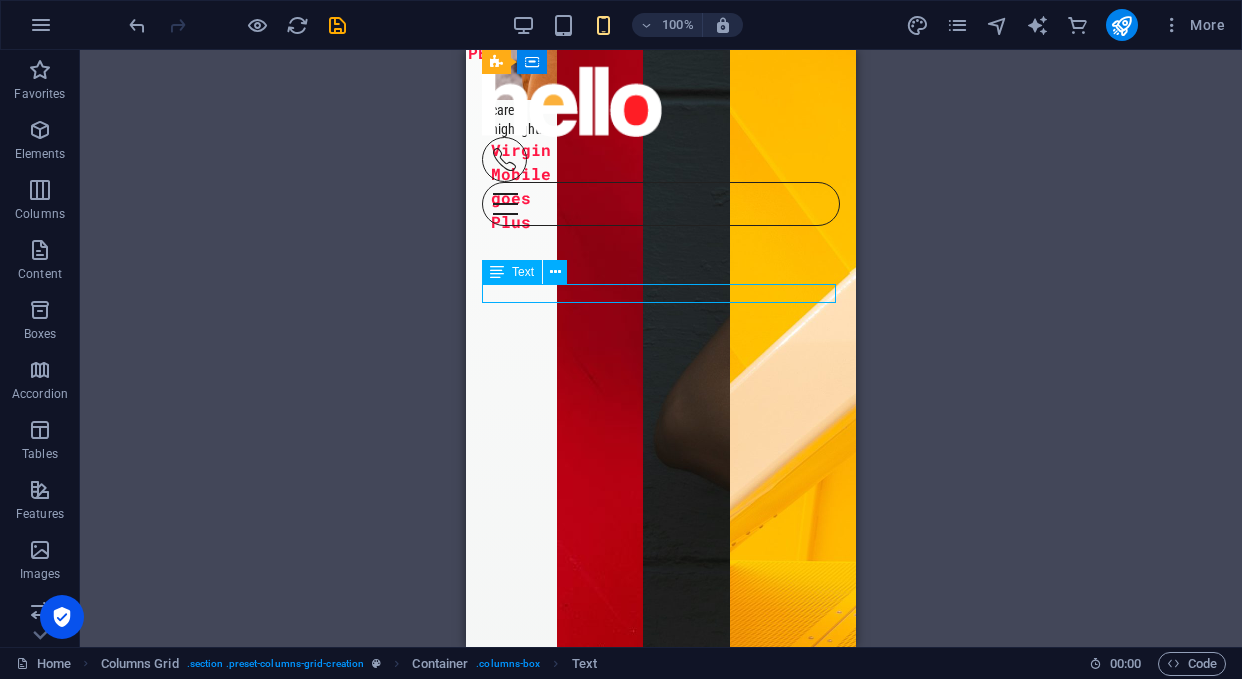 click on "fragments   " at bounding box center [540, -86] 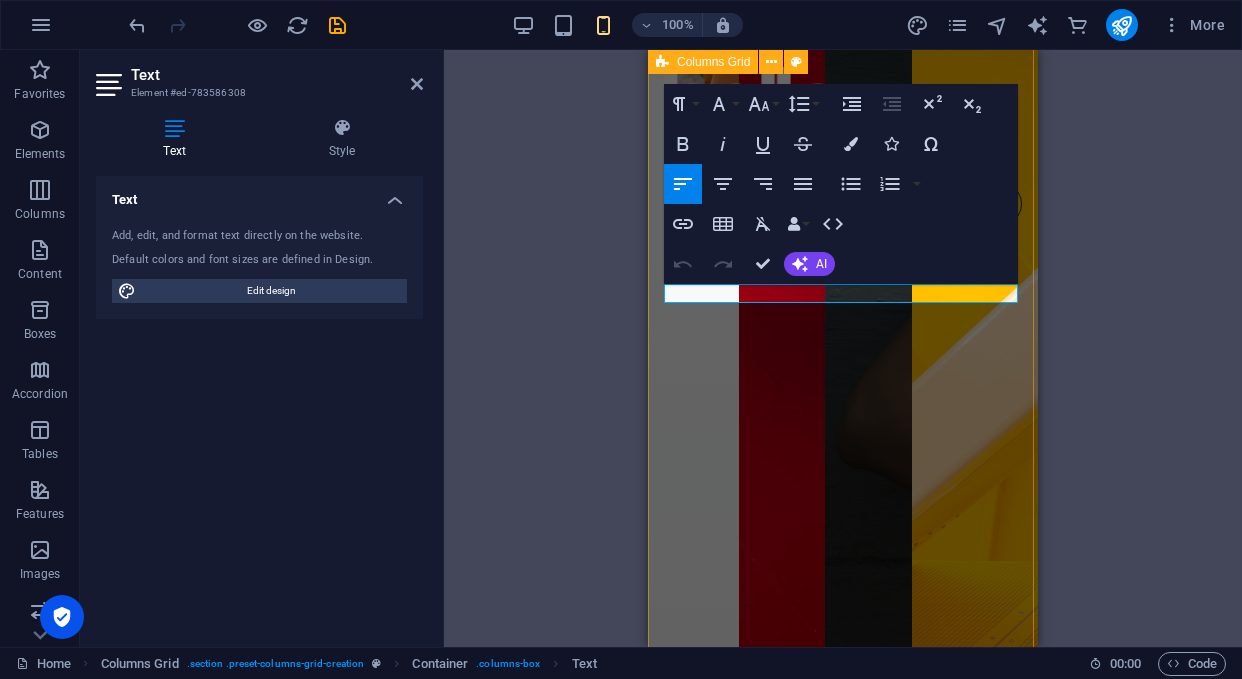 click on "art /sculpture  8 Bit Legacy - Terry Fox career highlight   Virgin Mobile goes Plus fragments    Image 0.3 Skate hall    Image 0.5 Beauty    Image 0.7 Triangle    Image 0.6" at bounding box center [843, 331] 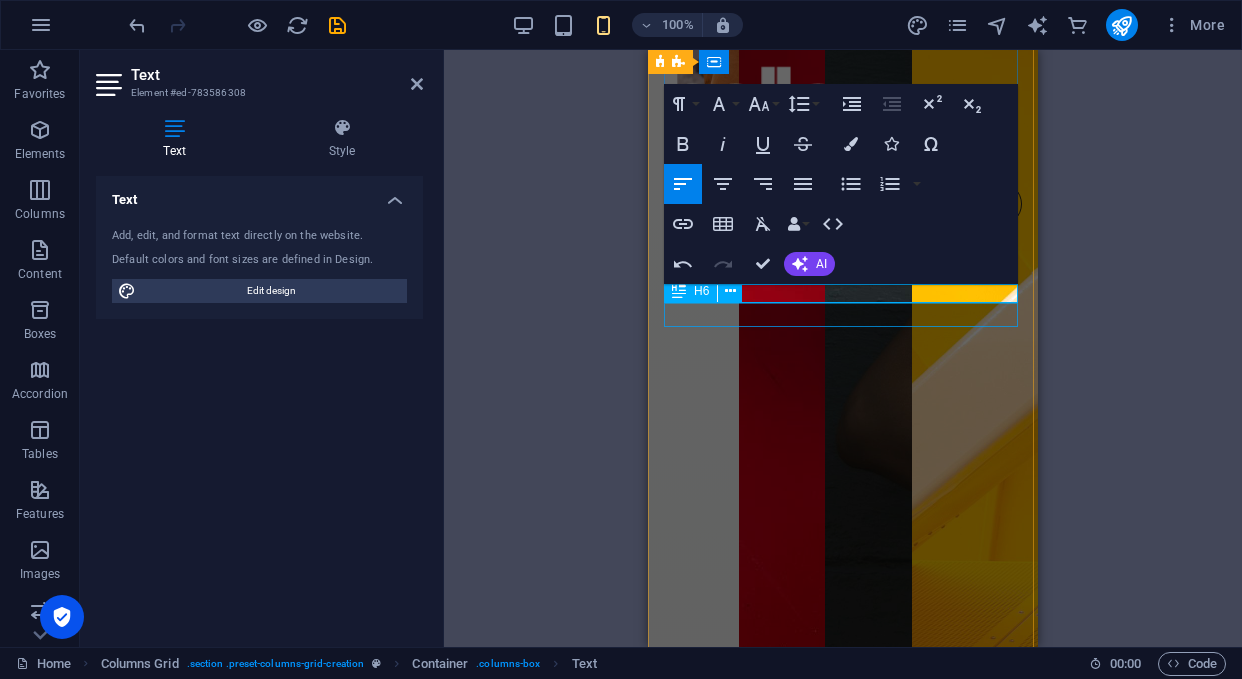 click on "Image 0.3" at bounding box center [722, 5] 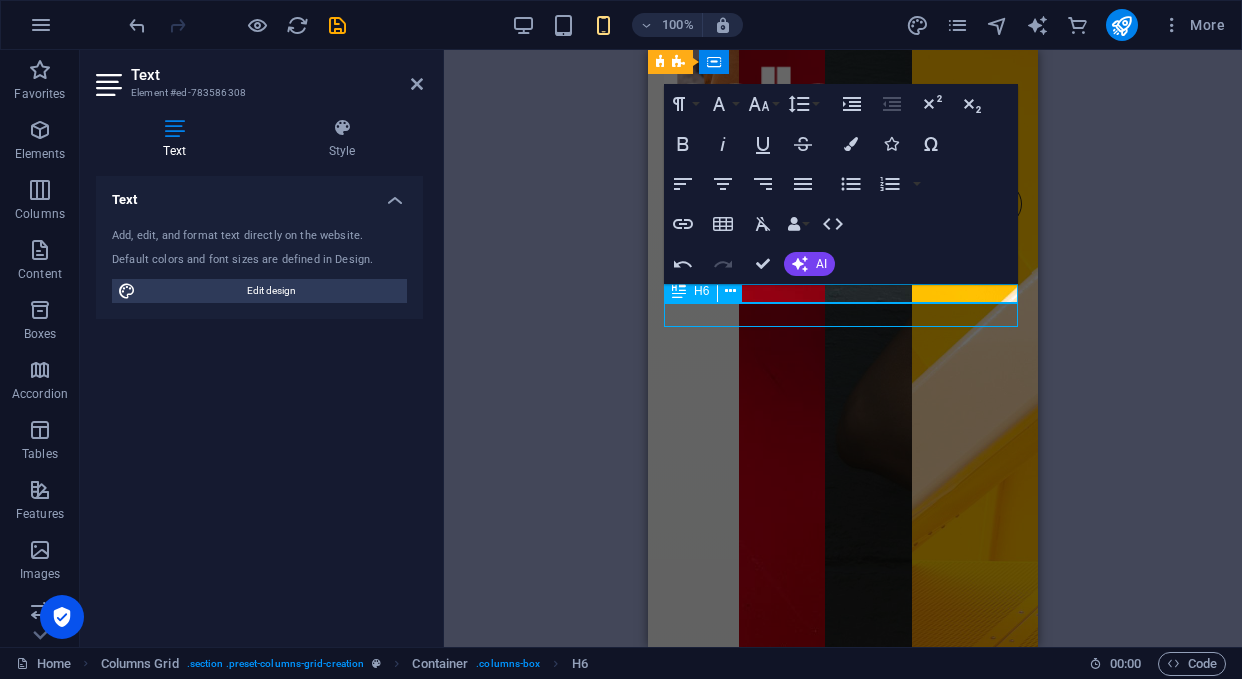 click on "Image 0.3" at bounding box center [722, 5] 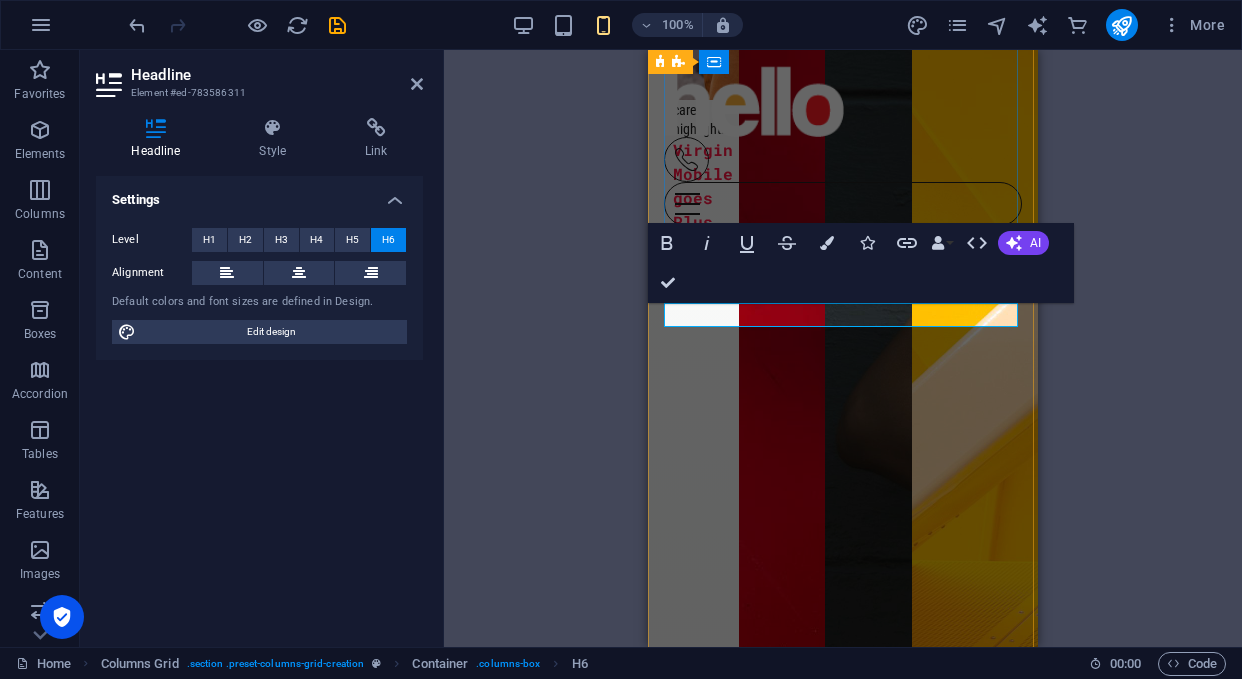 type 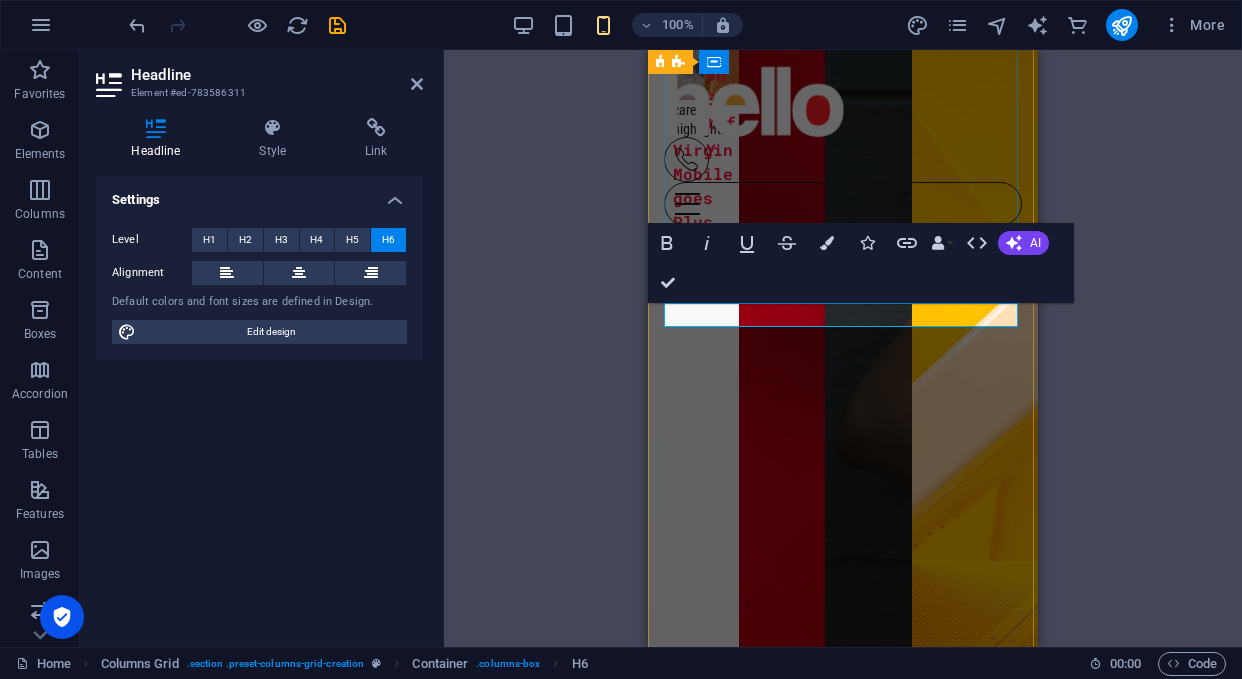 click on "​Torino Trail on Spotify" at bounding box center (722, 51) 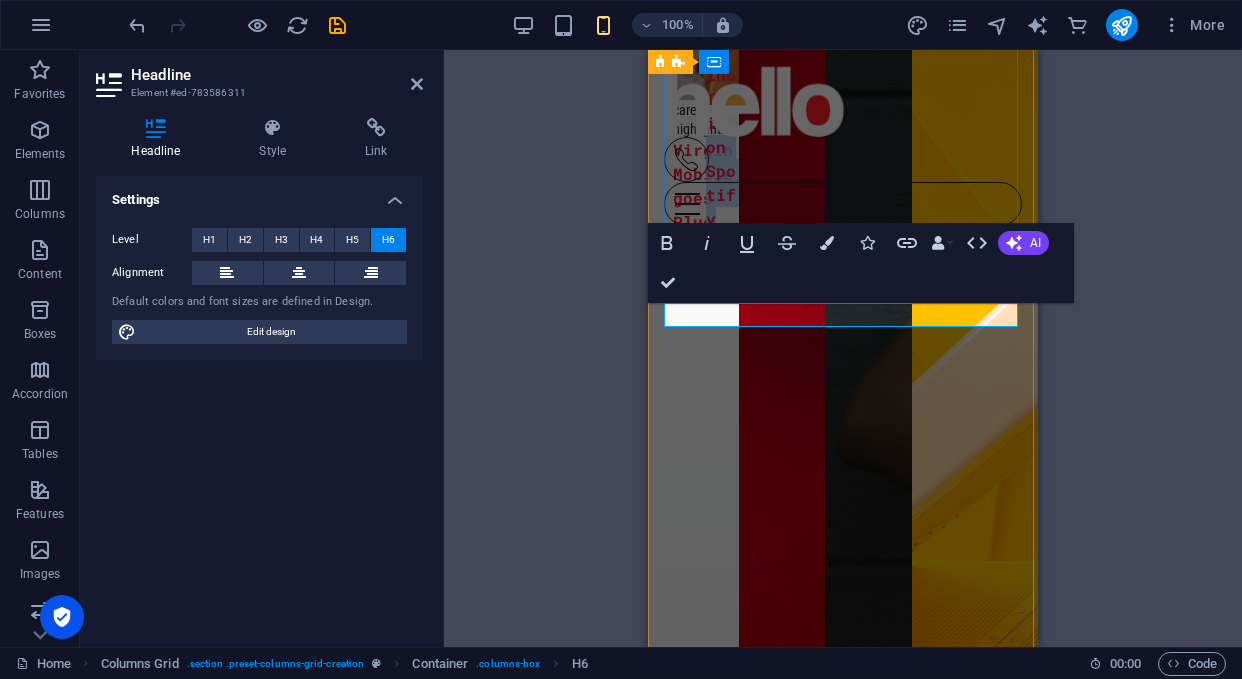 drag, startPoint x: 901, startPoint y: 314, endPoint x: 1000, endPoint y: 315, distance: 99.00505 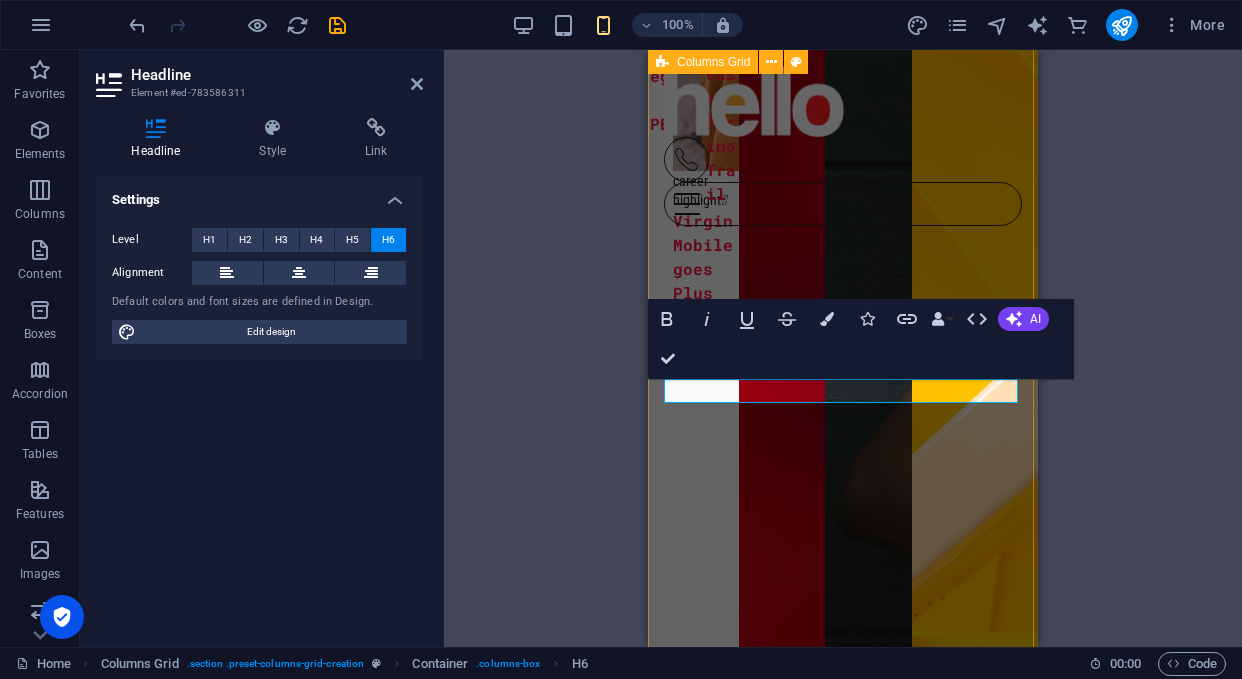scroll, scrollTop: 2724, scrollLeft: 0, axis: vertical 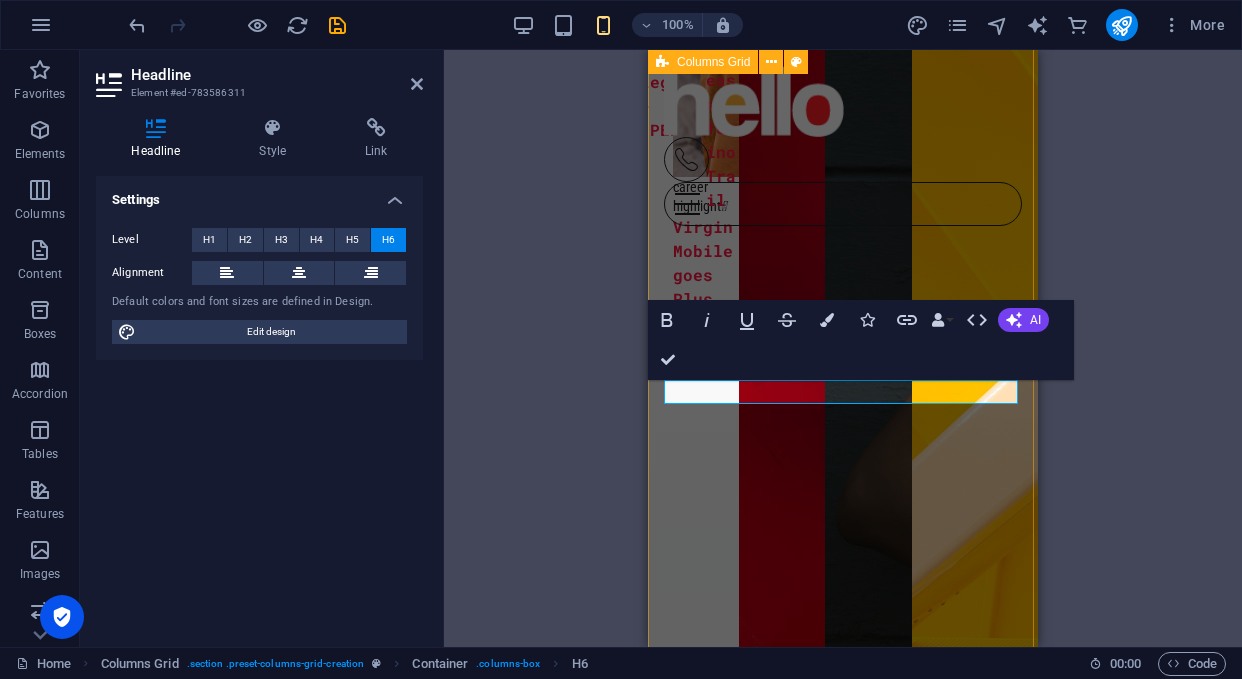 click on "art /sculpture  8 Bit Legacy - Terry Fox career highlight   Virgin Mobile goes Plus Spotify Notes   New Release Torino Trail​ Skate hall    Image 0.5 Beauty    Image 0.7 Triangle    Image 0.6" at bounding box center [843, 408] 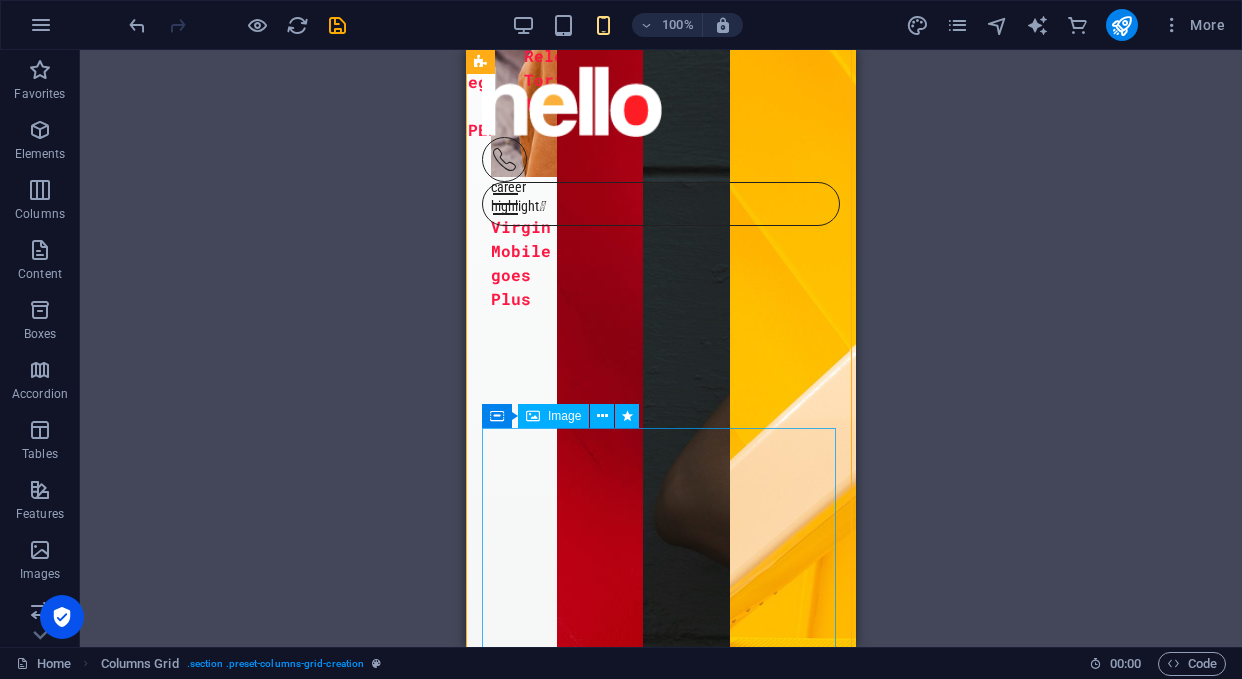 click at bounding box center [600, 360] 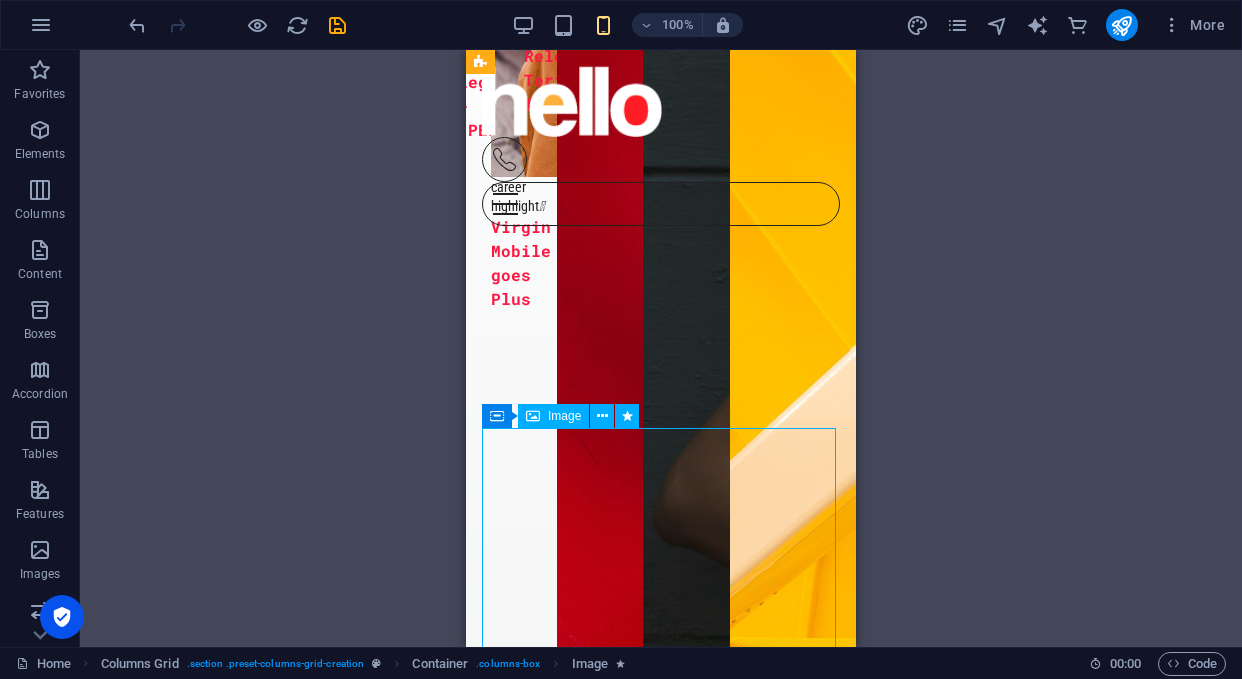 click at bounding box center [600, 360] 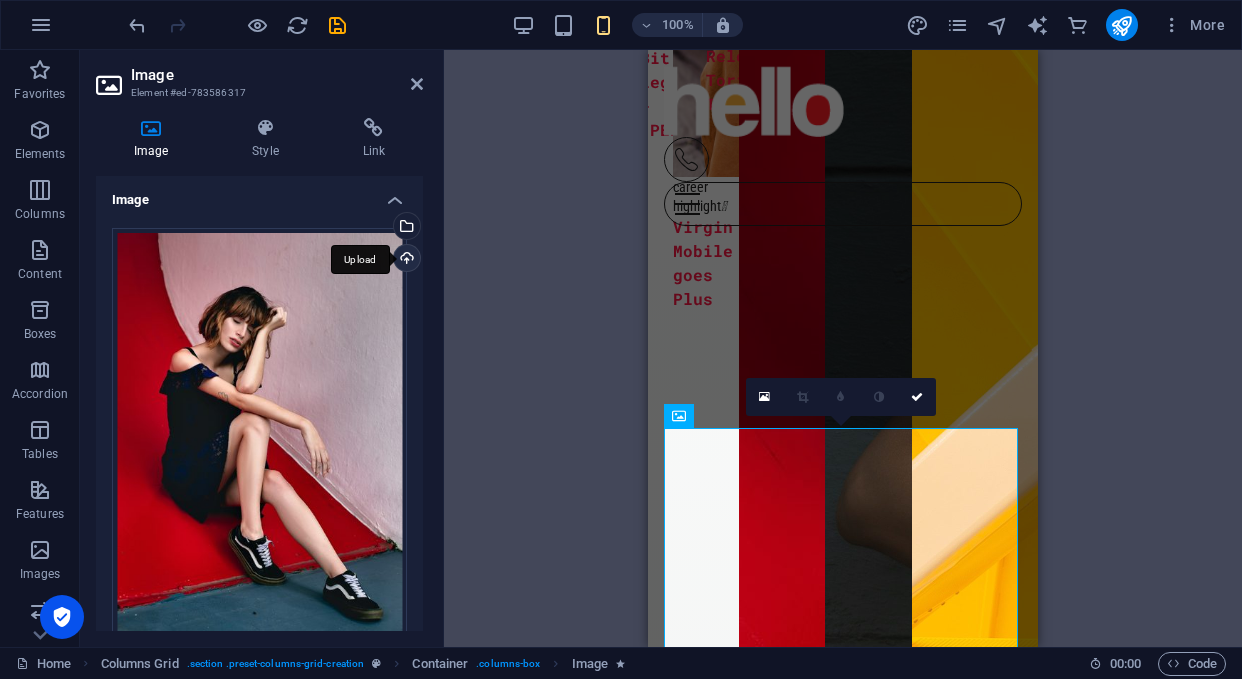 click on "Upload" at bounding box center [405, 260] 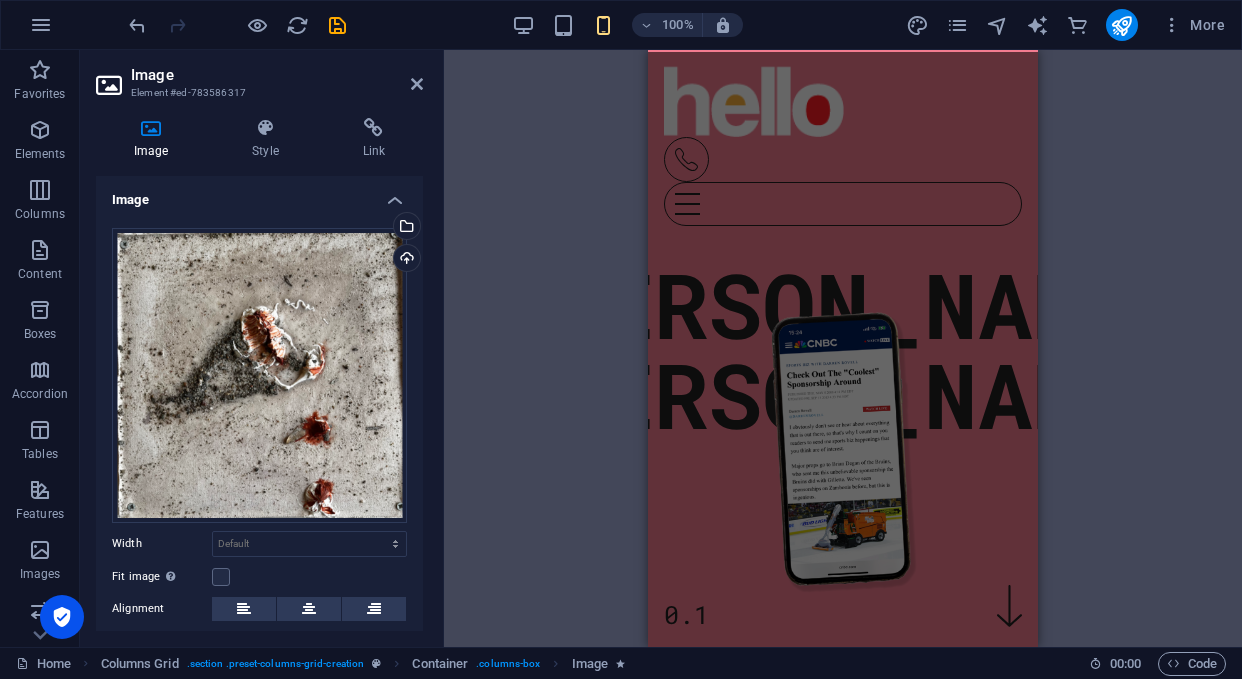 scroll, scrollTop: 0, scrollLeft: 0, axis: both 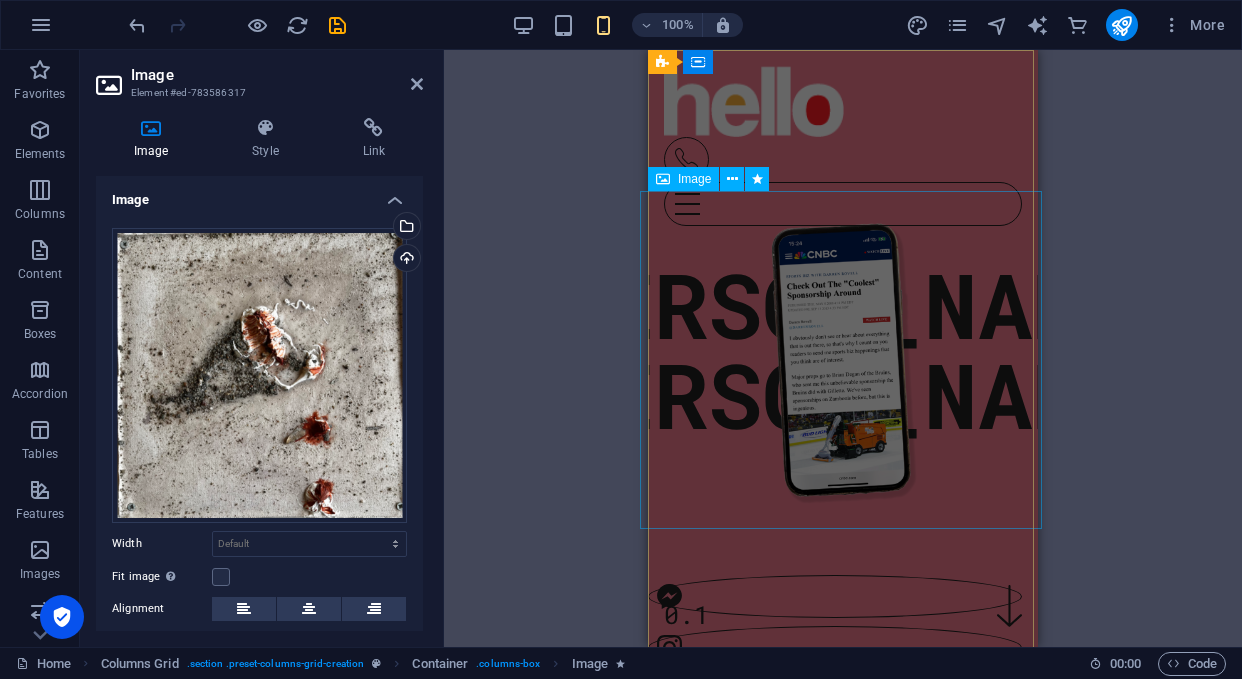 click at bounding box center [843, 360] 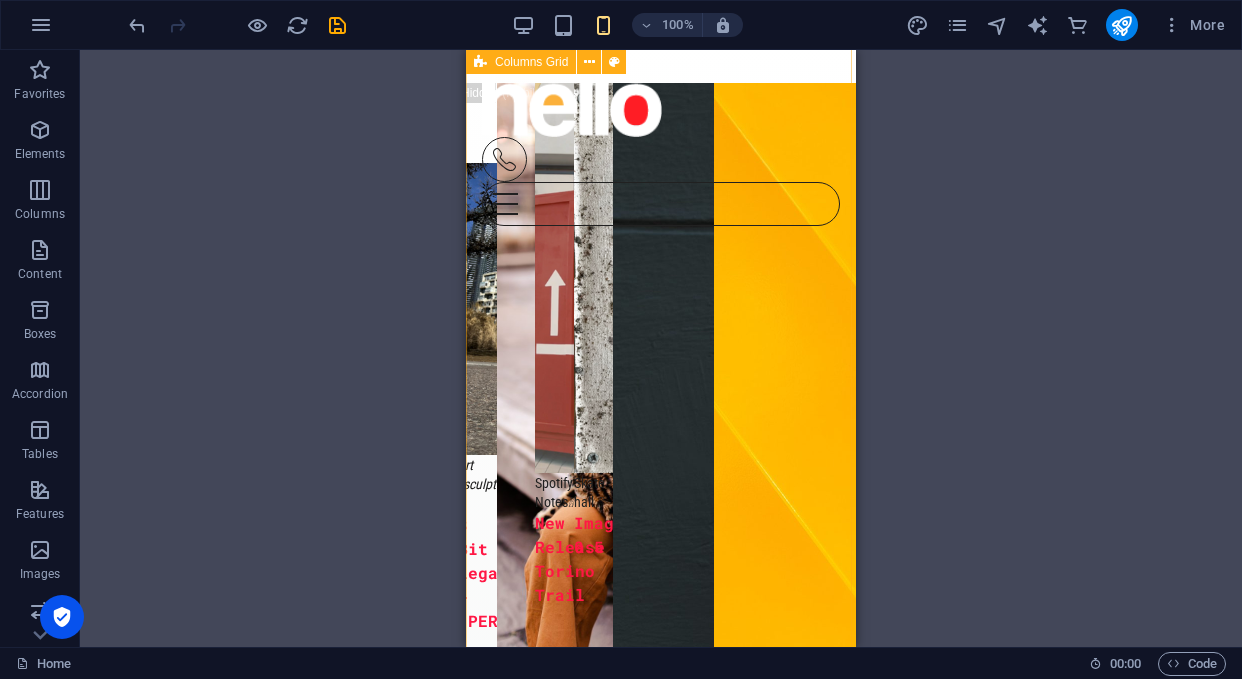 scroll, scrollTop: 2232, scrollLeft: 0, axis: vertical 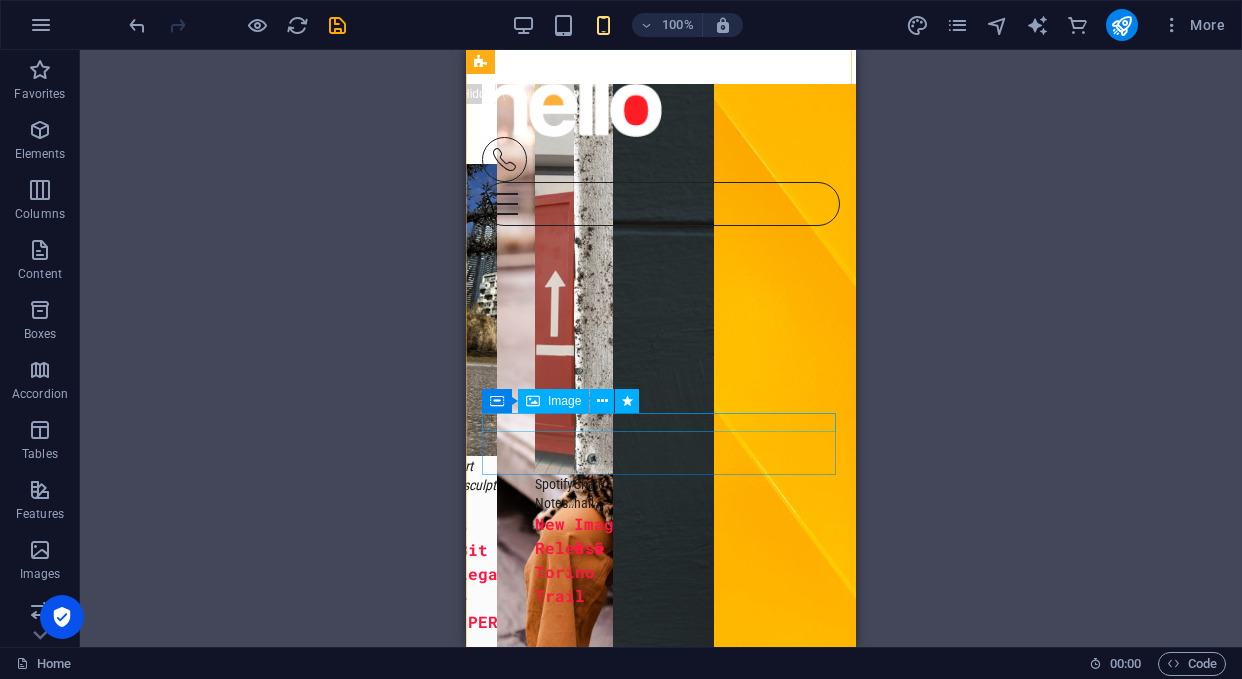click at bounding box center (516, 376) 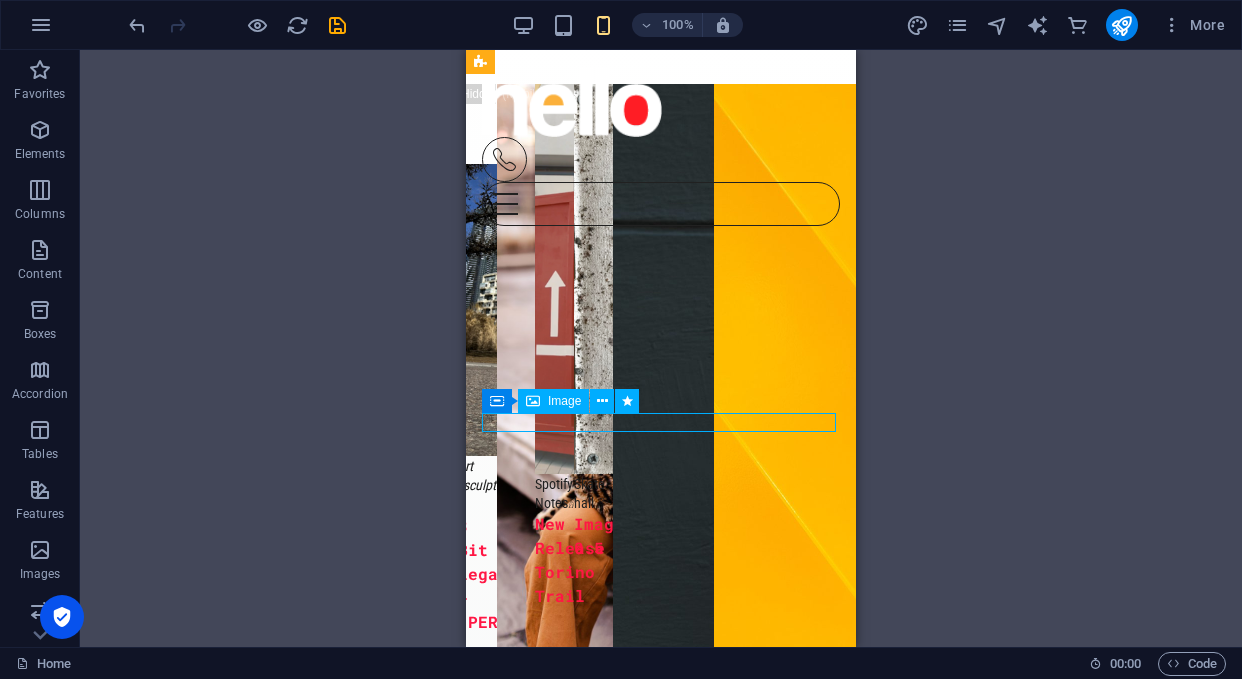 click at bounding box center [516, 376] 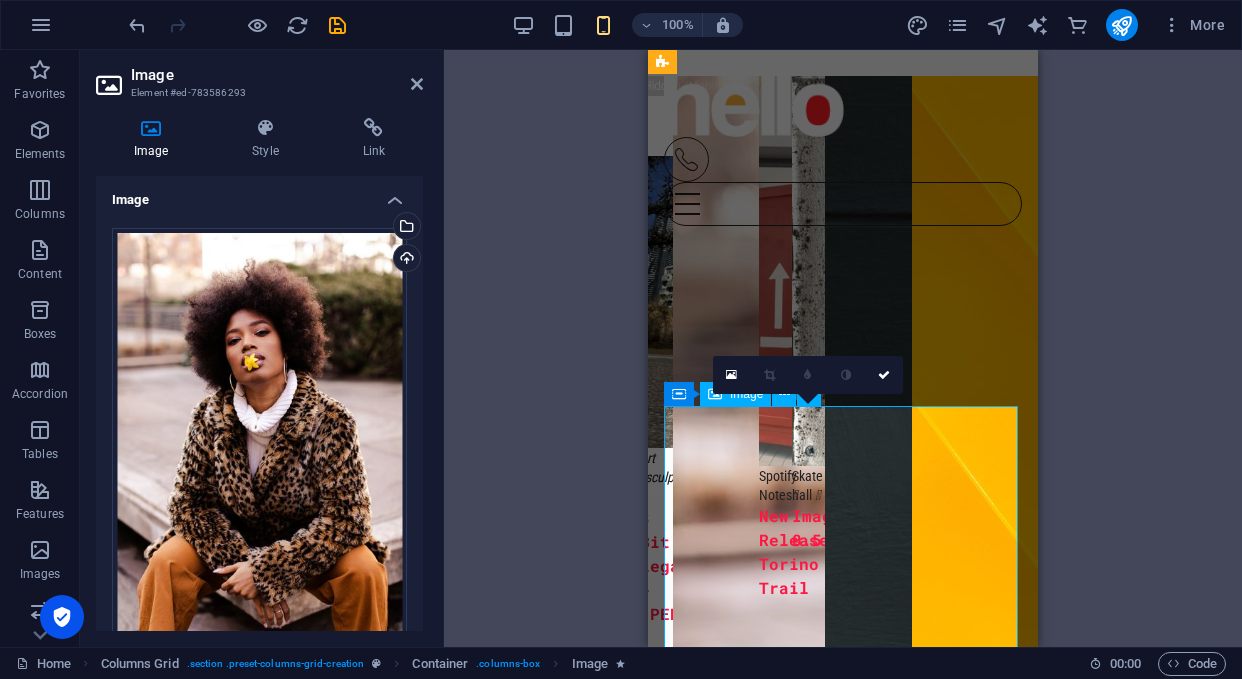 scroll, scrollTop: 2242, scrollLeft: 0, axis: vertical 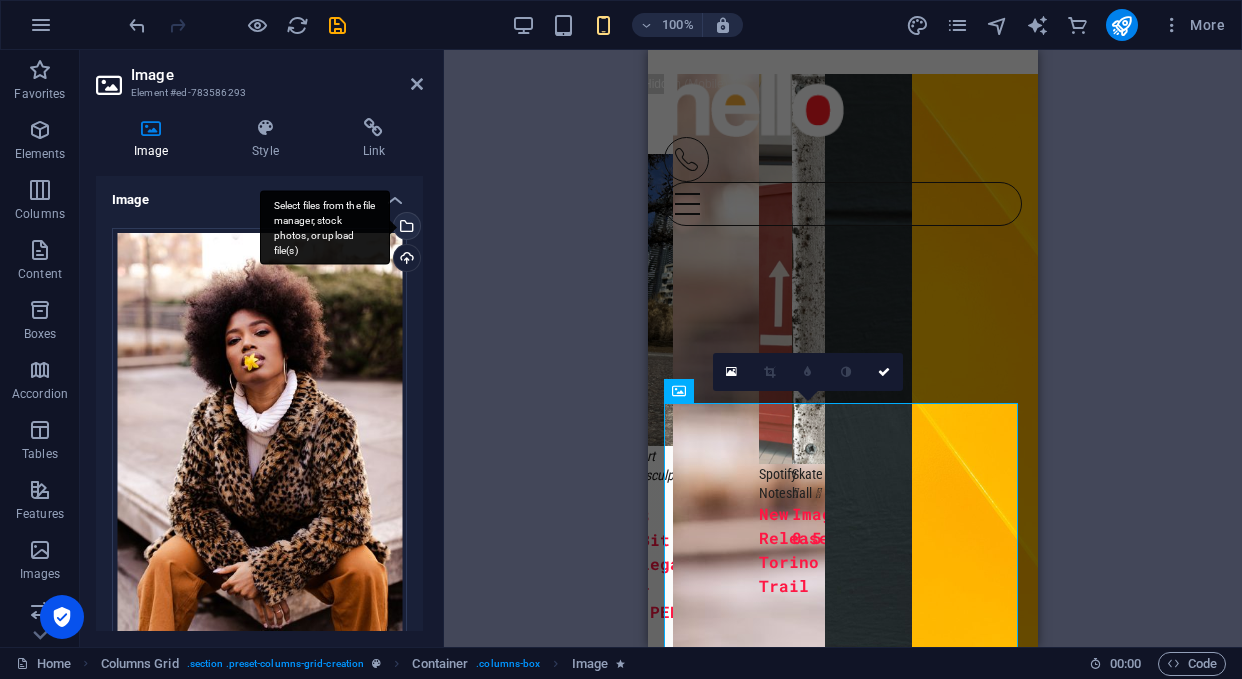 click on "Select files from the file manager, stock photos, or upload file(s)" at bounding box center [405, 228] 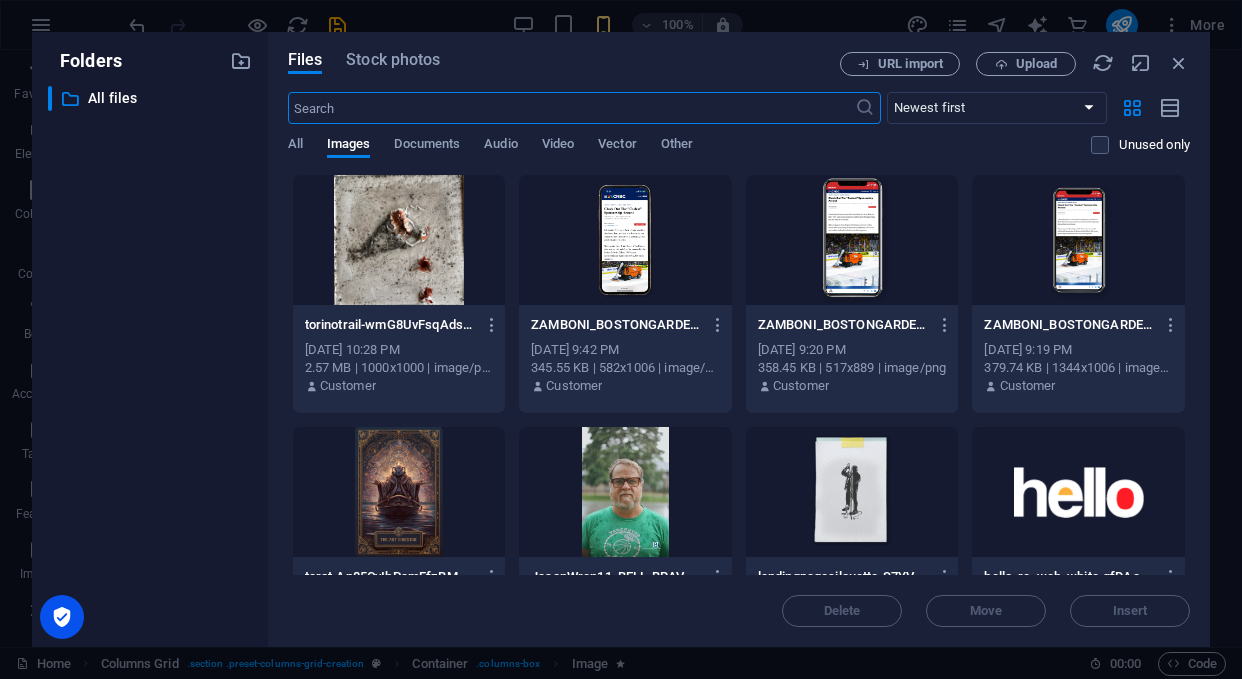 scroll, scrollTop: 2817, scrollLeft: 0, axis: vertical 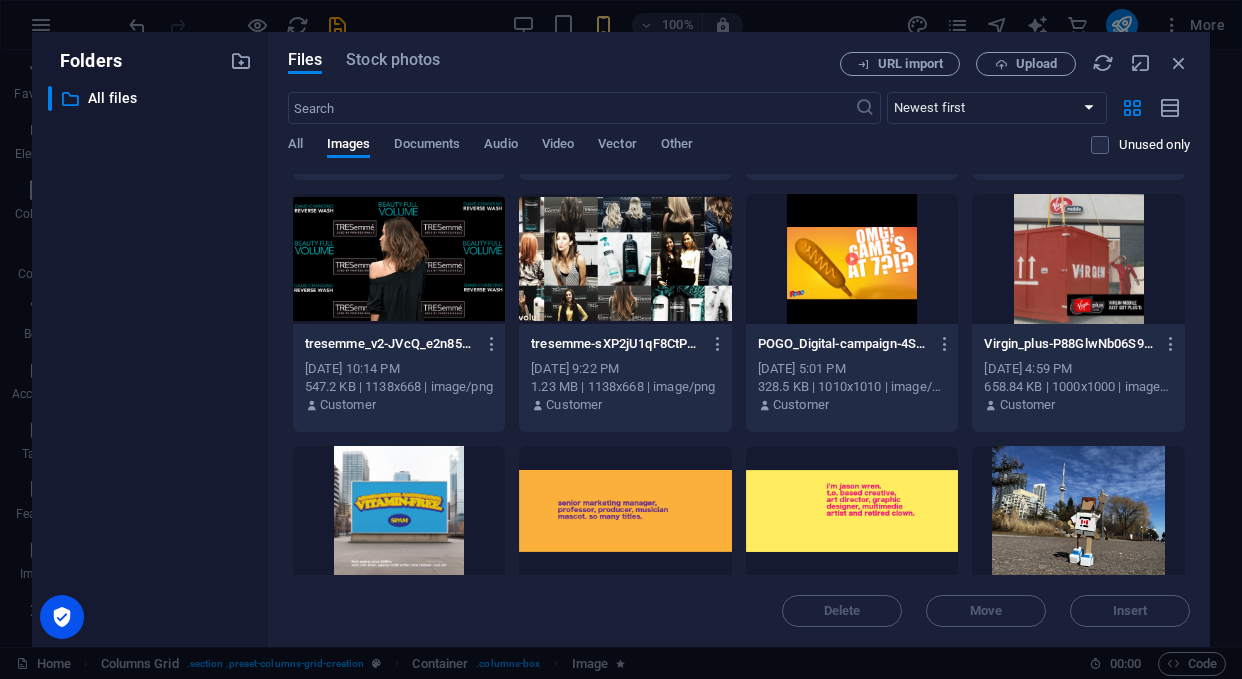click at bounding box center (1078, 259) 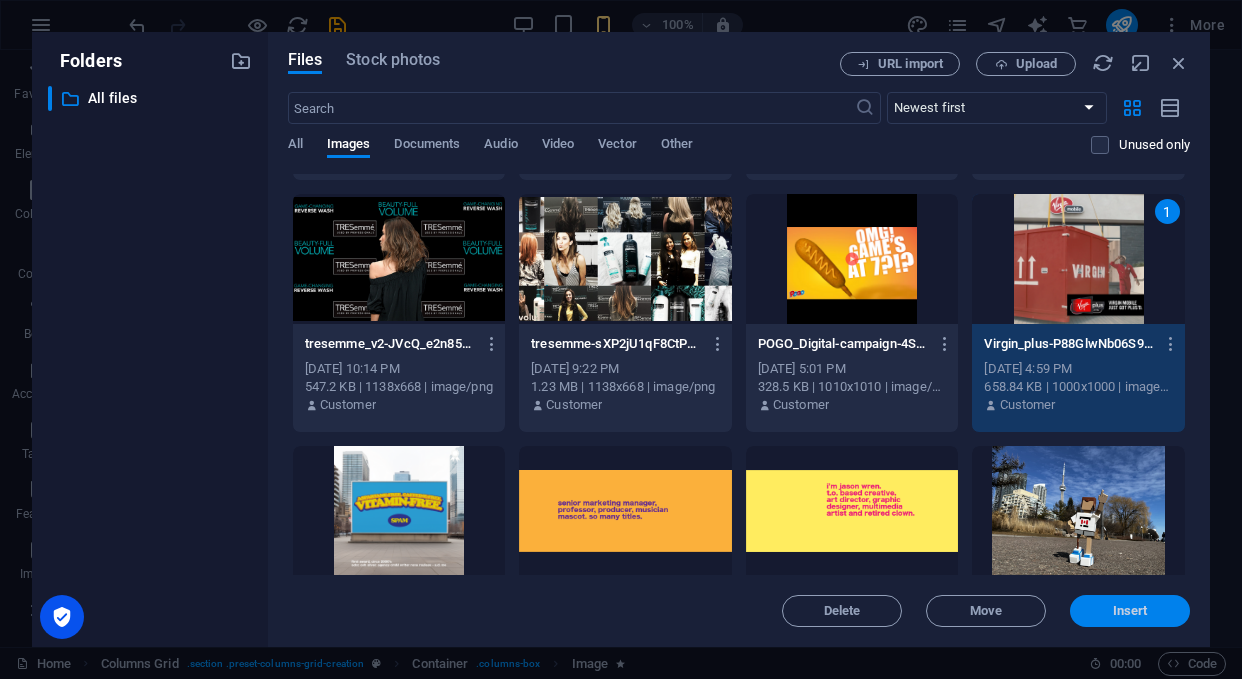 click on "Insert" at bounding box center [1130, 611] 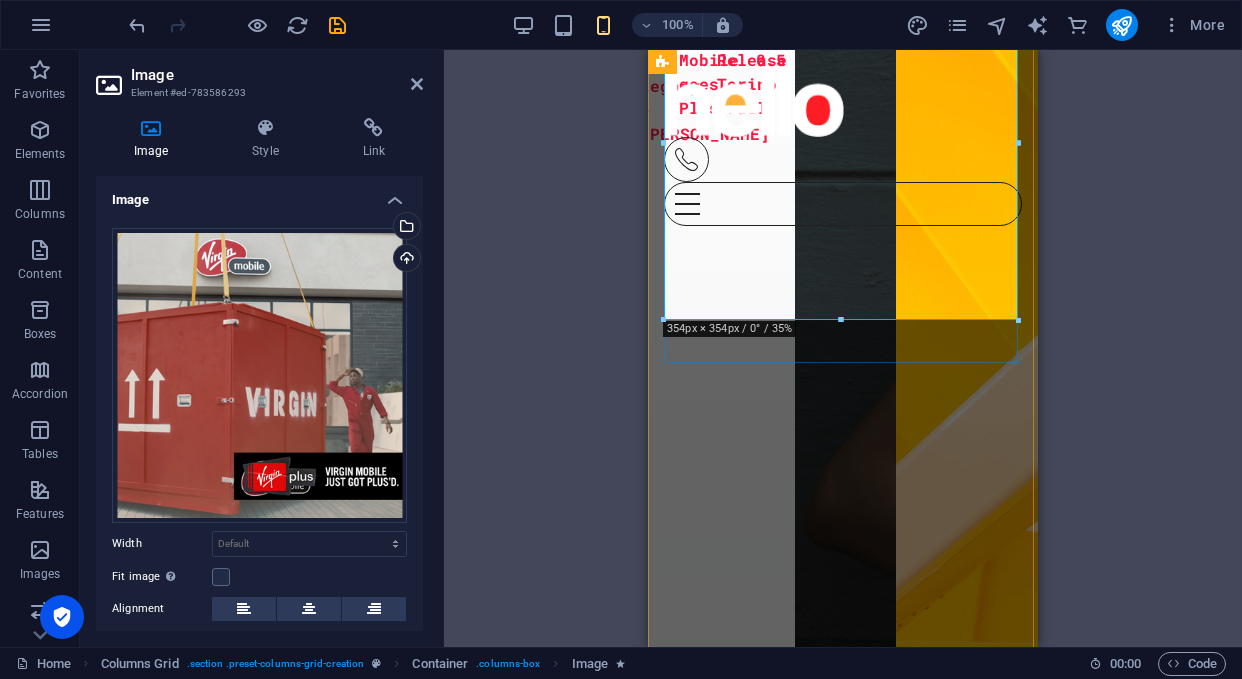 scroll, scrollTop: 2741, scrollLeft: 0, axis: vertical 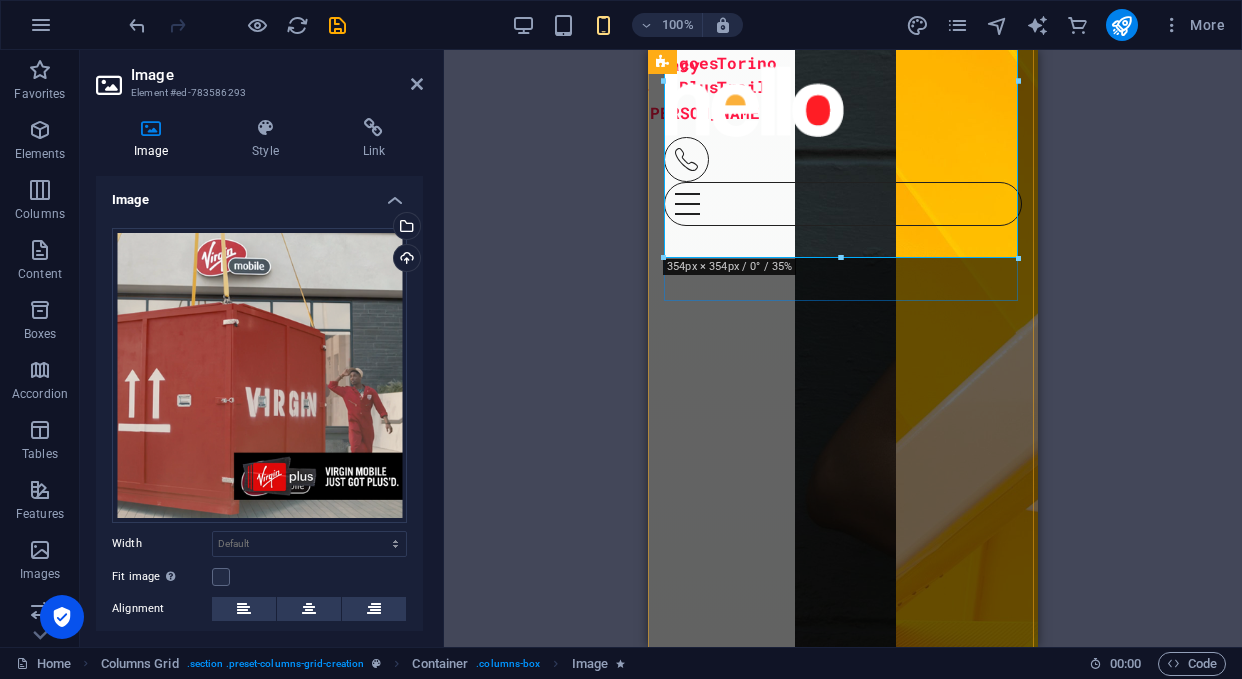 click at bounding box center [736, -230] 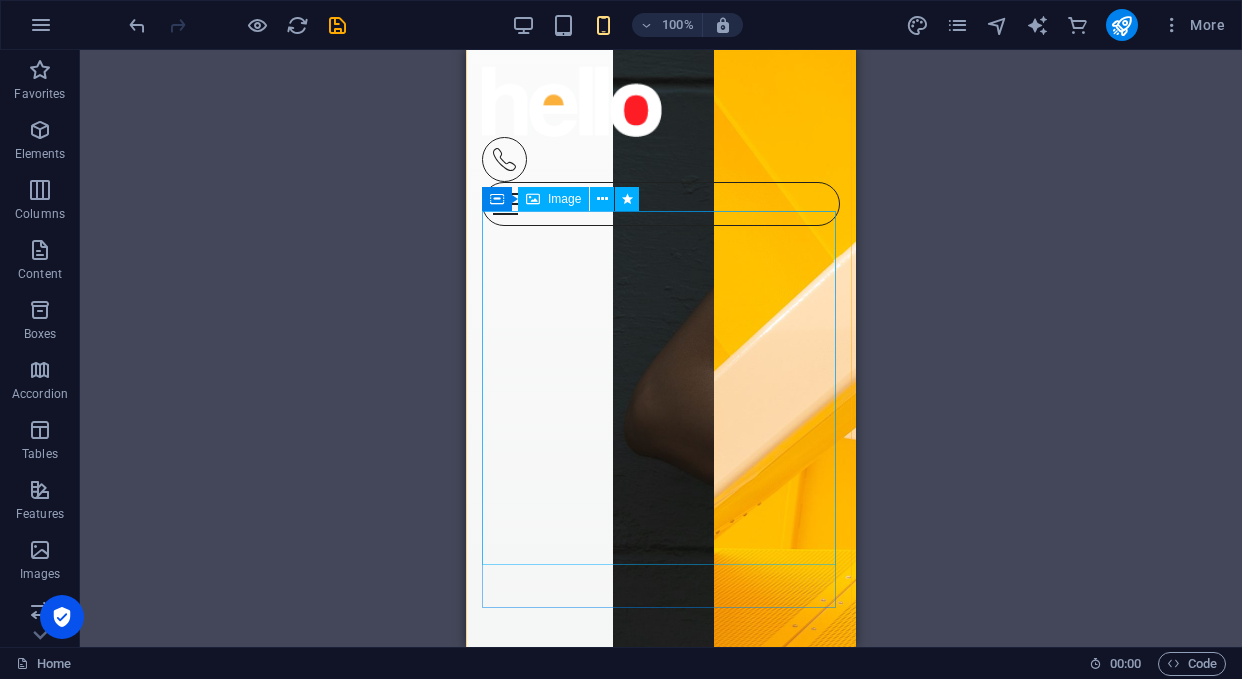scroll, scrollTop: 2874, scrollLeft: 0, axis: vertical 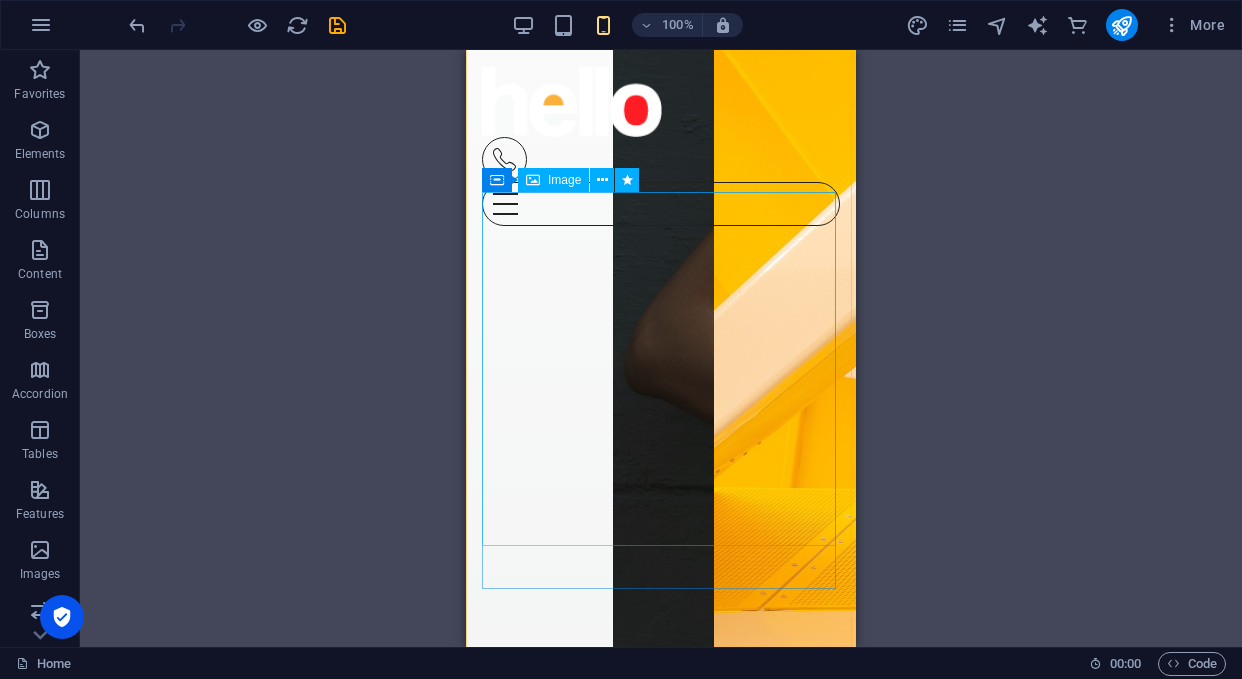 click at bounding box center [554, -363] 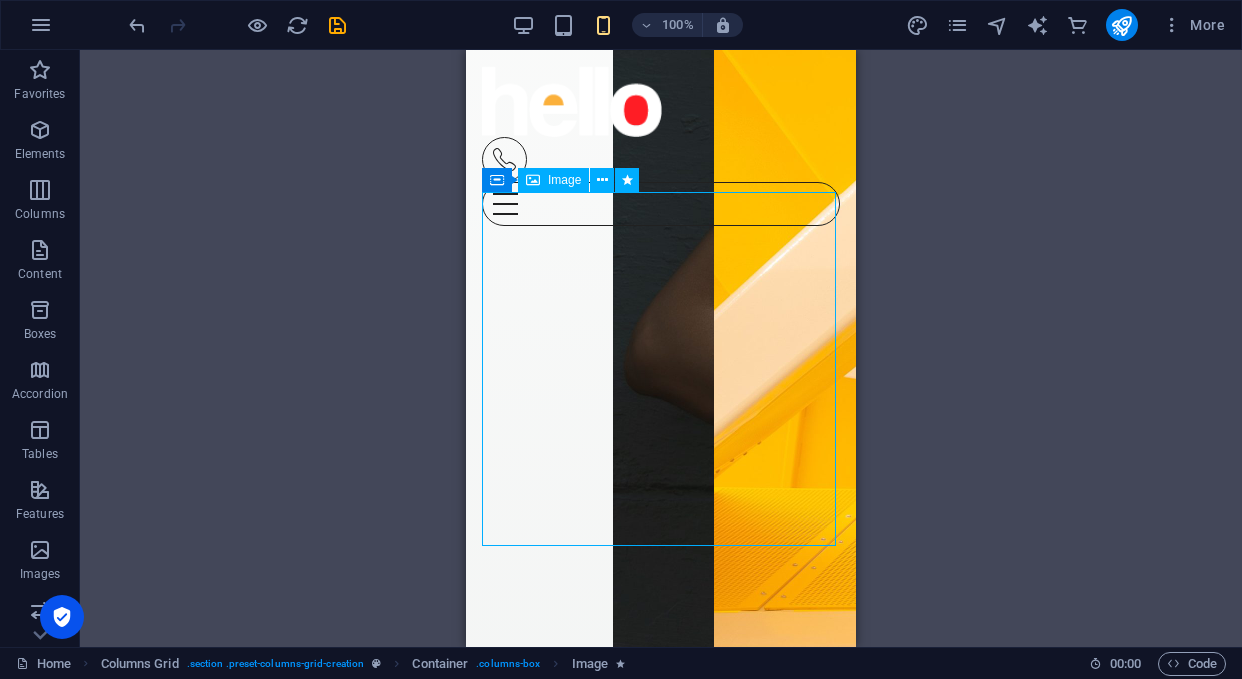 click at bounding box center [554, -363] 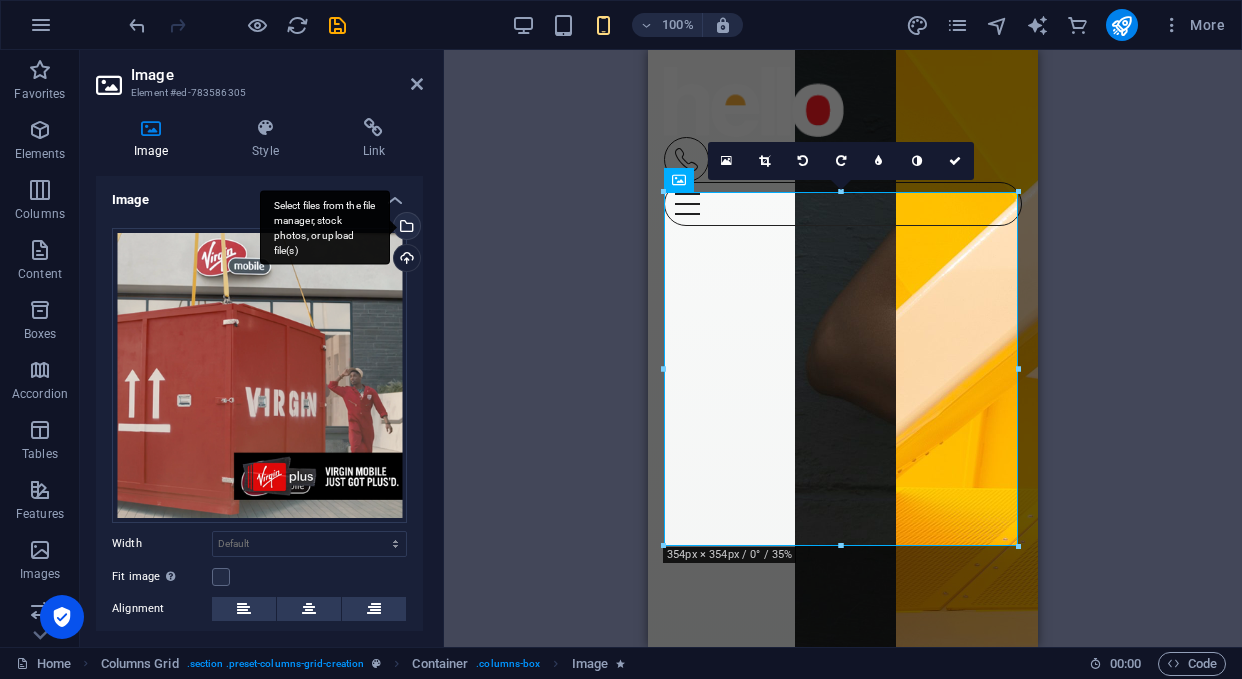 click on "Select files from the file manager, stock photos, or upload file(s)" at bounding box center [405, 228] 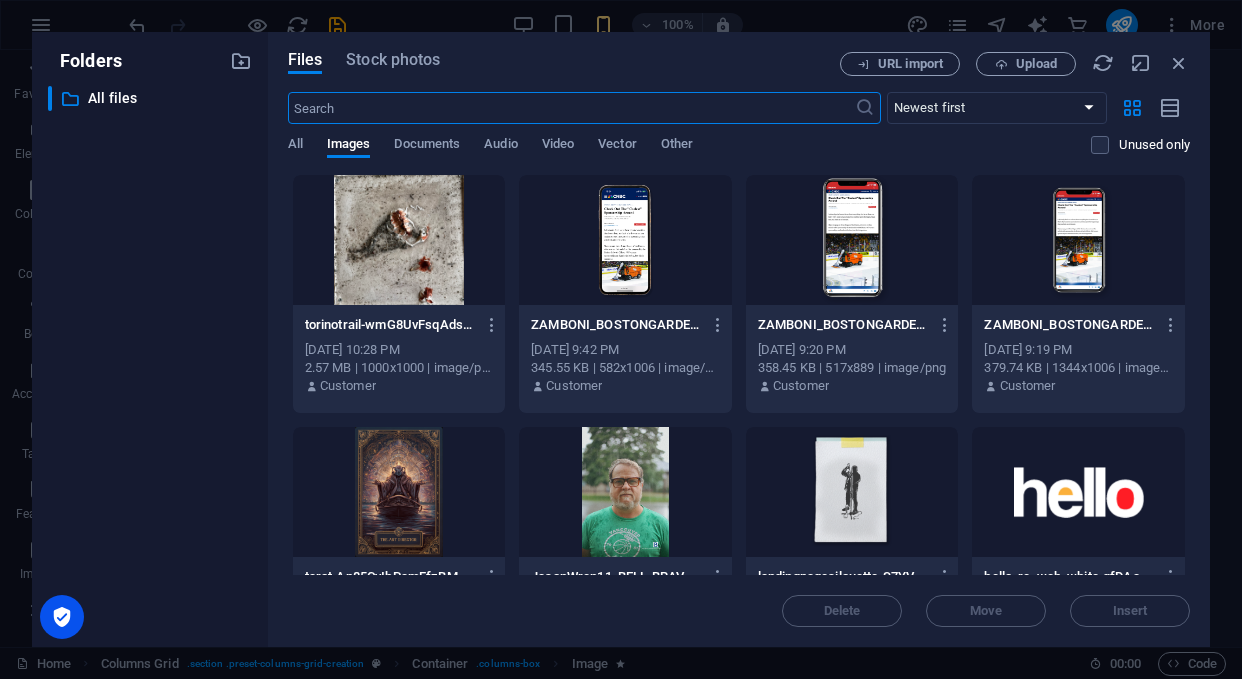 click at bounding box center (399, 240) 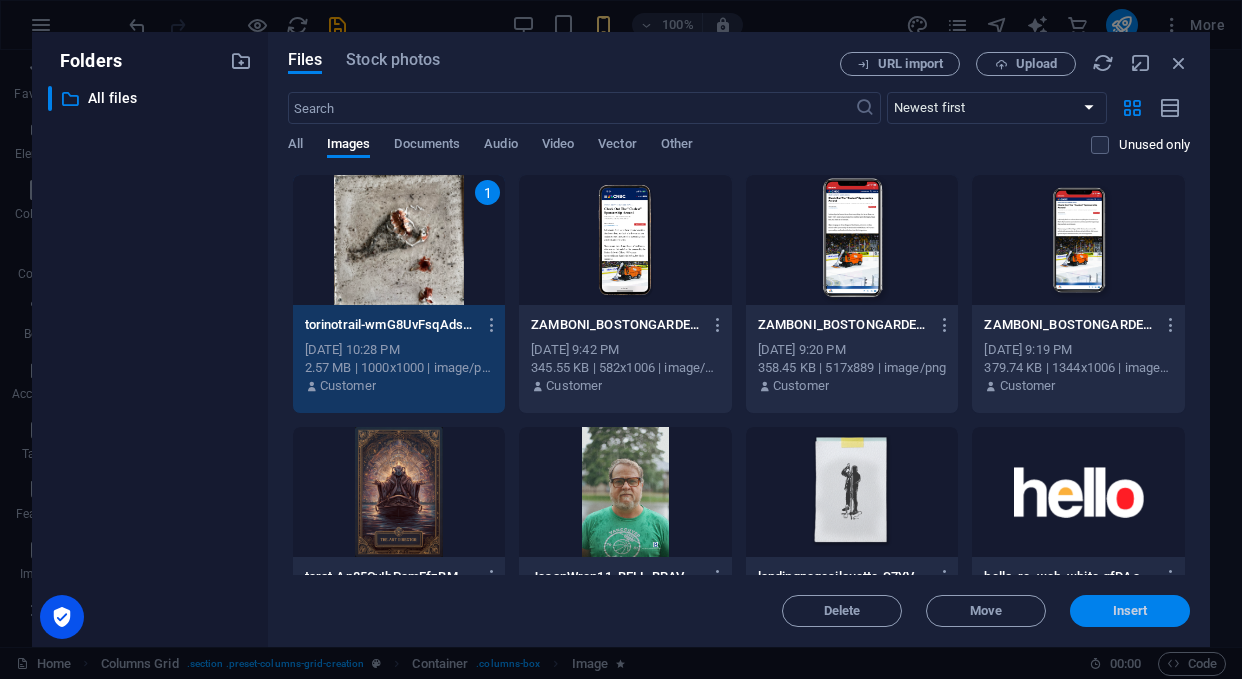click on "Insert" at bounding box center [1130, 611] 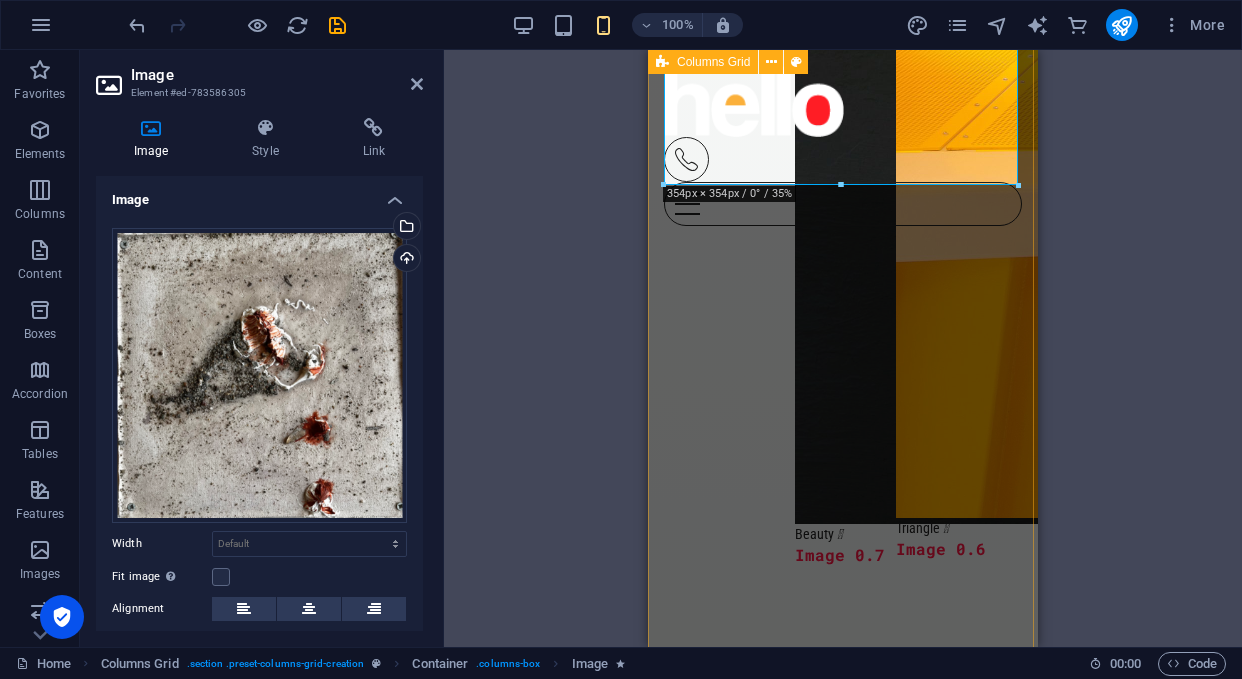 scroll, scrollTop: 3336, scrollLeft: 0, axis: vertical 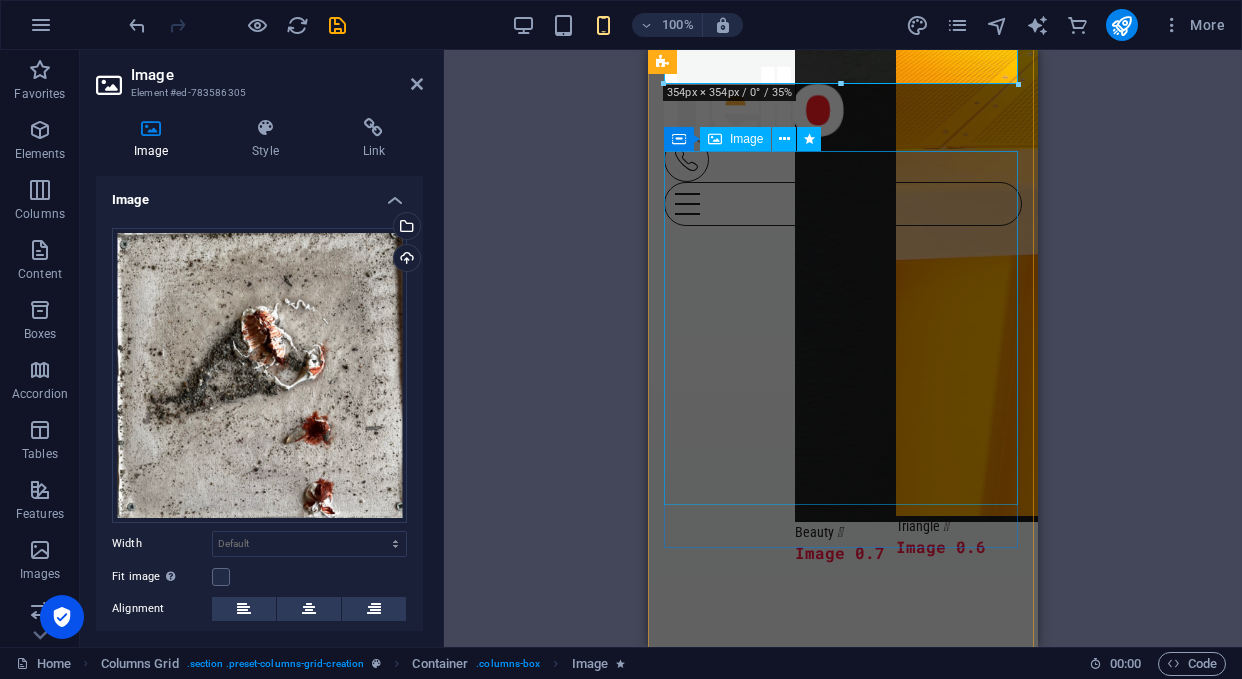 click at bounding box center (775, -825) 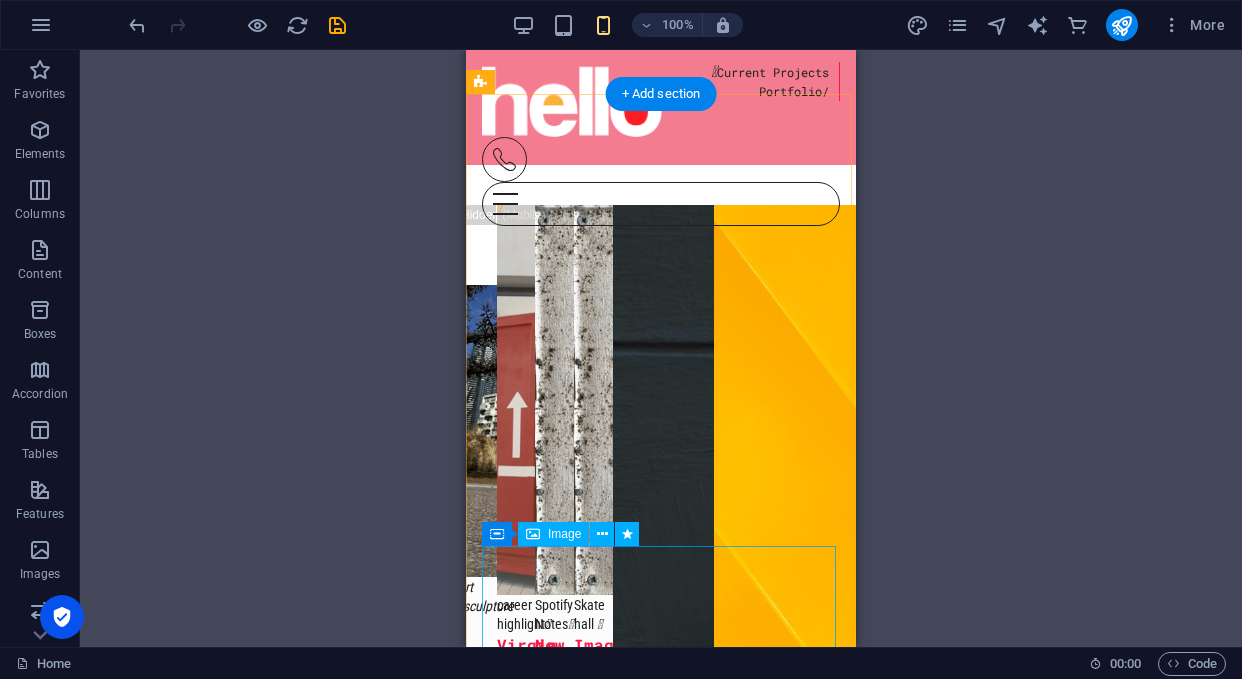scroll, scrollTop: 2115, scrollLeft: 0, axis: vertical 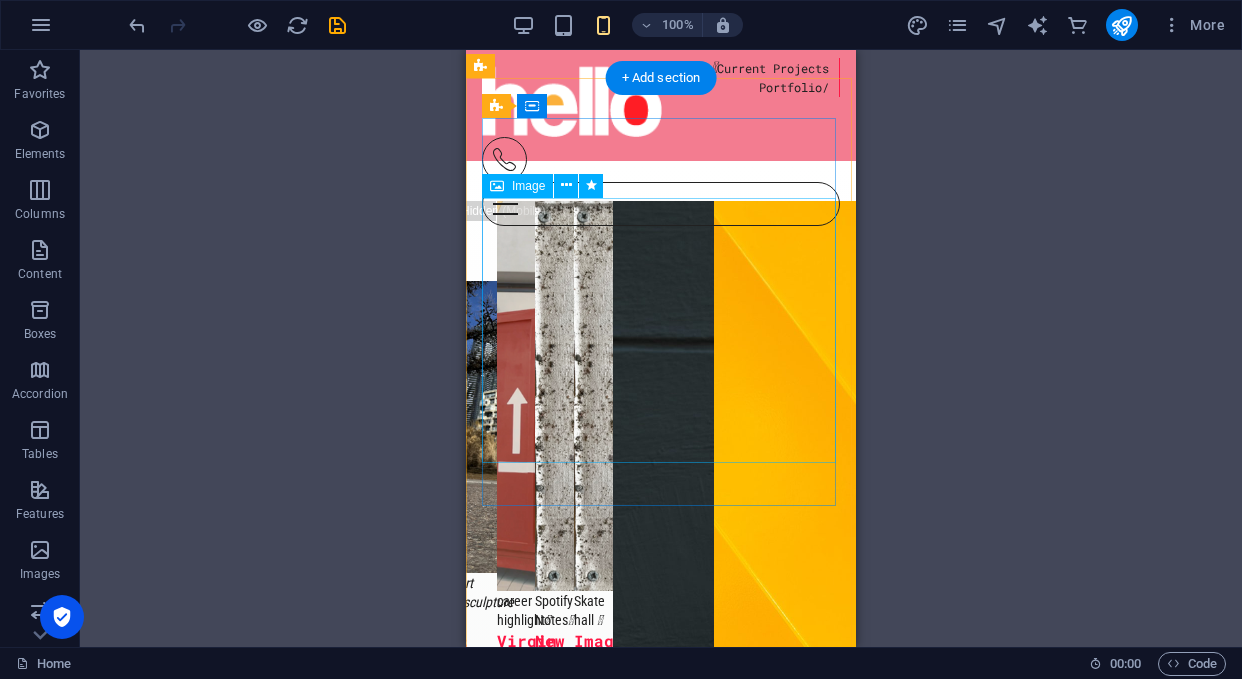 click at bounding box center (477, 427) 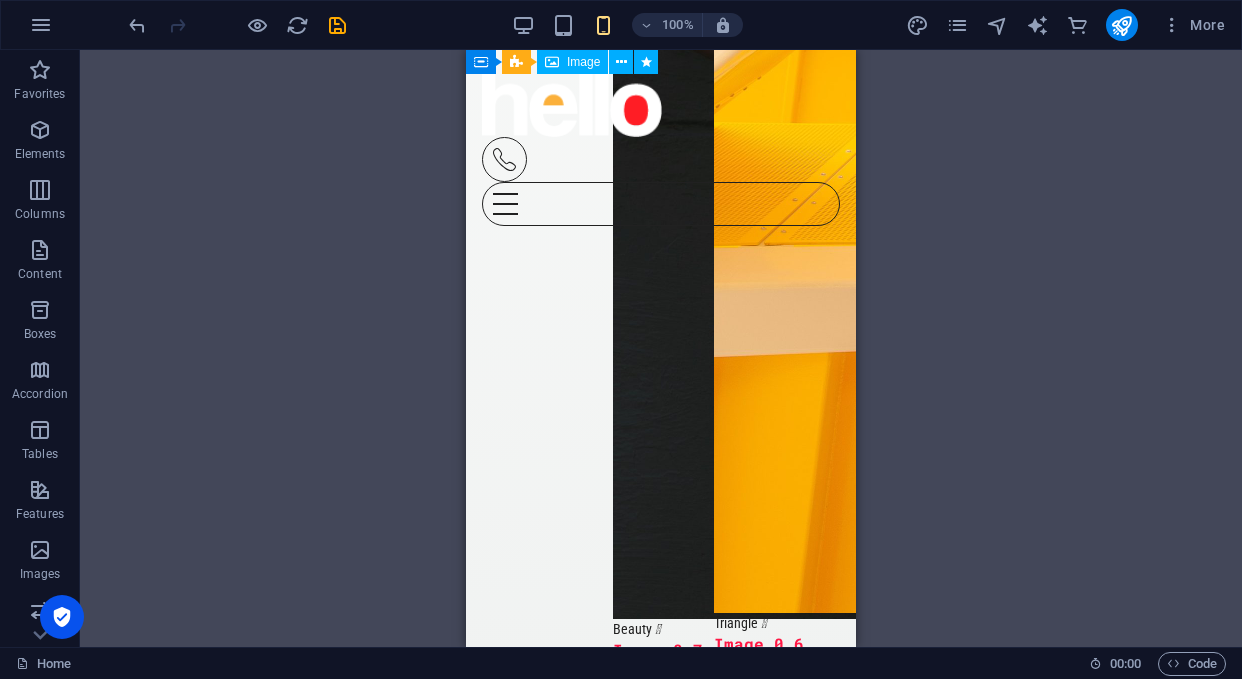 scroll, scrollTop: 3267, scrollLeft: 0, axis: vertical 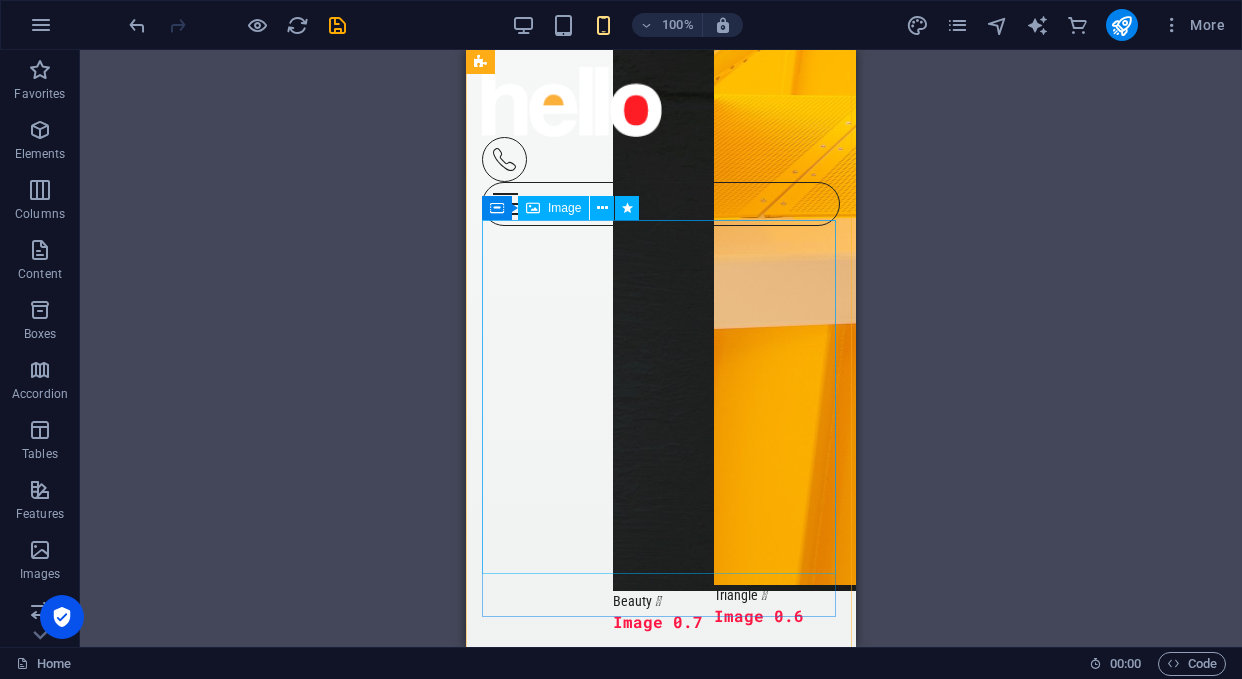 click at bounding box center [593, -756] 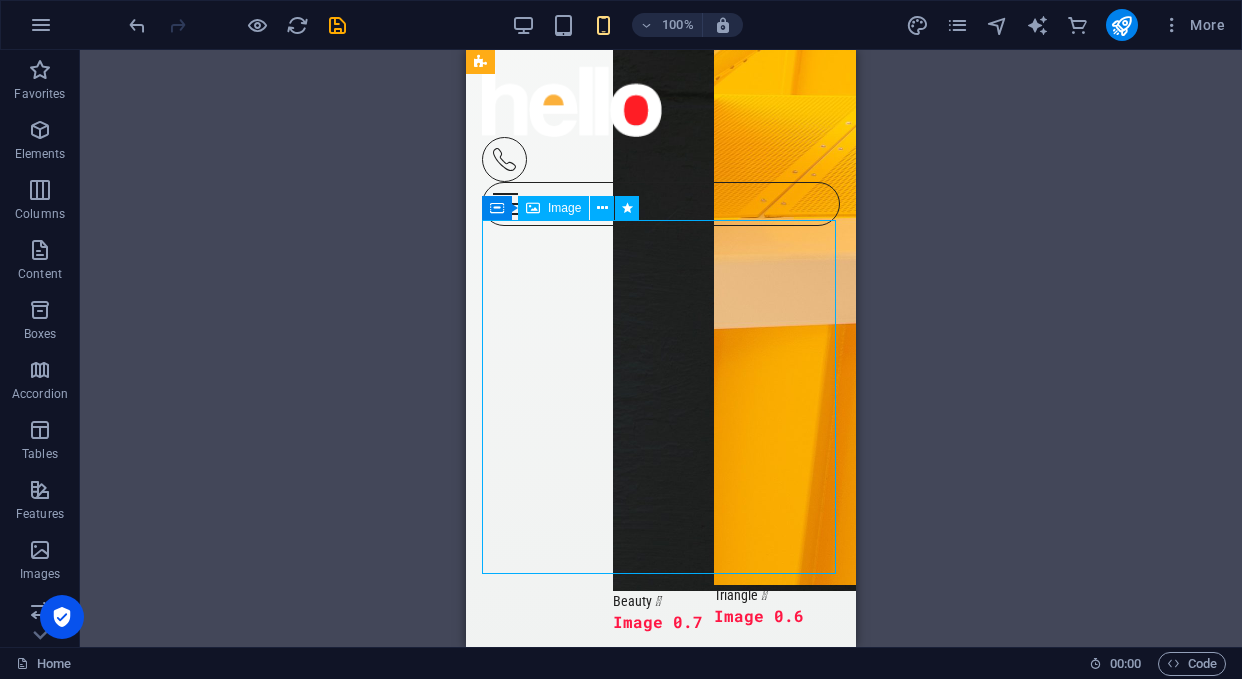 click at bounding box center (593, -756) 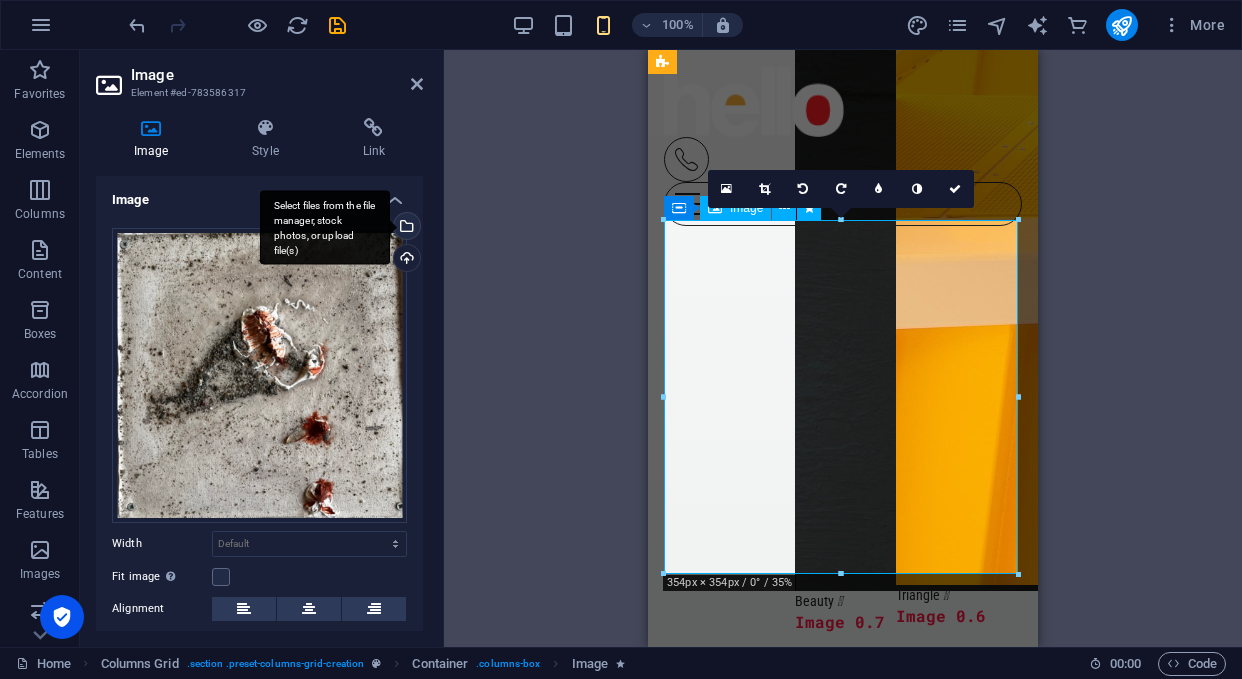 click on "Select files from the file manager, stock photos, or upload file(s)" at bounding box center [405, 228] 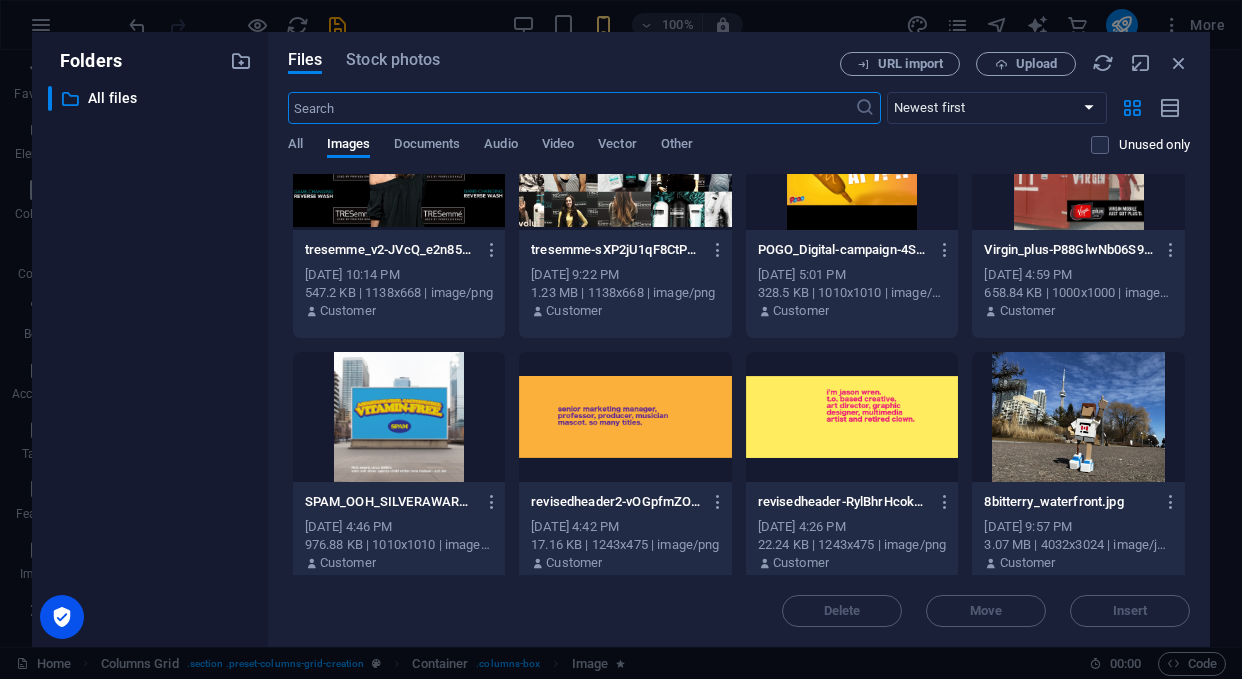 scroll, scrollTop: 1593, scrollLeft: 0, axis: vertical 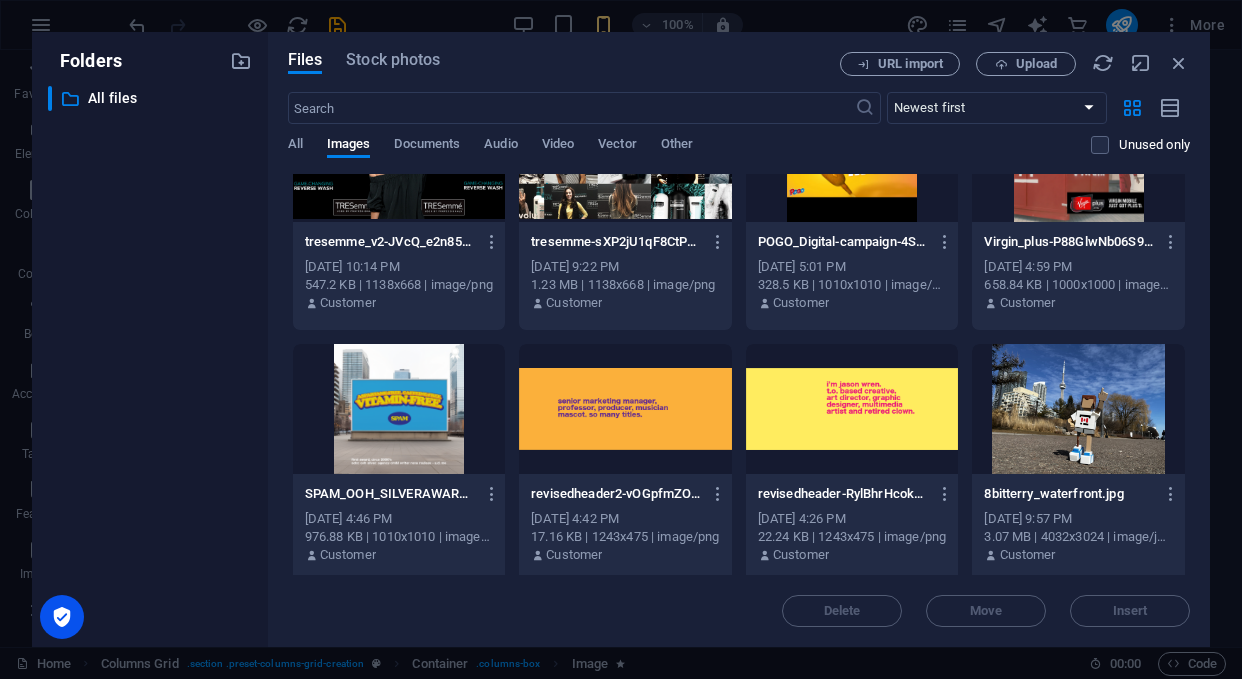 click at bounding box center [399, 409] 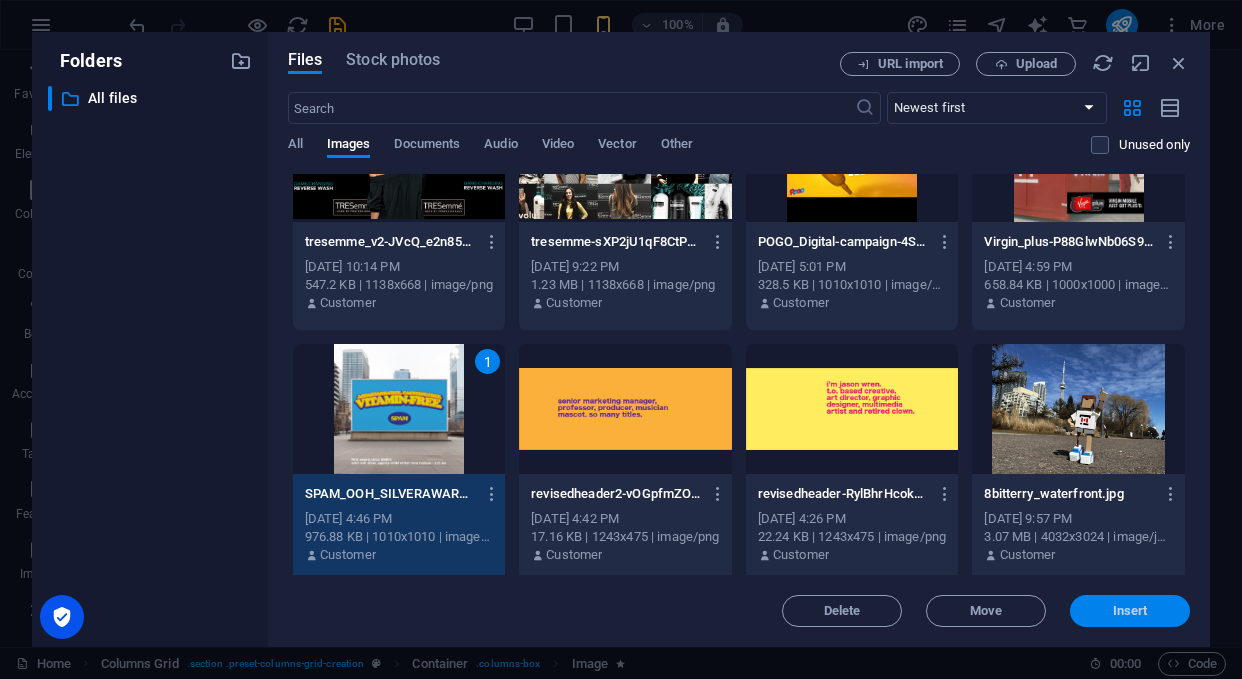 click on "Insert" at bounding box center [1130, 611] 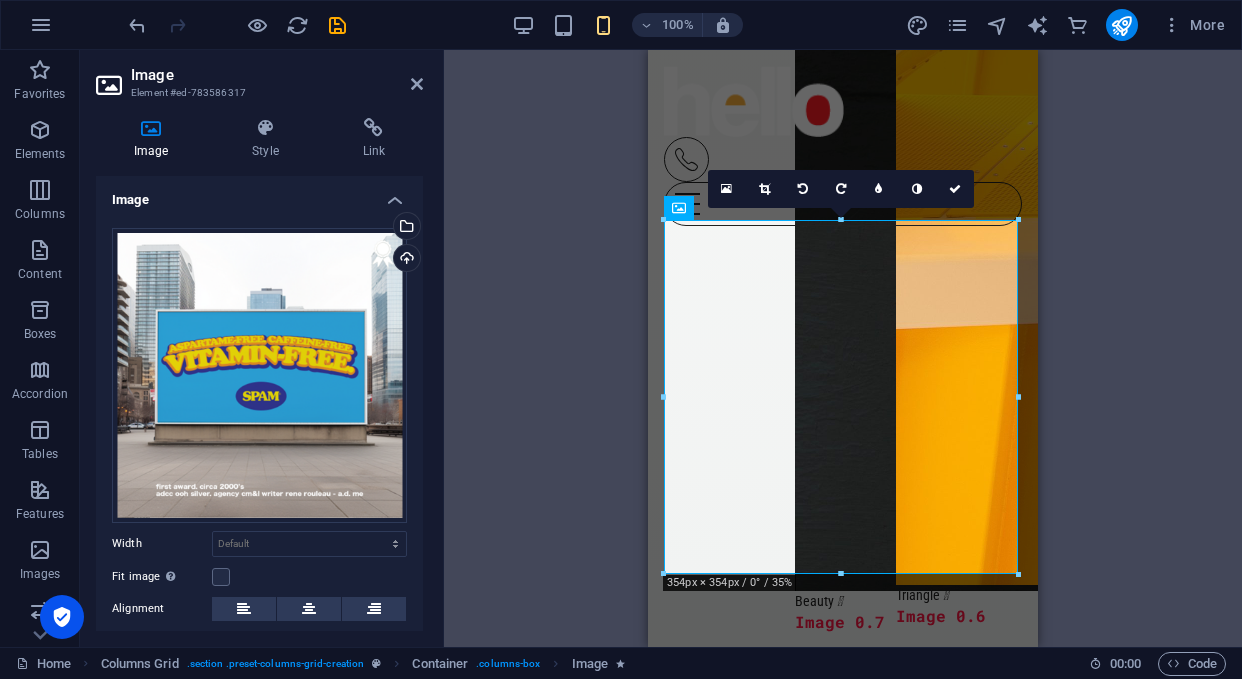 click on "Image 0.5" at bounding box center (775, -499) 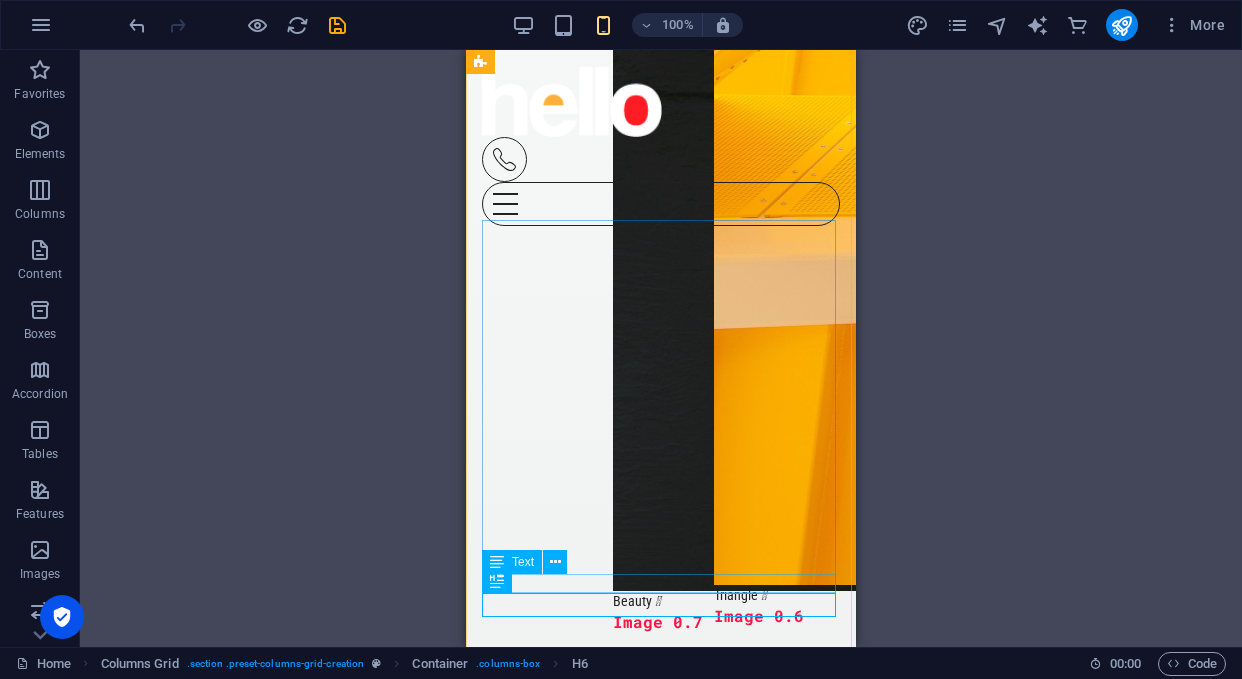 click on "Skate hall   " at bounding box center (593, -542) 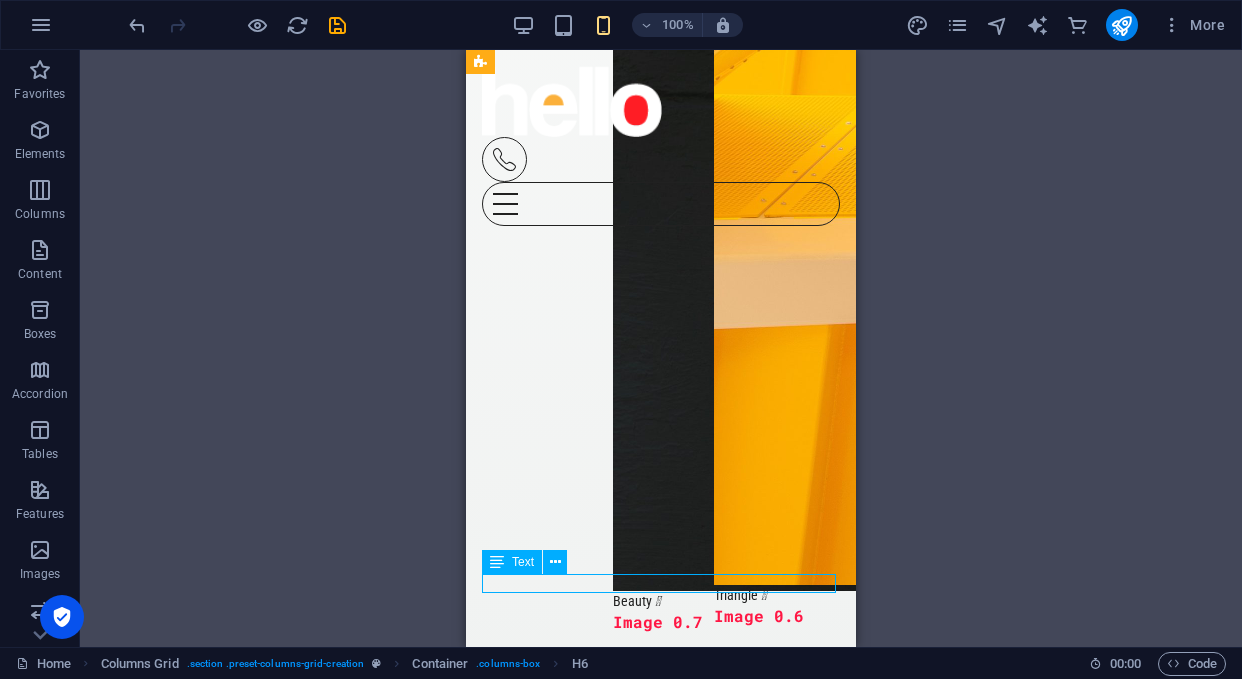 click on "Skate hall   " at bounding box center (593, -542) 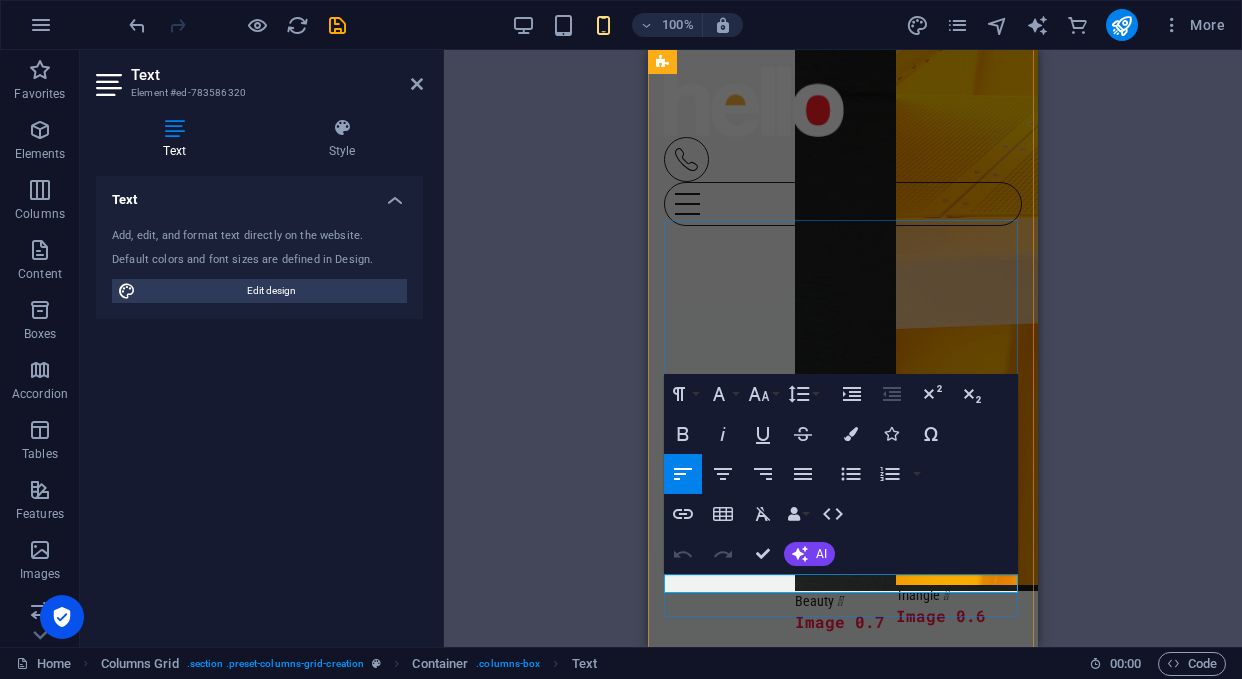click on "Skate hall   " at bounding box center (771, -542) 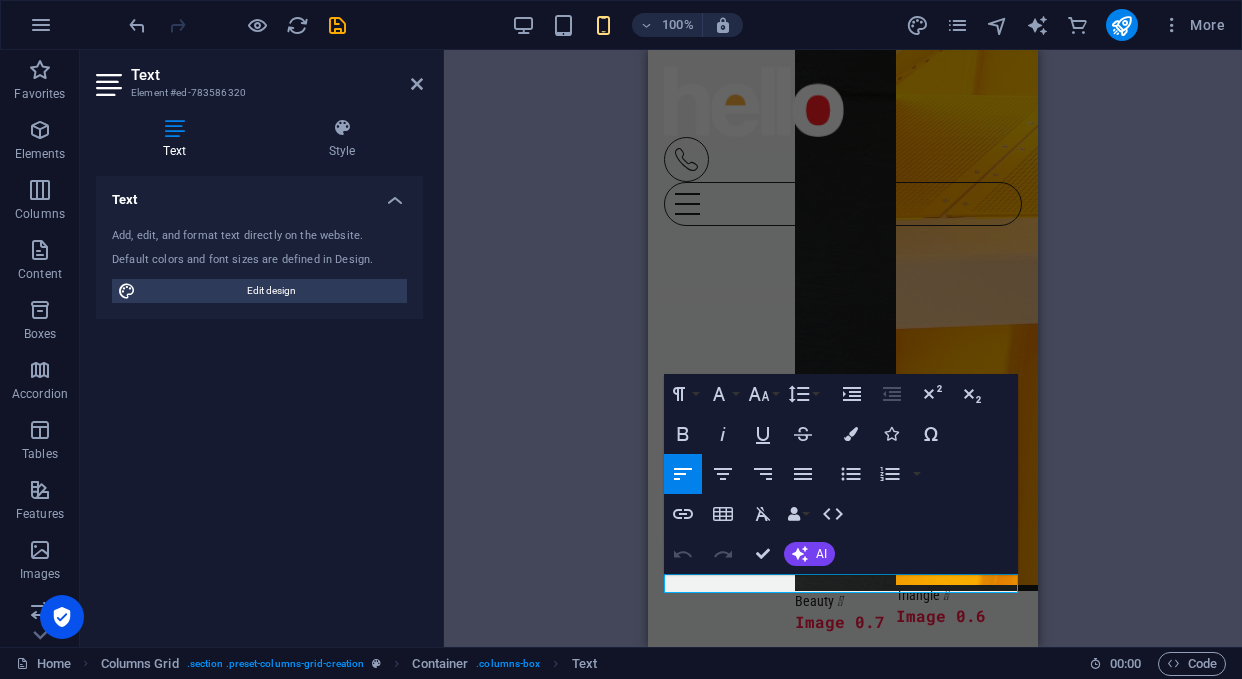 drag, startPoint x: 717, startPoint y: 582, endPoint x: 639, endPoint y: 578, distance: 78.10249 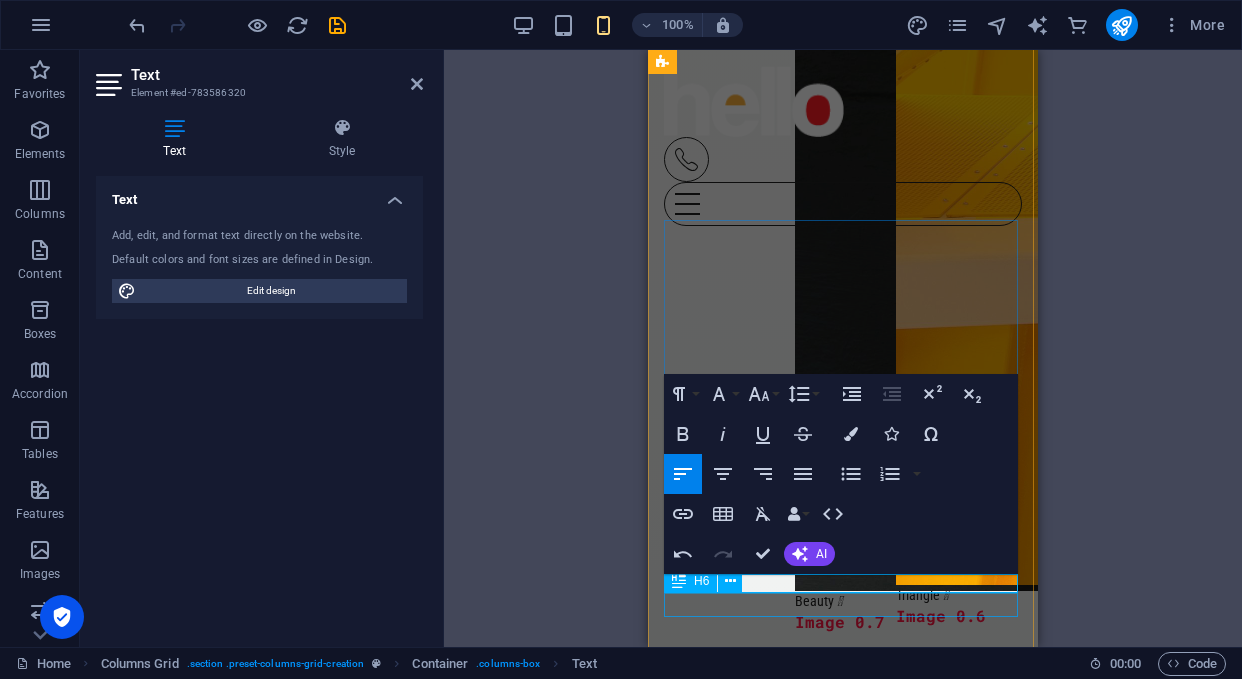 click on "Image 0.5" at bounding box center [775, -499] 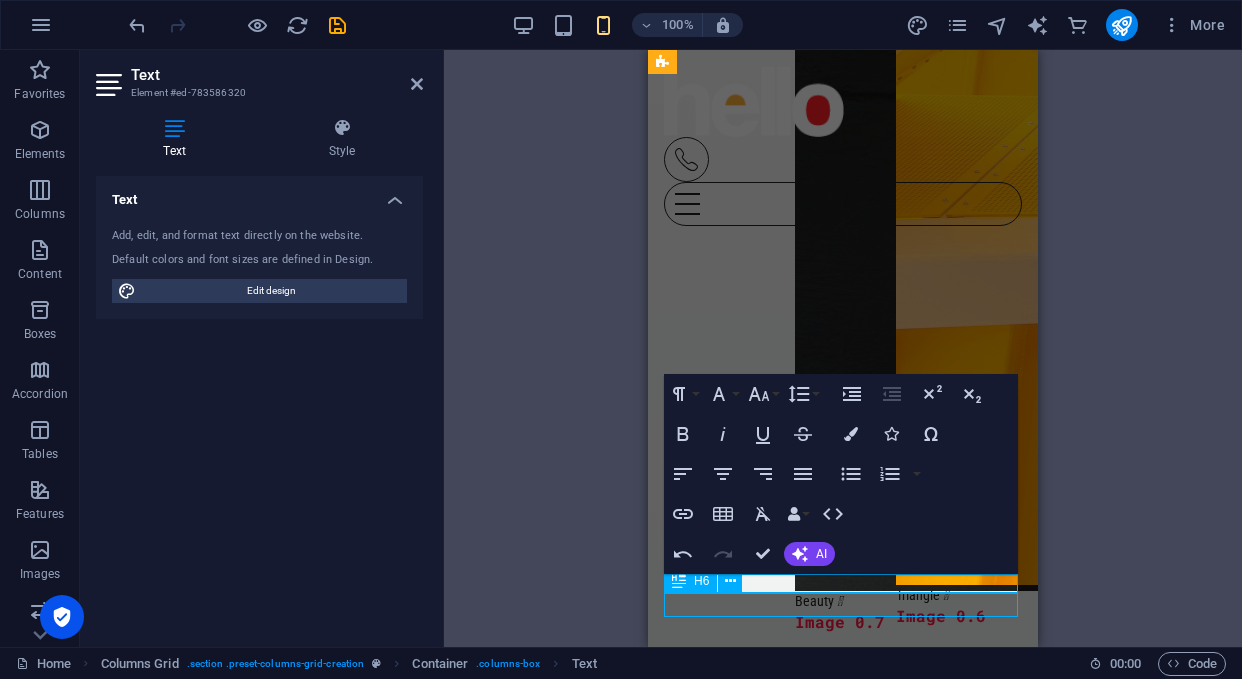 click on "Image 0.5" at bounding box center (775, -499) 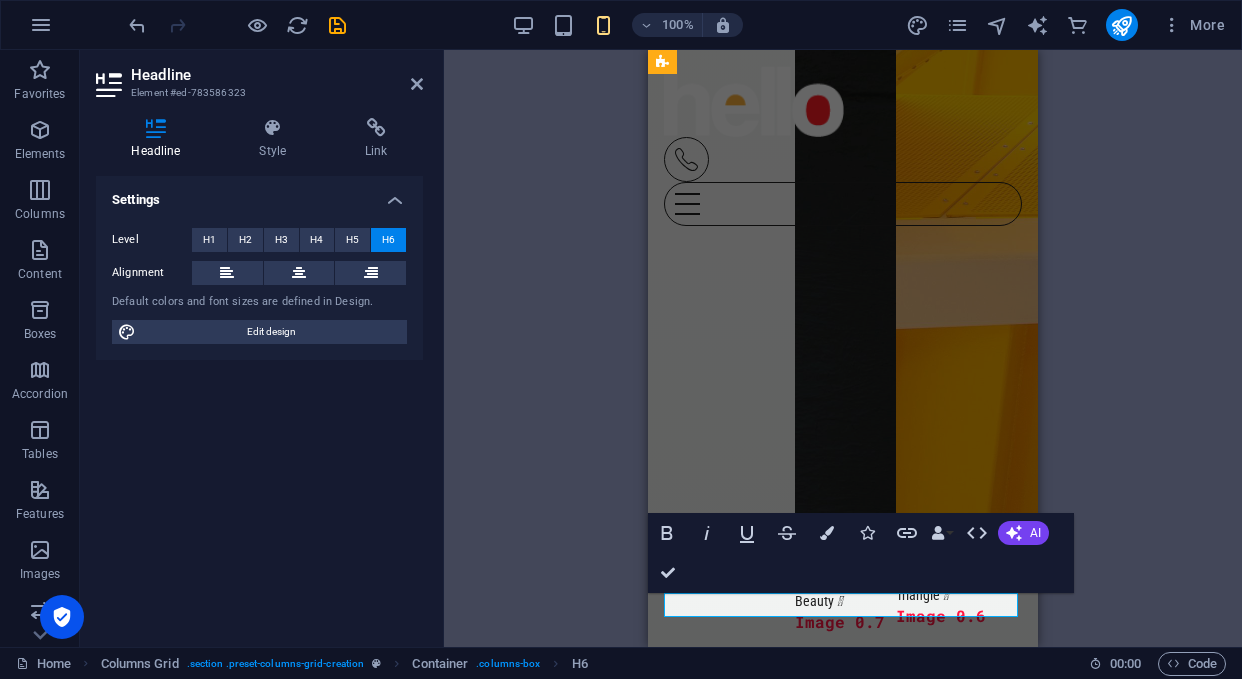 type 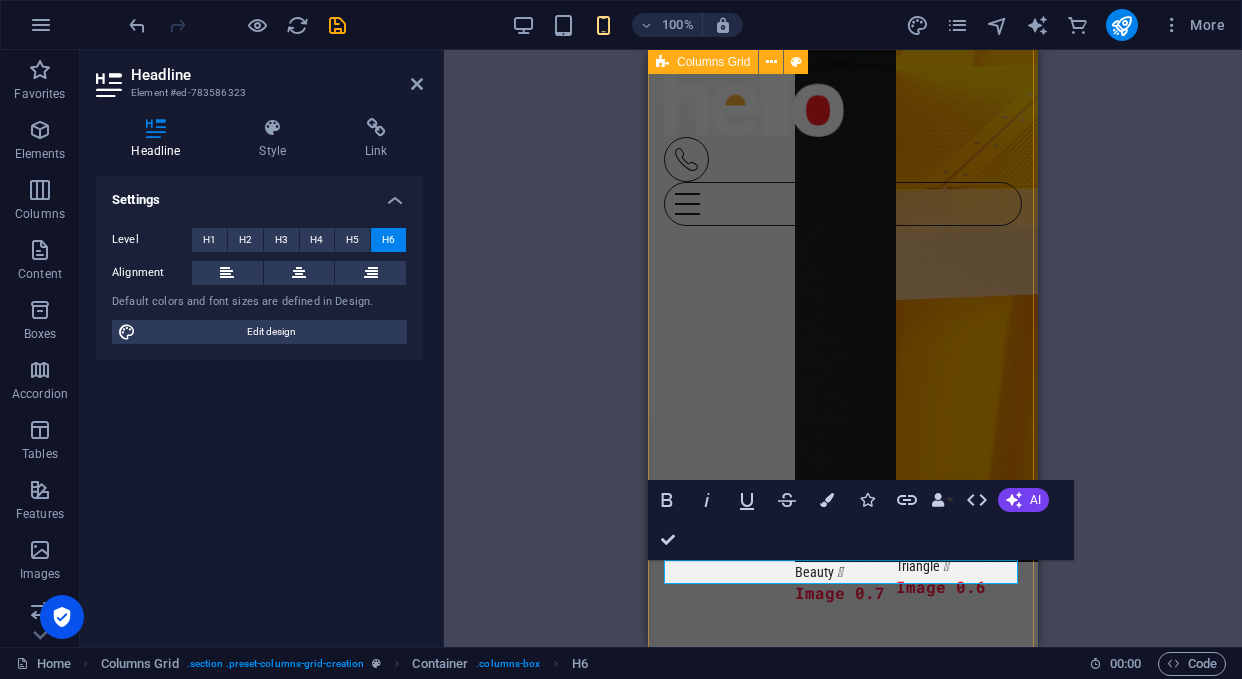 scroll, scrollTop: 3300, scrollLeft: 0, axis: vertical 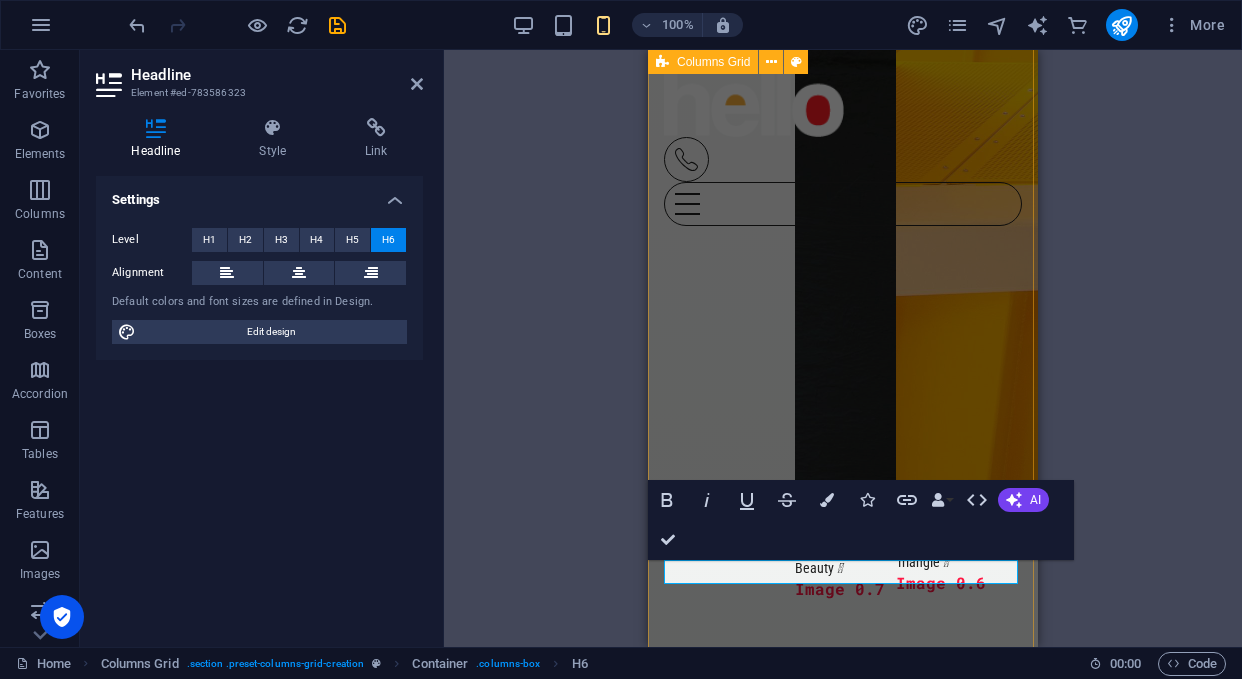 click on "H1   Banner   Banner   Container   Container   Banner   Image   Image   Menu Bar   Menu   Container   Social Media Icons   Menu   HTML   Social Media Icons   Spacer   Unequal Columns   Container   Text   Unequal Columns   Unequal Columns   Container   Container   H6   Columns Grid   Container   Container   Image   Container   Icon   Footer Skadi   Unequal Columns   Container   Container   Container   Text   Unequal Columns   Icon   Container   Banner   Icon   Text   Icon   Container   Icon   H2   Container   H6   Container   H2   H2   Text   Columns Grid   Container   Spacer   Container   Text   Container   Placeholder   Image   Container   Container   Columns Grid   Container   Image   Container   Text   Container   Image   Text   H6   Container   Horizontal Form   Form   Container   Email   Container   Container   Horizontal Form   Container   Horizontal Form   Form   Container   Horizontal Form   Form   Container   Checkbox   Container   Image   Text   H6 Bold Italic Underline Colors AI" at bounding box center [843, 348] 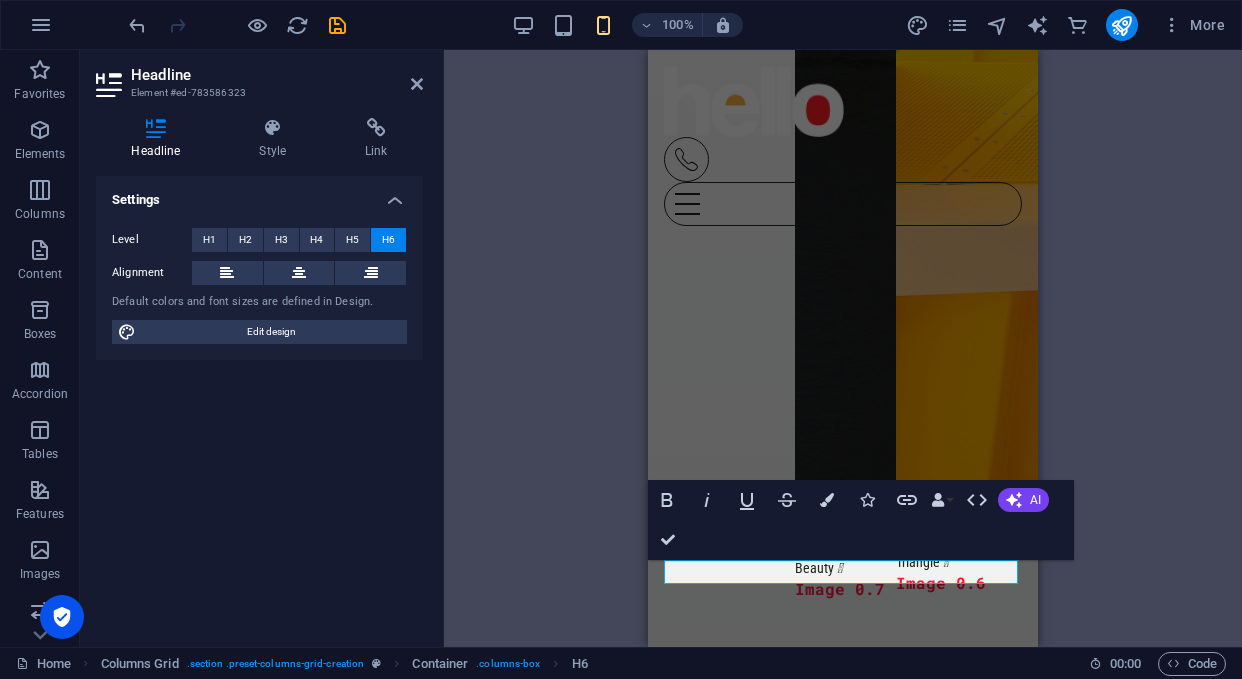 click on "H1   Banner   Banner   Container   Container   Banner   Image   Image   Menu Bar   Menu   Container   Social Media Icons   Menu   HTML   Social Media Icons   Spacer   Unequal Columns   Container   Text   Unequal Columns   Unequal Columns   Container   Container   H6   Columns Grid   Container   Container   Image   Container   Icon   Footer Skadi   Unequal Columns   Container   Container   Container   Text   Unequal Columns   Icon   Container   Banner   Icon   Text   Icon   Container   Icon   H2   Container   H6   Container   H2   H2   Text   Columns Grid   Container   Spacer   Container   Text   Container   Placeholder   Image   Container   Container   Columns Grid   Container   Image   Container   Text   Container   Image   Text   H6   Container   Horizontal Form   Form   Container   Email   Container   Container   Horizontal Form   Container   Horizontal Form   Form   Container   Horizontal Form   Form   Container   Checkbox   Container   Image   Text   H6 Bold Italic Underline Colors AI" at bounding box center [843, 348] 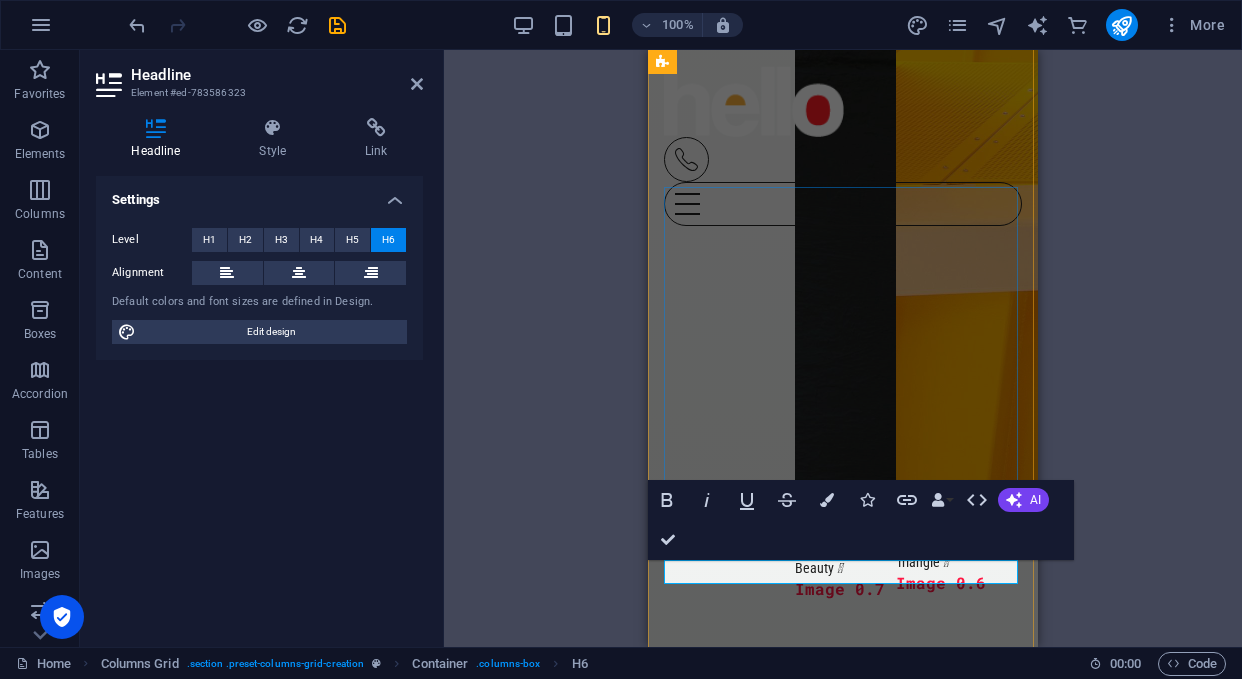 click on "First Award ADCC Billboard" at bounding box center [775, -448] 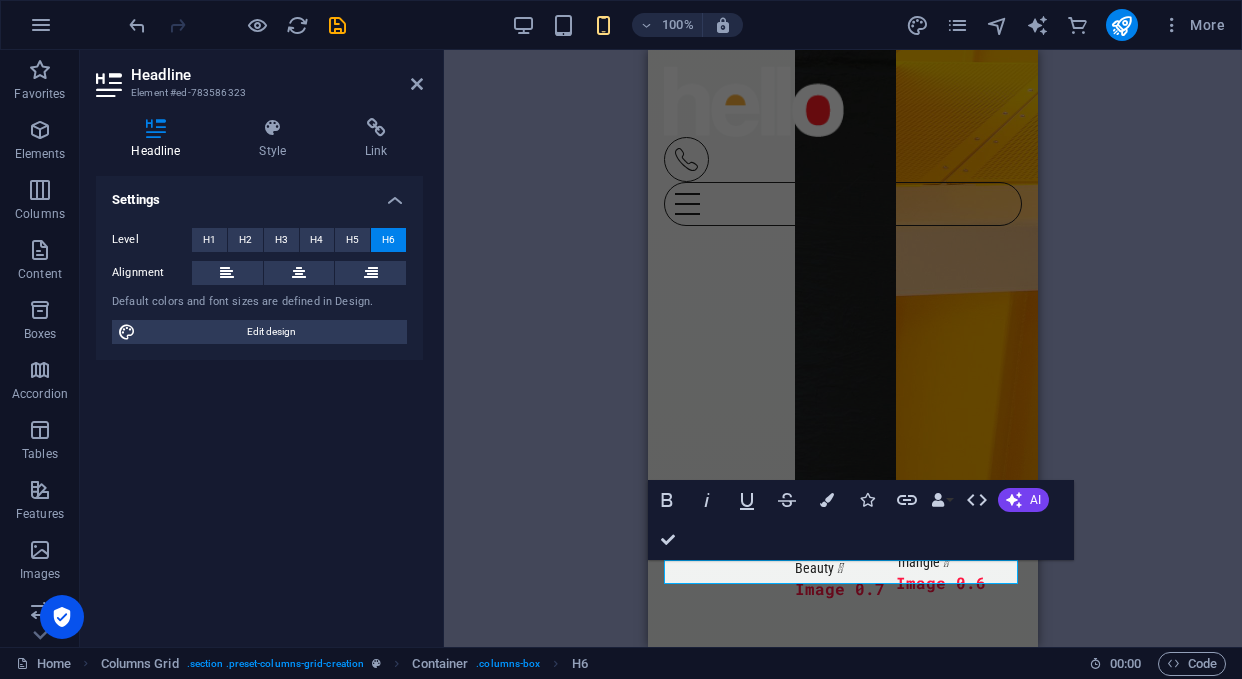 click on "H1   Banner   Banner   Container   Container   Banner   Image   Image   Menu Bar   Menu   Container   Social Media Icons   Menu   HTML   Social Media Icons   Spacer   Unequal Columns   Container   Text   Unequal Columns   Unequal Columns   Container   Container   H6   Columns Grid   Container   Container   Image   Container   Icon   Footer Skadi   Unequal Columns   Container   Container   Container   Text   Unequal Columns   Icon   Container   Banner   Icon   Text   Icon   Container   Icon   H2   Container   H6   Container   H2   H2   Text   Columns Grid   Container   Spacer   Container   Text   Container   Placeholder   Image   Container   Container   Columns Grid   Container   Image   Container   Text   Container   Image   Text   H6   Container   Horizontal Form   Form   Container   Email   Container   Container   Horizontal Form   Container   Horizontal Form   Form   Container   Horizontal Form   Form   Container   Checkbox   Container   Image   Text   H6 Bold Italic Underline Colors AI" at bounding box center [843, 348] 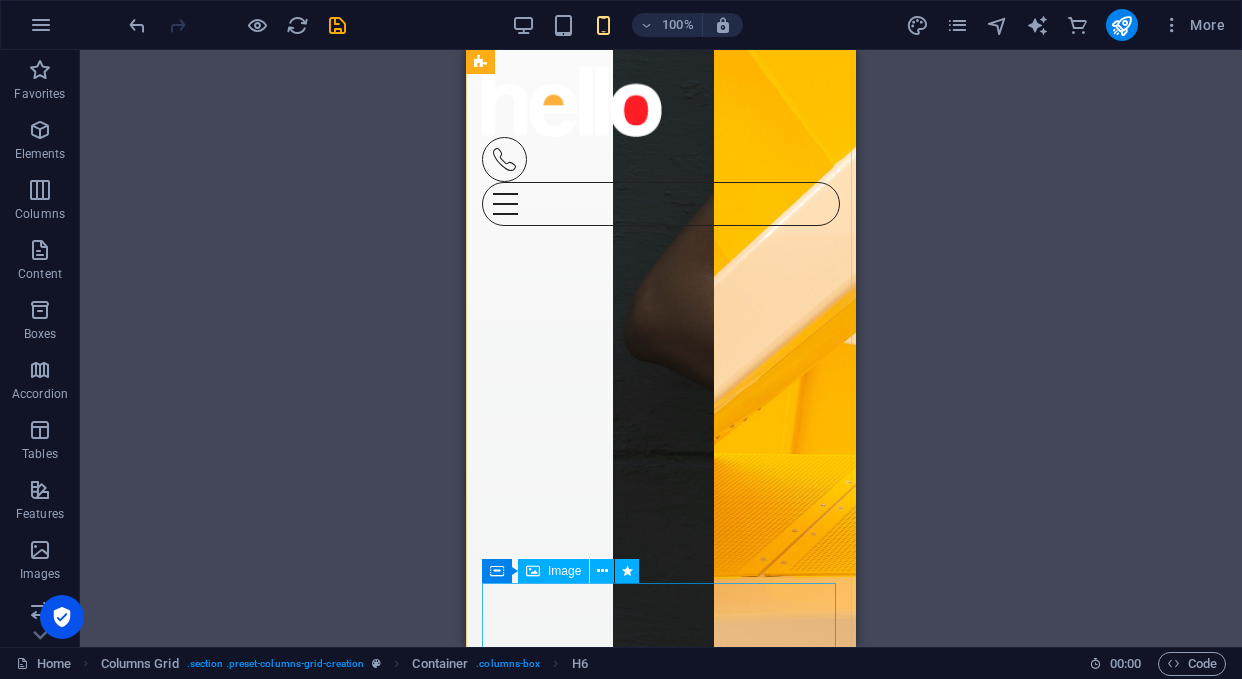 scroll, scrollTop: 2904, scrollLeft: 0, axis: vertical 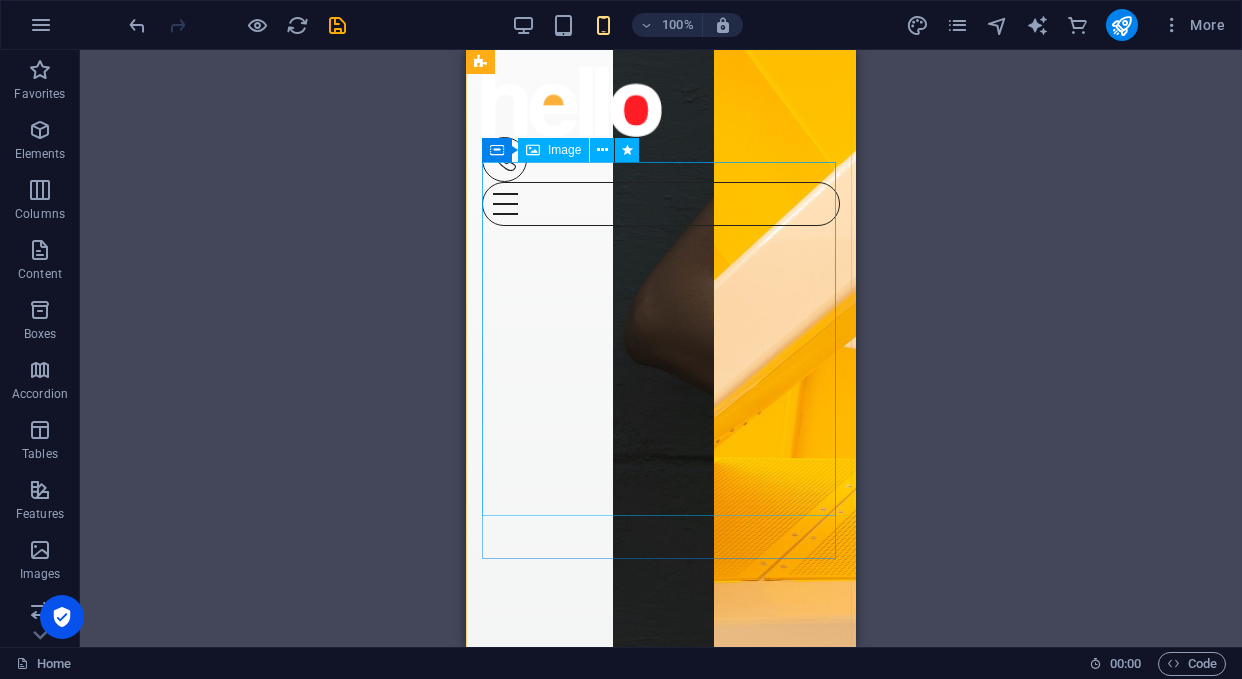 click at bounding box center (554, -393) 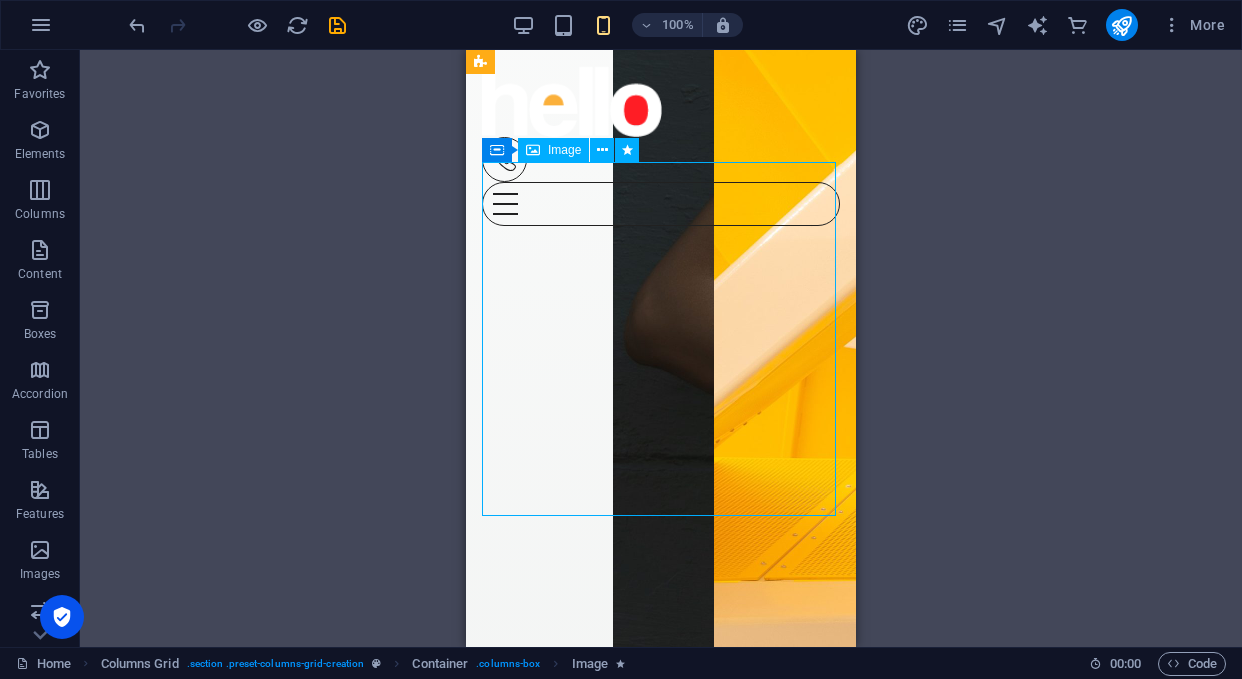 click at bounding box center [554, -393] 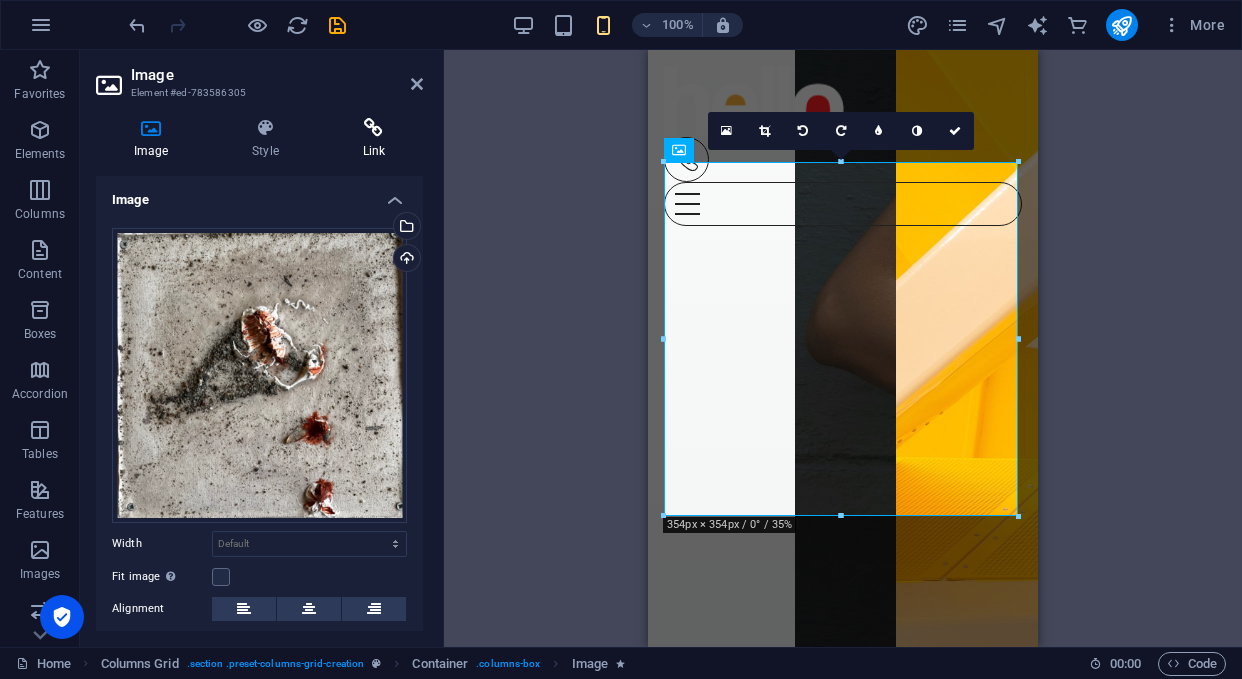 click at bounding box center [374, 128] 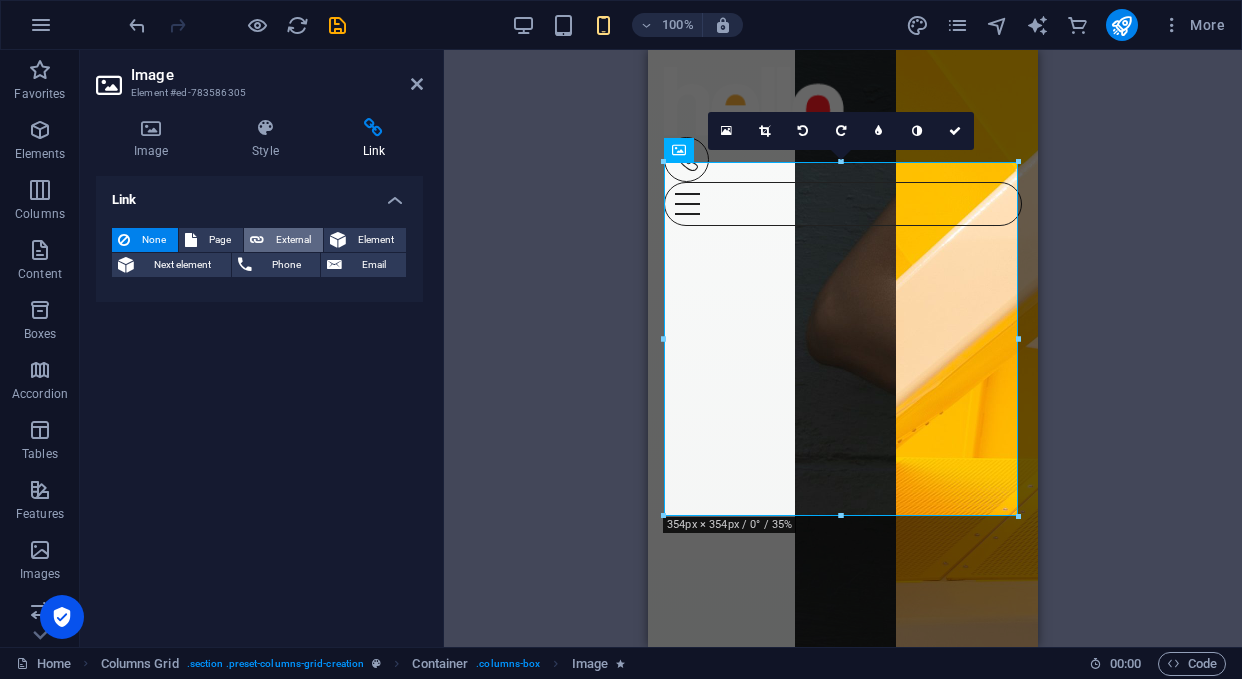 click on "External" at bounding box center [293, 240] 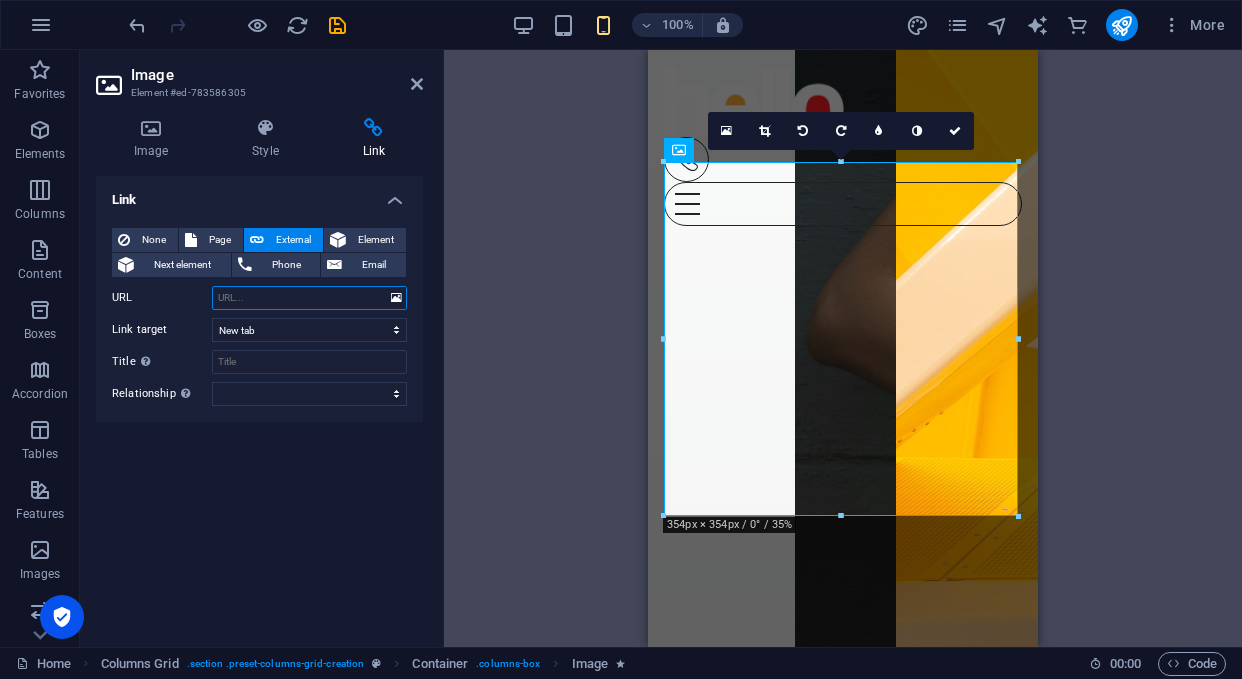 paste on "https://open.spotify.com/track/3zBZuVnpCsfi5xGzDQhIoQ?si=4de4098207b5413d" 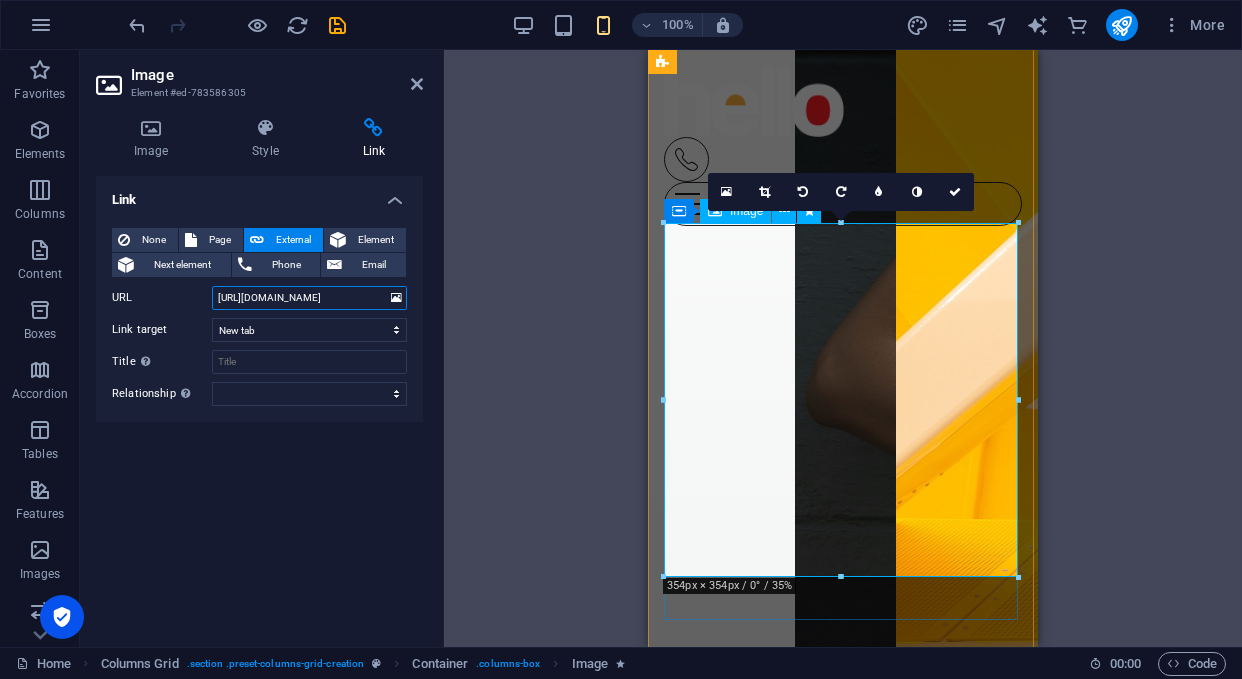 type on "https://open.spotify.com/track/3zBZuVnpCsfi5xGzDQhIoQ?si=4de4098207b5413d" 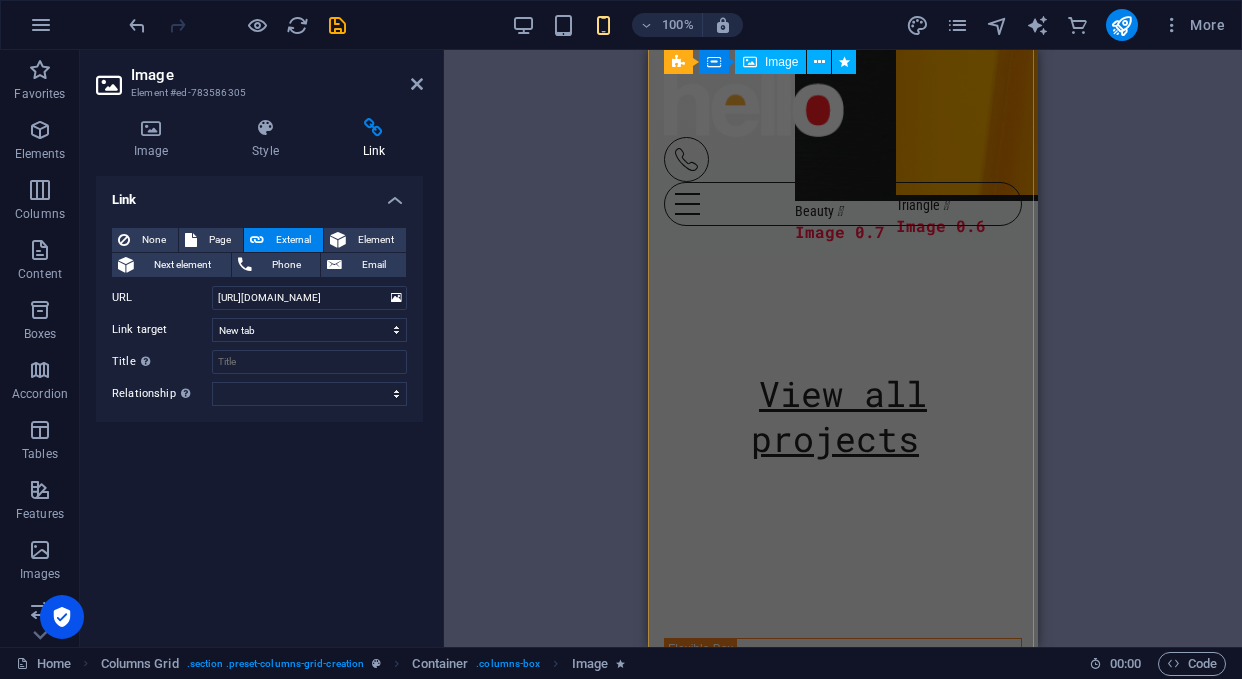 scroll, scrollTop: 3667, scrollLeft: 0, axis: vertical 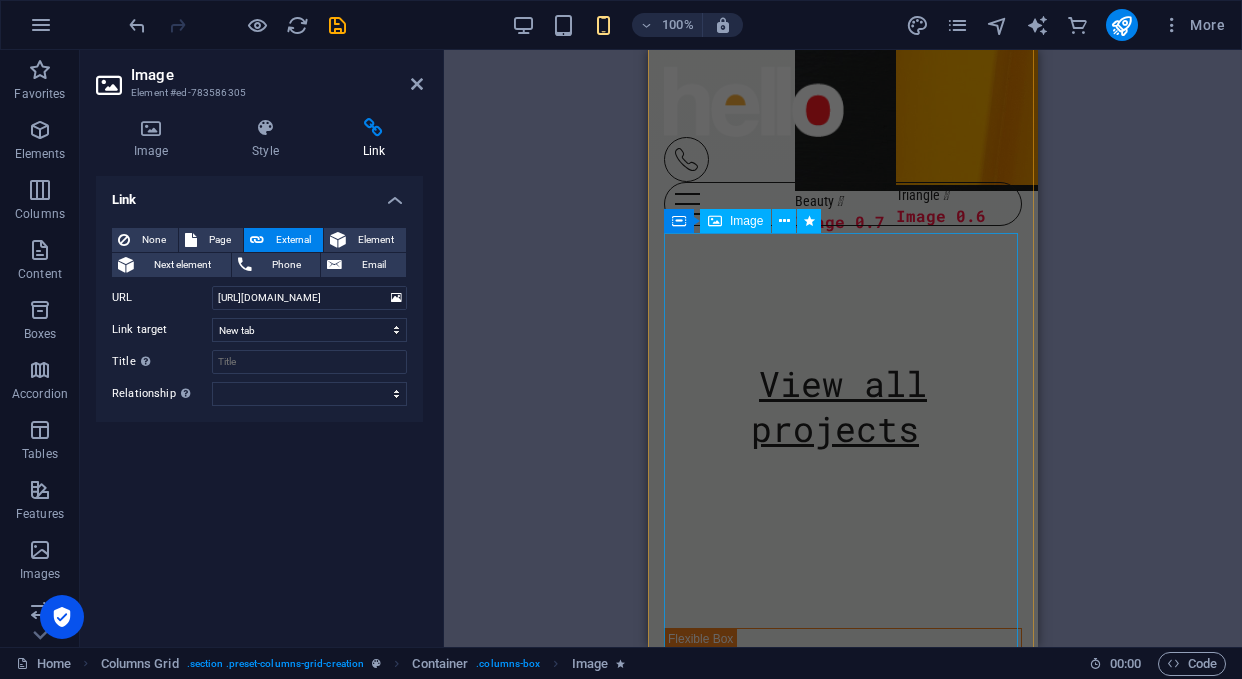 click at bounding box center [846, -580] 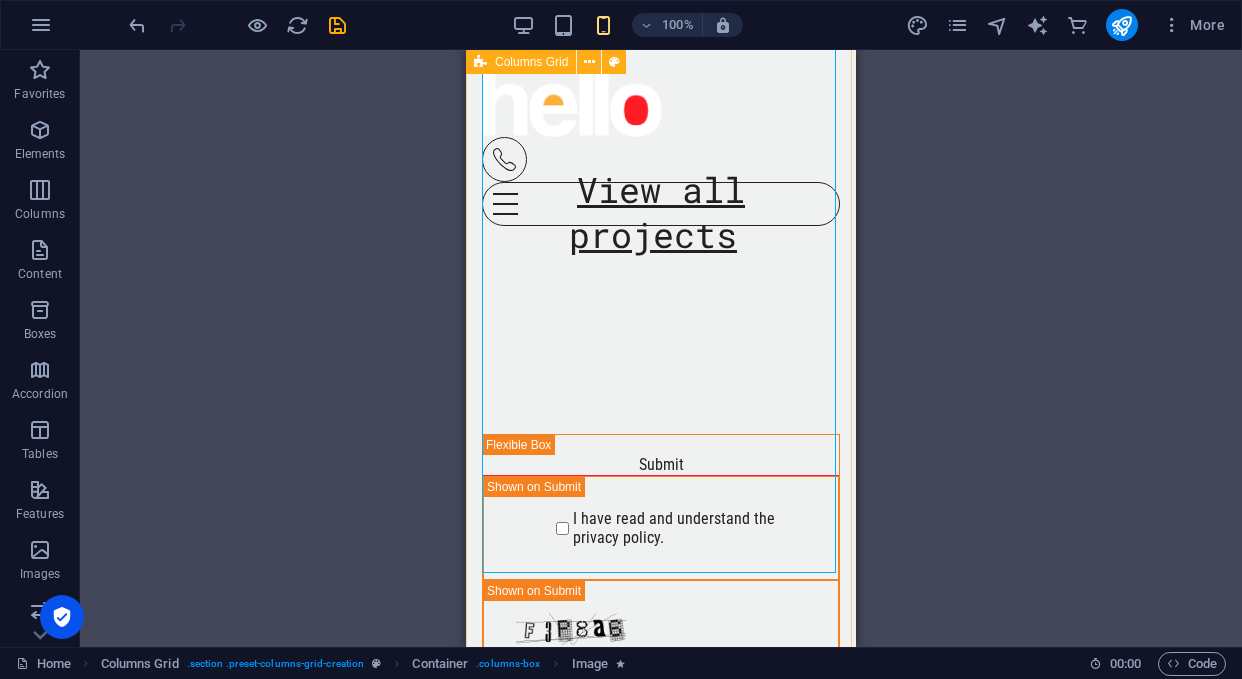 scroll, scrollTop: 3860, scrollLeft: 0, axis: vertical 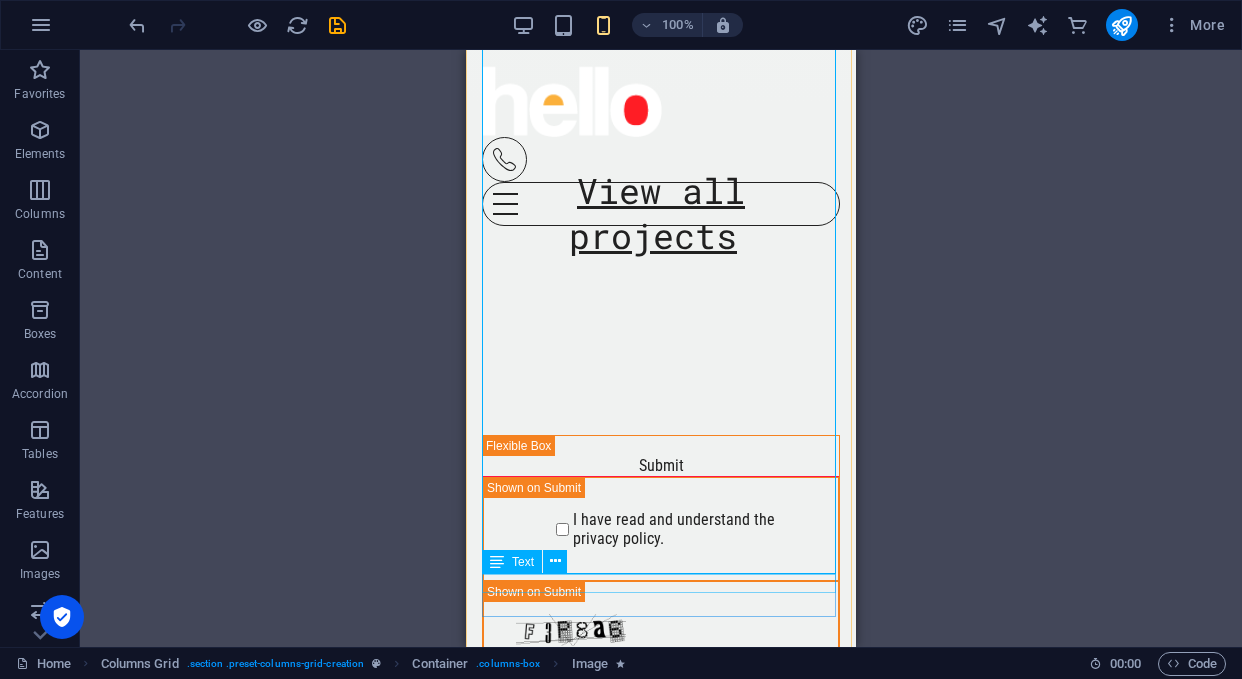 click on "Beauty   " at bounding box center (664, 7) 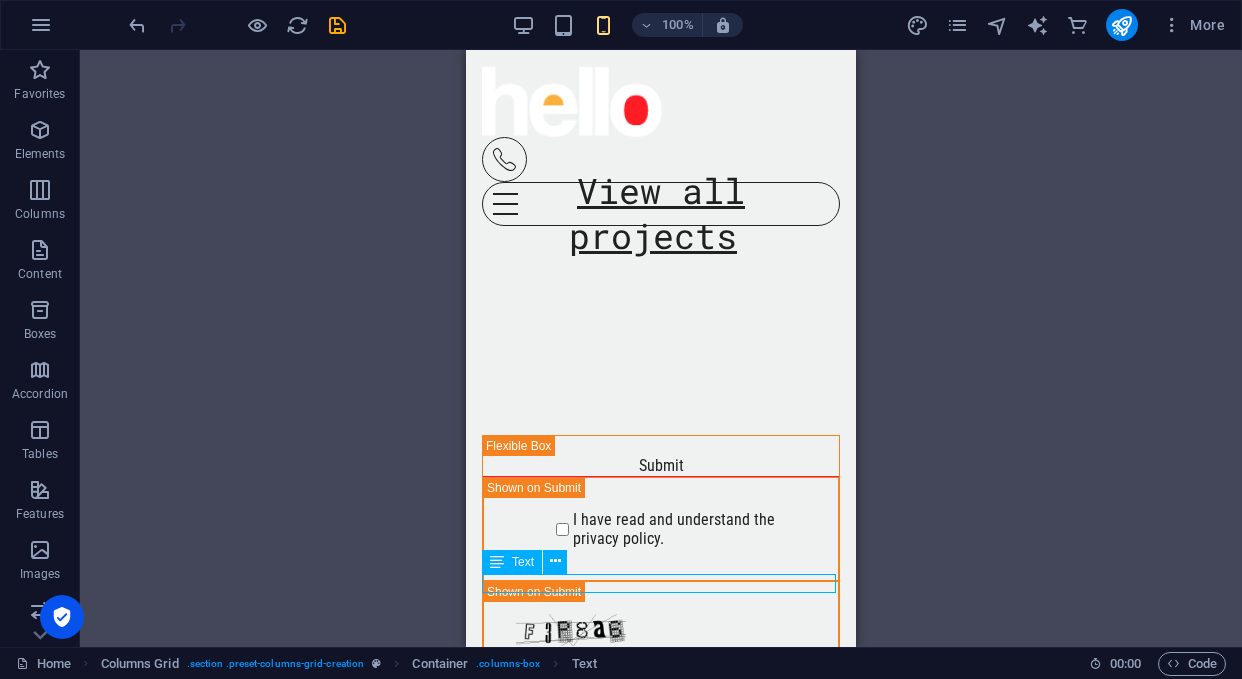 click on "Beauty   " at bounding box center [664, 7] 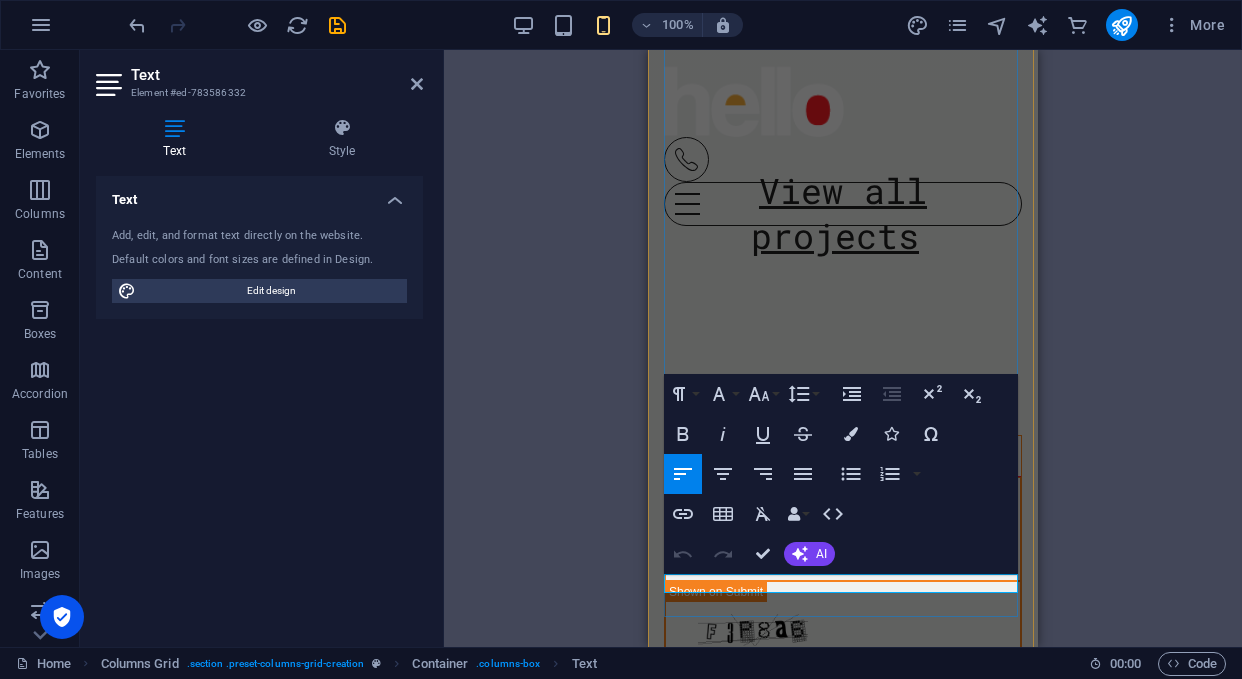 click on "Beauty   " at bounding box center [818, 8] 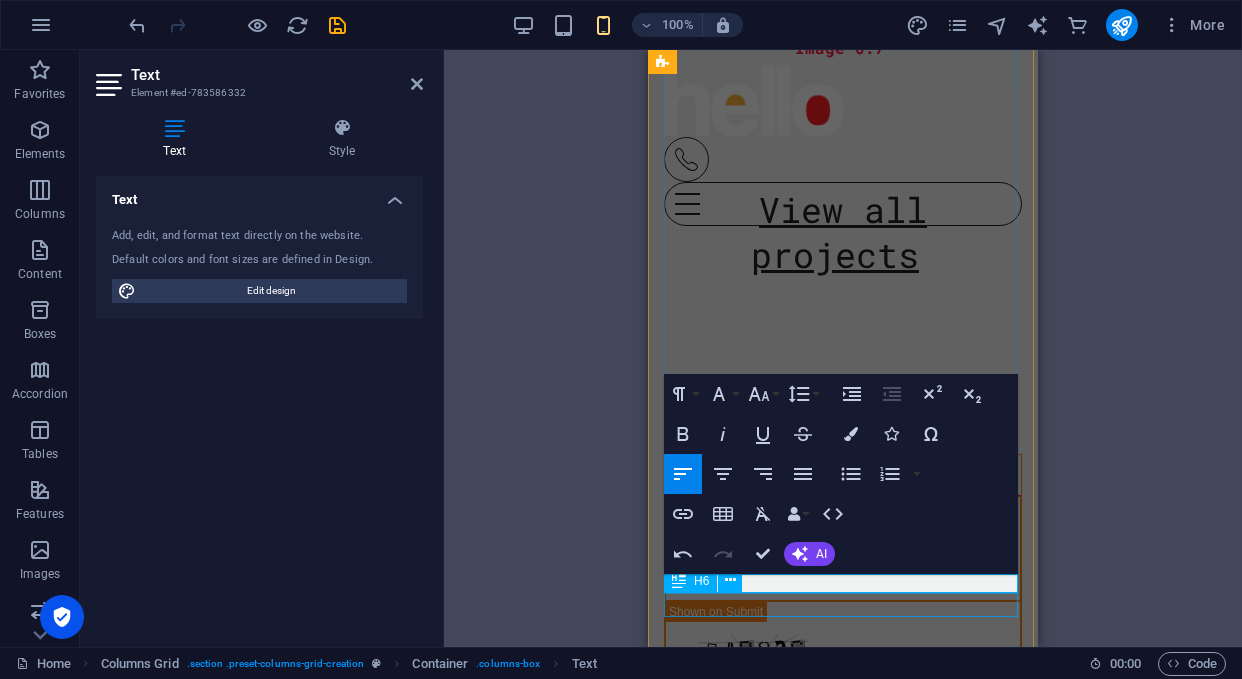 click on "Image 0.7" at bounding box center (846, 48) 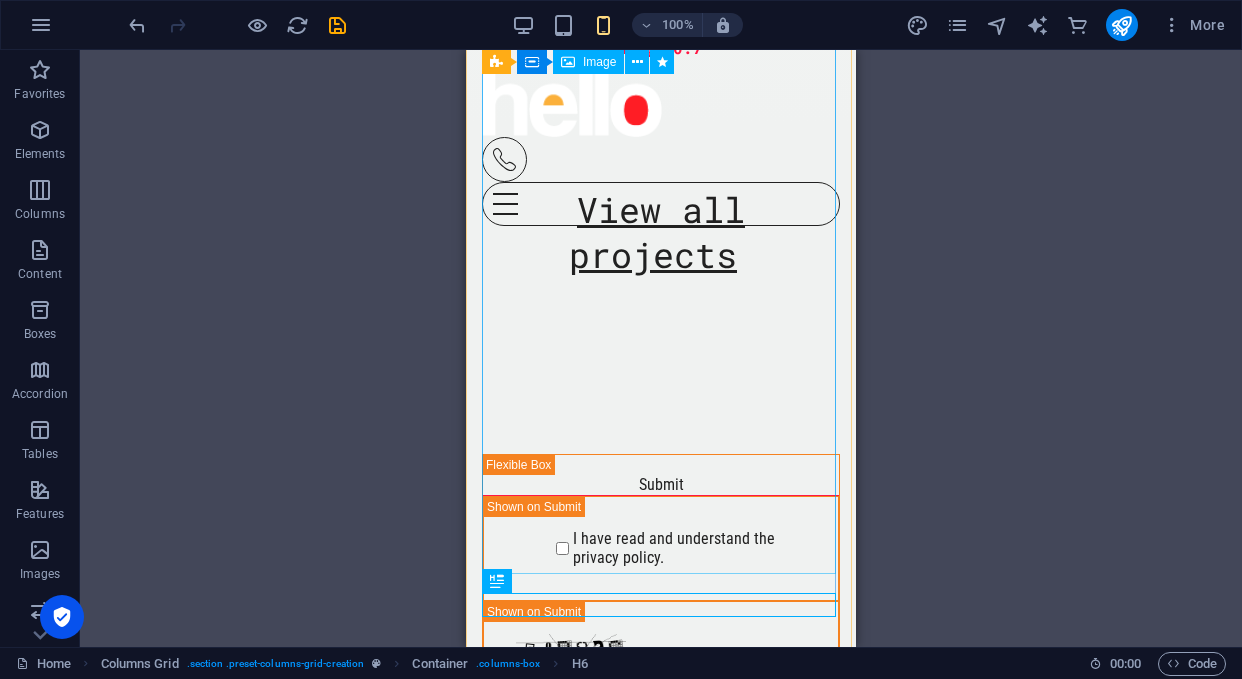 click at bounding box center (664, -773) 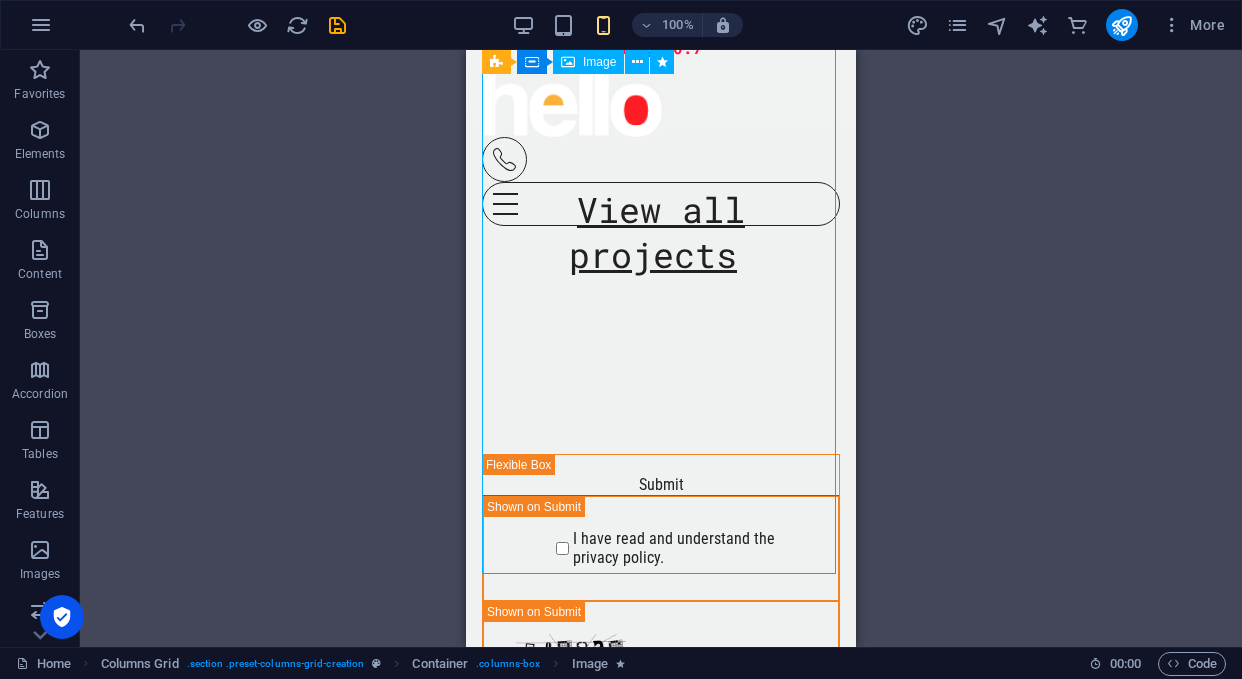 click at bounding box center (664, -773) 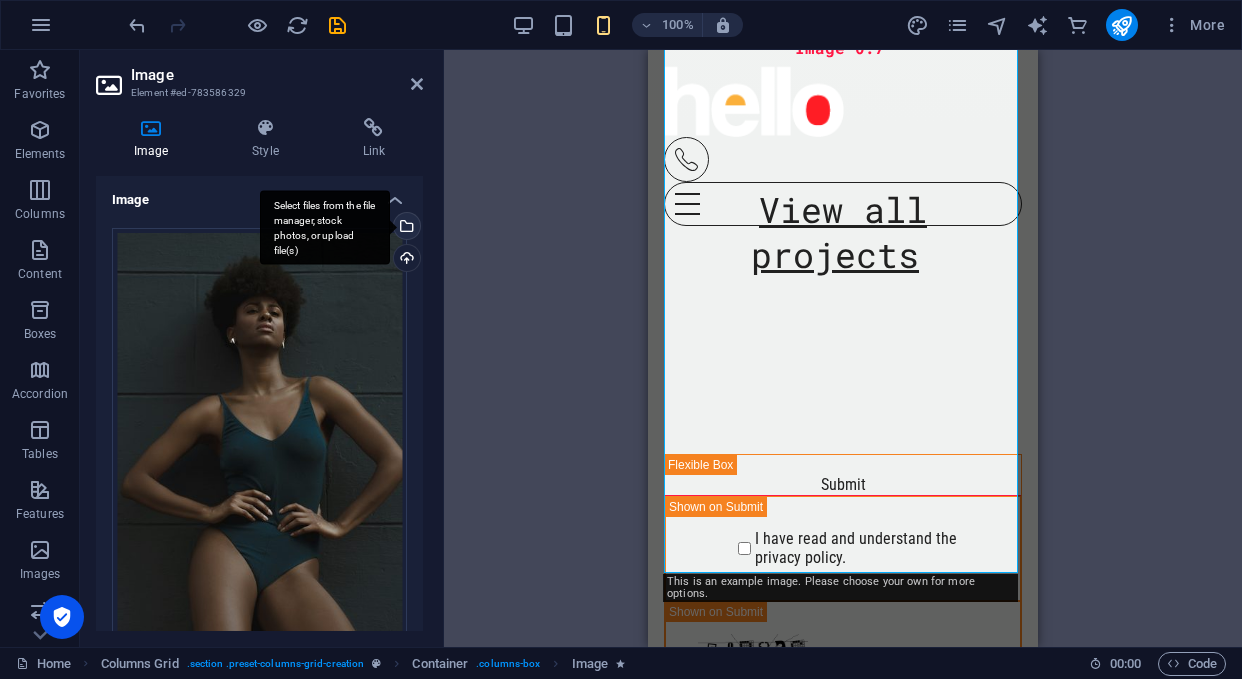 click on "Select files from the file manager, stock photos, or upload file(s)" at bounding box center [405, 228] 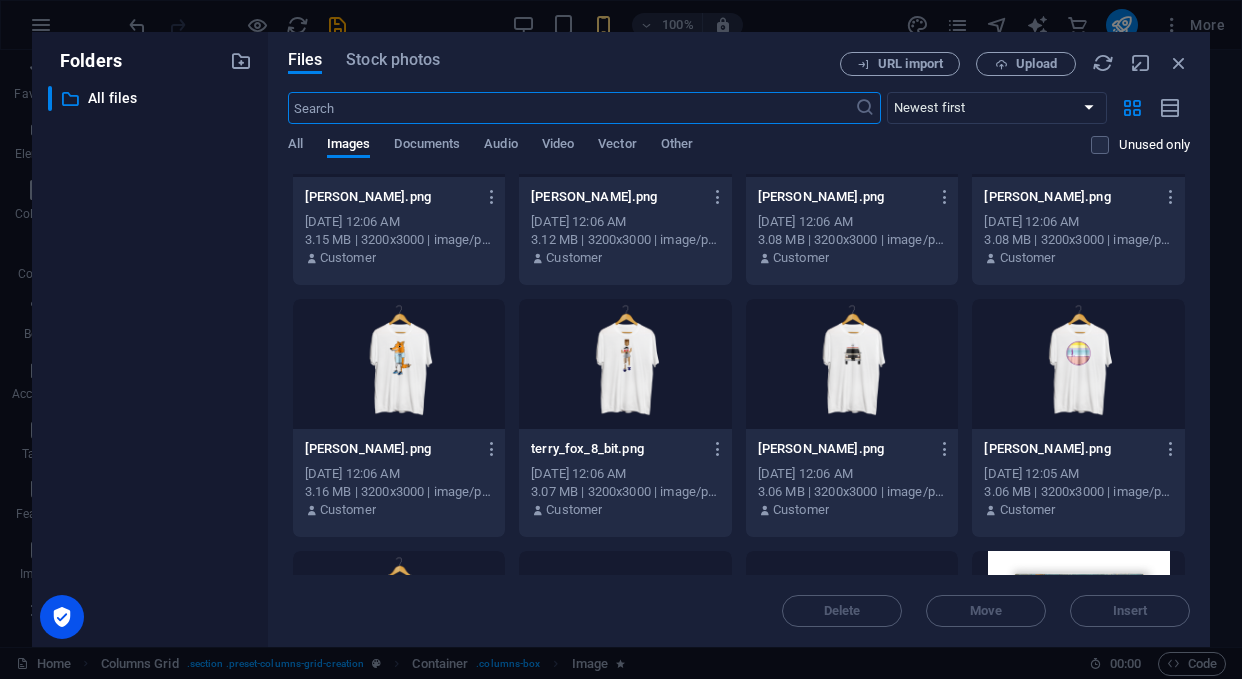 scroll, scrollTop: 6692, scrollLeft: 0, axis: vertical 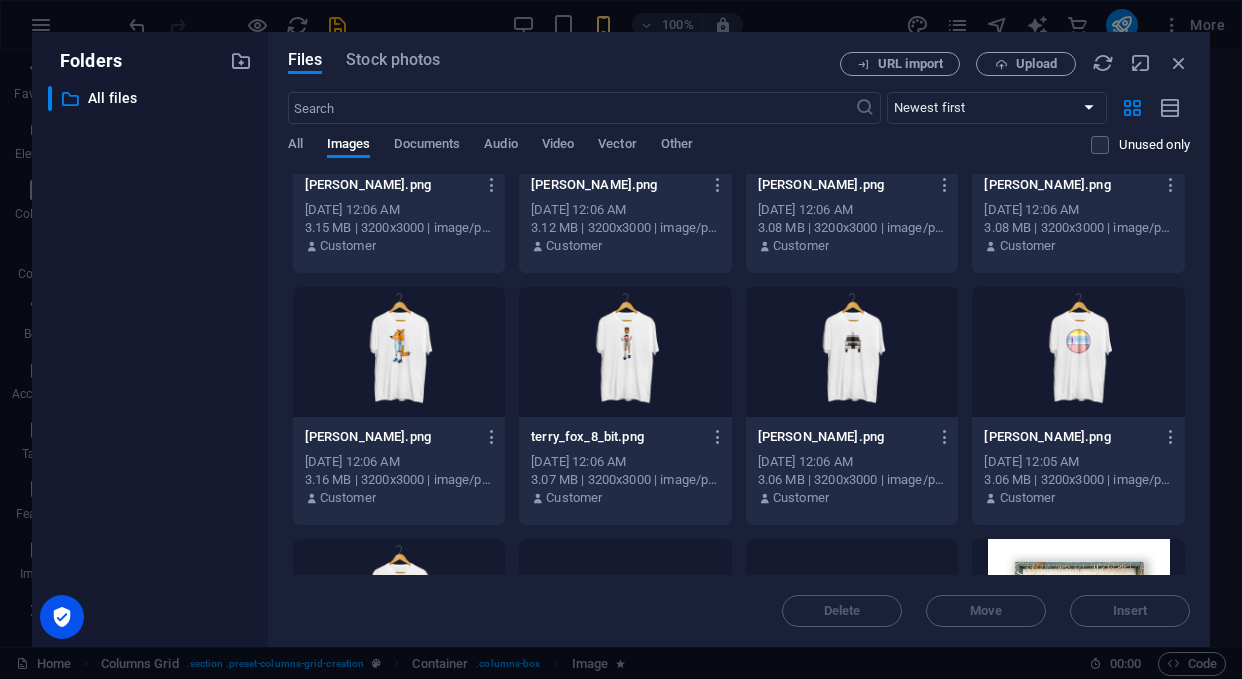 click at bounding box center (625, 352) 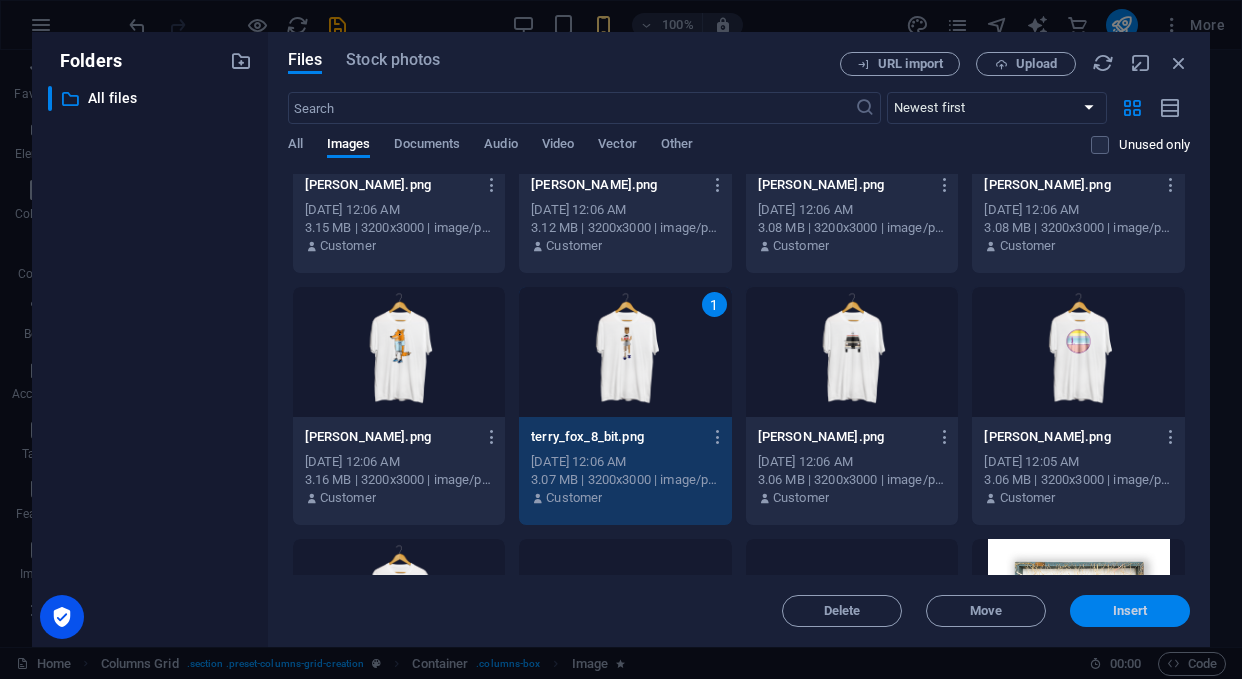 click on "Insert" at bounding box center (1130, 611) 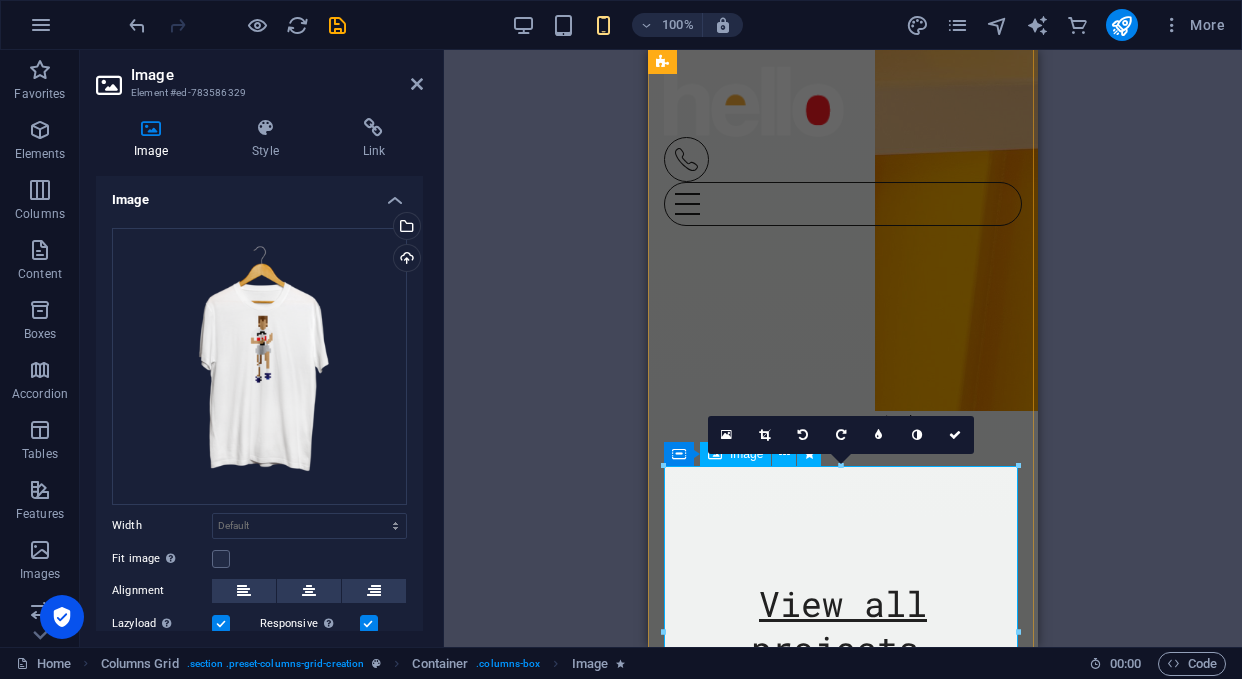 scroll, scrollTop: 3433, scrollLeft: 0, axis: vertical 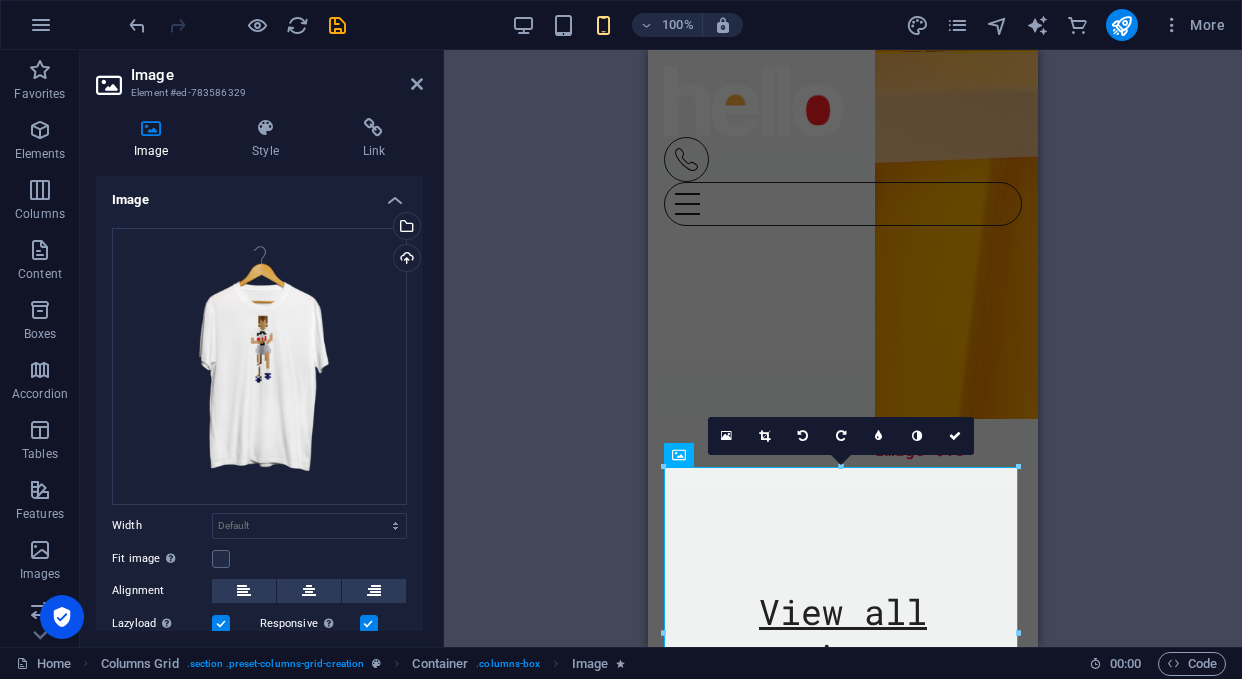 click on "Drag here to replace the existing content. Press “Ctrl” if you want to create a new element.
H1   Banner   Banner   Container   Container   Banner   Image   Image   Menu Bar   Menu   Container   Social Media Icons   Menu   HTML   Social Media Icons   Spacer   Unequal Columns   Container   Text   Unequal Columns   Unequal Columns   Container   Container   H6   Columns Grid   Container   Container   Image   Container   Icon   Footer Skadi   Unequal Columns   Container   Container   Container   Text   Unequal Columns   Icon   Container   Banner   Icon   Text   Icon   Container   Icon   H2   Container   H6   Container   H2   H2   Text   Columns Grid   Container   Spacer   Container   Text   Container   Placeholder   Image   Container   Container   Columns Grid   Container   Columns Grid   Container   Image   Container   Text   Container   Image   Text   H6   Container   Horizontal Form   Form   Container   Email   Container   Container   Horizontal Form   Container   Horizontal Form   Form" at bounding box center [843, 348] 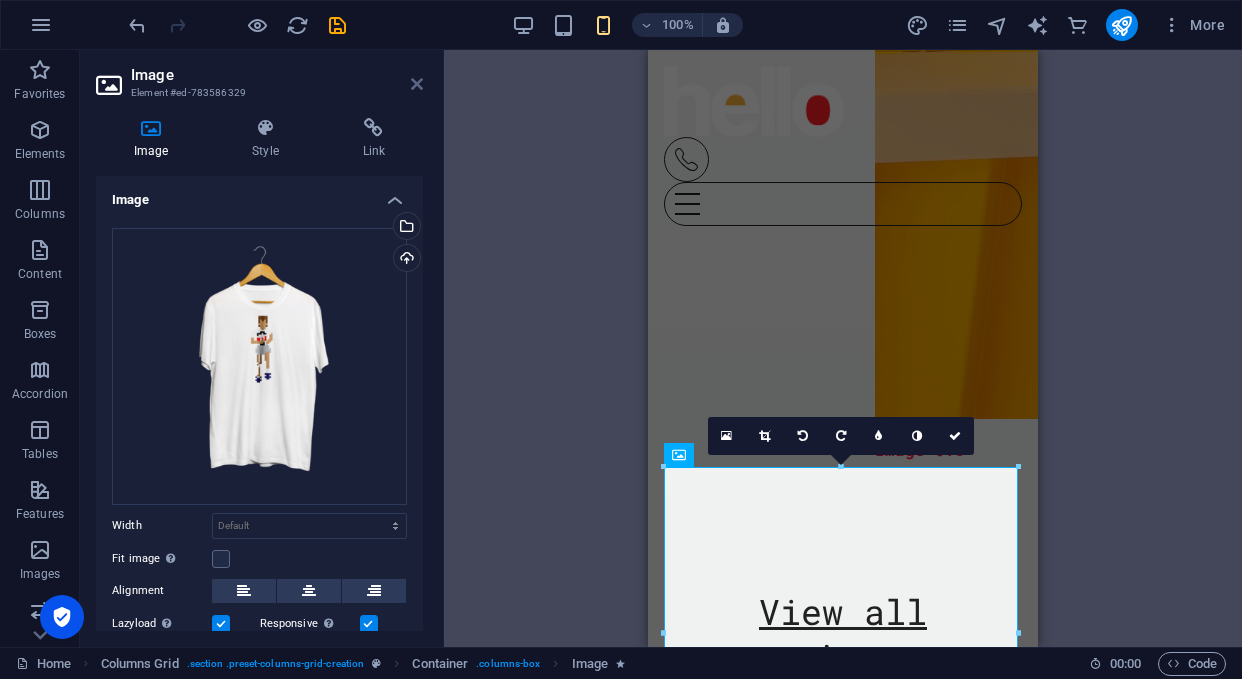 click at bounding box center [417, 84] 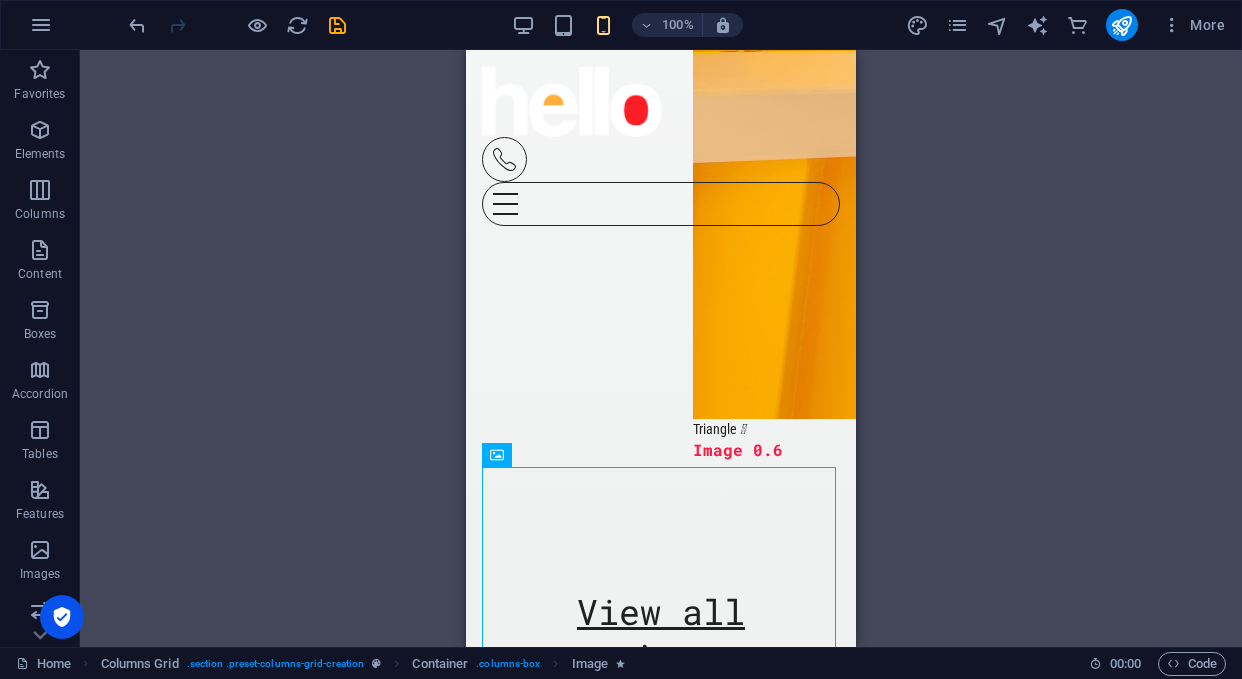 click on "Drag here to replace the existing content. Press “Ctrl” if you want to create a new element.
H1   Banner   Banner   Container   Container   Banner   Image   Image   Menu Bar   Menu   Container   Social Media Icons   Menu   HTML   Social Media Icons   Spacer   Unequal Columns   Container   Text   Unequal Columns   Unequal Columns   Container   Container   H6   Columns Grid   Container   Container   Image   Container   Icon   Footer Skadi   Unequal Columns   Container   Container   Container   Text   Unequal Columns   Icon   Container   Banner   Icon   Text   Icon   Container   Icon   H2   Container   H6   Container   H2   H2   Text   Columns Grid   Container   Spacer   Container   Text   Container   Placeholder   Image   Container   Container   Columns Grid   Container   Columns Grid   Container   Image   Container   Text   Container   Image   Text   H6   Container   Horizontal Form   Form   Container   Email   Container   Container   Horizontal Form   Container   Horizontal Form   Form" at bounding box center (661, 348) 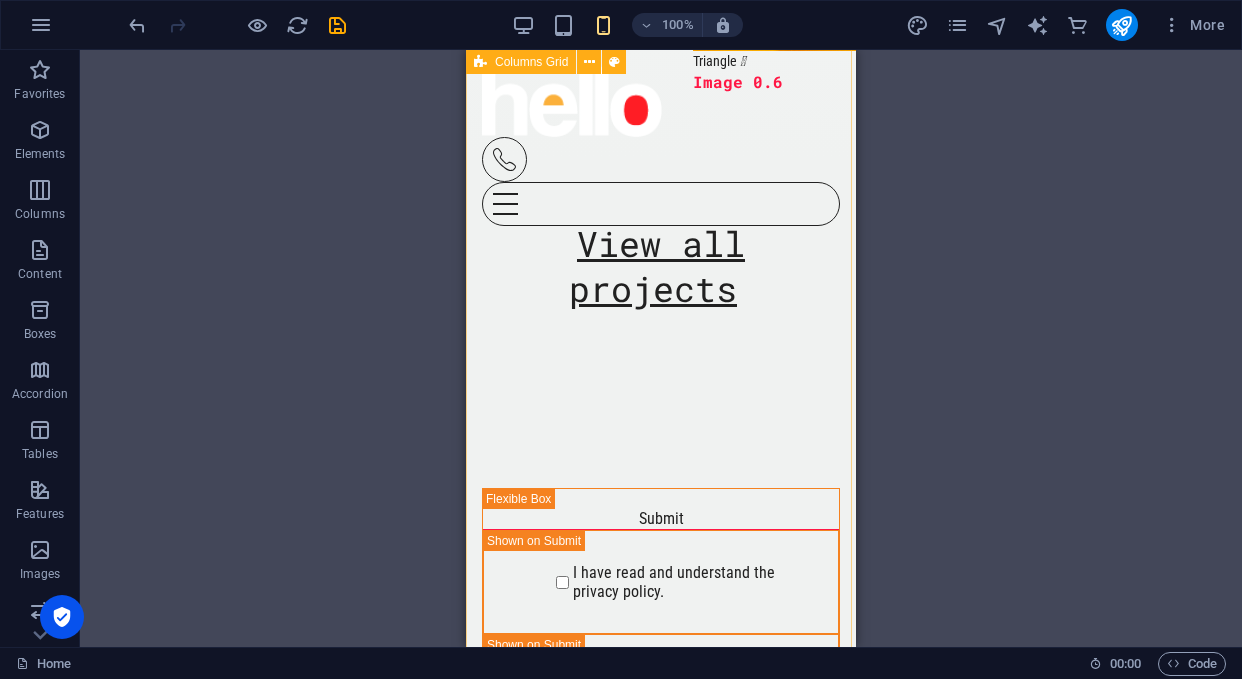 scroll, scrollTop: 3802, scrollLeft: 0, axis: vertical 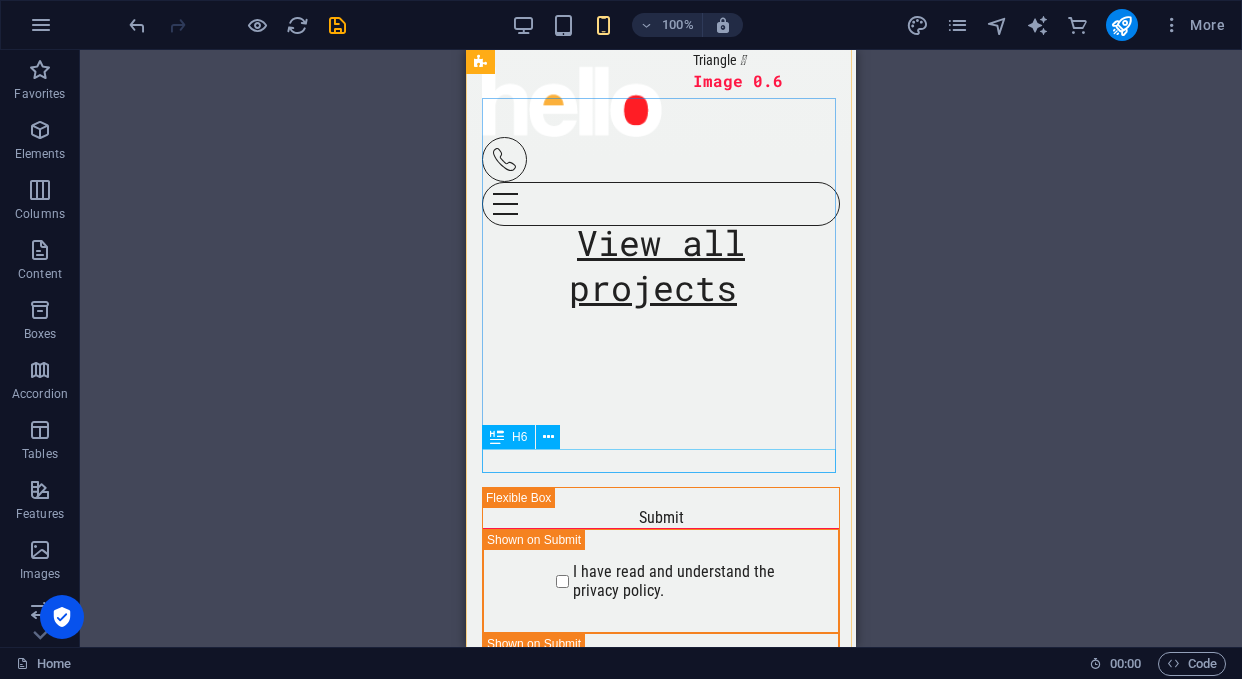 click on "Image 0.7" at bounding box center [669, -1020] 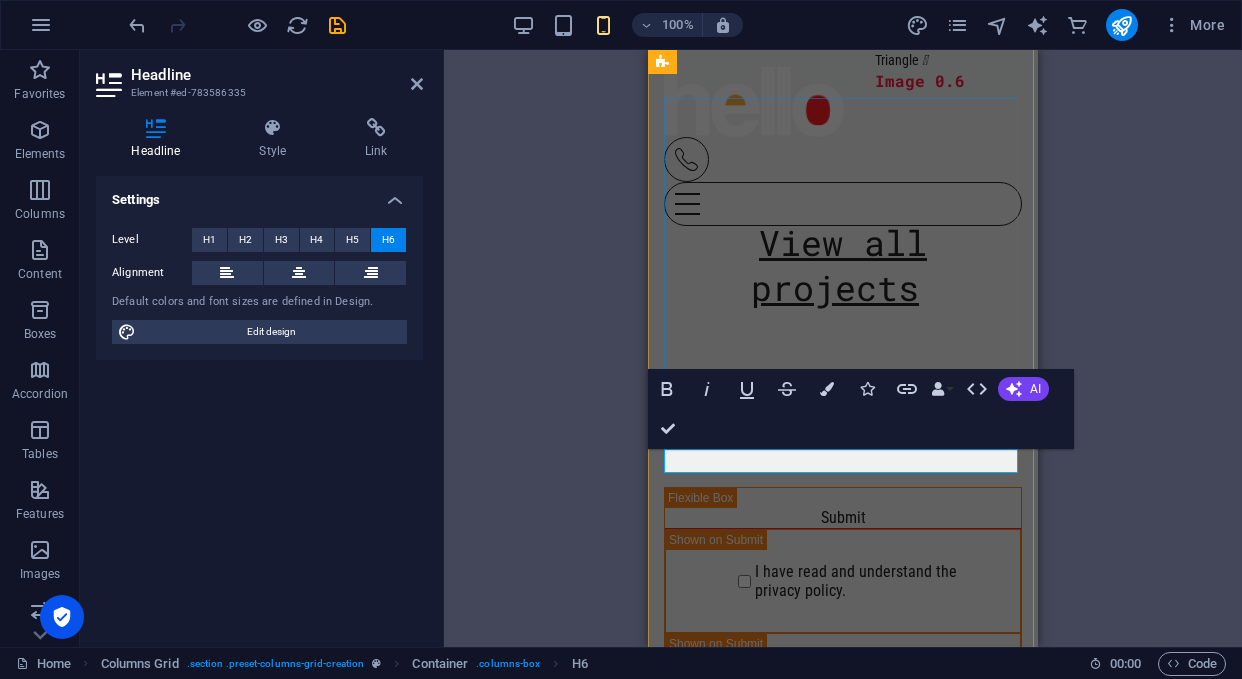 type 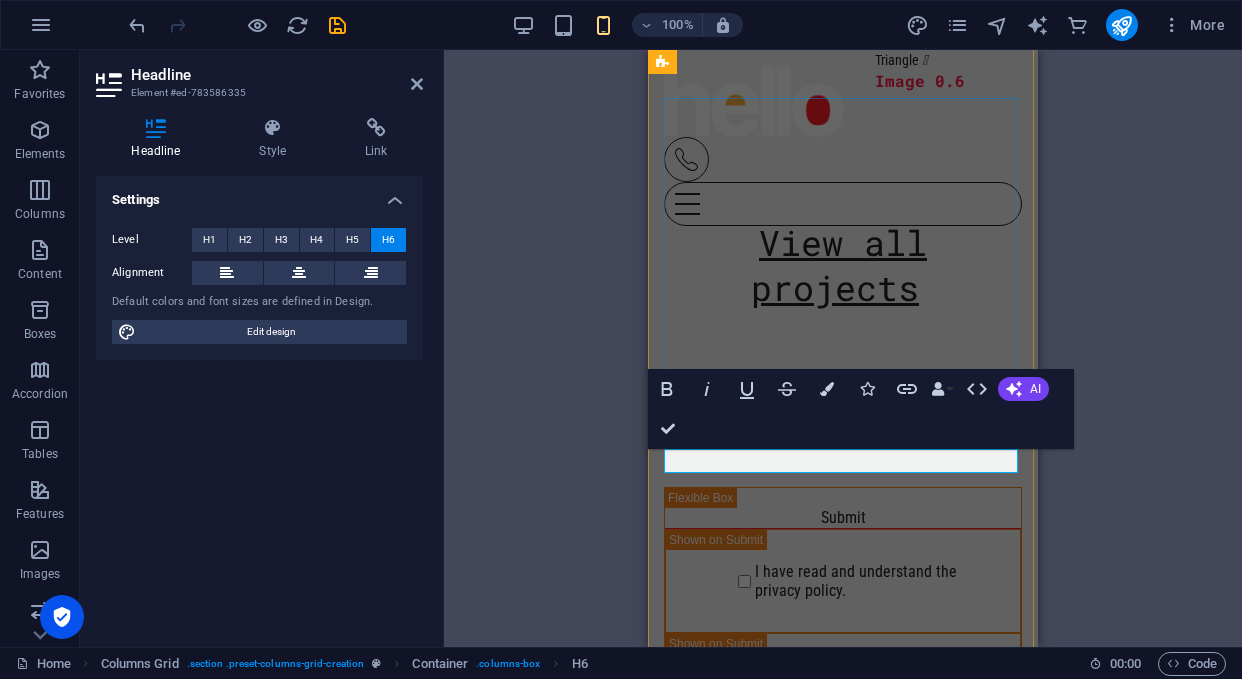 scroll, scrollTop: 3809, scrollLeft: 0, axis: vertical 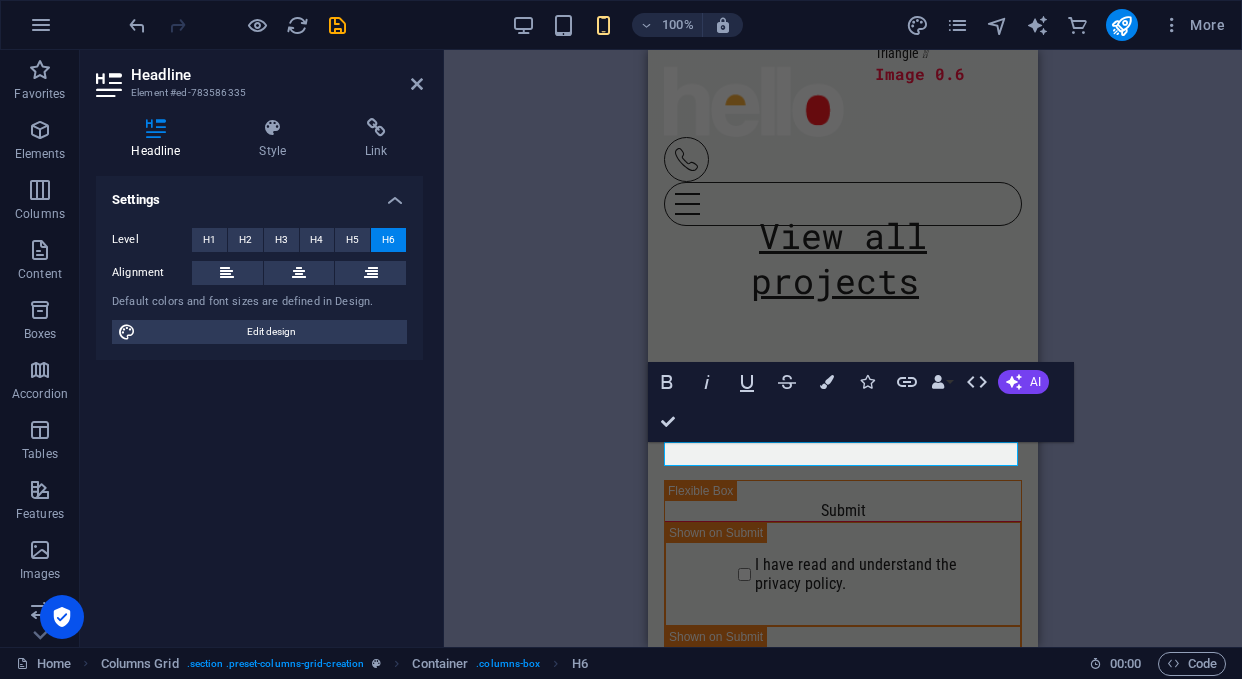 click on "H1   Banner   Banner   Container   Container   Banner   Image   Image   Menu Bar   Menu   Container   Social Media Icons   Menu   HTML   Social Media Icons   Spacer   Container   Text   Unequal Columns   Unequal Columns   Container   Container   H6   Columns Grid   Container   Container   Image   Container   Icon   Footer Skadi   Unequal Columns   Container   Container   Container   Text   Unequal Columns   Icon   Container   Banner   Icon   Text   Icon   Container   Icon   H2   Container   H6   Container   H2   H2   Text   Container   Spacer   Container   Text   Container   Placeholder   Image   Container   Container   Columns Grid   Container   Columns Grid   Container   Image   Container   Text   Container   Image   Text   H6   Container   Horizontal Form   Form   Container   Email   Container   Container   Horizontal Form   Container   Horizontal Form   Form   Container   Horizontal Form   Form   Container   Checkbox   Container   Image   Text   H6   Text   H6   Container   Image   Fax" at bounding box center [843, 348] 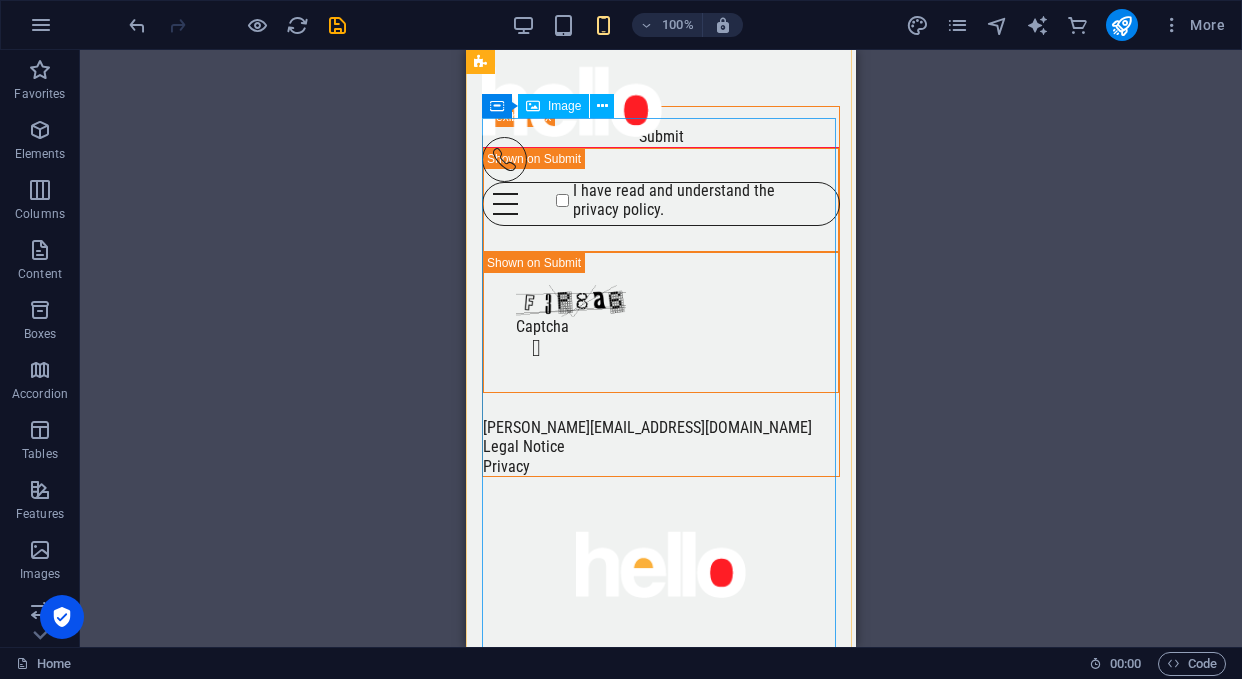 scroll, scrollTop: 4181, scrollLeft: 0, axis: vertical 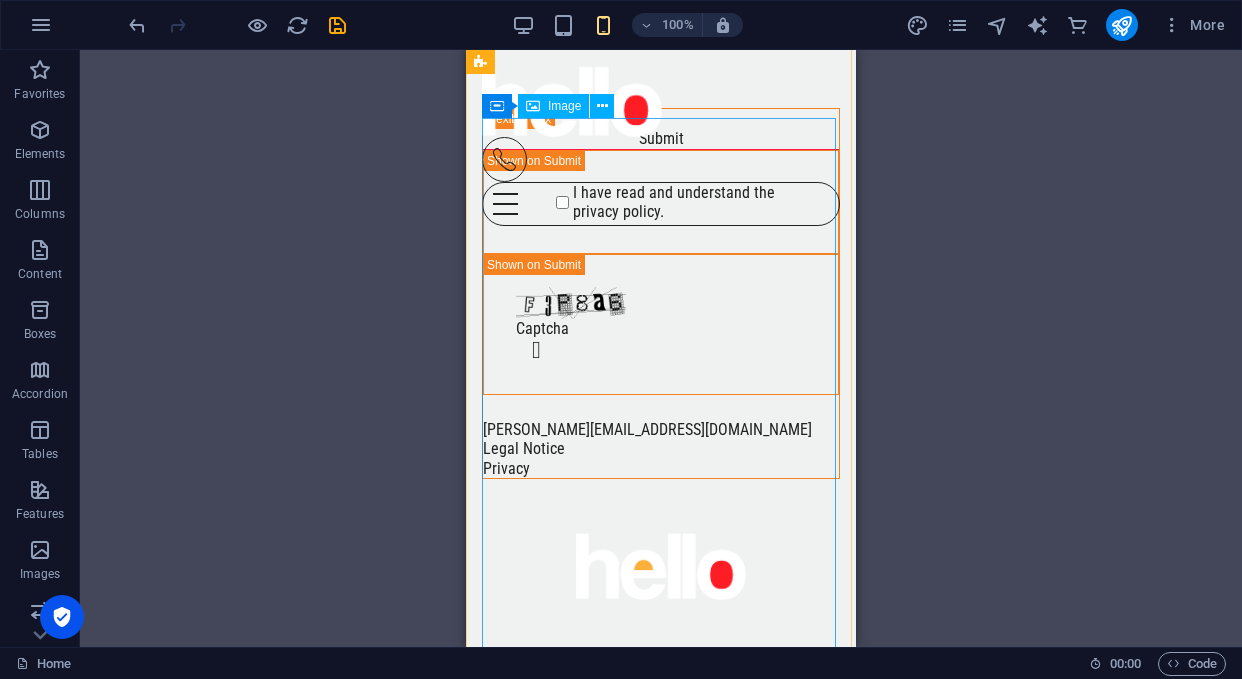 click at bounding box center [754, -1097] 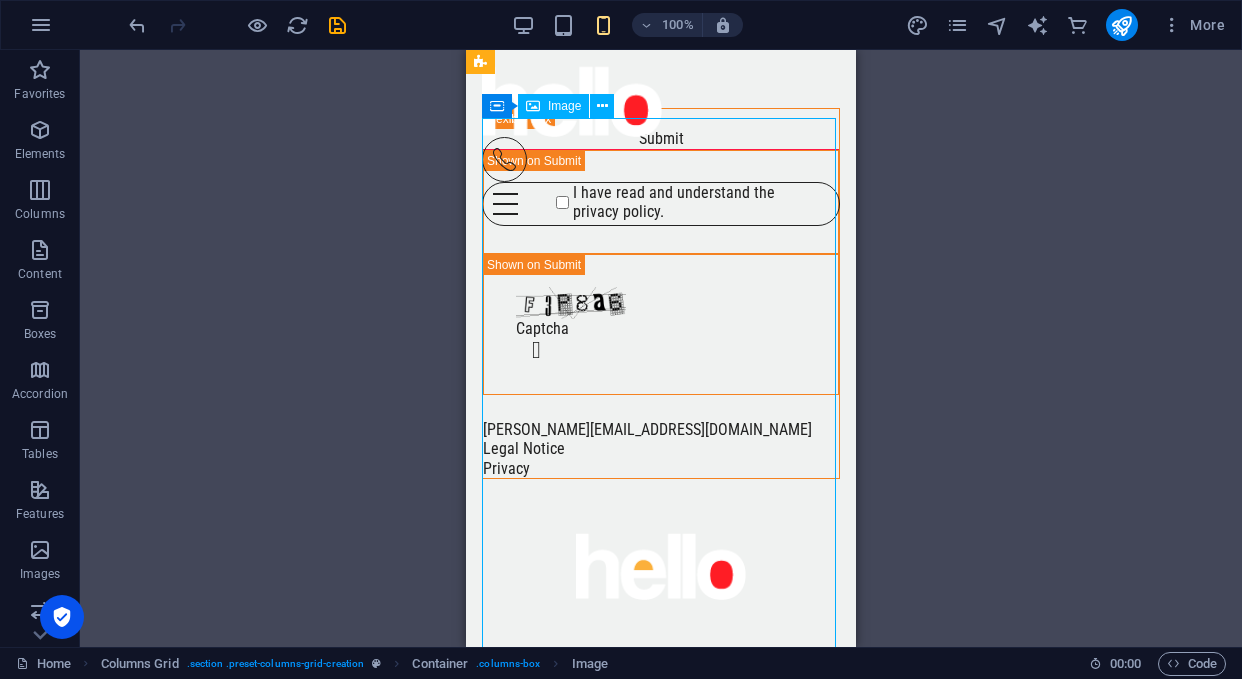 click at bounding box center (754, -1097) 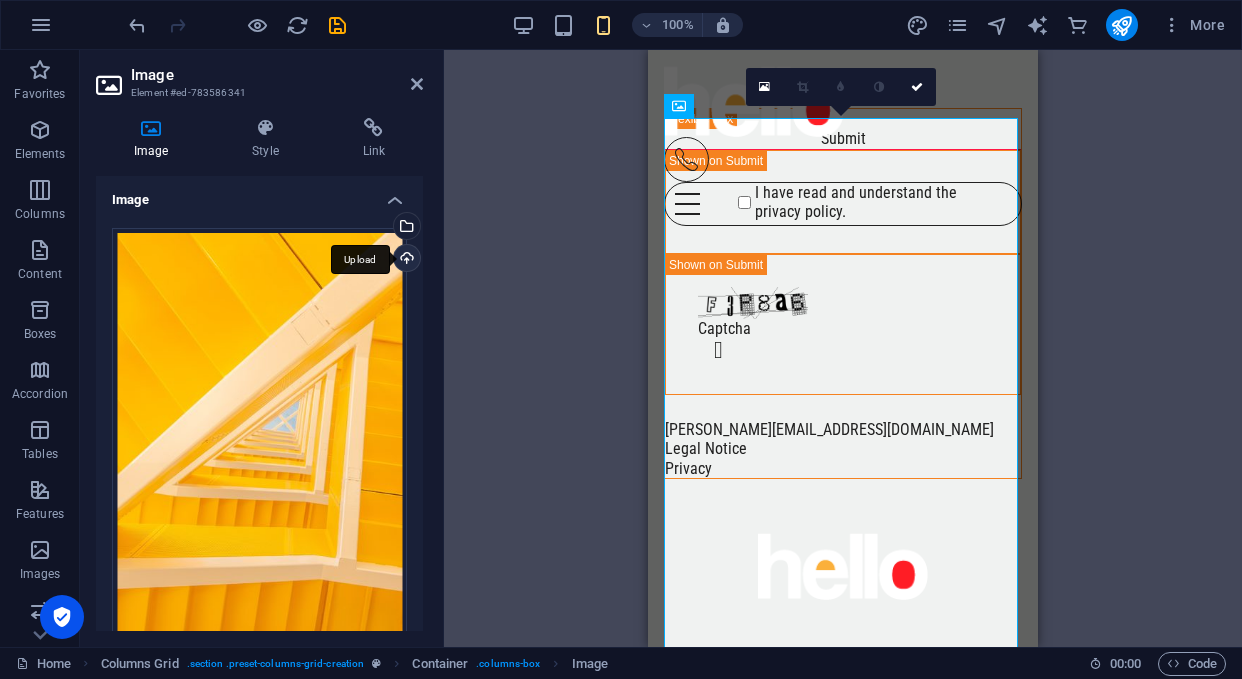 click on "Upload" at bounding box center (405, 260) 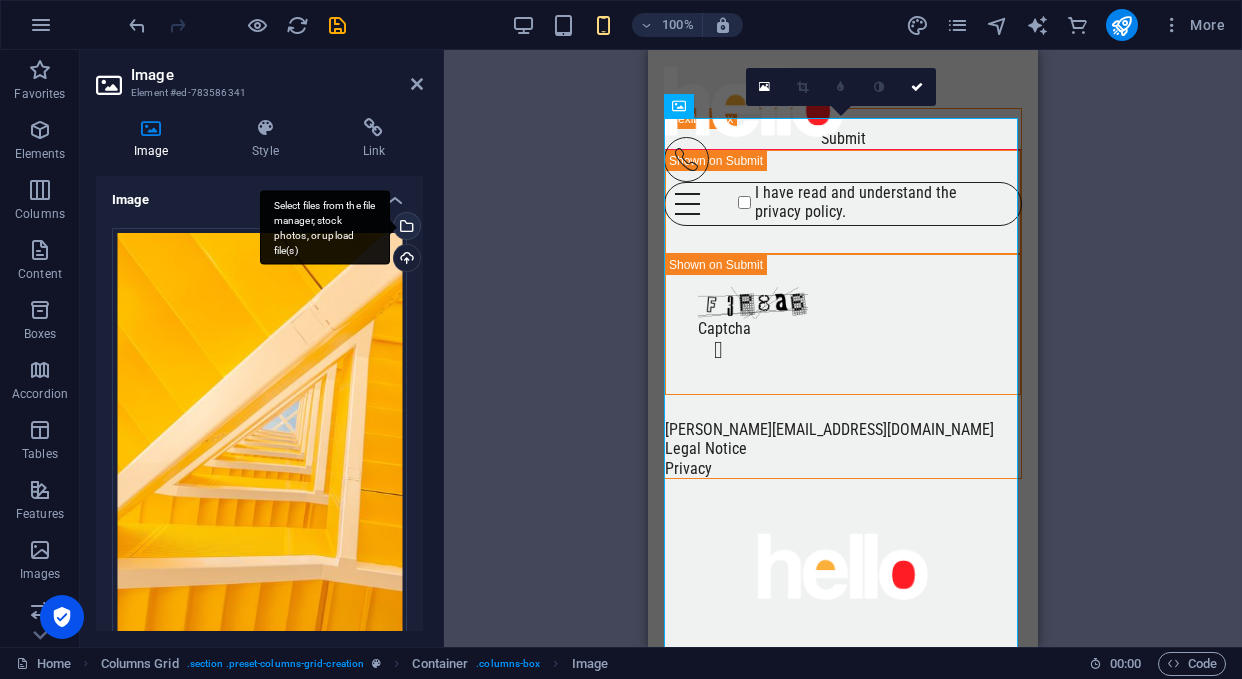 click on "Select files from the file manager, stock photos, or upload file(s)" at bounding box center [405, 228] 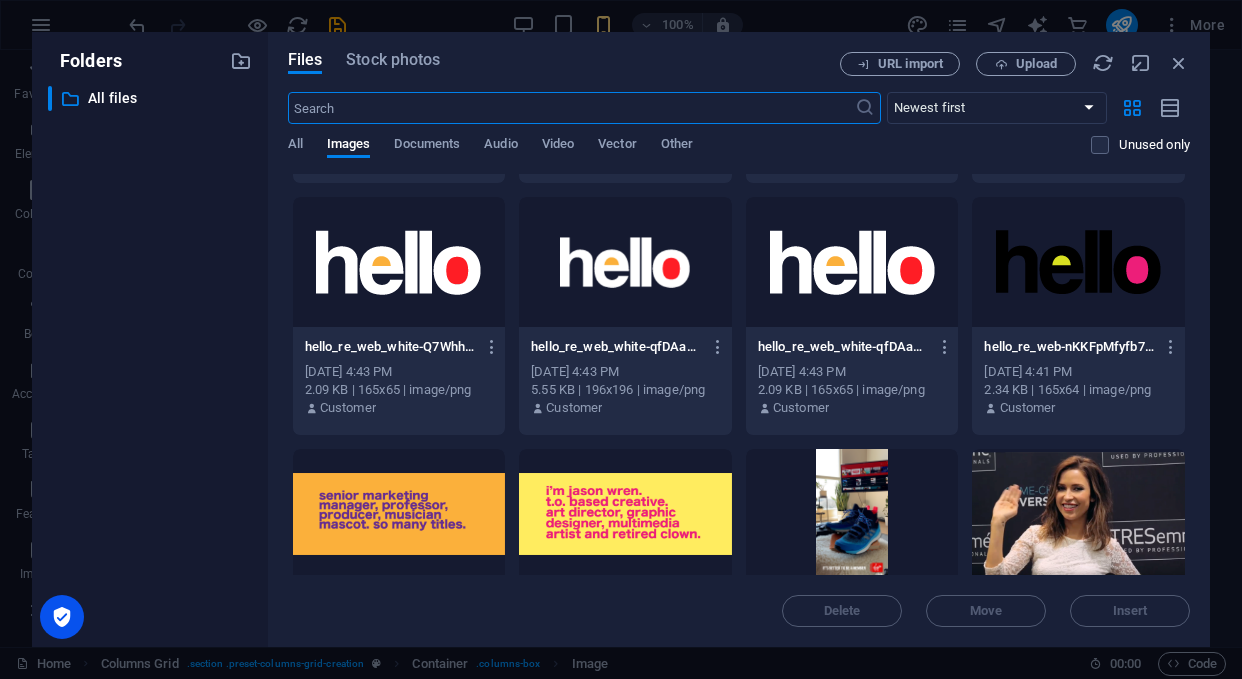 scroll, scrollTop: 850, scrollLeft: 0, axis: vertical 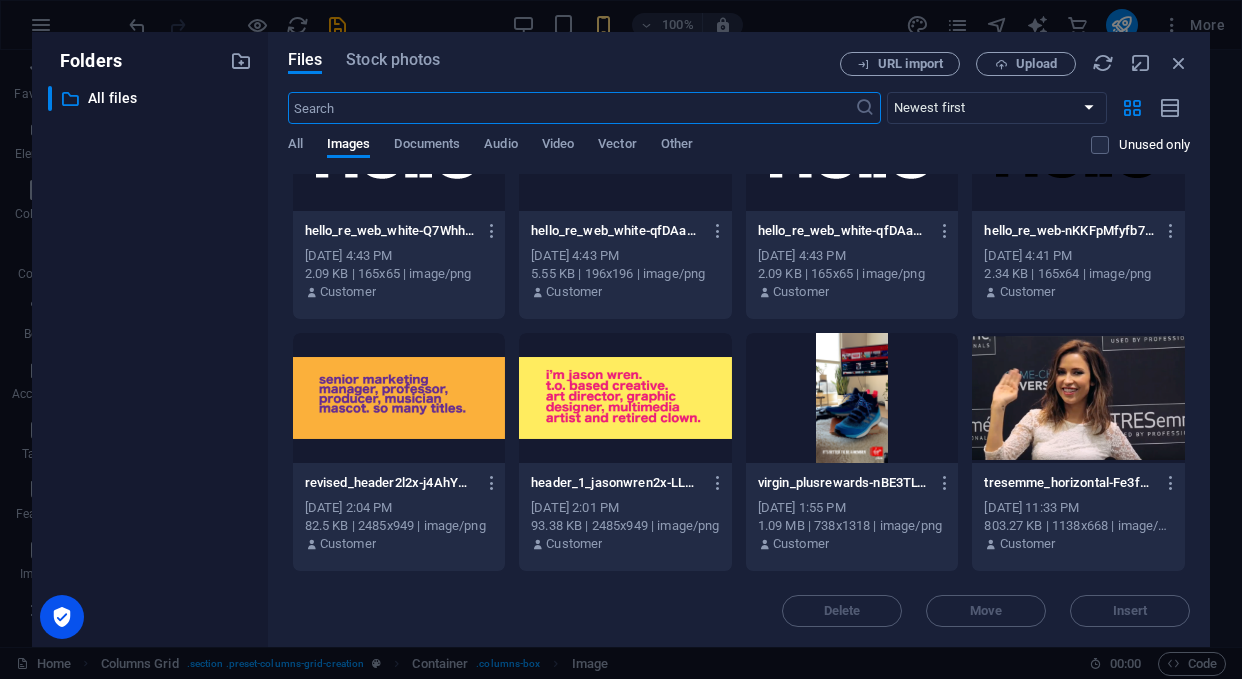click at bounding box center [852, 398] 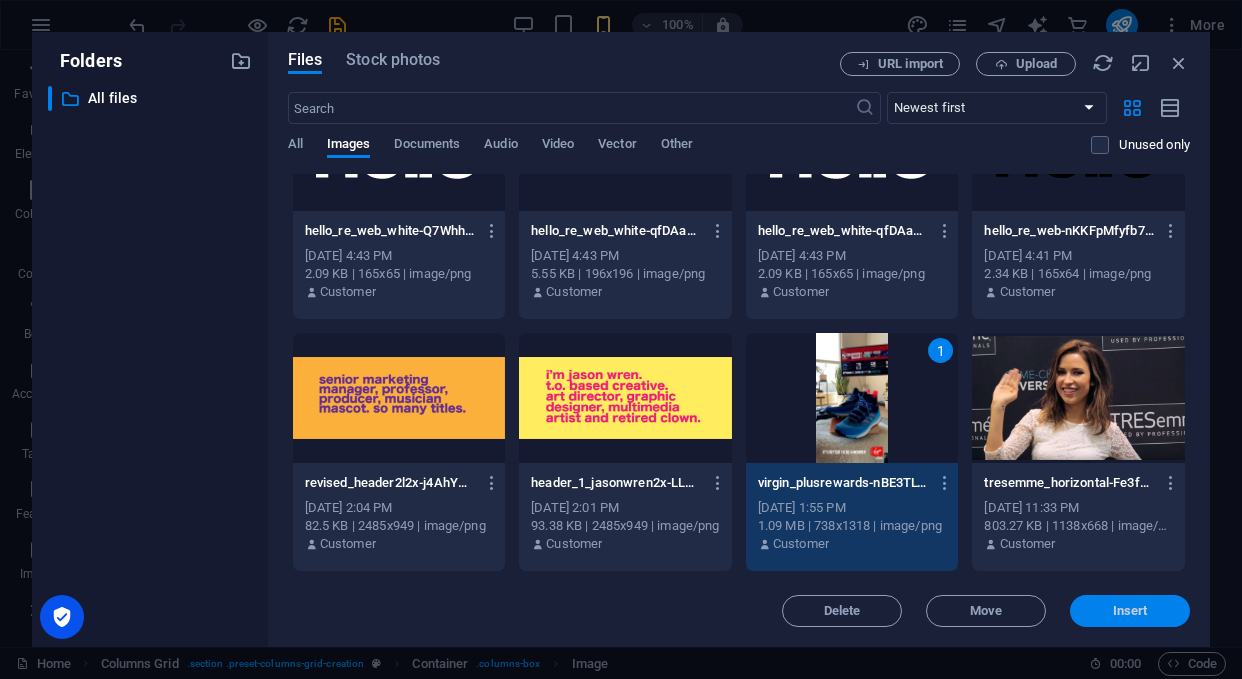 click on "Insert" at bounding box center (1130, 611) 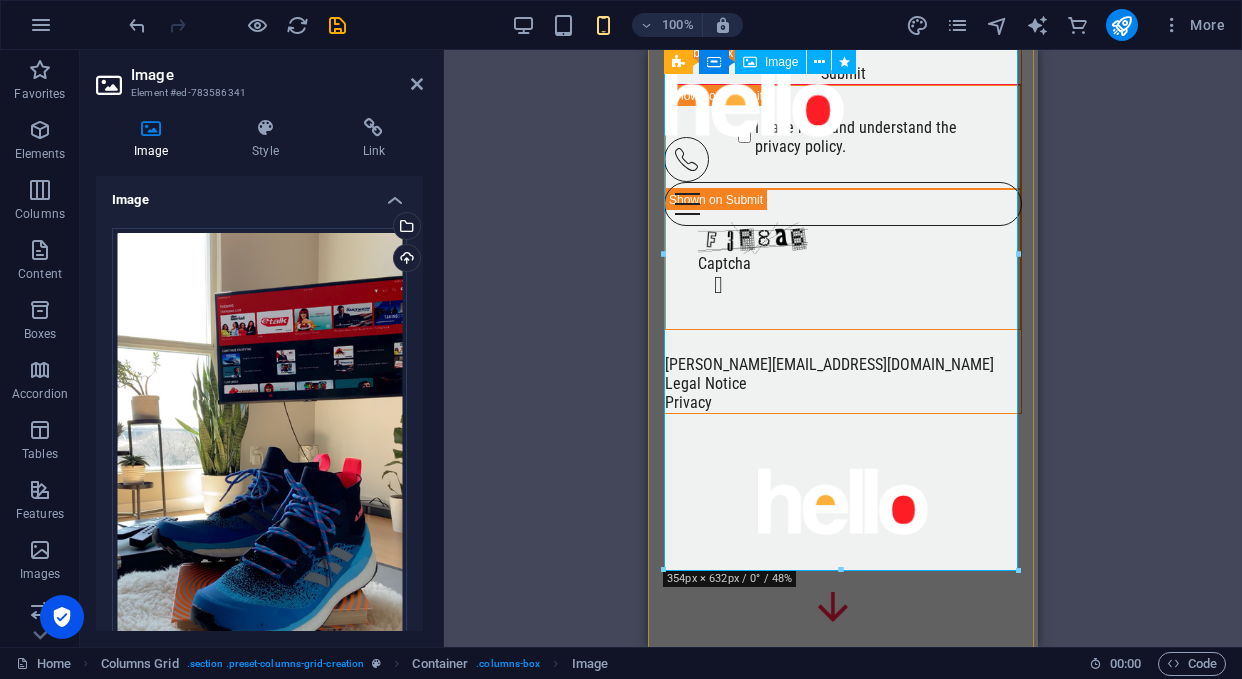 scroll, scrollTop: 4325, scrollLeft: 0, axis: vertical 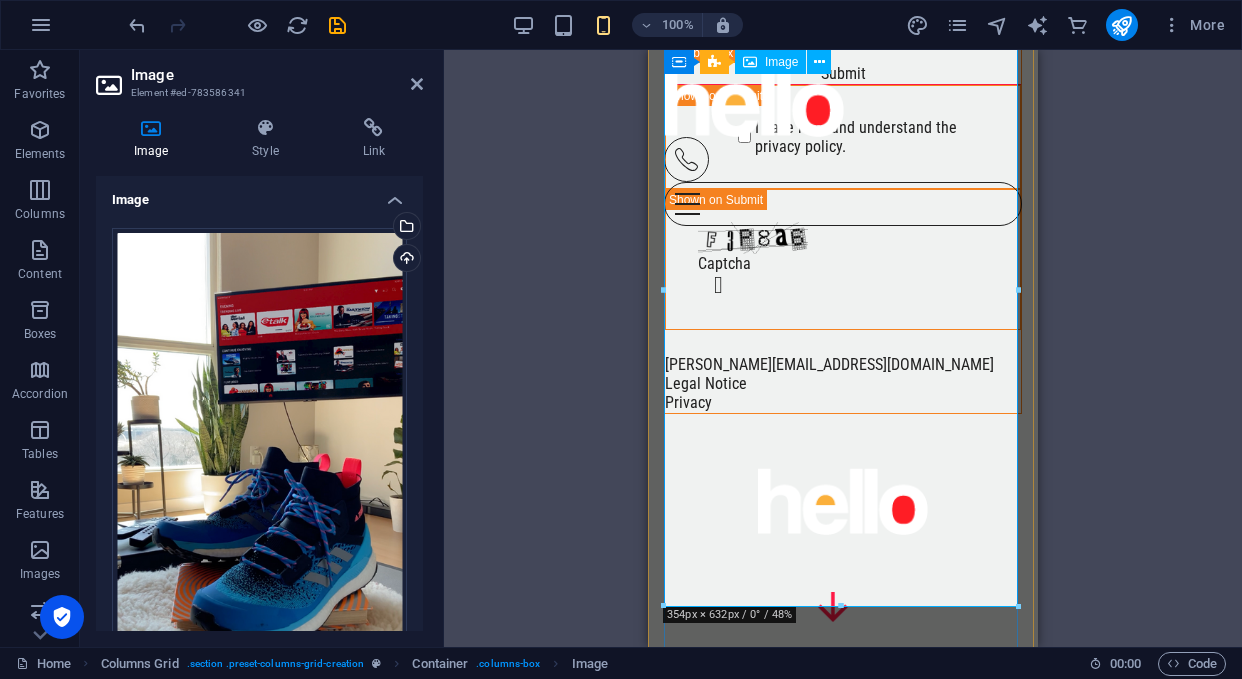 click at bounding box center [968, -767] 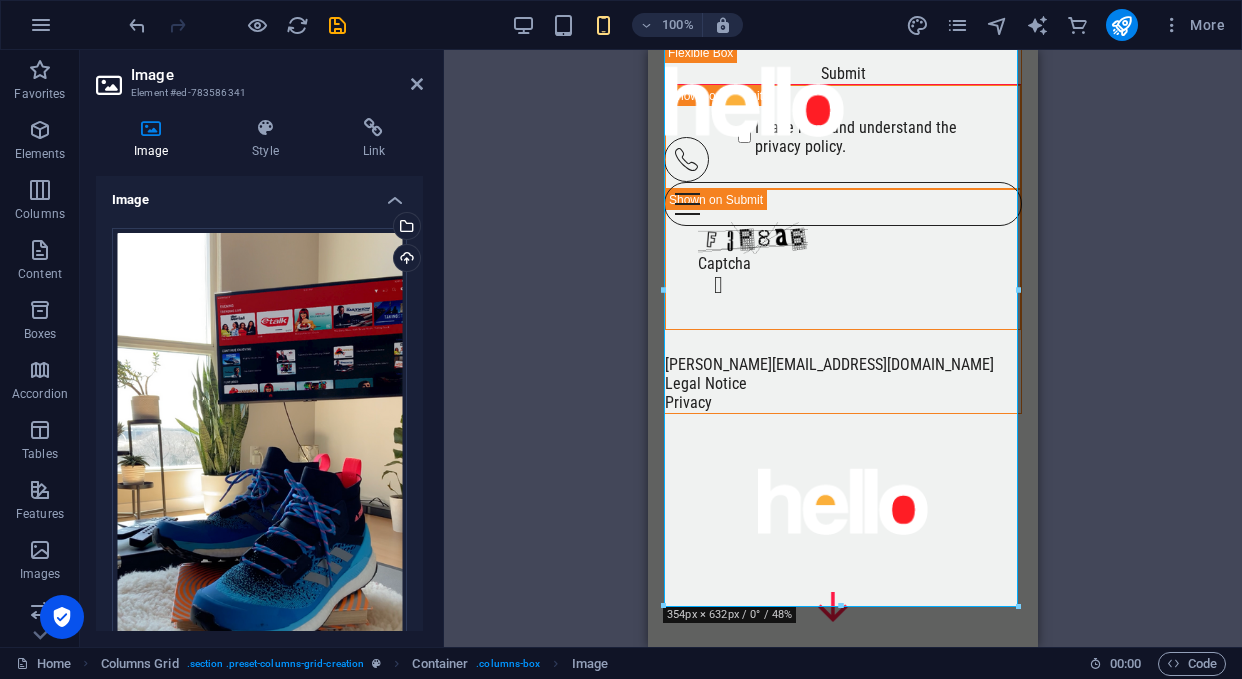 click on "Drag here to replace the existing content. Press “Ctrl” if you want to create a new element.
H1   Banner   Banner   Container   Container   Banner   Image   Image   Menu Bar   Menu   Container   Social Media Icons   Menu   HTML   Social Media Icons   Spacer   Container   Text   Unequal Columns   Unequal Columns   Container   Container   H6   Columns Grid   Columns Grid   Container   Columns Grid   Container   Image   Container   Icon   Footer Skadi   Unequal Columns   Container   Container   Container   Text   Unequal Columns   Icon   Container   Banner   Icon   Text   Icon   Container   Icon   H2   Container   H6   Container   H2   H2   Text   Container   Spacer   Container   Text   Container   Placeholder   Image   Columns Grid   Container   Columns Grid   Container   Columns Grid   Container   Columns Grid   Container   Image   Container   Text   Columns Grid   Container   Image   Text   H6   Container   Horizontal Form   Form   Container   Email   Container   Container         Form" at bounding box center (843, 348) 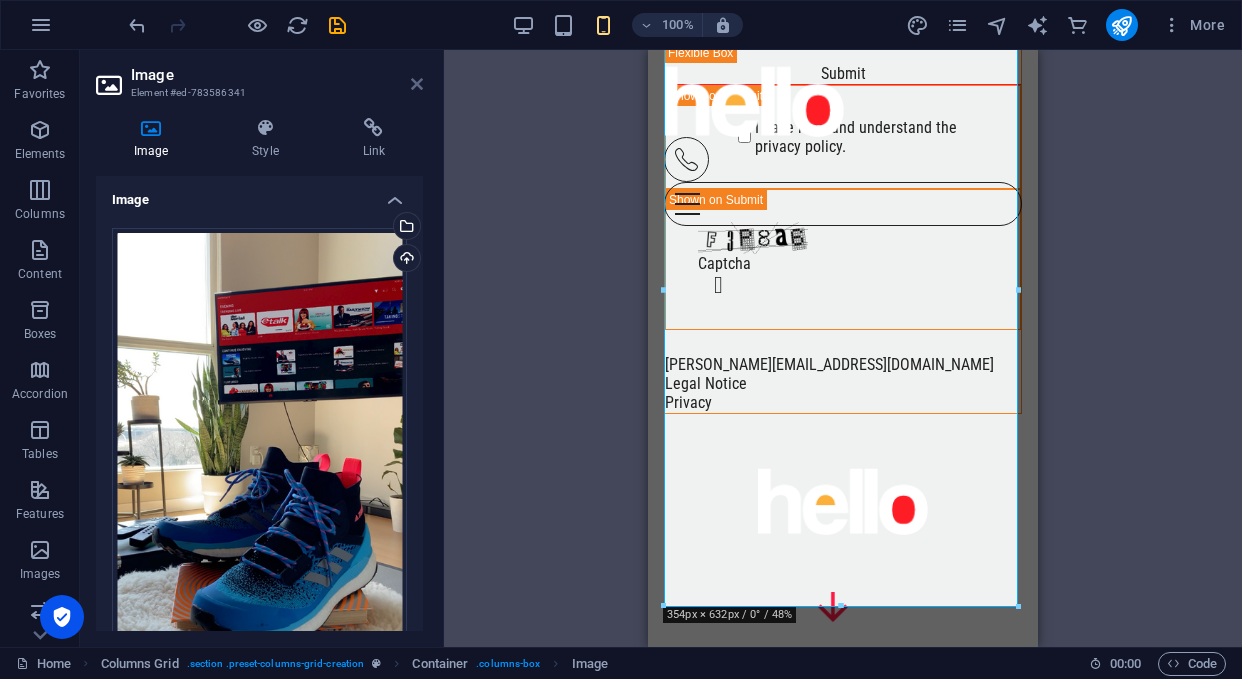 click at bounding box center [417, 84] 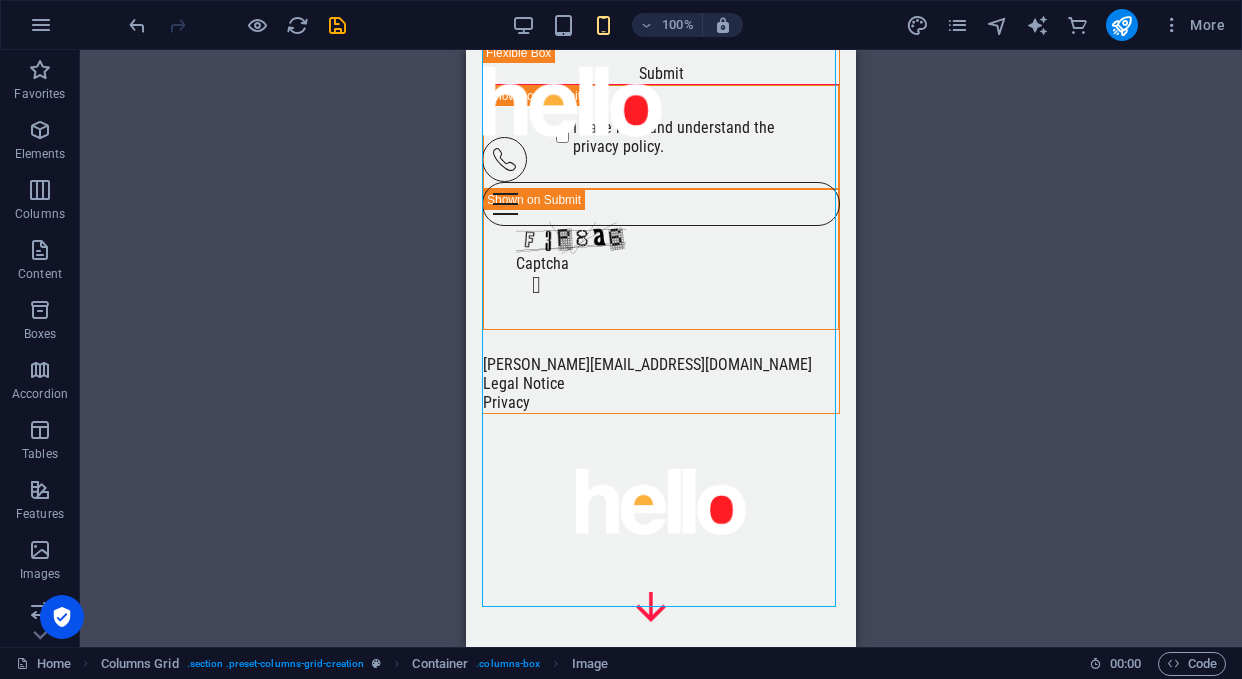 click on "Drag here to replace the existing content. Press “Ctrl” if you want to create a new element.
H1   Banner   Banner   Container   Container   Banner   Image   Image   Menu Bar   Menu   Container   Social Media Icons   Menu   HTML   Social Media Icons   Spacer   Container   Text   Unequal Columns   Unequal Columns   Container   Container   H6   Columns Grid   Columns Grid   Container   Columns Grid   Container   Image   Container   Icon   Footer Skadi   Unequal Columns   Container   Container   Container   Text   Unequal Columns   Icon   Container   Banner   Icon   Text   Icon   Container   Icon   H2   Container   H6   Container   H2   H2   Text   Container   Spacer   Container   Text   Container   Placeholder   Image   Columns Grid   Container   Columns Grid   Container   Columns Grid   Container   Columns Grid   Container   Image   Container   Text   Columns Grid   Container   Image   Text   H6   Container   Horizontal Form   Form   Container   Email   Container   Container         Form" at bounding box center (661, 348) 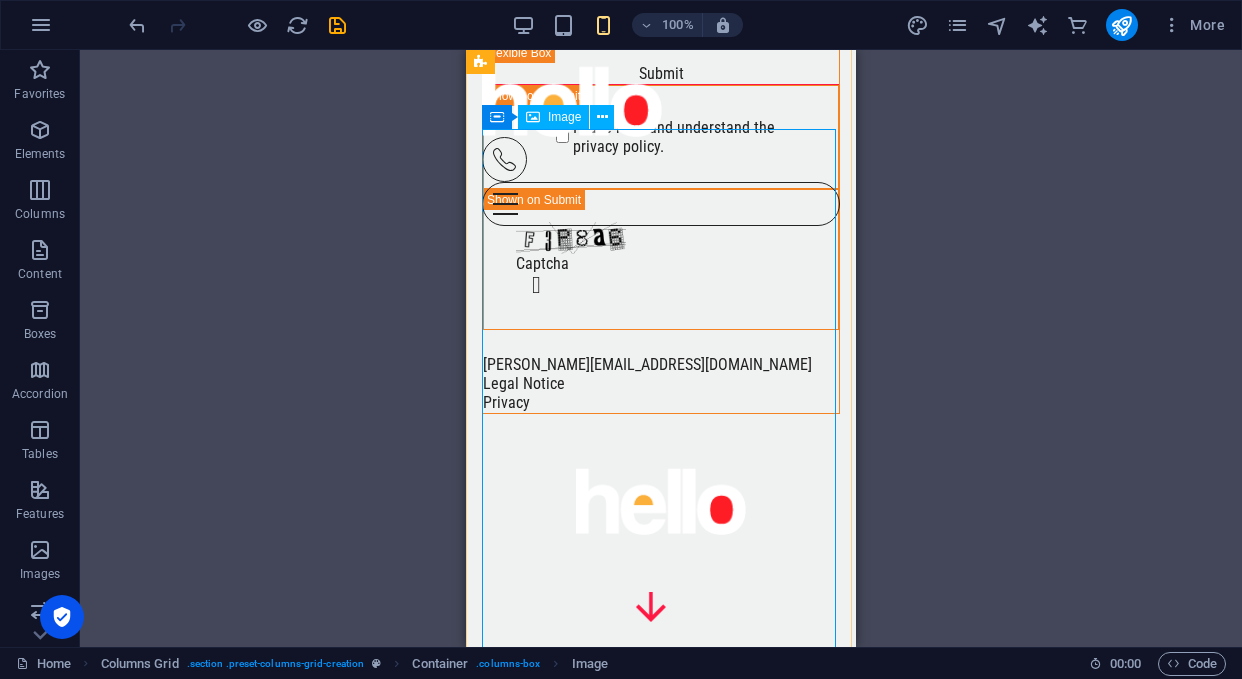 scroll, scrollTop: 4173, scrollLeft: 0, axis: vertical 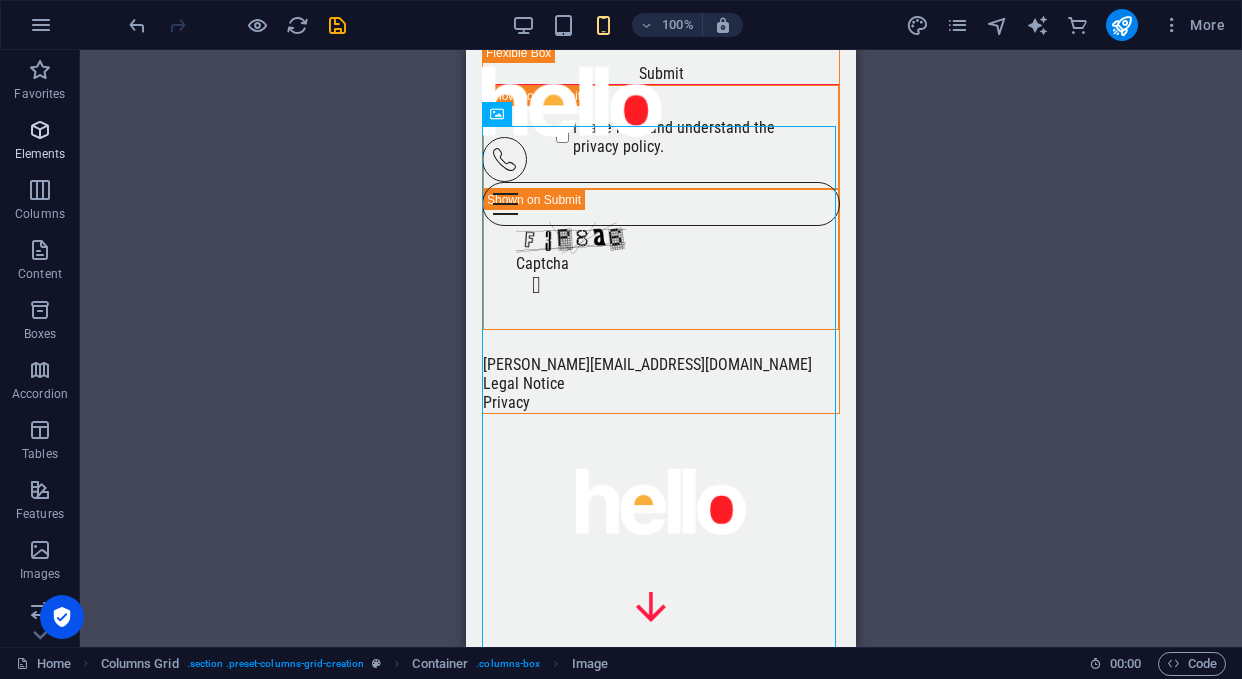 click at bounding box center [40, 130] 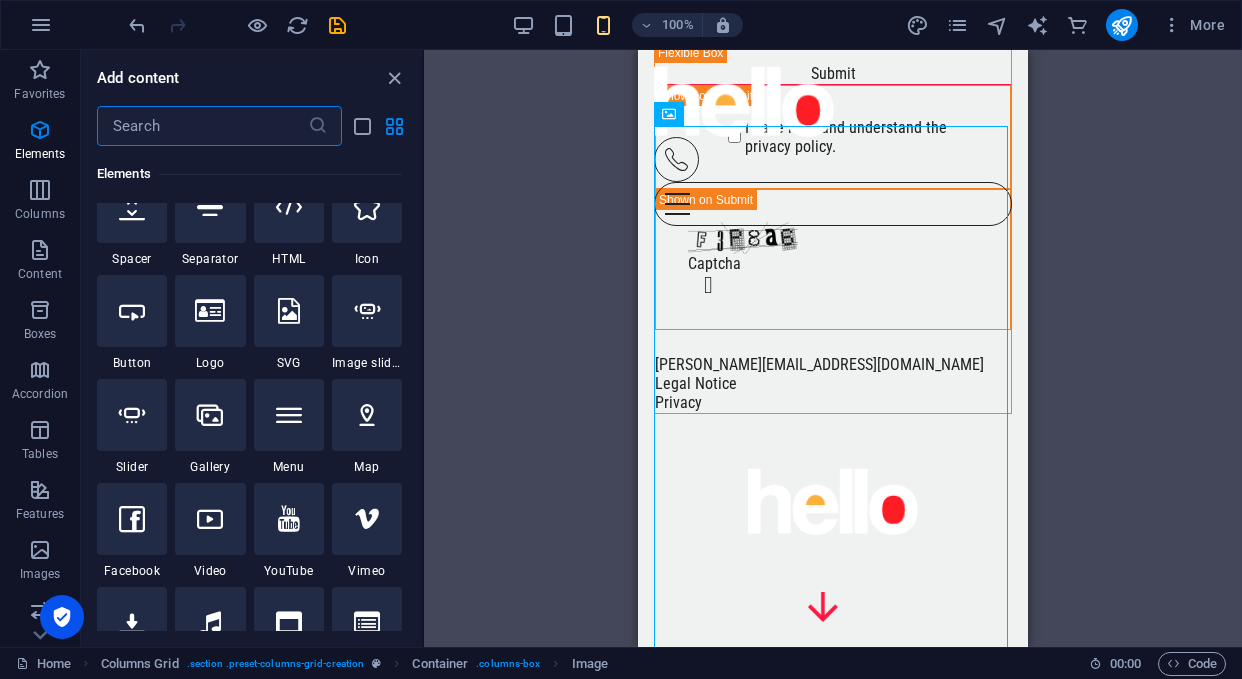 scroll, scrollTop: 350, scrollLeft: 0, axis: vertical 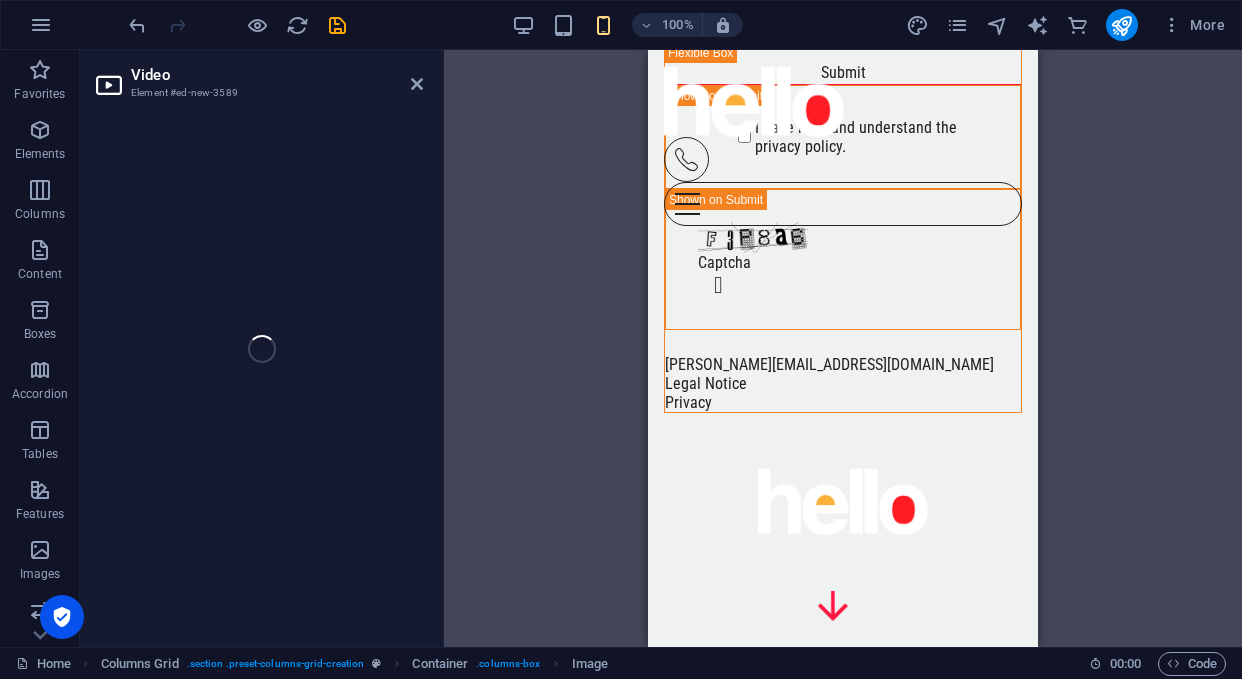 select on "%" 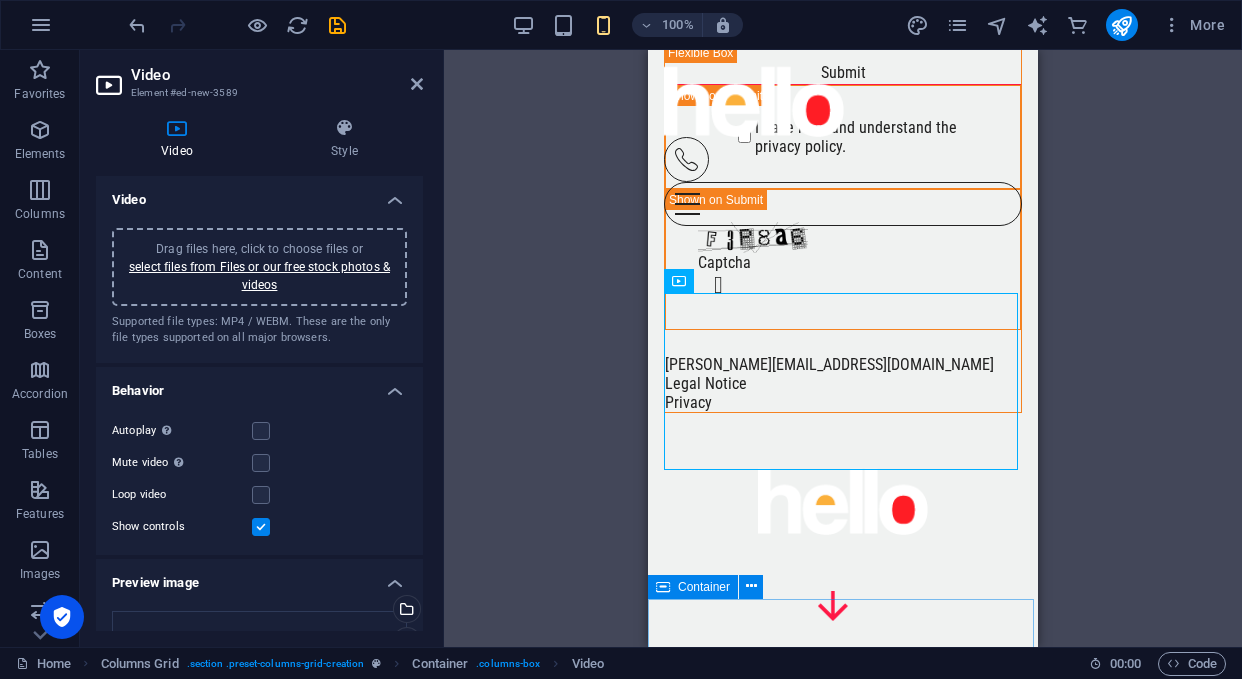 scroll, scrollTop: 4638, scrollLeft: 0, axis: vertical 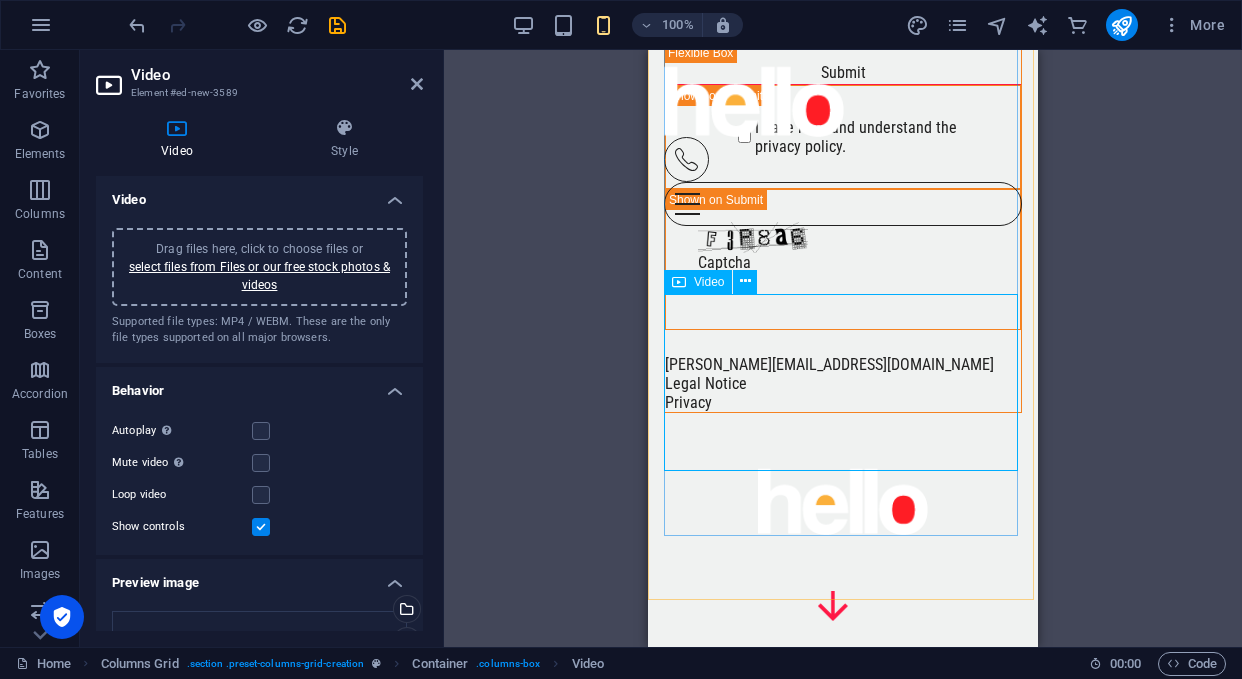 click at bounding box center [968, -434] 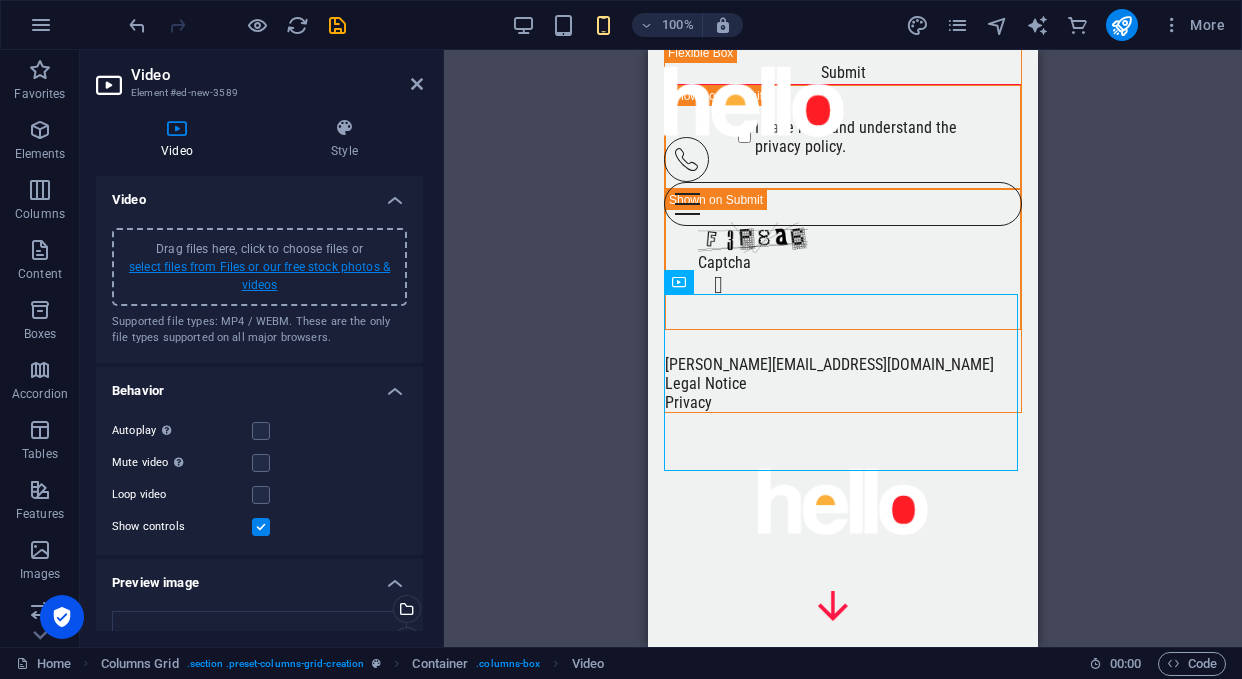 click on "select files from Files or our free stock photos & videos" at bounding box center (259, 276) 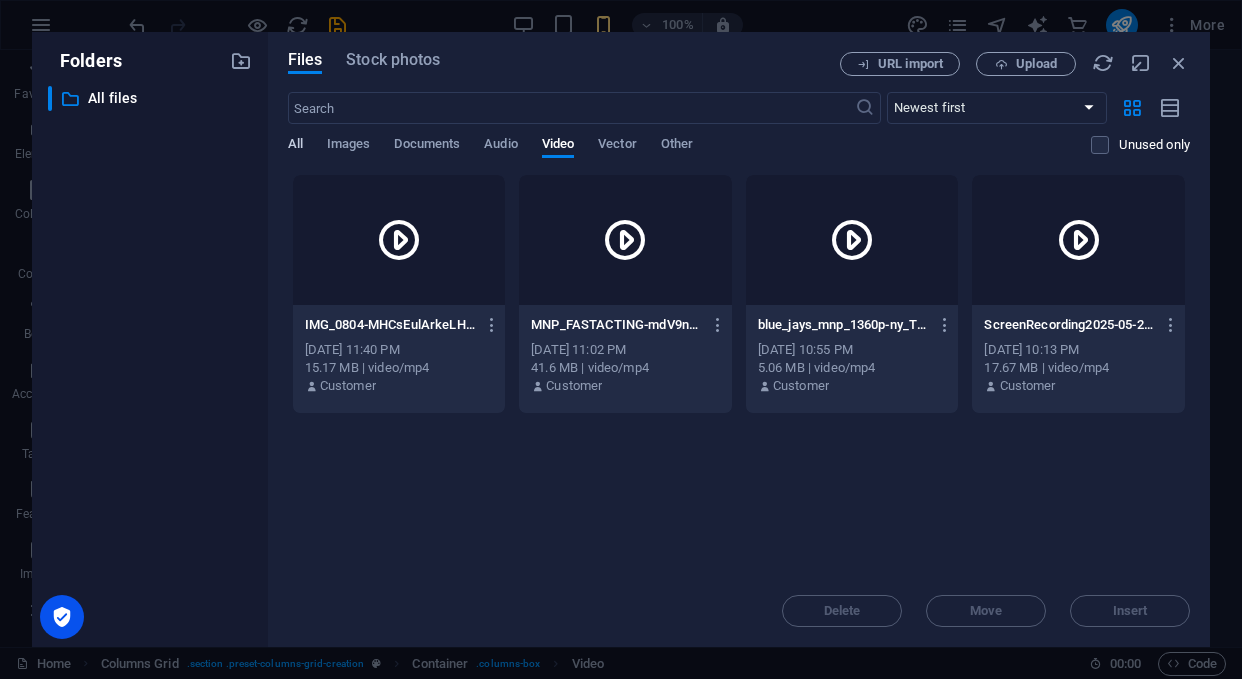 click on "All" at bounding box center [295, 146] 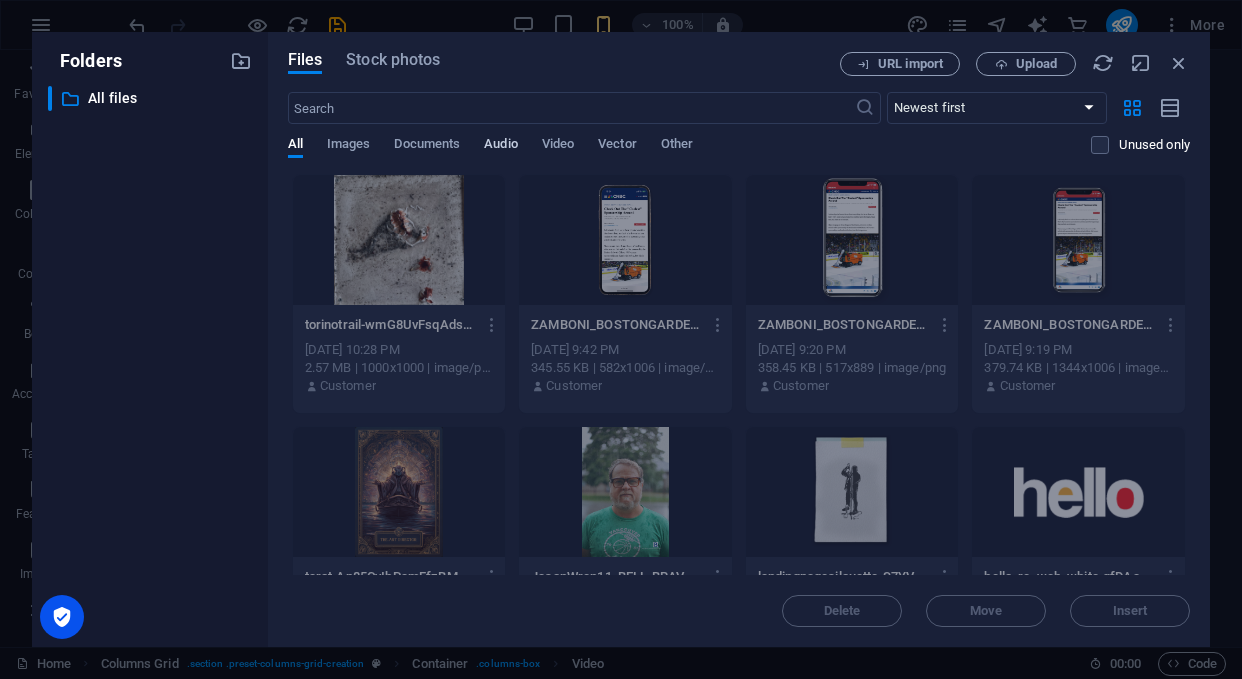 click on "Audio" at bounding box center [500, 146] 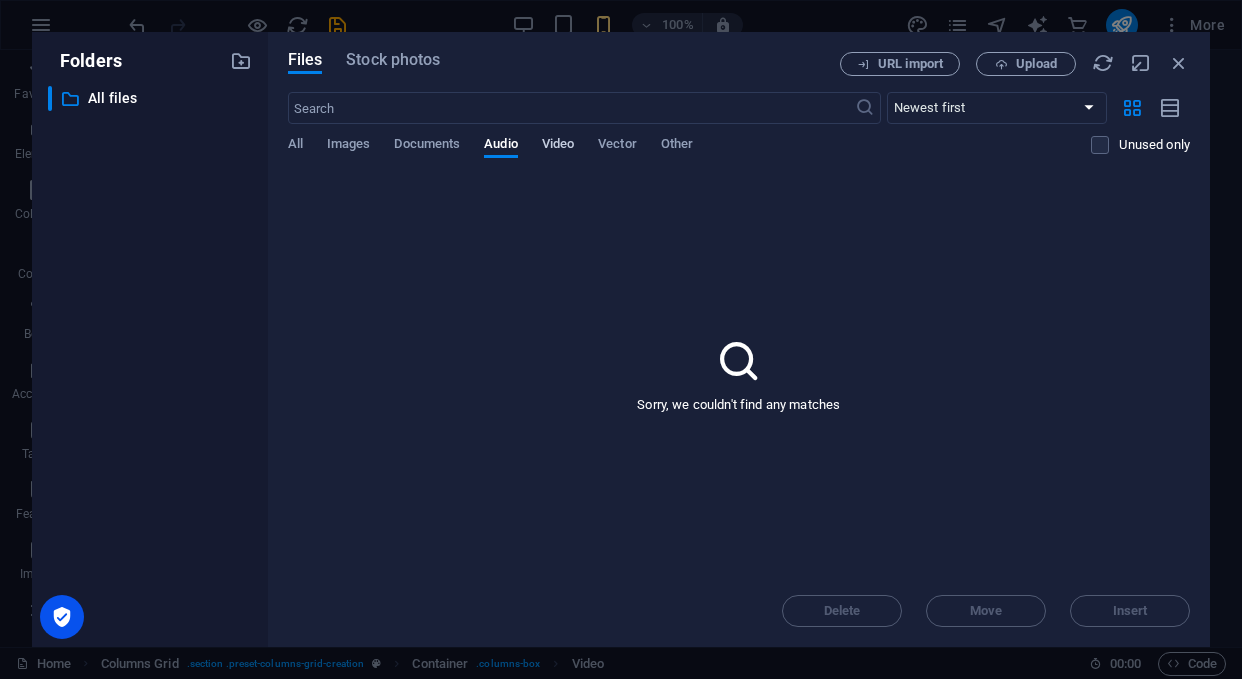 click on "Video" at bounding box center (558, 146) 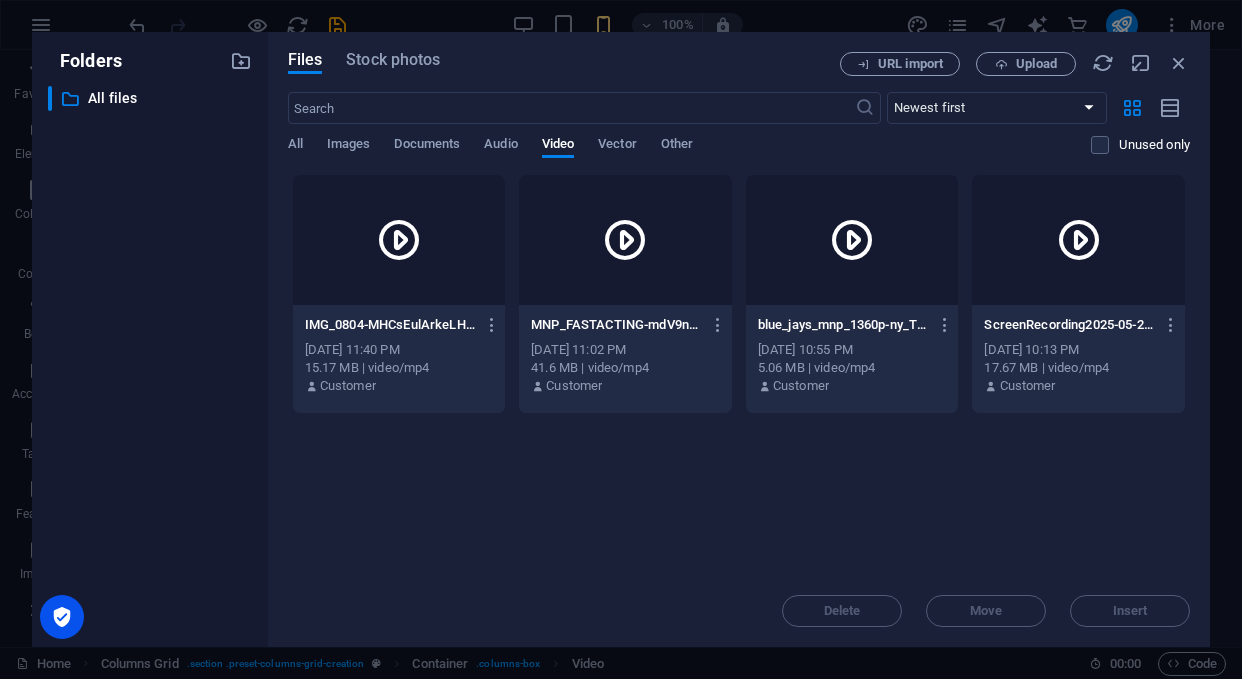 click at bounding box center [399, 240] 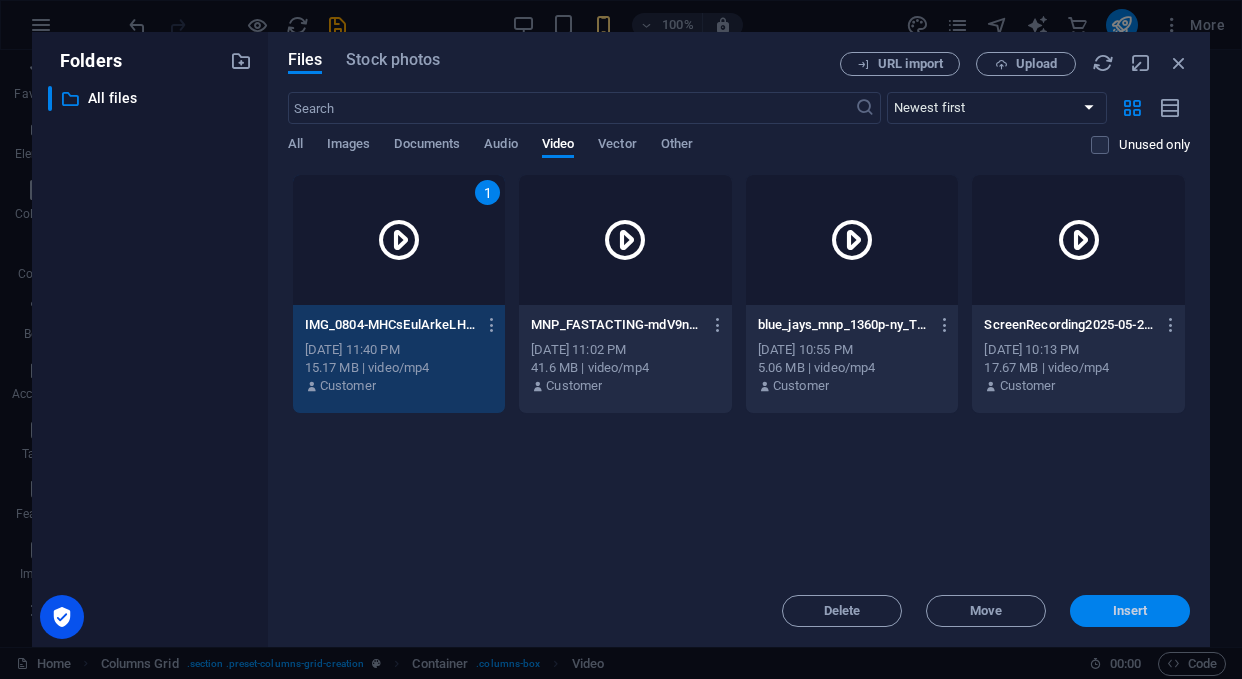 click on "Insert" at bounding box center (1130, 611) 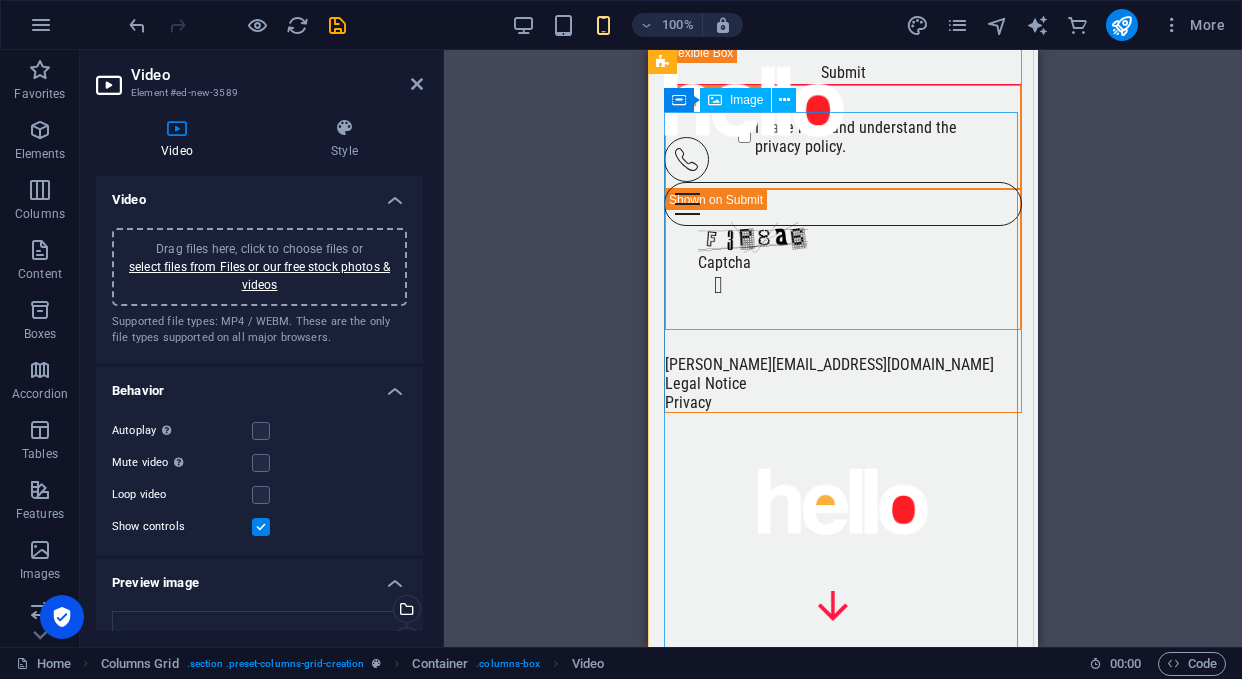 click at bounding box center (968, -797) 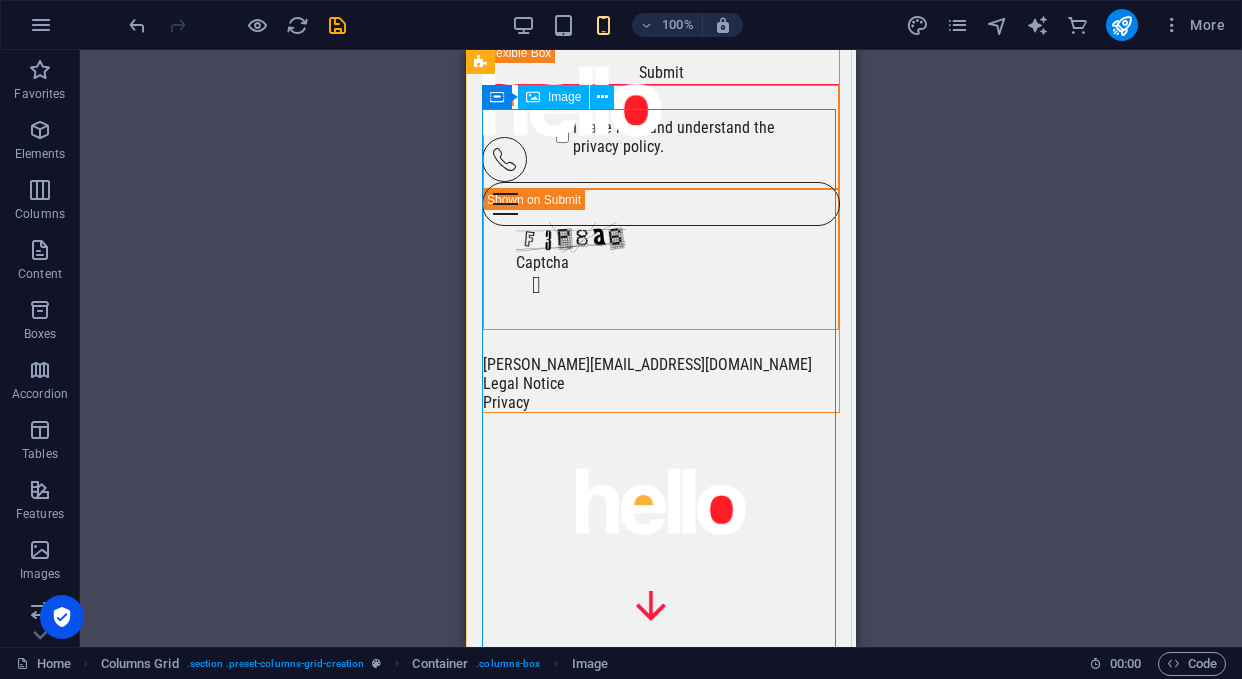 click at bounding box center (786, -797) 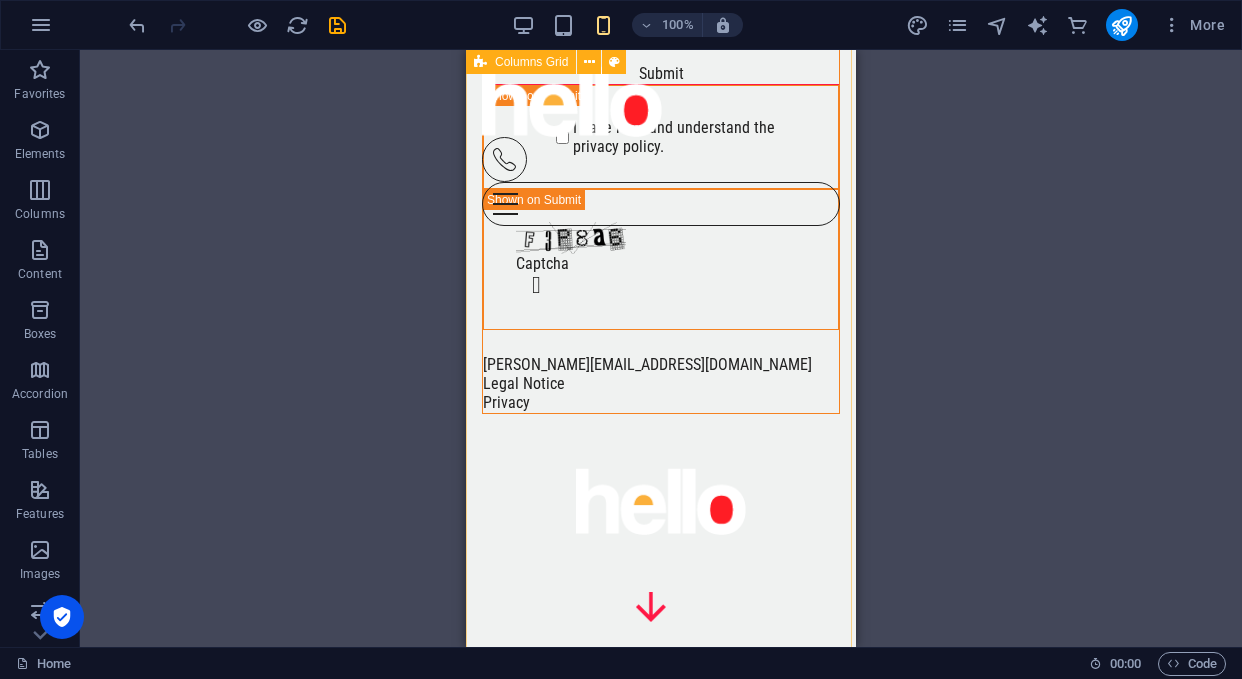 scroll, scrollTop: 4221, scrollLeft: 0, axis: vertical 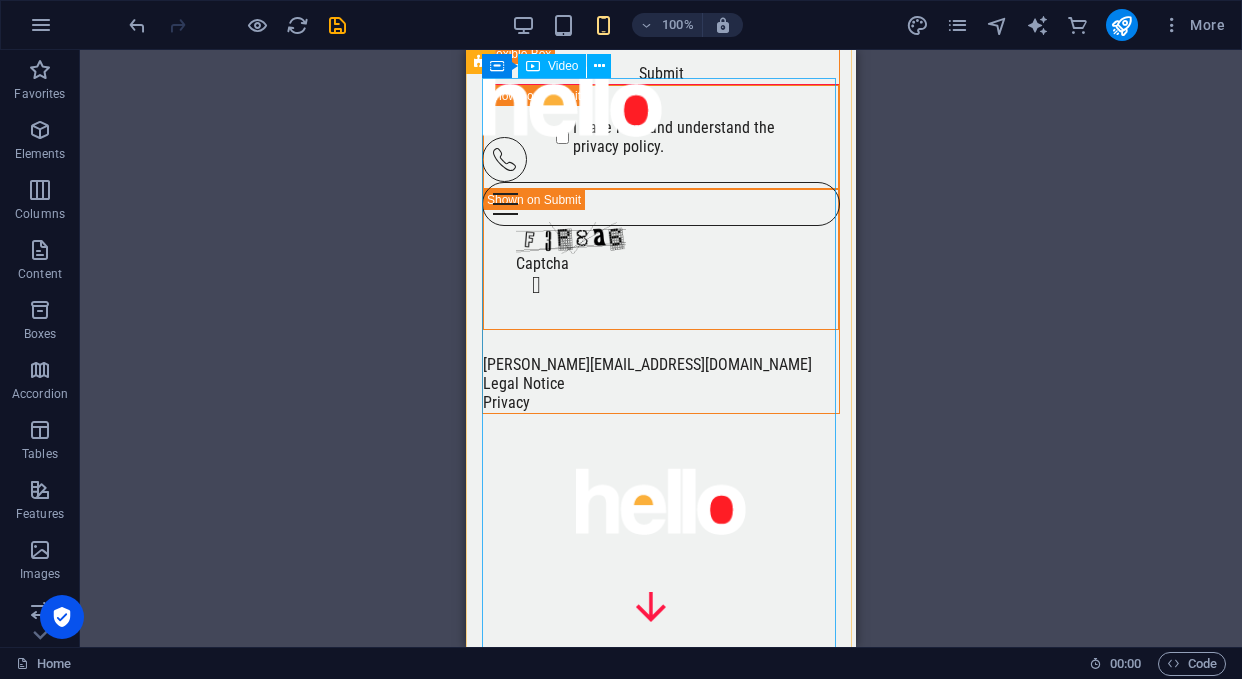 click at bounding box center (792, -865) 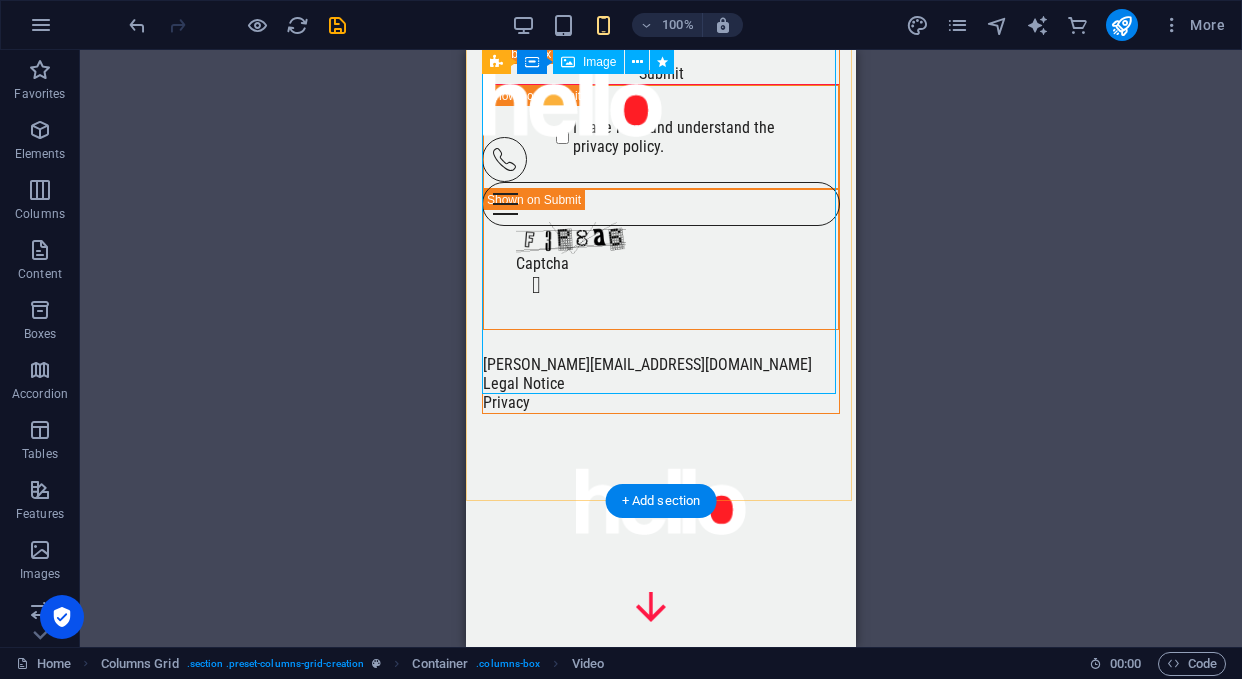 scroll, scrollTop: 4532, scrollLeft: 0, axis: vertical 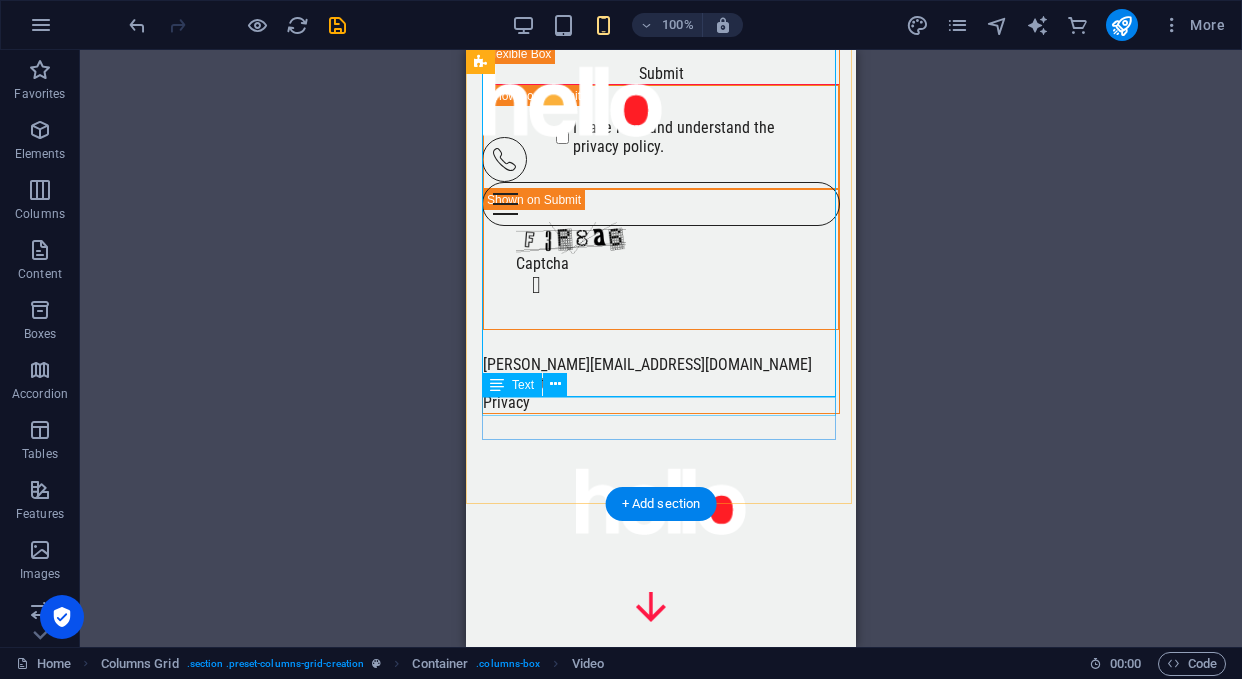 click on "Triangle   " at bounding box center (792, -845) 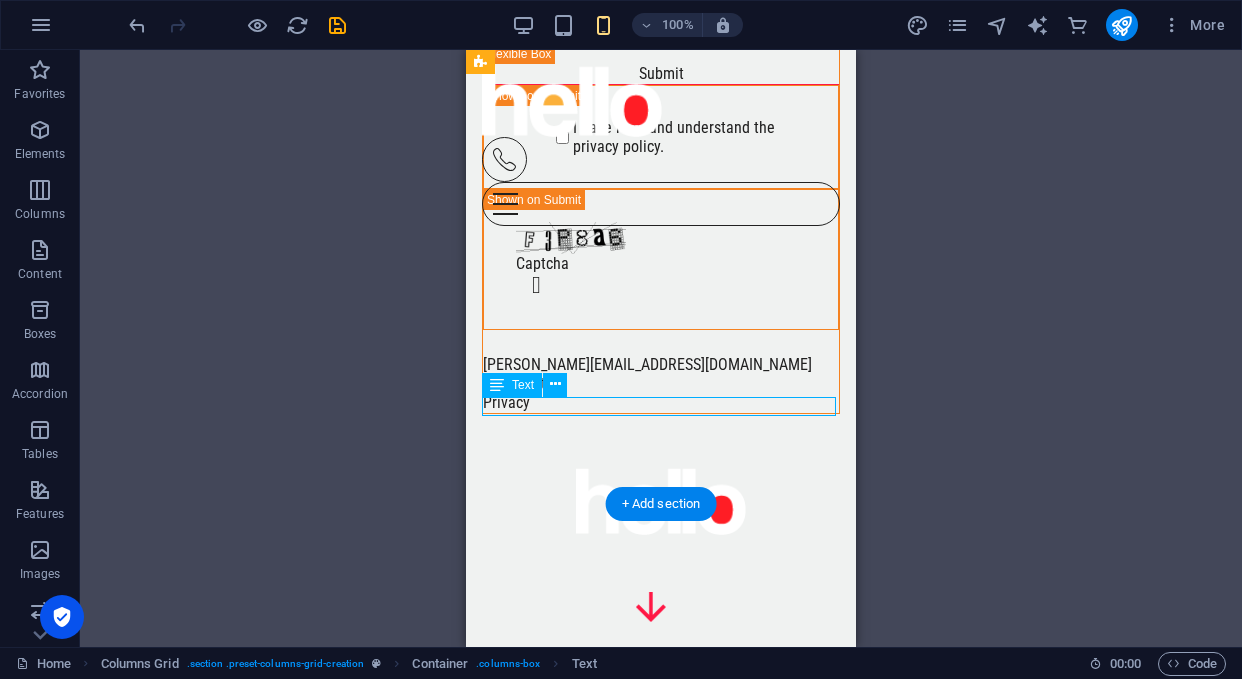 click on "Triangle   " at bounding box center (792, -845) 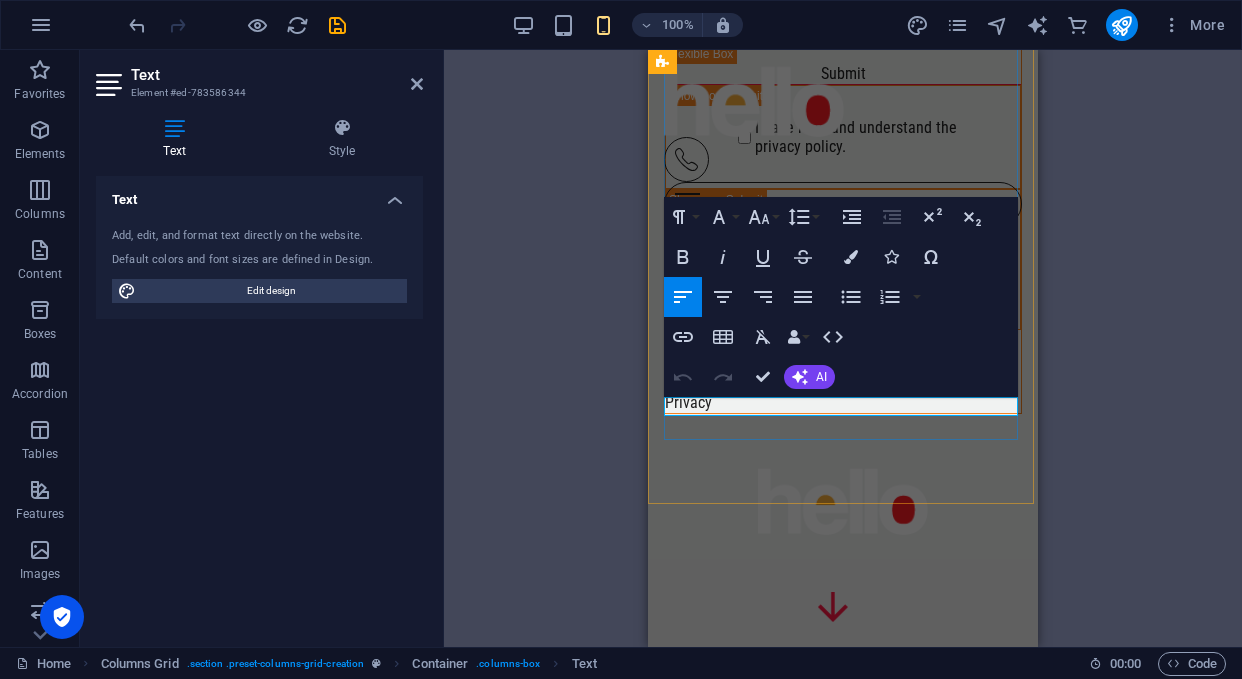 click on "Triangle   " at bounding box center (973, -835) 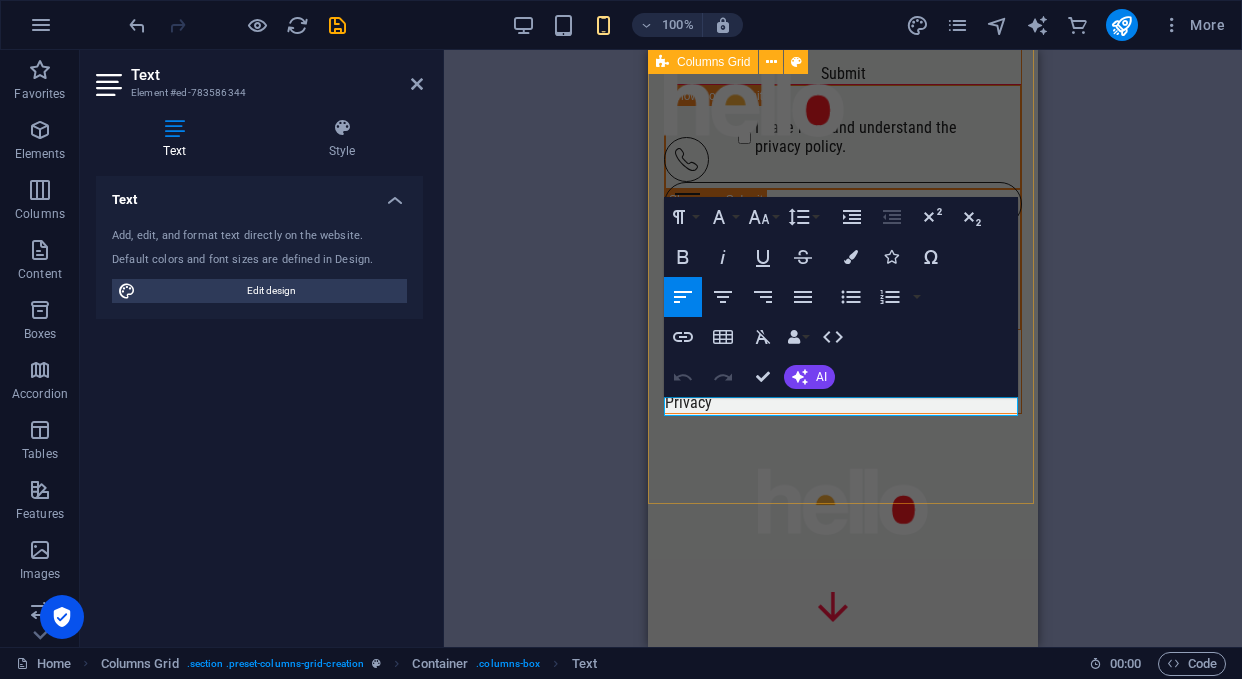 drag, startPoint x: 708, startPoint y: 405, endPoint x: 724, endPoint y: 457, distance: 54.405884 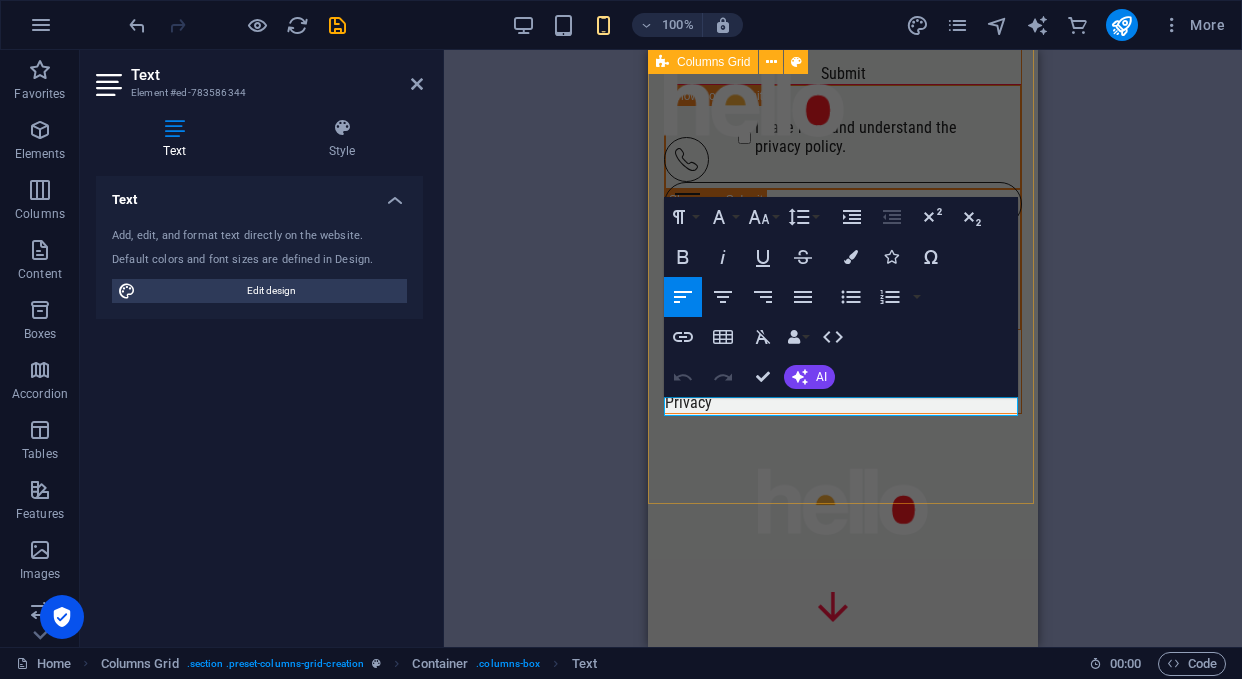 scroll, scrollTop: 4520, scrollLeft: 0, axis: vertical 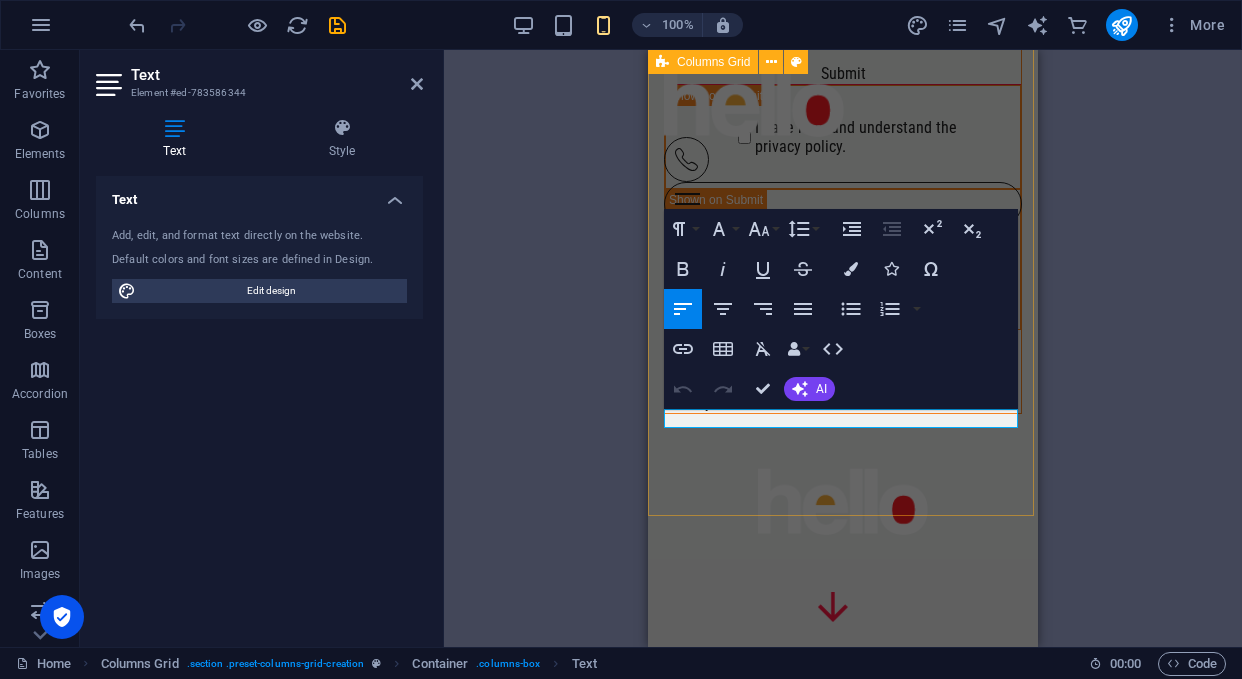 type 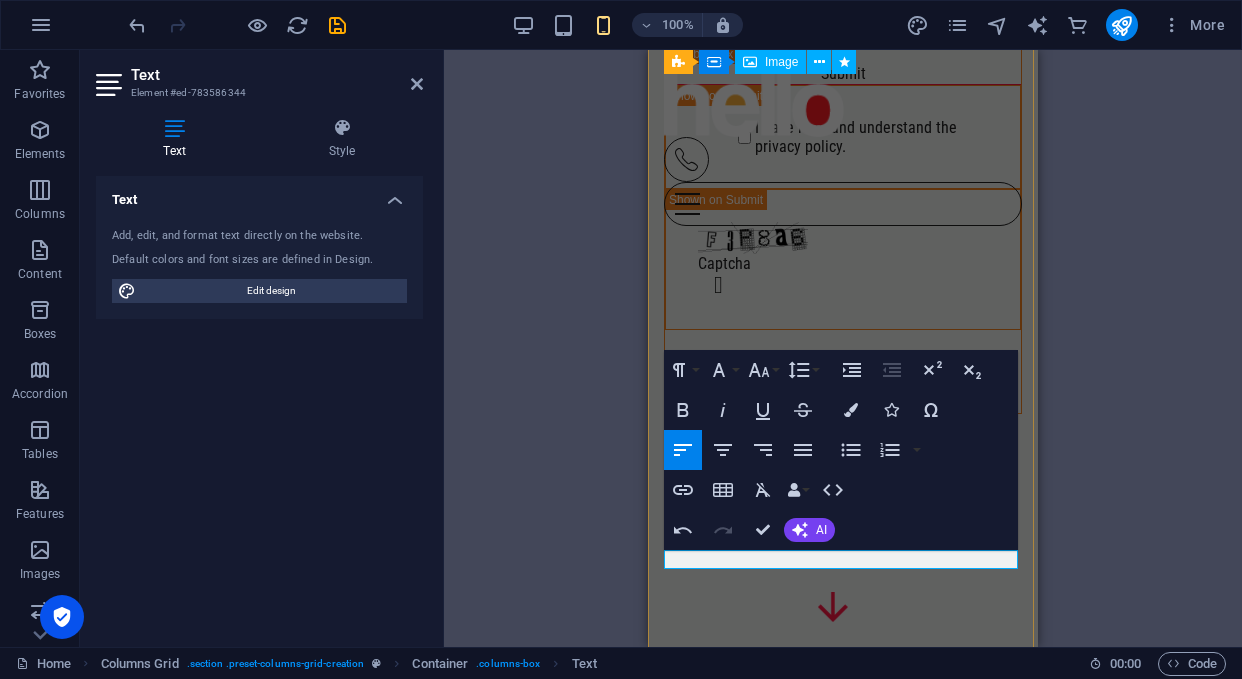scroll, scrollTop: 4379, scrollLeft: 0, axis: vertical 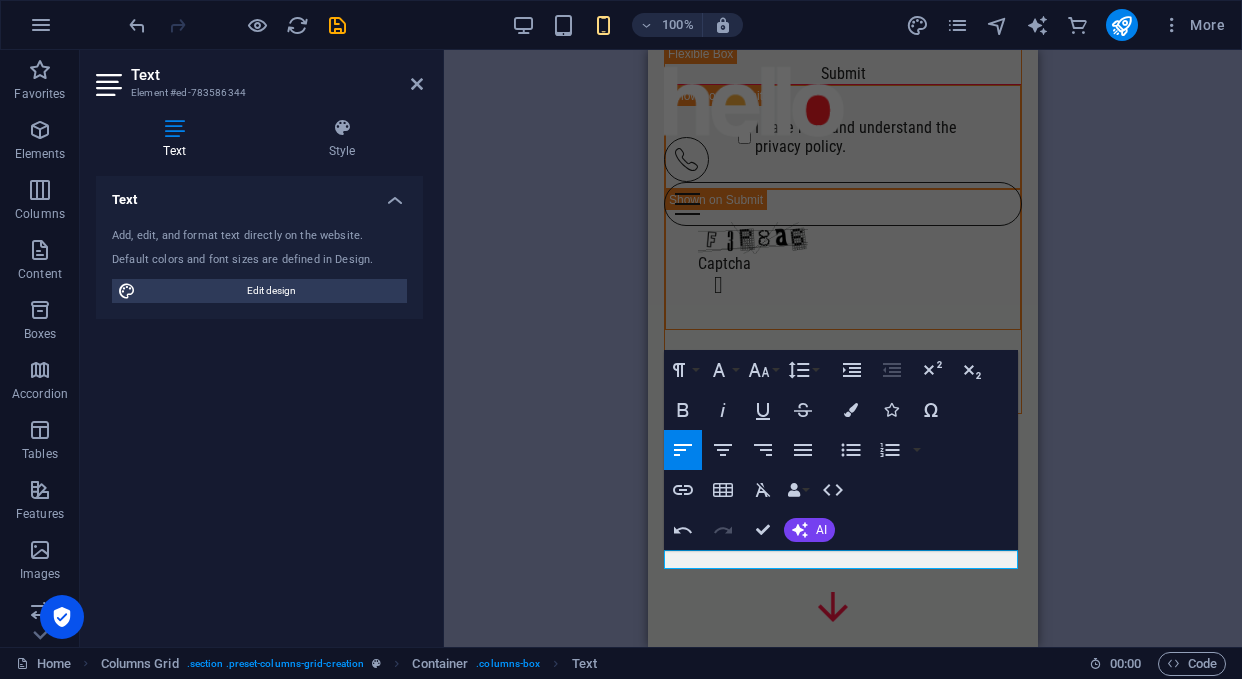 click on "H1   Banner   Banner   Container   Container   Banner   Image   Image   Menu Bar   Menu   Container   Social Media Icons   Menu   HTML   Social Media Icons   Spacer   Container   Text   Unequal Columns   Unequal Columns   Container   Container   H6   Columns Grid   Columns Grid   Container   Columns Grid   Container   Image   Container   Icon   Footer Skadi   Unequal Columns   Container   Container   Container   Text   Unequal Columns   Icon   Container   Banner   Icon   Text   Icon   Container   Icon   H2   Container   H6   Columns Grid   Container   H2   H2   Text   Container   Spacer   Container   Text   Container   Placeholder   Container   Columns Grid   Image   Columns Grid   Container   Columns Grid   Container   Columns Grid   Container   Columns Grid   Container   Image   Container   Text   Columns Grid   Container   Image   Text   H6   Container   Horizontal Form   Form   Container   Email   Container   Container   Horizontal Form   Container   Horizontal Form   Form   Container" at bounding box center [843, 348] 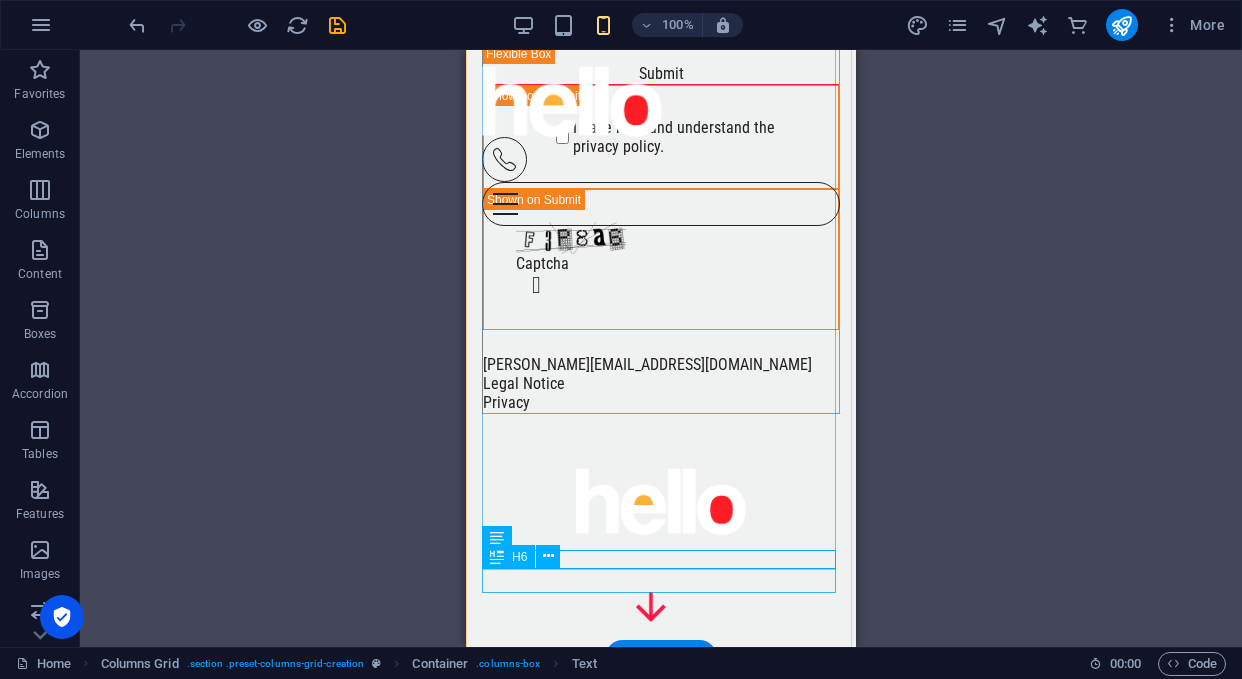 click on "Image 0.6" at bounding box center (792, -791) 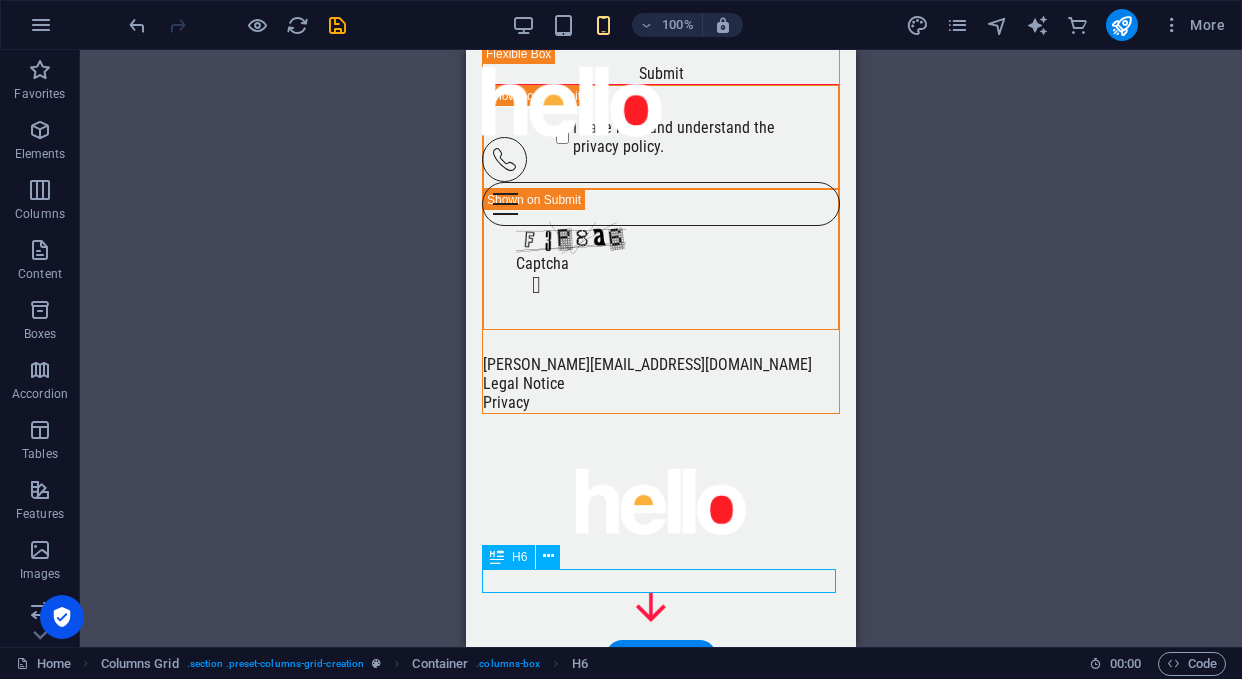 click on "Image 0.6" at bounding box center [792, -791] 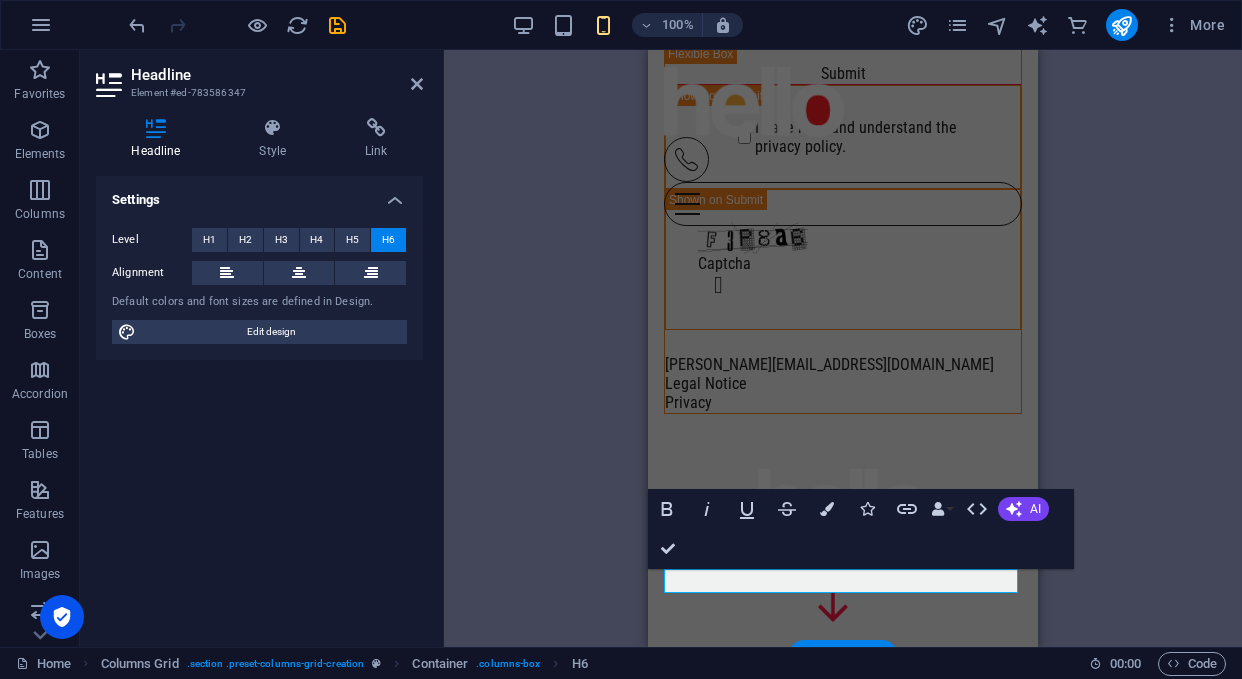 click on "H1   Banner   Banner   Container   Container   Banner   Image   Image   Menu Bar   Menu   Container   Social Media Icons   Menu   HTML   Social Media Icons   Spacer   Container   Text   Unequal Columns   Unequal Columns   Container   Container   H6   Columns Grid   Columns Grid   Container   Columns Grid   Container   Image   Container   Icon   Footer Skadi   Unequal Columns   Container   Container   Container   Text   Unequal Columns   Icon   Container   Banner   Icon   Text   Icon   Container   Icon   H2   Container   H6   Columns Grid   Container   H2   H2   Text   Container   Spacer   Container   Text   Container   Placeholder   Container   Columns Grid   Image   Columns Grid   Container   Columns Grid   Container   Columns Grid   Container   Columns Grid   Container   Image   Container   Text   Columns Grid   Container   Image   Text   H6   Container   Horizontal Form   Form   Container   Email   Container   Container   Horizontal Form   Container   Horizontal Form   Form   Container" at bounding box center (843, 348) 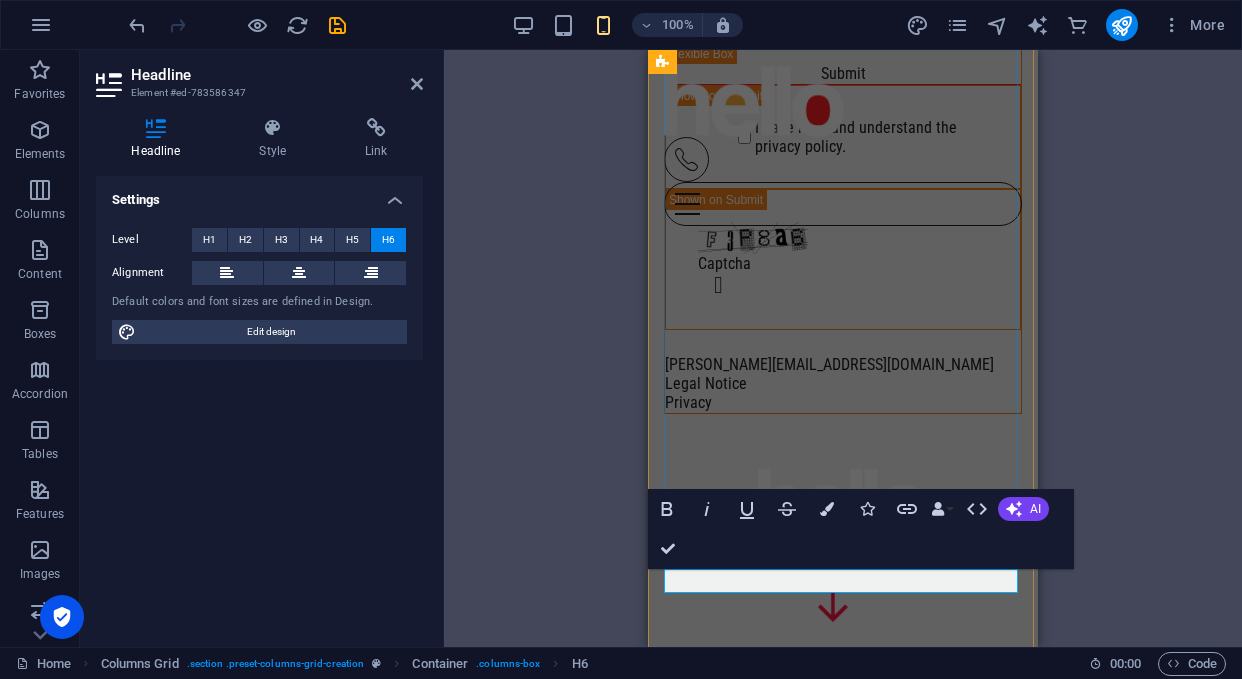 type 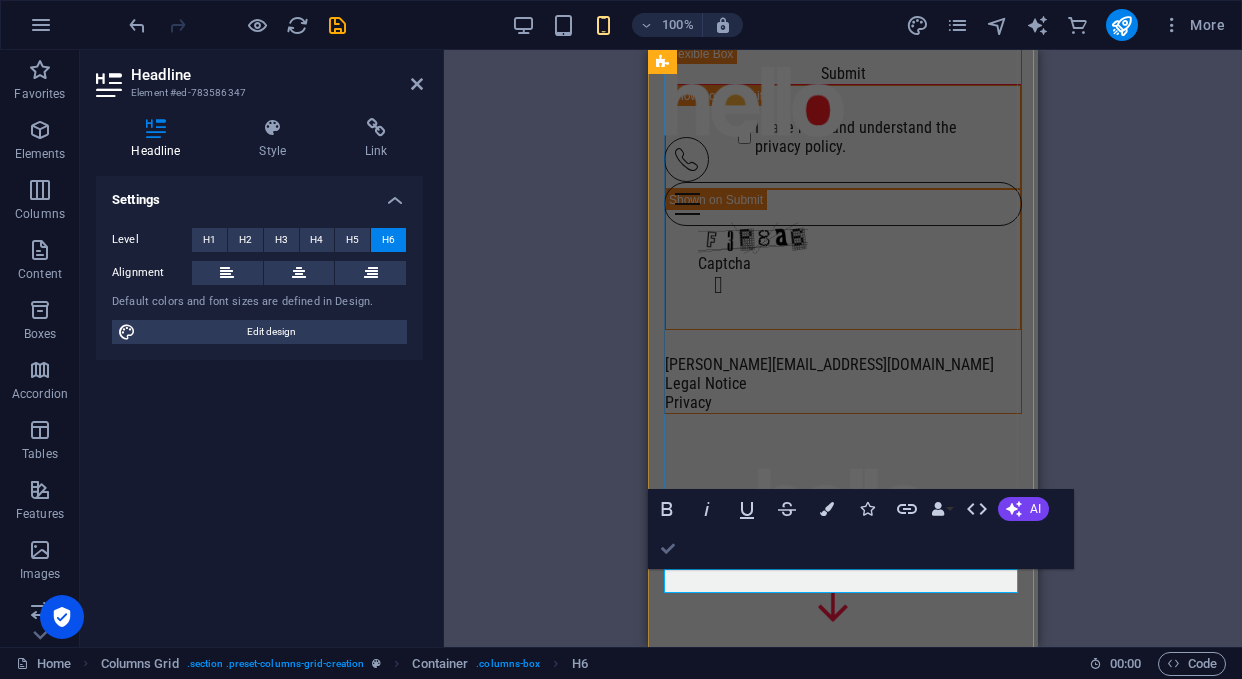 drag, startPoint x: 667, startPoint y: 549, endPoint x: 170, endPoint y: 499, distance: 499.50876 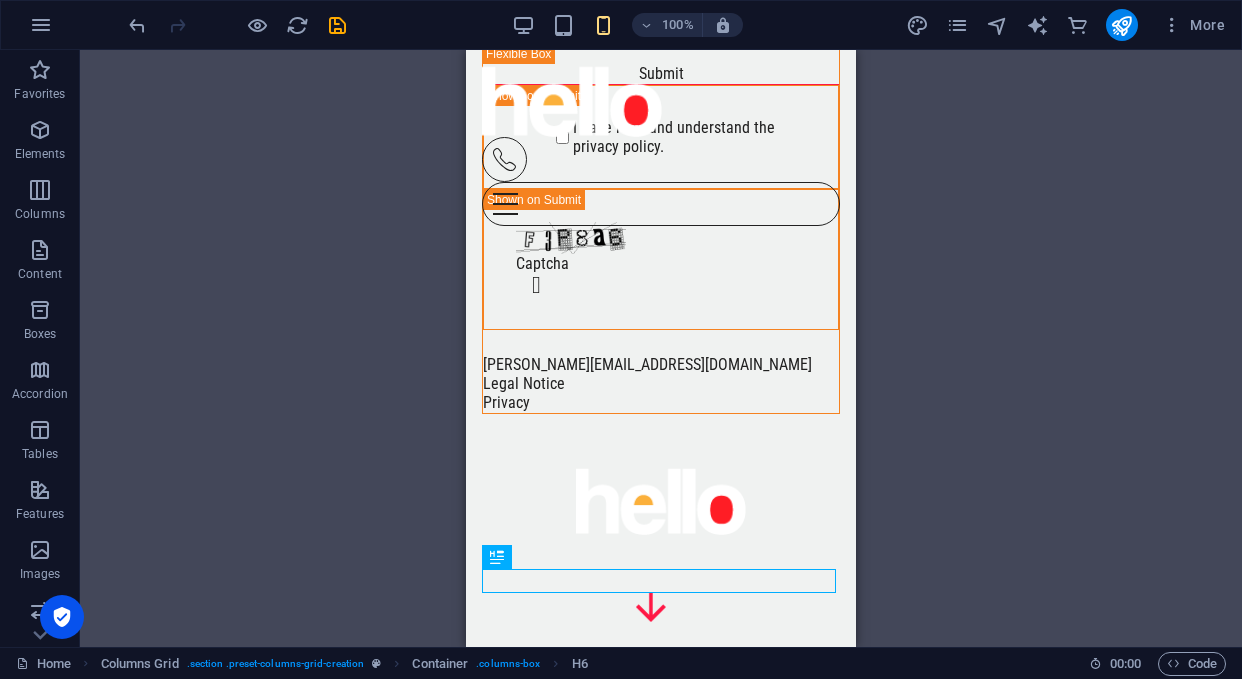 click on "H1   Banner   Banner   Container   Container   Banner   Image   Image   Menu Bar   Menu   Container   Social Media Icons   Menu   HTML   Social Media Icons   Spacer   Container   Text   Unequal Columns   Unequal Columns   Container   Container   H6   Columns Grid   Columns Grid   Container   Columns Grid   Container   Image   Container   Icon   Footer Skadi   Unequal Columns   Container   Container   Container   Text   Unequal Columns   Icon   Container   Banner   Icon   Text   Icon   Container   Icon   H2   Container   H6   Columns Grid   Container   H2   H2   Text   Container   Spacer   Container   Text   Container   Placeholder   Container   Columns Grid   Image   Columns Grid   Container   Columns Grid   Container   Columns Grid   Container   Columns Grid   Container   Image   Container   Text   Columns Grid   Container   Image   Text   H6   Container   Horizontal Form   Form   Container   Email   Container   Container   Horizontal Form   Container   Horizontal Form   Form   Container" at bounding box center [661, 348] 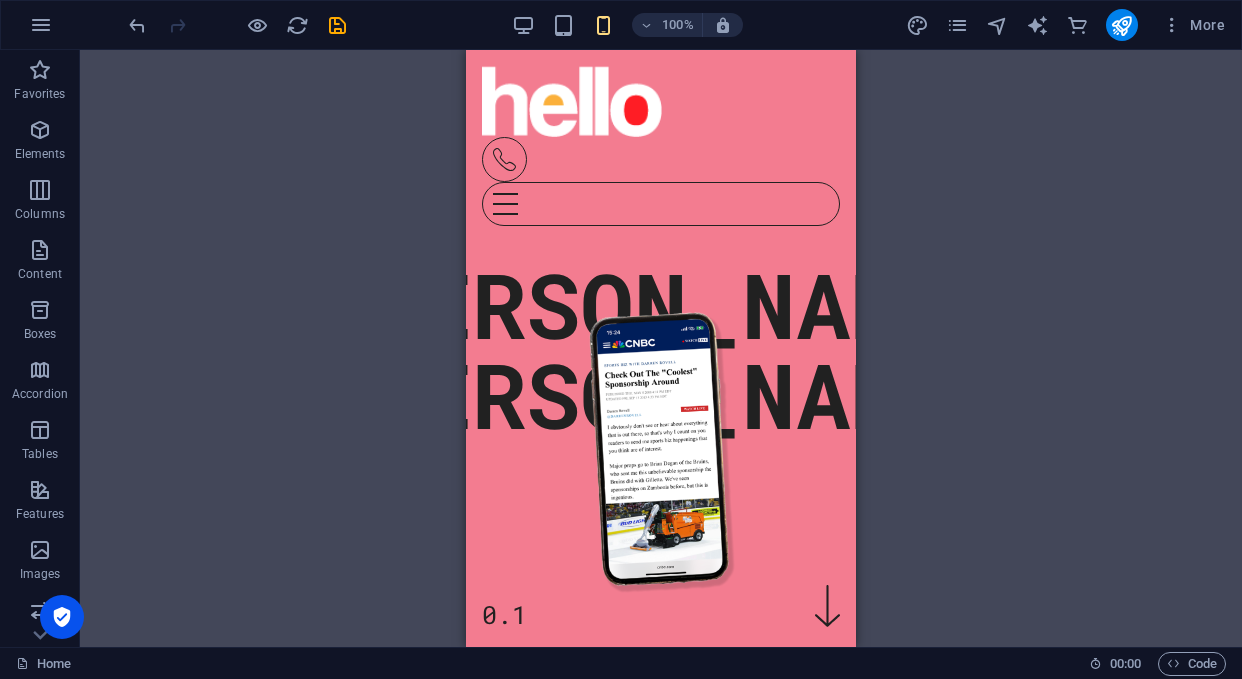 scroll, scrollTop: 0, scrollLeft: 0, axis: both 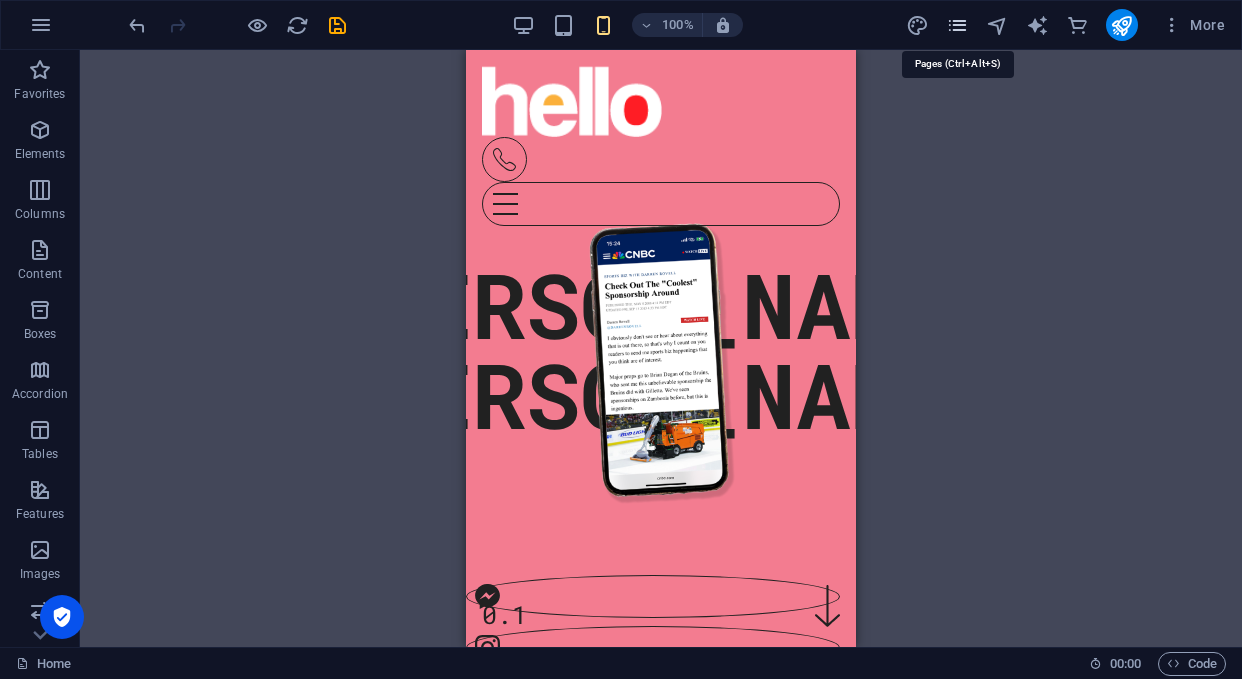 click at bounding box center (957, 25) 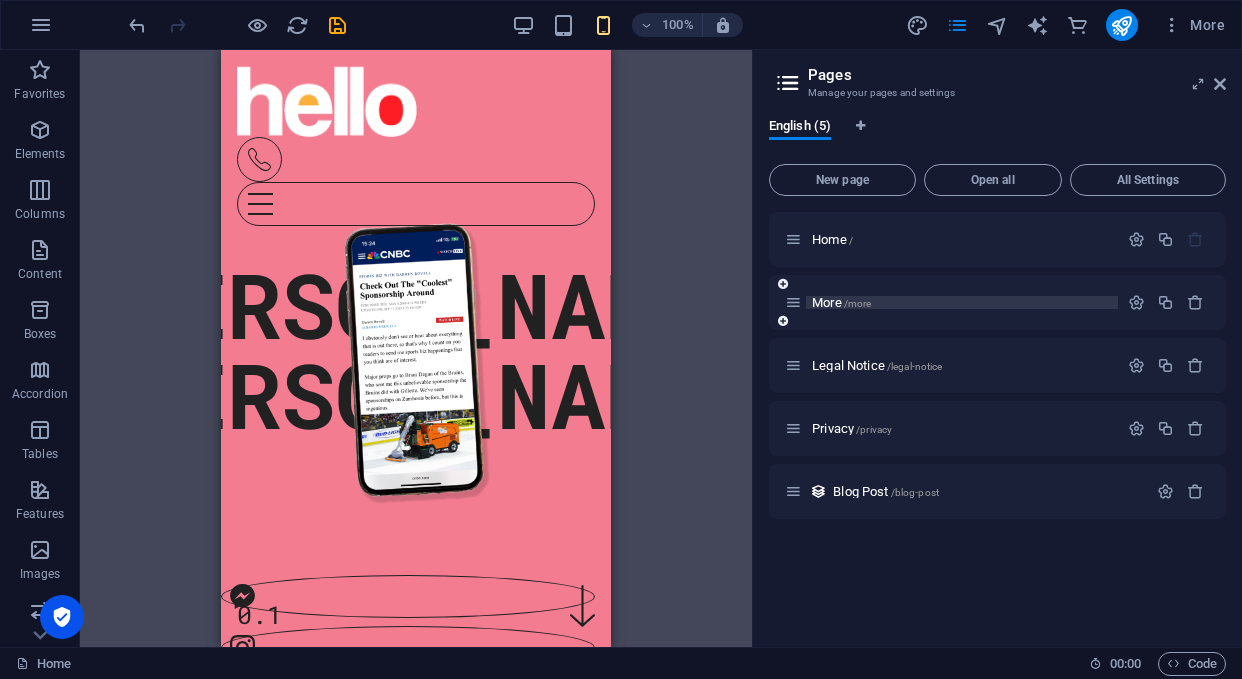 click on "More /more" at bounding box center [841, 302] 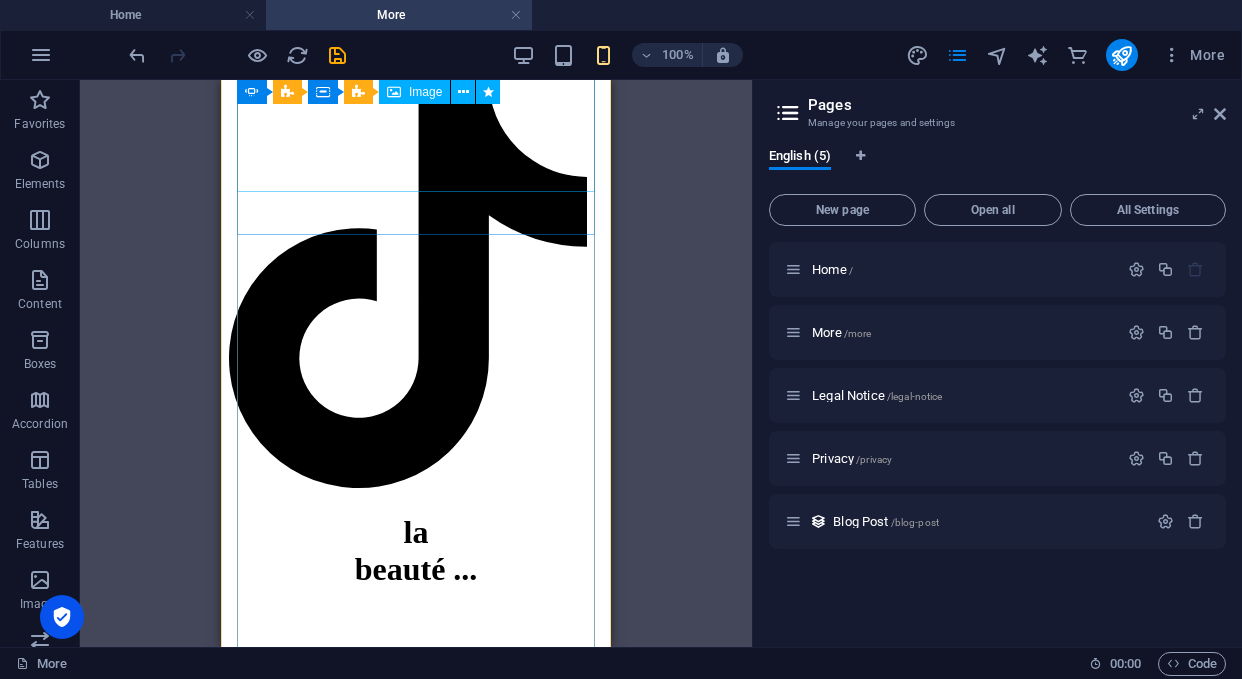 scroll, scrollTop: 1160, scrollLeft: 0, axis: vertical 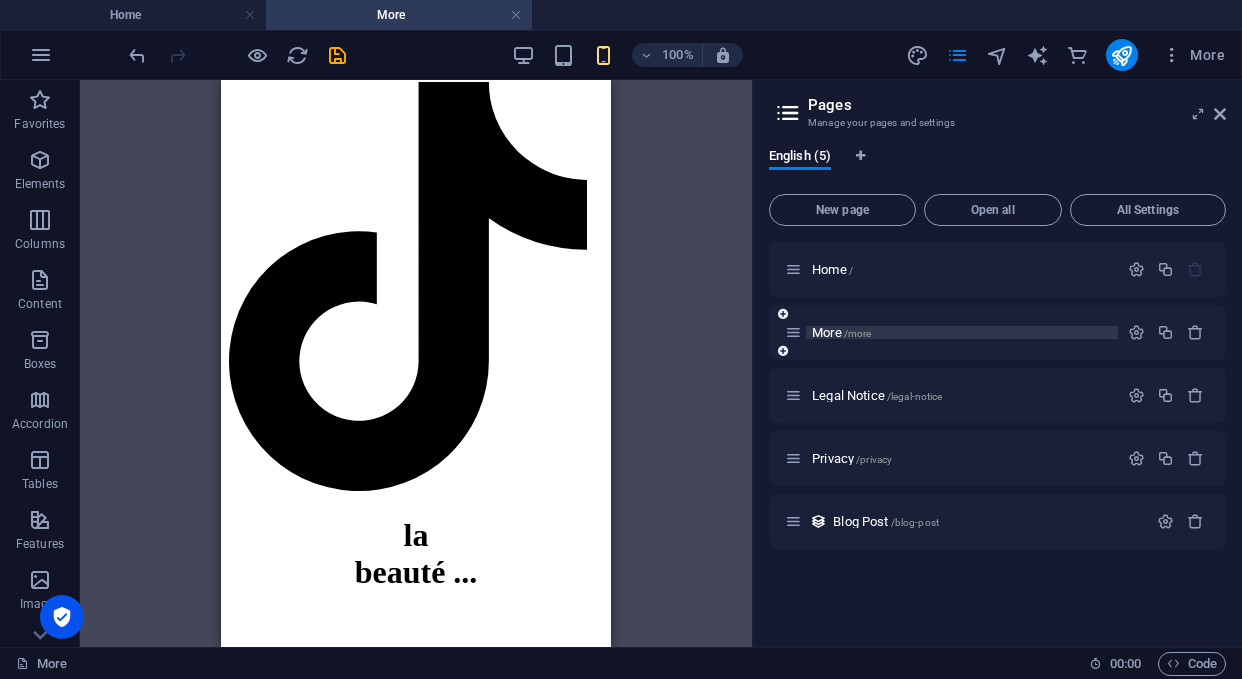 click on "More /more" at bounding box center (962, 332) 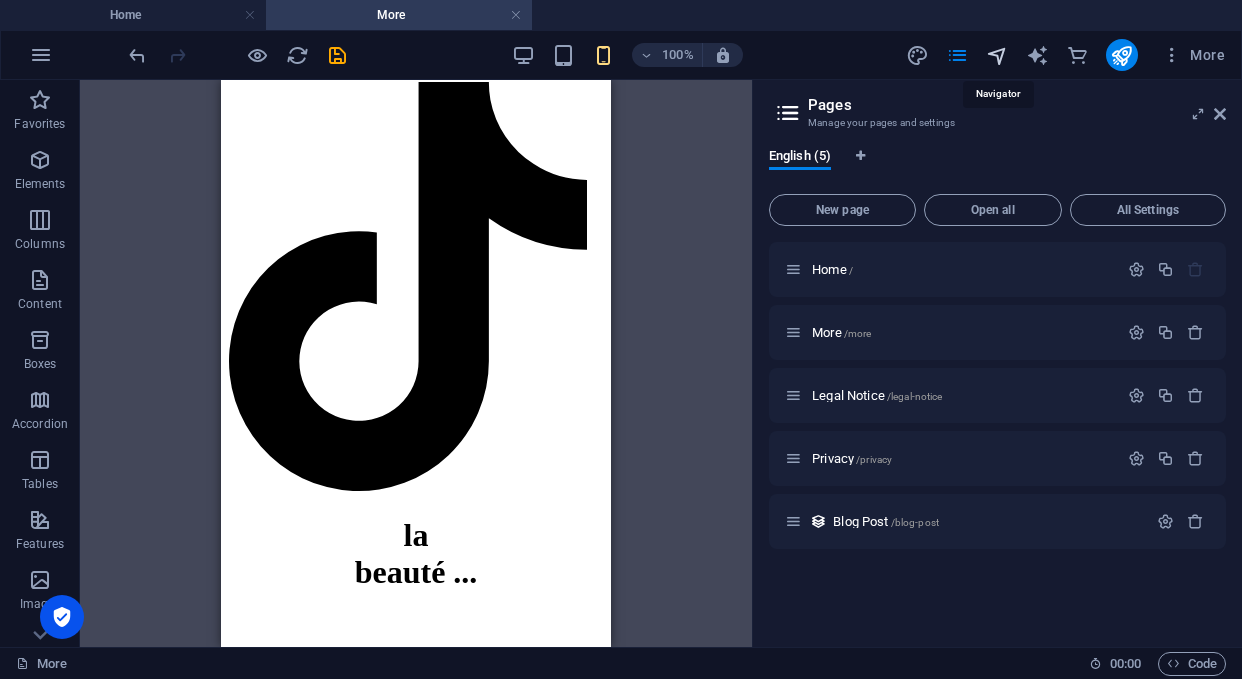 click at bounding box center (997, 55) 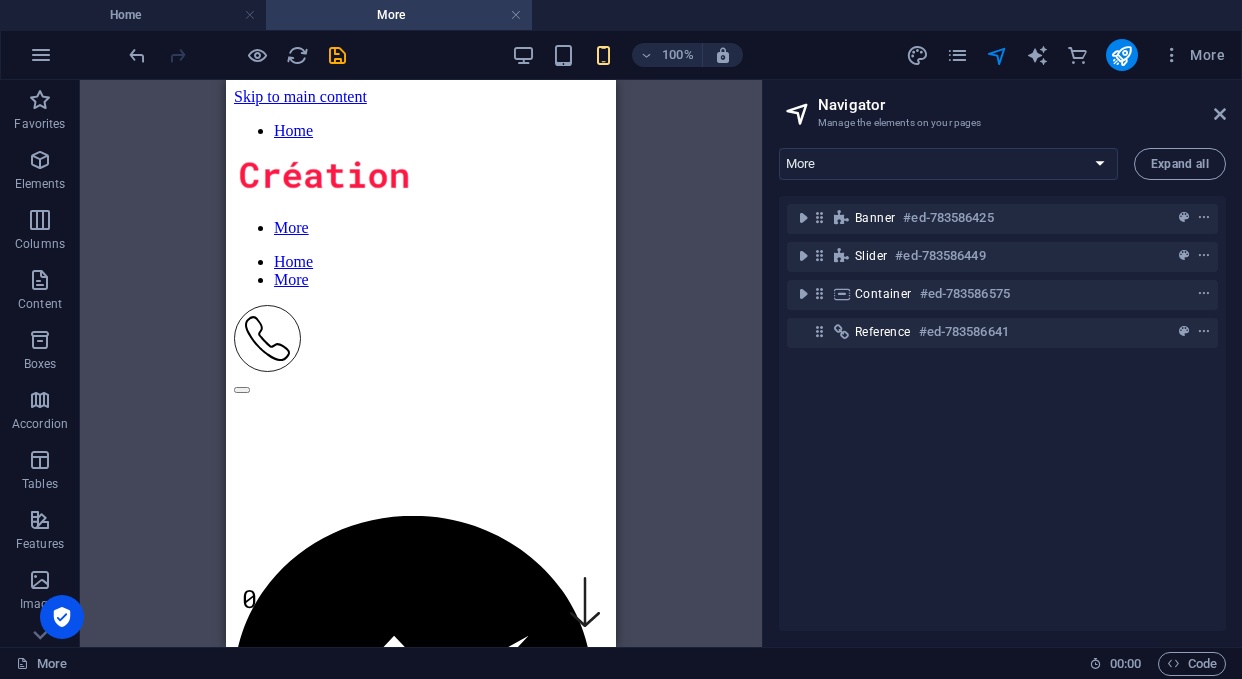 scroll, scrollTop: 0, scrollLeft: 0, axis: both 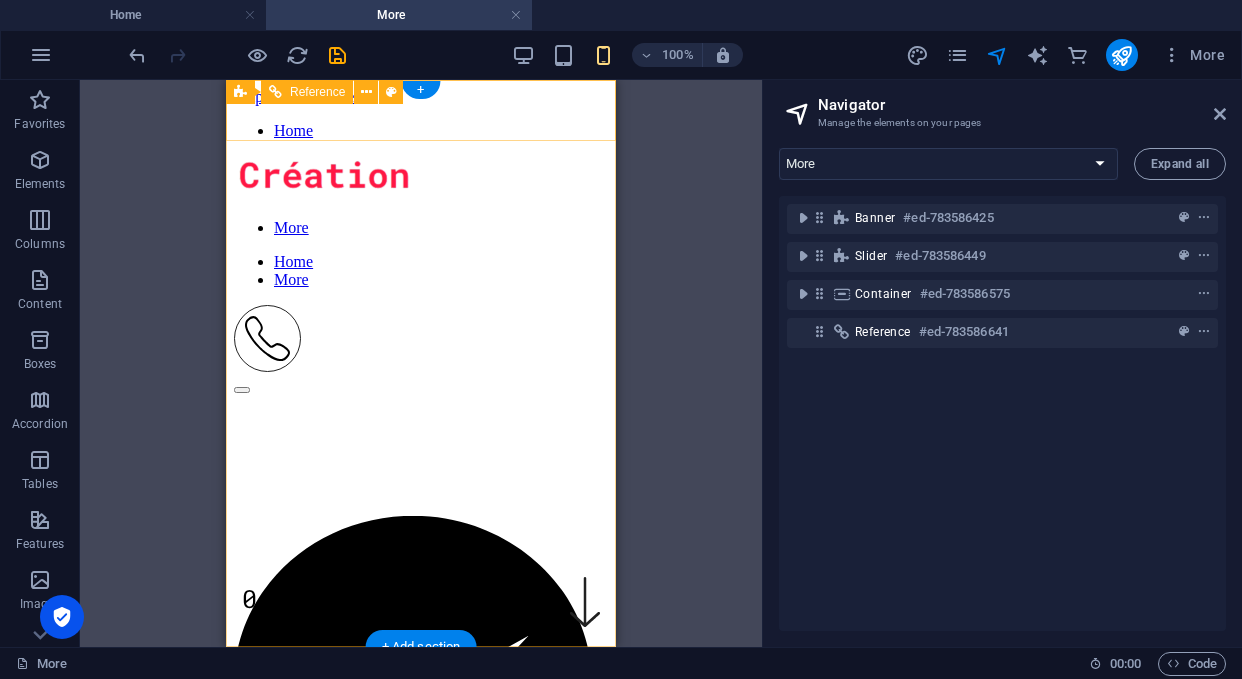 click at bounding box center (421, 179) 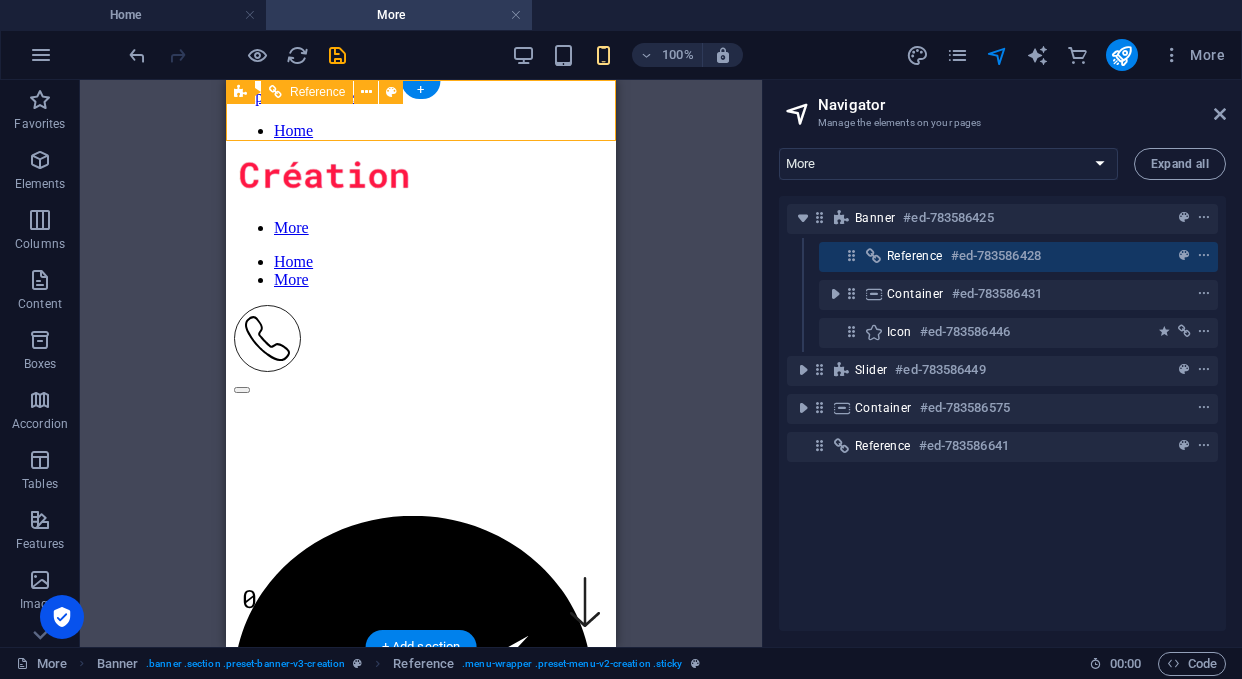 click at bounding box center [421, 179] 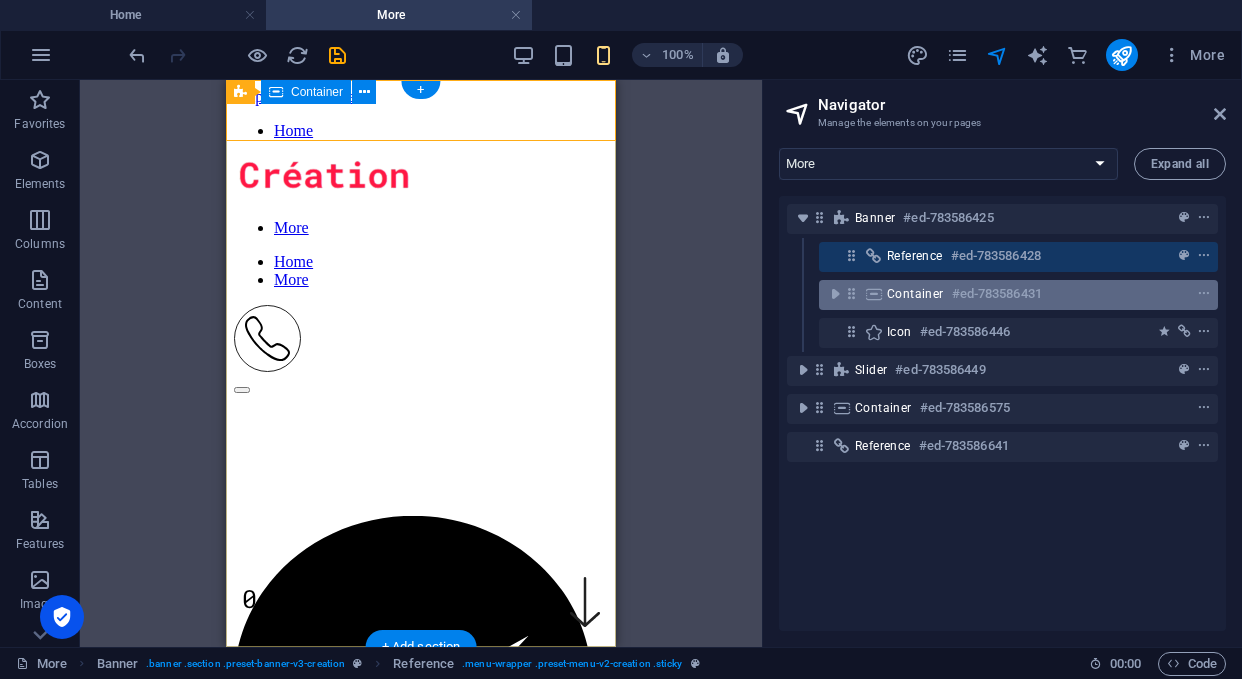 click on "Container #ed-783586431" at bounding box center [1018, 295] 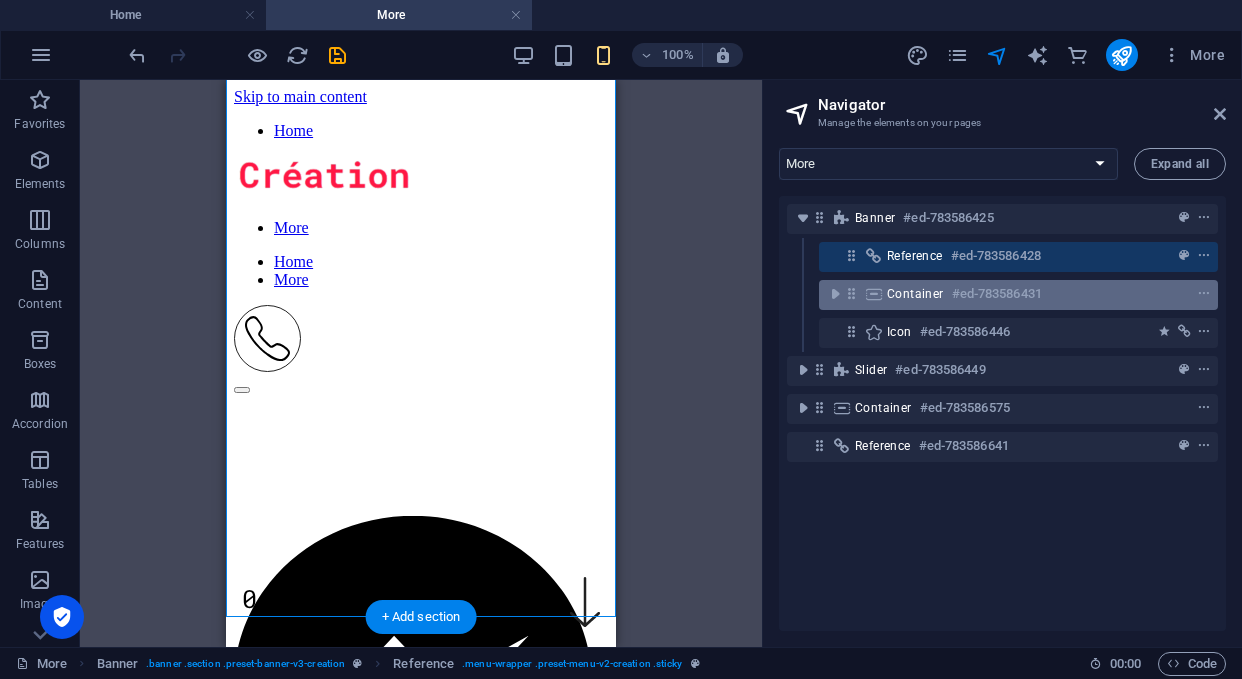 scroll, scrollTop: 30, scrollLeft: 0, axis: vertical 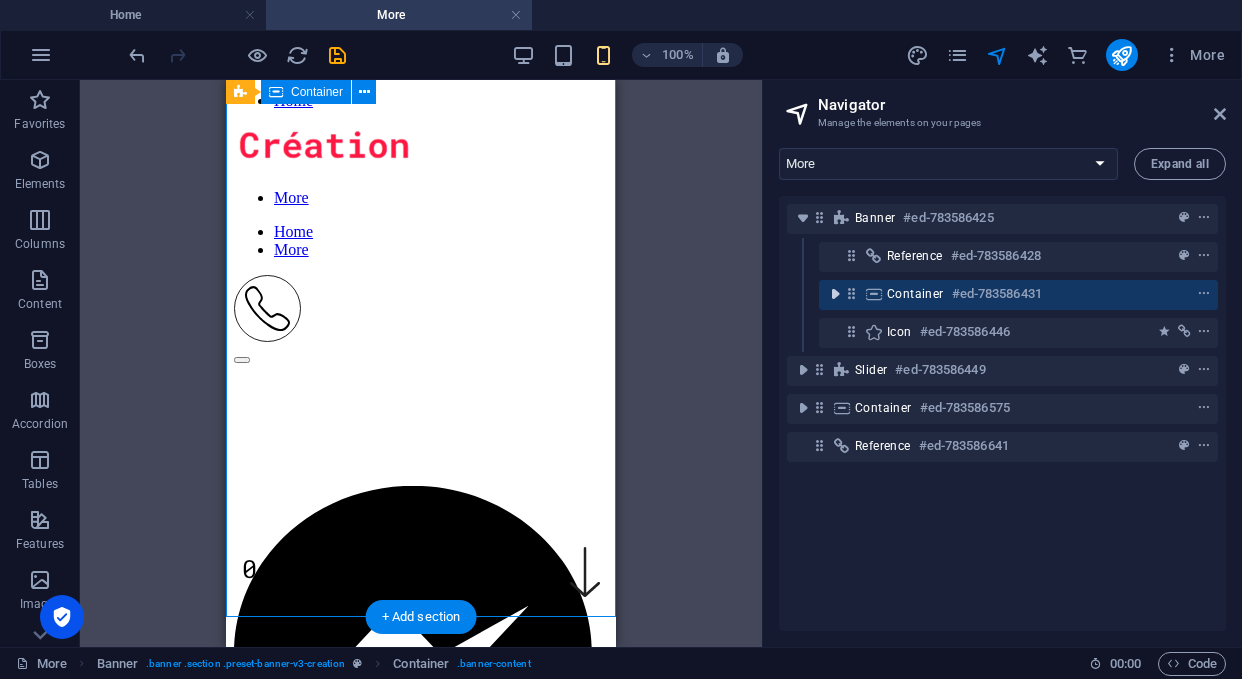 click at bounding box center [835, 294] 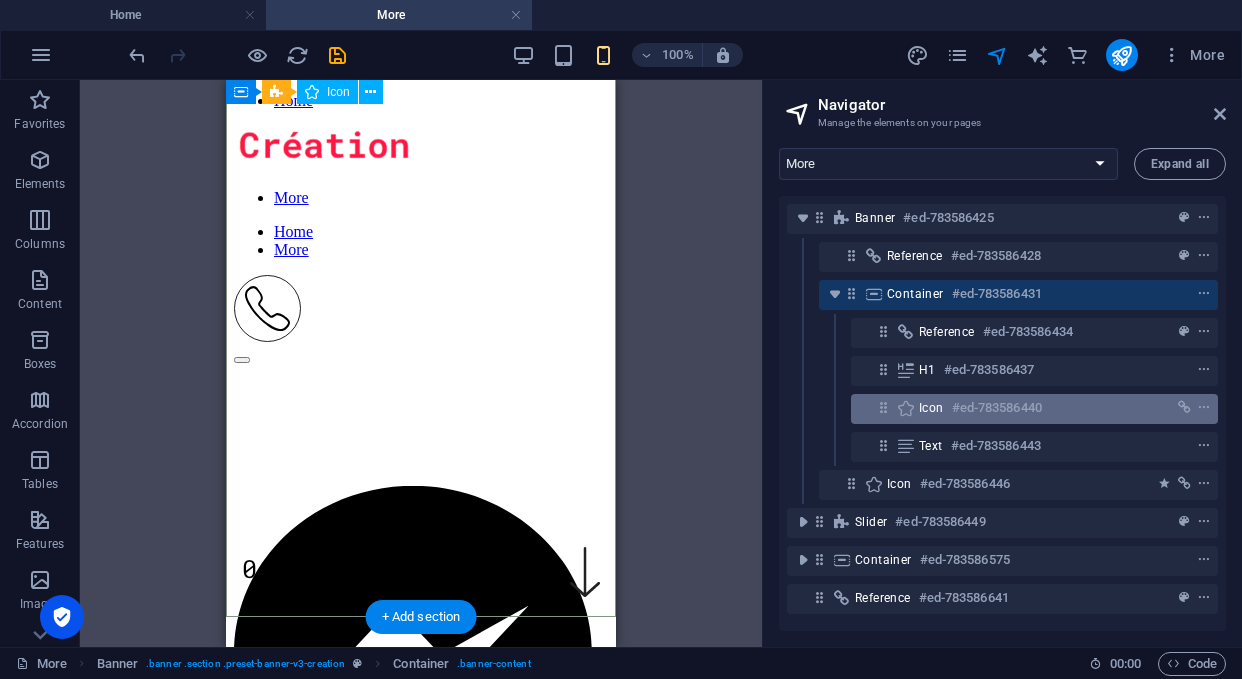 click on "Icon #ed-783586440" at bounding box center (1018, 408) 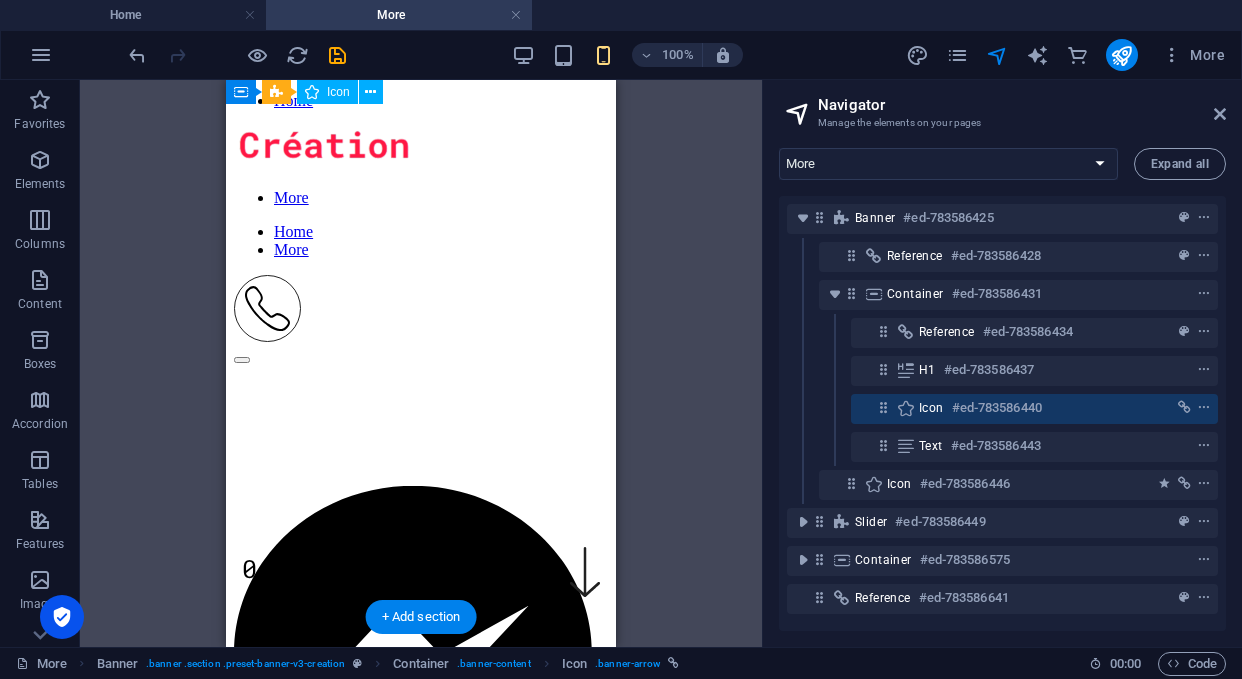 click at bounding box center (883, 407) 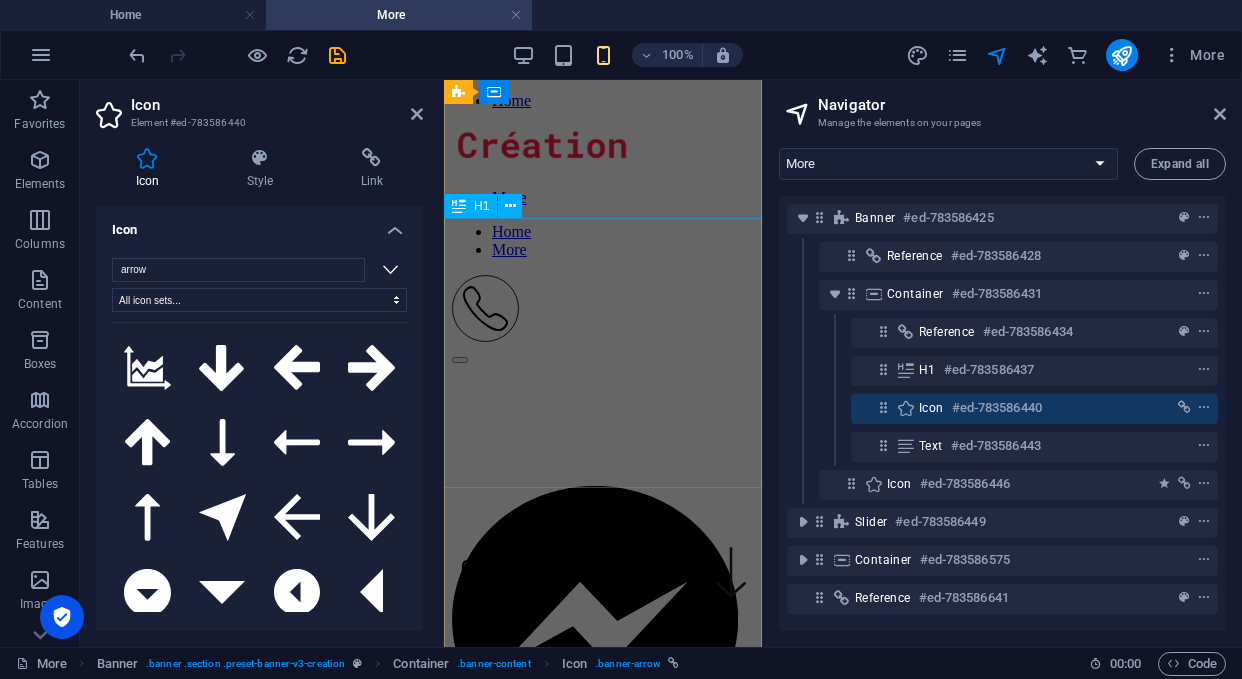 click on "la beauté ..." at bounding box center (603, 1457) 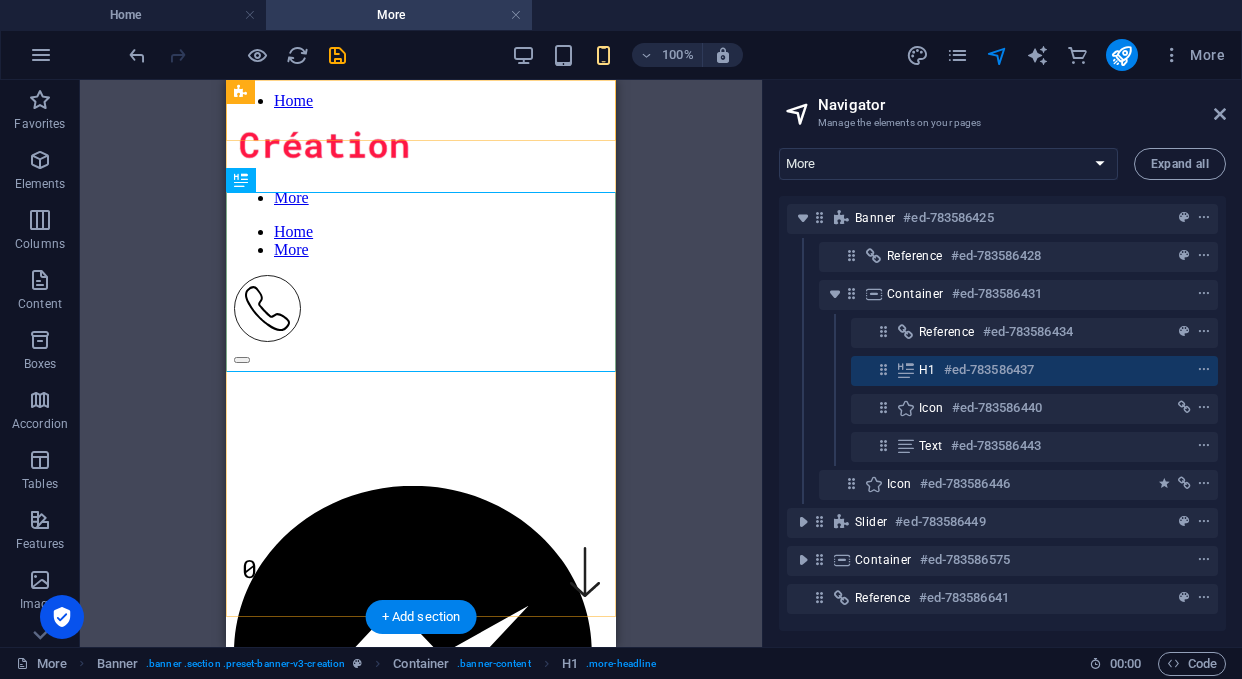 click at bounding box center (421, 149) 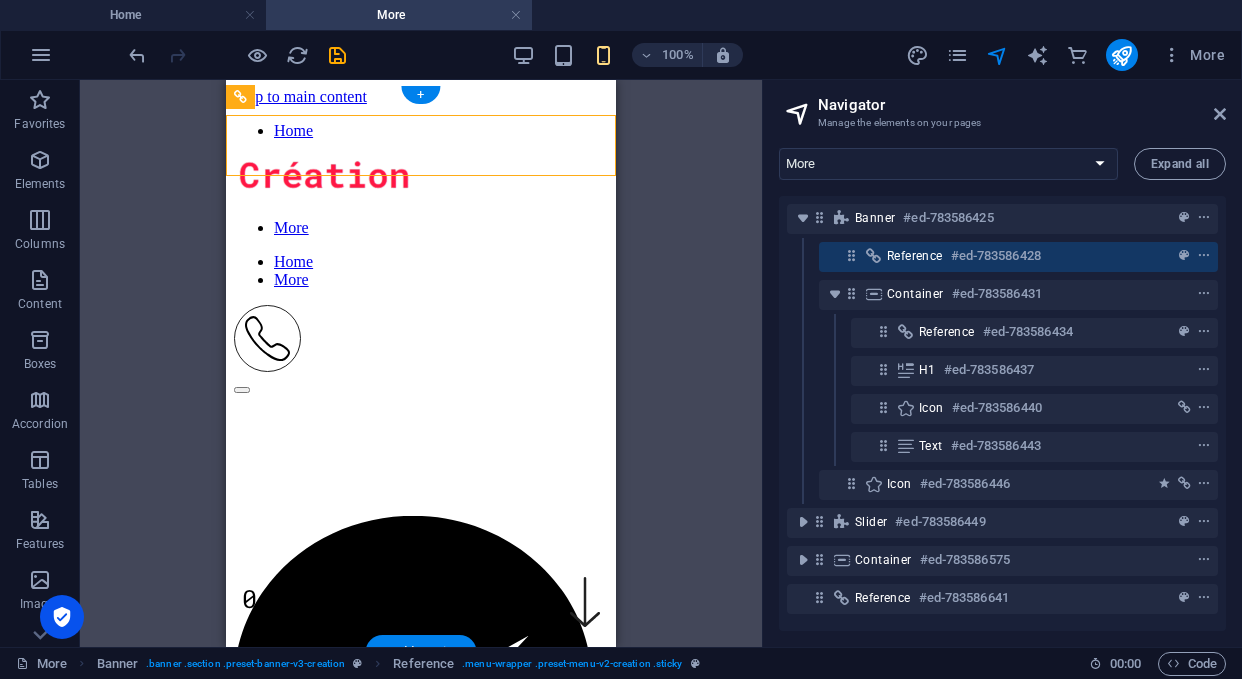 scroll, scrollTop: 0, scrollLeft: 0, axis: both 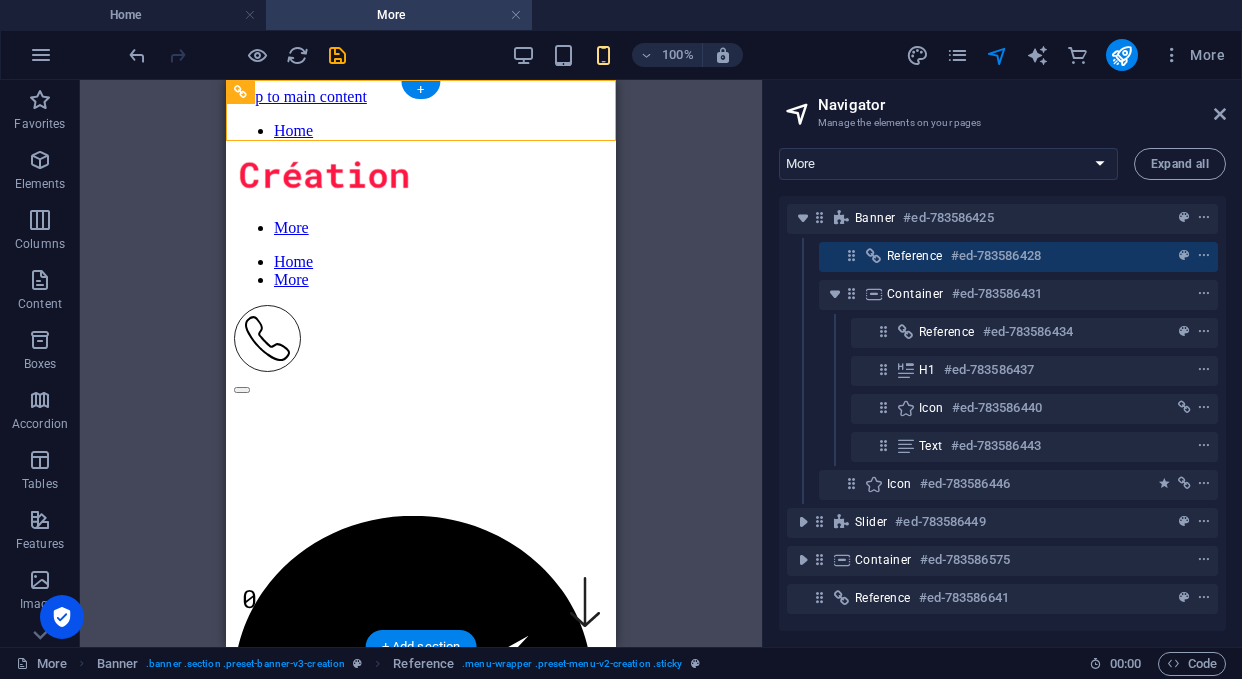 click at bounding box center (421, 179) 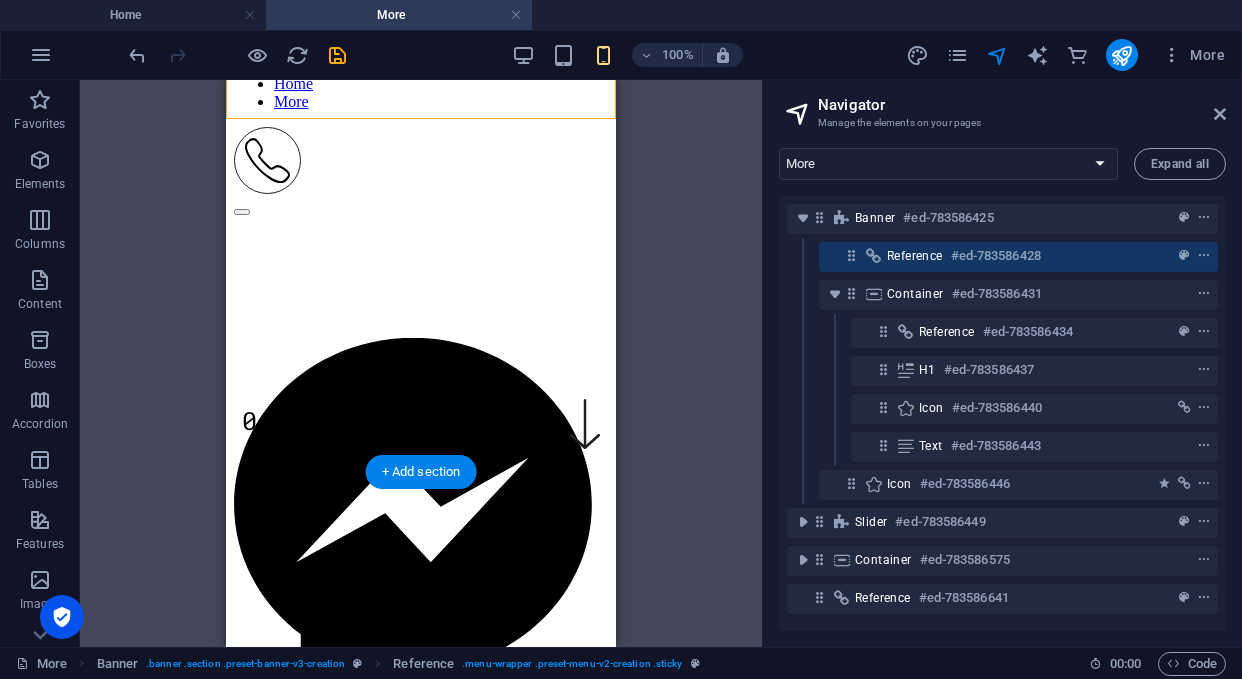 scroll, scrollTop: 203, scrollLeft: 0, axis: vertical 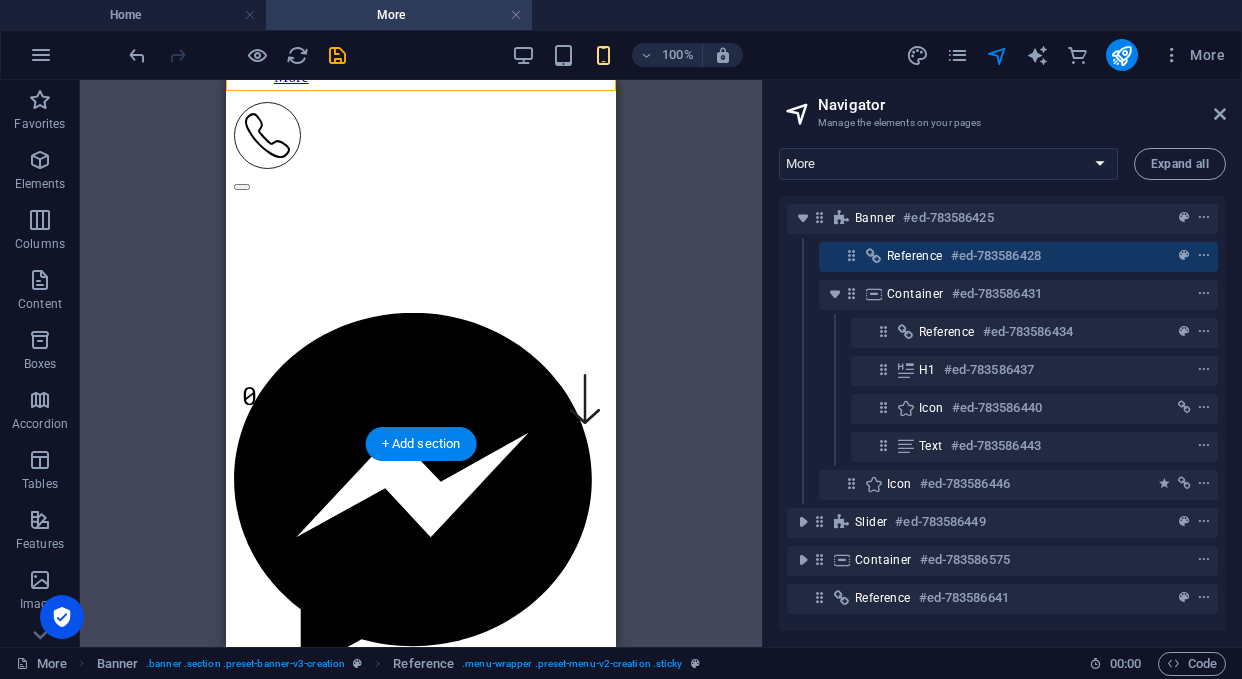 click at bounding box center (421, -24) 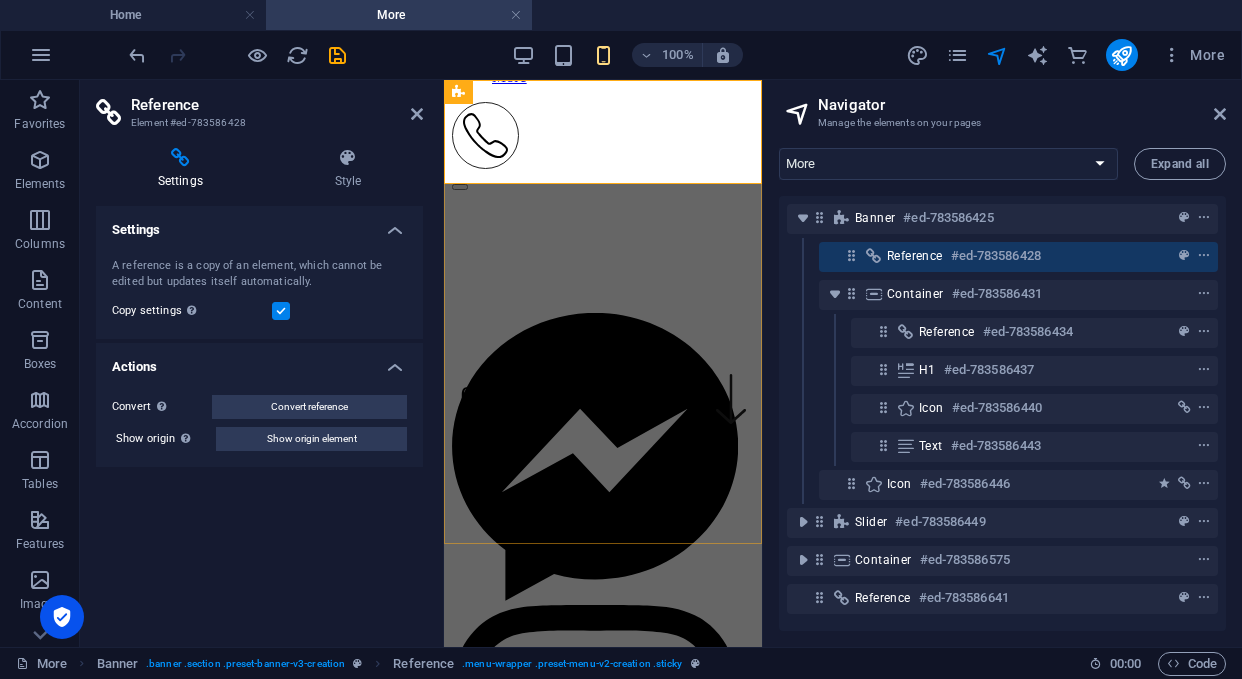 click at bounding box center (603, -24) 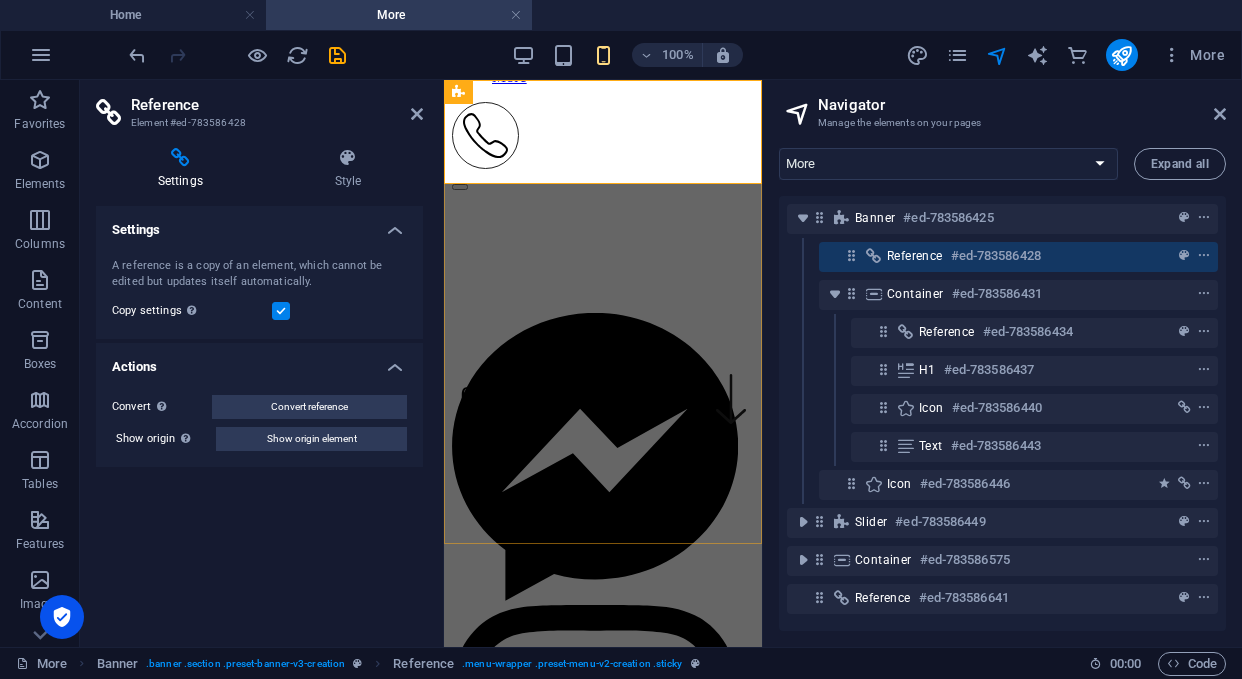 drag, startPoint x: 633, startPoint y: 116, endPoint x: 615, endPoint y: 122, distance: 18.973665 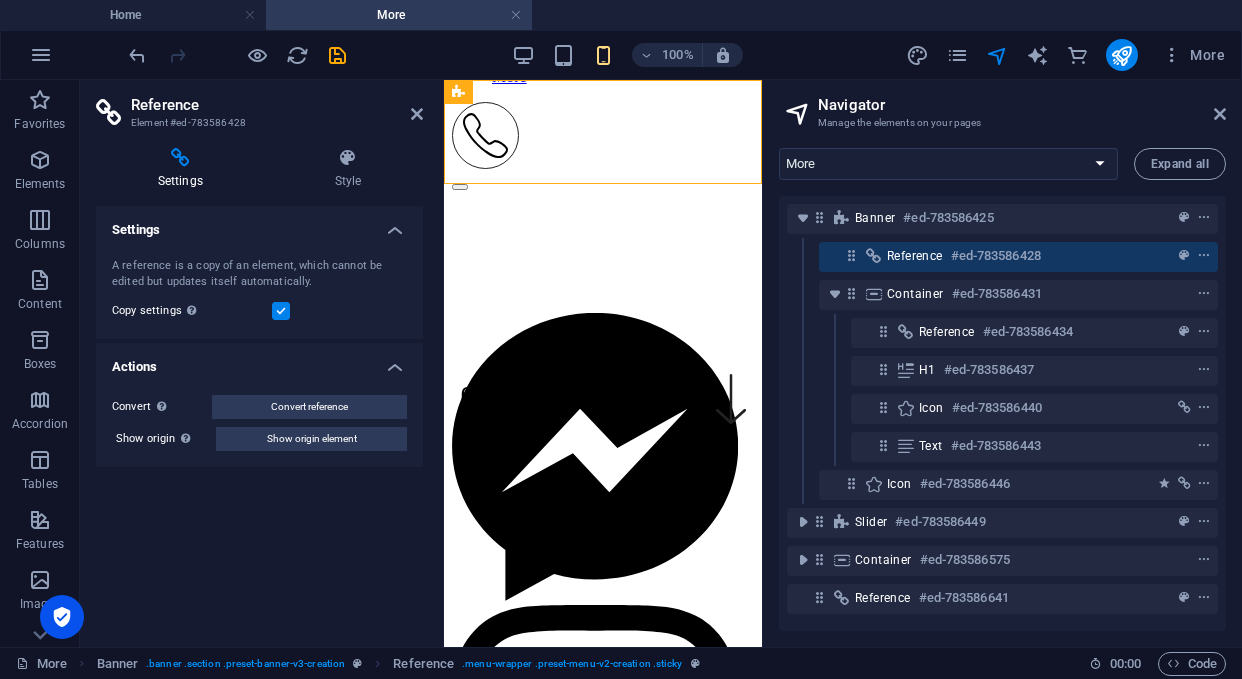 click at bounding box center [603, -24] 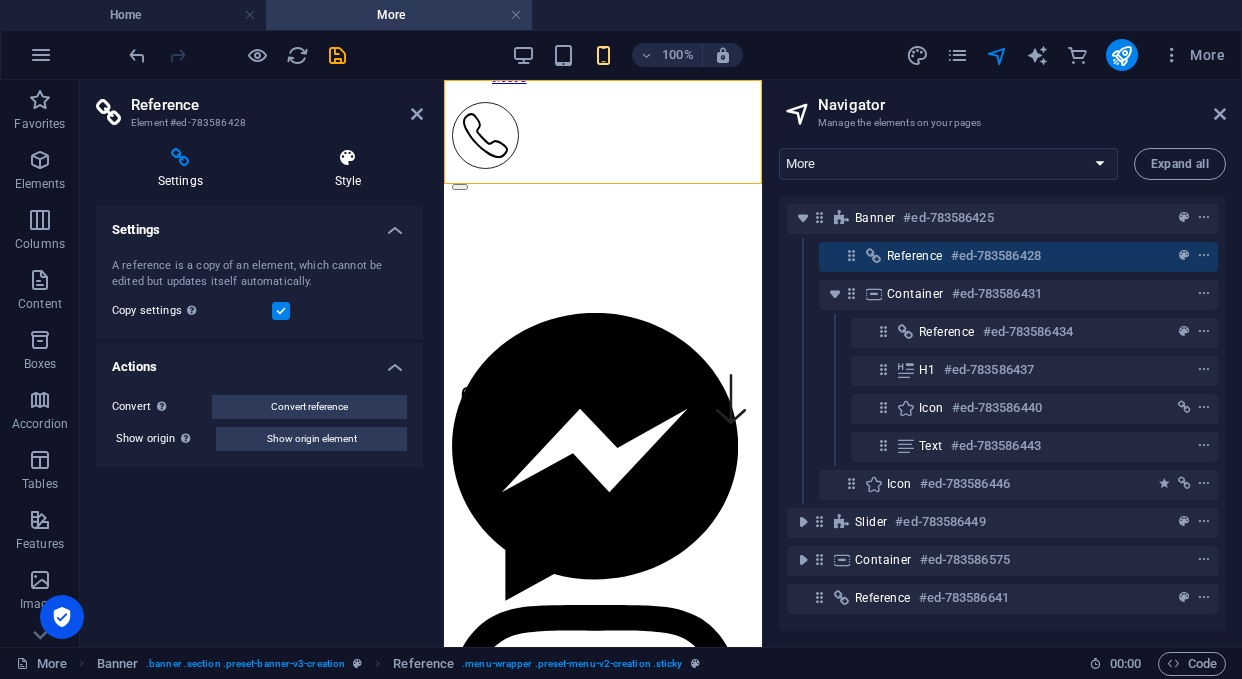 click at bounding box center (348, 158) 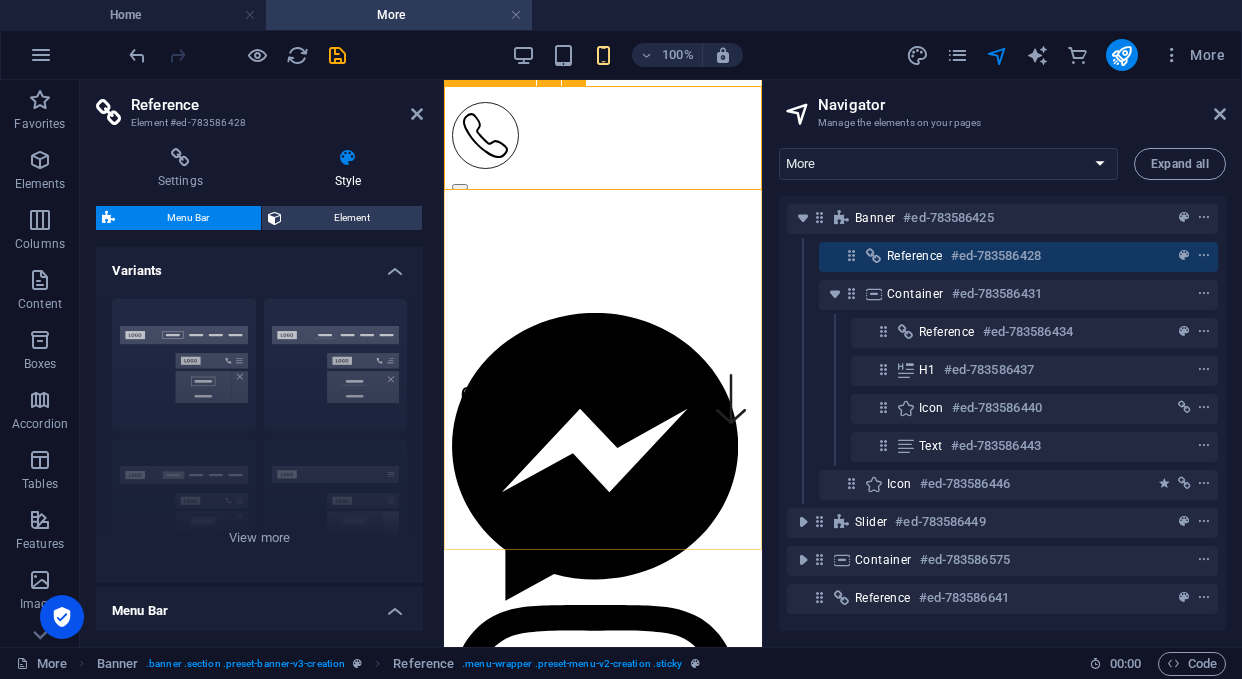 scroll, scrollTop: 197, scrollLeft: 0, axis: vertical 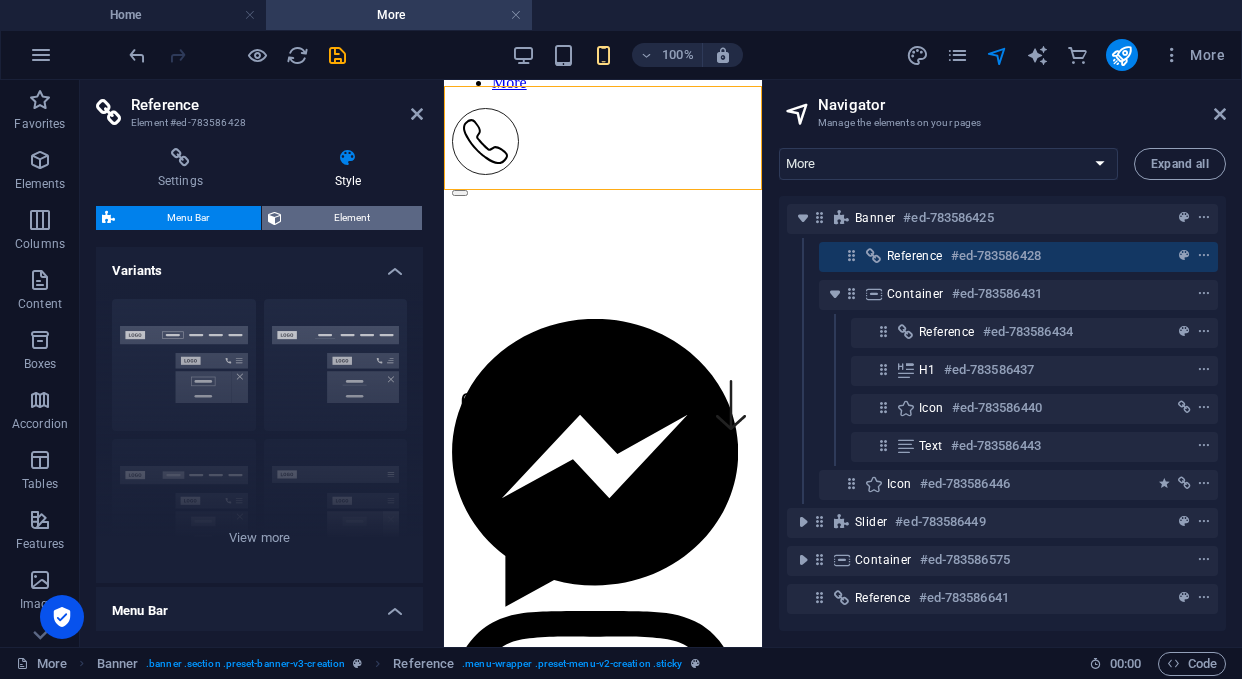 click on "Element" at bounding box center [352, 218] 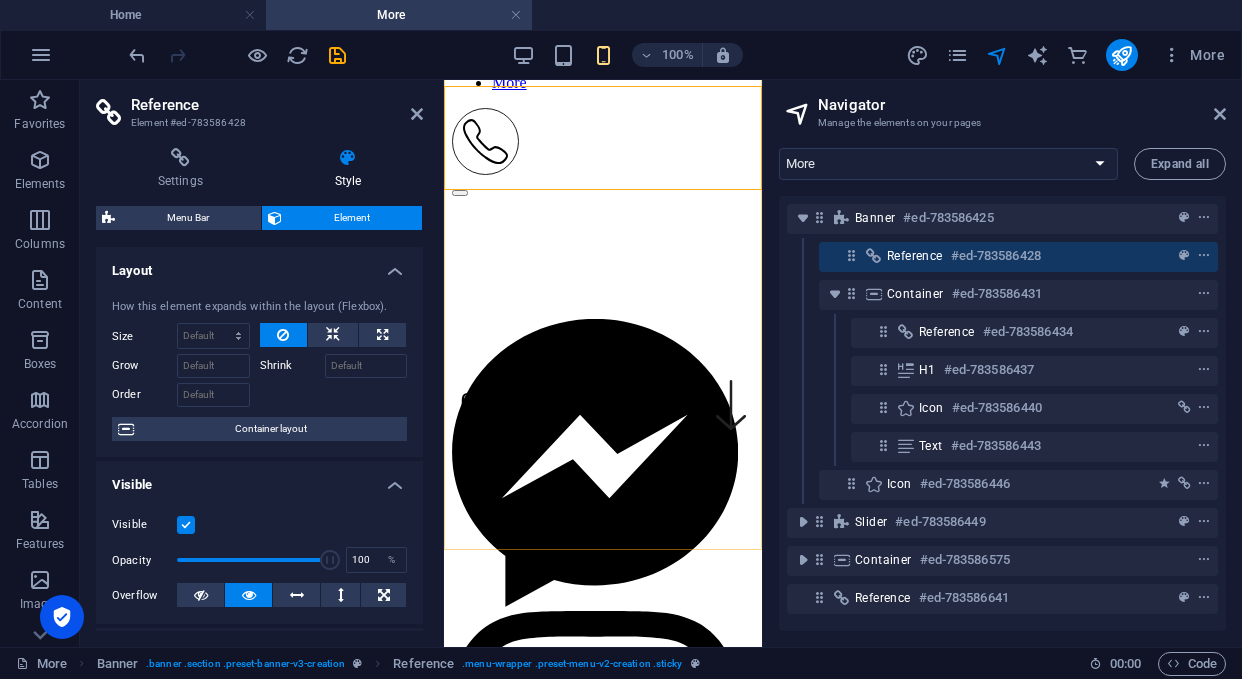 click at bounding box center [603, -18] 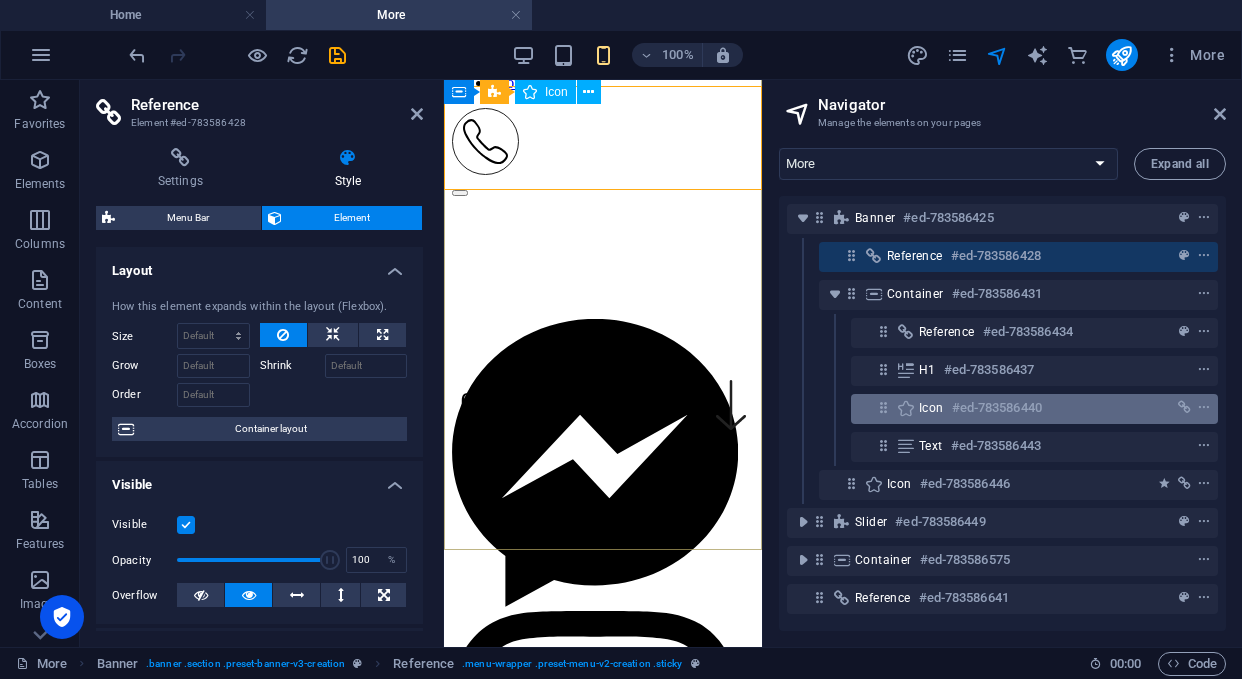 click on "Icon" at bounding box center [931, 408] 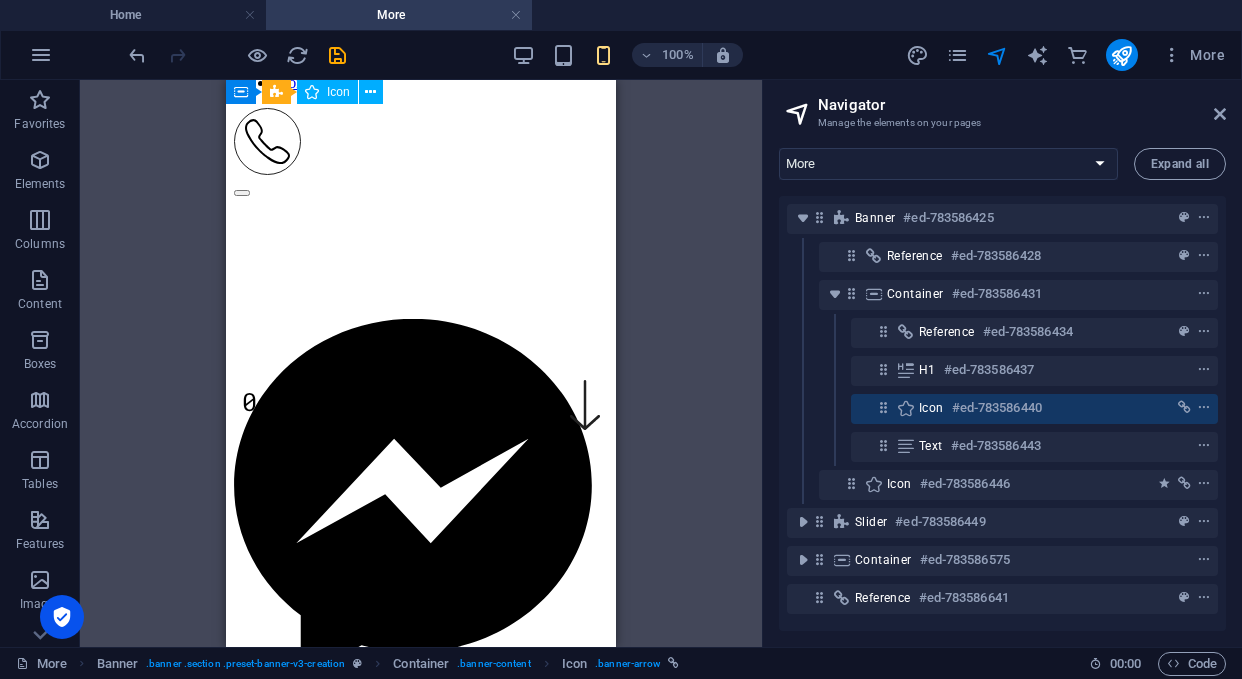 click on "Icon #ed-783586440" at bounding box center (1034, 409) 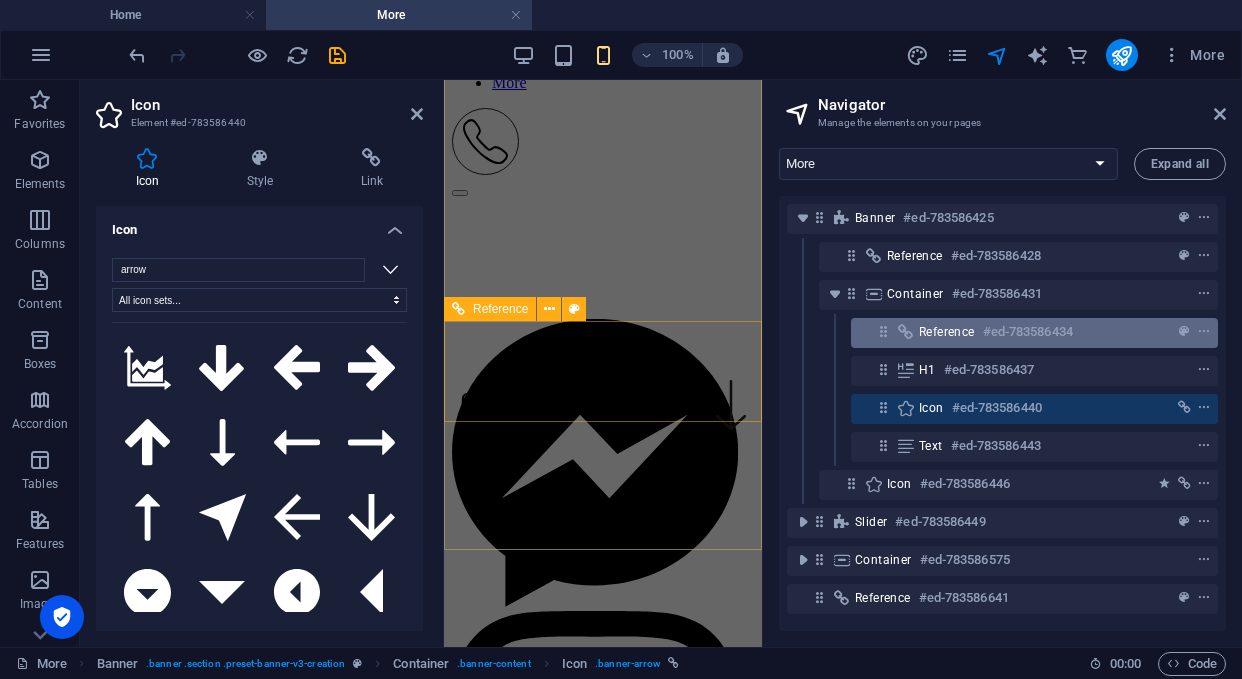 click at bounding box center (906, 332) 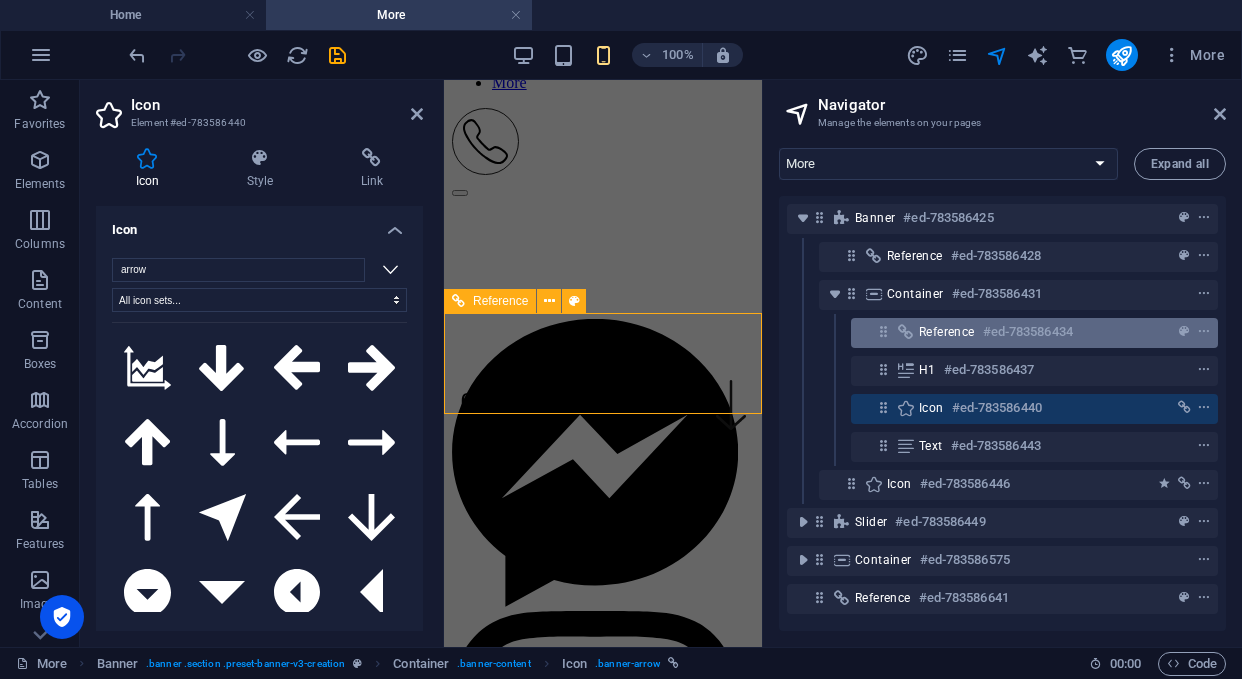 scroll, scrollTop: 205, scrollLeft: 0, axis: vertical 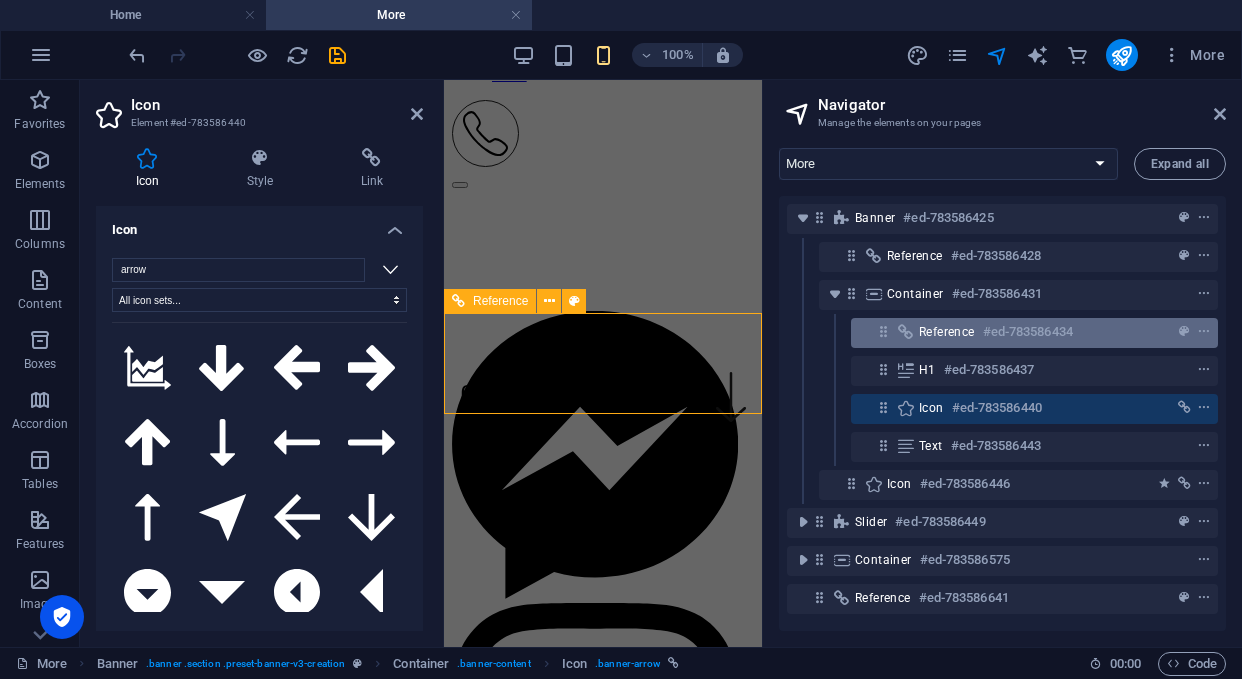 click at bounding box center (906, 332) 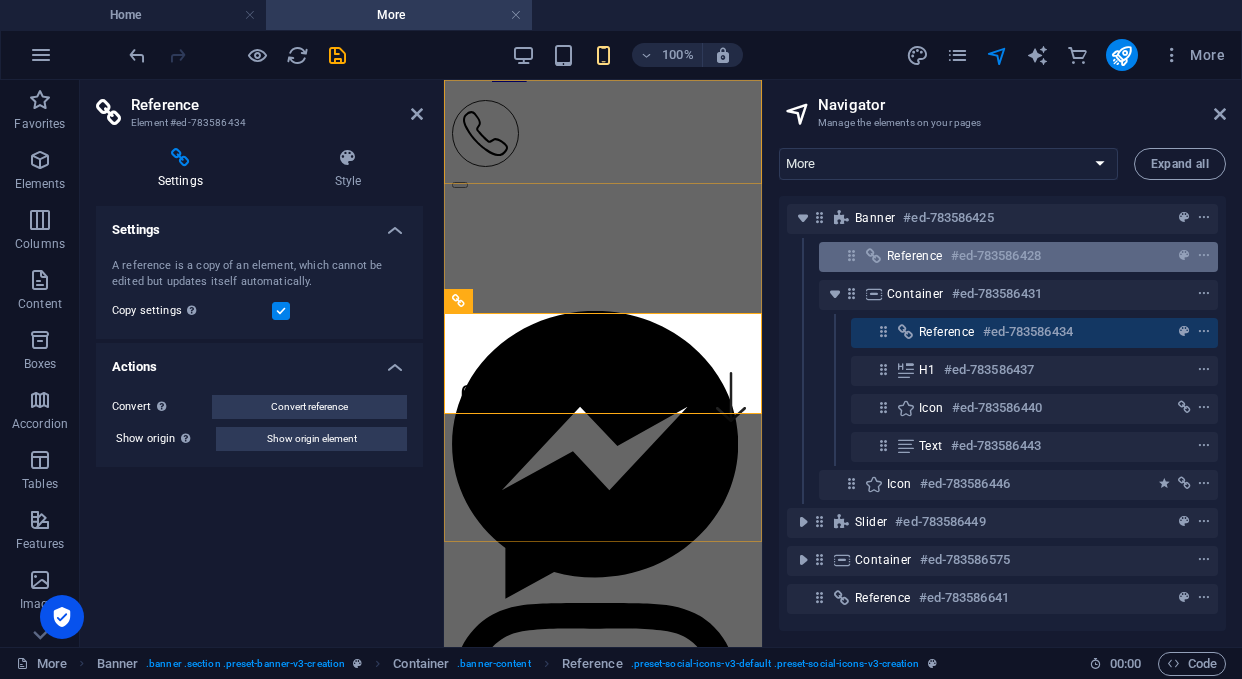 click at bounding box center [874, 256] 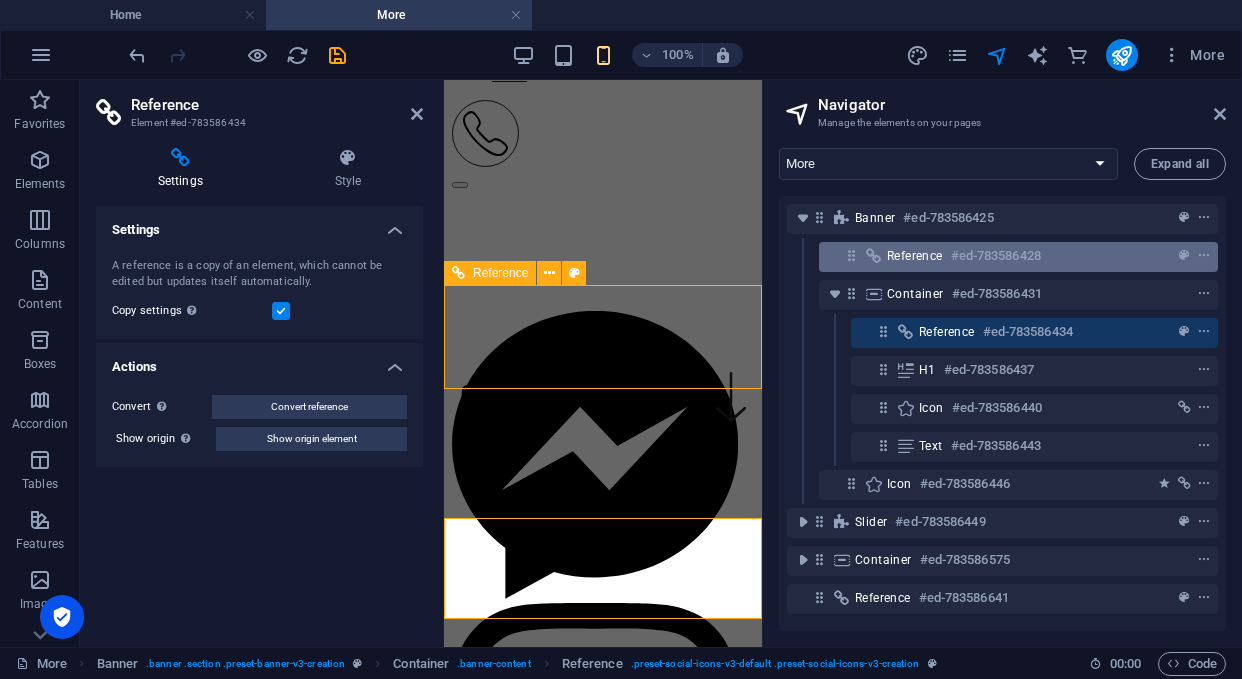 scroll, scrollTop: 0, scrollLeft: 0, axis: both 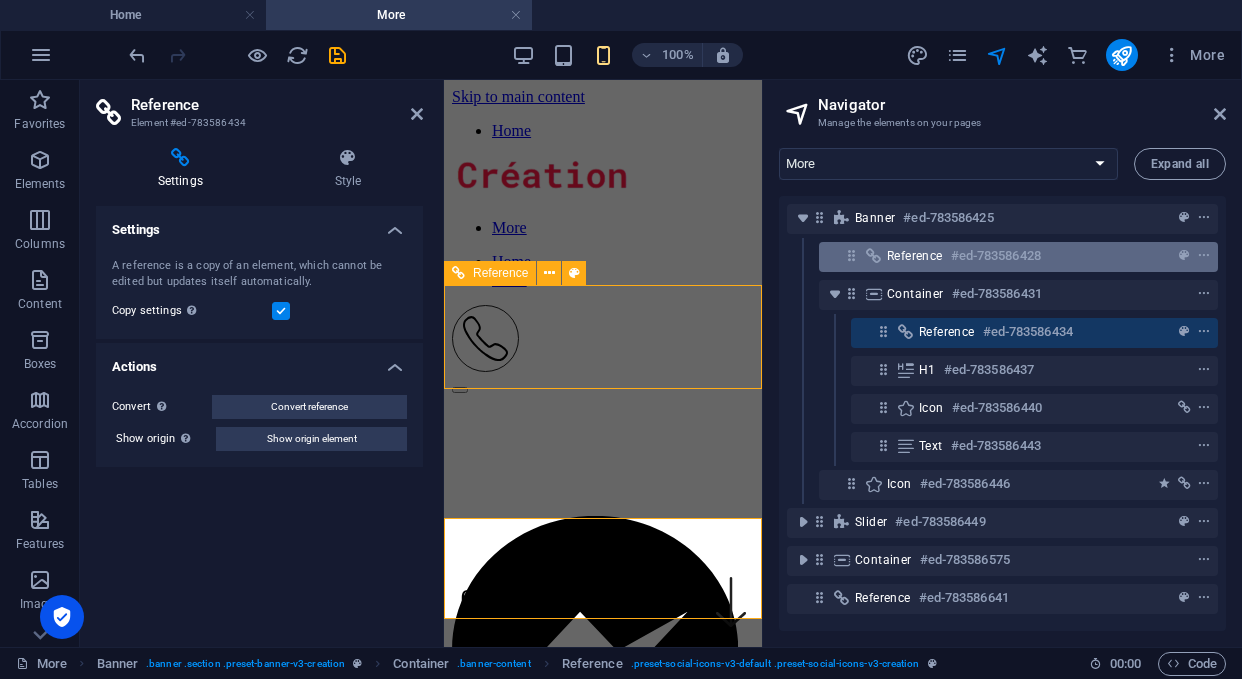 click at bounding box center [874, 256] 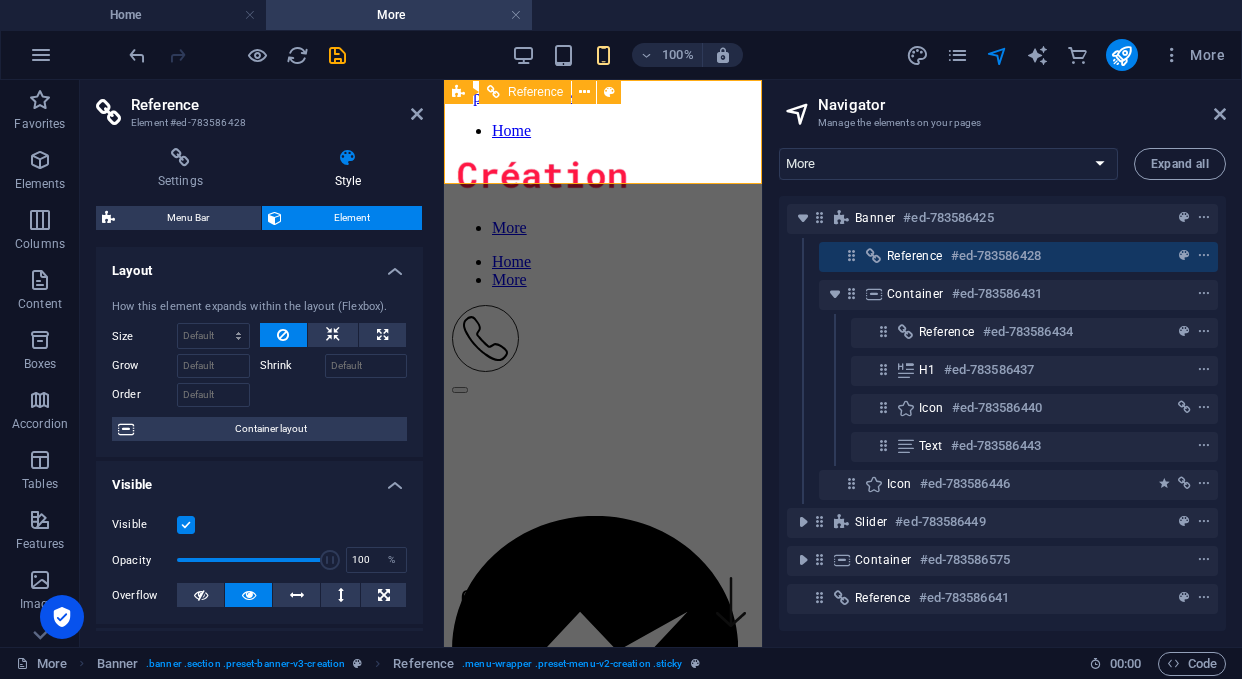 click at bounding box center [874, 256] 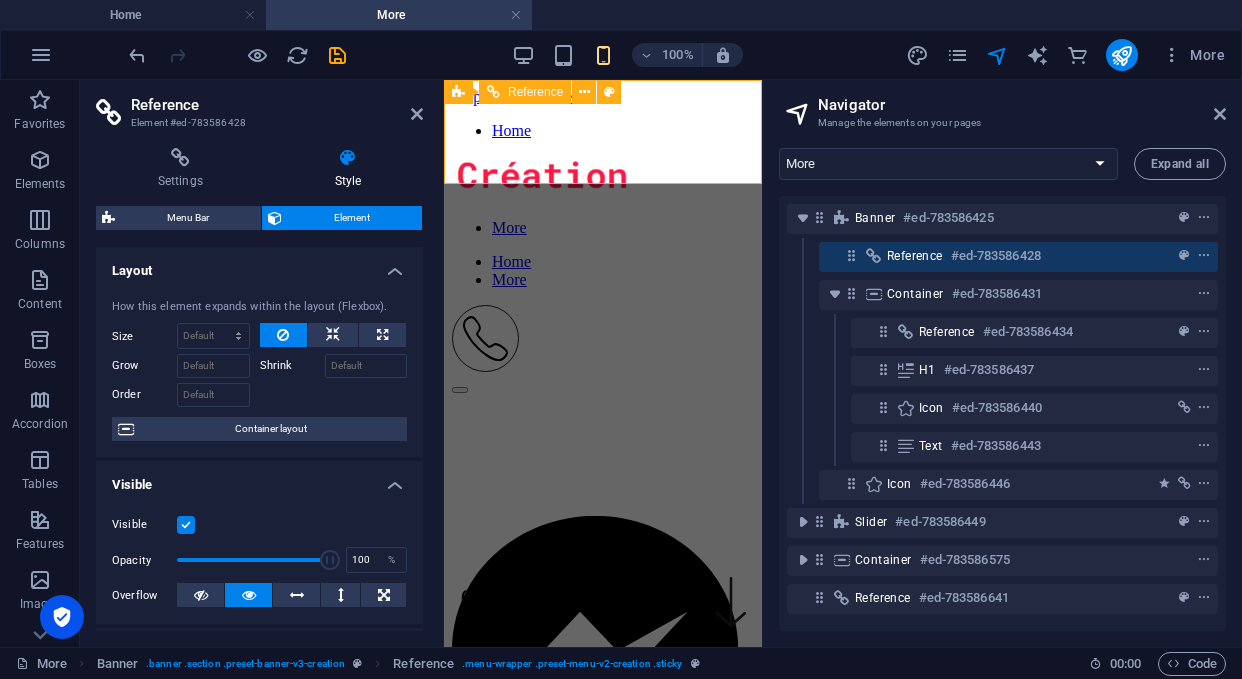 click at bounding box center (874, 256) 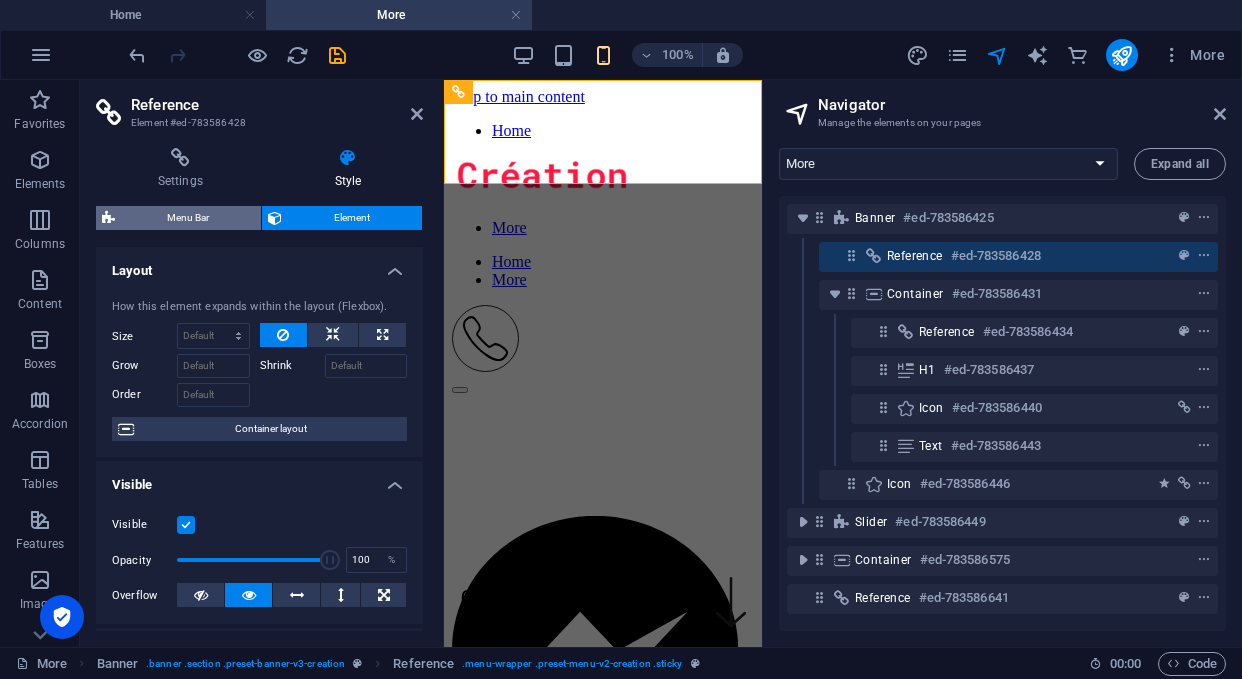 click on "Menu Bar" at bounding box center (188, 218) 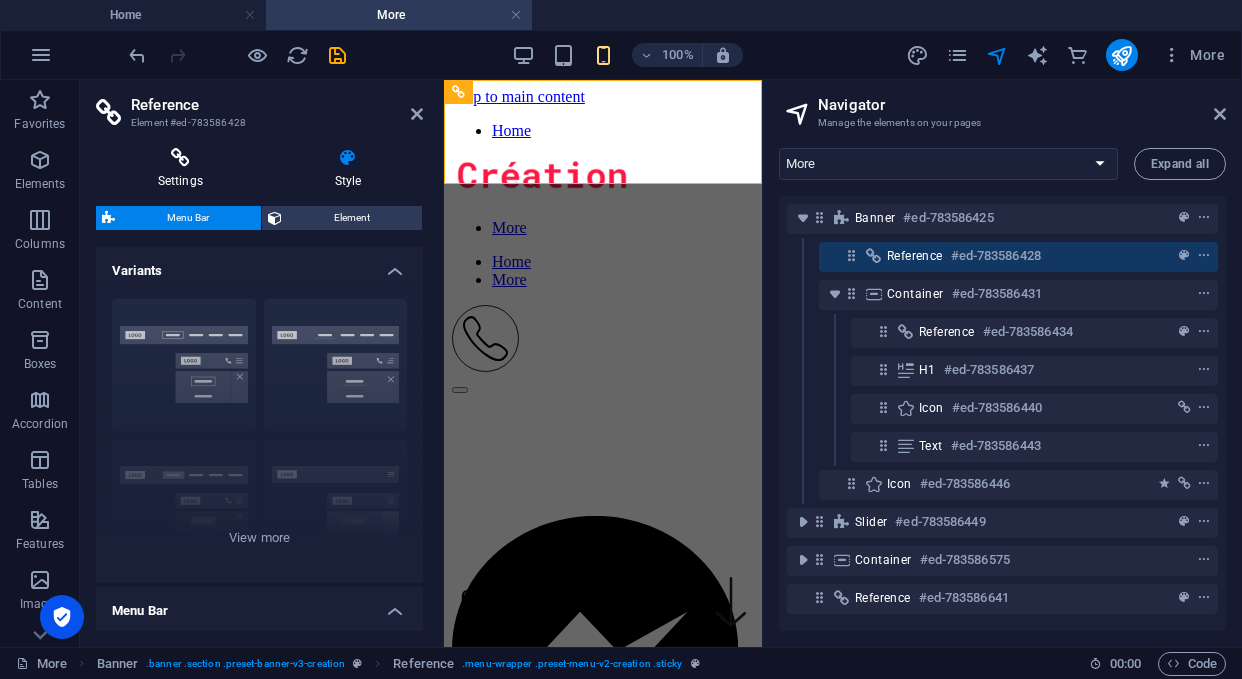click at bounding box center (180, 158) 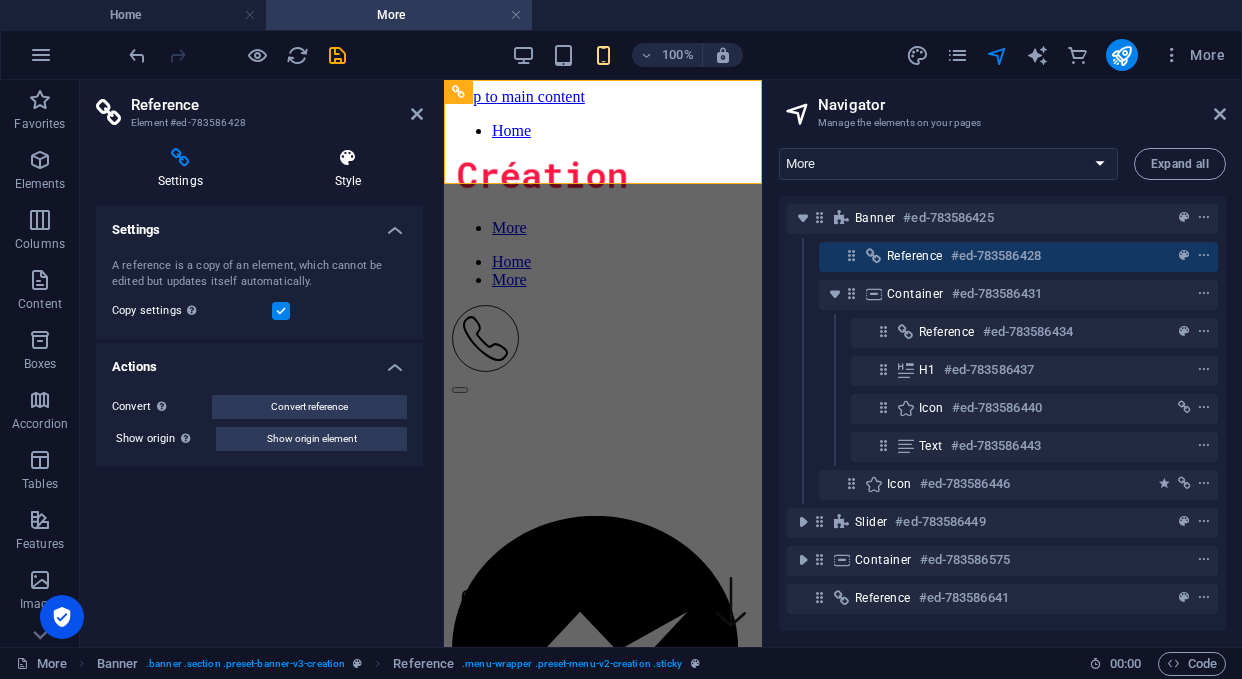 click on "Style" at bounding box center (348, 169) 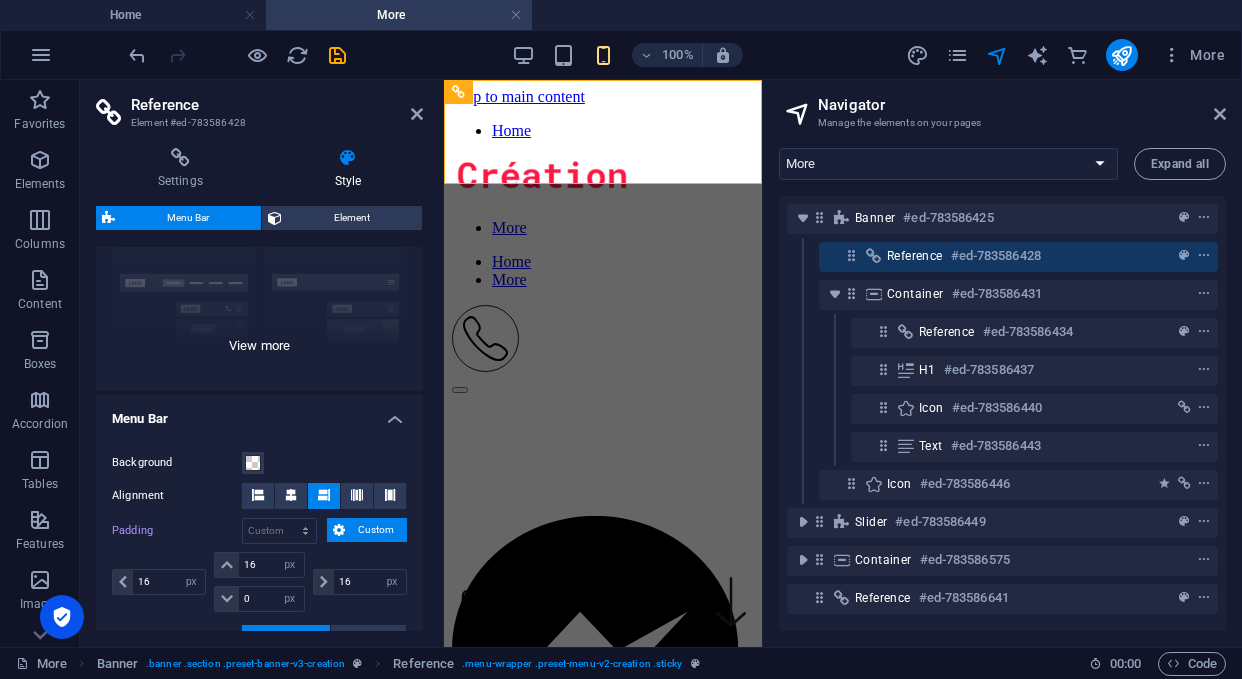 scroll, scrollTop: 205, scrollLeft: 0, axis: vertical 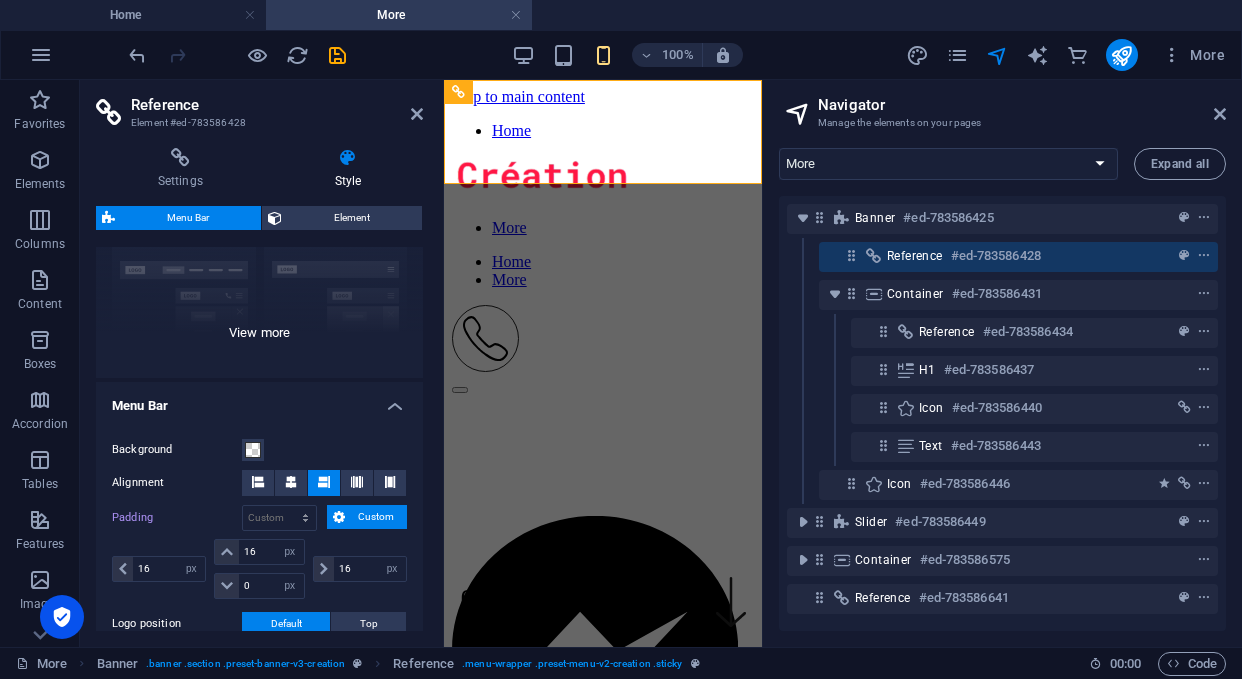 click on "Border Centered Default Fixed Loki Trigger Wide XXL" at bounding box center [259, 228] 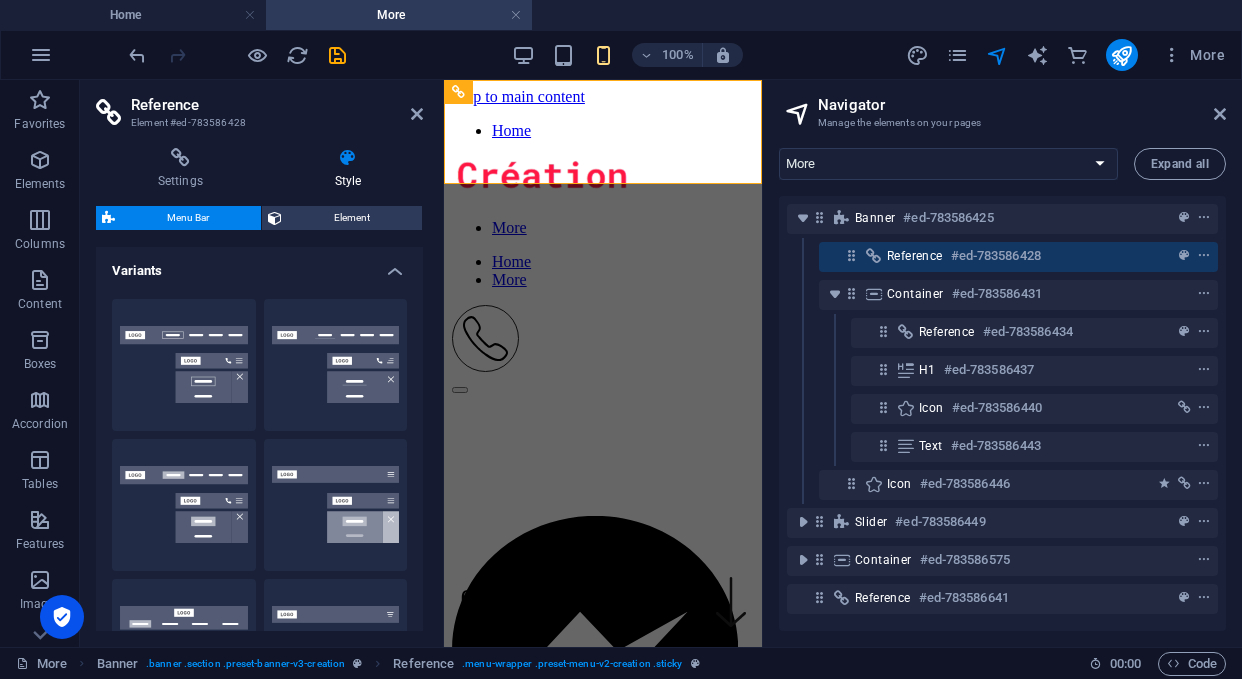 scroll, scrollTop: 0, scrollLeft: 0, axis: both 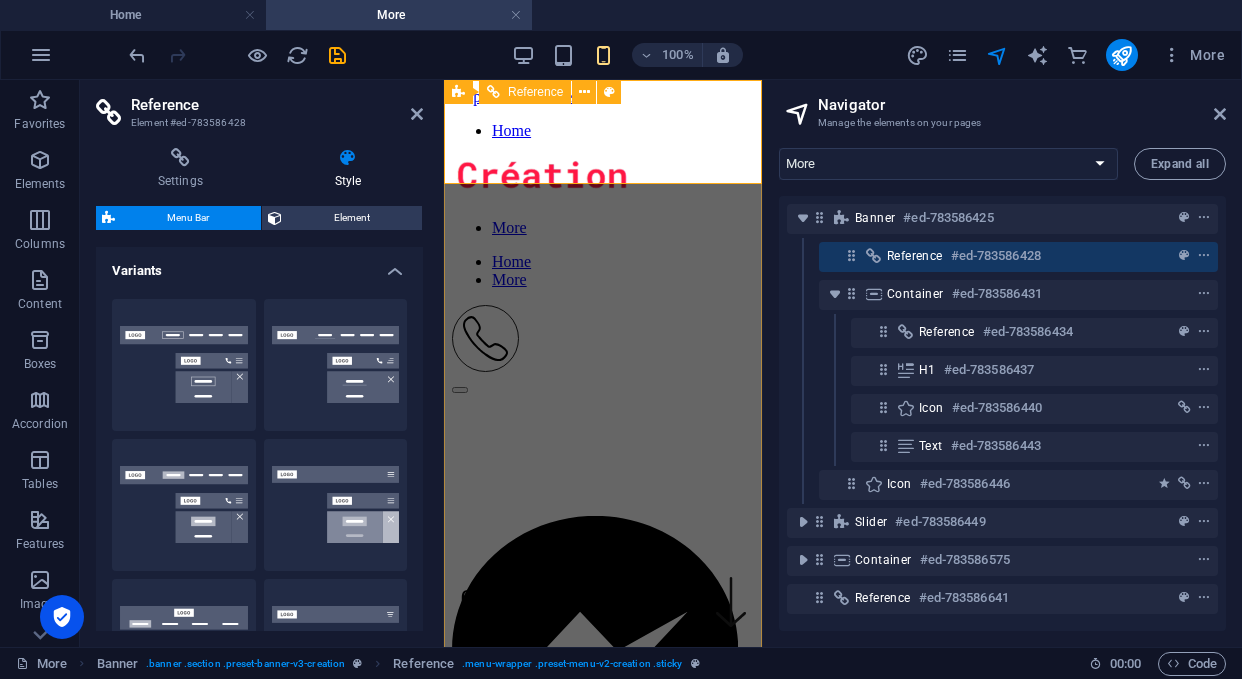 click at bounding box center [603, 179] 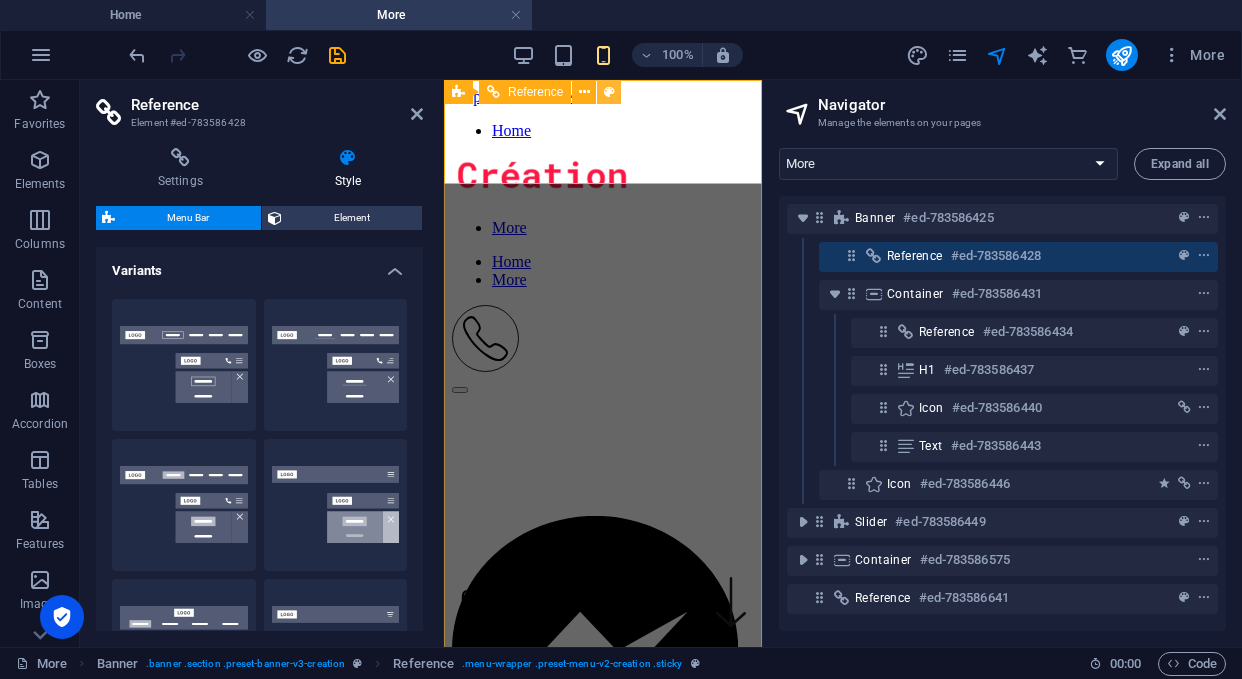 click at bounding box center (609, 92) 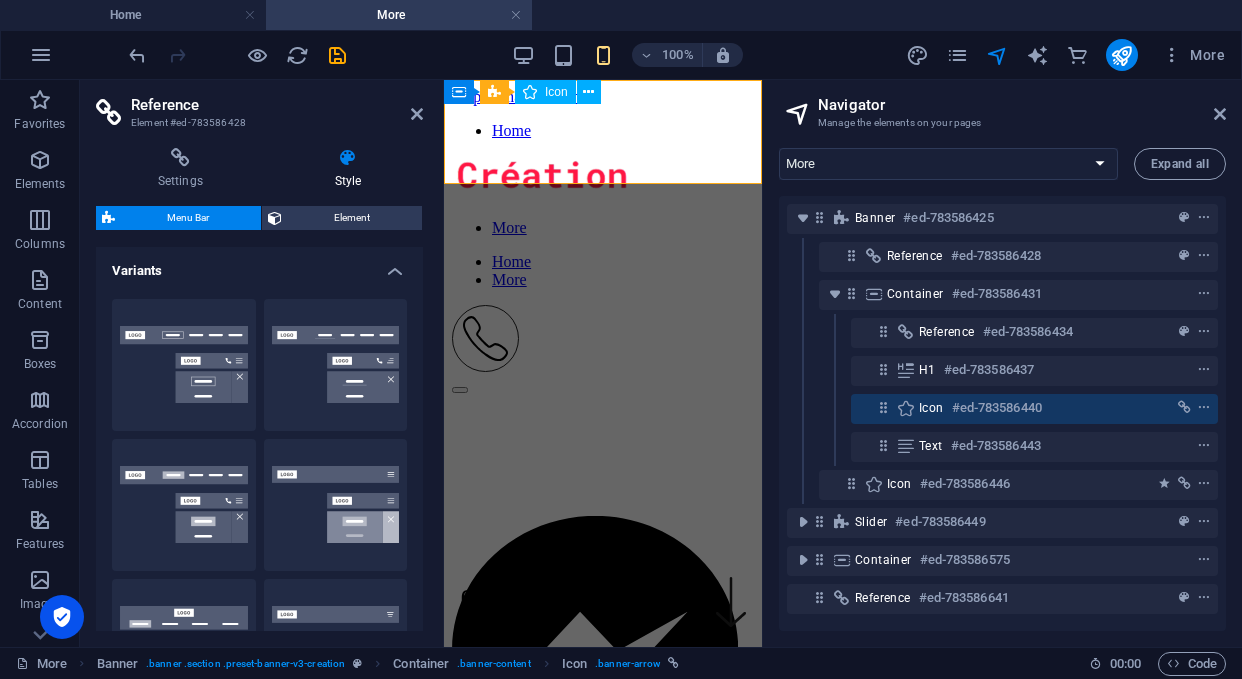 click at bounding box center [883, 407] 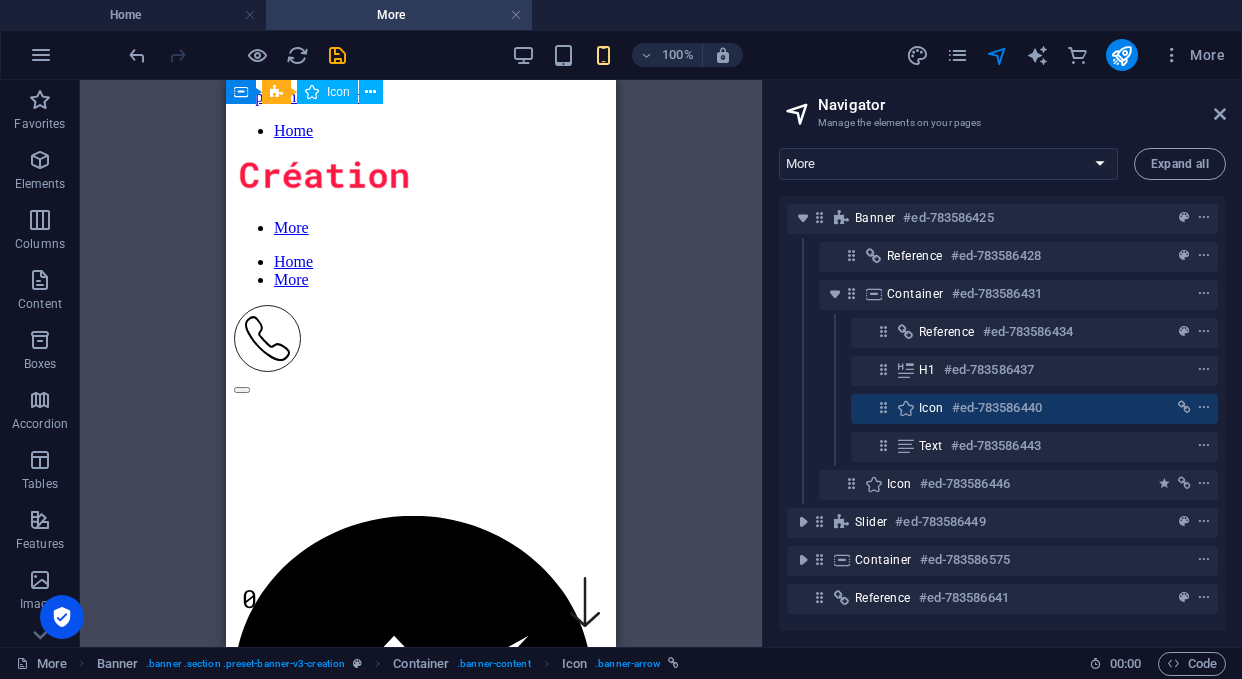 click at bounding box center (883, 407) 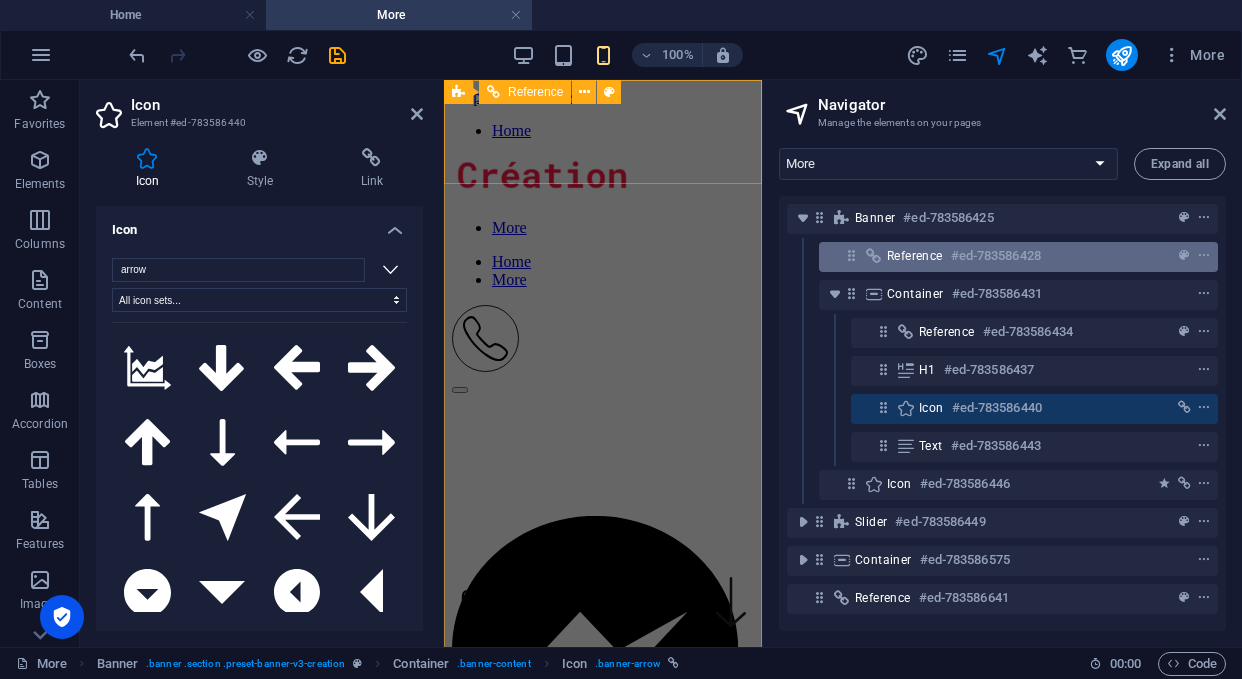 click on "Reference" at bounding box center [915, 256] 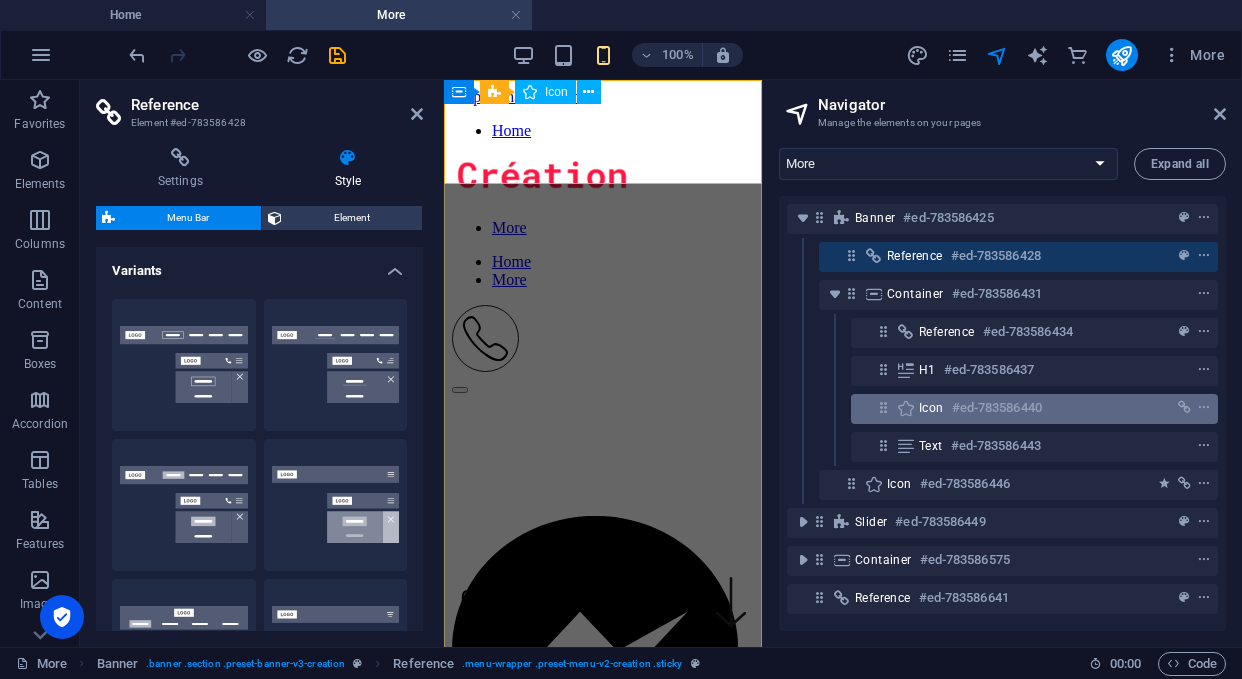 click on "Icon" at bounding box center [931, 408] 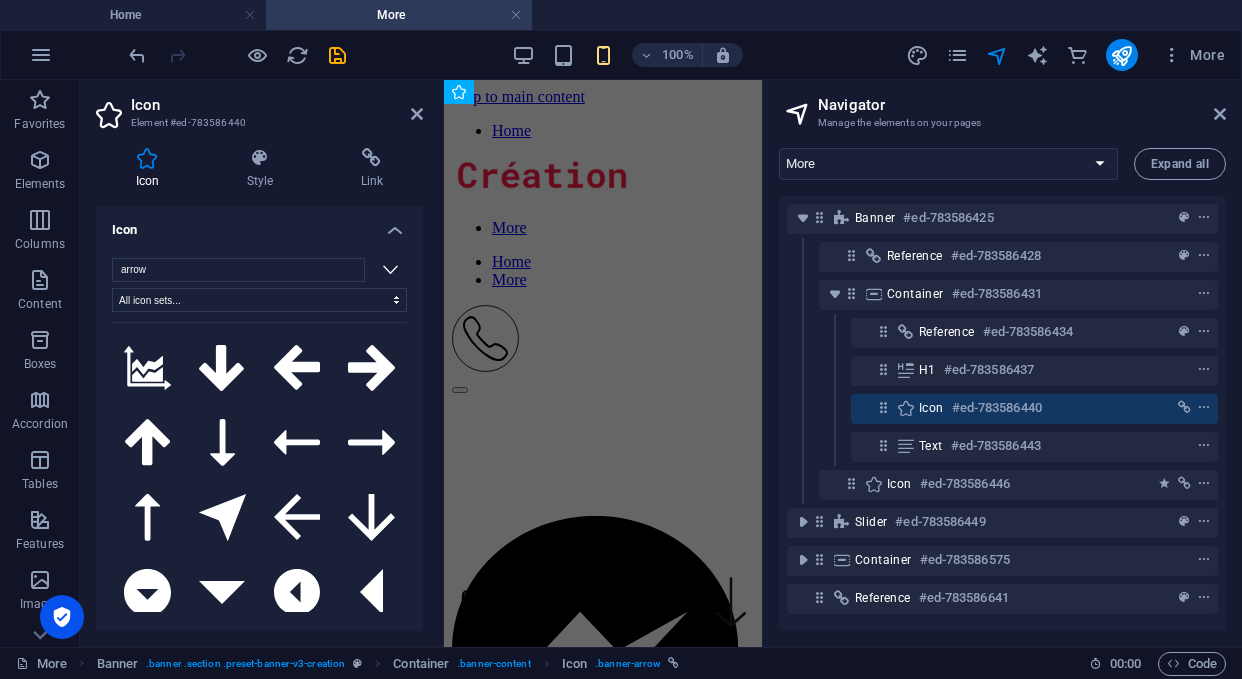 scroll, scrollTop: 0, scrollLeft: 0, axis: both 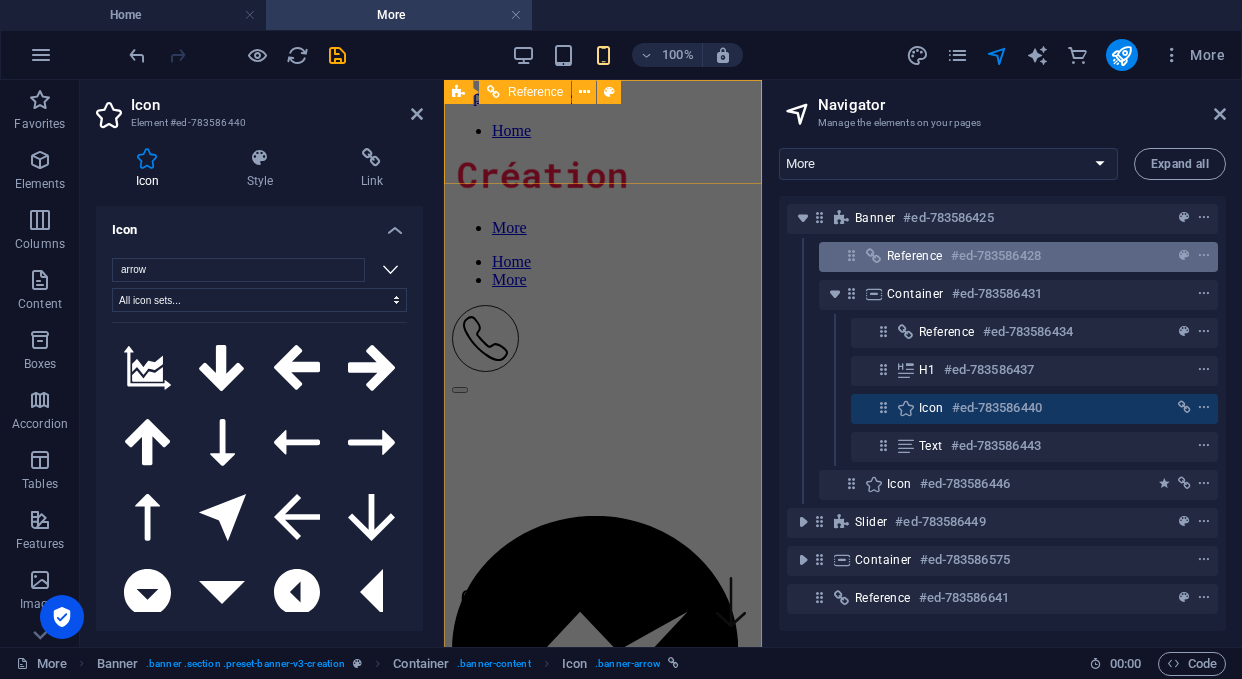 click at bounding box center (851, 255) 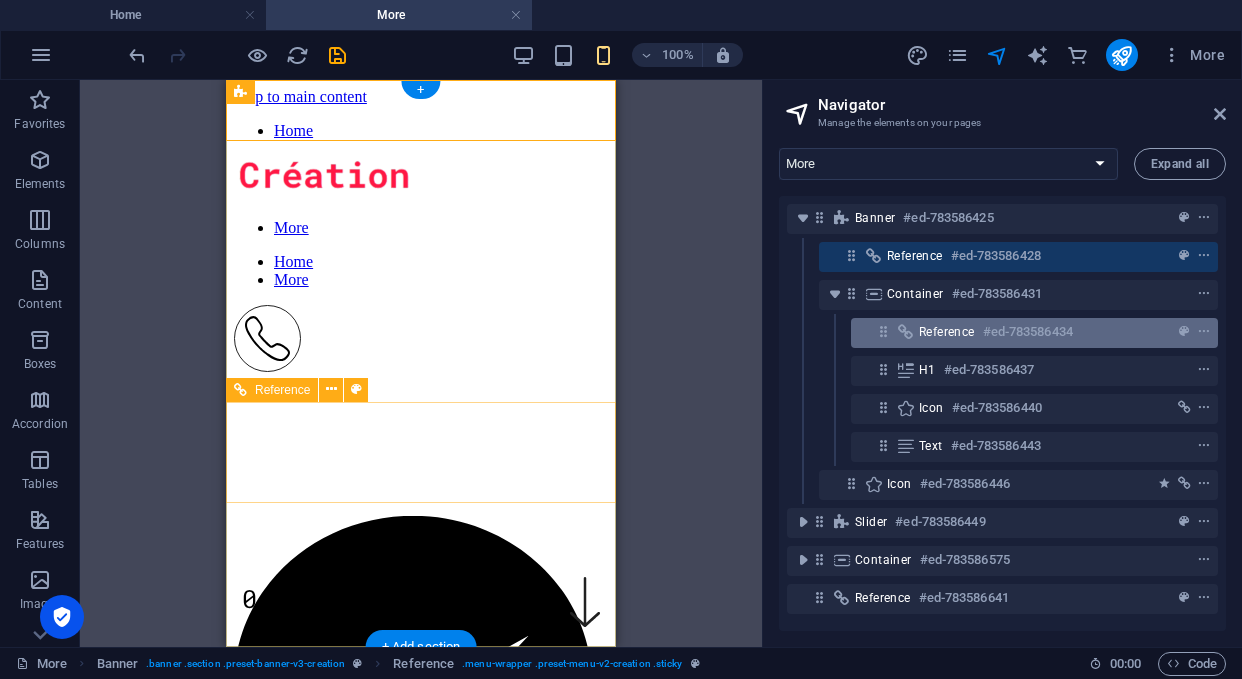 click on "Reference" at bounding box center (947, 332) 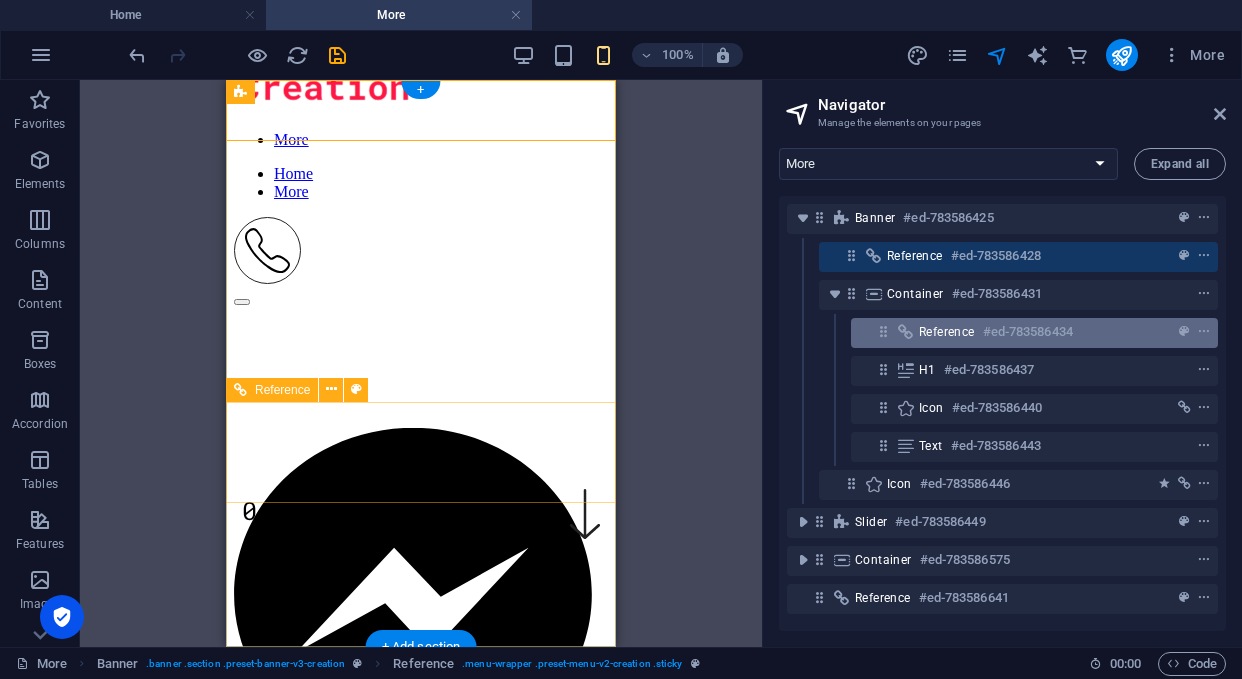 click on "Reference" at bounding box center (947, 332) 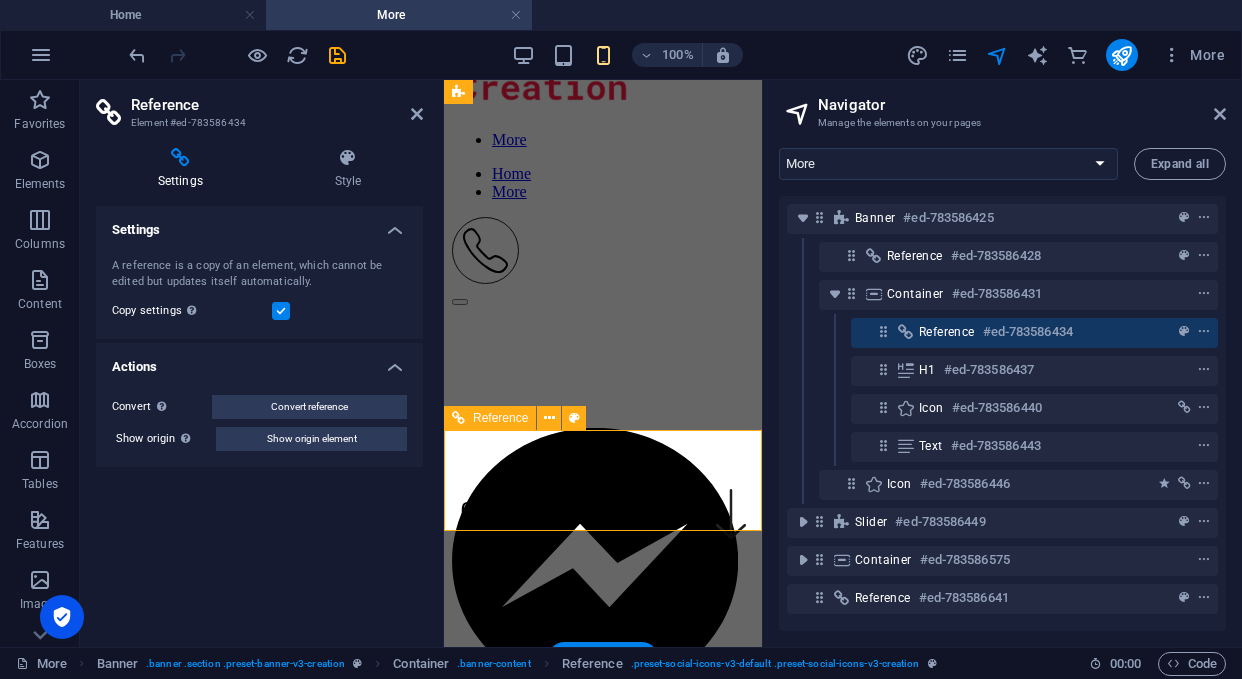click on "Reference #ed-783586434" at bounding box center [1034, 333] 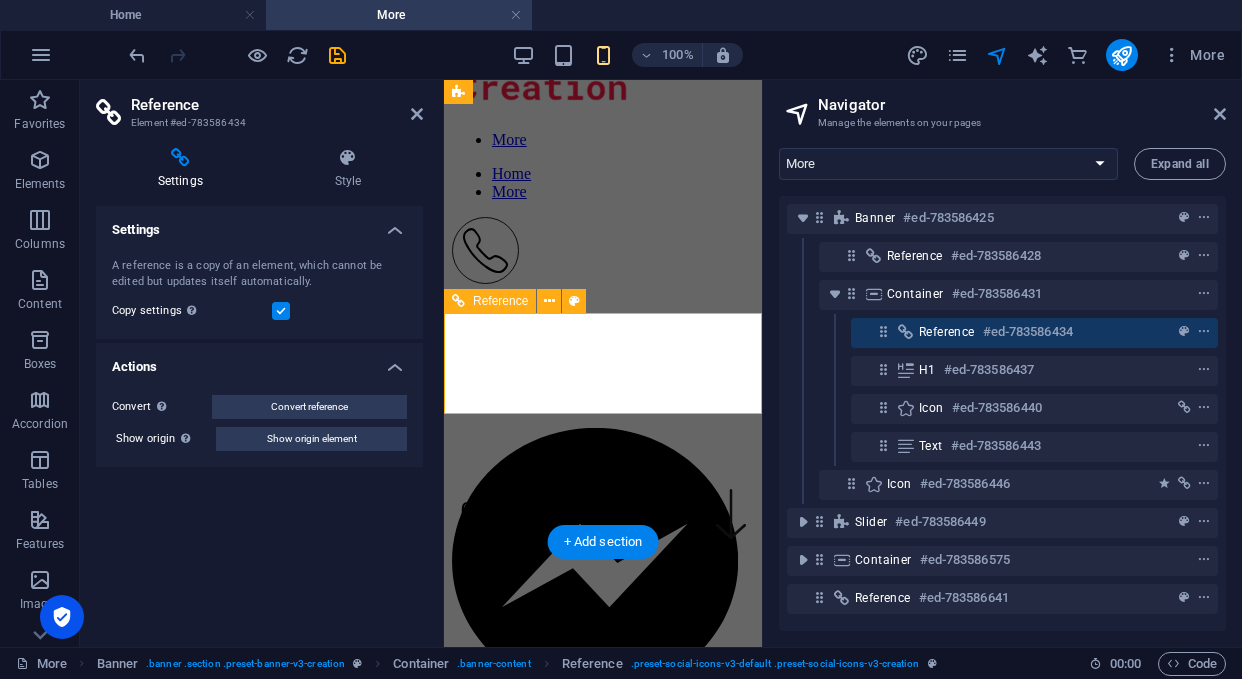 scroll, scrollTop: 205, scrollLeft: 0, axis: vertical 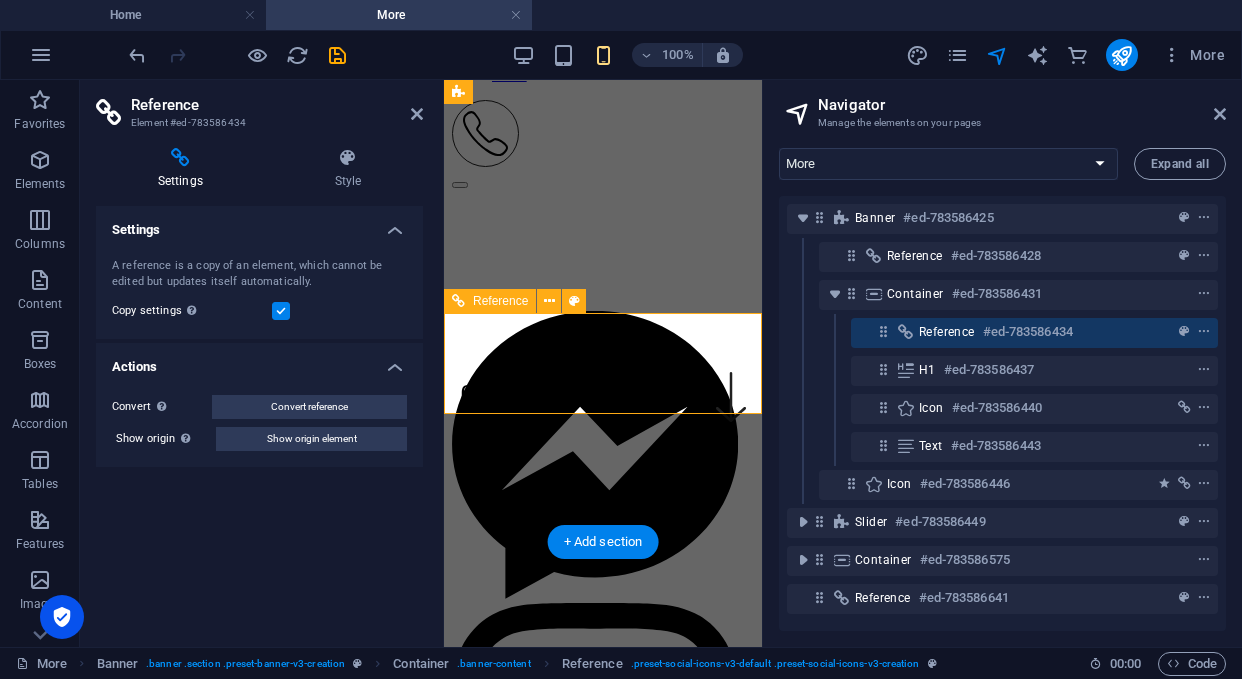 click on "Reference #ed-783586434" at bounding box center [1034, 333] 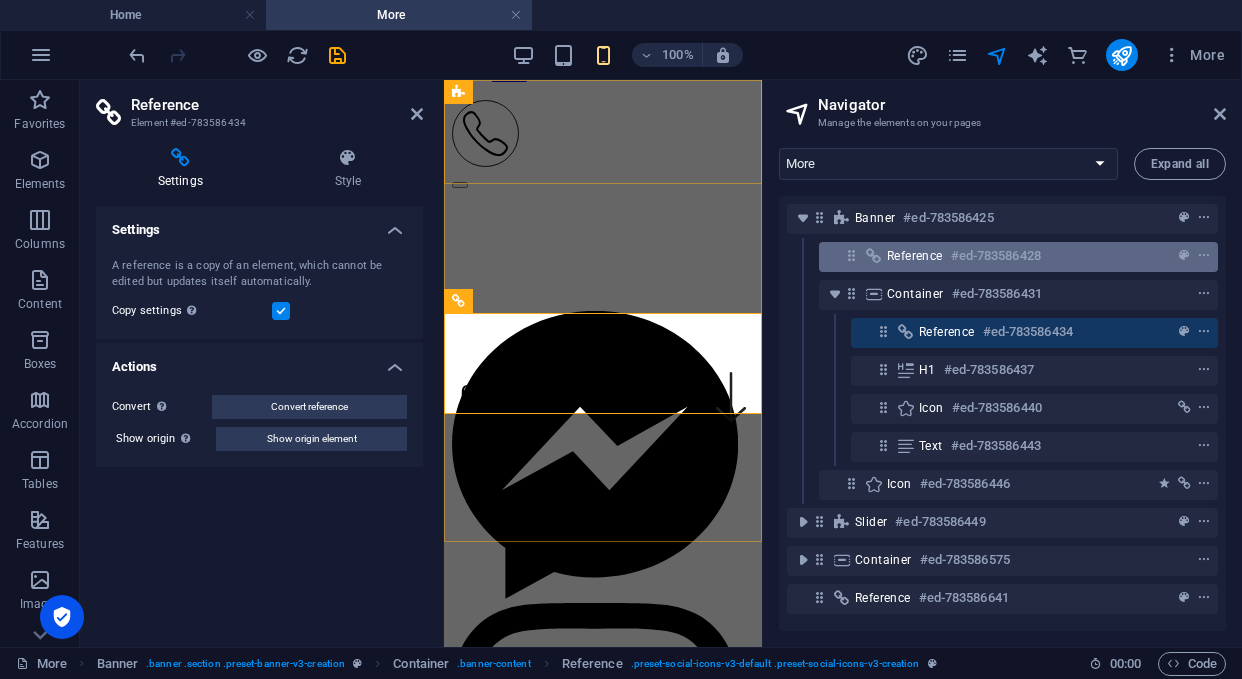 click at bounding box center (851, 255) 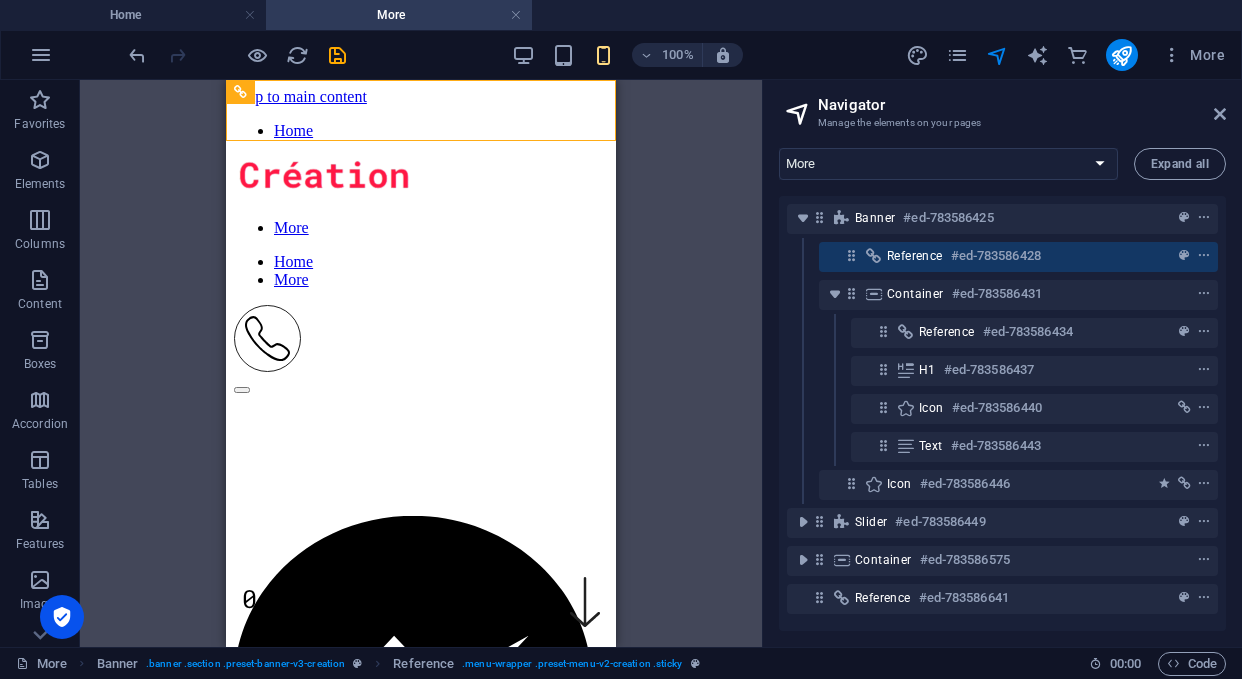 scroll, scrollTop: 7, scrollLeft: 0, axis: vertical 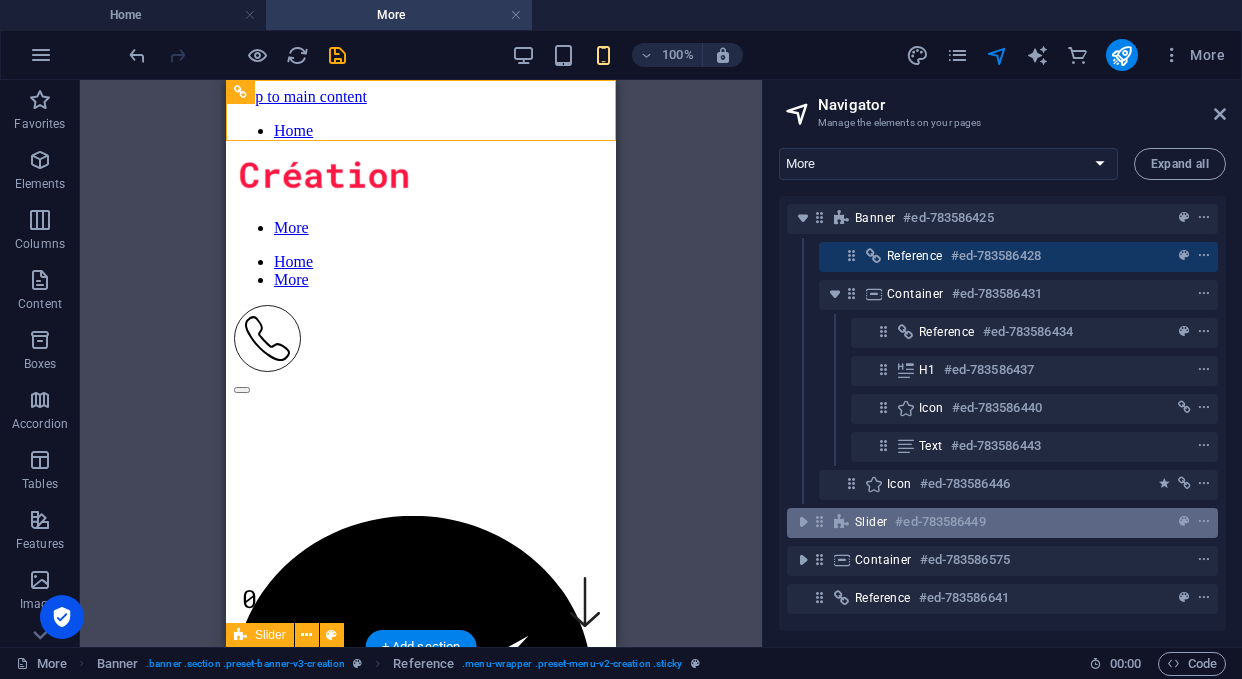 click at bounding box center [819, 521] 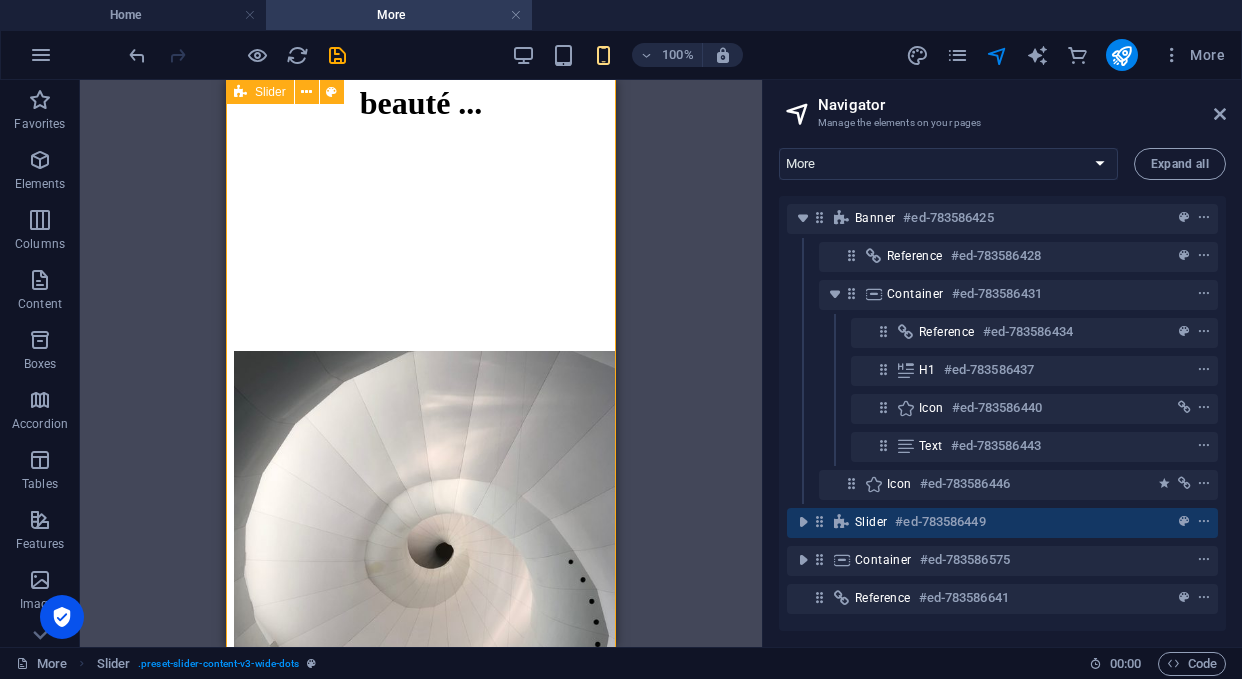 click at bounding box center (819, 521) 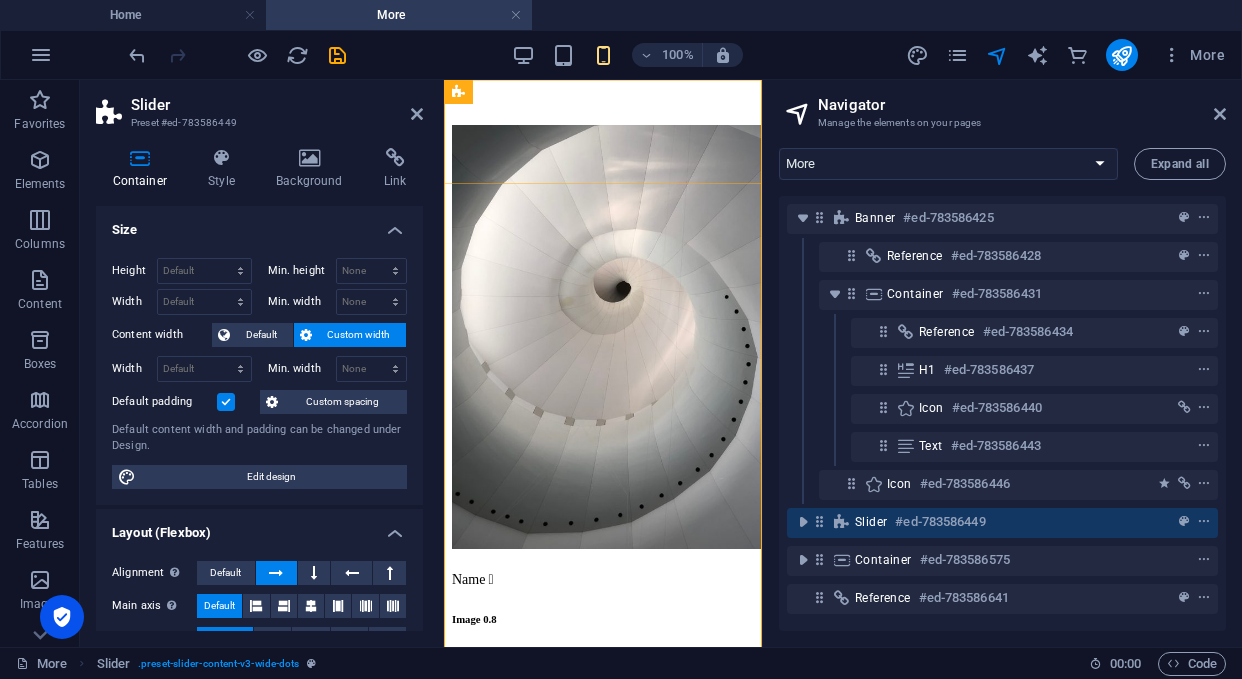 click at bounding box center (603, -1450) 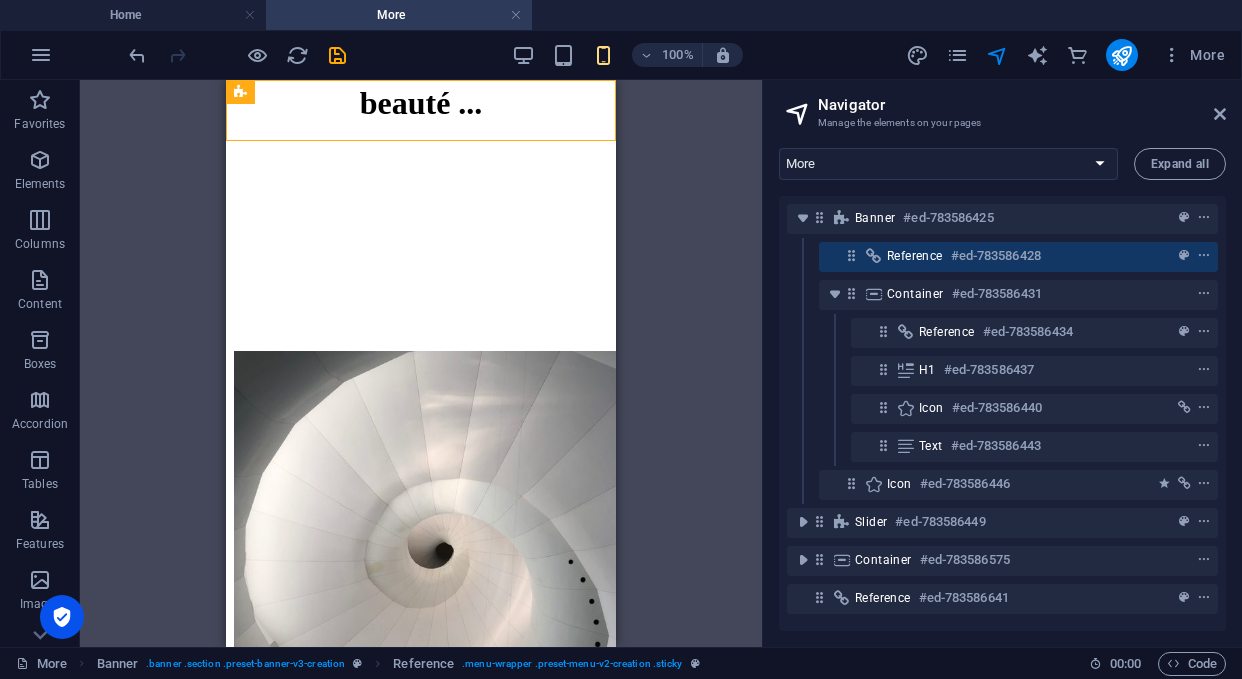 click at bounding box center (421, -1280) 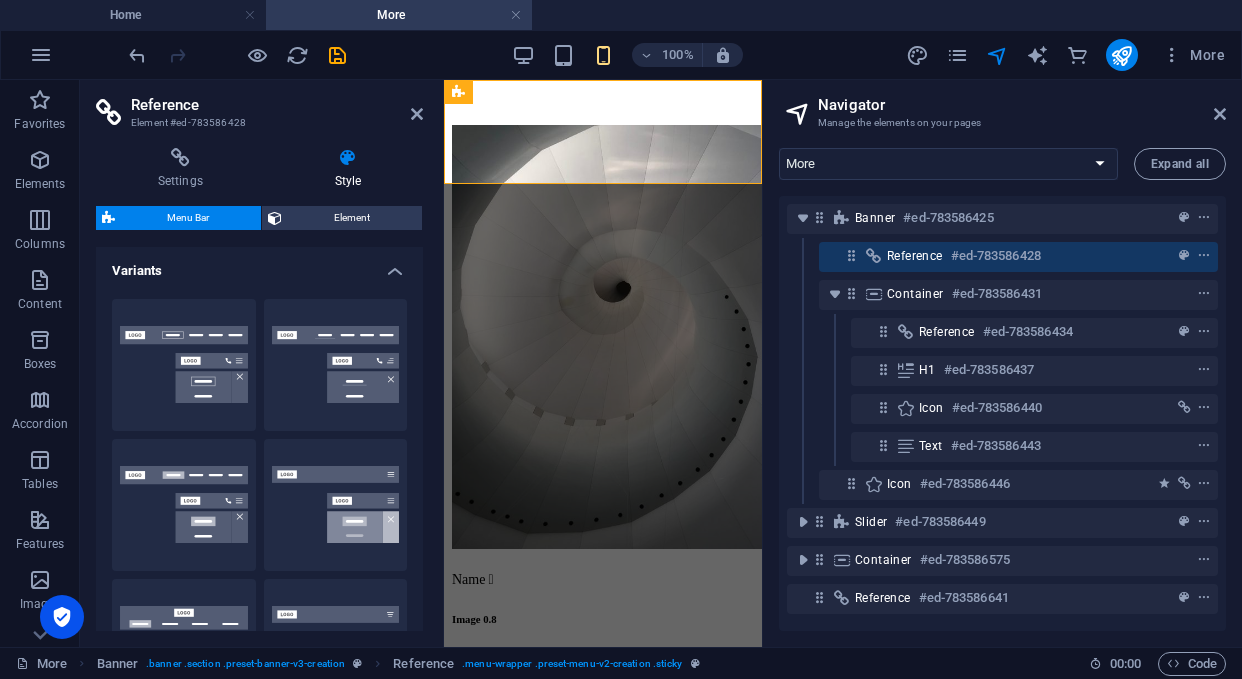 click at bounding box center [603, -1450] 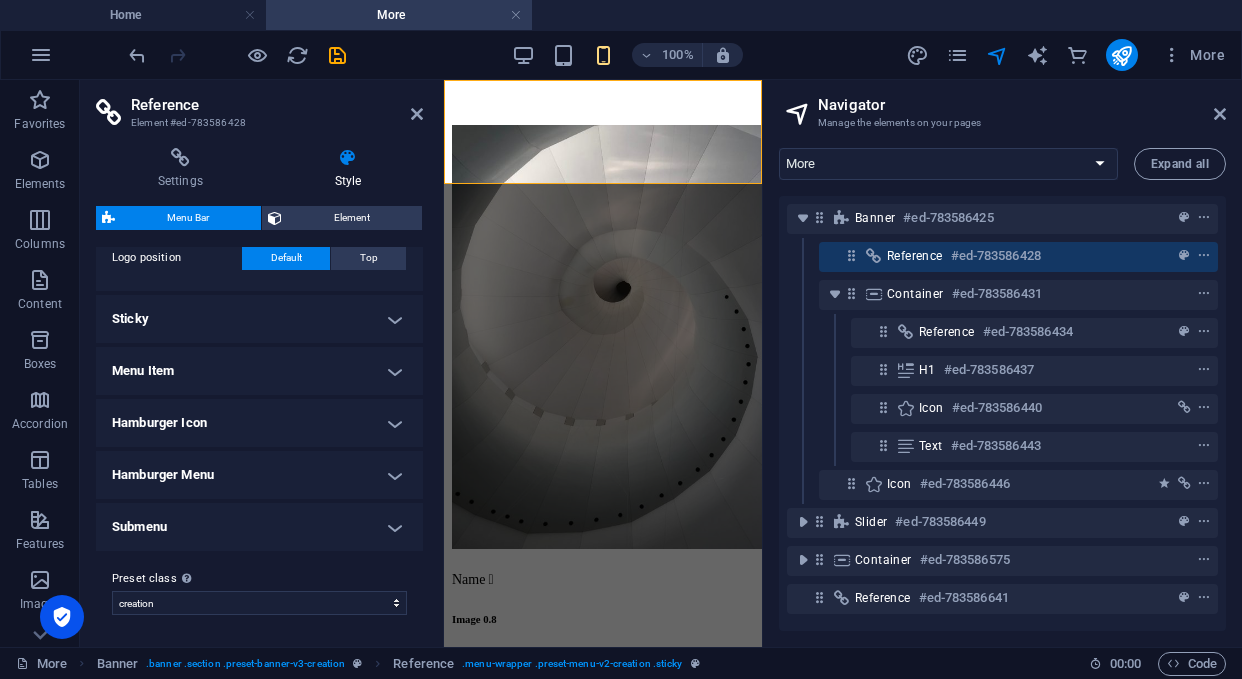 scroll, scrollTop: 854, scrollLeft: 0, axis: vertical 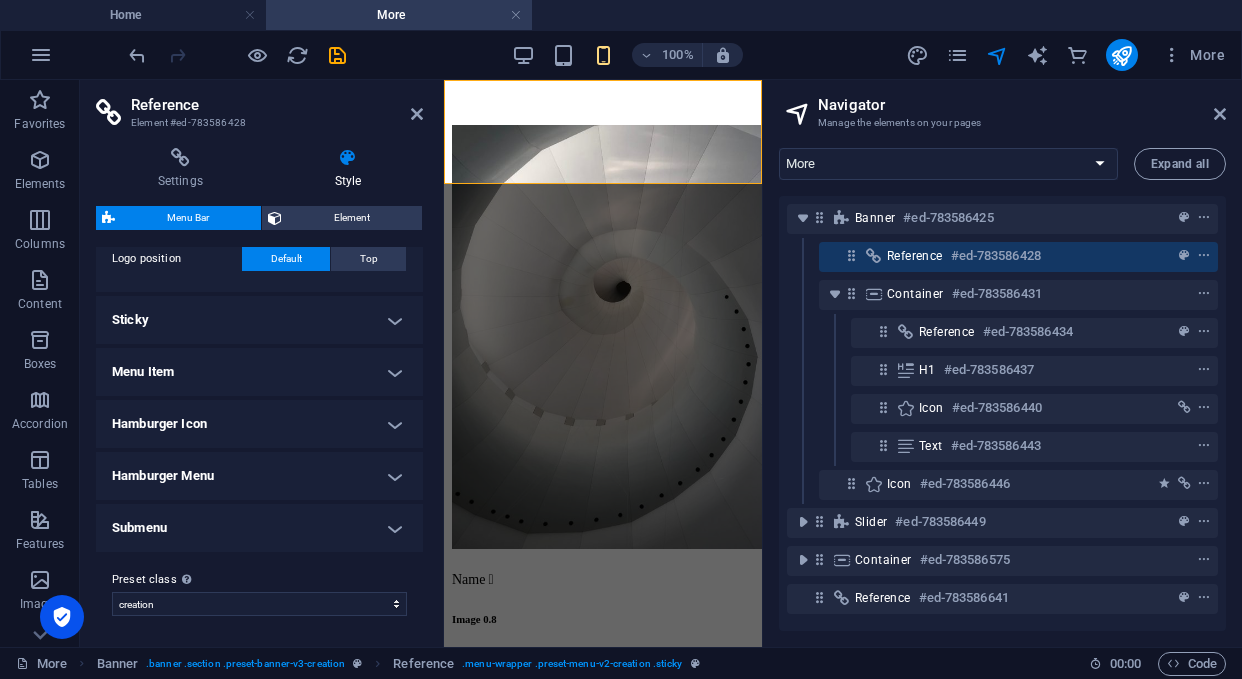 click on "Menu Item" at bounding box center [259, 372] 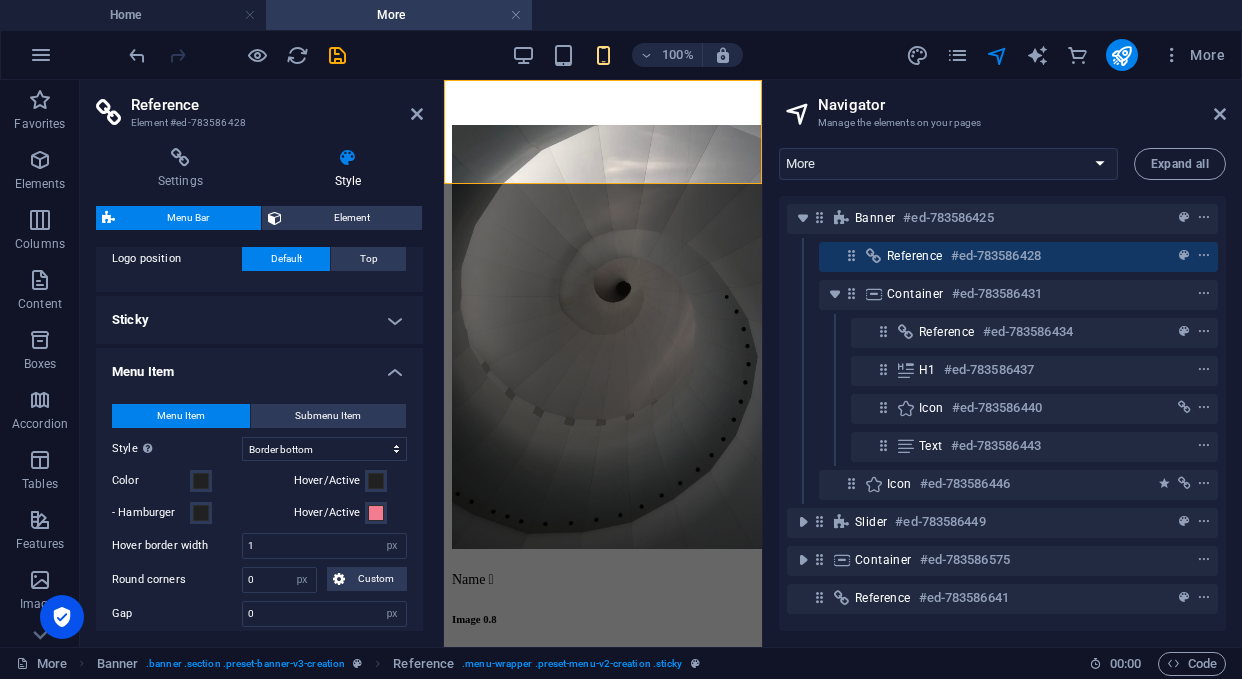 click on "Sticky" at bounding box center (259, 320) 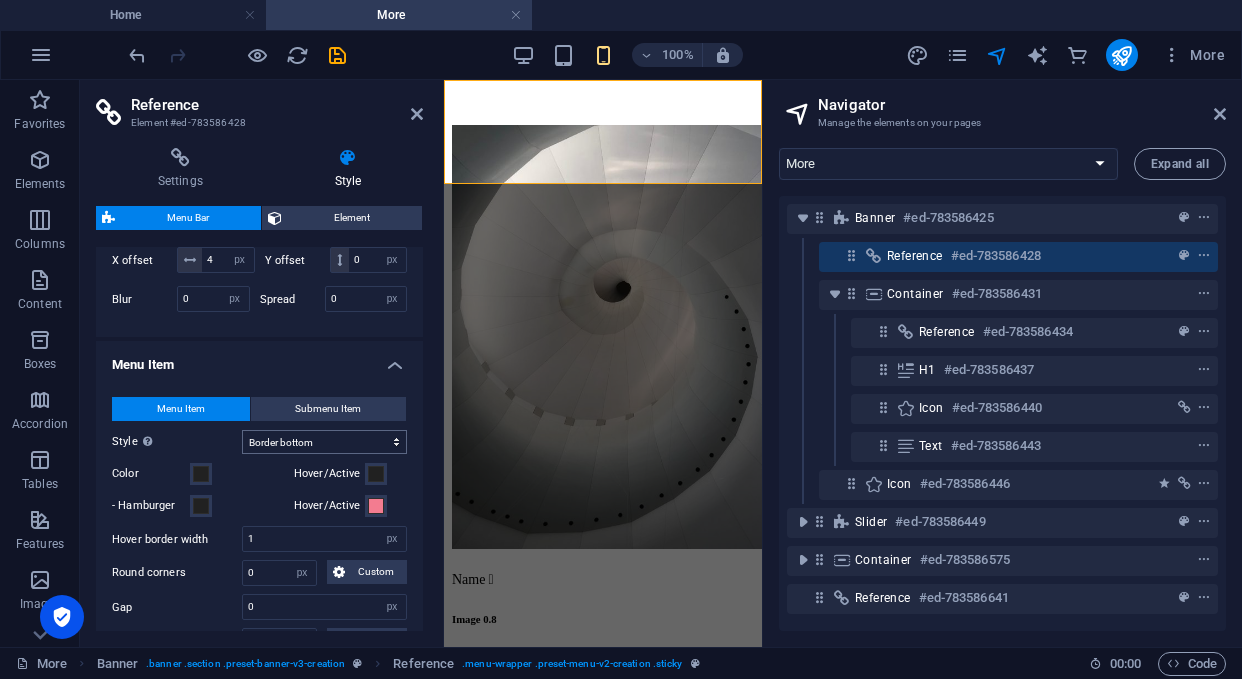 scroll, scrollTop: 1047, scrollLeft: 0, axis: vertical 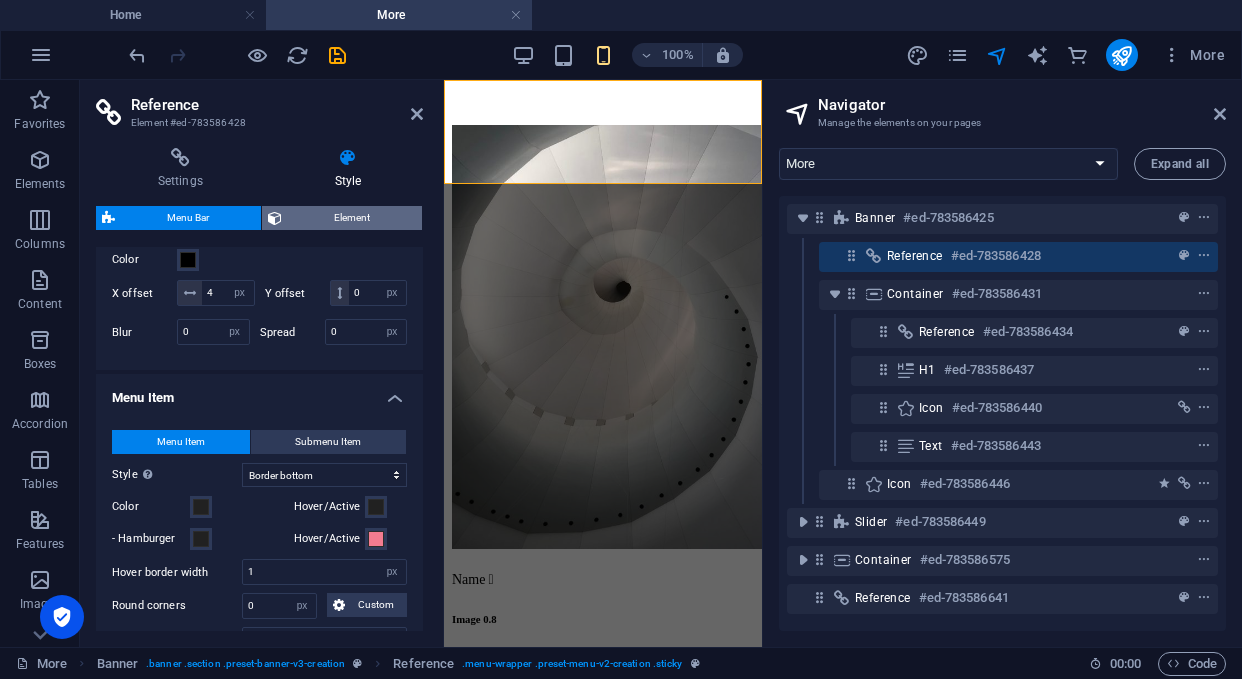 click on "Element" at bounding box center (352, 218) 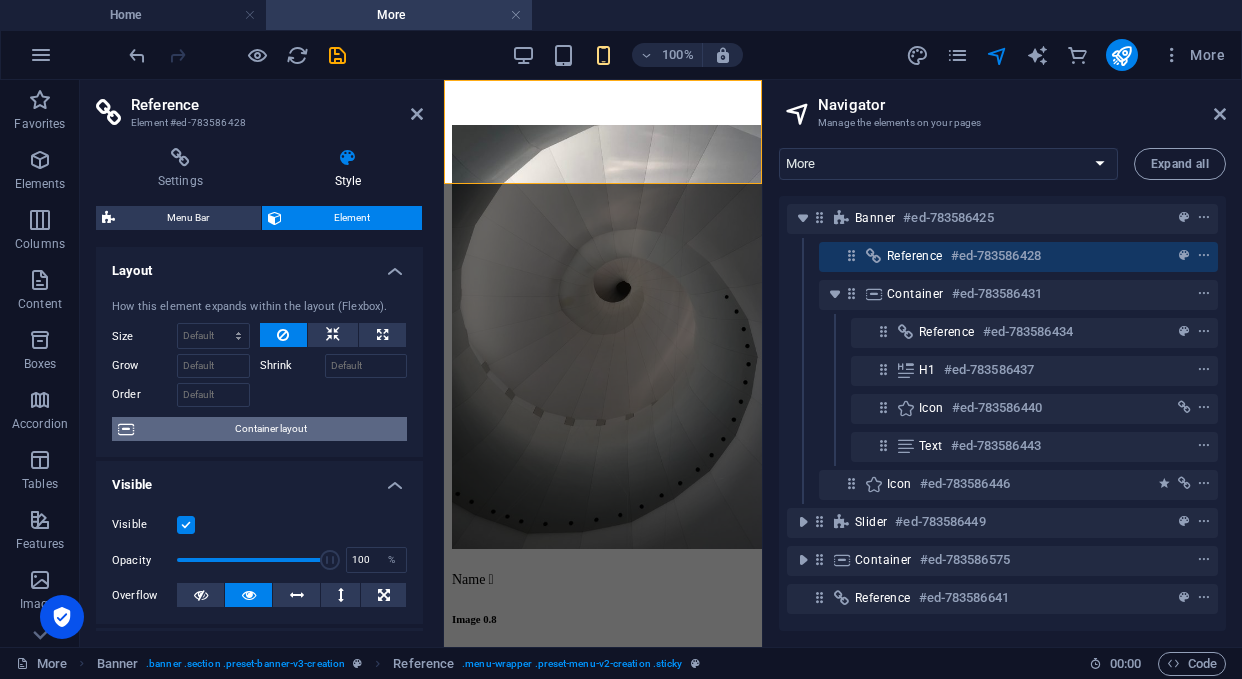 scroll, scrollTop: 0, scrollLeft: 0, axis: both 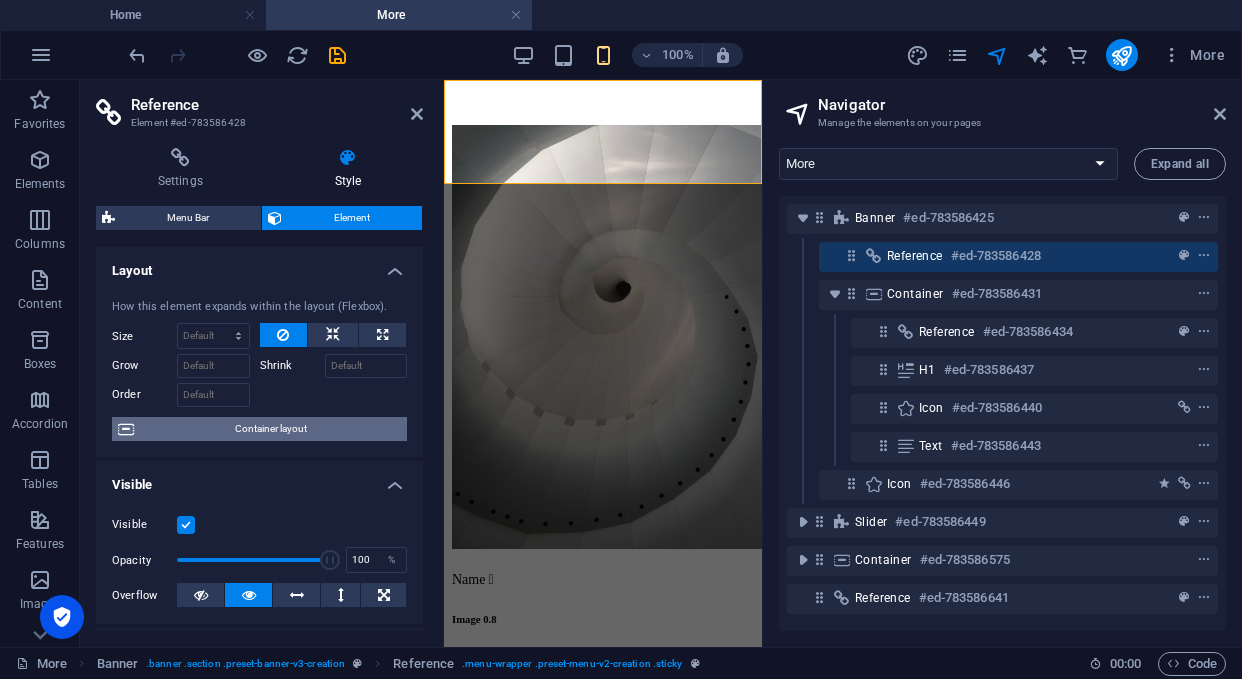 click on "Container layout" at bounding box center [270, 429] 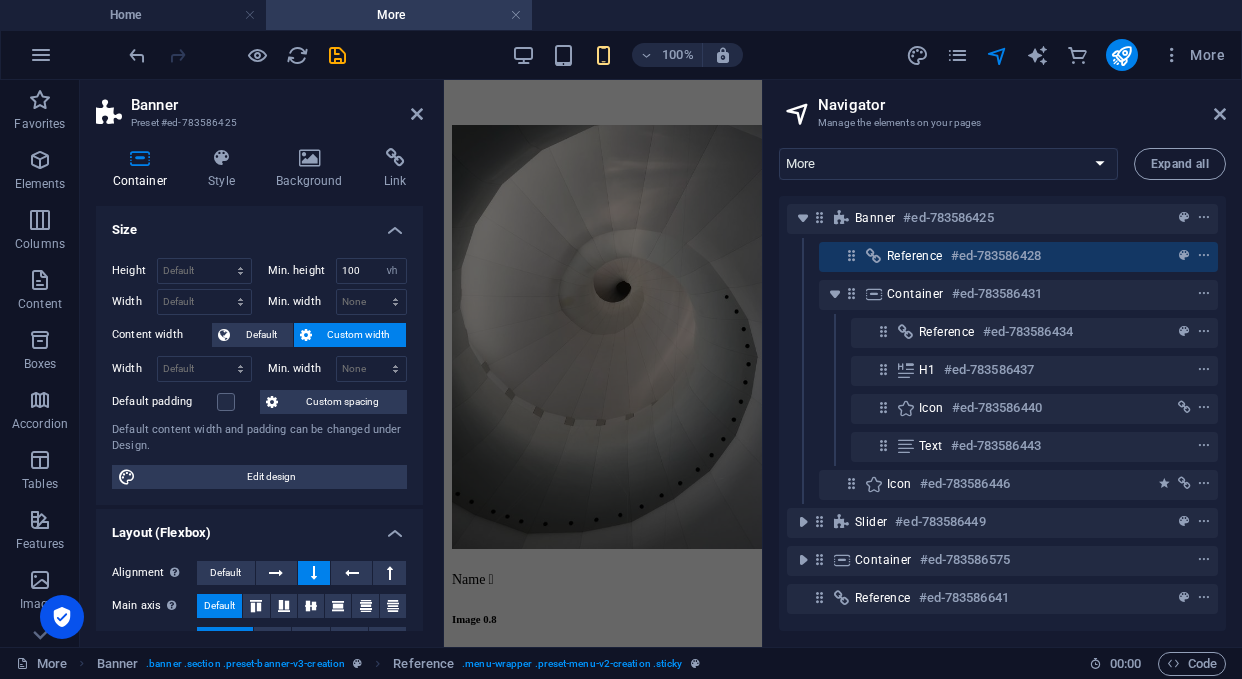 scroll, scrollTop: 50, scrollLeft: 0, axis: vertical 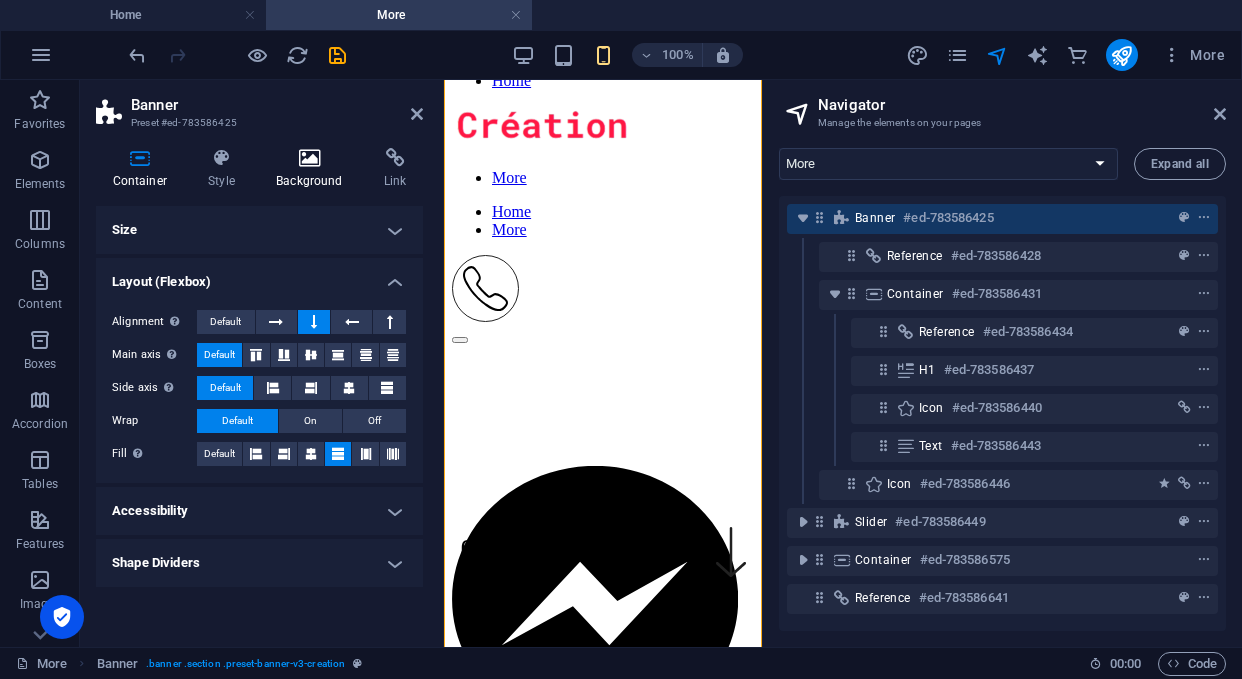 click at bounding box center (310, 158) 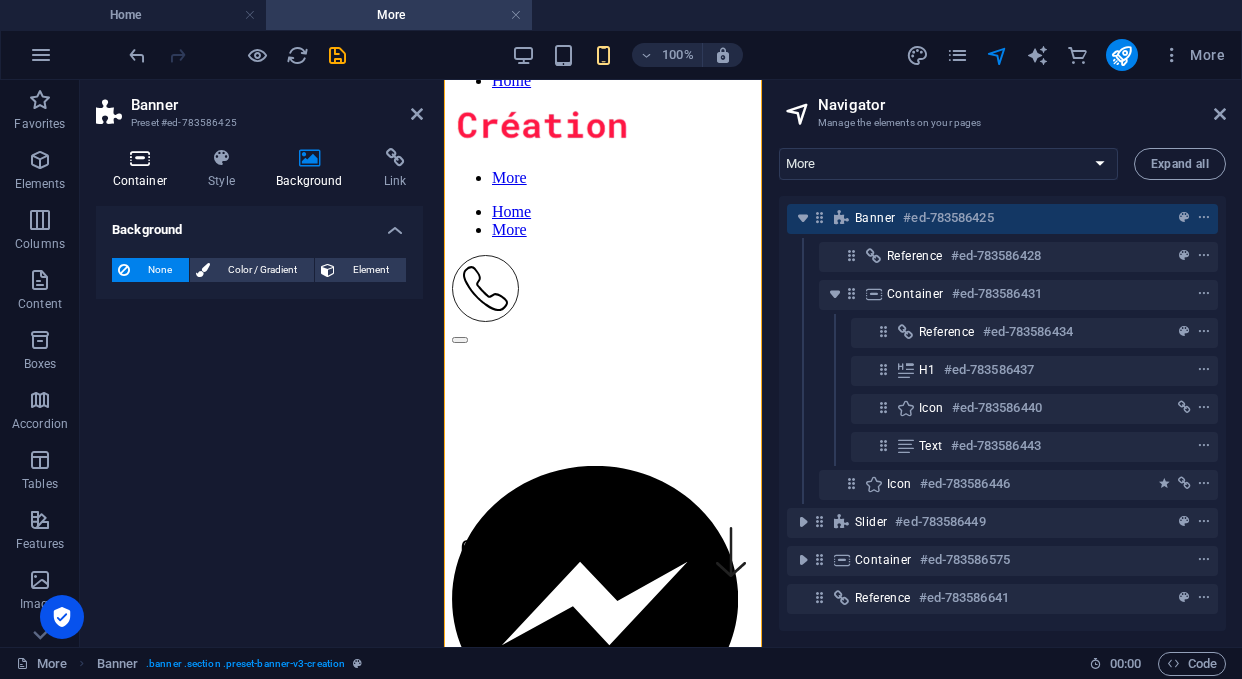 click on "Container" at bounding box center (144, 169) 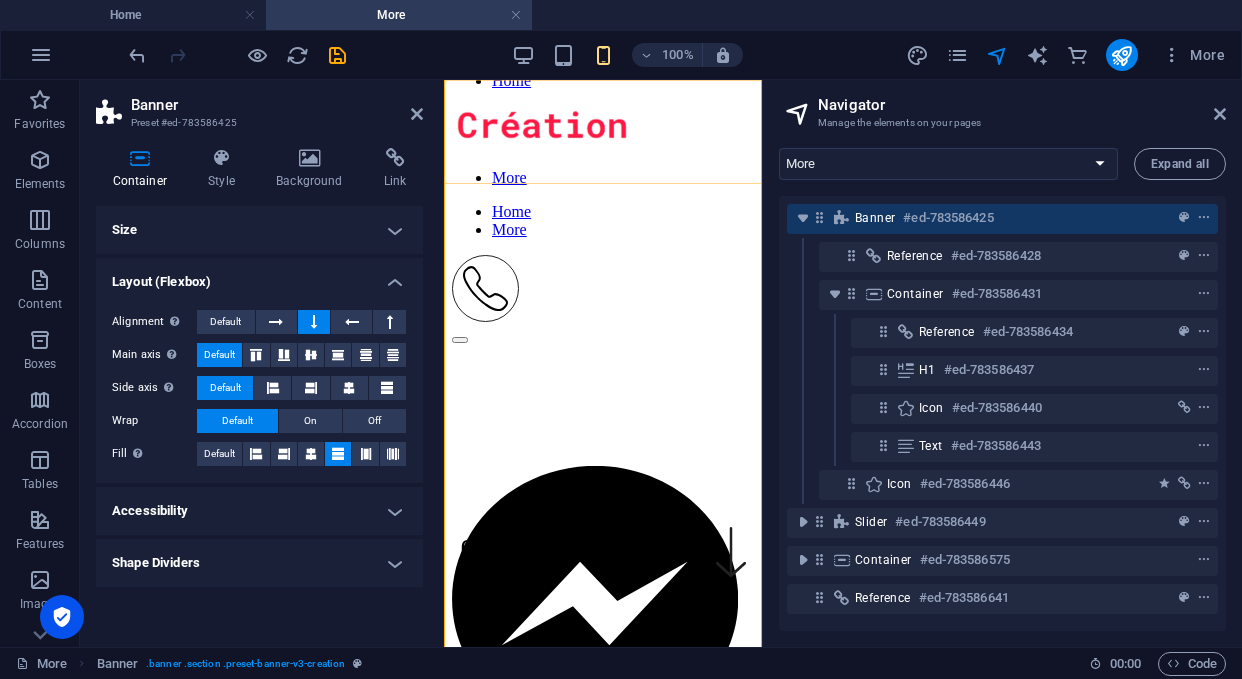 click at bounding box center [603, 129] 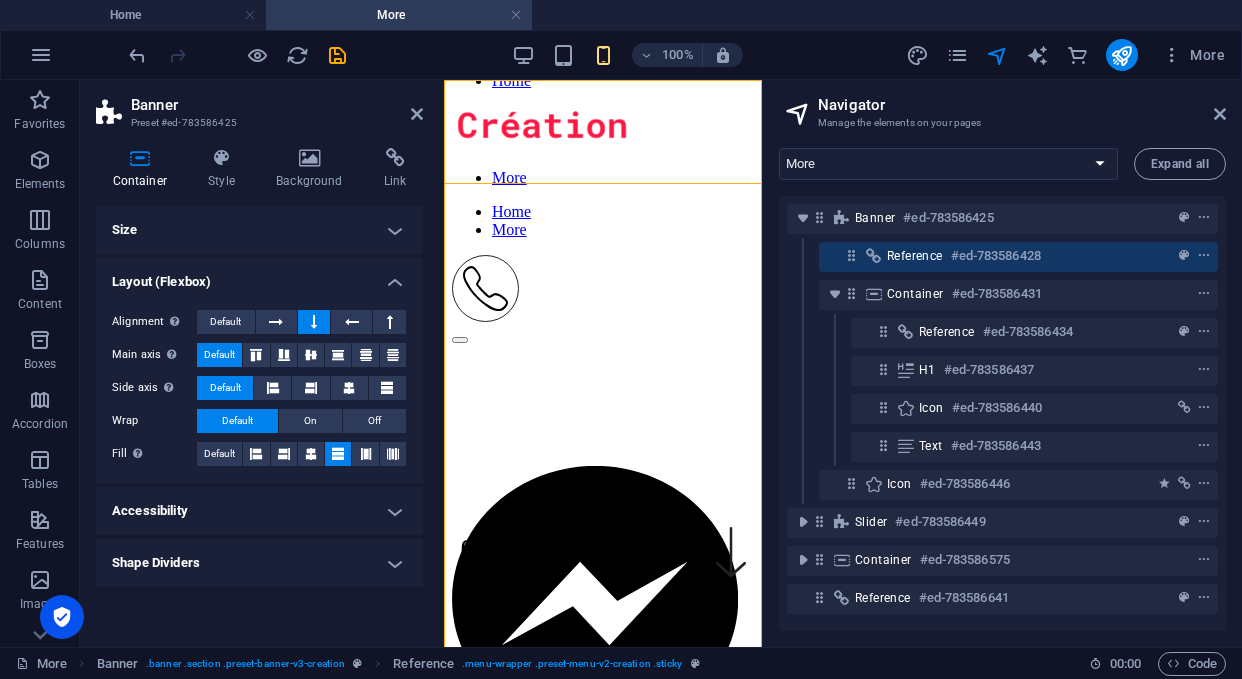 click at bounding box center (603, 129) 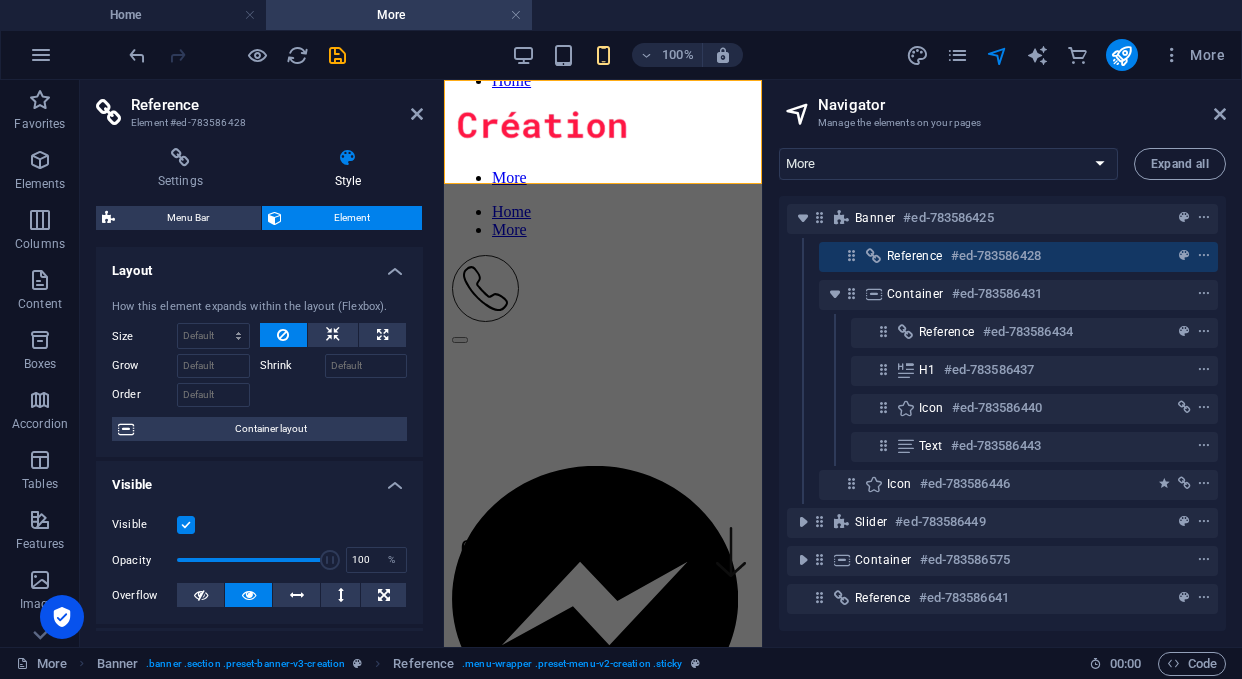 click at bounding box center (603, 129) 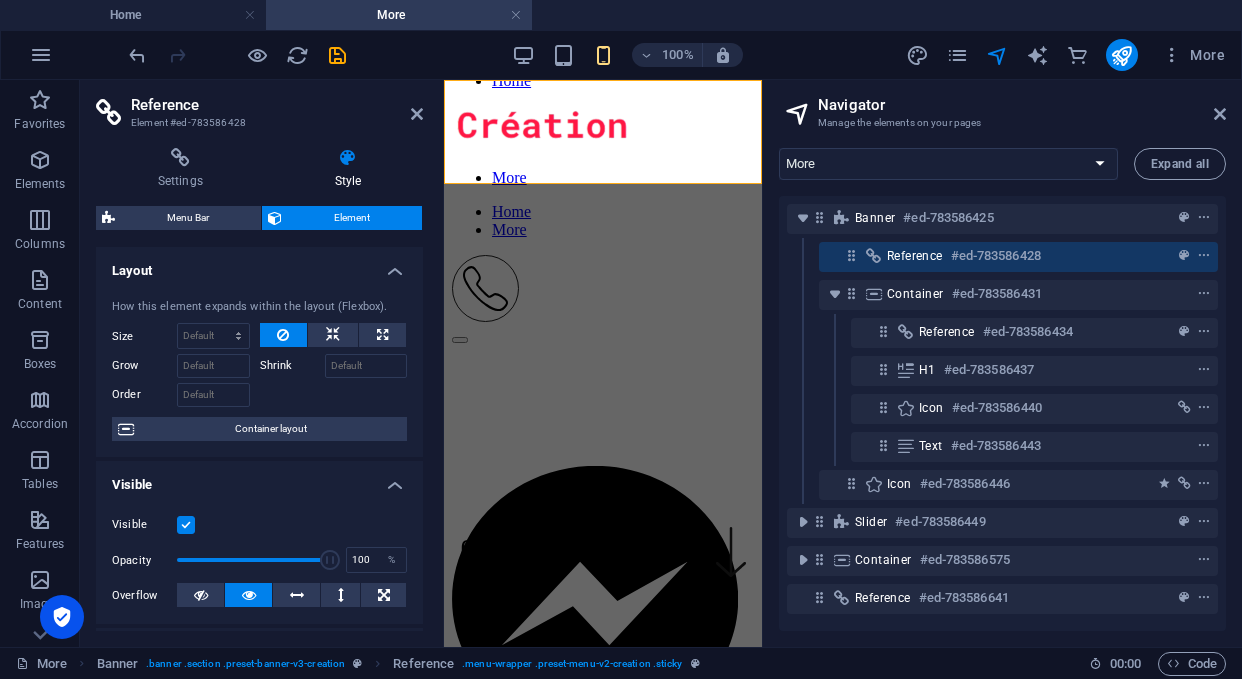 click at bounding box center [603, 129] 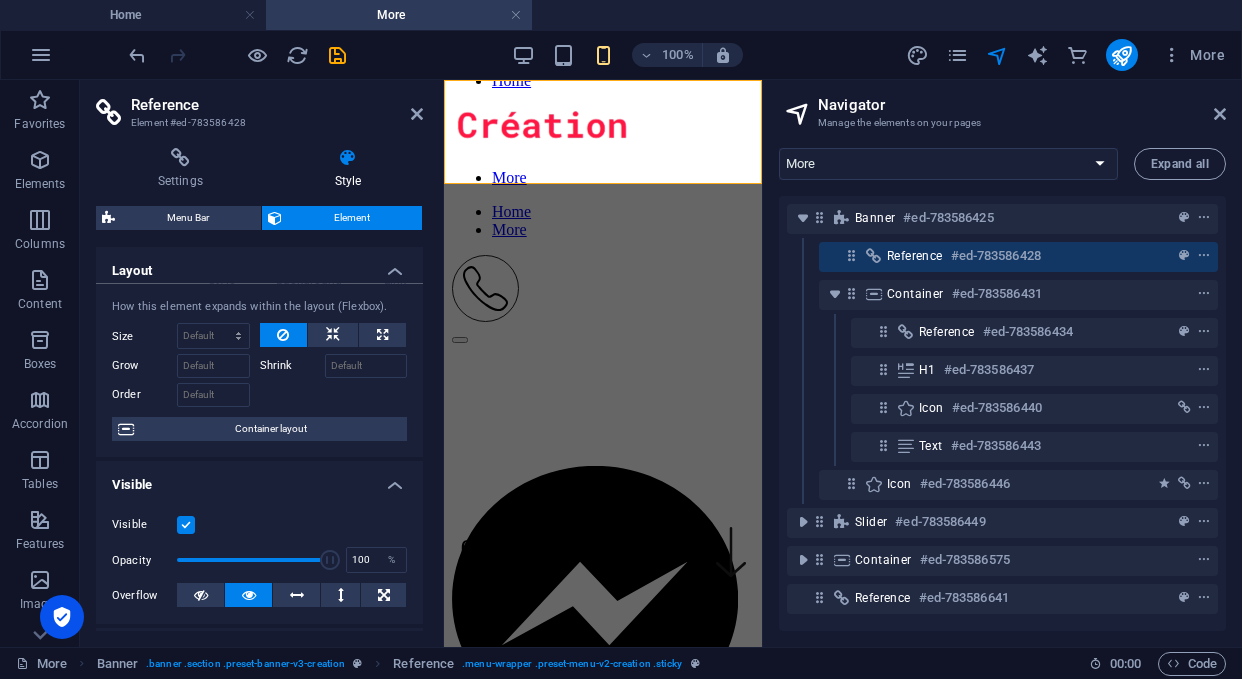 click at bounding box center [603, 129] 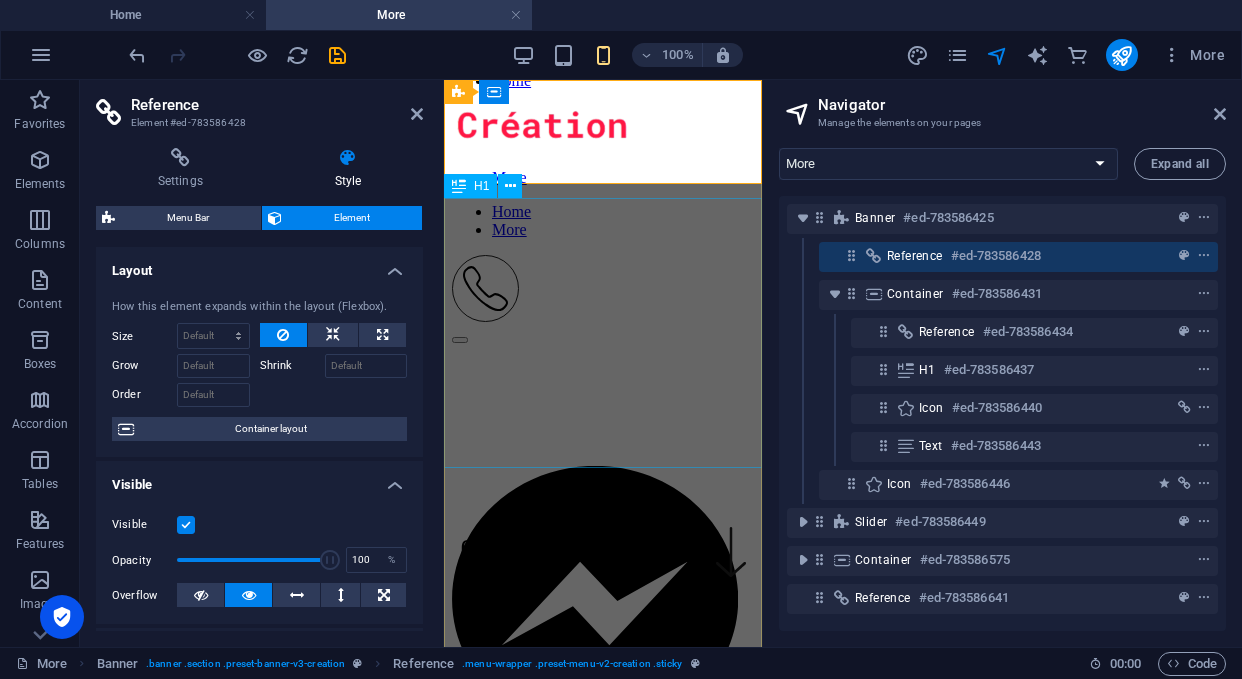 scroll, scrollTop: 0, scrollLeft: 0, axis: both 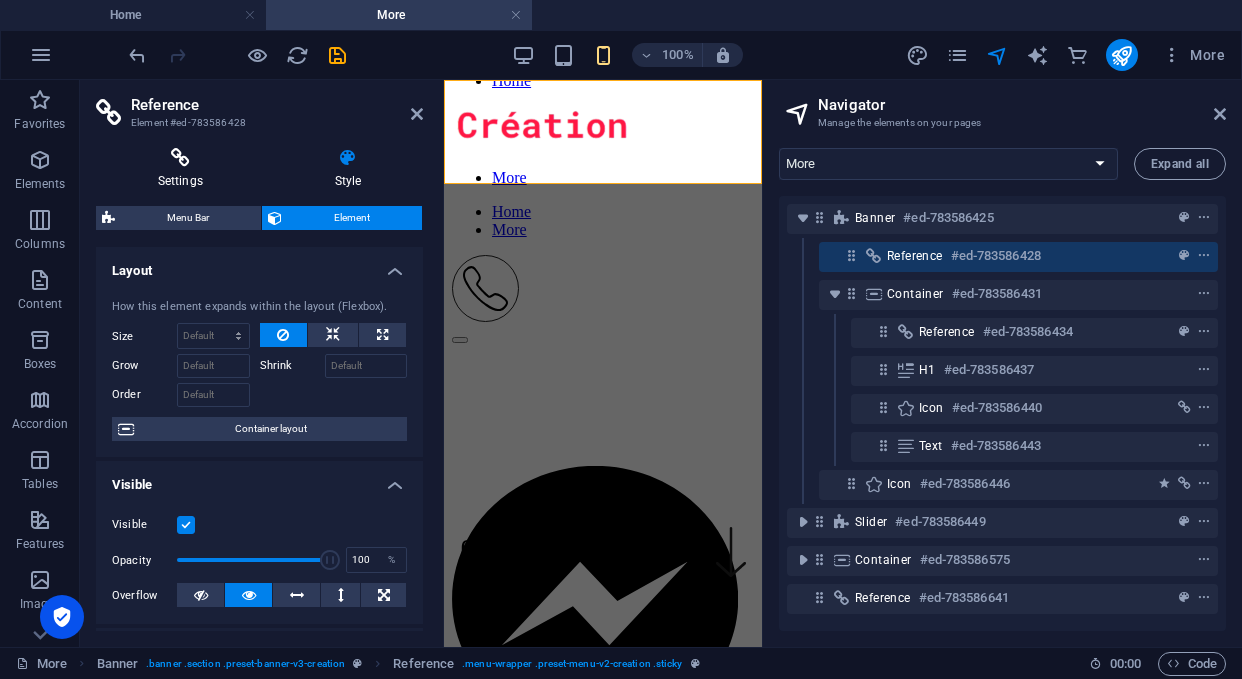 click at bounding box center [180, 158] 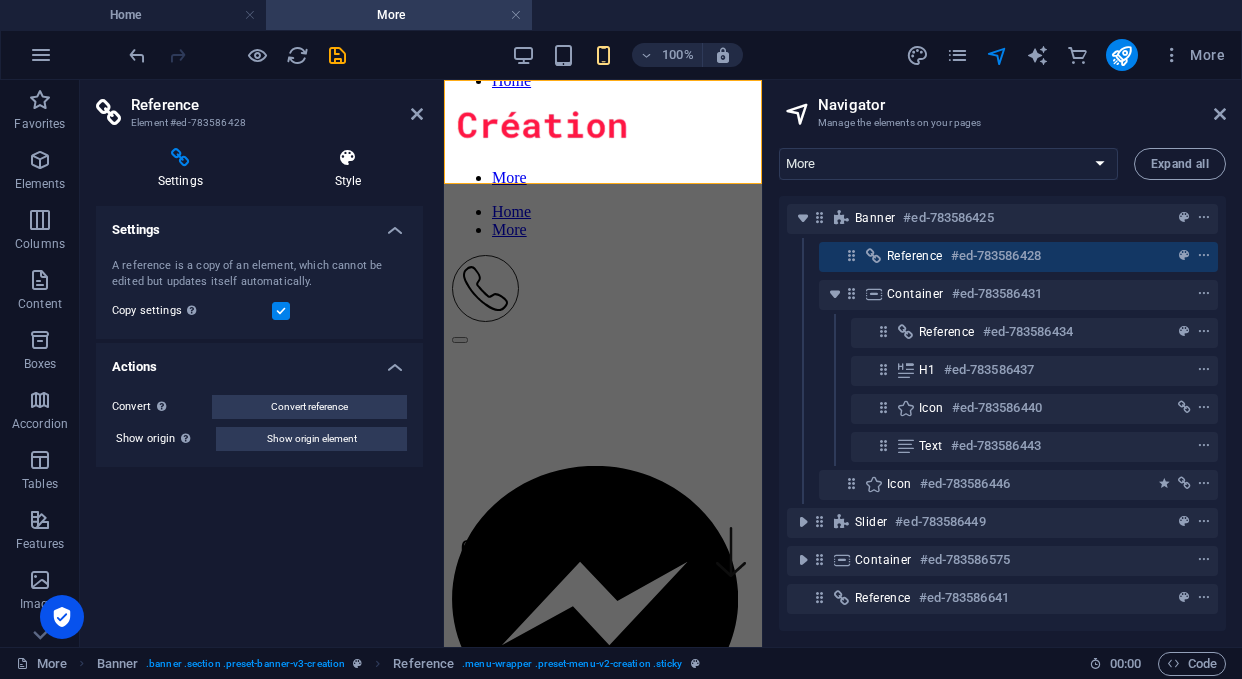 click at bounding box center (348, 158) 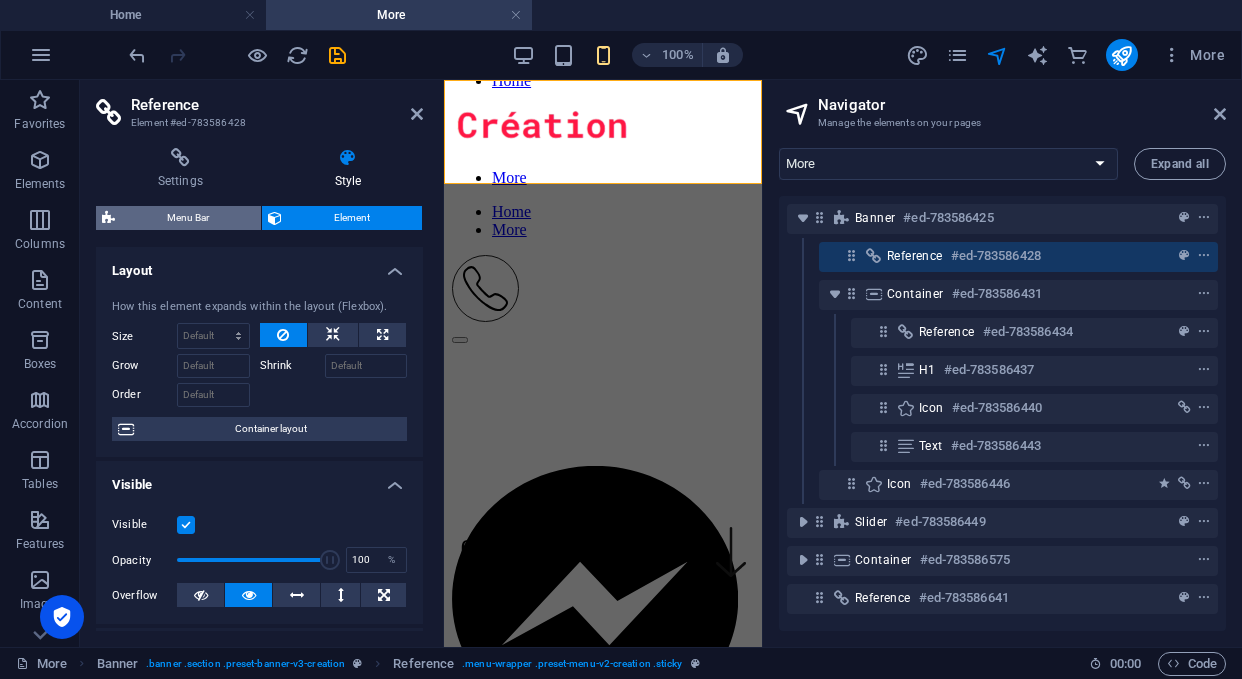 click on "Menu Bar" at bounding box center (188, 218) 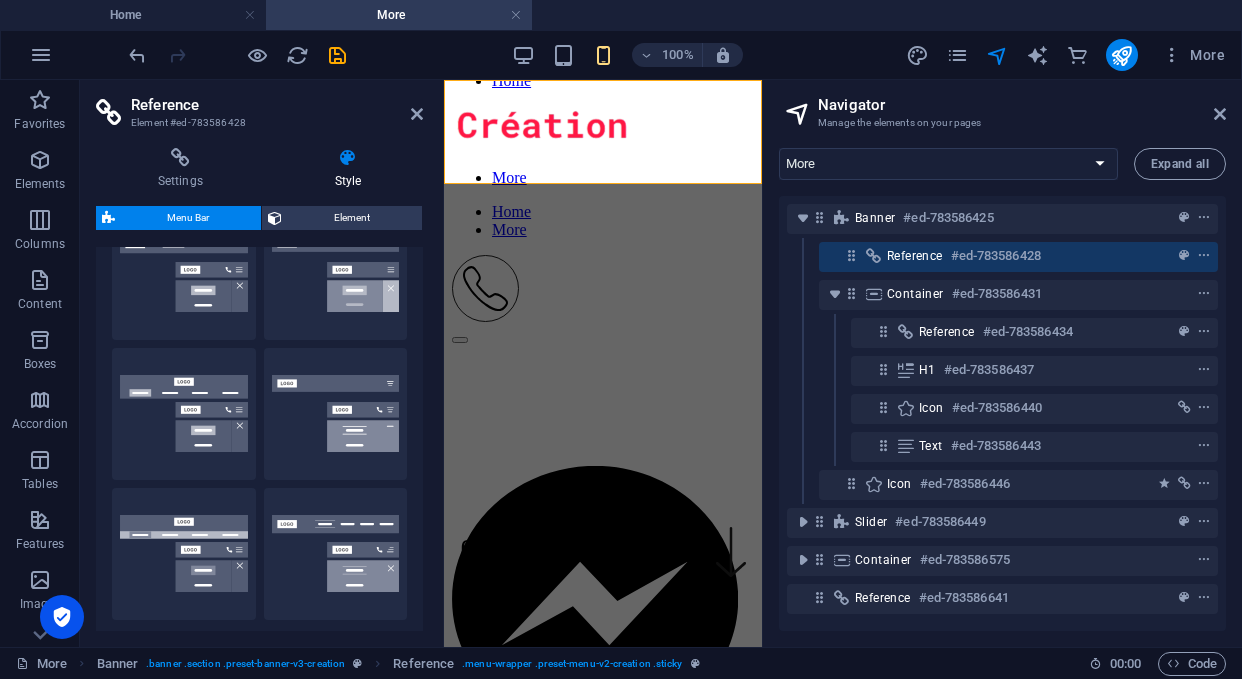 scroll, scrollTop: 162, scrollLeft: 0, axis: vertical 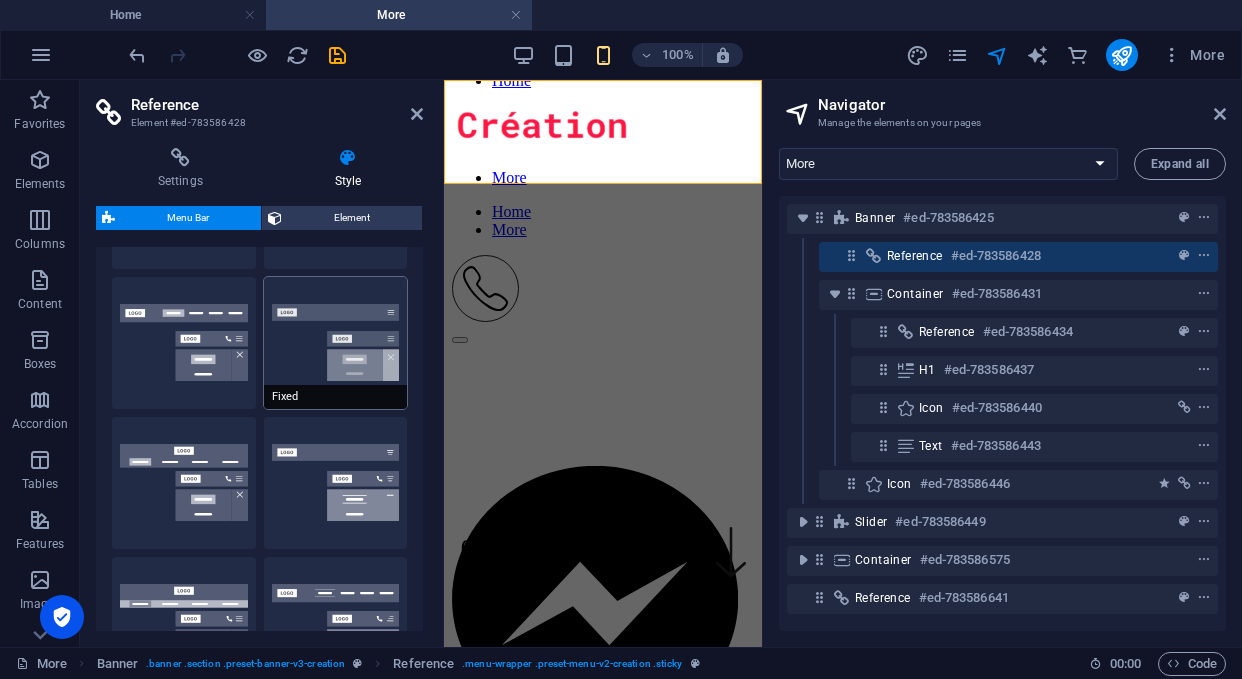 click on "Fixed" at bounding box center (336, 343) 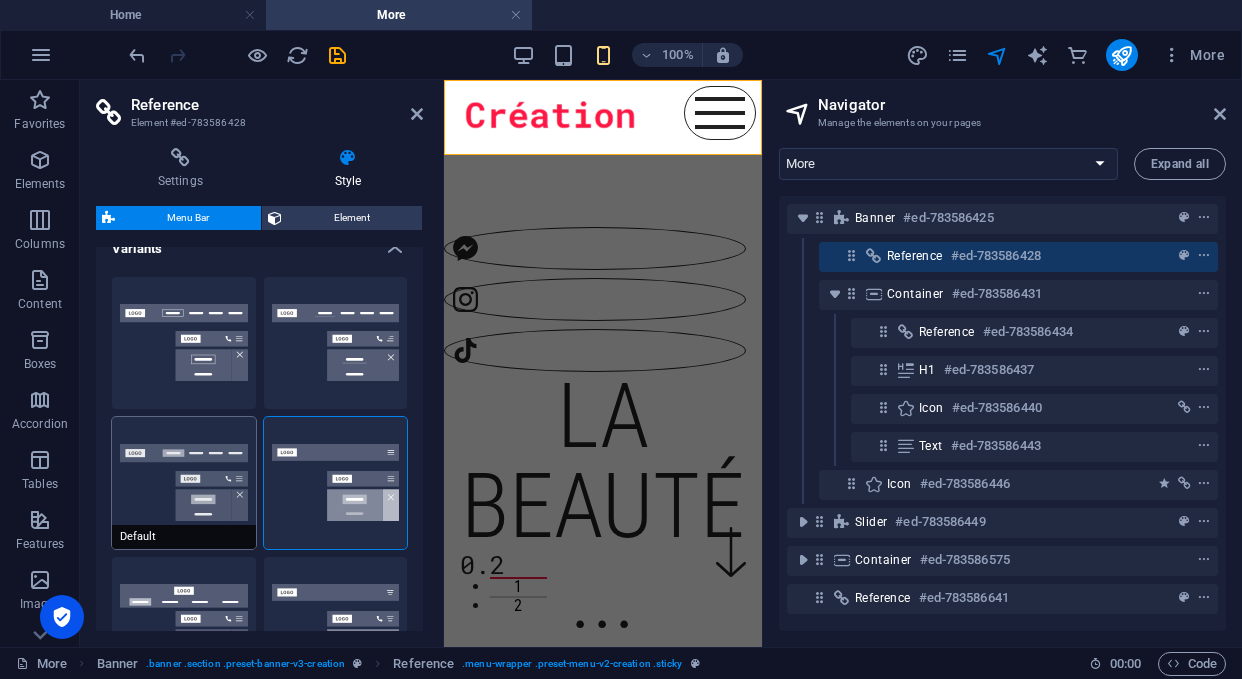 scroll, scrollTop: 21, scrollLeft: 0, axis: vertical 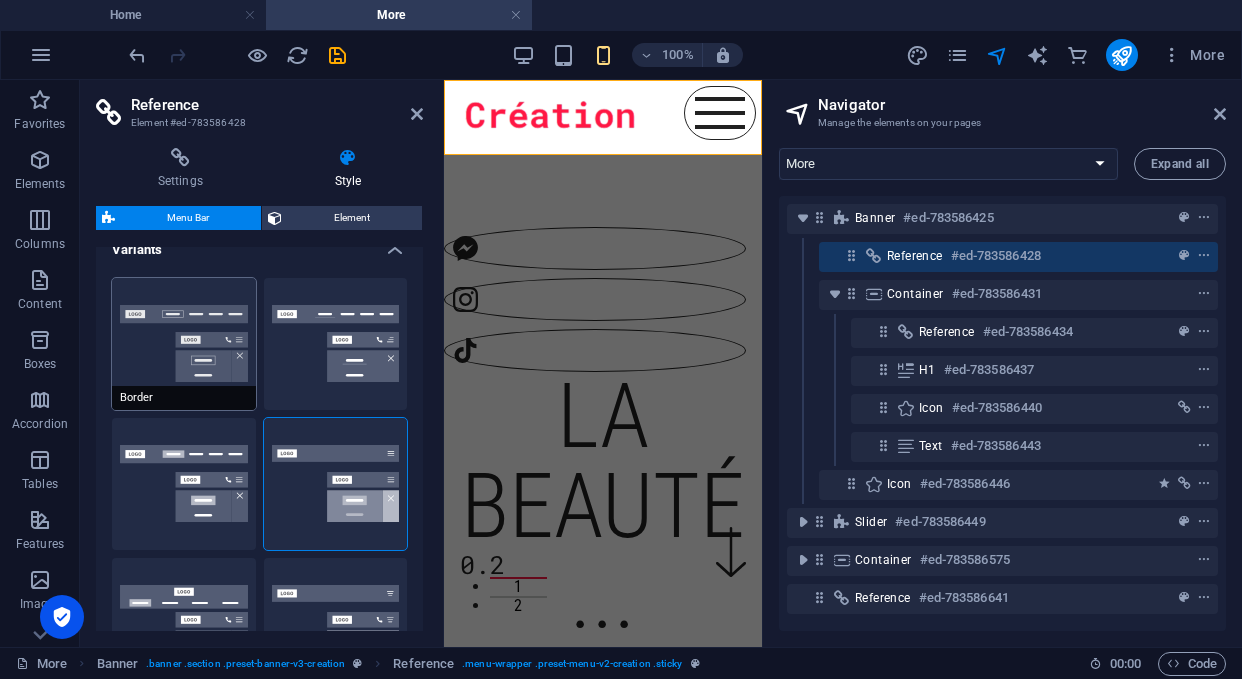 type 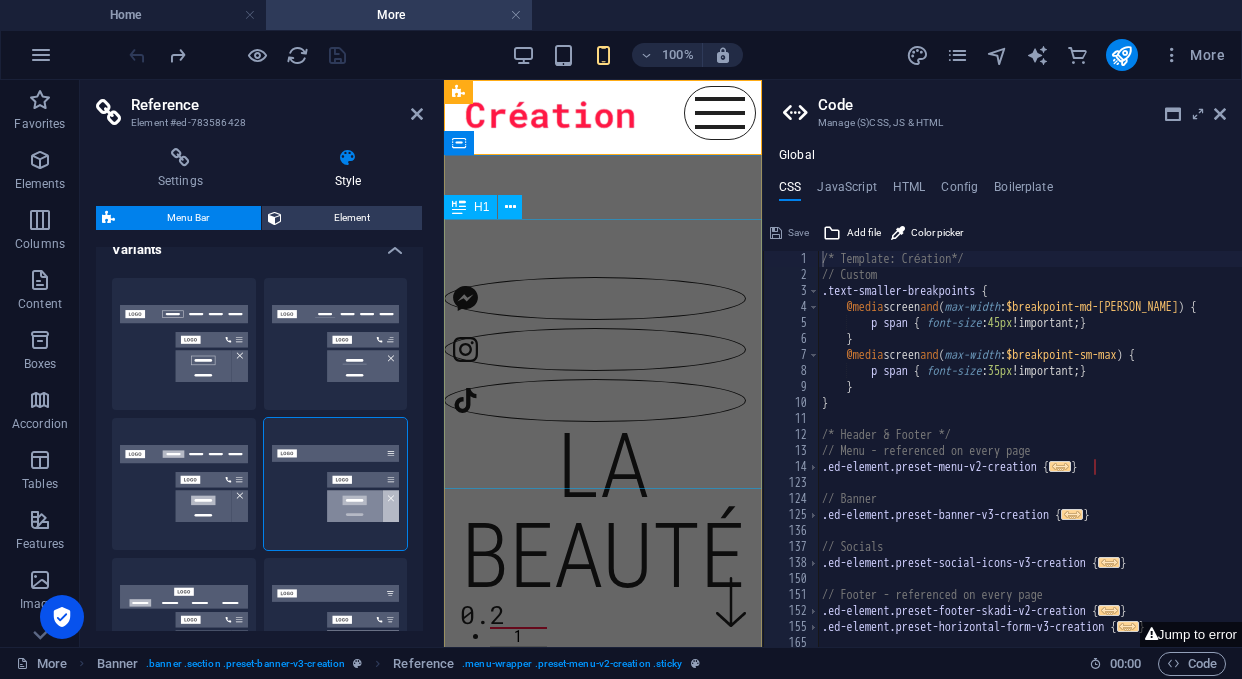 scroll, scrollTop: 0, scrollLeft: 0, axis: both 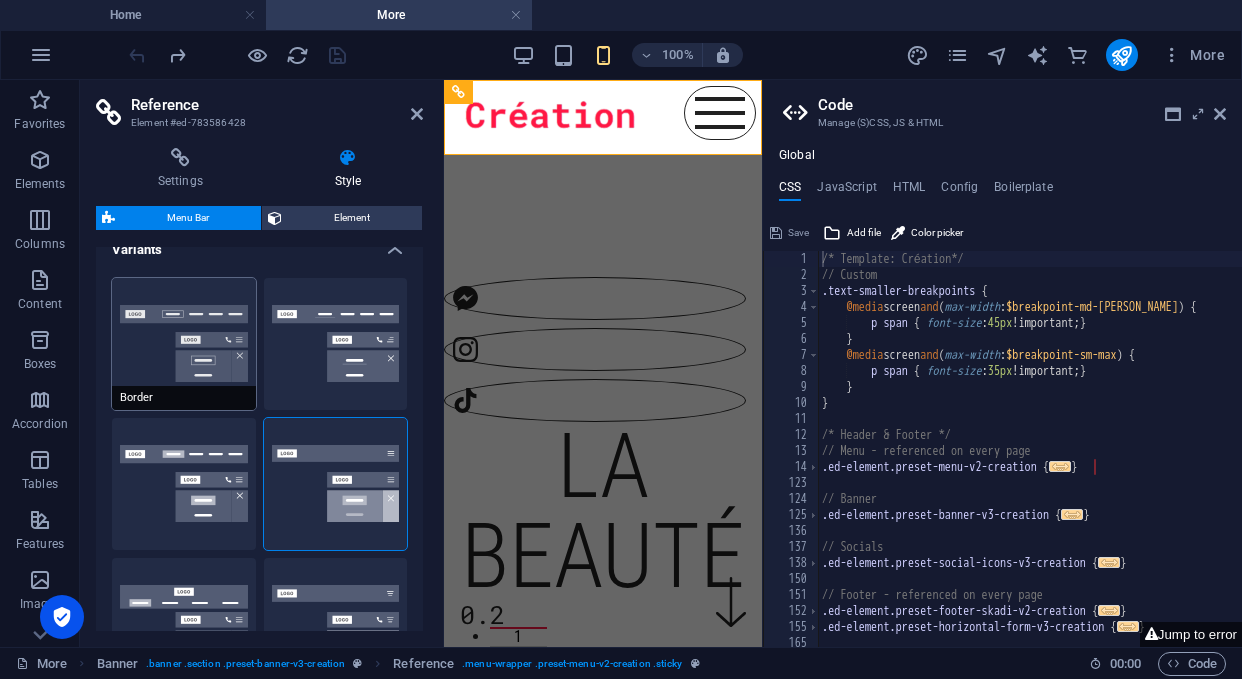 click on "Border" at bounding box center (184, 344) 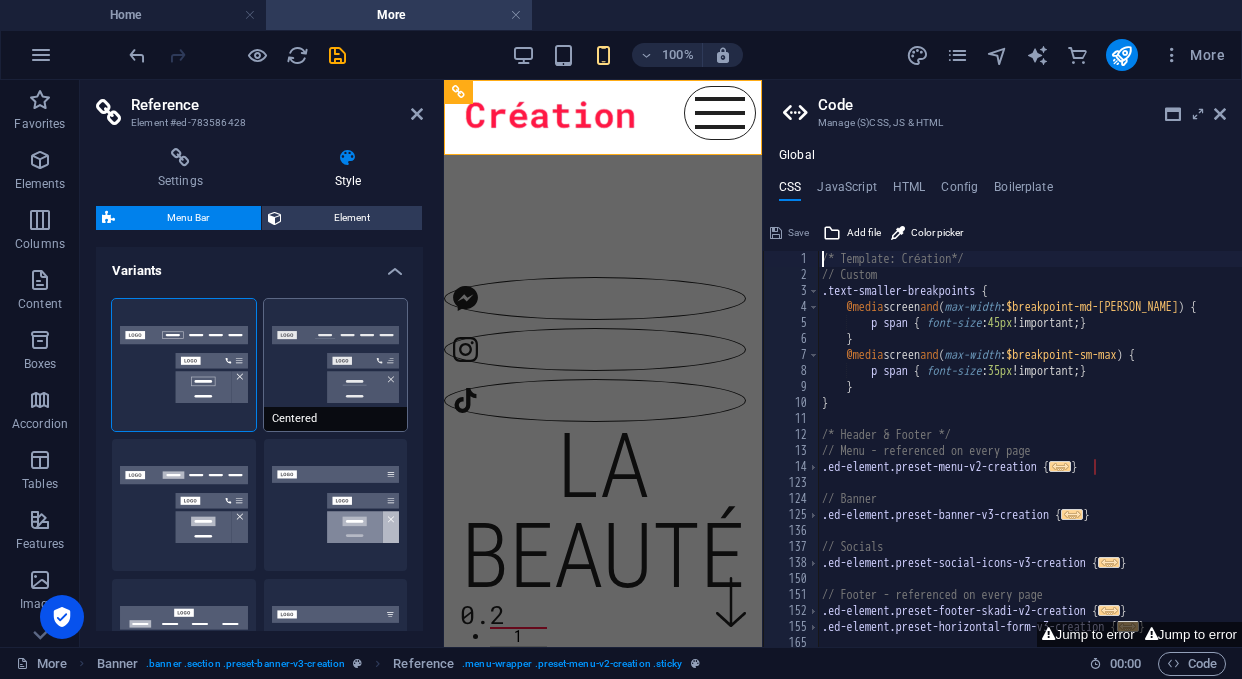 scroll, scrollTop: 0, scrollLeft: 0, axis: both 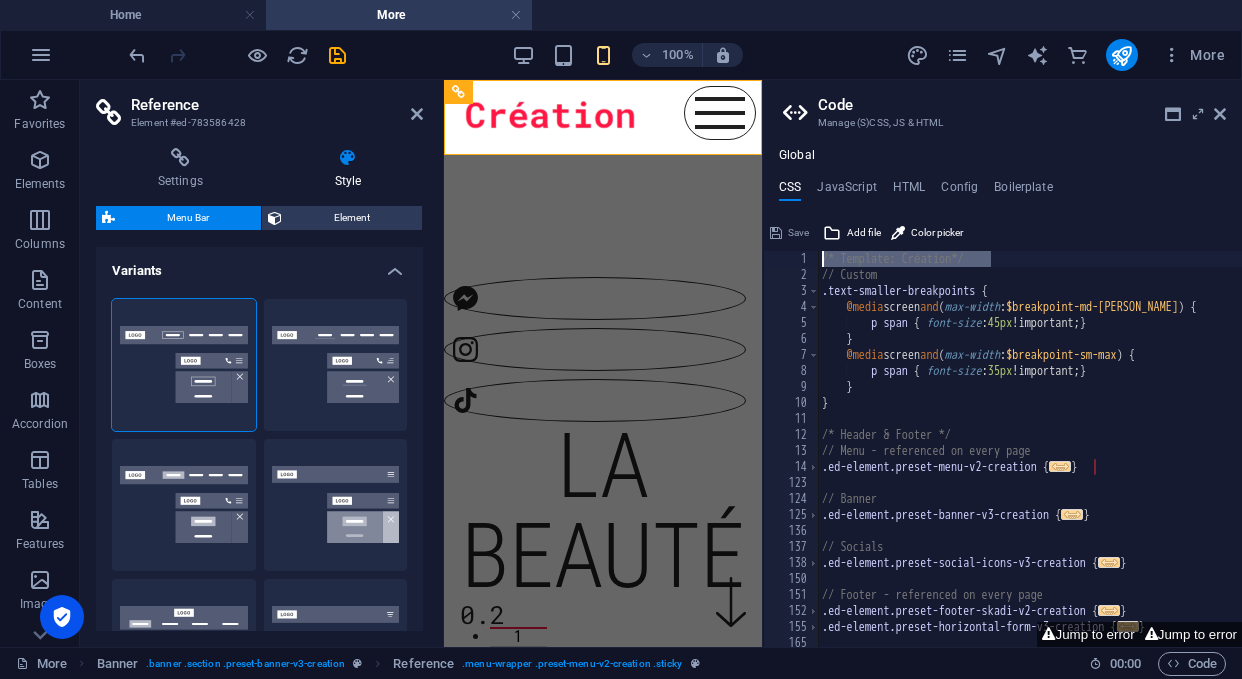 drag, startPoint x: 984, startPoint y: 255, endPoint x: 808, endPoint y: 253, distance: 176.01137 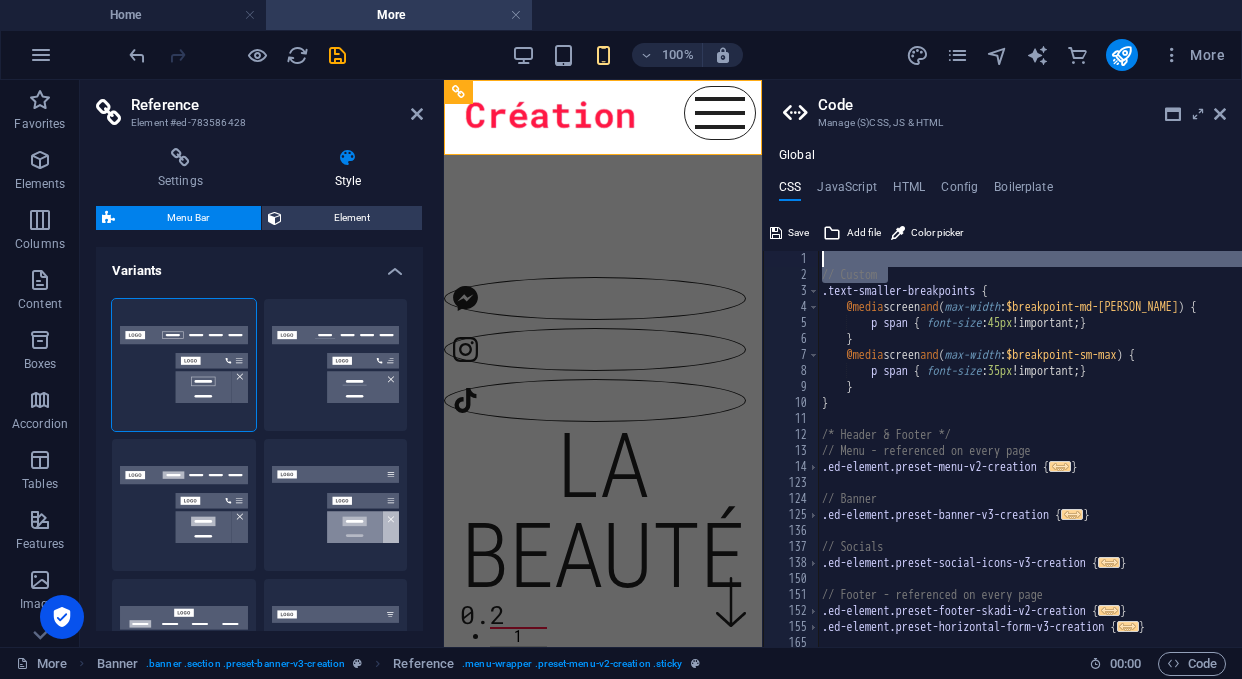 drag, startPoint x: 899, startPoint y: 272, endPoint x: 769, endPoint y: 244, distance: 132.9812 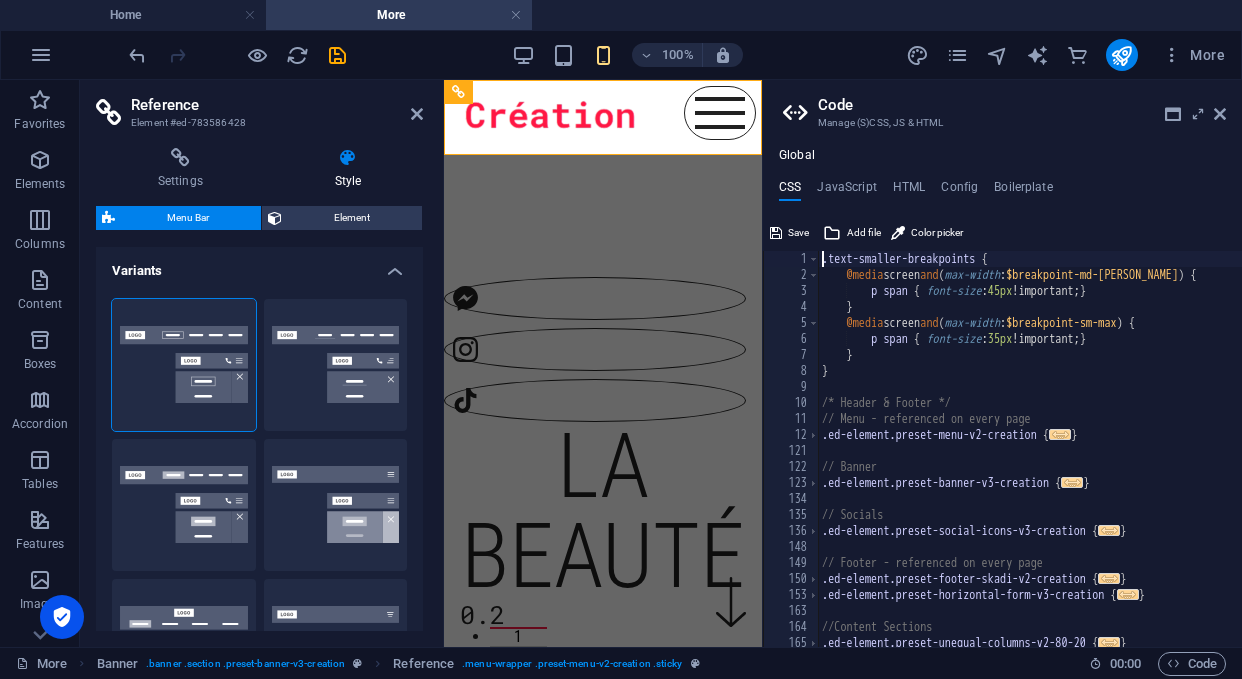 type on ".text-smaller-breakpoints {" 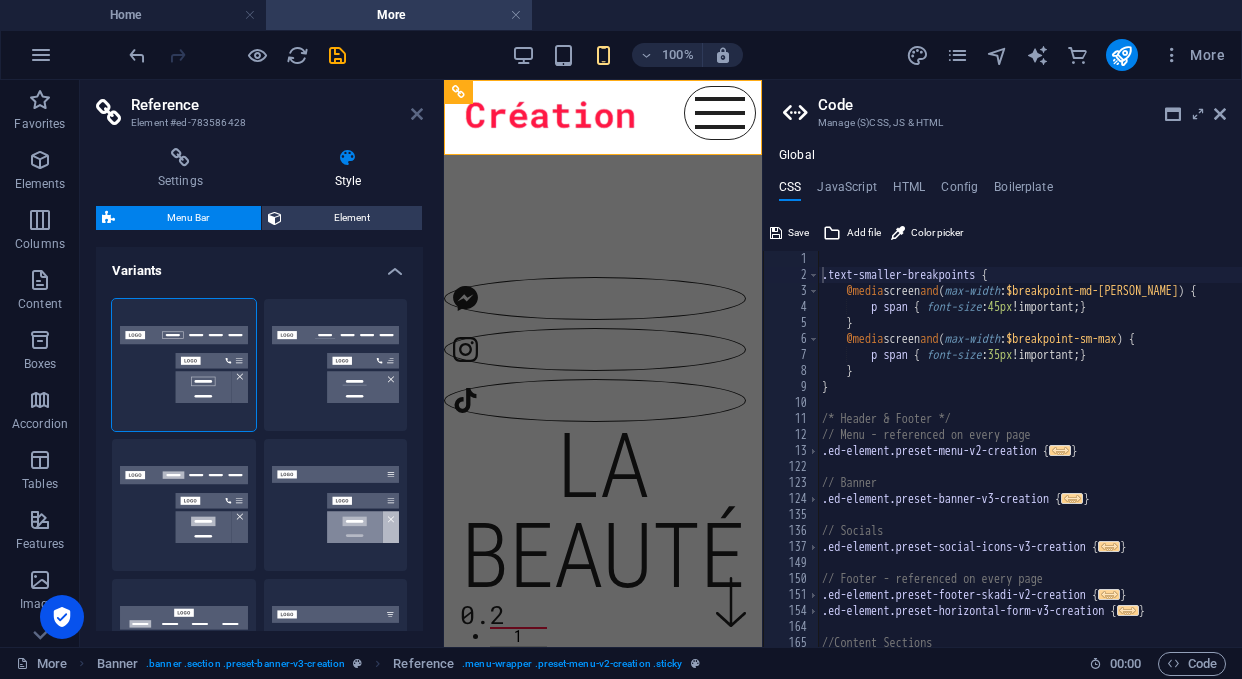 drag, startPoint x: 418, startPoint y: 109, endPoint x: 202, endPoint y: 32, distance: 229.3142 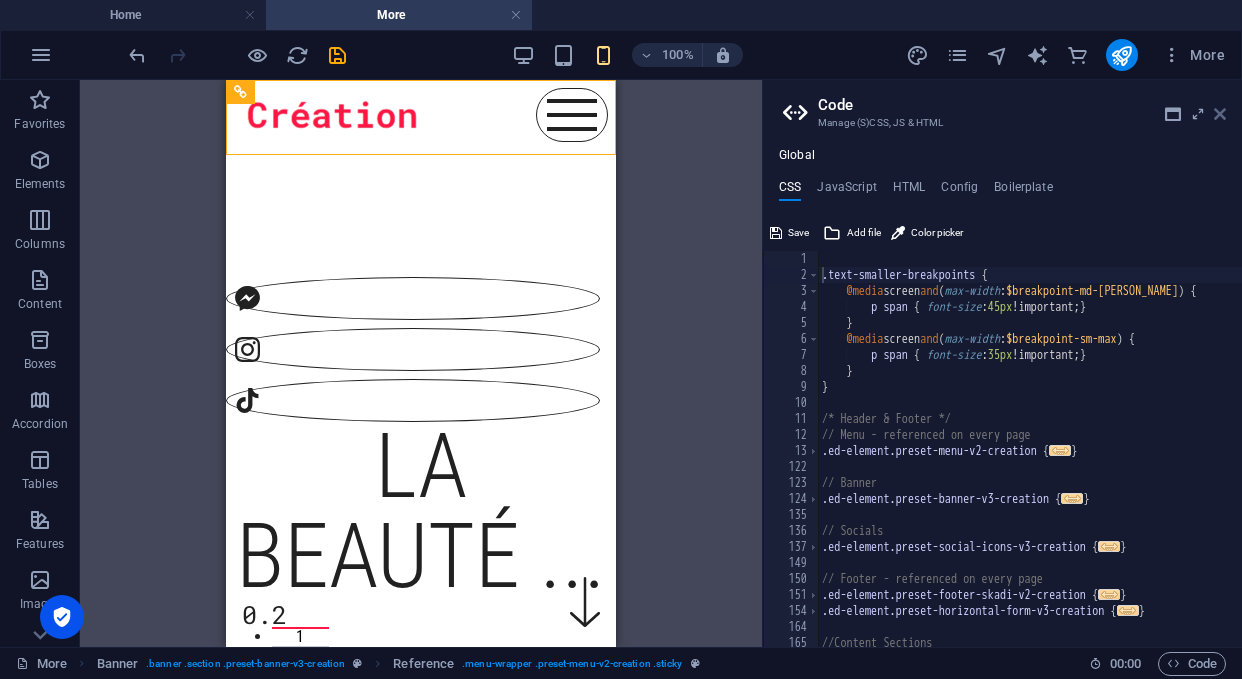 click at bounding box center [1220, 114] 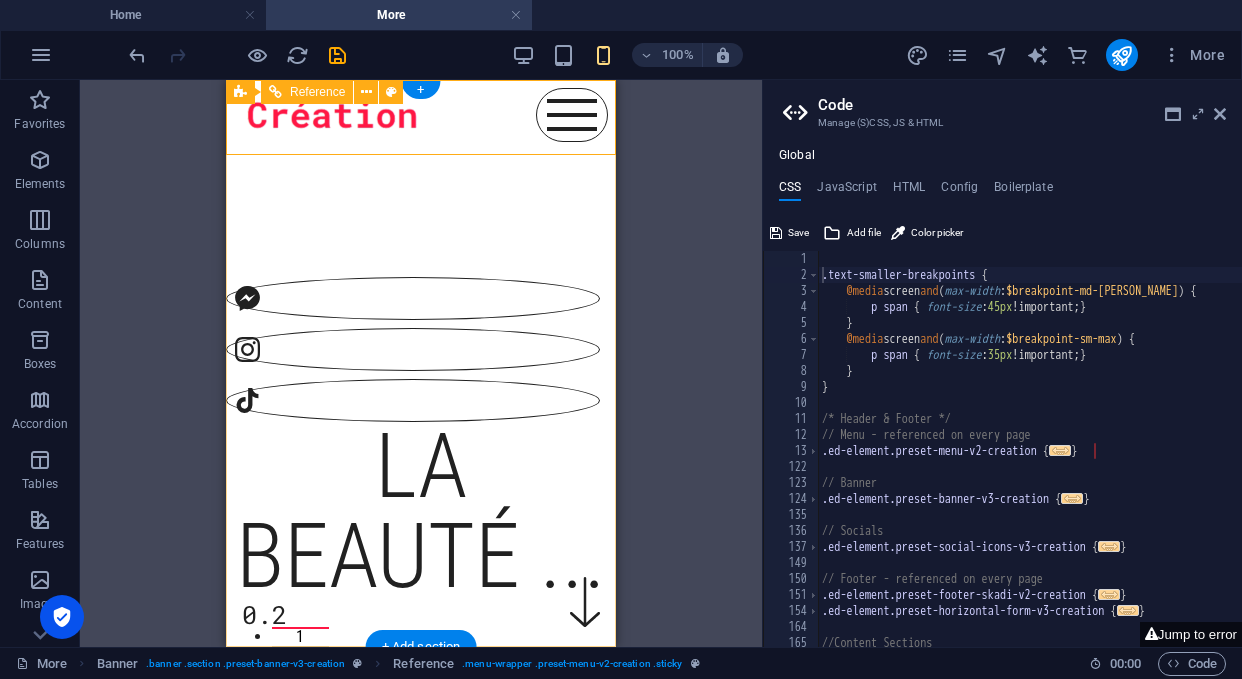 click at bounding box center (421, 117) 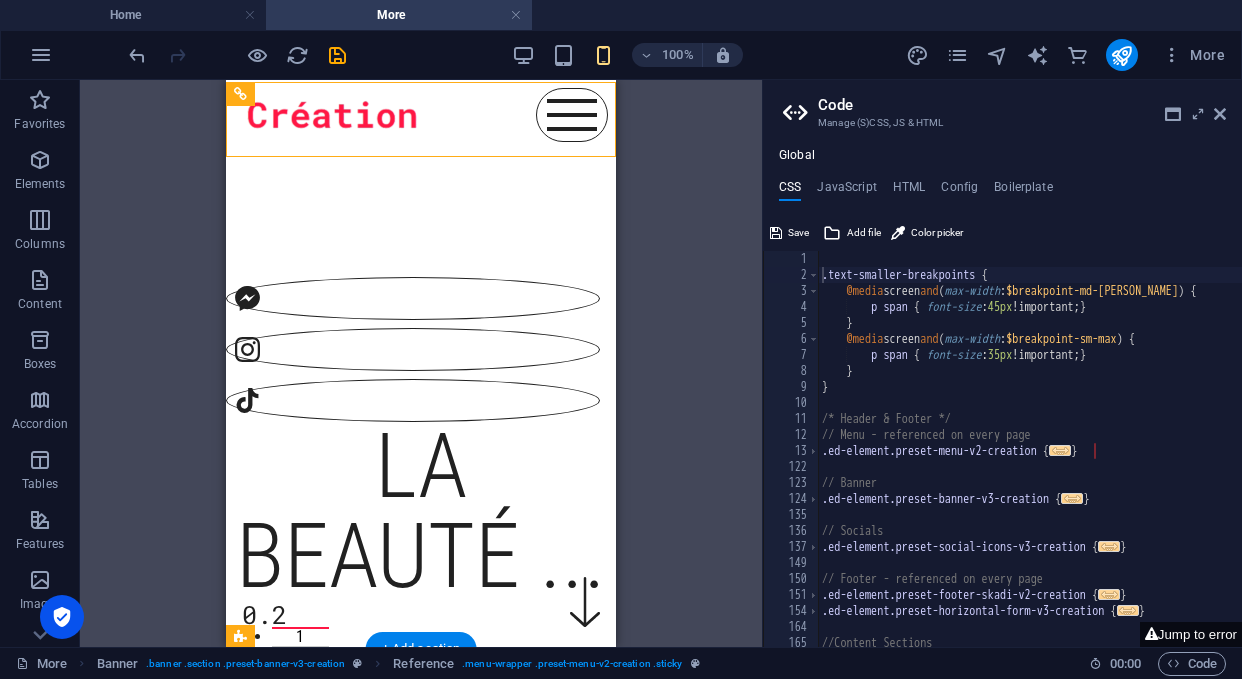 scroll, scrollTop: 0, scrollLeft: 0, axis: both 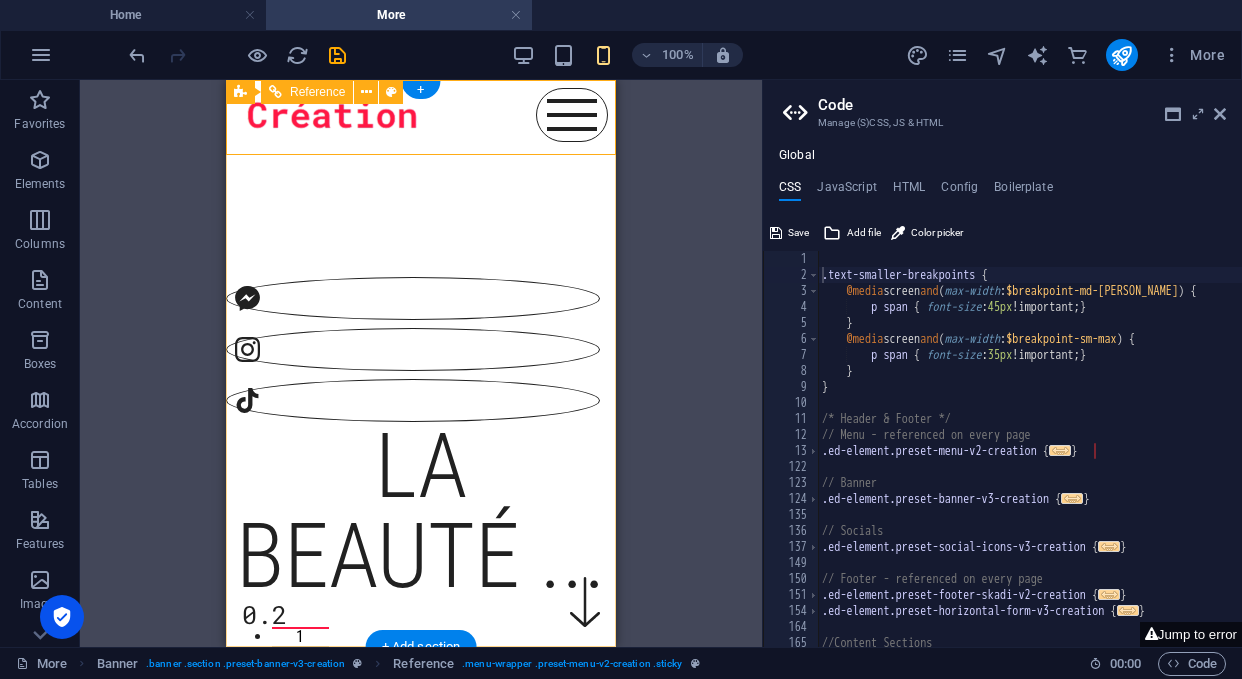 click at bounding box center (421, 117) 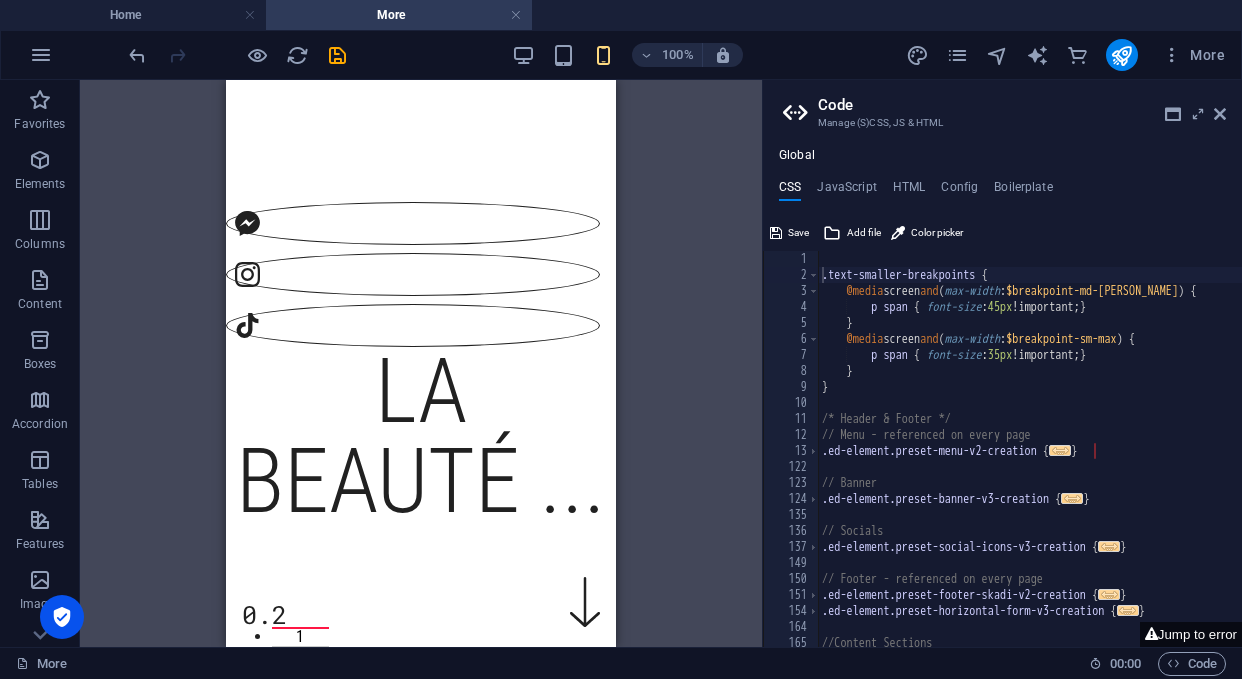 scroll, scrollTop: 0, scrollLeft: 0, axis: both 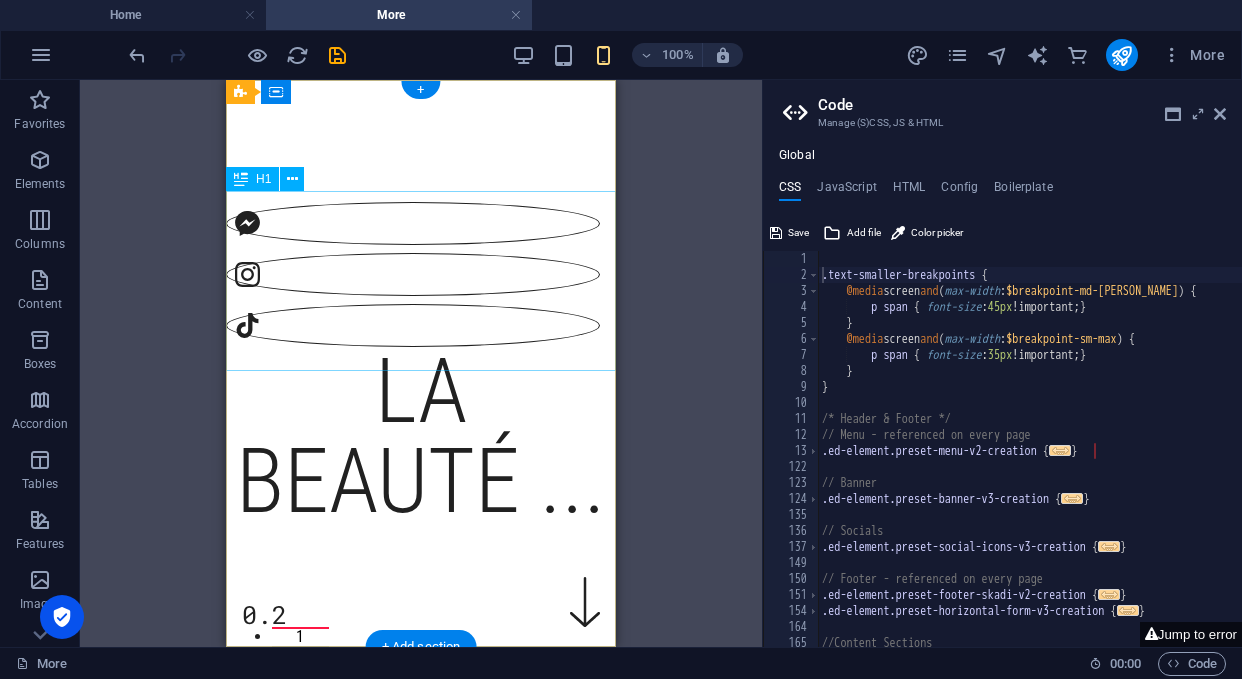 click on "la beauté ..." at bounding box center [421, 437] 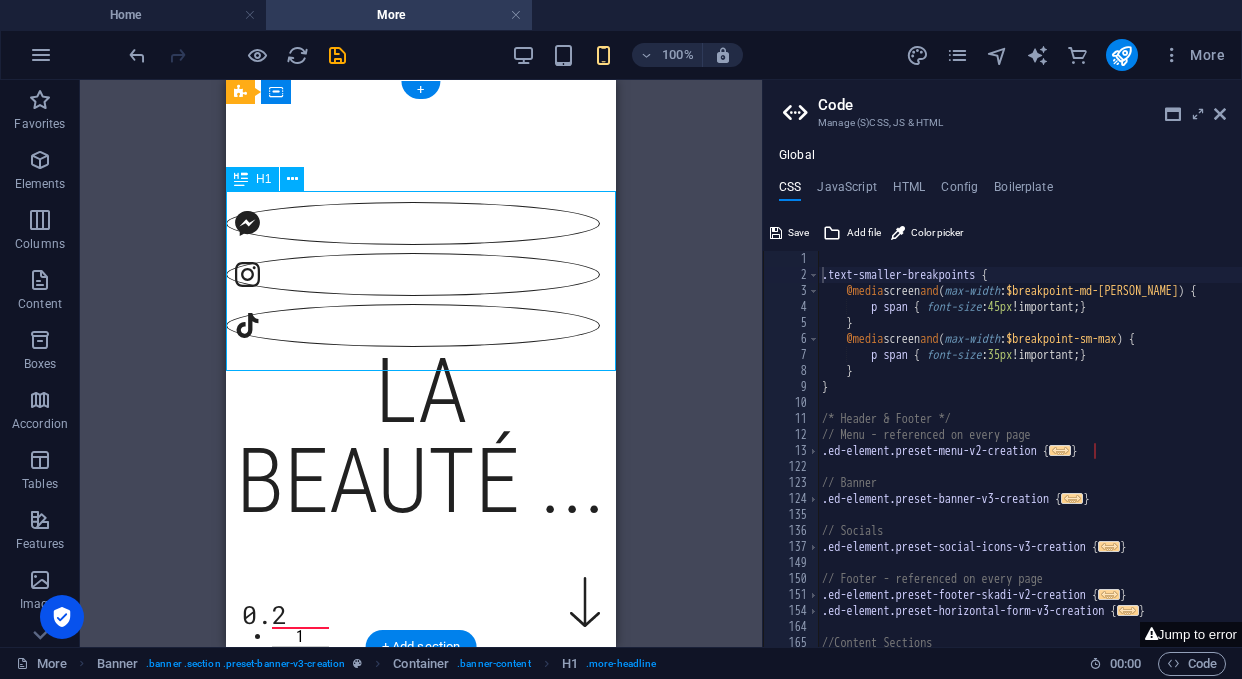 click on "la beauté ..." at bounding box center (421, 437) 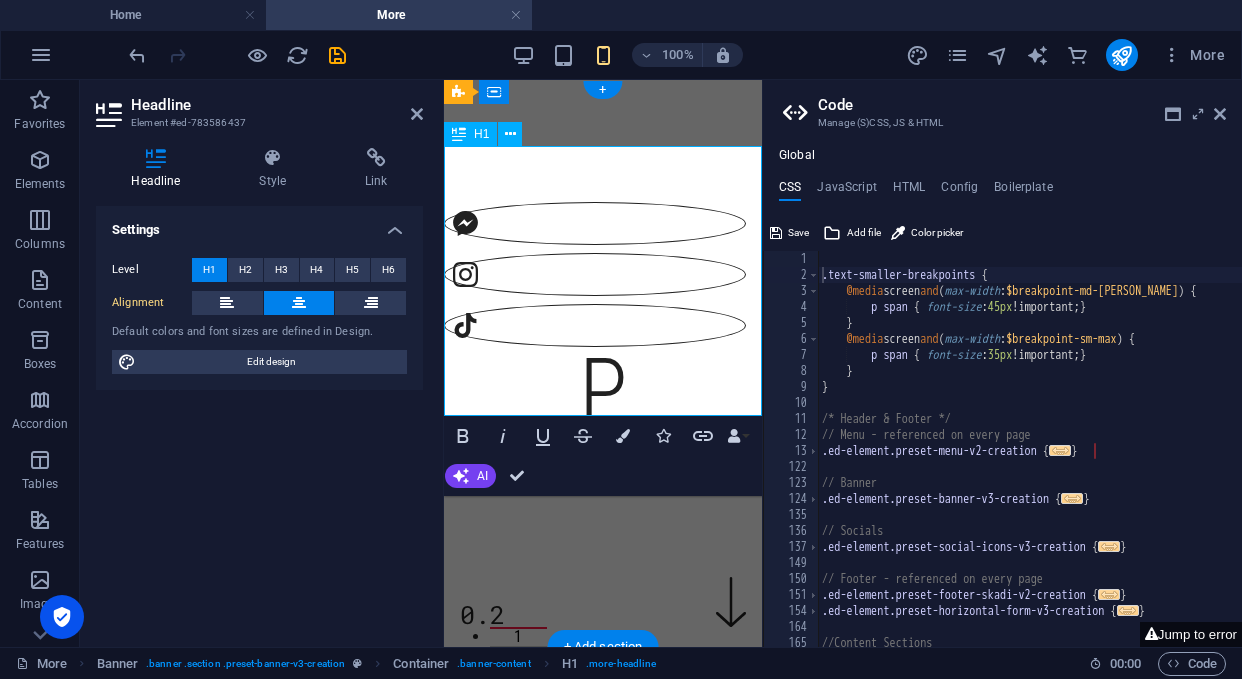 type 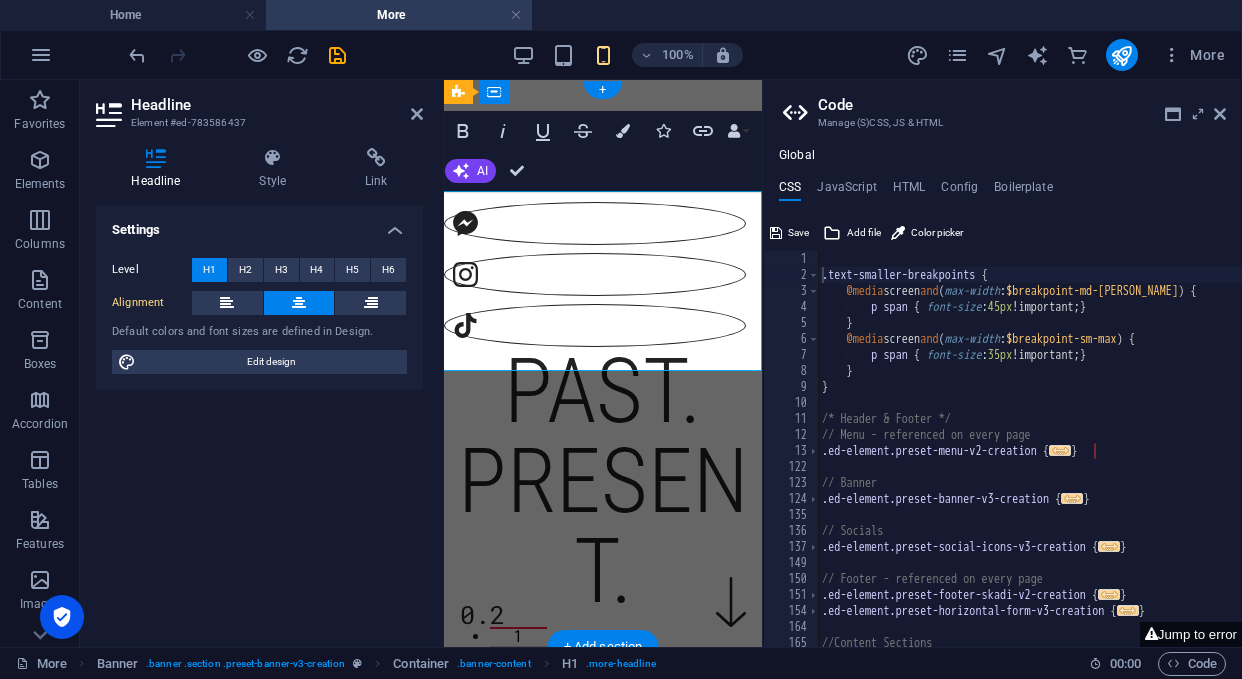 scroll, scrollTop: 0, scrollLeft: 29, axis: horizontal 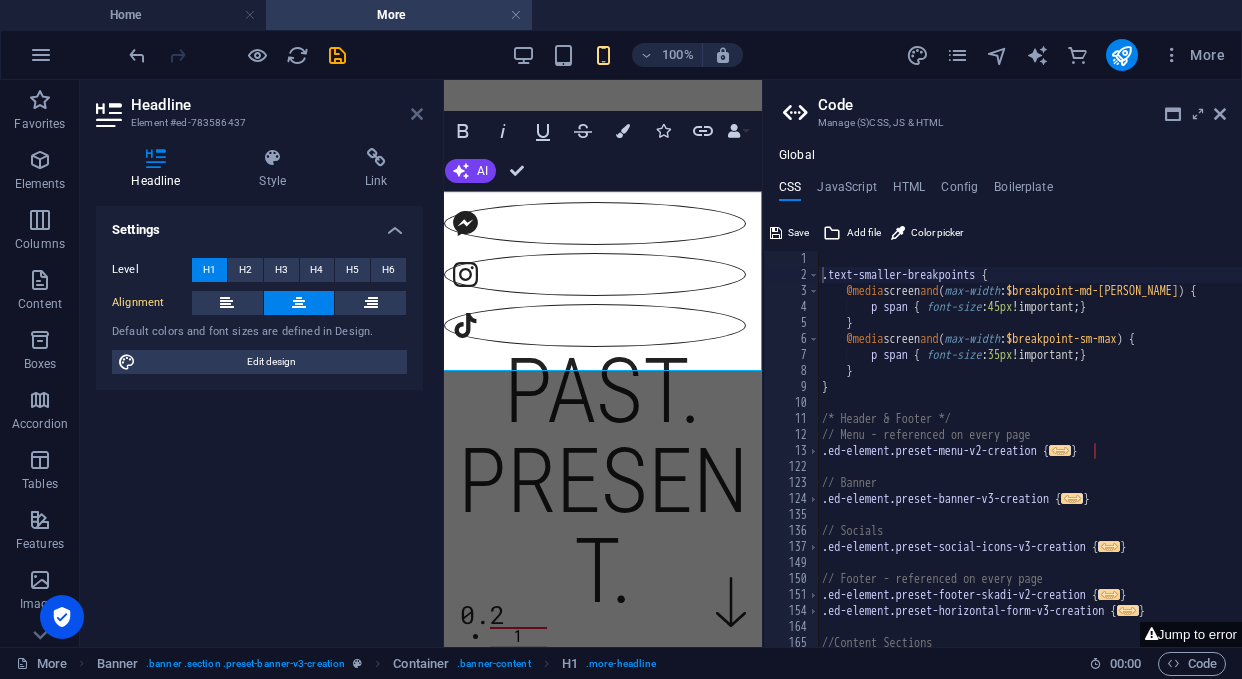 click at bounding box center [417, 114] 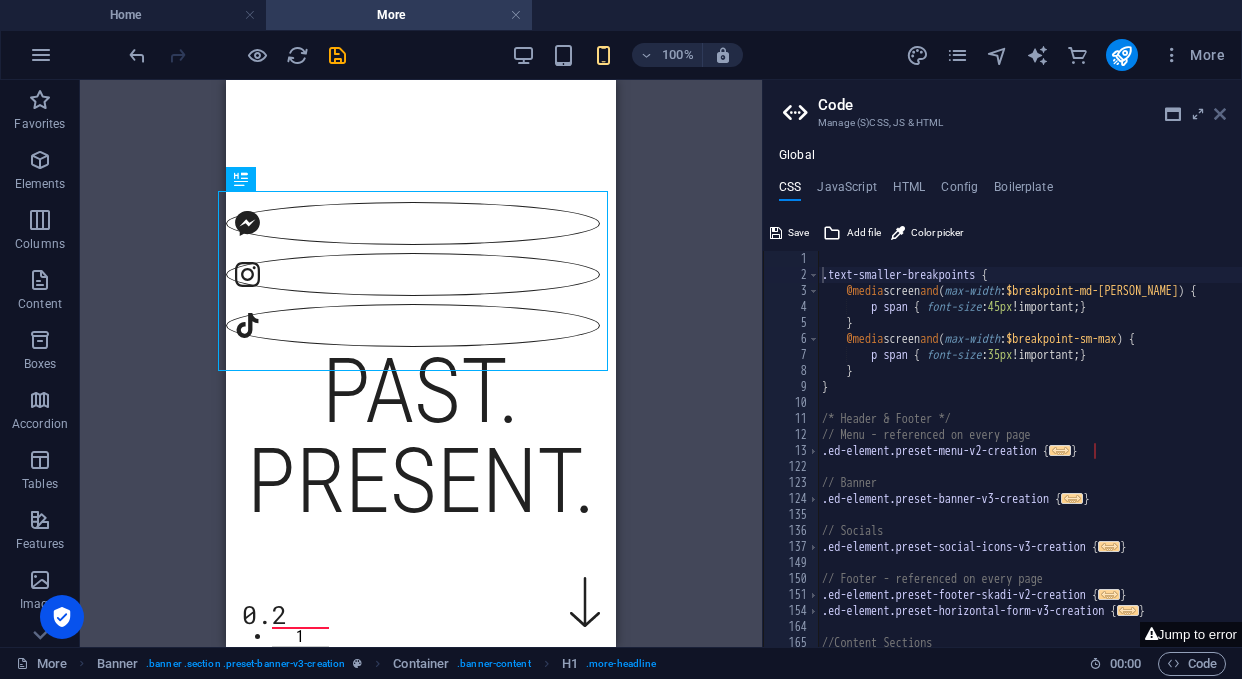 click at bounding box center (1220, 114) 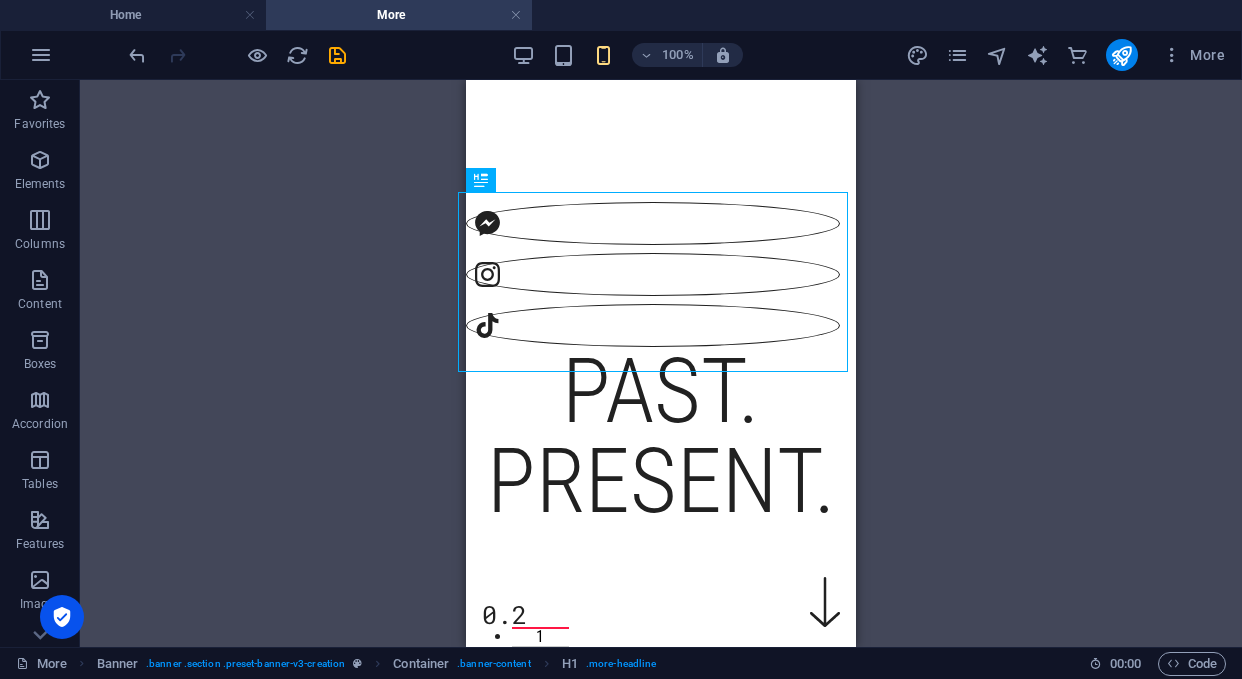 scroll, scrollTop: 0, scrollLeft: 0, axis: both 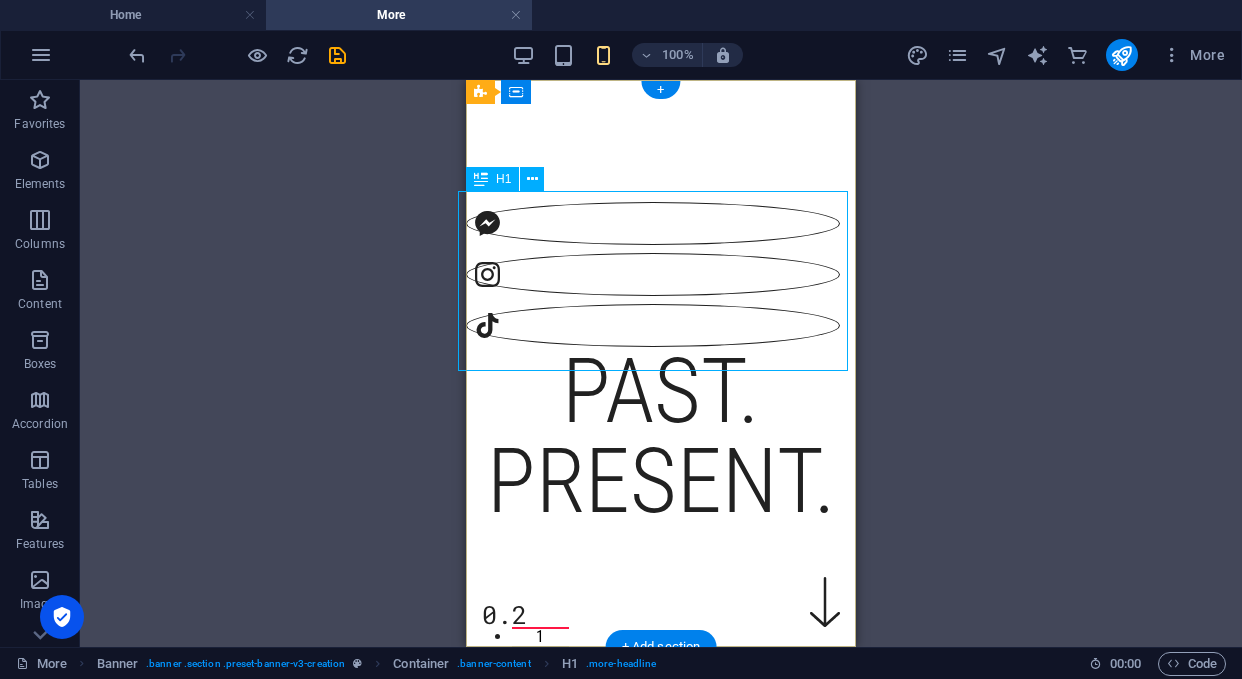 click on "past. present." at bounding box center (661, 437) 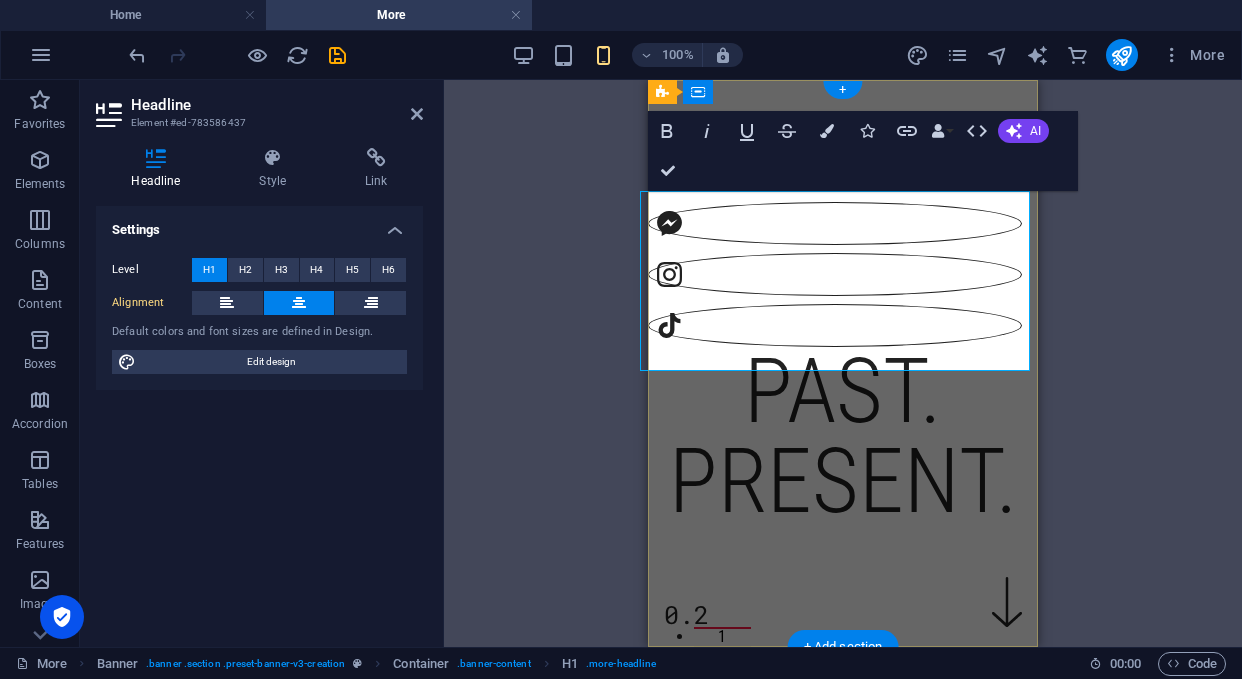 click on "past. present." at bounding box center [843, 437] 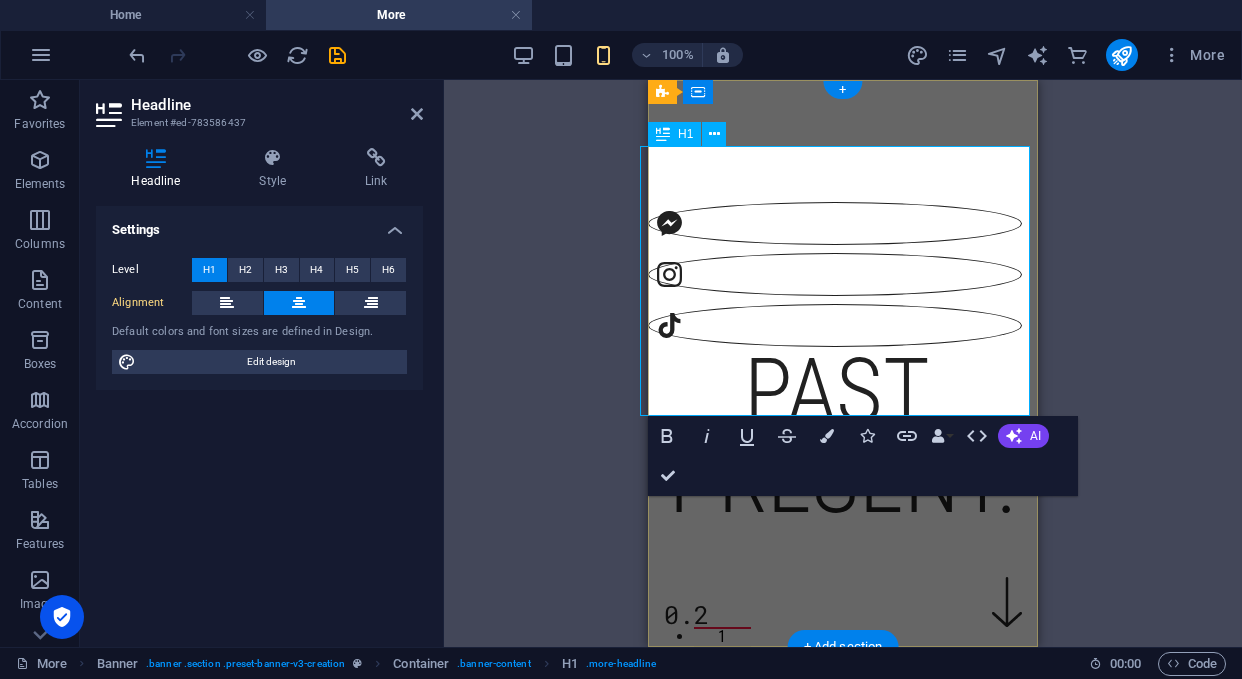 type 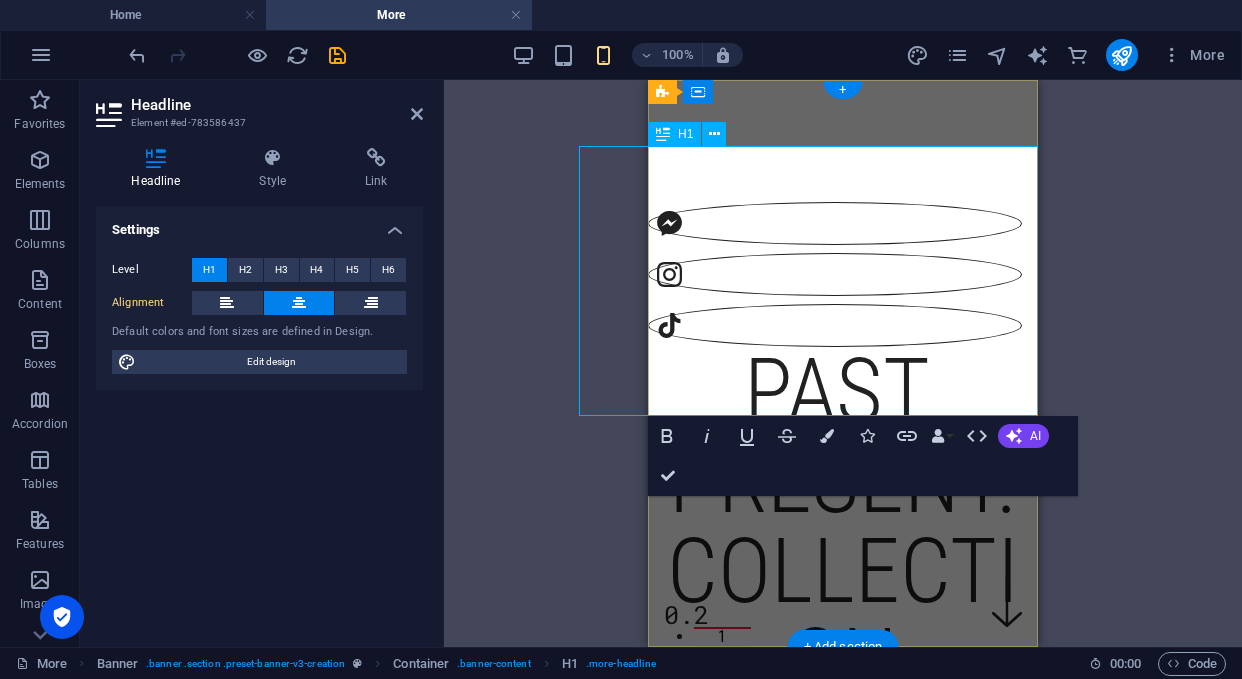 scroll, scrollTop: 0, scrollLeft: 91, axis: horizontal 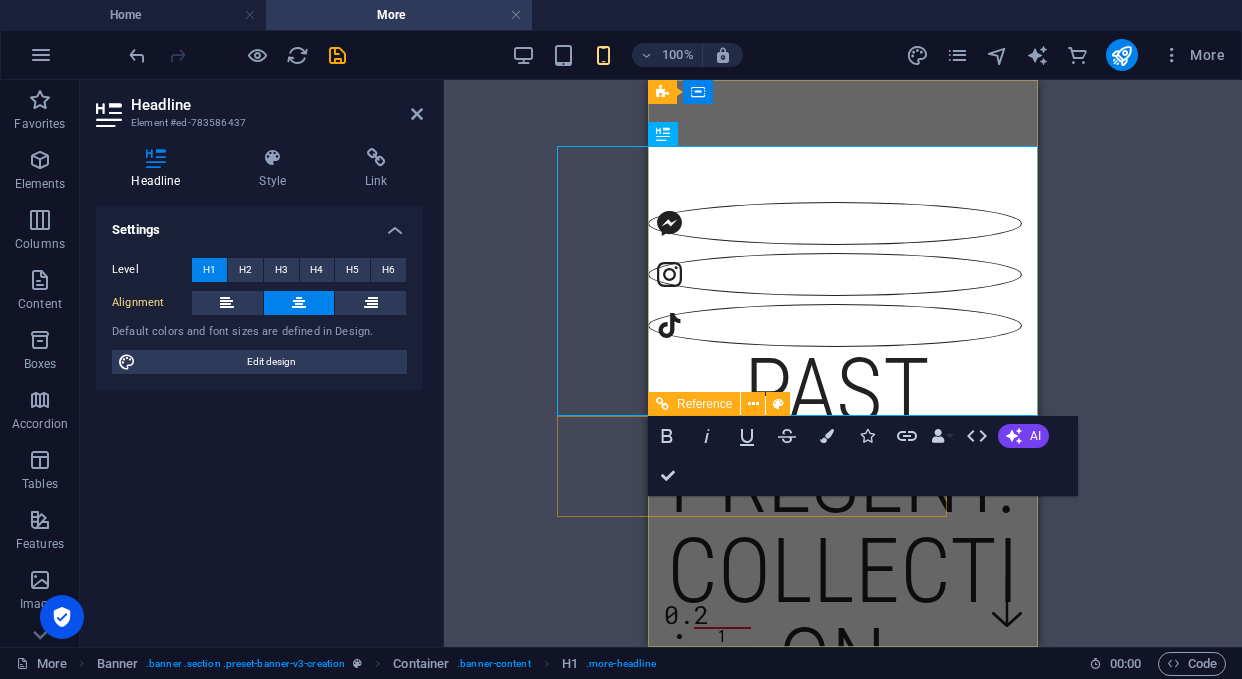 click on "Drag here to replace the existing content. Press “Ctrl” if you want to create a new element.
H1   Banner   Banner   Container   Reference   Slider   Image   Slider   Slider   Columns Grid   Container   Slider   Columns Grid   Container   Image   Container   Container   Reference   Container   Image   Slider   Columns Grid   Slider   Container   Slider   Columns Grid   Container   Image   Container   Text   Text   Button   Container   Collection filter-buttons   Collection filter-buttons   Container   Banner   Reference   Icon   Banner   Icon   Text Bold Italic Underline Strikethrough Colors Icons Link Data Bindings Company First name Last name Street ZIP code City Email Phone Mobile Fax Custom field 1 Custom field 2 Custom field 3 Custom field 4 Custom field 5 Custom field 6 HTML AI Improve Make shorter Make longer Fix spelling & grammar Translate to English Generate text Confirm (⌘+⏎)" at bounding box center [843, 363] 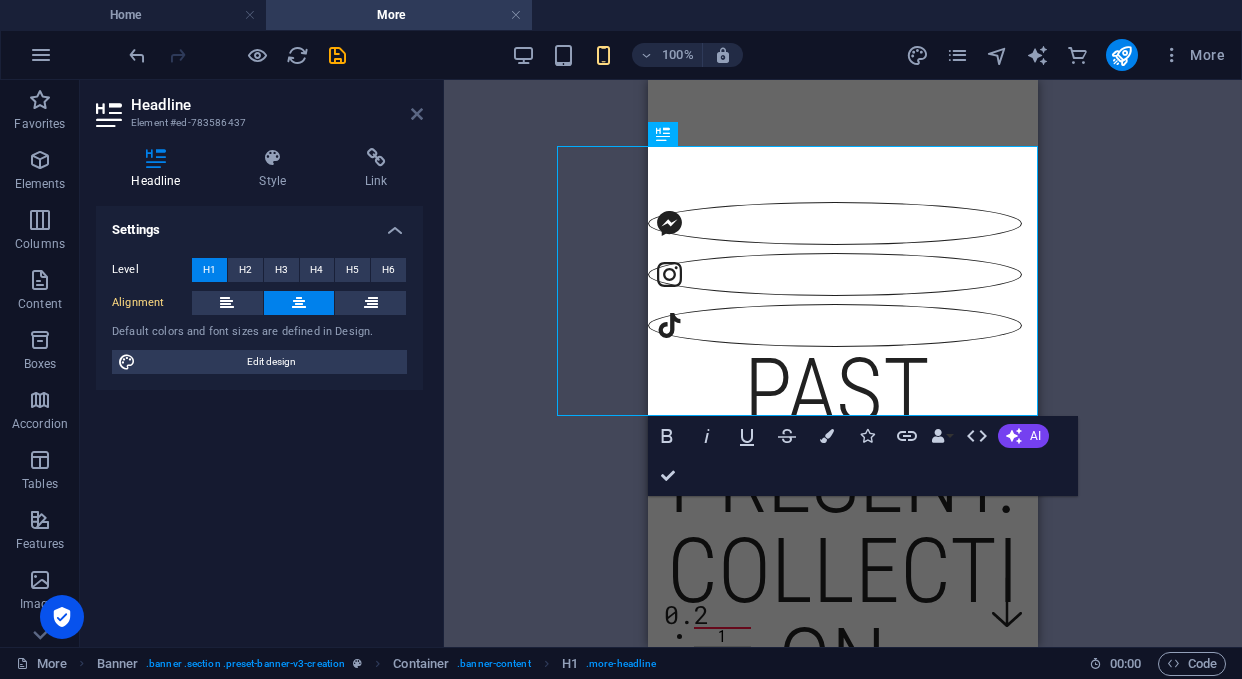 click at bounding box center [417, 114] 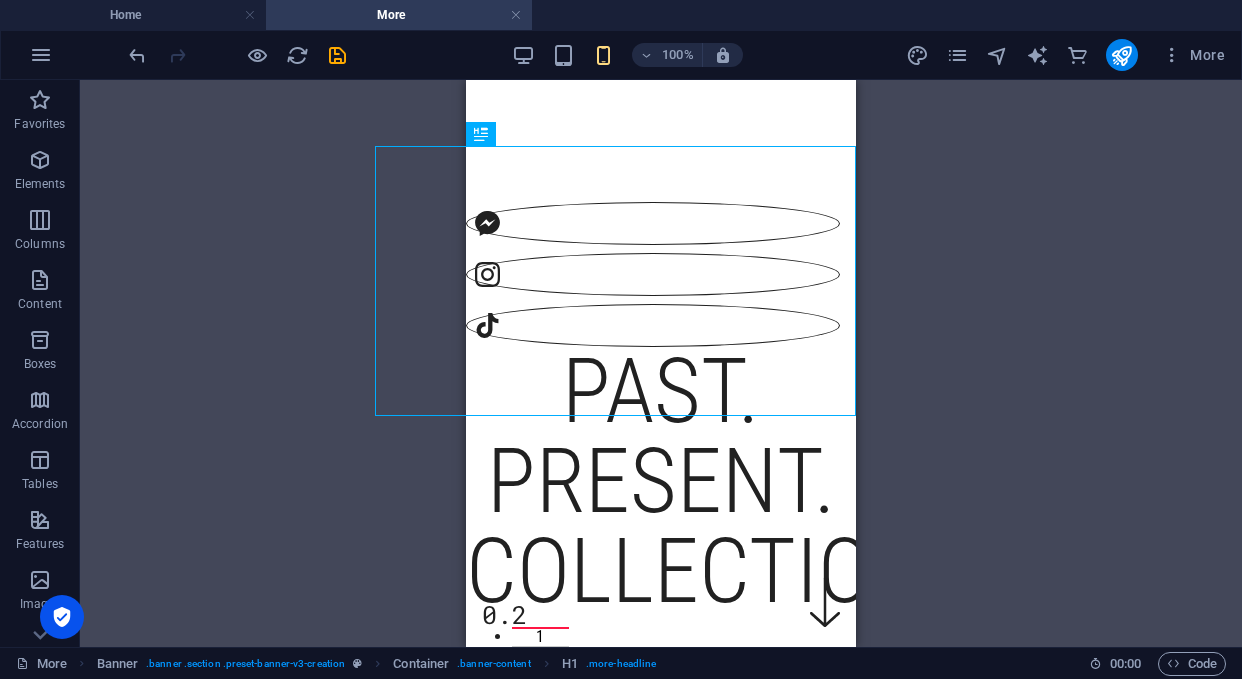 click on "Drag here to replace the existing content. Press “Ctrl” if you want to create a new element.
H1   Banner   Banner   Container   Reference   Slider   Image   Slider   Slider   Columns Grid   Container   Slider   Columns Grid   Container   Image   Container   Container   Reference   Container   Image   Slider   Columns Grid   Slider   Container   Slider   Columns Grid   Container   Image   Container   Text   Text   Button   Container   Collection filter-buttons   Collection filter-buttons   Container   Banner   Reference   Icon   Banner   Icon   Text" at bounding box center [661, 363] 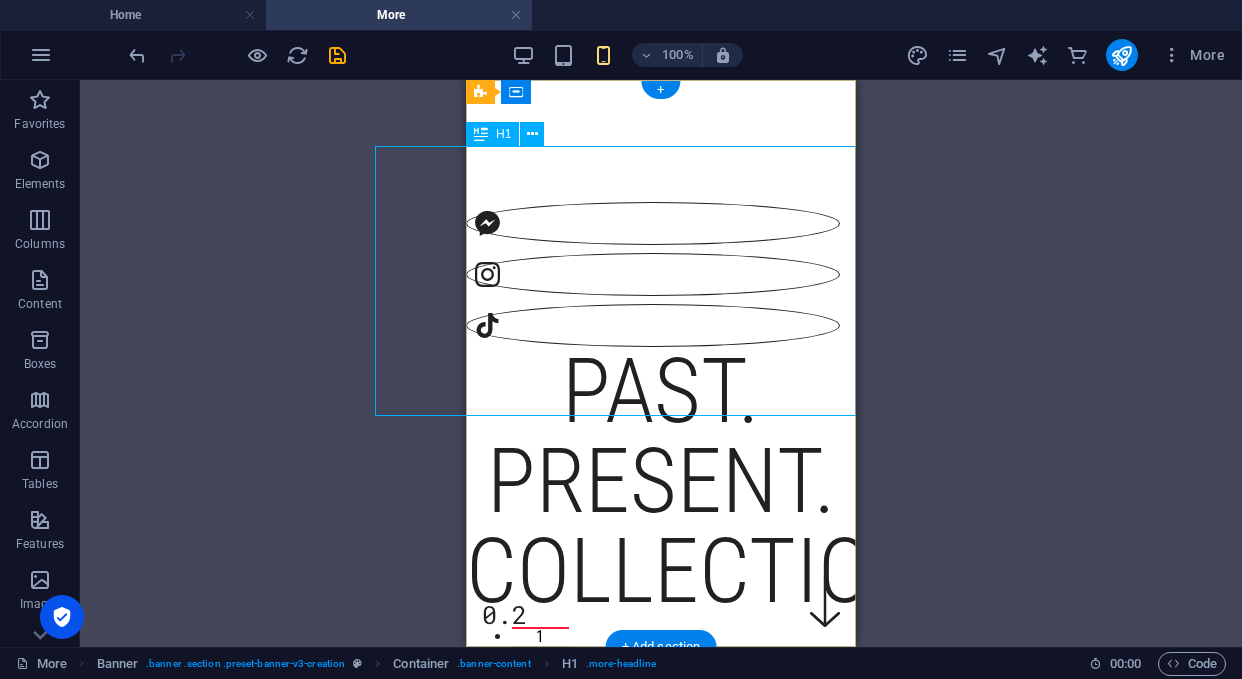 click on "past. present. collection." at bounding box center [661, 482] 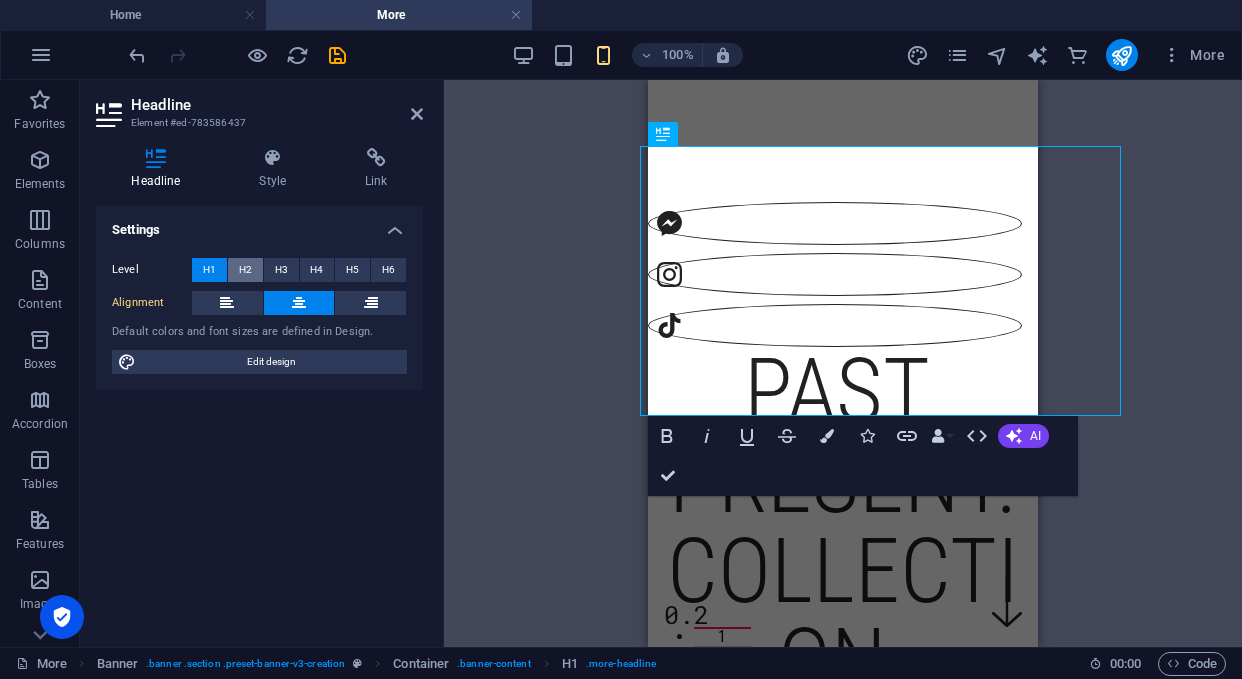 click on "H2" at bounding box center (245, 270) 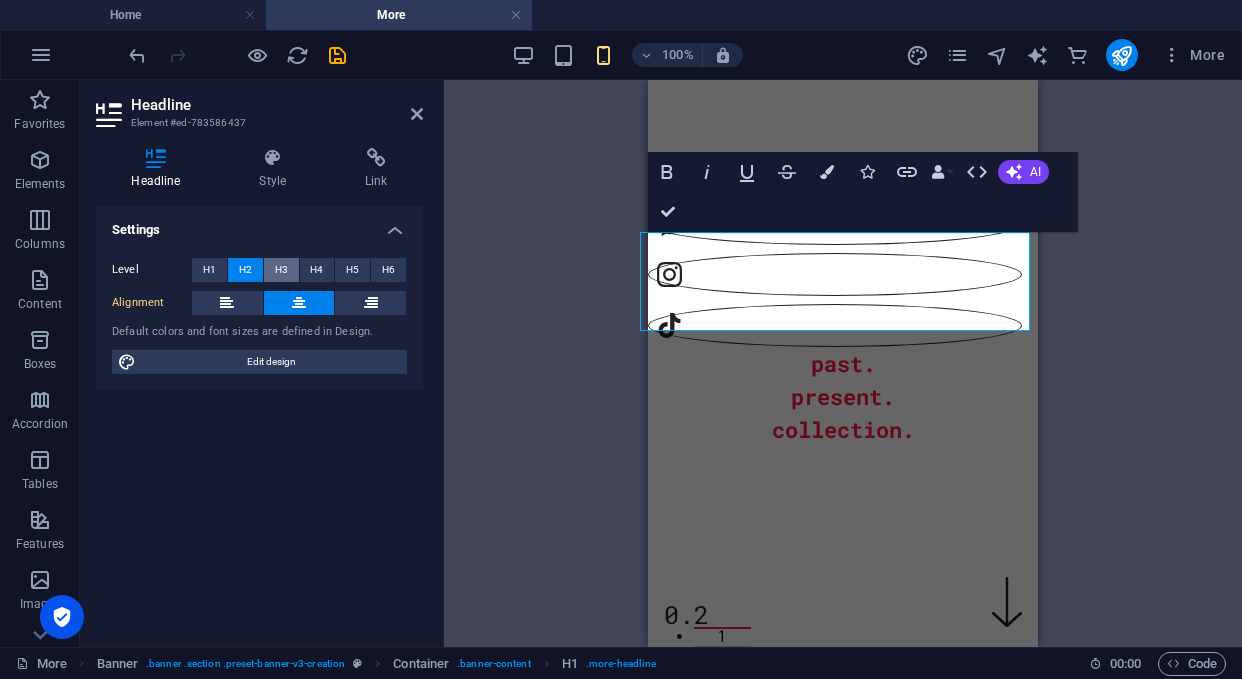 click on "H3" at bounding box center (281, 270) 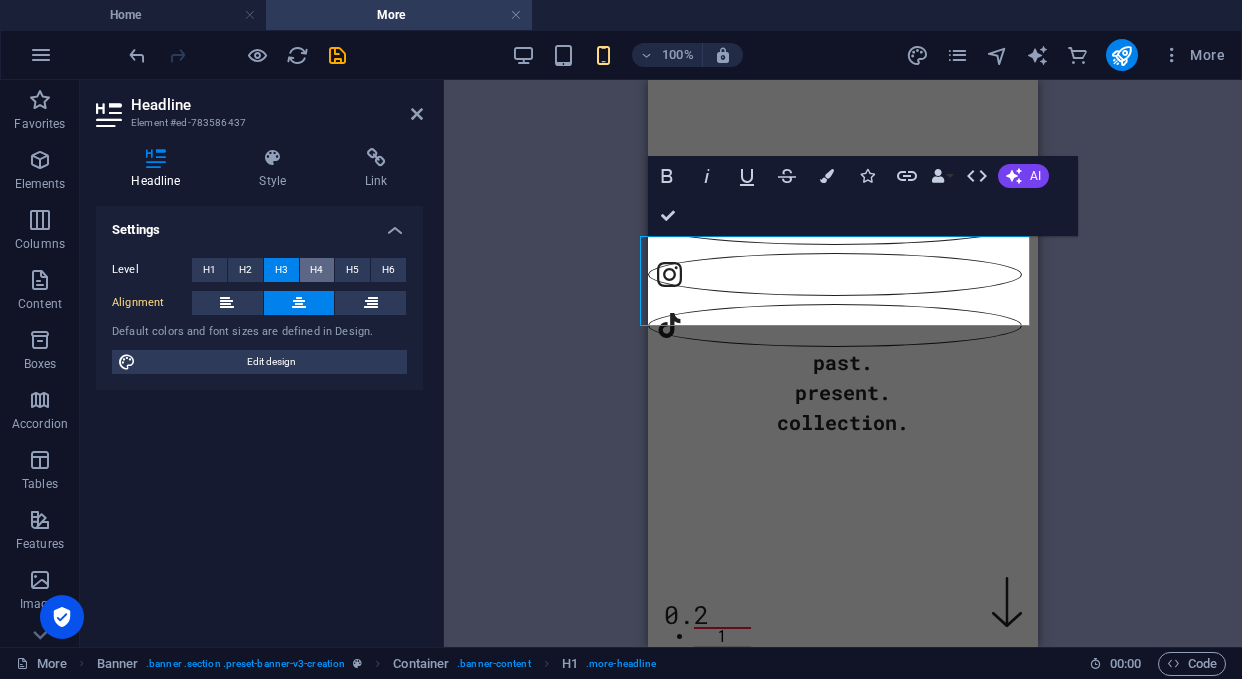 click on "H4" at bounding box center [316, 270] 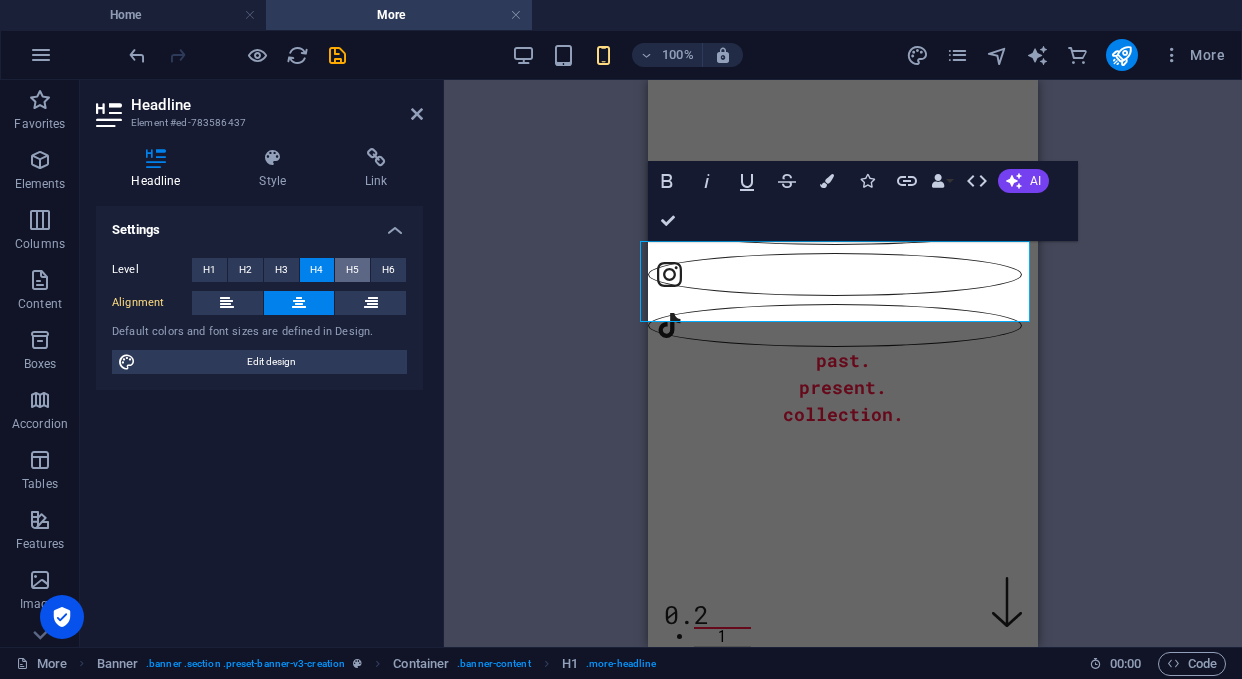 click on "H5" at bounding box center [352, 270] 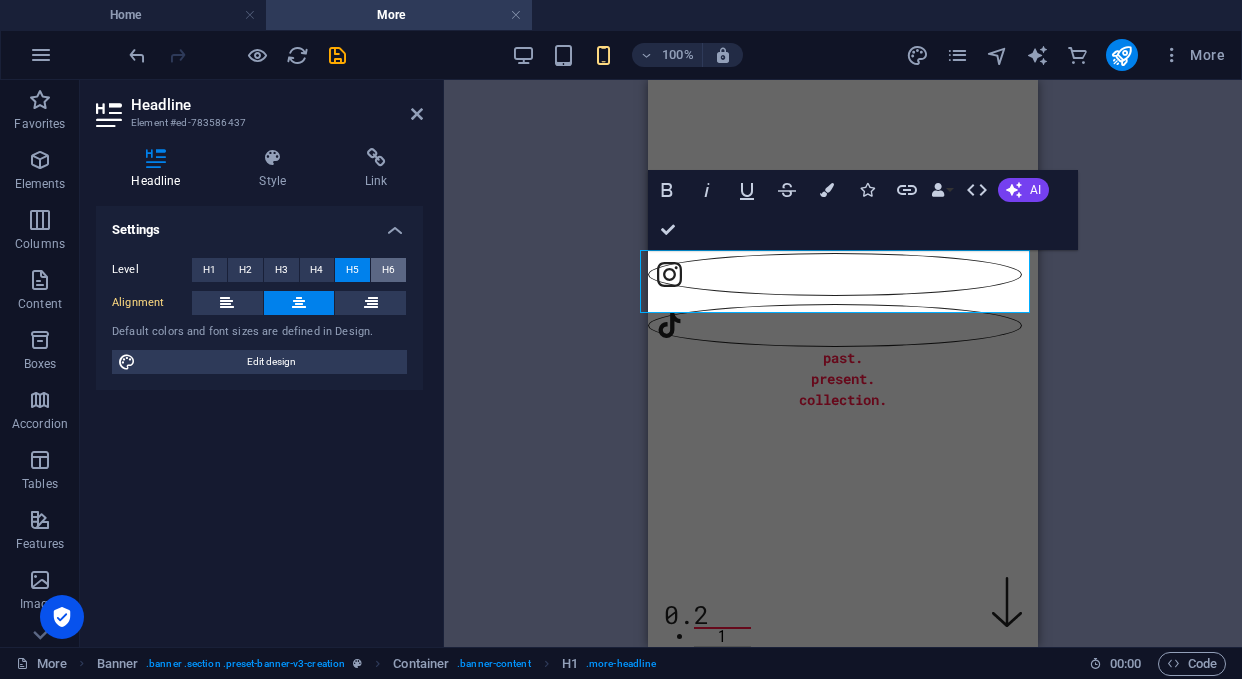 click on "H6" at bounding box center [388, 270] 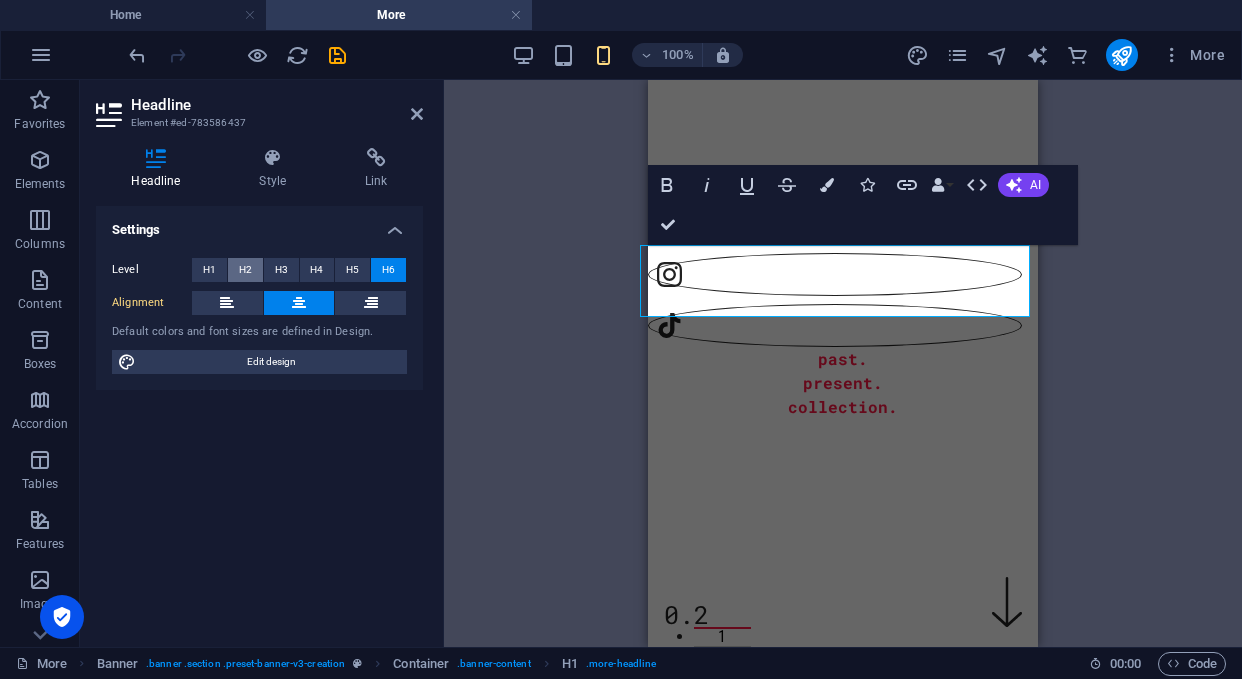click on "H2" at bounding box center (245, 270) 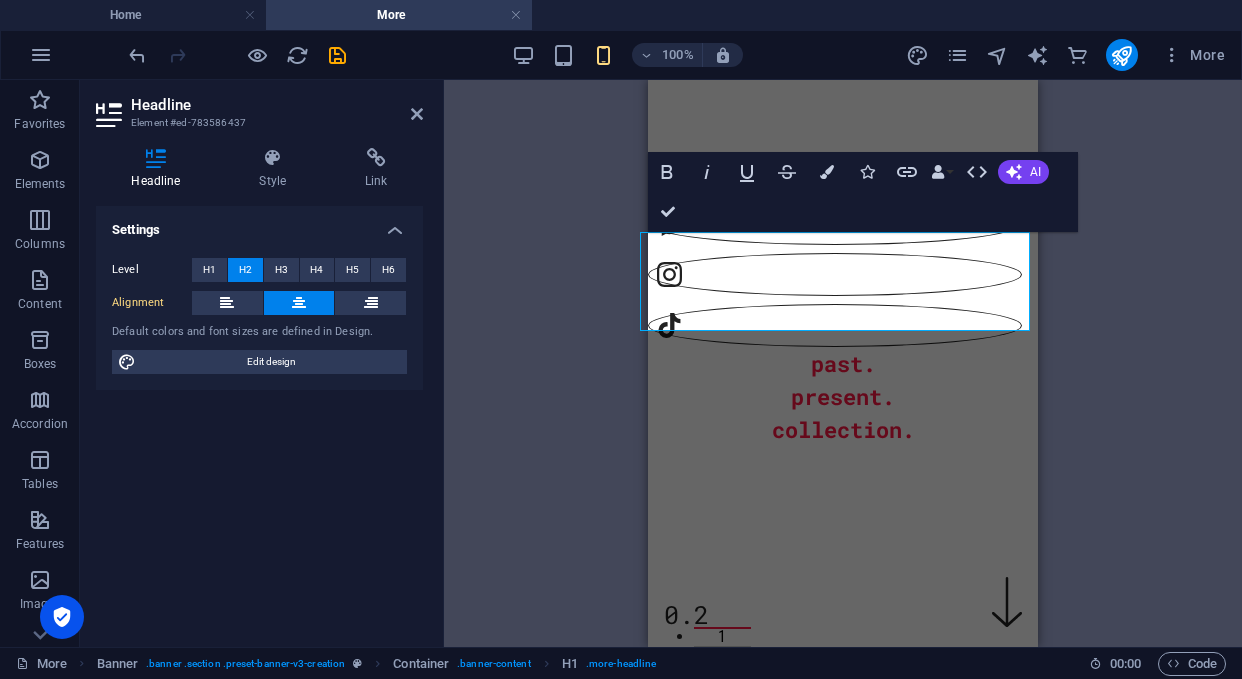 click on "H2   Banner   Banner   Container   Reference   Slider   Image   Slider   Slider   Columns Grid   Container   Slider   Columns Grid   Container   Image   Container   Container   Reference   Container   Image   Slider   Columns Grid   Slider   Container   Slider   Columns Grid   Container   Image   Container   Text   Text   Button   Container   Collection filter-buttons   Collection filter-buttons   Container   Banner   Reference   Icon   Banner   Icon   Text Bold Italic Underline Strikethrough Colors Icons Link Data Bindings Company First name Last name Street ZIP code City Email Phone Mobile Fax Custom field 1 Custom field 2 Custom field 3 Custom field 4 Custom field 5 Custom field 6 HTML AI Improve Make shorter Make longer Fix spelling & grammar Translate to English Generate text Confirm (⌘+⏎)" at bounding box center (843, 363) 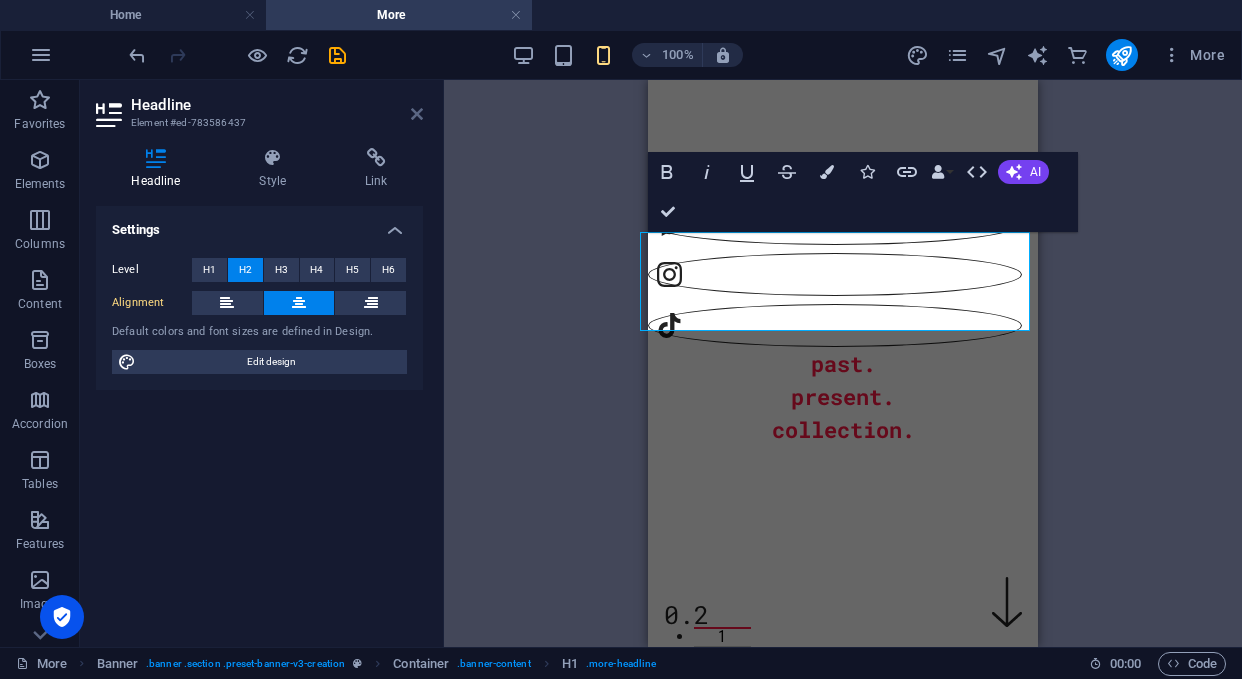 click at bounding box center [417, 114] 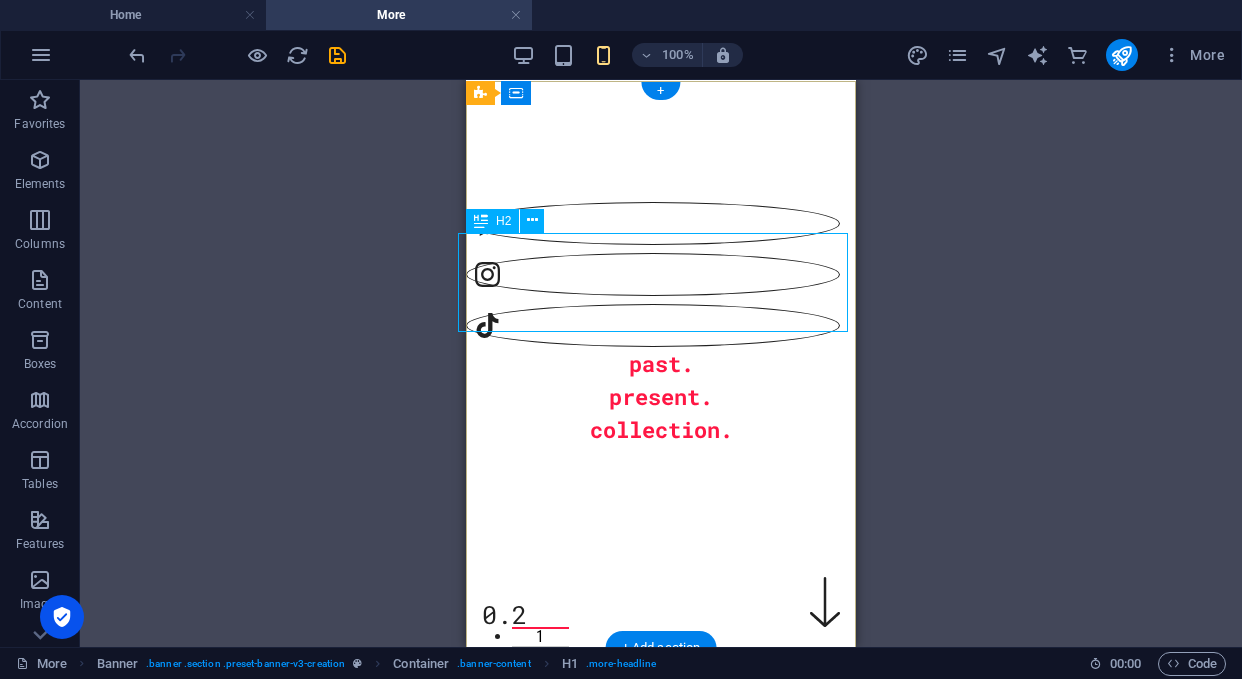 scroll, scrollTop: 0, scrollLeft: 0, axis: both 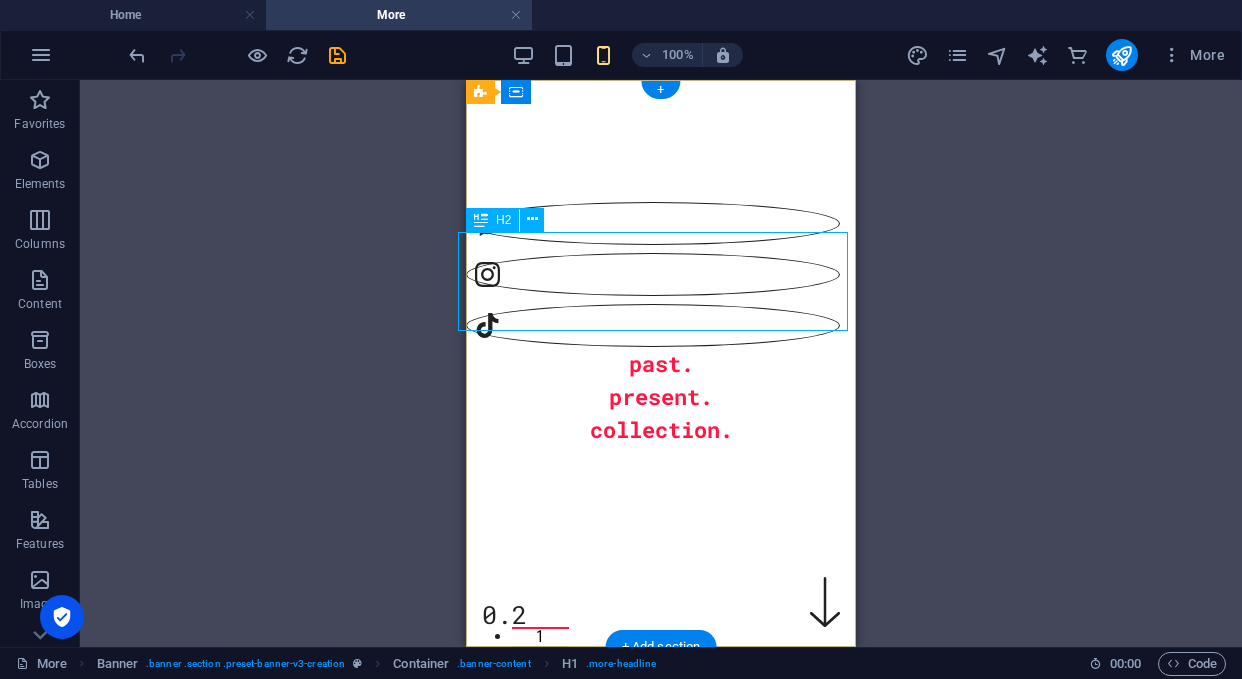 click on "past. present. collection." at bounding box center (661, 396) 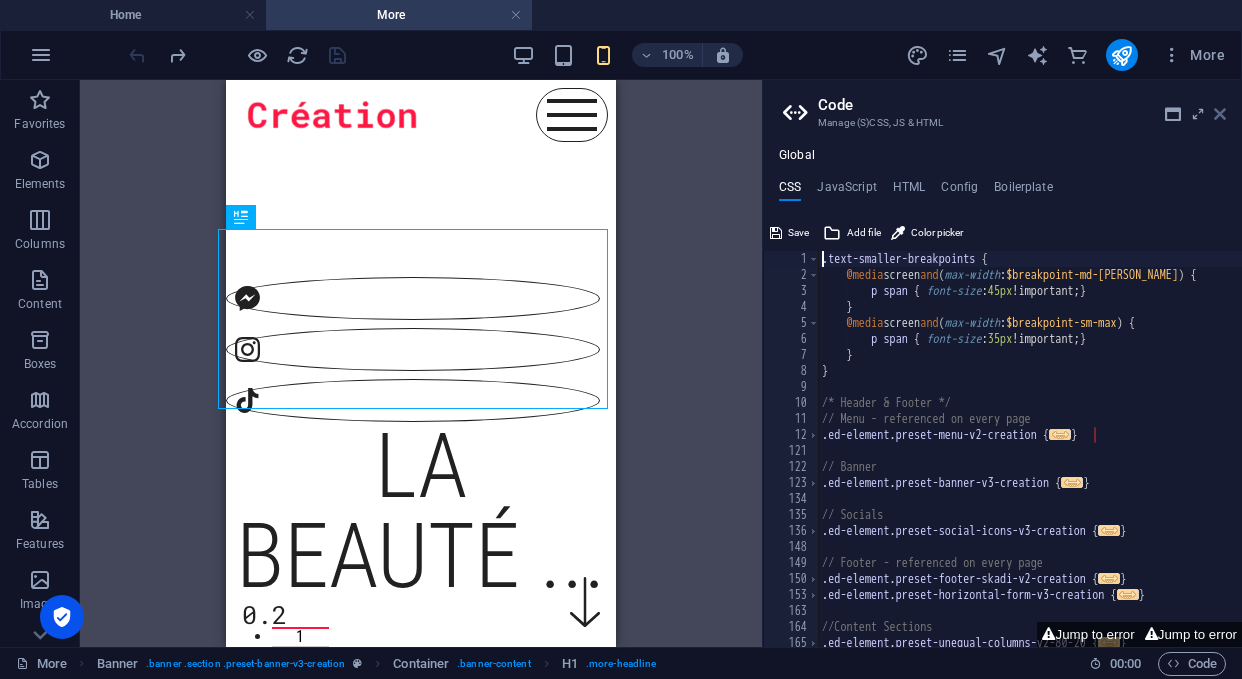 click at bounding box center (1220, 114) 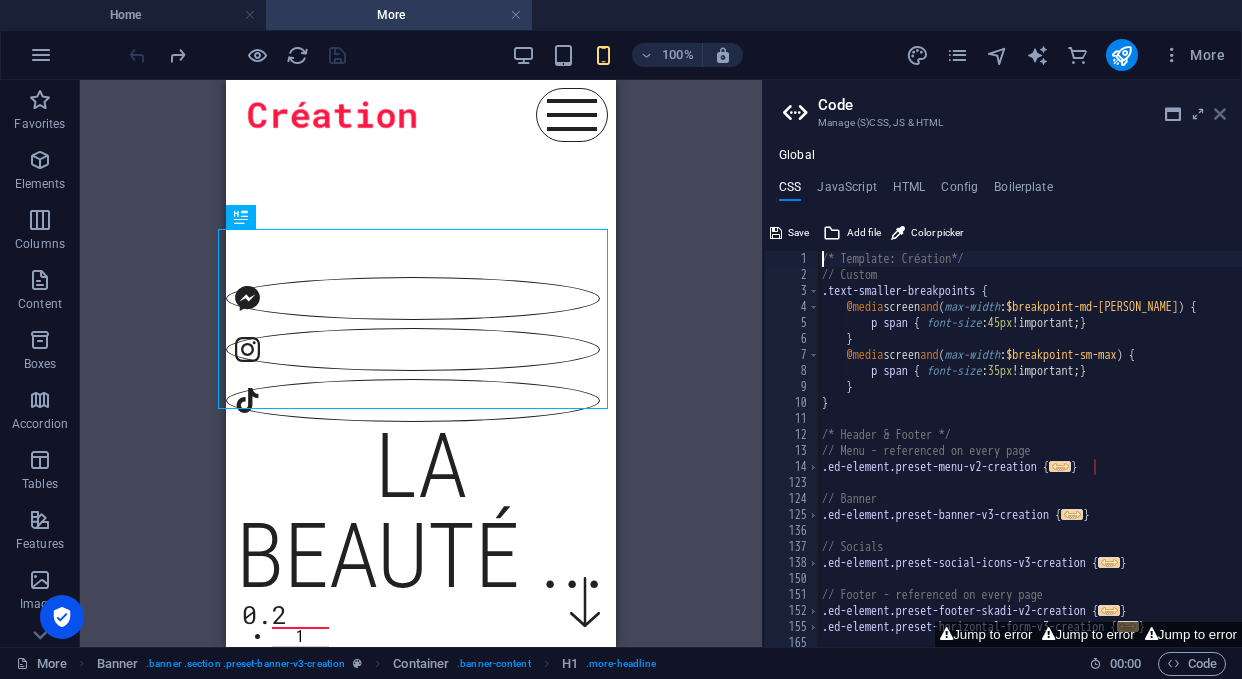 click at bounding box center [1220, 114] 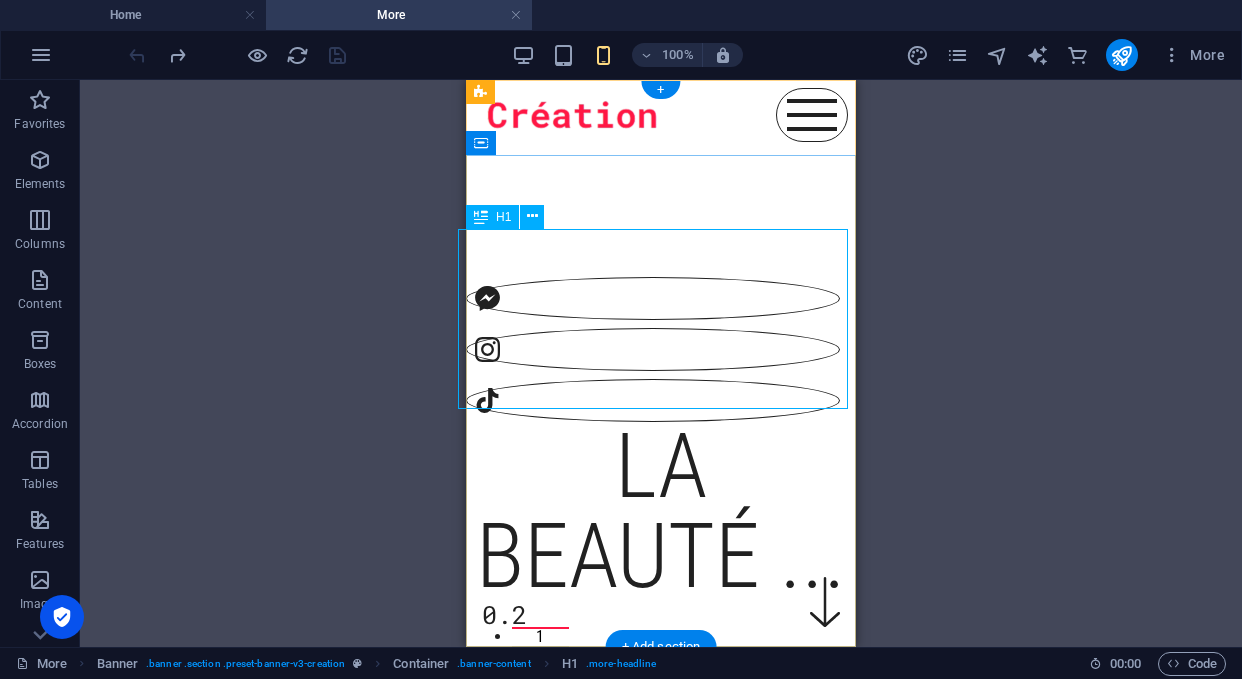 click on "la beauté ..." at bounding box center (661, 512) 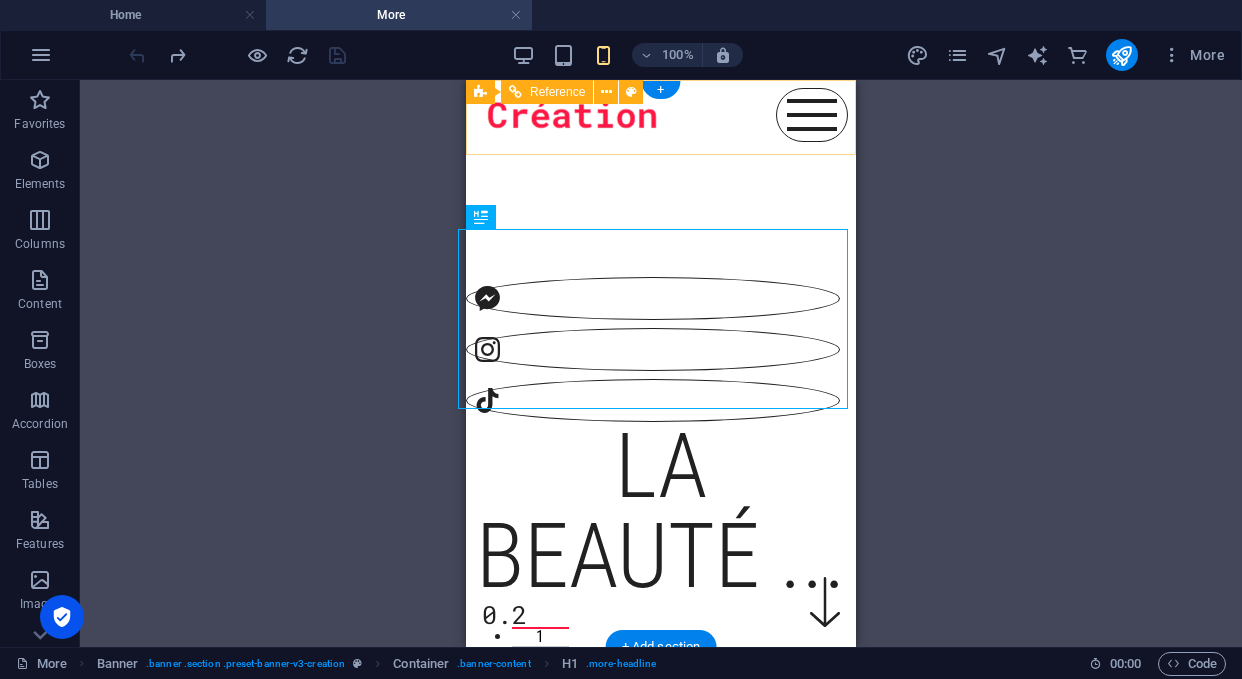 click at bounding box center (661, 117) 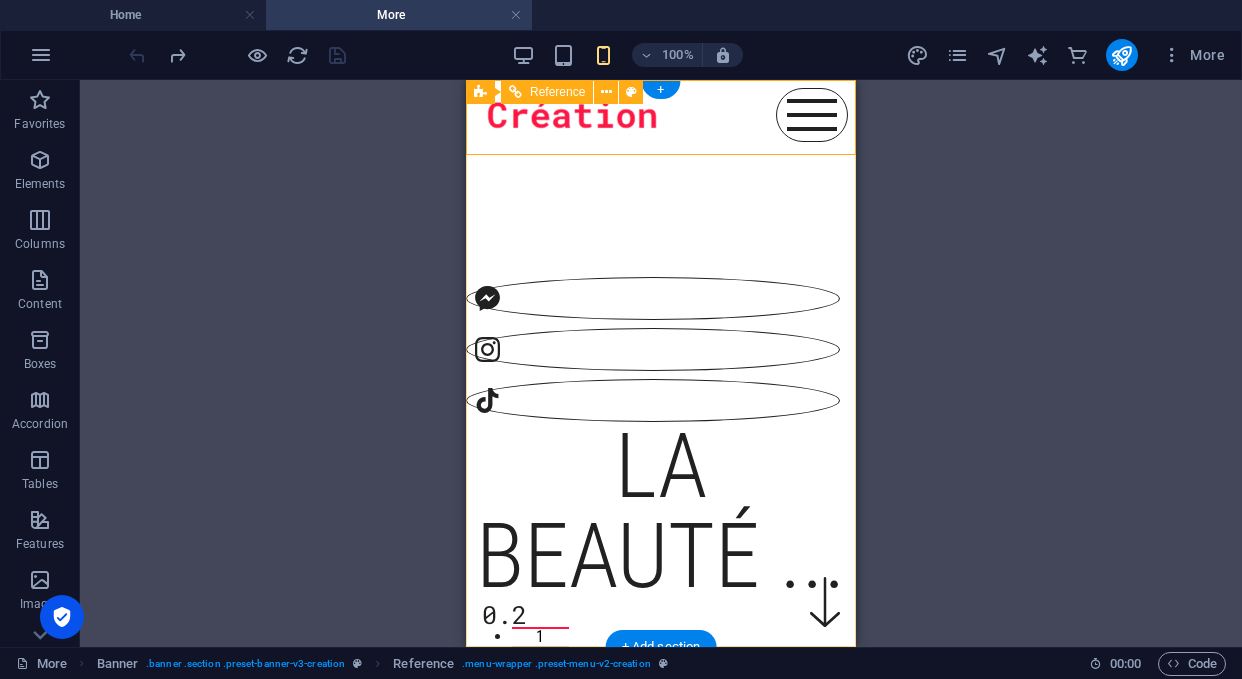 click at bounding box center (812, 115) 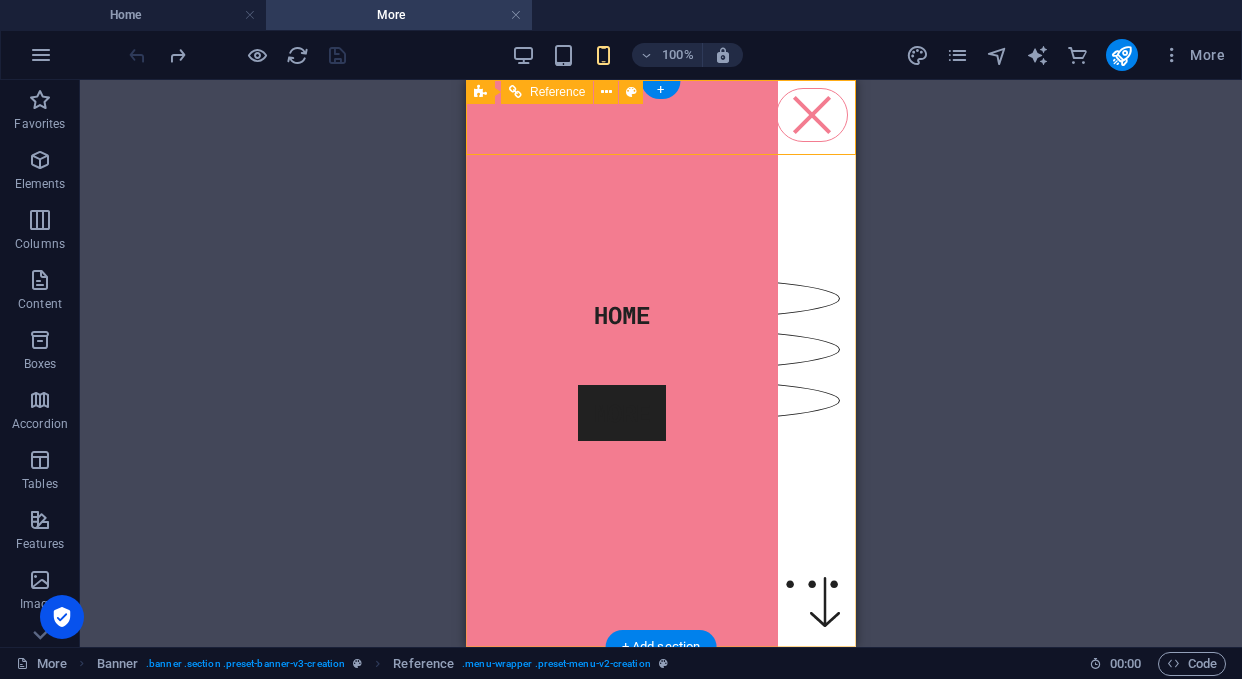 click at bounding box center [812, 115] 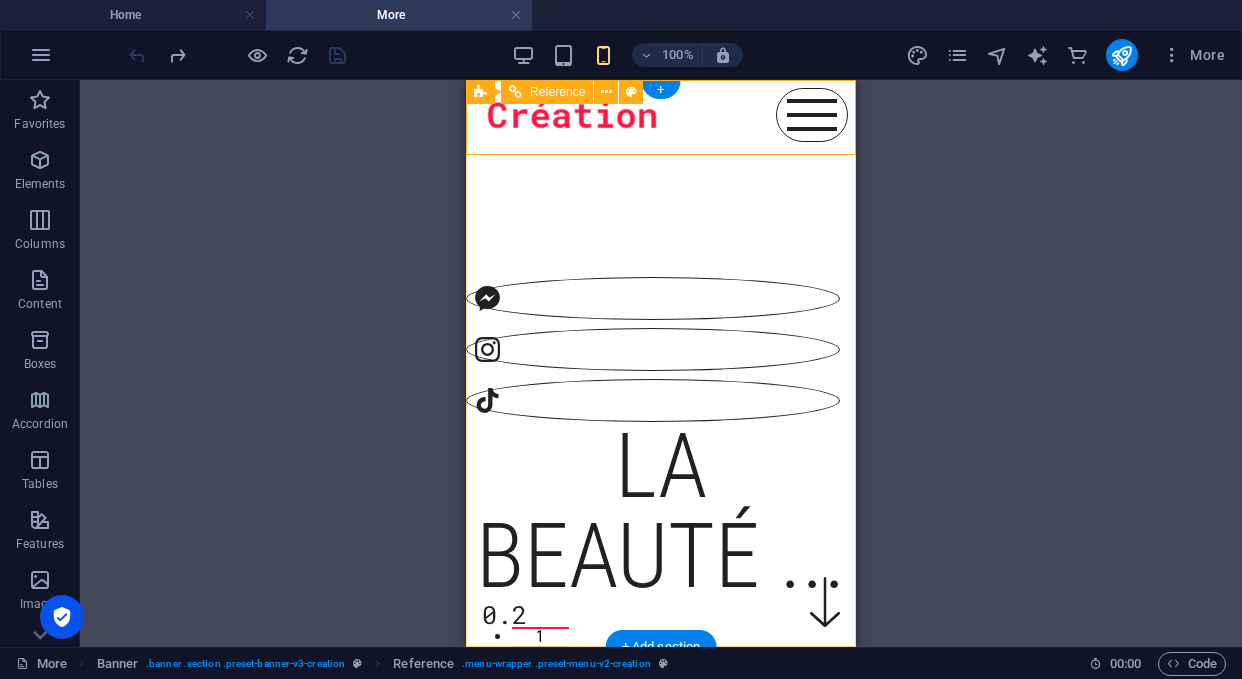 click at bounding box center (812, 115) 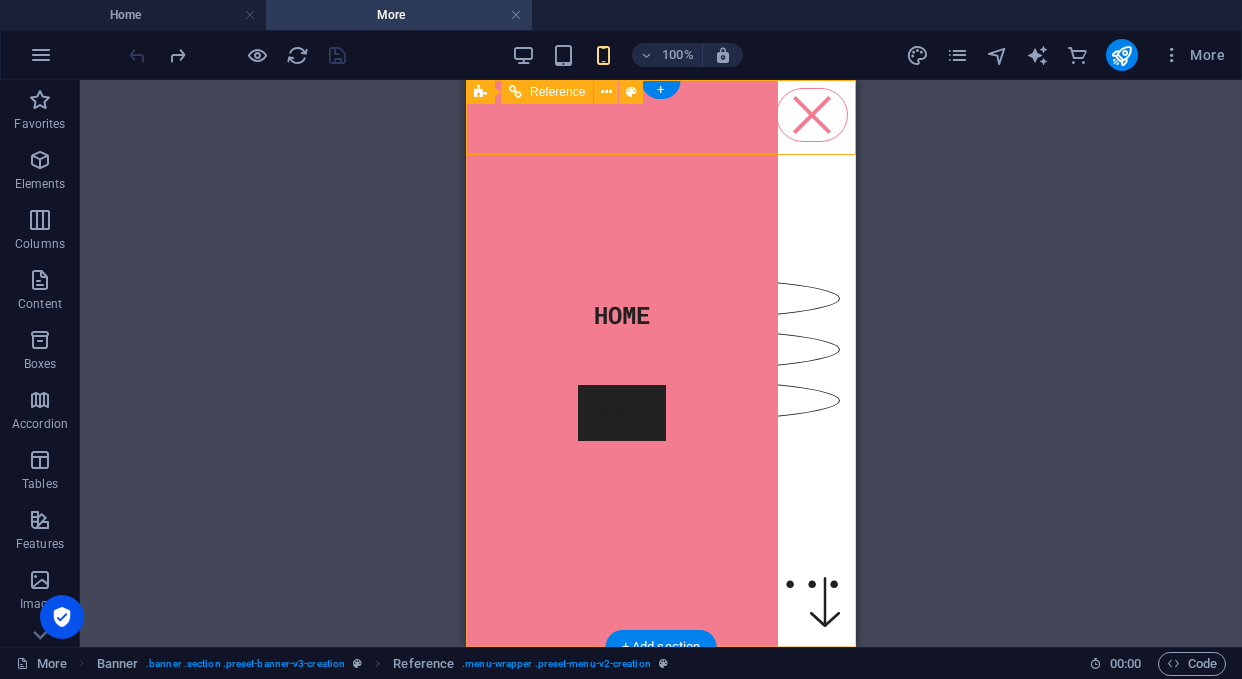 click on "Home More" at bounding box center [622, 363] 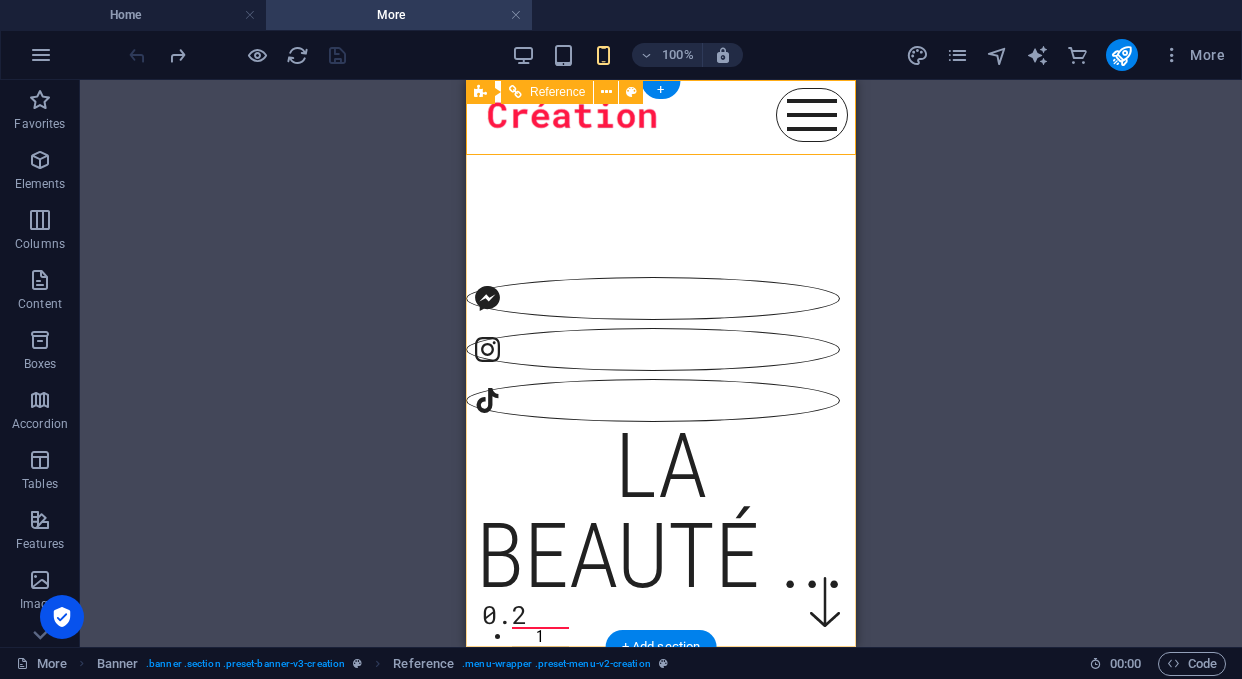 click at bounding box center [812, 115] 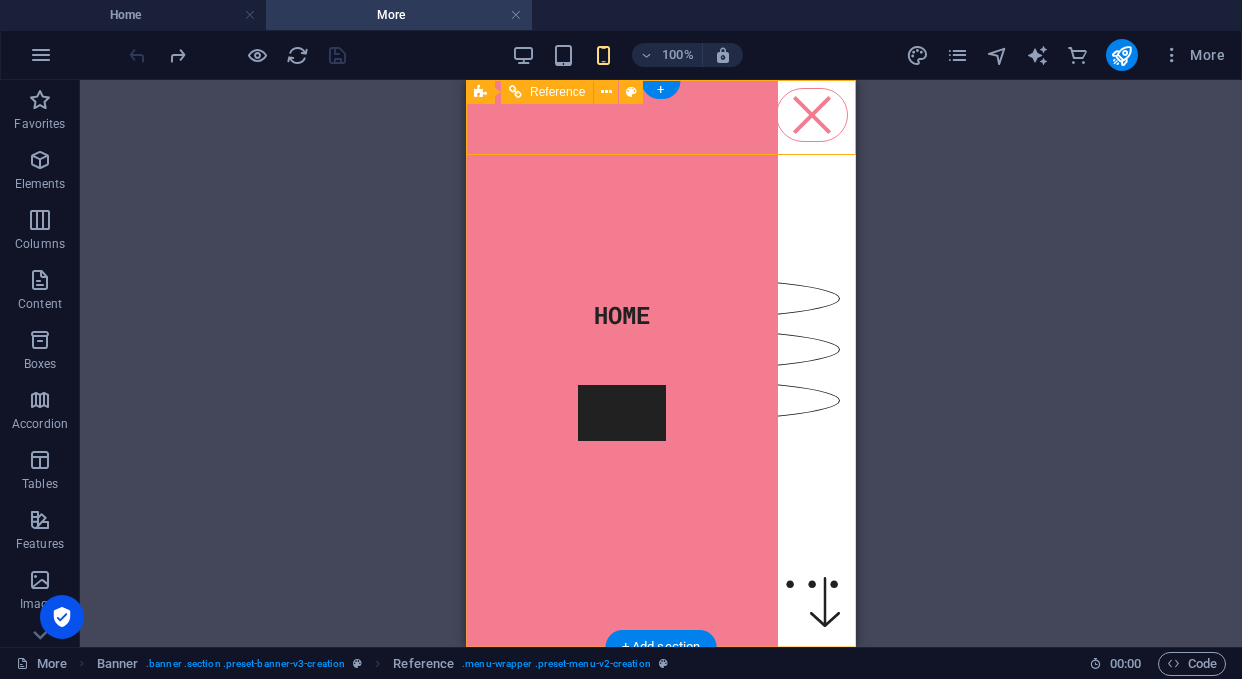 click at bounding box center [812, 115] 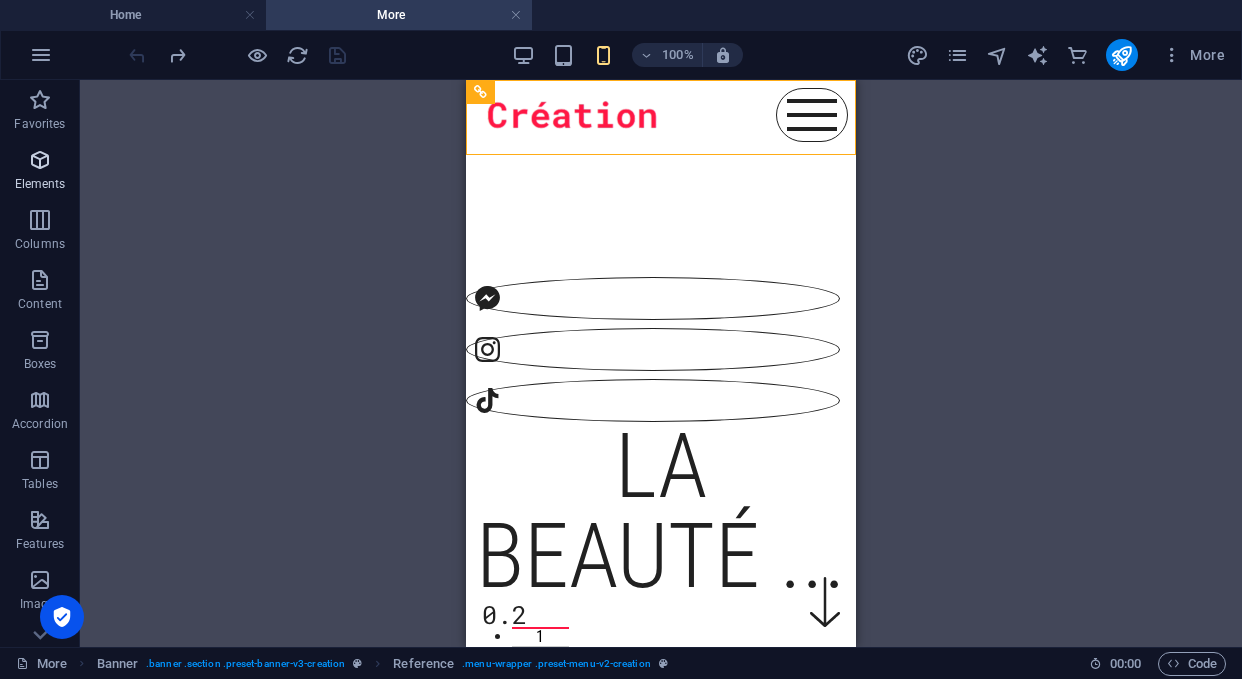 click at bounding box center (40, 160) 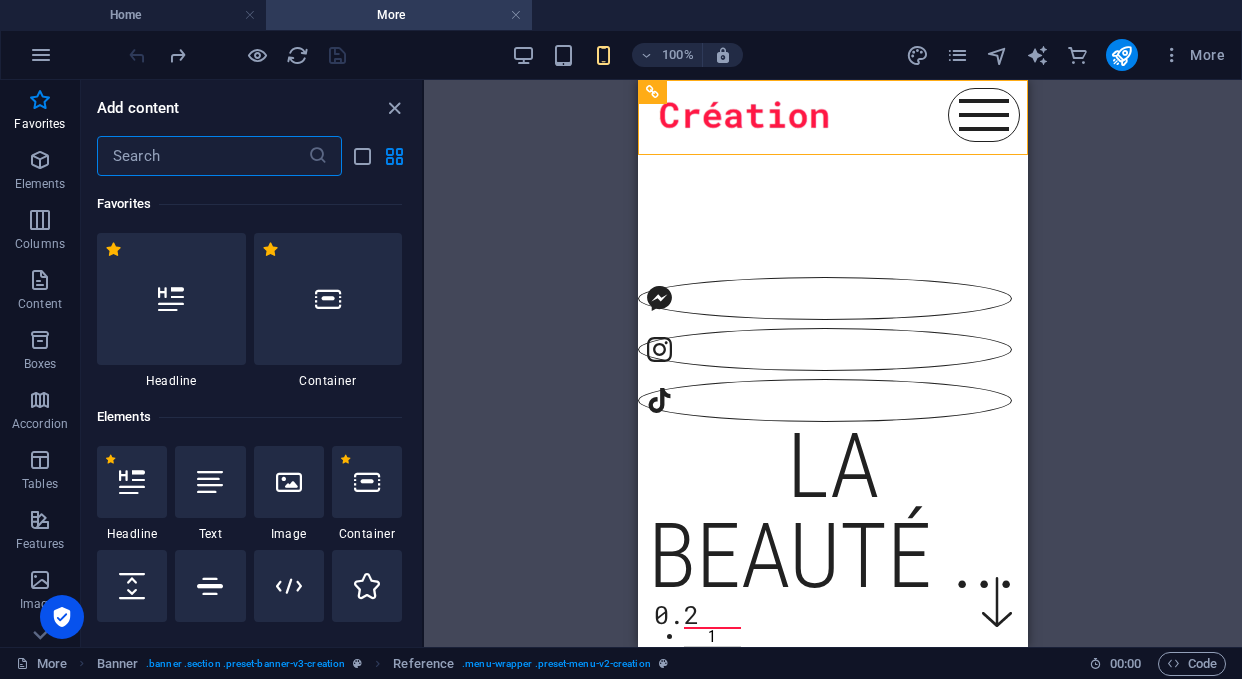 scroll, scrollTop: 0, scrollLeft: 0, axis: both 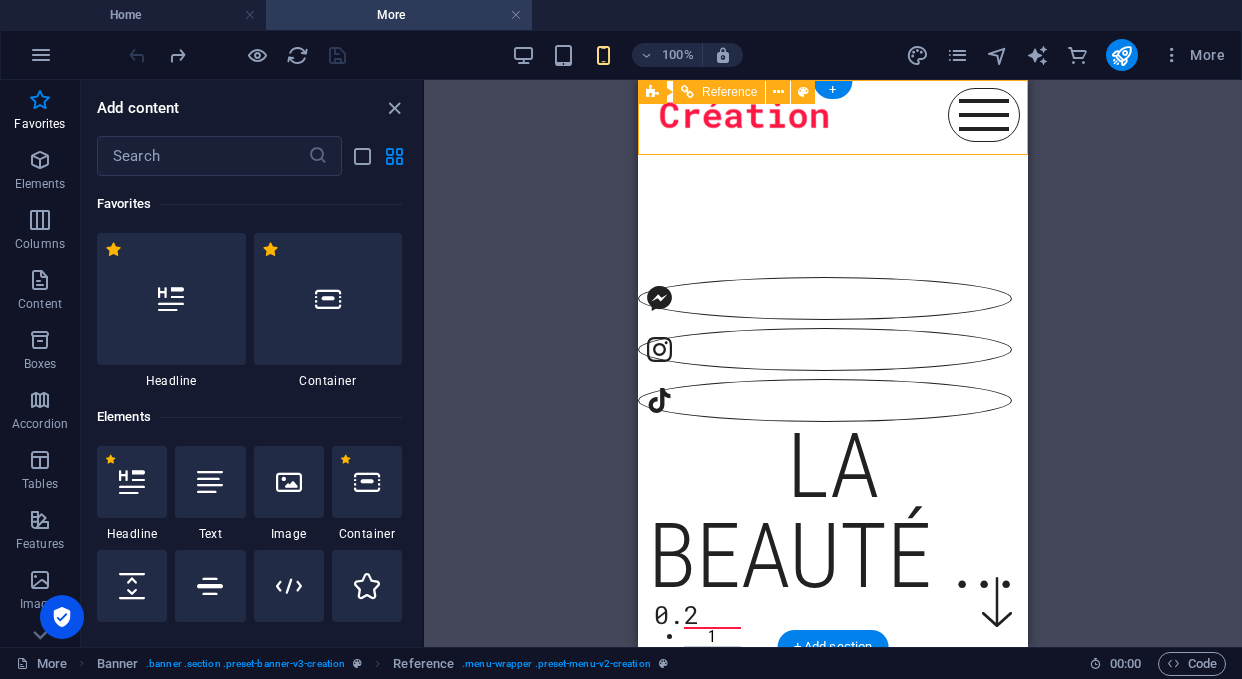 click at bounding box center [833, 117] 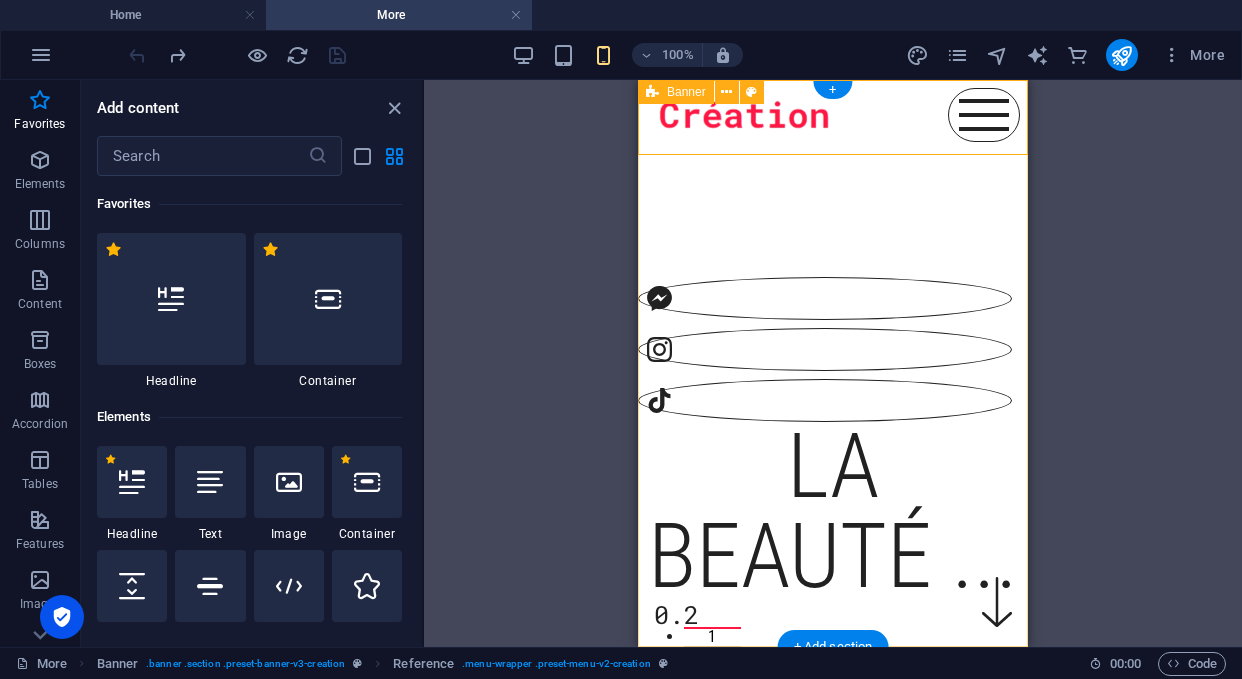 click at bounding box center (652, 92) 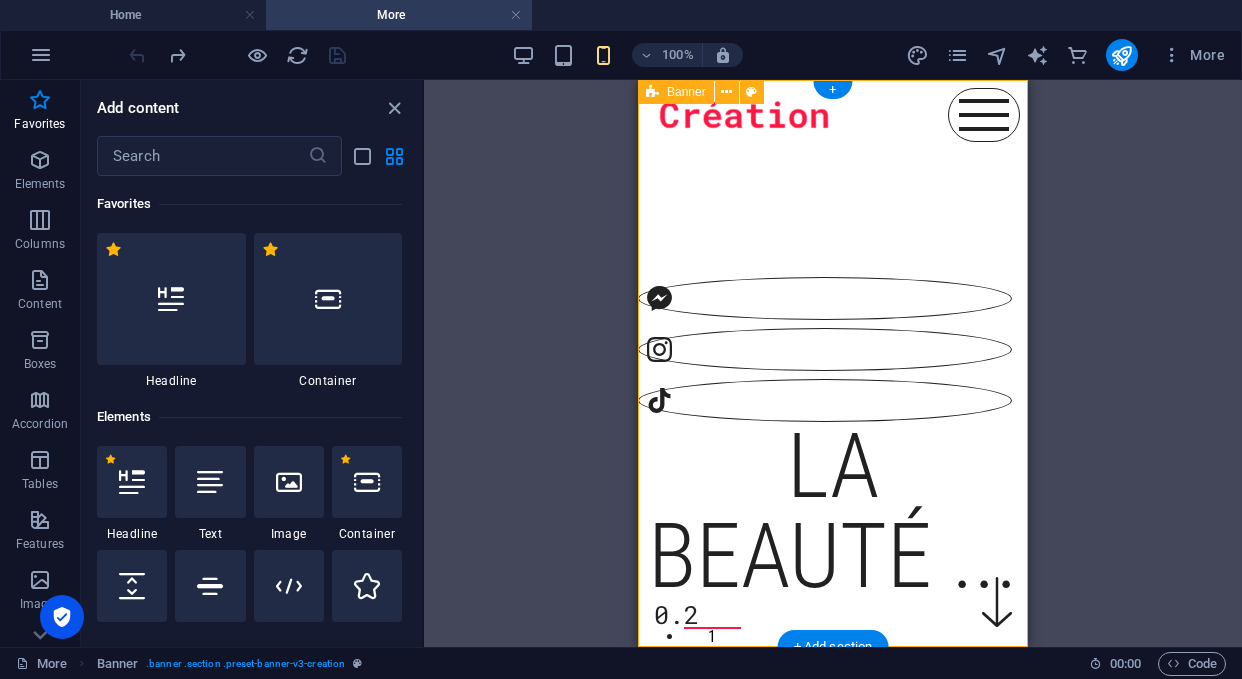 click at bounding box center (652, 92) 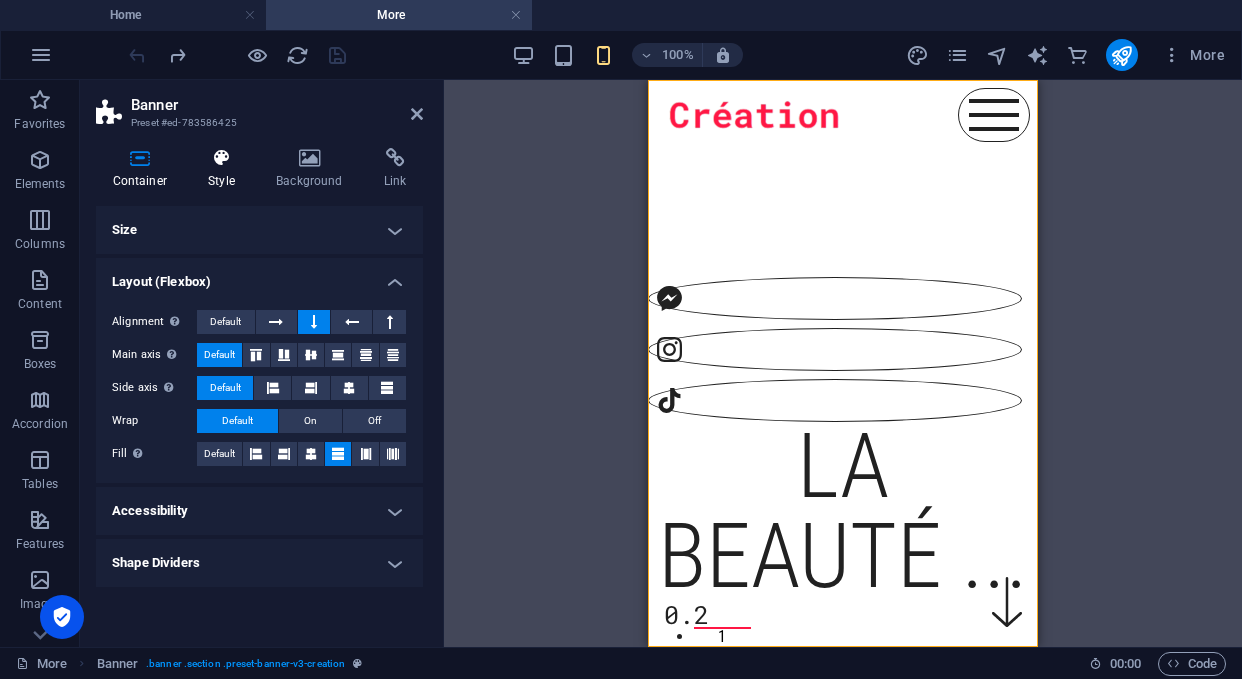 click at bounding box center (222, 158) 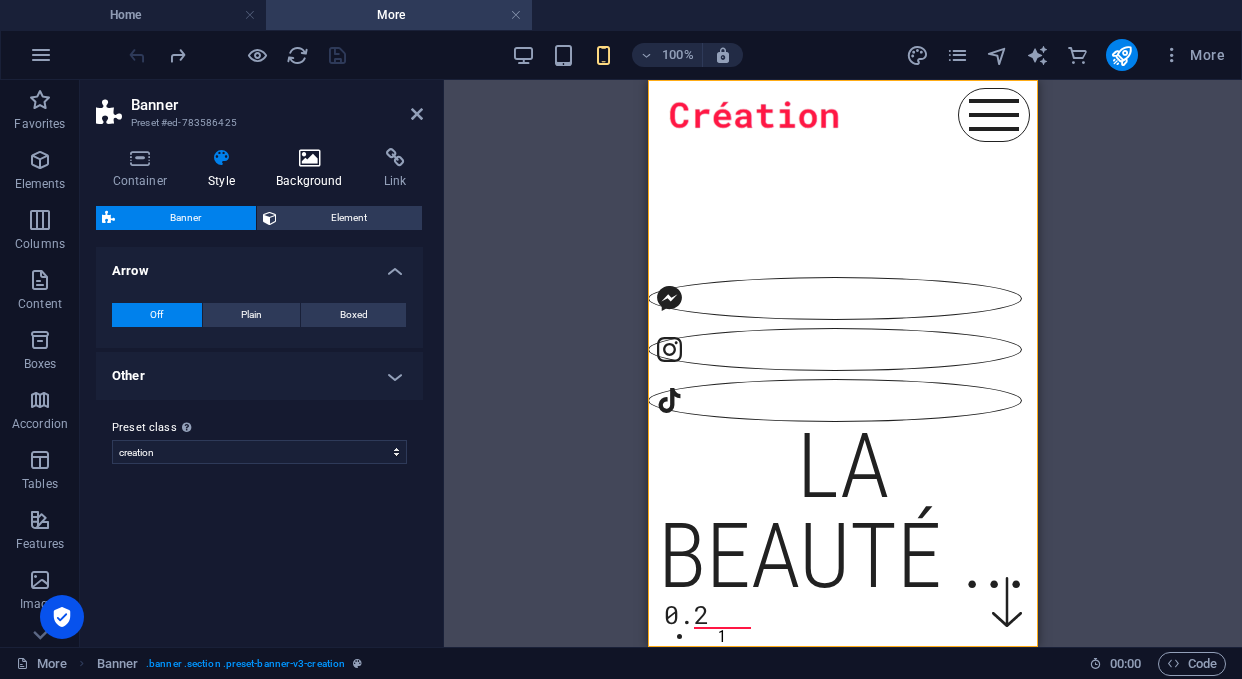 click at bounding box center [310, 158] 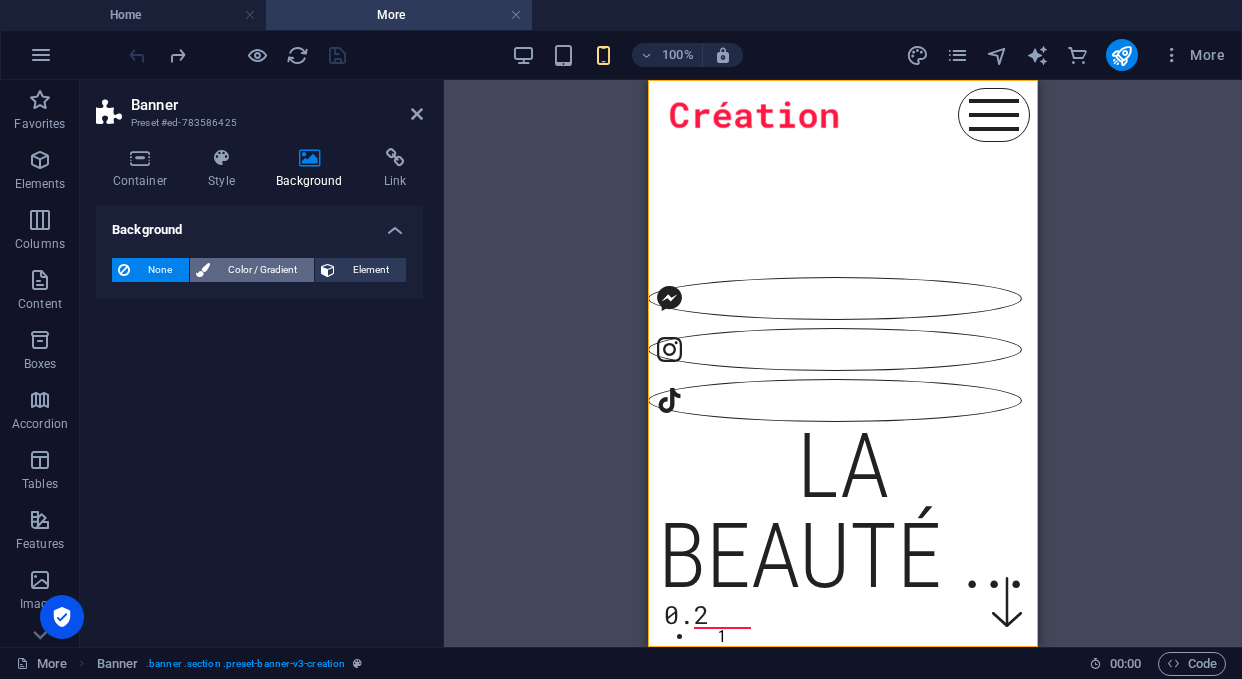 click on "Color / Gradient" at bounding box center (262, 270) 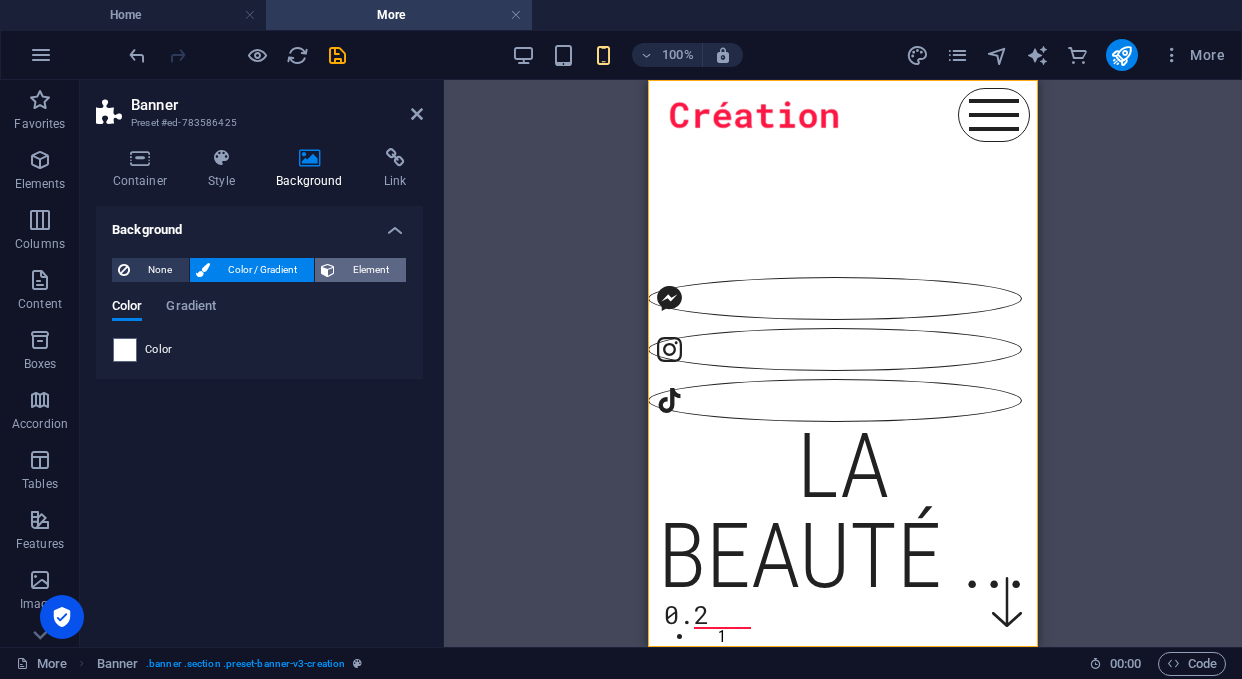 click on "Element" at bounding box center [370, 270] 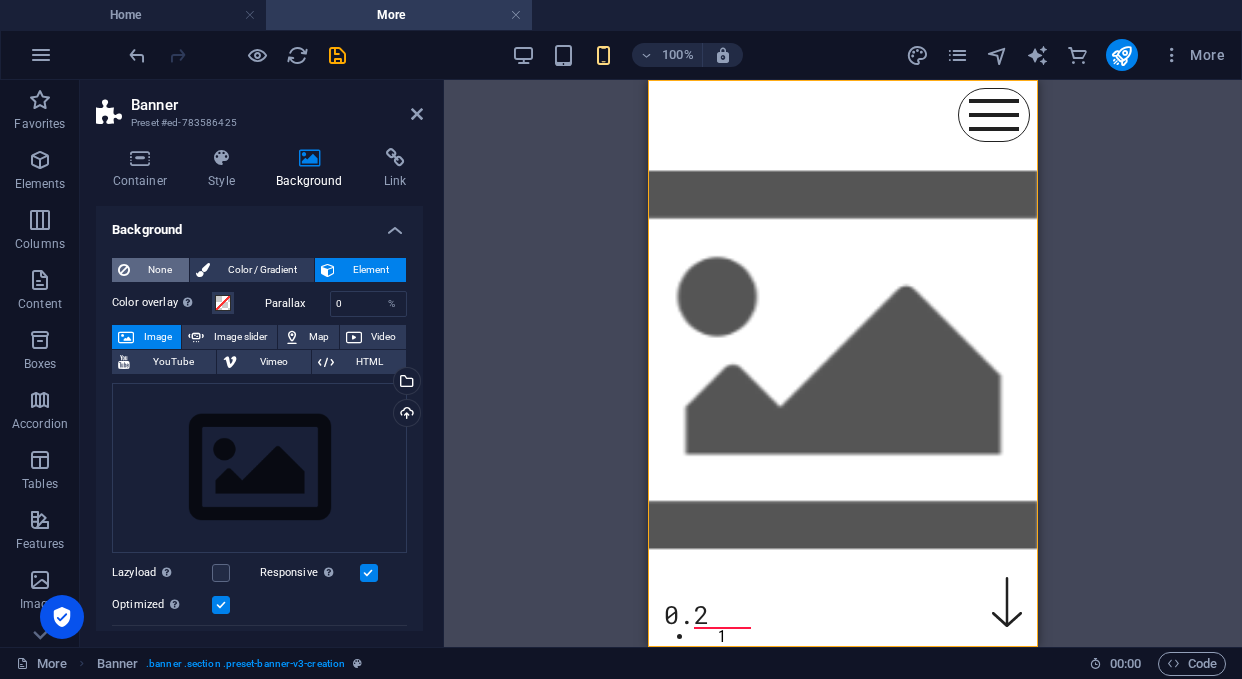 click on "None" at bounding box center [159, 270] 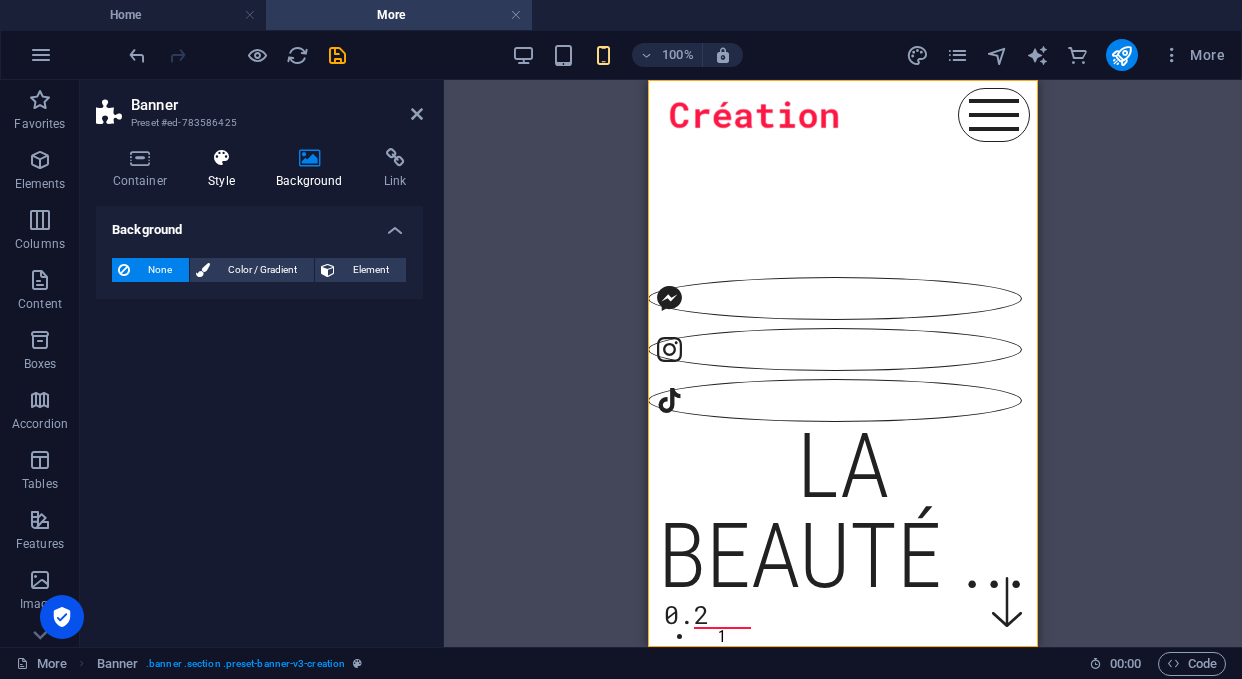 click at bounding box center (222, 158) 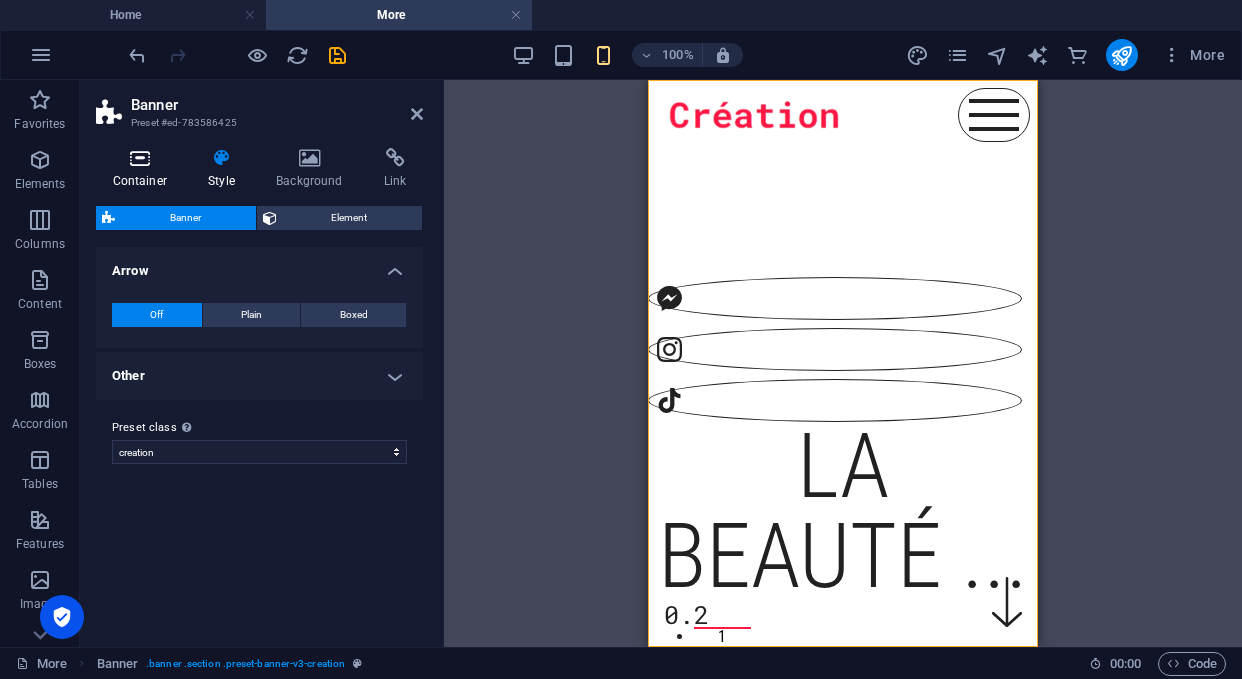click at bounding box center (140, 158) 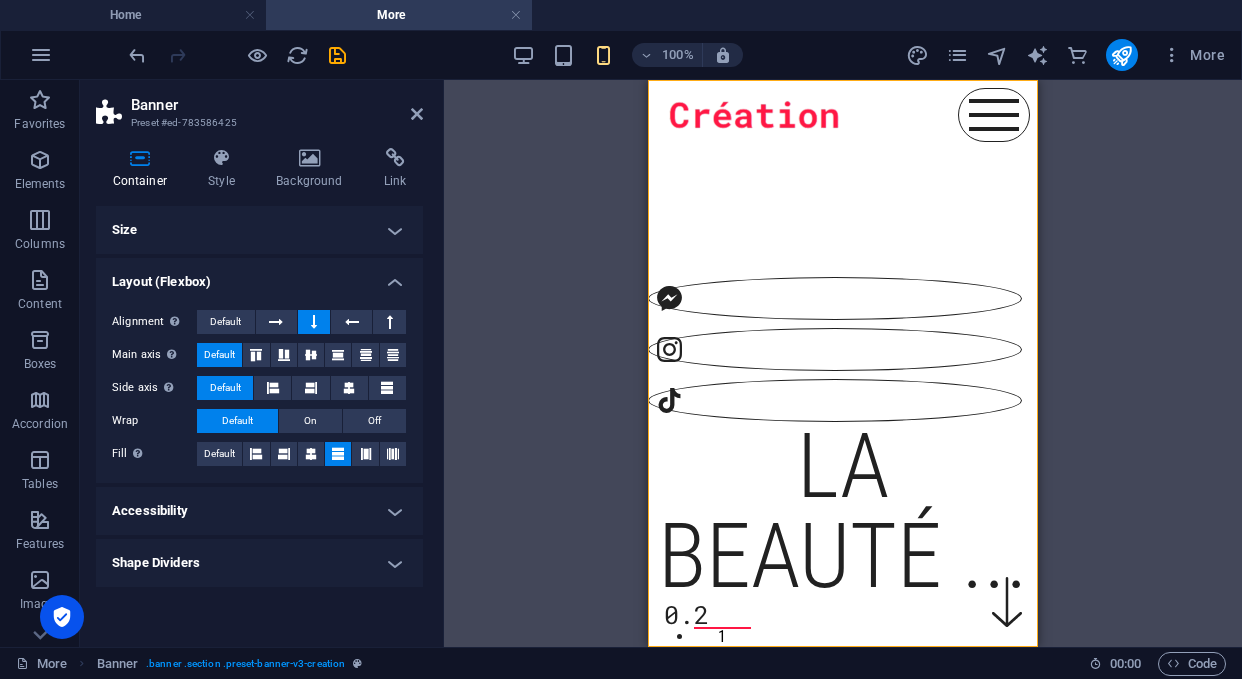 click on "Banner Preset #ed-783586425" at bounding box center (259, 106) 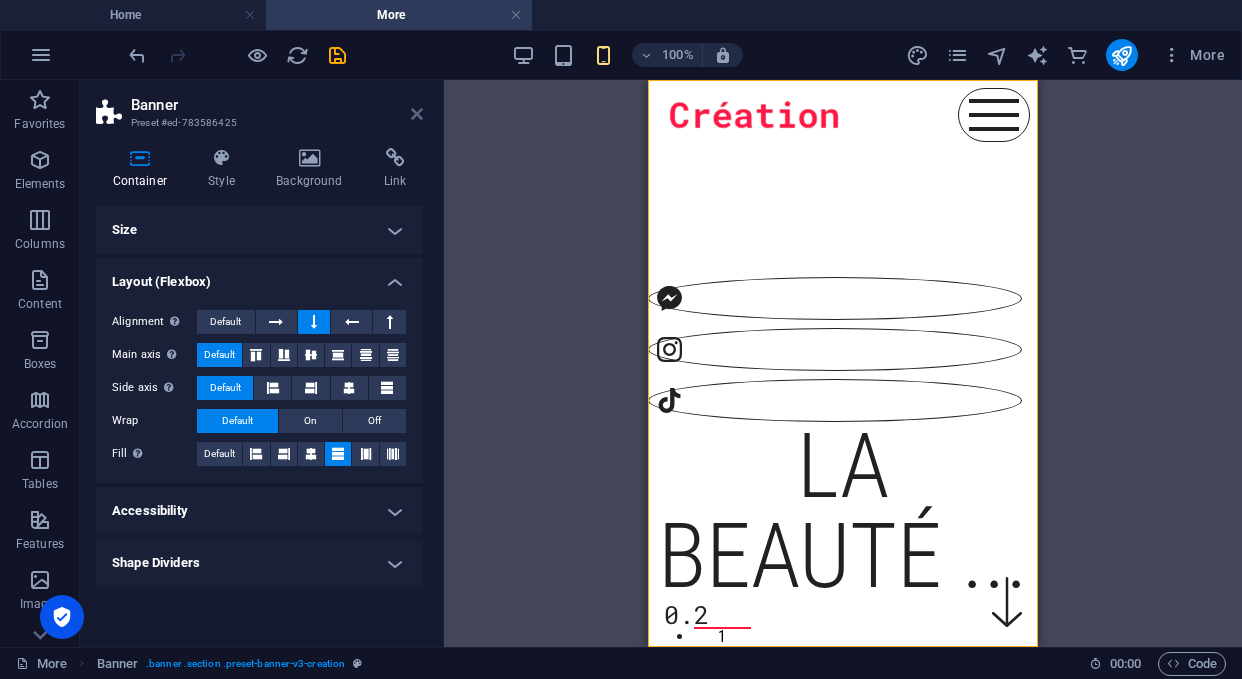 click at bounding box center (417, 114) 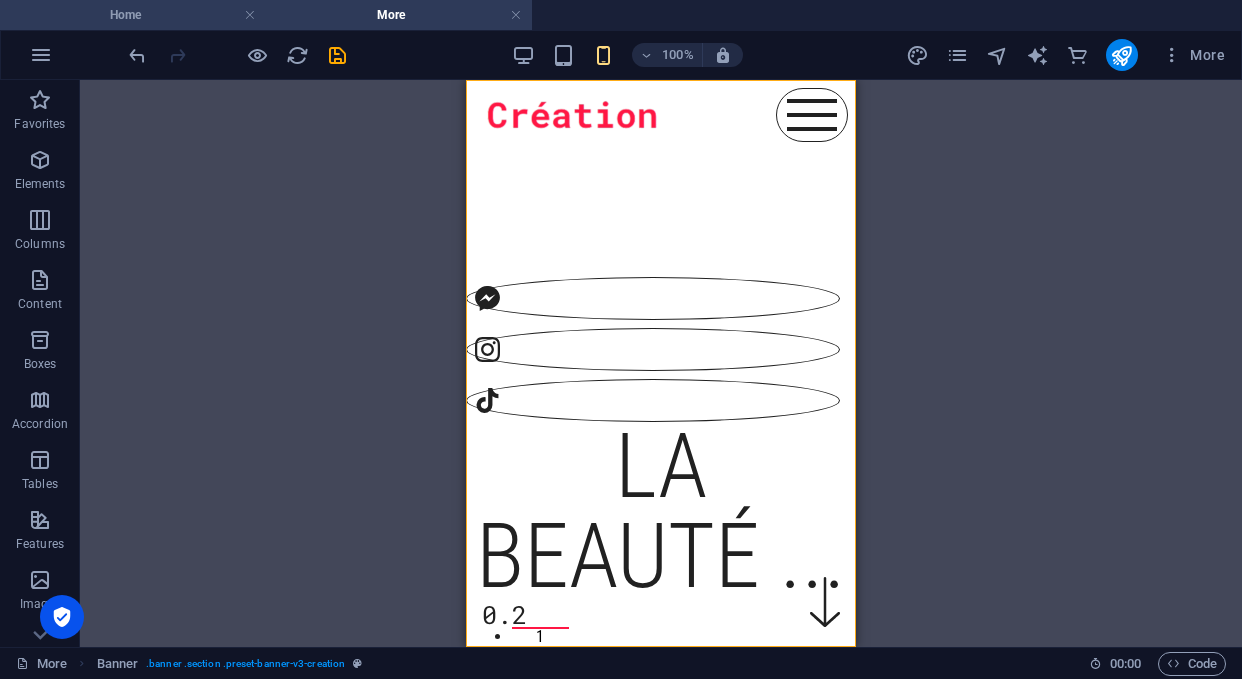 click on "Home" at bounding box center (133, 15) 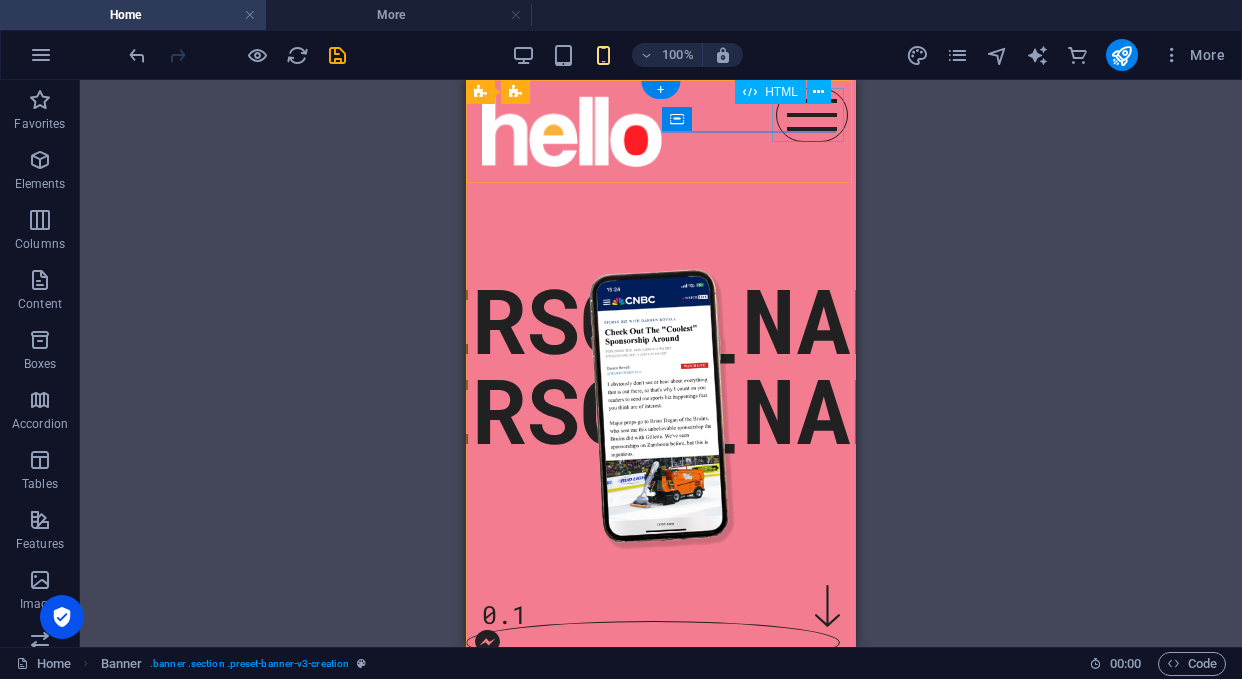 click at bounding box center (812, 115) 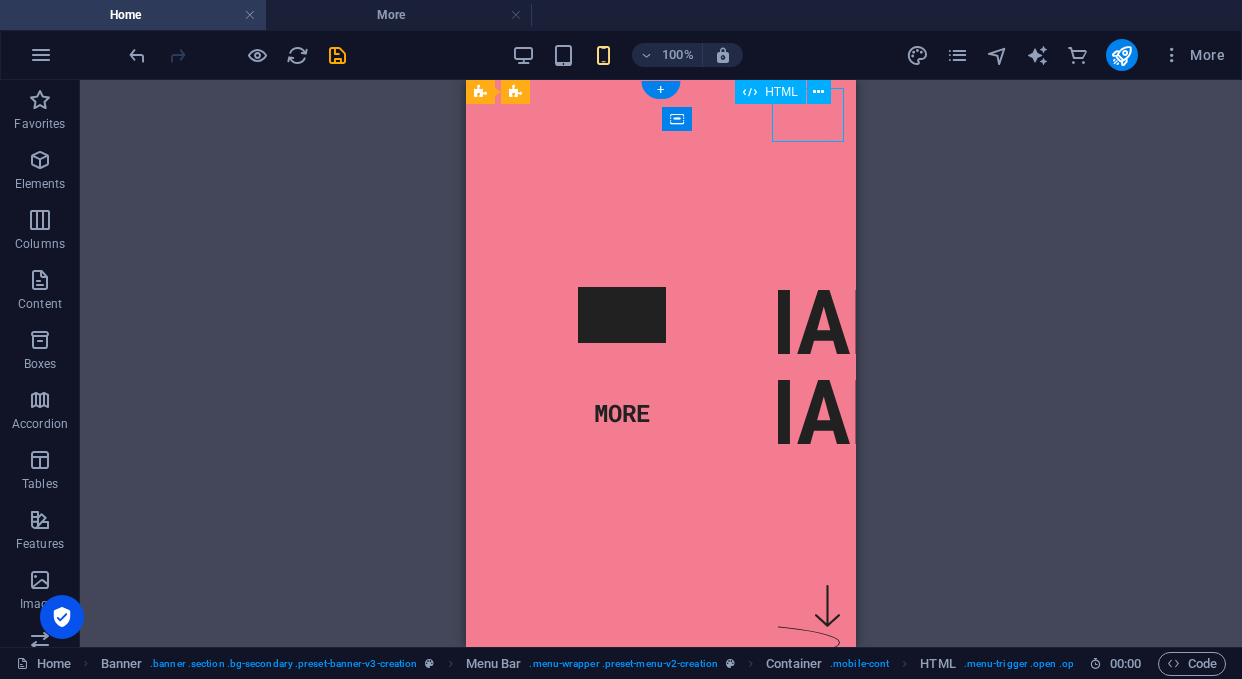 click at bounding box center [812, 115] 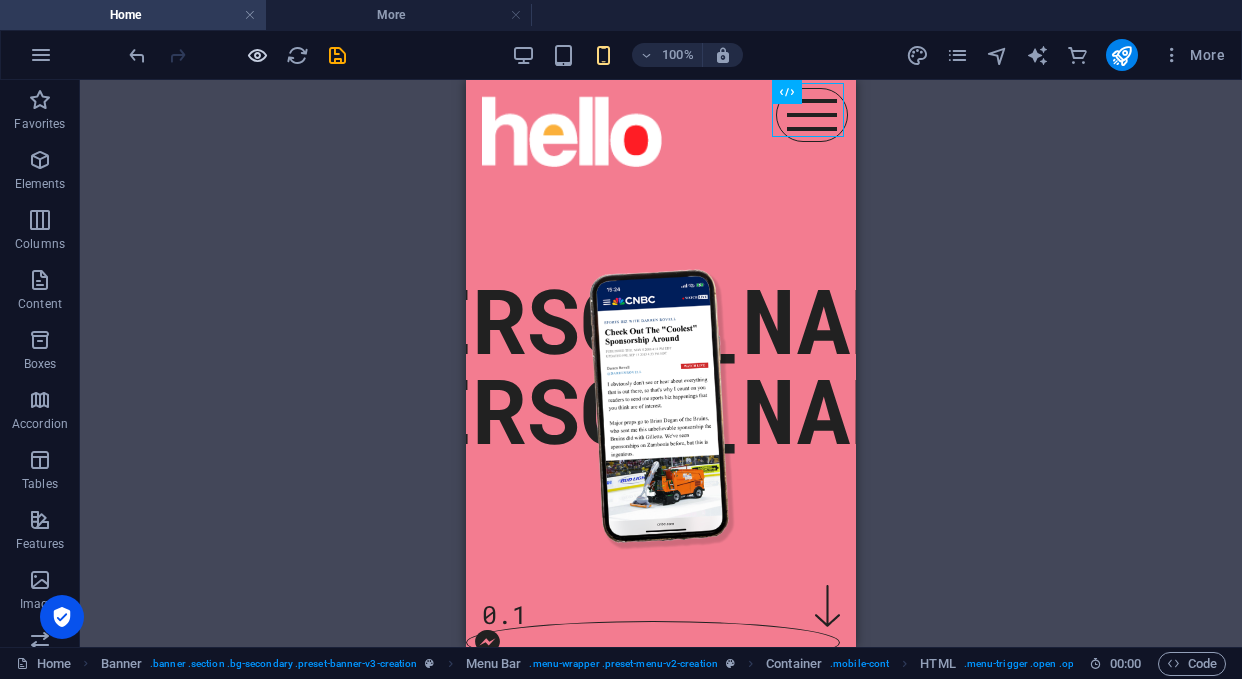scroll, scrollTop: 0, scrollLeft: 0, axis: both 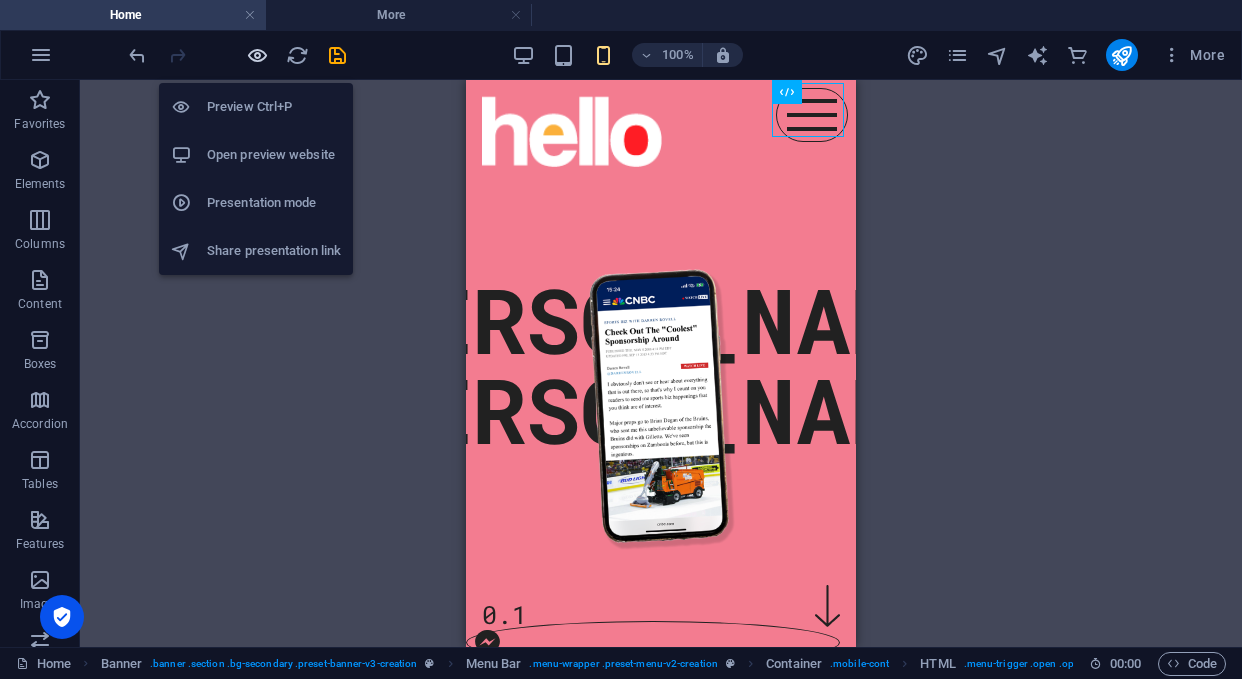 click at bounding box center [257, 55] 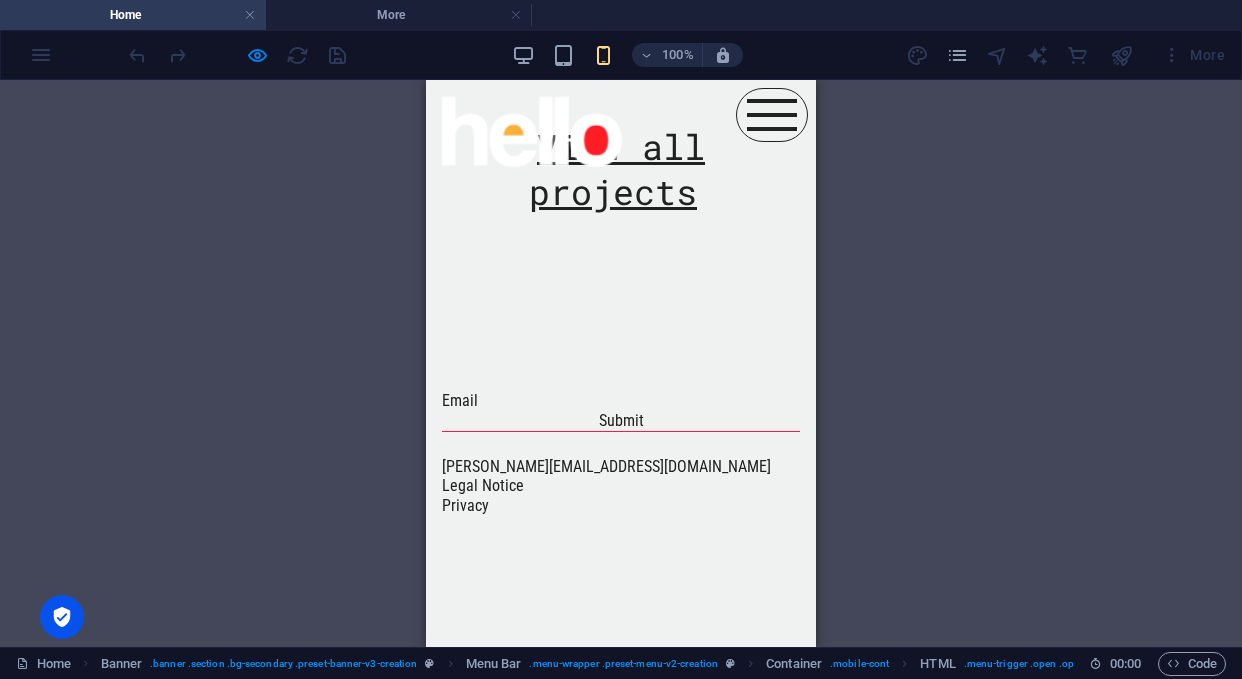 scroll, scrollTop: 4243, scrollLeft: 0, axis: vertical 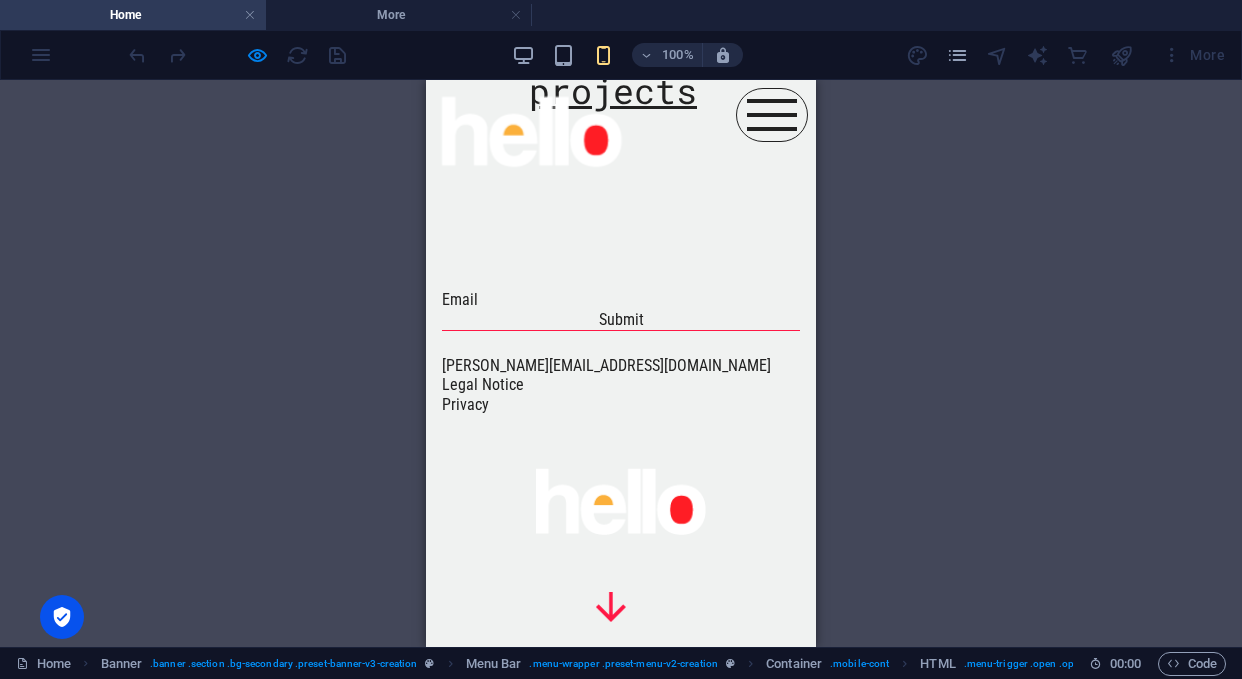 click on "art /sculpture  8 Bit Legacy - Terry Fox career highlight   Virgin Mobile goes Plus Spotify Notes   New Release Torino Trail Hall of Claim   First Award ADCC Billboard Graphic Designs for a cause   Terry Fox T's for Snailblazer career highlight   100% Content creation" at bounding box center [621, -354] 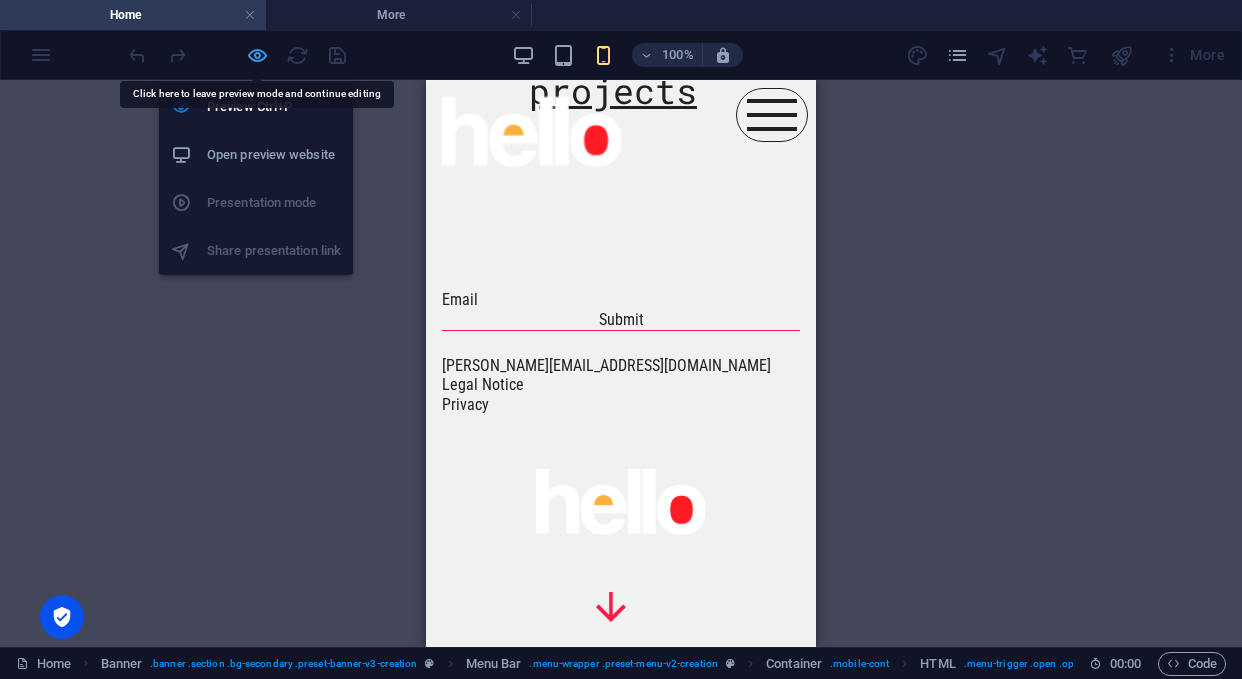 click at bounding box center [257, 55] 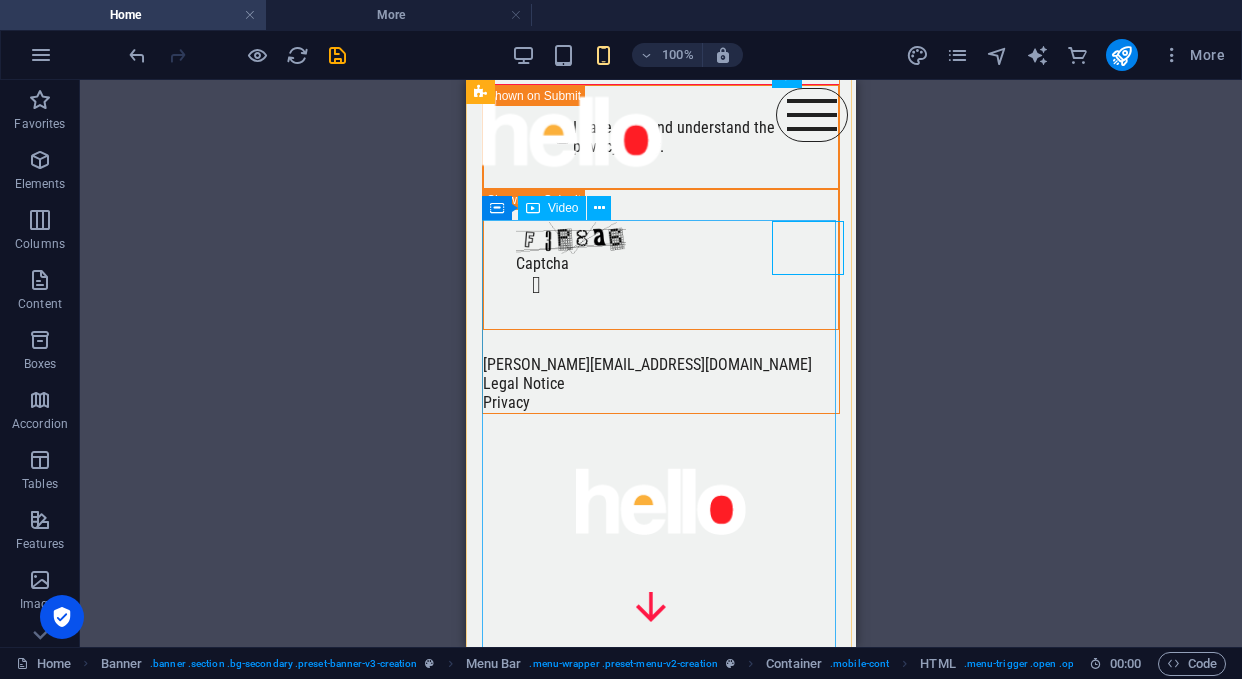 scroll, scrollTop: 4130, scrollLeft: 0, axis: vertical 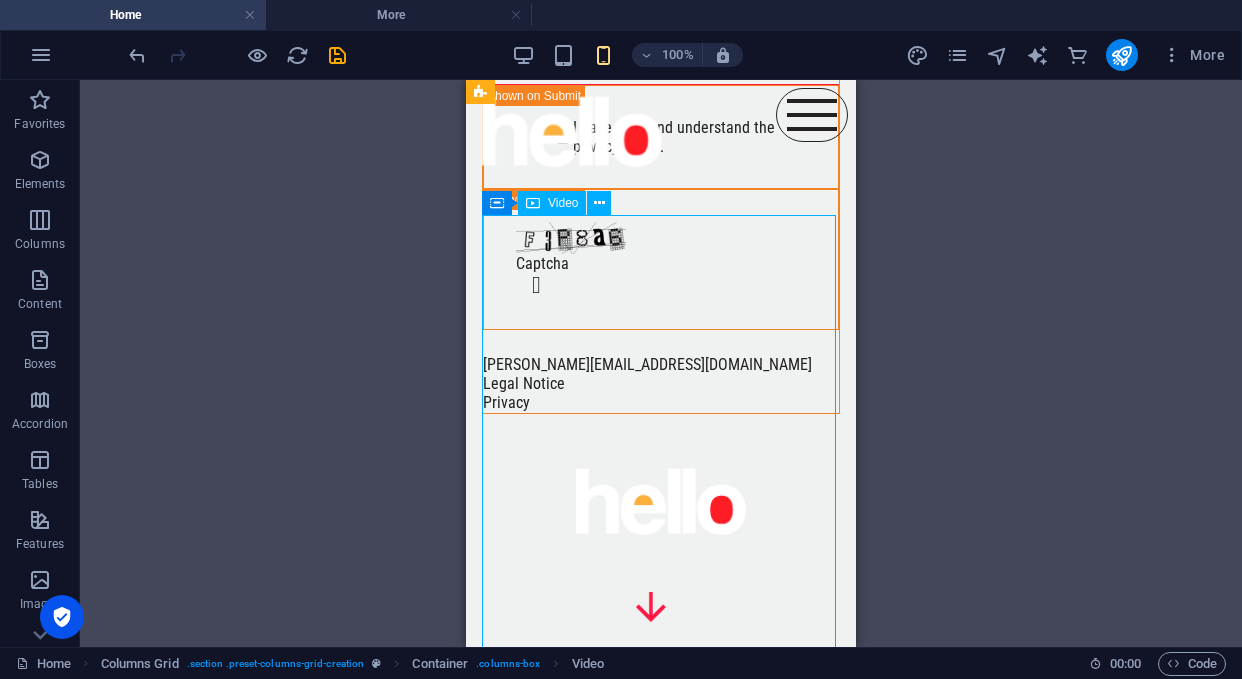 click at bounding box center [792, -865] 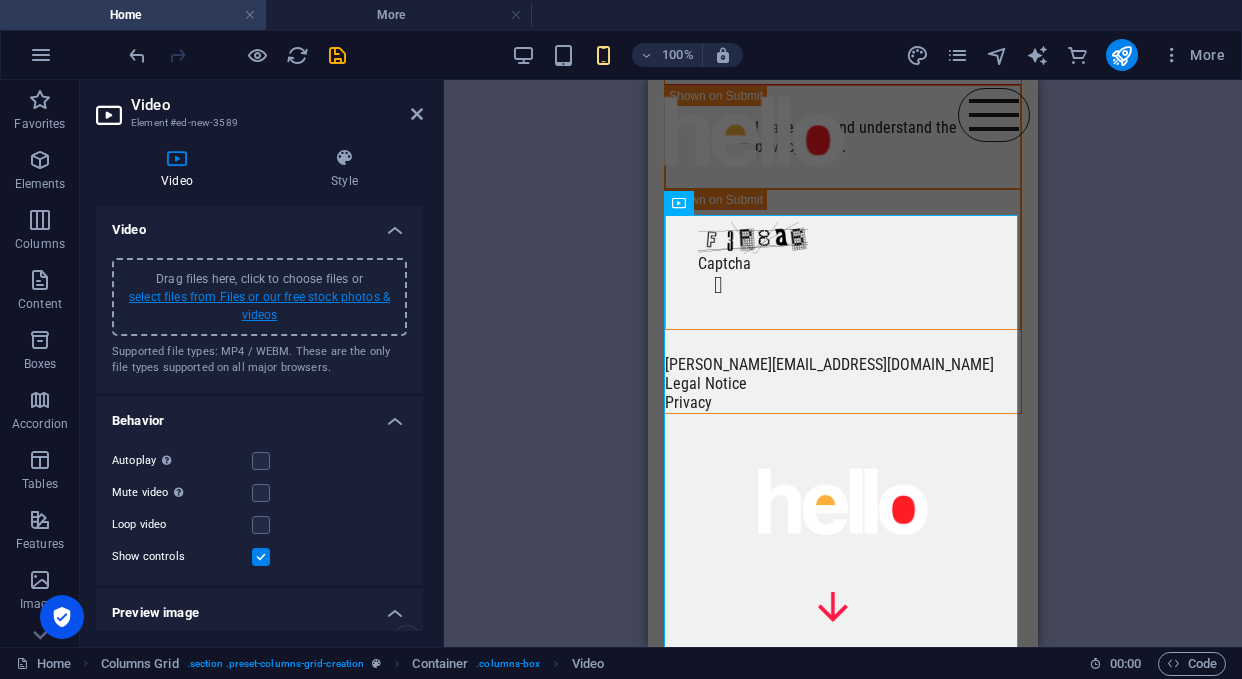 click on "select files from Files or our free stock photos & videos" at bounding box center (259, 306) 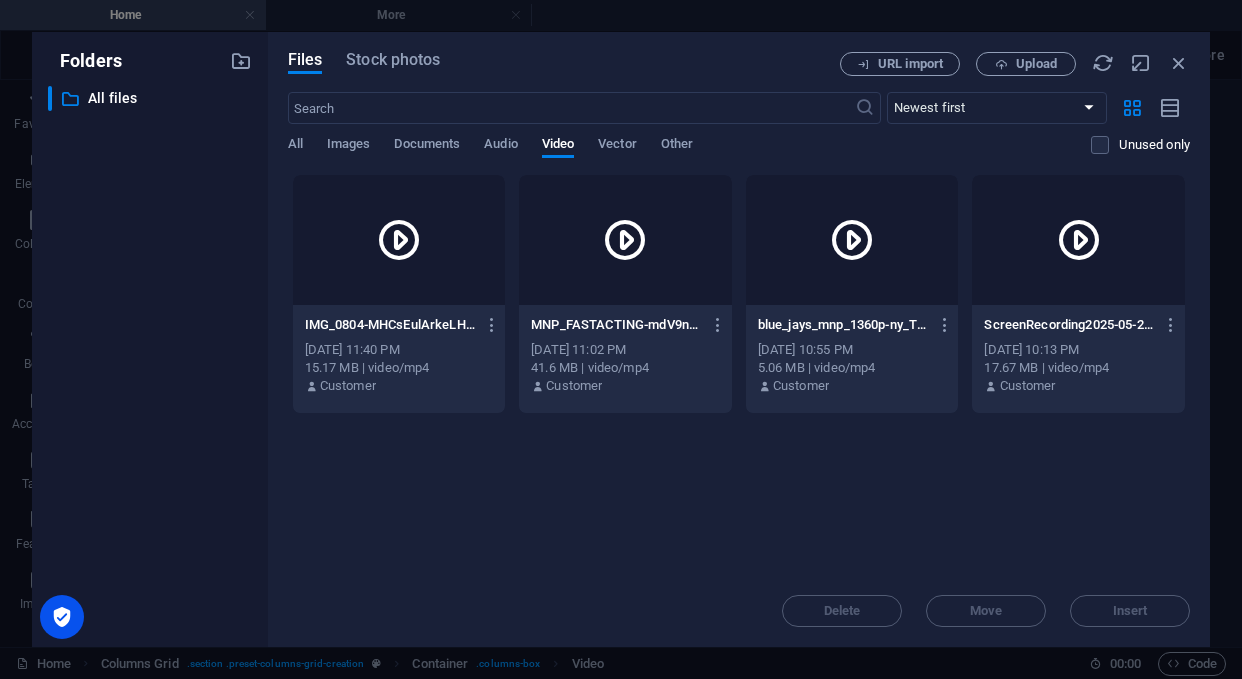 click at bounding box center (625, 240) 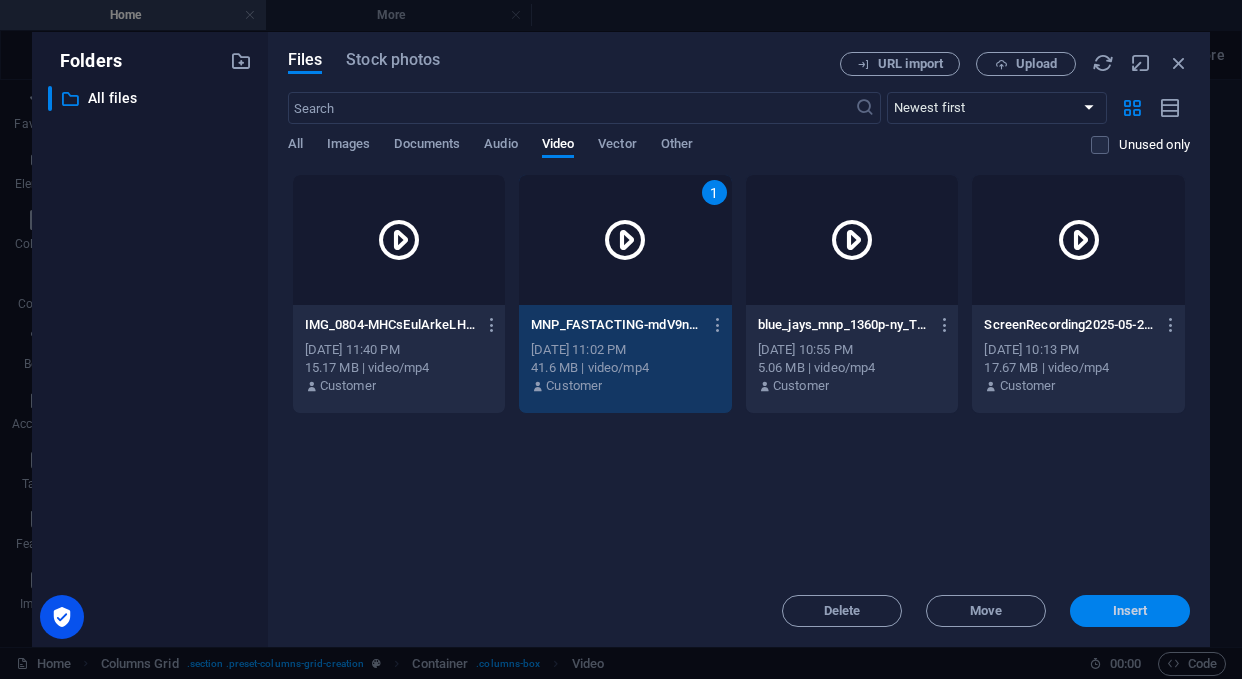click on "Insert" at bounding box center (1130, 611) 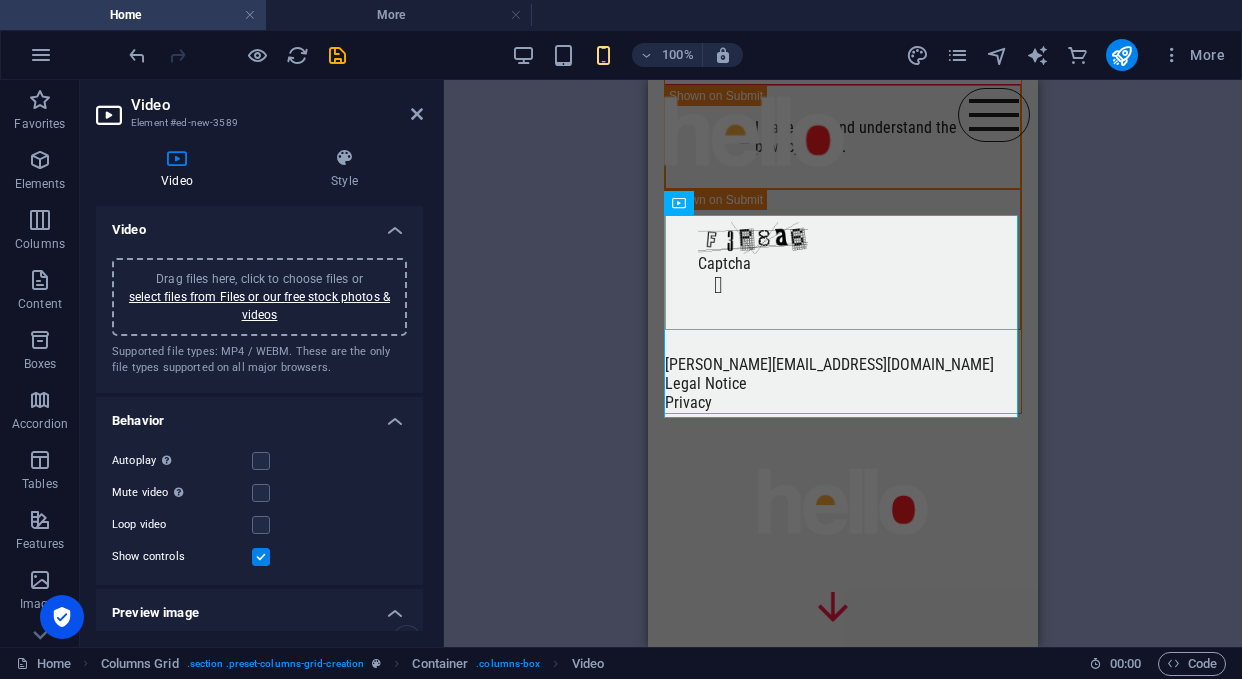 click on "100% Content creation" at bounding box center (974, -779) 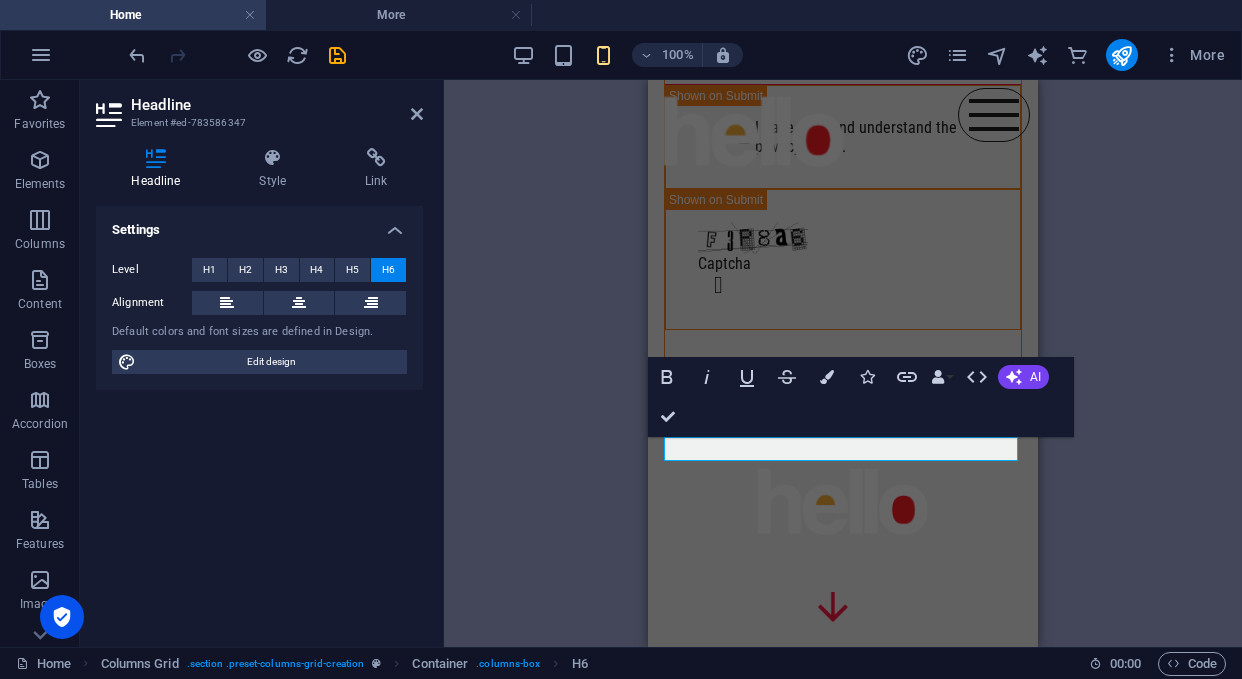 type 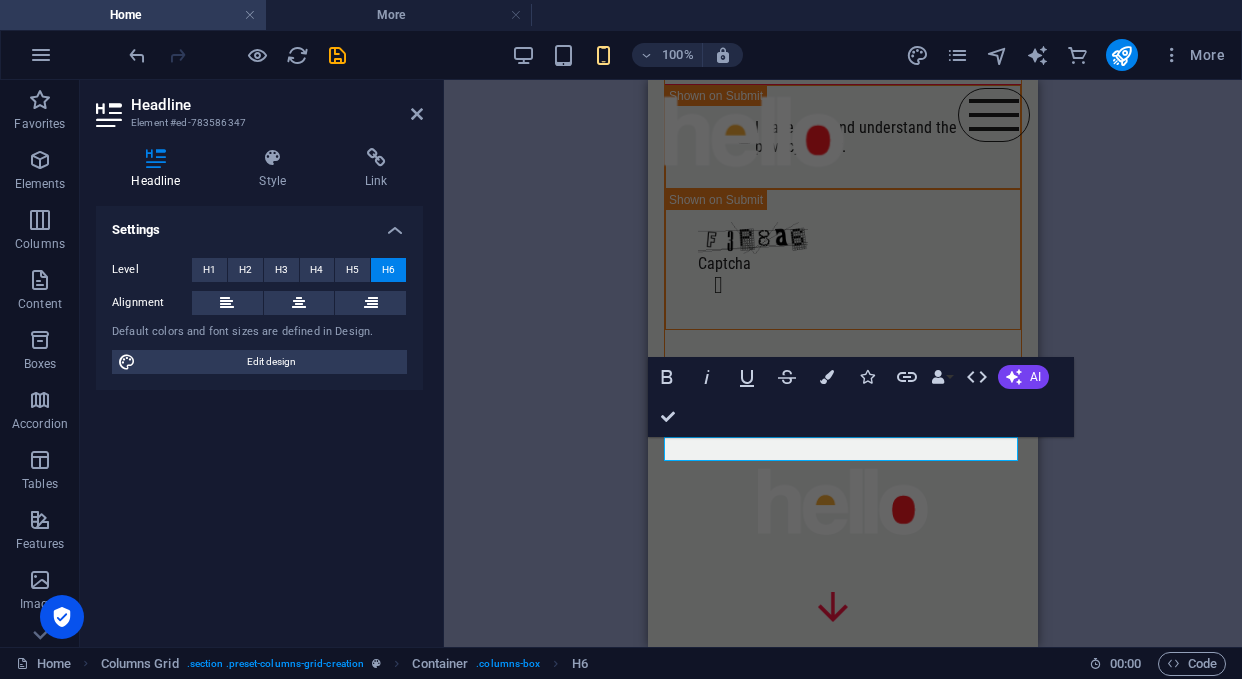 click on "H1   Banner   Container   Banner   Image   Banner   Image   Banner   Menu Bar   Menu   Container   Social Media Icons   Menu   HTML   Social Media Icons   Spacer   Container   Text   Unequal Columns   Unequal Columns   Container   Container   H6   Columns Grid   Columns Grid   Container   Columns Grid   Container   Image   Container   Icon   Footer Skadi   Unequal Columns   Container   Container   Container   Text   Unequal Columns   Icon   Container   Banner   Icon   Text   Icon   Container   Icon   H2   Container   H6   Columns Grid   Container   H2   H2   Text   Container   Spacer   Container   Text   Container   Placeholder   Container   Image   Columns Grid   Container   Columns Grid   Container   Columns Grid   Container   Columns Grid   Container   Image   Container   Text   Columns Grid   Container   Image   Text   H6   Container   Horizontal Form   Form   Container   Email   Container   Container   Horizontal Form   Container   Horizontal Form   Form   Container   Horizontal Form" at bounding box center [843, 363] 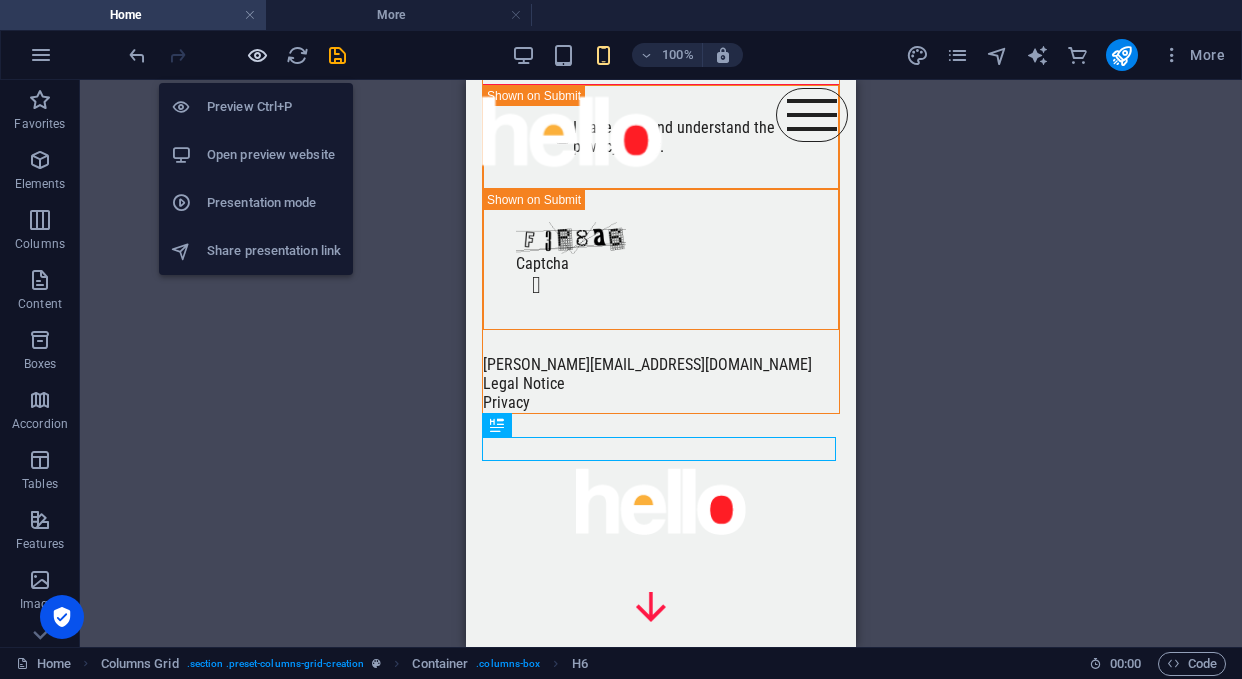 click at bounding box center [257, 55] 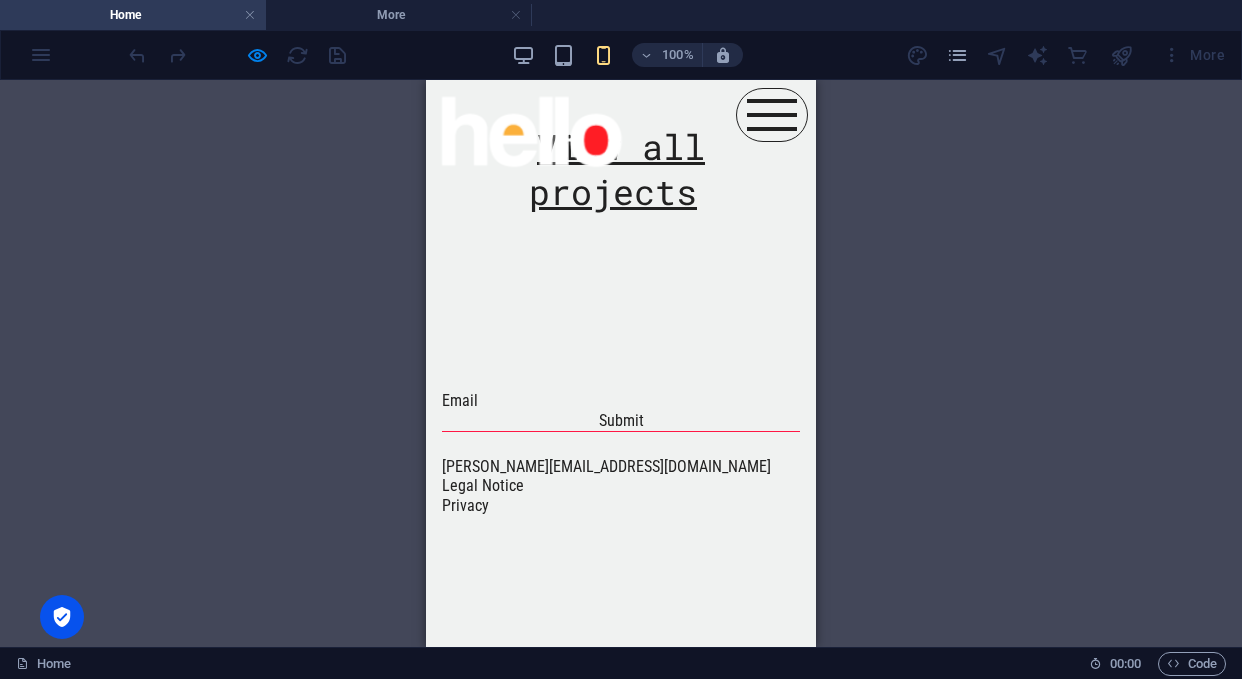 scroll, scrollTop: 3904, scrollLeft: 0, axis: vertical 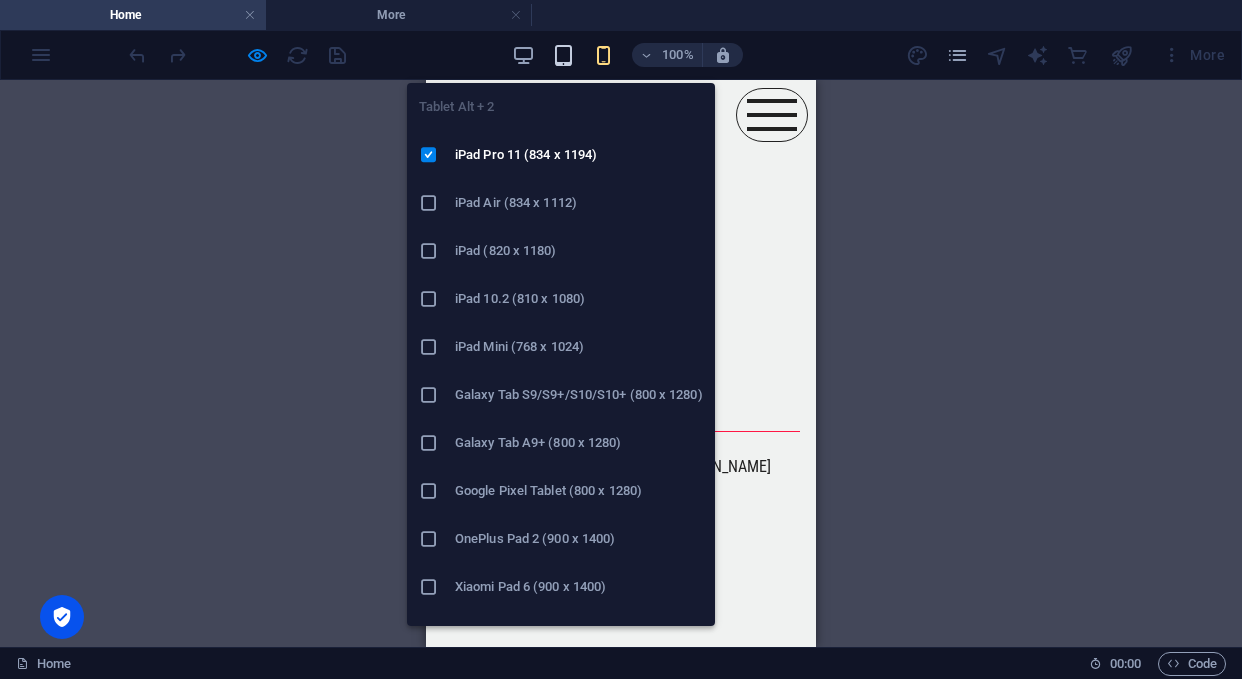 click at bounding box center [563, 55] 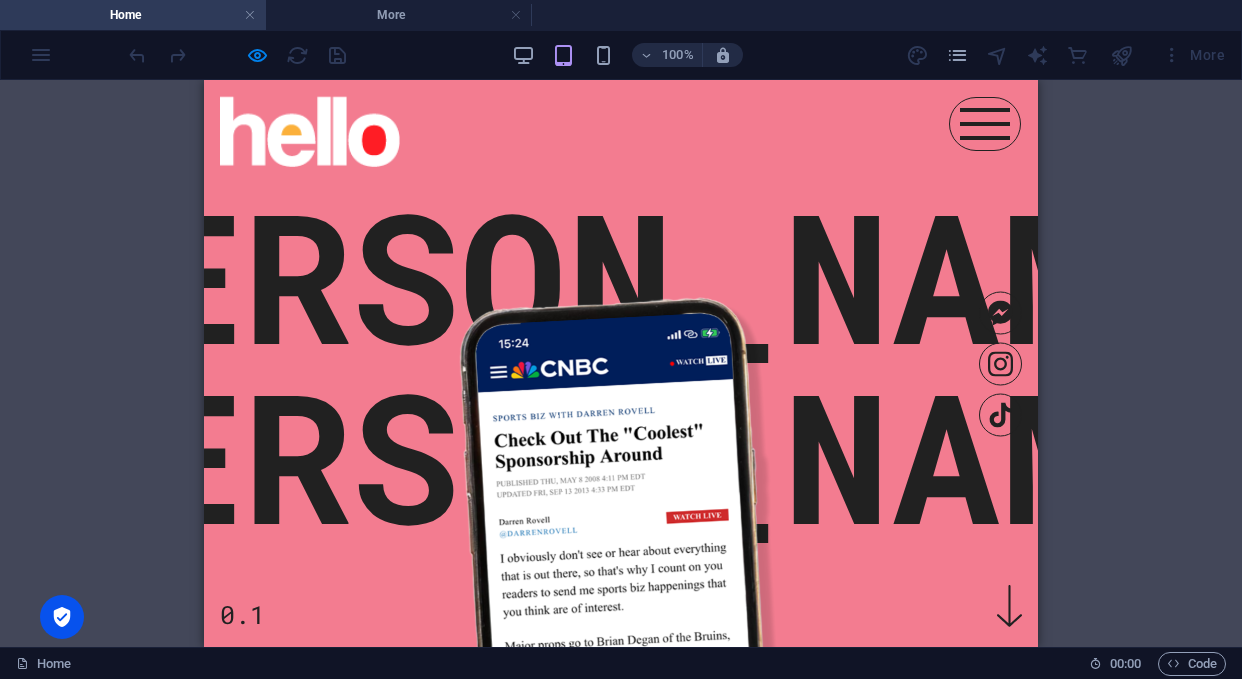 scroll, scrollTop: 0, scrollLeft: 0, axis: both 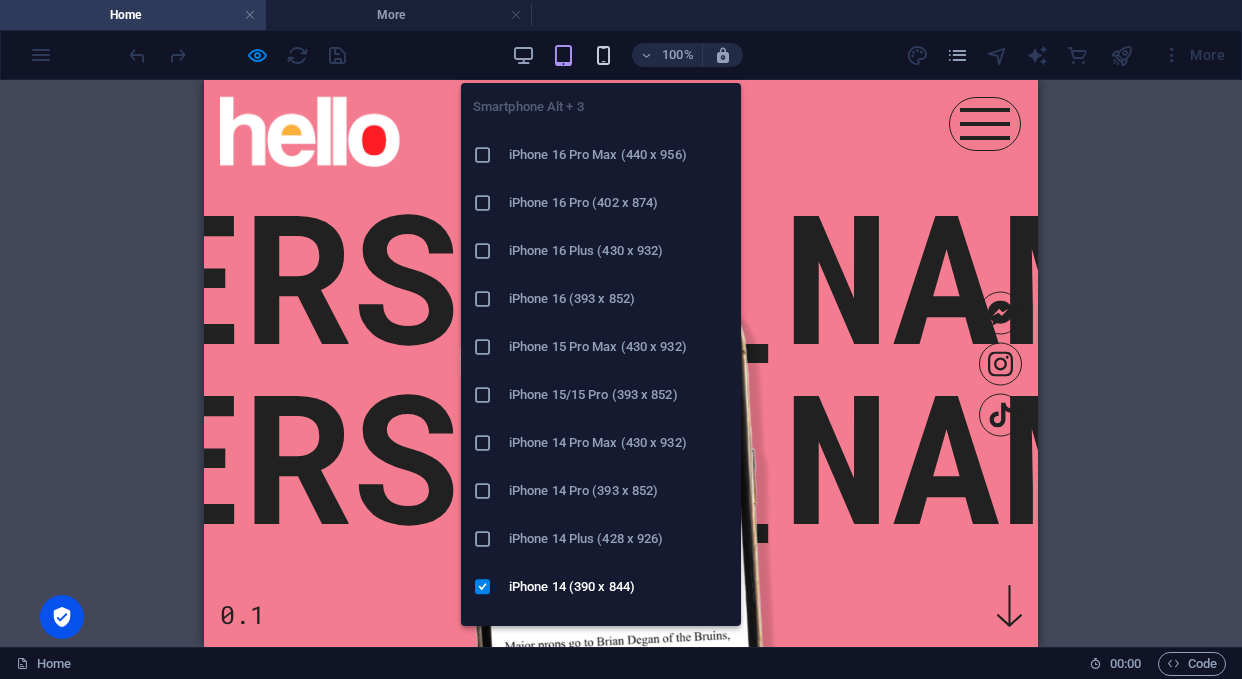 click at bounding box center (603, 55) 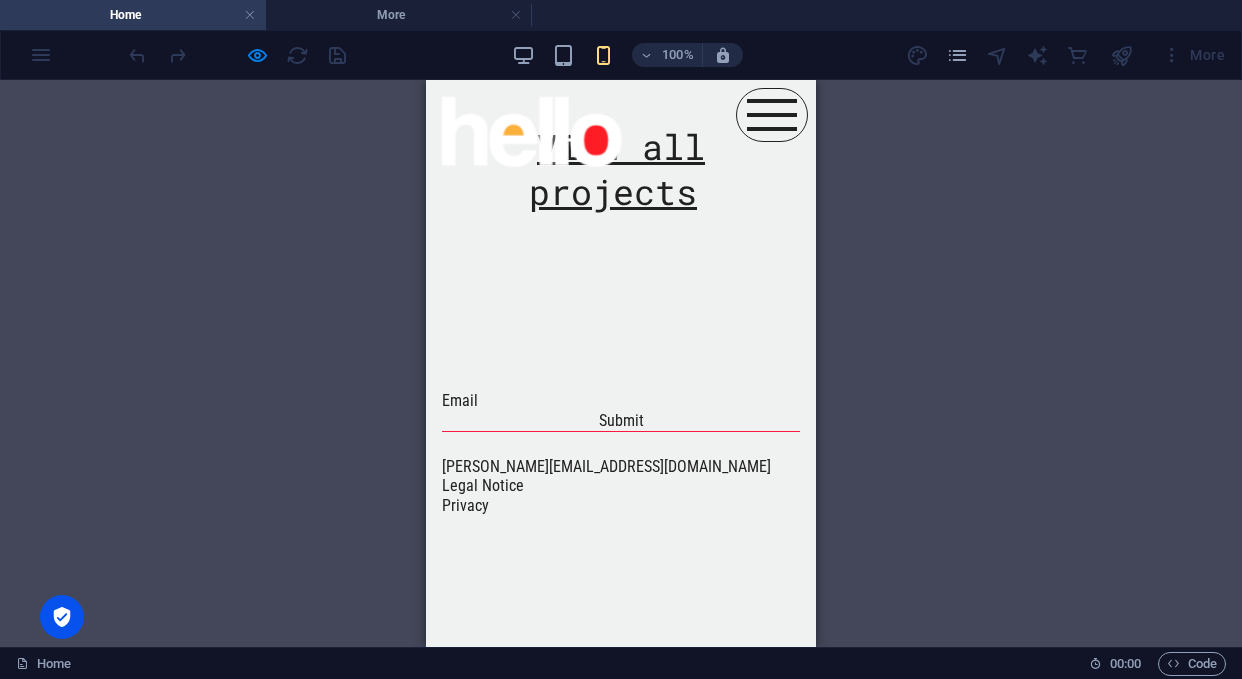 scroll, scrollTop: 3037, scrollLeft: 0, axis: vertical 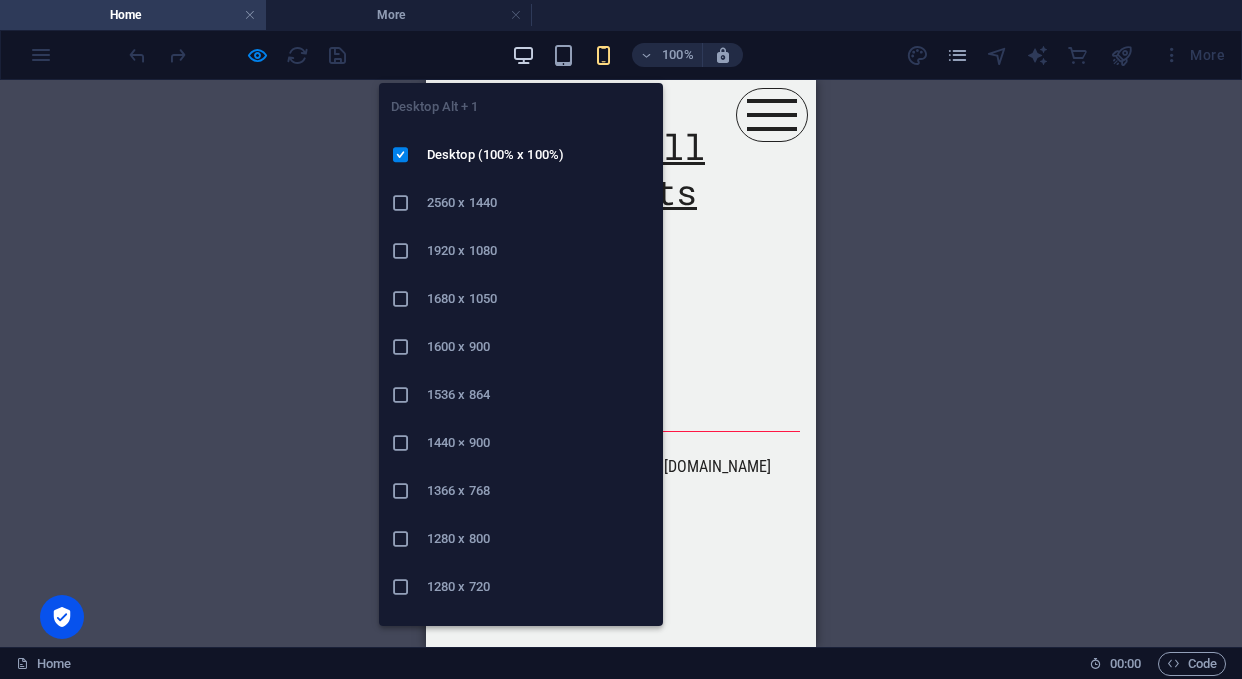 click at bounding box center (523, 55) 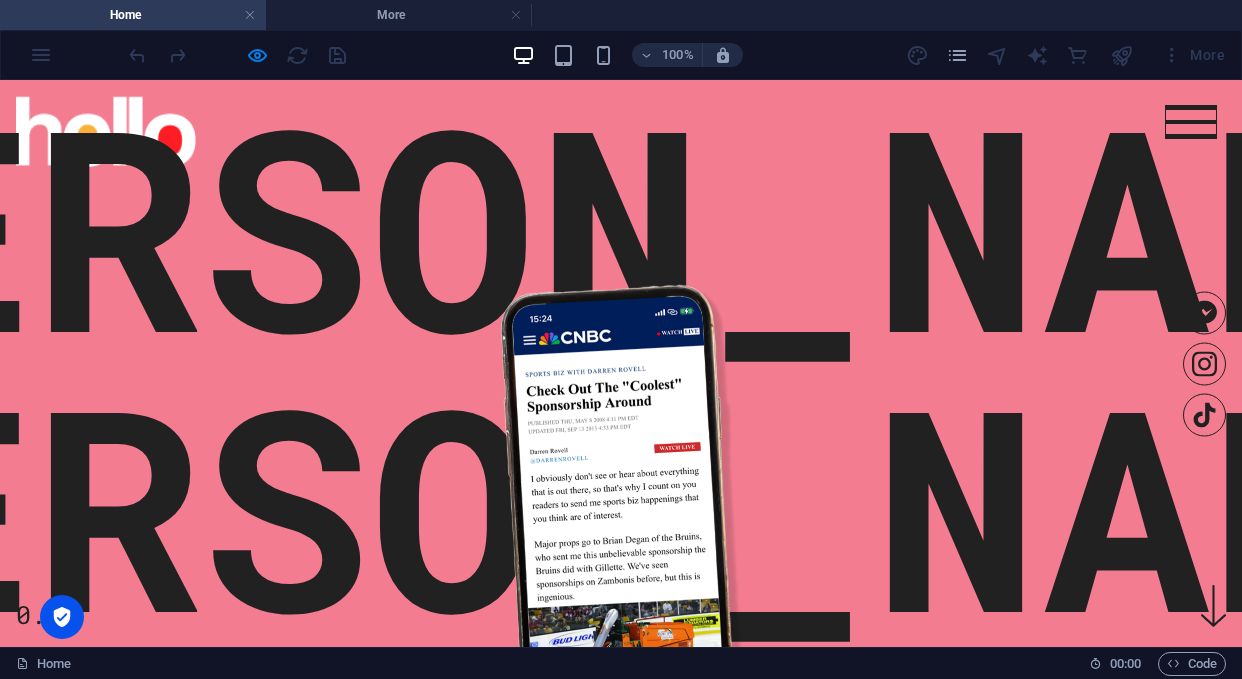 scroll, scrollTop: 0, scrollLeft: 0, axis: both 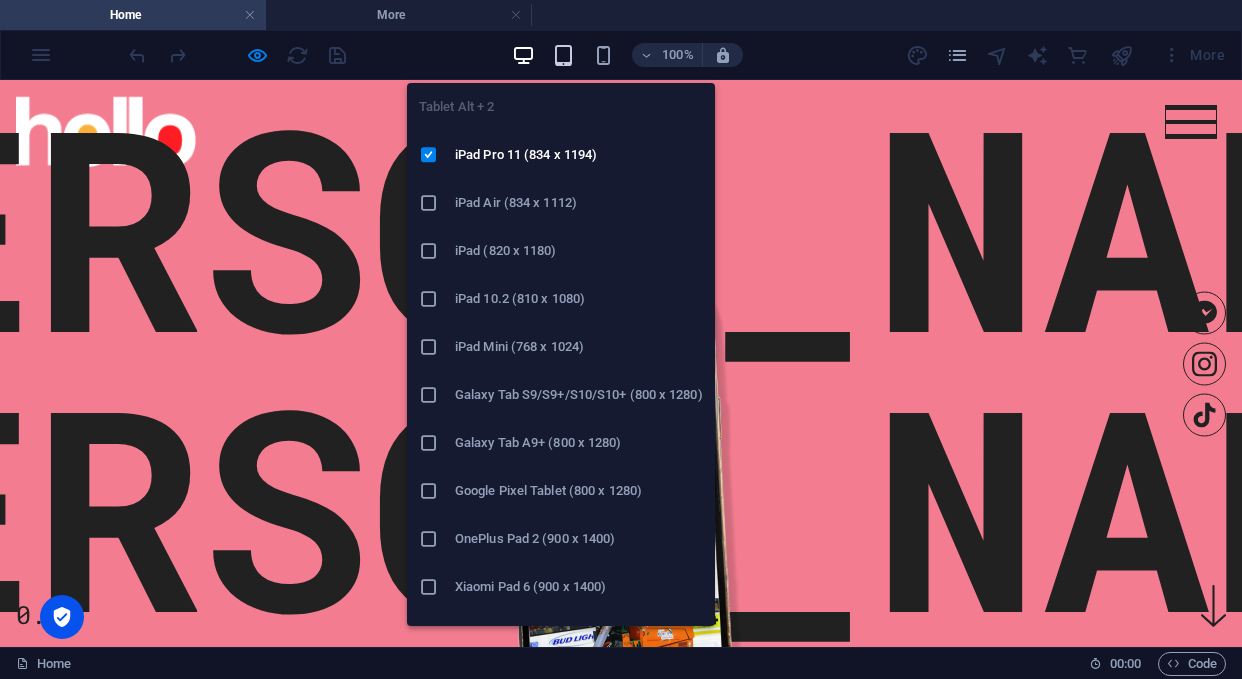click at bounding box center (563, 55) 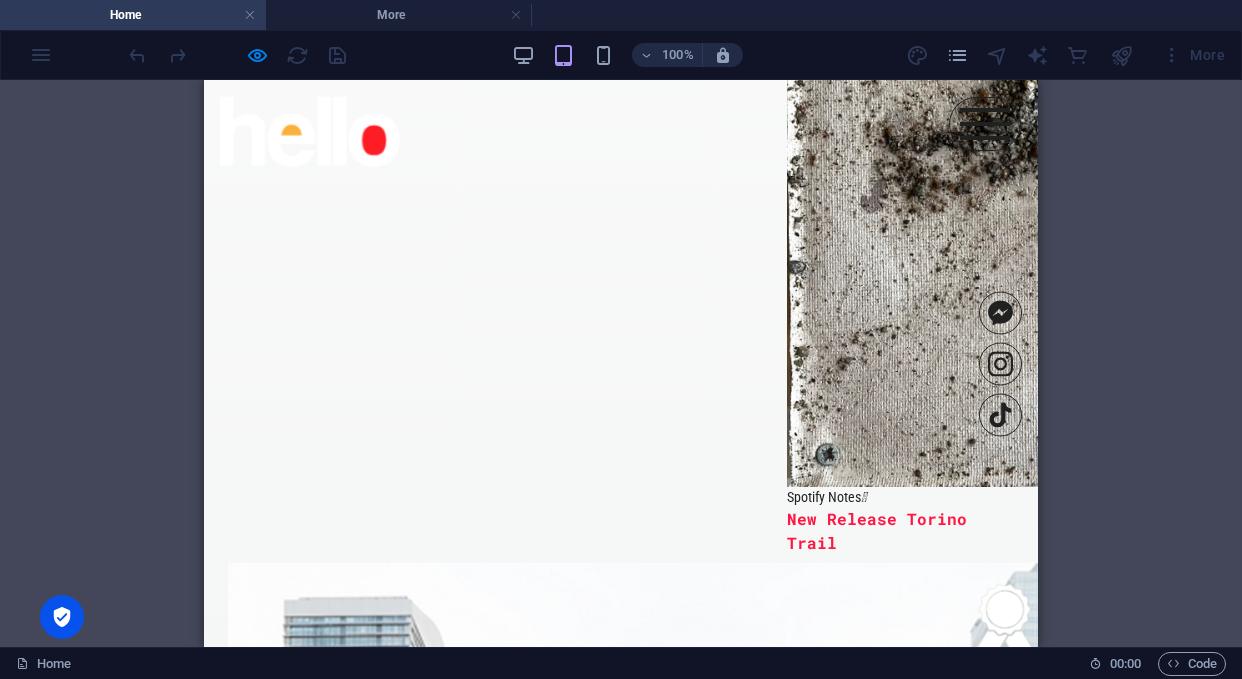 scroll, scrollTop: 3925, scrollLeft: 0, axis: vertical 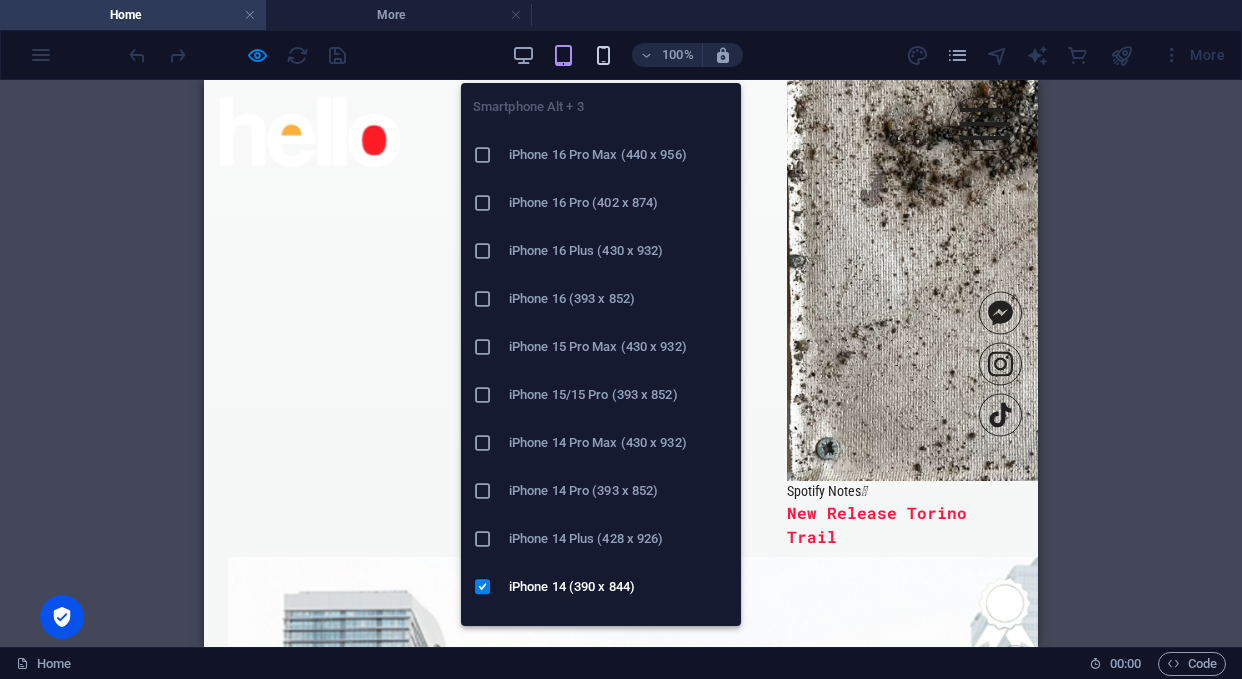 click at bounding box center [603, 55] 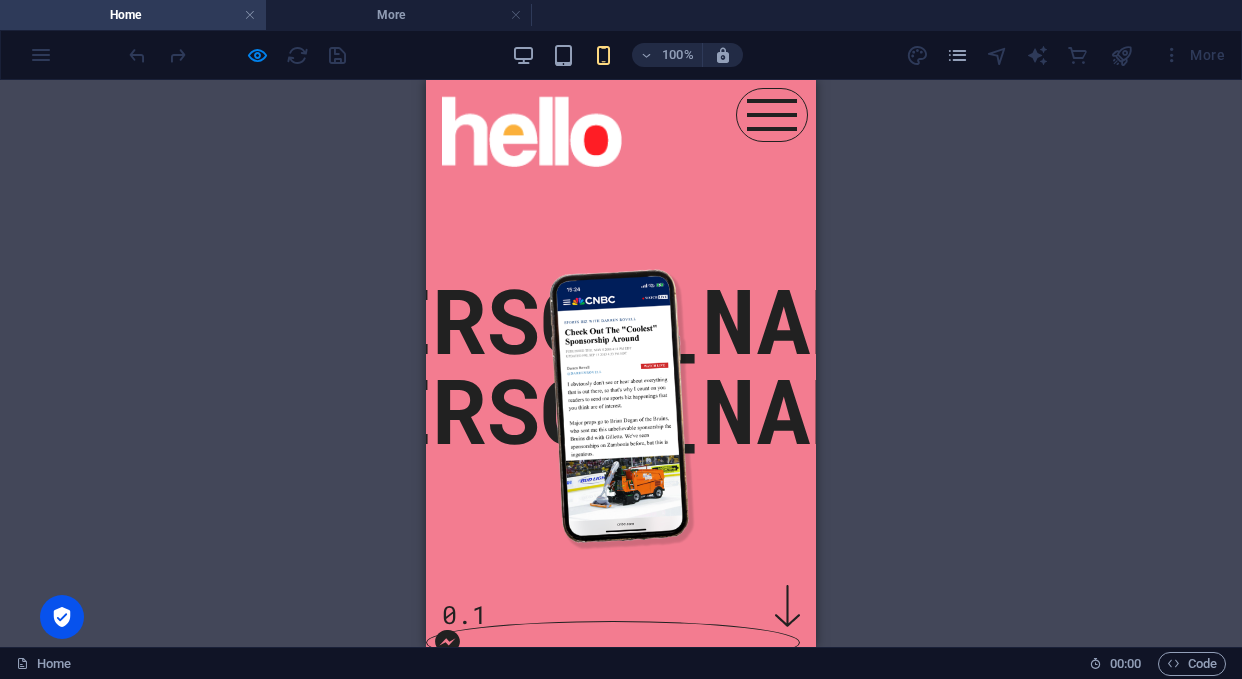 scroll, scrollTop: 0, scrollLeft: 0, axis: both 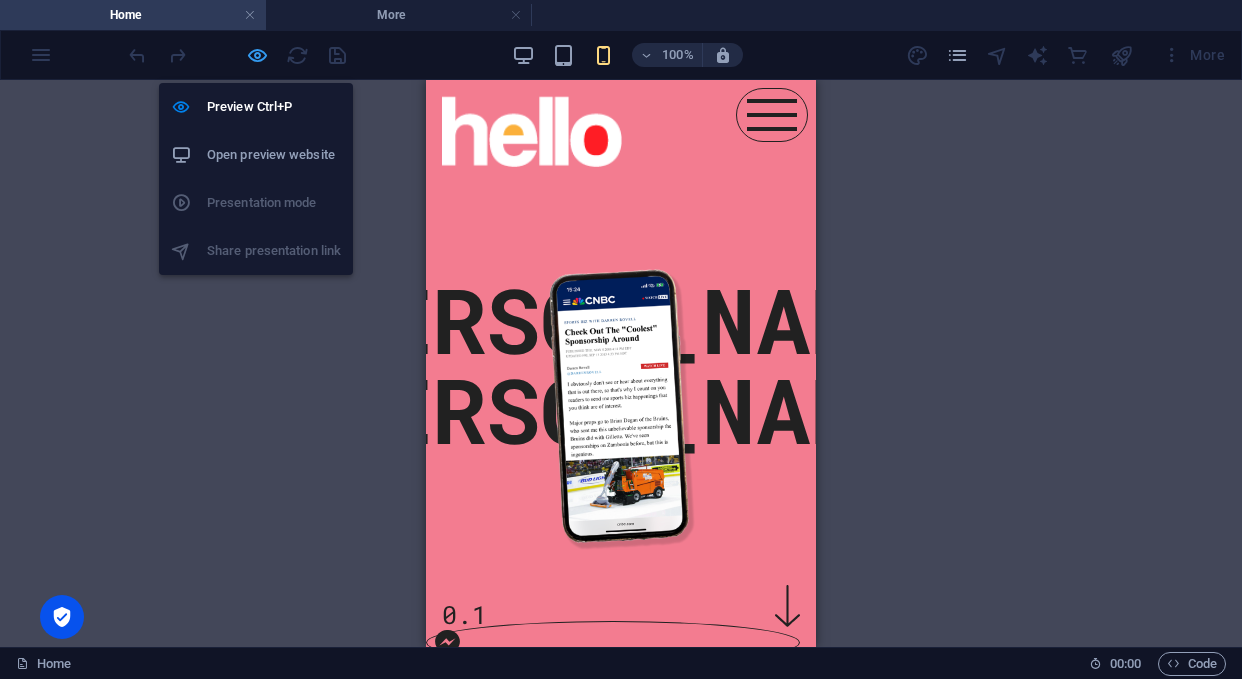 click at bounding box center [257, 55] 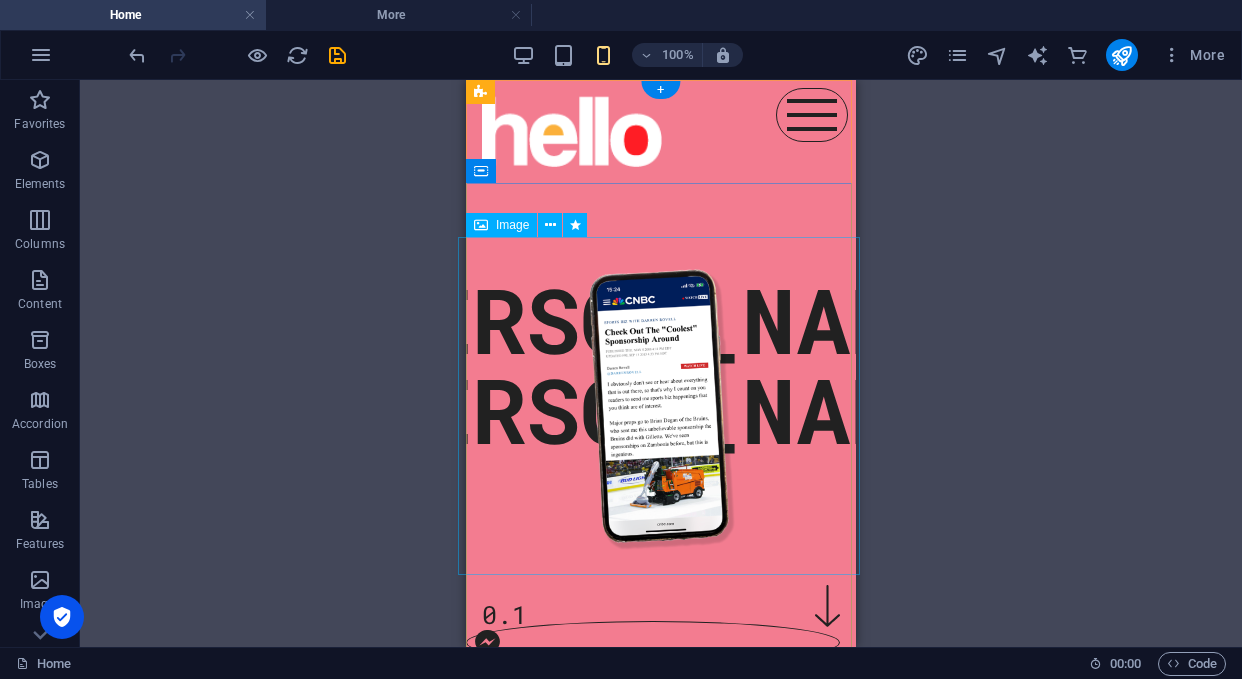click at bounding box center (661, 405) 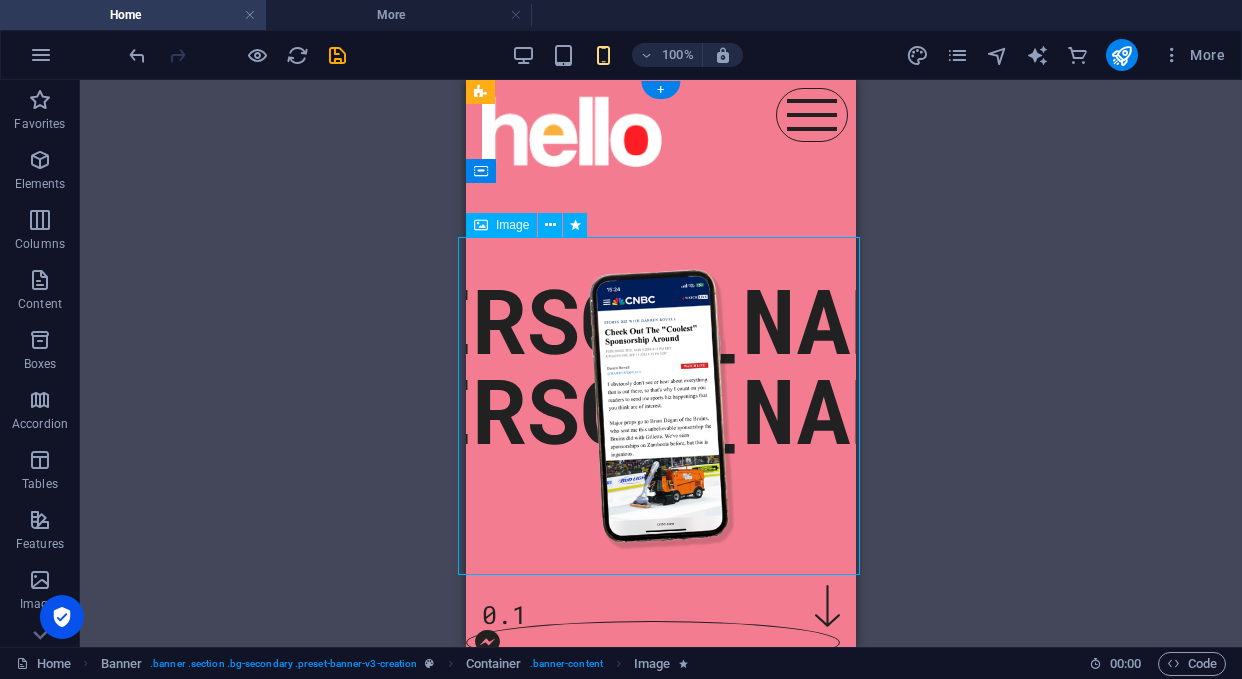 click at bounding box center [661, 405] 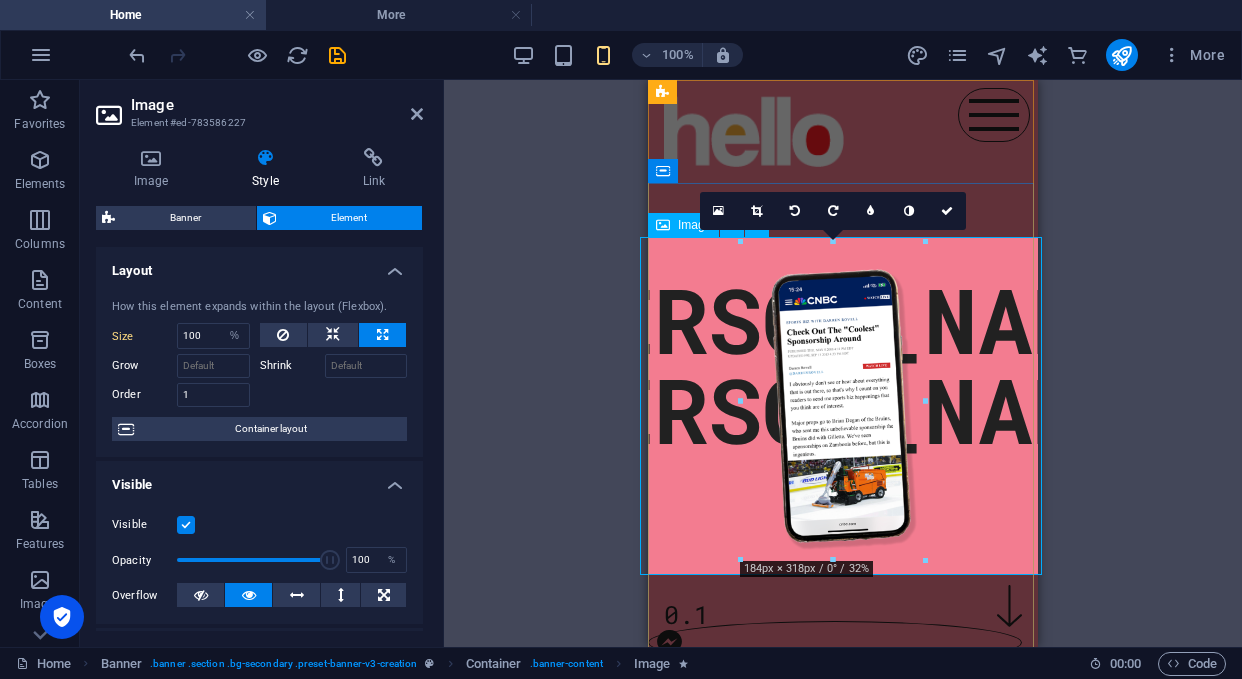 click at bounding box center (843, 405) 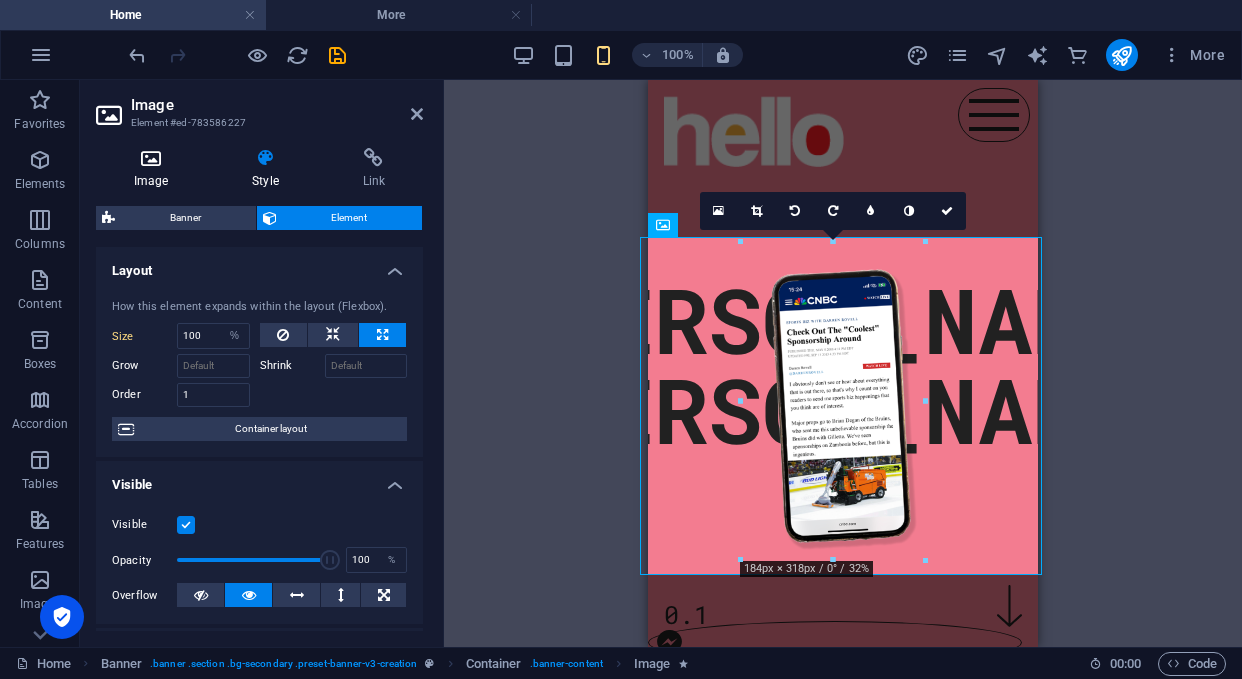 click at bounding box center (151, 158) 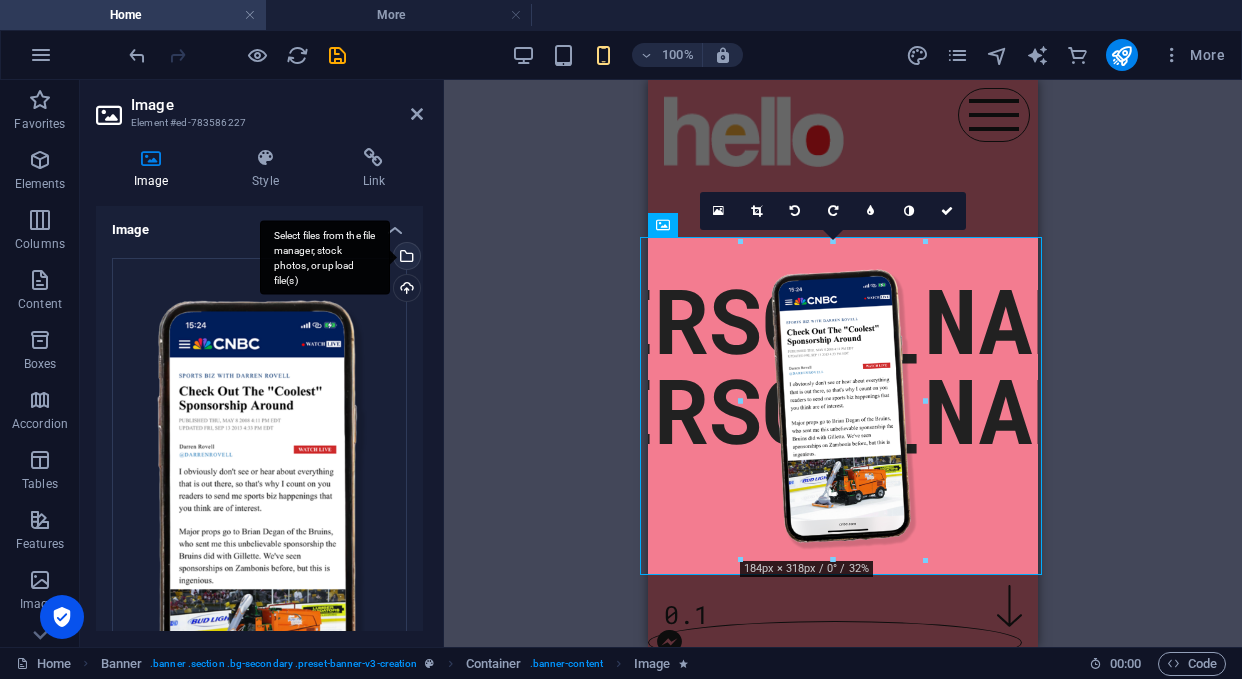 click on "Select files from the file manager, stock photos, or upload file(s)" at bounding box center (405, 258) 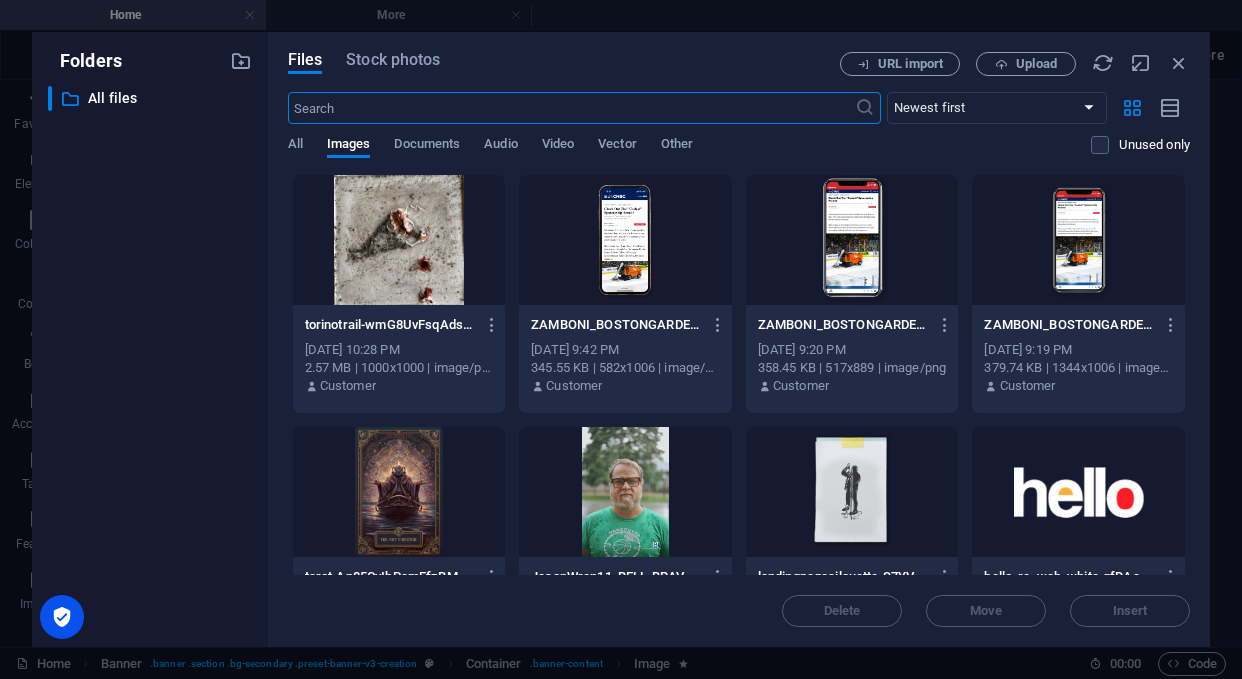 scroll, scrollTop: 0, scrollLeft: 0, axis: both 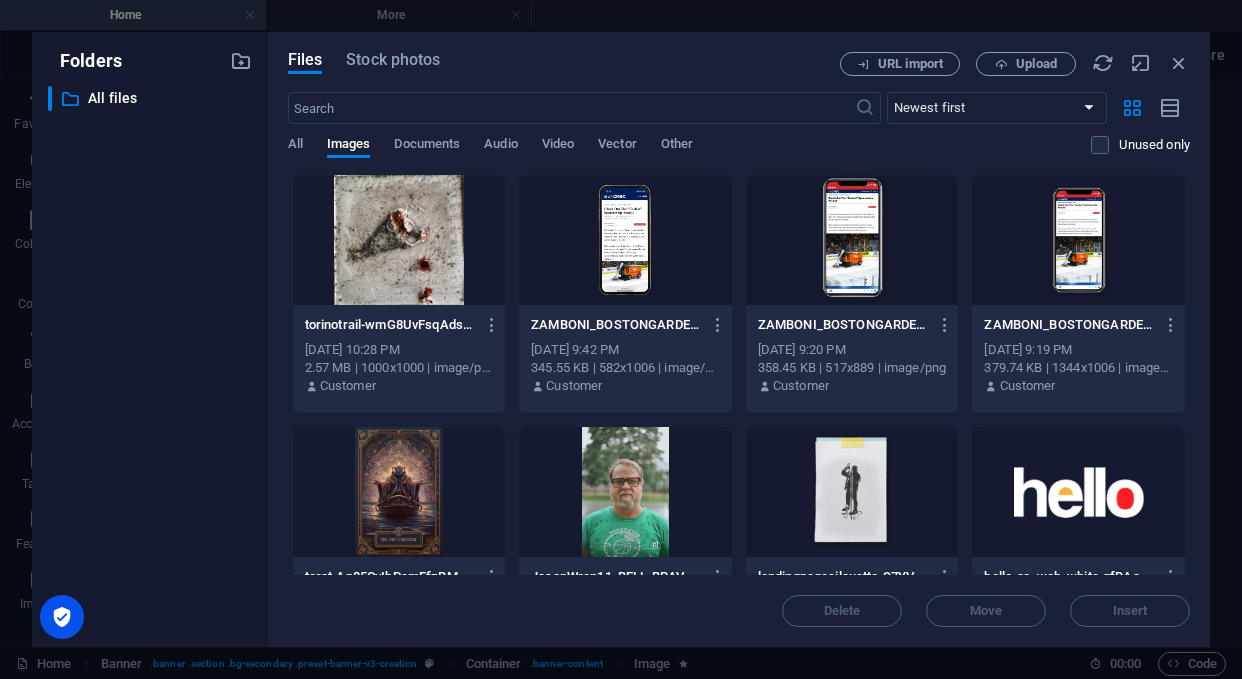 click at bounding box center [852, 492] 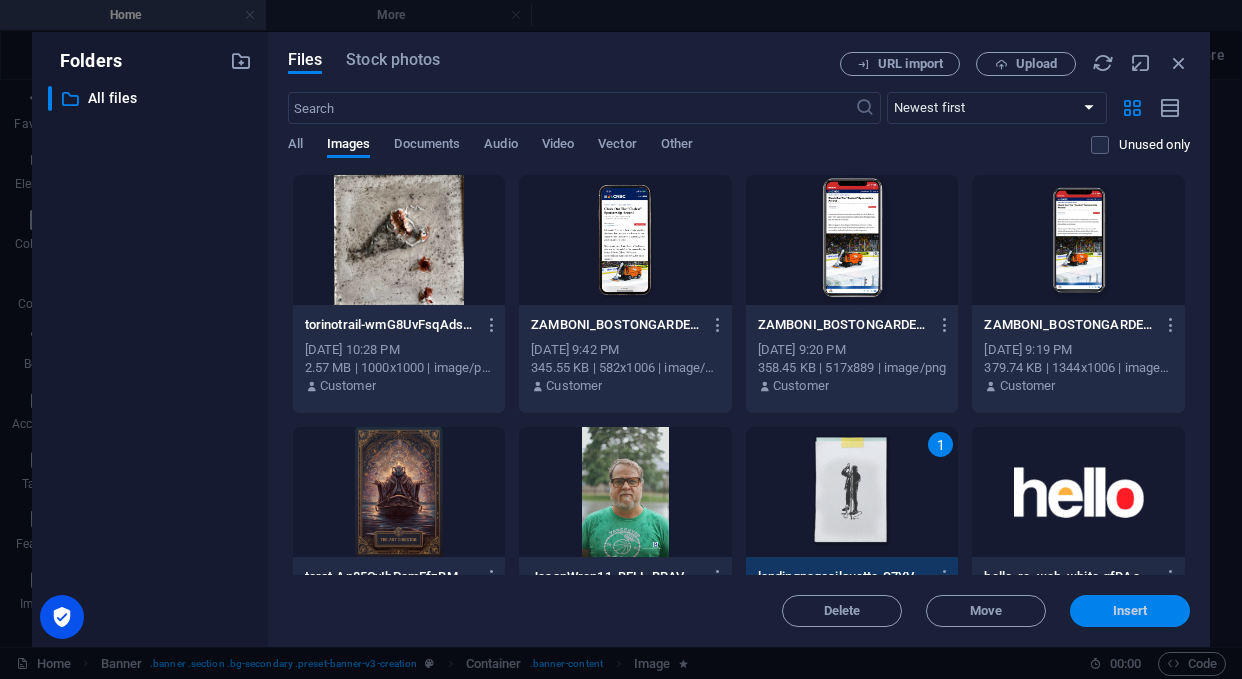 click on "Insert" at bounding box center [1130, 611] 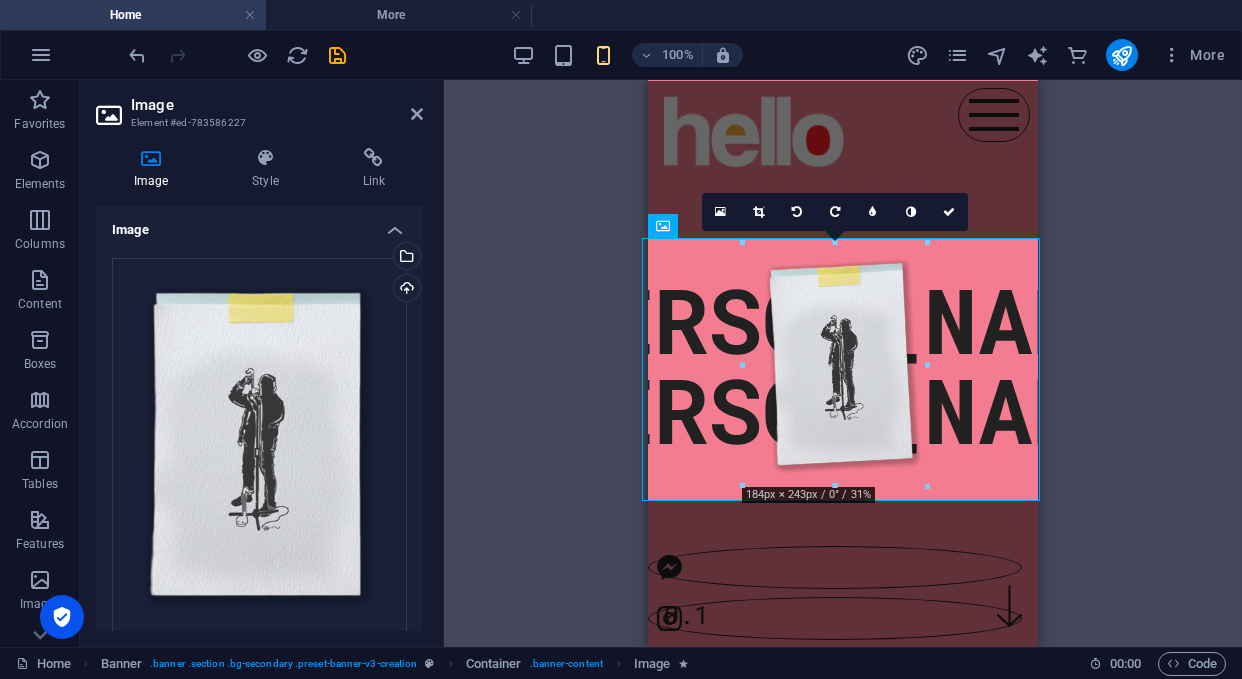 scroll, scrollTop: 0, scrollLeft: 0, axis: both 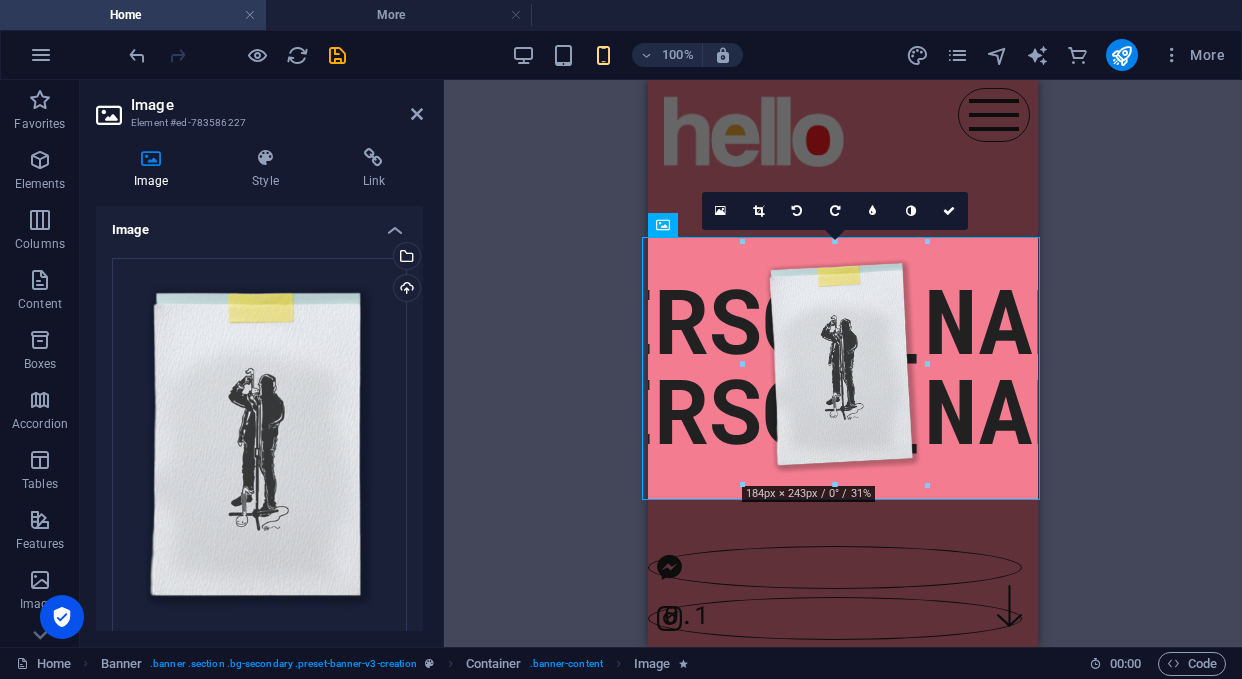click on "H1   Banner   Container   Image   Banner   Image   Banner   Menu Bar   Menu   Container   Social Media Icons   Menu   HTML   Social Media Icons   Spacer   Container   Text   Unequal Columns   Unequal Columns   Container   Container   H6   Columns Grid   Columns Grid   Container   Columns Grid   Container   Image   Container   Icon   Footer Skadi   Unequal Columns   Container   Container   Container   Container   Text   Unequal Columns   Icon   Container   Banner   Icon   Text   Icon   Container   Icon   H2   Container   H6   Columns Grid   Container   H2   H2   Text   Container   Spacer   Container   Text   Container   Placeholder   Container   Image   Columns Grid   Container   Columns Grid   Container   Columns Grid   Container   Columns Grid   Container   Image   Container   Text   Columns Grid   Container   Image   Text   H6   Container   Horizontal Form   Form   Container   Email   Container   Container   Horizontal Form   Container   Horizontal Form   Form   Container     Form" at bounding box center [843, 363] 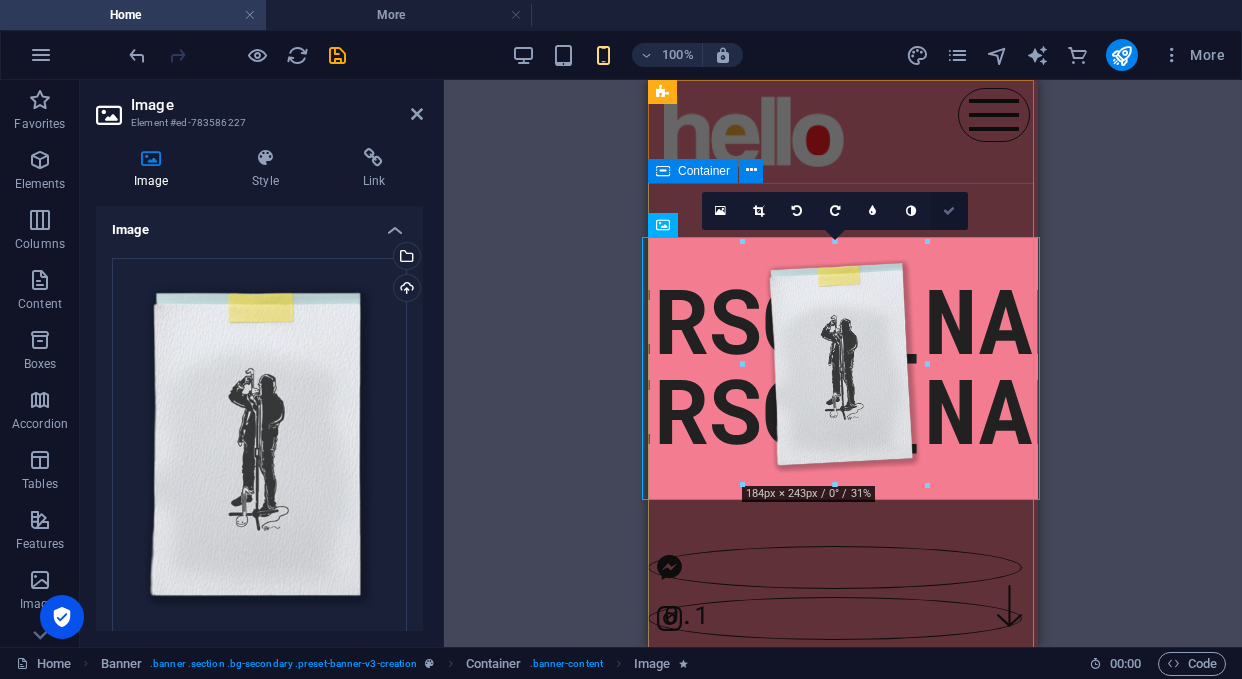 click at bounding box center (949, 211) 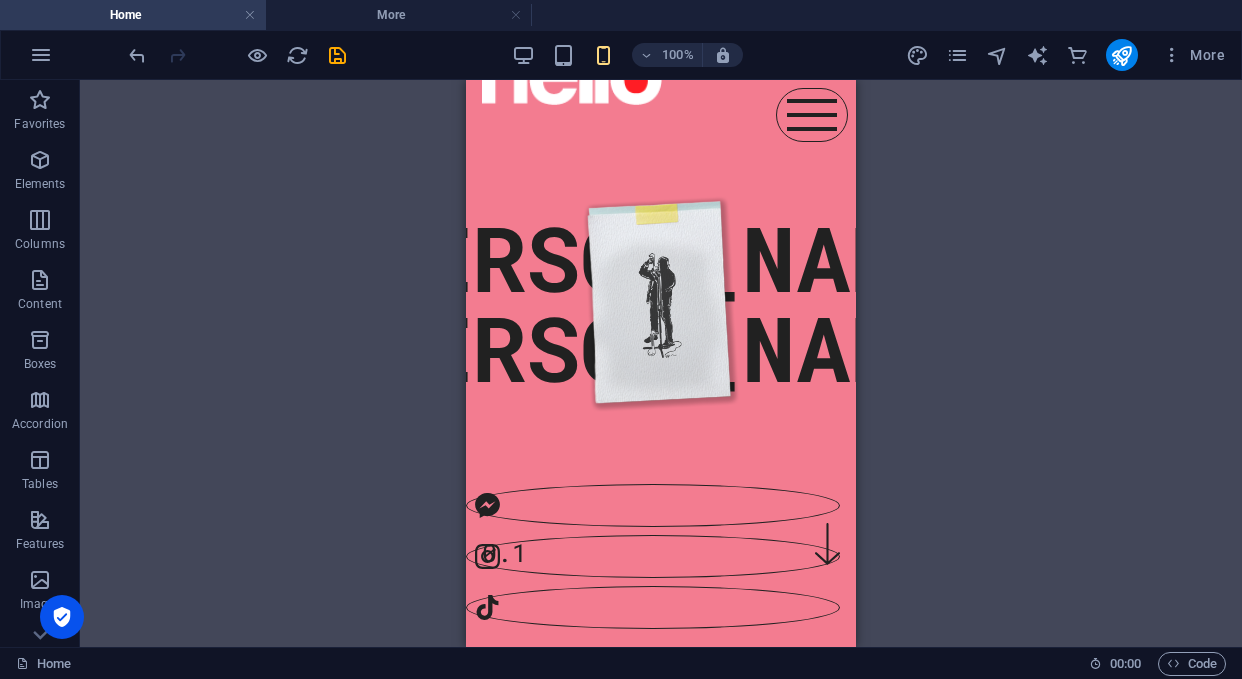 scroll, scrollTop: 61, scrollLeft: 0, axis: vertical 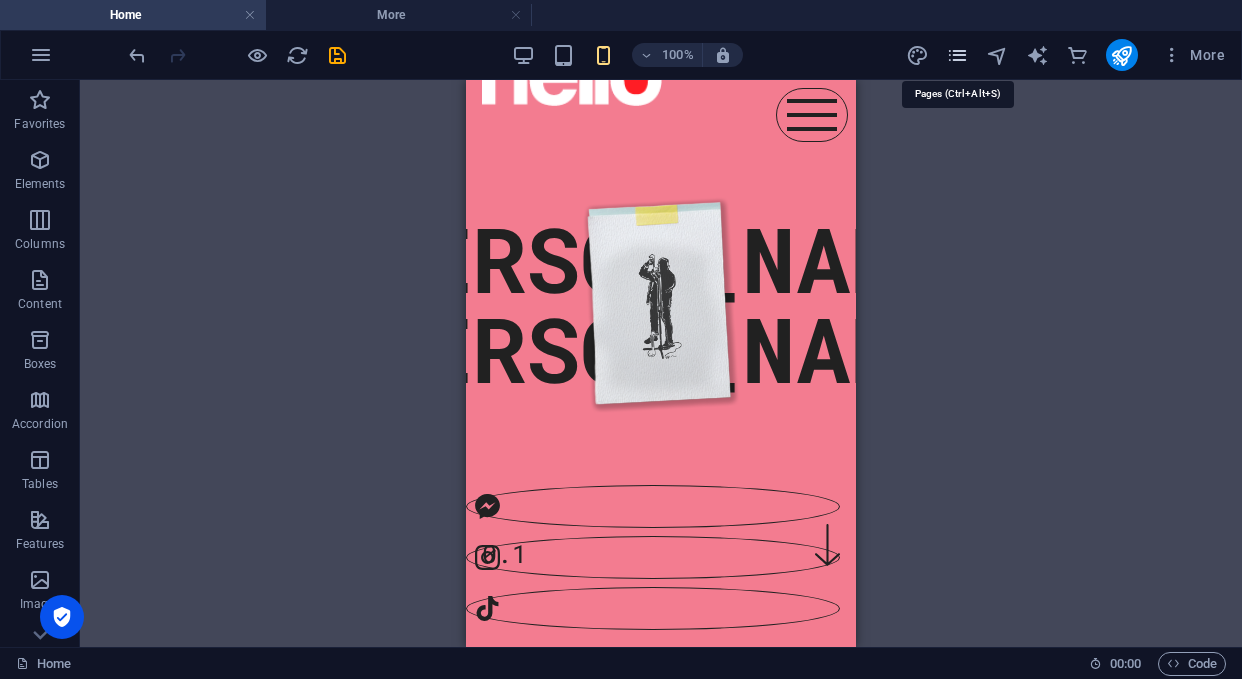 click at bounding box center [957, 55] 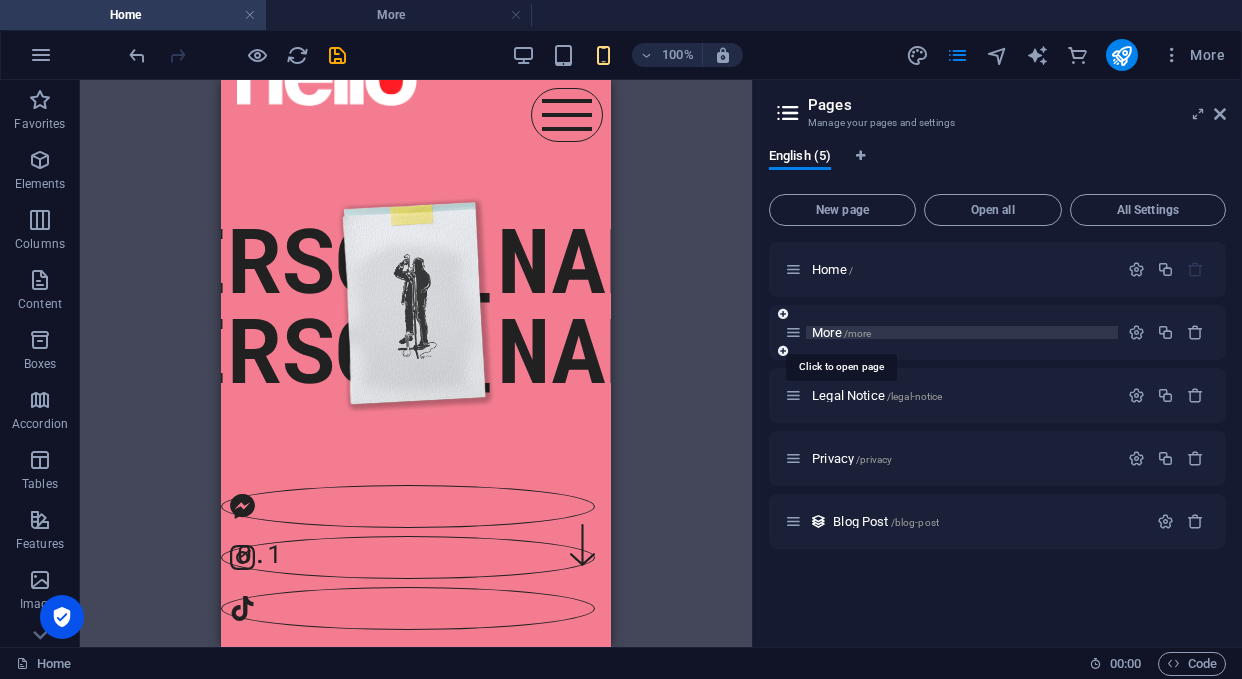 click on "More /more" at bounding box center [841, 332] 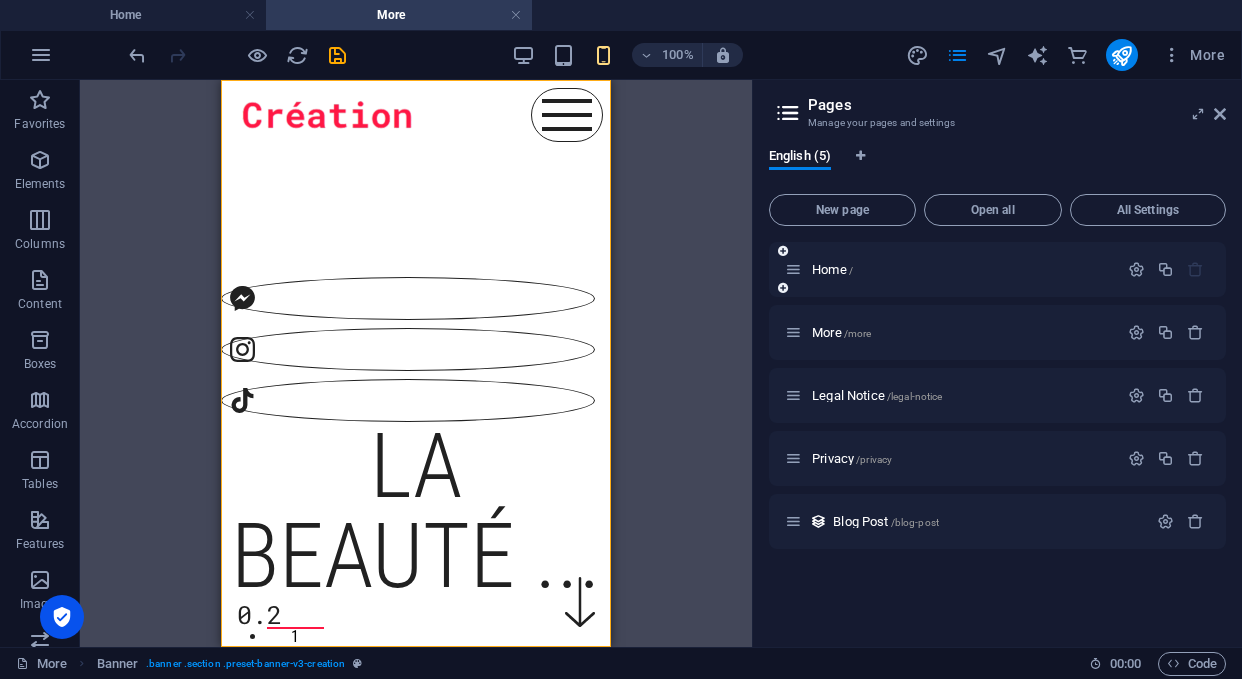 click on "Home /" at bounding box center [951, 269] 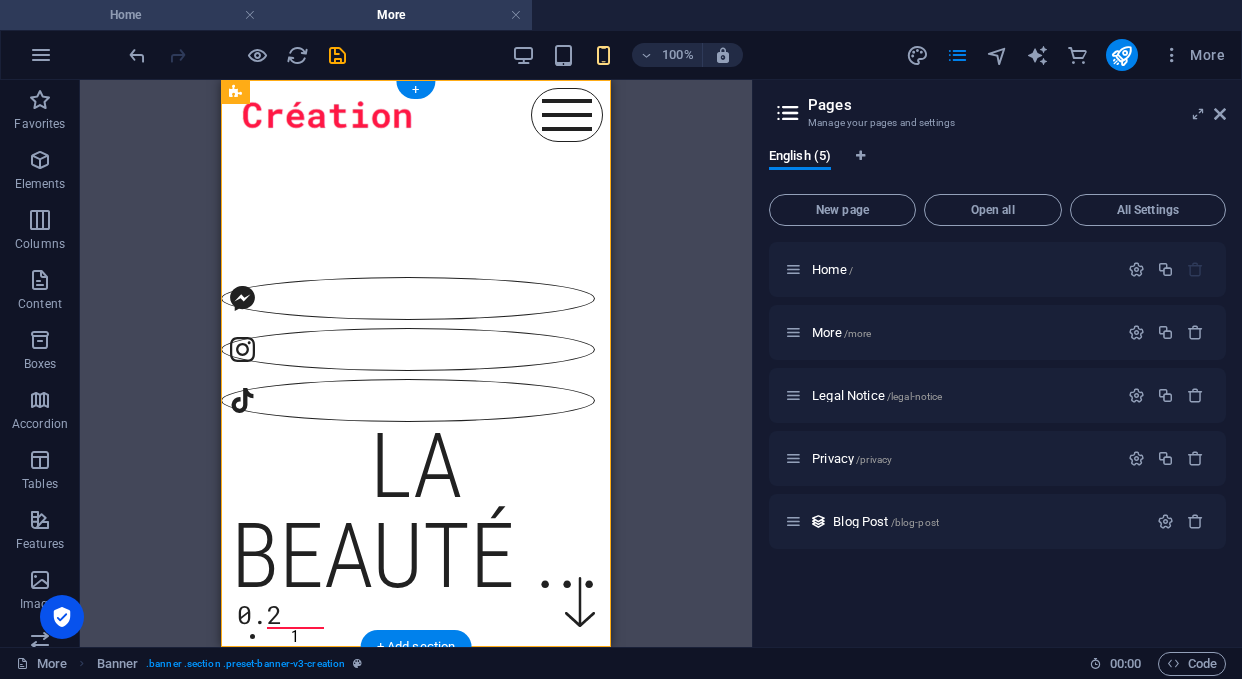 click on "Home" at bounding box center [133, 15] 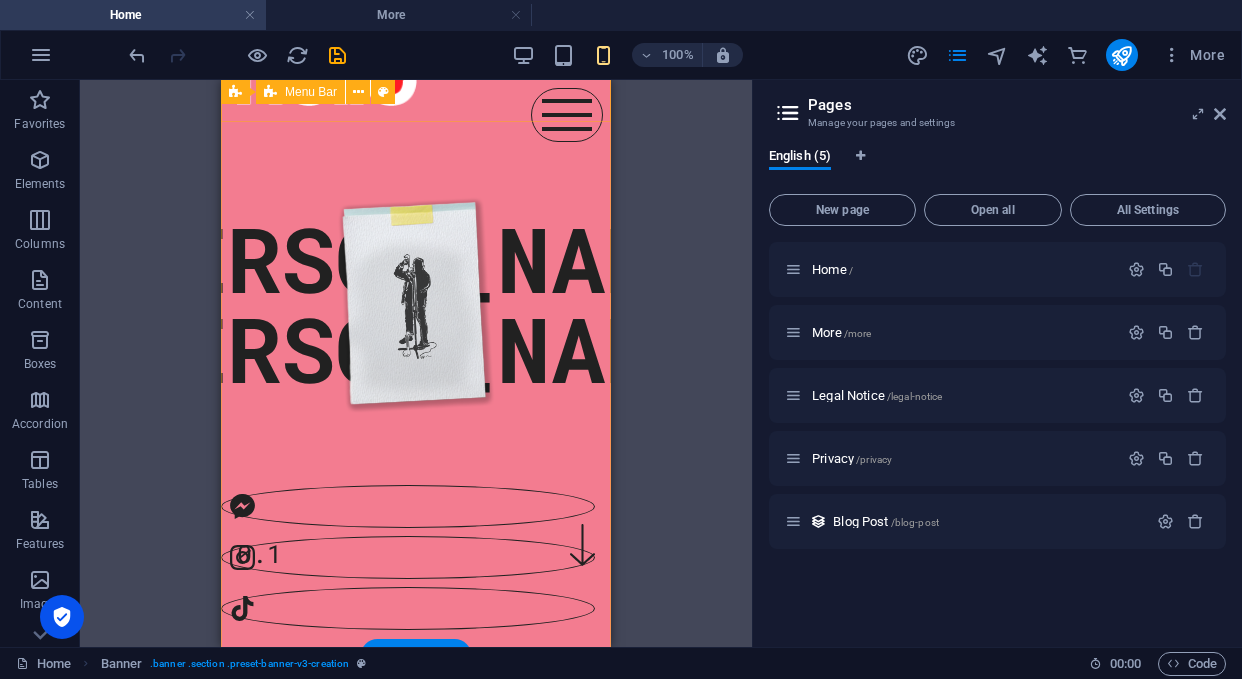 click on "Home More Home More" at bounding box center [416, 70] 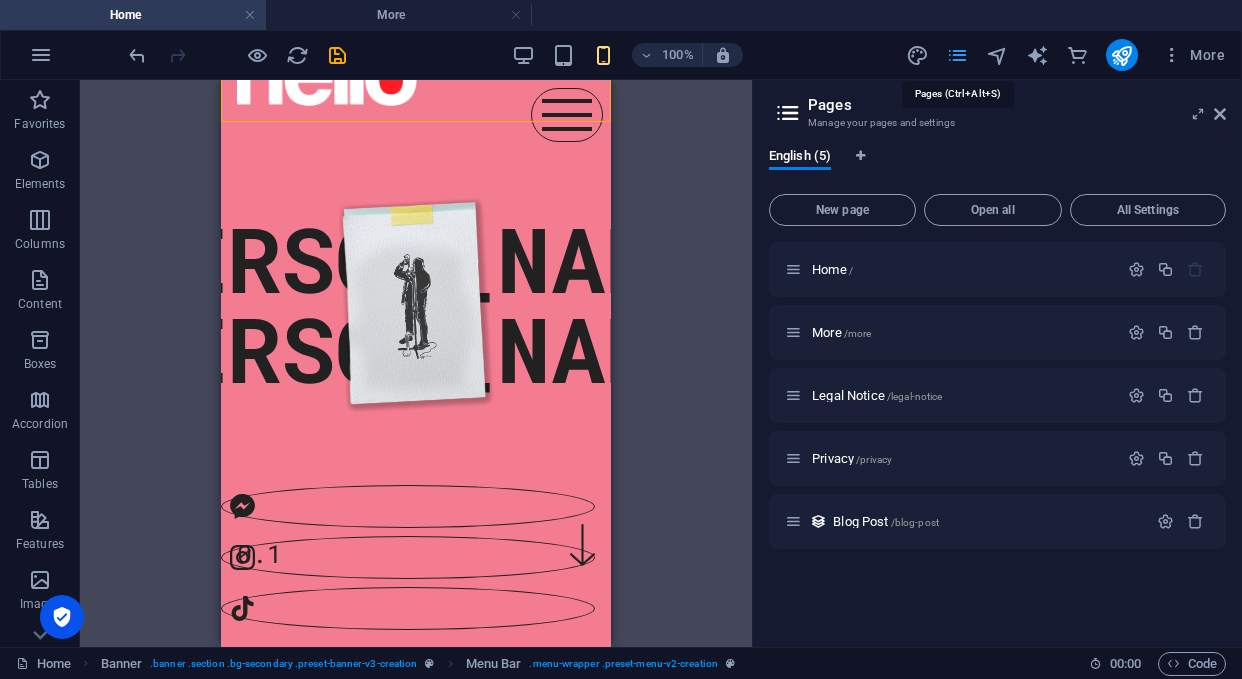 click at bounding box center (957, 55) 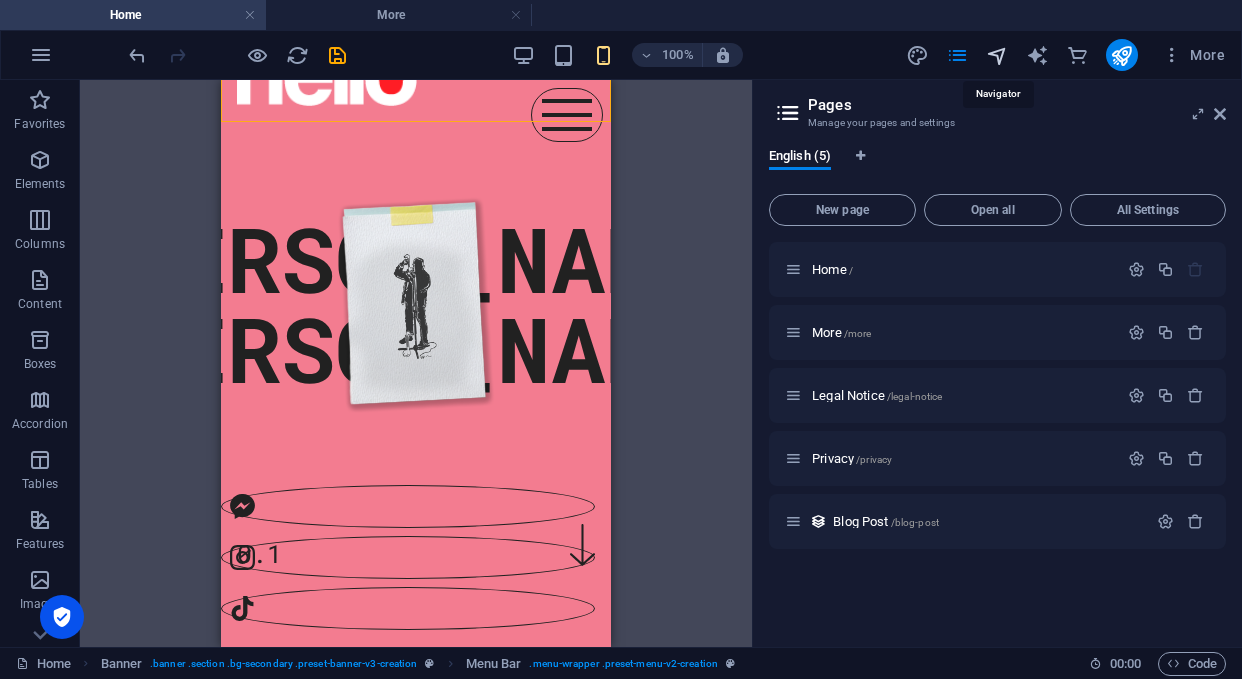 click at bounding box center (997, 55) 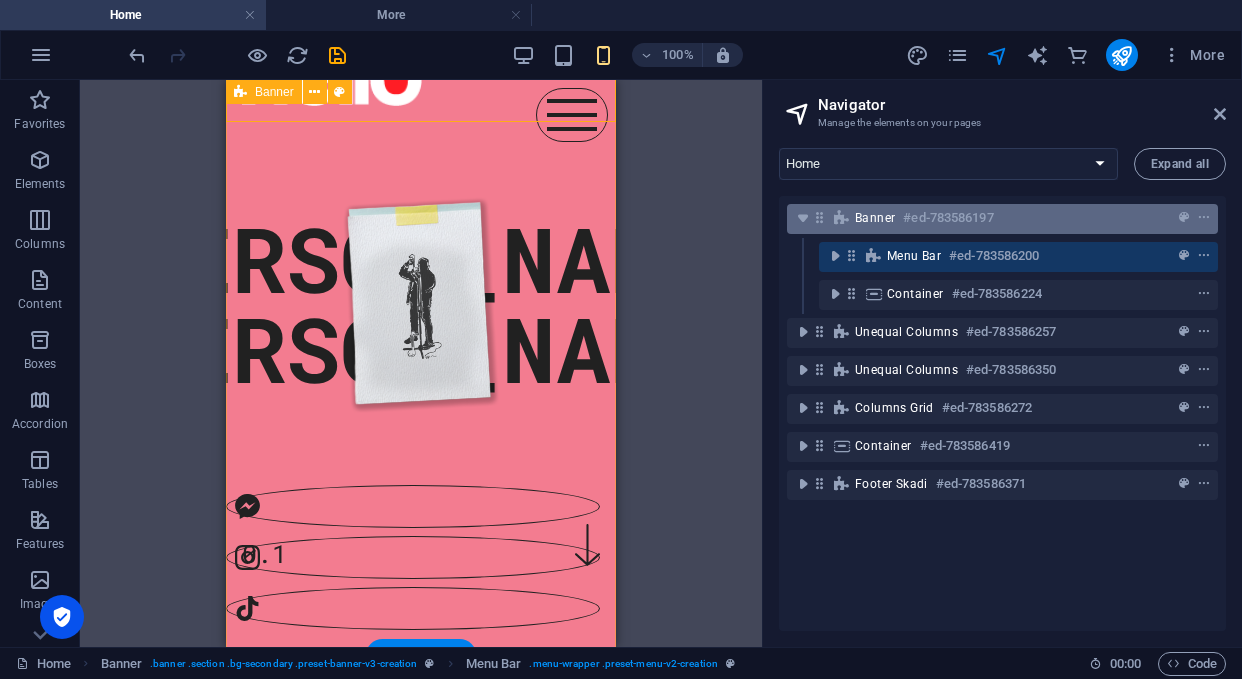 click on "Banner #ed-783586197" at bounding box center [986, 218] 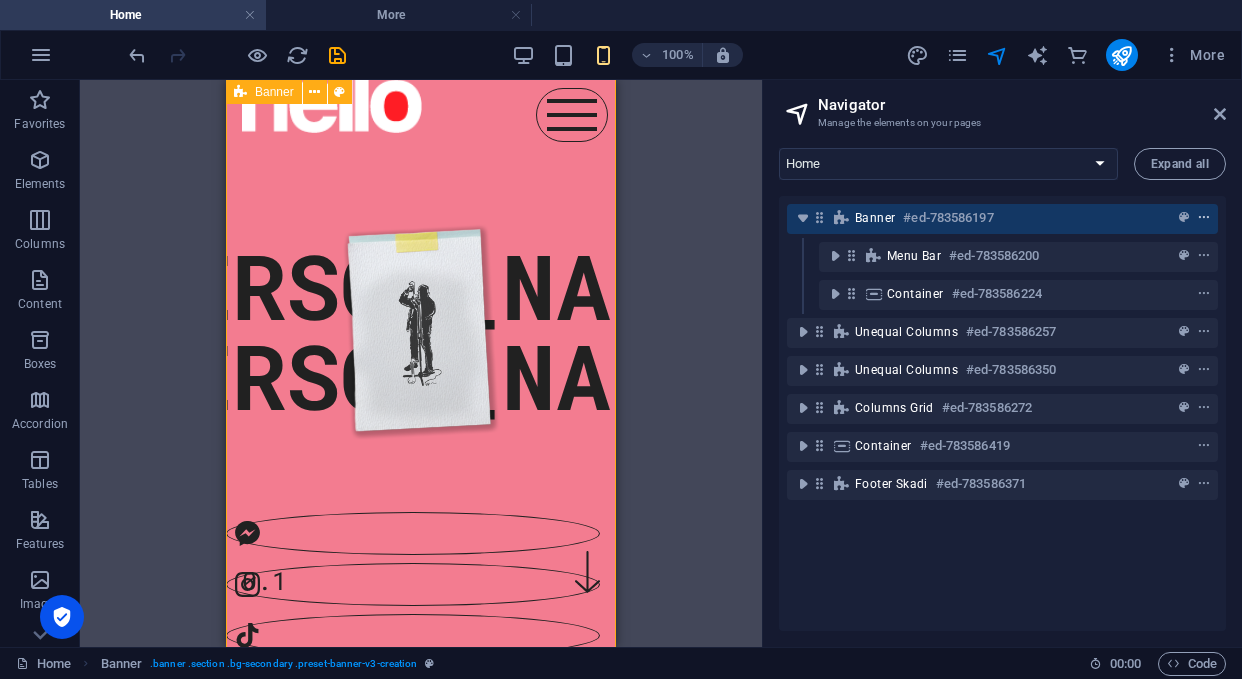 click at bounding box center [1204, 218] 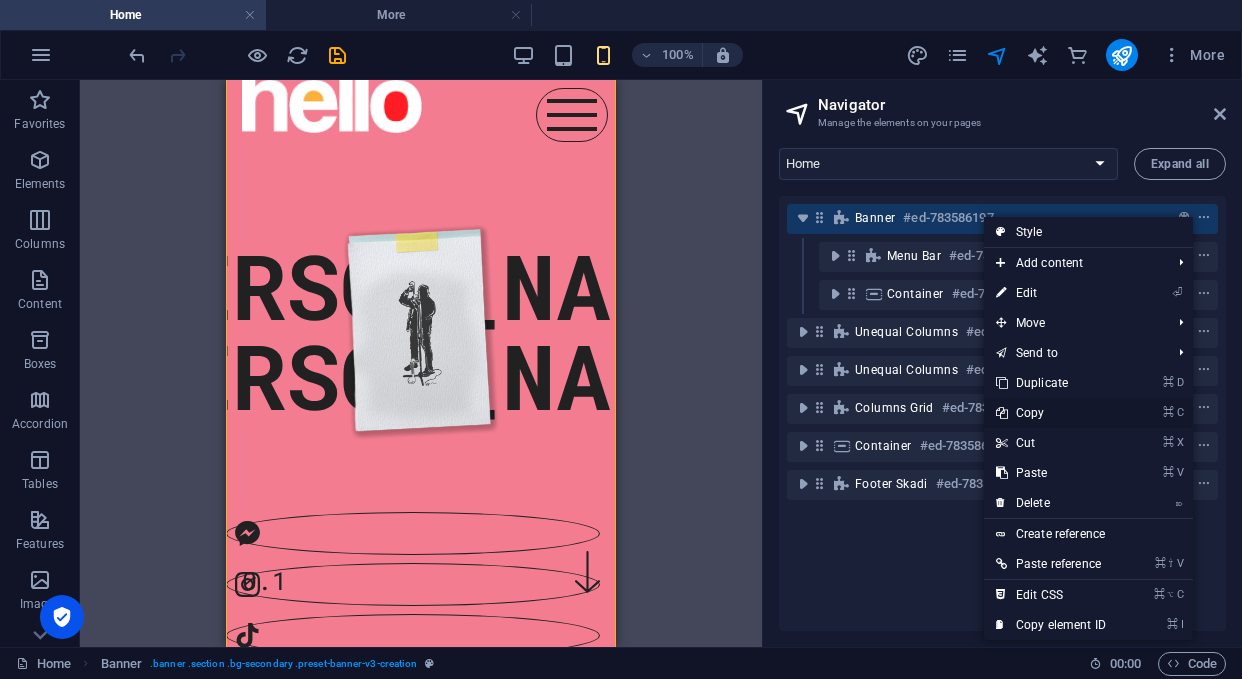 click on "⌘ C  Copy" at bounding box center [1051, 413] 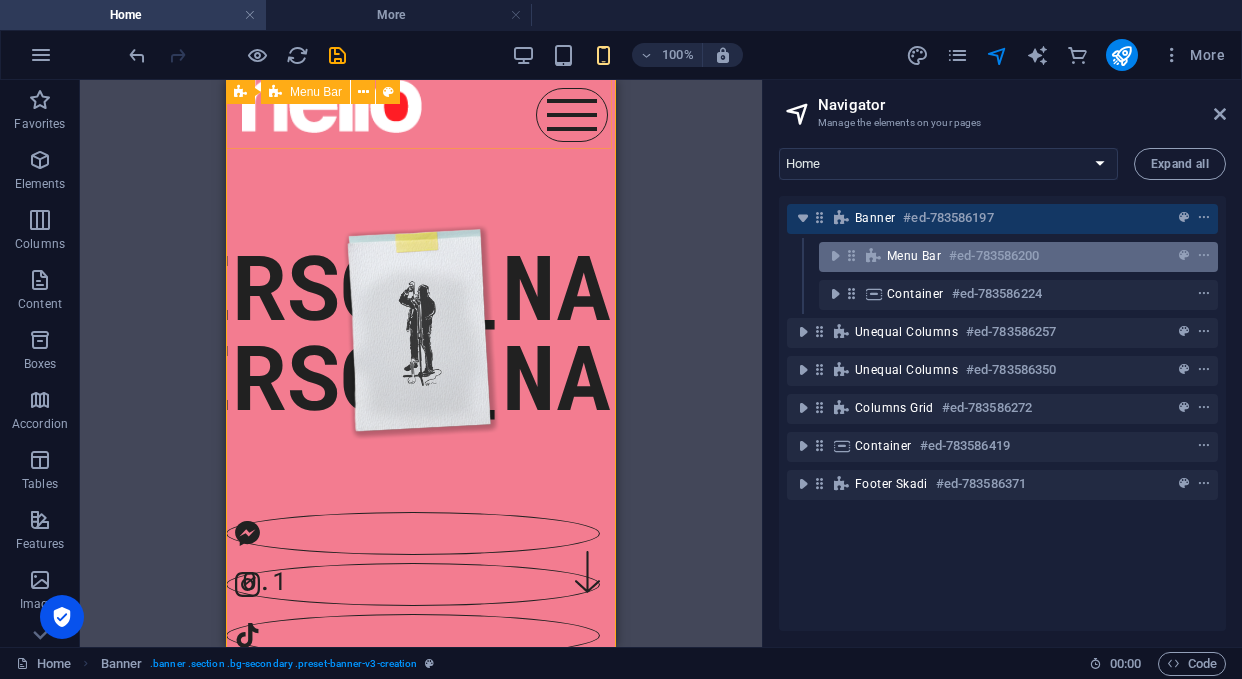 click on "Menu Bar" at bounding box center (914, 256) 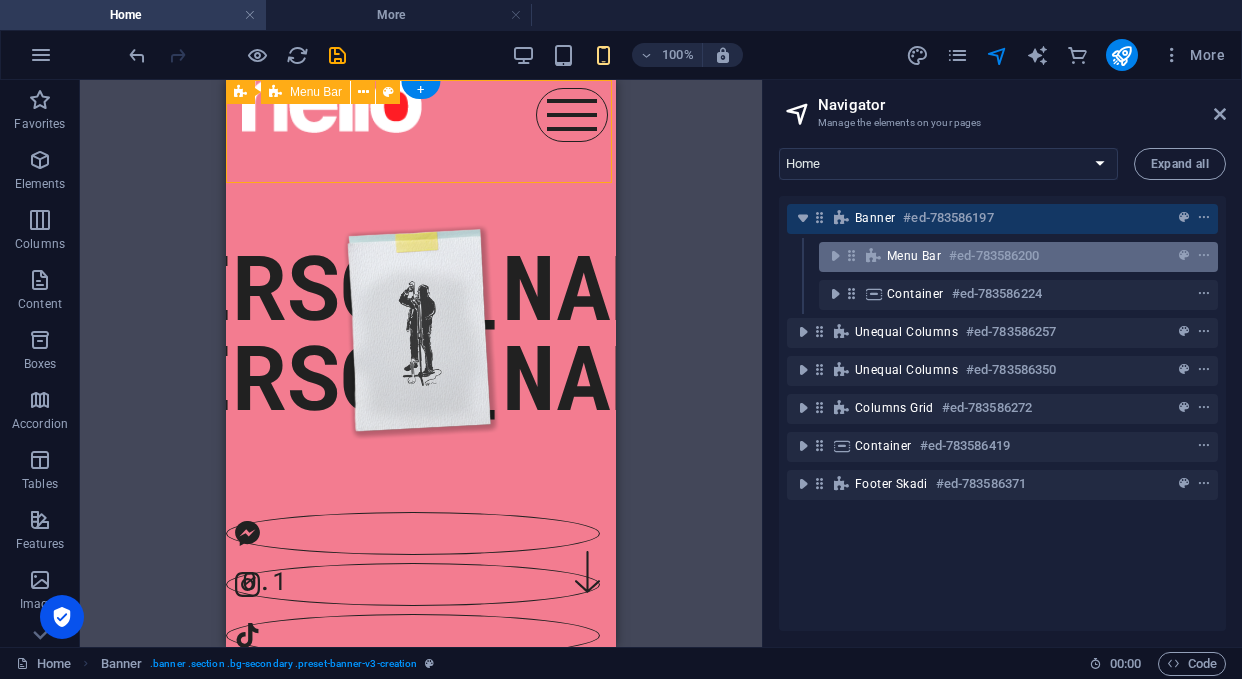 scroll, scrollTop: 0, scrollLeft: 0, axis: both 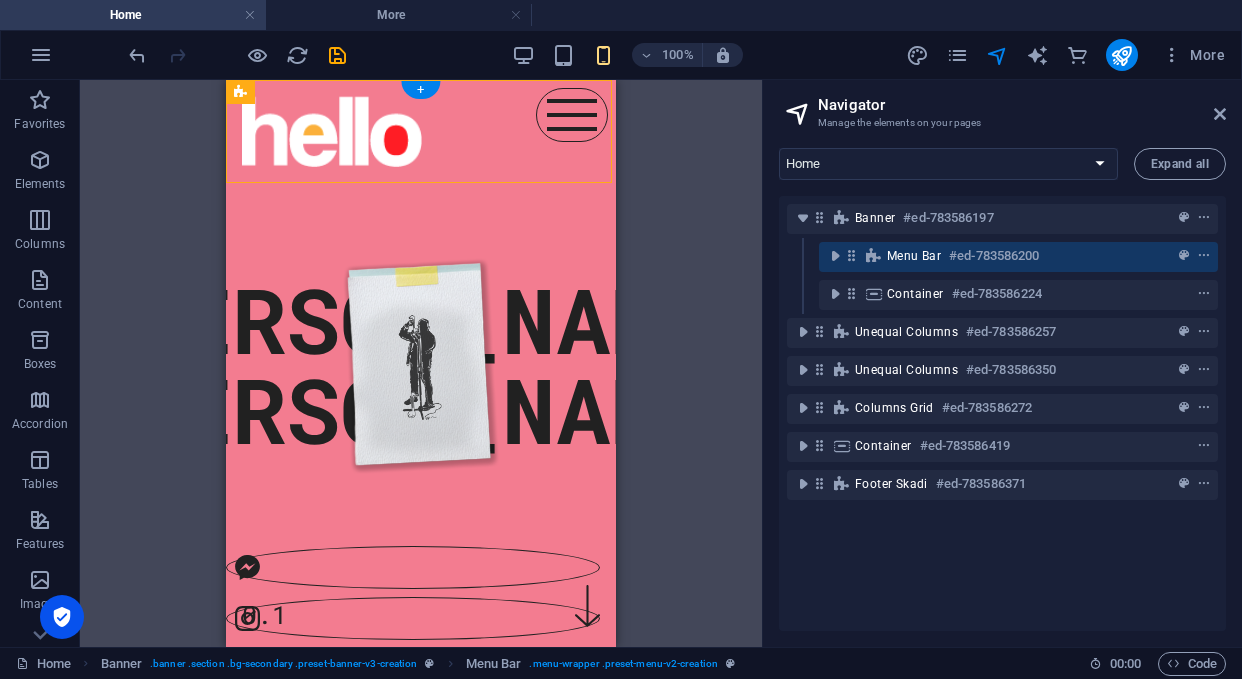 click at bounding box center (572, 115) 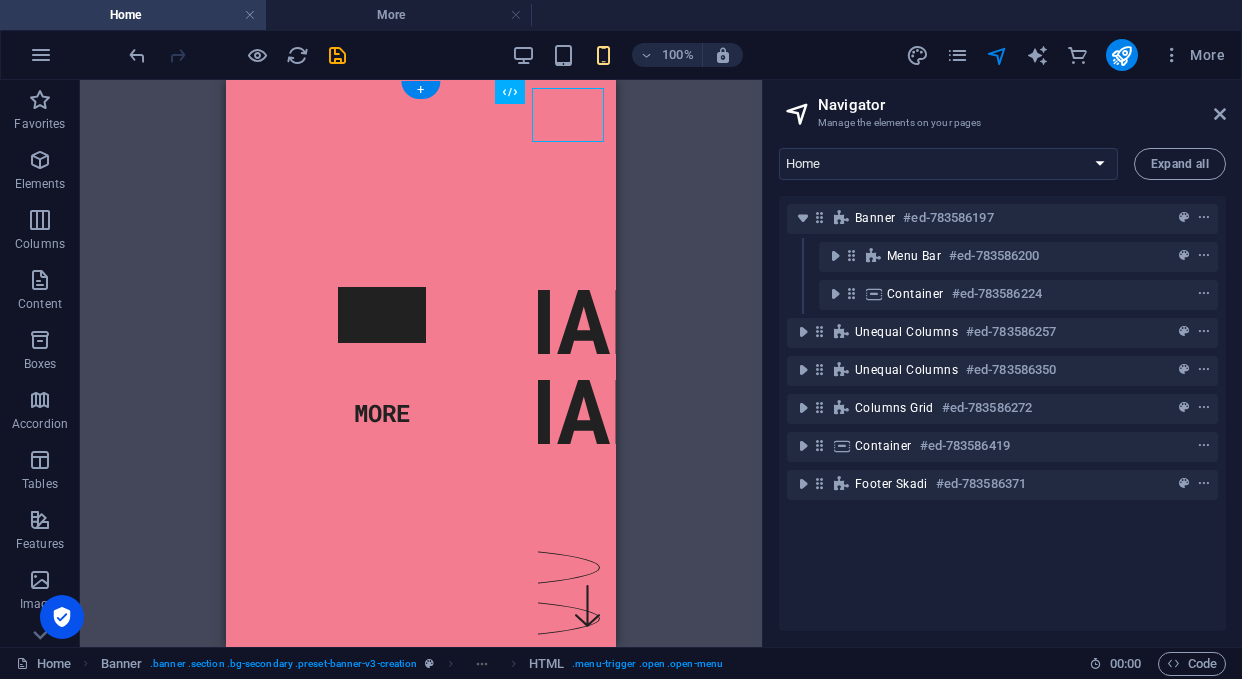 click at bounding box center [572, 115] 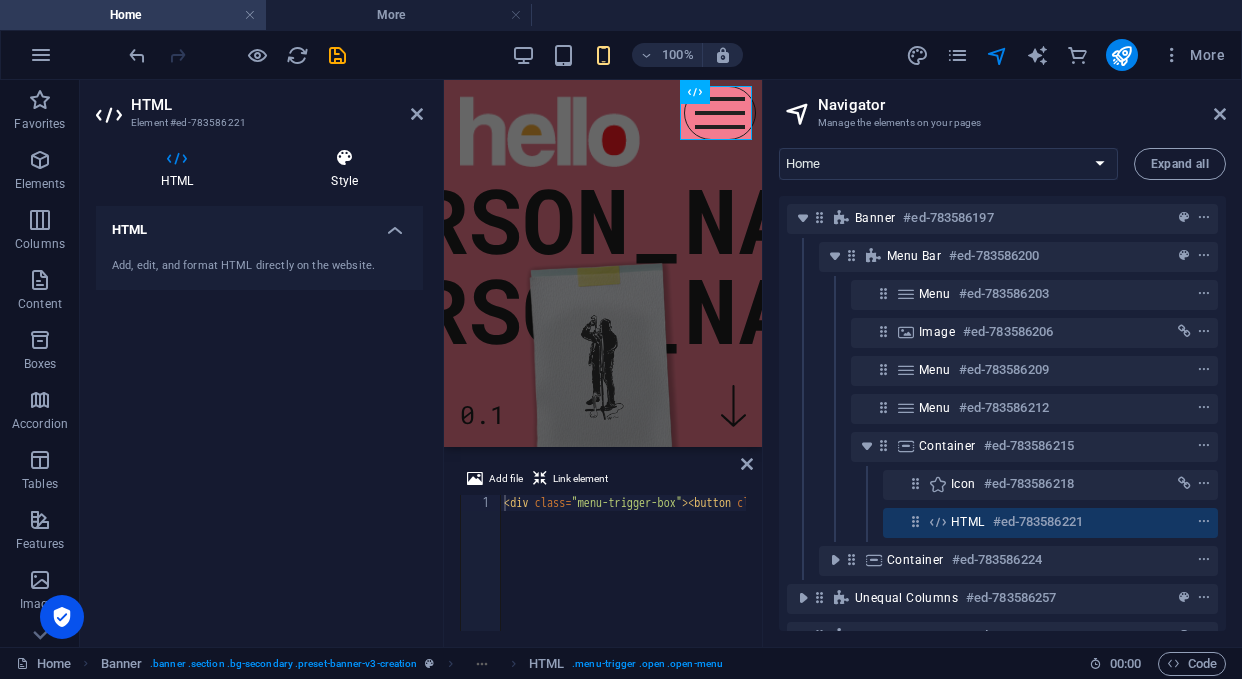 click on "Style" at bounding box center [344, 169] 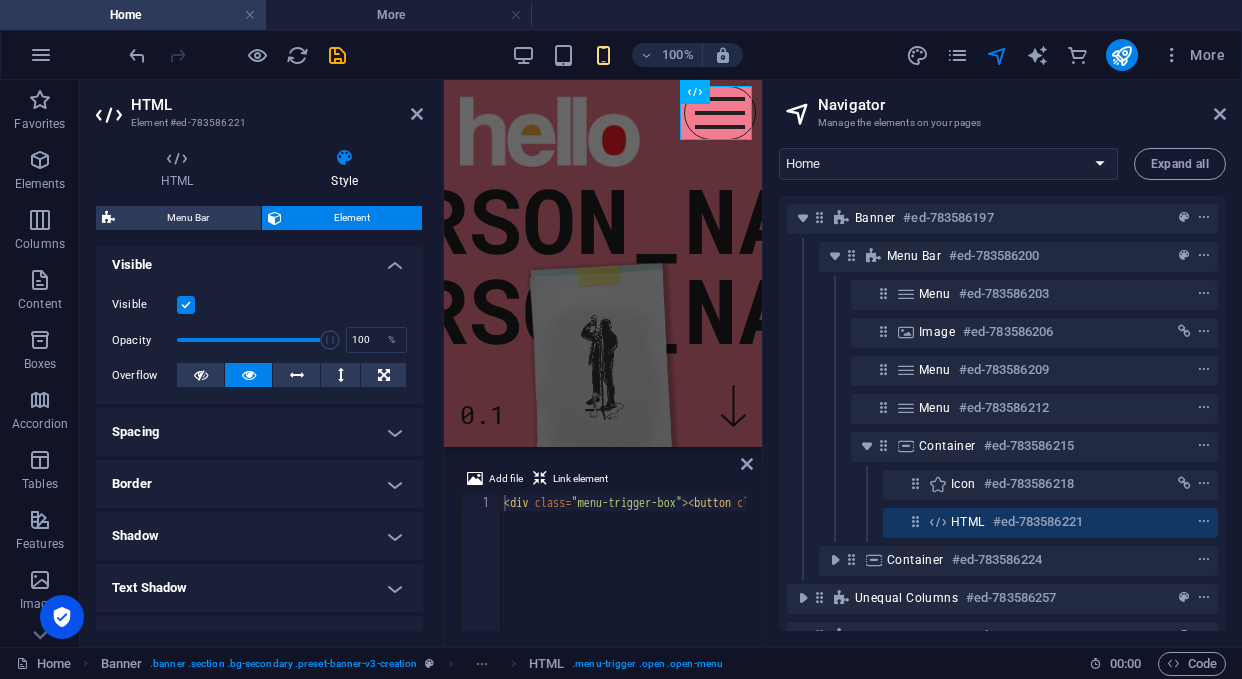 scroll, scrollTop: 225, scrollLeft: 0, axis: vertical 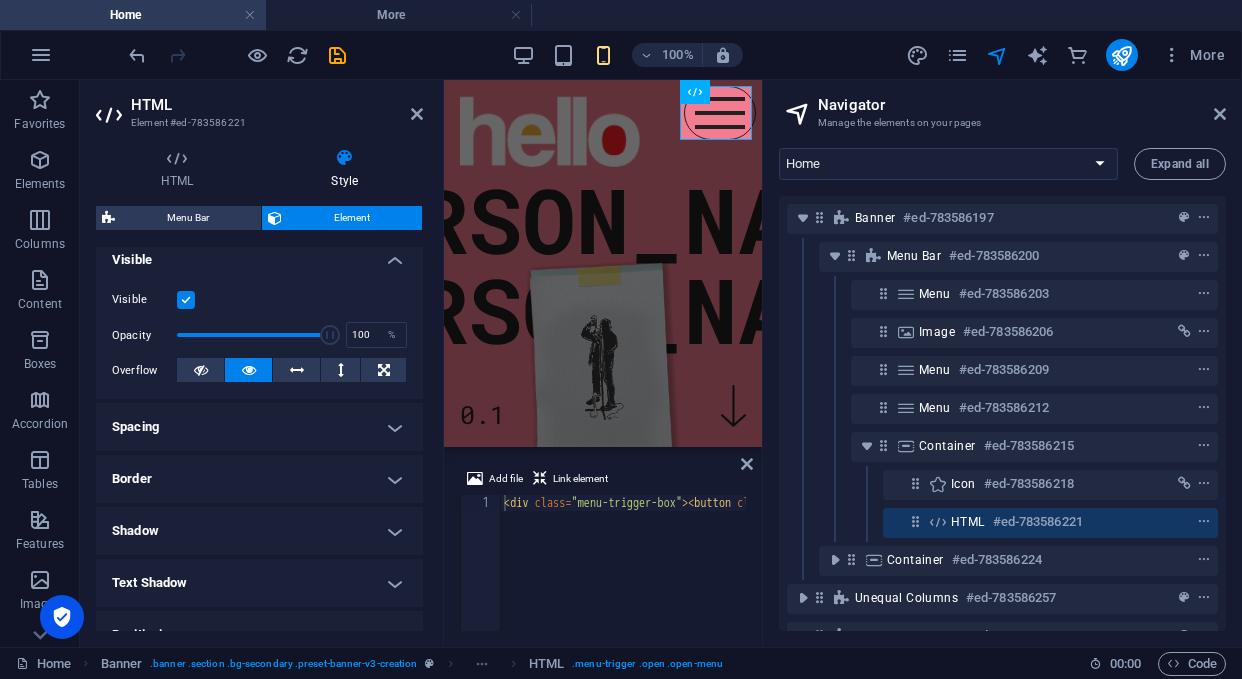 click on "Border" at bounding box center (259, 479) 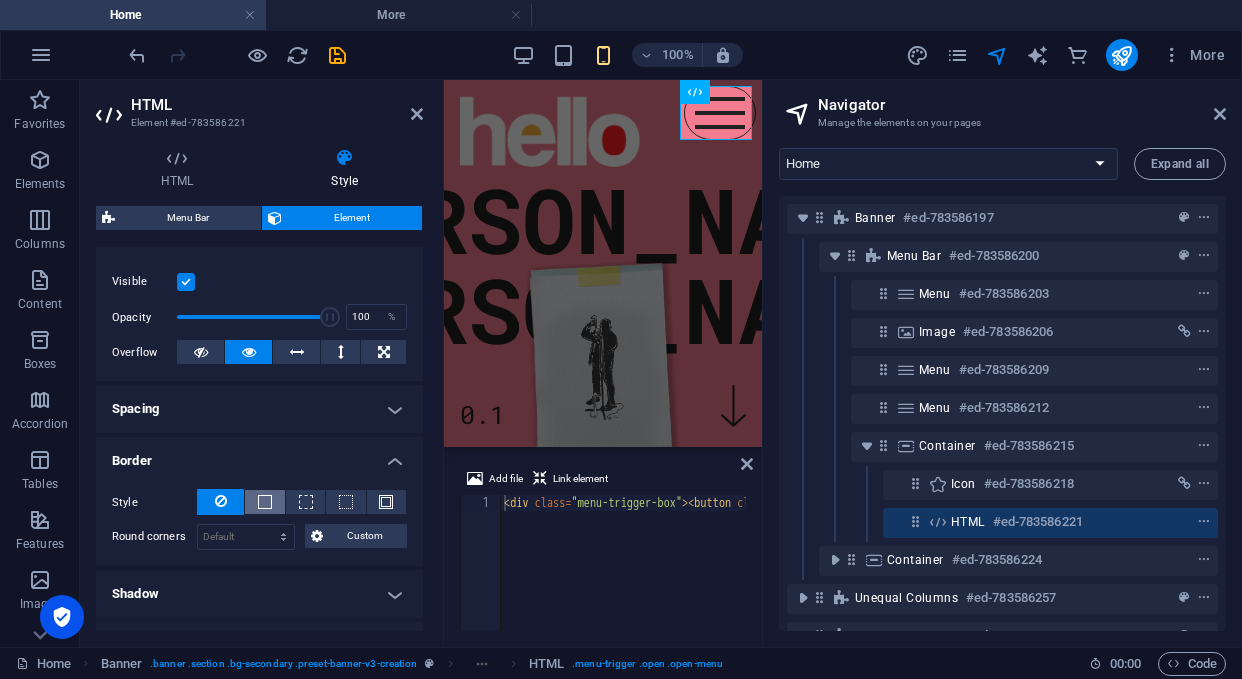 scroll, scrollTop: 246, scrollLeft: 0, axis: vertical 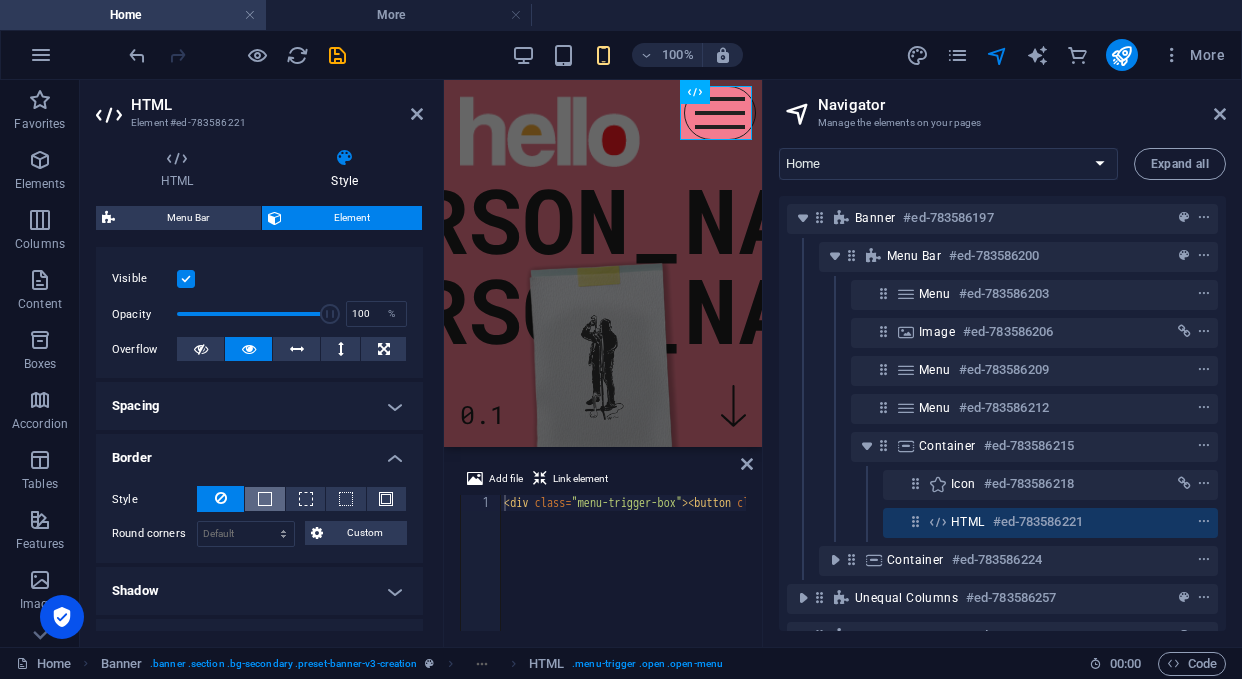 click at bounding box center (264, 499) 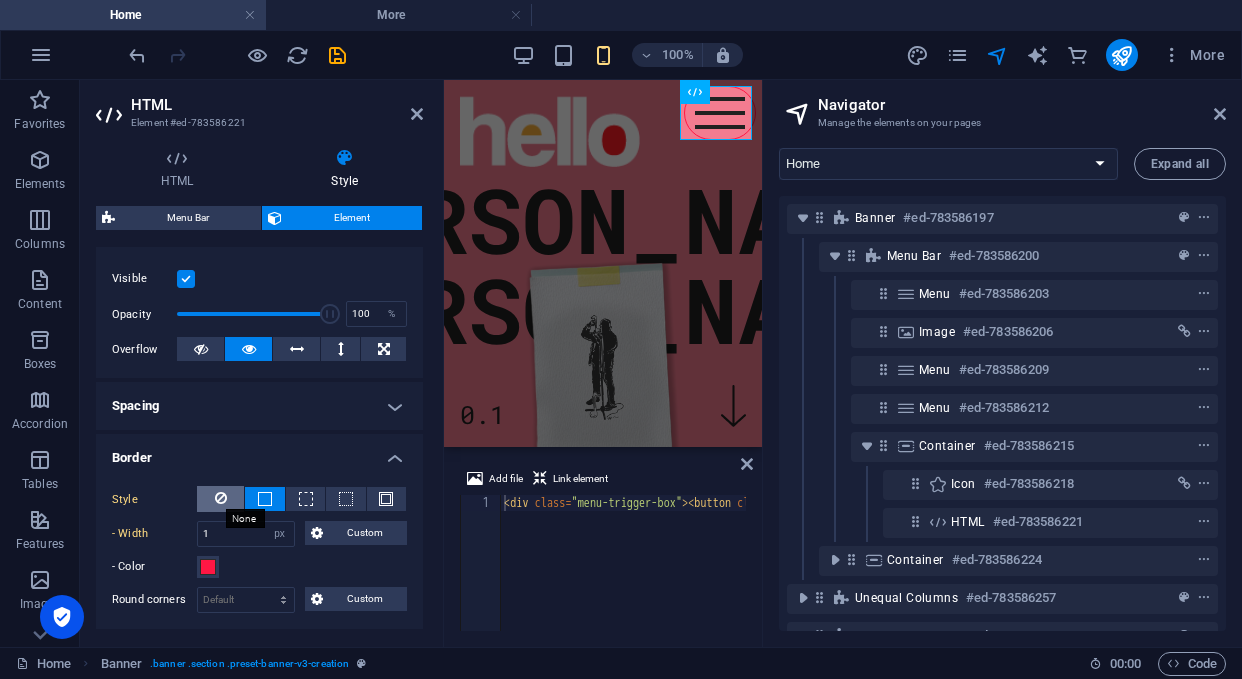 click at bounding box center (221, 498) 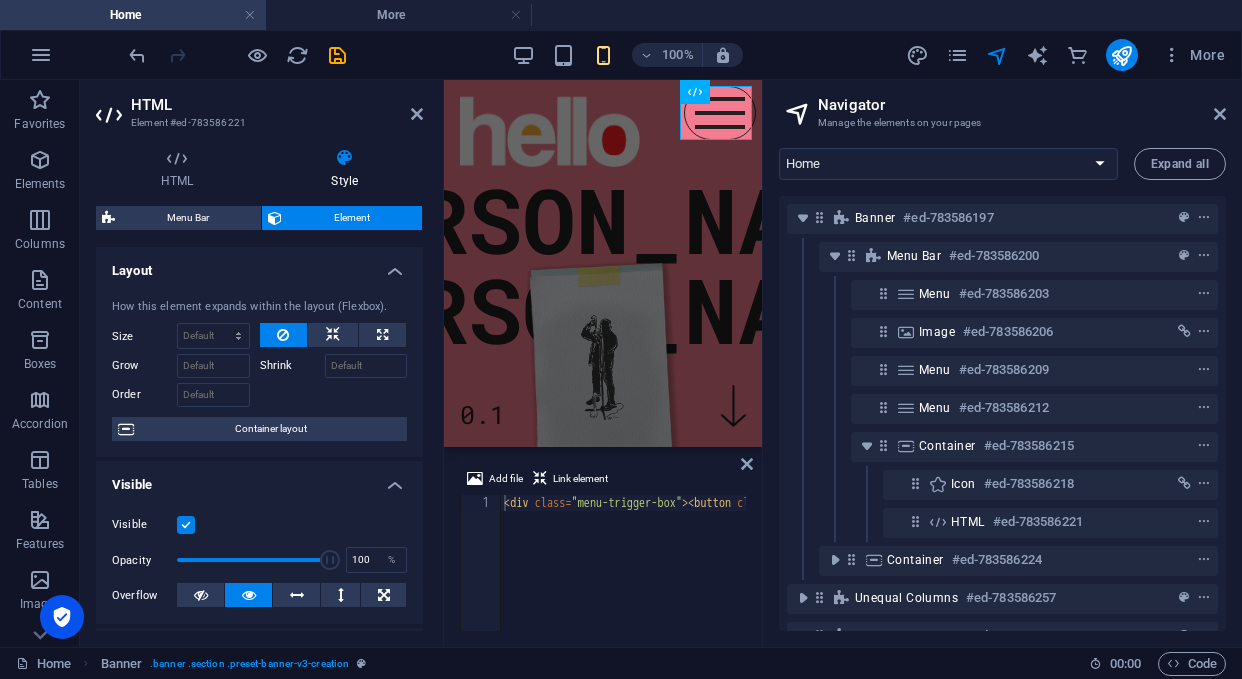 scroll, scrollTop: 0, scrollLeft: 0, axis: both 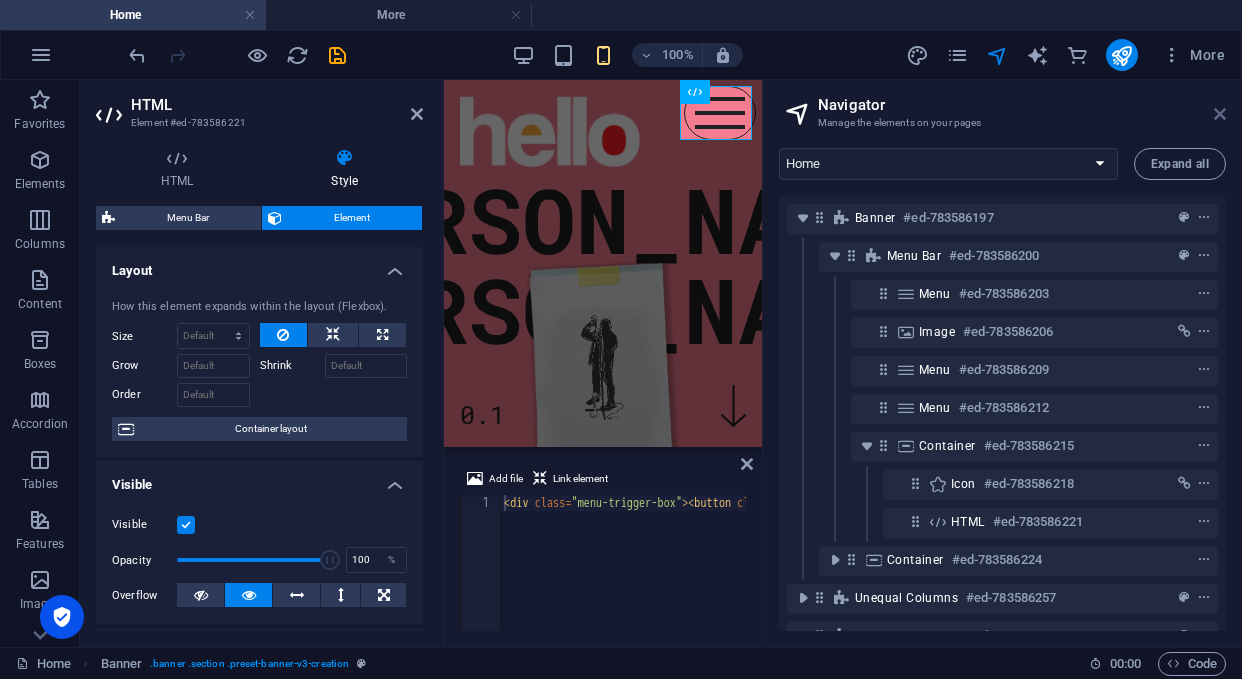 click at bounding box center (1220, 114) 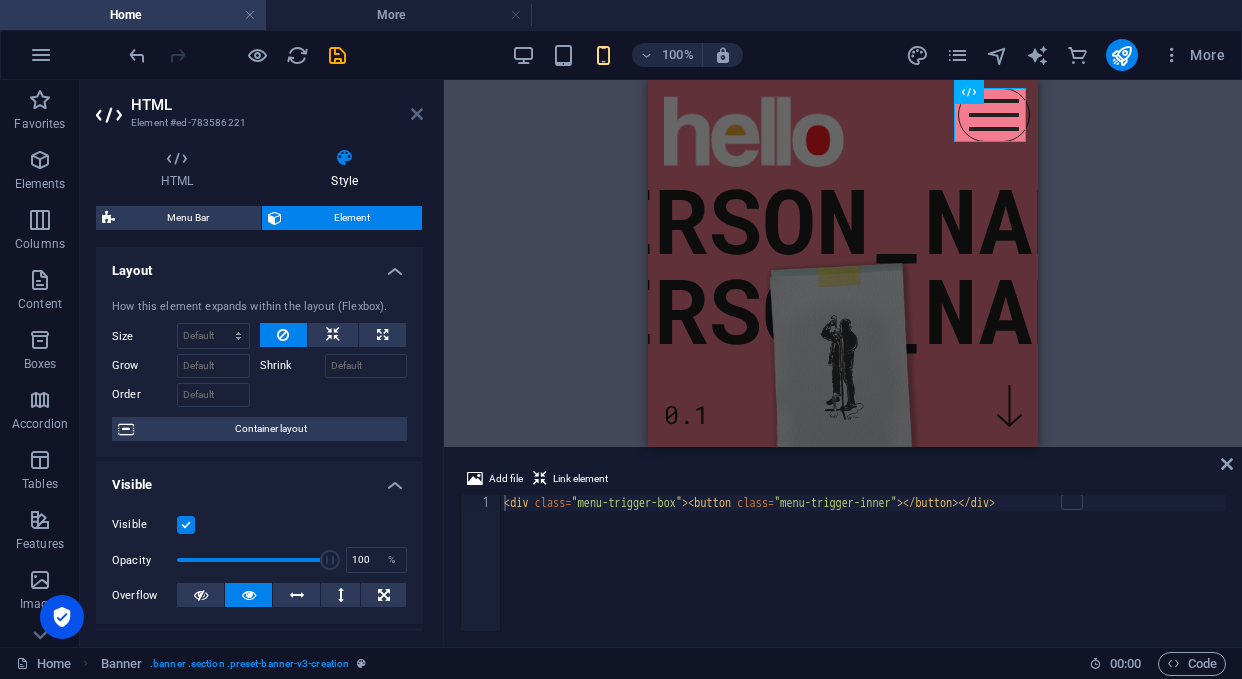 click at bounding box center (417, 114) 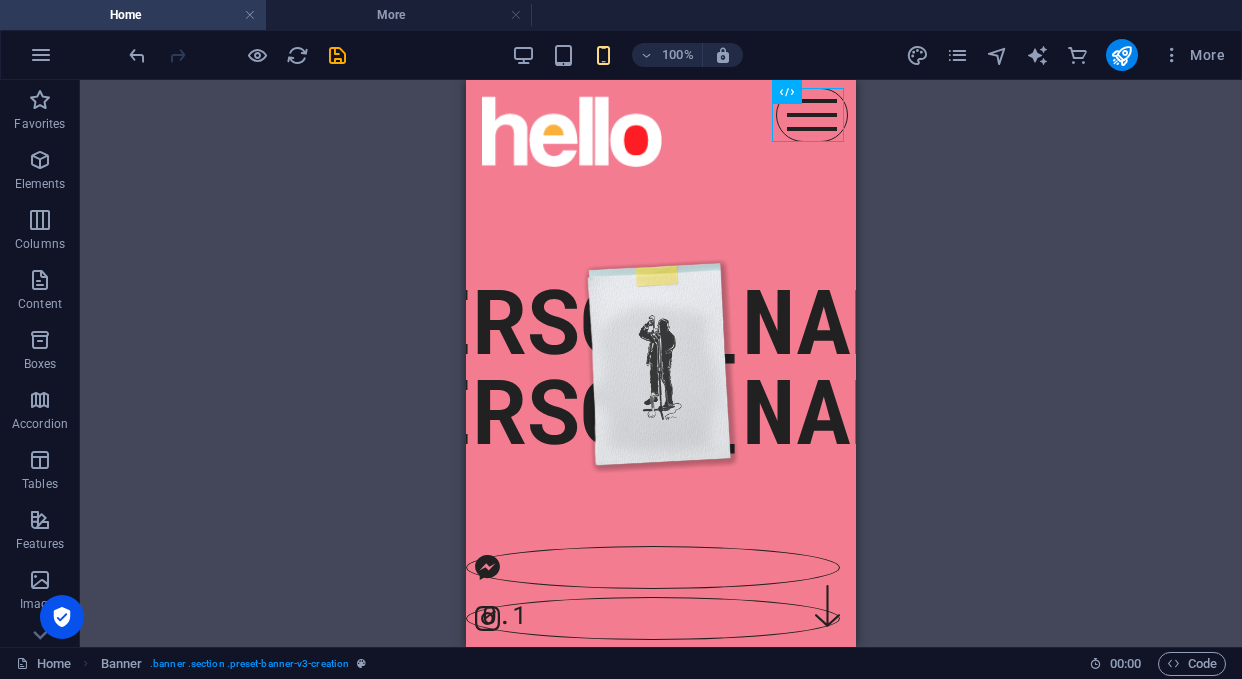 click on "H1   Banner   Container   Image   Menu Bar   Banner   Image   Banner   Menu Bar   Menu   Container   Social Media Icons   Menu   HTML   Social Media Icons   Spacer   Container   Text   Unequal Columns   Unequal Columns   Container   Container   H6   Columns Grid   Columns Grid   Container   Columns Grid   Container   Image   Container   Icon   Footer Skadi   Unequal Columns   Container   Container   Container   Container   Text   Unequal Columns   Icon   Container   Banner   Icon   Text   Icon   Container   Icon   H2   Container   H6   Columns Grid   Container   H2   H2   Text   Container   Spacer   Container   Text   Container   Placeholder   Container   Image   Columns Grid   Container   Columns Grid   Container   Columns Grid   Container   Columns Grid   Container   Image   Container   Text   Columns Grid   Container   Image   Text   H6   Container   Horizontal Form   Form   Container   Email   Container   Container   Horizontal Form   Container   Horizontal Form   Form   Container" at bounding box center (661, 363) 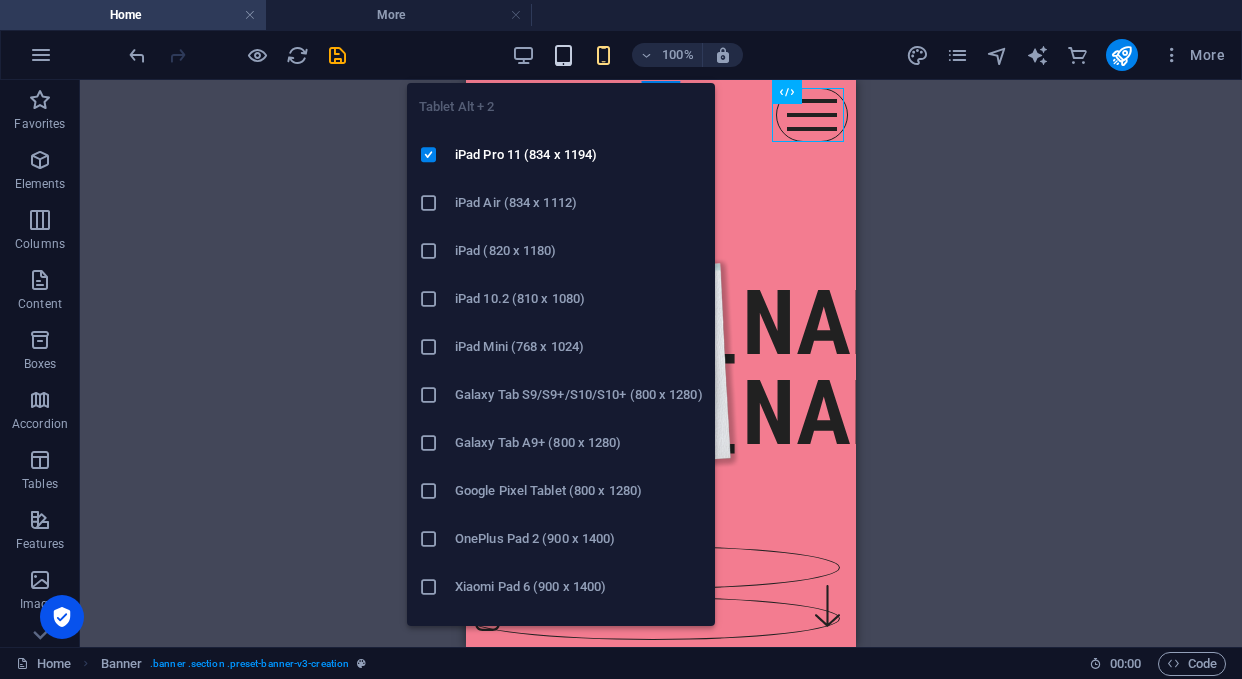 click at bounding box center (563, 55) 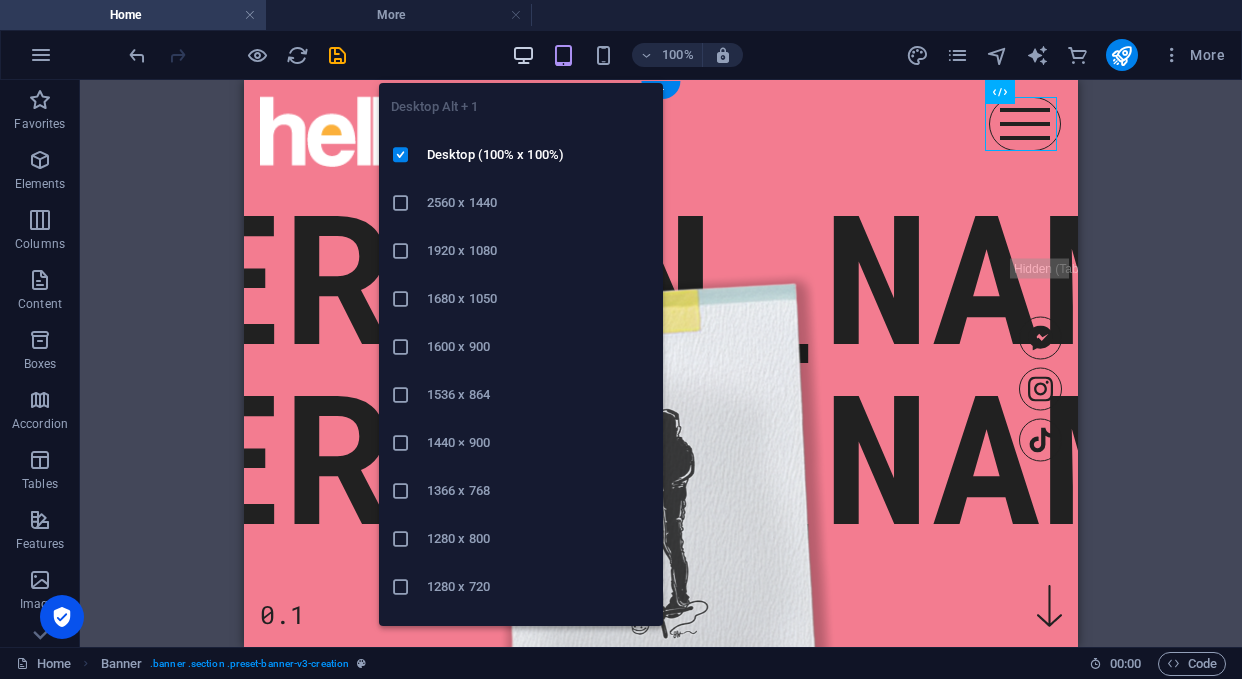 click at bounding box center [523, 55] 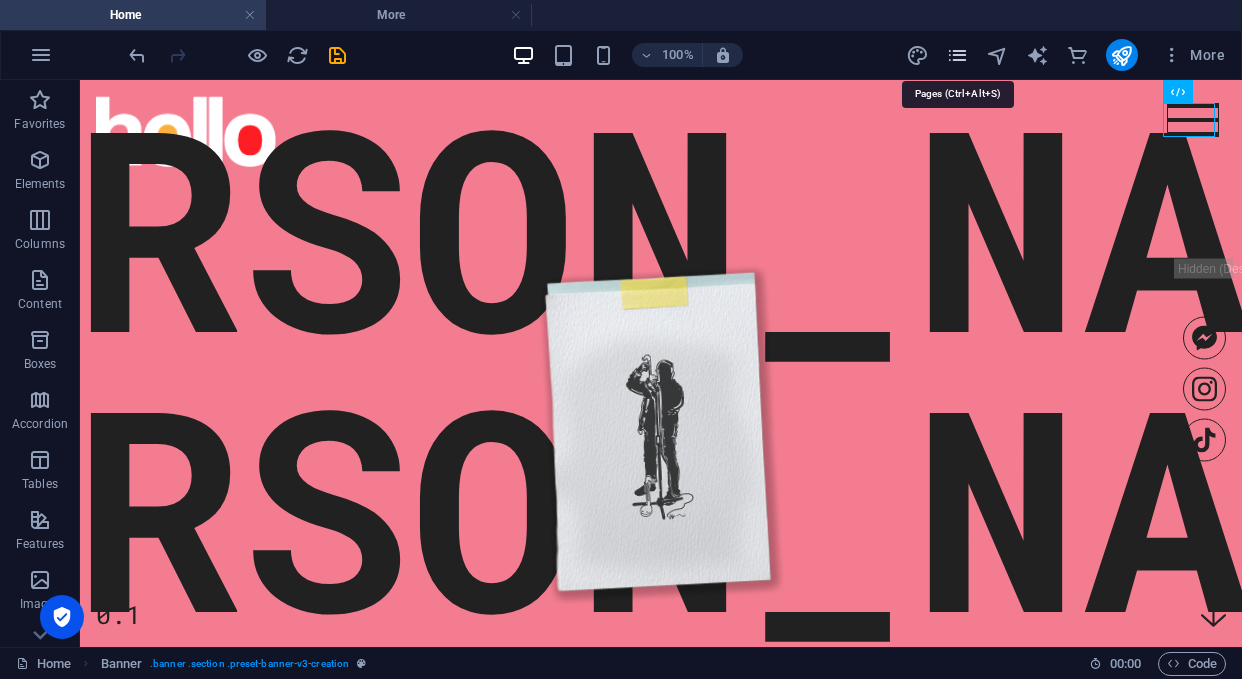 click at bounding box center [957, 55] 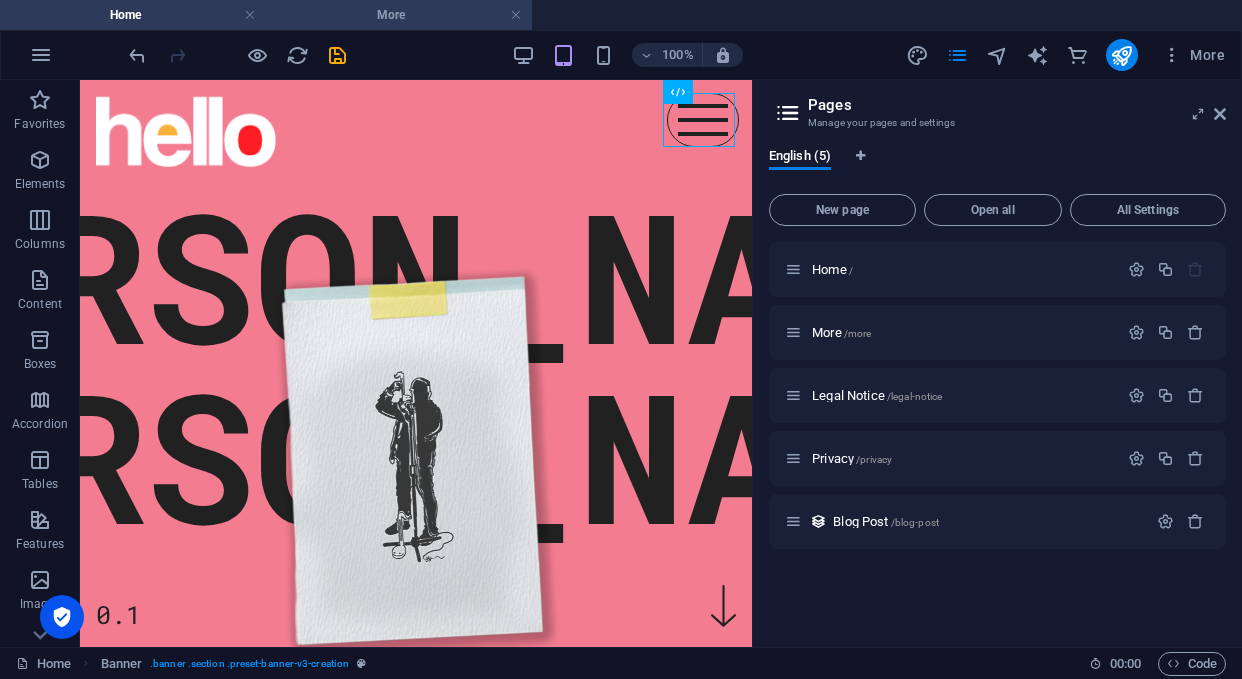 click on "More" at bounding box center [399, 15] 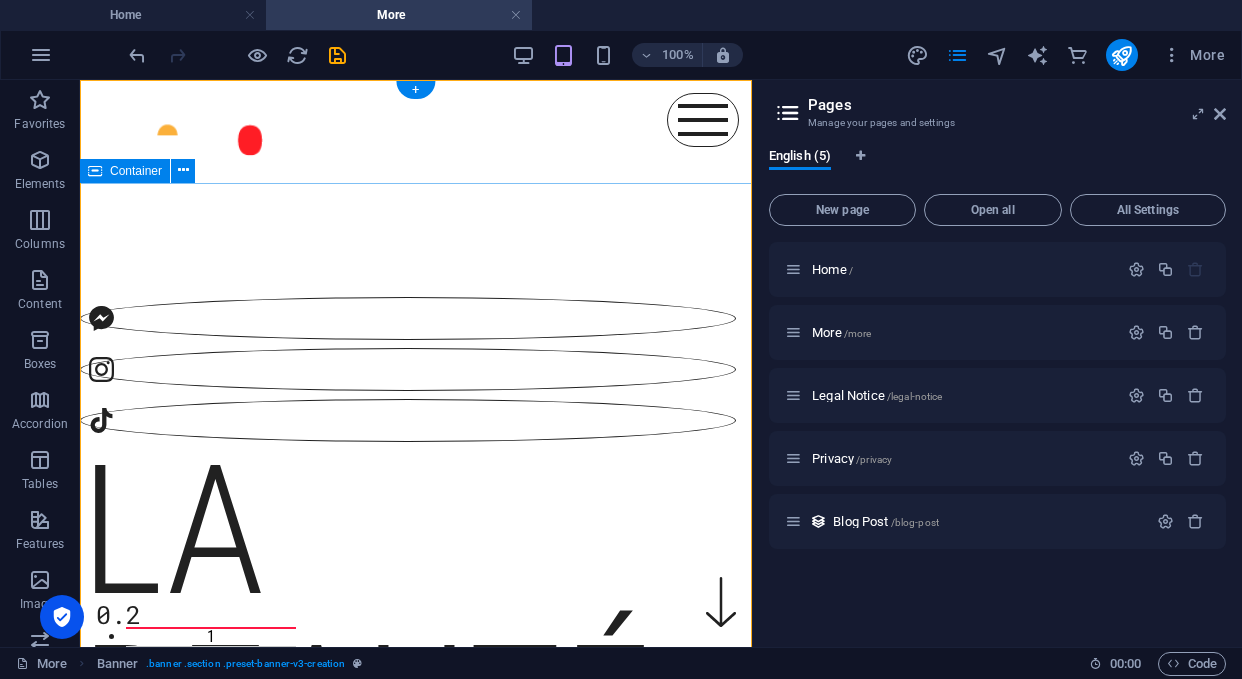 click on "la beauté ... 0.2" at bounding box center [416, 646] 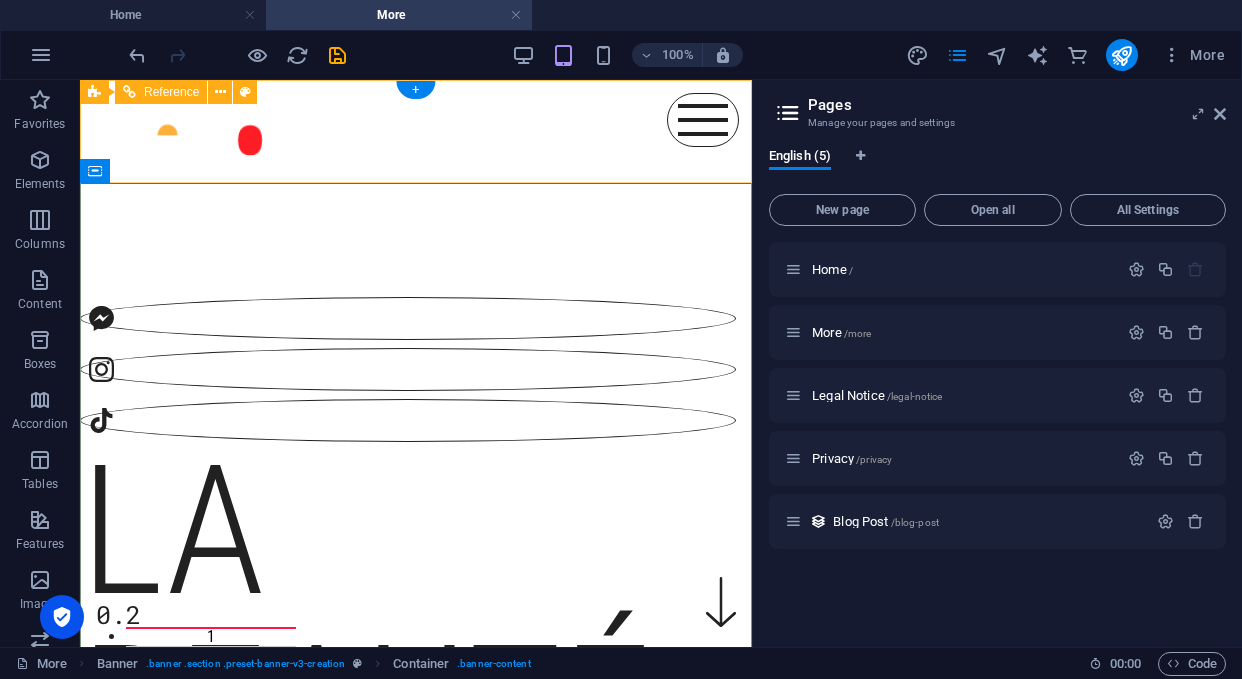 click on "Home More Home More" at bounding box center (416, 131) 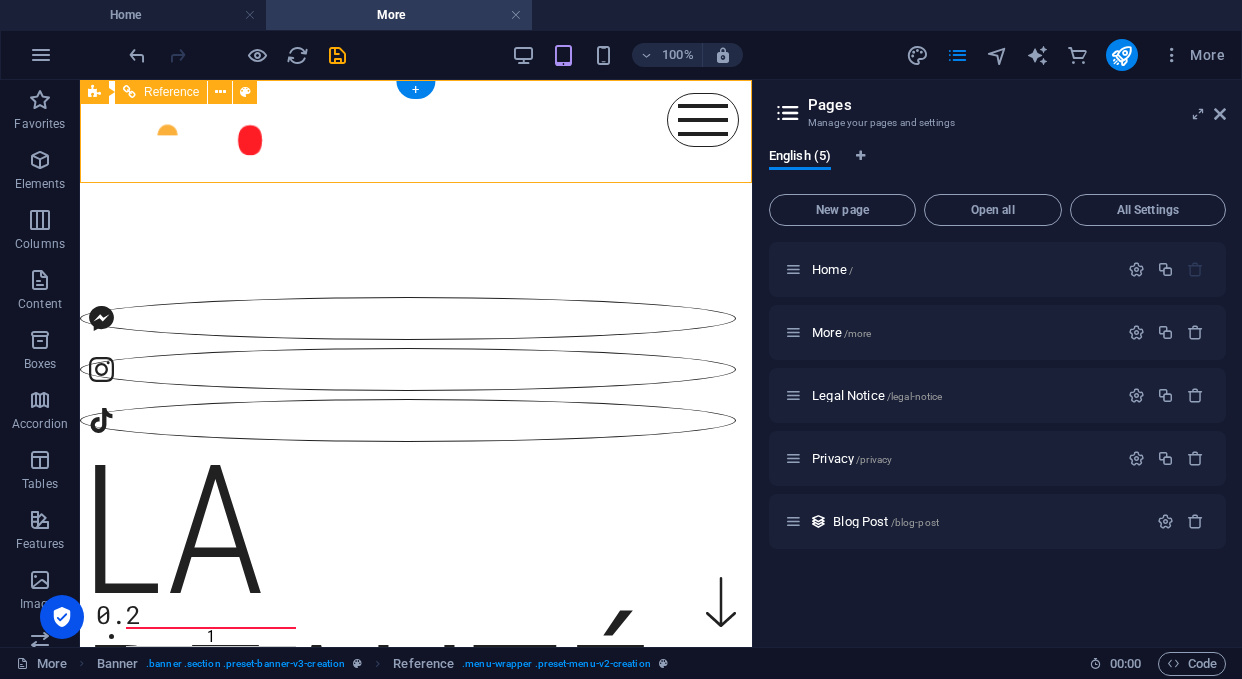 click on "Home More Home More" at bounding box center [416, 131] 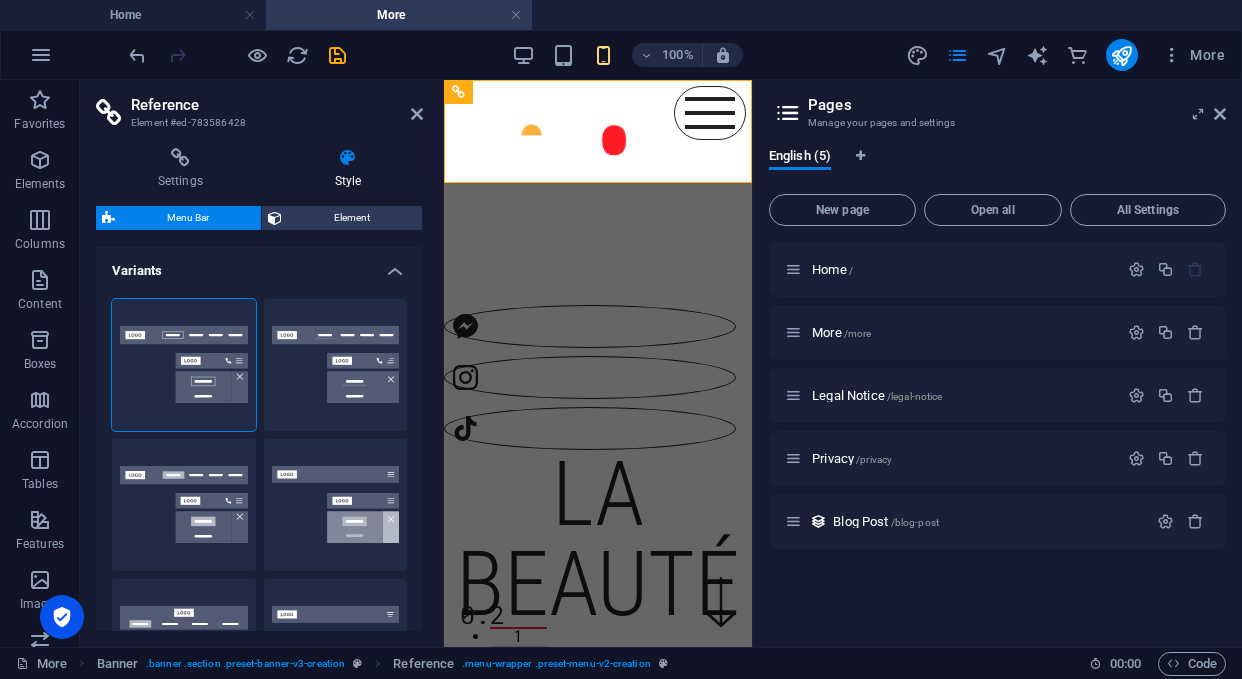 click on "Style" at bounding box center [348, 169] 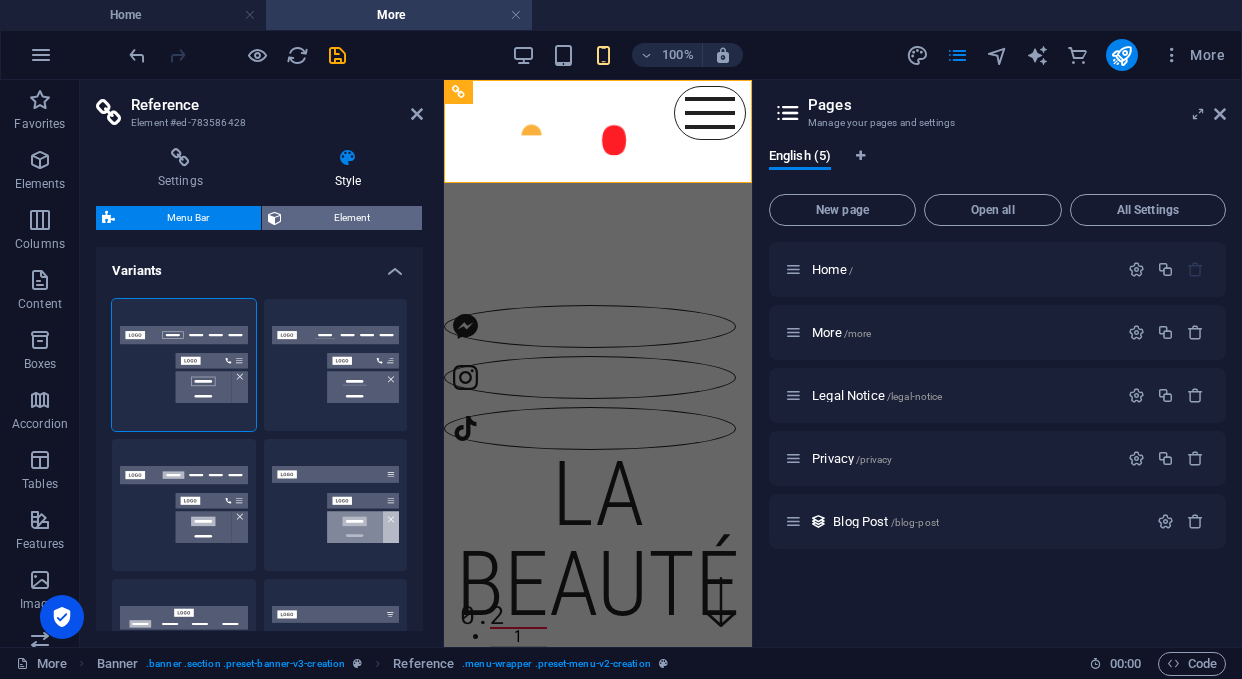 click on "Element" at bounding box center [352, 218] 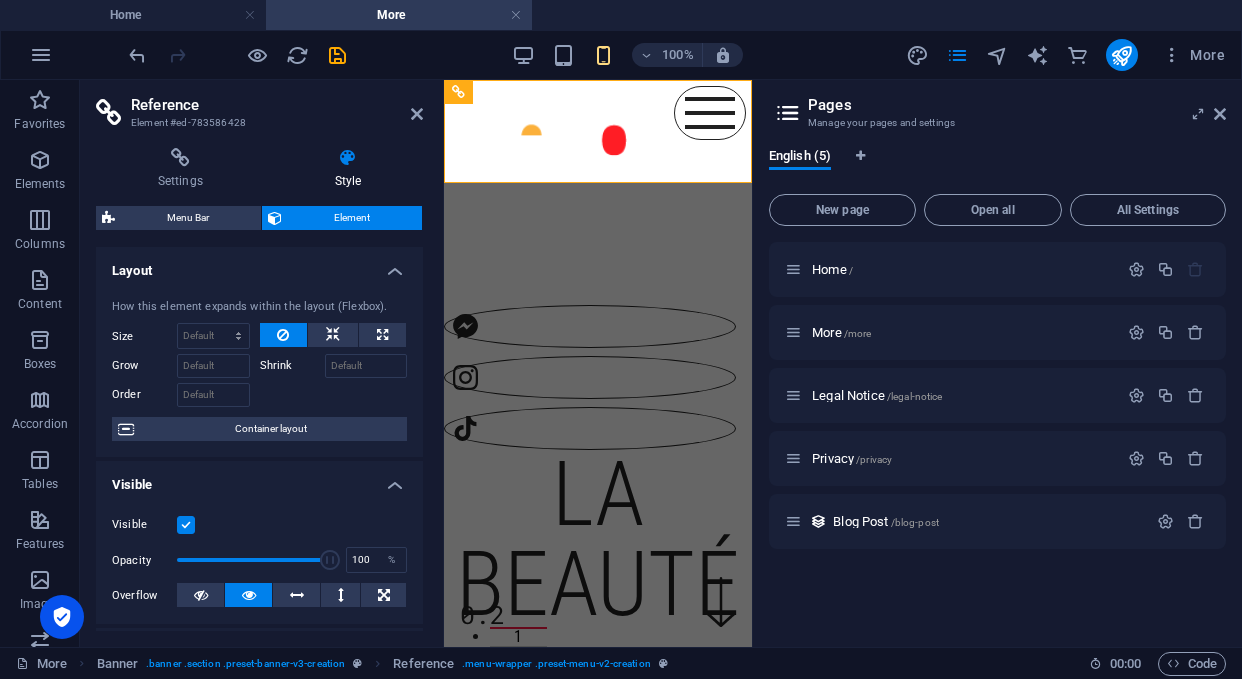 scroll, scrollTop: 0, scrollLeft: 0, axis: both 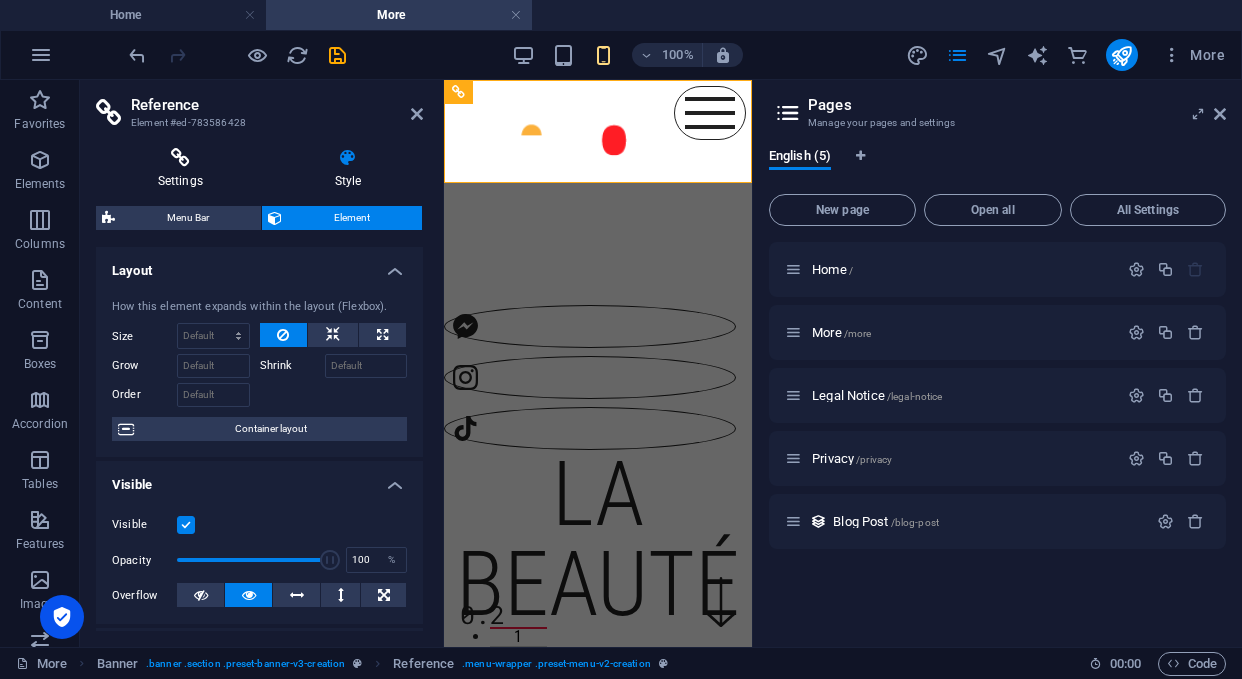 click at bounding box center (180, 158) 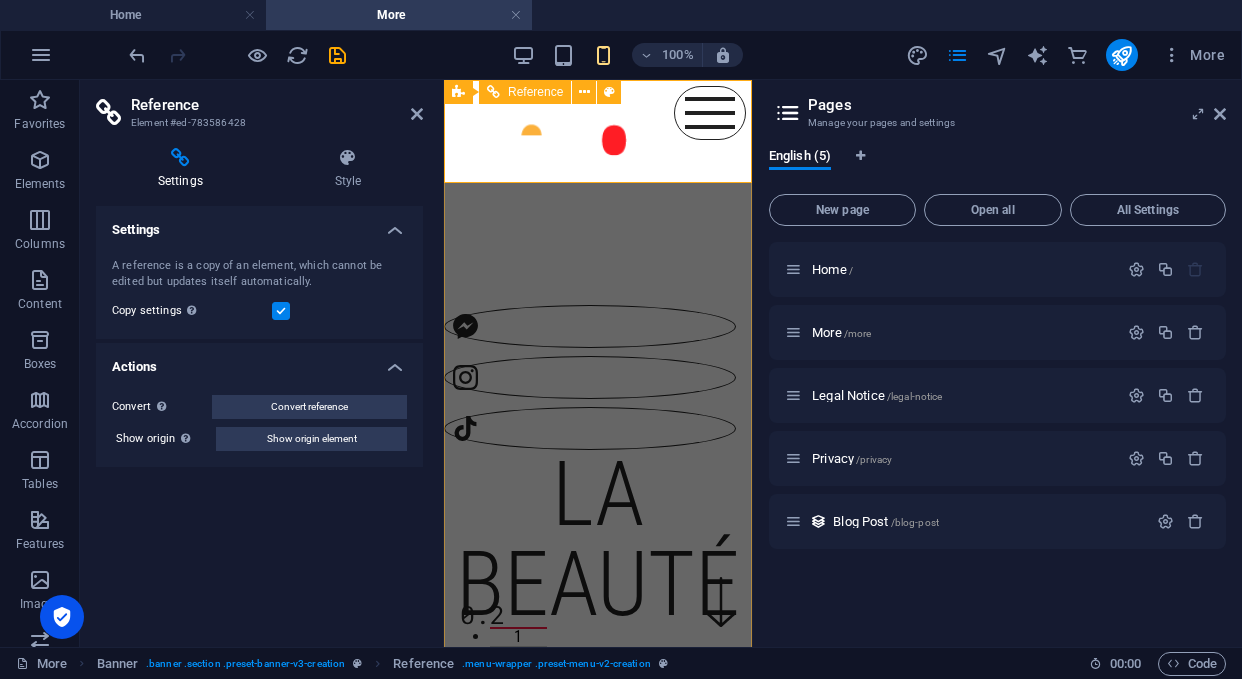 click at bounding box center [598, 131] 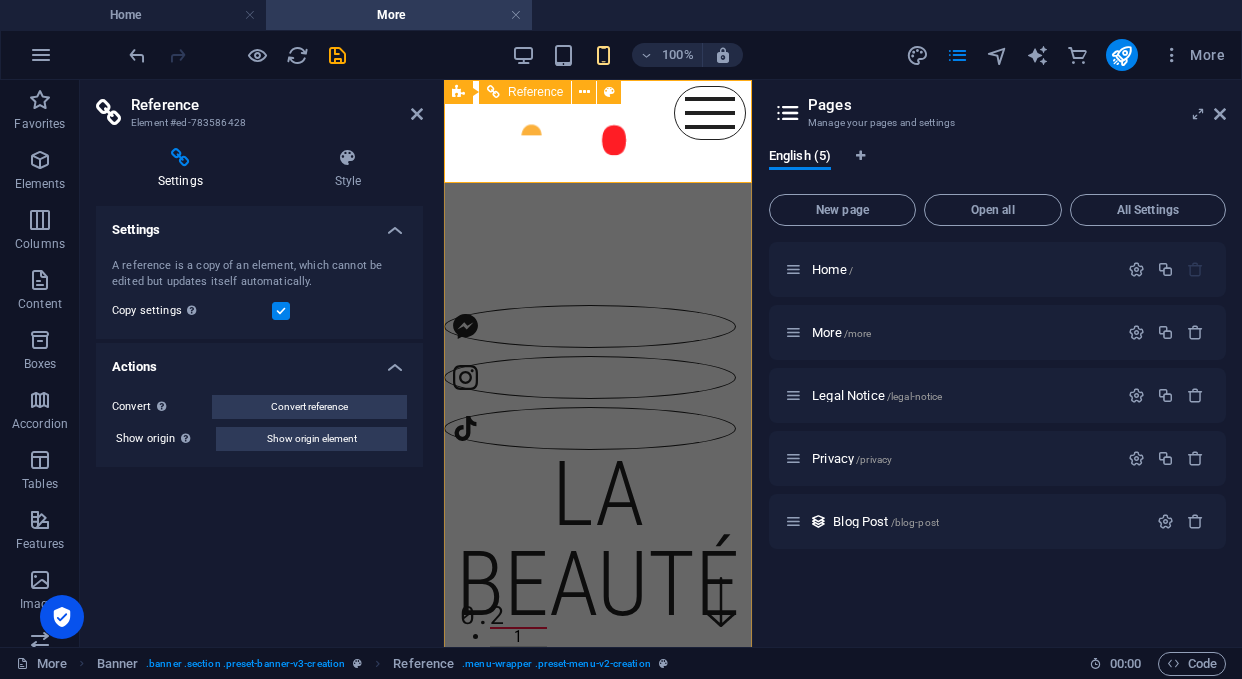 click at bounding box center [598, 131] 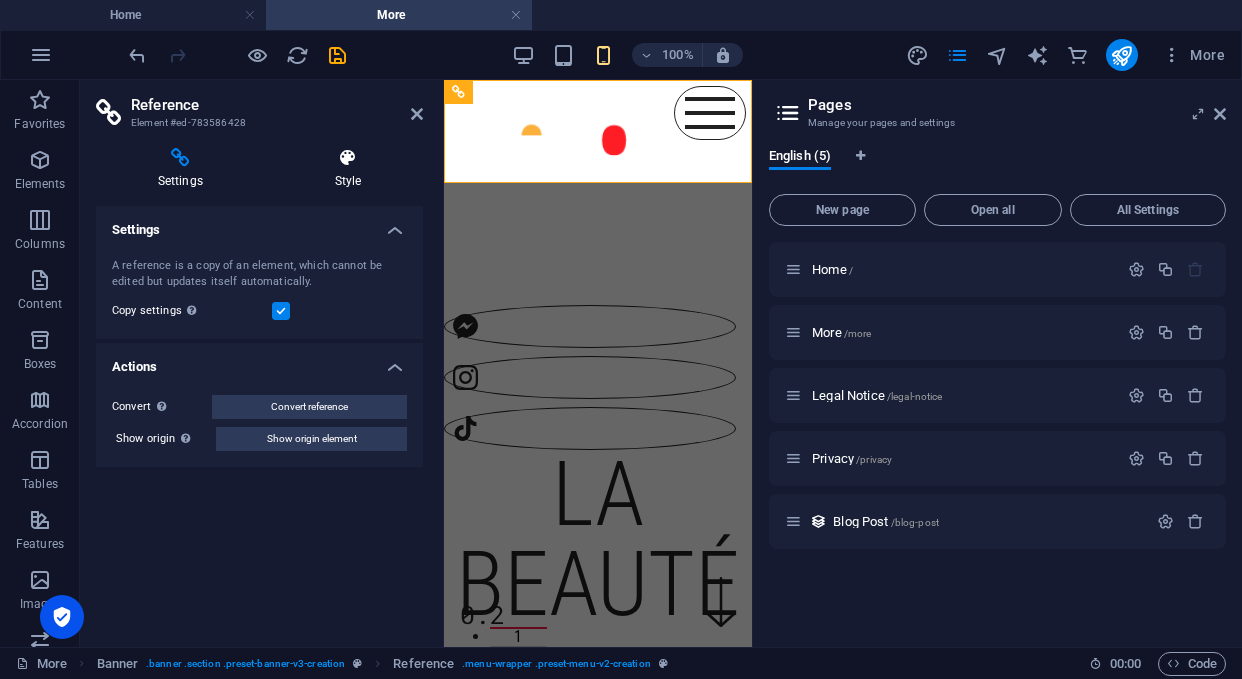 click at bounding box center [348, 158] 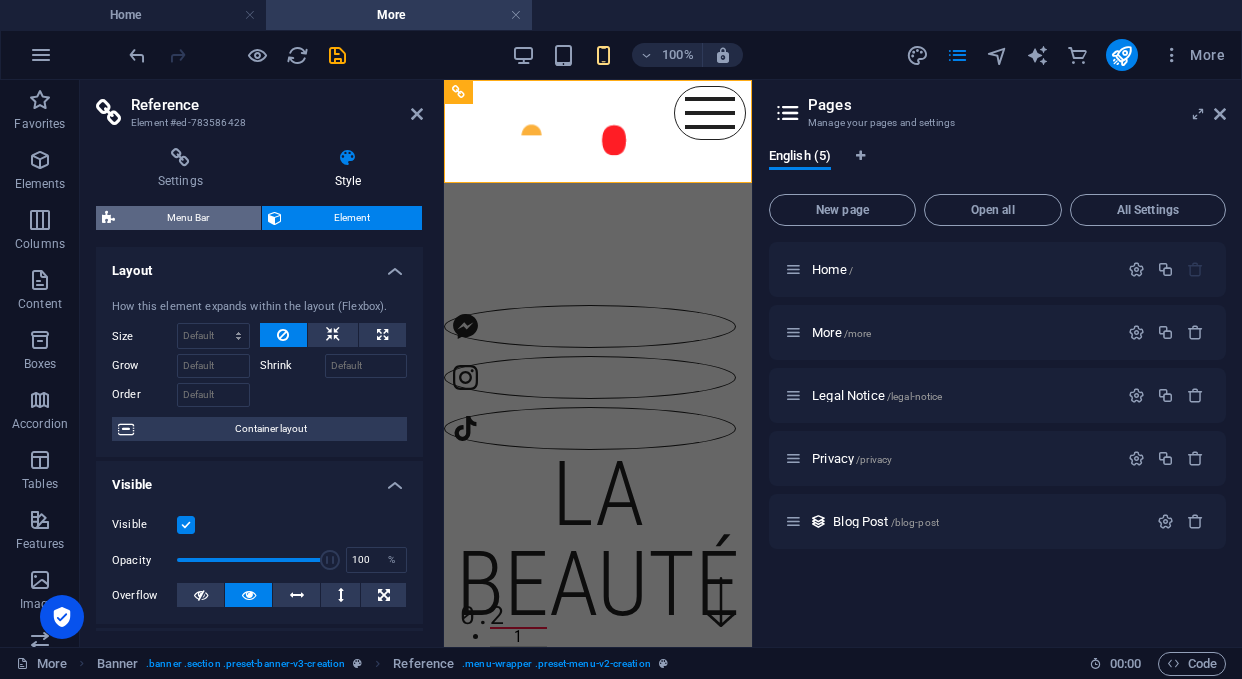 scroll, scrollTop: 0, scrollLeft: 0, axis: both 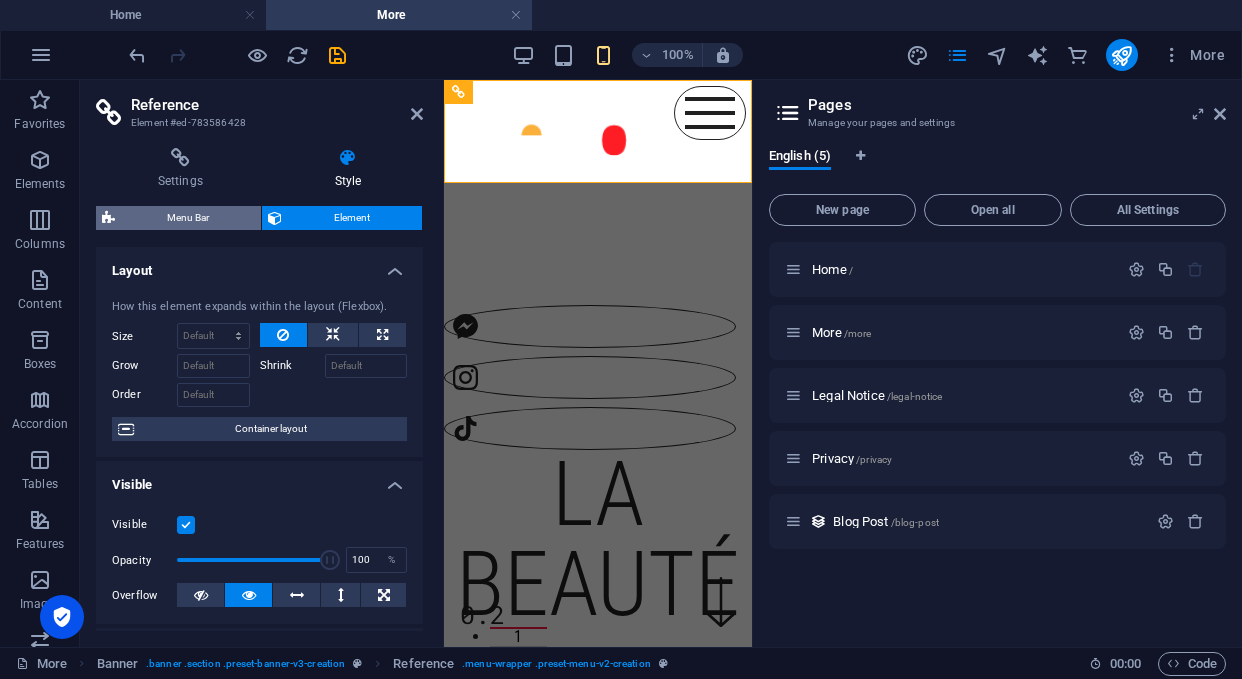 click on "Menu Bar" at bounding box center (188, 218) 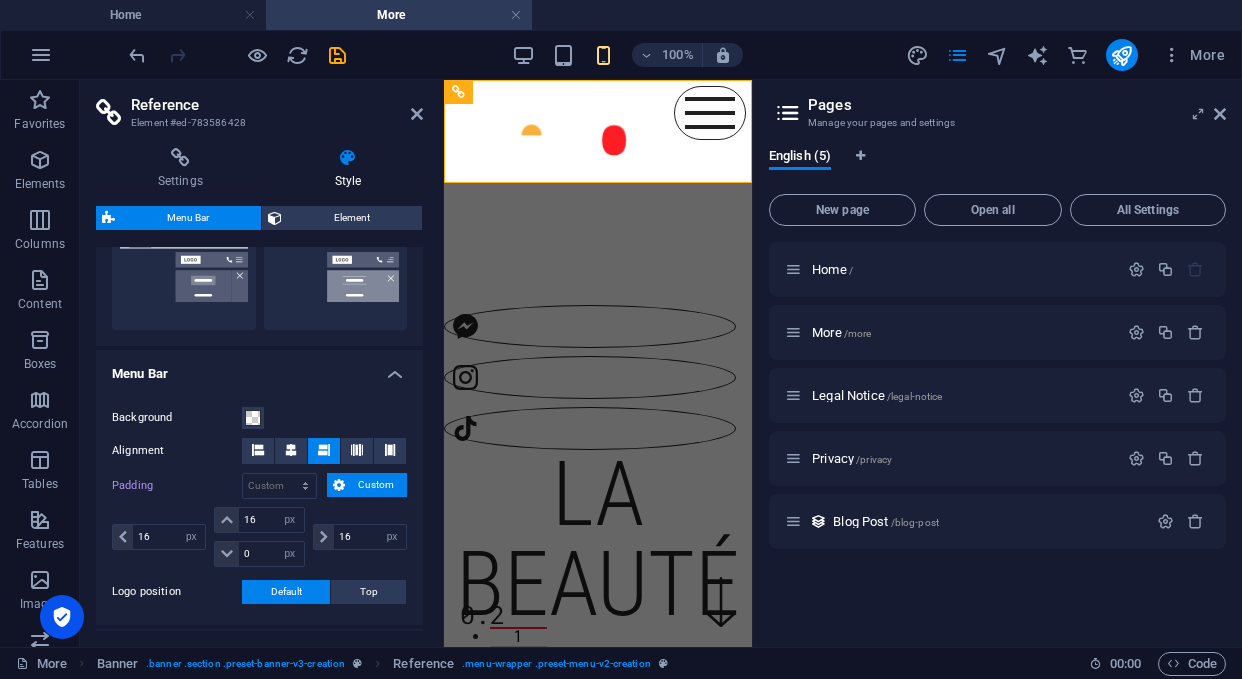 scroll, scrollTop: 527, scrollLeft: 0, axis: vertical 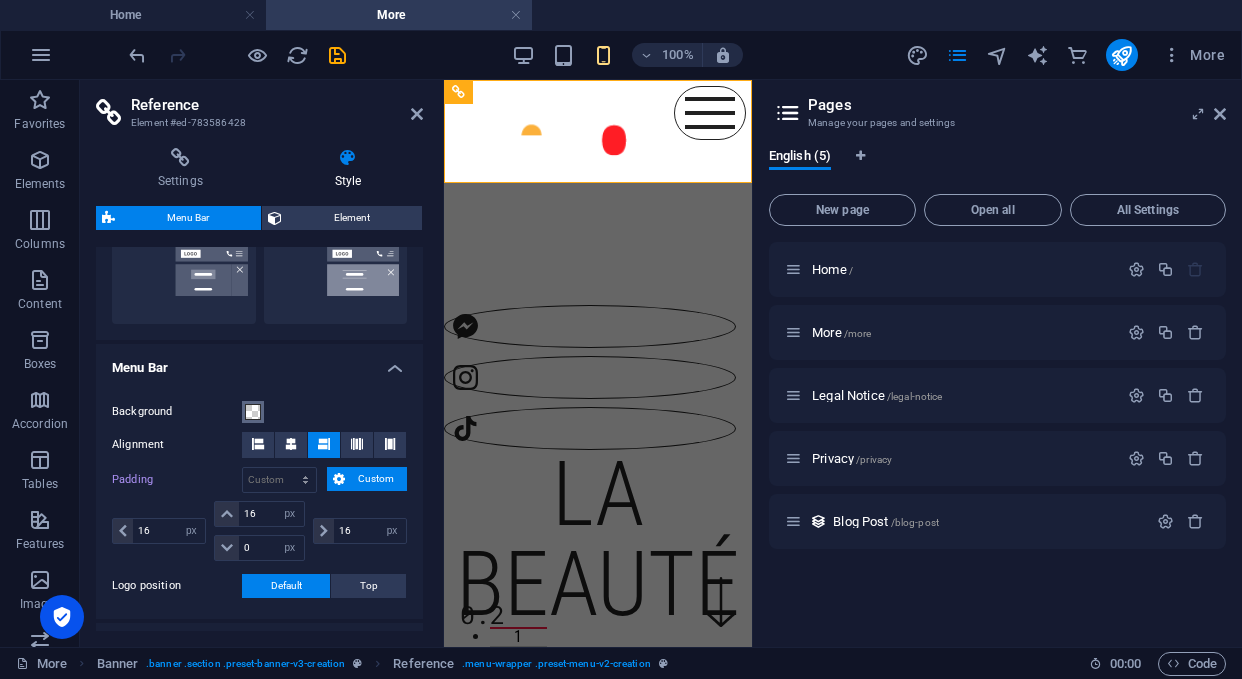 click at bounding box center (253, 412) 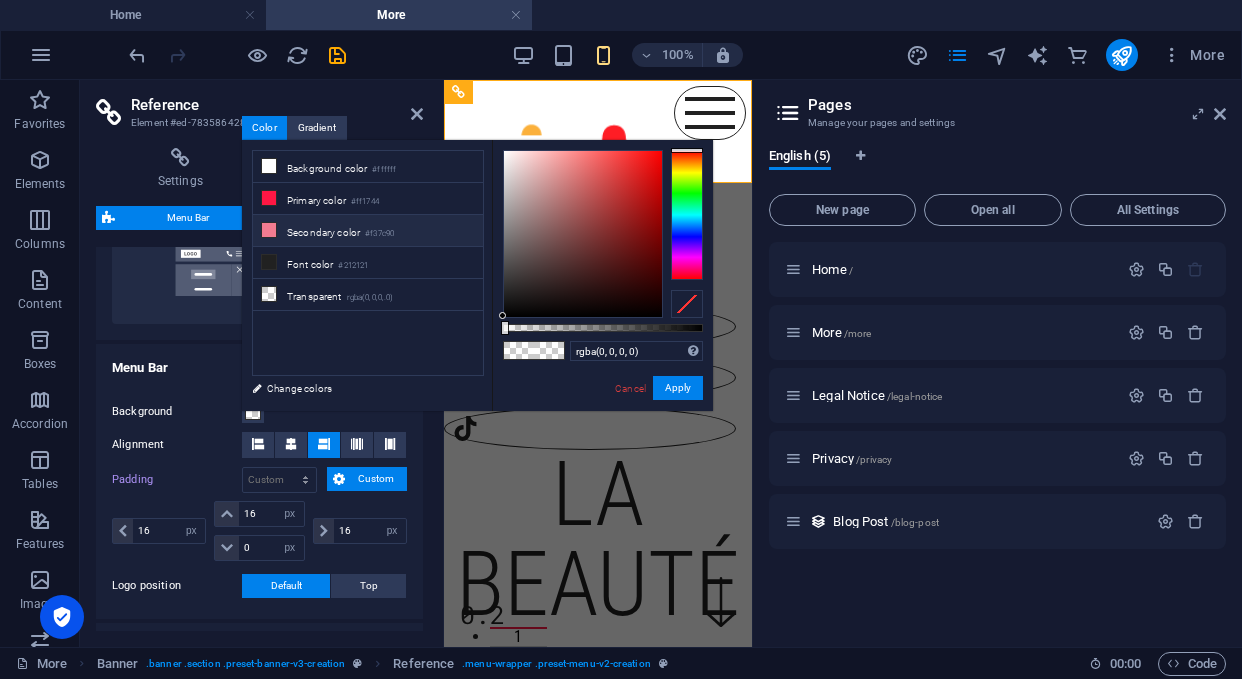 click at bounding box center [269, 230] 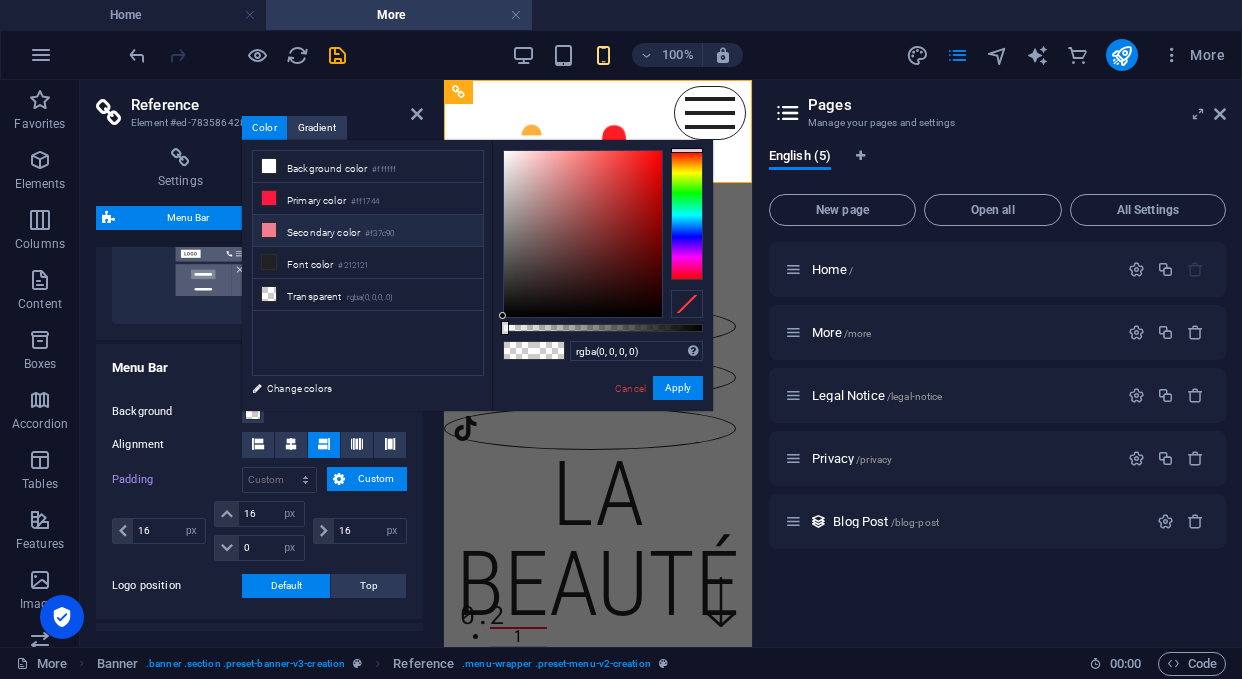 type on "#f37c90" 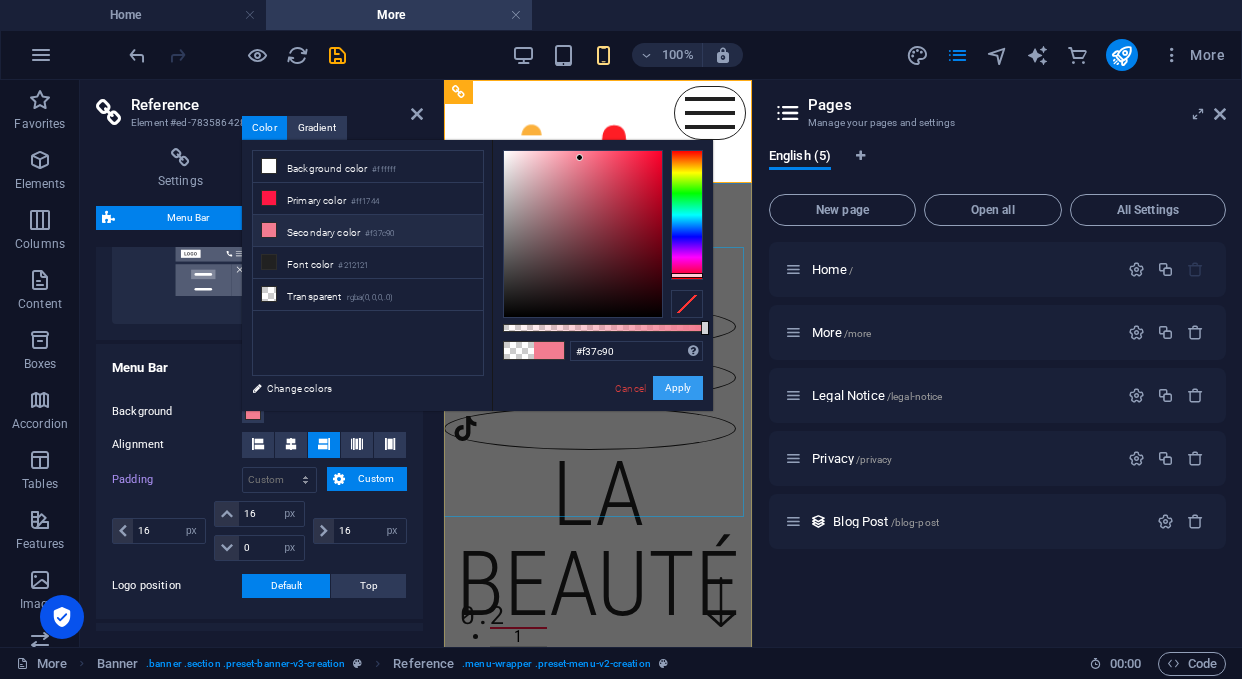 click on "Apply" at bounding box center [678, 388] 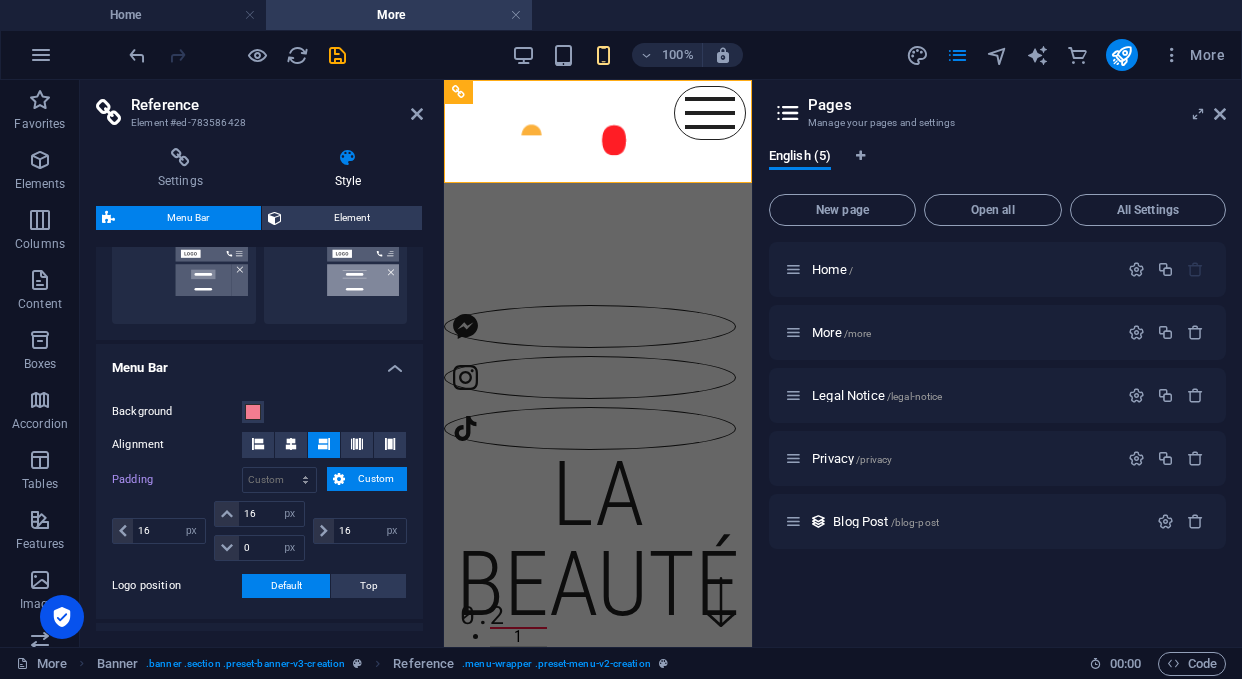 scroll, scrollTop: 0, scrollLeft: 0, axis: both 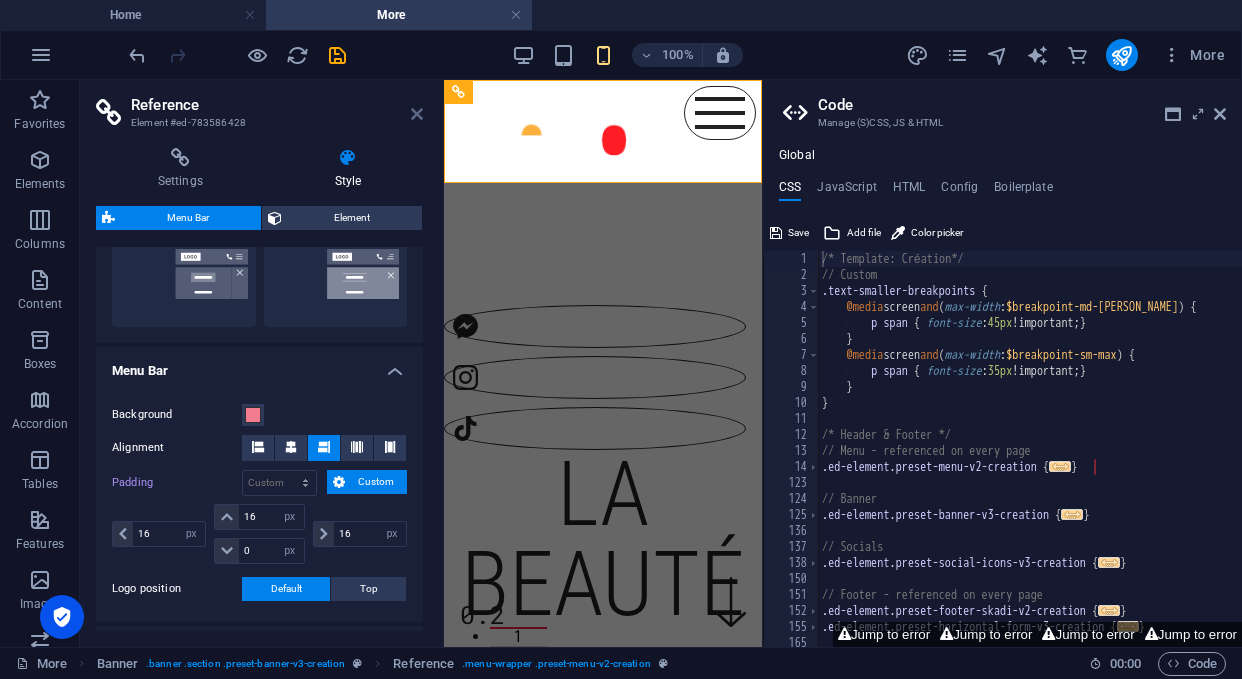 click at bounding box center (417, 114) 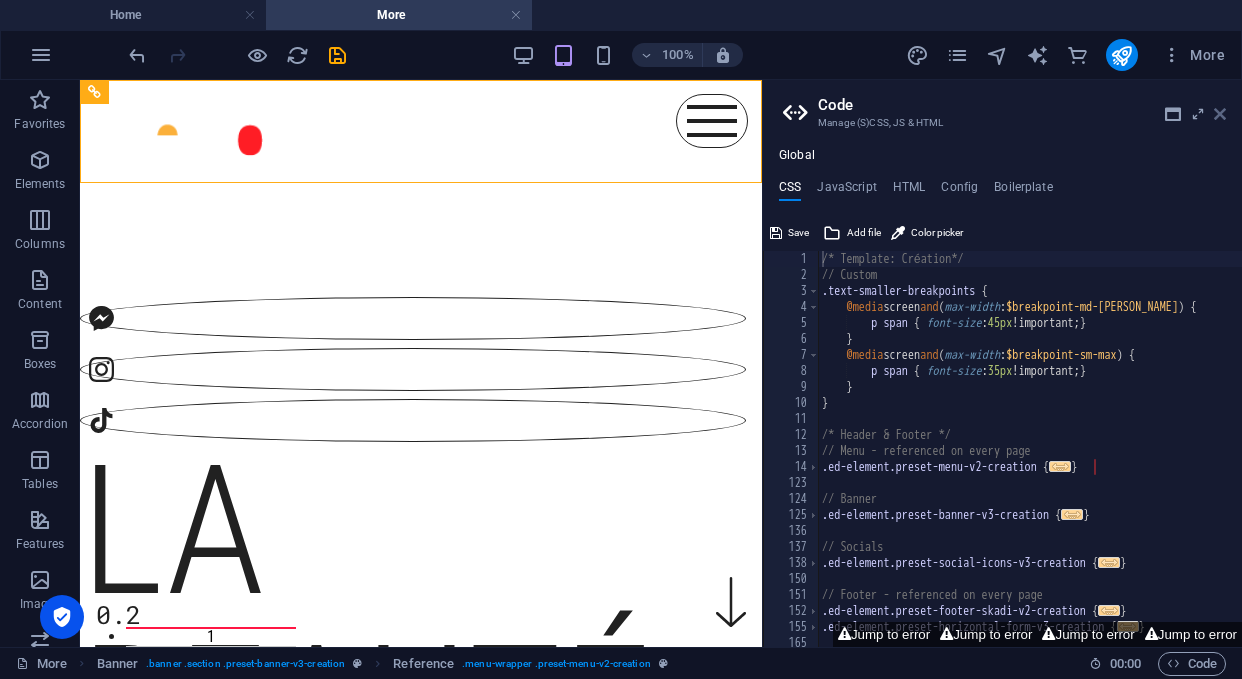 click at bounding box center (1220, 114) 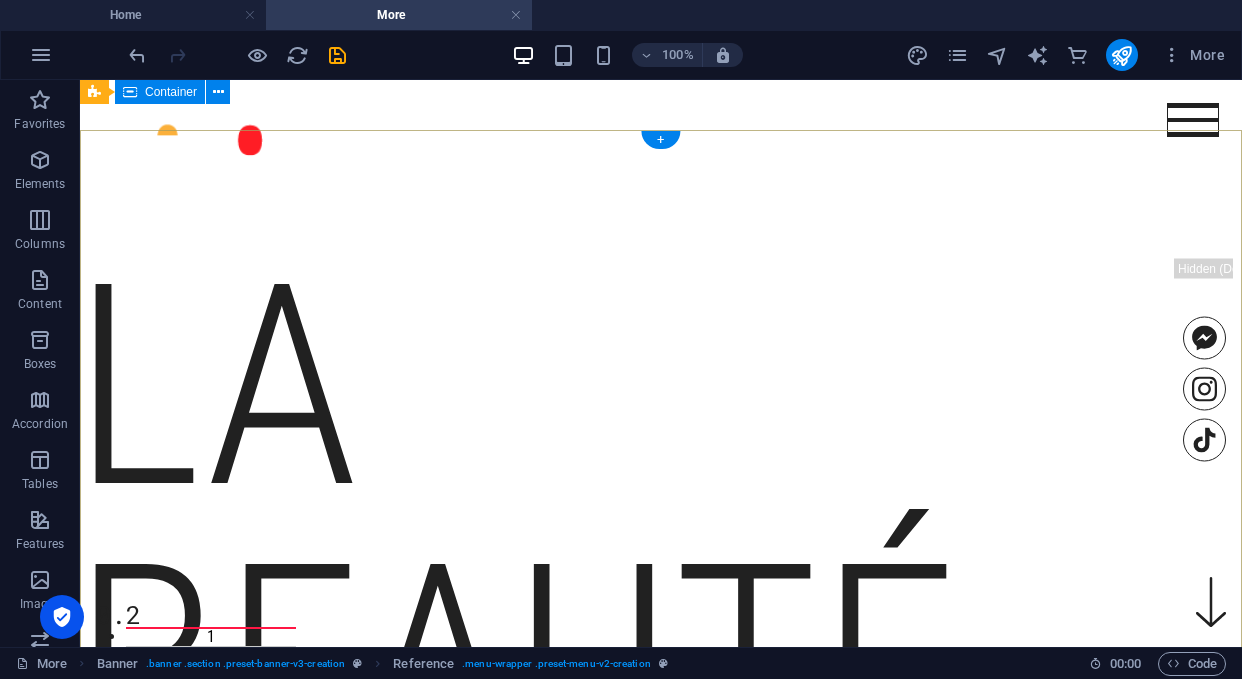scroll, scrollTop: 0, scrollLeft: 0, axis: both 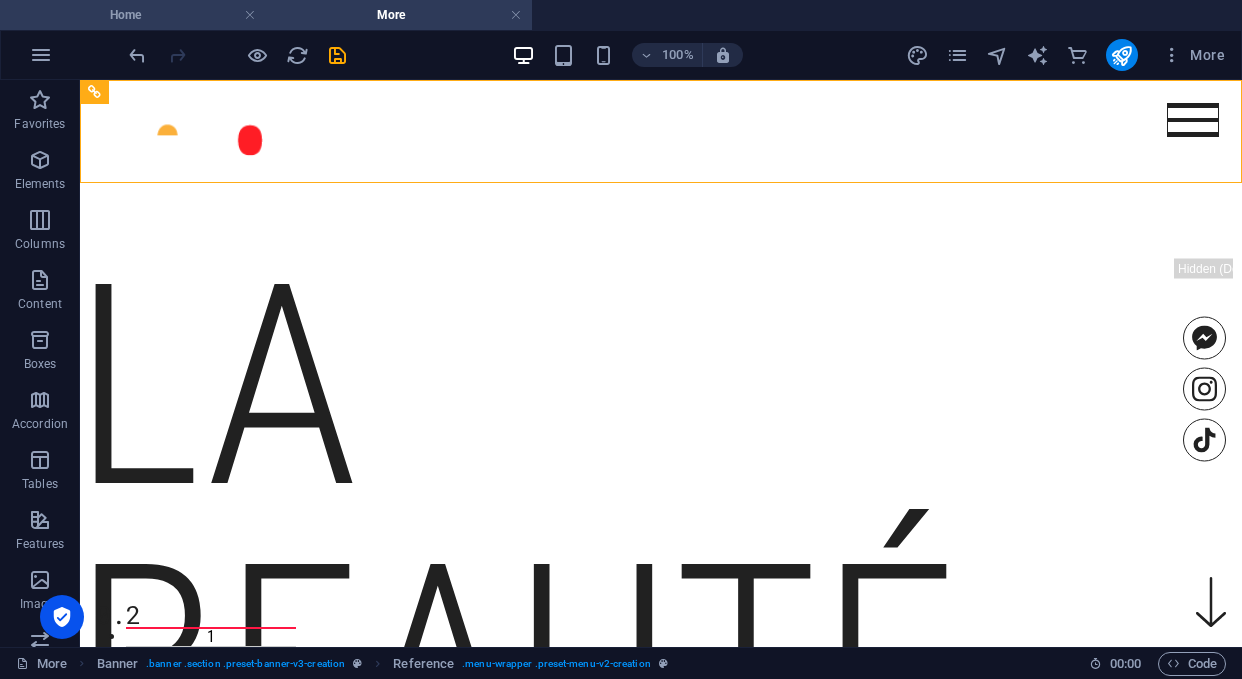 click on "Home" at bounding box center [133, 15] 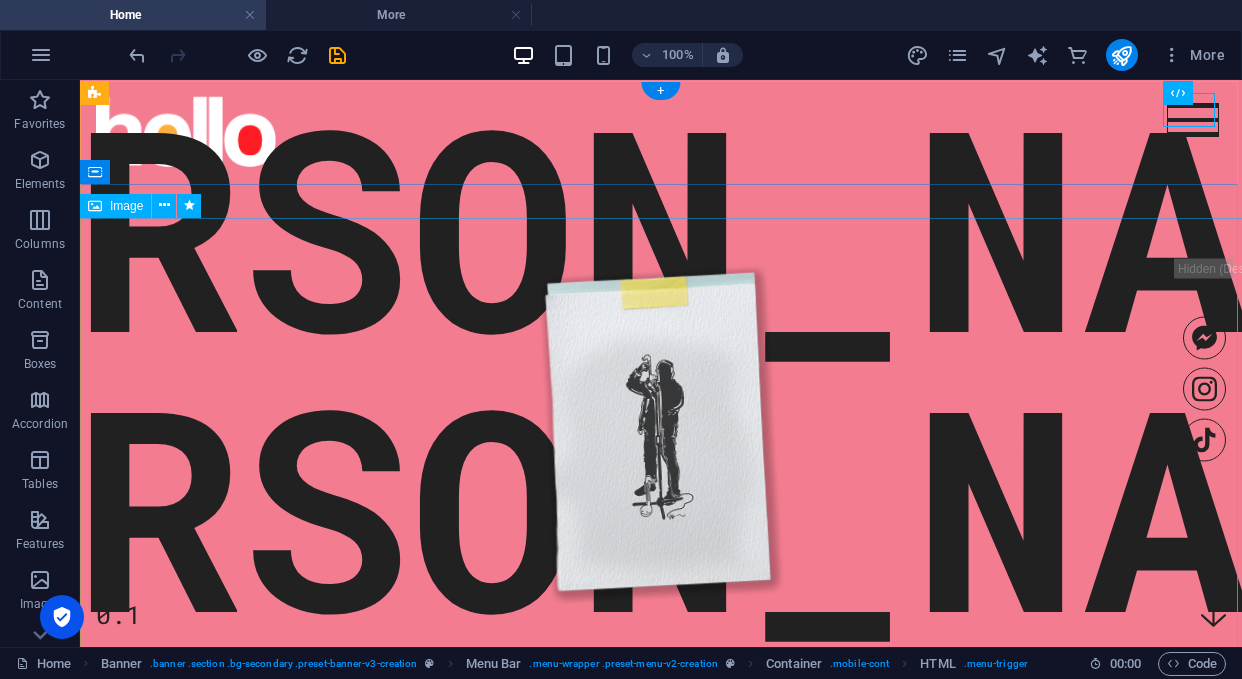 scroll, scrollTop: 0, scrollLeft: 0, axis: both 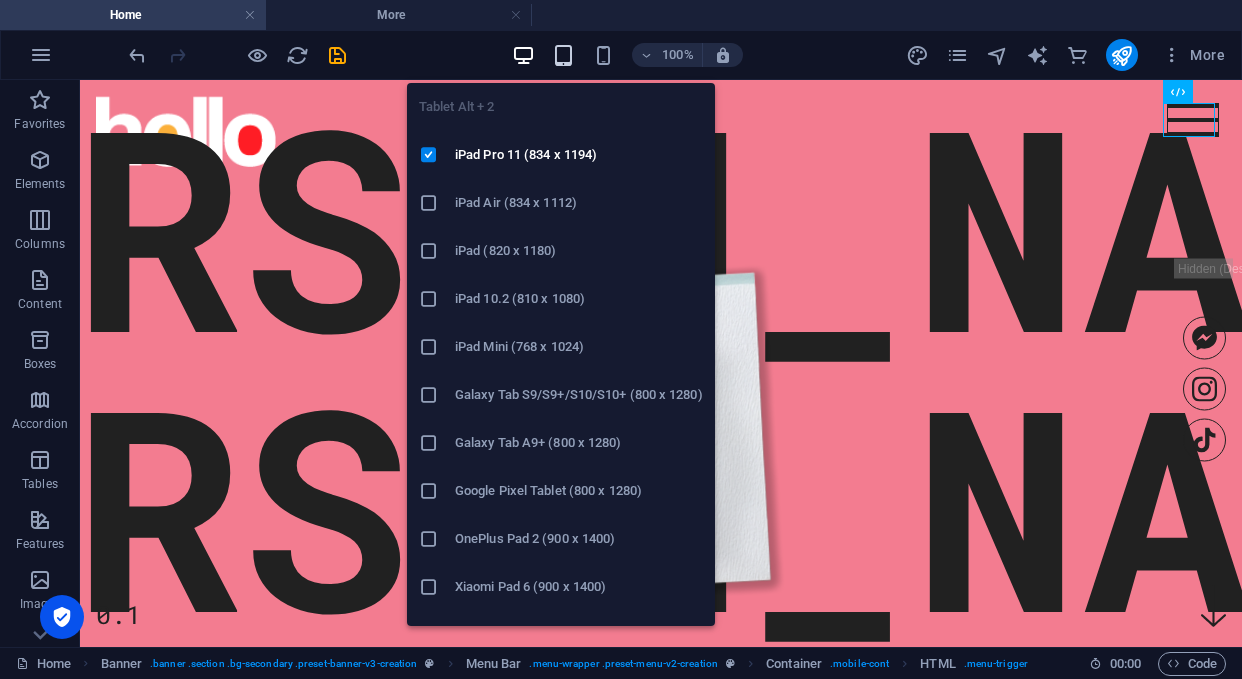 click at bounding box center (563, 55) 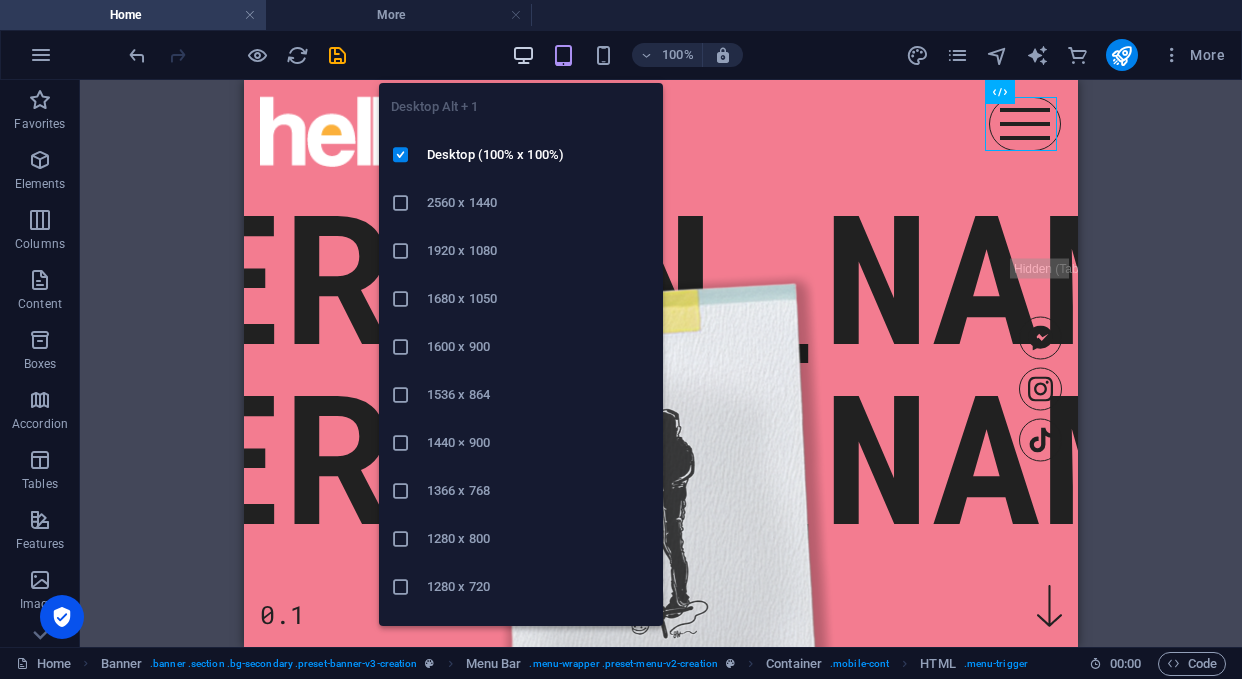 click at bounding box center [523, 55] 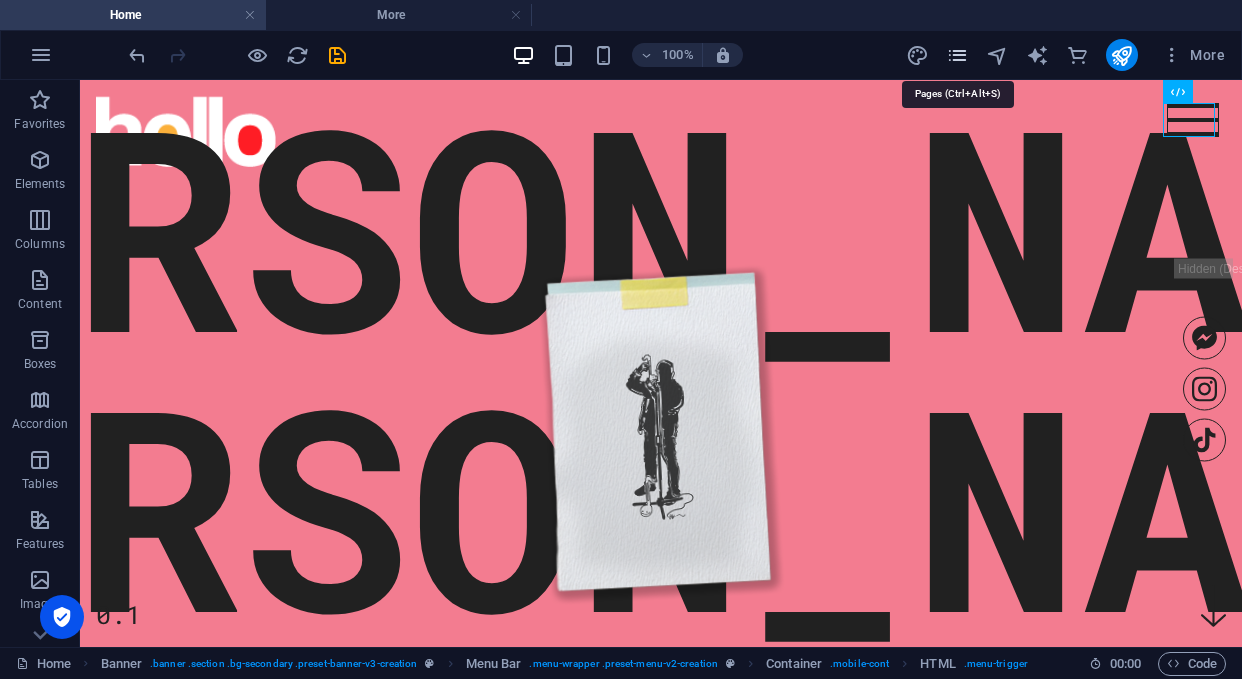 click at bounding box center [957, 55] 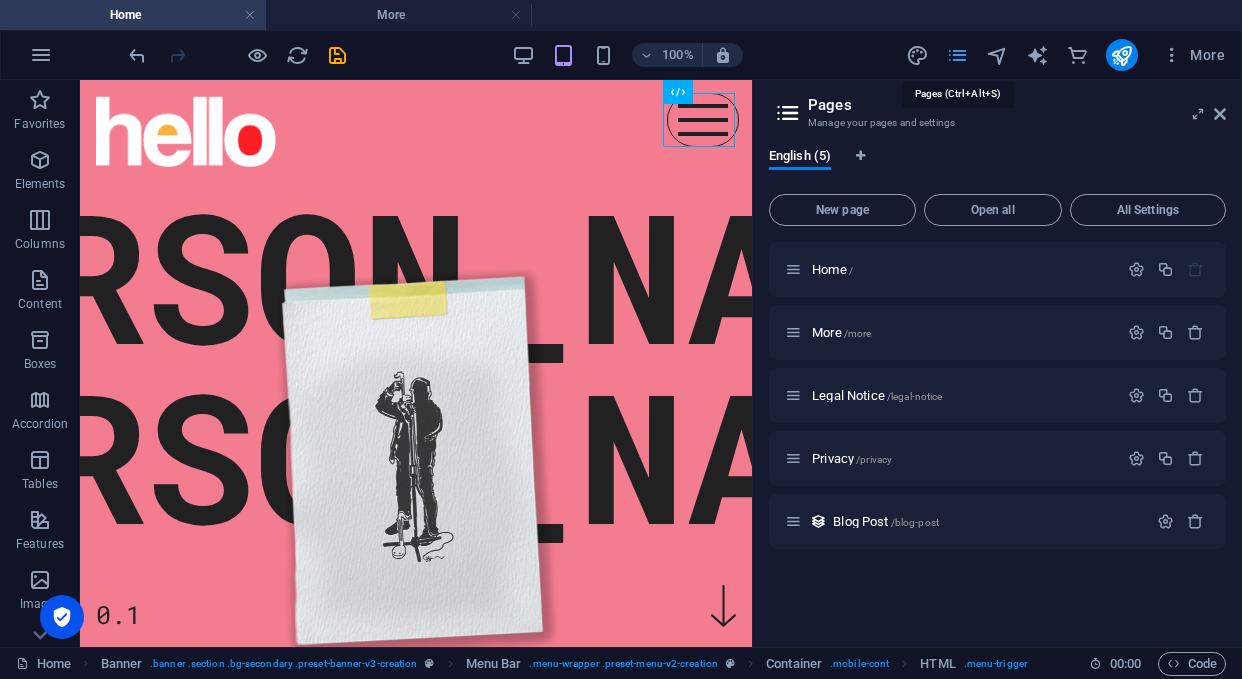click at bounding box center (957, 55) 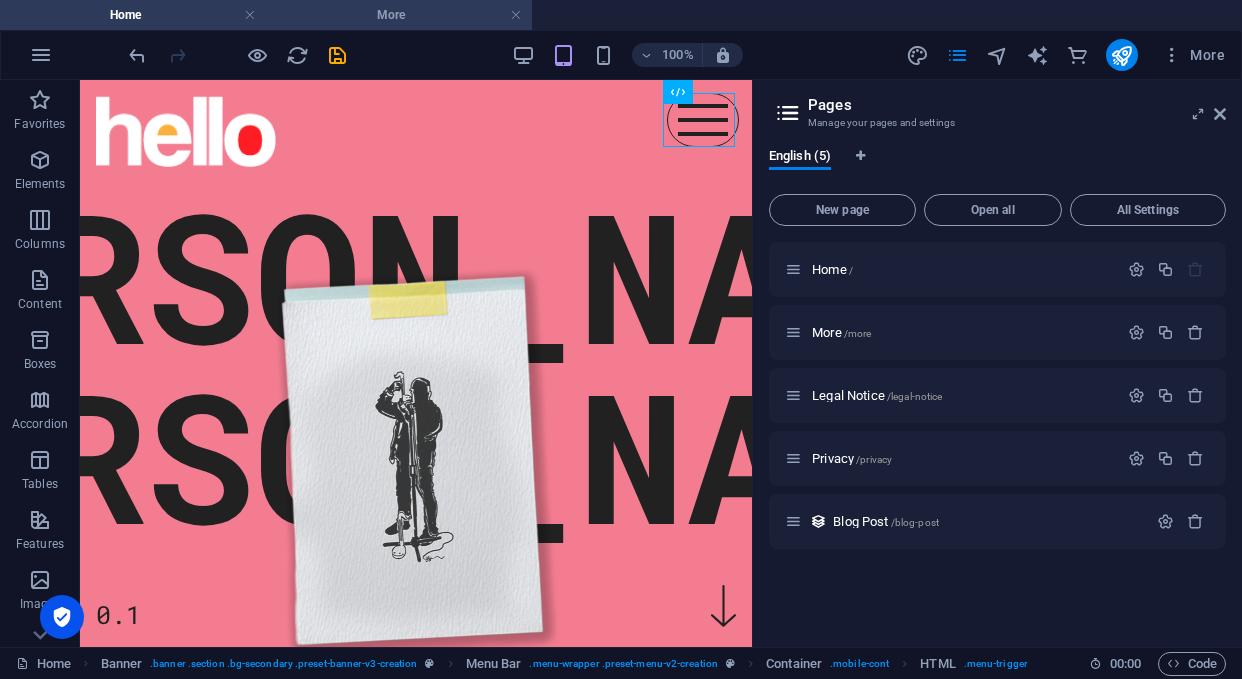 click on "More" at bounding box center (399, 15) 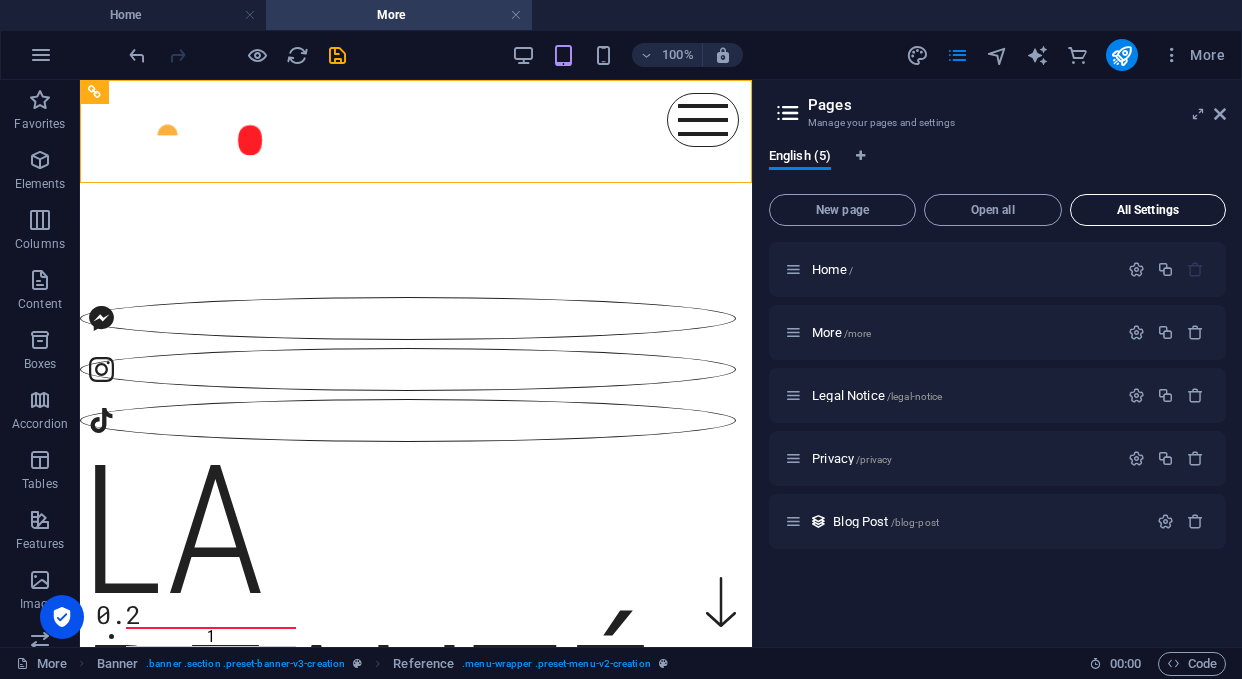 click on "All Settings" at bounding box center [1148, 210] 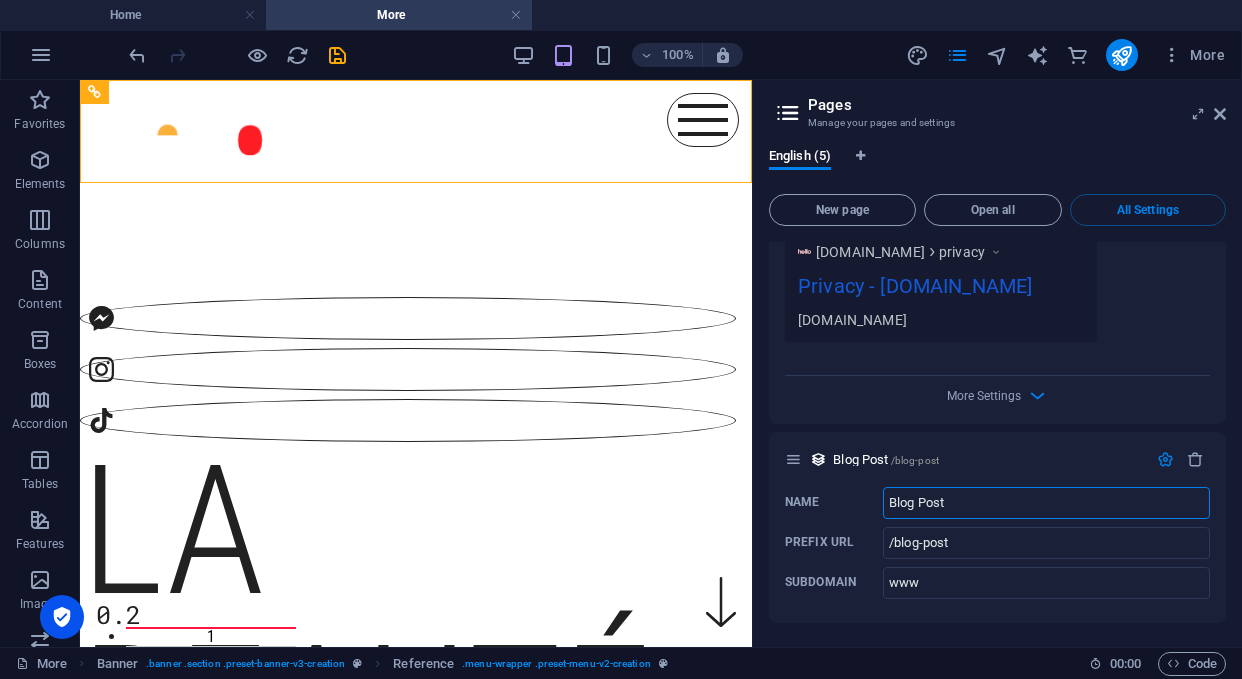 scroll, scrollTop: 3034, scrollLeft: 0, axis: vertical 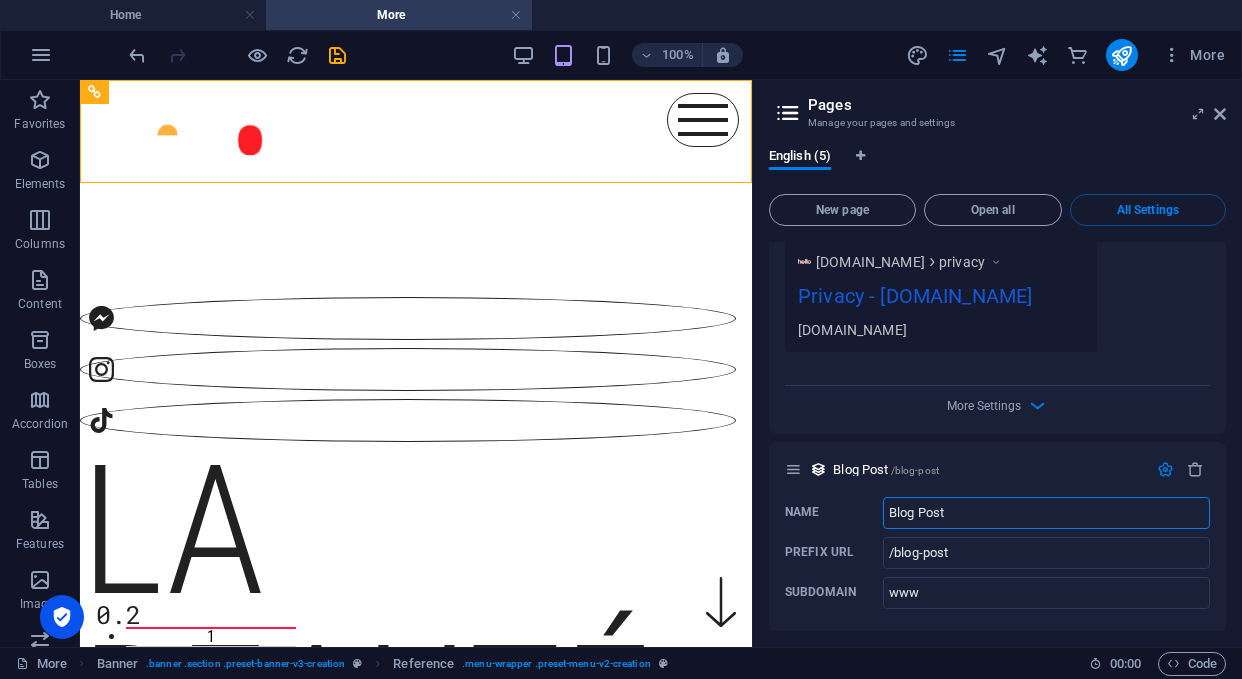 click at bounding box center [788, 113] 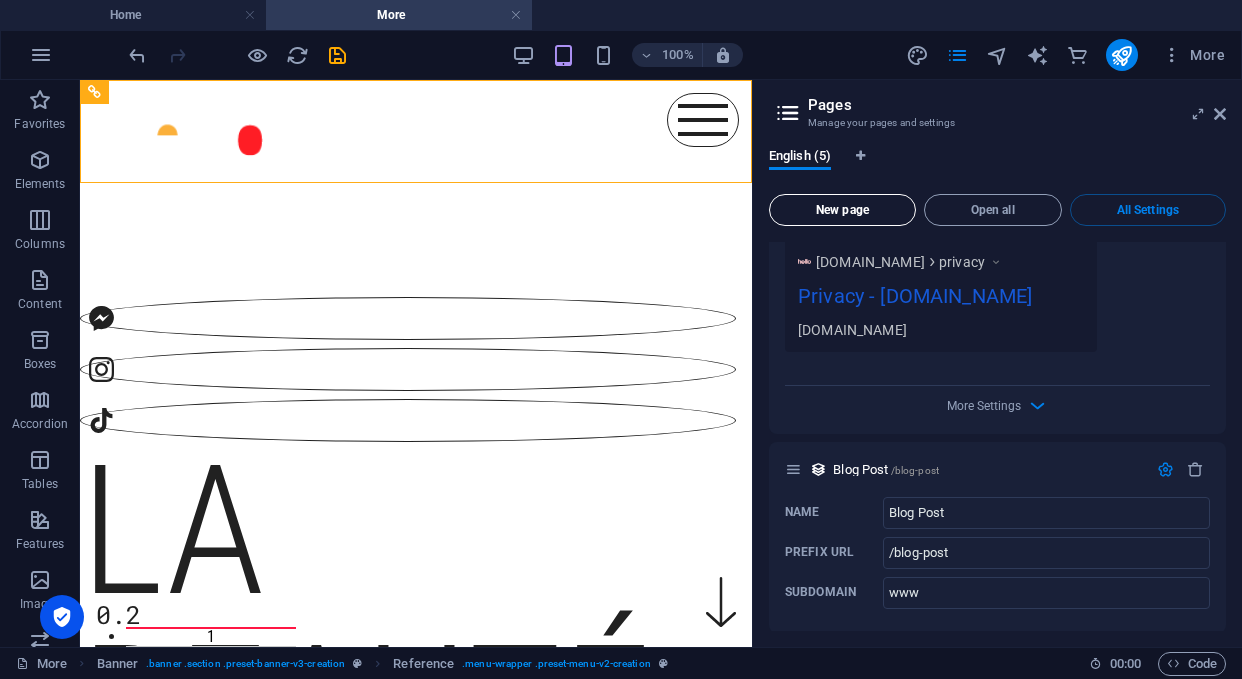 click on "New page" at bounding box center [842, 210] 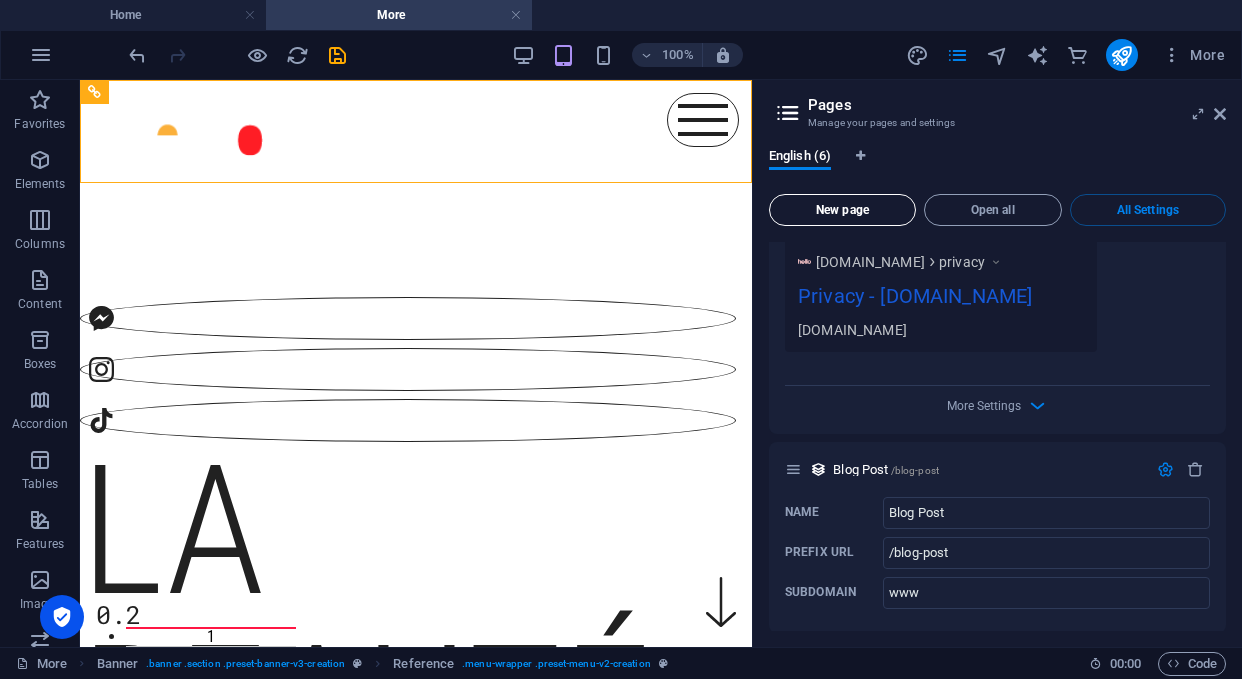scroll, scrollTop: 3342, scrollLeft: 0, axis: vertical 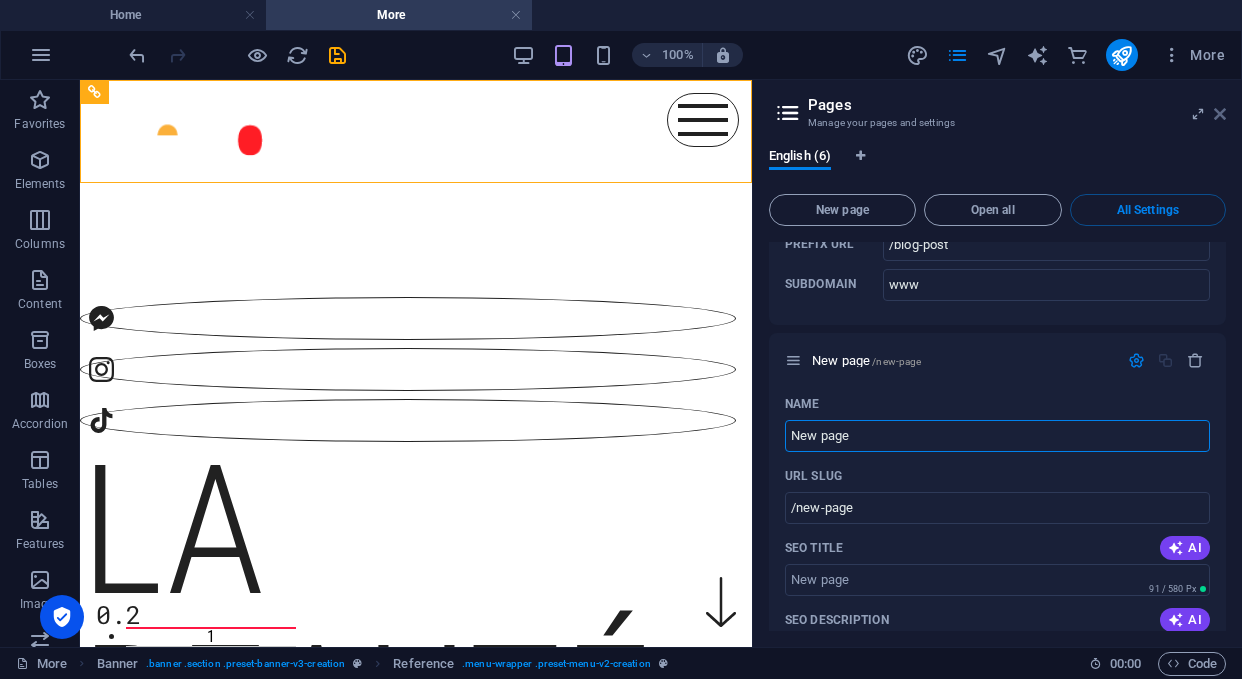 click at bounding box center [1220, 114] 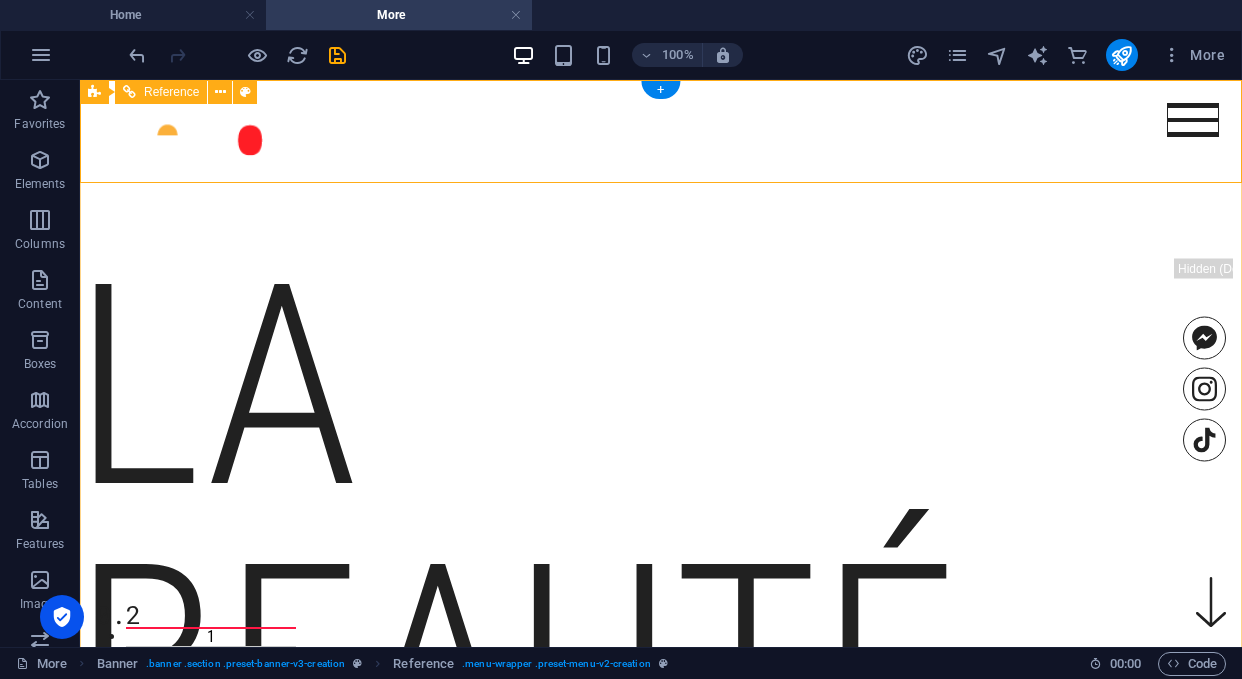 click at bounding box center [1193, 120] 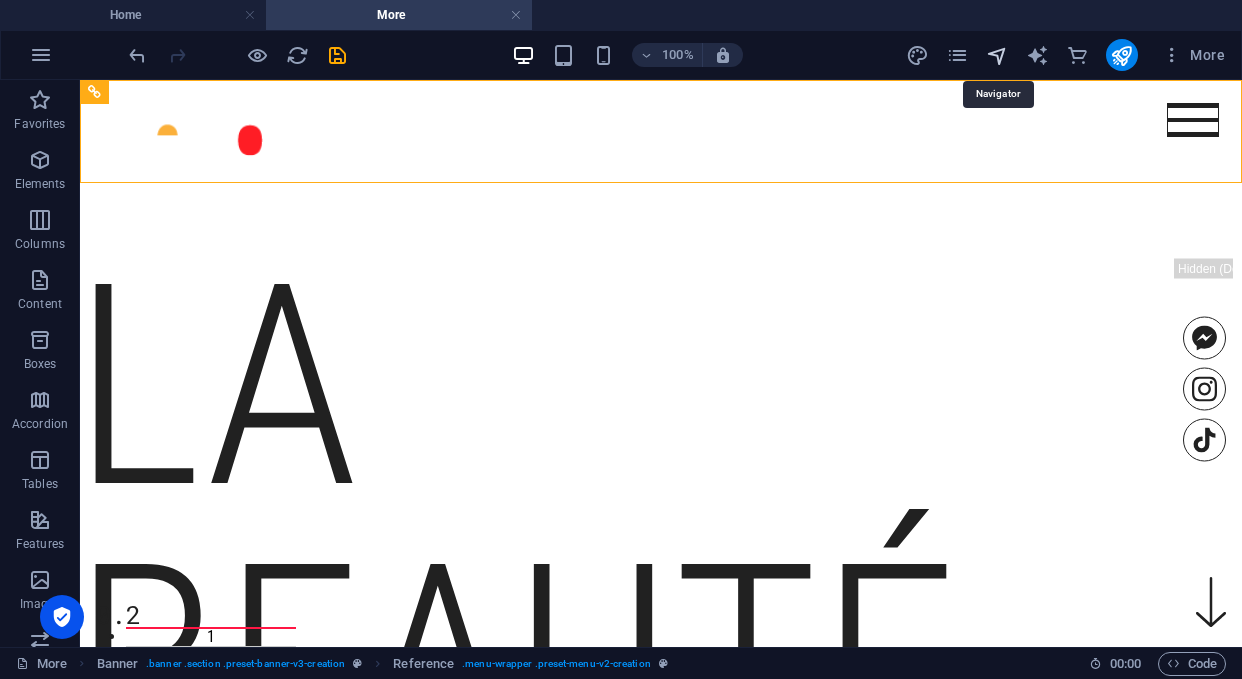click at bounding box center [997, 55] 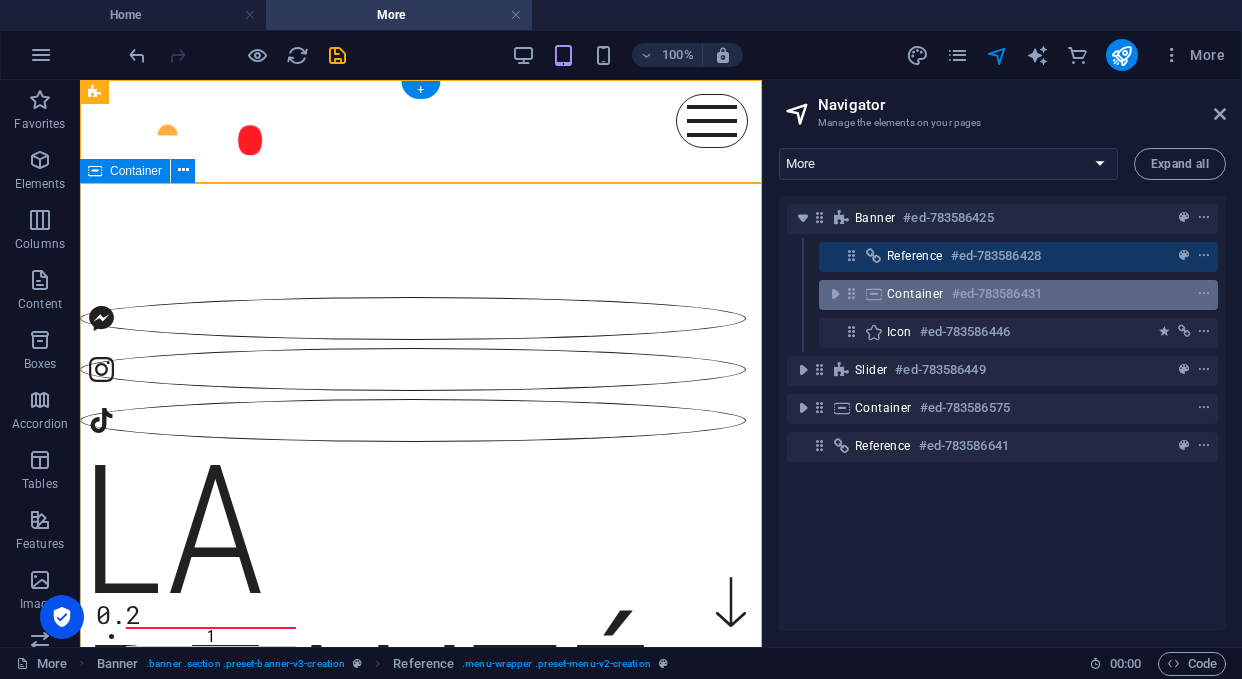 click on "Container #ed-783586431" at bounding box center (1018, 295) 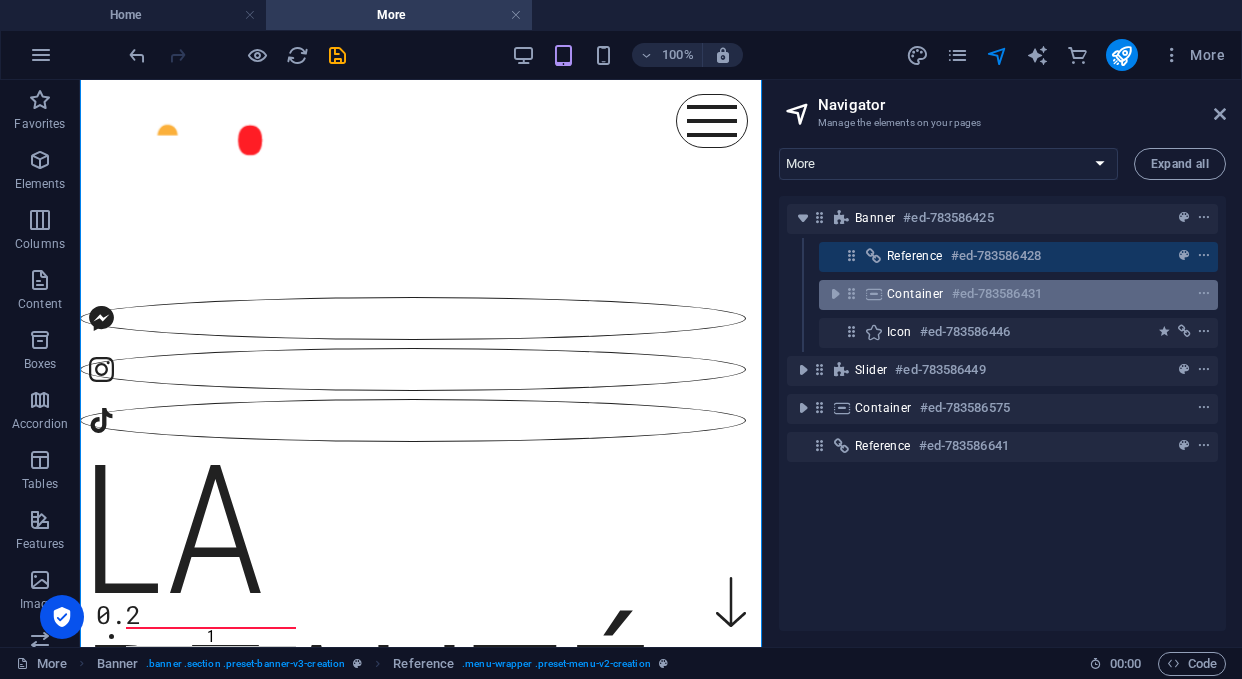 scroll, scrollTop: 231, scrollLeft: 0, axis: vertical 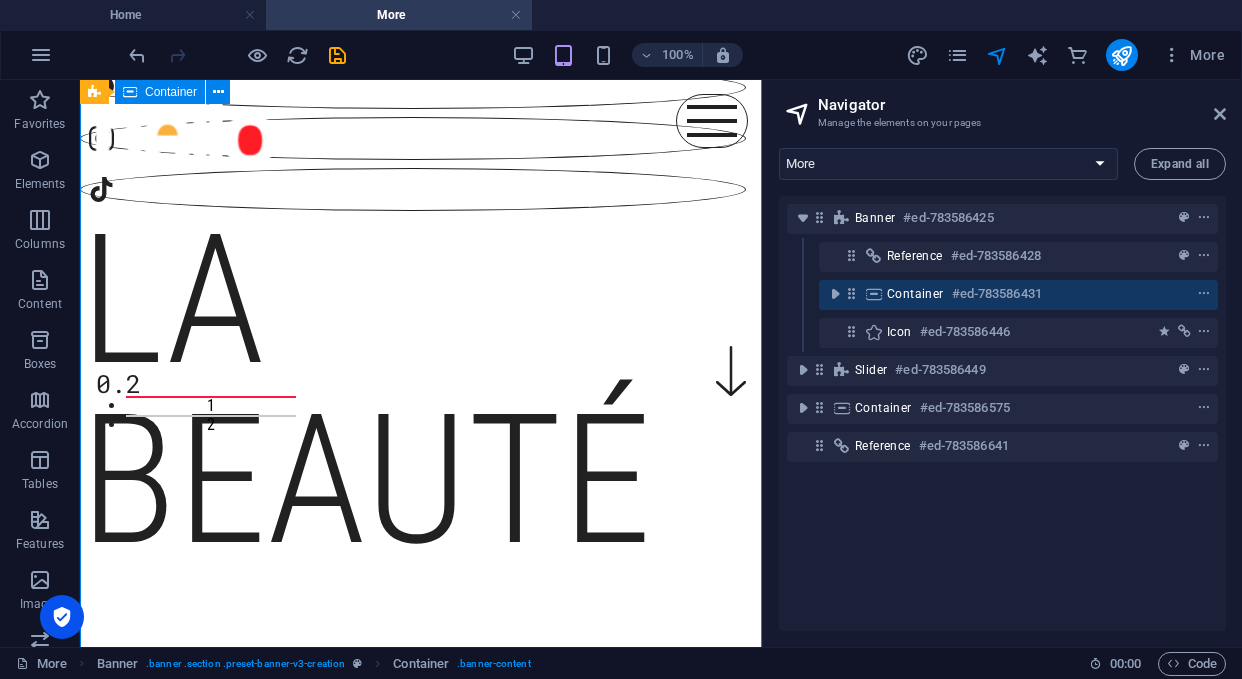 click on "Container #ed-783586431" at bounding box center (1018, 295) 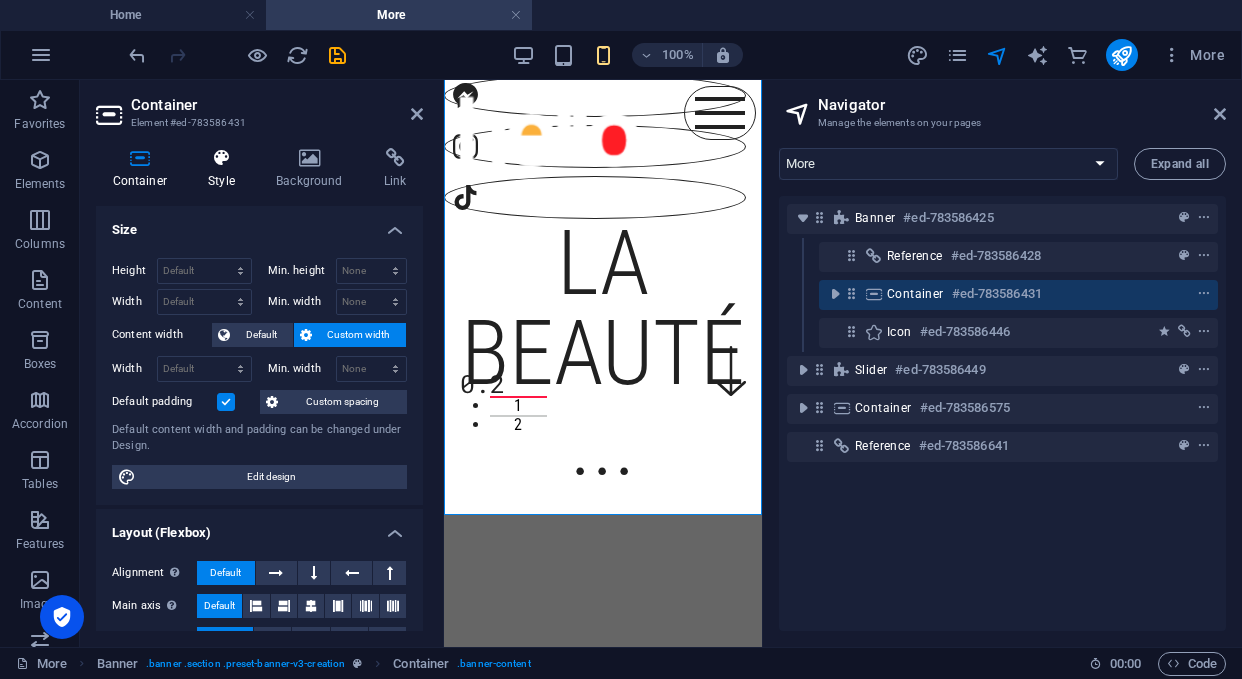 scroll, scrollTop: 0, scrollLeft: 0, axis: both 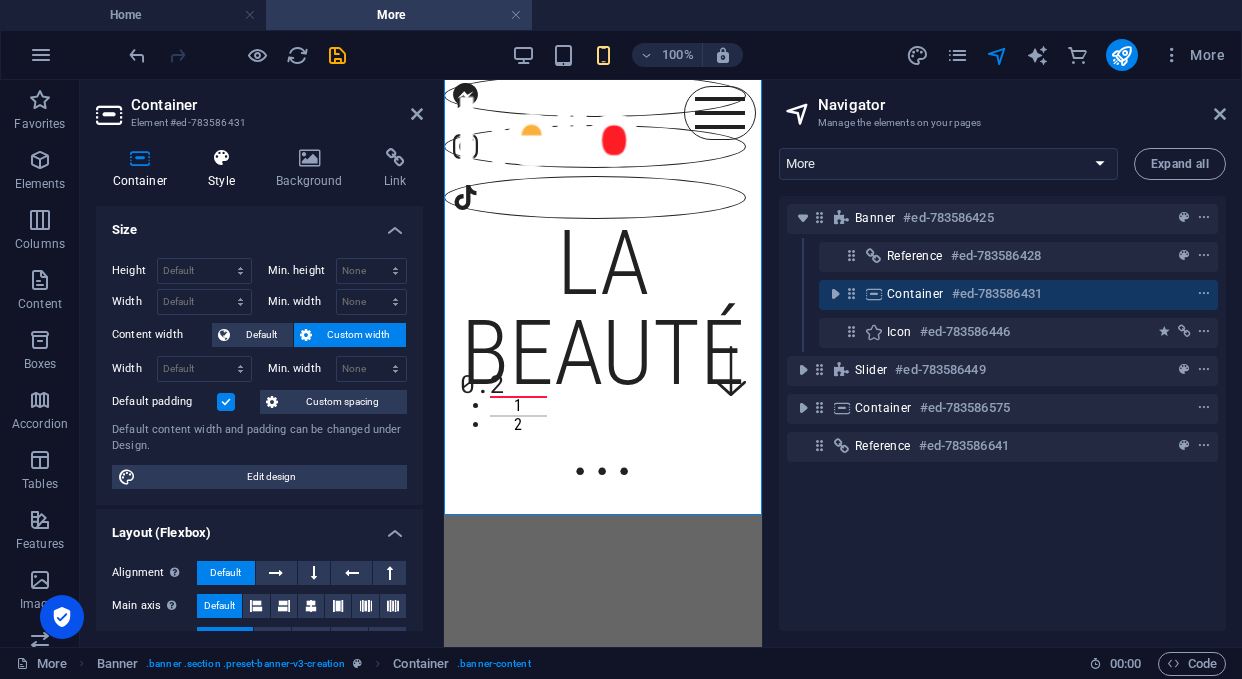 click at bounding box center (222, 158) 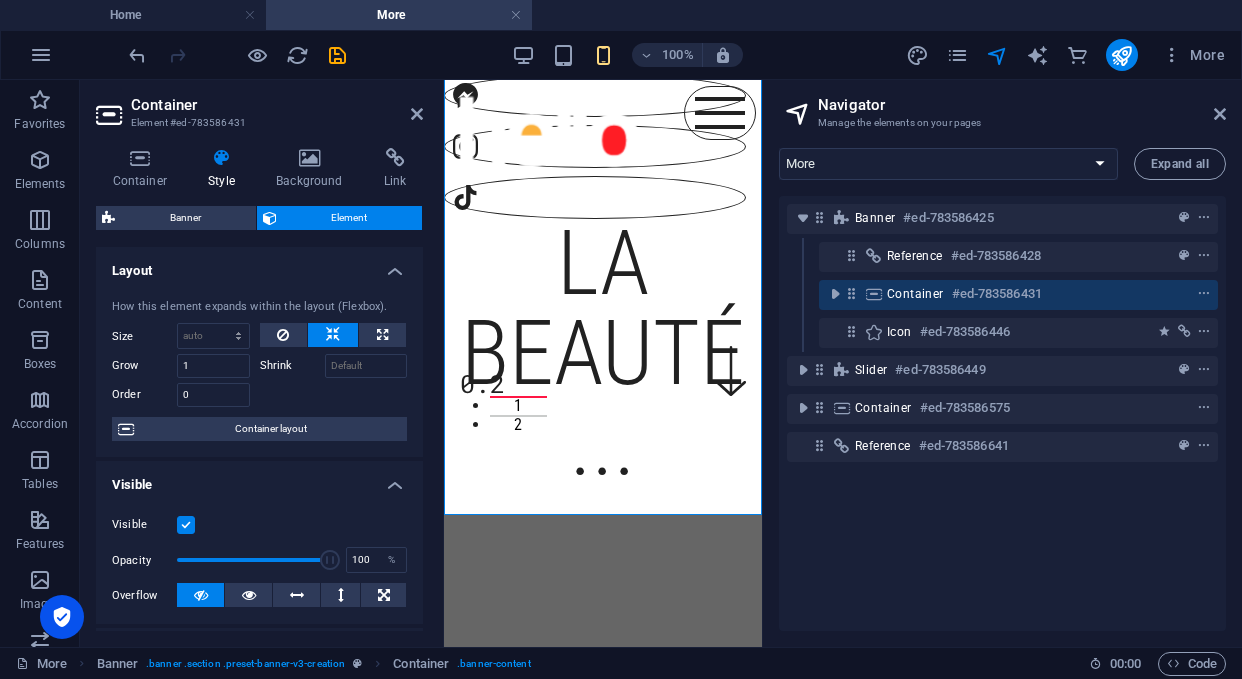scroll, scrollTop: 0, scrollLeft: 0, axis: both 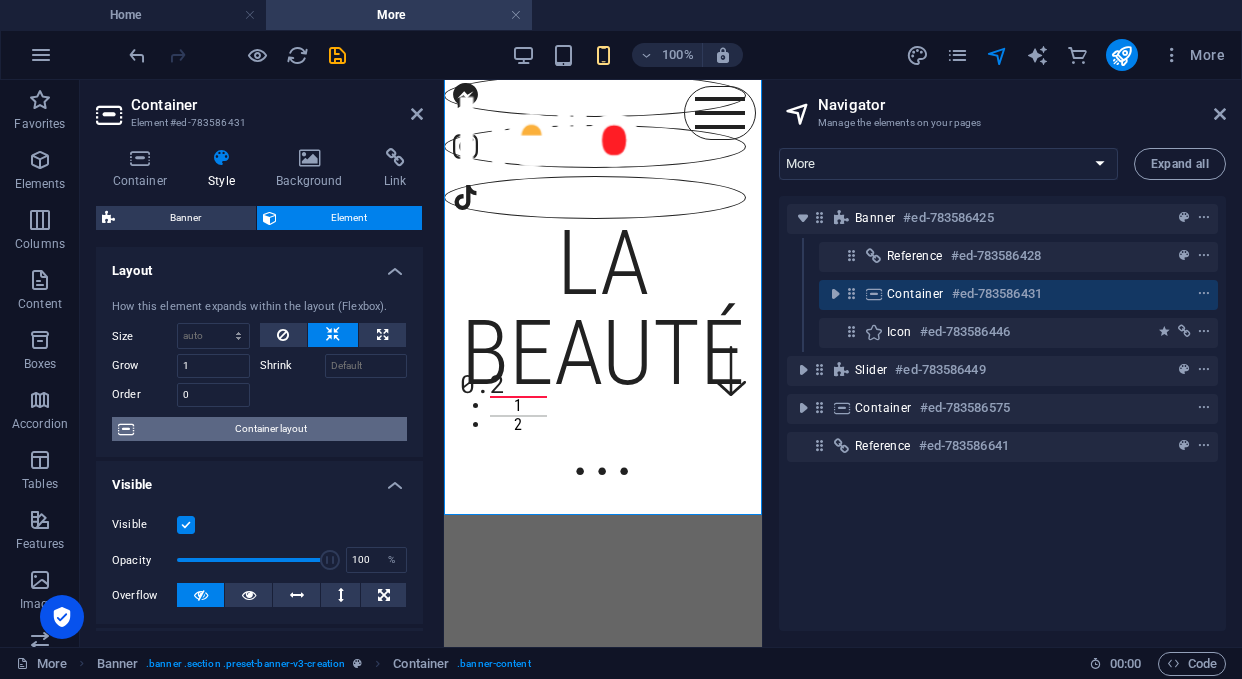 click on "Container layout" at bounding box center (270, 429) 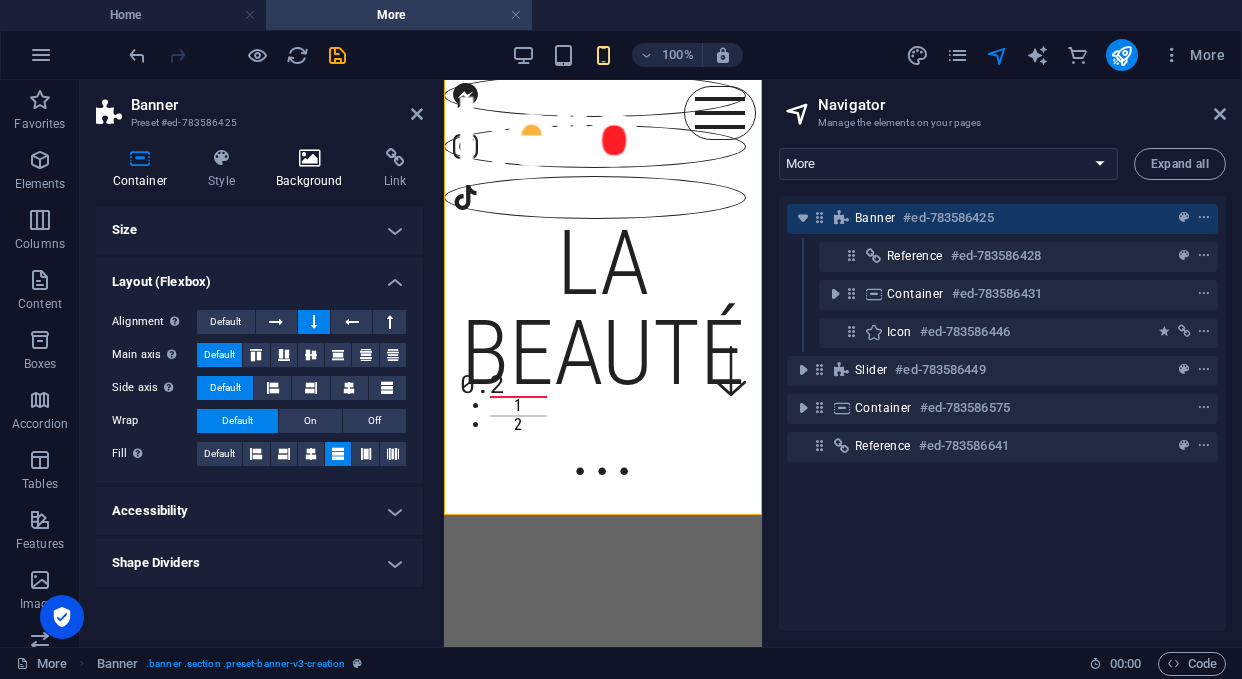 click at bounding box center [310, 158] 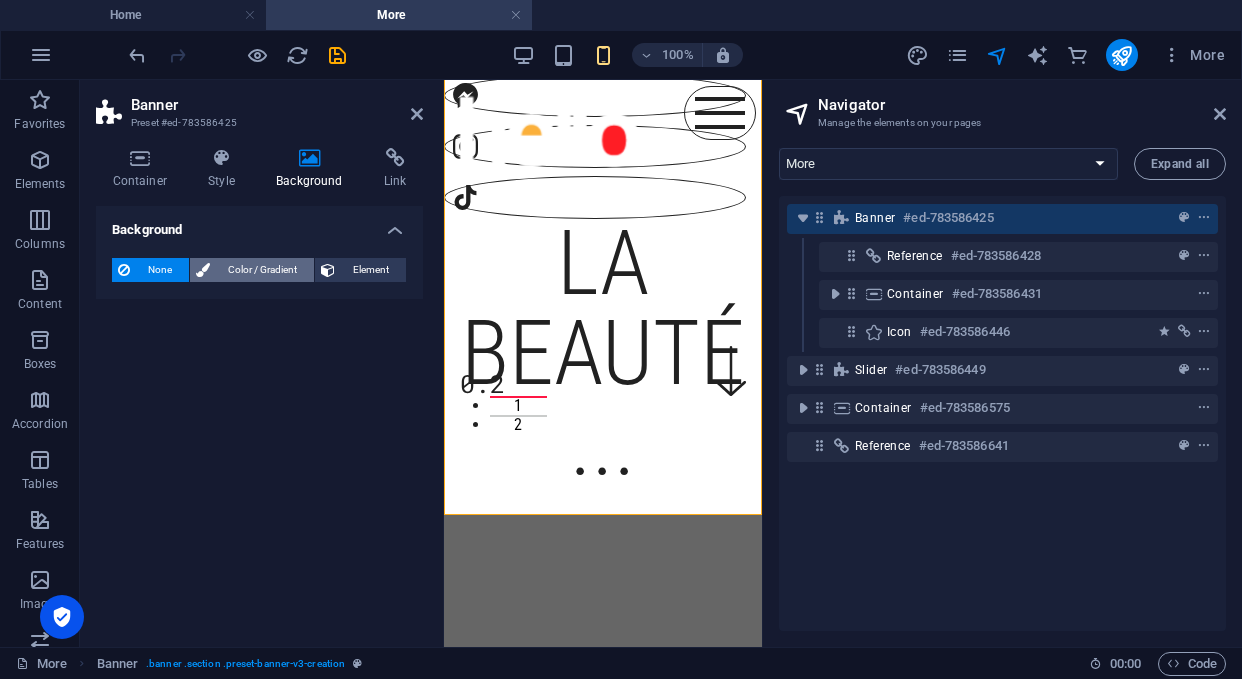 click on "Color / Gradient" at bounding box center [262, 270] 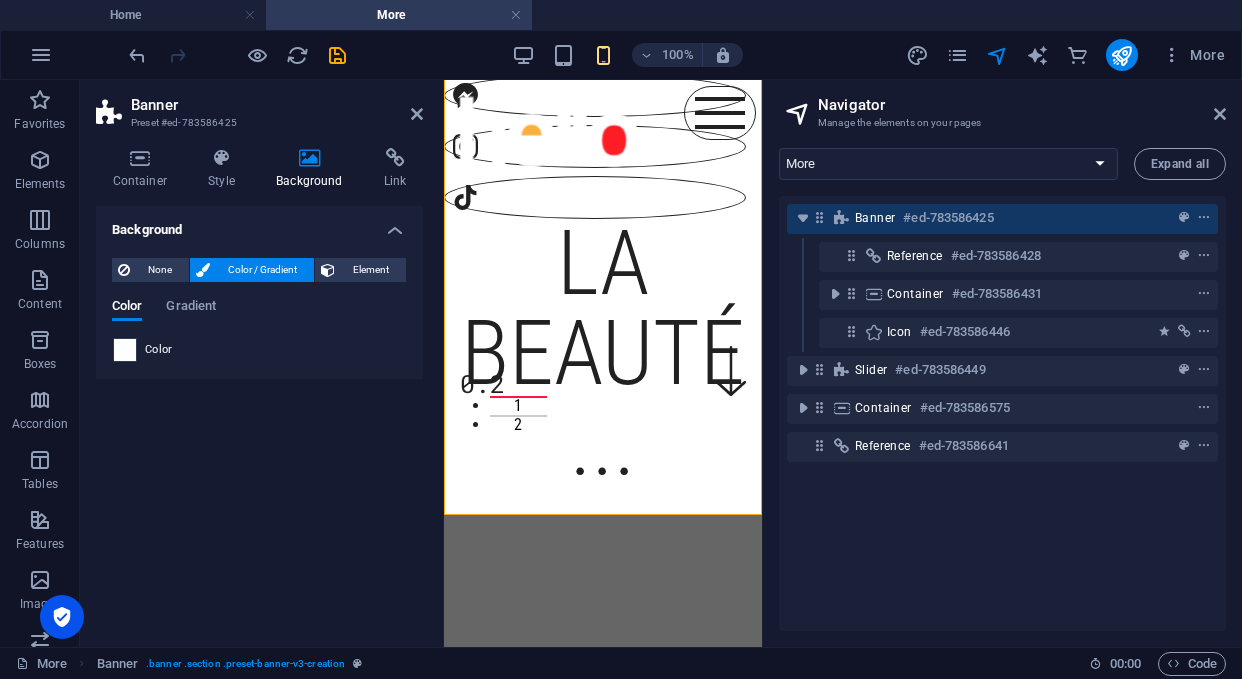 click at bounding box center [125, 350] 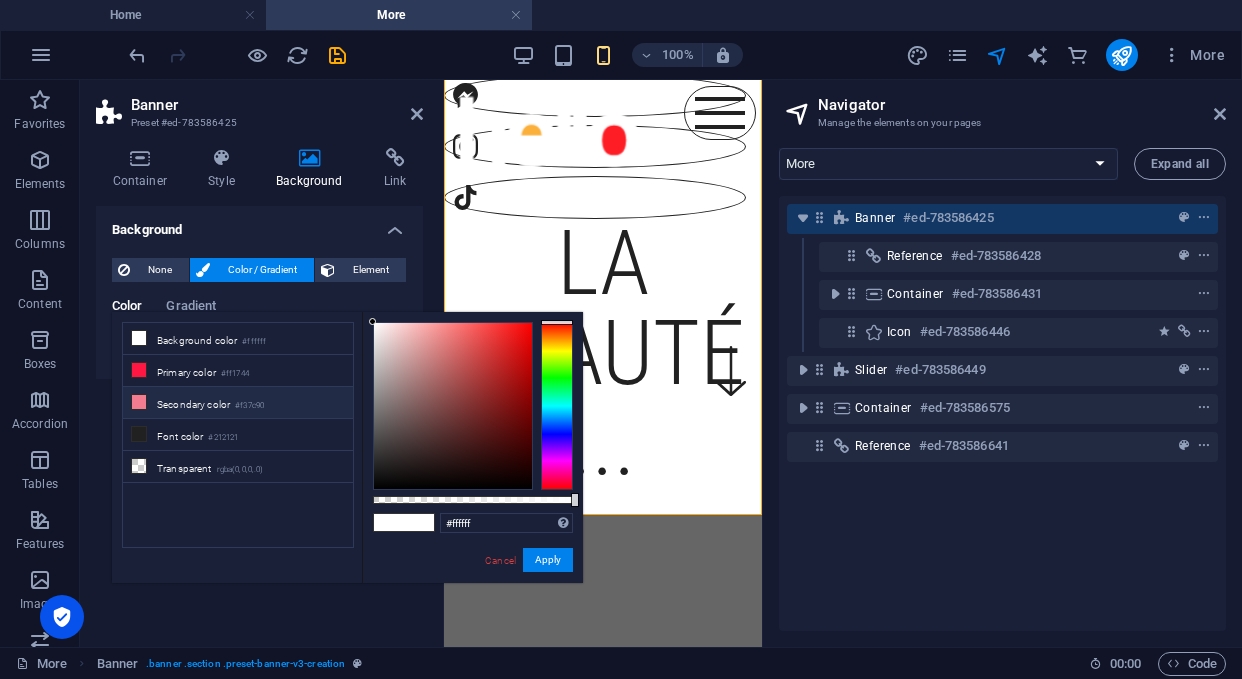 click at bounding box center [139, 402] 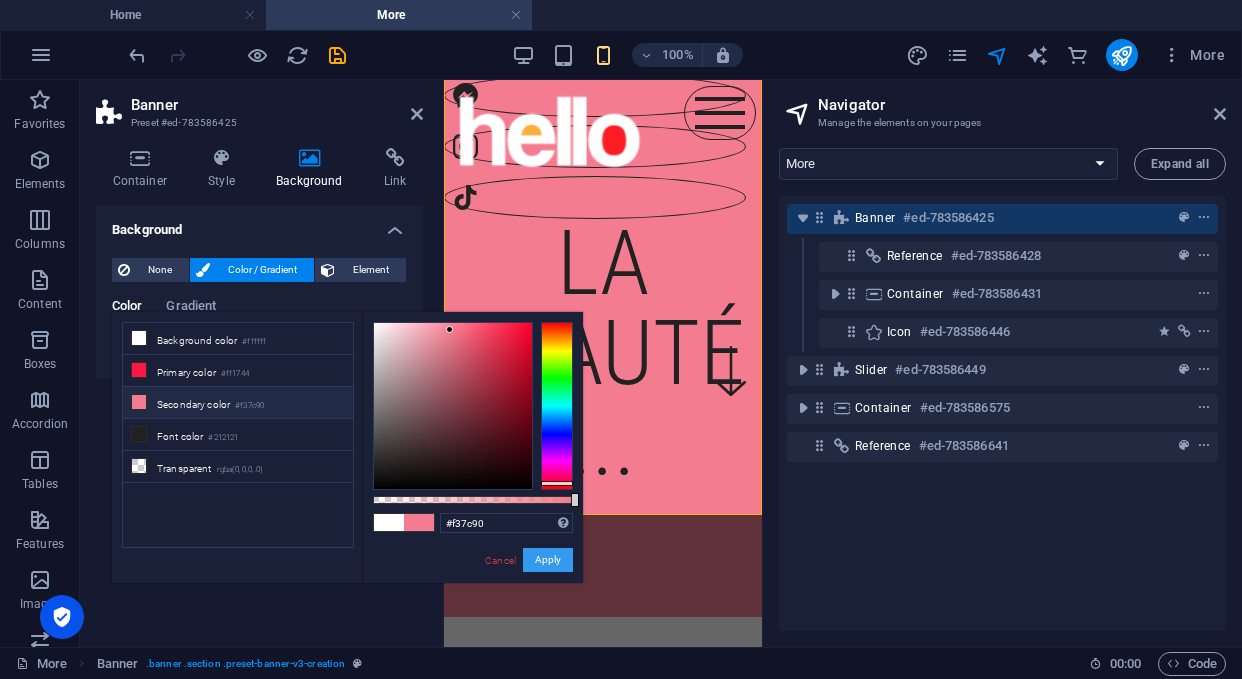 drag, startPoint x: 540, startPoint y: 560, endPoint x: 80, endPoint y: 479, distance: 467.0771 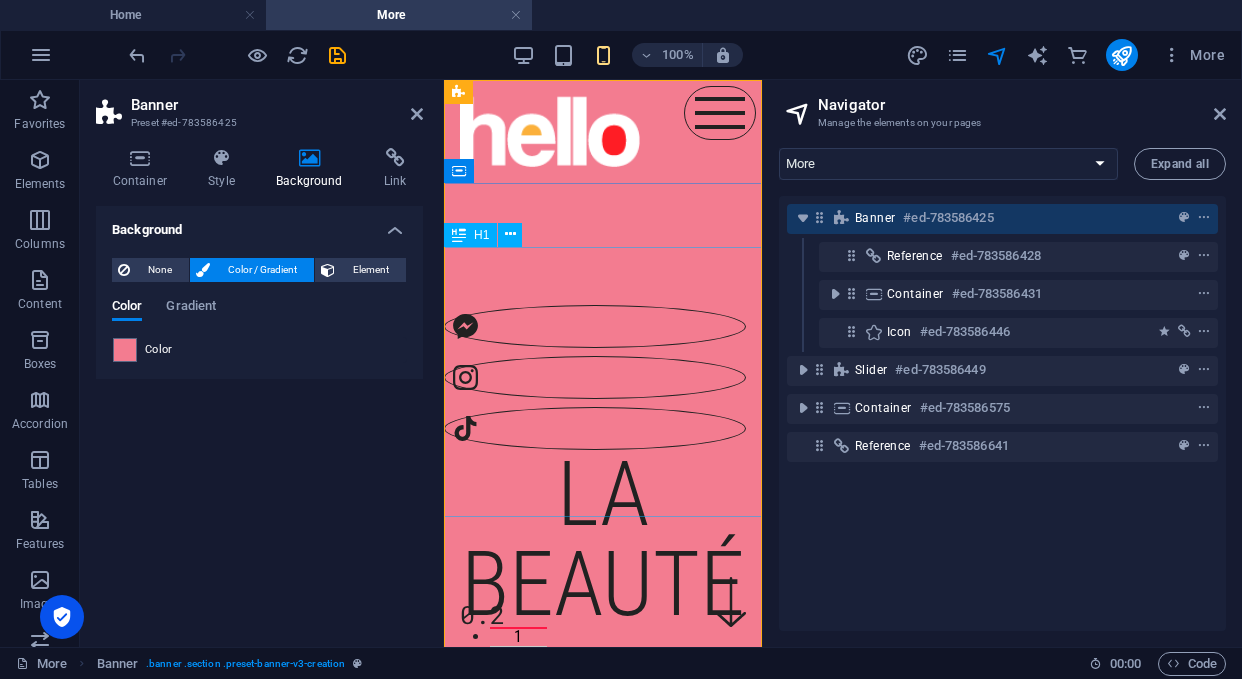 scroll, scrollTop: 0, scrollLeft: 0, axis: both 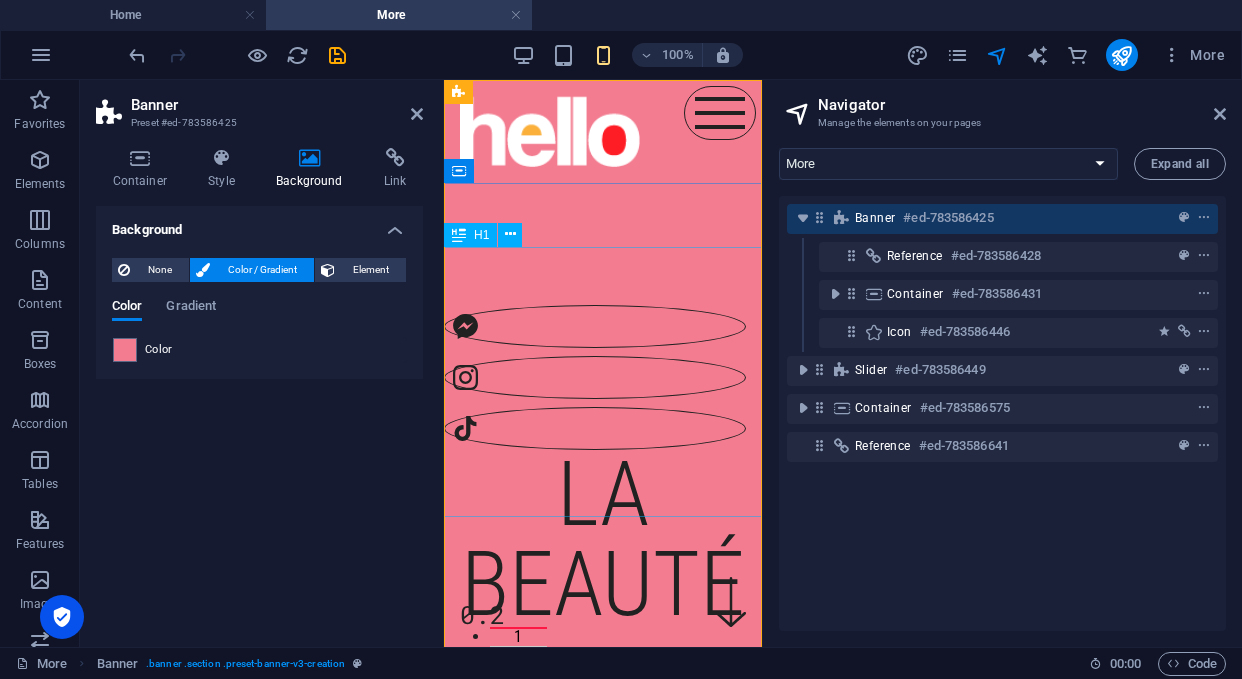 click on "la beauté ..." at bounding box center [603, 585] 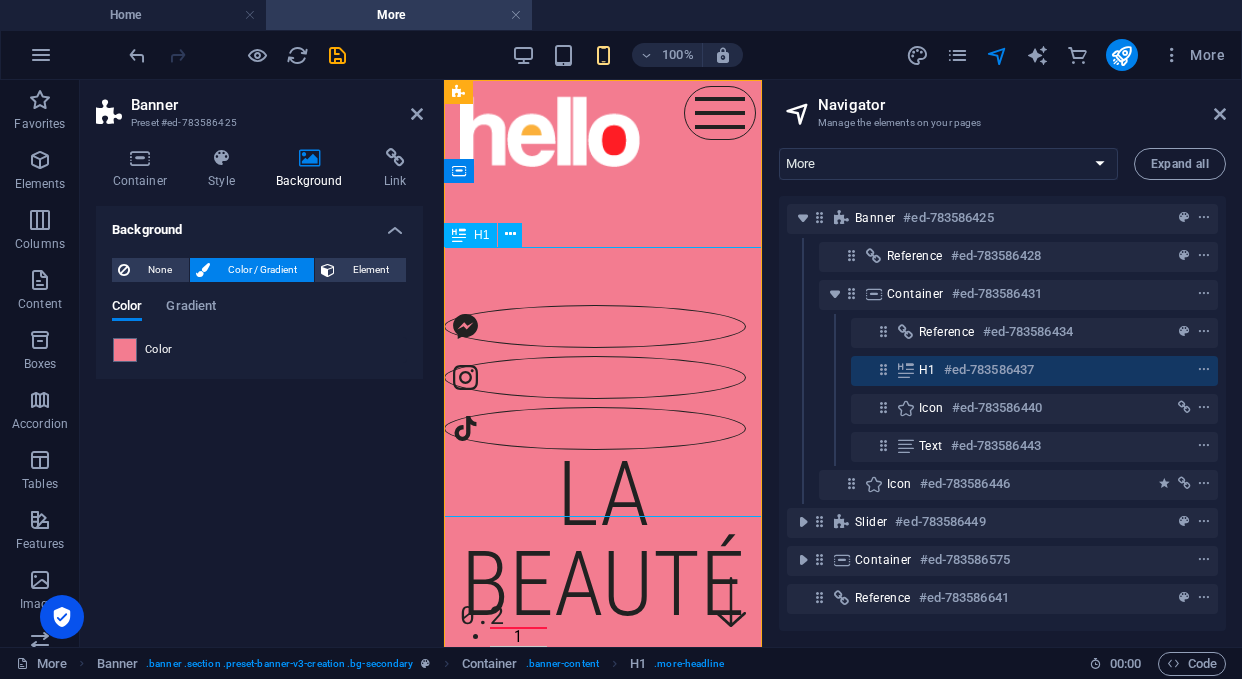 click on "la beauté ..." at bounding box center [603, 585] 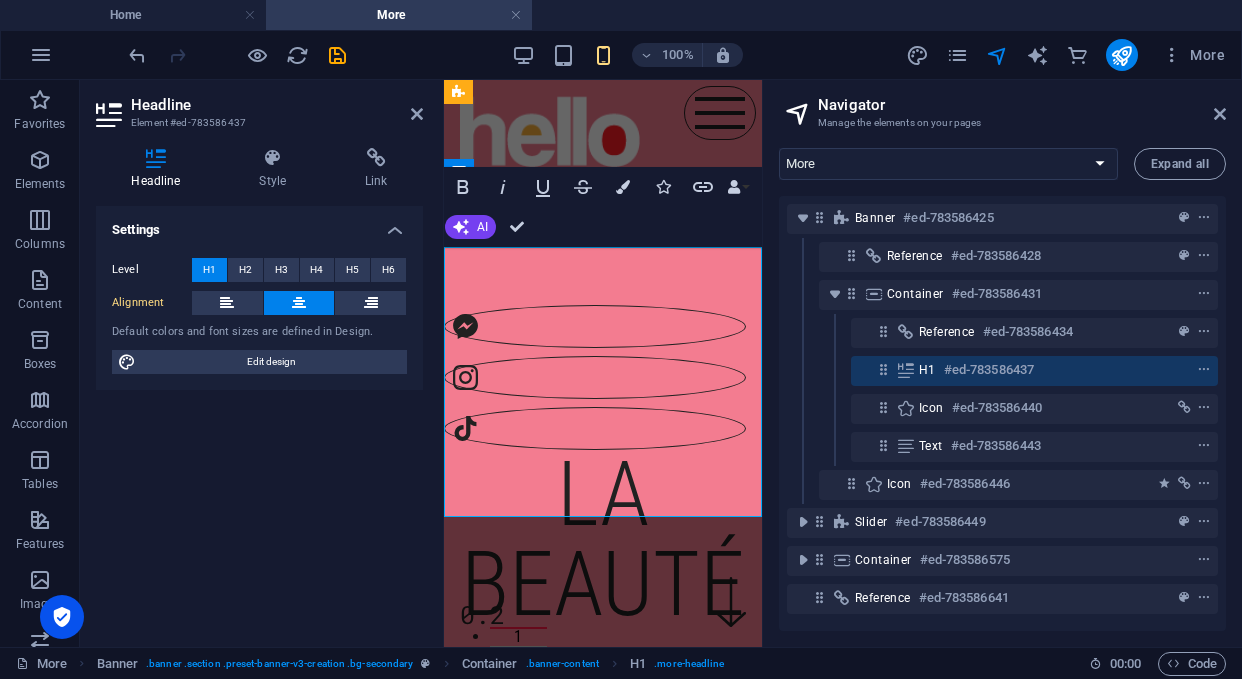 click on "la beauté ..." at bounding box center [603, 585] 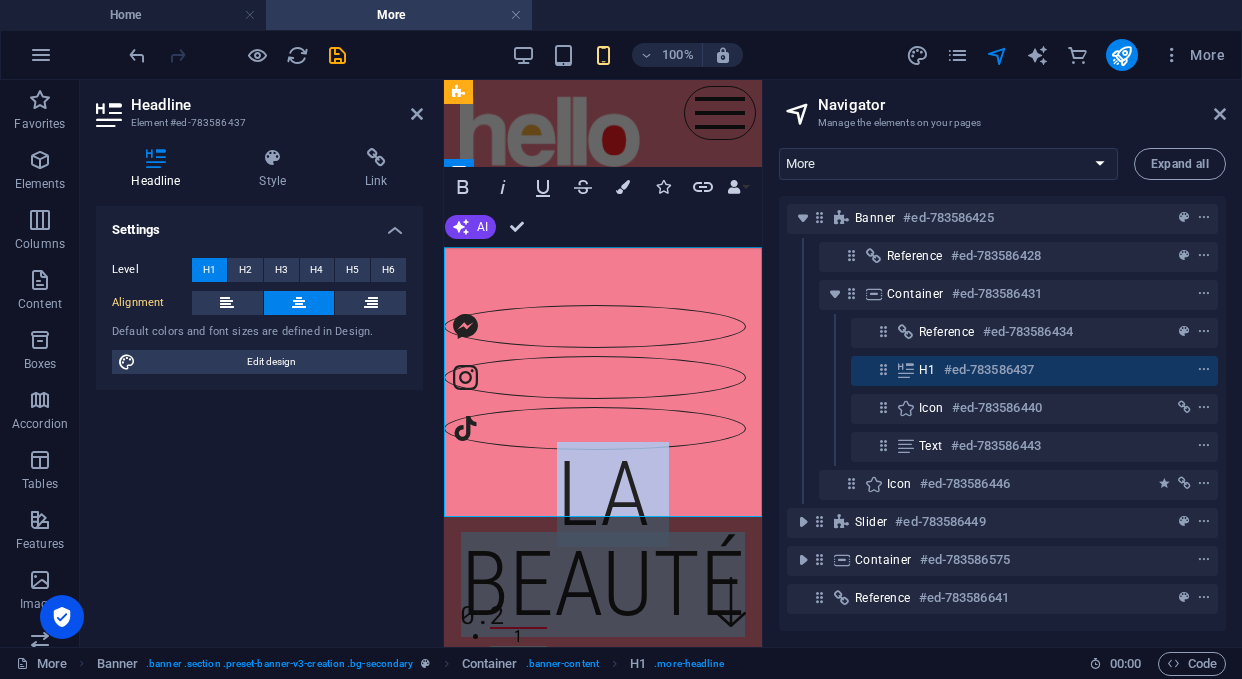 drag, startPoint x: 568, startPoint y: 299, endPoint x: 719, endPoint y: 374, distance: 168.60011 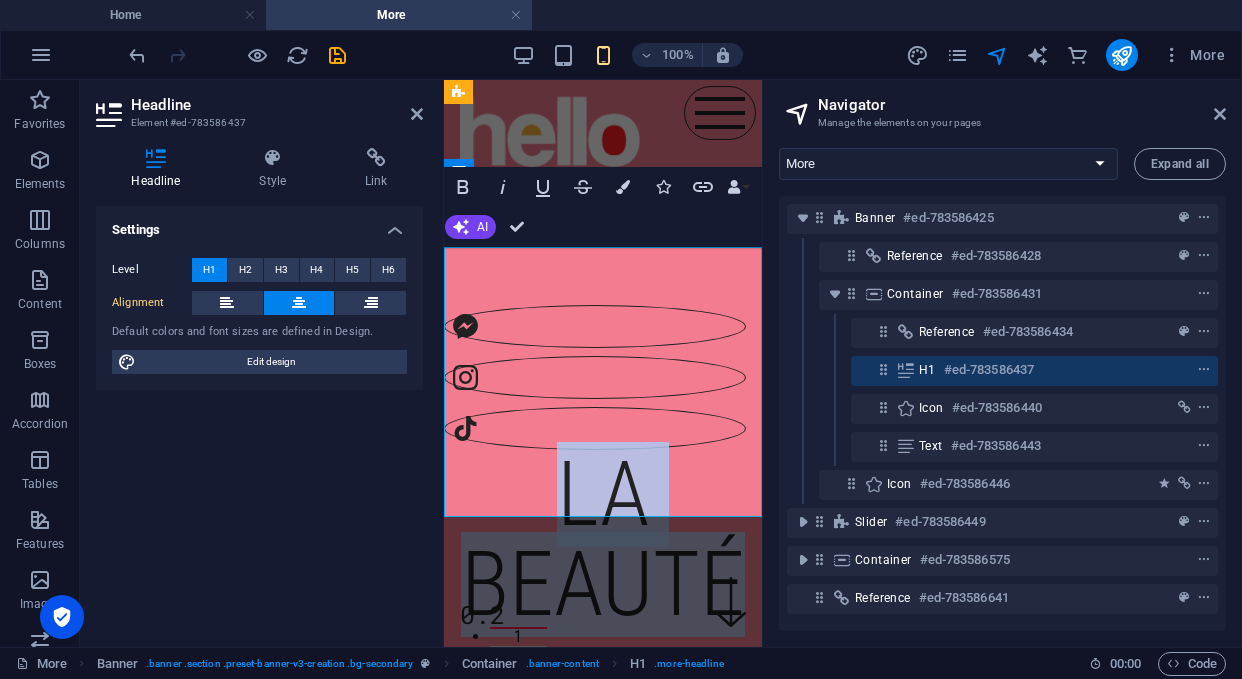 click on "la beauté ..." at bounding box center [603, 585] 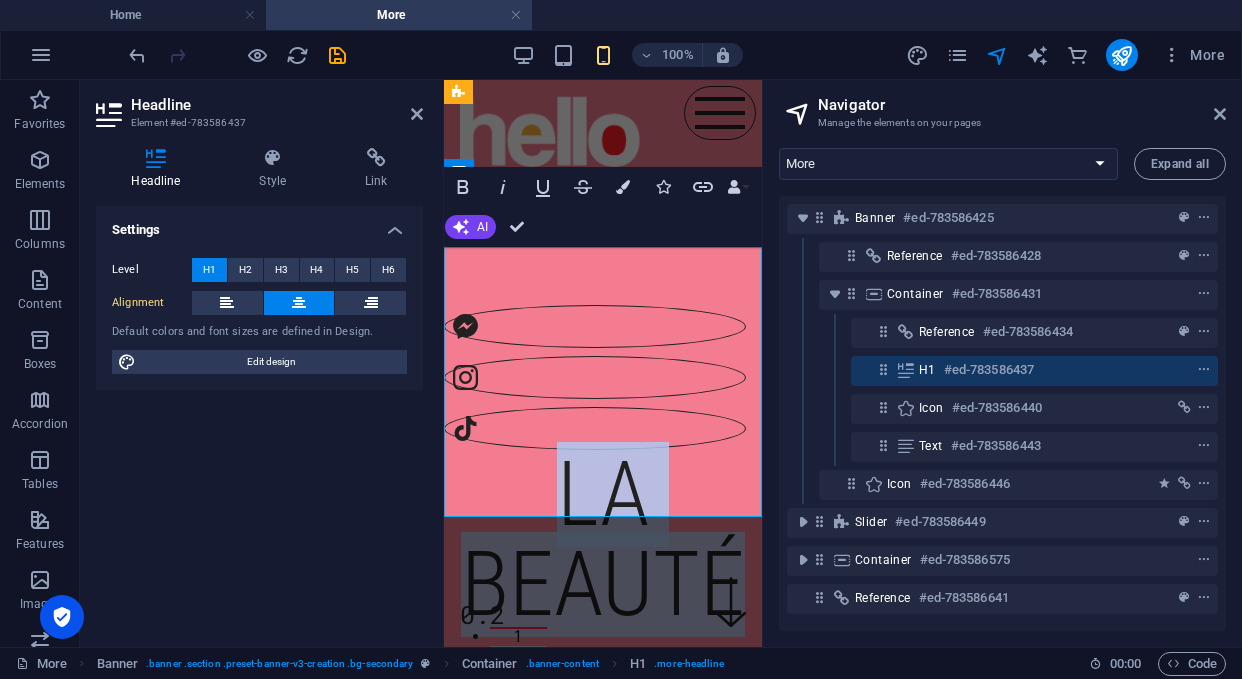 type 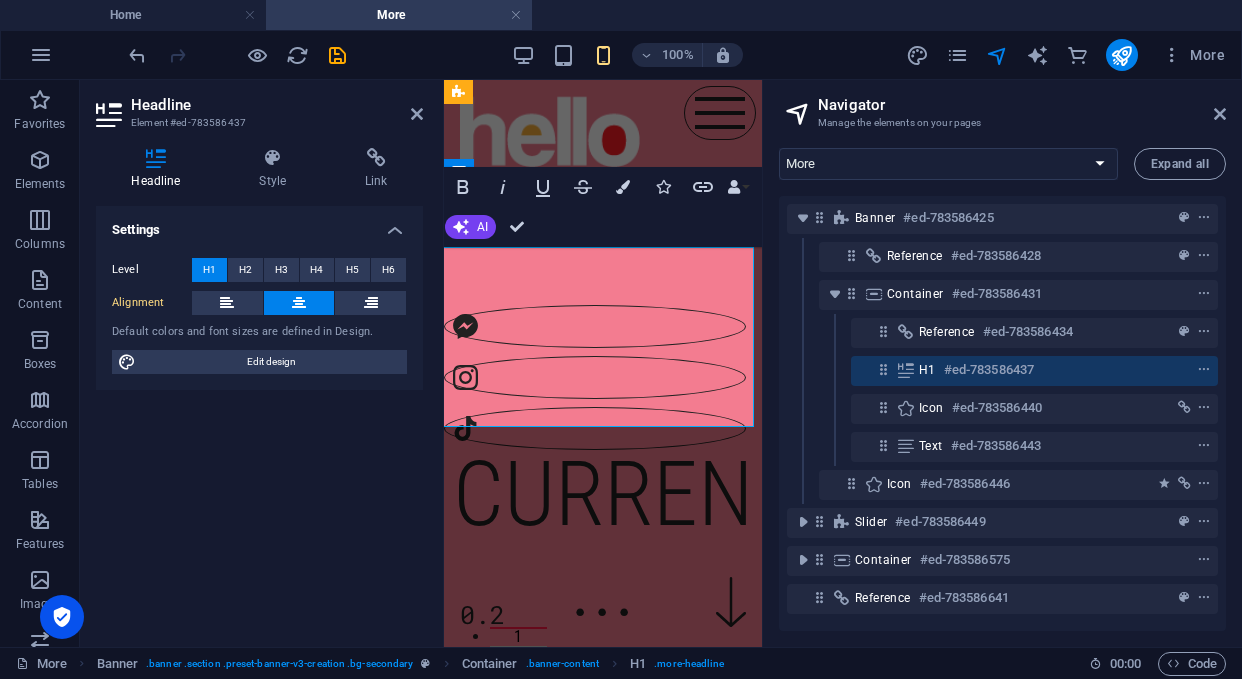 scroll, scrollTop: 0, scrollLeft: 8, axis: horizontal 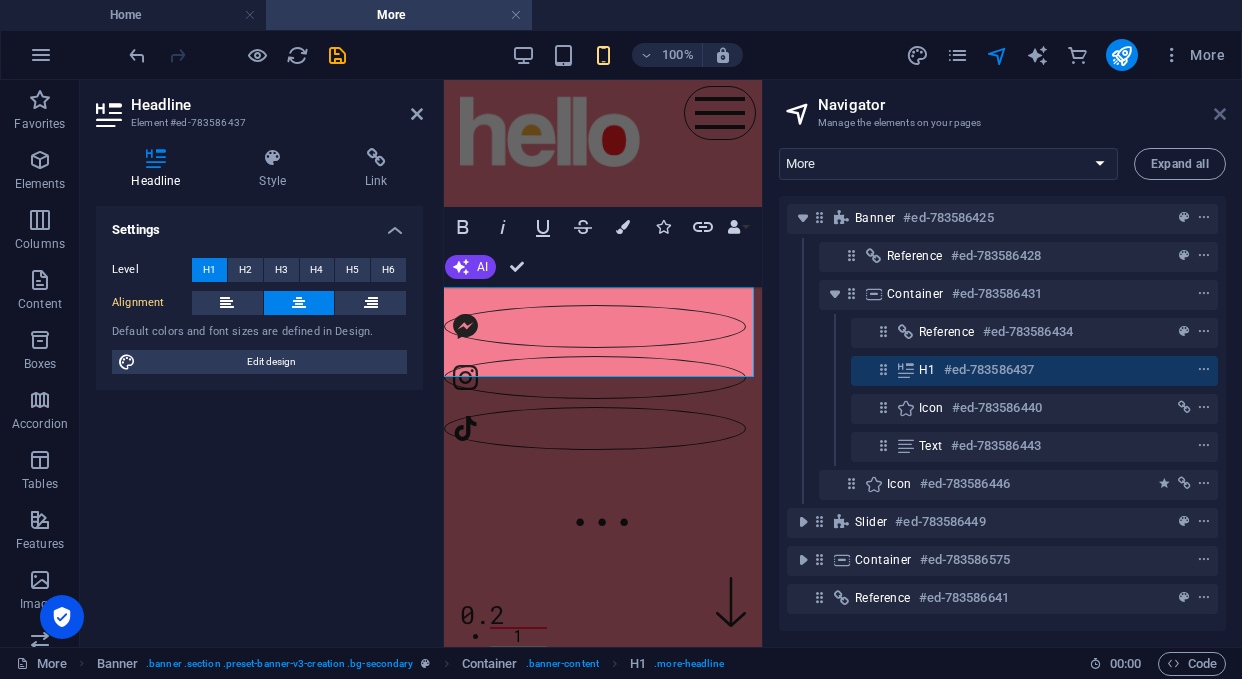 click at bounding box center (1220, 114) 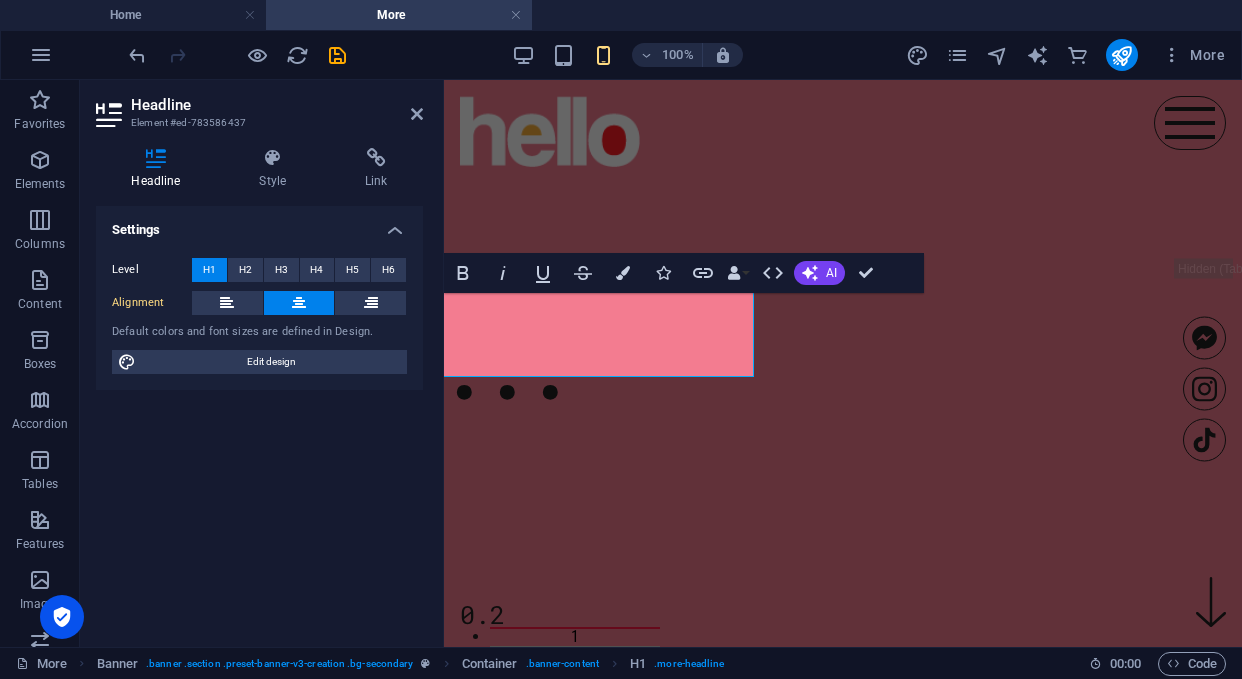 scroll, scrollTop: 0, scrollLeft: 0, axis: both 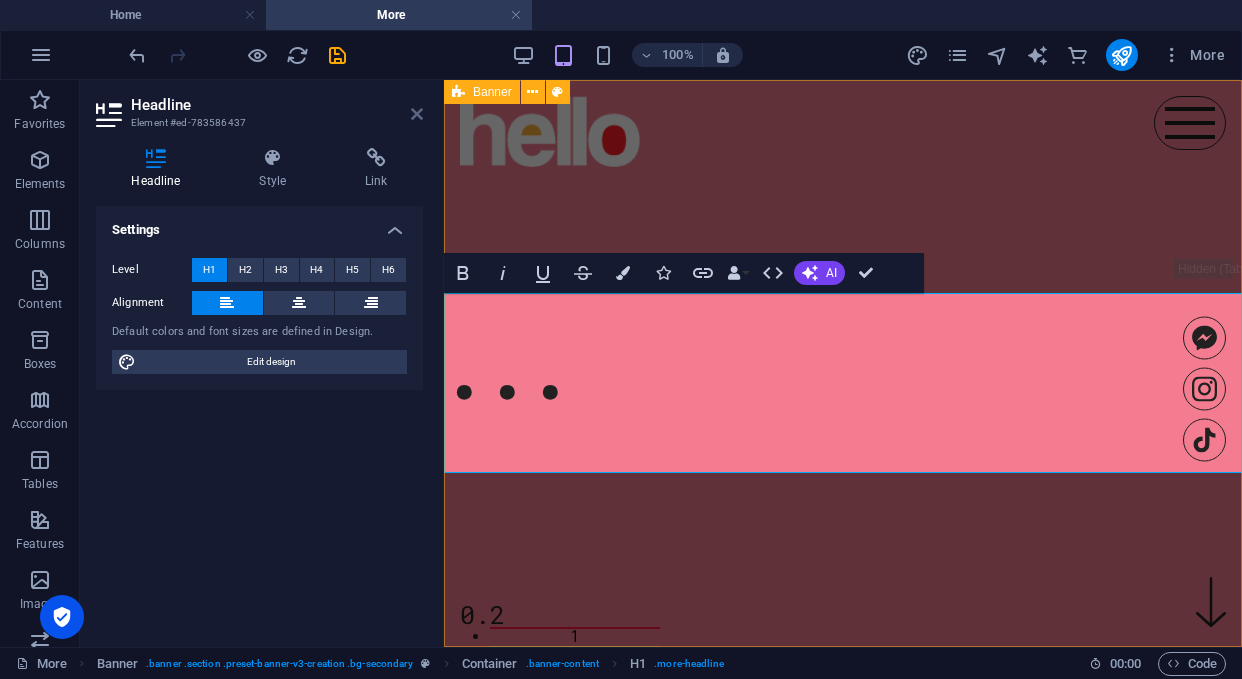 click at bounding box center (417, 114) 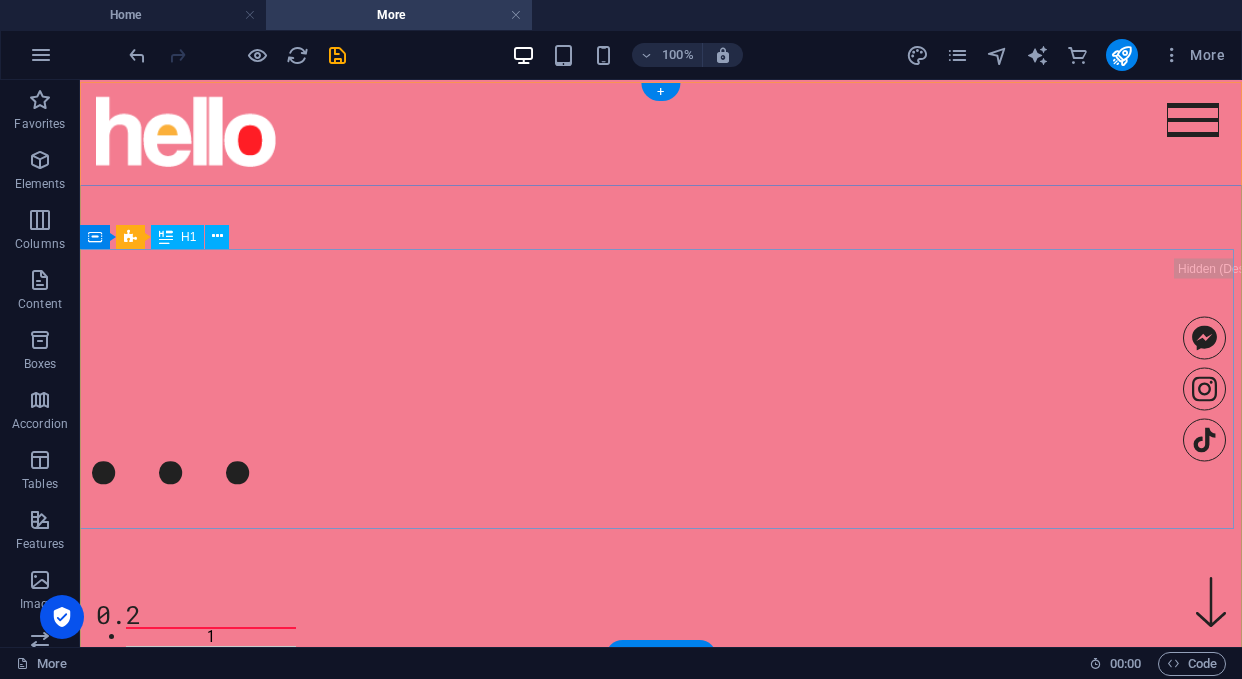 scroll, scrollTop: 0, scrollLeft: 0, axis: both 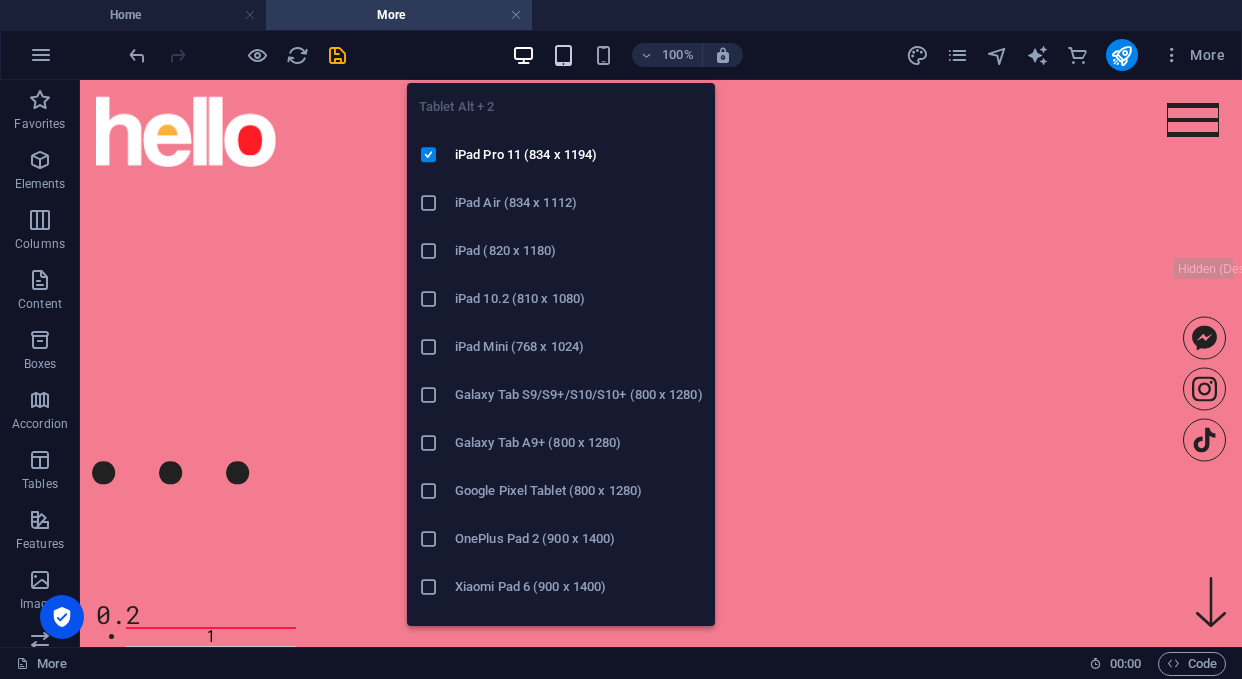 click at bounding box center (563, 55) 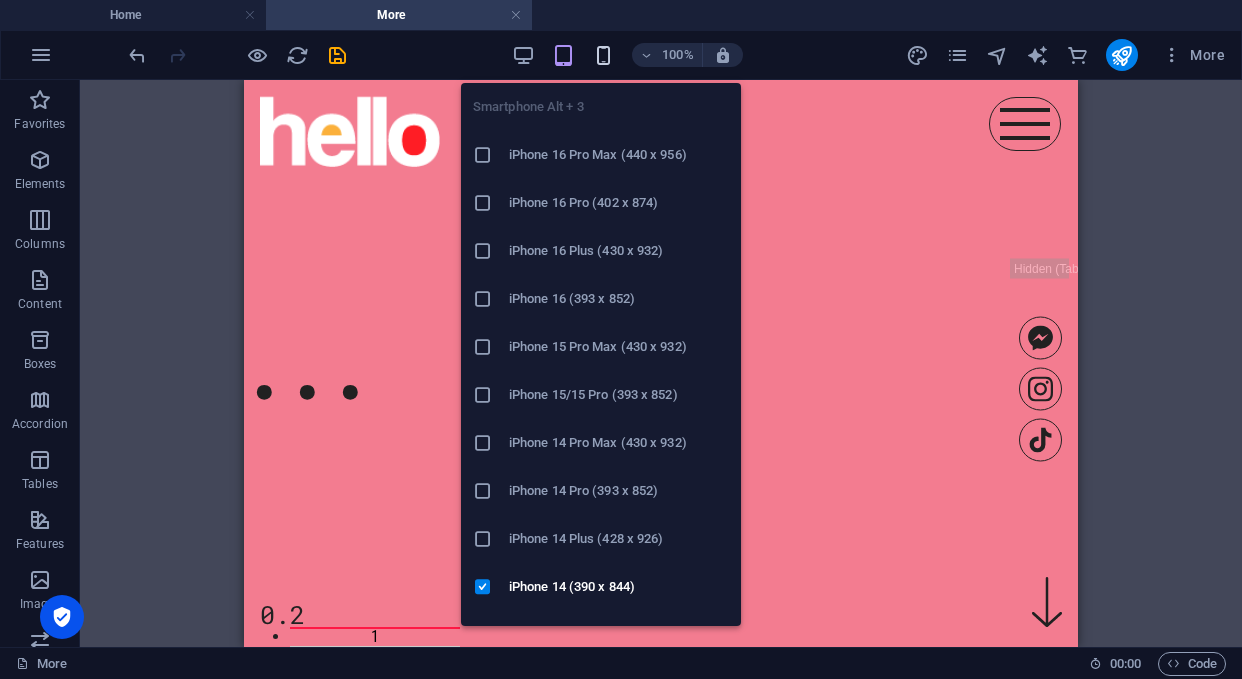 click at bounding box center (603, 55) 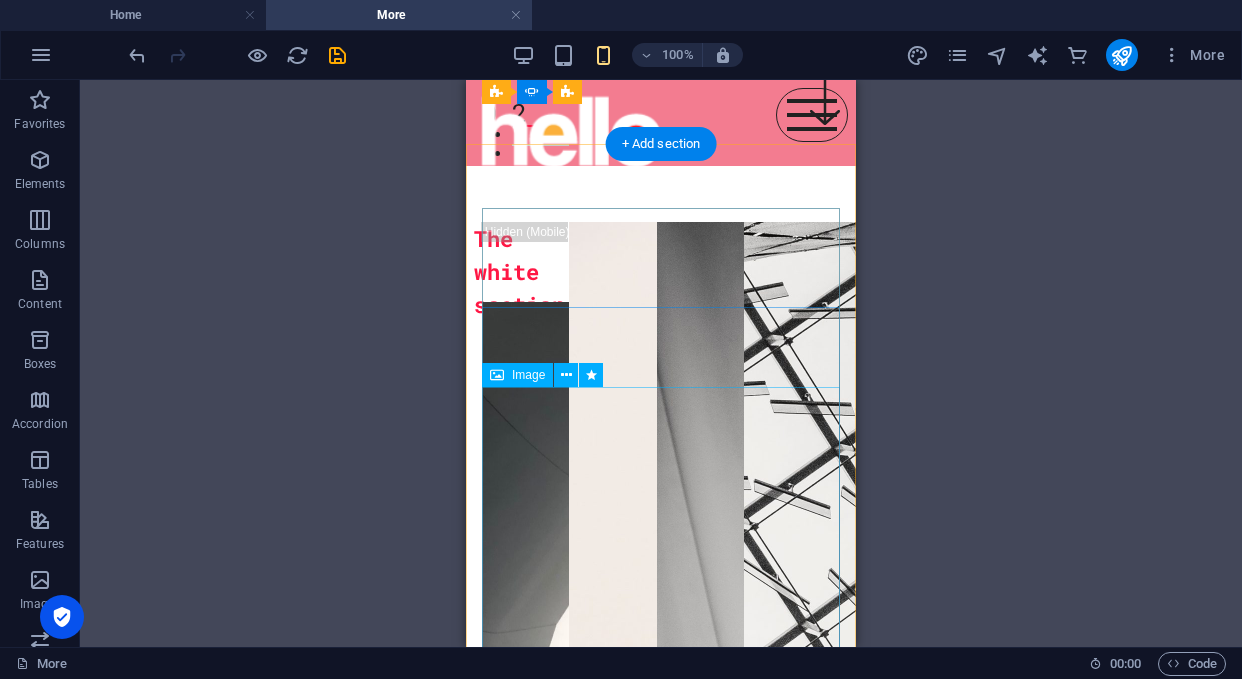 scroll, scrollTop: 503, scrollLeft: 0, axis: vertical 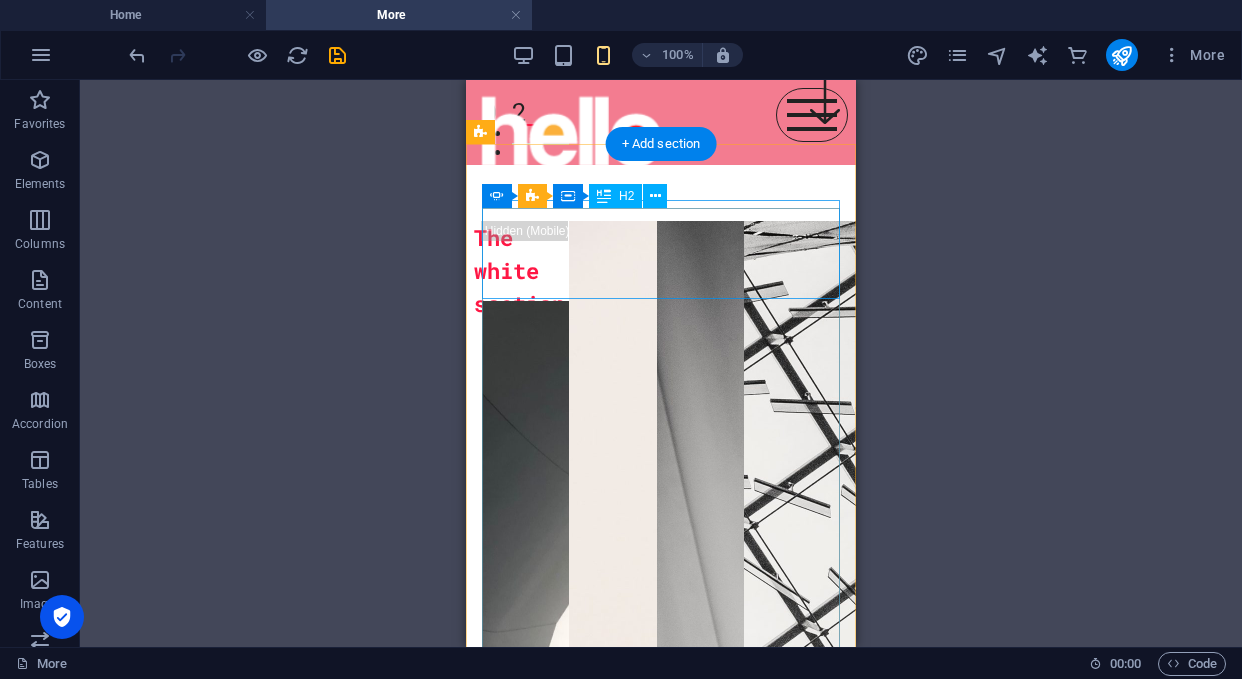 click on "The  white  section" at bounding box center [478, 270] 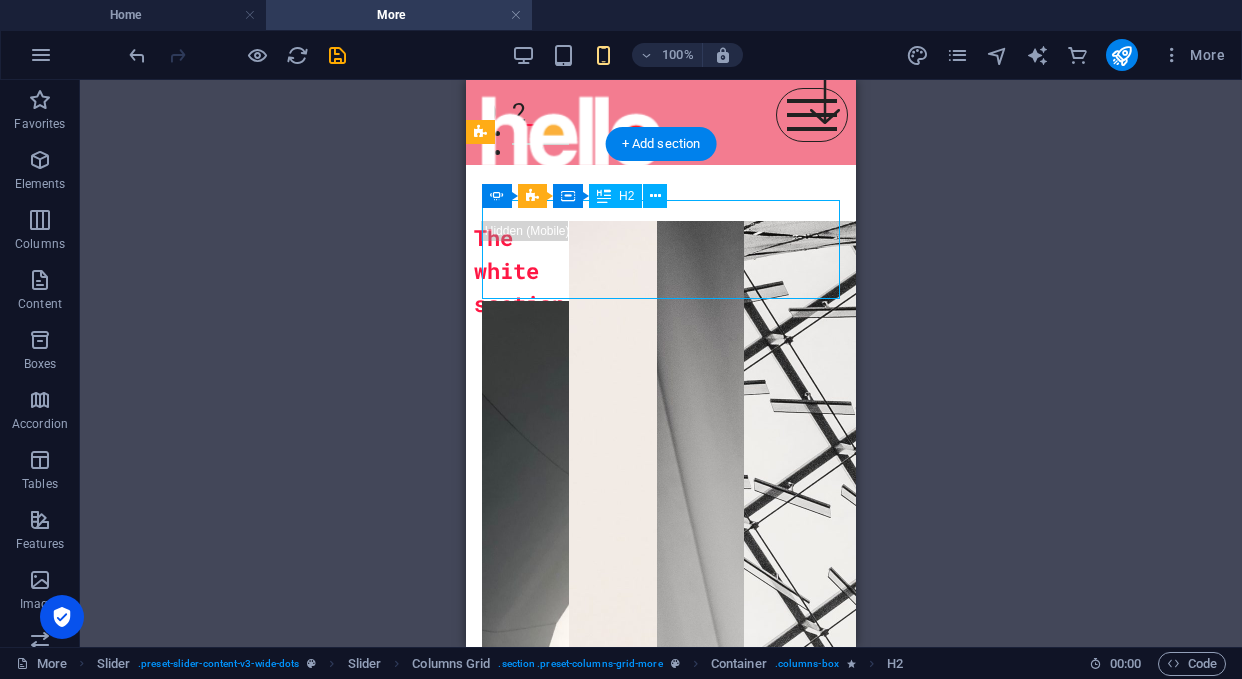 click on "The  white  section" at bounding box center (478, 270) 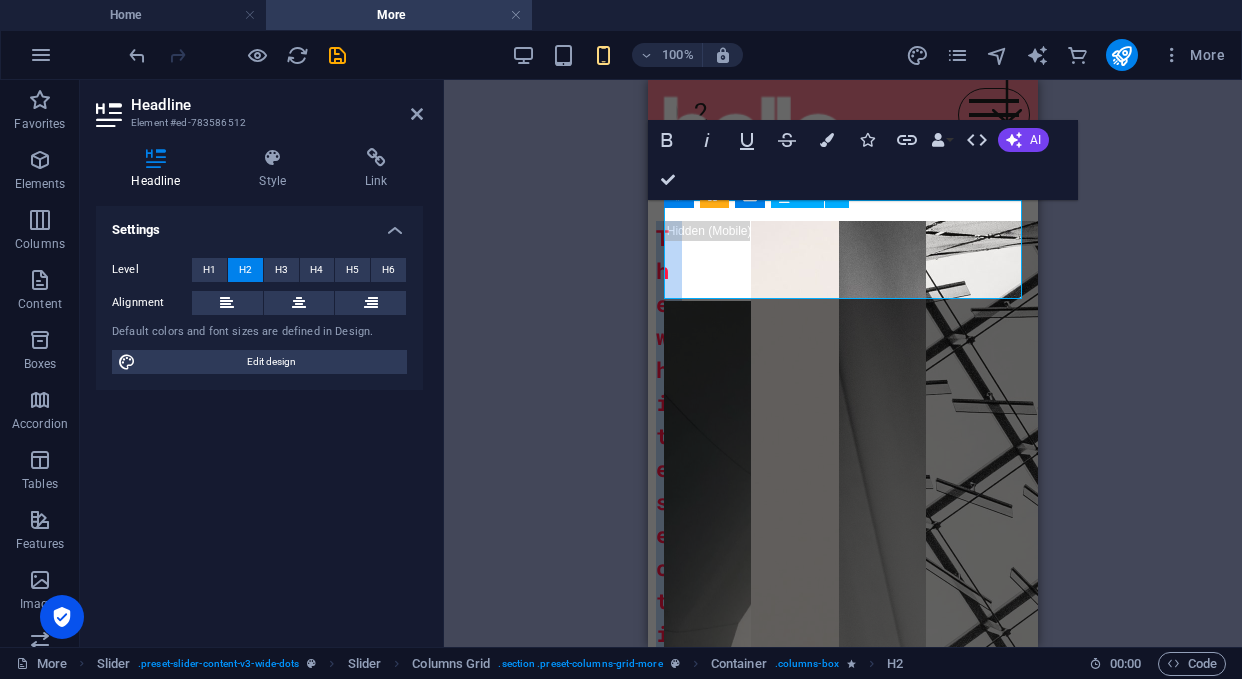 click on "H1   Banner   Banner   Container   Reference   Slider   Image   Slider   Slider   Columns Grid   Container   Slider   Columns Grid   Container   Image   Container   Container   Reference   Container   Image   Slider   Columns Grid   Slider   Container   Slider   Columns Grid   Container   Image   Container   Text   Text   Button   Container   Collection filter-buttons   Collection filter-buttons   Container   Banner   Reference   Icon   Banner   Icon   Text   Container   Spacer + Add section + Add section   Slider   Columns Grid   Container   H2   Slider   Columns Grid   Container Bold Italic Underline Strikethrough Colors Icons Link Data Bindings Company First name Last name Street ZIP code City Email Phone Mobile Fax Custom field 1 Custom field 2 Custom field 3 Custom field 4 Custom field 5 Custom field 6 HTML AI Improve Make shorter Make longer Fix spelling & grammar Translate to English Generate text Confirm (⌘+⏎)" at bounding box center (843, 363) 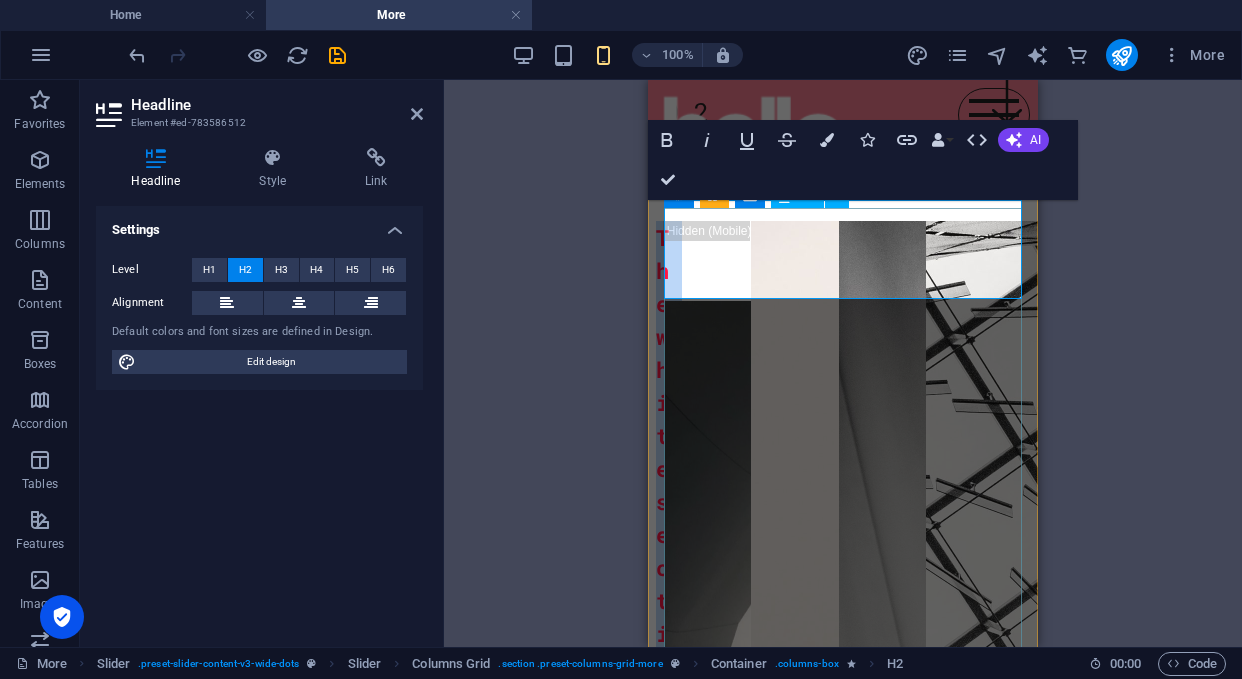 click on "The  white  section" at bounding box center (662, 468) 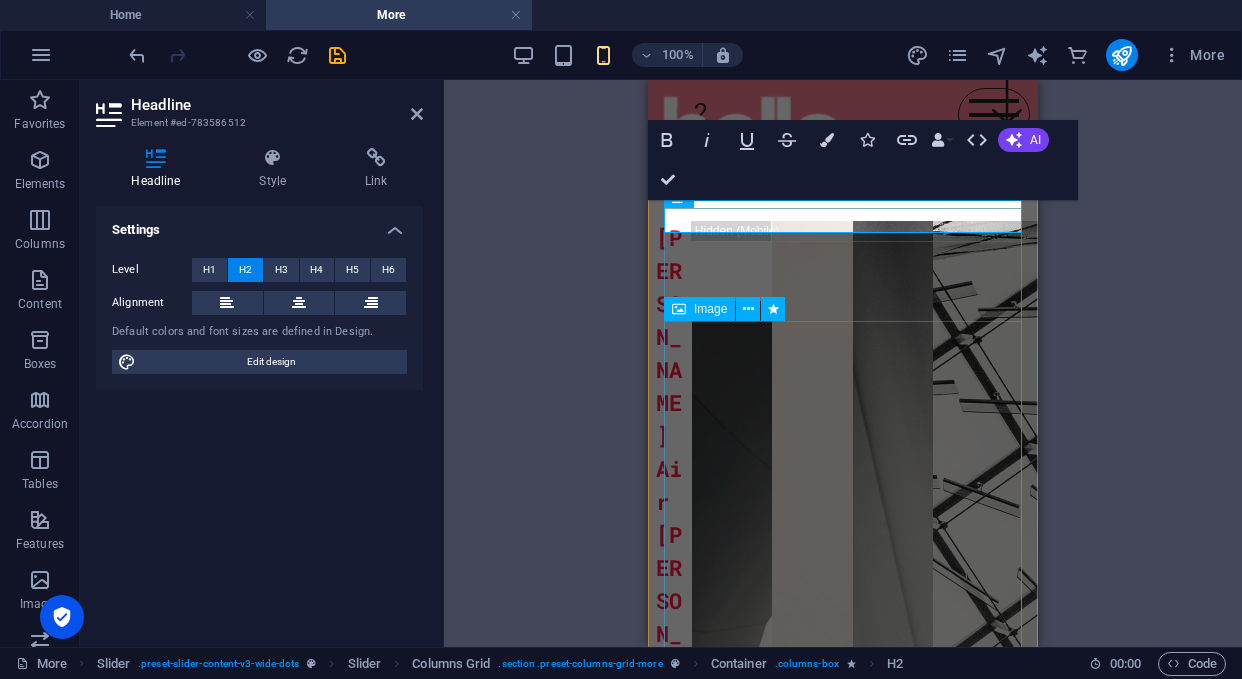 click at bounding box center (732, 984) 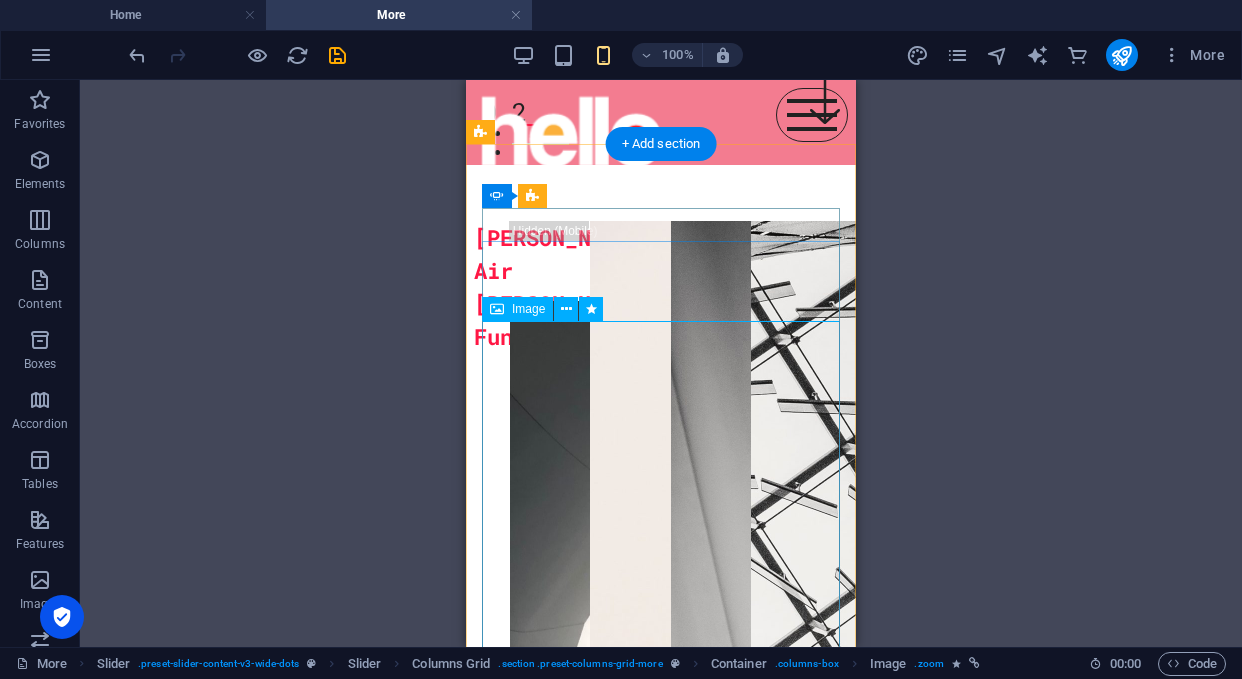 click at bounding box center [550, 984] 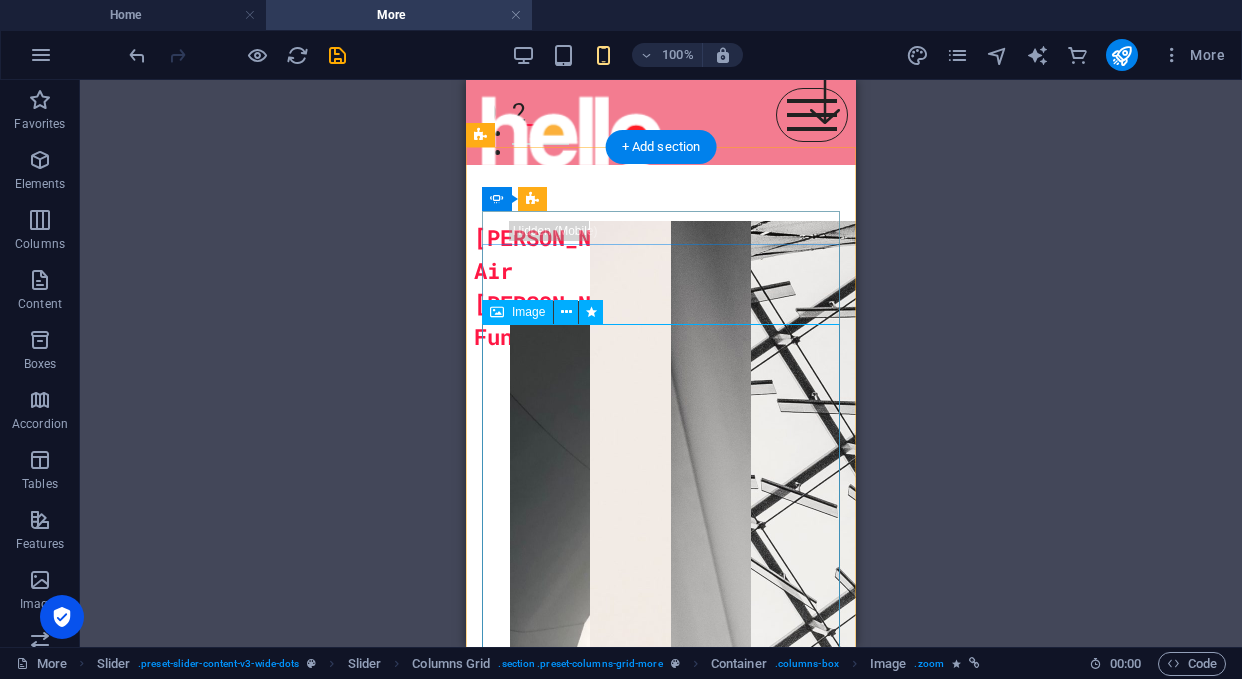 scroll, scrollTop: 492, scrollLeft: 0, axis: vertical 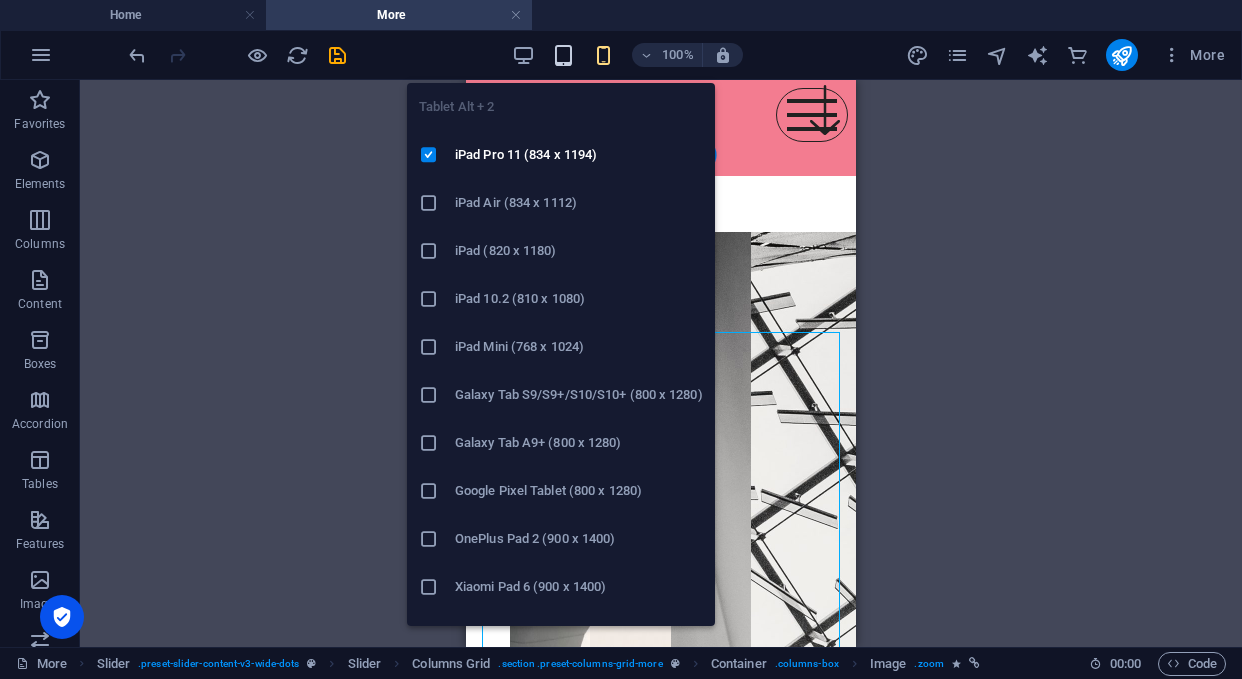 click at bounding box center [563, 55] 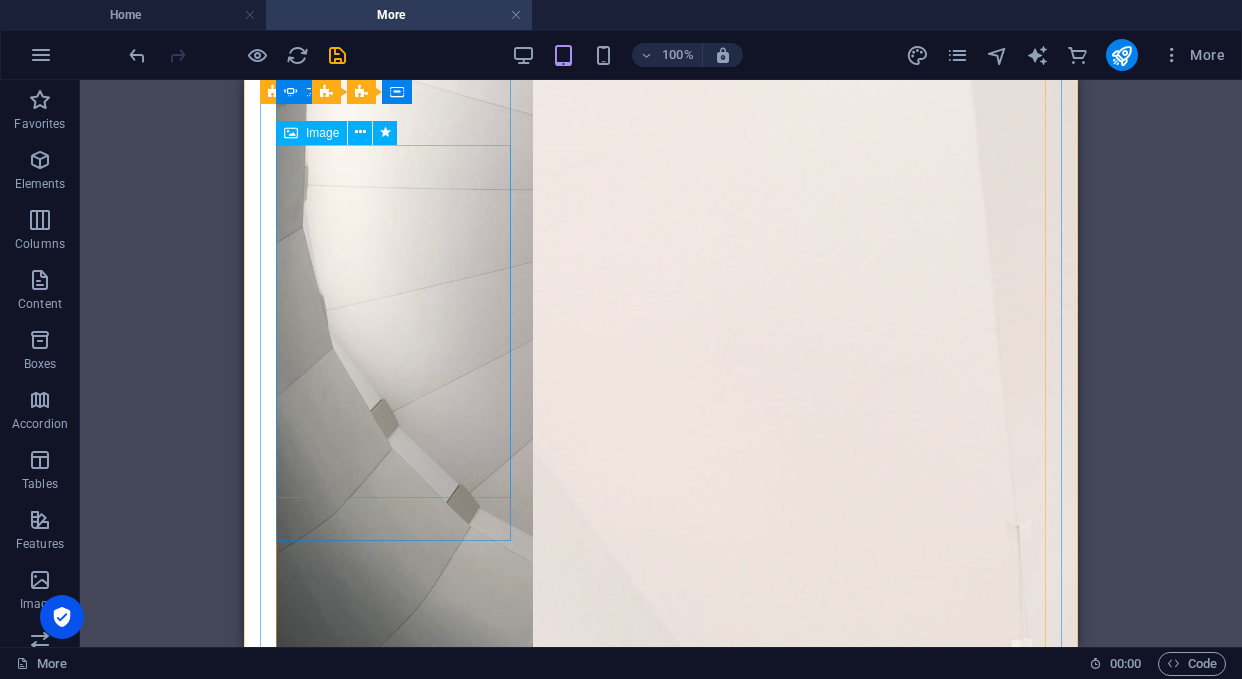 scroll, scrollTop: 1232, scrollLeft: 0, axis: vertical 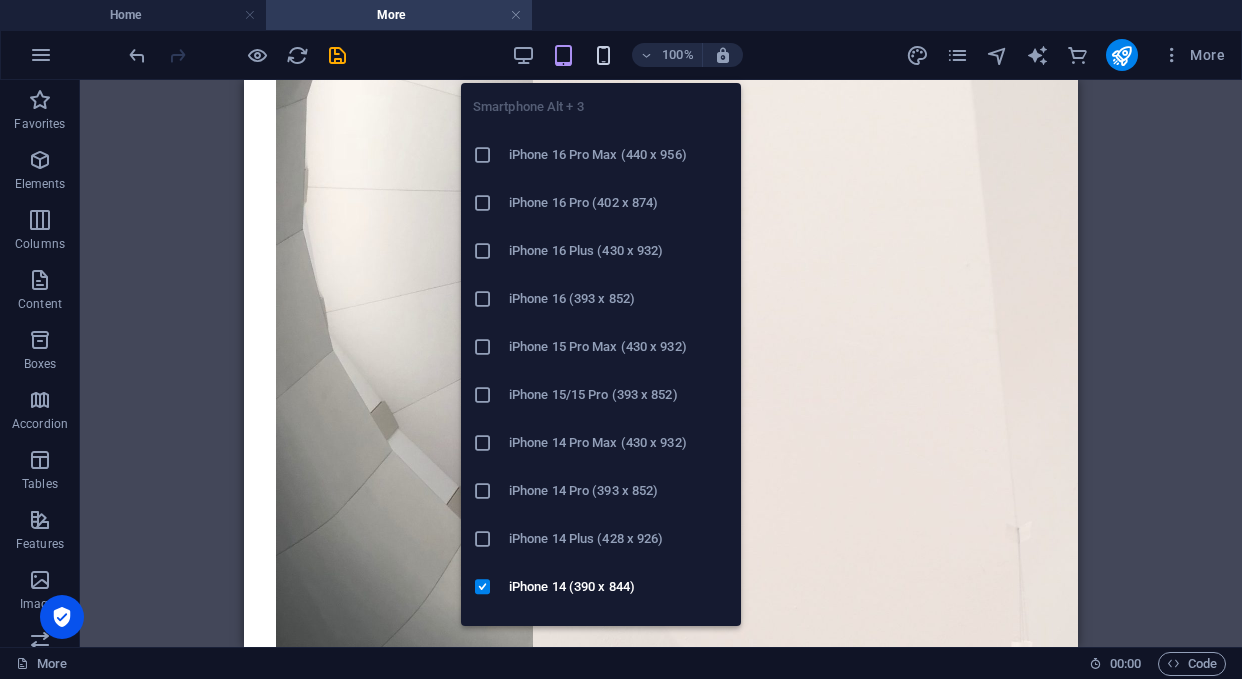 click at bounding box center (603, 55) 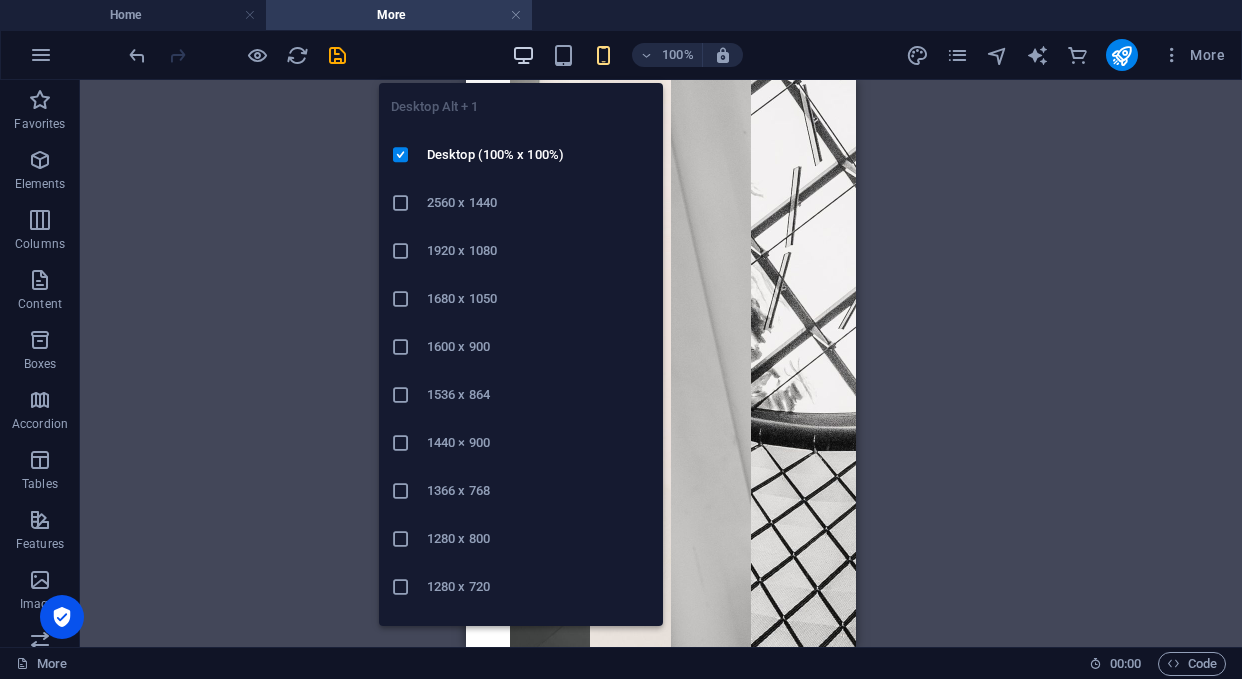click at bounding box center (523, 55) 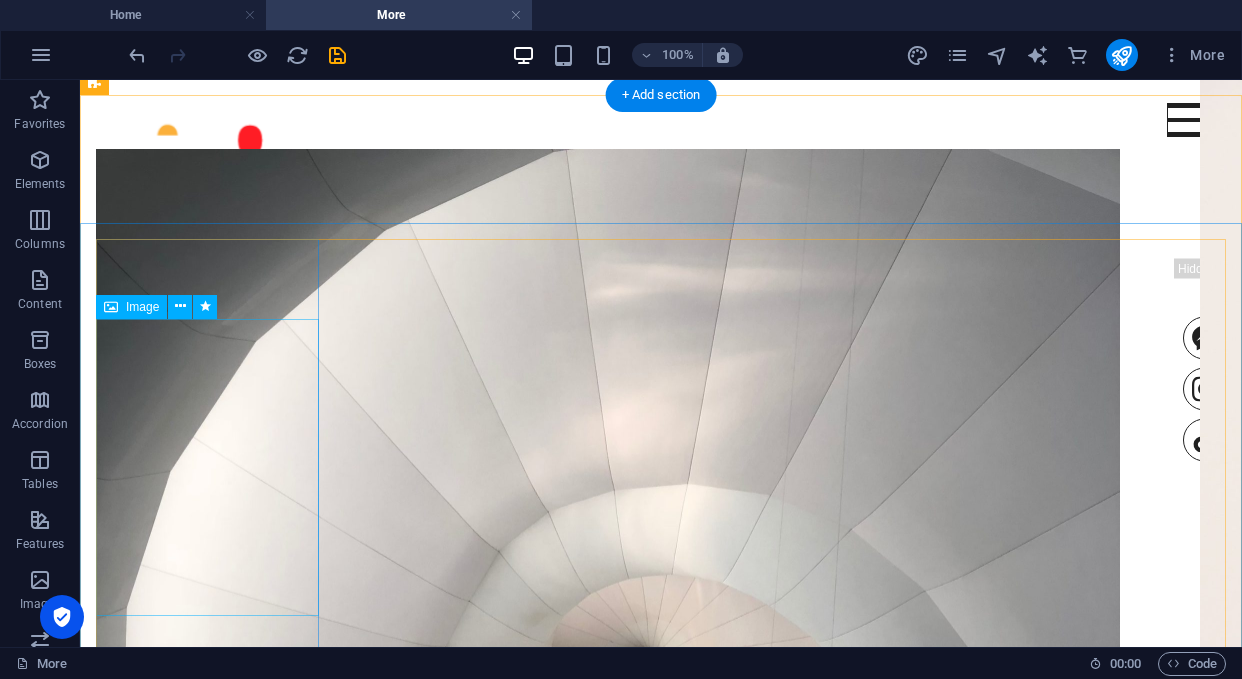 scroll, scrollTop: 751, scrollLeft: 0, axis: vertical 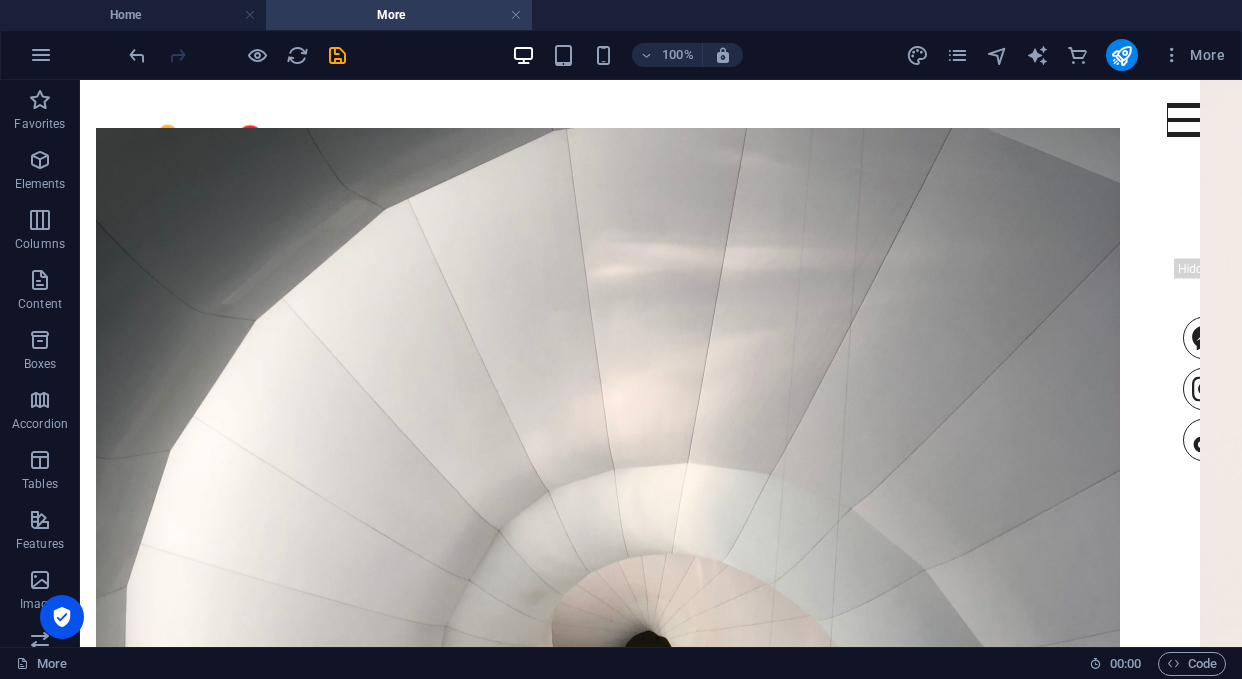 click on "Image 0.8" at bounding box center [608, 1526] 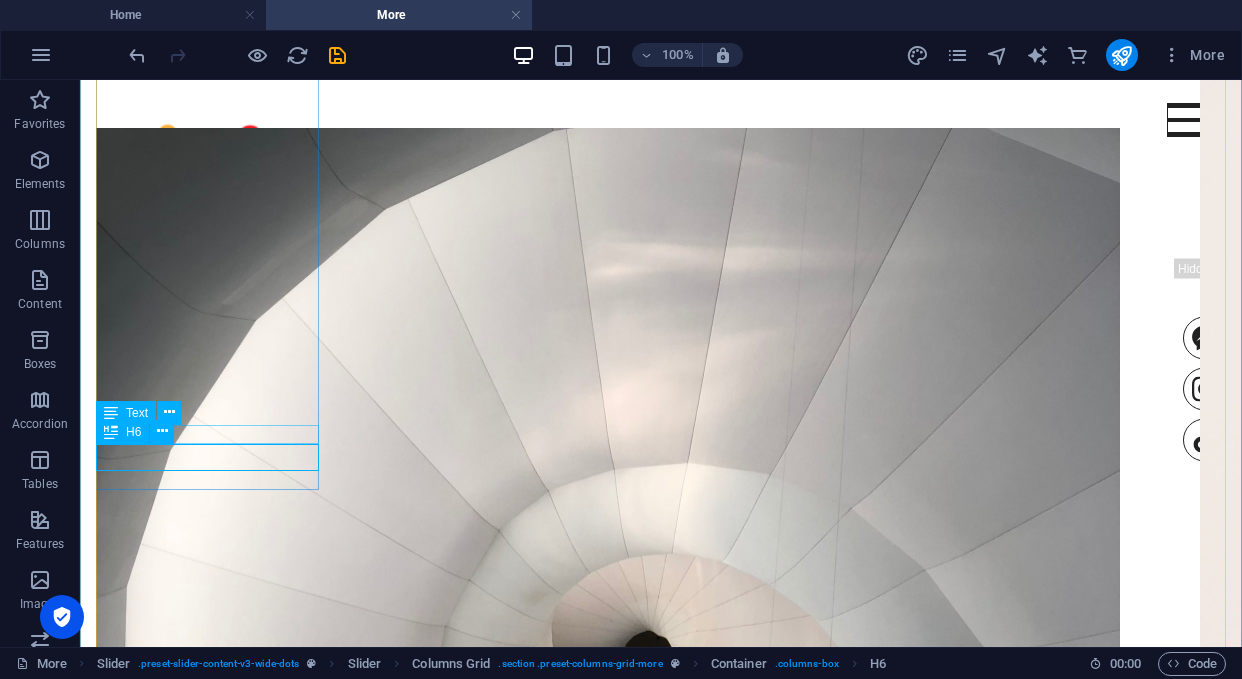 click on "H6" at bounding box center (122, 432) 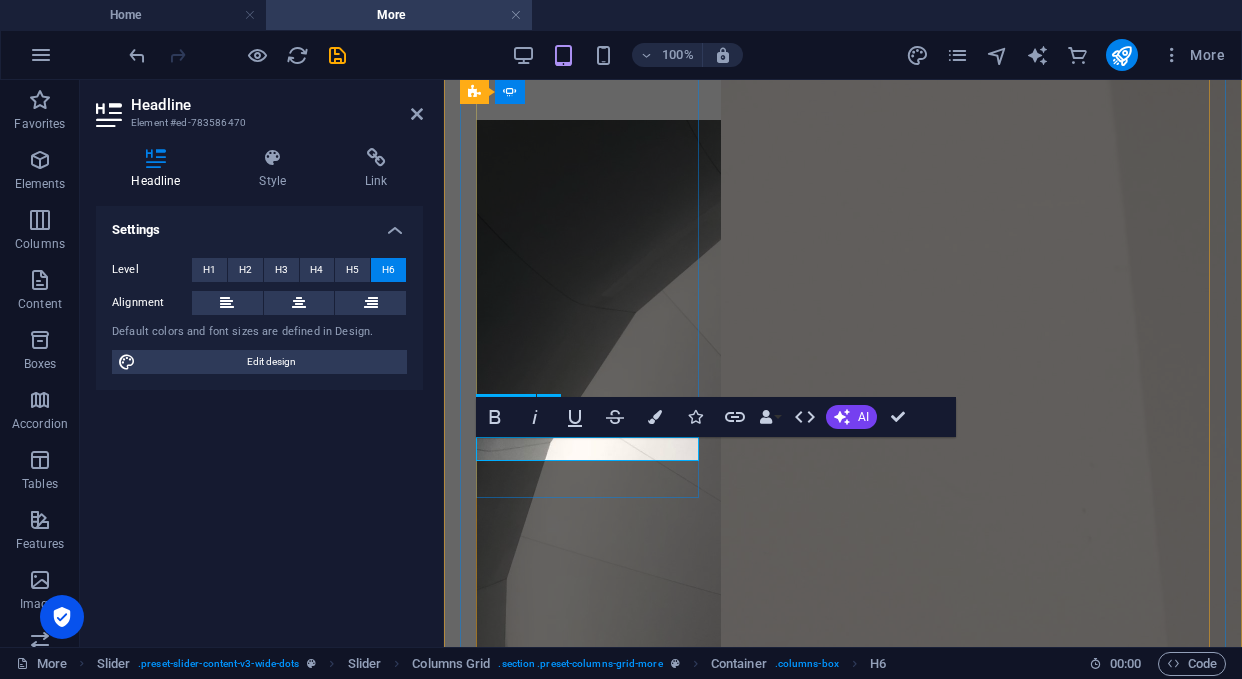 click on "Image 0.8" at bounding box center [582, 1517] 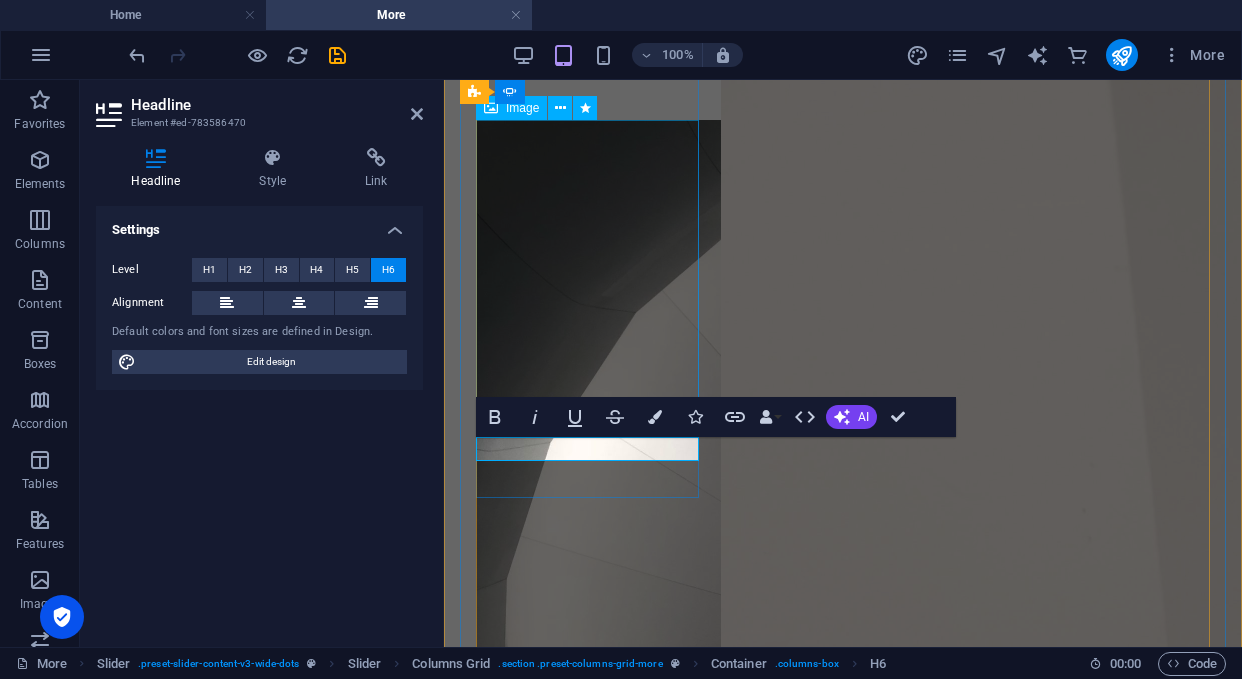 click at bounding box center (582, 803) 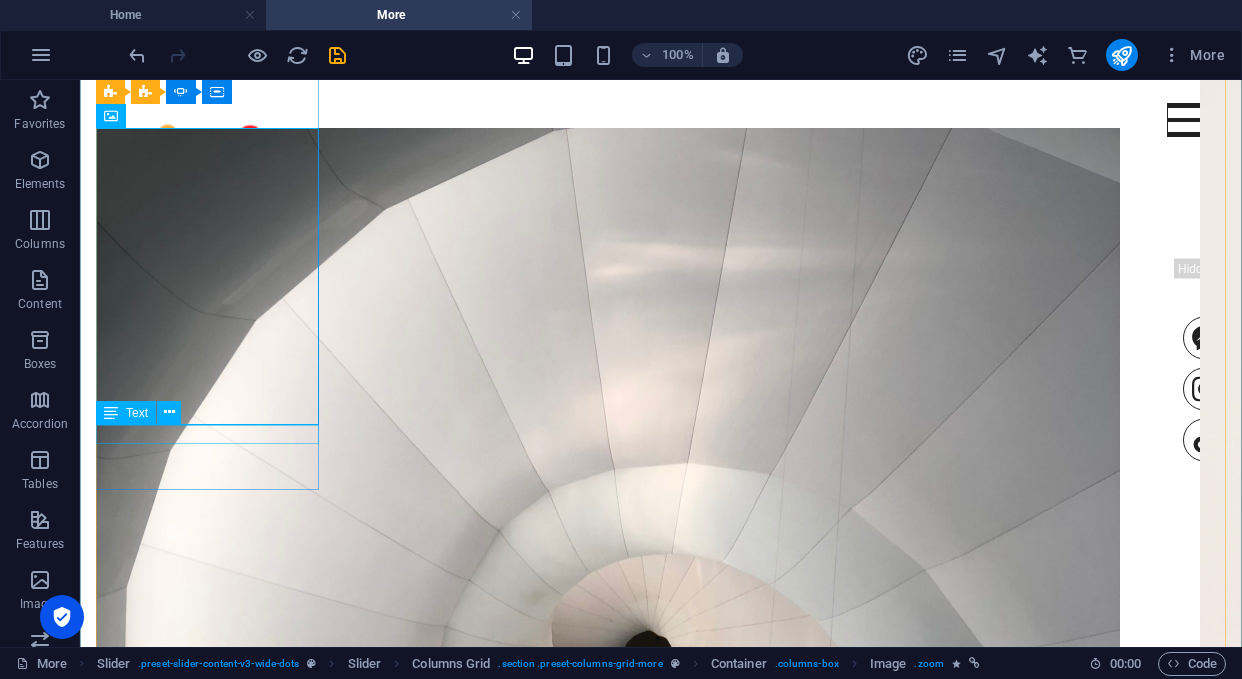click on "Name   " at bounding box center (608, 1502) 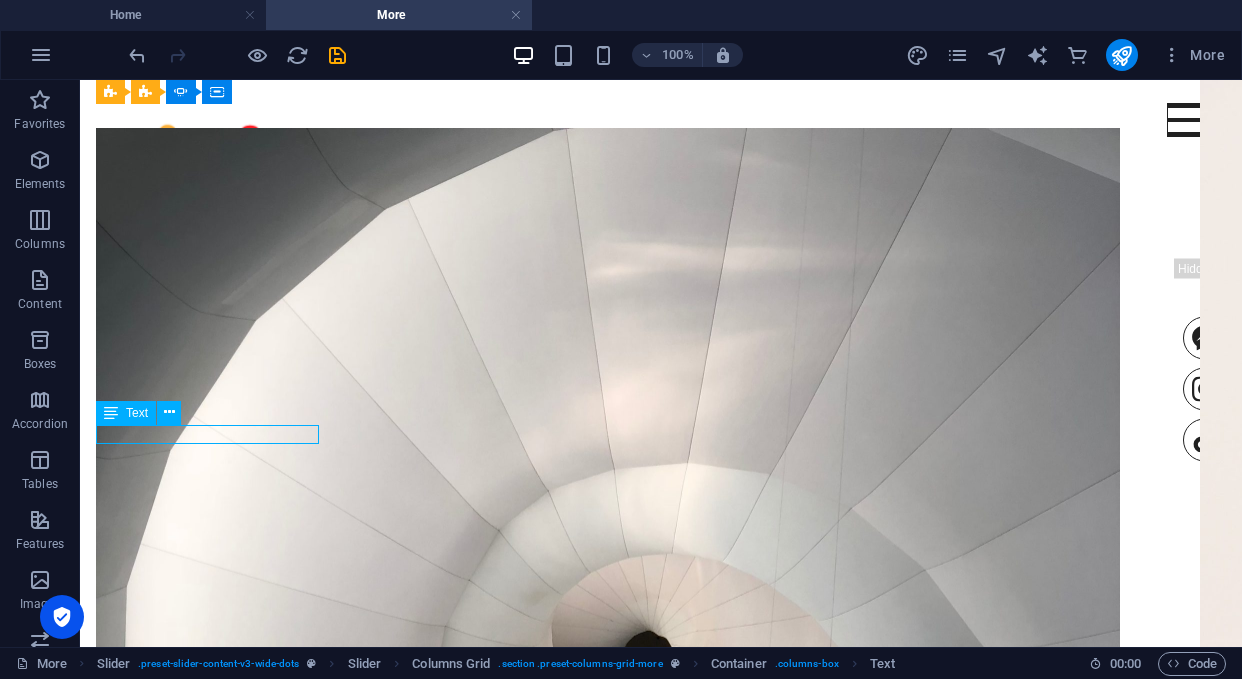click on "Name   " at bounding box center (608, 1502) 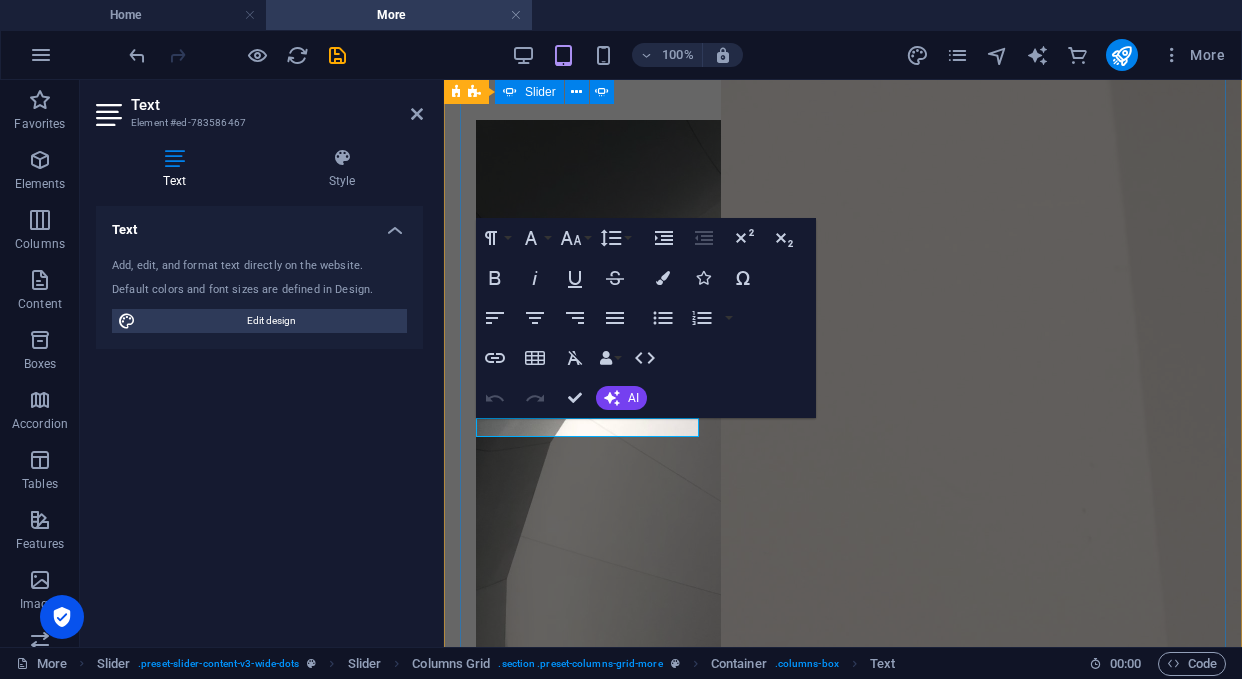 drag, startPoint x: 508, startPoint y: 426, endPoint x: 459, endPoint y: 424, distance: 49.0408 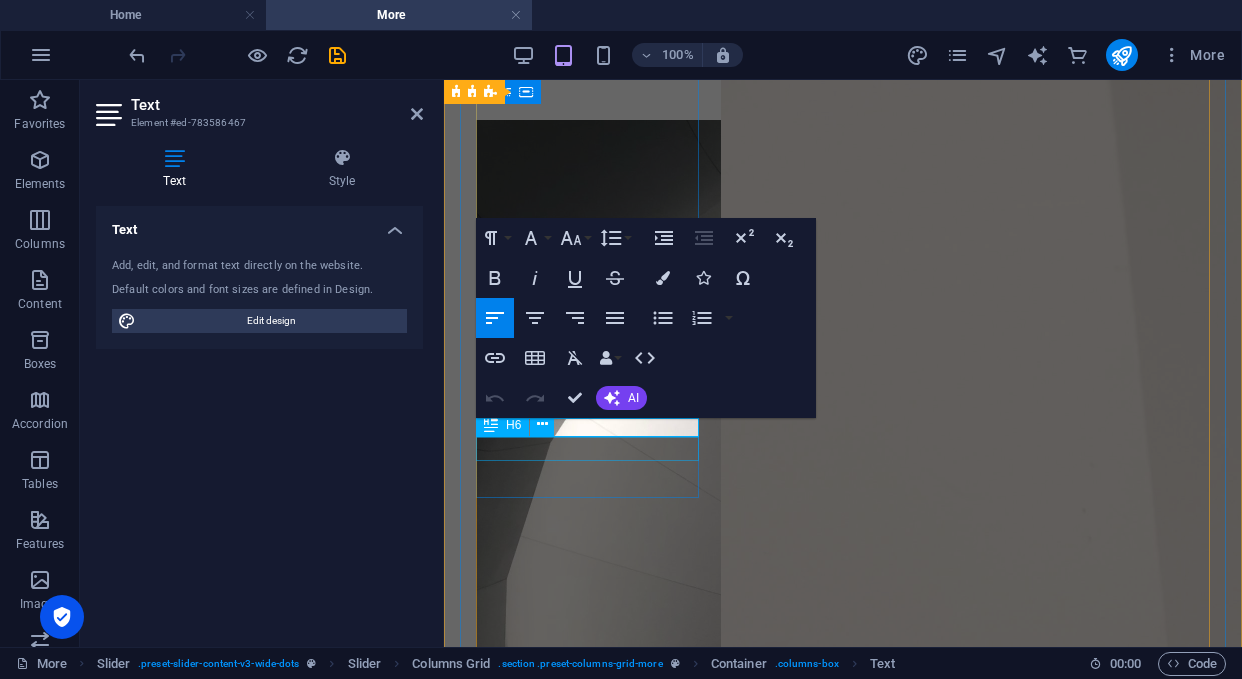 type 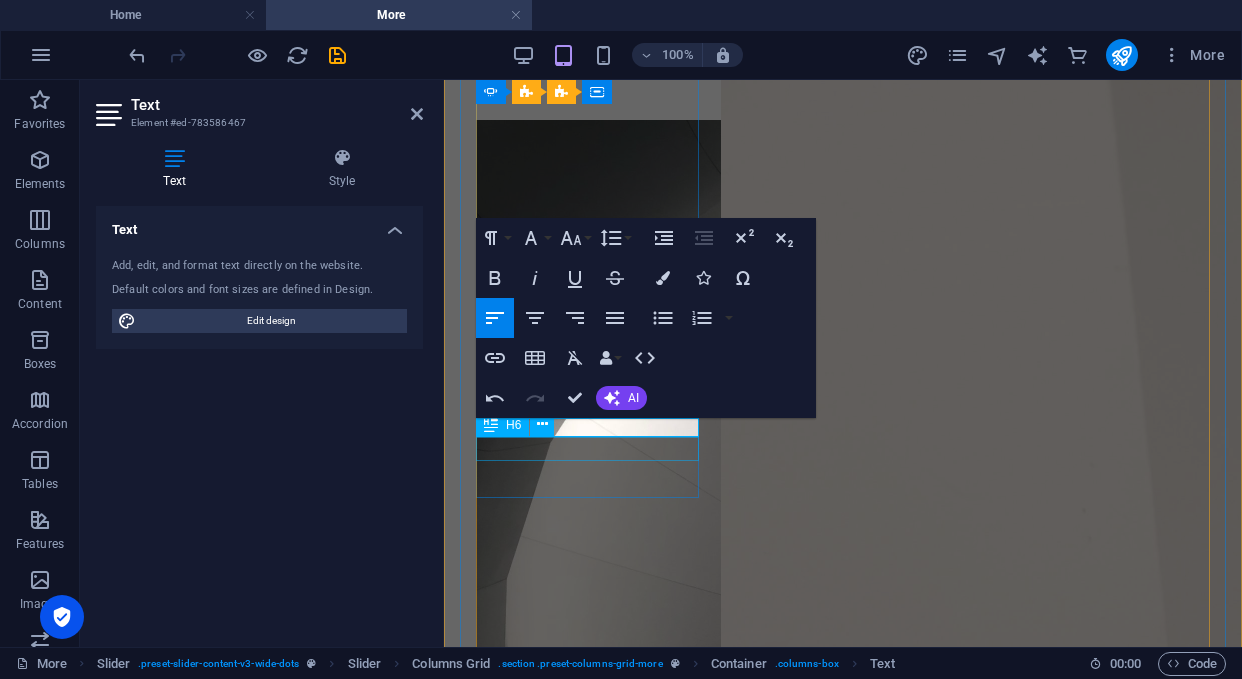 click on "Image 0.8" at bounding box center [582, 1517] 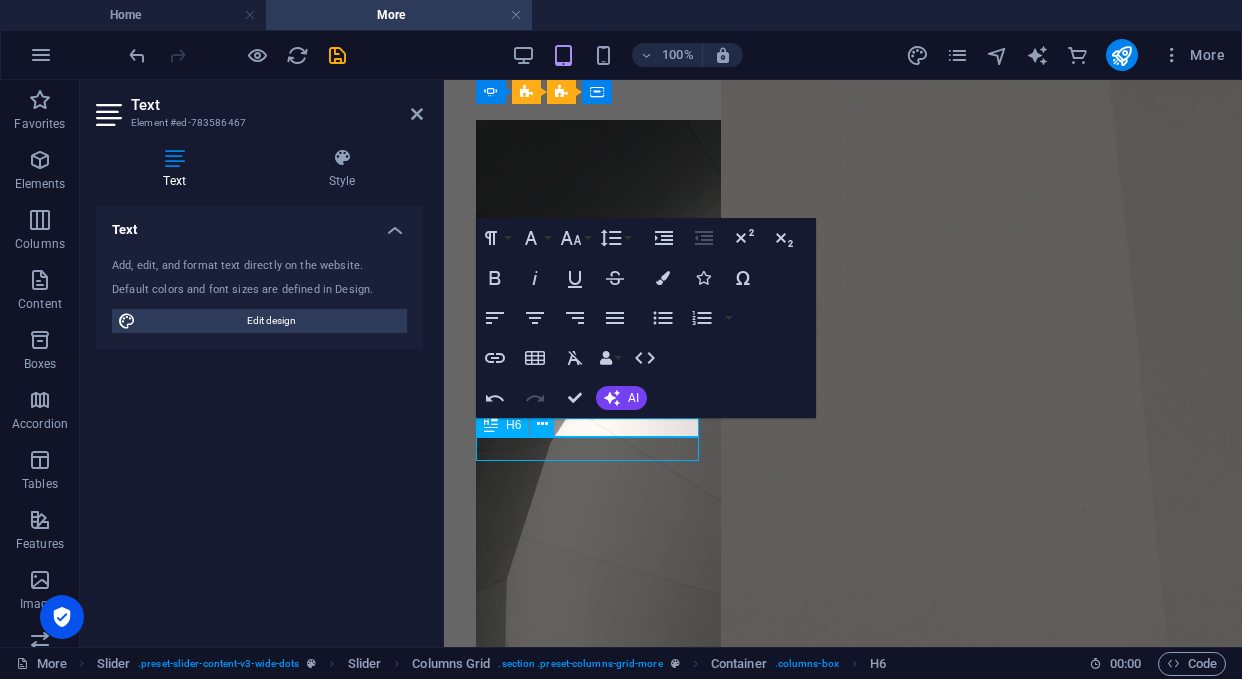 click on "Image 0.8" at bounding box center (582, 1517) 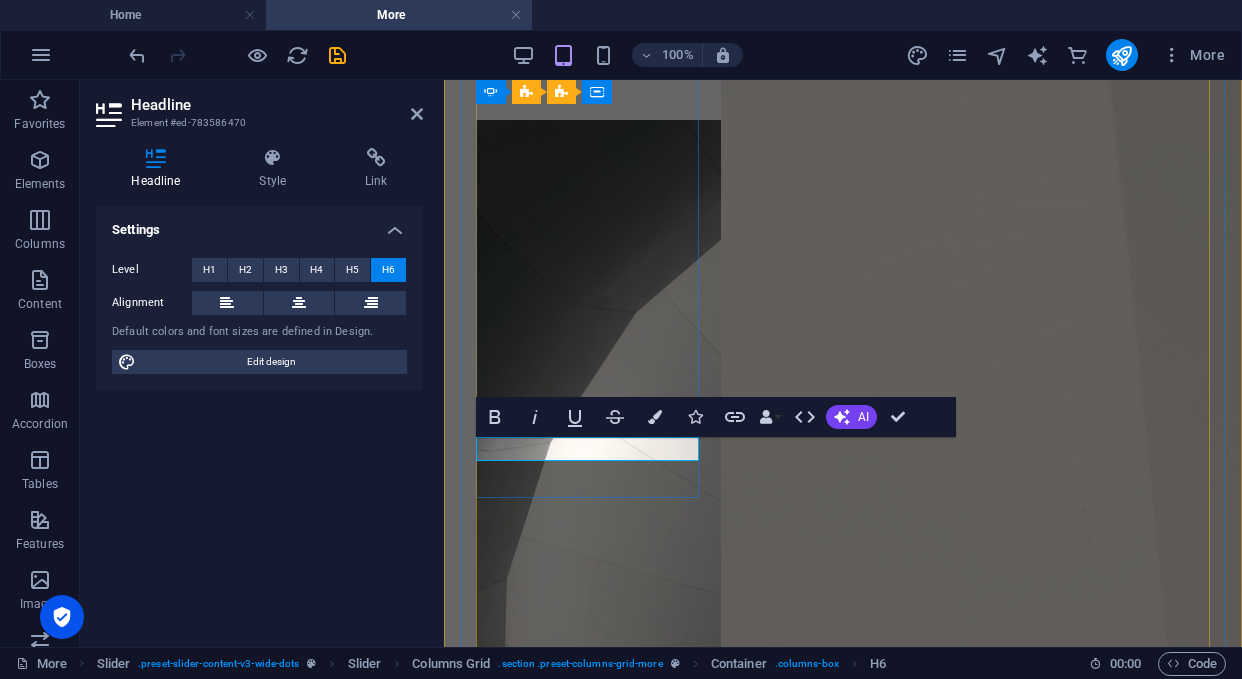 click on "Image 0.8" at bounding box center [582, 1517] 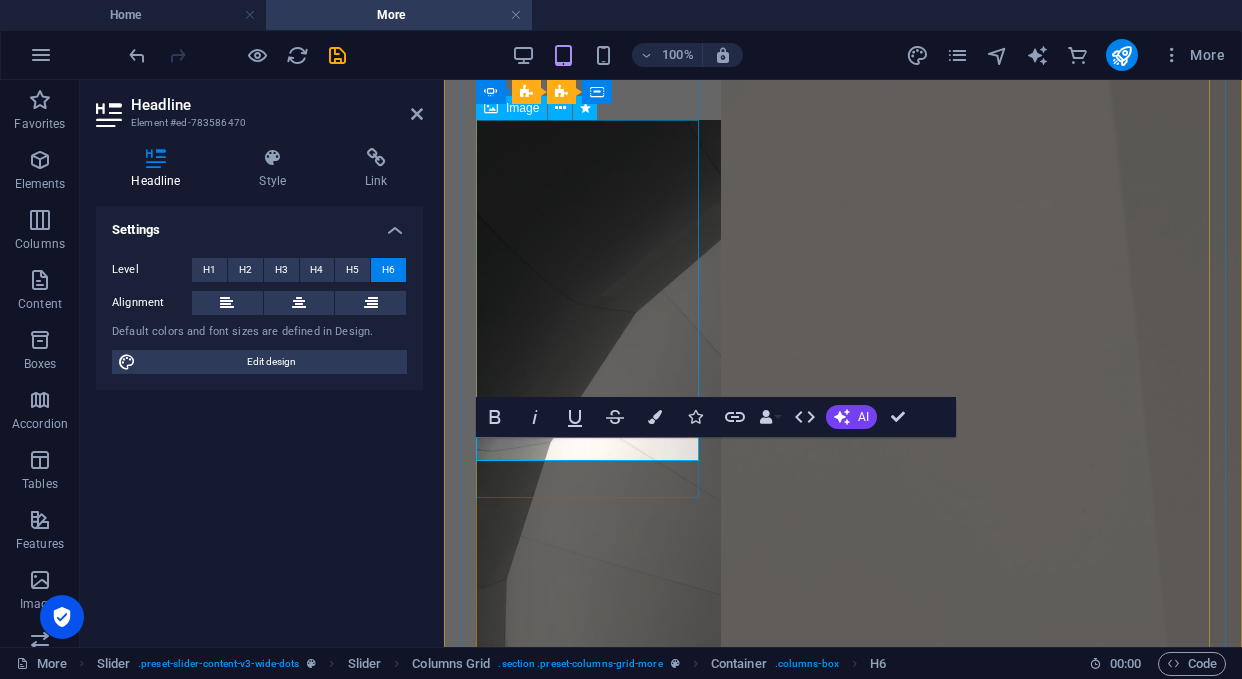 click at bounding box center (582, 803) 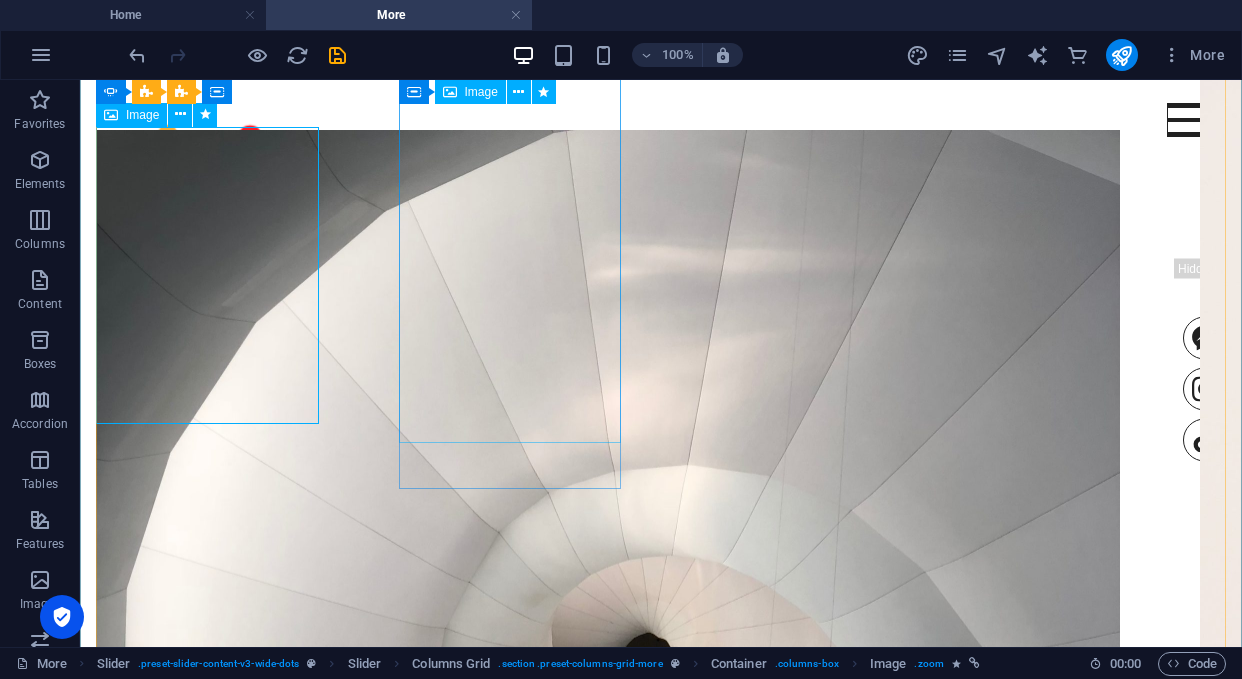 scroll, scrollTop: 758, scrollLeft: 0, axis: vertical 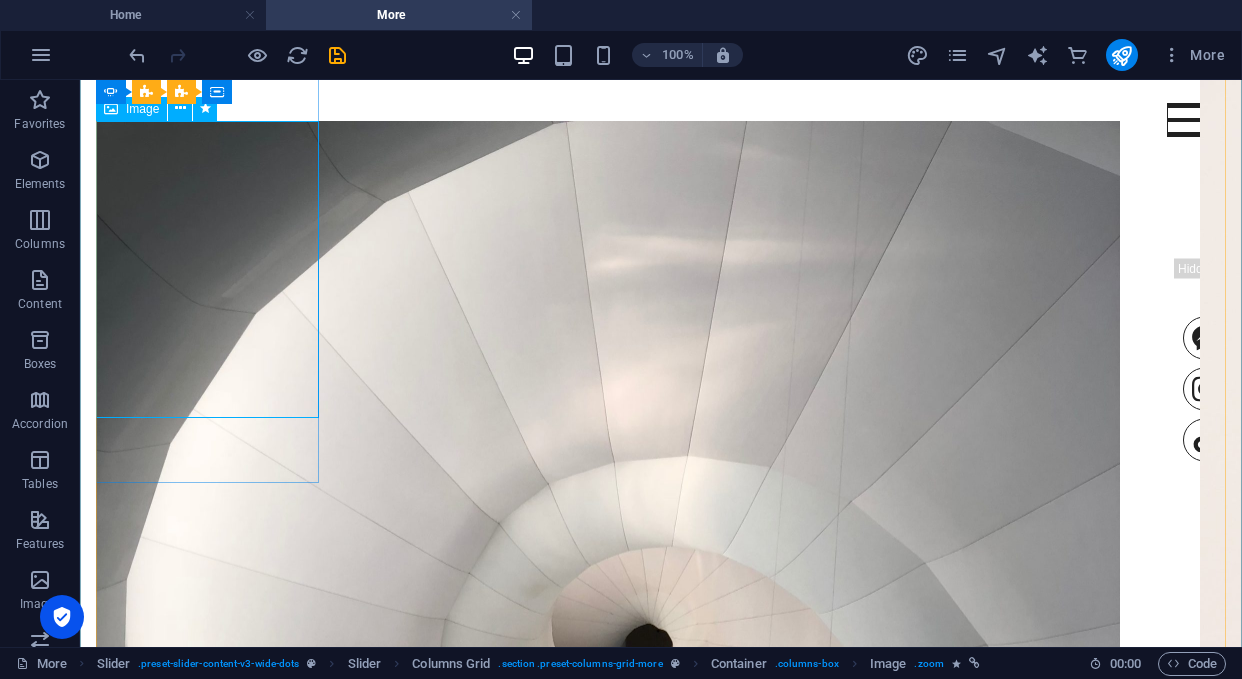click at bounding box center [608, 804] 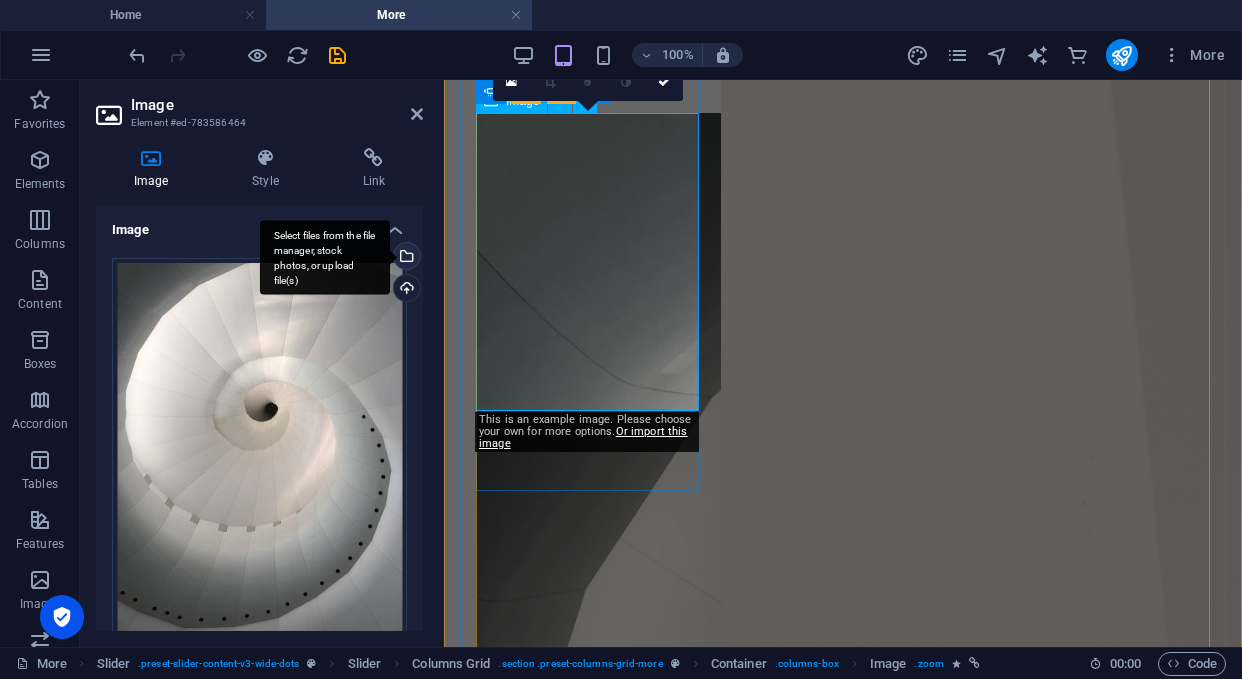 click on "Select files from the file manager, stock photos, or upload file(s)" at bounding box center [405, 258] 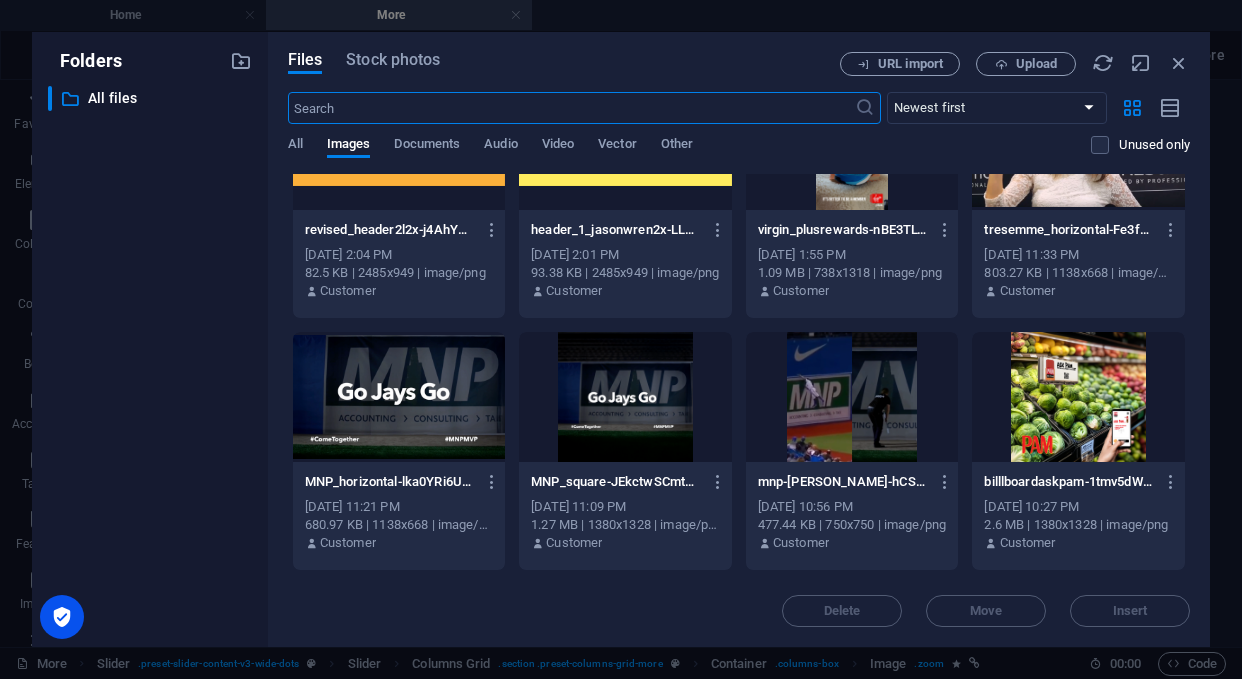 scroll, scrollTop: 1101, scrollLeft: 0, axis: vertical 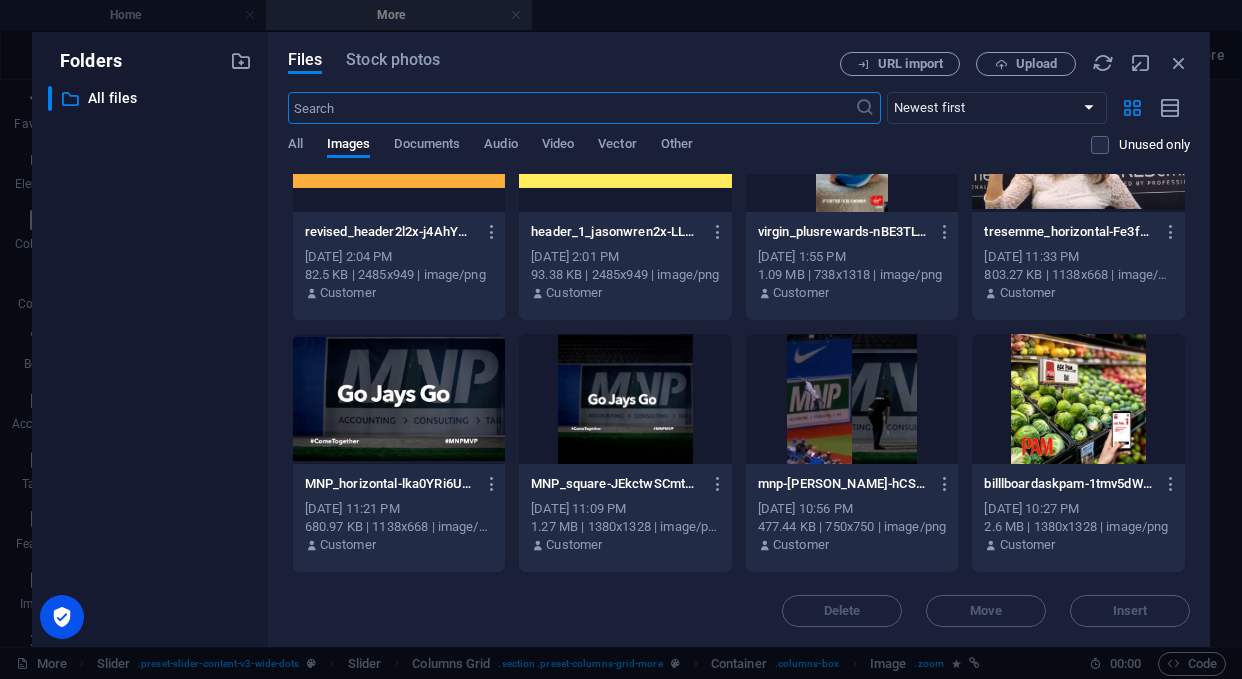 click at bounding box center (1078, 399) 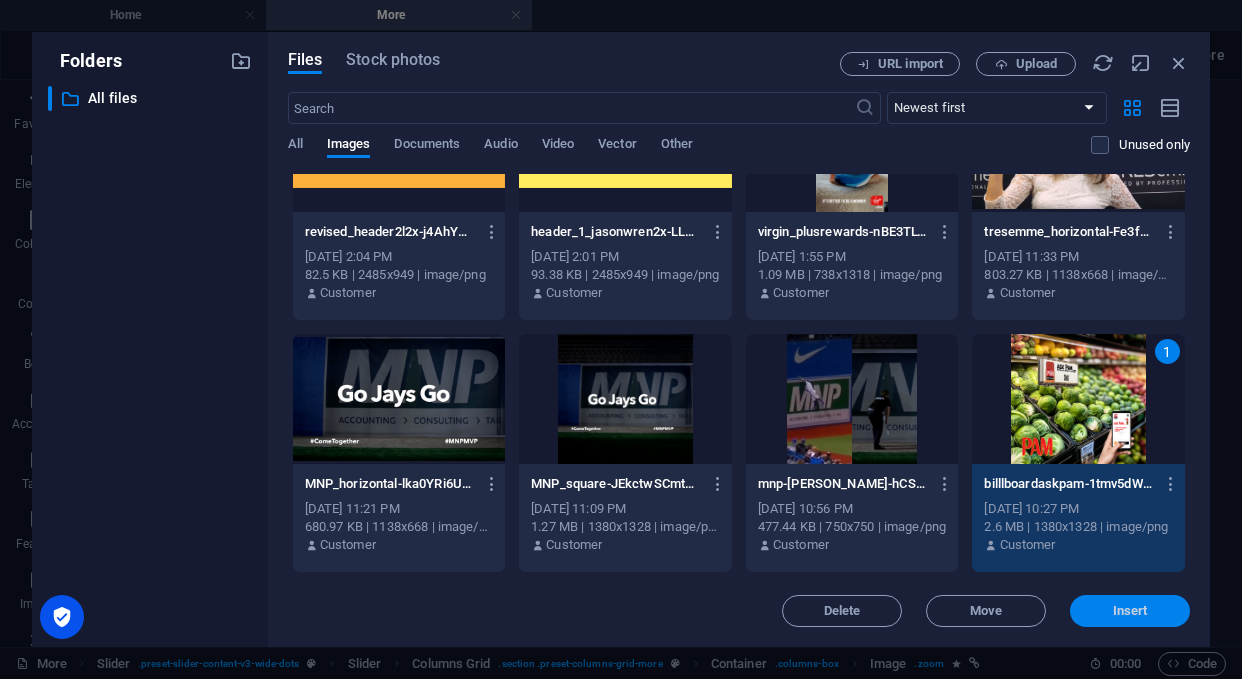 drag, startPoint x: 1121, startPoint y: 620, endPoint x: 675, endPoint y: 538, distance: 453.47546 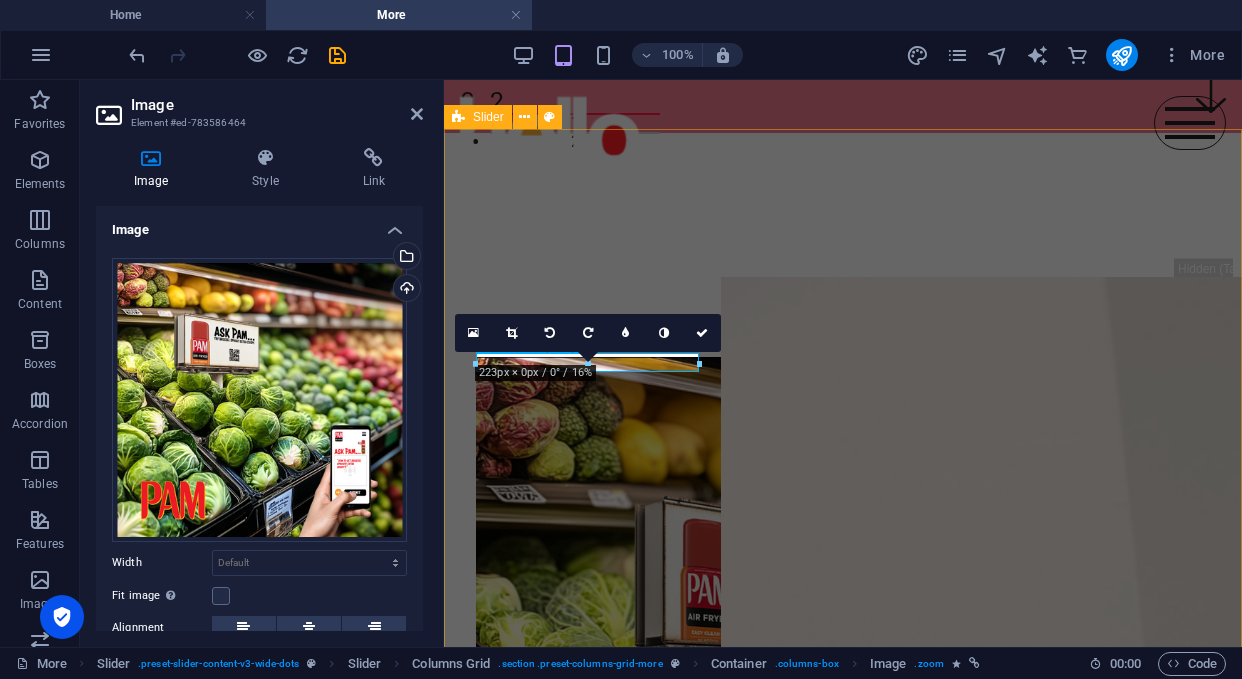 scroll, scrollTop: 521, scrollLeft: 0, axis: vertical 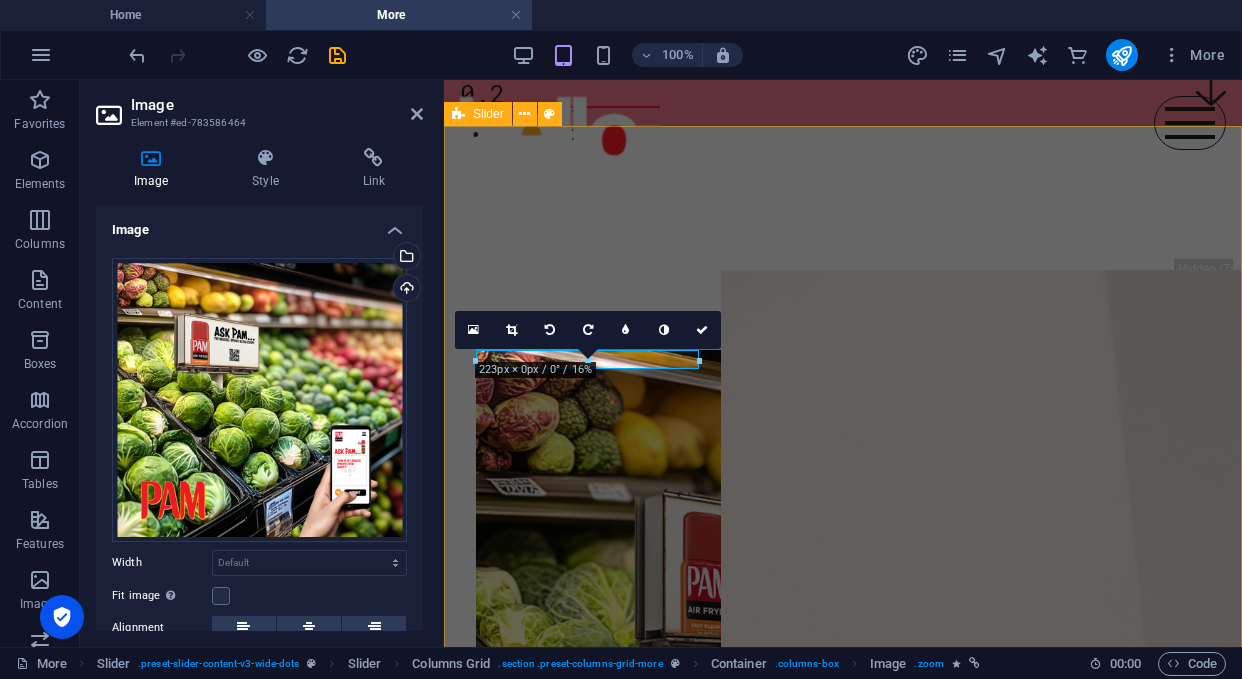 click on "Freelance 2025   Pam and Conagra Name    Image 0.9 Name    Image 1.1 Name    Image 1.0 Pam Air Fryer Fun Contrast    Image 0.2 Beauty    Image 0.7 Suburbs    Image 0.1 The beauty of diversity Skate hall    Image 0.5 1 2" at bounding box center (843, 4908) 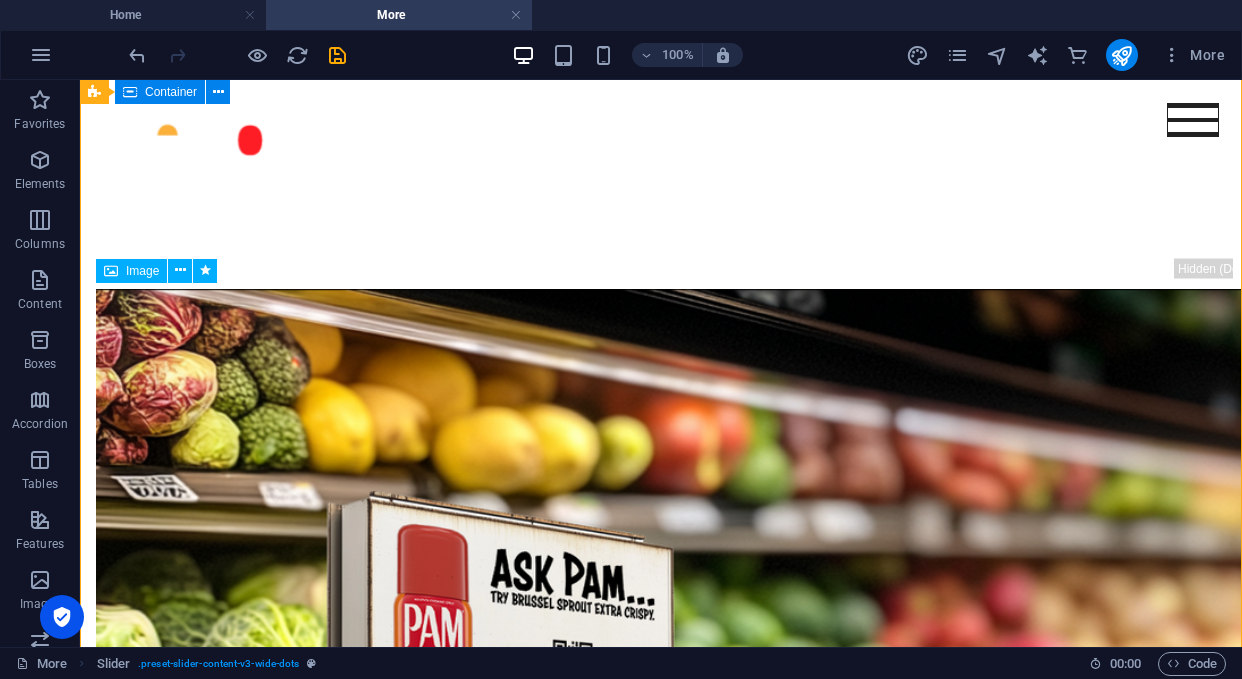 scroll, scrollTop: 596, scrollLeft: 0, axis: vertical 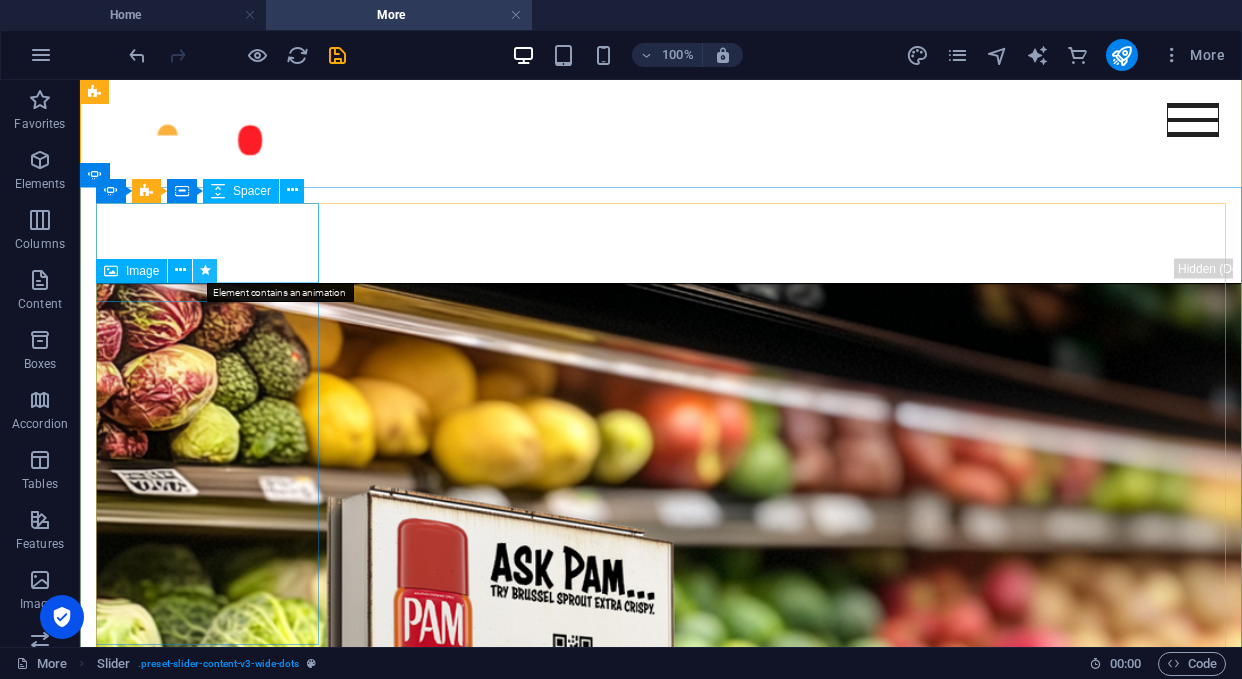 click at bounding box center (205, 270) 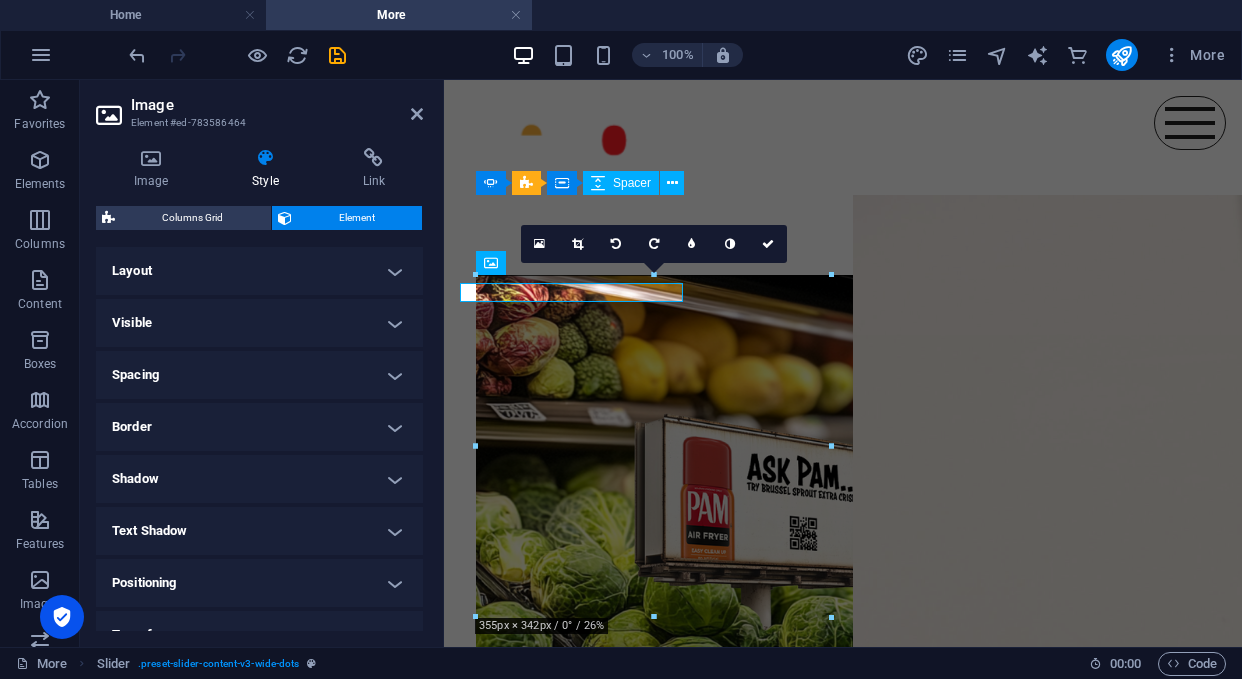 click on "Layout" at bounding box center [259, 271] 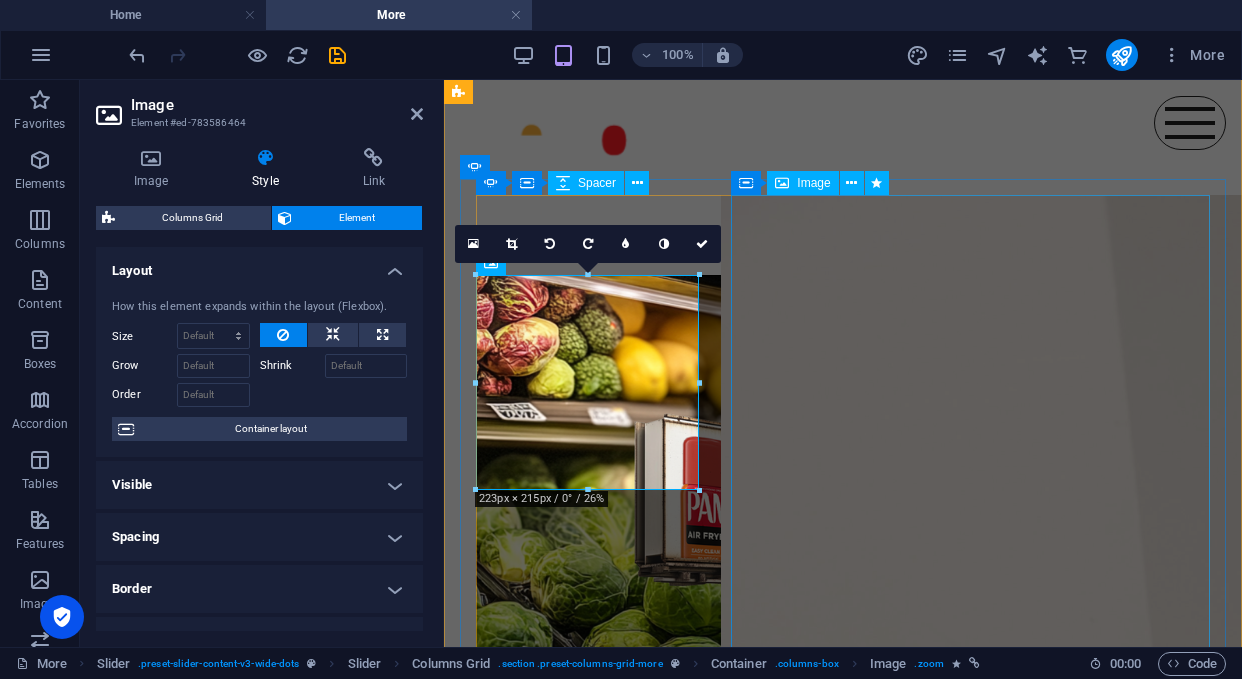 click at bounding box center (949, 1105) 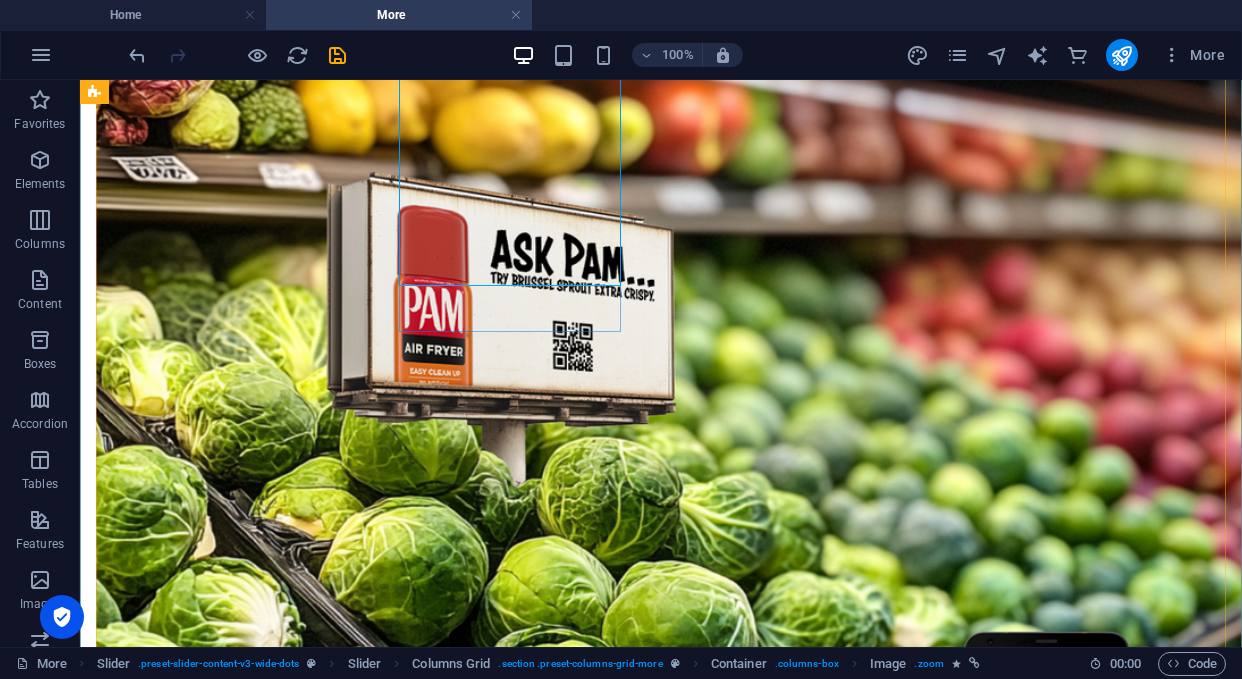 scroll, scrollTop: 912, scrollLeft: 0, axis: vertical 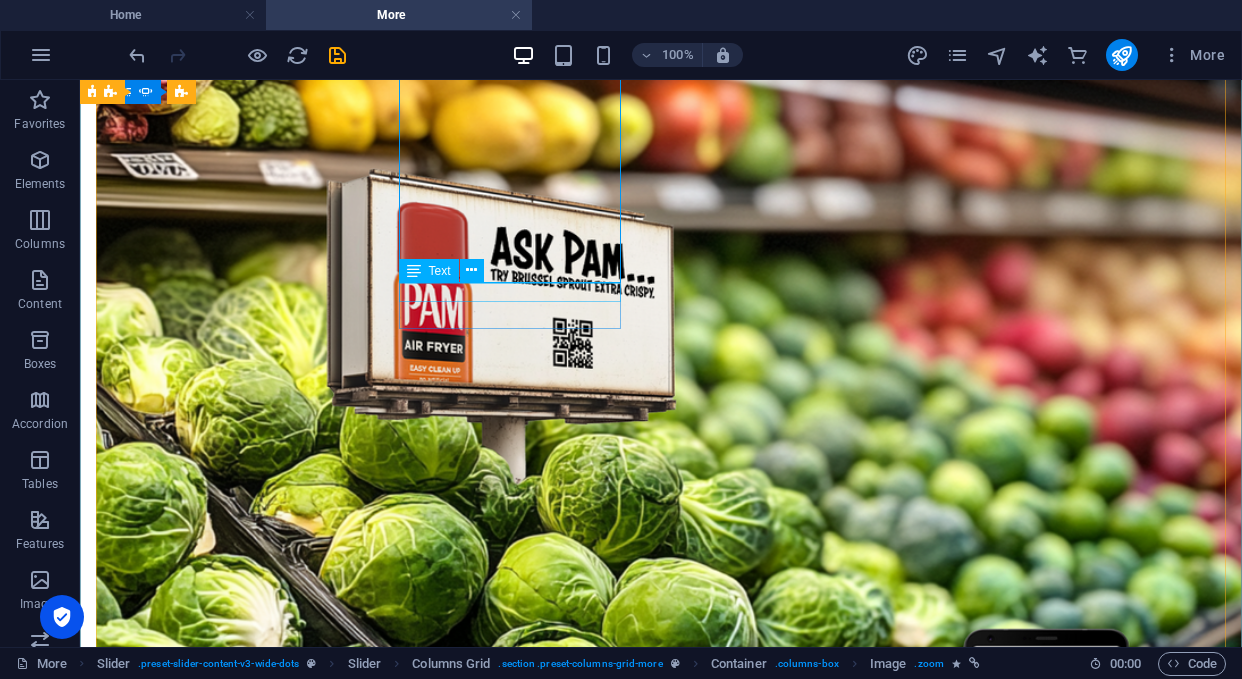 click on "Name   " at bounding box center [1850, 1717] 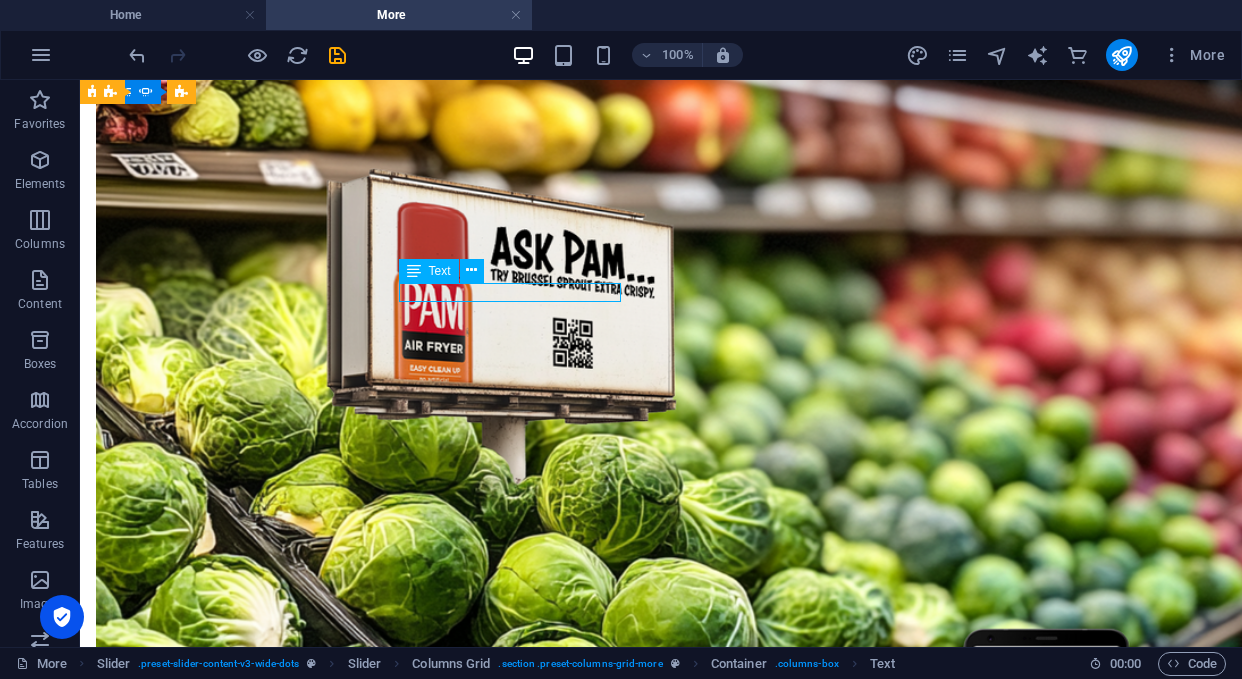 click on "Name   " at bounding box center [1850, 1717] 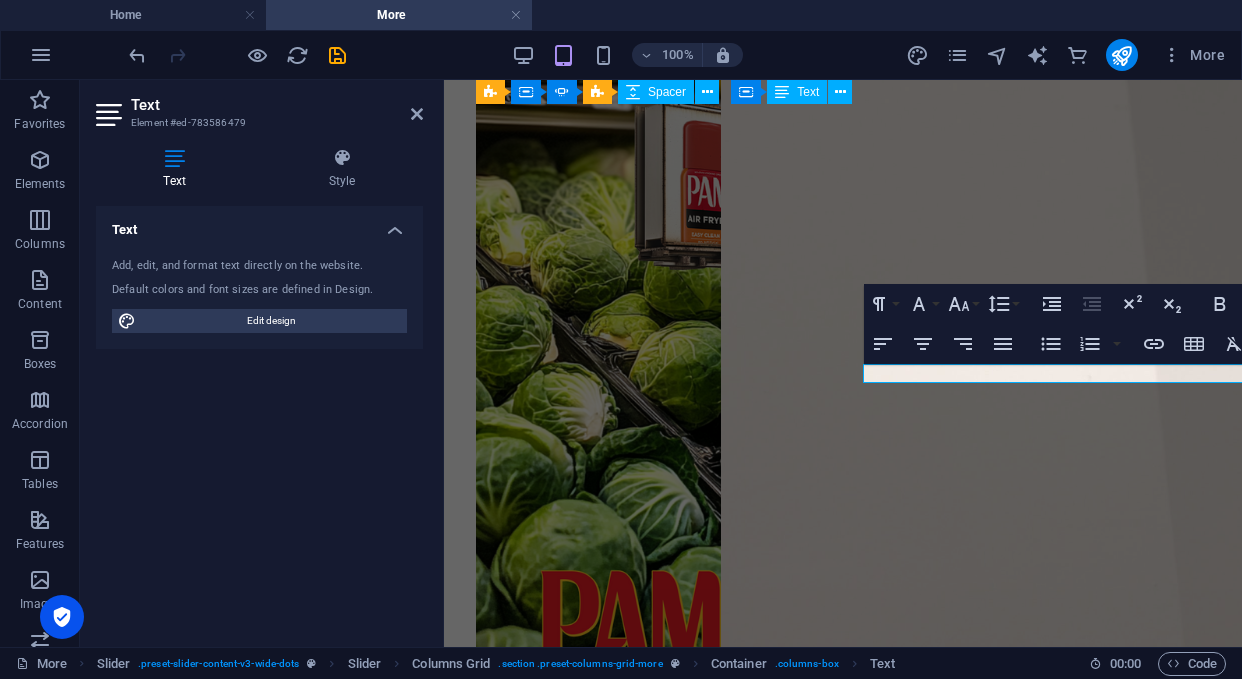 scroll, scrollTop: 1288, scrollLeft: 0, axis: vertical 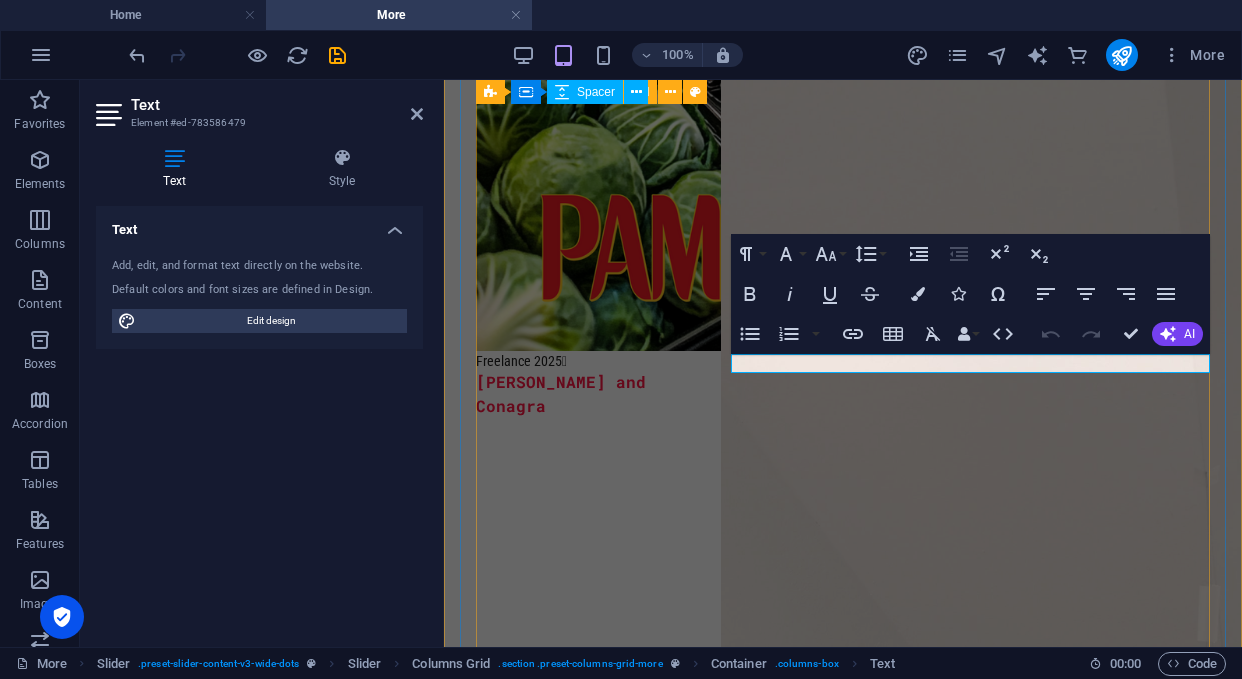 drag, startPoint x: 764, startPoint y: 366, endPoint x: 718, endPoint y: 359, distance: 46.52956 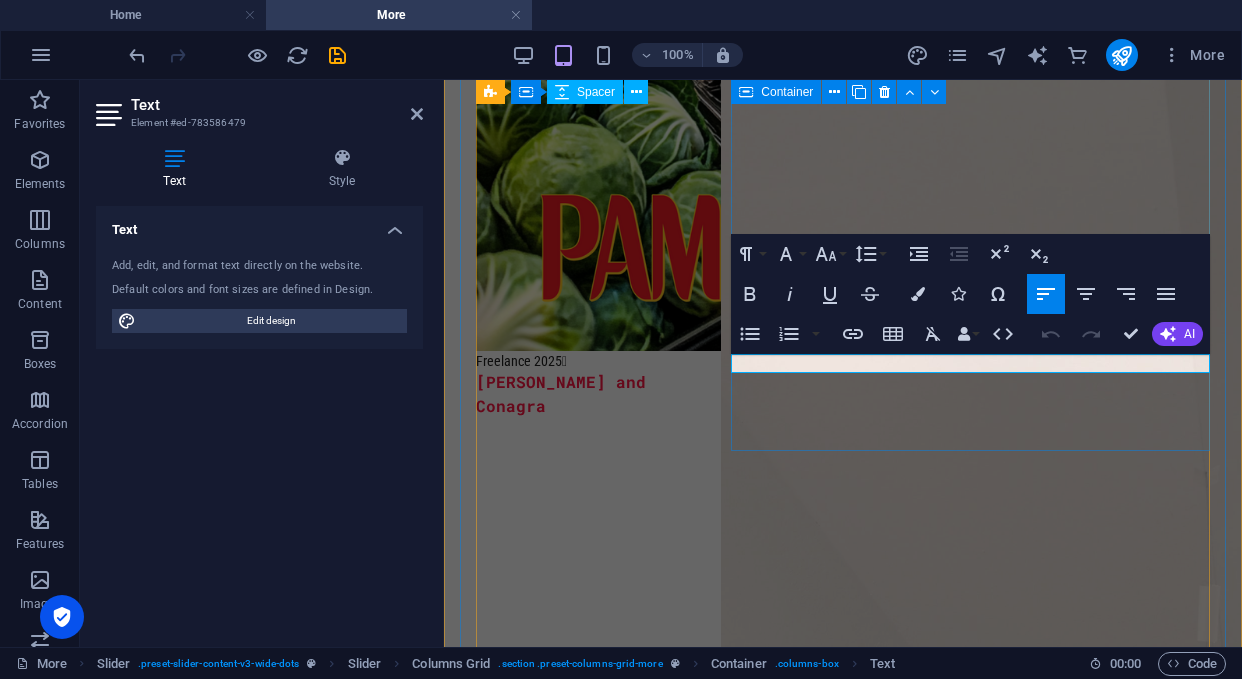 type 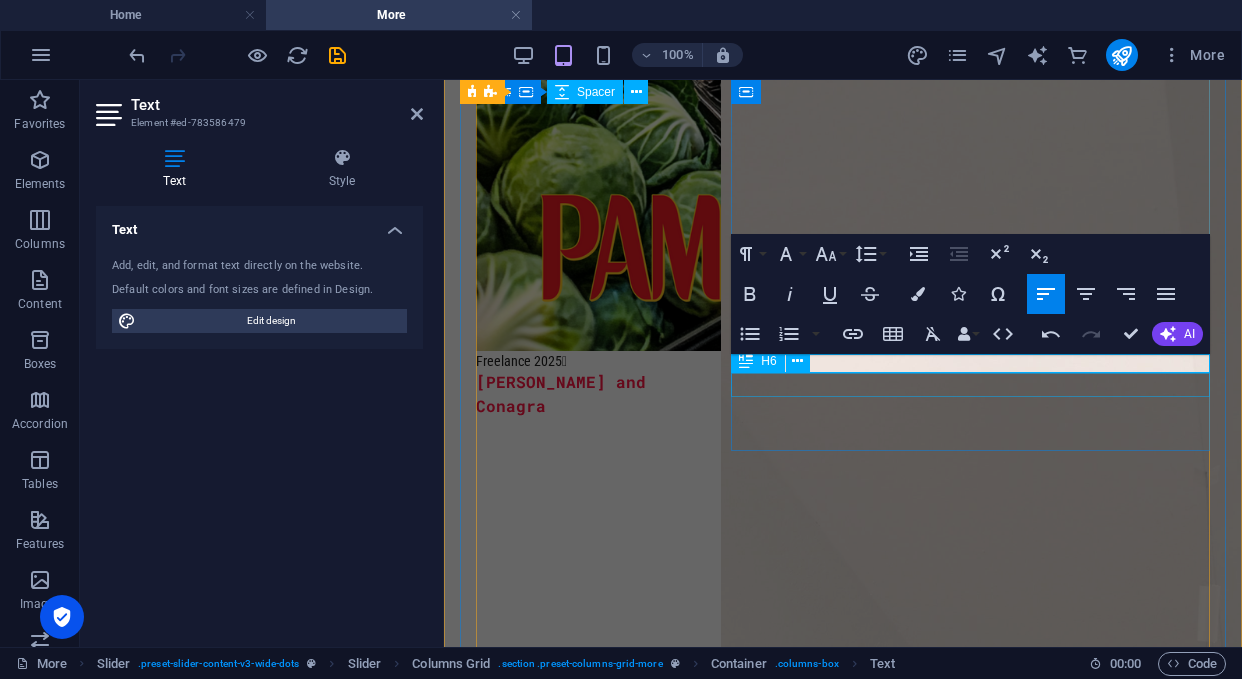 click on "Image 0.9" at bounding box center [949, 1355] 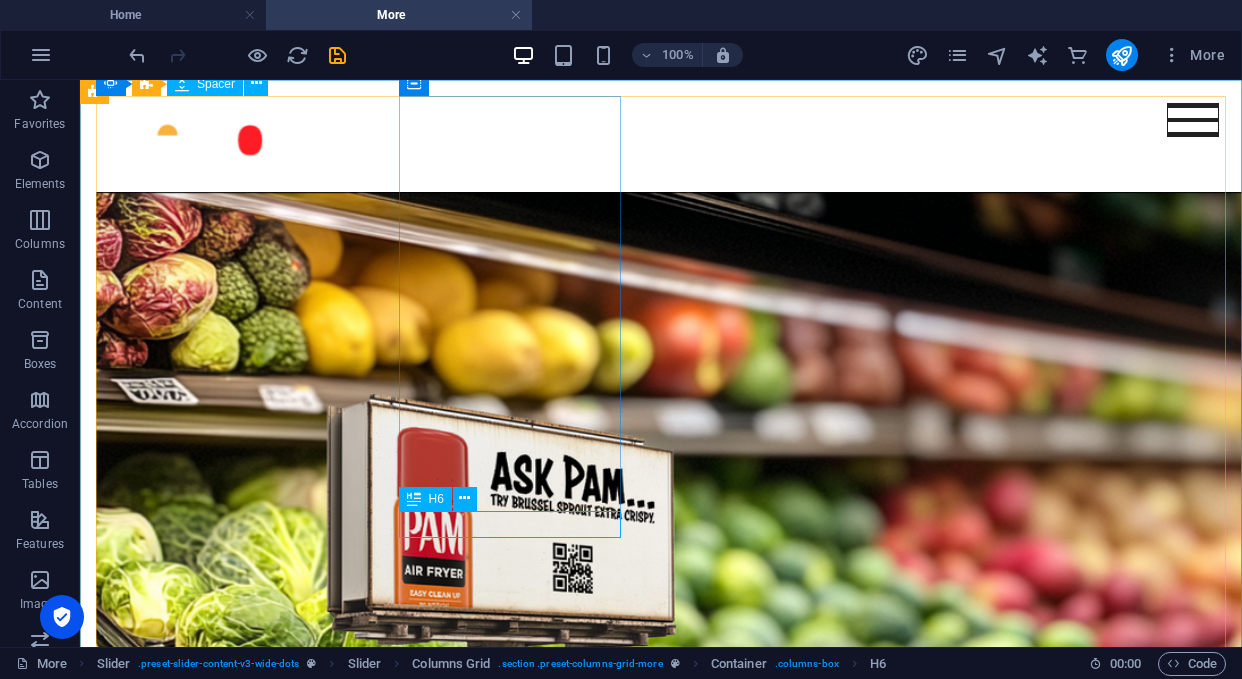 scroll, scrollTop: 708, scrollLeft: 0, axis: vertical 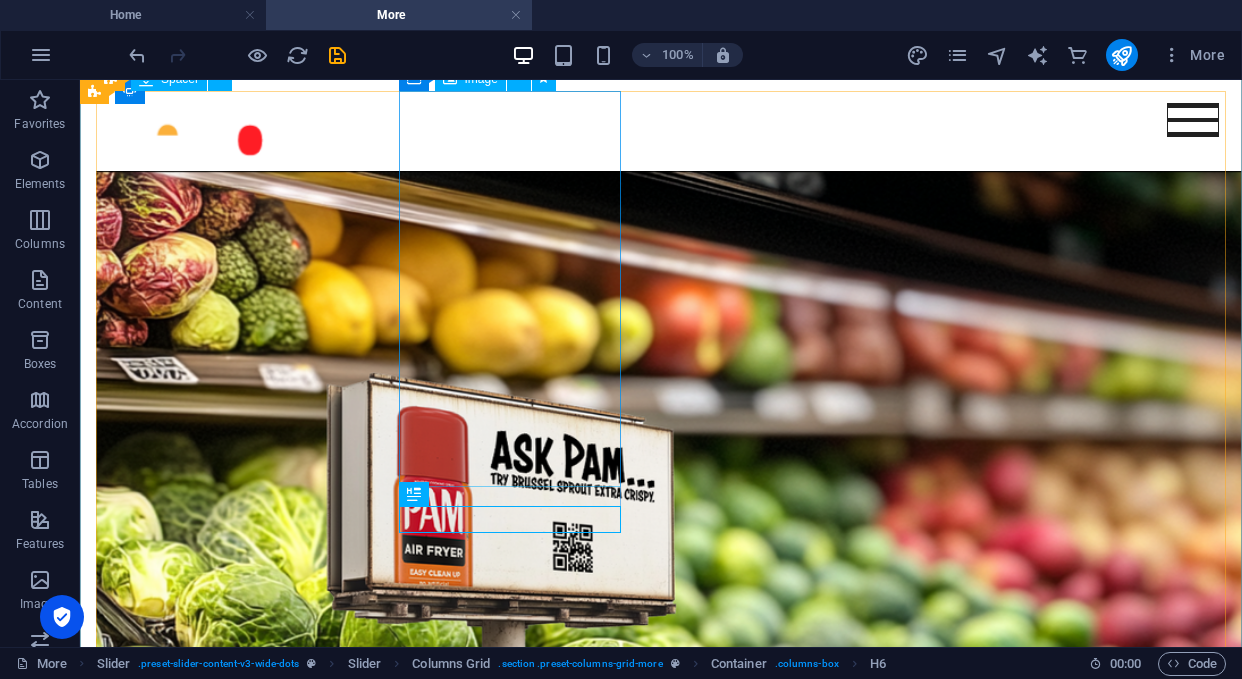click at bounding box center (1850, 1001) 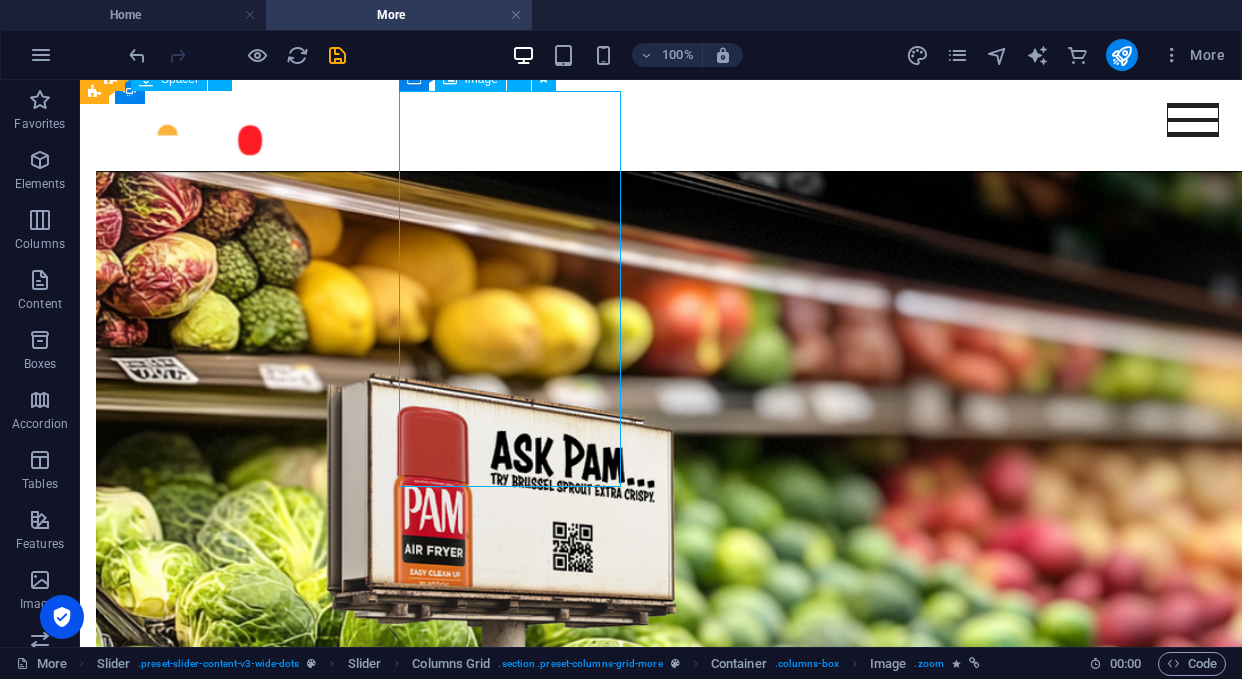 click at bounding box center [1850, 1001] 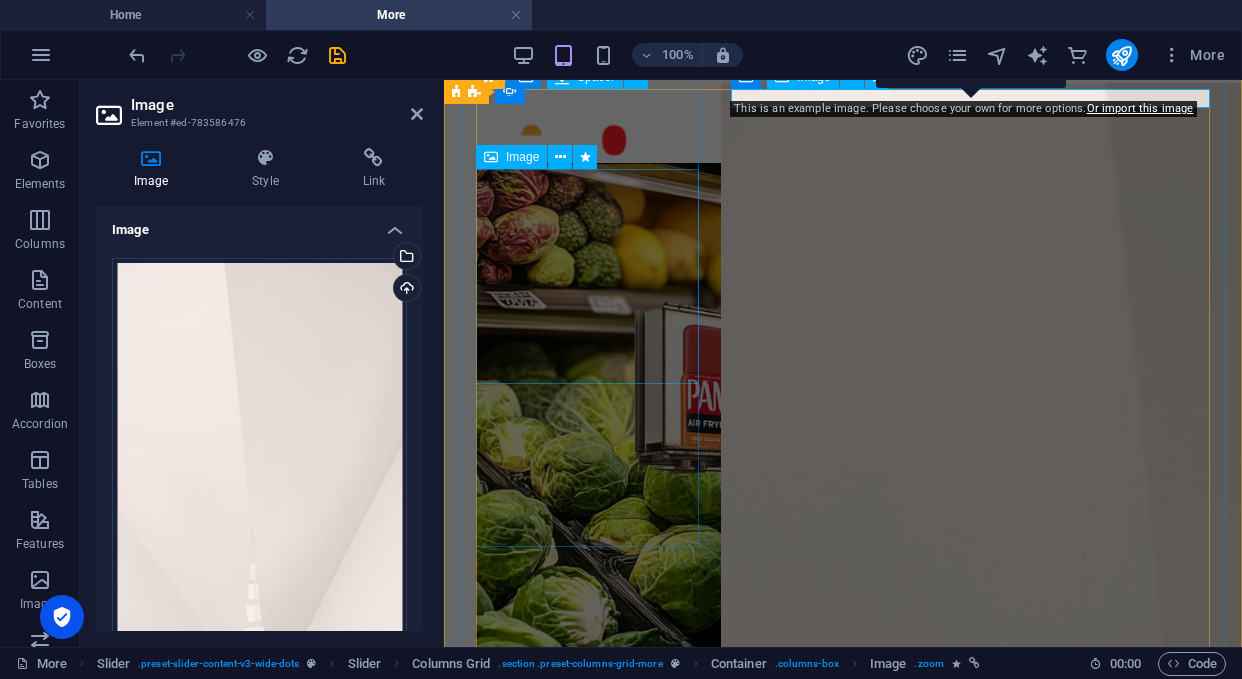 scroll, scrollTop: 700, scrollLeft: 0, axis: vertical 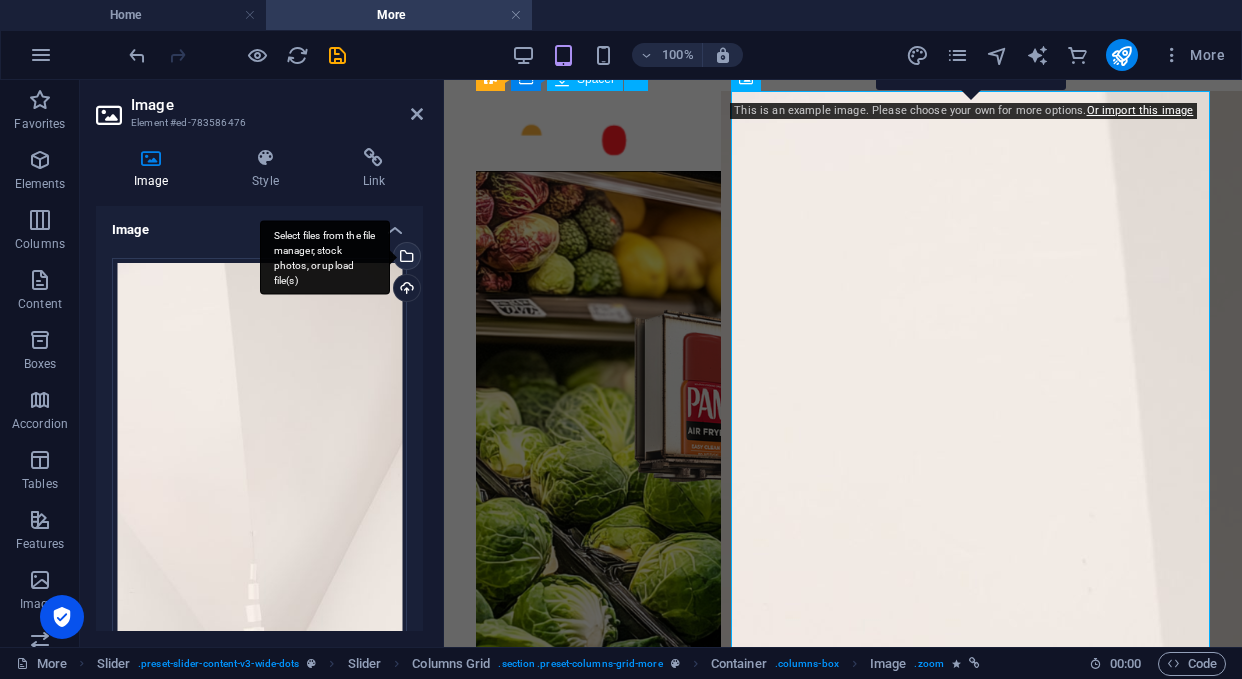 click on "Select files from the file manager, stock photos, or upload file(s)" at bounding box center (325, 257) 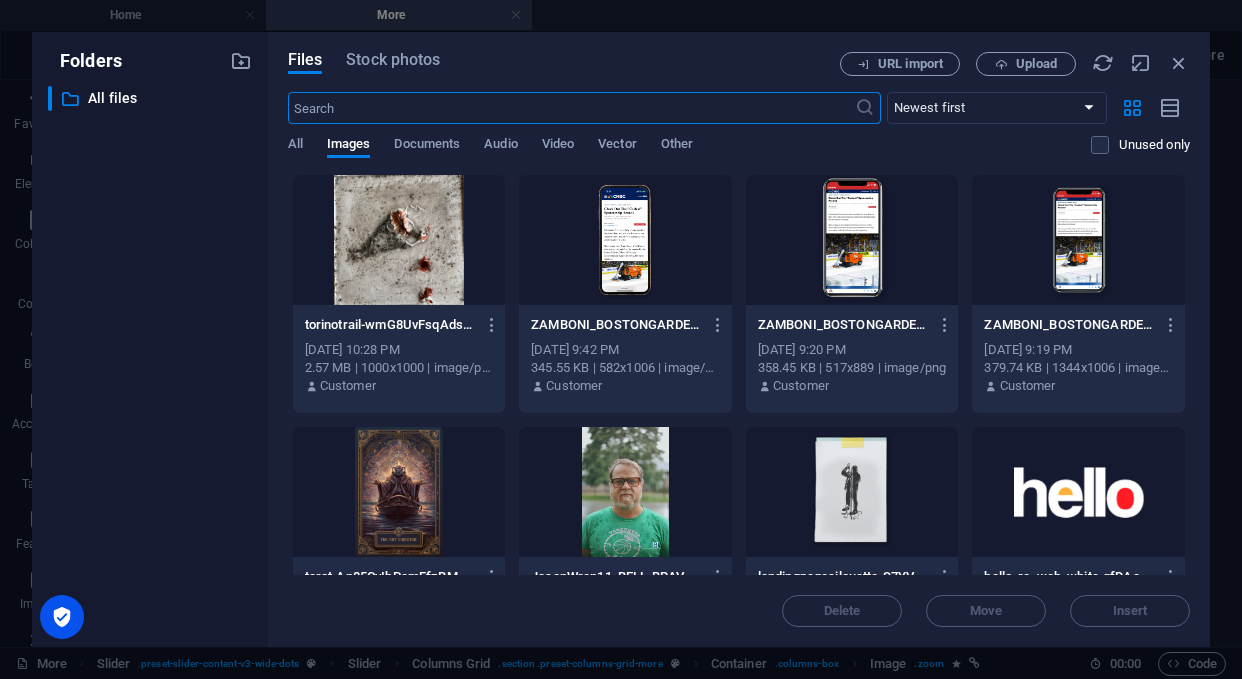 scroll, scrollTop: 1022, scrollLeft: 0, axis: vertical 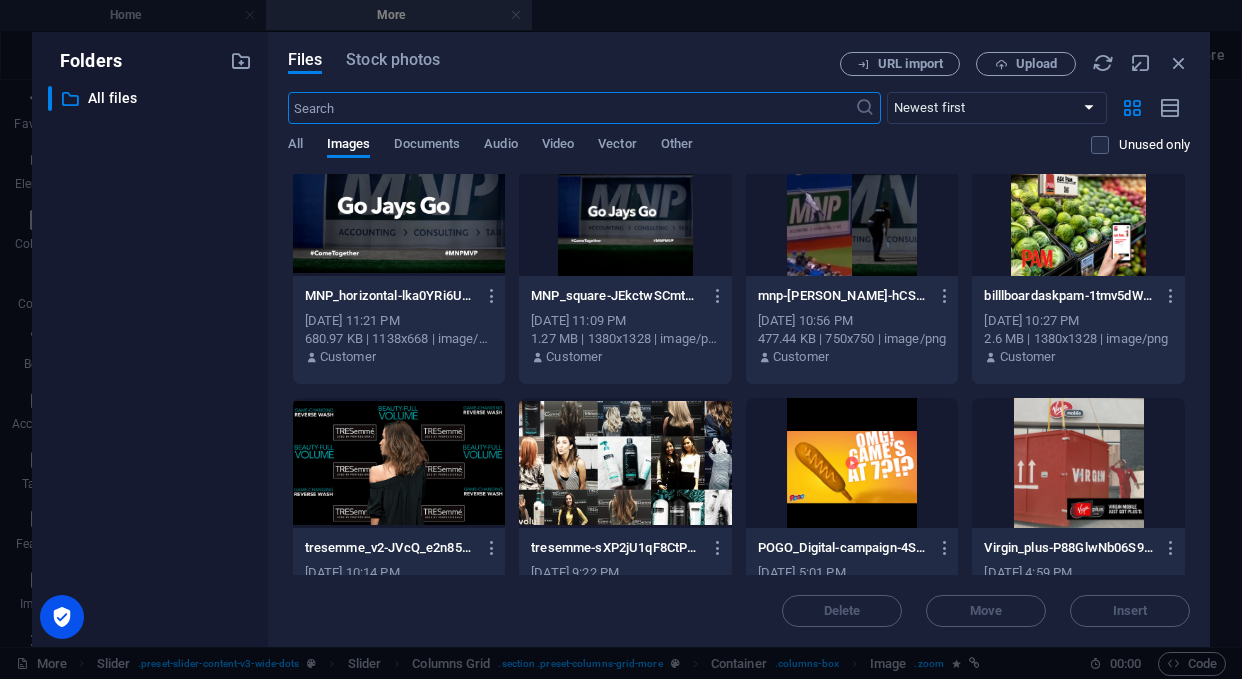 click at bounding box center (625, 463) 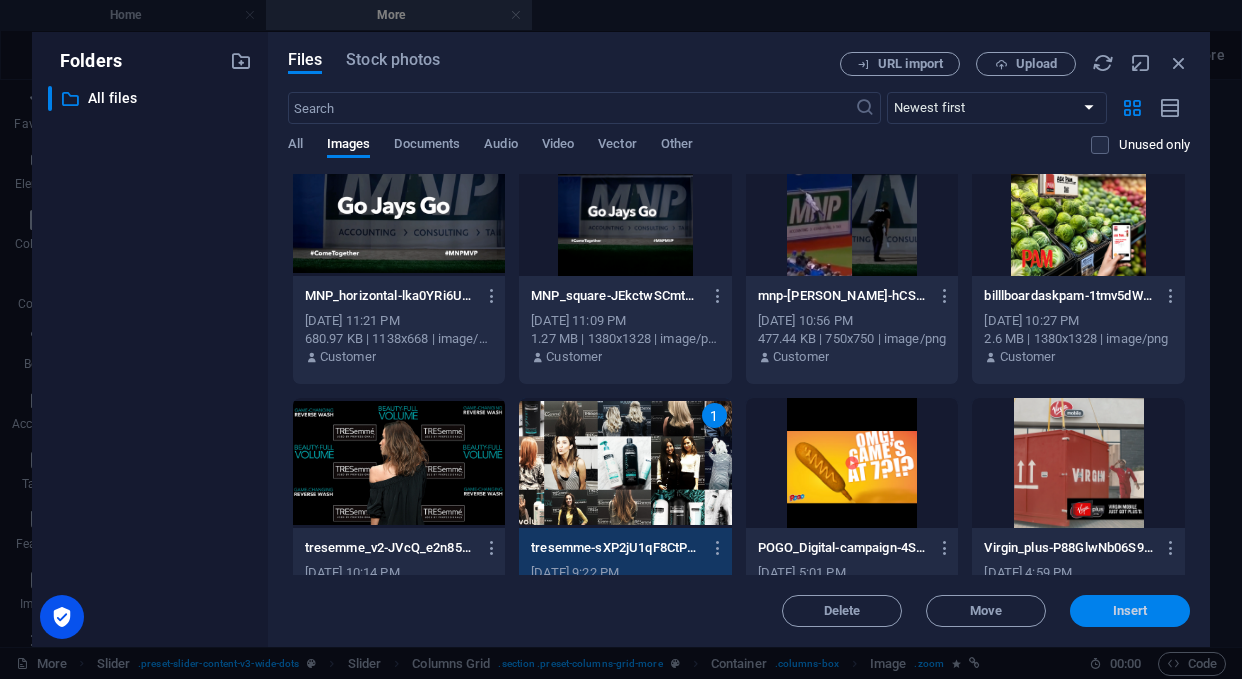 click on "Insert" at bounding box center [1130, 611] 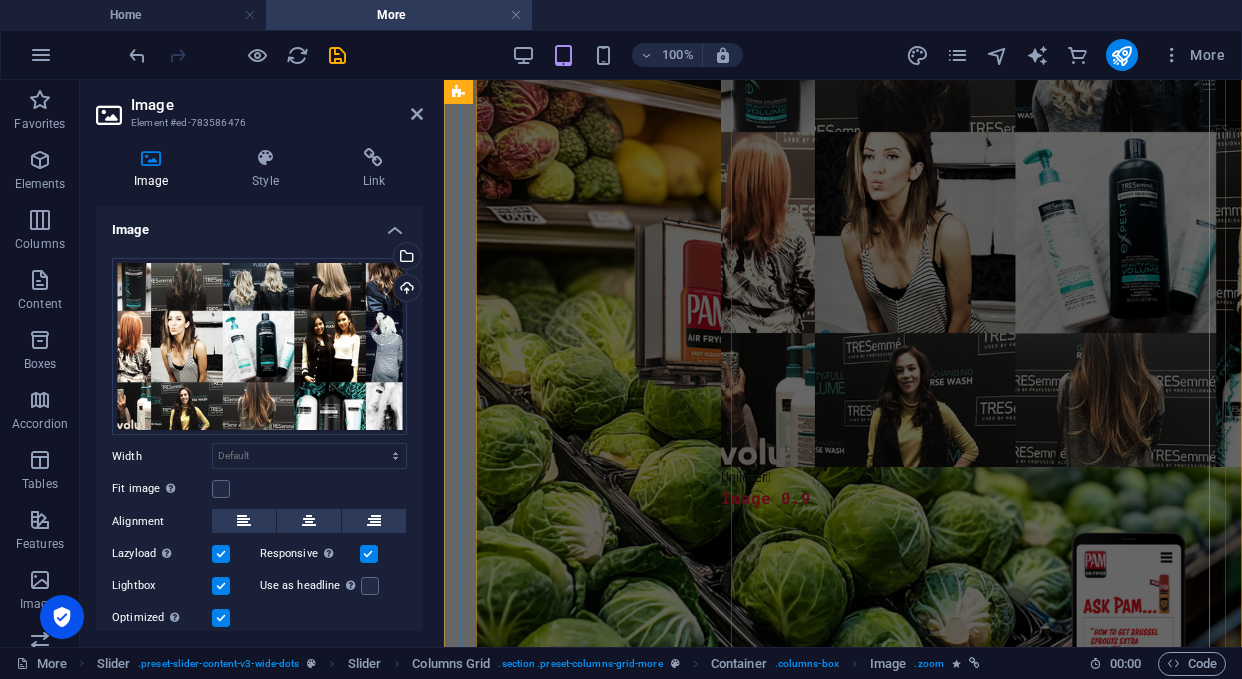 scroll, scrollTop: 807, scrollLeft: 0, axis: vertical 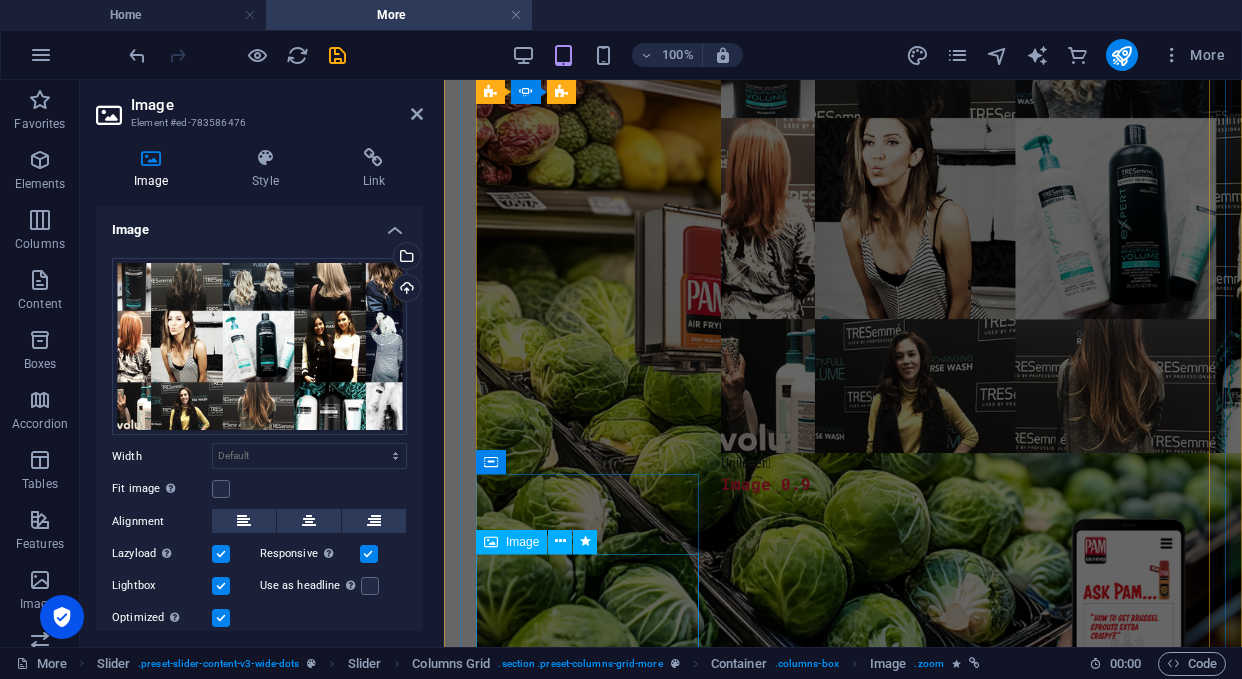 click at bounding box center (582, 2014) 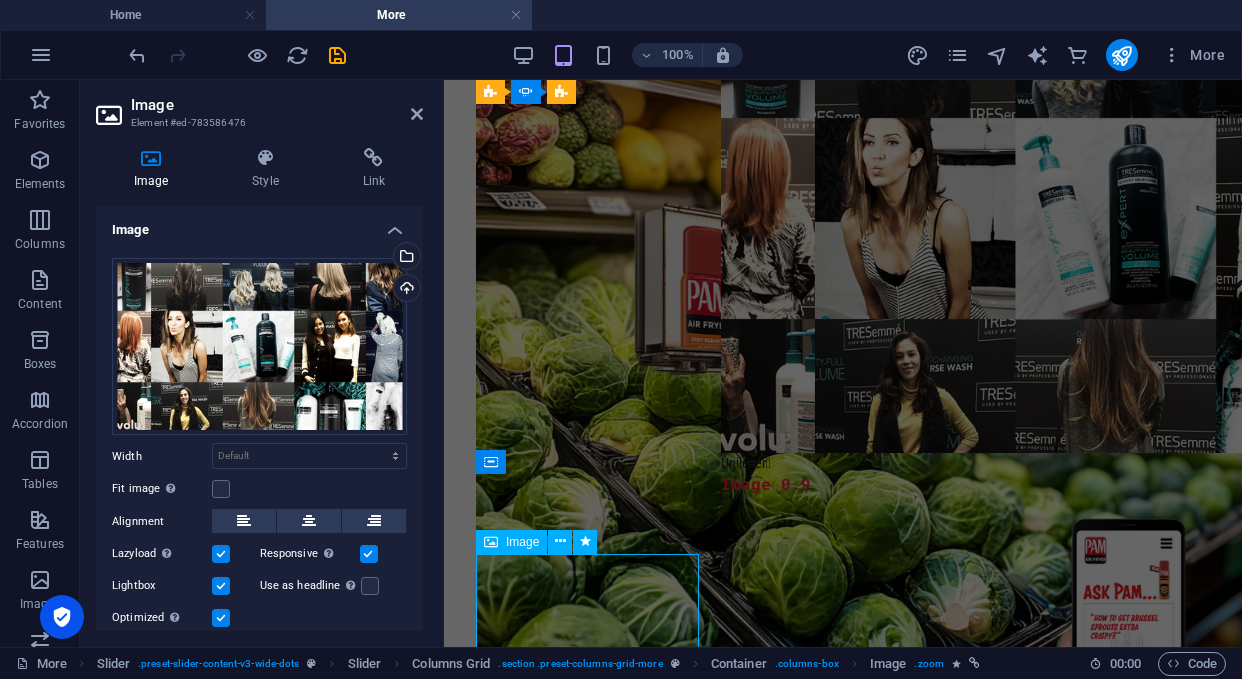 click at bounding box center [582, 2014] 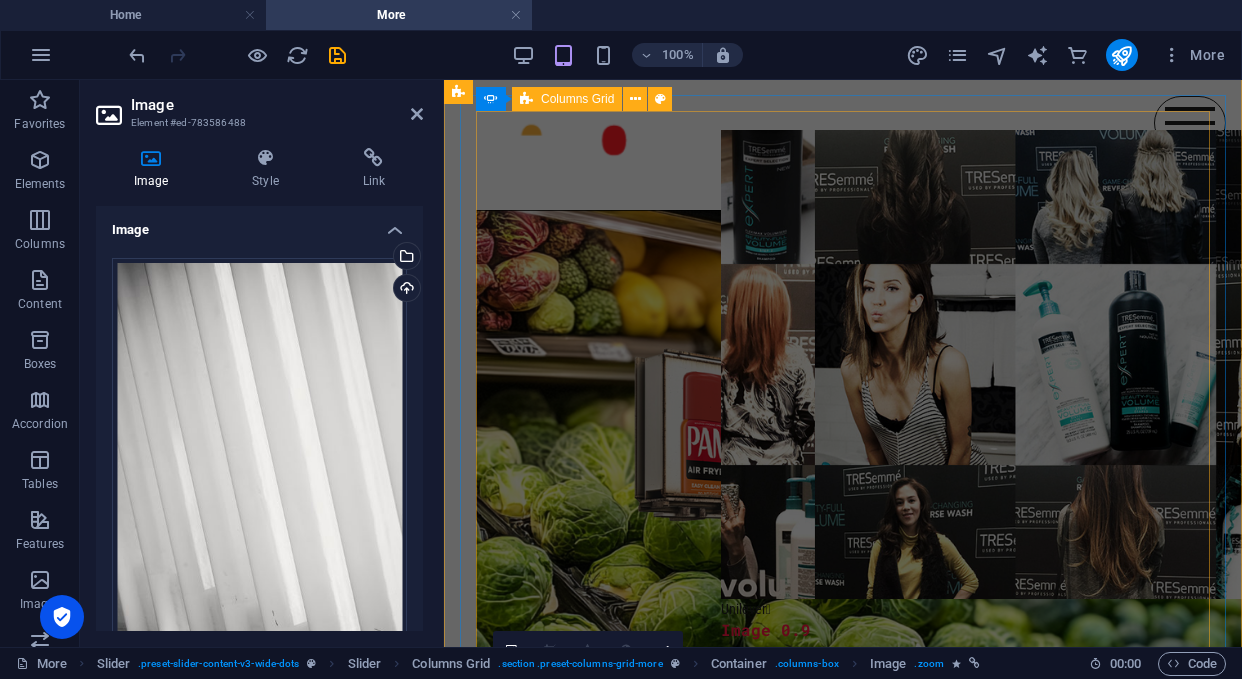 scroll, scrollTop: 724, scrollLeft: 0, axis: vertical 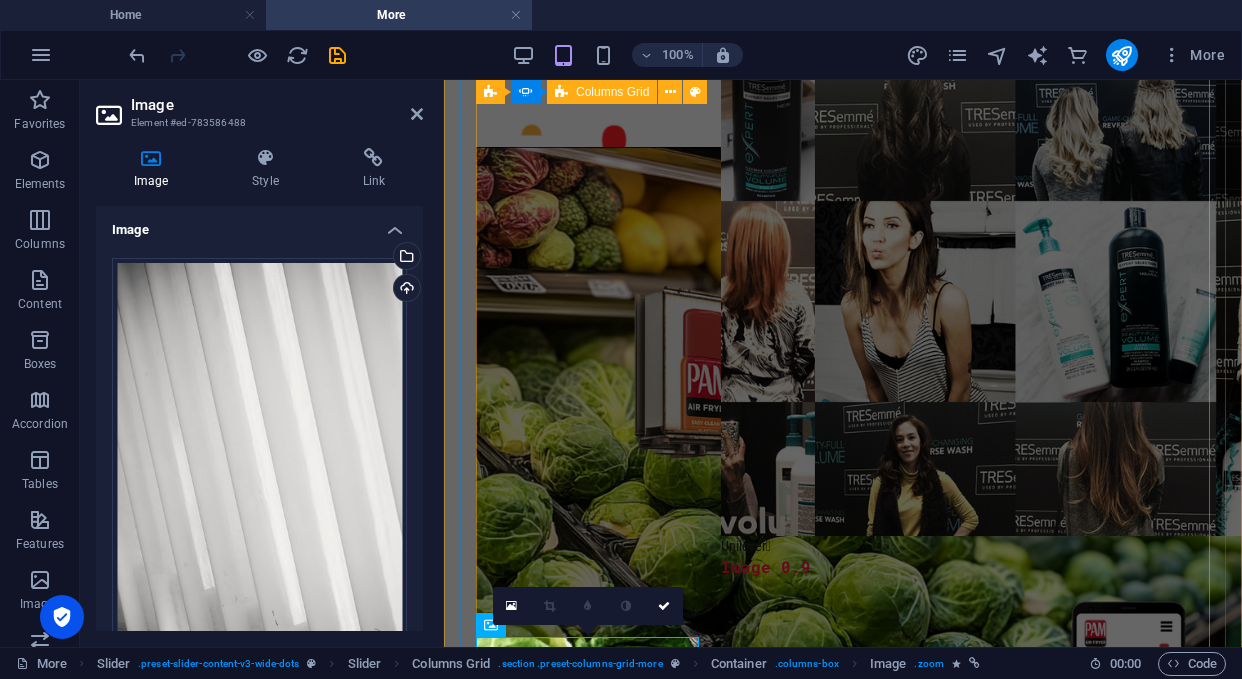 click on "Freelance 2025   [PERSON_NAME] and Conagra Unilever    Image 0.9 Name    Image 1.1 Name    Image 1.0 [PERSON_NAME] Air [PERSON_NAME] Fun" at bounding box center (827, 2378) 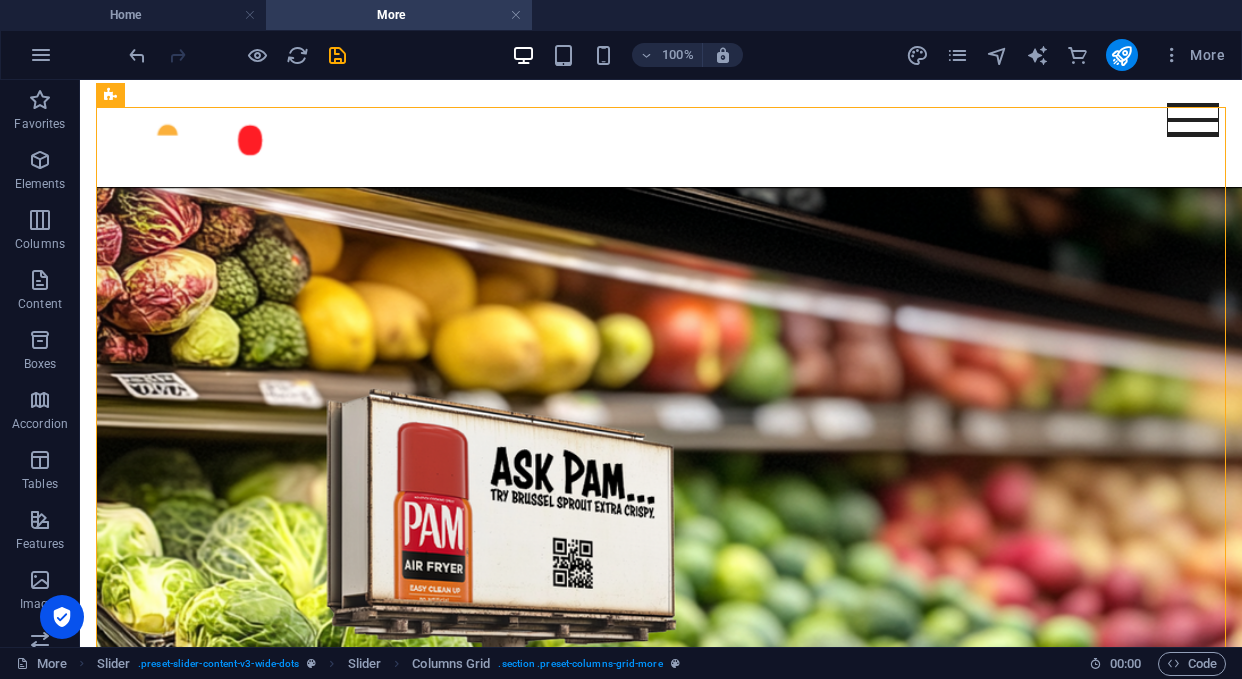 scroll, scrollTop: 691, scrollLeft: 0, axis: vertical 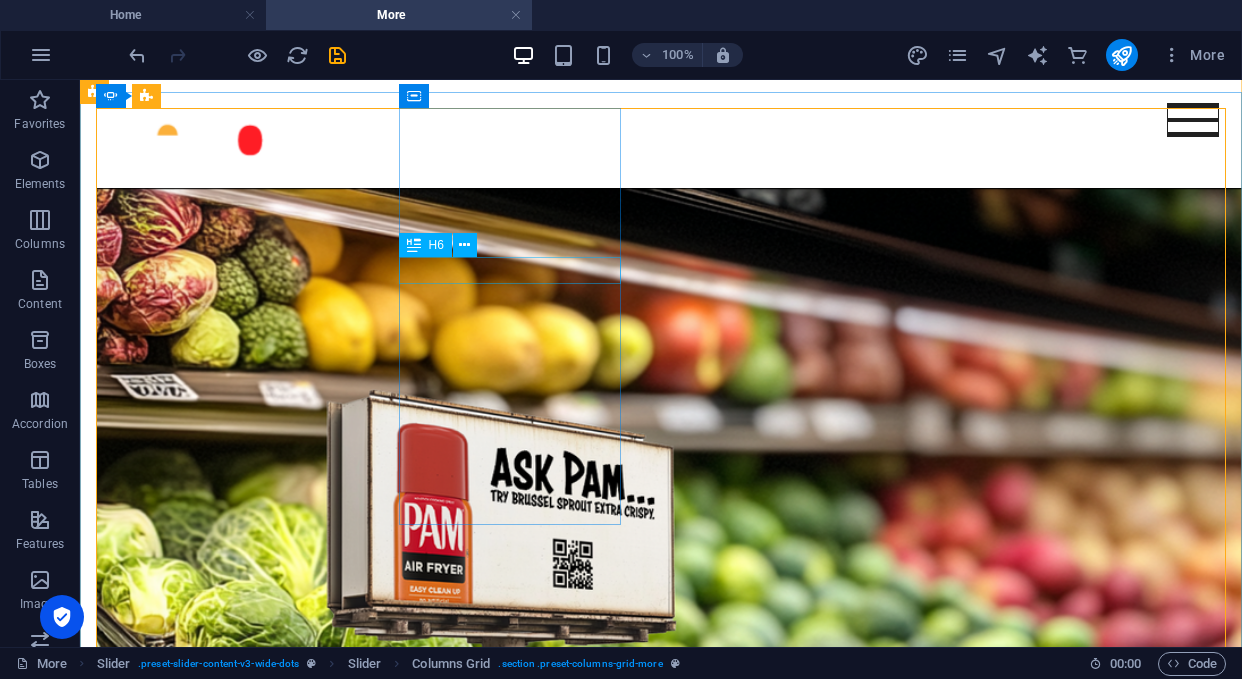 click on "Image 0.9" at bounding box center (1919, 822) 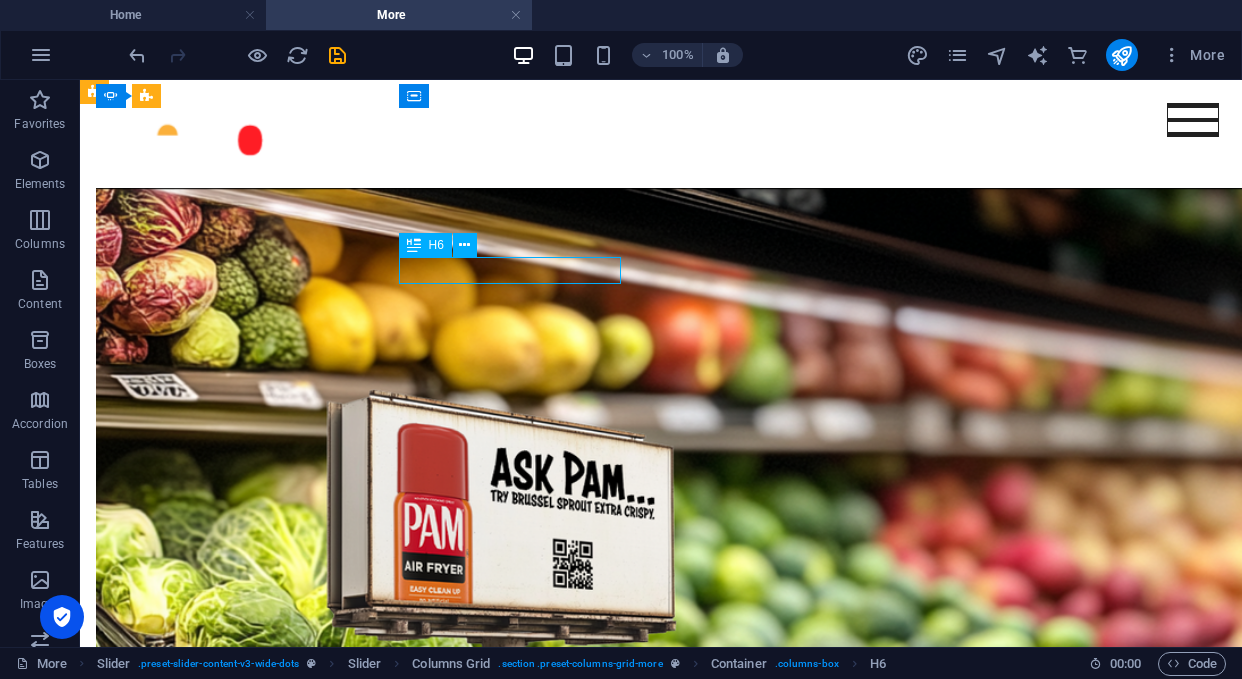 click on "Image 0.9" at bounding box center (1919, 822) 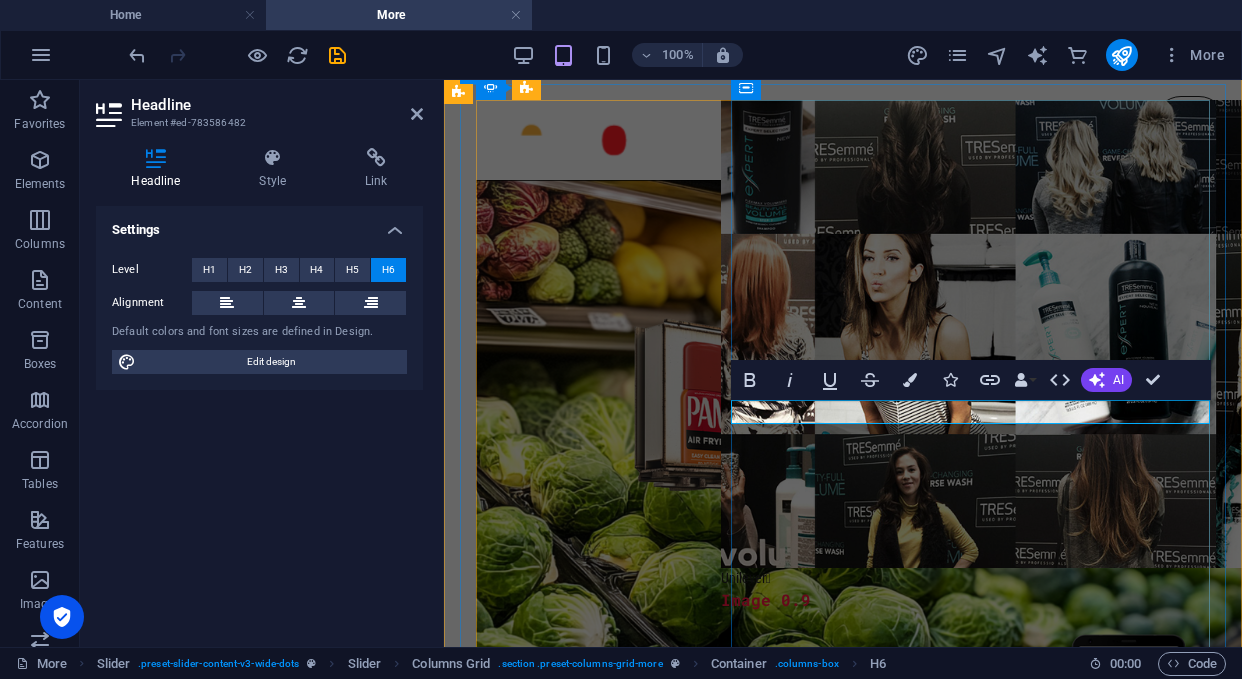 click on "Image 0.9" at bounding box center (949, 600) 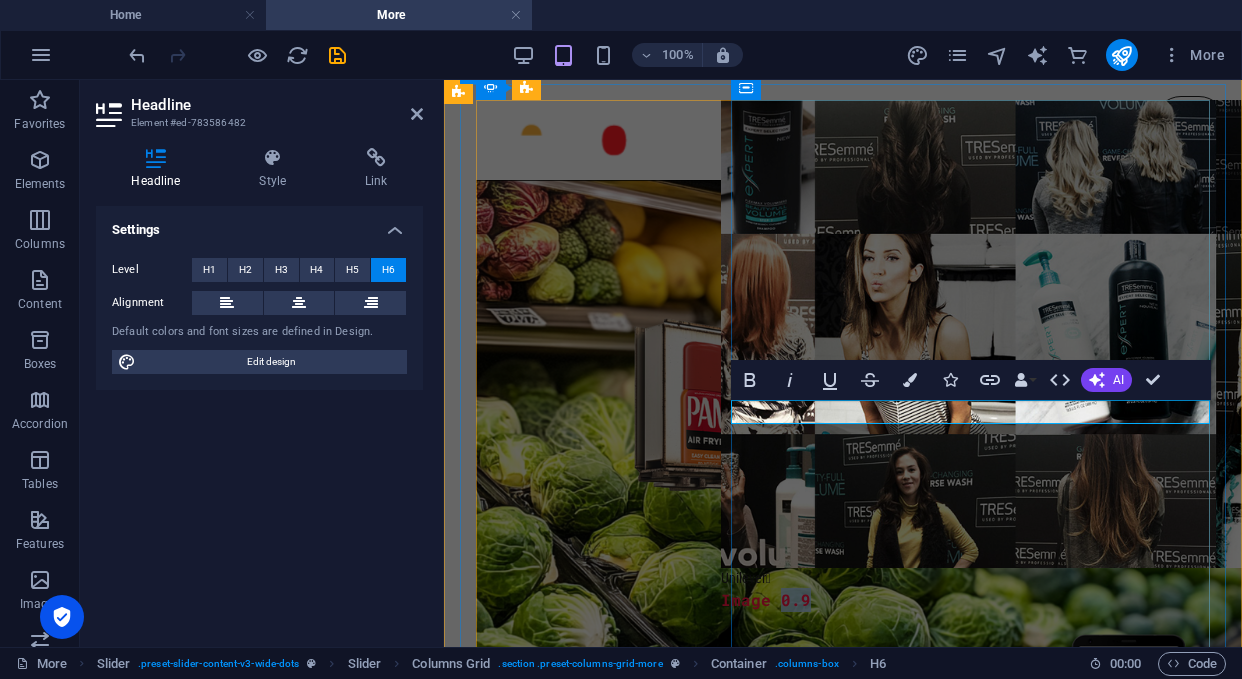 click on "Image 0.9" at bounding box center [949, 600] 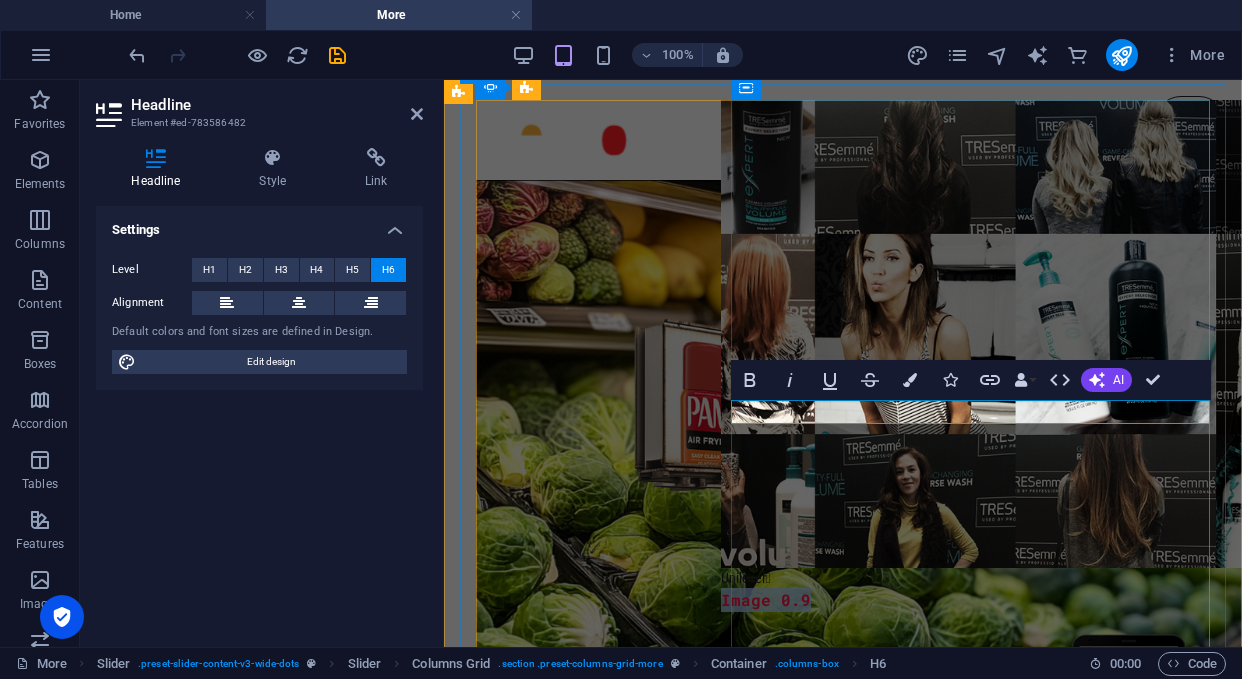 click on "Image 0.9" at bounding box center (949, 600) 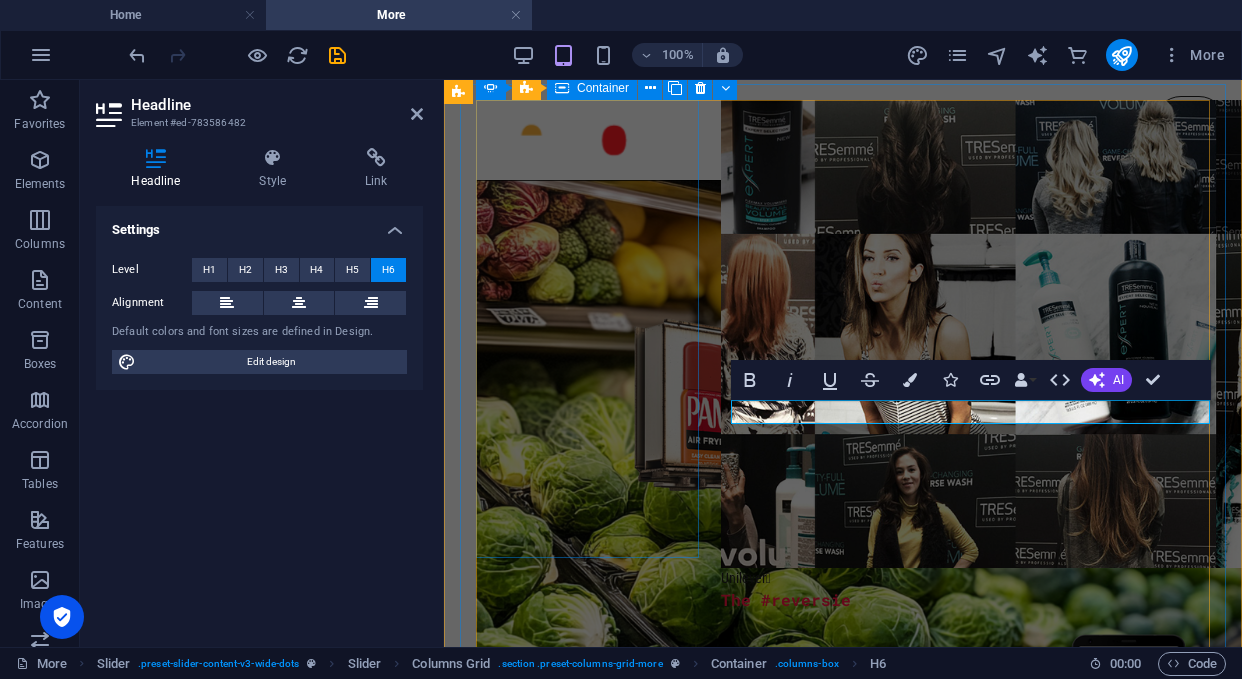click on "Freelance 2025   [PERSON_NAME] and Conagra" at bounding box center [582, 929] 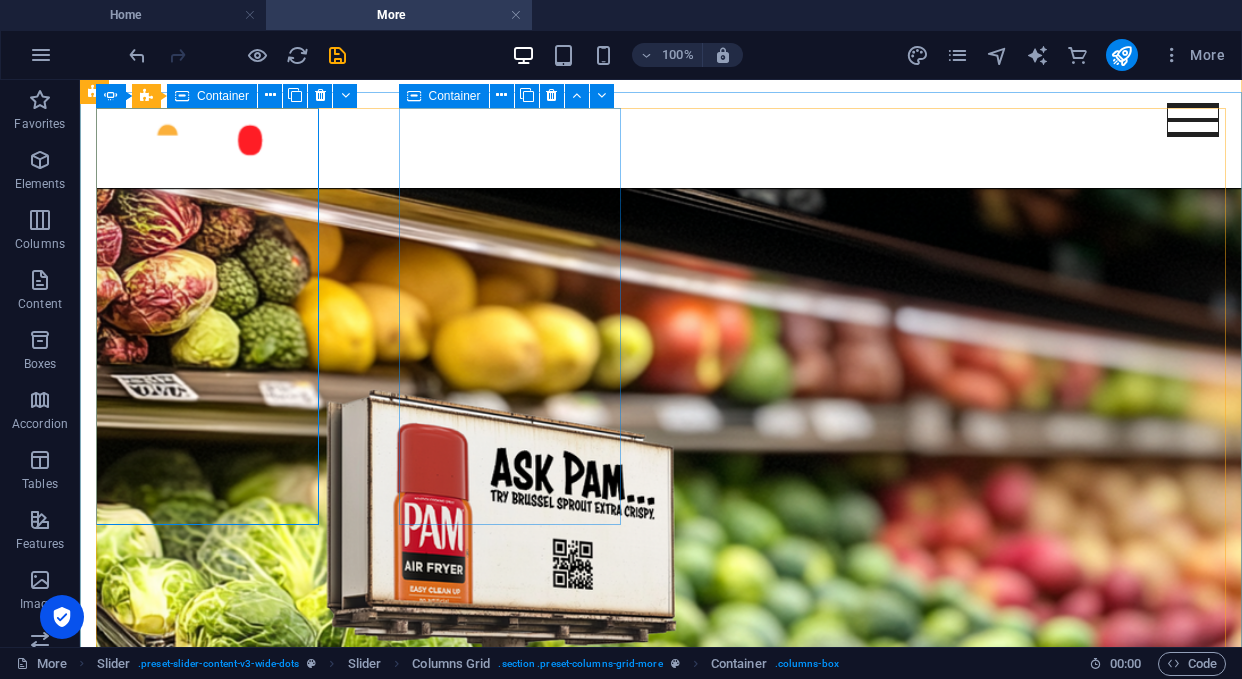 click on "Unilever    The #reversie" at bounding box center (1919, 899) 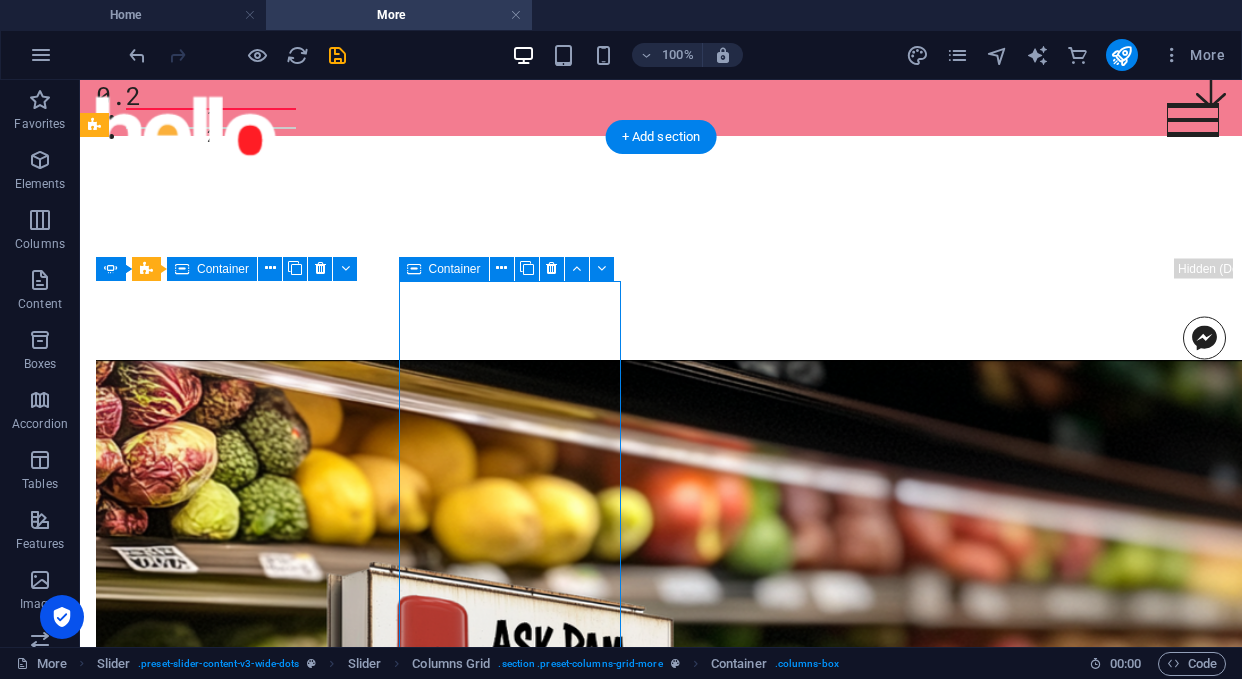 scroll, scrollTop: 518, scrollLeft: 0, axis: vertical 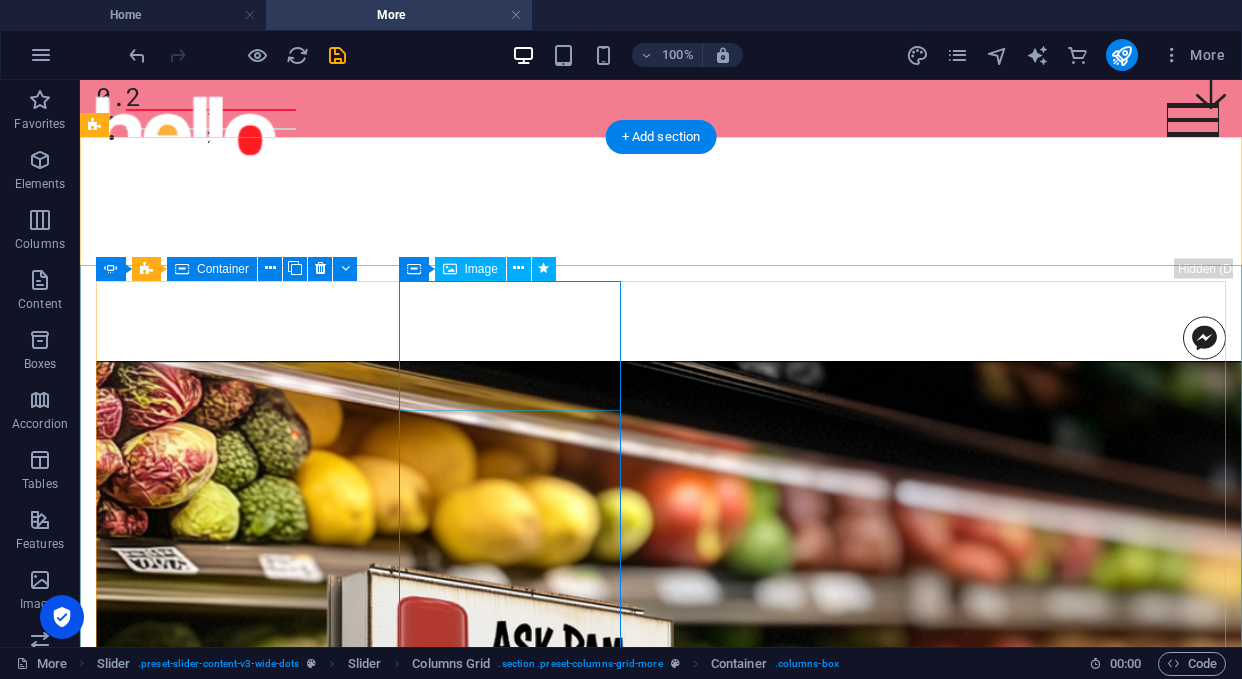 click at bounding box center [1919, 622] 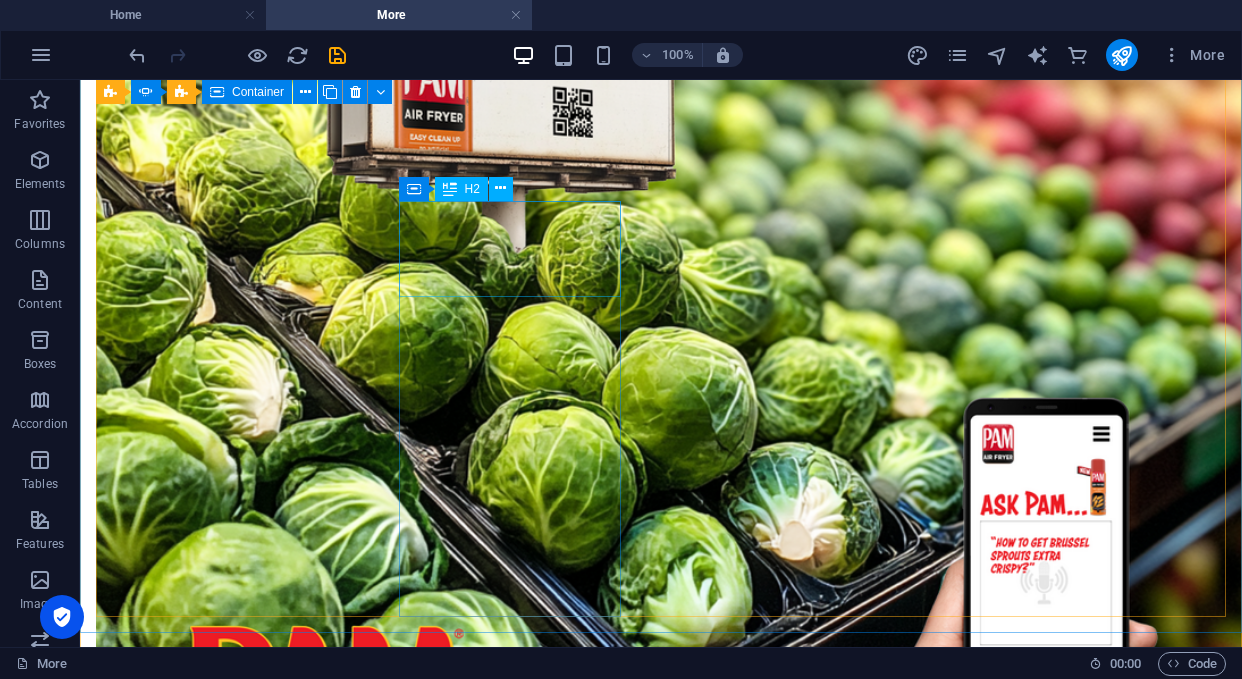 scroll, scrollTop: 1149, scrollLeft: 0, axis: vertical 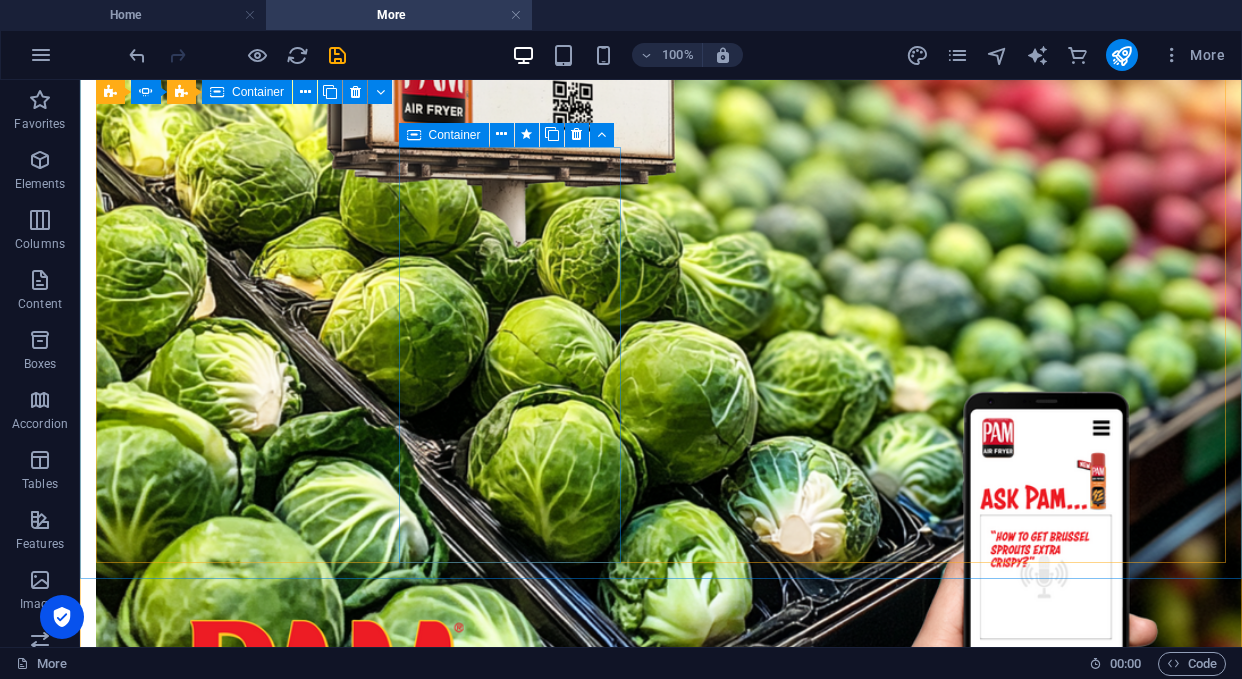 click on "[PERSON_NAME] Air [PERSON_NAME] Fun" at bounding box center (1919, 2103) 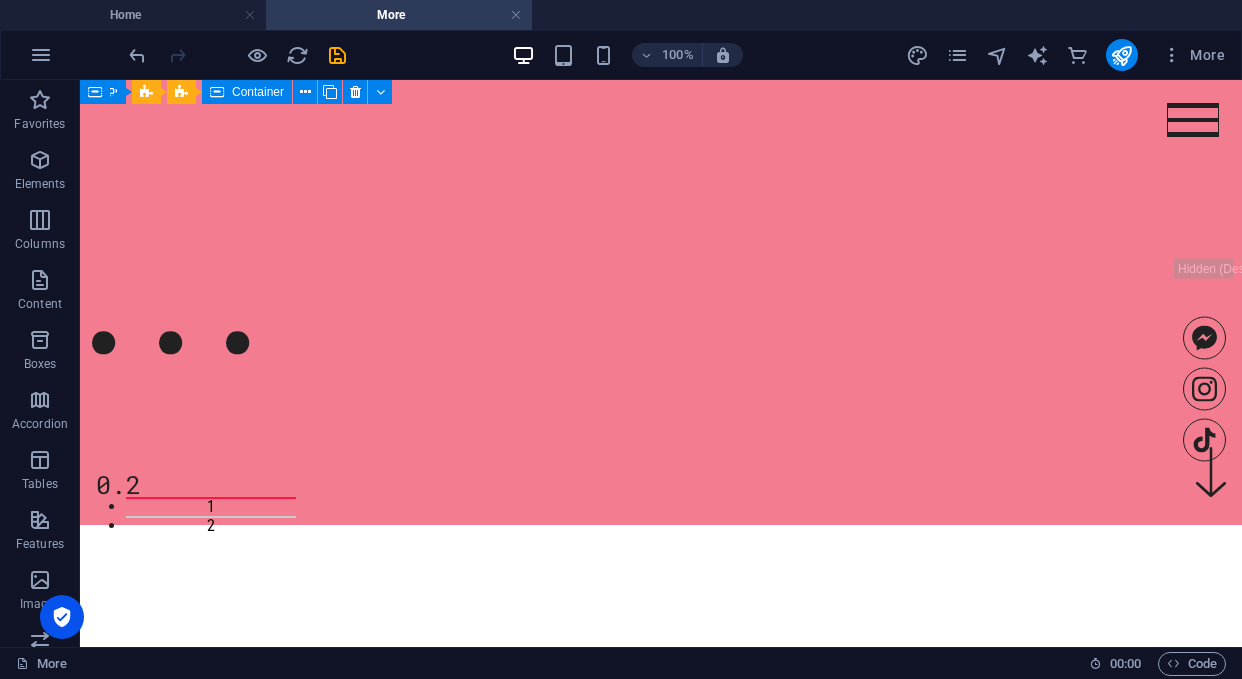 scroll, scrollTop: 0, scrollLeft: 0, axis: both 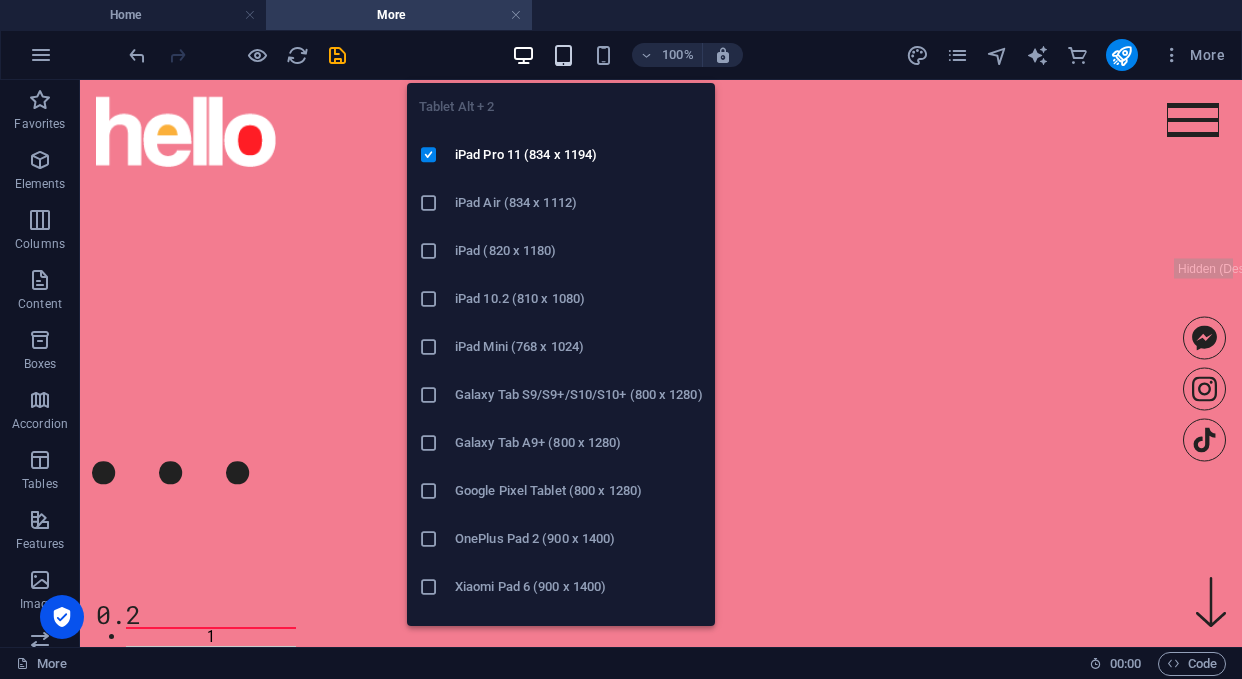 click on "Tablet Alt + 2 iPad Pro 11 (834 x 1194) iPad Air (834 x 1112) iPad (820 x 1180) iPad 10.2 (810 x 1080) iPad Mini (768 x 1024) Galaxy Tab S9/S9+/S10/S10+ (800 x 1280) Galaxy Tab A9+ (800 x 1280) Google Pixel Tablet (800 x 1280) OnePlus Pad 2 (900 x 1400) Xiaomi Pad 6 (900 x 1400) Huawei MatePad Pro 13.2 (900 x 1400) Huawei MatePad mini (600 x 1024) Fire HD 10 (800 x 1280) Fire HD 8 (600 x 1024)" at bounding box center (561, 346) 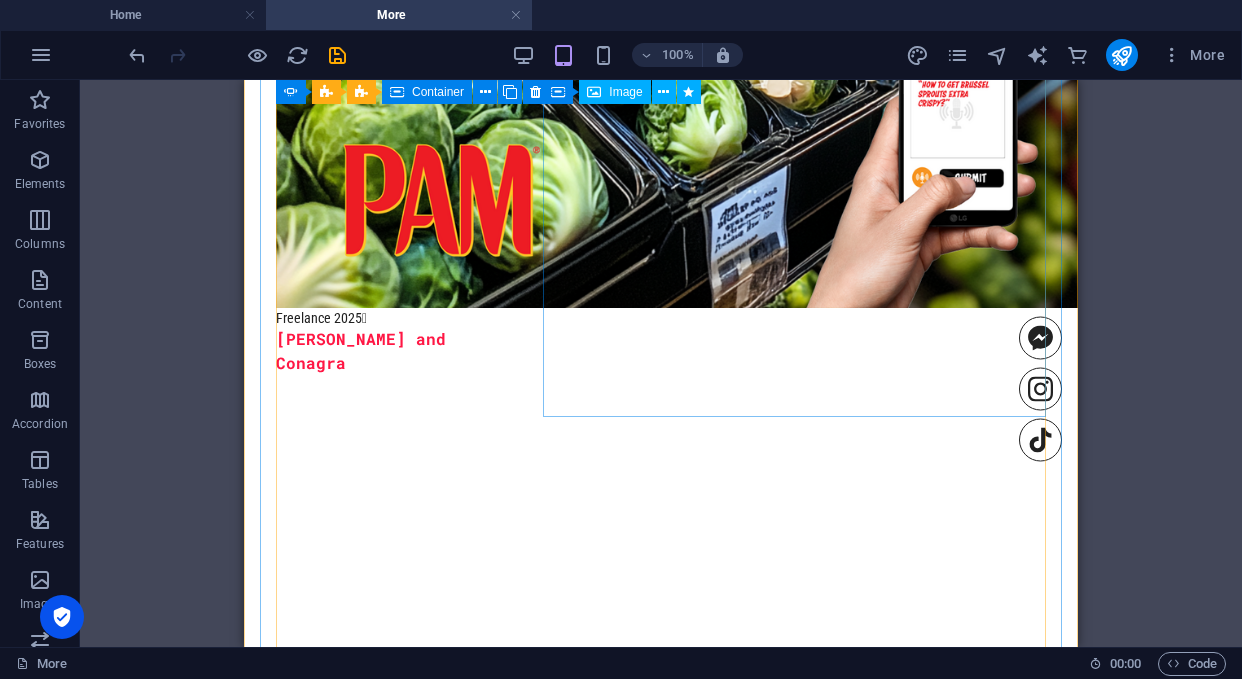 scroll, scrollTop: 1406, scrollLeft: 0, axis: vertical 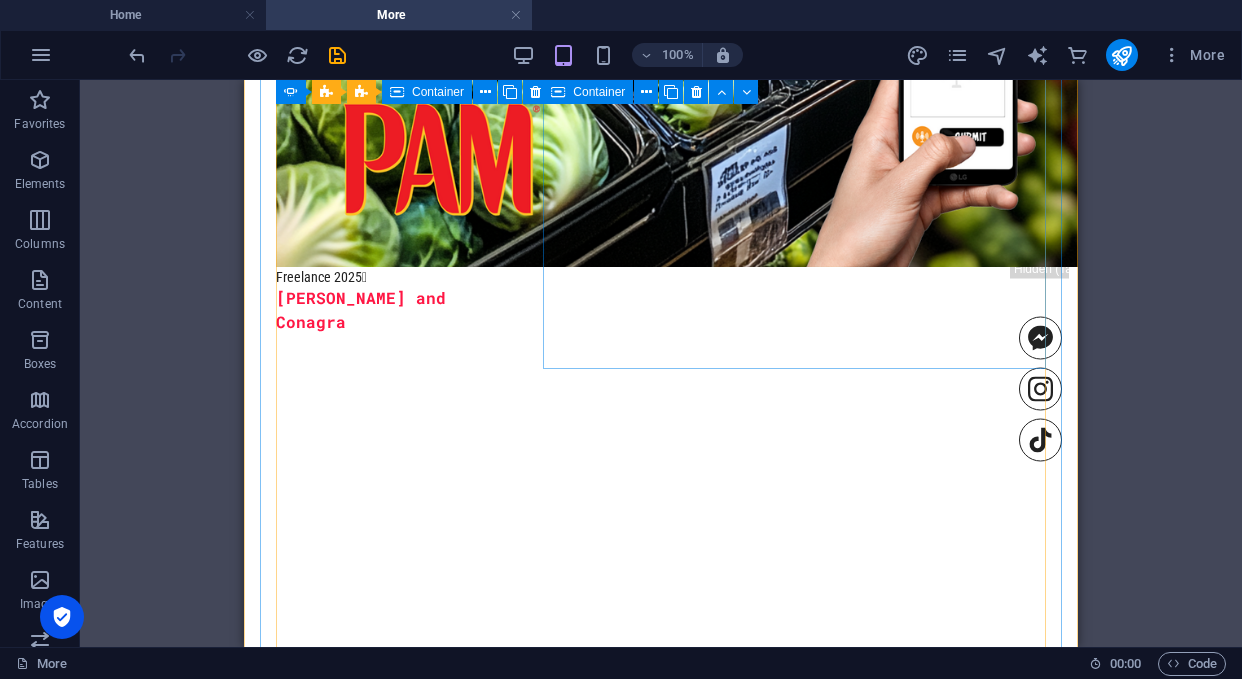 click on "Unilever    The #reversie" at bounding box center [773, 1060] 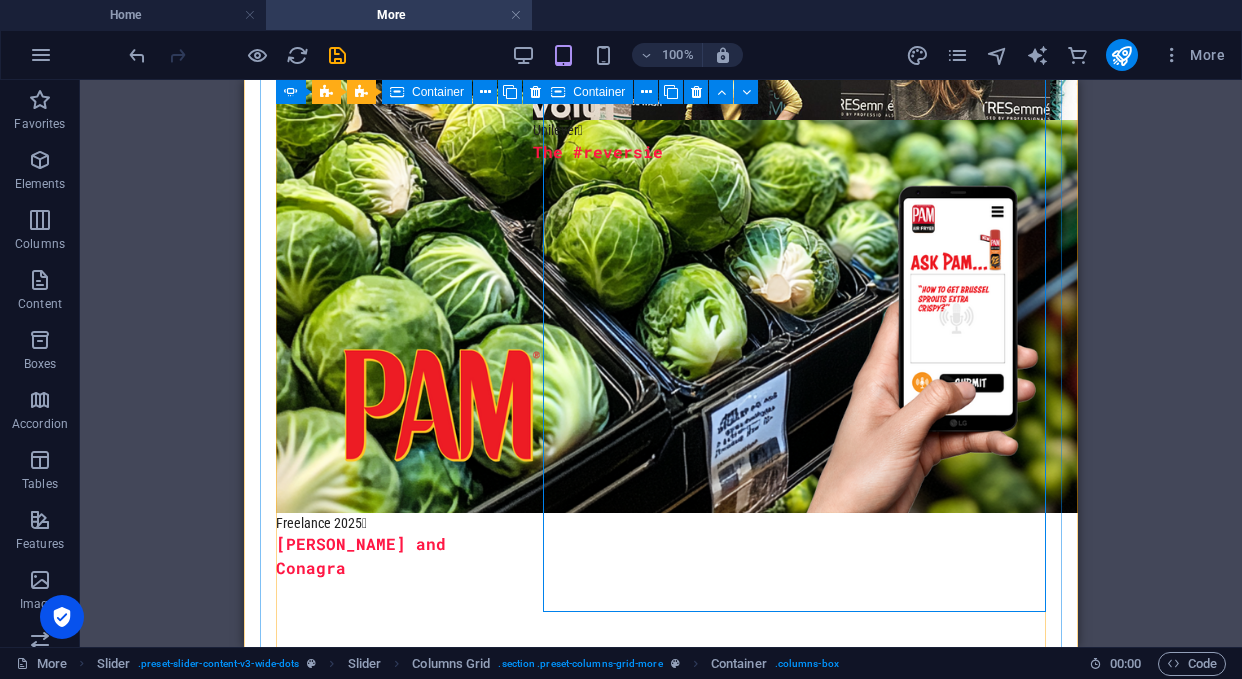 scroll, scrollTop: 1163, scrollLeft: 0, axis: vertical 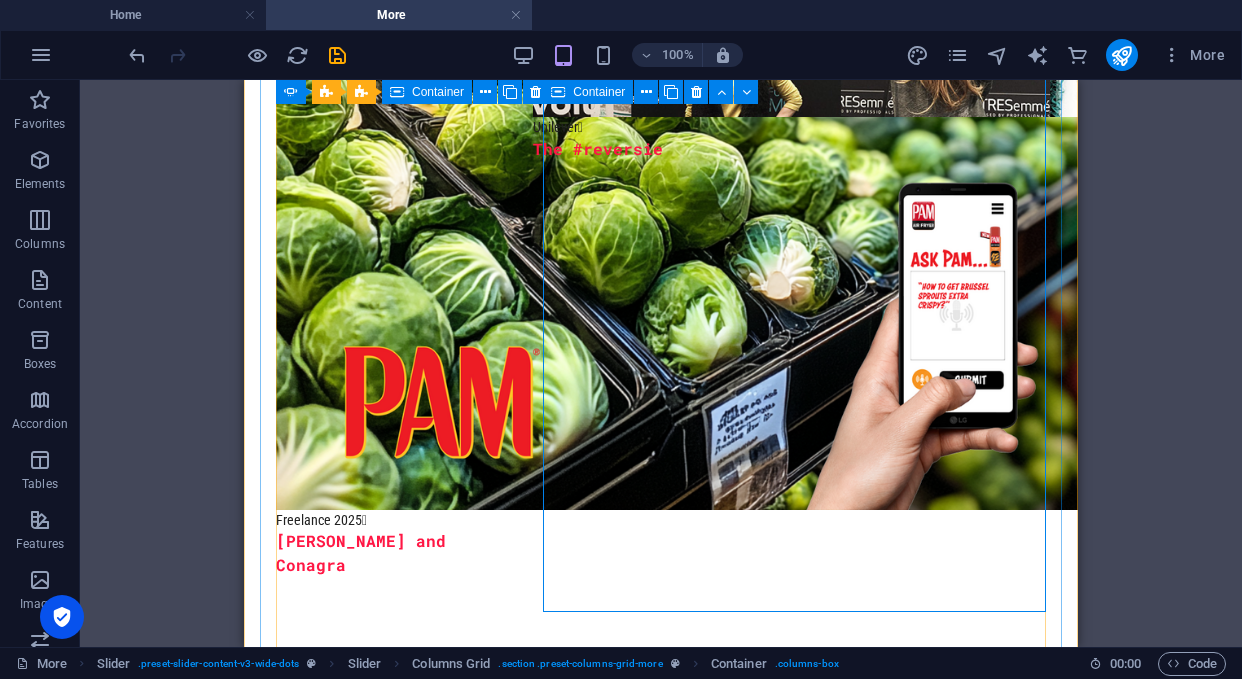 click on "Unilever    The #reversie" at bounding box center (773, 1303) 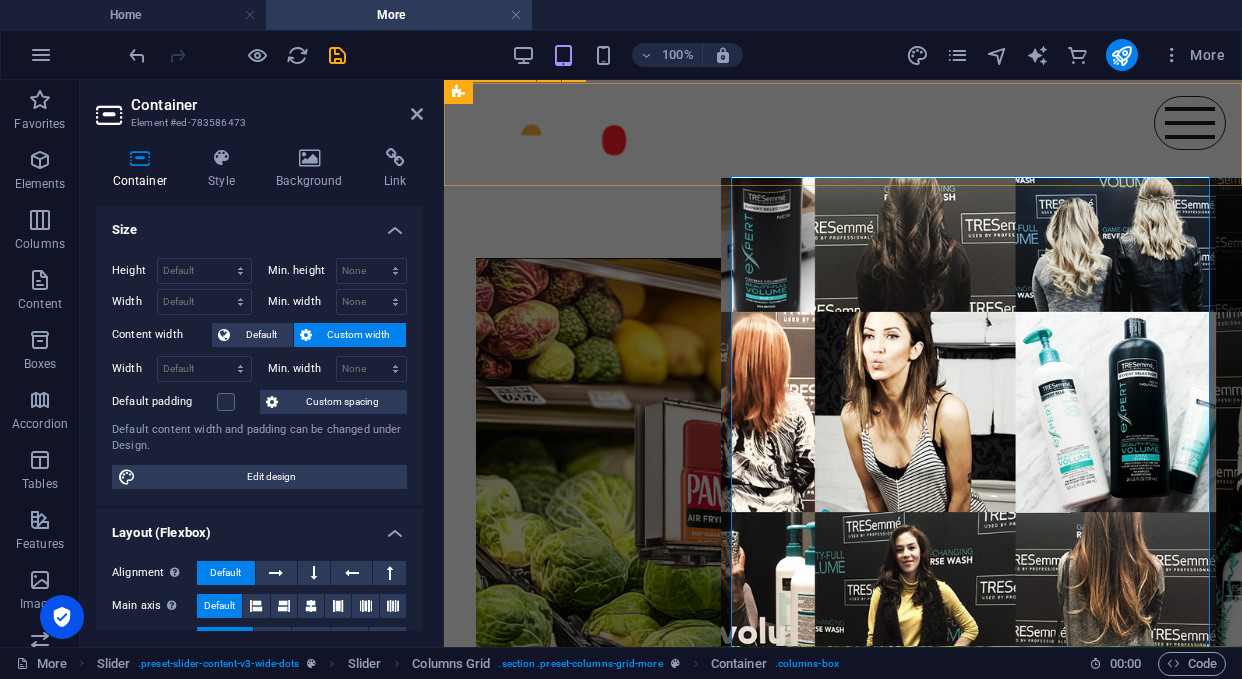 scroll, scrollTop: 612, scrollLeft: 0, axis: vertical 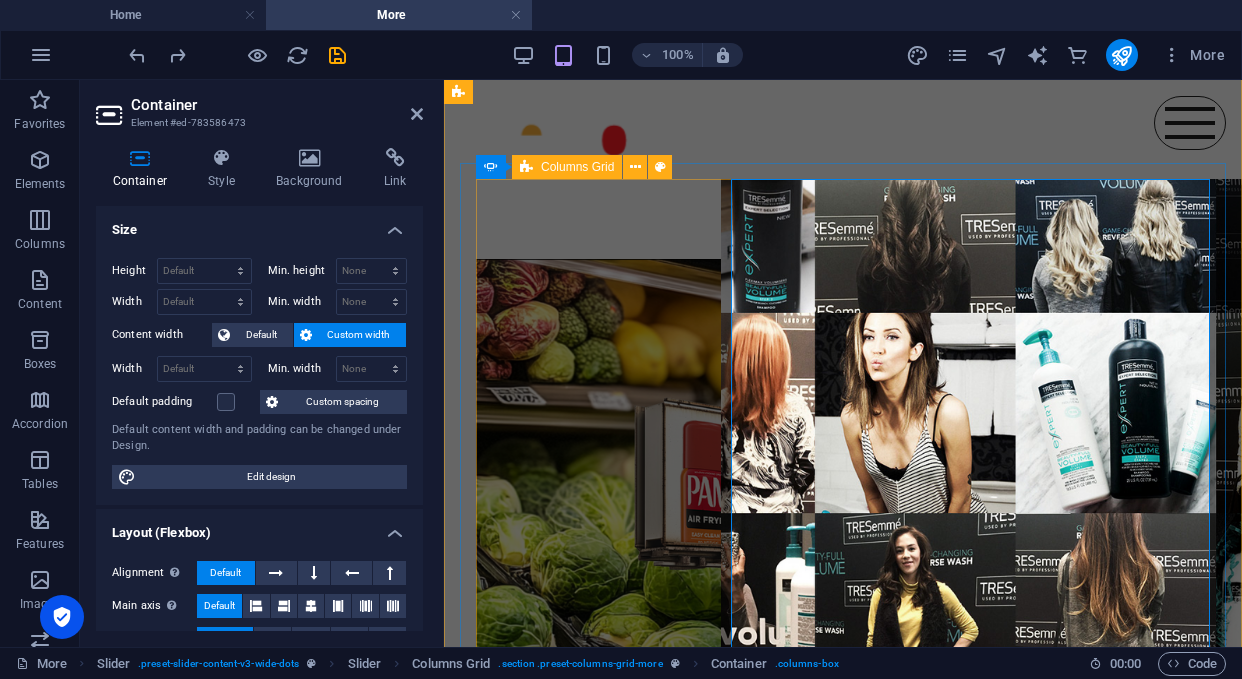 click on "Freelance 2025   [PERSON_NAME] and Conagra Unilever    Image 0.9 Name    Image 1.1 Name    Image 1.0 [PERSON_NAME] Air [PERSON_NAME] Fun" at bounding box center [827, 2660] 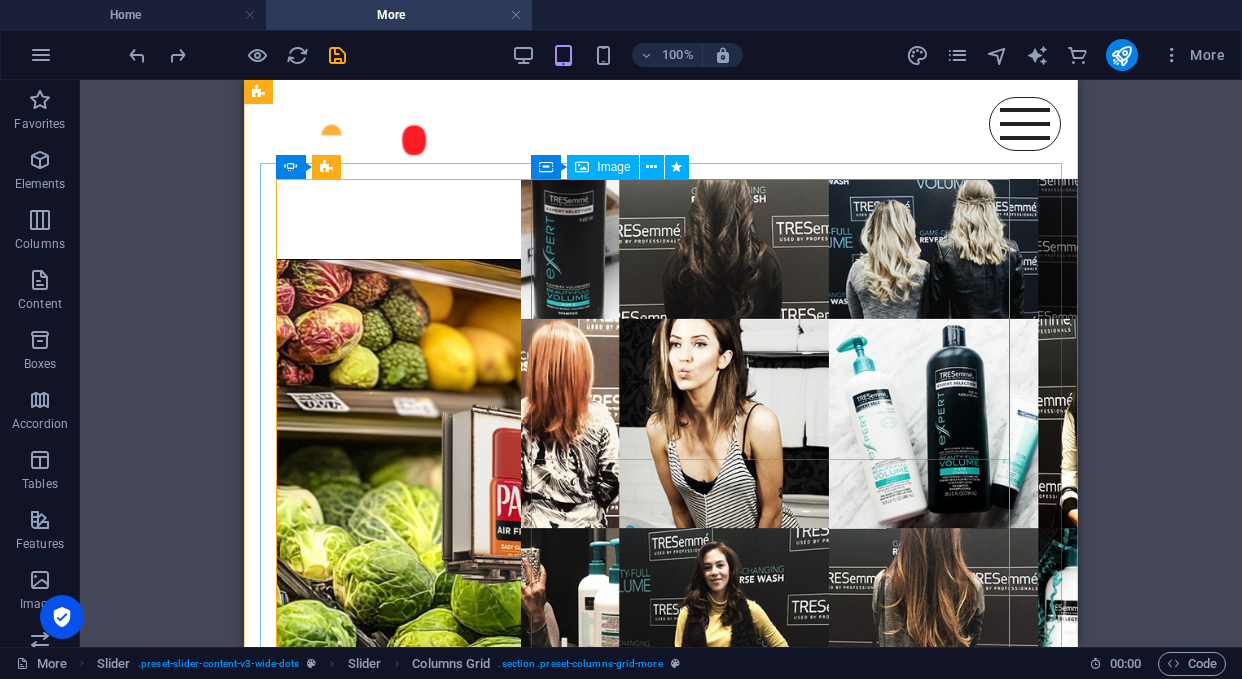 click at bounding box center (749, 423) 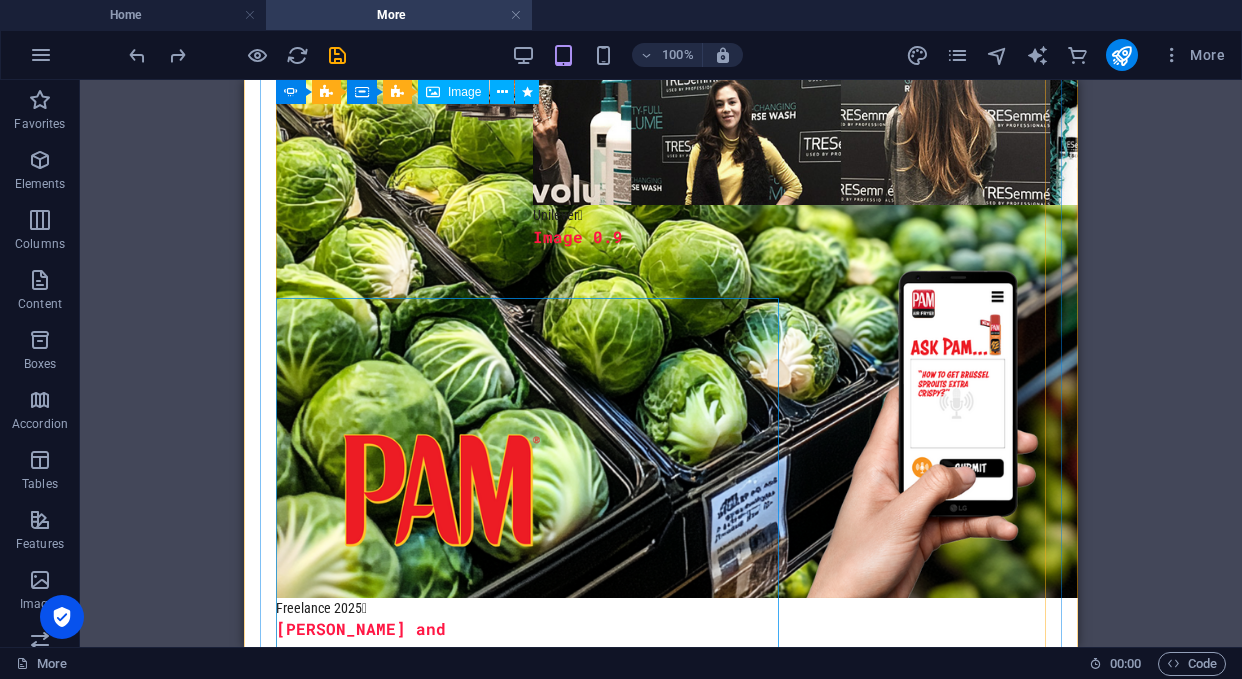 scroll, scrollTop: 1000, scrollLeft: 0, axis: vertical 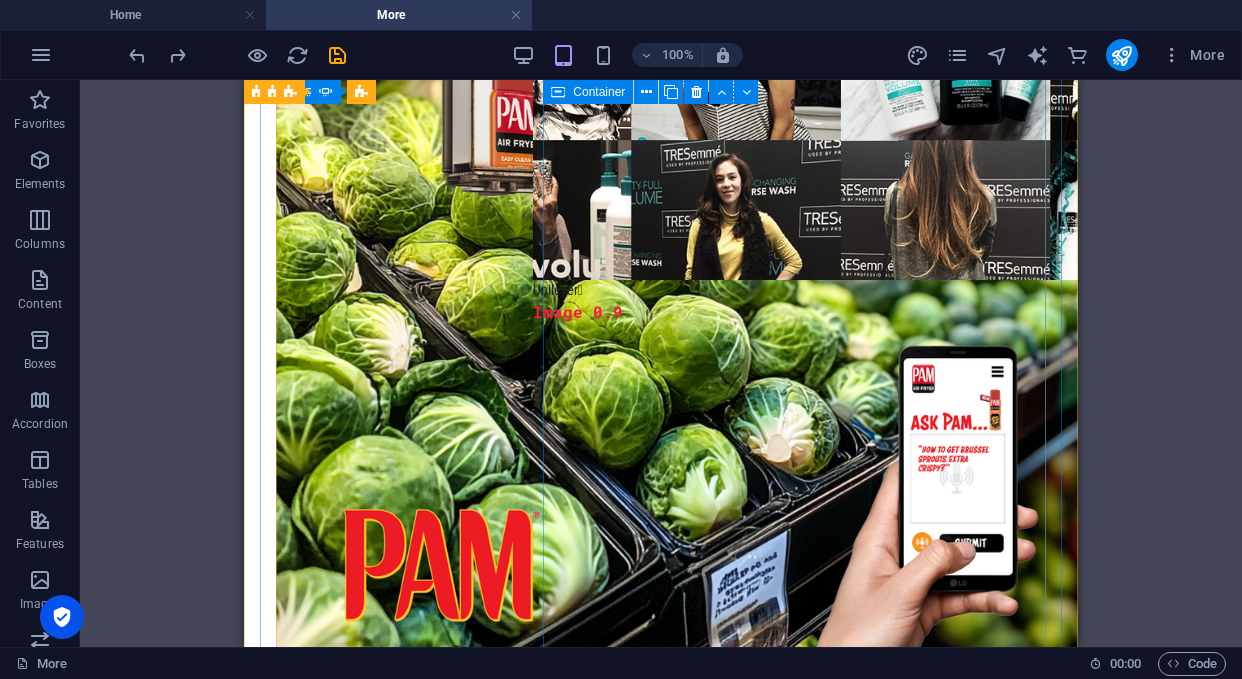 click on "Unilever    Image 0.9" at bounding box center [773, 1466] 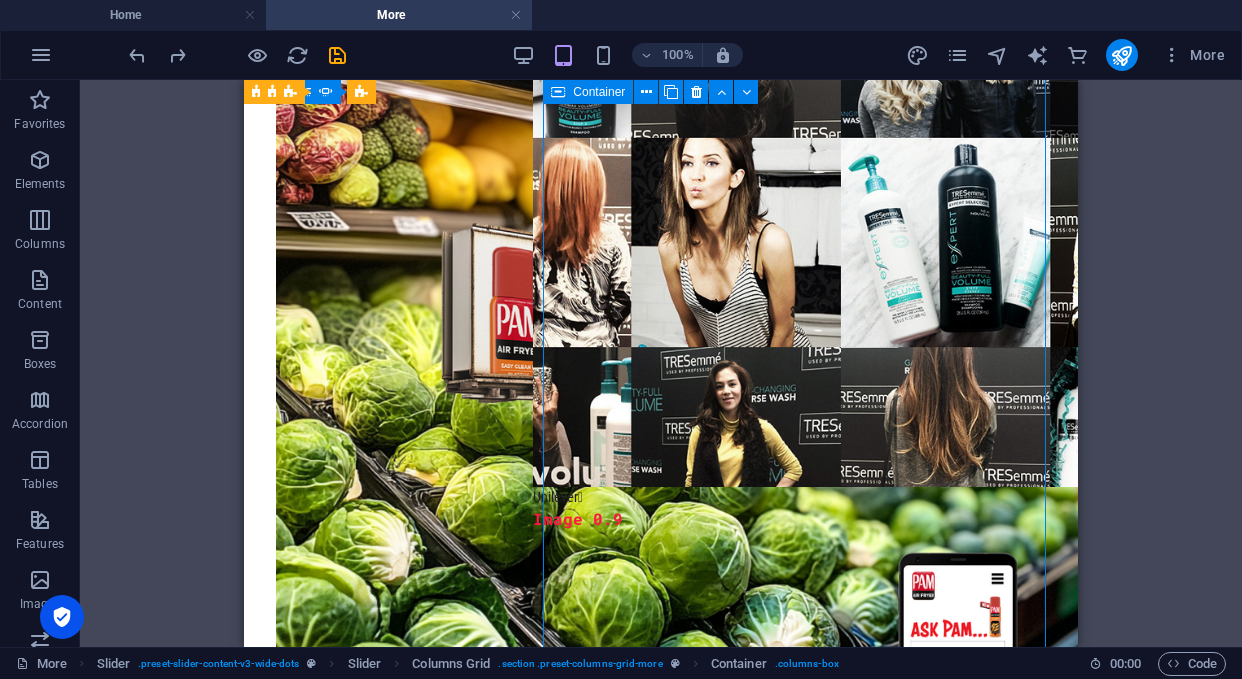 scroll, scrollTop: 756, scrollLeft: 0, axis: vertical 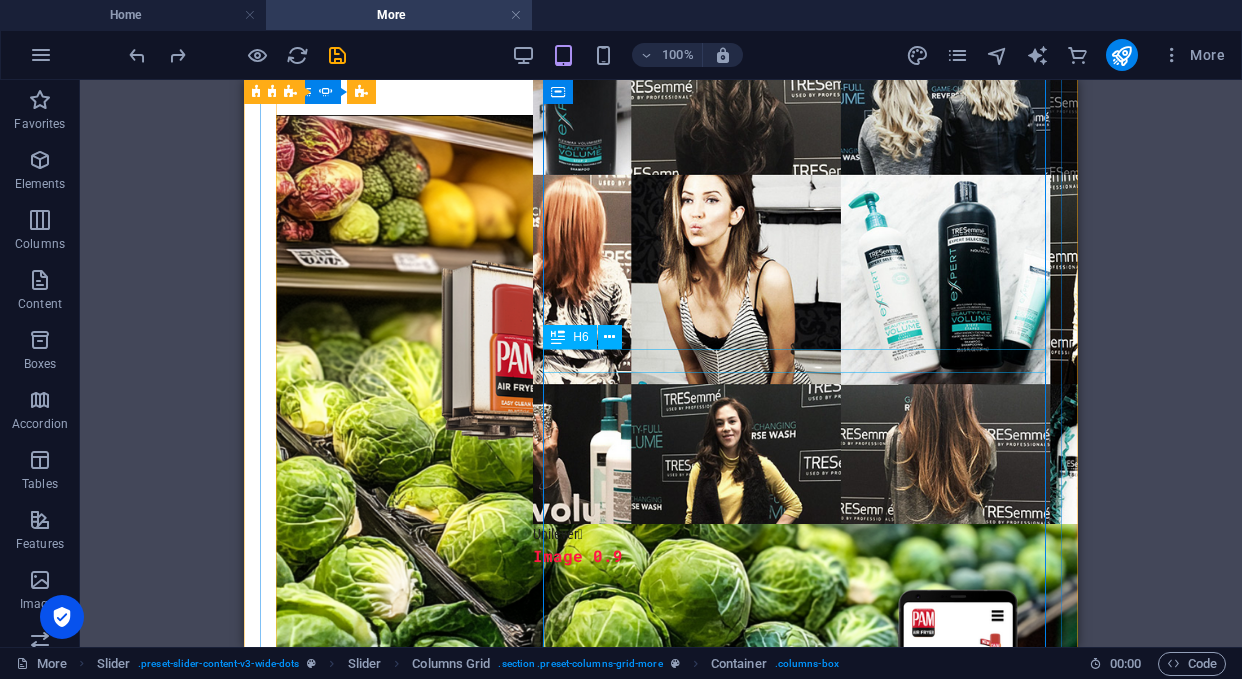 click on "Image 0.9" at bounding box center [773, 556] 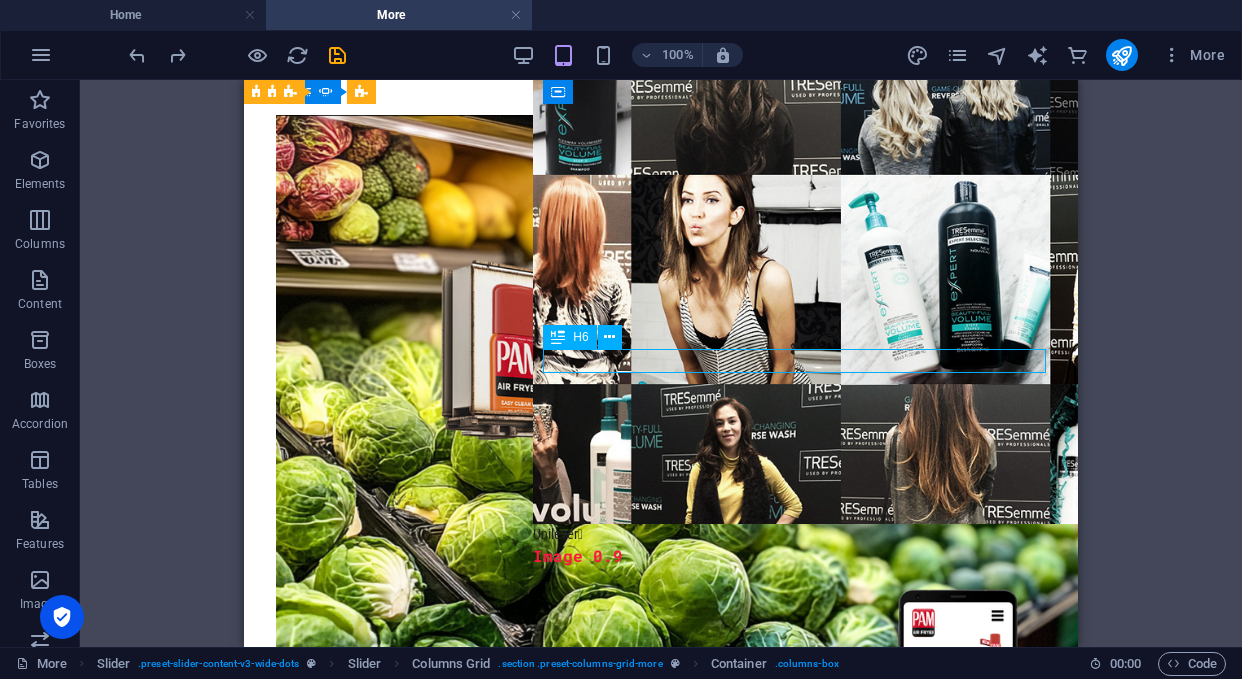 scroll, scrollTop: 762, scrollLeft: 0, axis: vertical 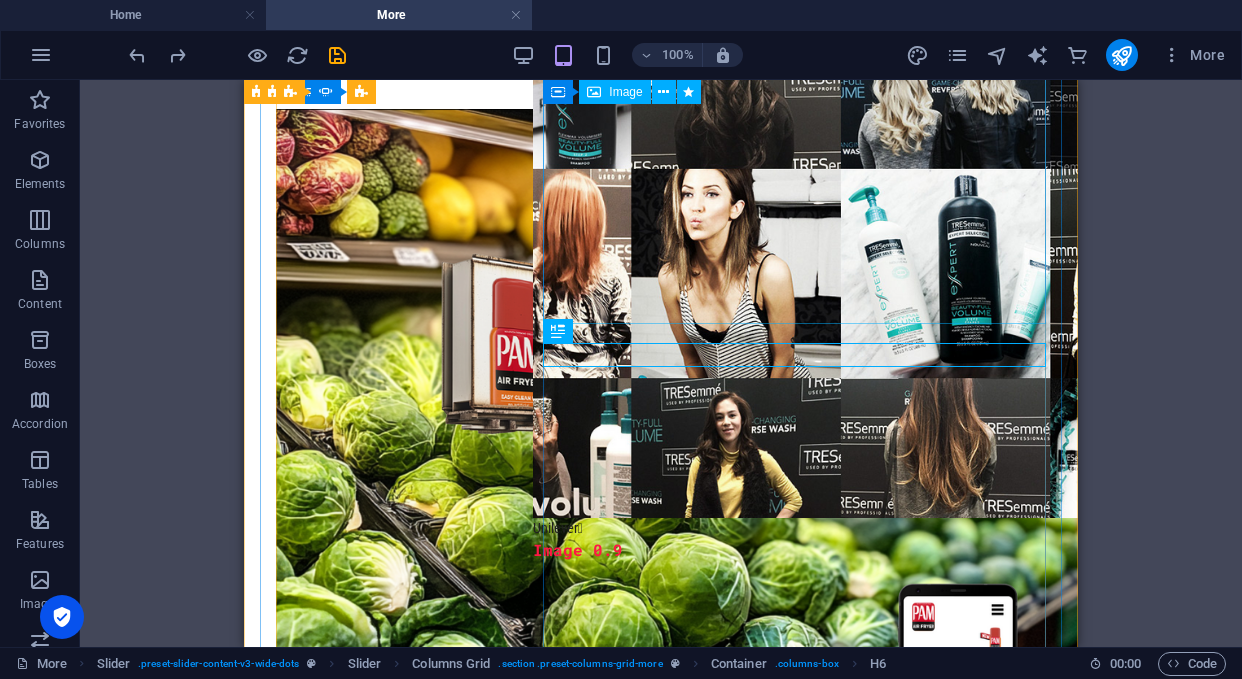 click at bounding box center (773, 273) 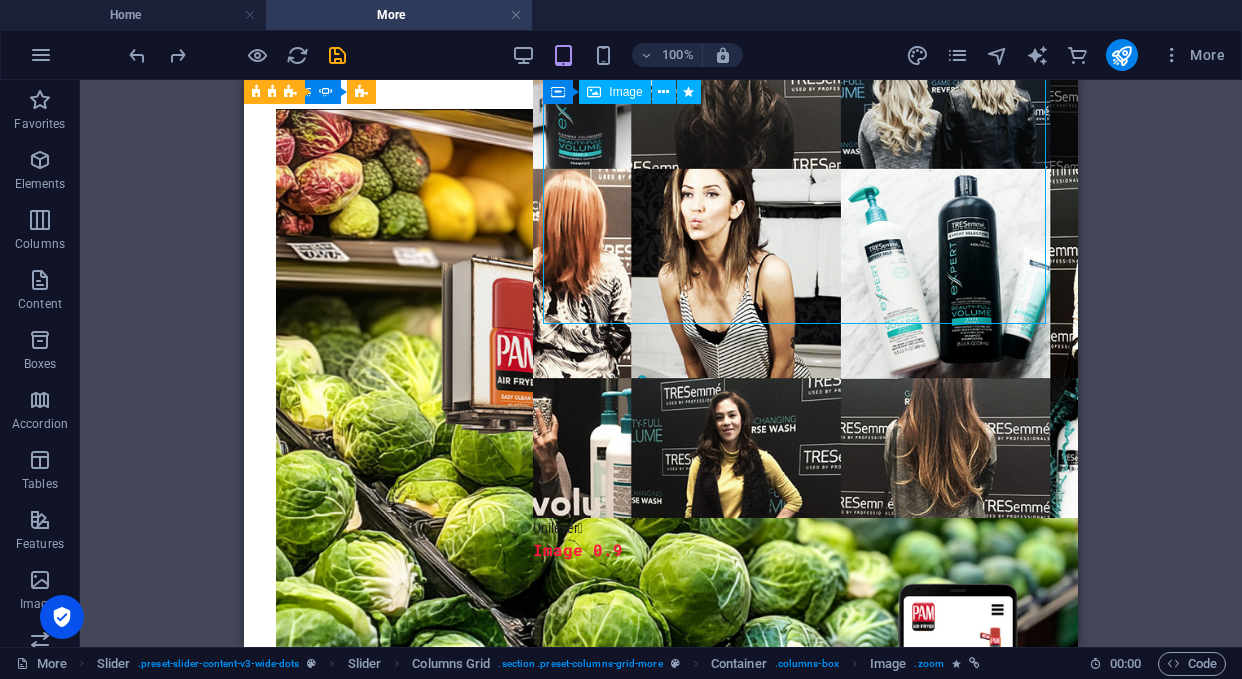 click at bounding box center (773, 273) 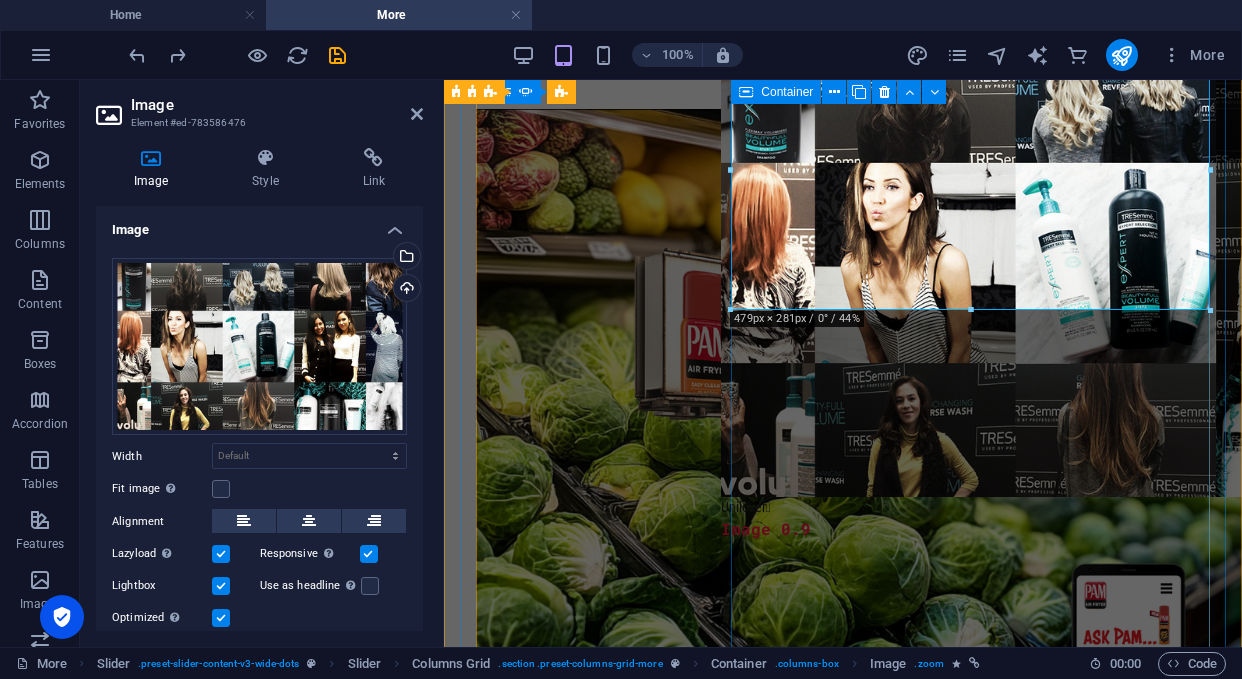 click on "Unilever    Image 0.9" at bounding box center [949, 1704] 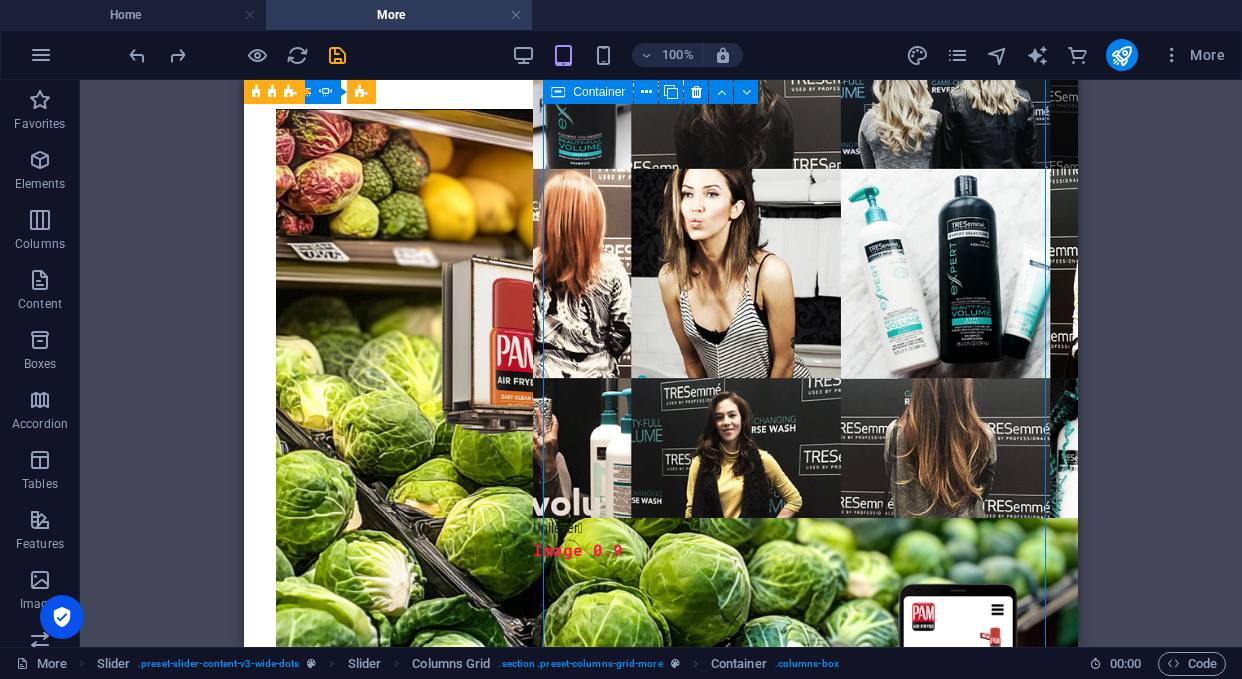 click on "Unilever    Image 0.9" at bounding box center (773, 1704) 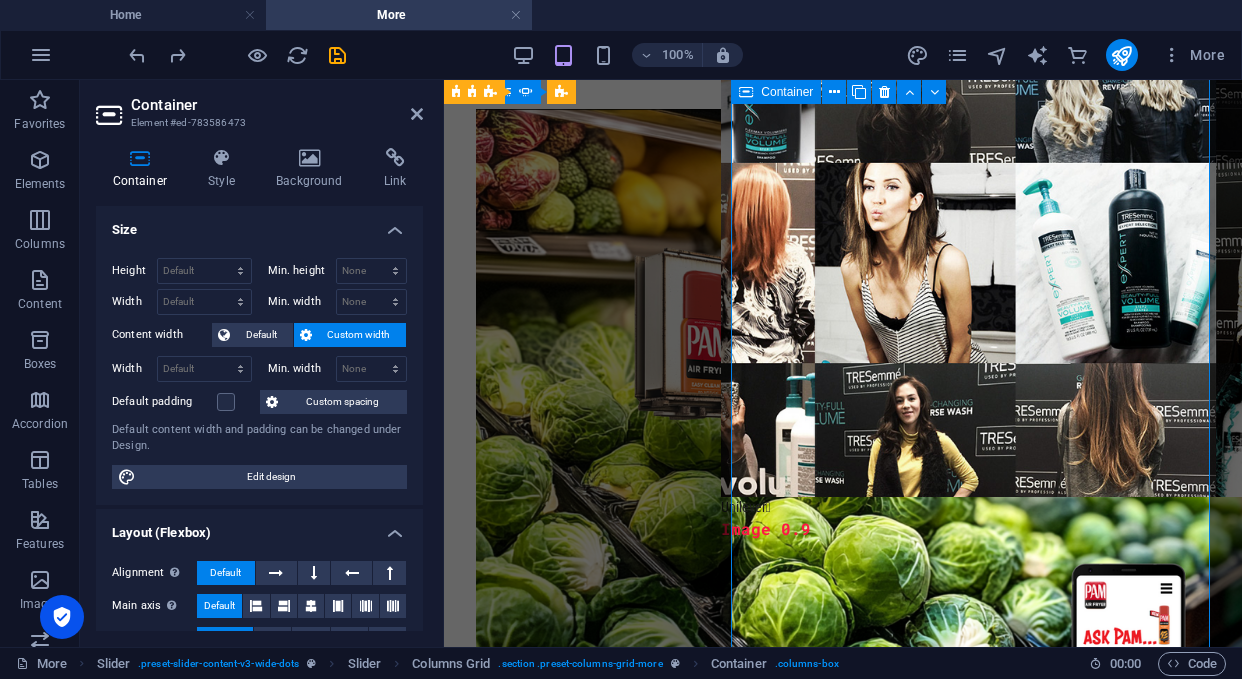 click on "Unilever    Image 0.9" at bounding box center (949, 1704) 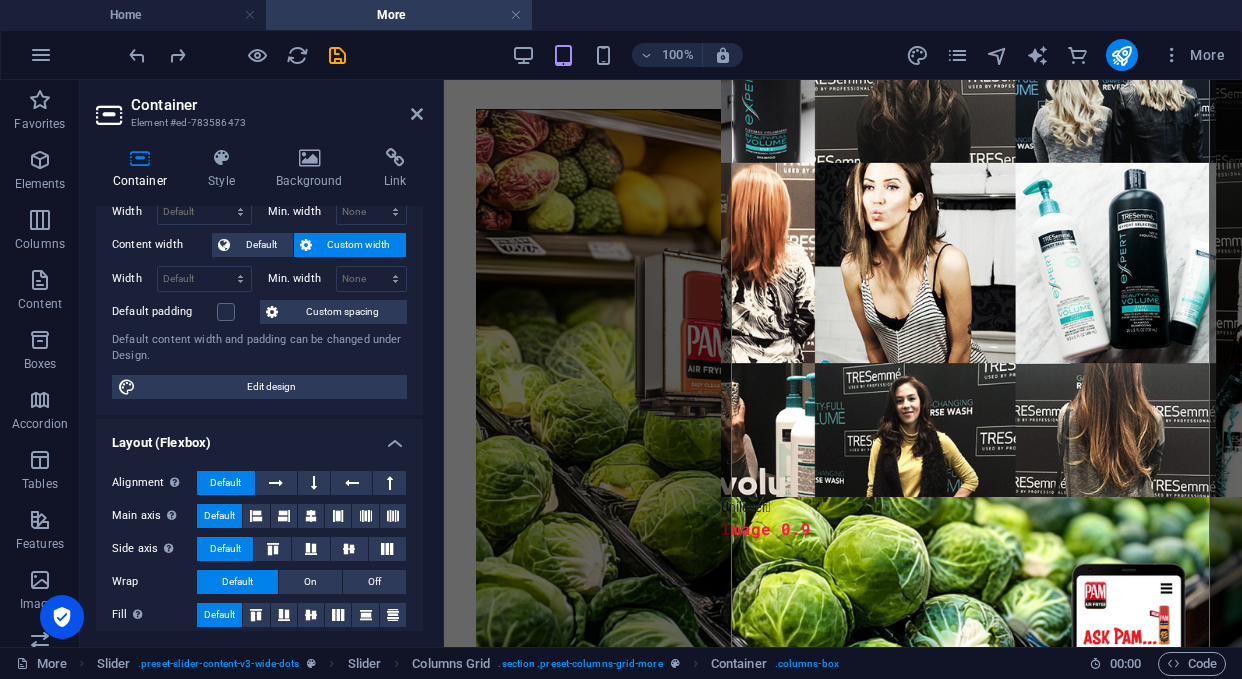 scroll, scrollTop: 87, scrollLeft: 0, axis: vertical 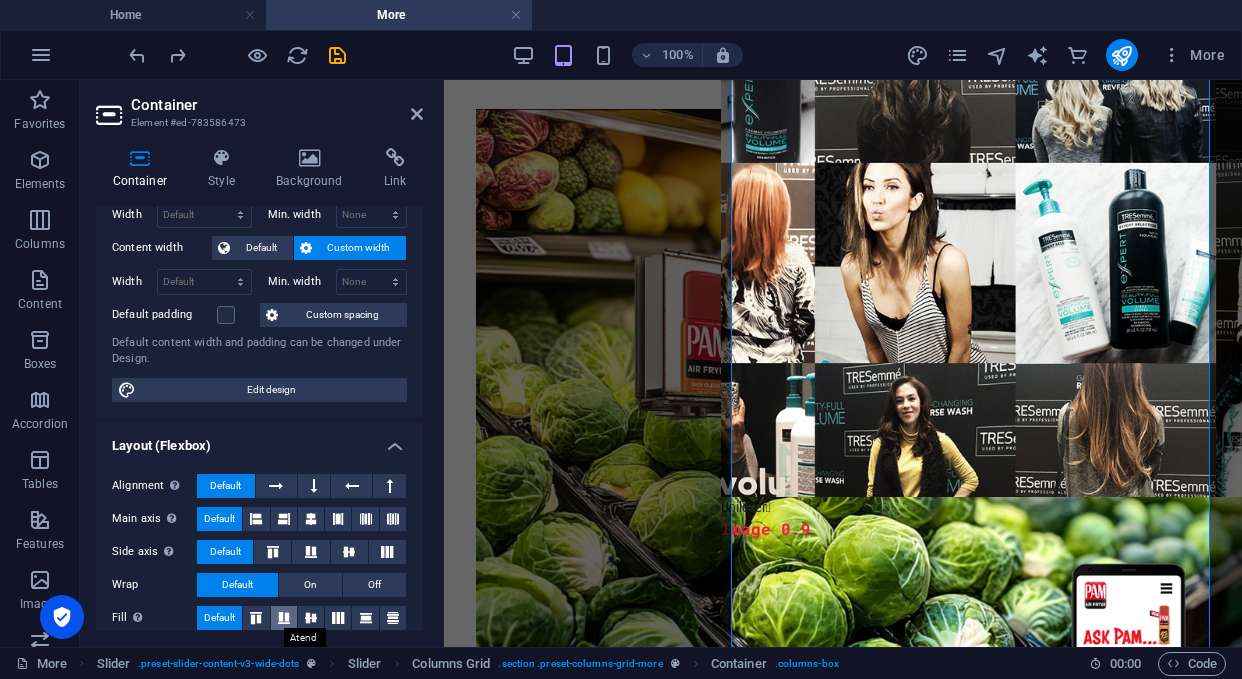 click at bounding box center [284, 618] 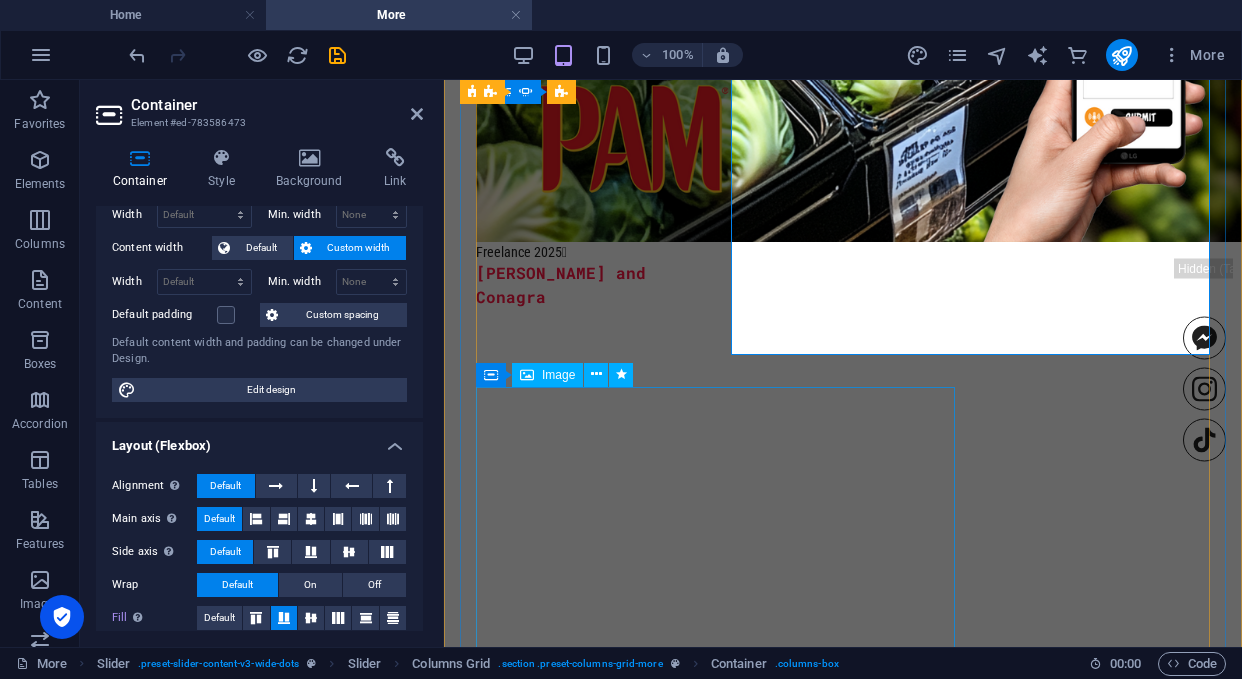 scroll, scrollTop: 1383, scrollLeft: 0, axis: vertical 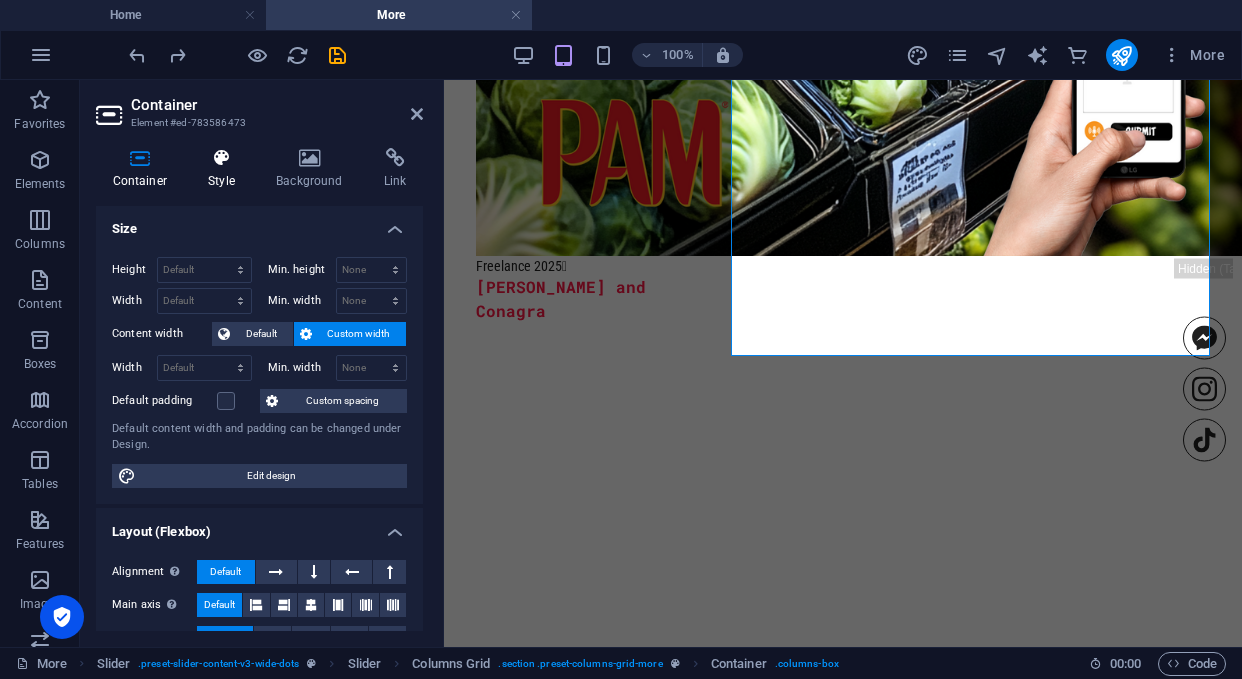 click at bounding box center (222, 158) 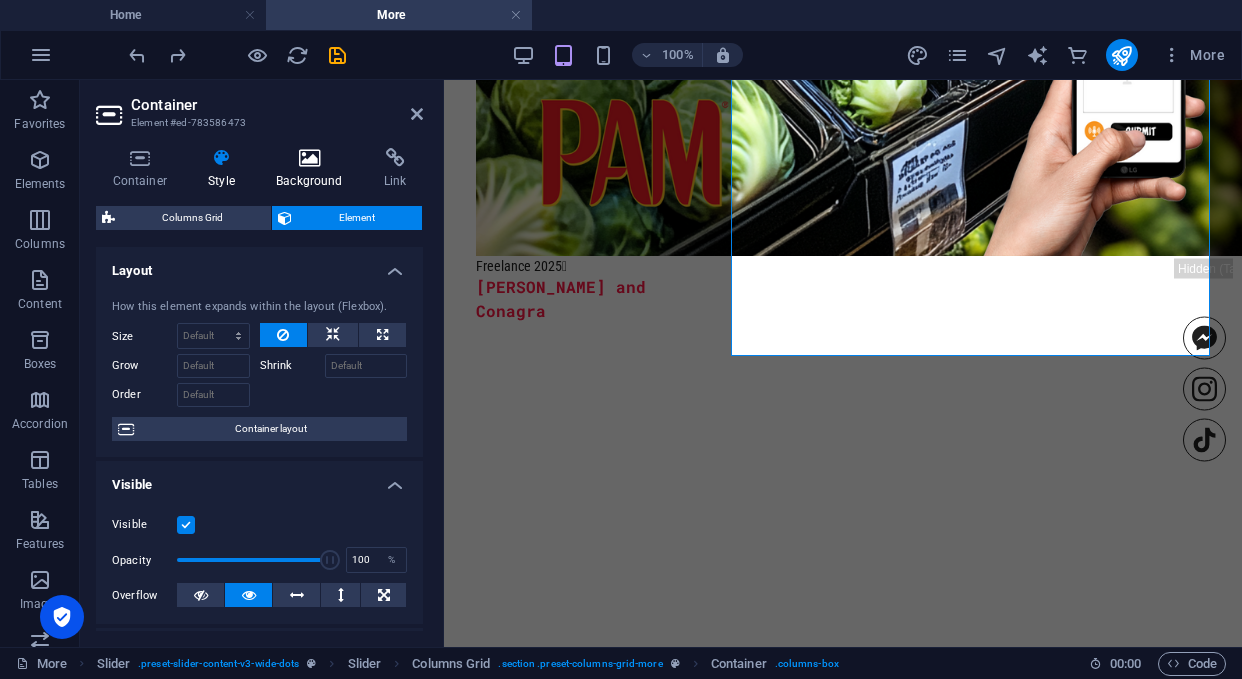 click at bounding box center (310, 158) 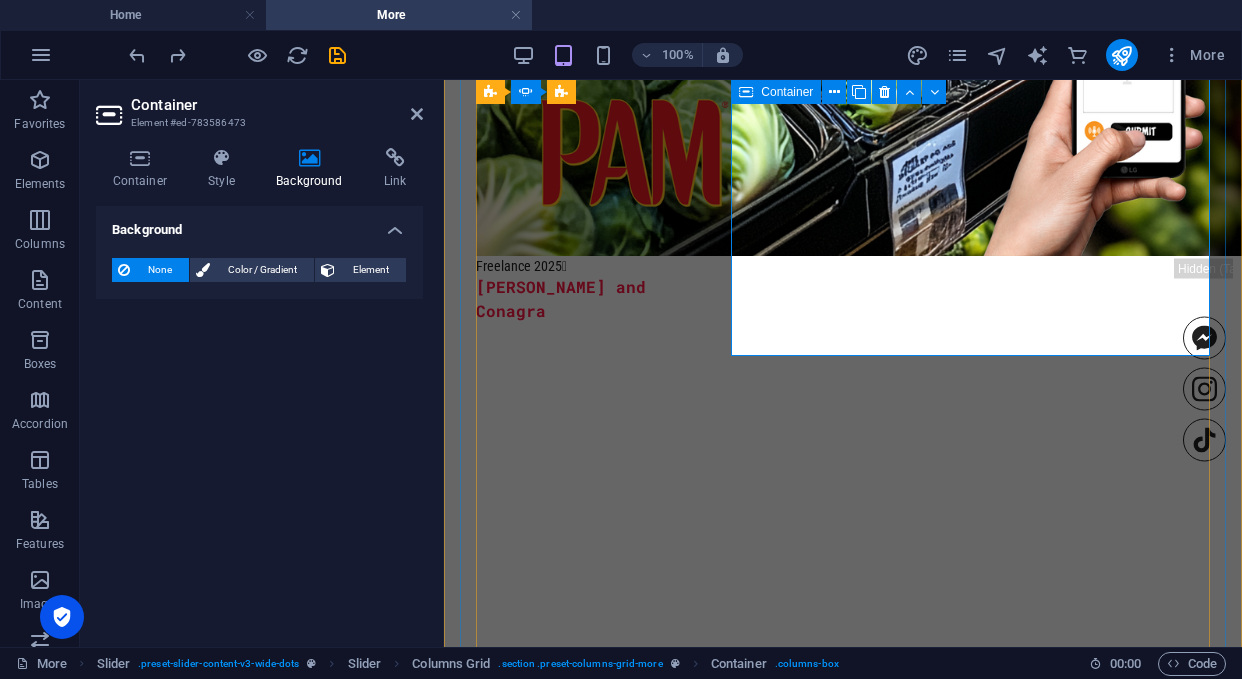 click on "Unilever    Image 0.9" at bounding box center [949, 1083] 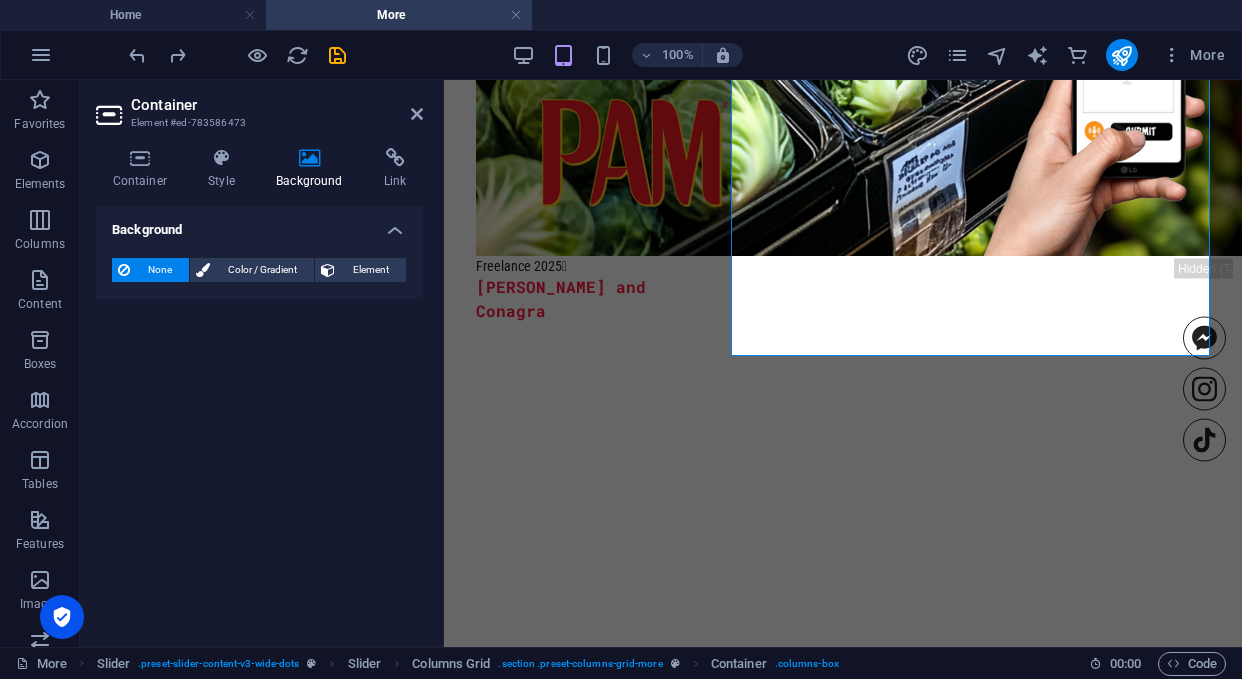 click on "Container Element #ed-783586473" at bounding box center [259, 106] 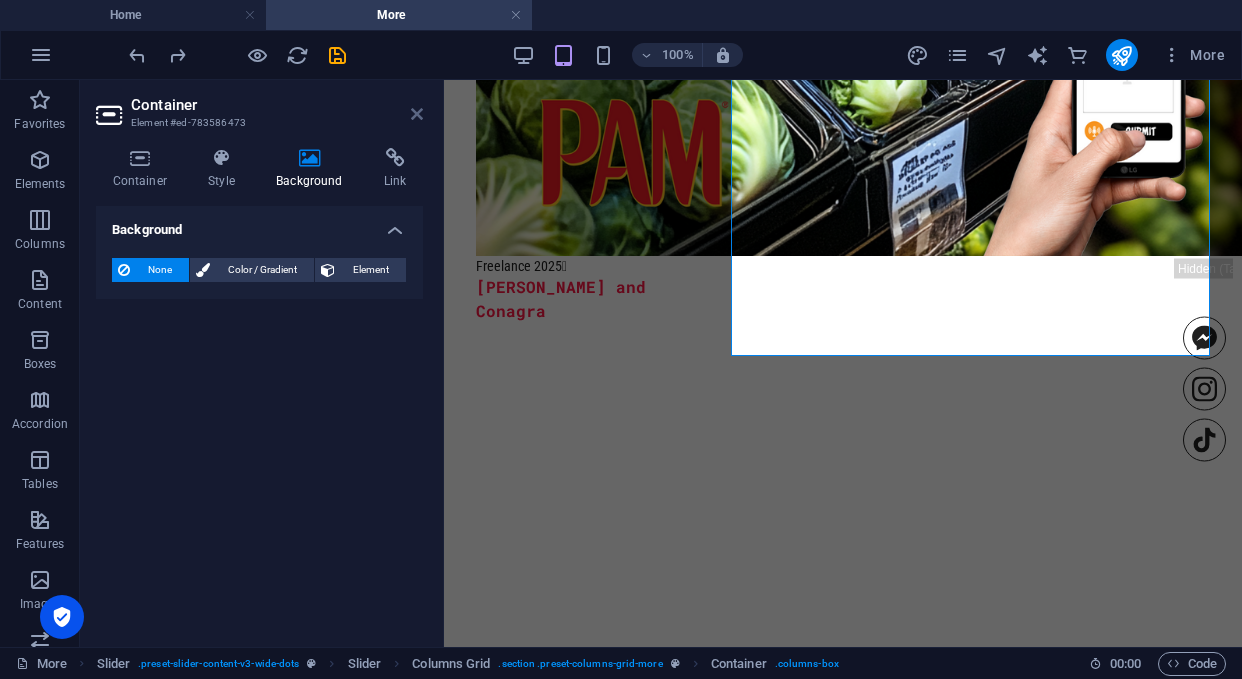 drag, startPoint x: 418, startPoint y: 111, endPoint x: 201, endPoint y: 56, distance: 223.86156 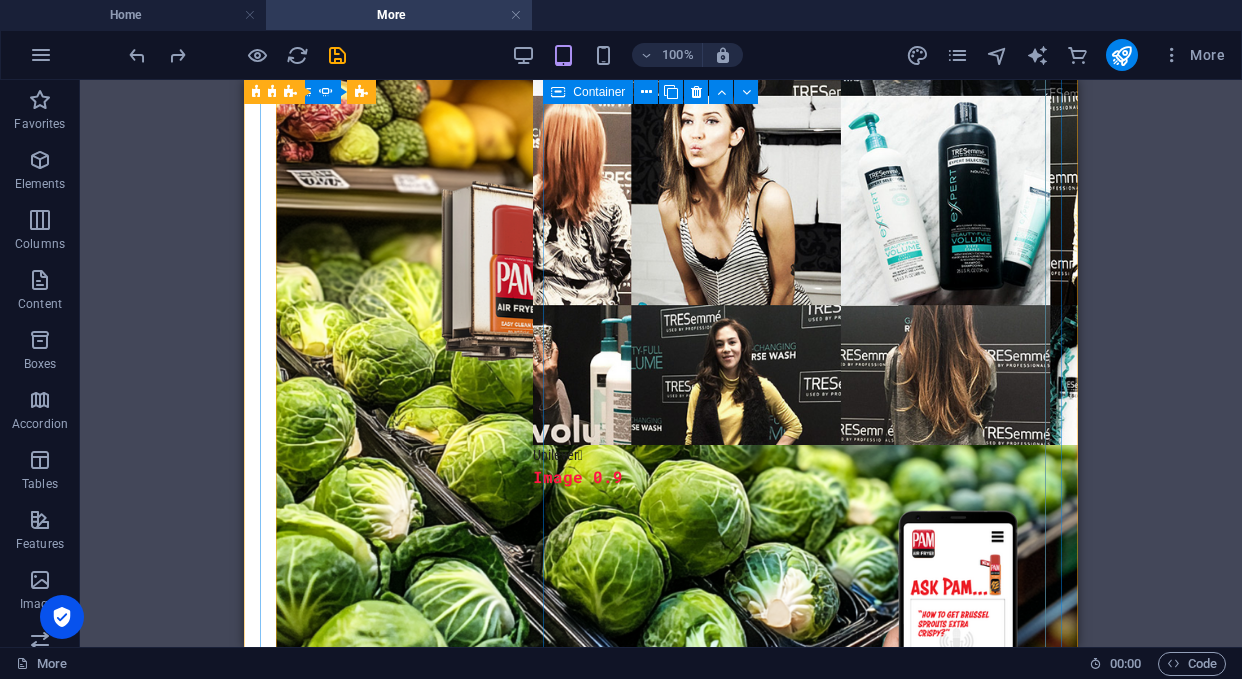 scroll, scrollTop: 754, scrollLeft: 0, axis: vertical 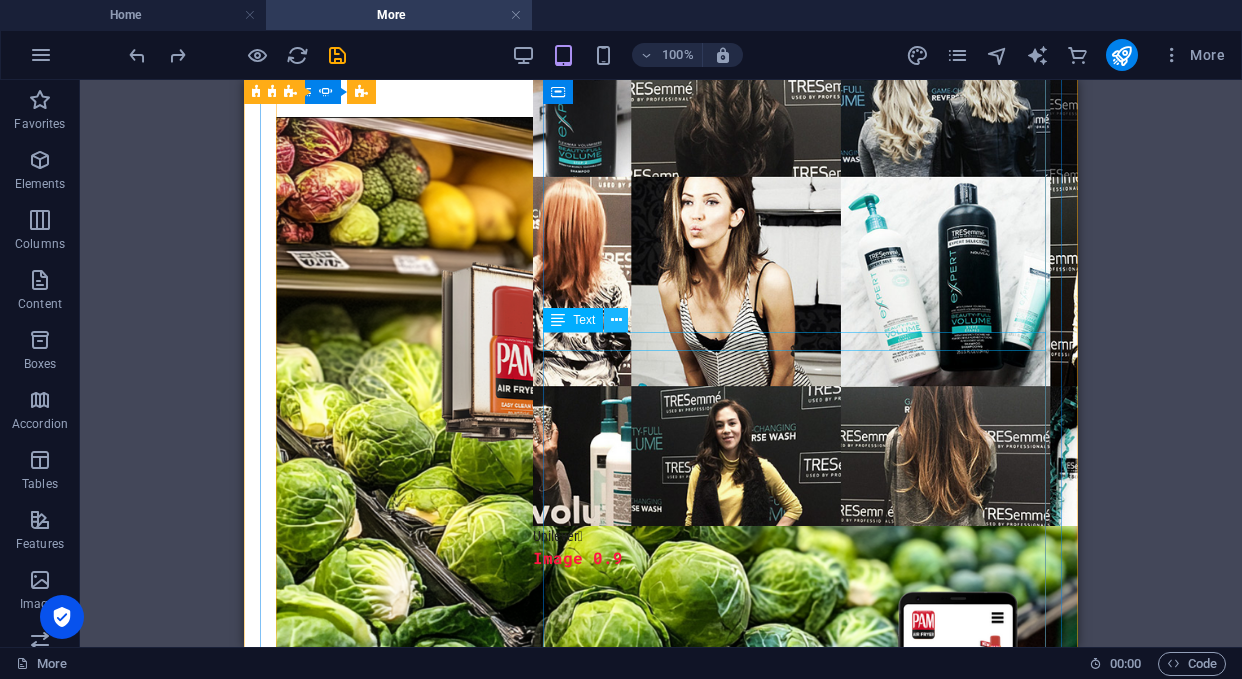 click at bounding box center [616, 320] 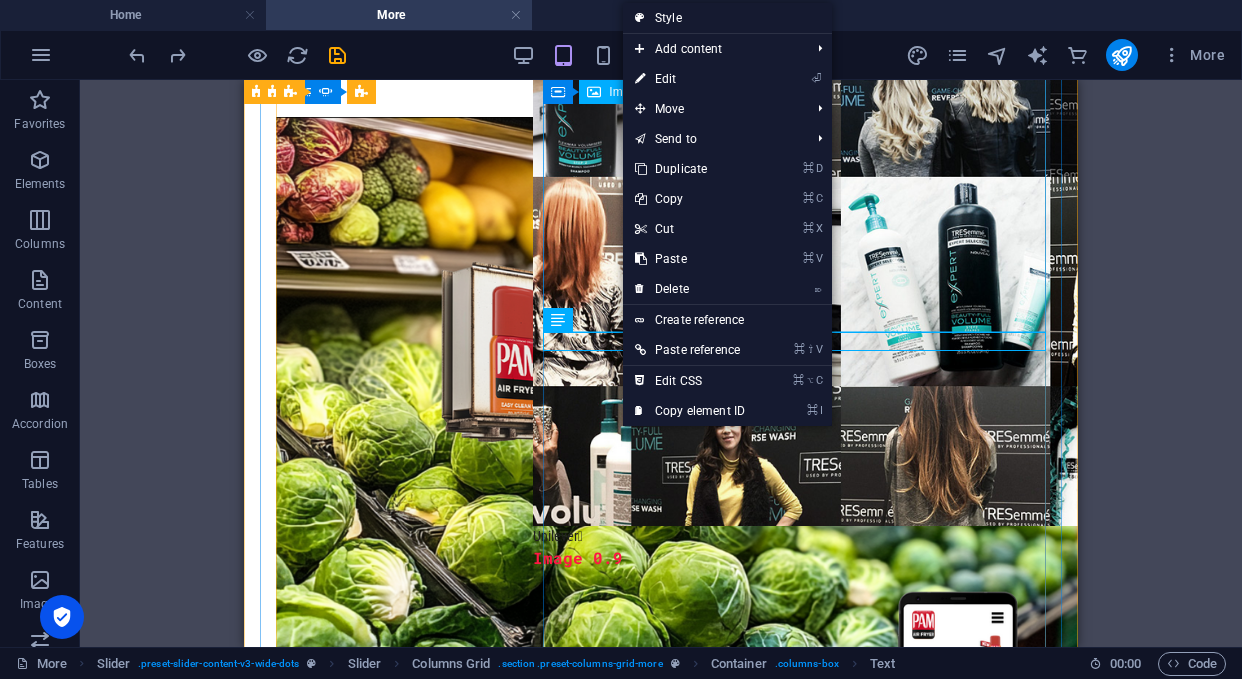 click at bounding box center [773, 281] 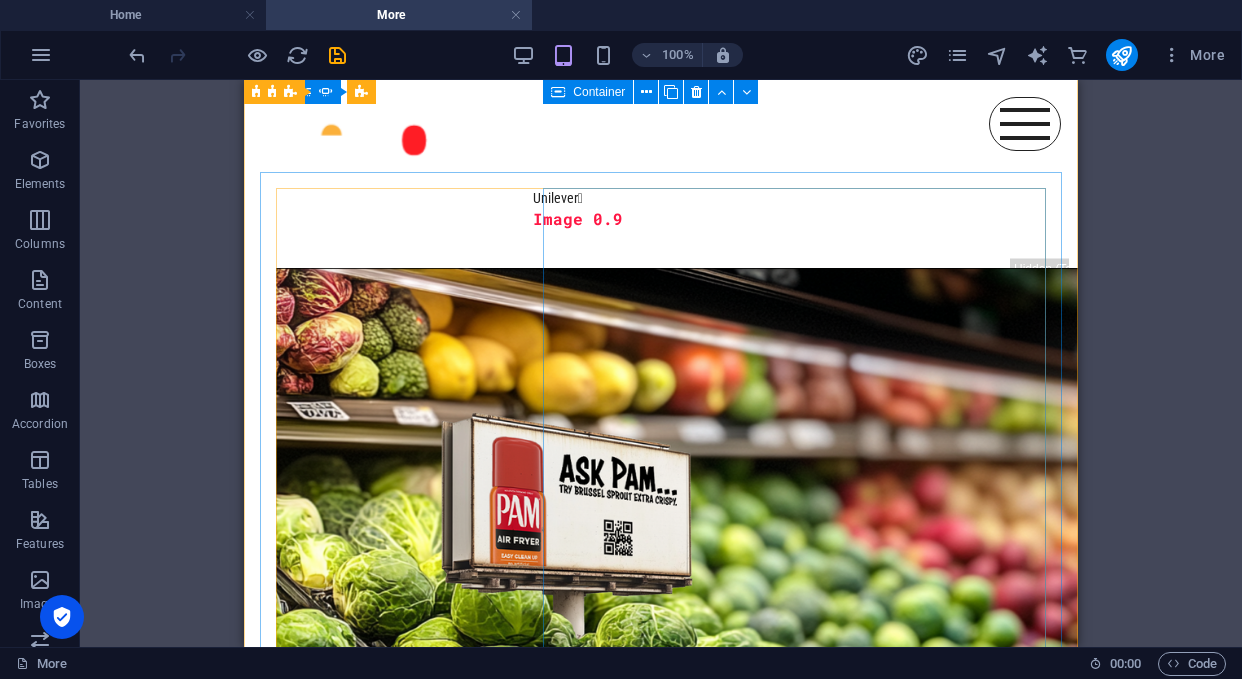 scroll, scrollTop: 565, scrollLeft: 0, axis: vertical 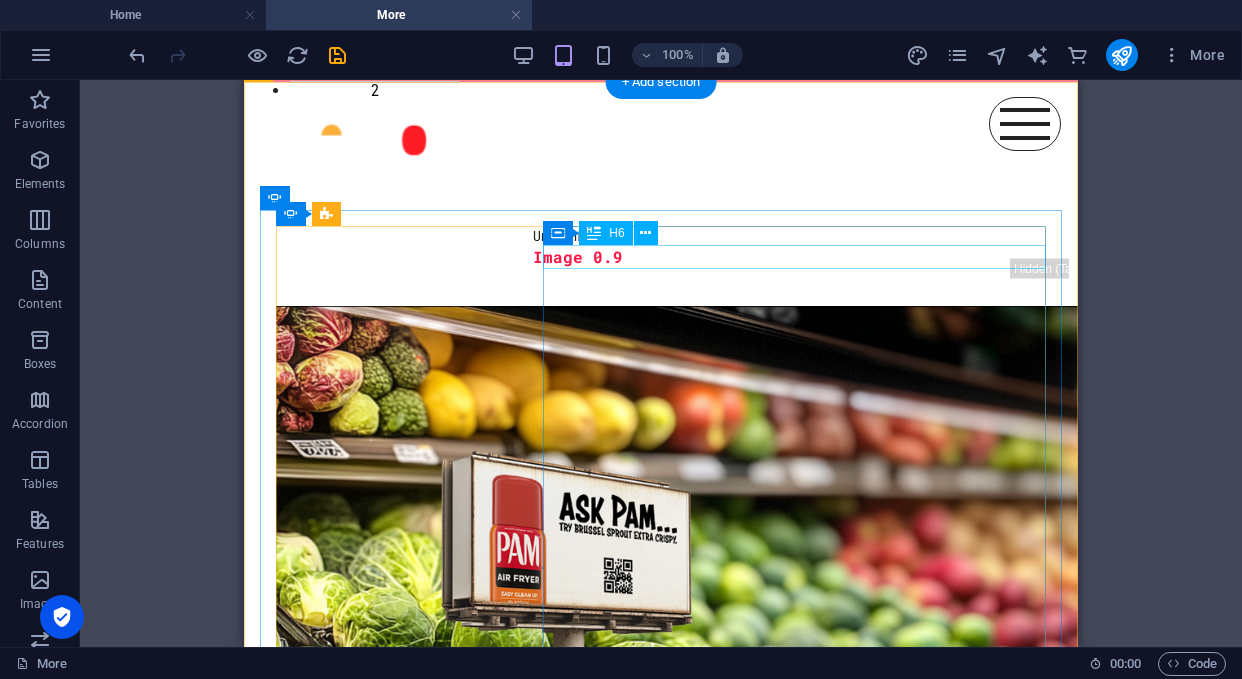 click on "Image 0.9" at bounding box center [773, 257] 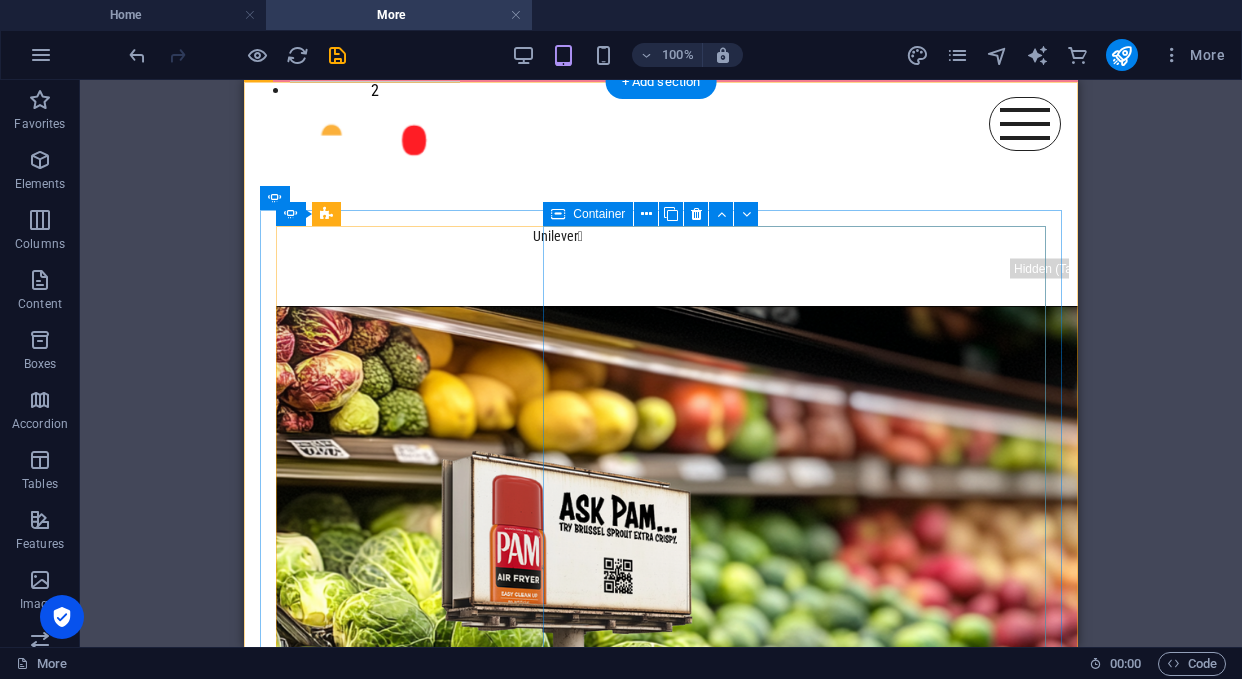 click on "Unilever   " at bounding box center [773, 1901] 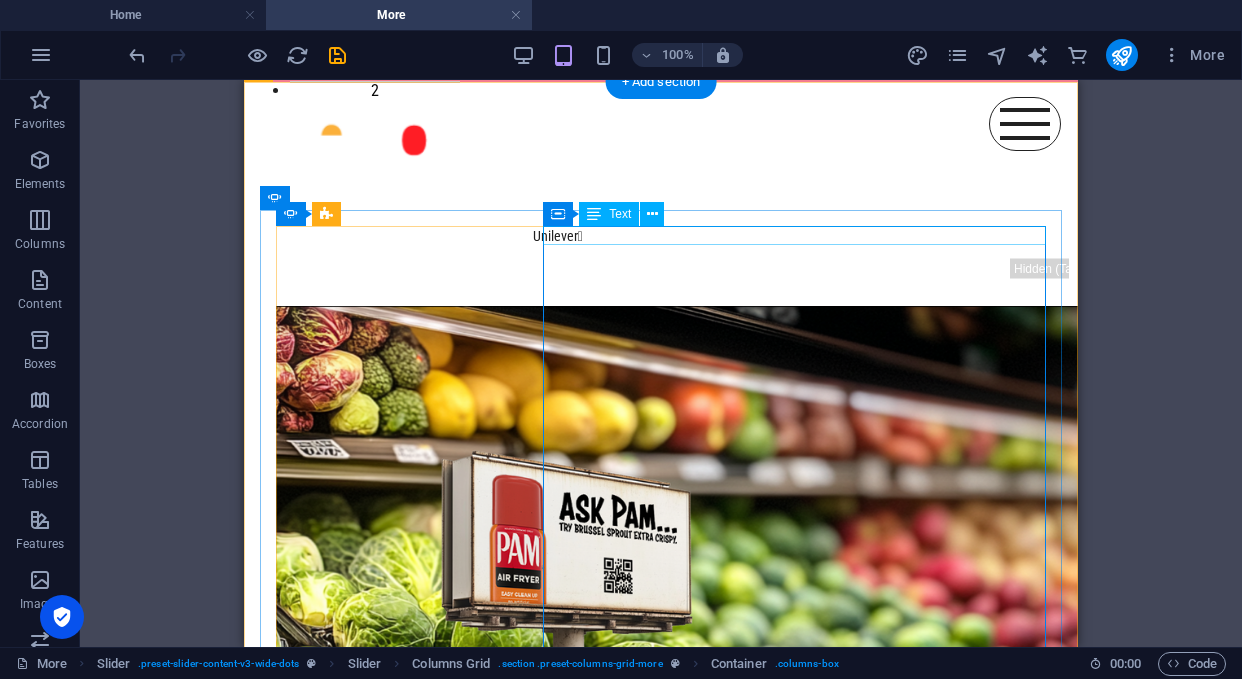 click on "Unilever   " at bounding box center (773, 235) 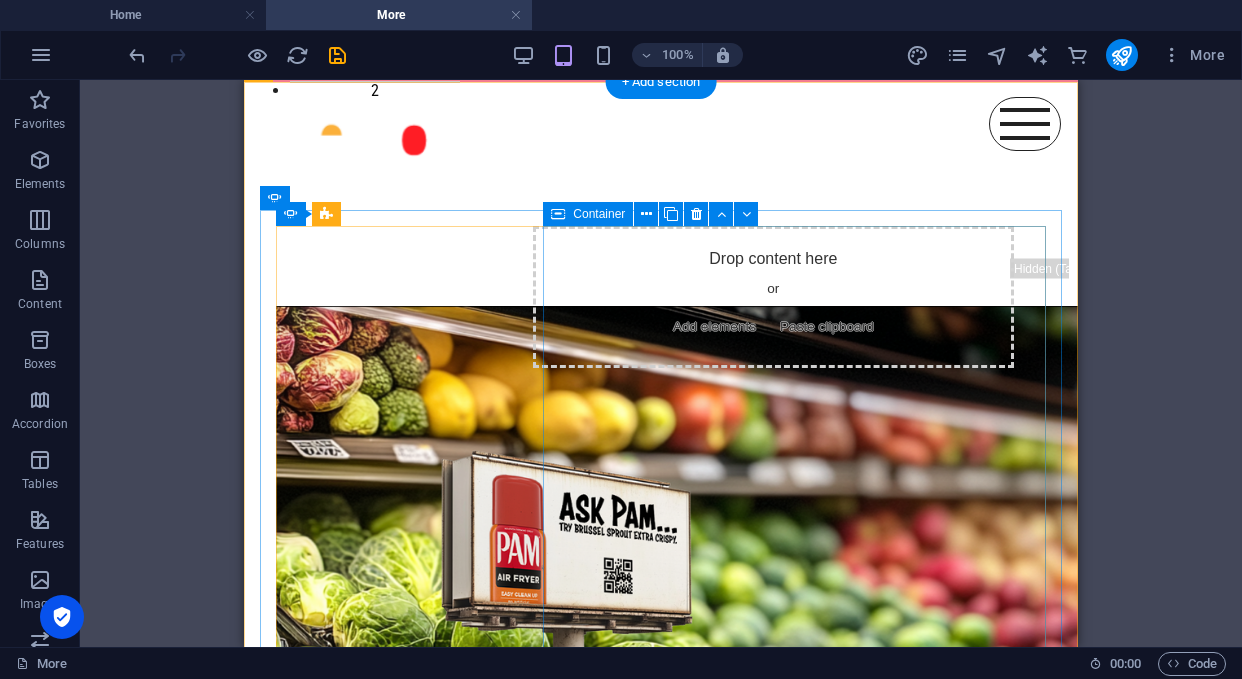 click on "Drop content here or  Add elements  Paste clipboard" at bounding box center [773, 297] 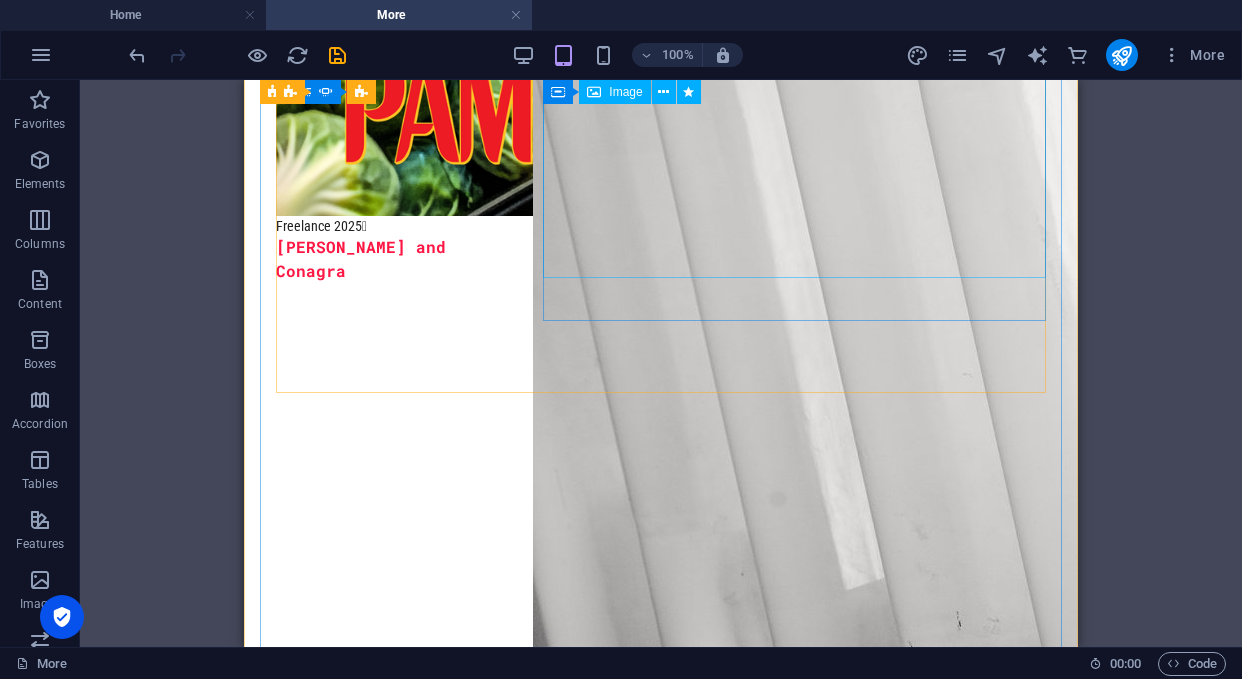 scroll, scrollTop: 1471, scrollLeft: 0, axis: vertical 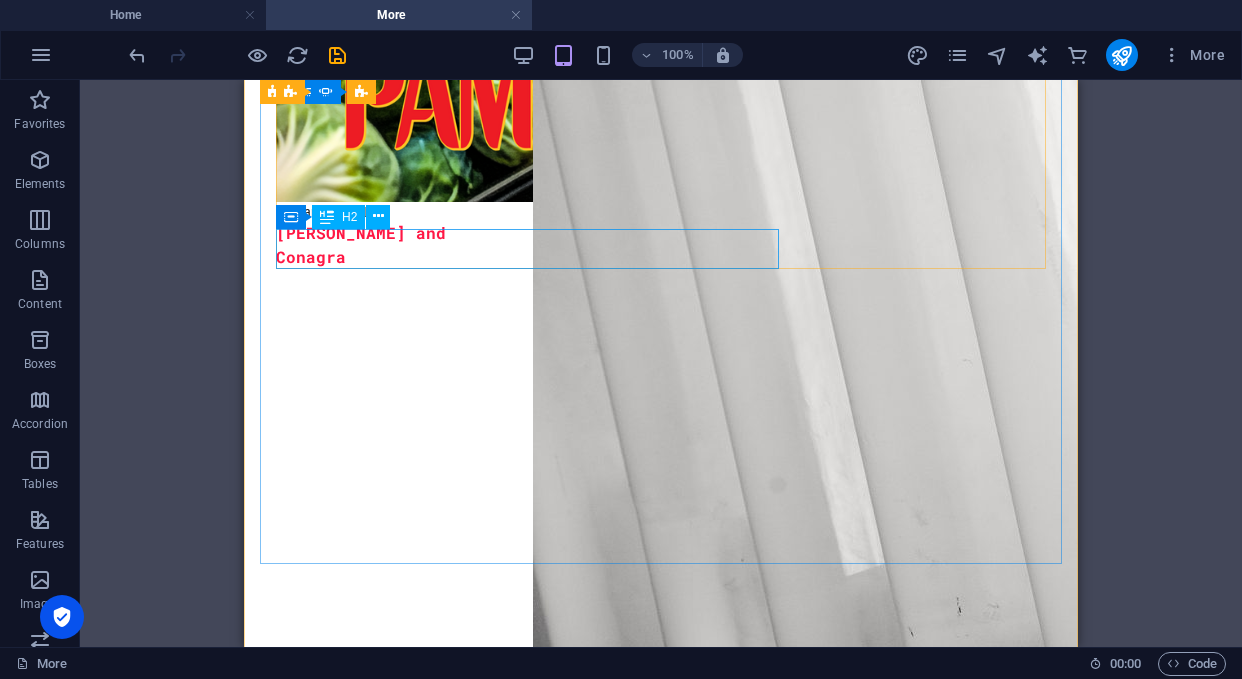 click on "[PERSON_NAME] Air [PERSON_NAME] Fun" at bounding box center [516, 2582] 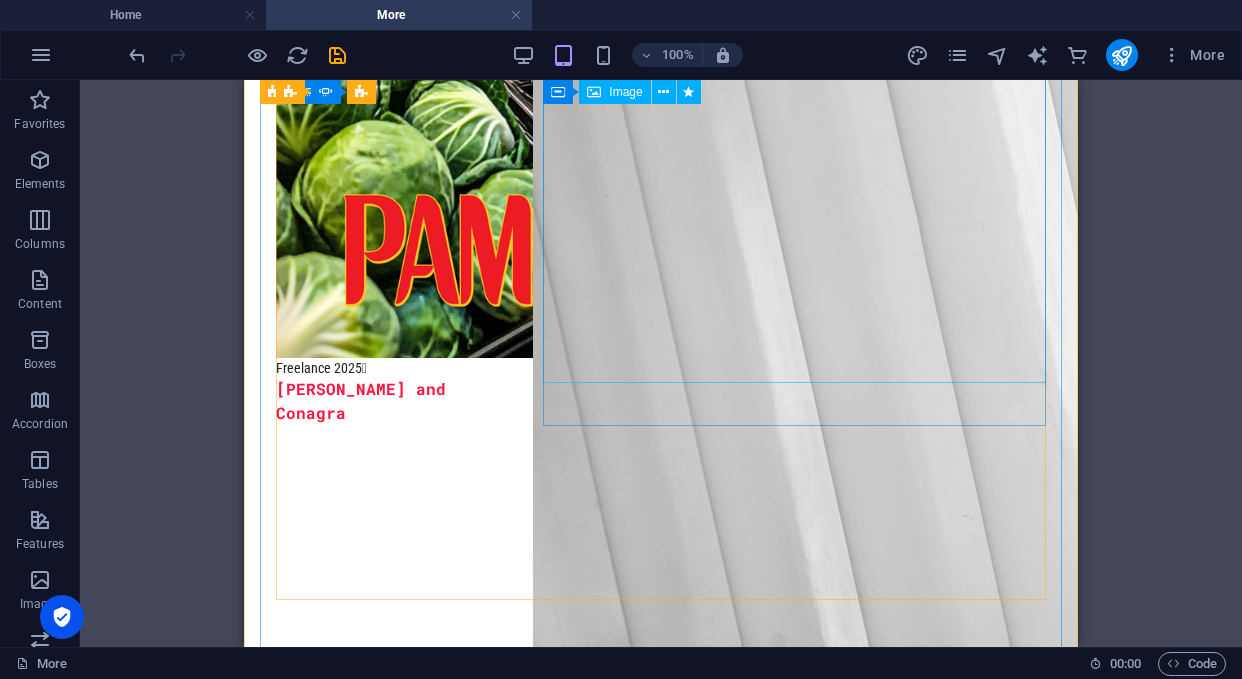 scroll, scrollTop: 1127, scrollLeft: 0, axis: vertical 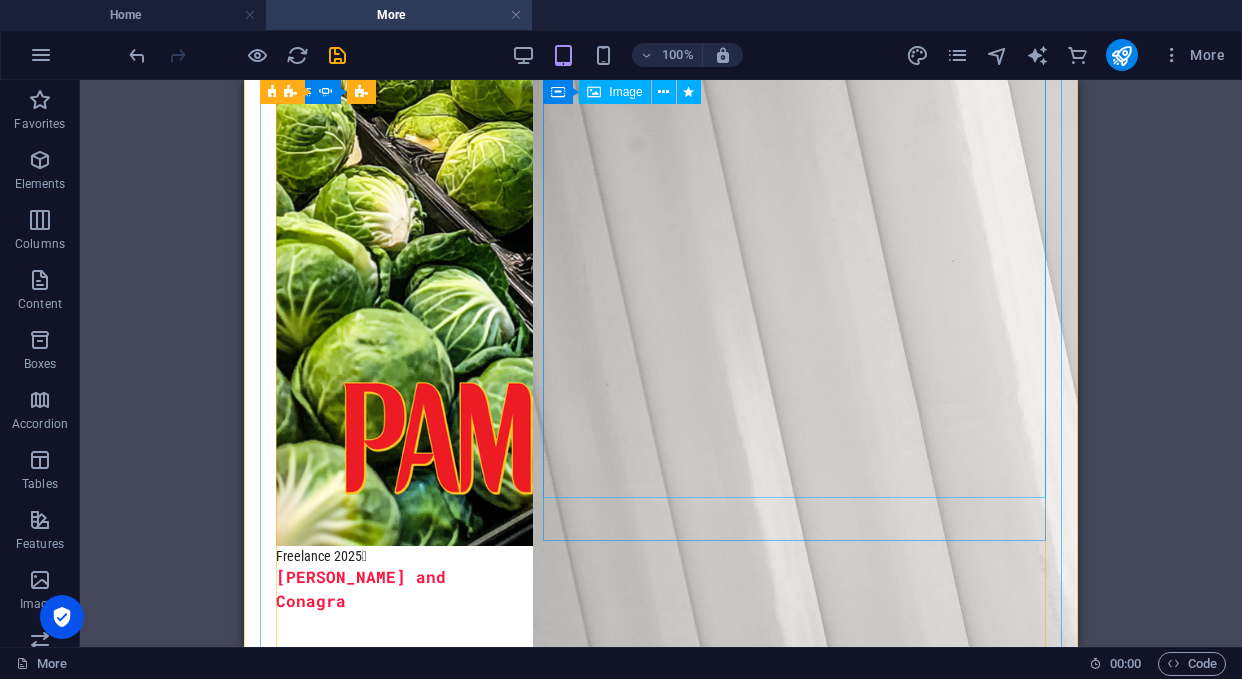click at bounding box center [773, 512] 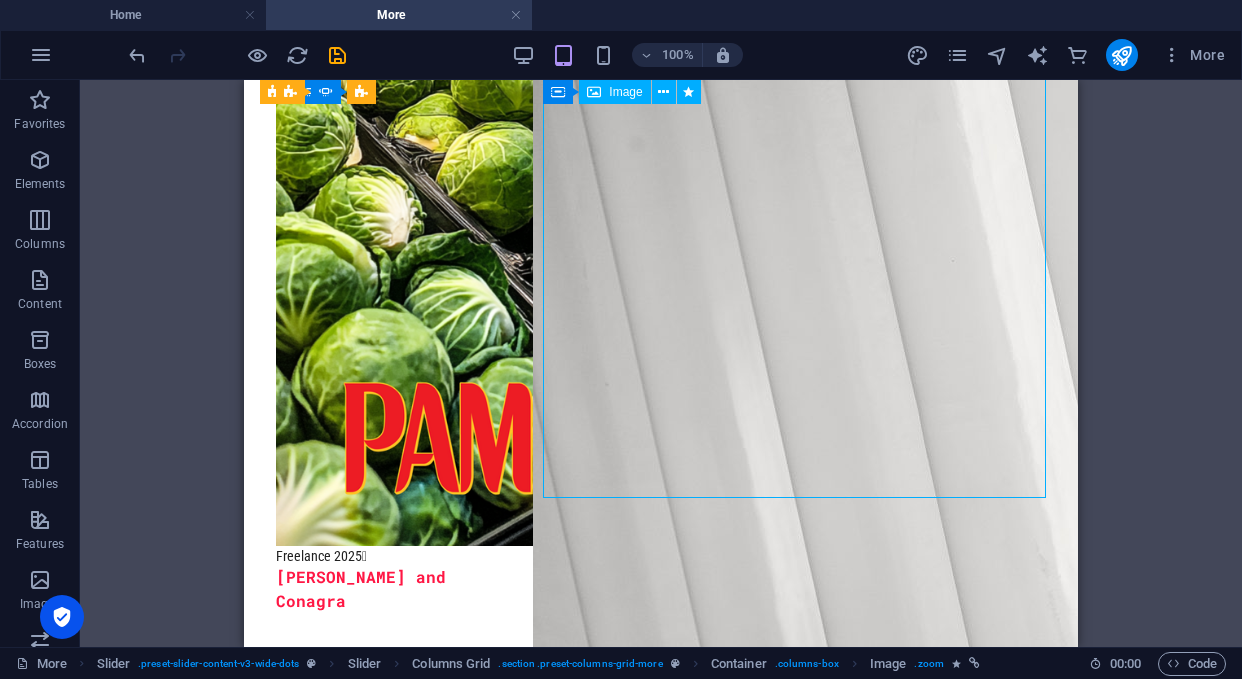 click at bounding box center (773, 512) 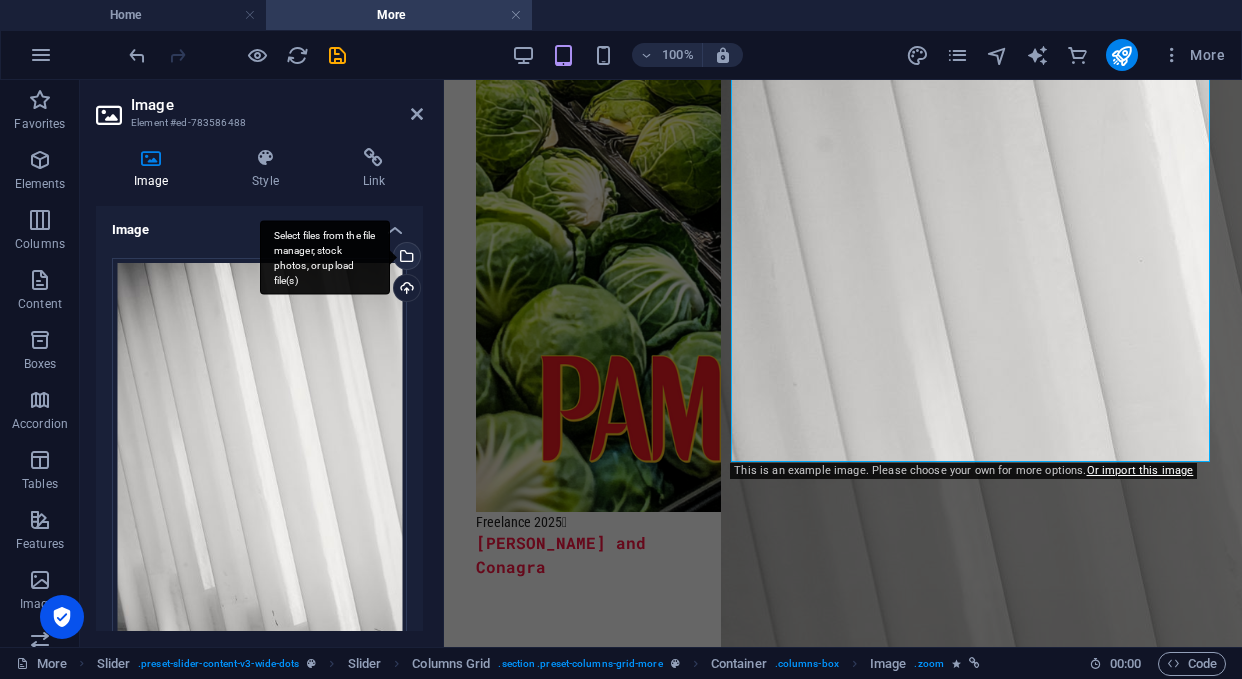 click on "Select files from the file manager, stock photos, or upload file(s)" at bounding box center [405, 258] 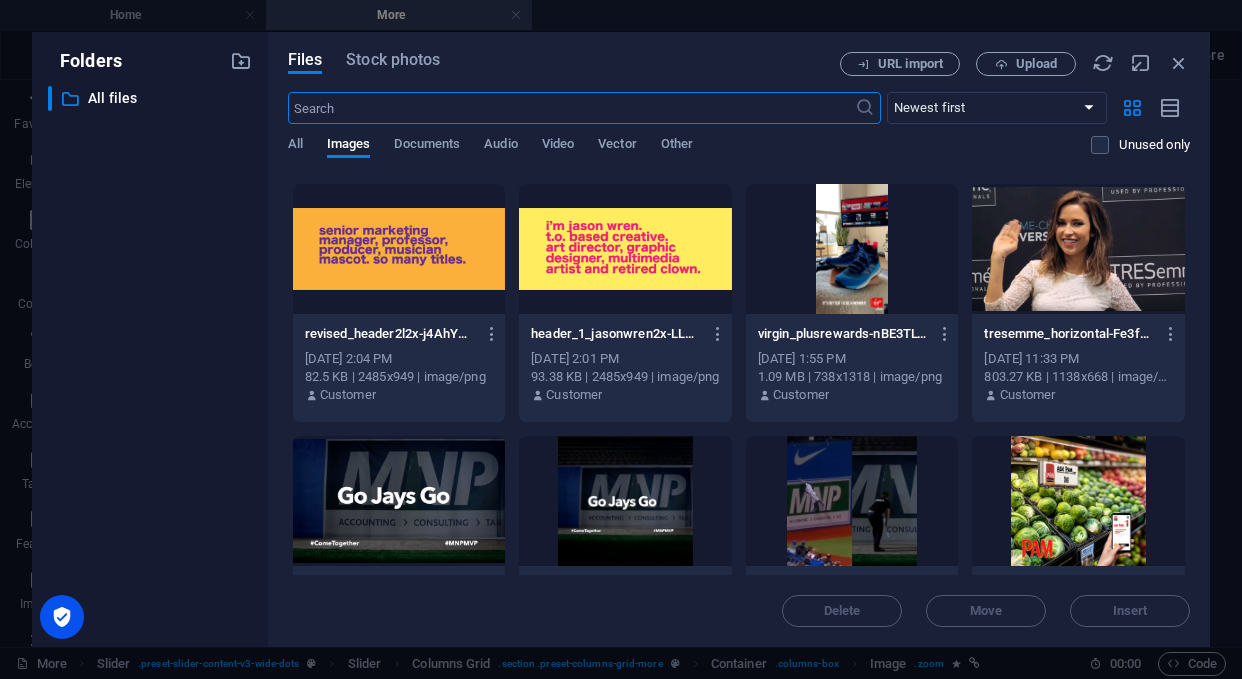scroll, scrollTop: 997, scrollLeft: 0, axis: vertical 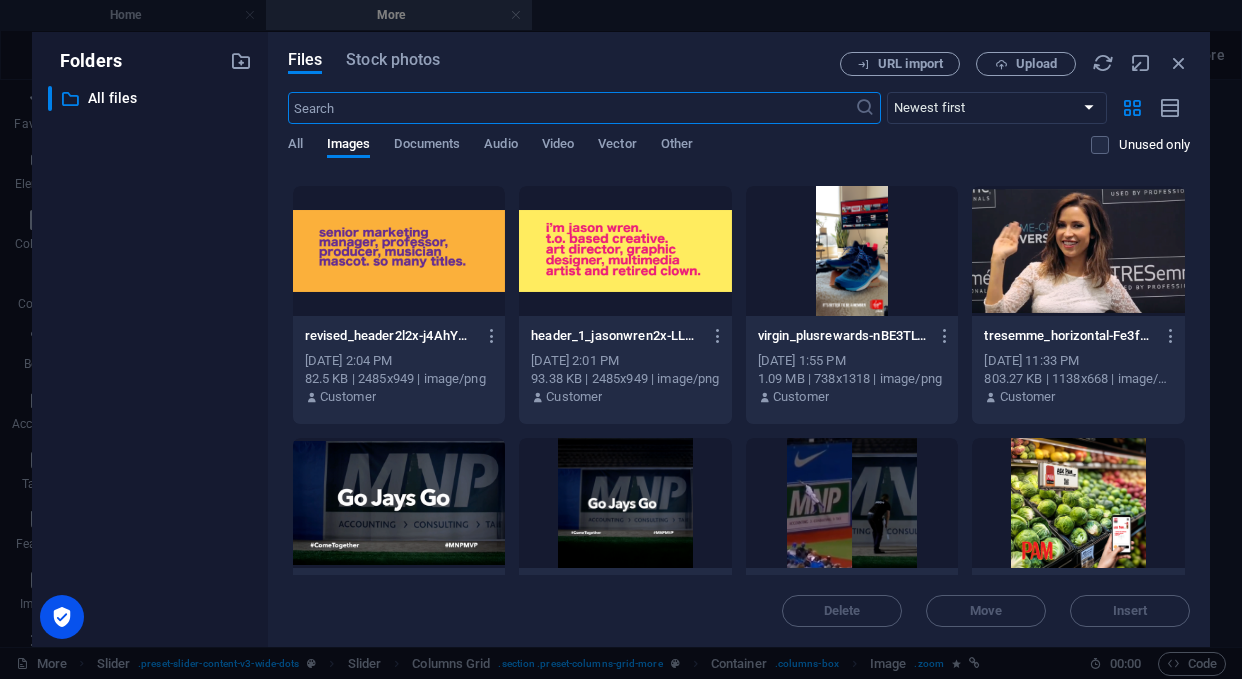 click at bounding box center (1078, 251) 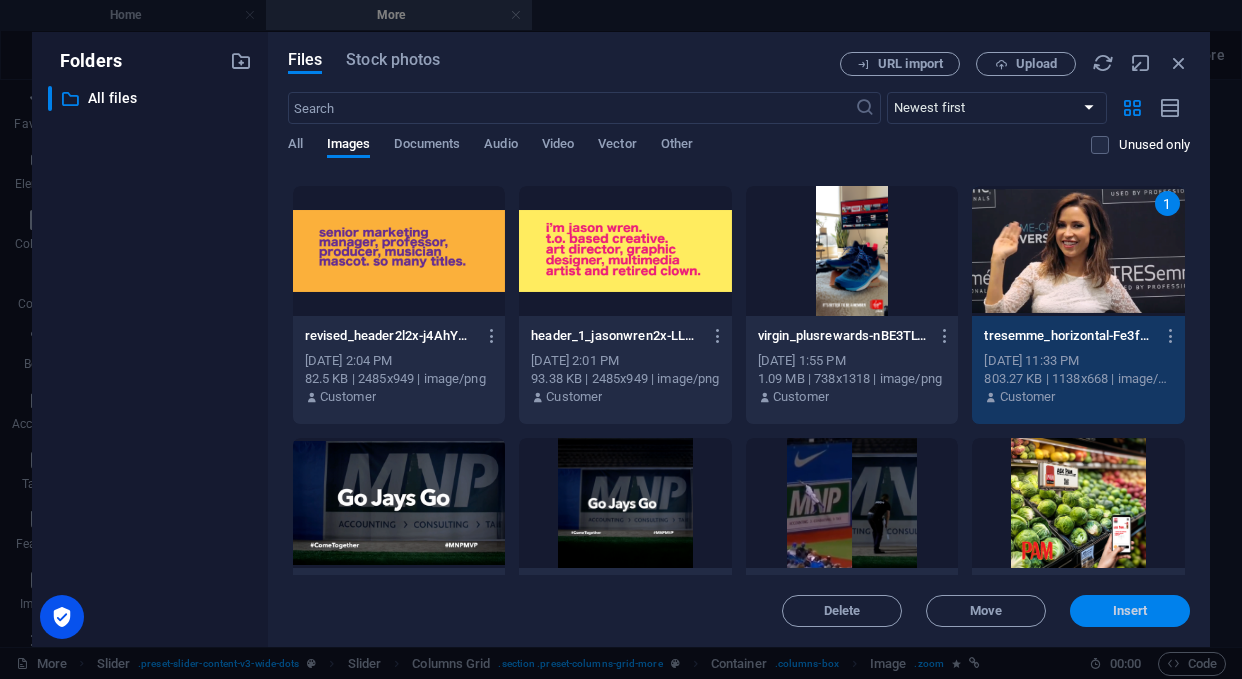click on "Insert" at bounding box center [1130, 611] 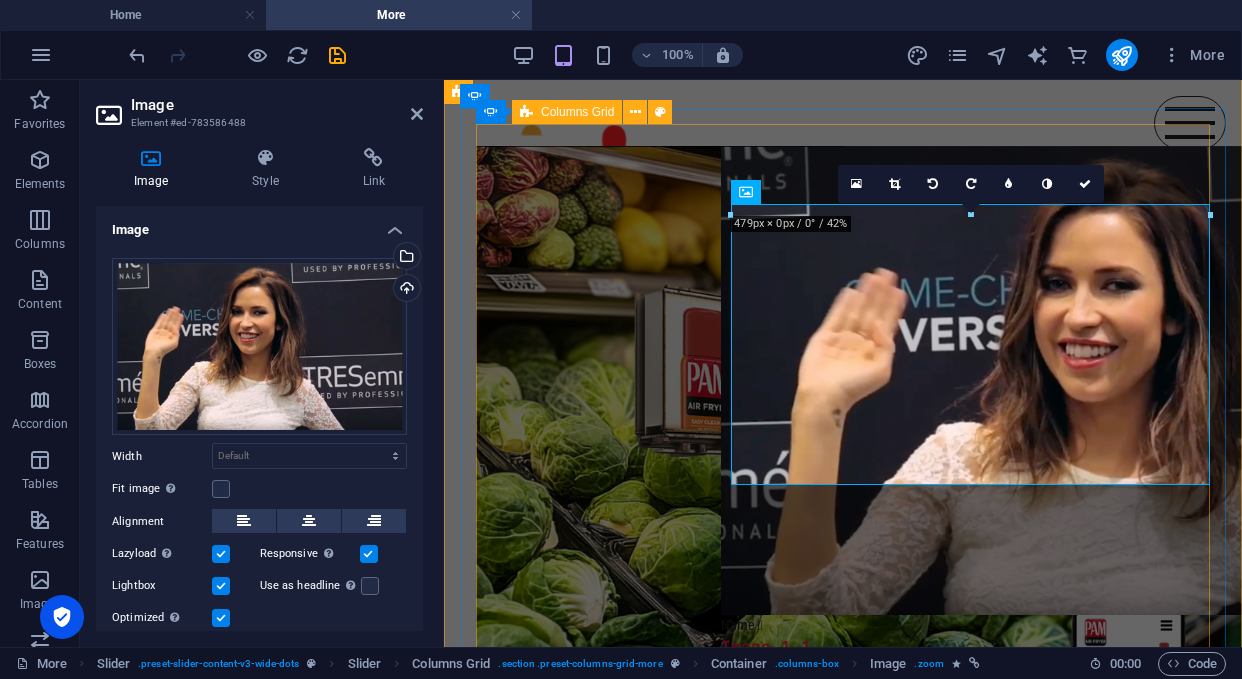 scroll, scrollTop: 733, scrollLeft: 0, axis: vertical 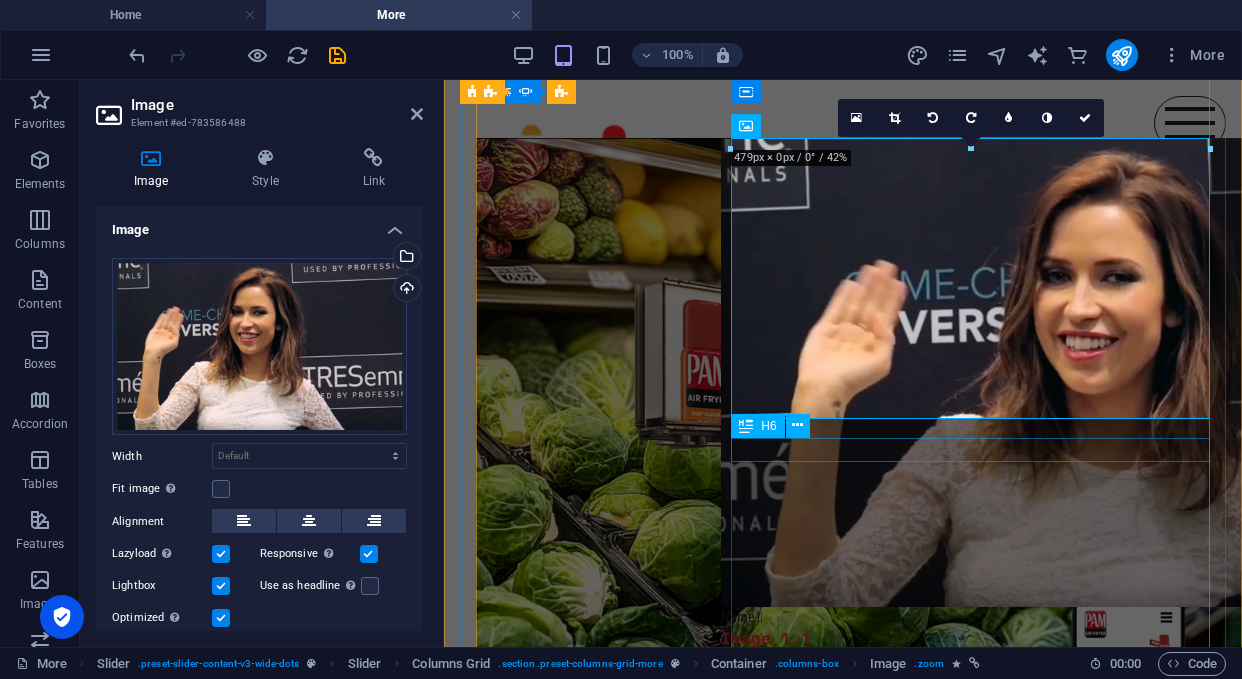 click on "Image 1.1" at bounding box center [949, 638] 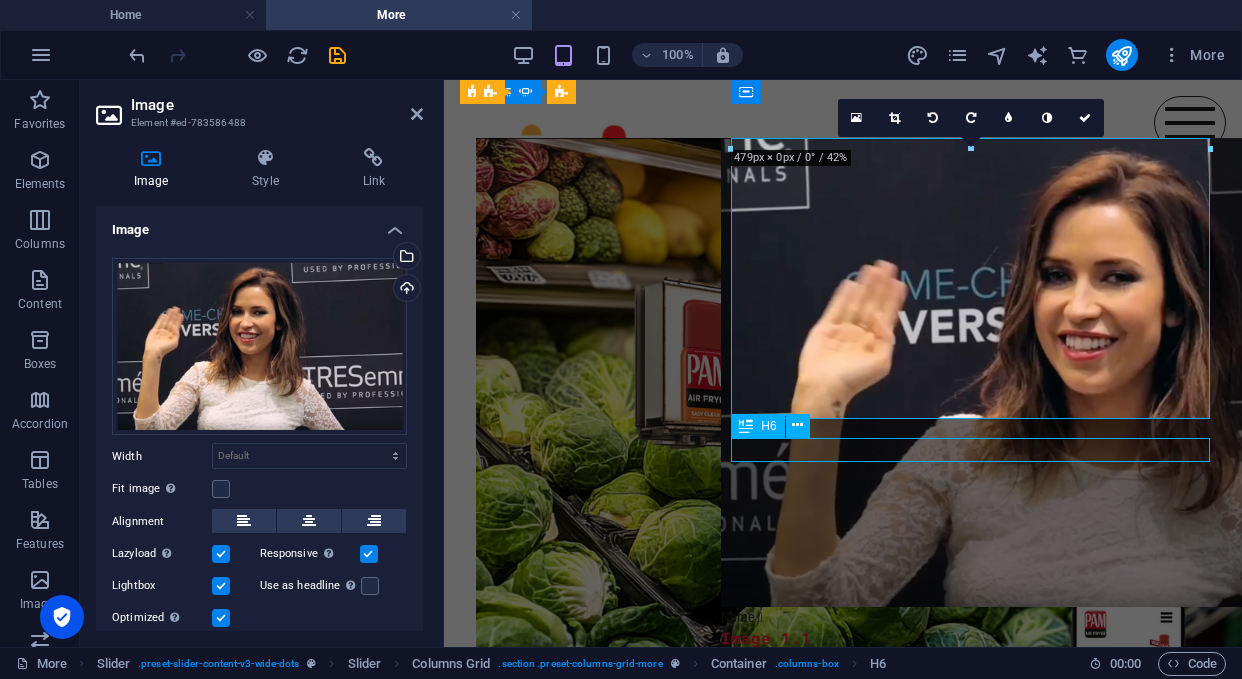 click on "Image 1.1" at bounding box center (949, 638) 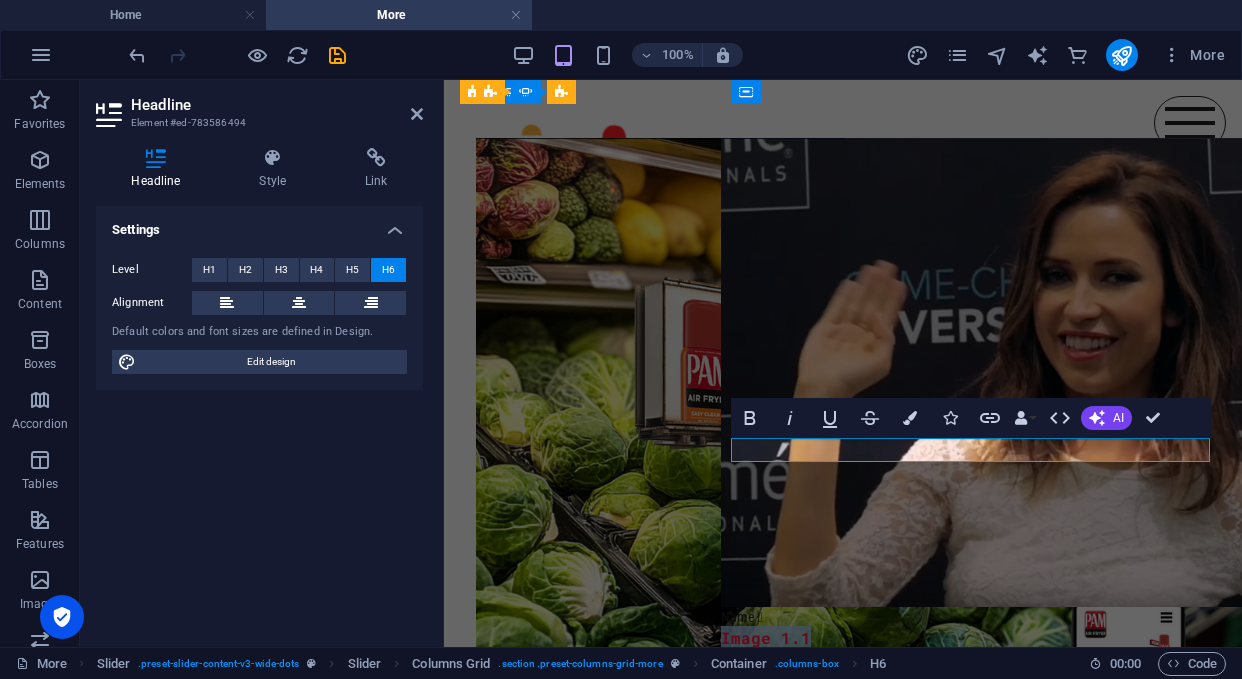 type 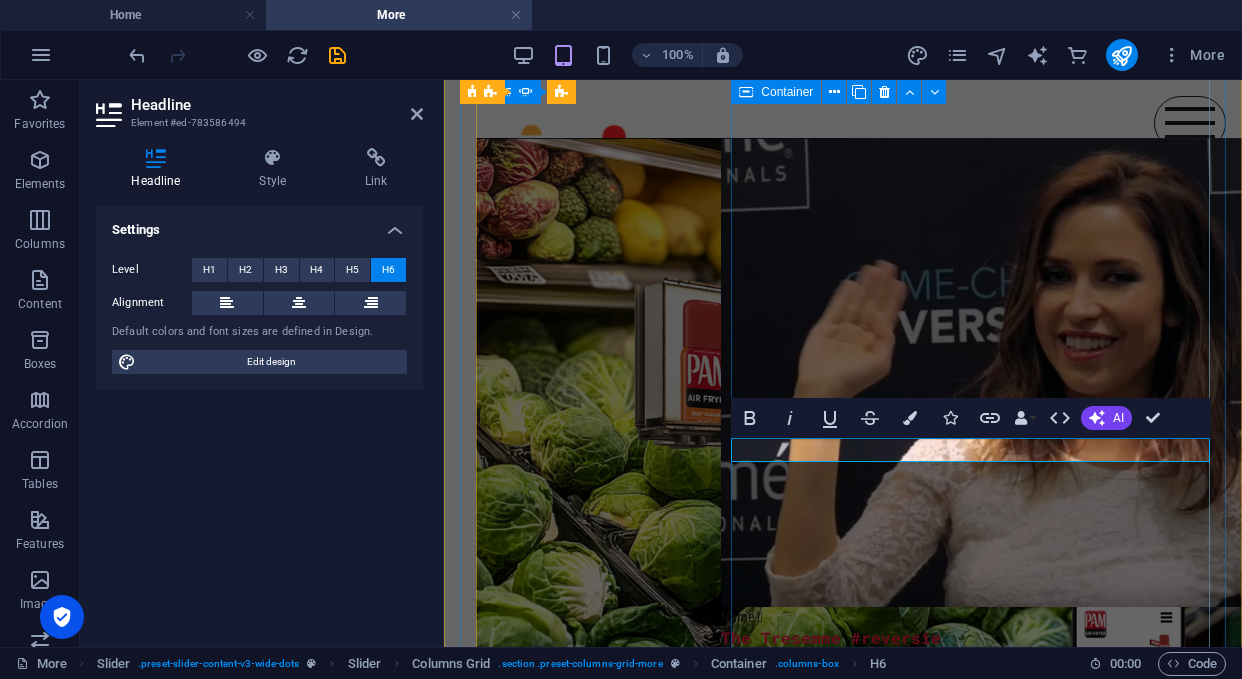 click on "Name    ​The Tresemme #reversie" at bounding box center (949, 1653) 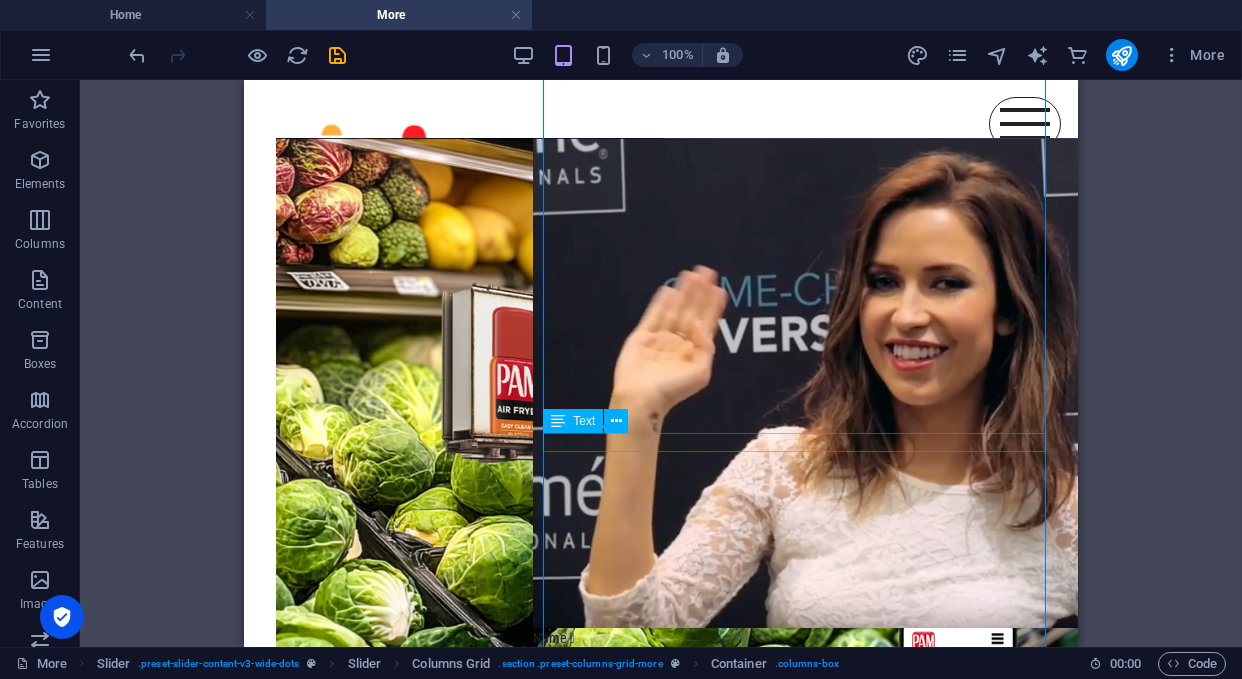 click on "Name   " at bounding box center [773, 637] 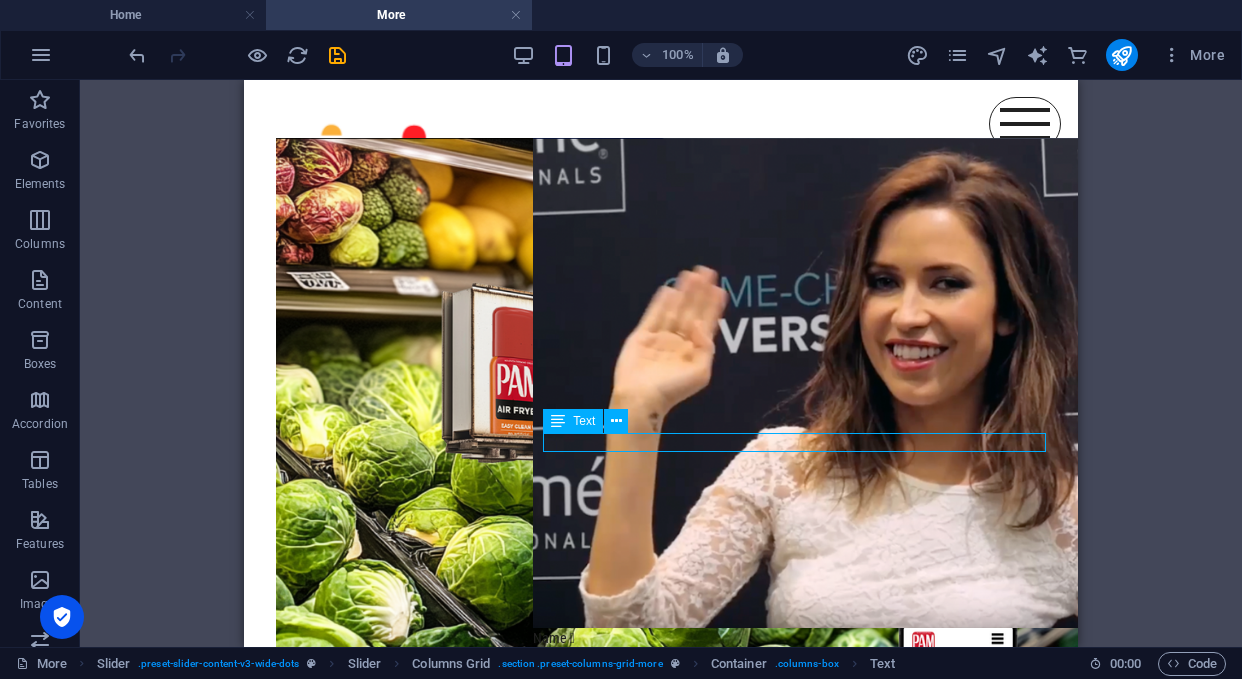 click on "Name   " at bounding box center [773, 637] 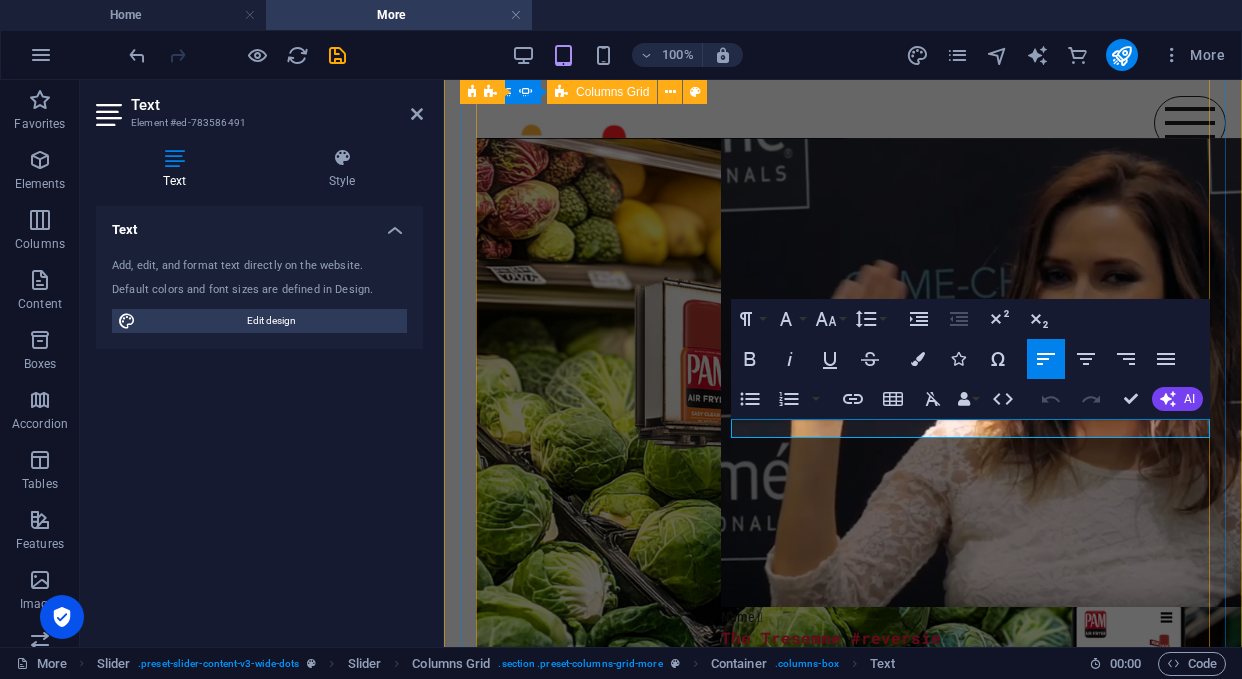 click on "Freelance 2025   [PERSON_NAME] and Conagra Name    The Tresemme #reversie Name    Image 1.0 Drop content here or  Add elements  Paste clipboard" at bounding box center (827, 1740) 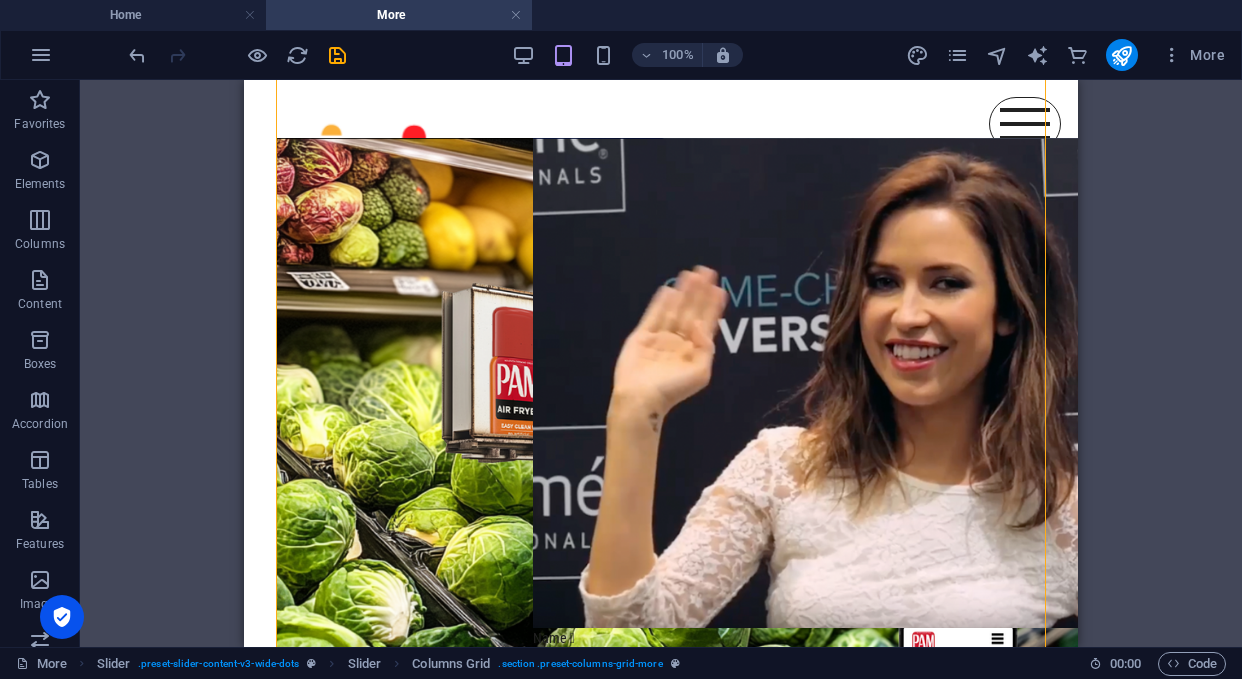 click on "Name   " at bounding box center [773, 637] 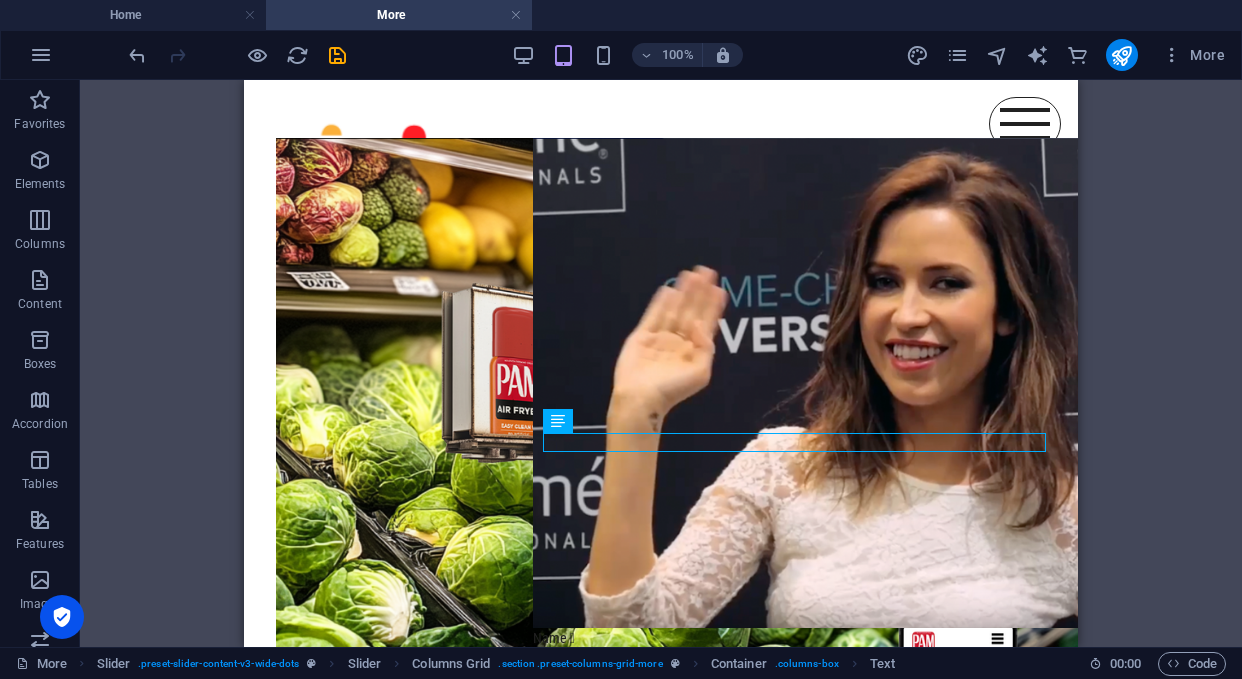 click on "Name   " at bounding box center (773, 637) 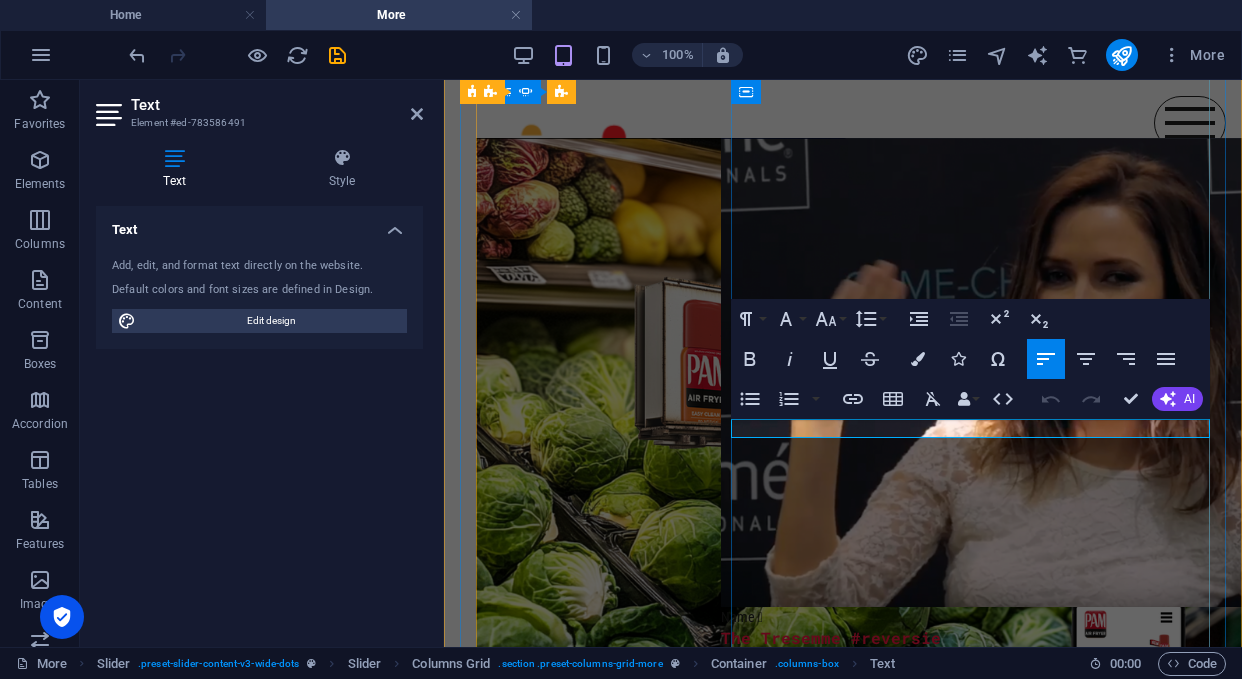 click on "Name   " at bounding box center [949, 616] 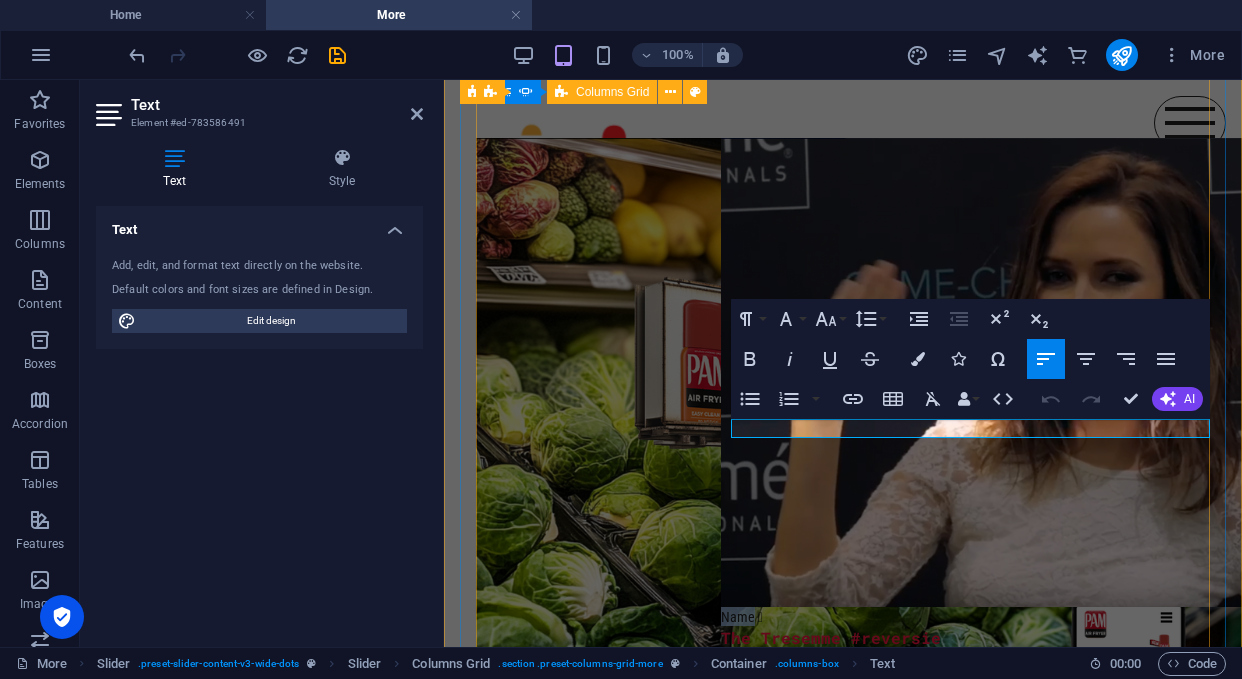 drag, startPoint x: 762, startPoint y: 428, endPoint x: 730, endPoint y: 433, distance: 32.38827 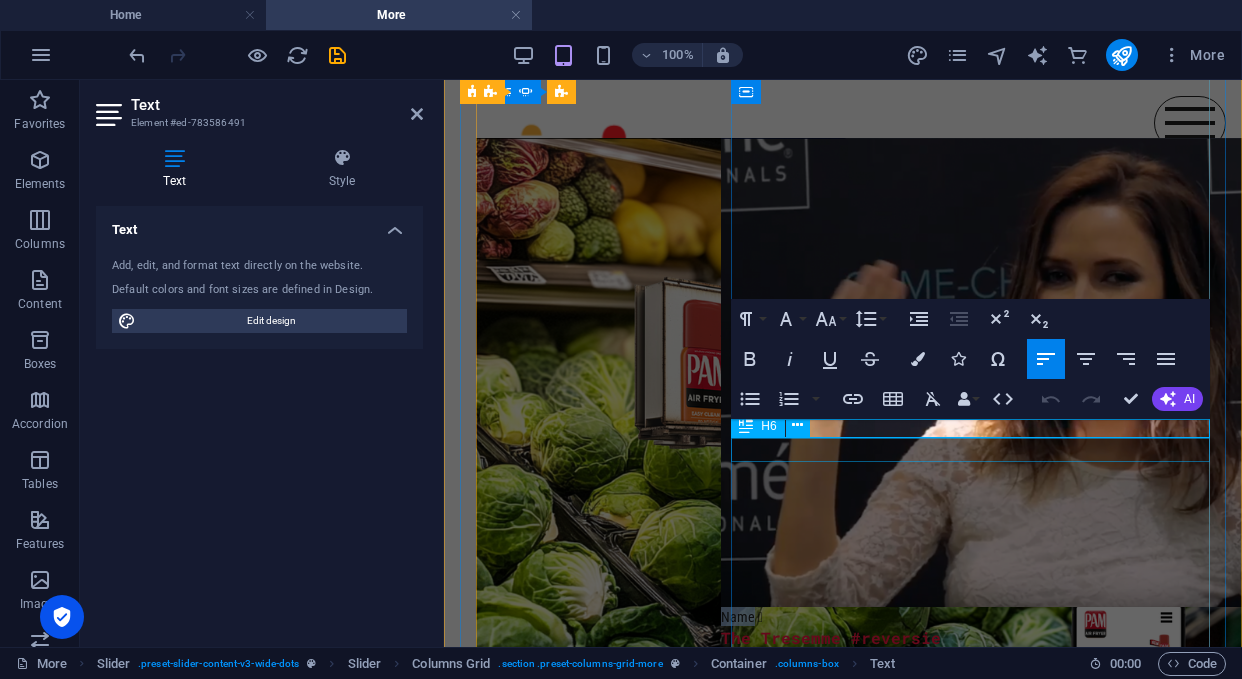 type 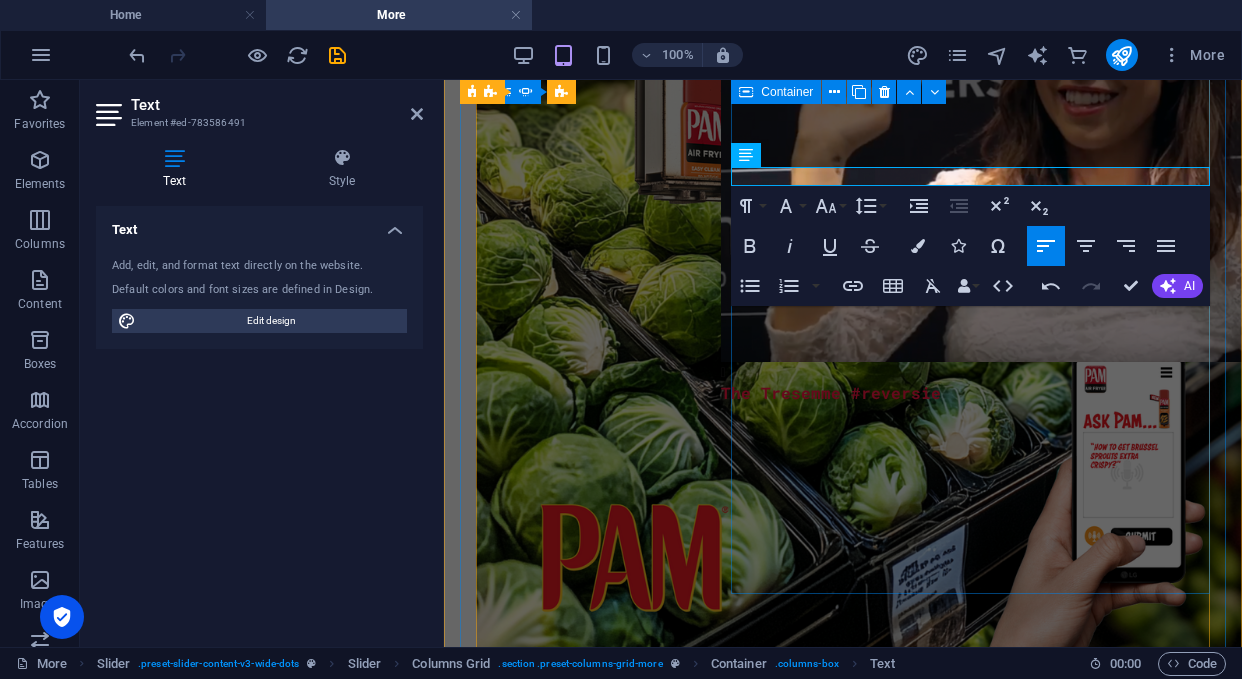 scroll, scrollTop: 991, scrollLeft: 0, axis: vertical 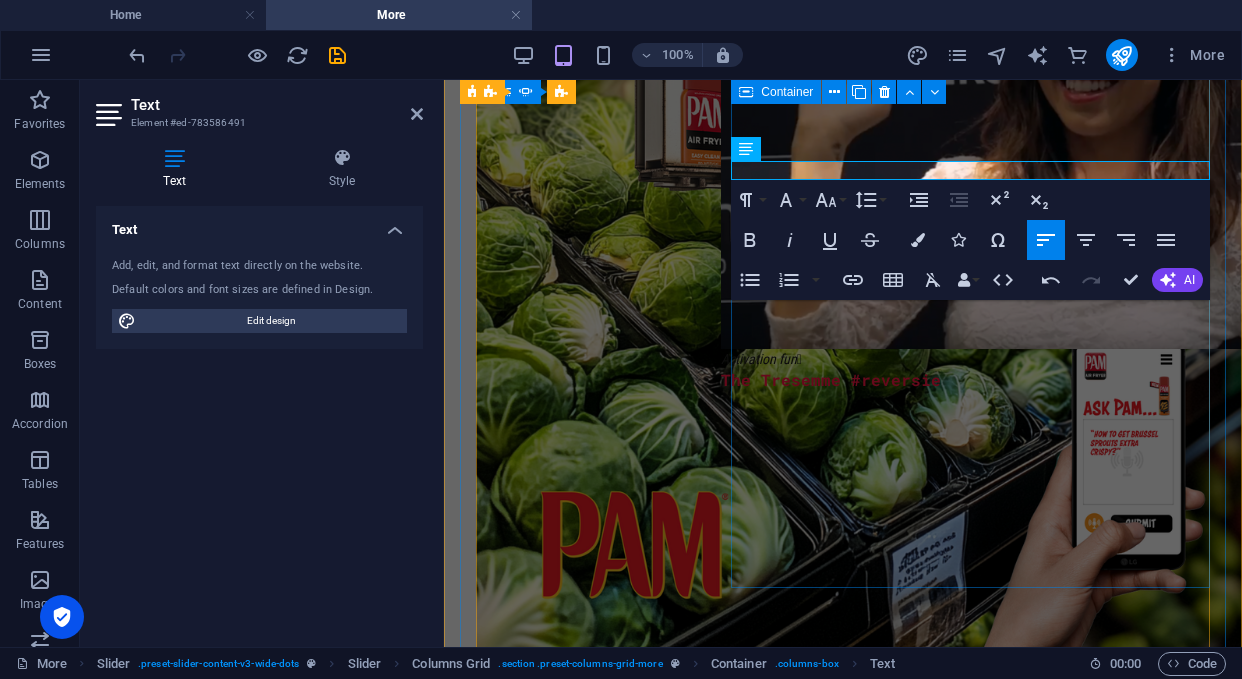 click on "Activation fun   The Tresemme #reversie" at bounding box center [949, 1395] 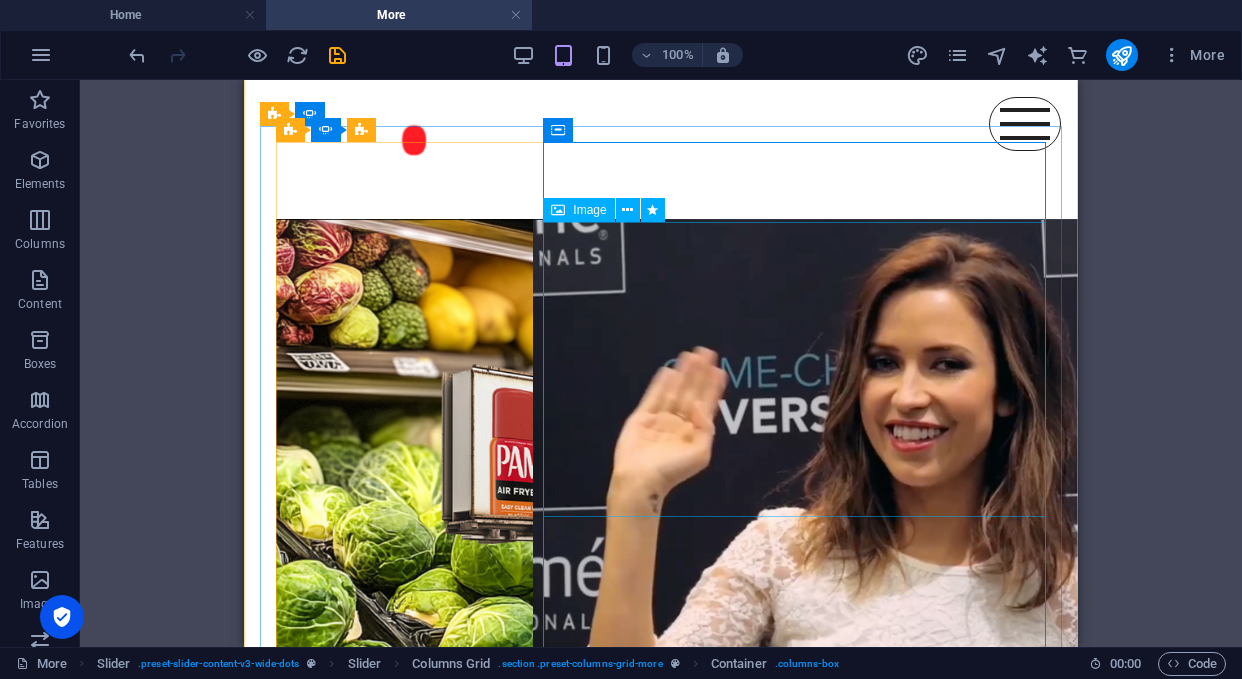 scroll, scrollTop: 648, scrollLeft: 0, axis: vertical 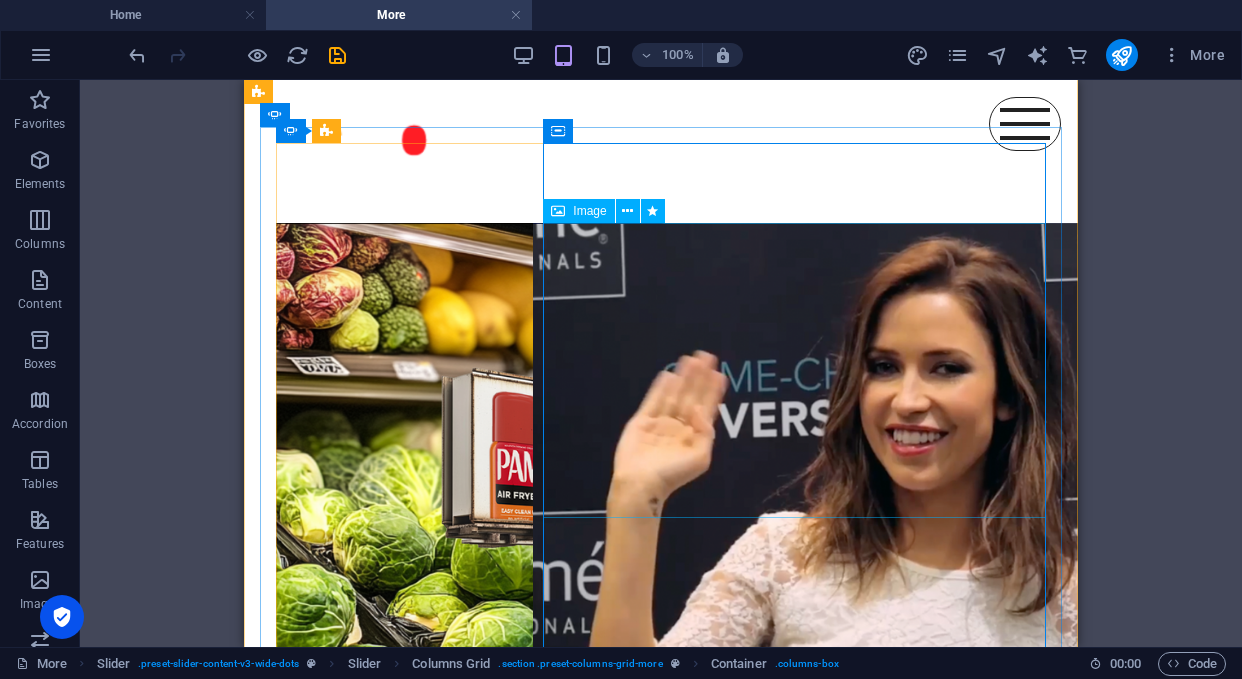 click at bounding box center (773, 468) 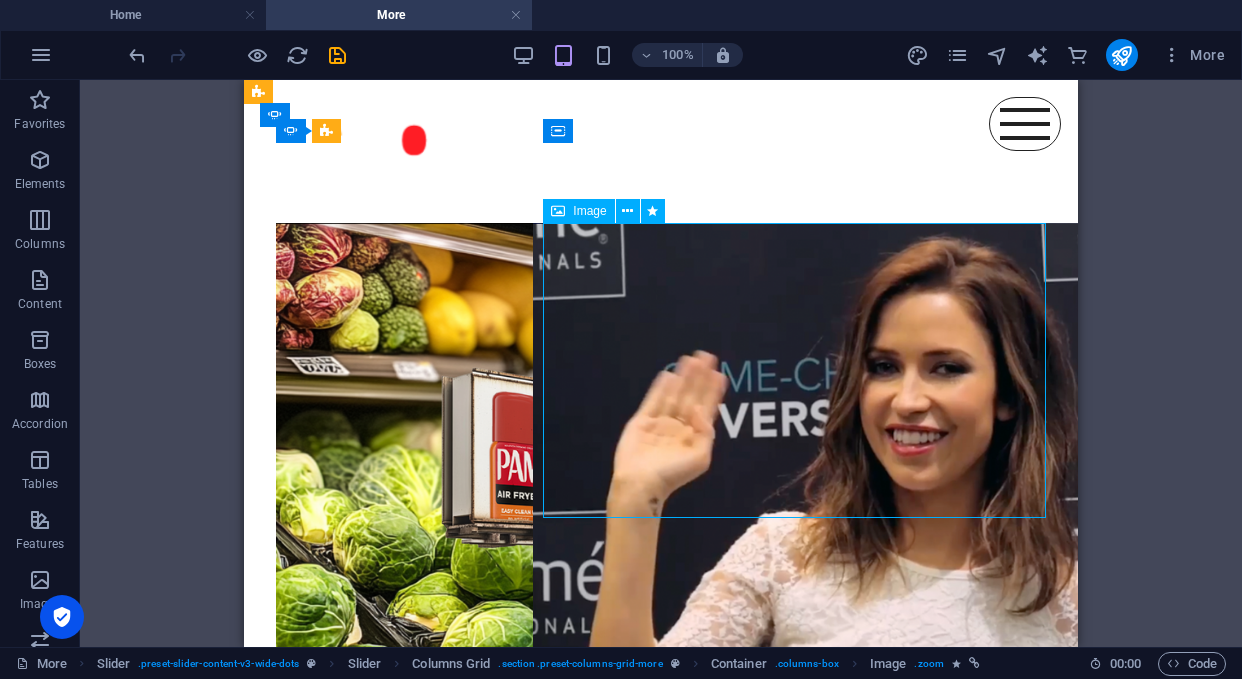 click at bounding box center [773, 468] 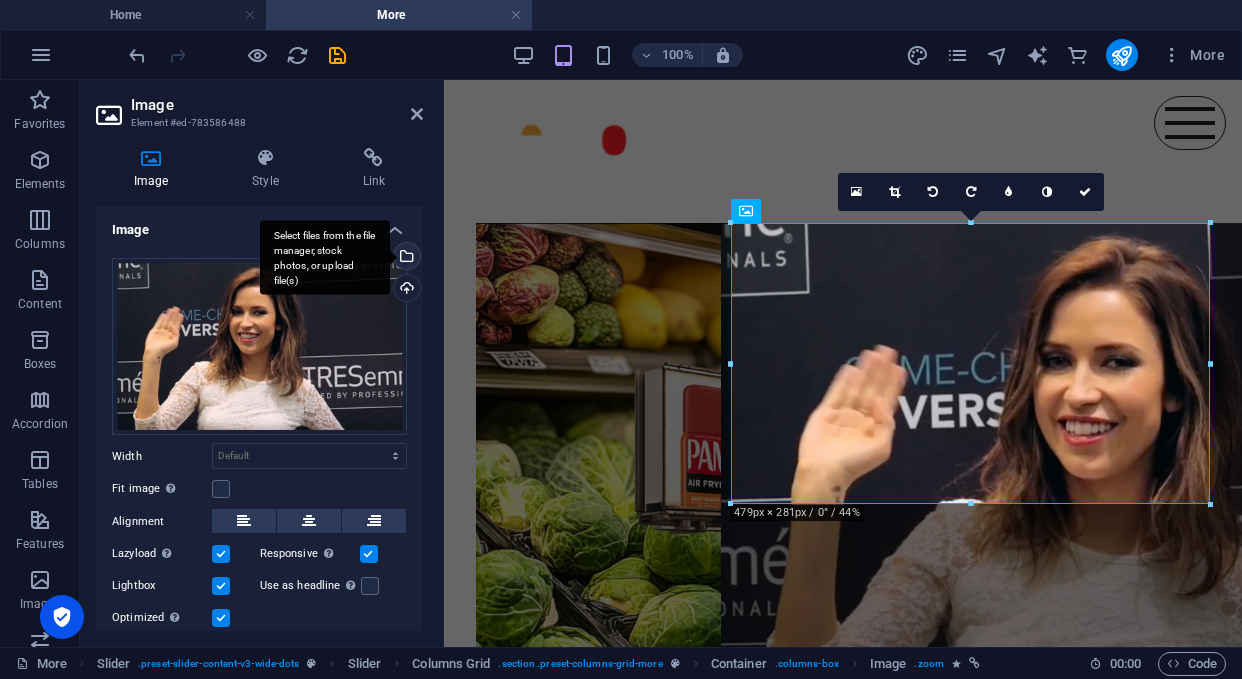 click on "Select files from the file manager, stock photos, or upload file(s)" at bounding box center (325, 257) 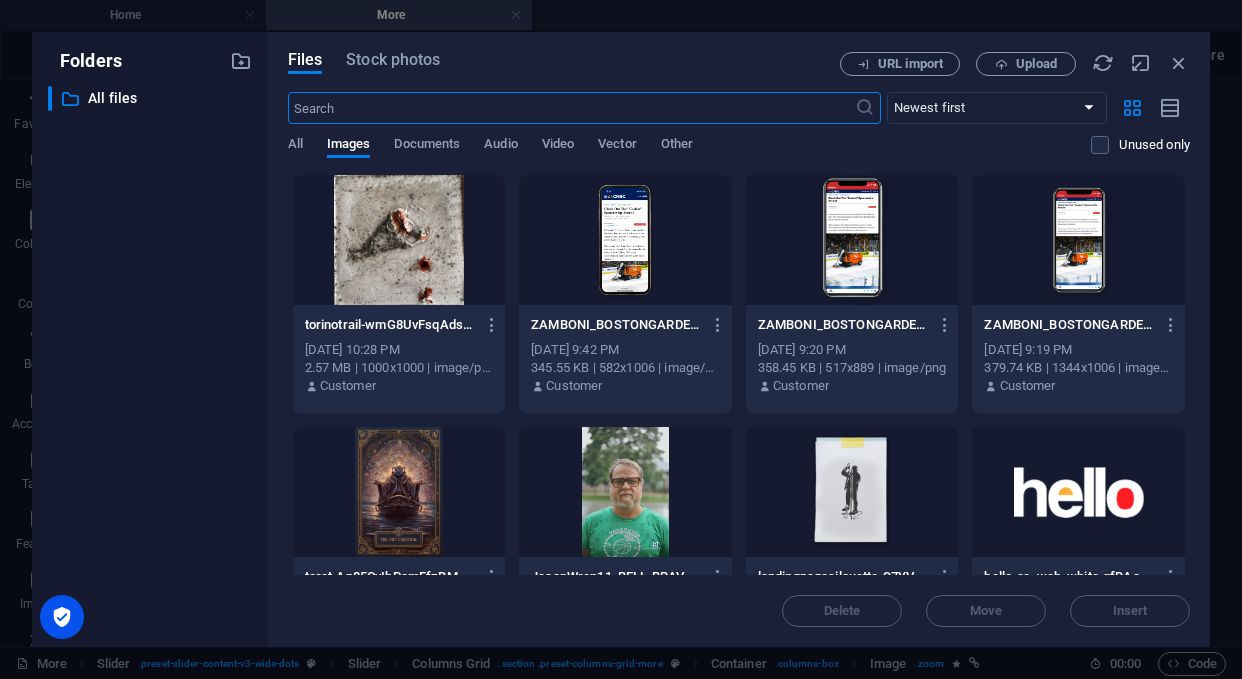 scroll, scrollTop: 1002, scrollLeft: 0, axis: vertical 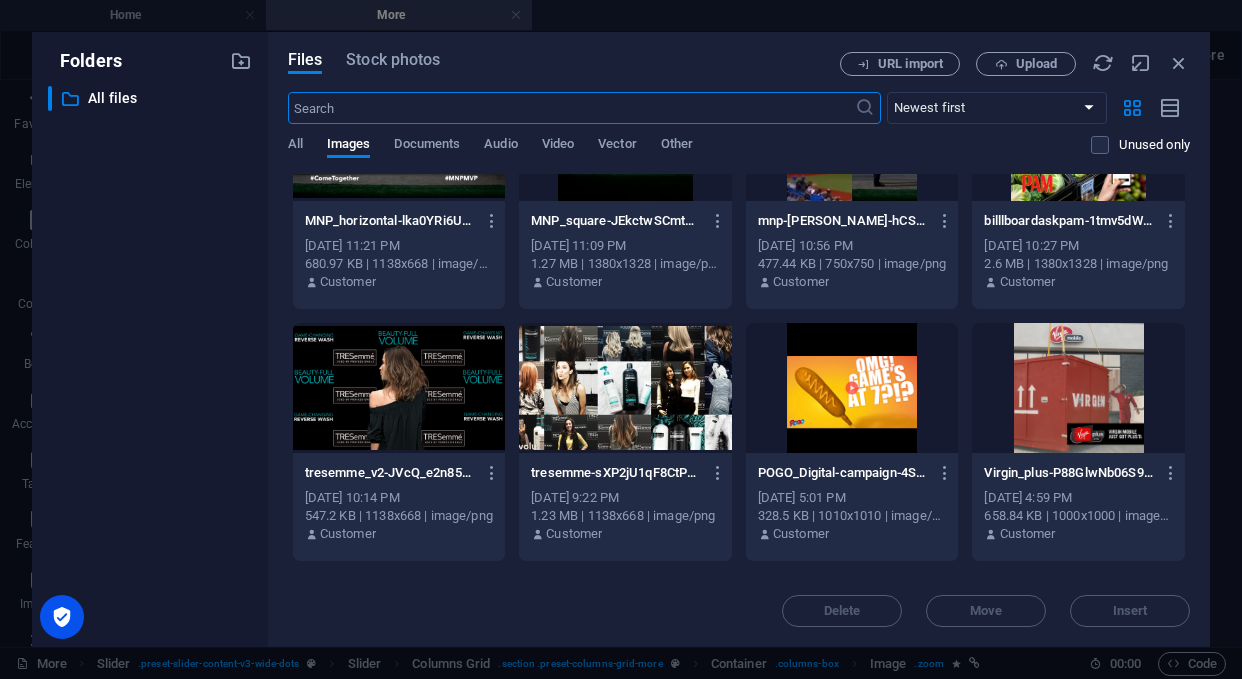 click at bounding box center (625, 388) 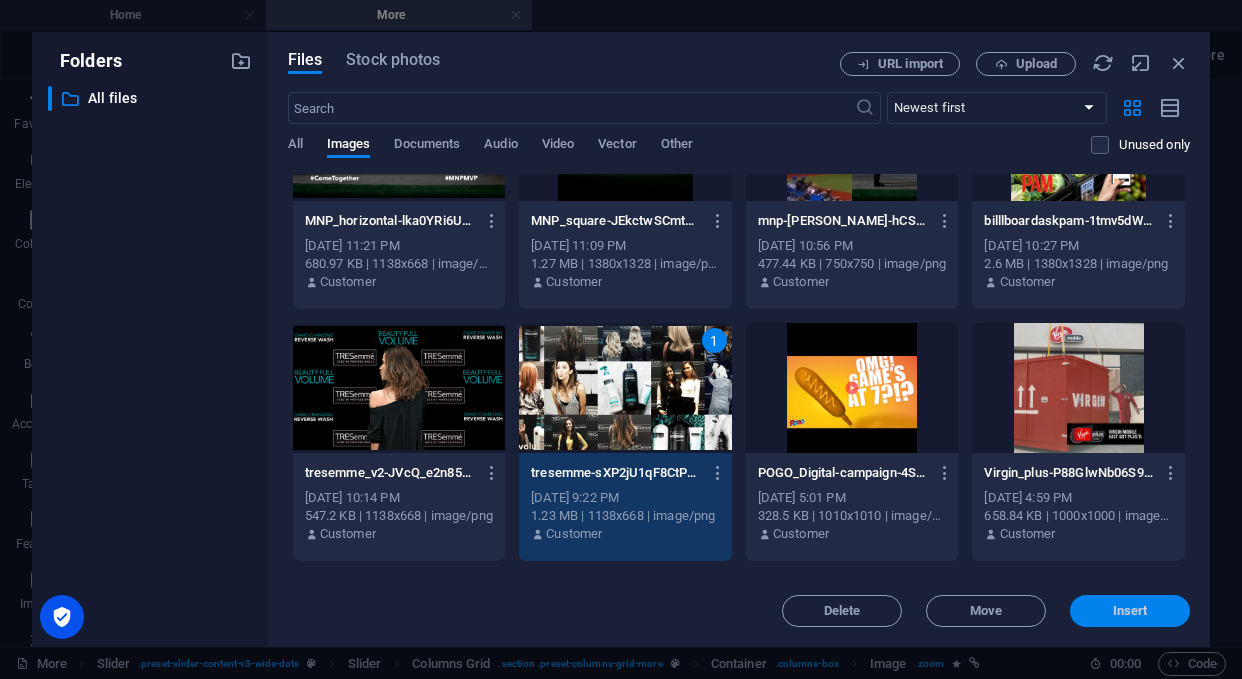 drag, startPoint x: 1139, startPoint y: 612, endPoint x: 692, endPoint y: 531, distance: 454.27966 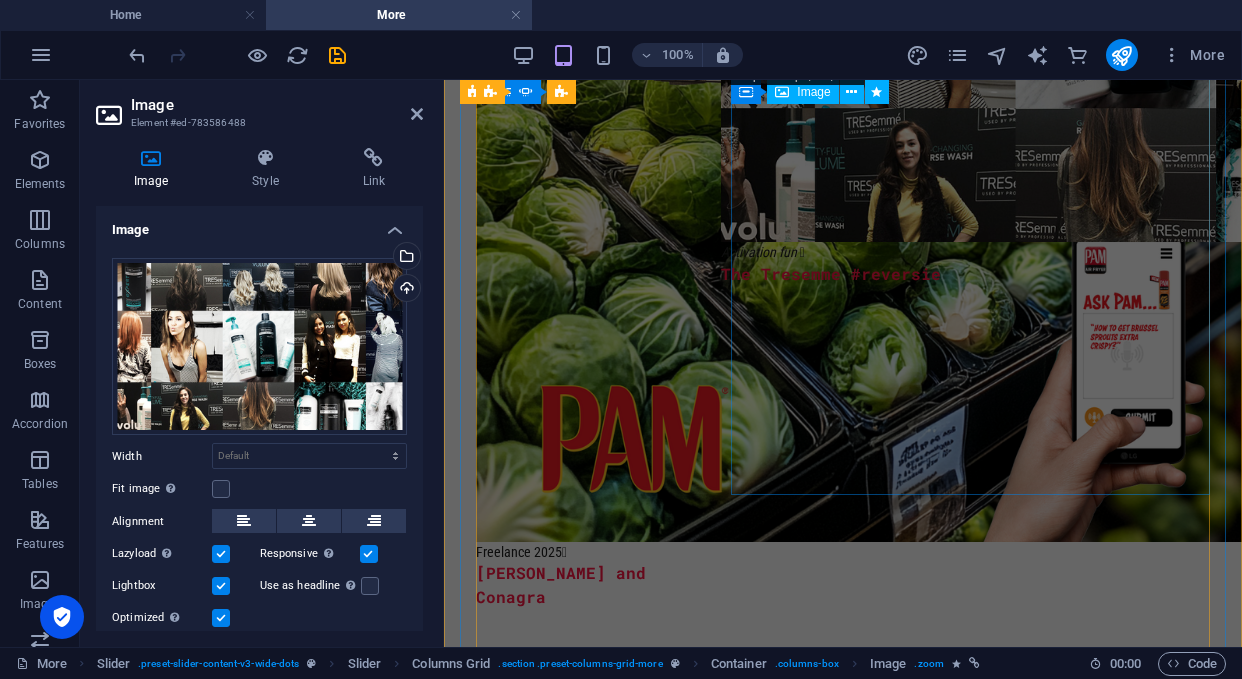 scroll, scrollTop: 1101, scrollLeft: 0, axis: vertical 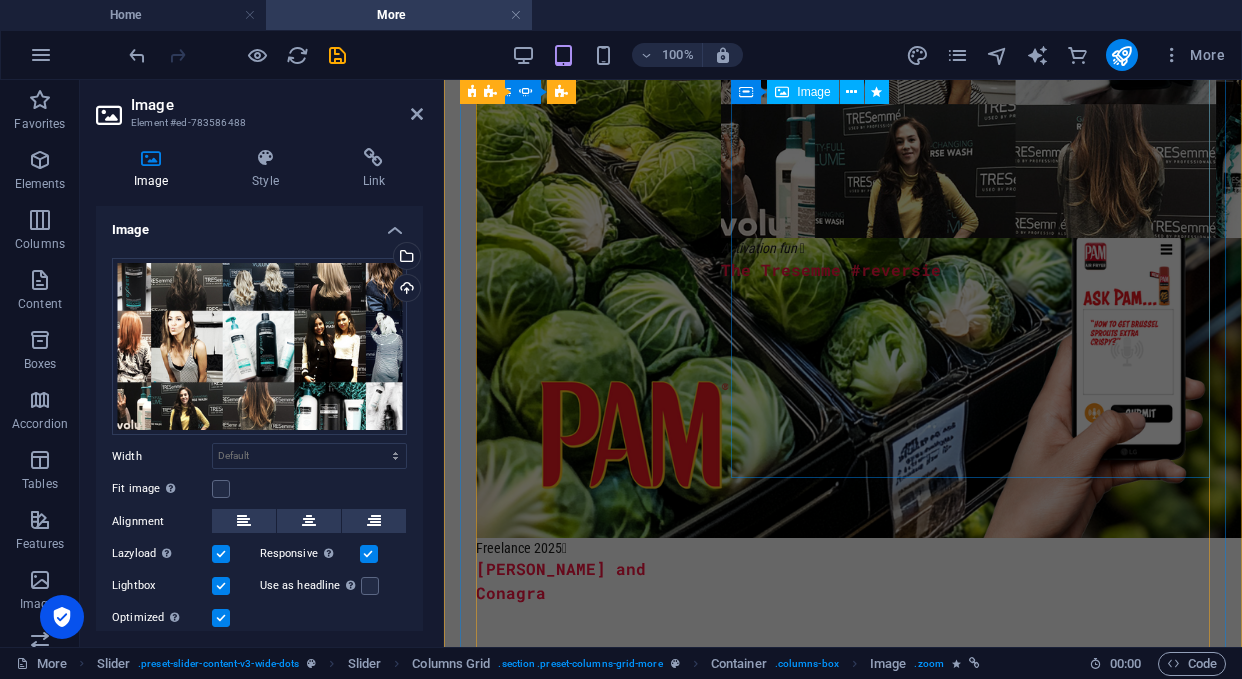 click on "Freelance 2025   [PERSON_NAME] and Conagra Activation fun  The Tresemme #reversie Name    Image 1.0 Drop content here or  Add elements  Paste clipboard" at bounding box center (827, 1372) 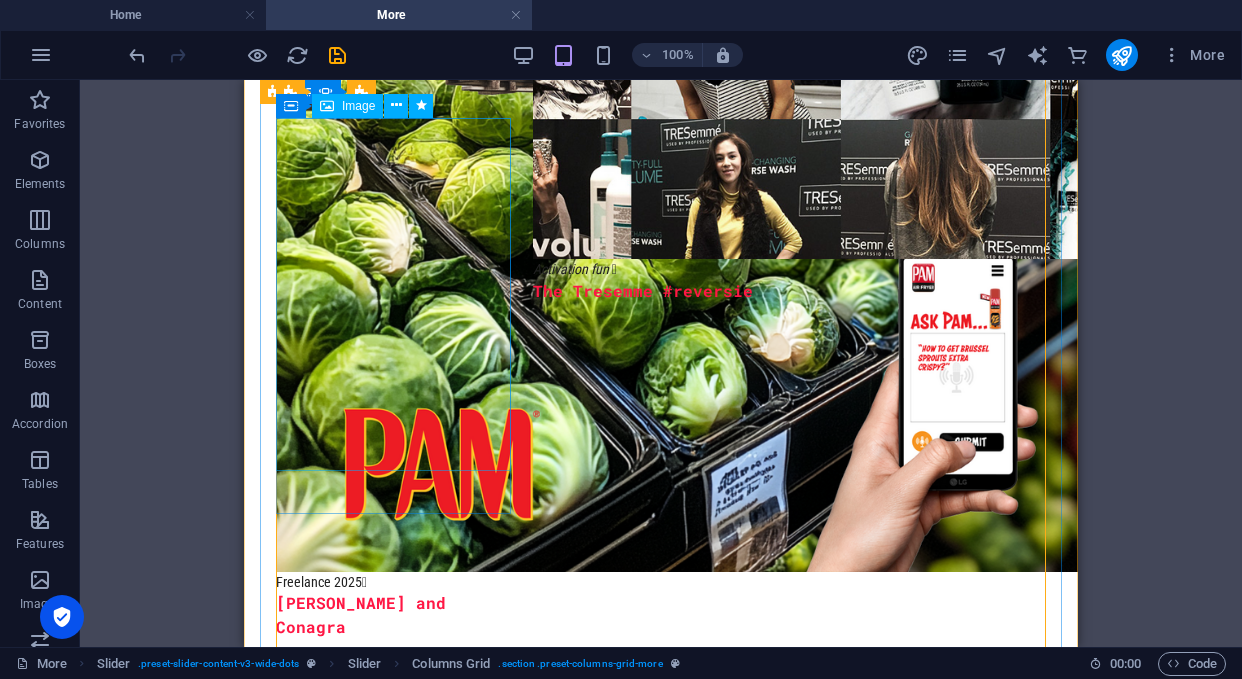 click at bounding box center (388, 2069) 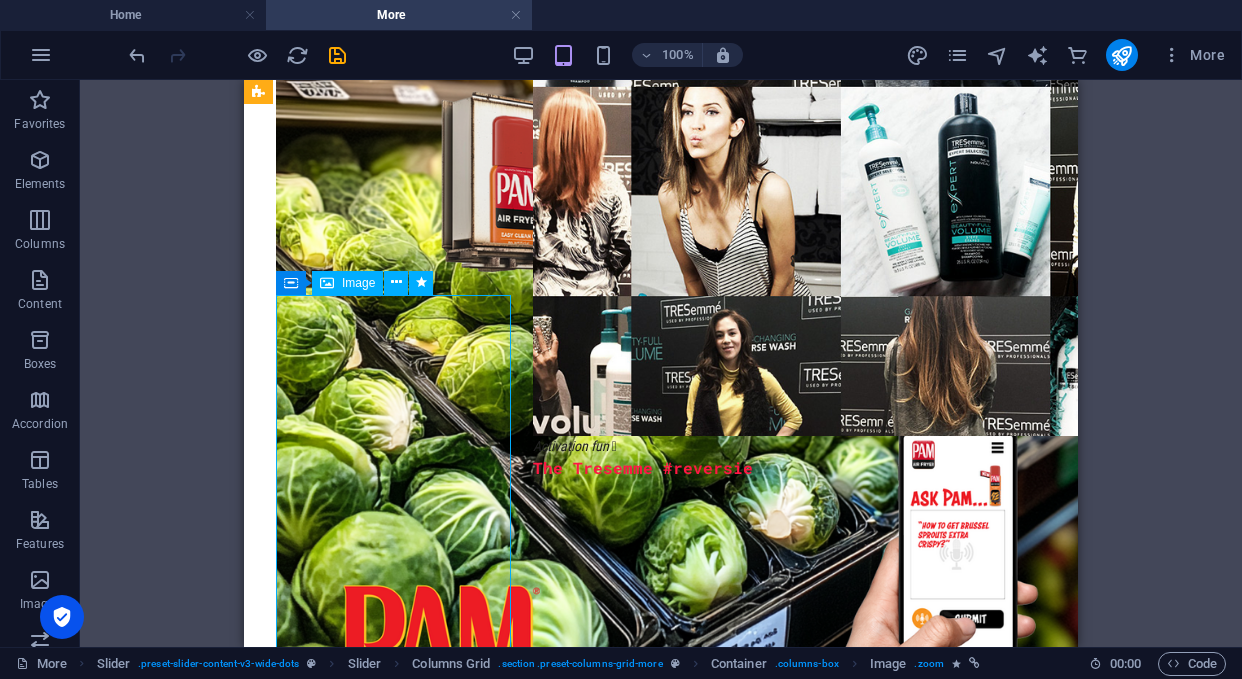 scroll, scrollTop: 975, scrollLeft: 0, axis: vertical 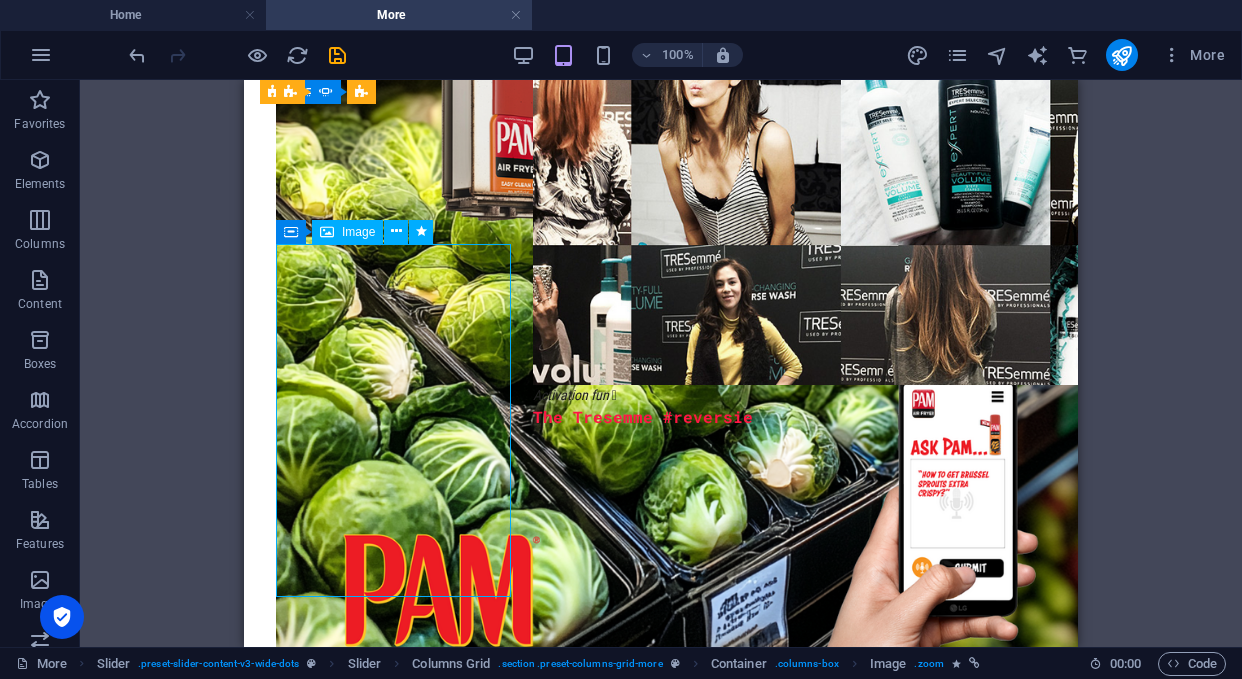 click at bounding box center [388, 2195] 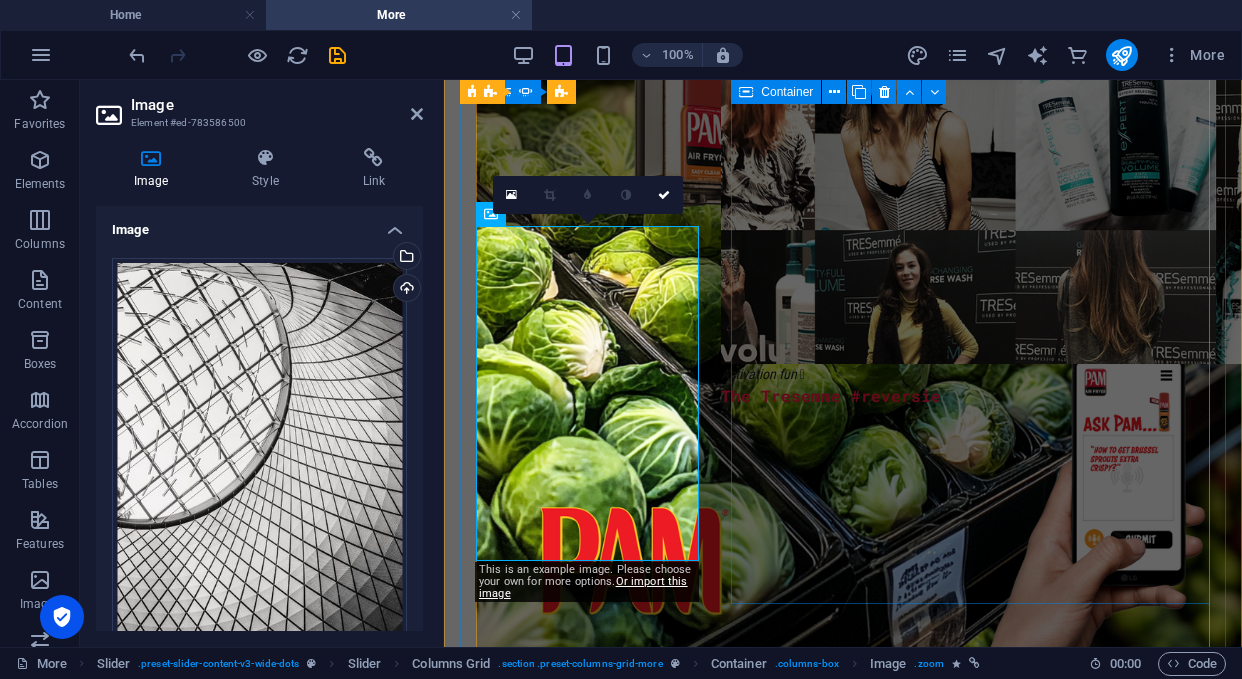 click on "Activation fun  The Tresemme #reversie" at bounding box center (949, 1411) 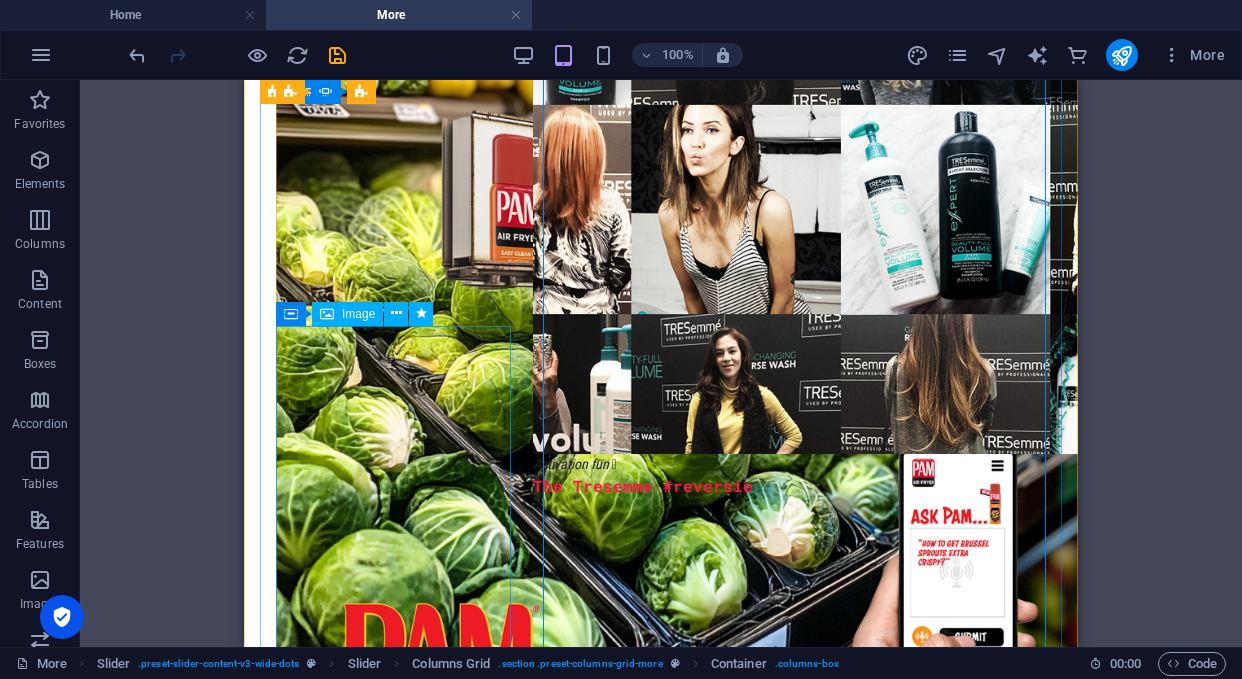 scroll, scrollTop: 889, scrollLeft: 0, axis: vertical 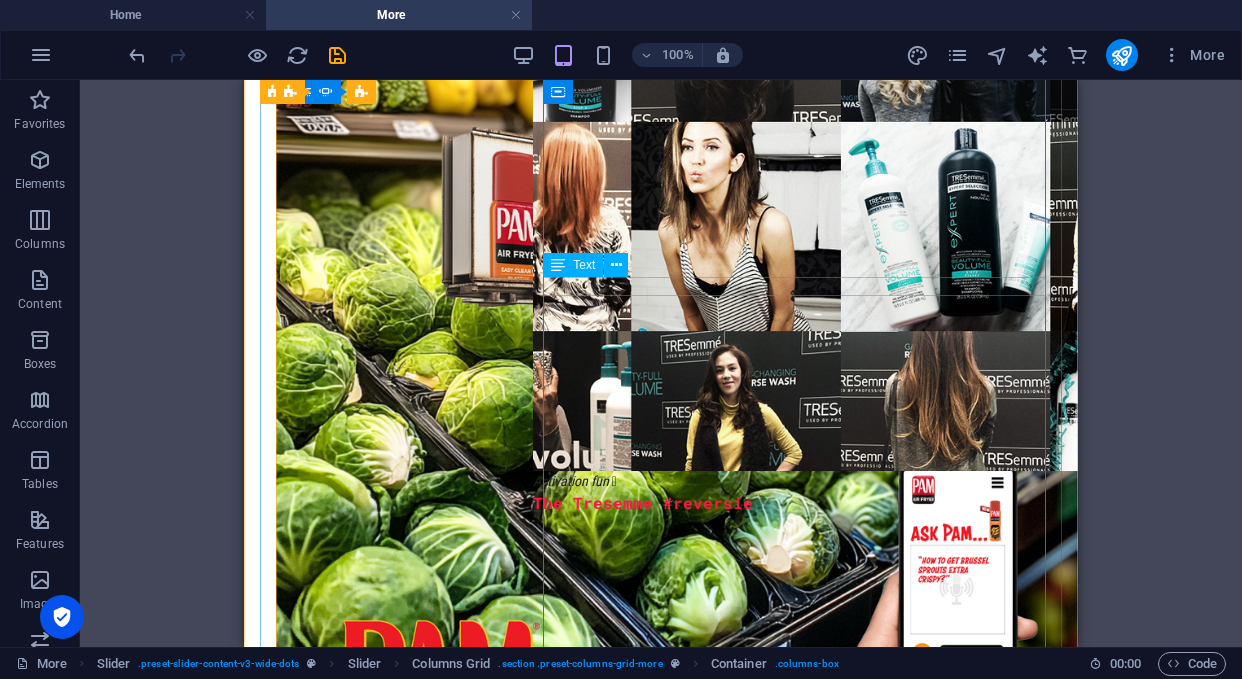 click on "Activation fun " at bounding box center [773, 480] 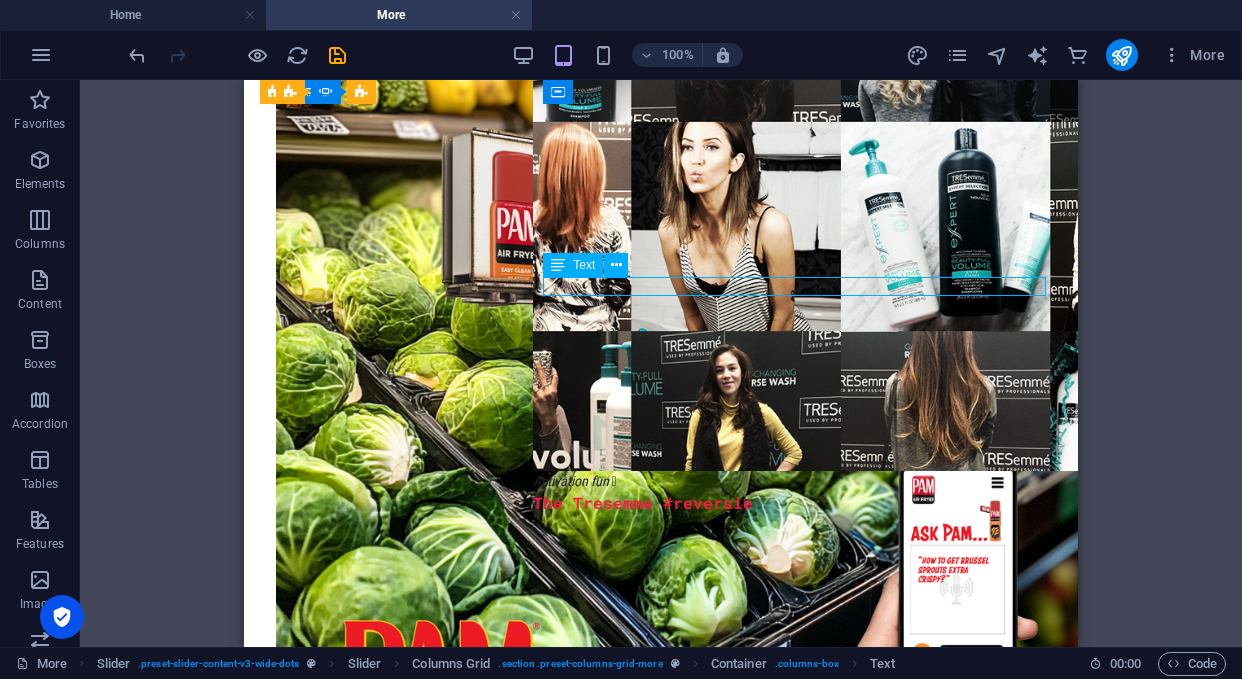 click on "Activation fun " at bounding box center (773, 480) 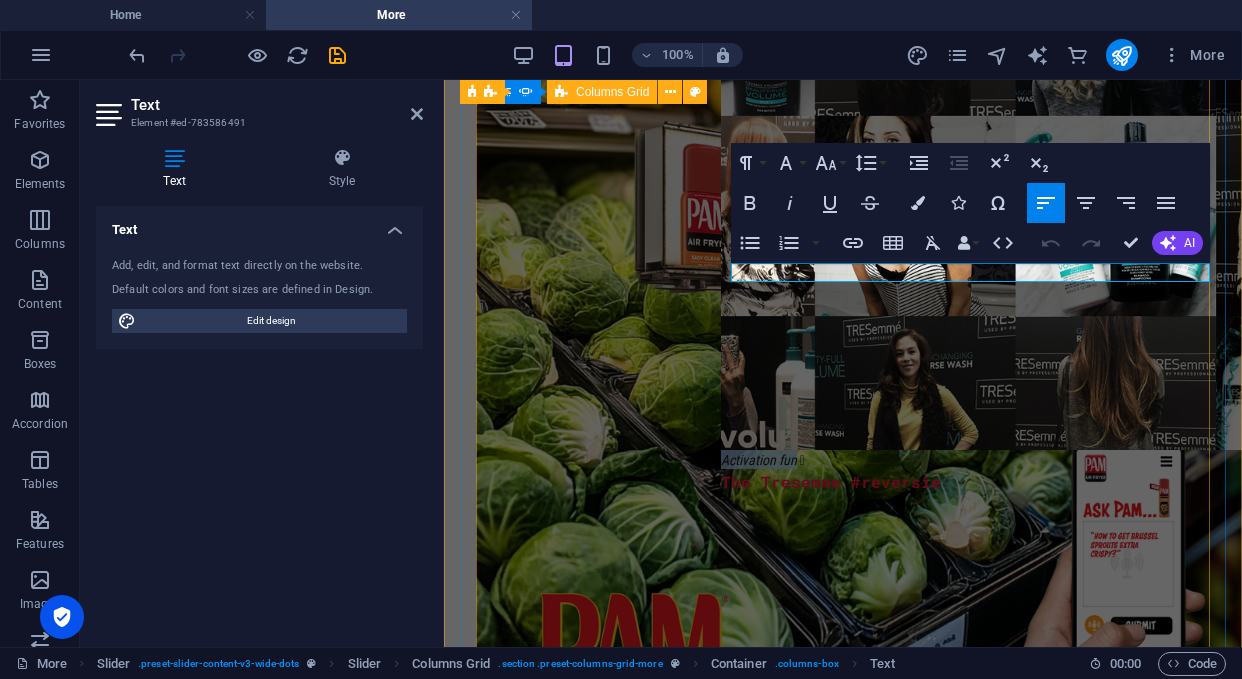 drag, startPoint x: 815, startPoint y: 277, endPoint x: 714, endPoint y: 277, distance: 101 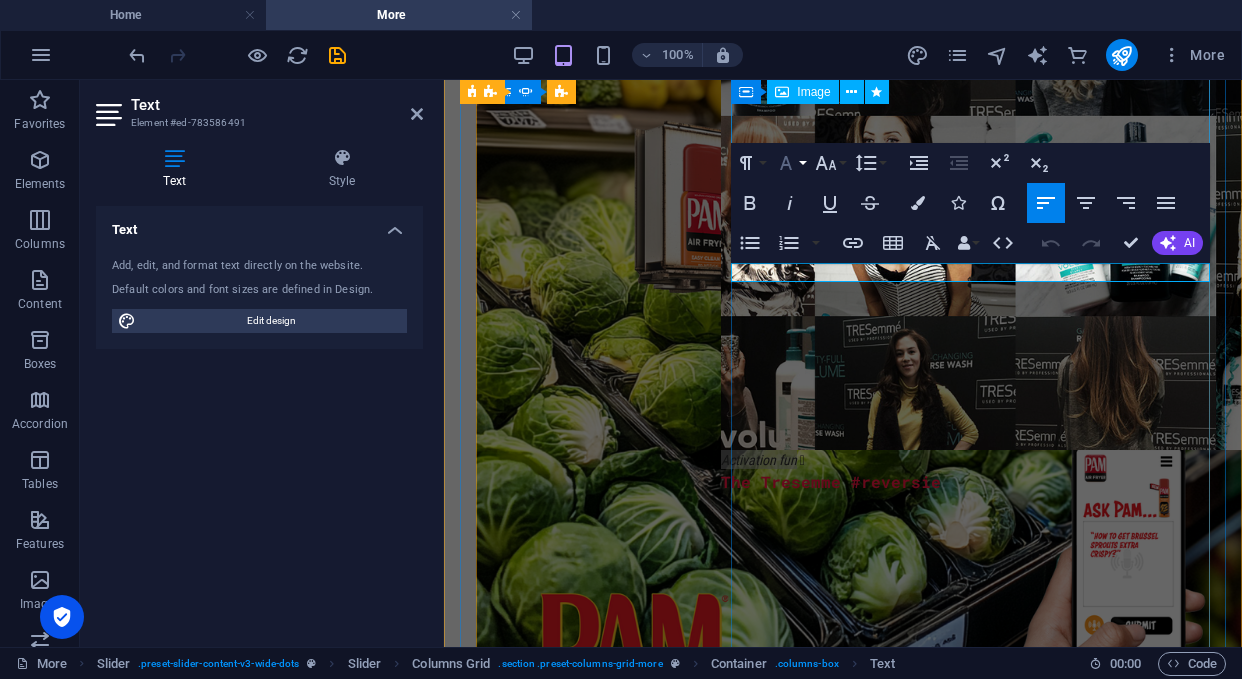 click on "Font Family" at bounding box center (790, 163) 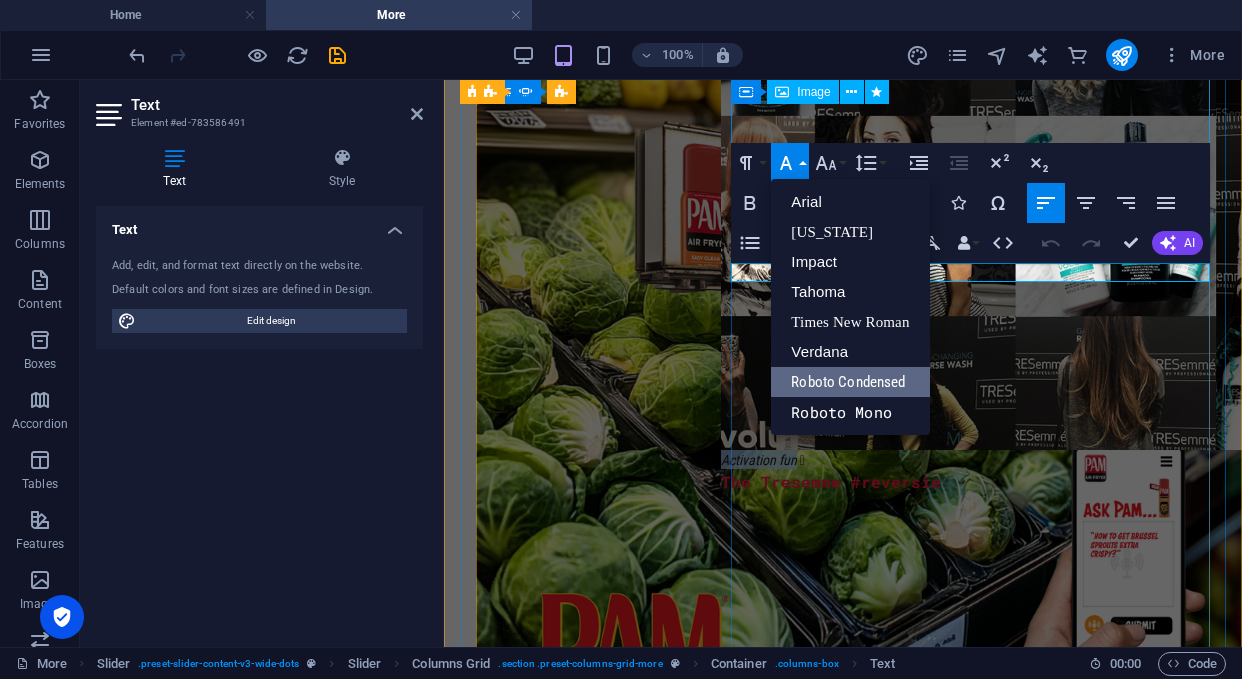 click on "Roboto Condensed" at bounding box center (850, 382) 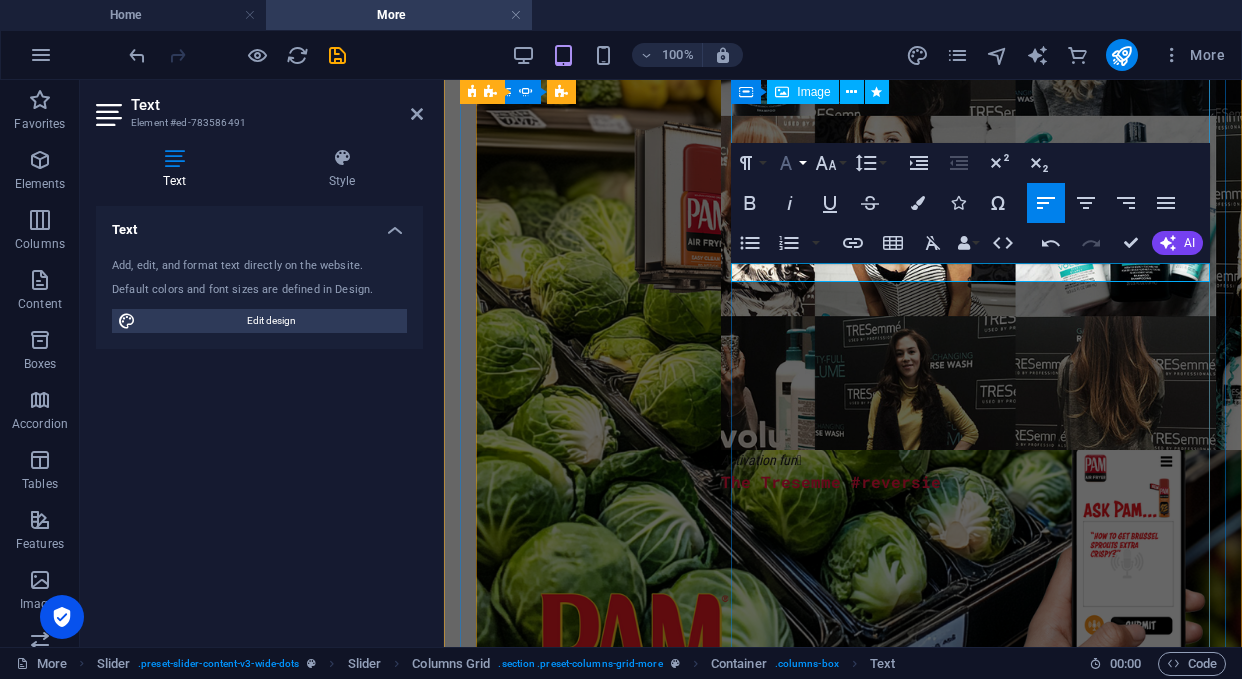 click on "Font Family" at bounding box center [790, 163] 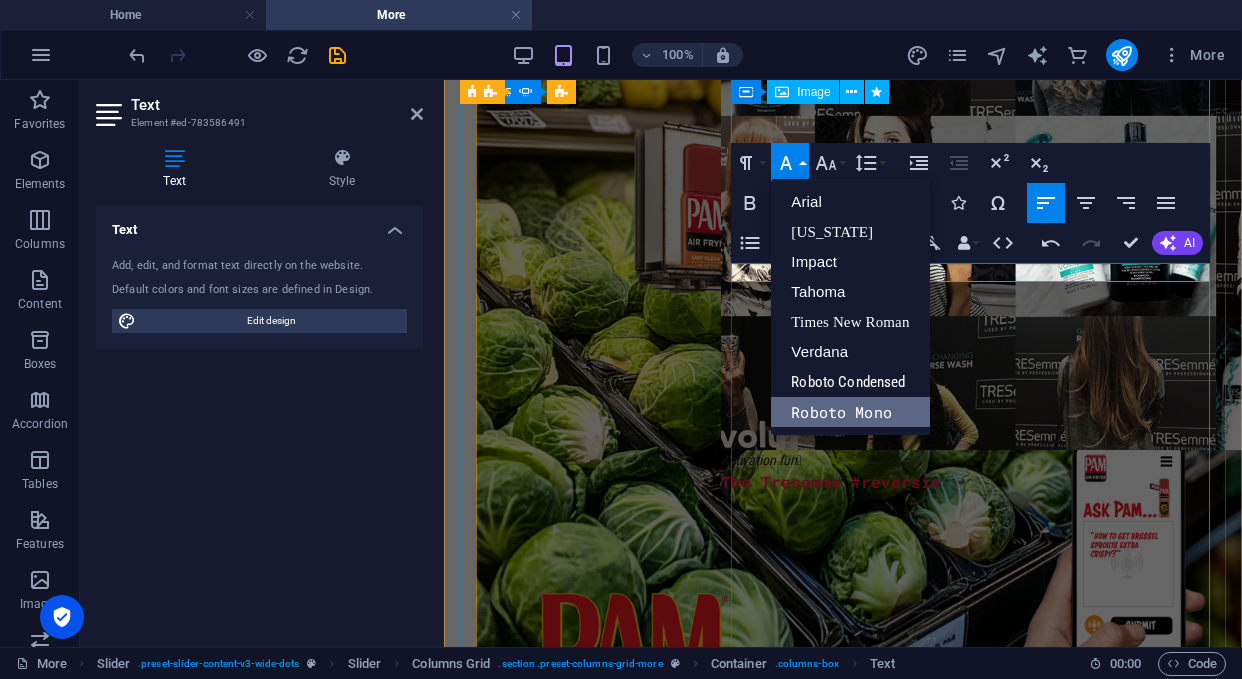 click on "Roboto Mono" at bounding box center [850, 412] 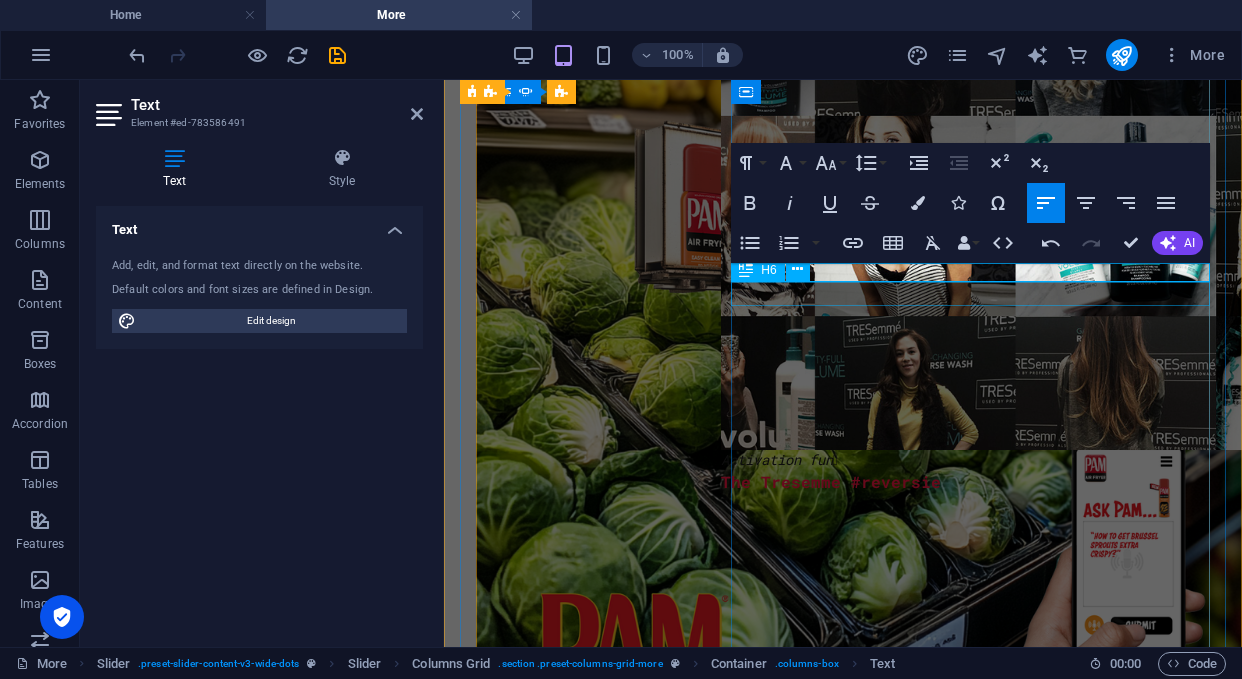 click on "H6" at bounding box center [776, 270] 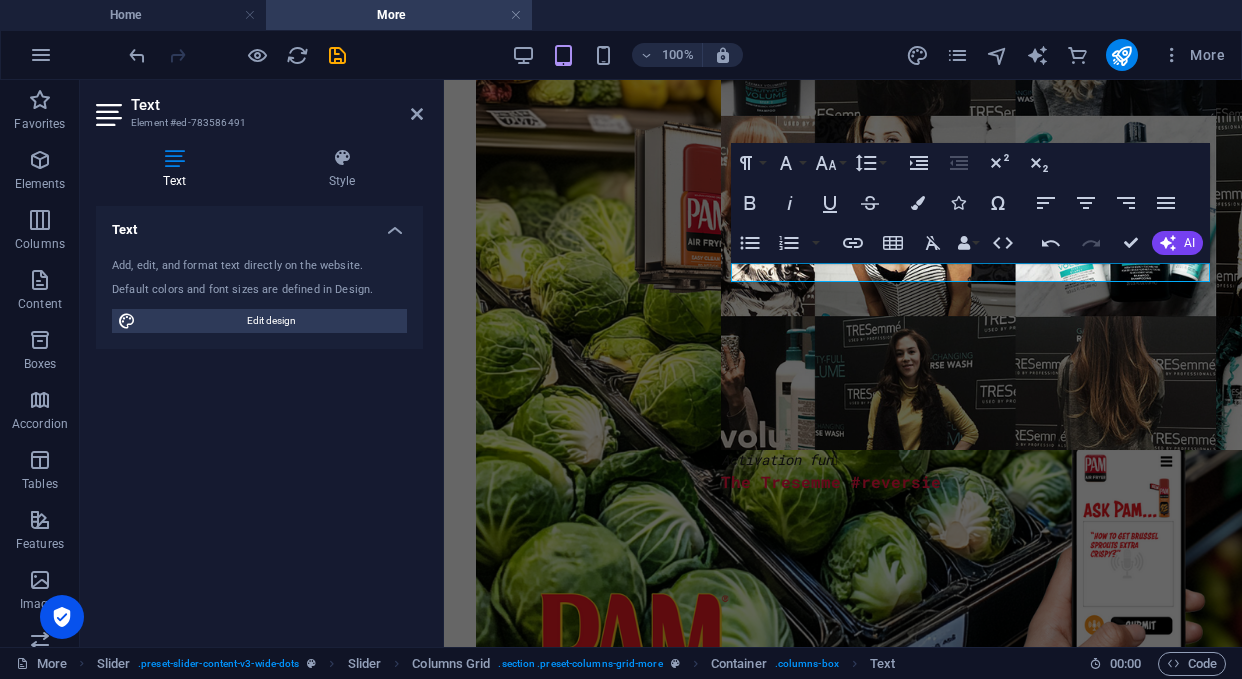 click on "Activation fun" at bounding box center (777, 459) 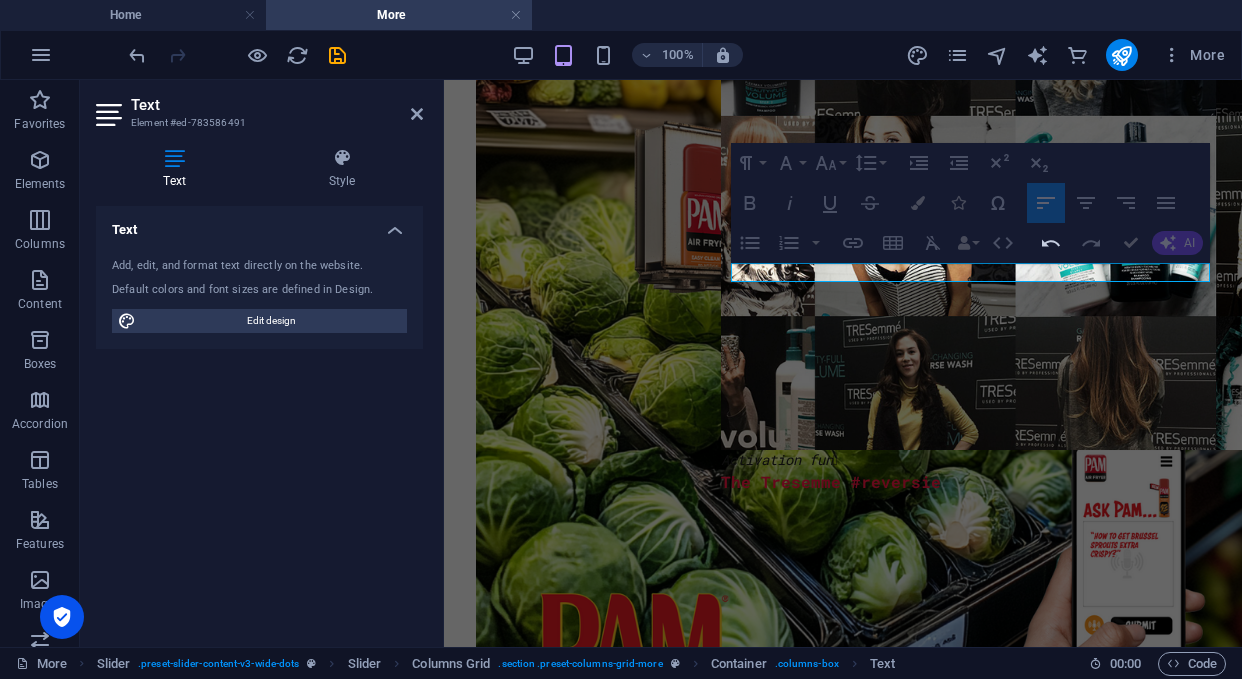 type 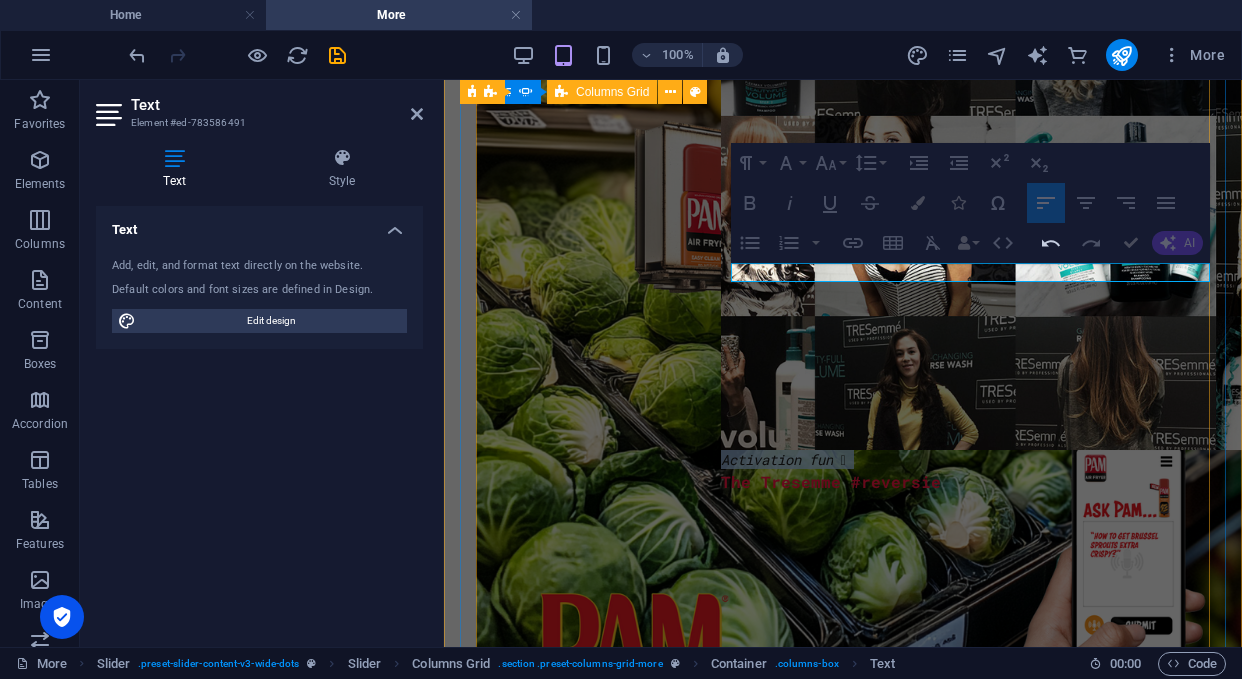 drag, startPoint x: 839, startPoint y: 275, endPoint x: 716, endPoint y: 273, distance: 123.01626 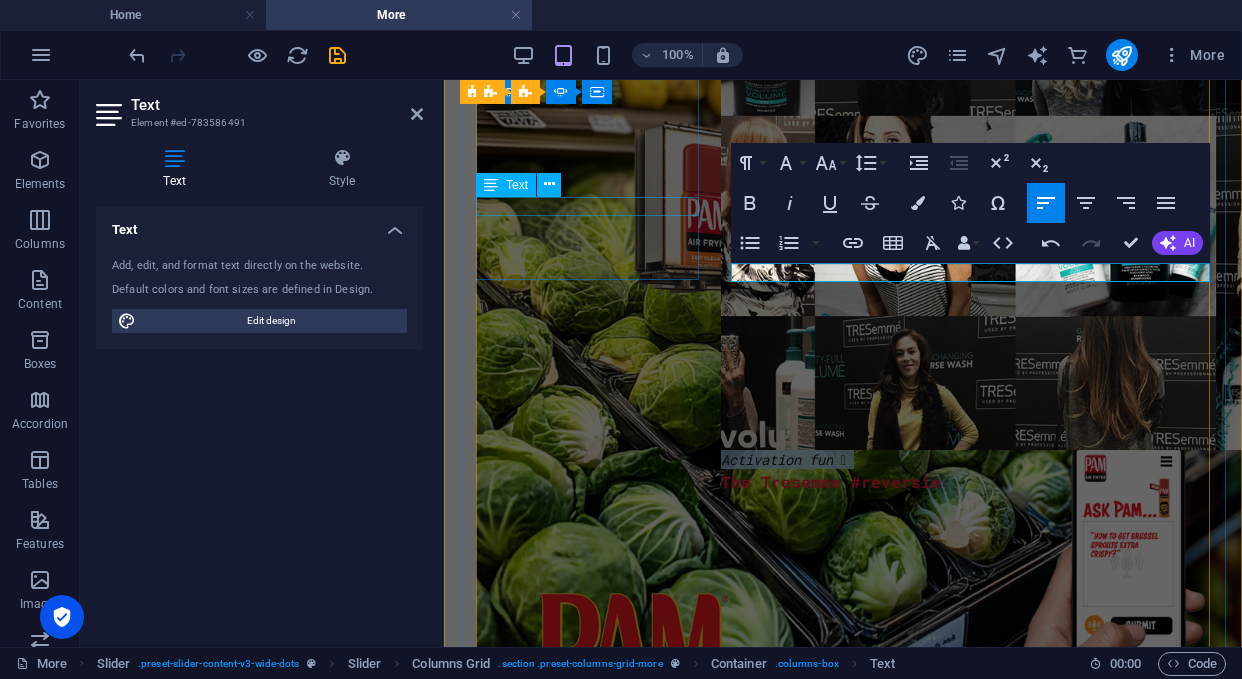click on "Freelance 2025  " at bounding box center (582, 759) 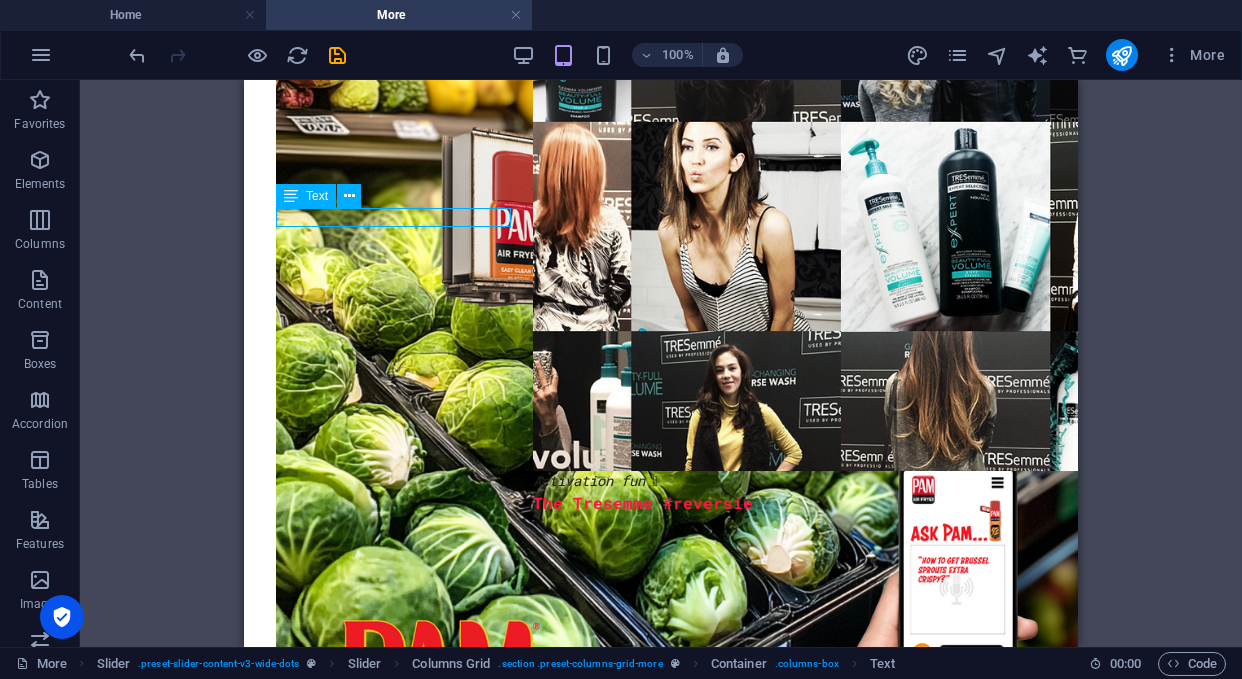 click on "Freelance 2025  " at bounding box center [388, 793] 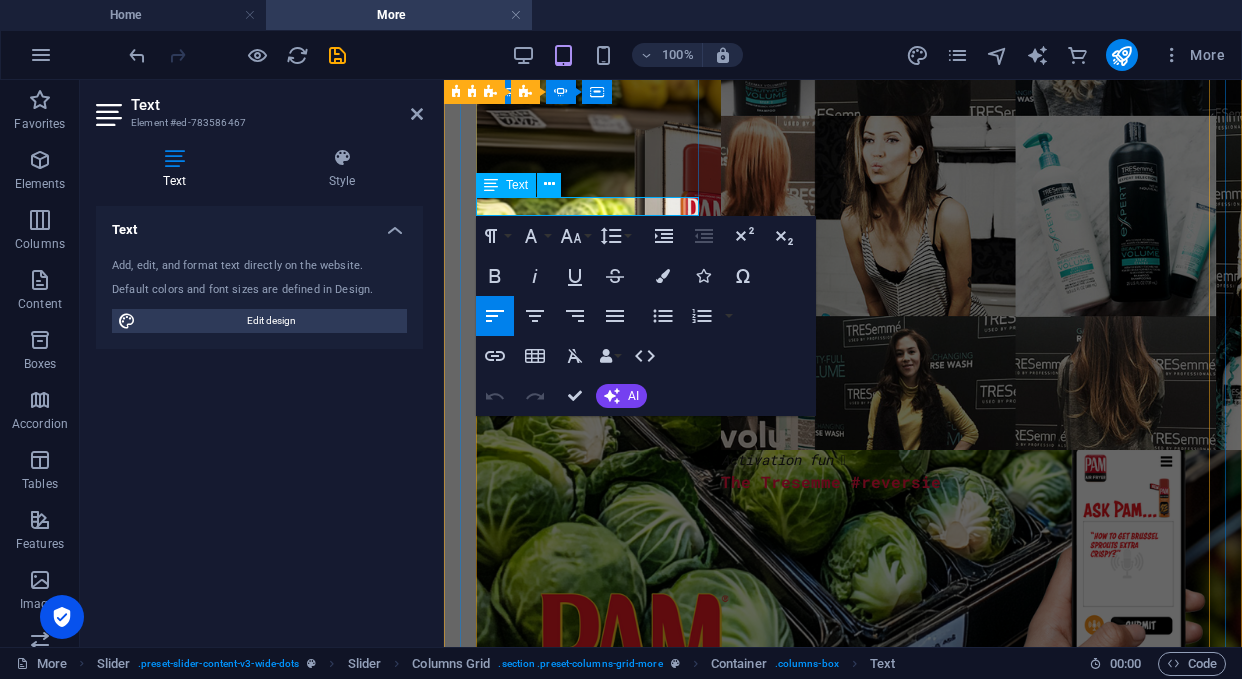 click on "Freelance 2025  " at bounding box center (582, 759) 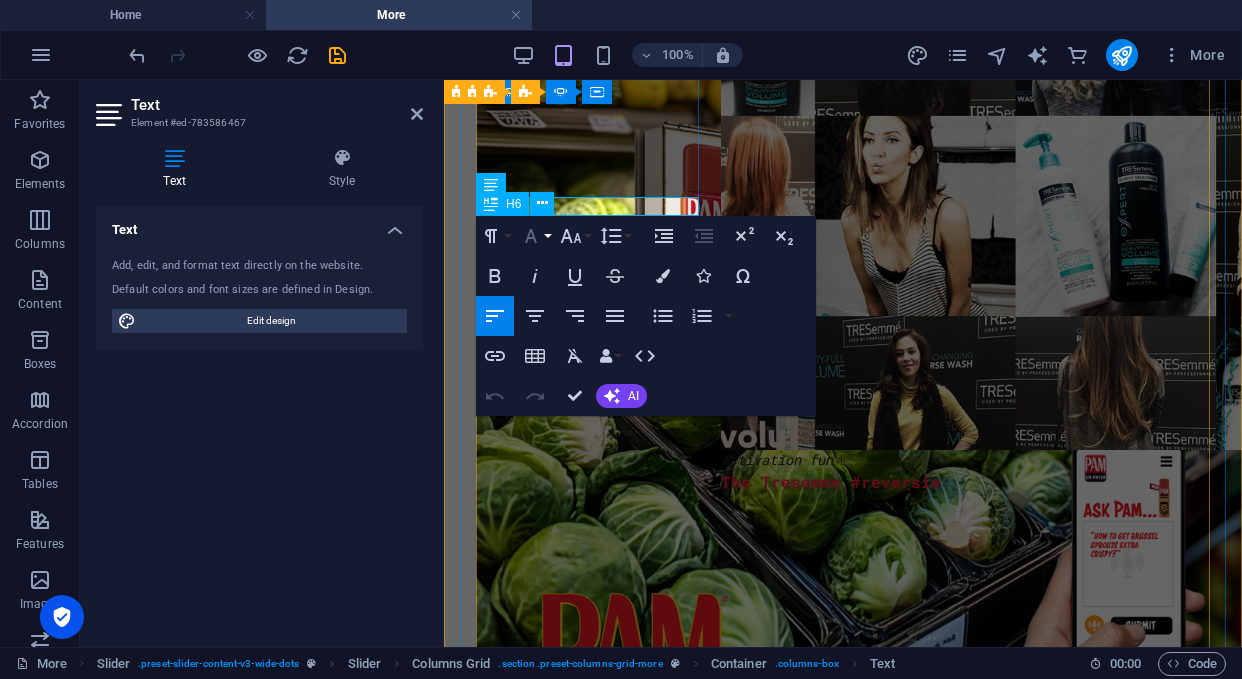 click on "Font Family" at bounding box center (535, 236) 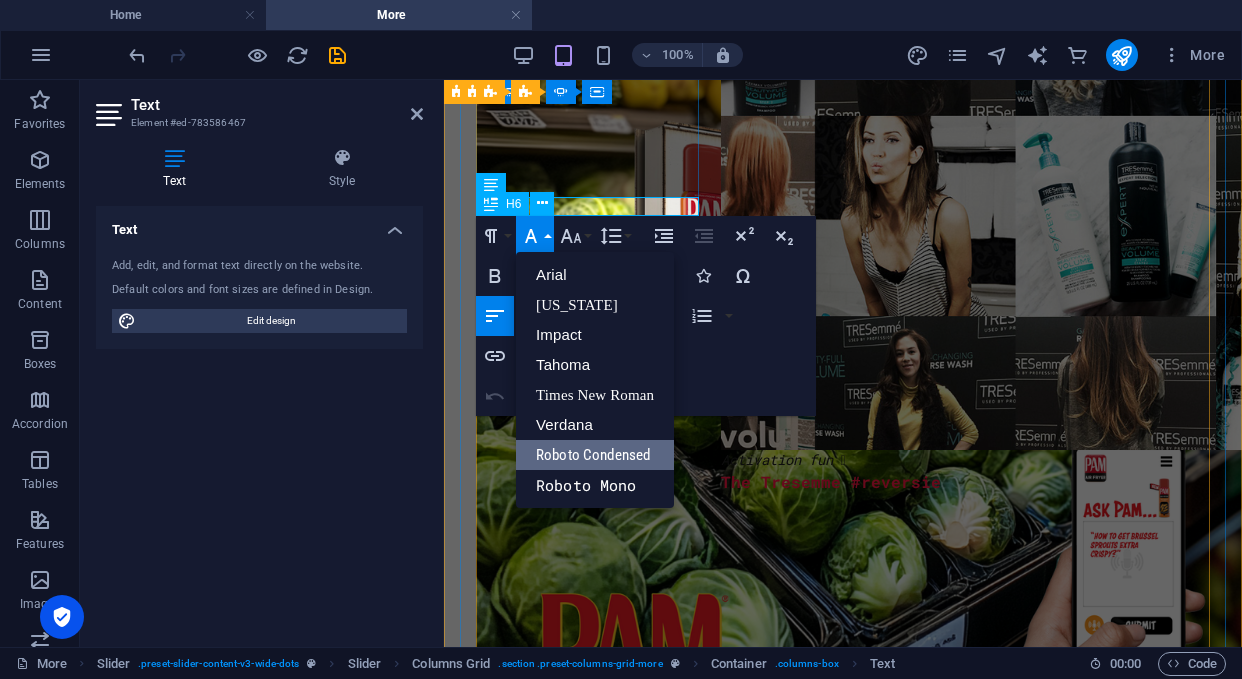 scroll, scrollTop: 0, scrollLeft: 0, axis: both 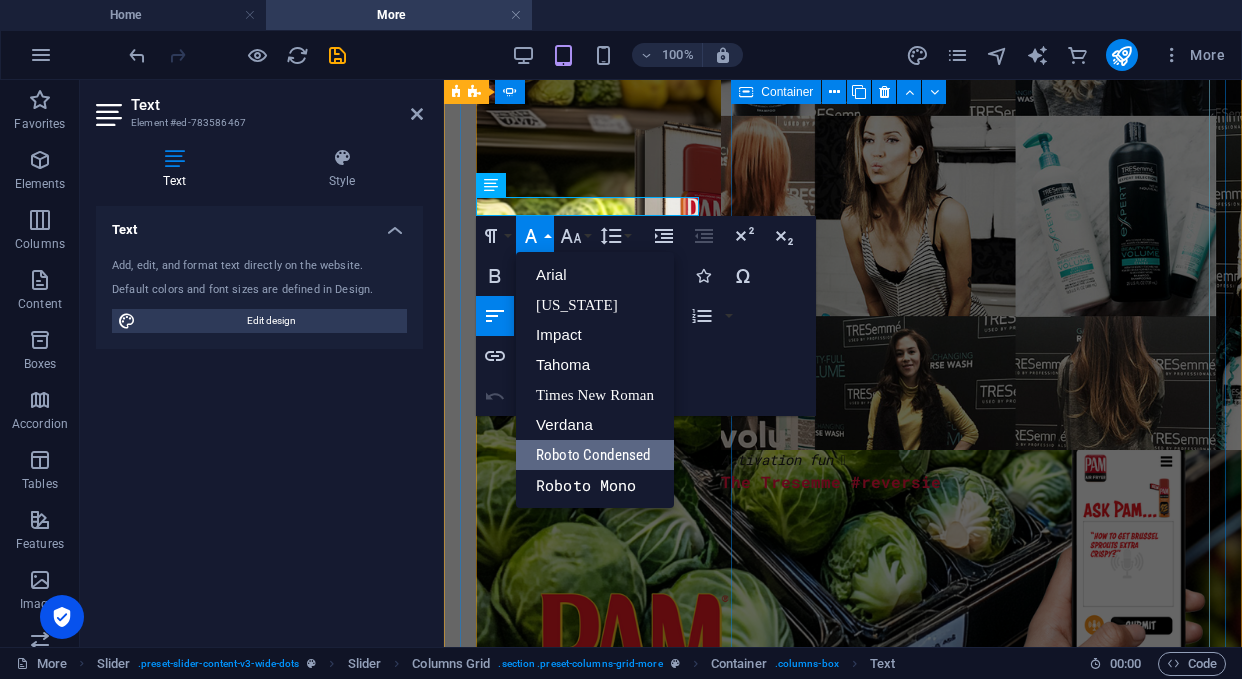 click on "Activation fun     The Tresemme #reversie" at bounding box center [949, 1497] 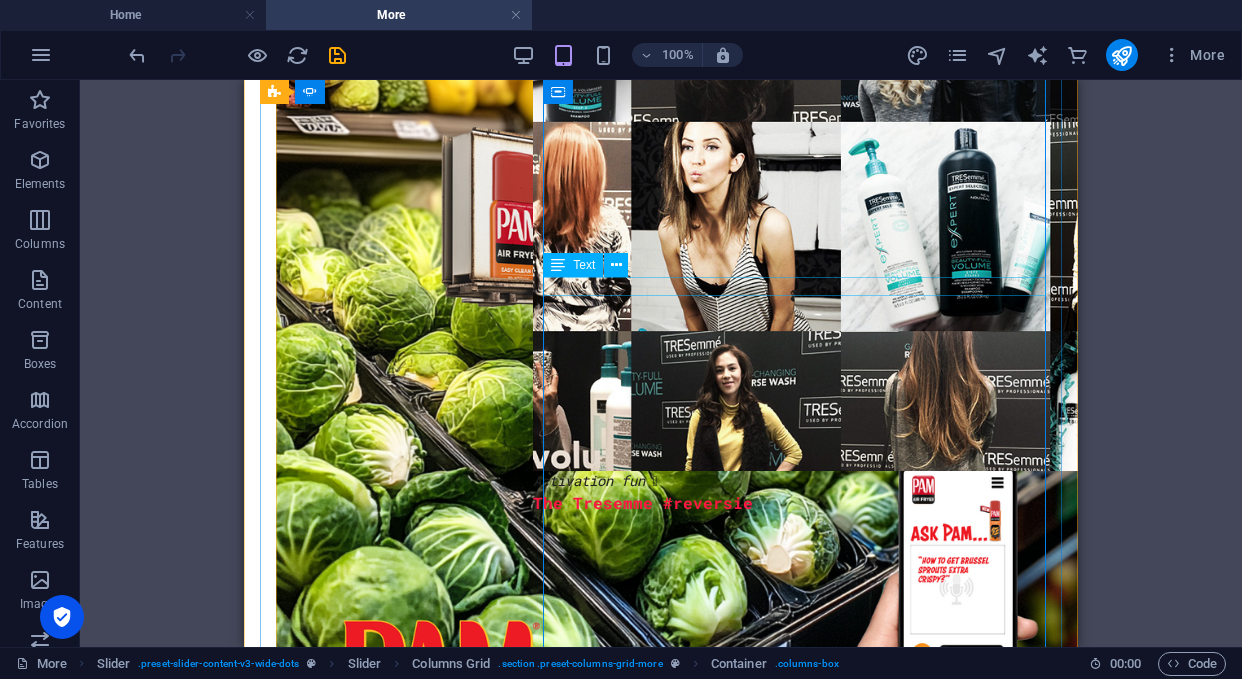 click on "Activation fun" at bounding box center [589, 480] 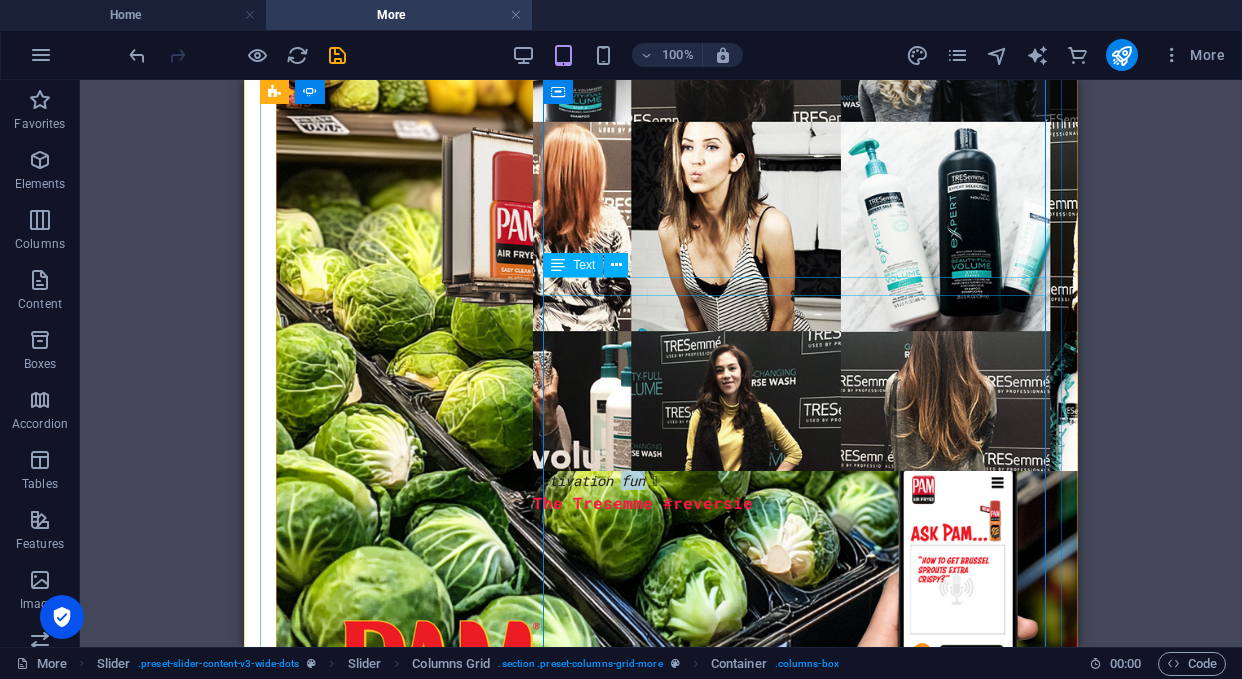 click on "Activation fun" at bounding box center [589, 480] 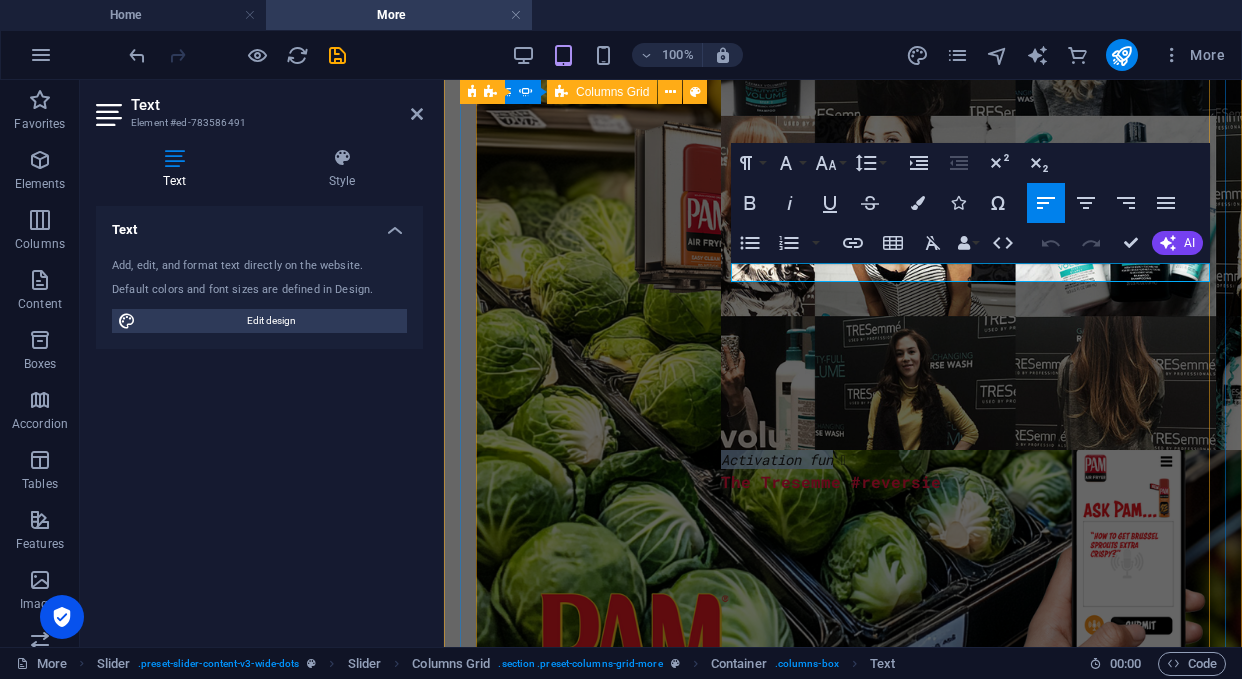 drag, startPoint x: 814, startPoint y: 271, endPoint x: 717, endPoint y: 270, distance: 97.00516 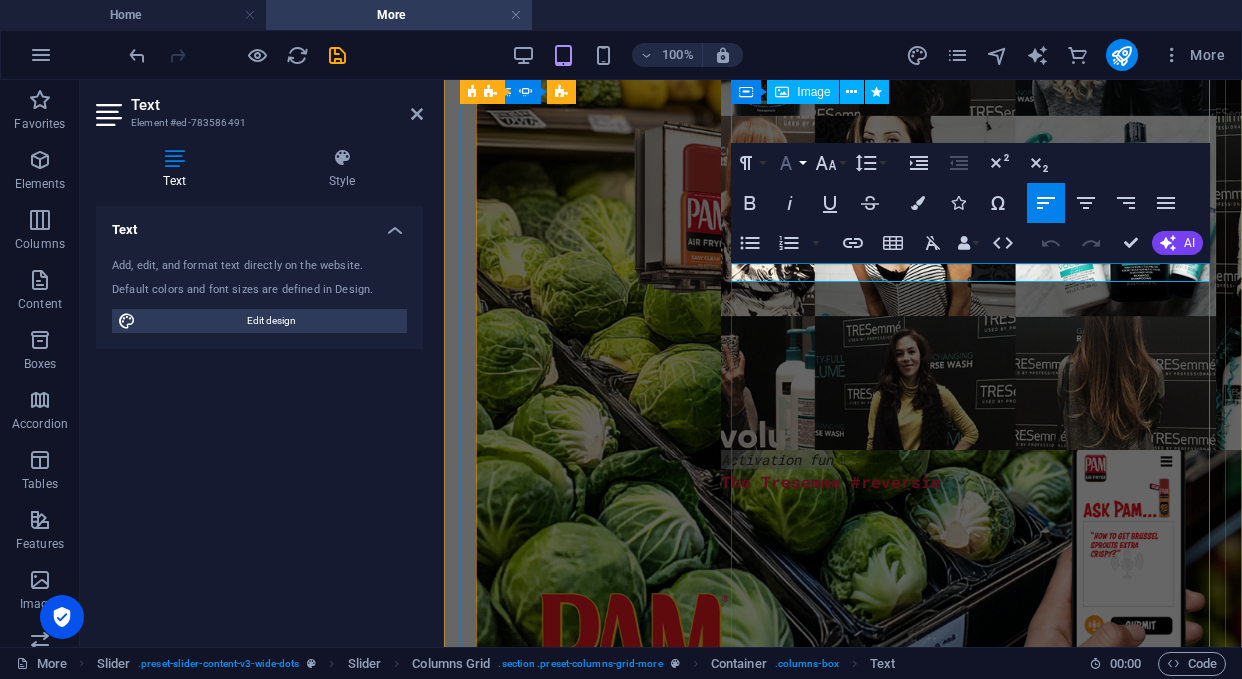click on "Font Family" at bounding box center (790, 163) 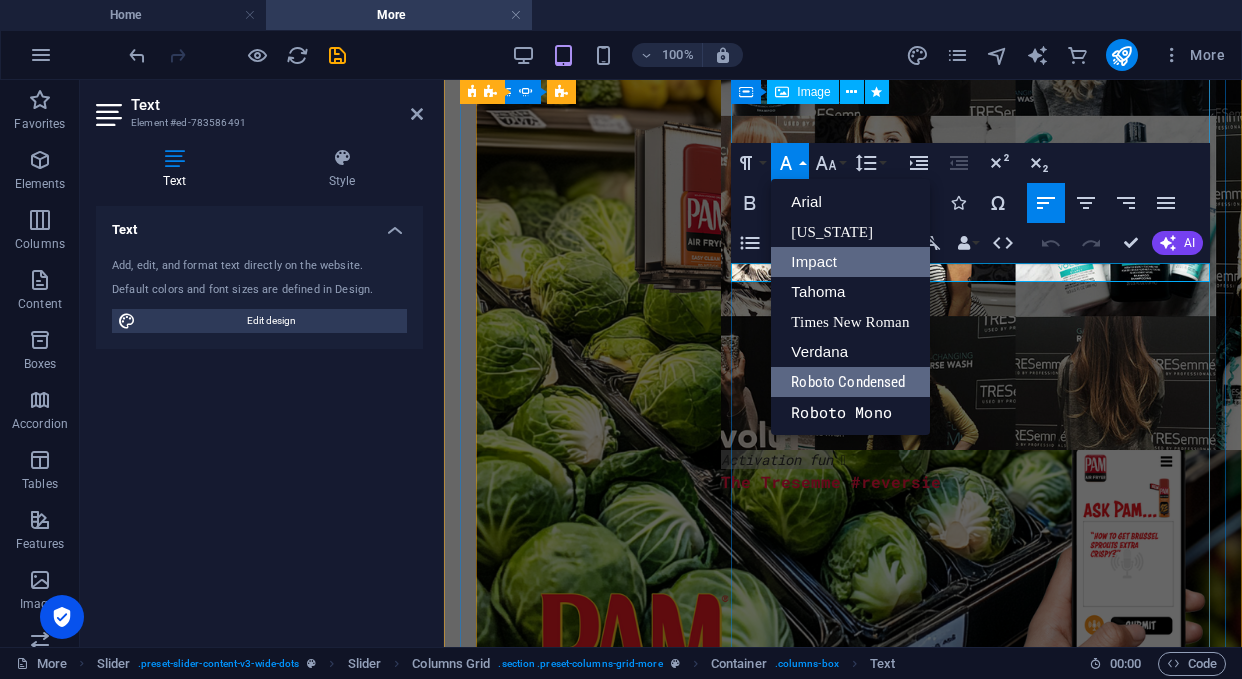scroll, scrollTop: 0, scrollLeft: 0, axis: both 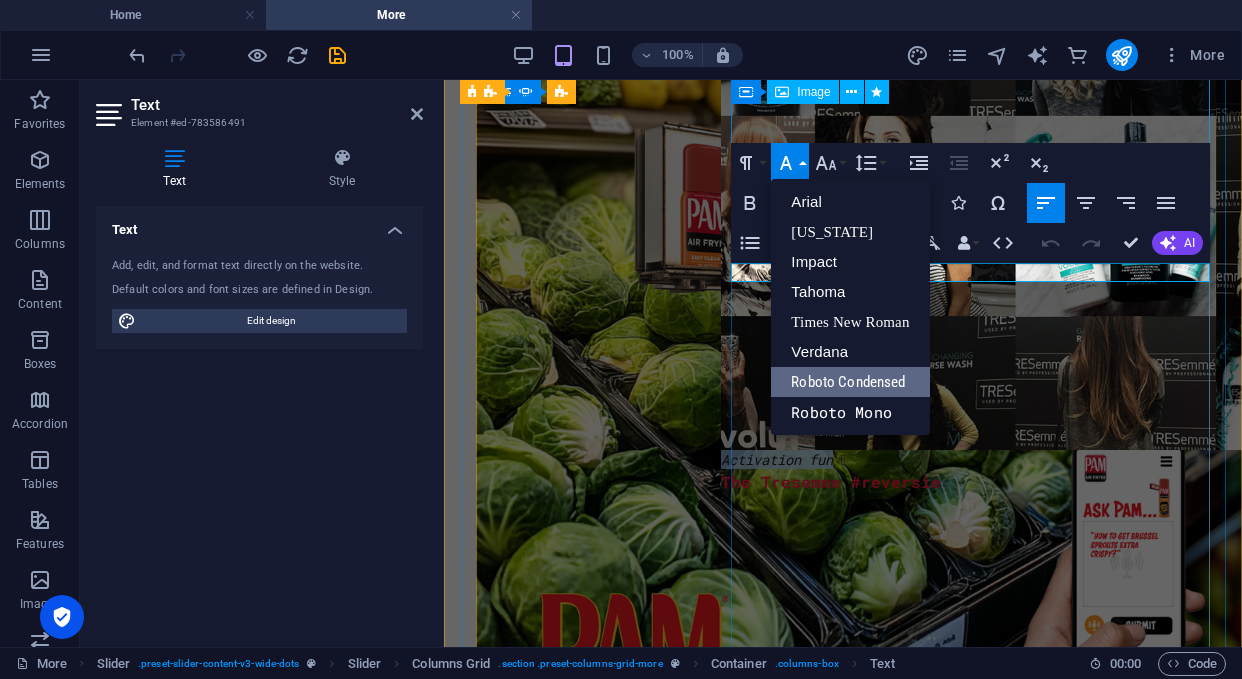 click on "Roboto Condensed" at bounding box center (850, 382) 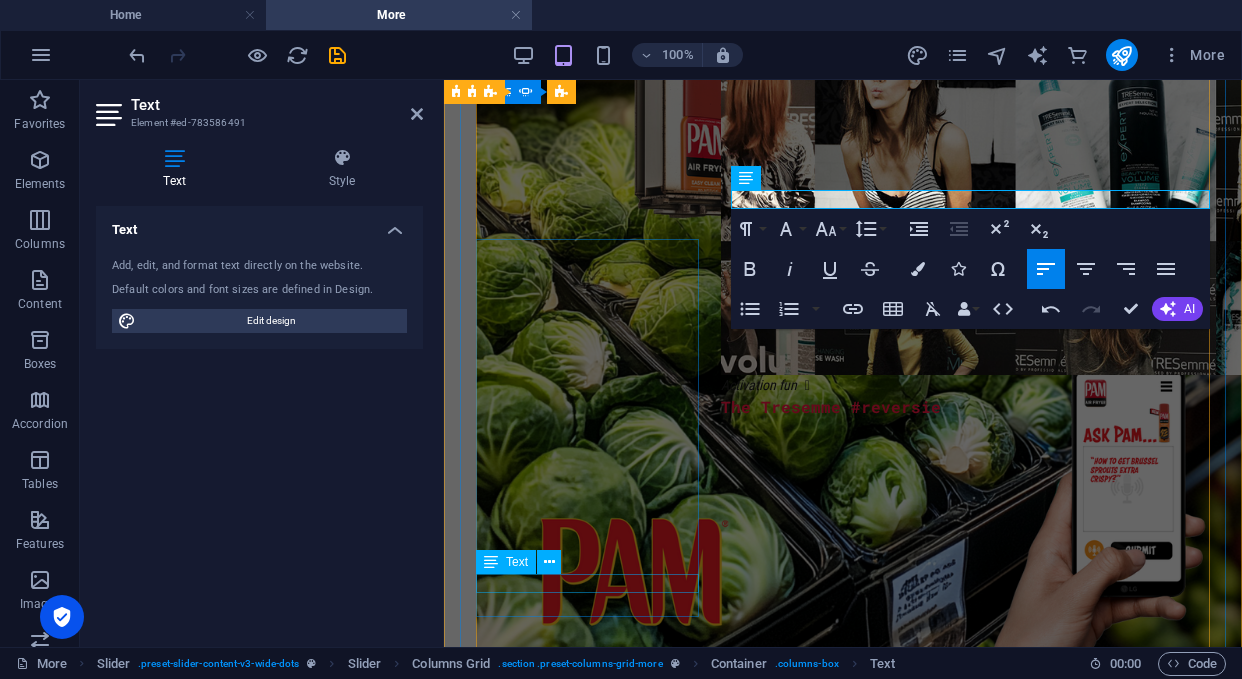 scroll, scrollTop: 962, scrollLeft: 0, axis: vertical 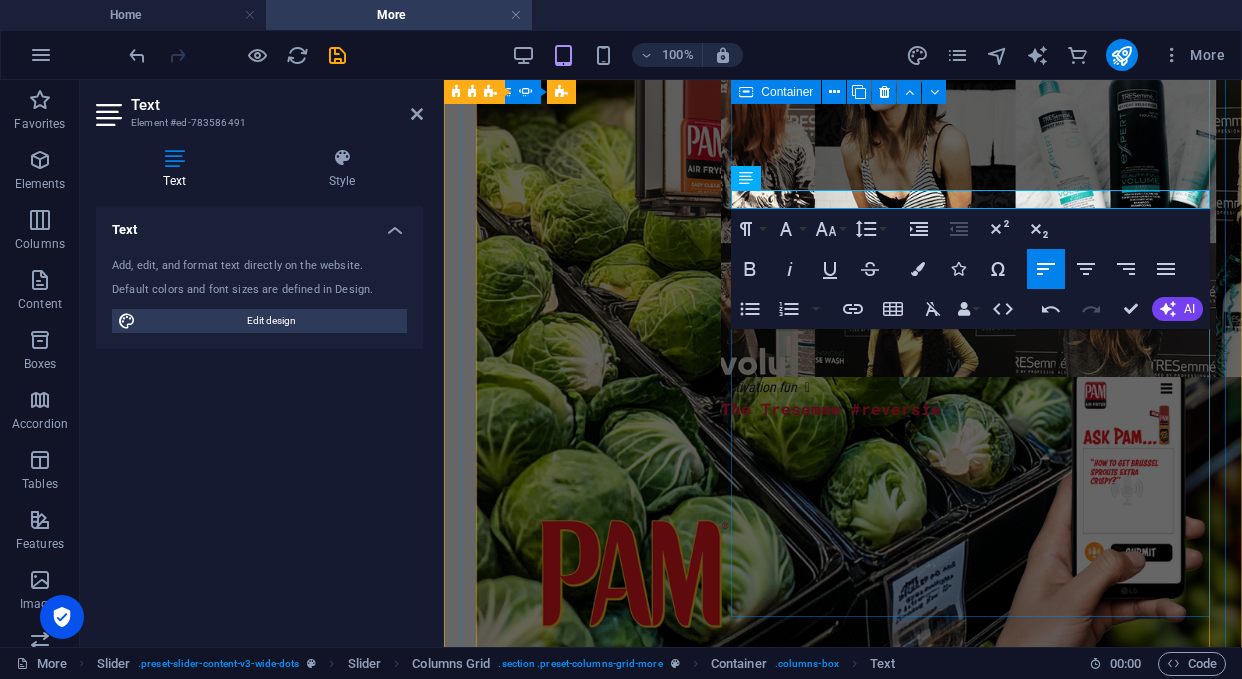 click on "Activation fun     The Tresemme #reversie" at bounding box center [949, 1424] 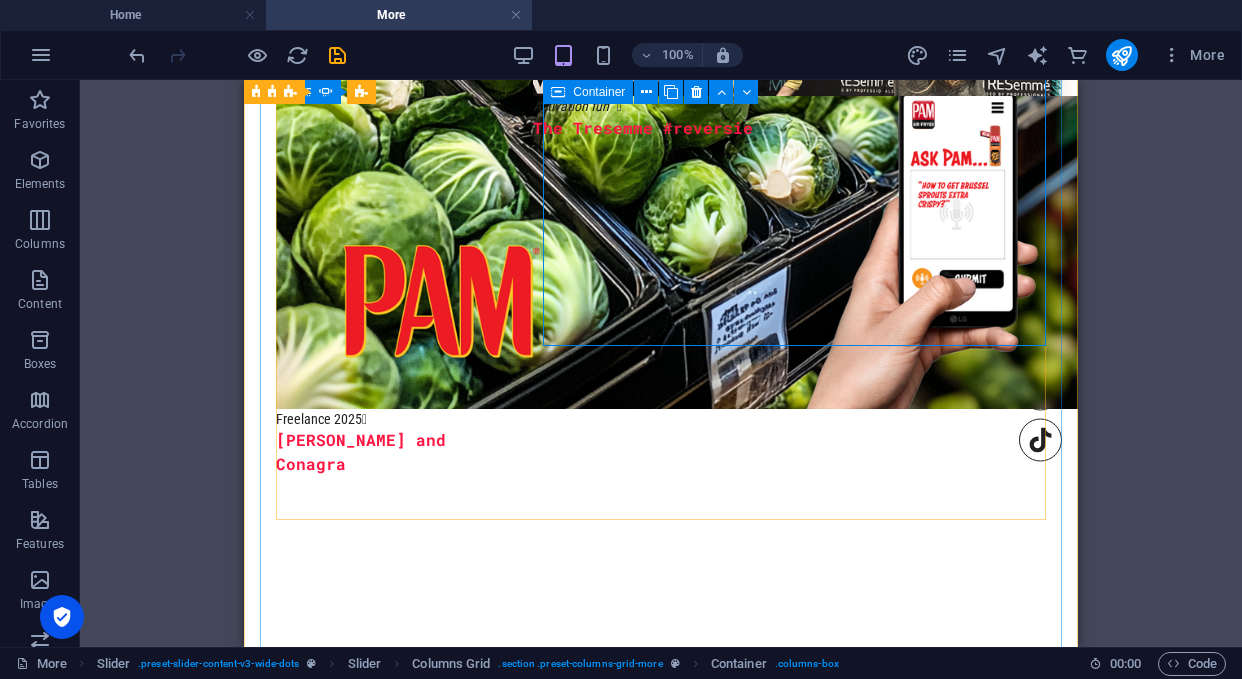 scroll, scrollTop: 1280, scrollLeft: 0, axis: vertical 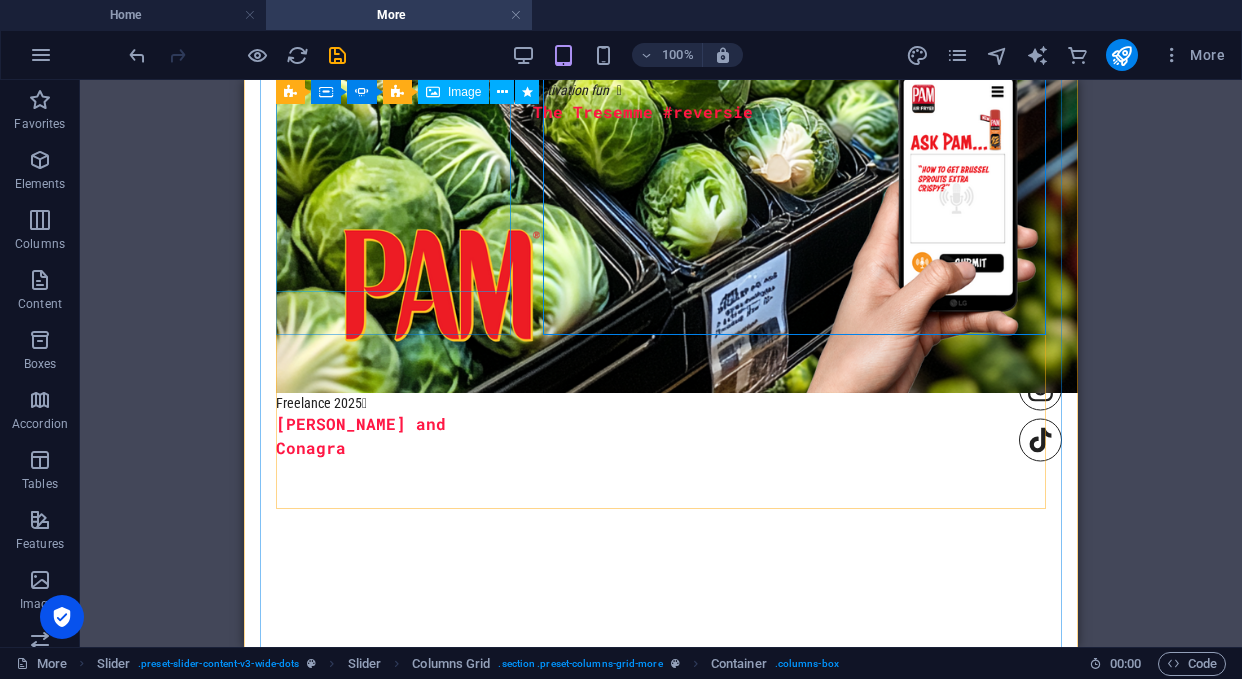 click at bounding box center (388, 1890) 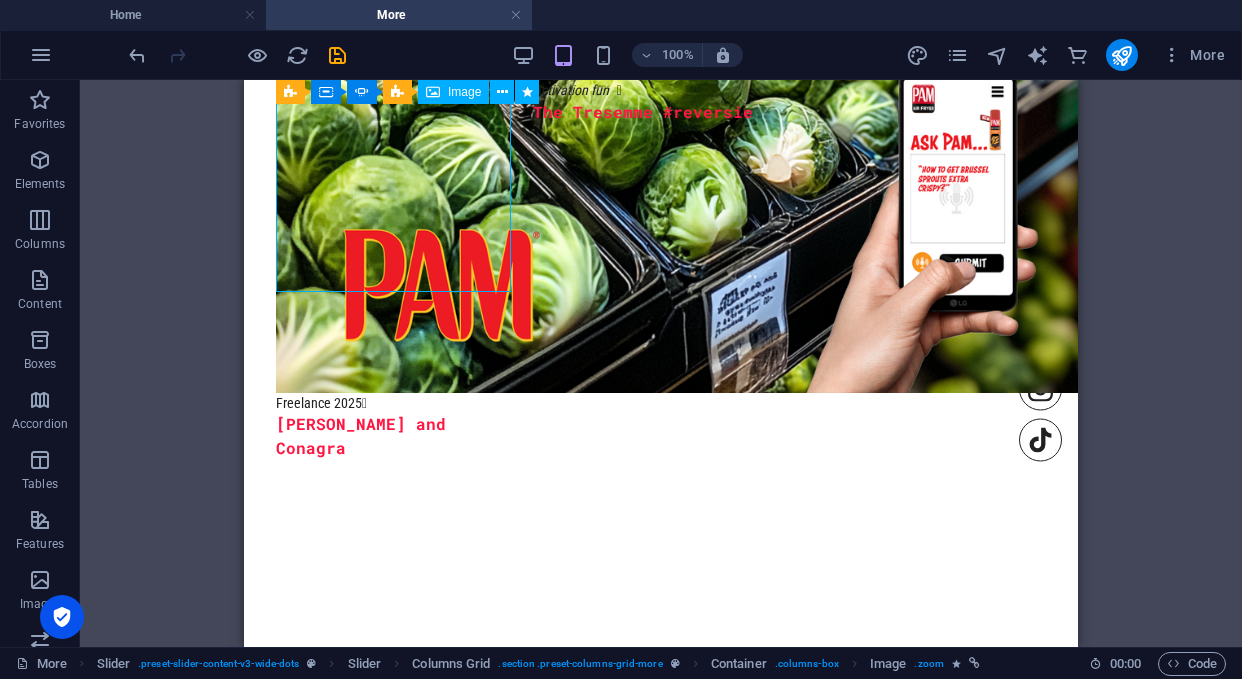 click at bounding box center [388, 1890] 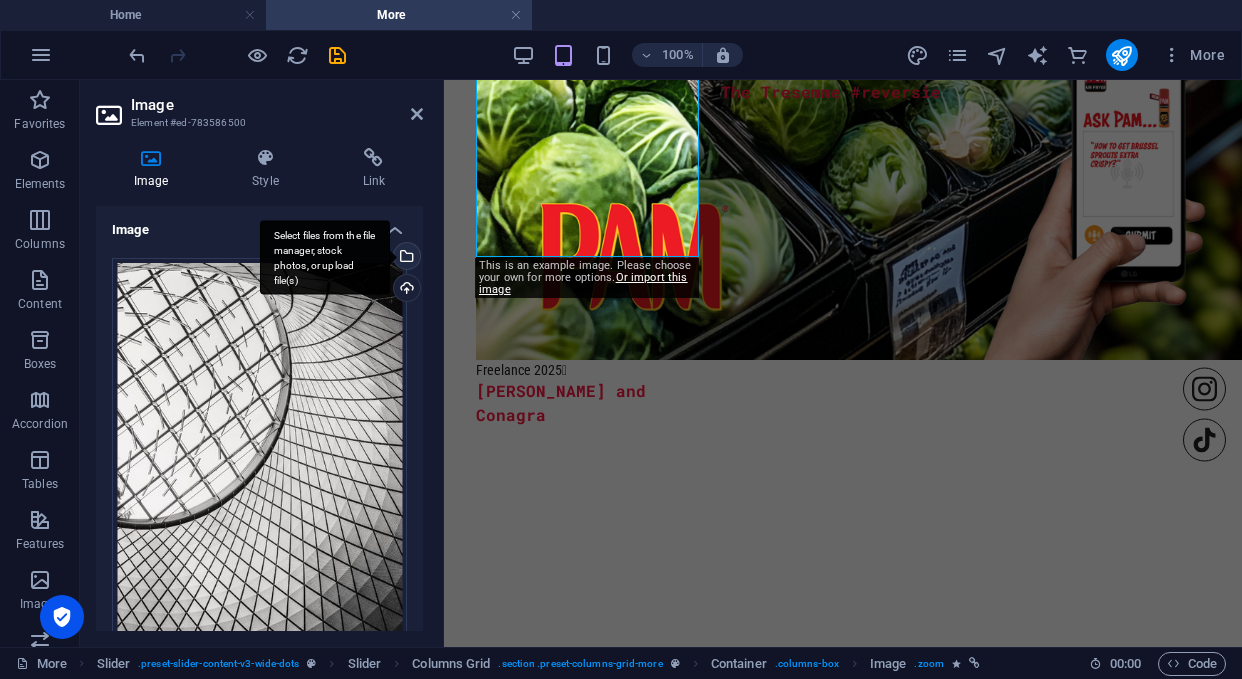 click on "Select files from the file manager, stock photos, or upload file(s)" at bounding box center [325, 257] 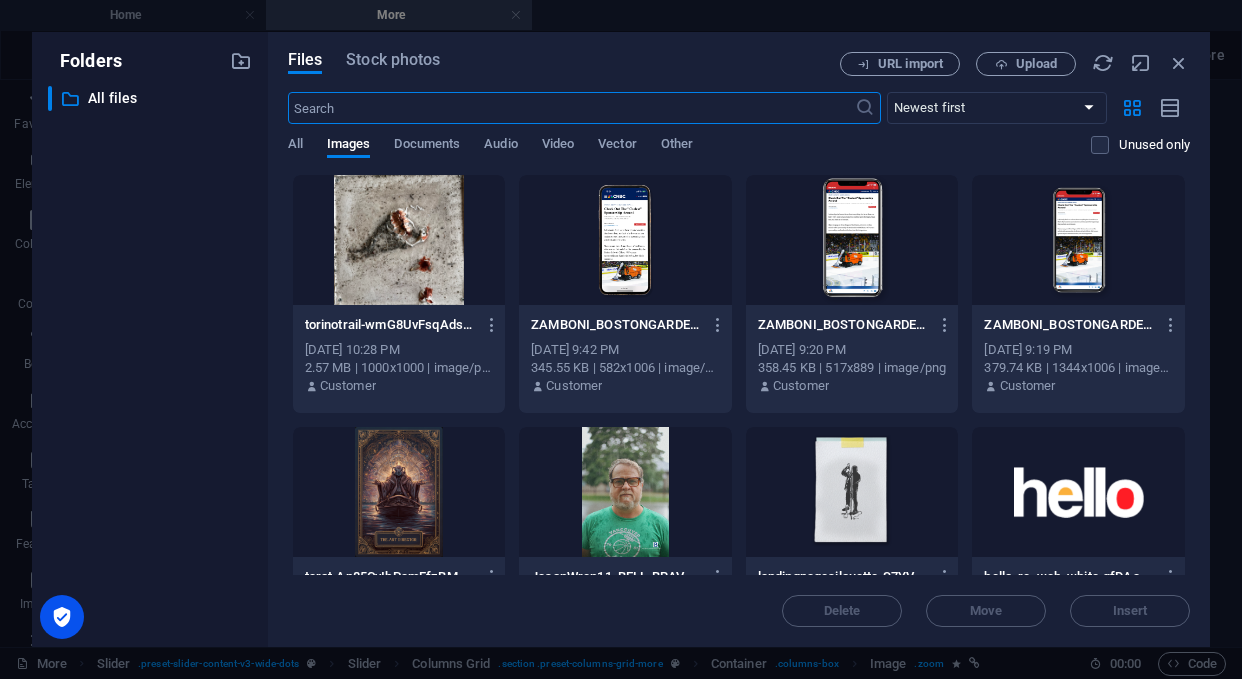 scroll, scrollTop: 1341, scrollLeft: 0, axis: vertical 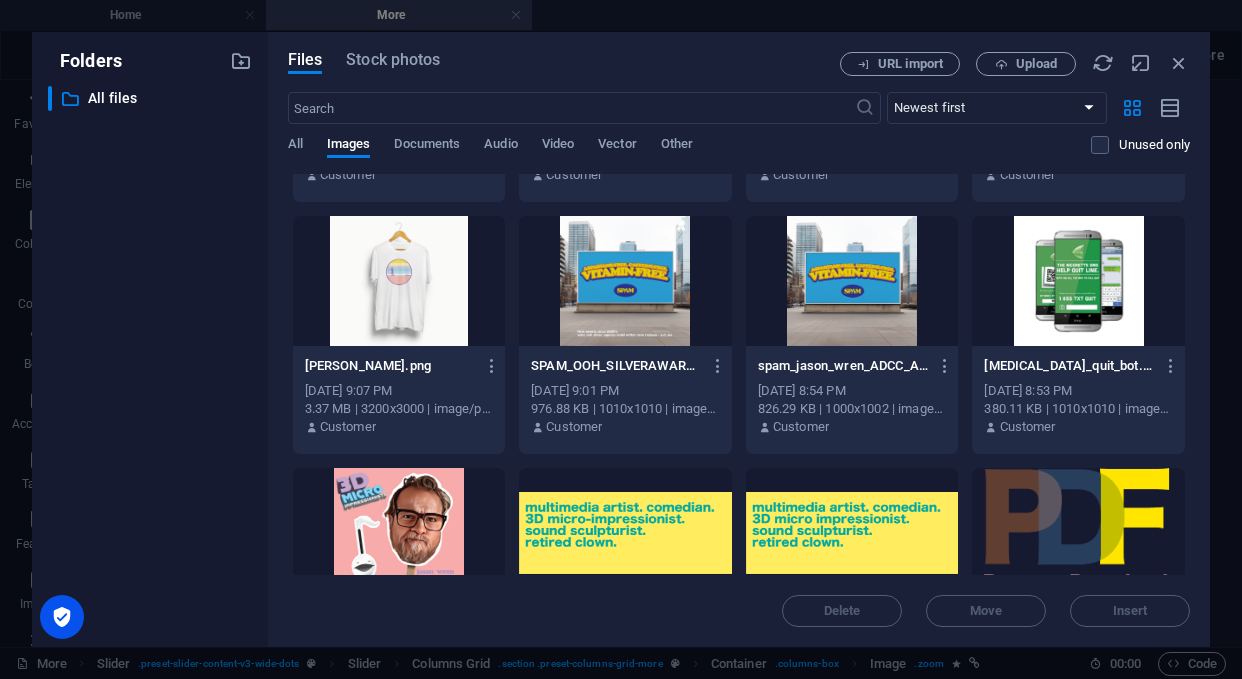 click at bounding box center [1078, 281] 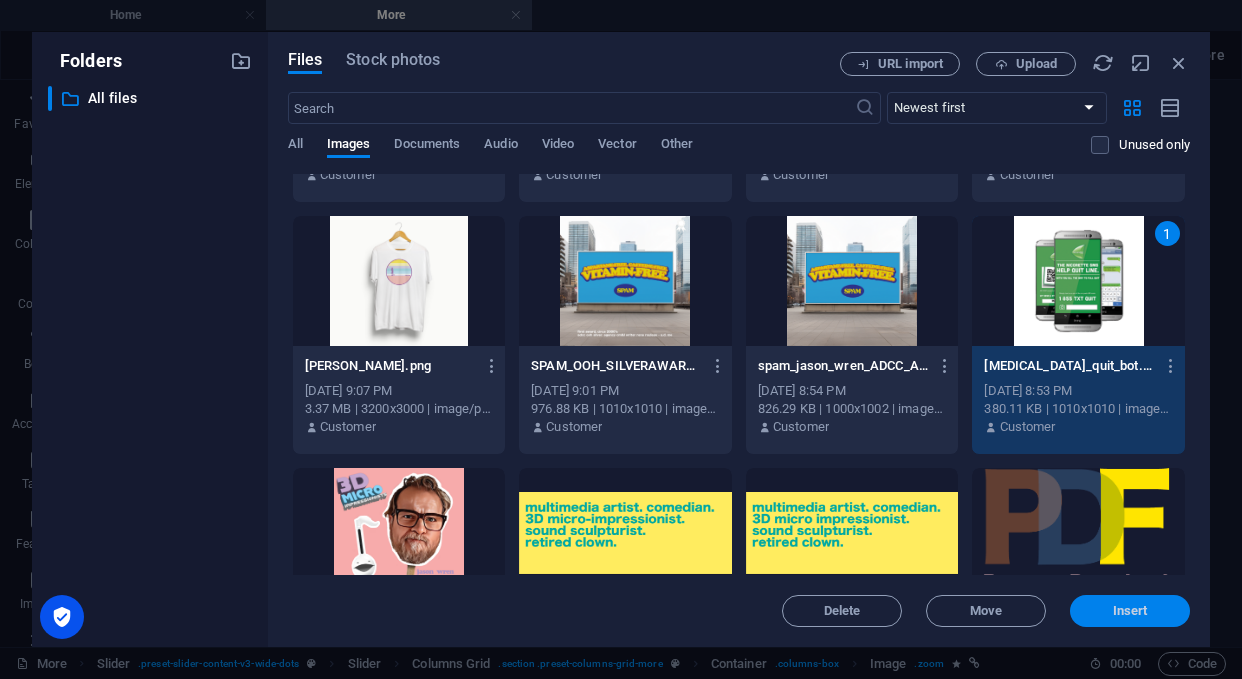 click on "Insert" at bounding box center (1130, 611) 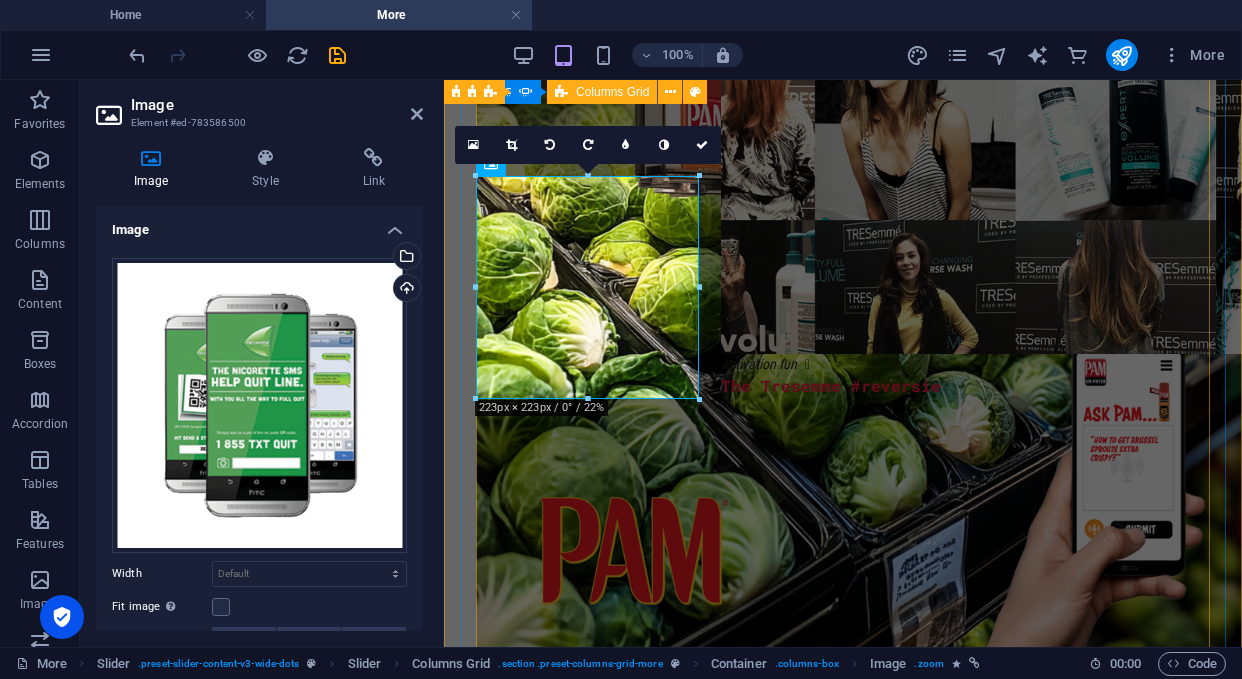 scroll, scrollTop: 987, scrollLeft: 0, axis: vertical 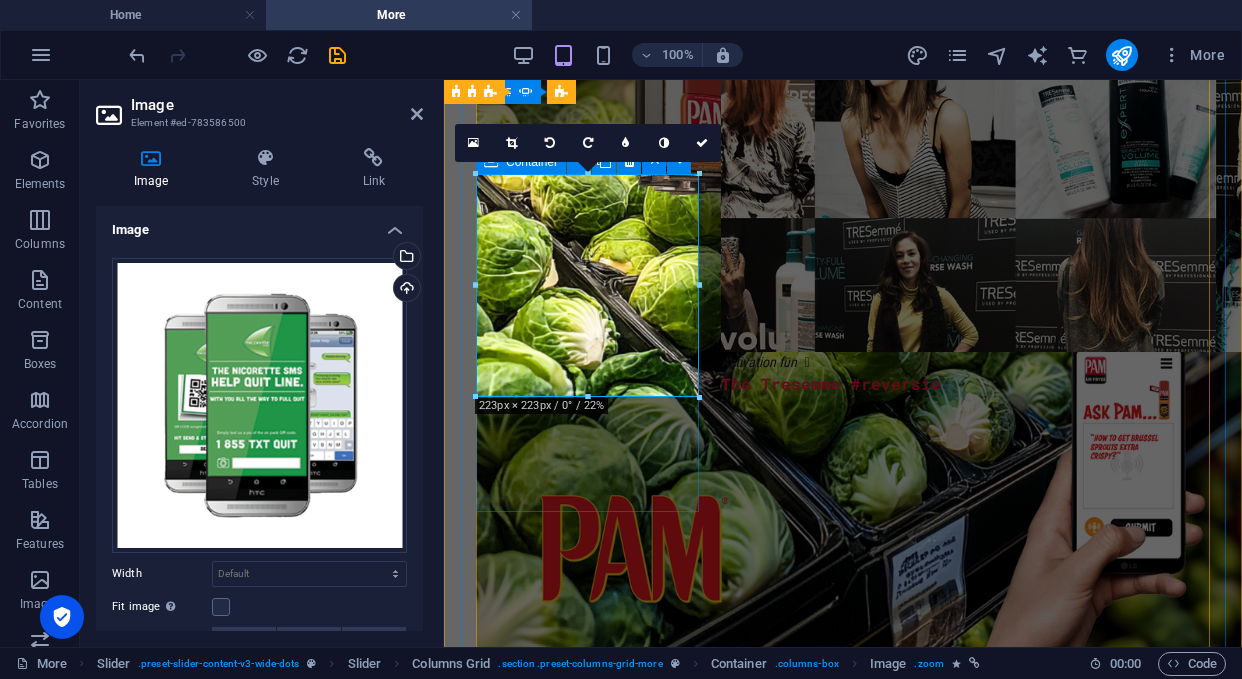 click on "Name    Image 1.0" at bounding box center [582, 1208] 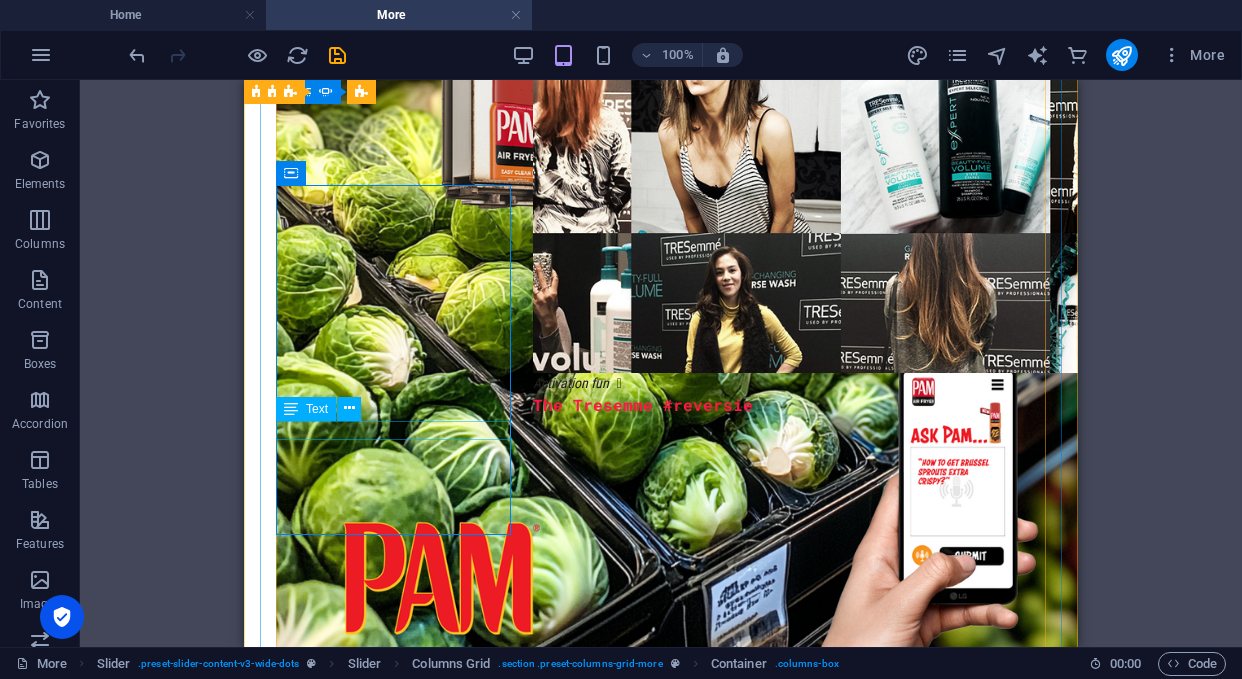 click on "Name   " at bounding box center (388, 1628) 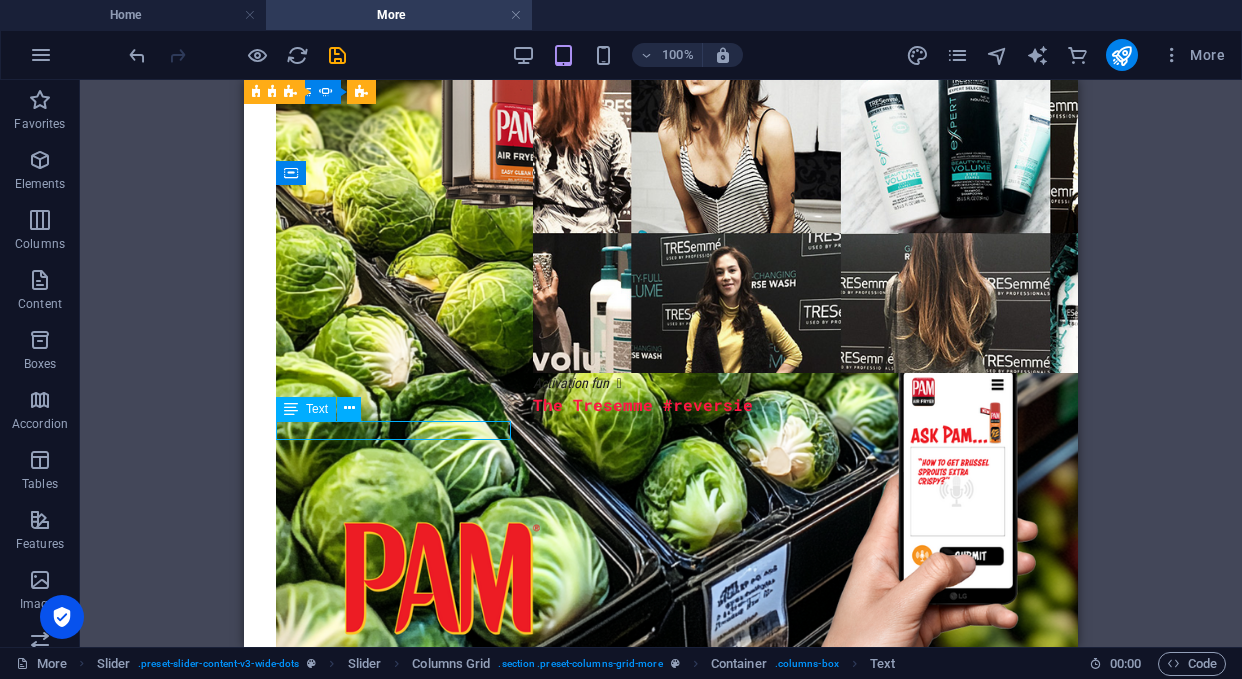 click on "Name   " at bounding box center (388, 1628) 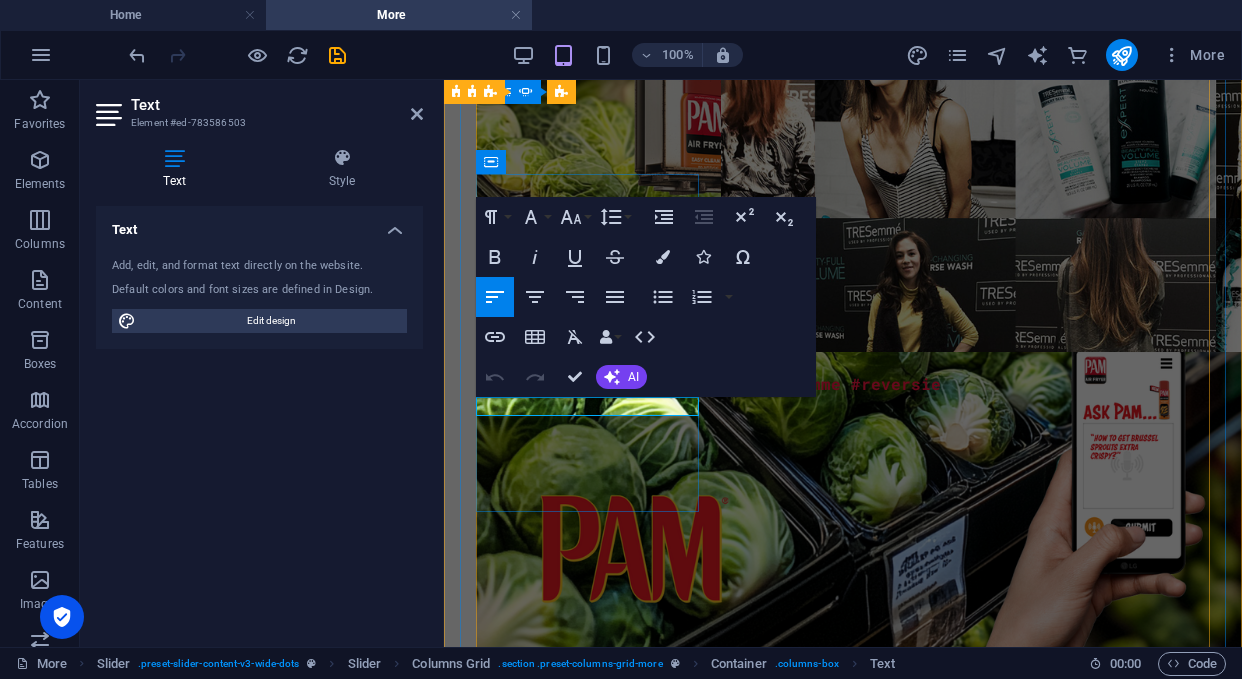 click on "Name   " at bounding box center [497, 1559] 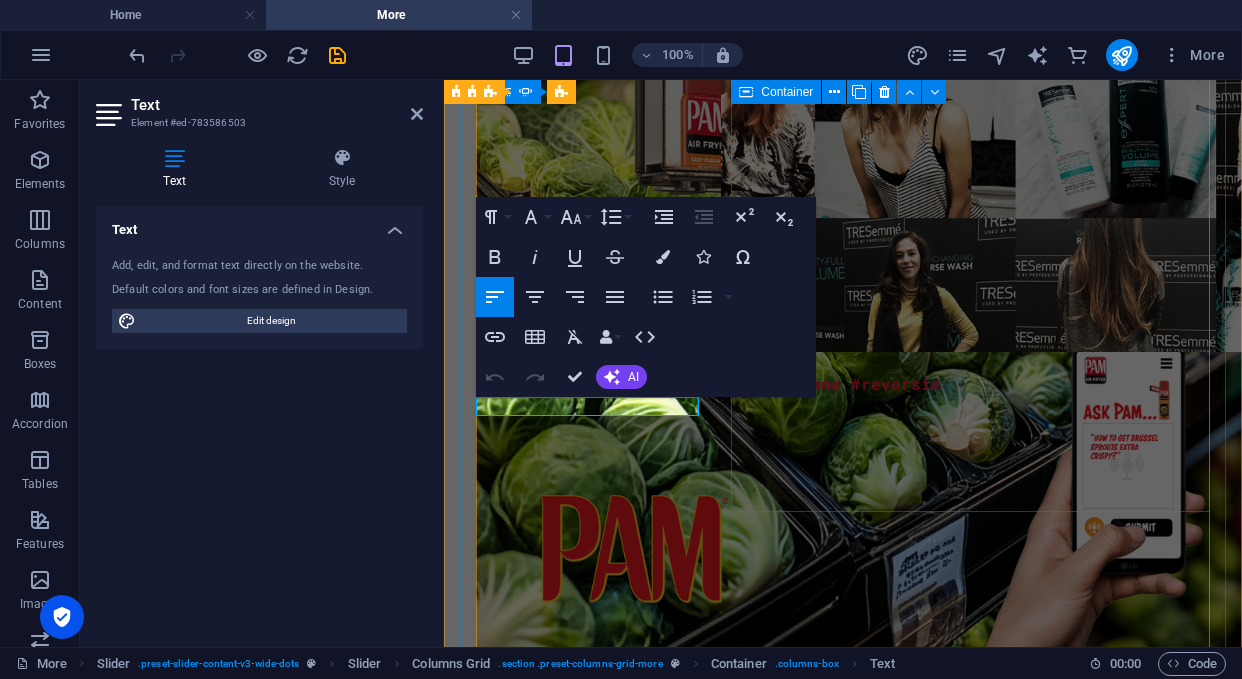 type 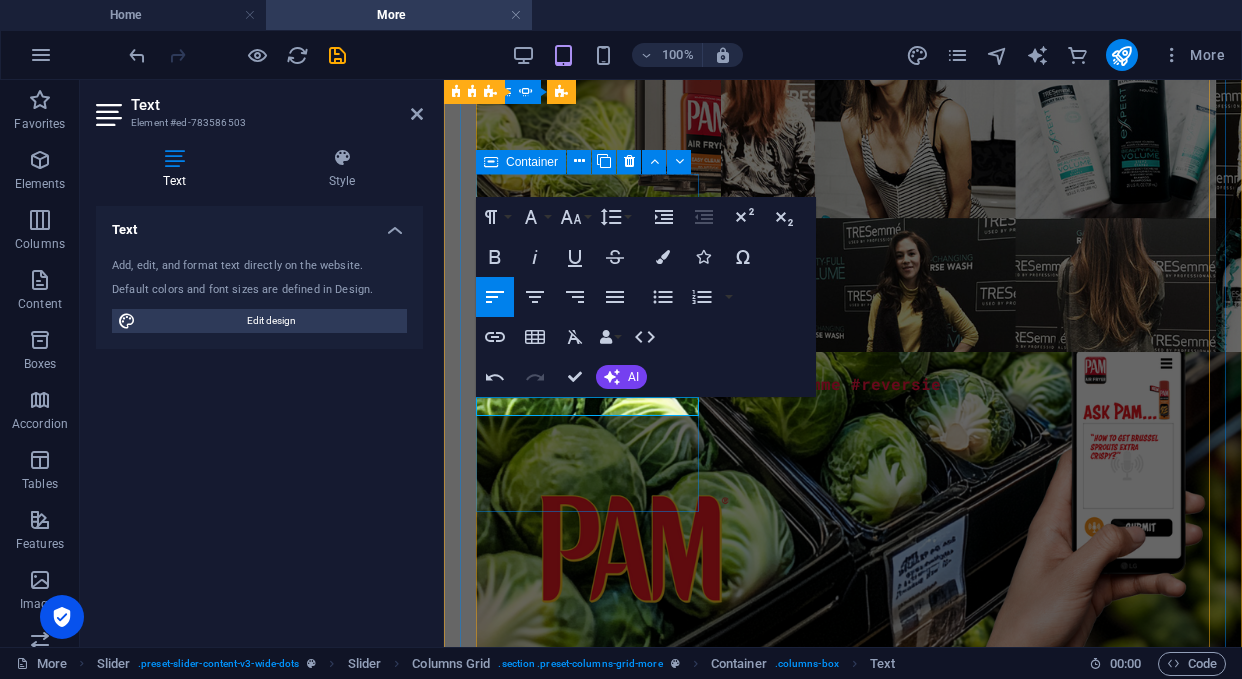 click on "OG AI    Image 1.0" at bounding box center (582, 1208) 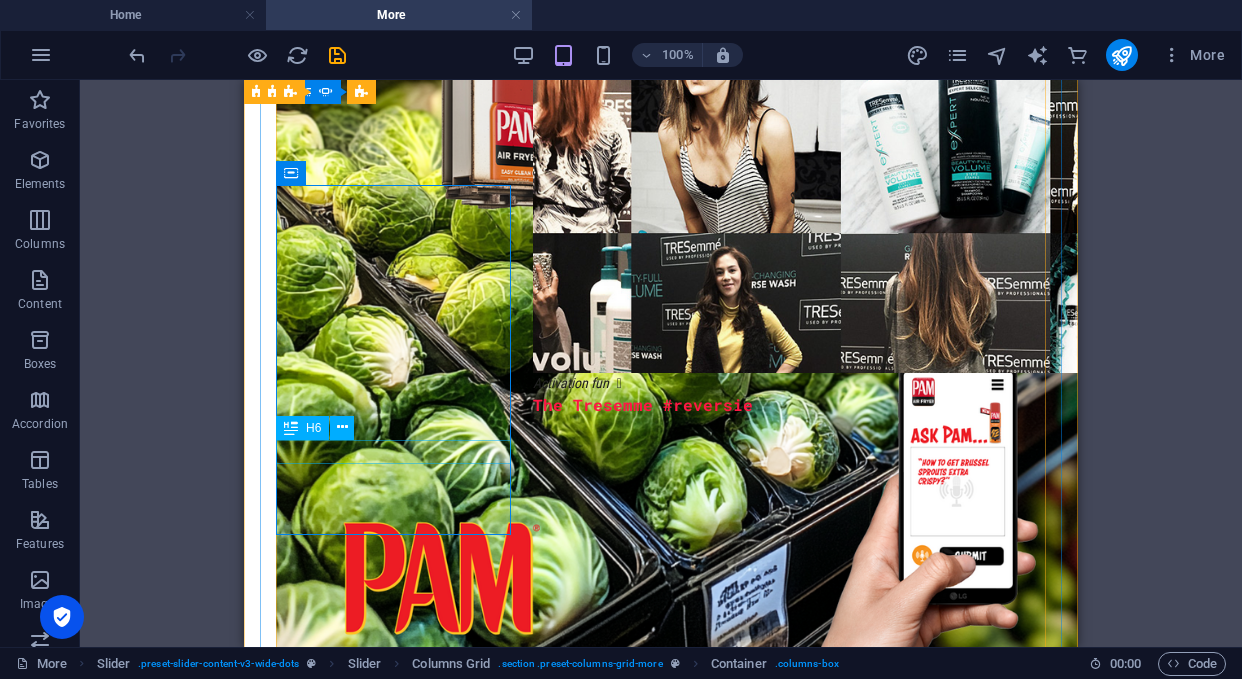 click on "Image 1.0" at bounding box center [388, 1651] 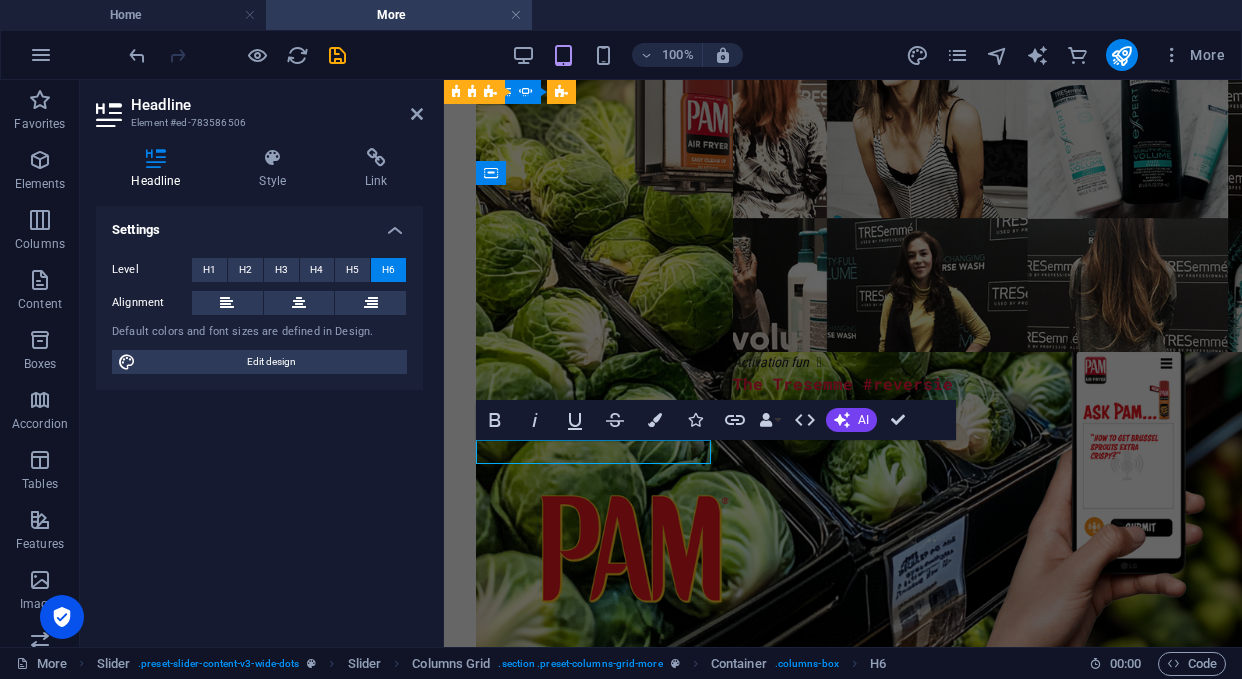 click on "Settings Level H1 H2 H3 H4 H5 H6 Alignment Default colors and font sizes are defined in Design. Edit design" at bounding box center (259, 418) 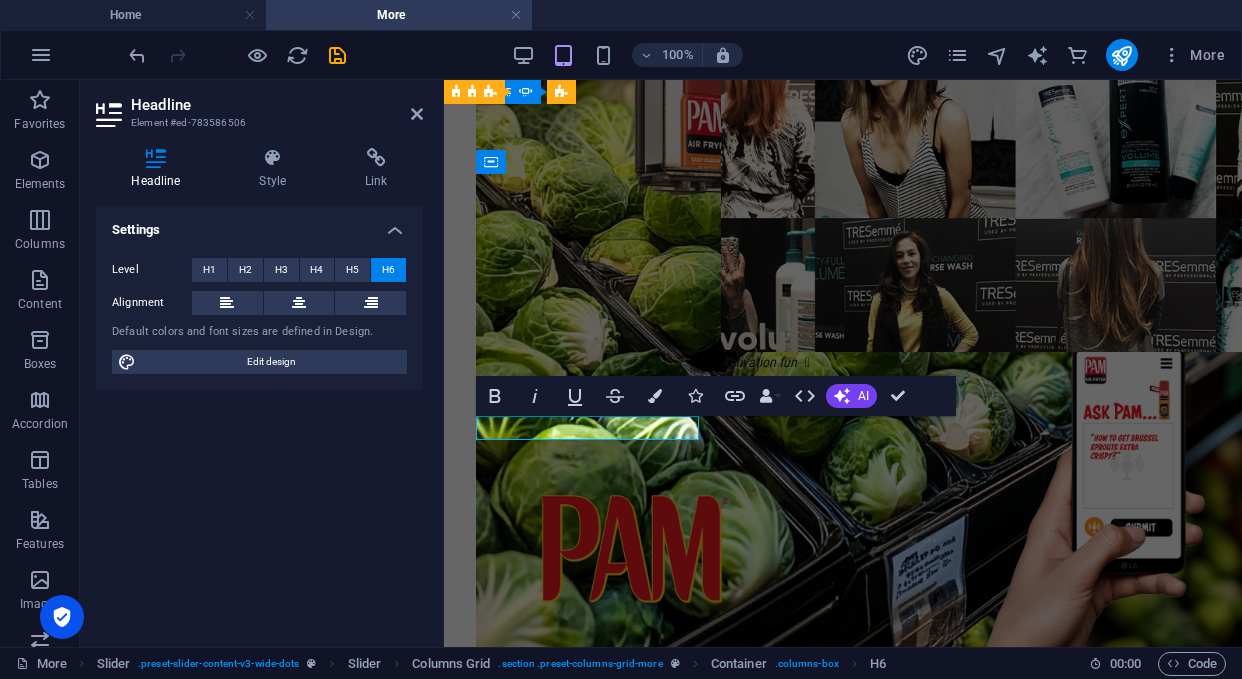type 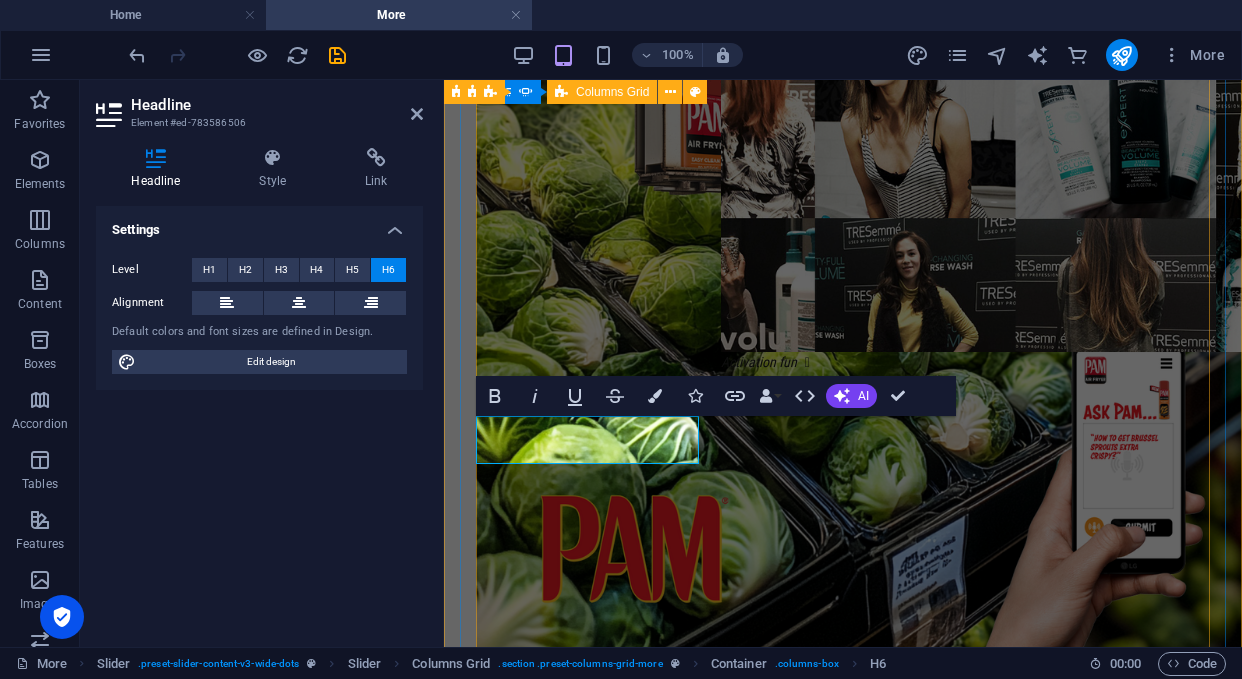 scroll, scrollTop: 990, scrollLeft: 0, axis: vertical 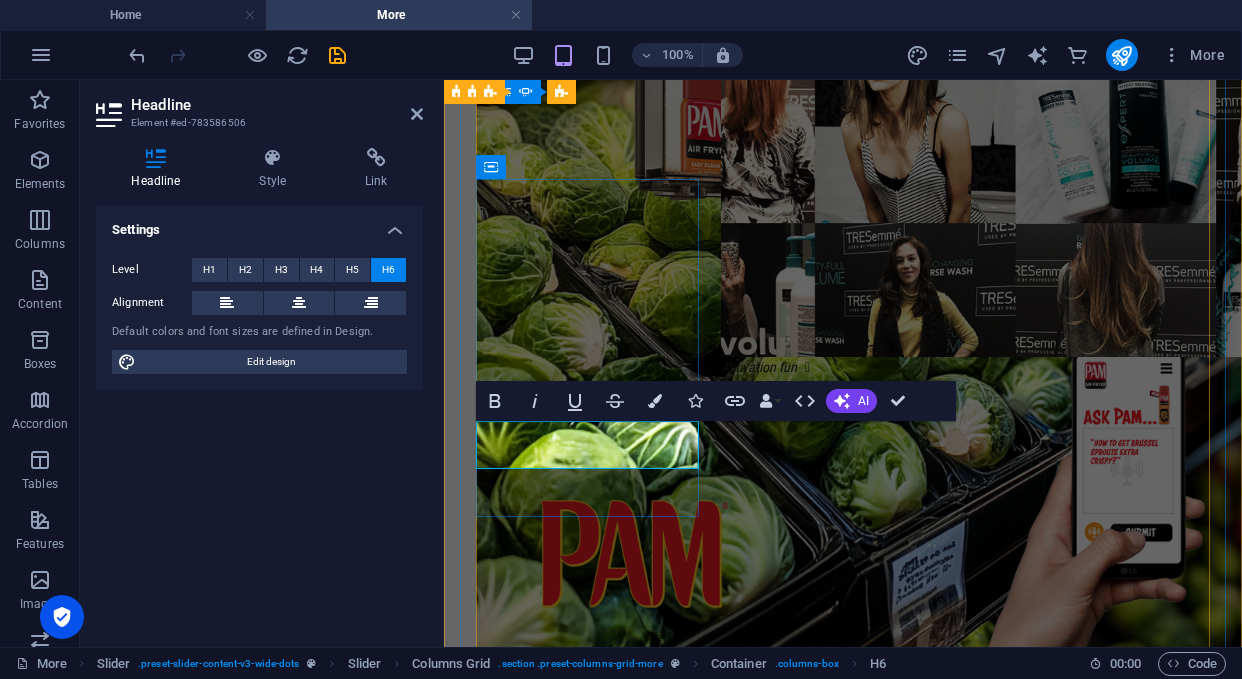click on "[MEDICAL_DATA] Quit Asssist bot" at bounding box center (582, 1597) 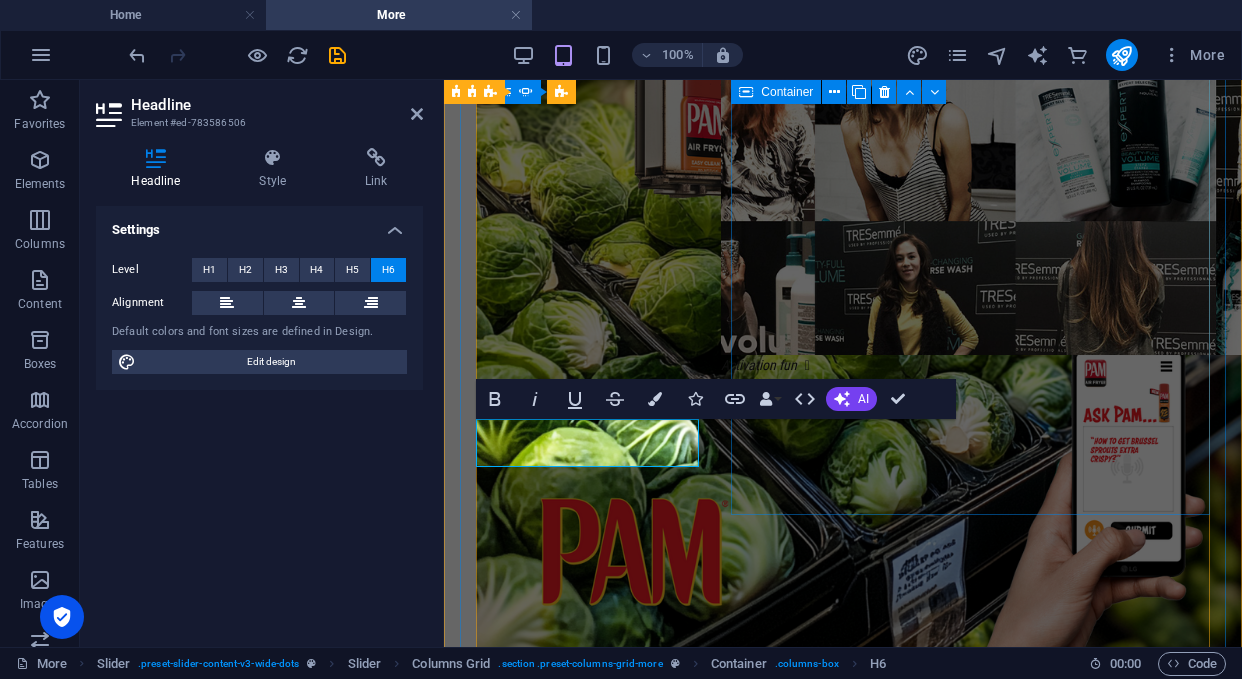 click on "Activation fun     The Tresemme #reversie" at bounding box center (949, 738) 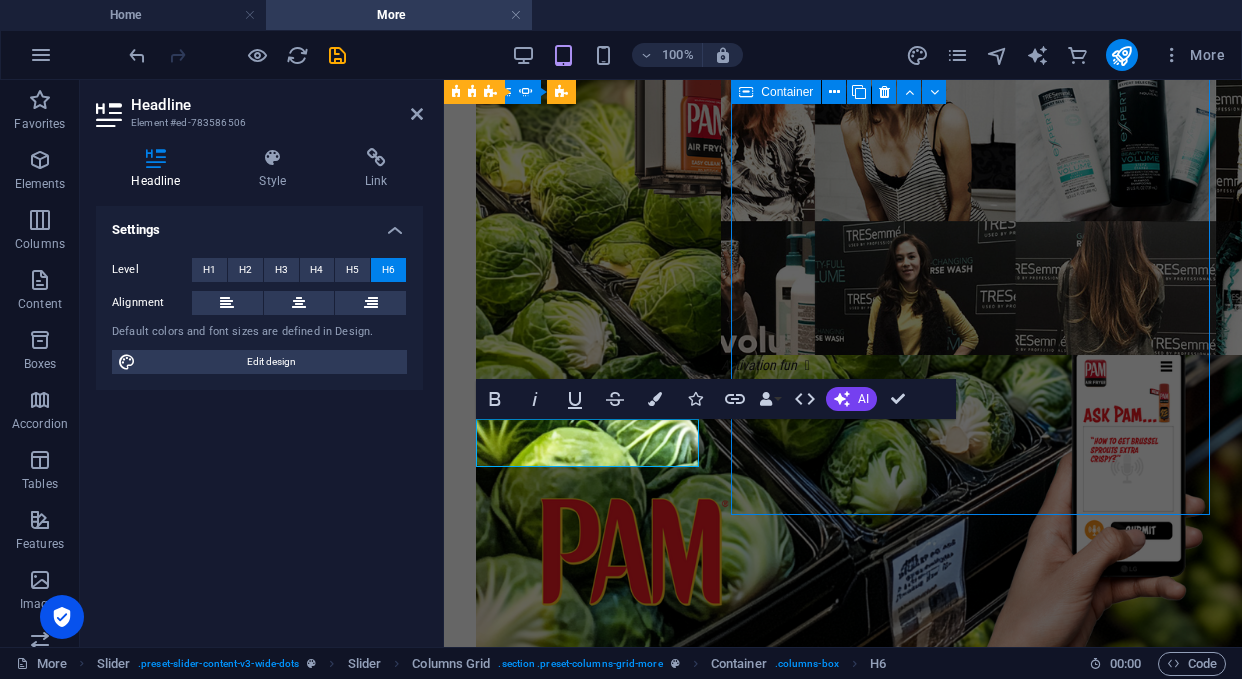 click on "Activation fun     The Tresemme #reversie" at bounding box center (949, 738) 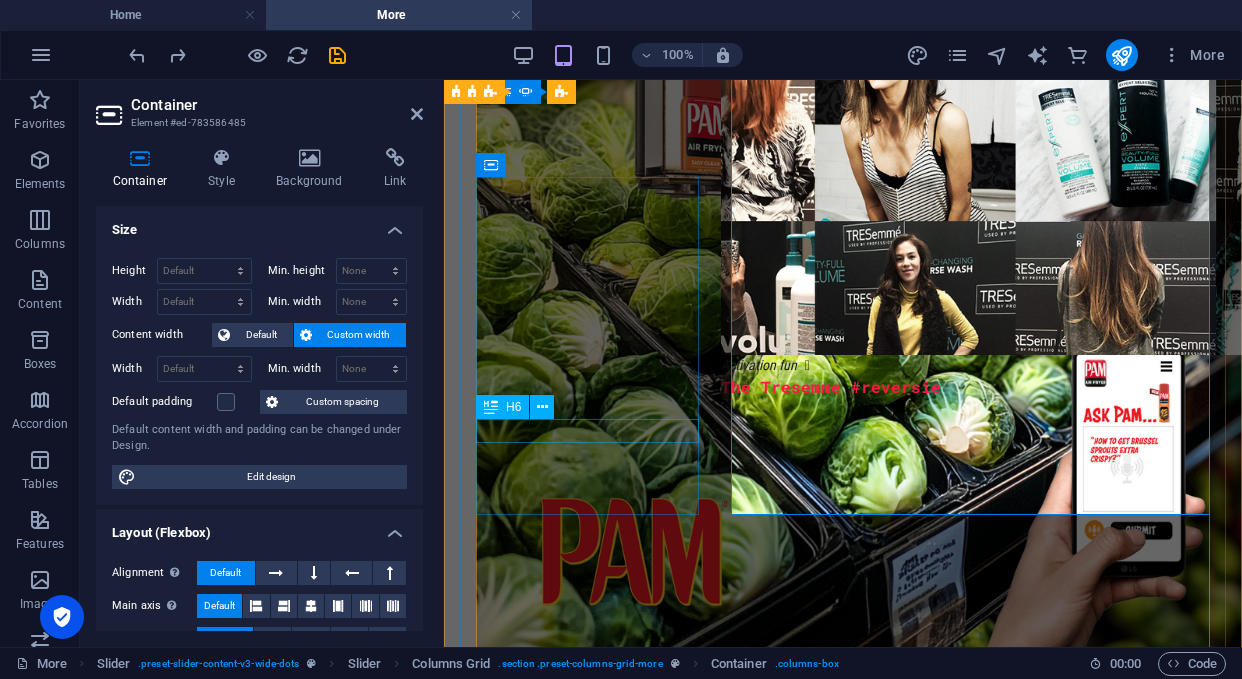 click on "Image 1.0" at bounding box center (582, 1583) 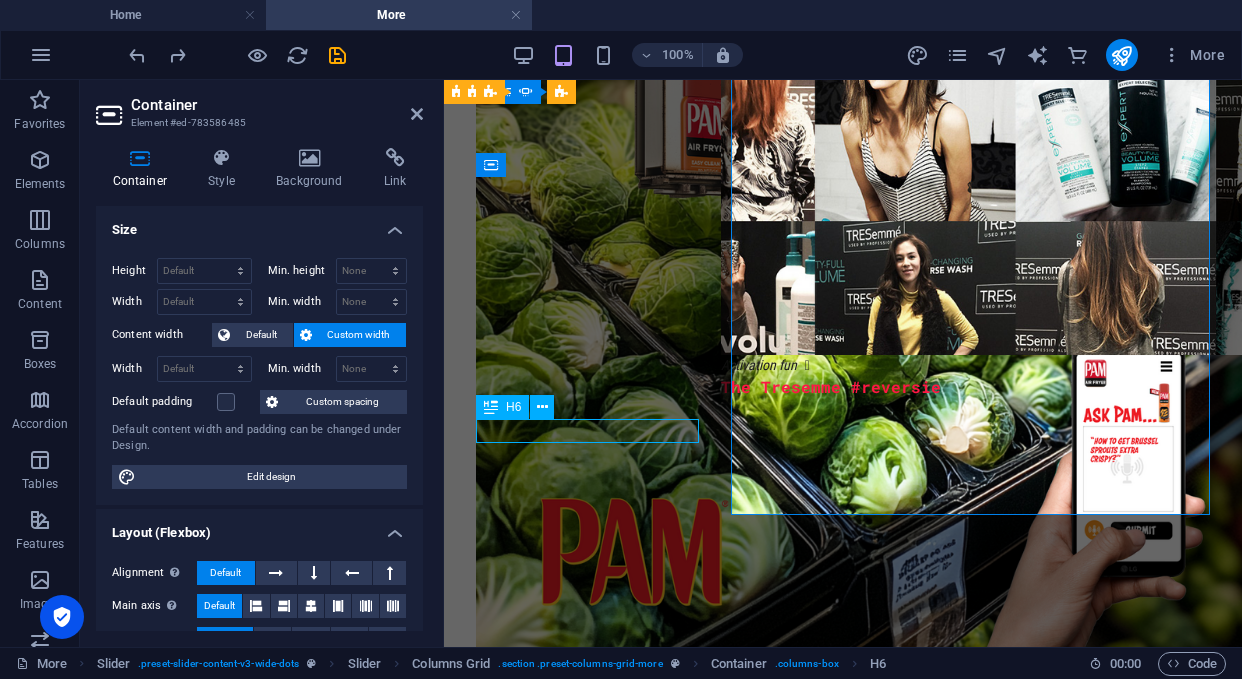 click on "Image 1.0" at bounding box center (582, 1583) 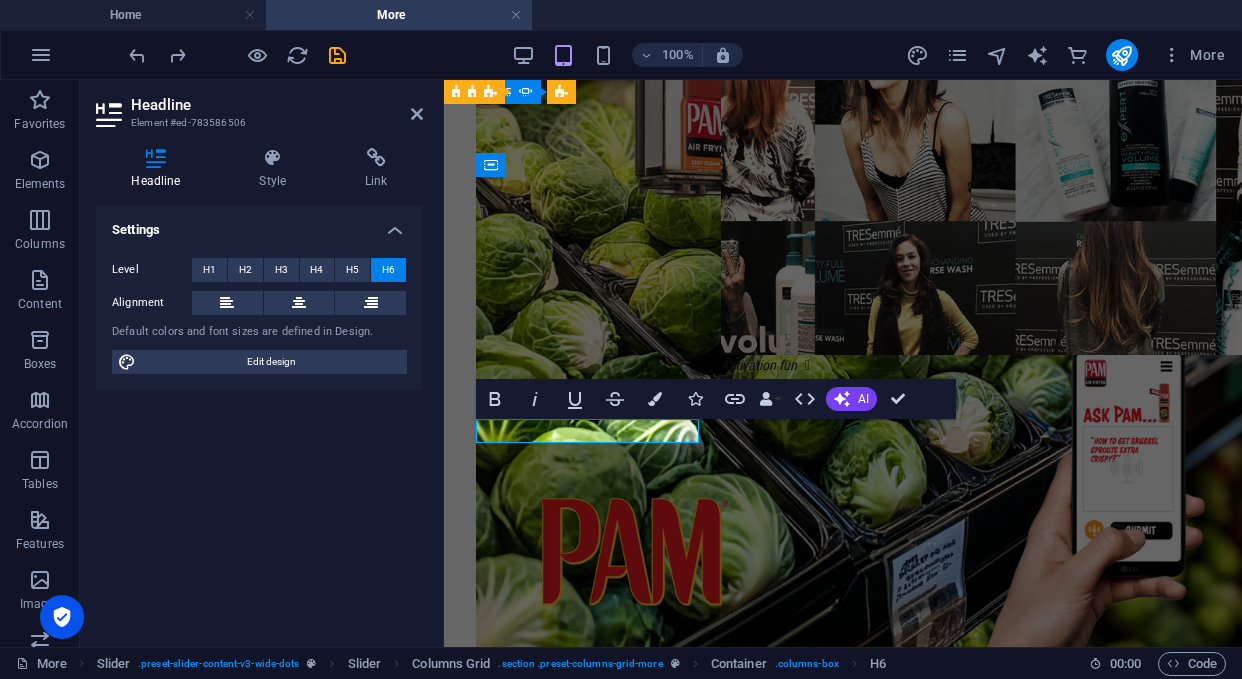 type 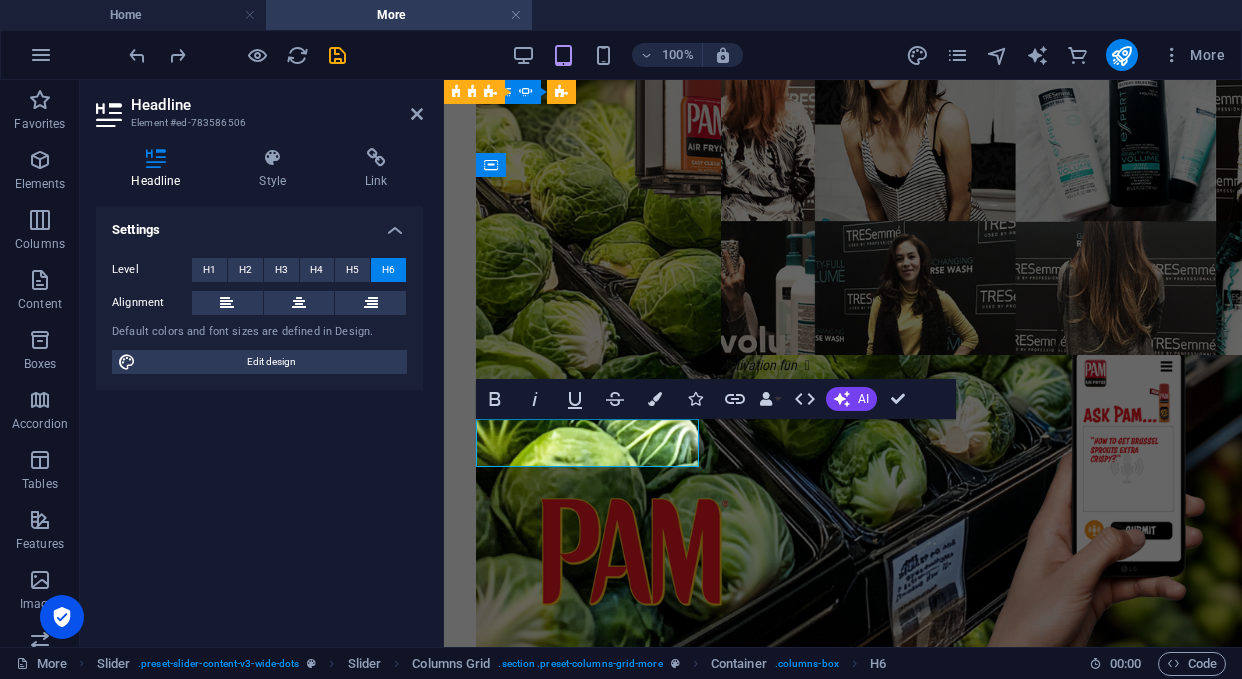 click on "[MEDICAL_DATA] Quit Assist Bot" at bounding box center [582, 1595] 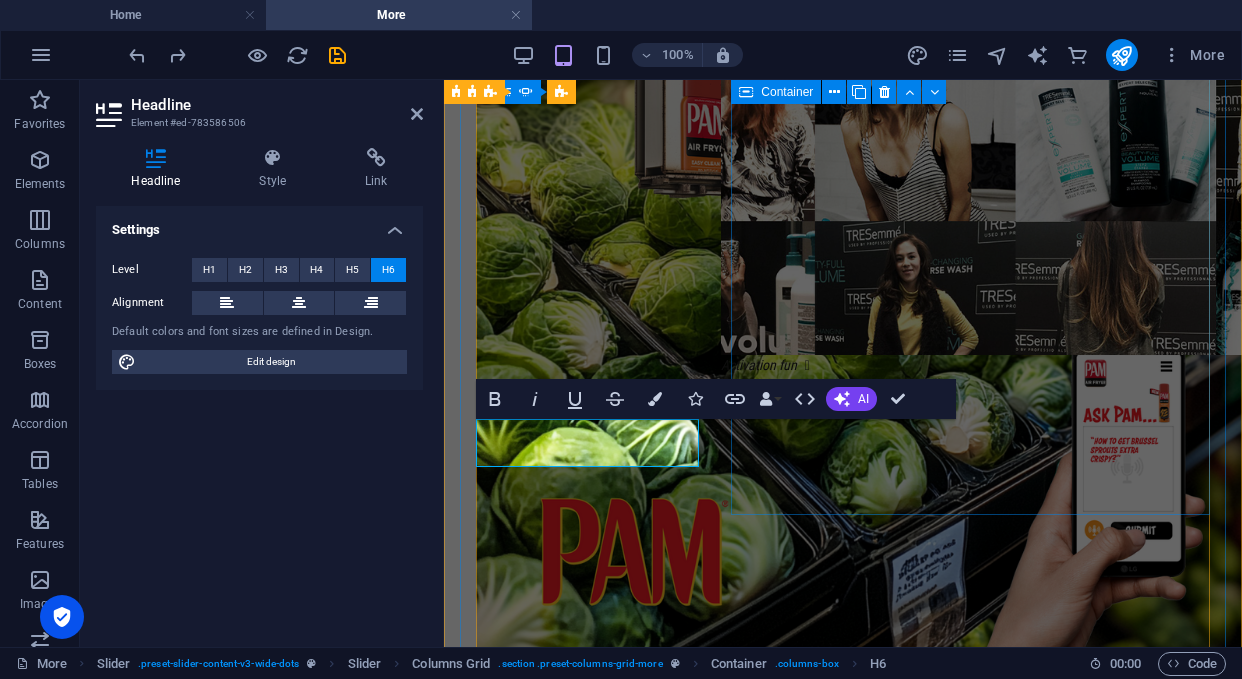 click on "Activation fun     The Tresemme #reversie" at bounding box center (949, 738) 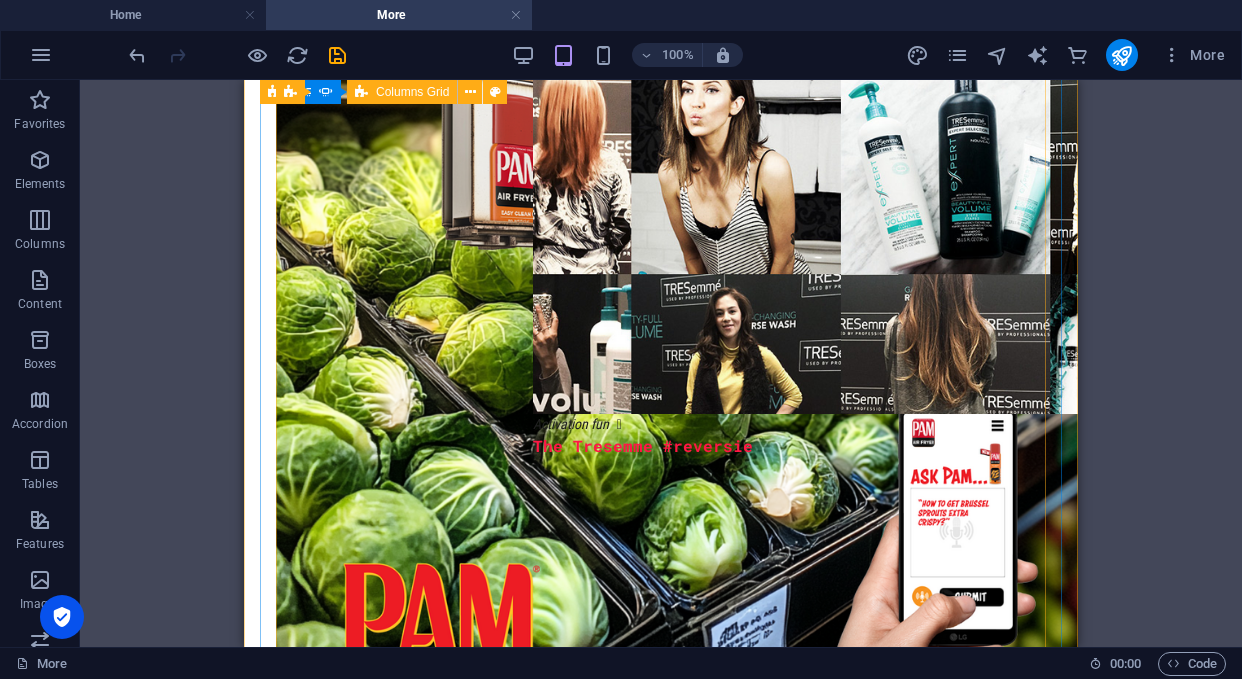 scroll, scrollTop: 948, scrollLeft: 0, axis: vertical 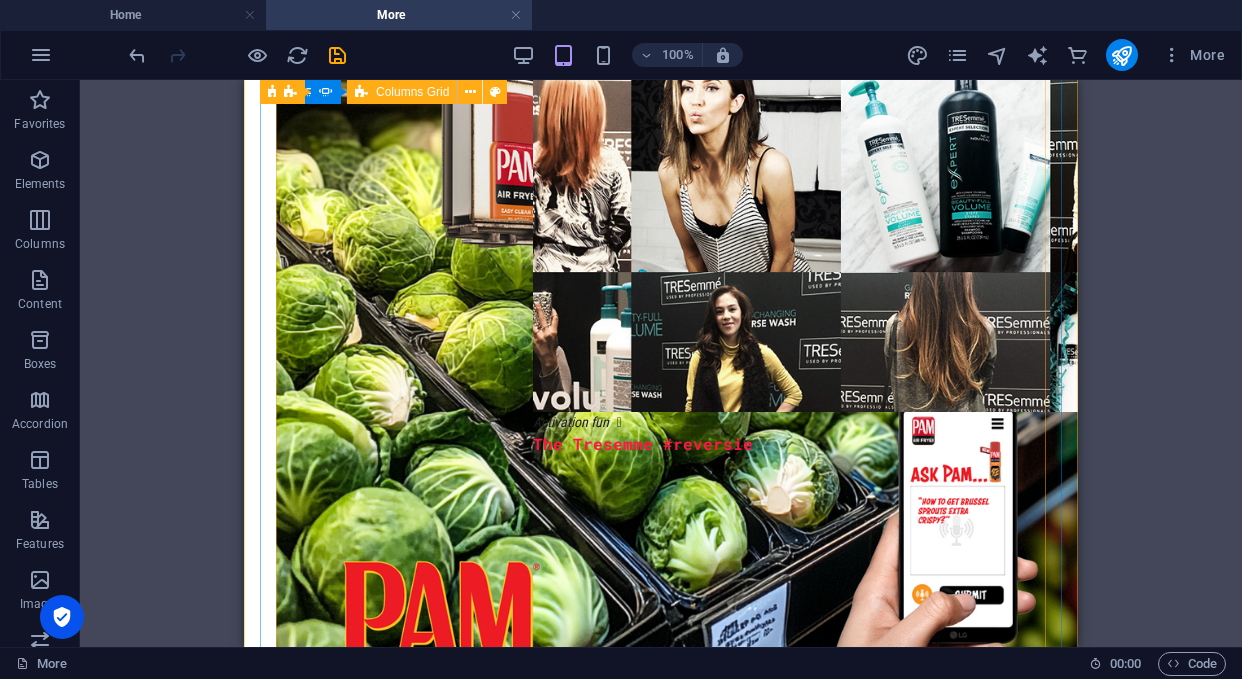 click on "Freelance 2025   [PERSON_NAME] and Conagra Activation fun     The Tresemme #reversie OG AI   [MEDICAL_DATA]  Quit Assist Bot Drop content here or  Add elements  Paste clipboard" at bounding box center (645, 895) 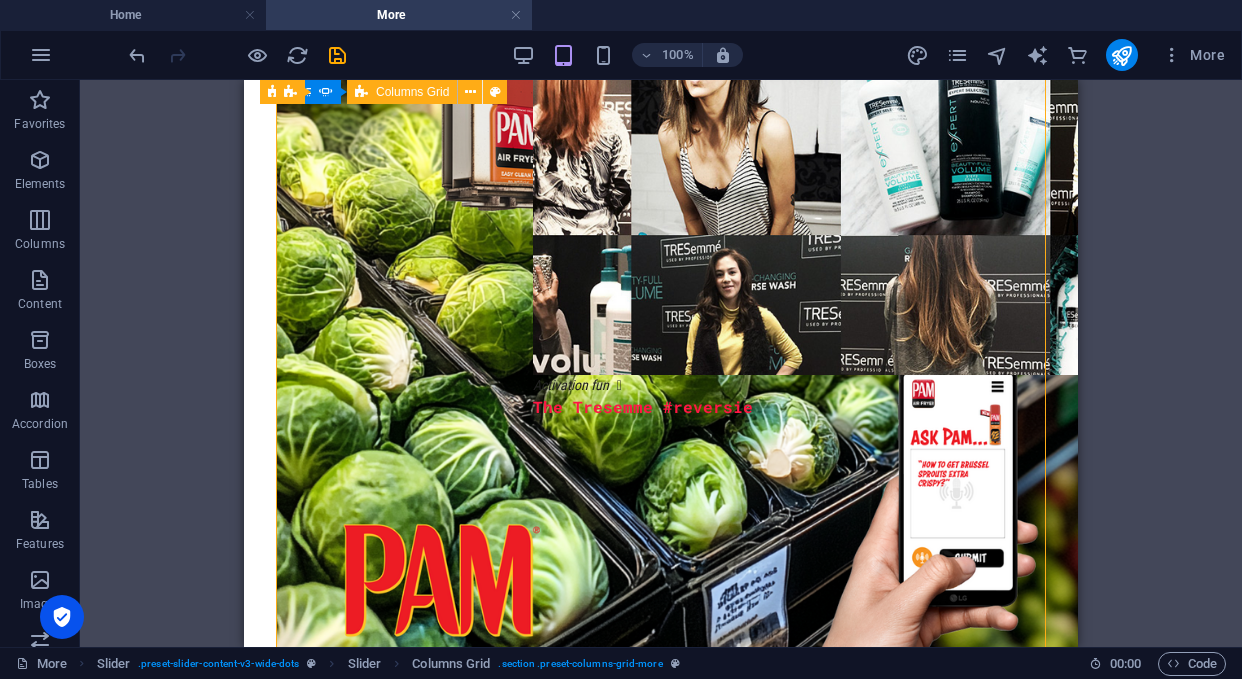 scroll, scrollTop: 997, scrollLeft: 0, axis: vertical 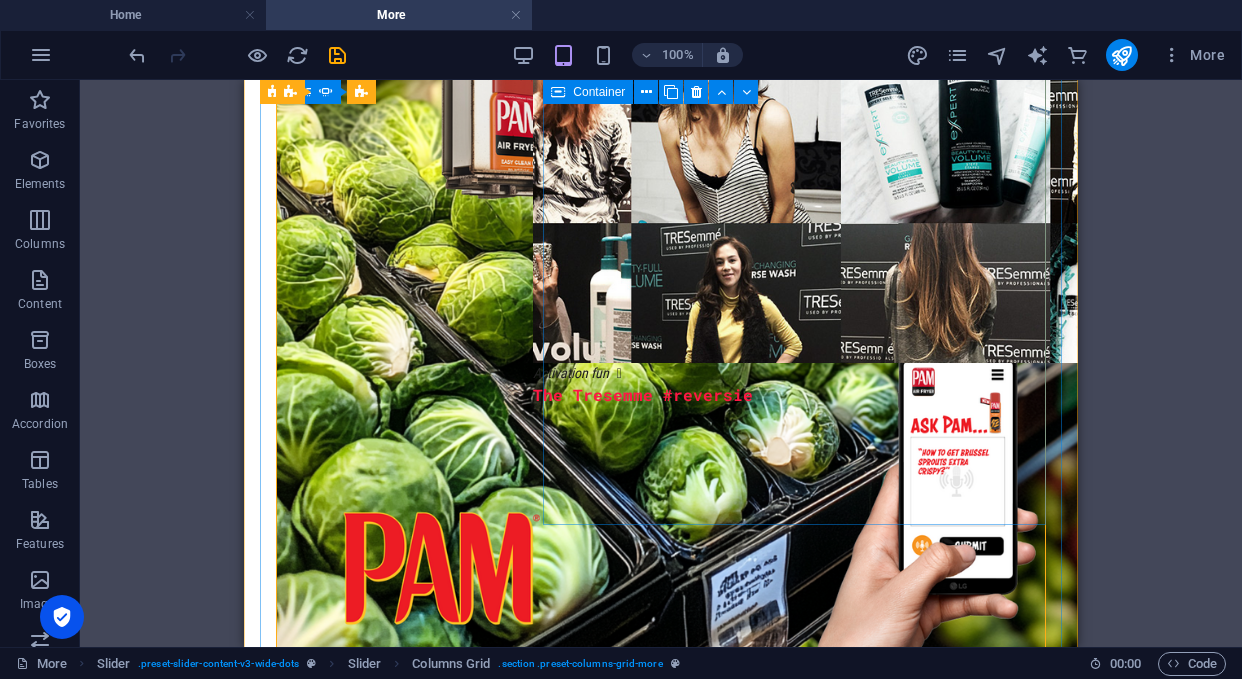 click on "Activation fun     The Tresemme #reversie" at bounding box center [773, 759] 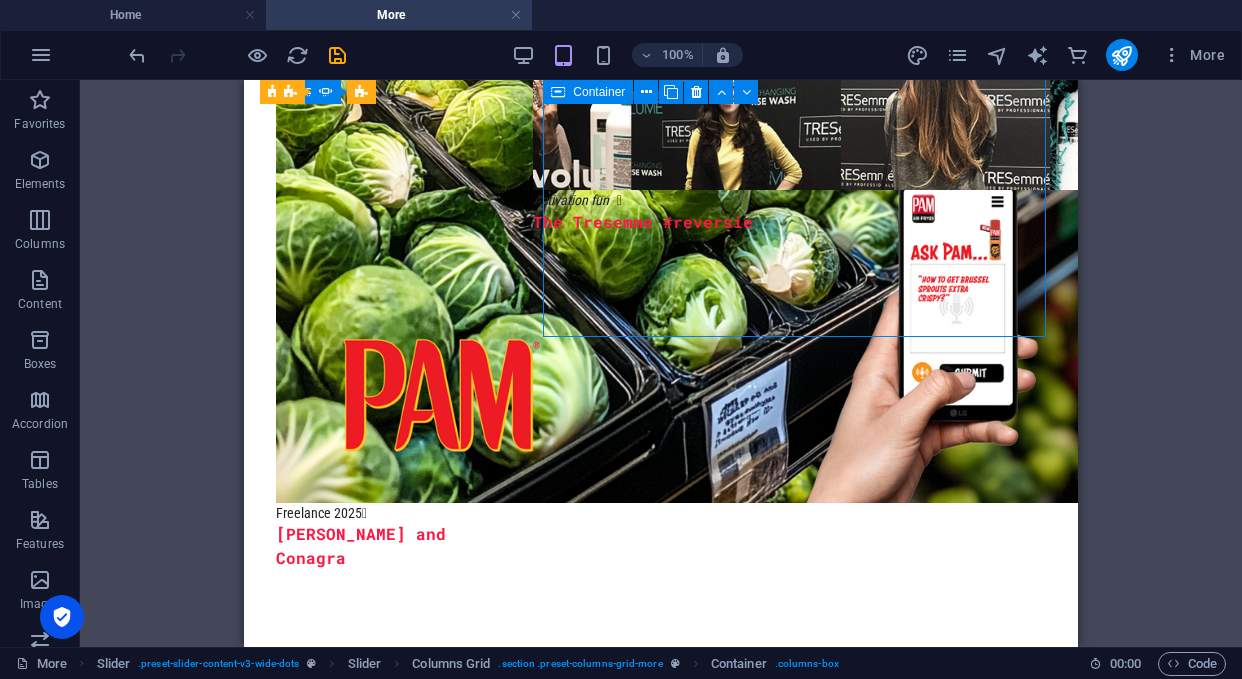 scroll, scrollTop: 1199, scrollLeft: 0, axis: vertical 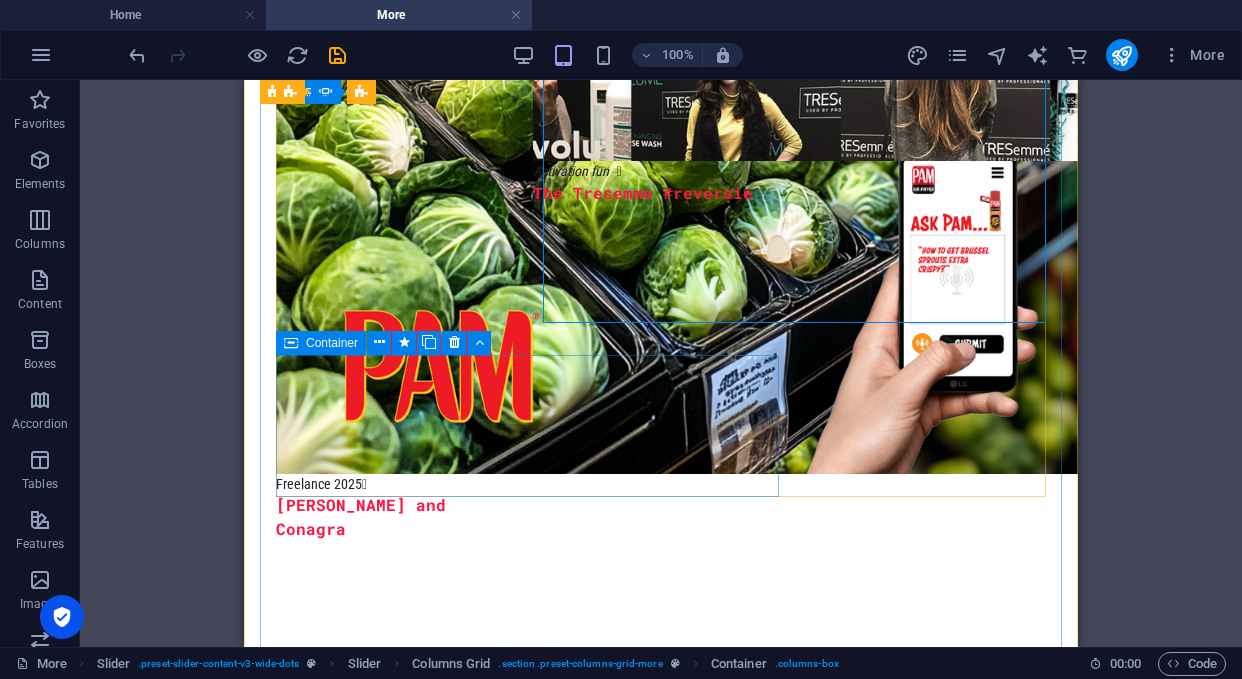 click on "Paste clipboard" at bounding box center [570, 1656] 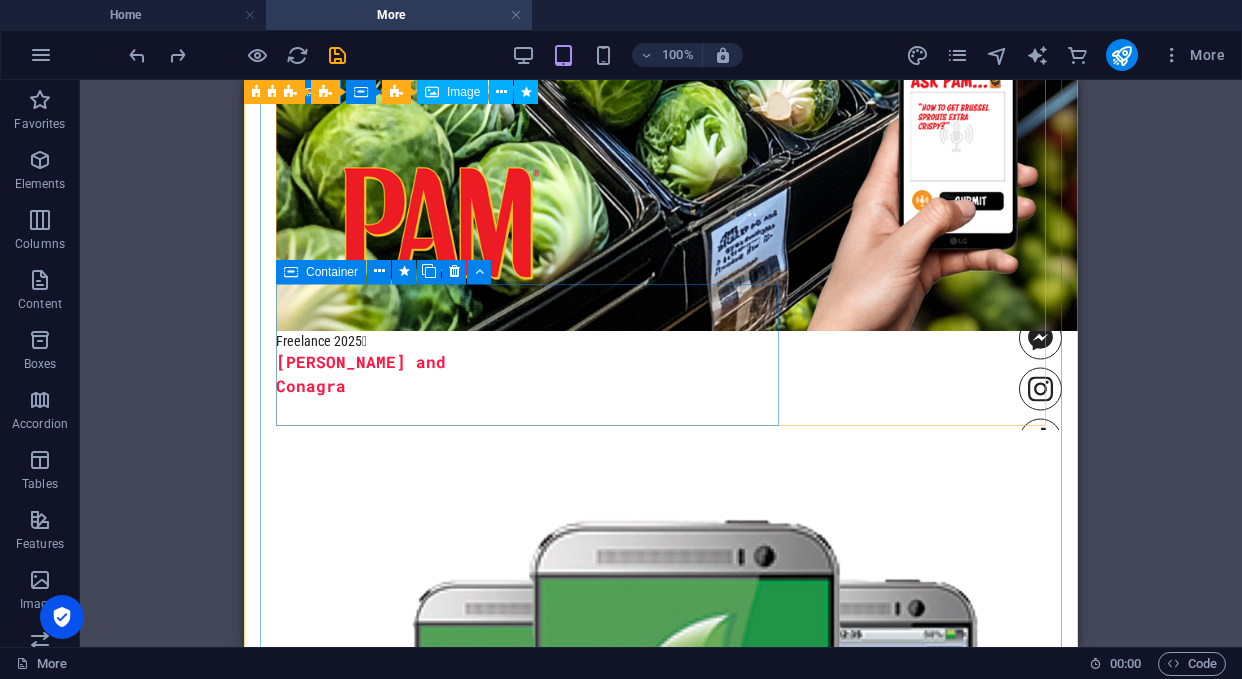 scroll, scrollTop: 1219, scrollLeft: 0, axis: vertical 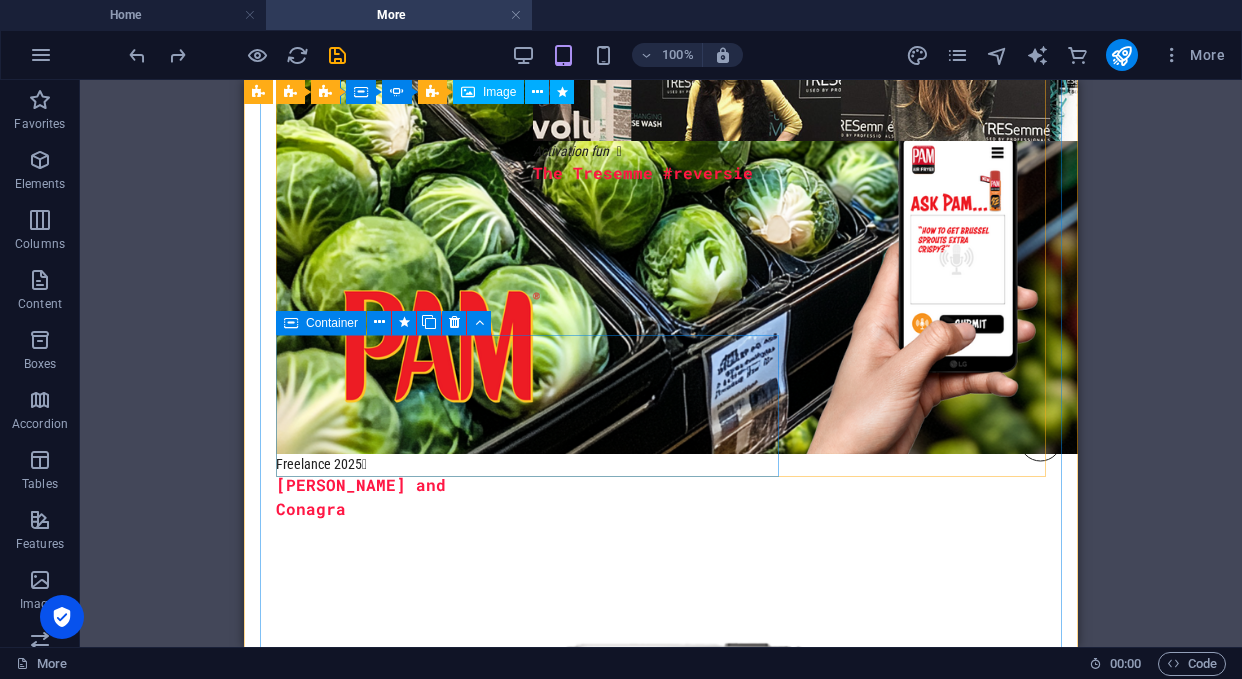 click on "Add elements" at bounding box center (457, 1636) 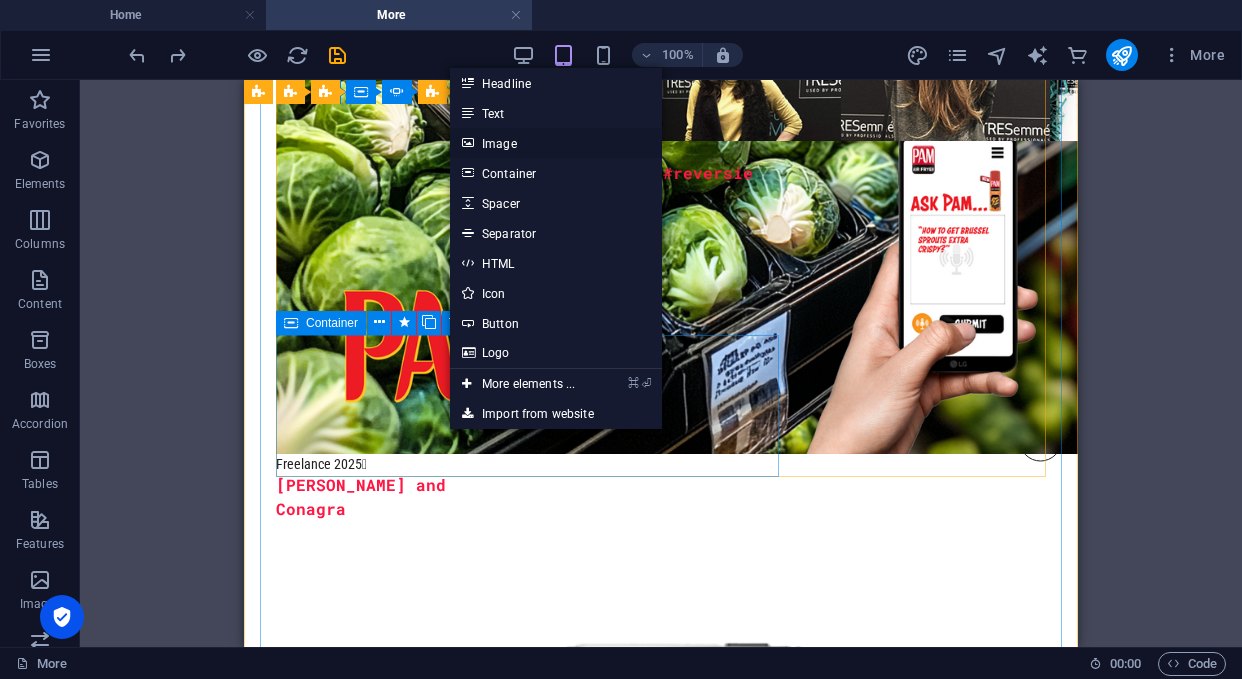 click on "Image" at bounding box center [556, 143] 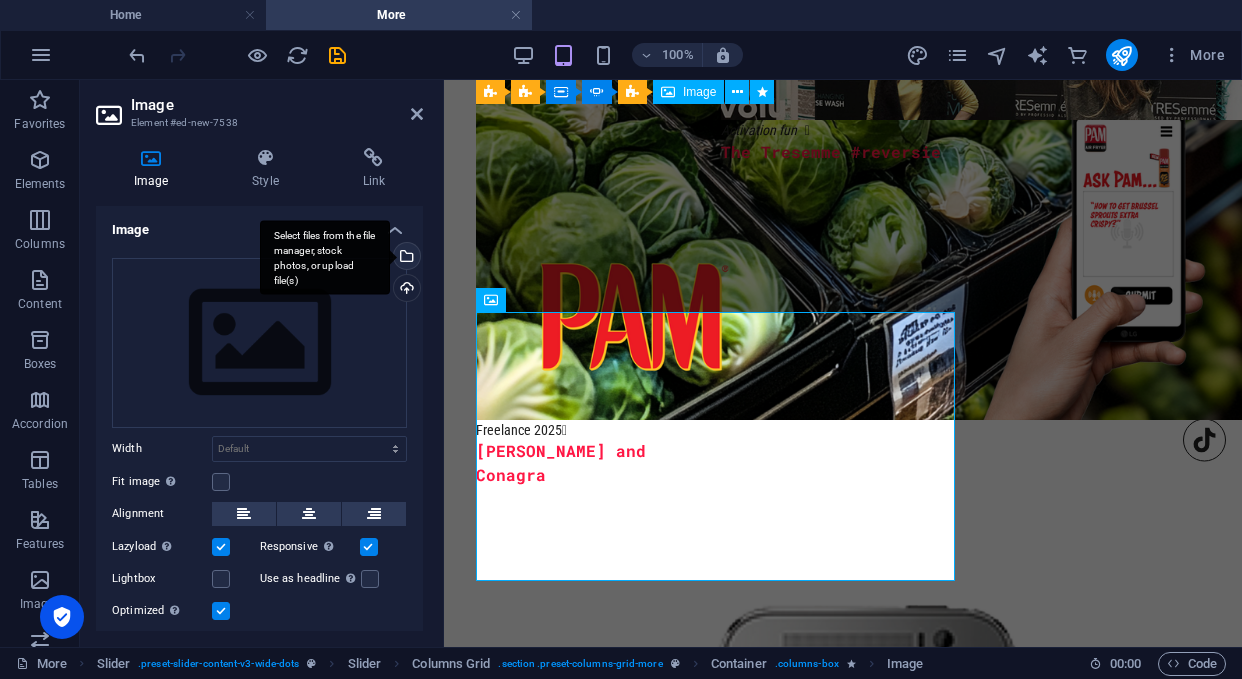 click on "Select files from the file manager, stock photos, or upload file(s)" at bounding box center [405, 258] 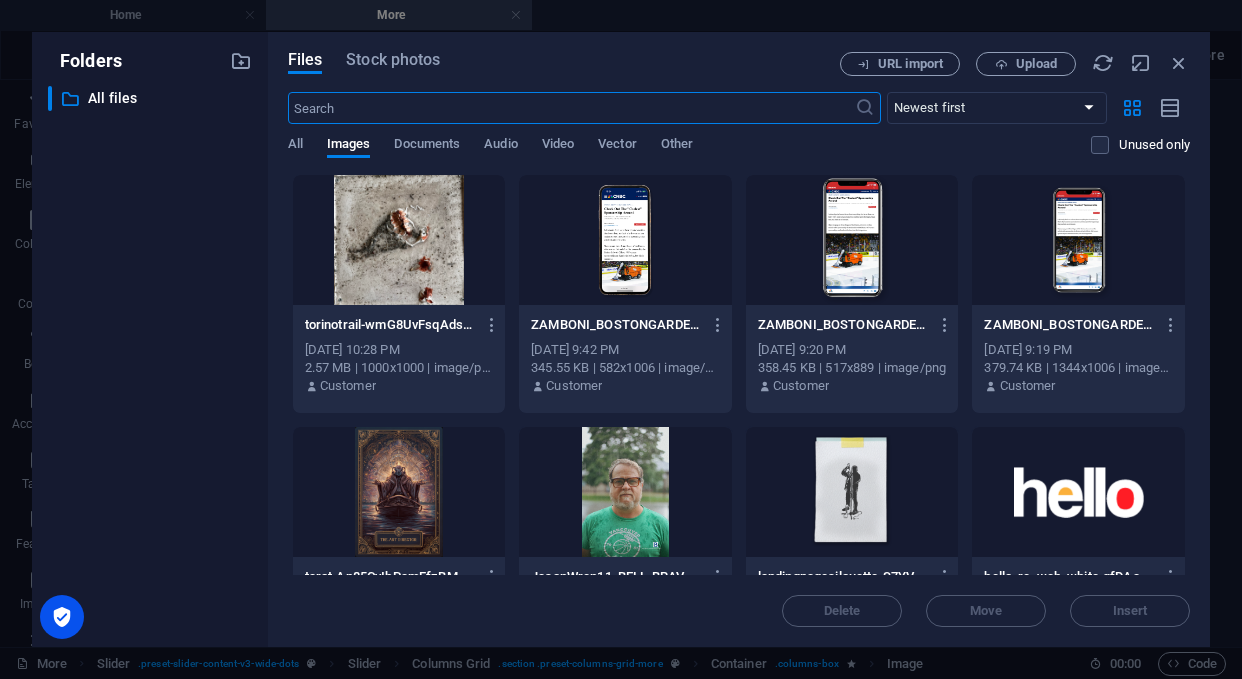 scroll, scrollTop: 545, scrollLeft: 0, axis: vertical 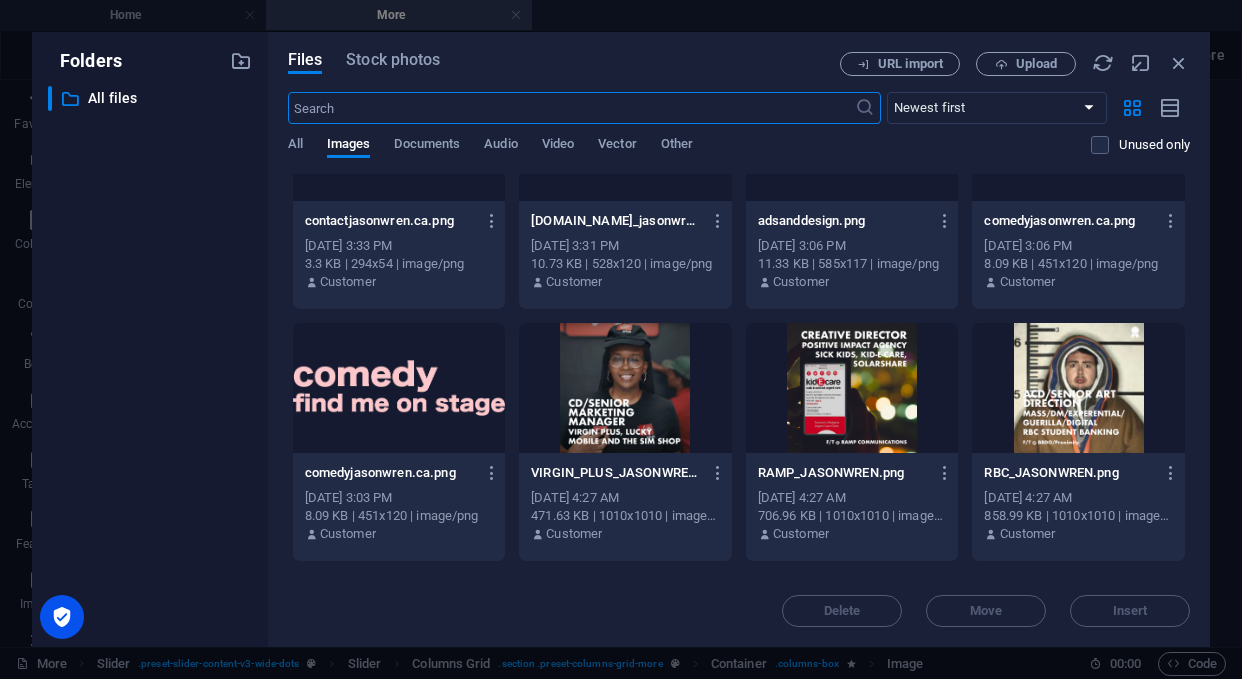 click at bounding box center (625, 388) 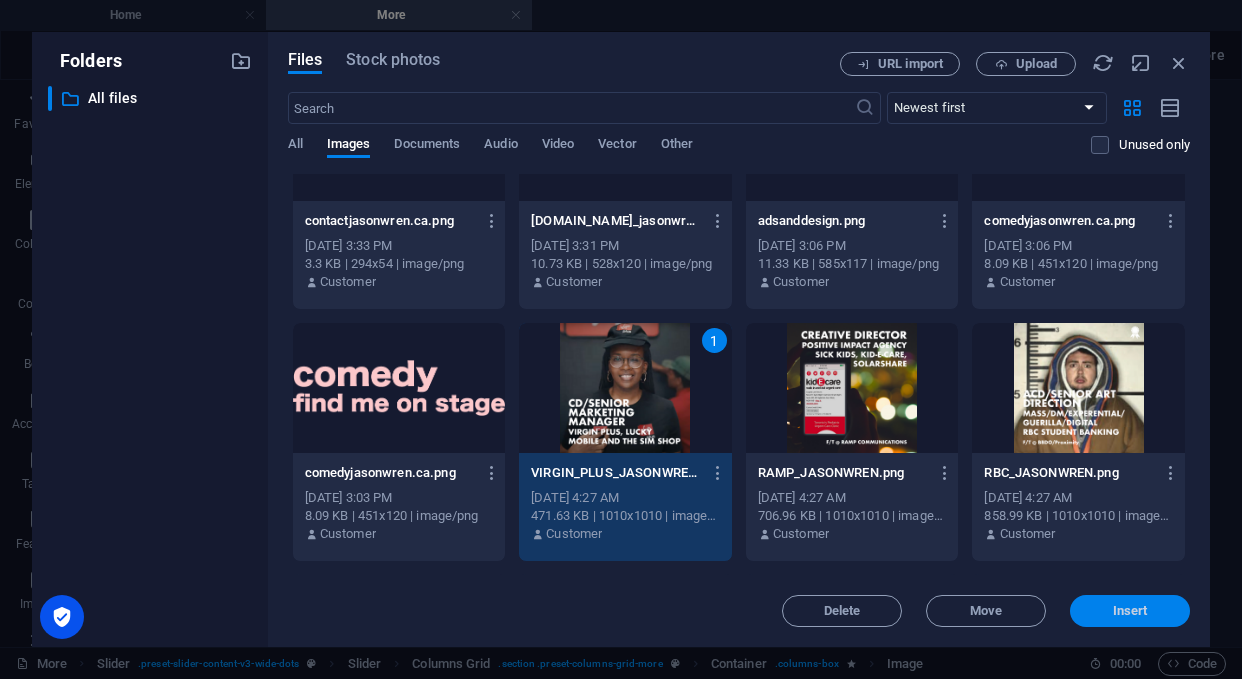click on "Insert" at bounding box center [1130, 611] 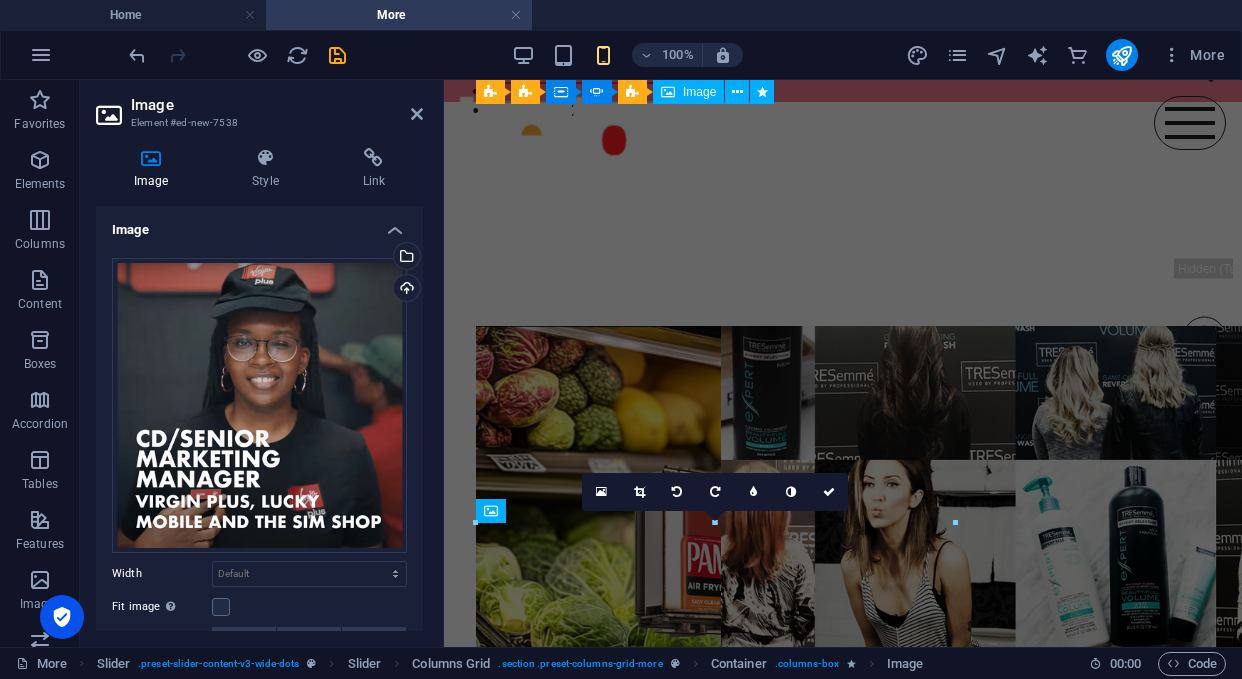 scroll, scrollTop: 1008, scrollLeft: 0, axis: vertical 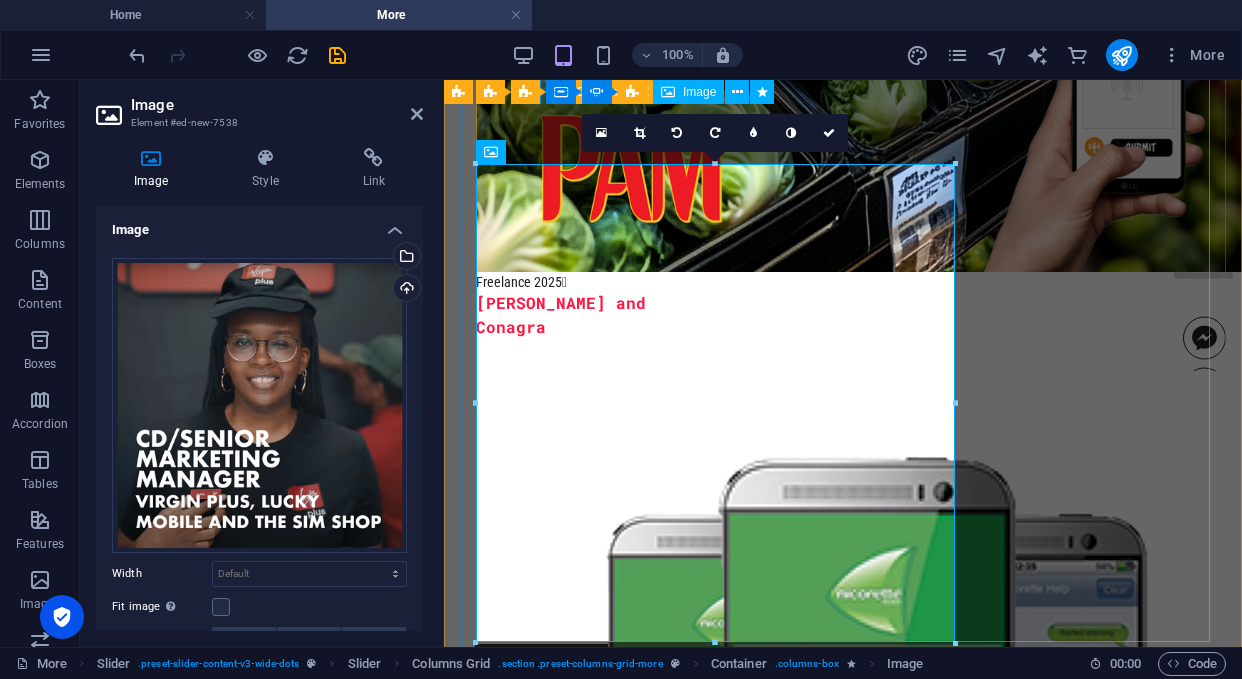 click on "Freelance 2025   [PERSON_NAME] and Conagra Activation fun     The Tresemme #reversie OG AI   [MEDICAL_DATA]  Quit Assist Bot" at bounding box center (827, 770) 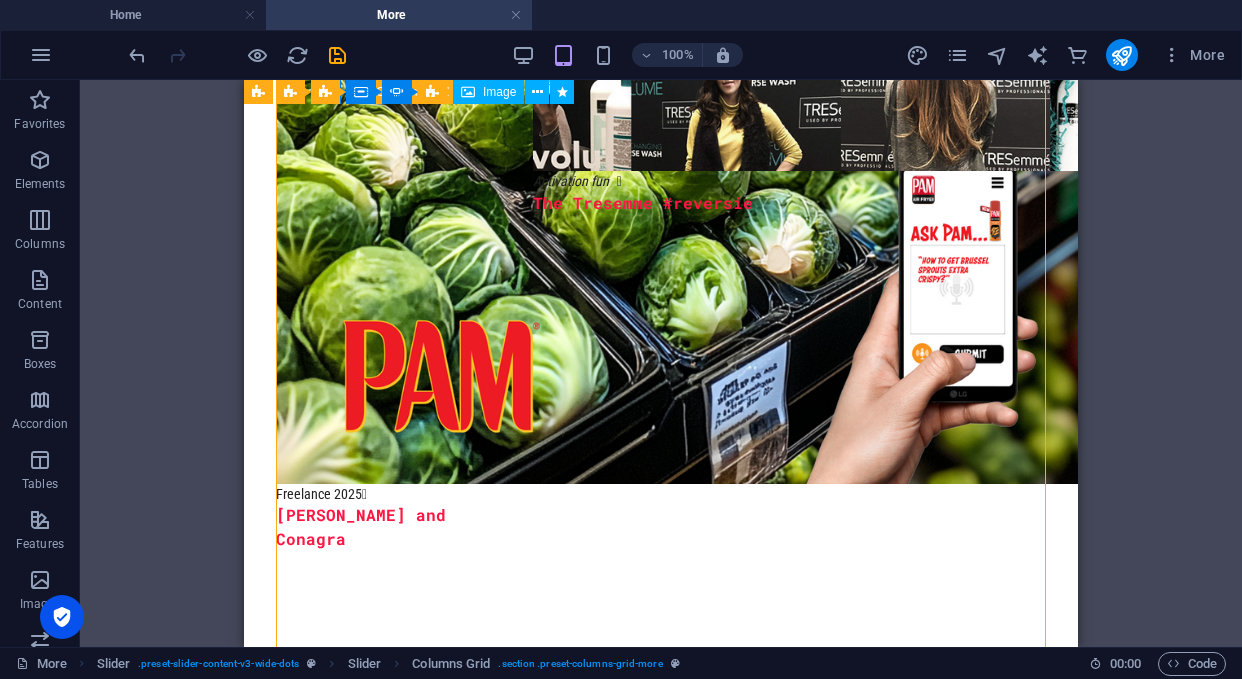 scroll, scrollTop: 1183, scrollLeft: 0, axis: vertical 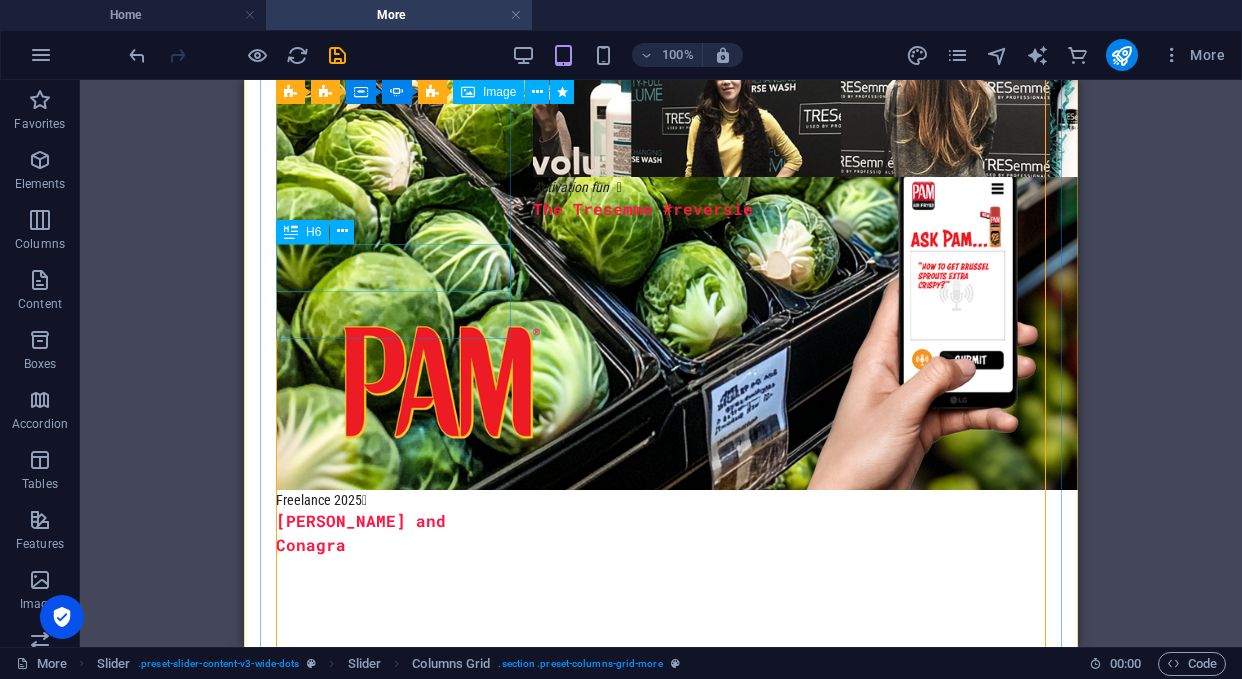 click on "[MEDICAL_DATA]  Quit Assist Bot" at bounding box center [388, 1467] 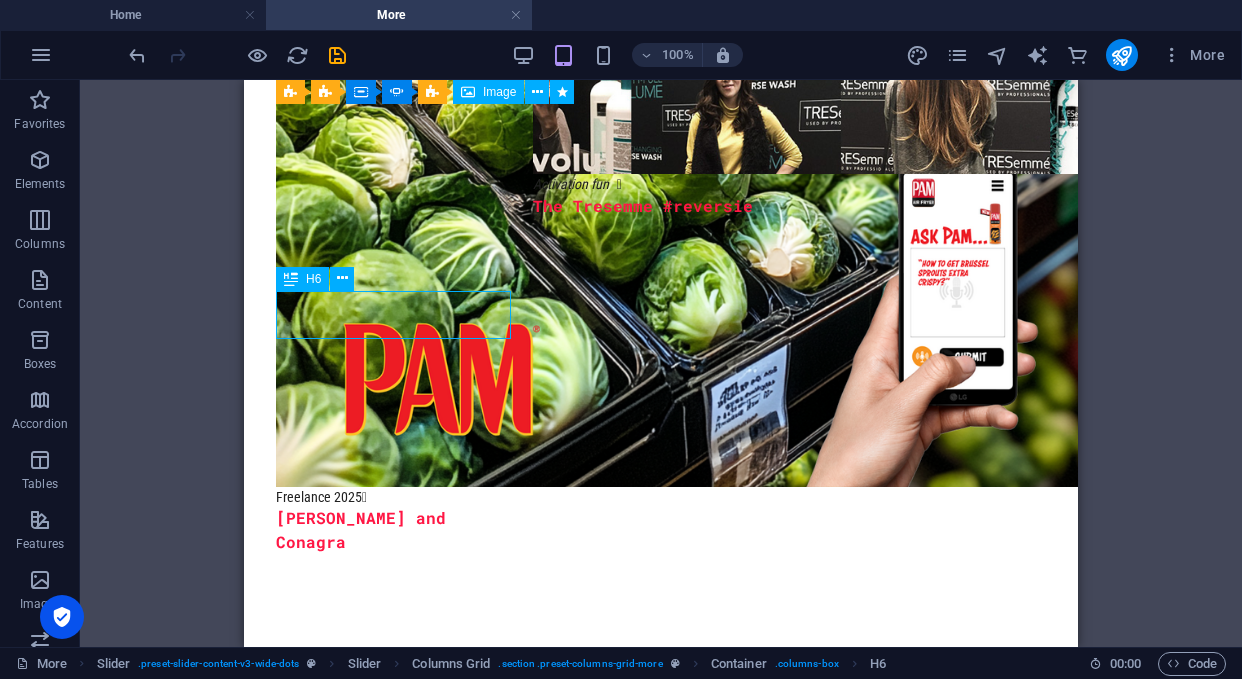 scroll, scrollTop: 1097, scrollLeft: 0, axis: vertical 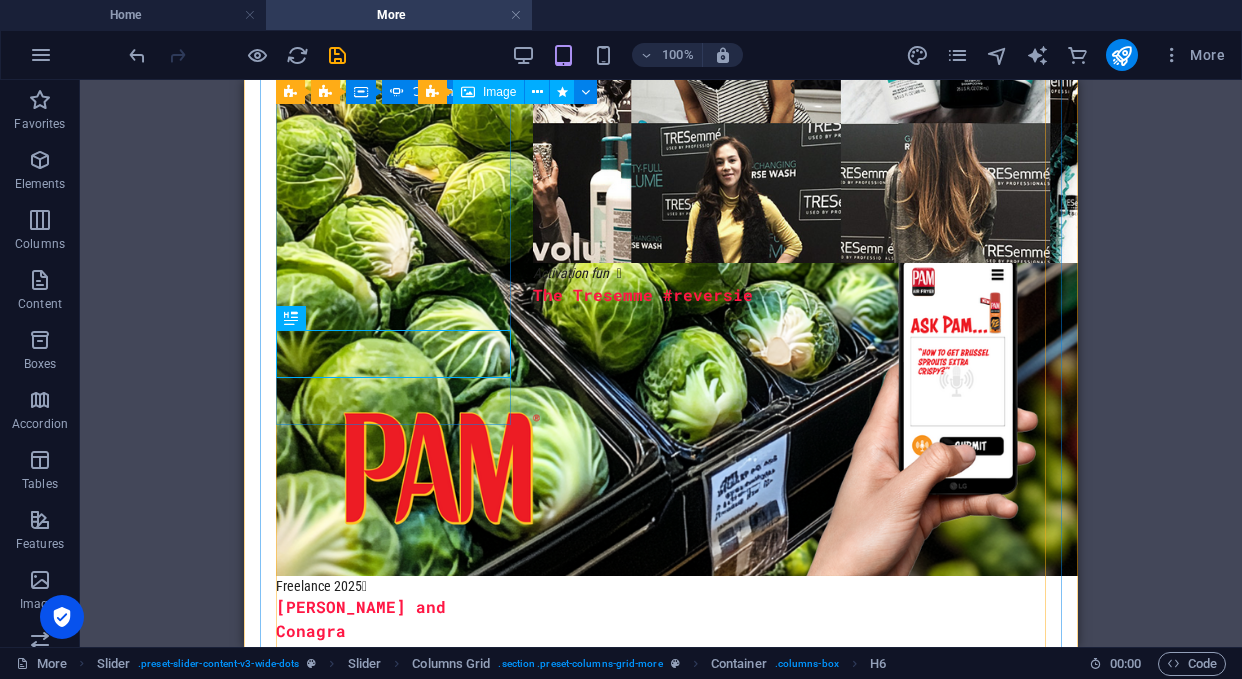 click on "OG AI   [MEDICAL_DATA]  Quit Assist Bot" at bounding box center [388, 1149] 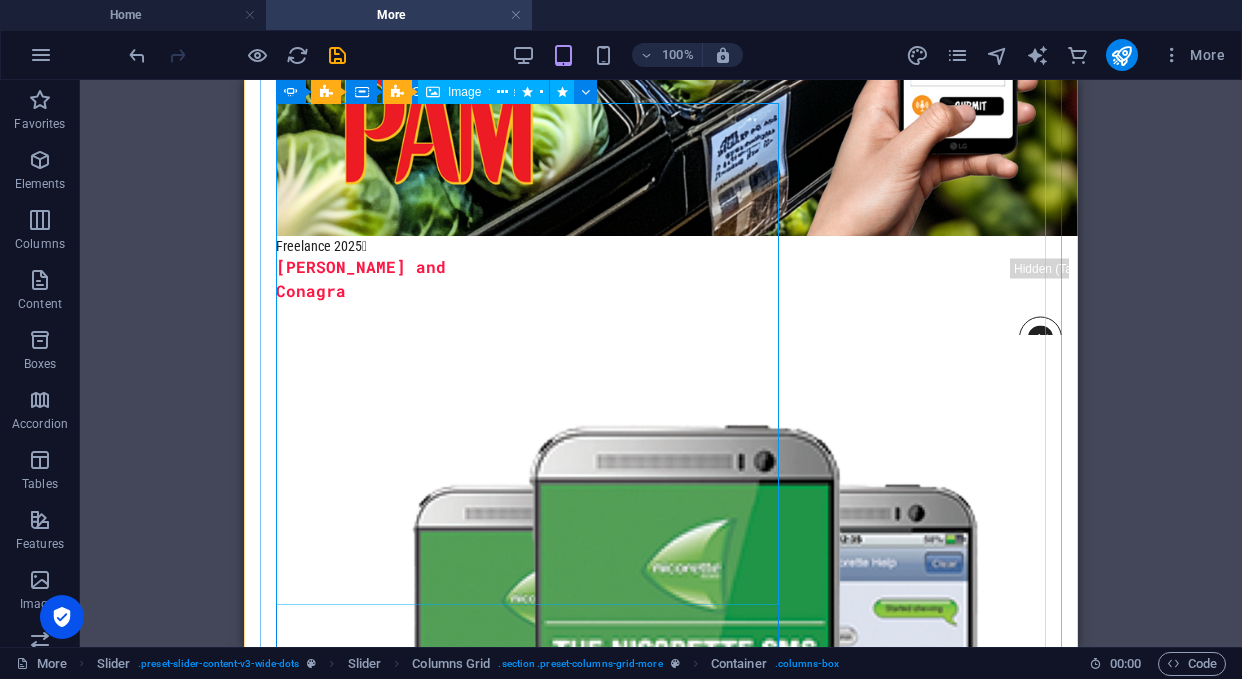 scroll, scrollTop: 1436, scrollLeft: 0, axis: vertical 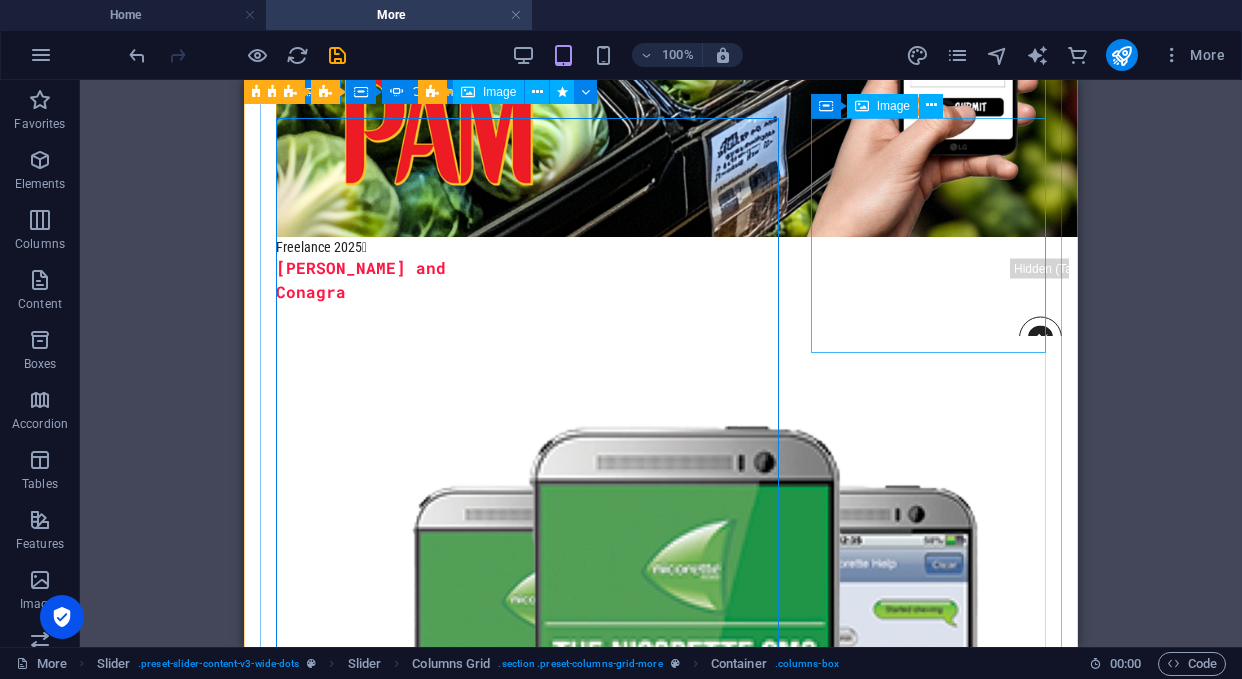 click at bounding box center [901, 1735] 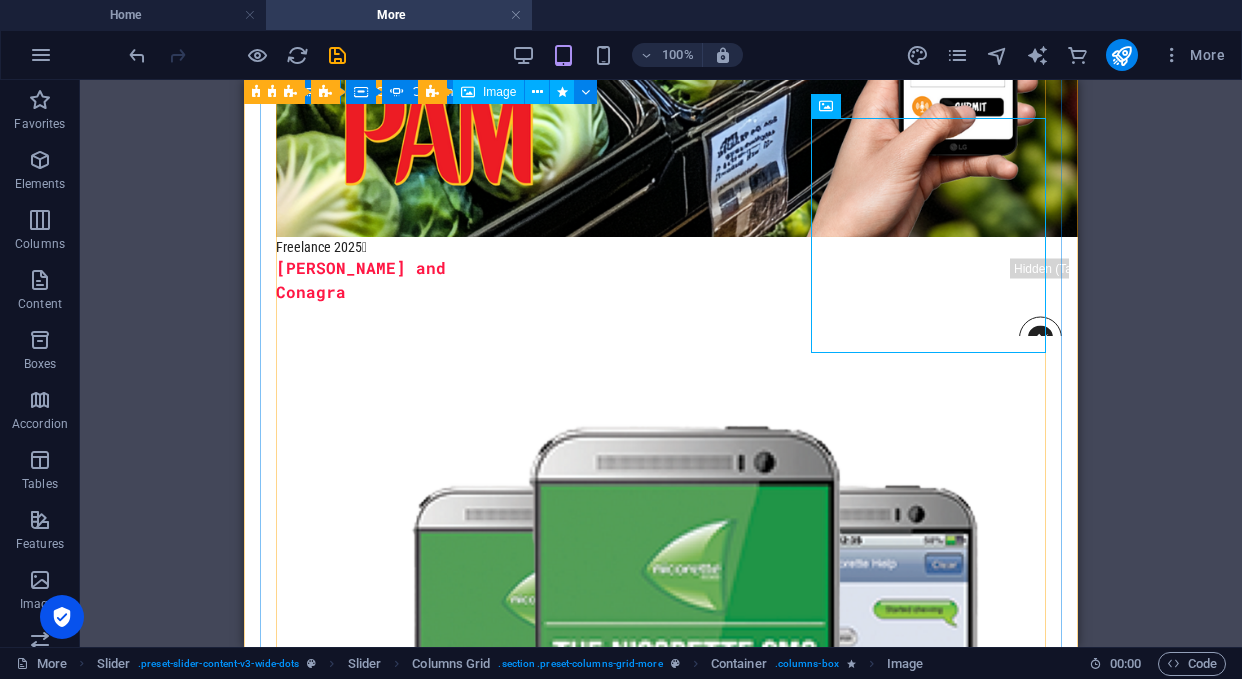 click on "Freelance 2025   [PERSON_NAME] and Conagra Activation fun     The Tresemme #reversie OG AI   [MEDICAL_DATA]  Quit Assist Bot OG AI   [MEDICAL_DATA]  Quit Assist Bot" at bounding box center [645, 787] 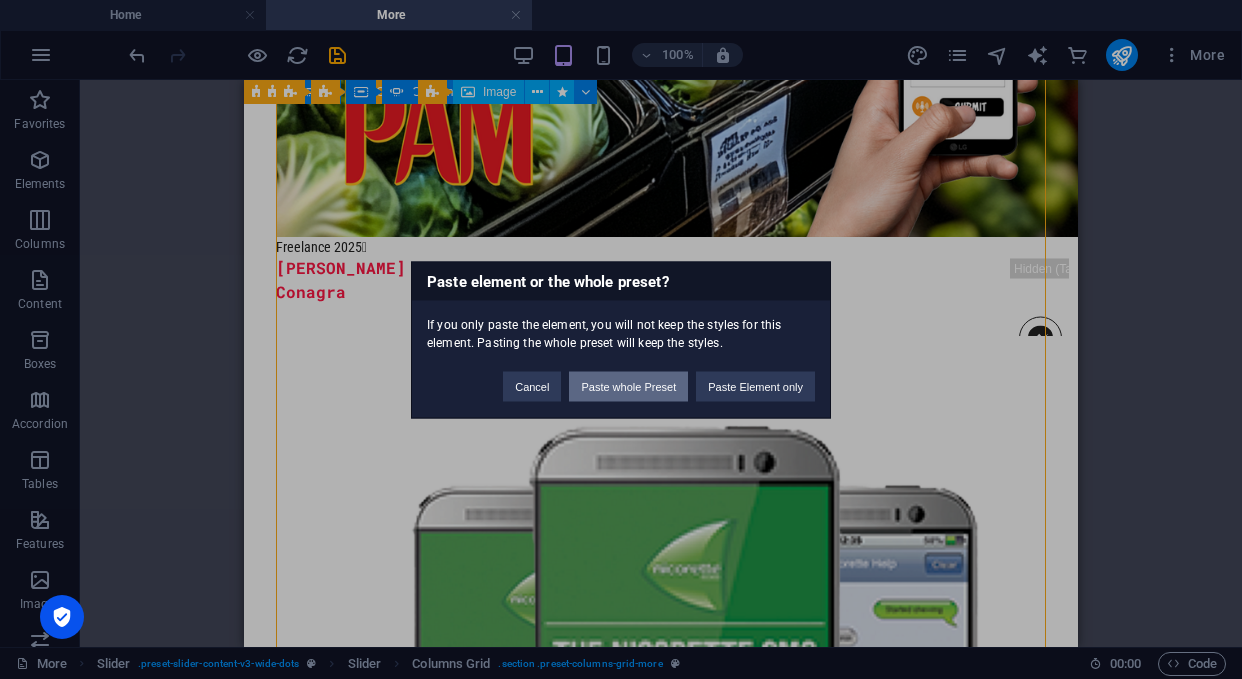 click on "Paste whole Preset" at bounding box center (628, 386) 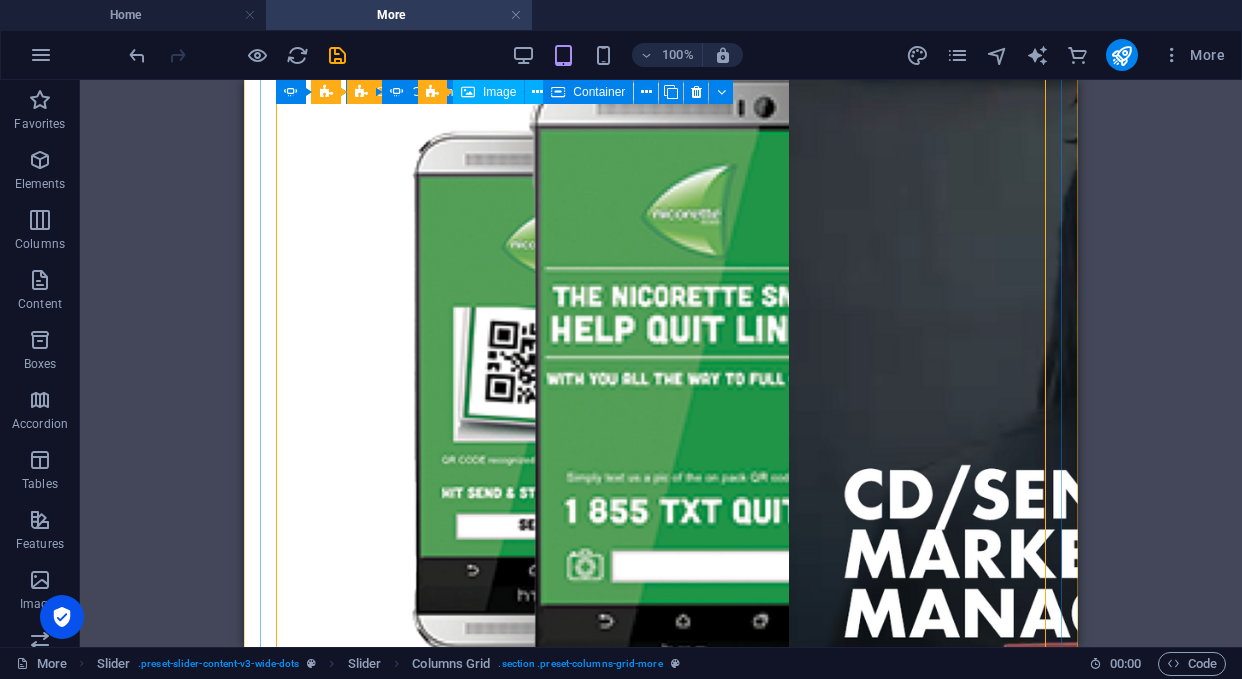 scroll, scrollTop: 2789, scrollLeft: 0, axis: vertical 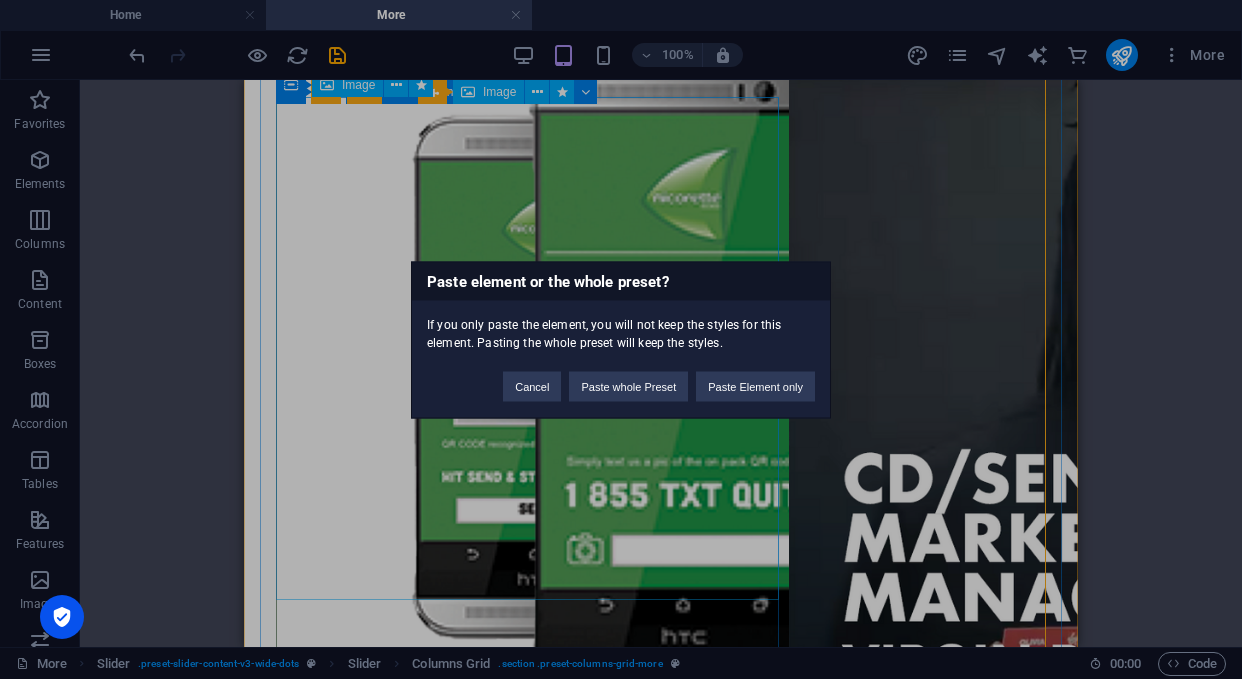 type 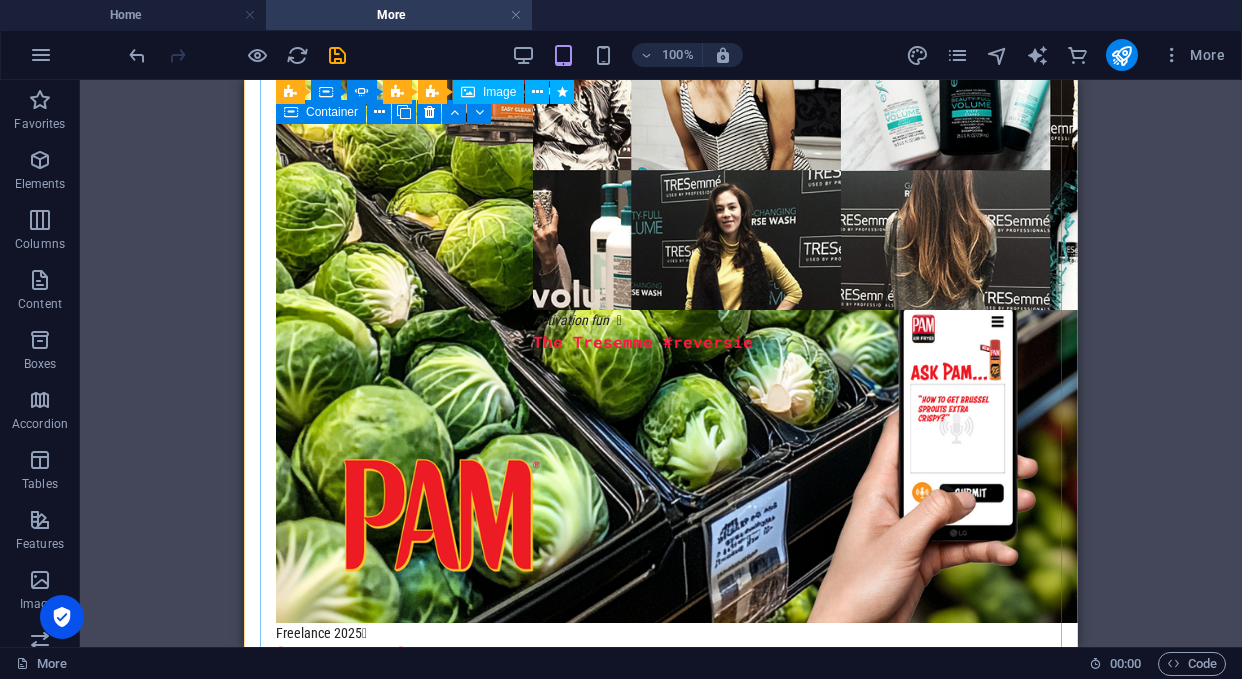 scroll, scrollTop: 1062, scrollLeft: 0, axis: vertical 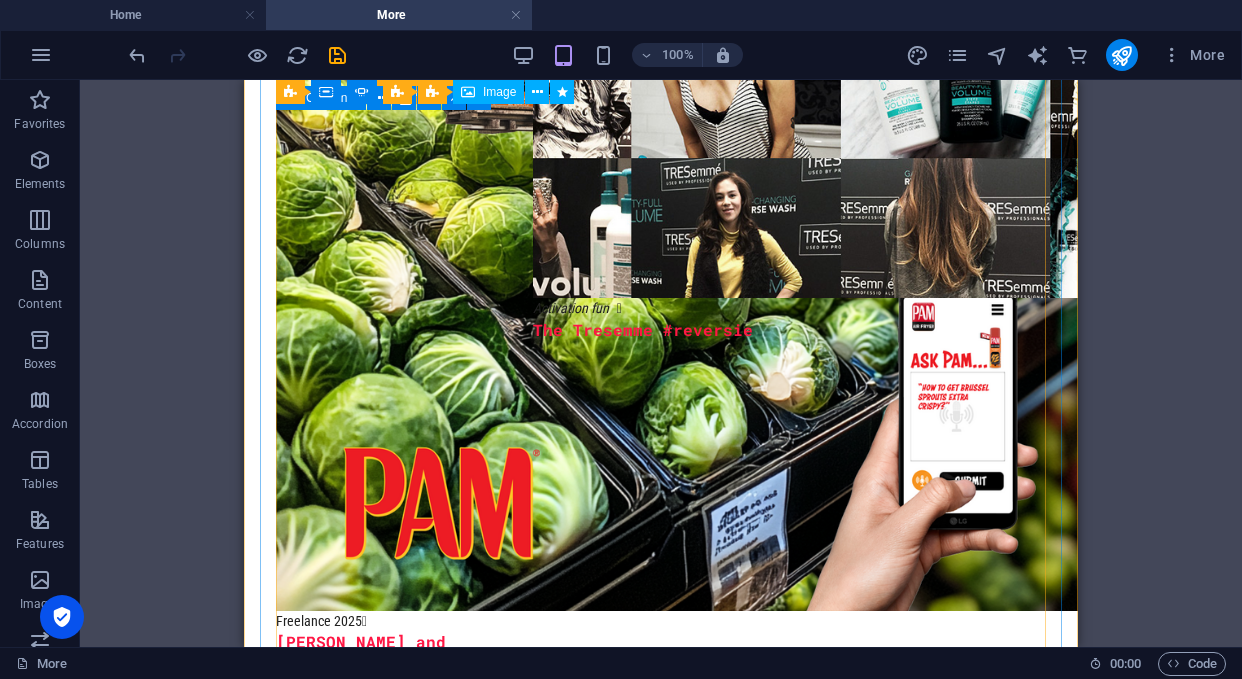 click on "Freelance 2025   [PERSON_NAME] and Conagra Activation fun     The Tresemme #reversie OG AI   [MEDICAL_DATA]  Quit Assist Bot OG AI   [MEDICAL_DATA]  Quit Assist Bot" at bounding box center [645, 1161] 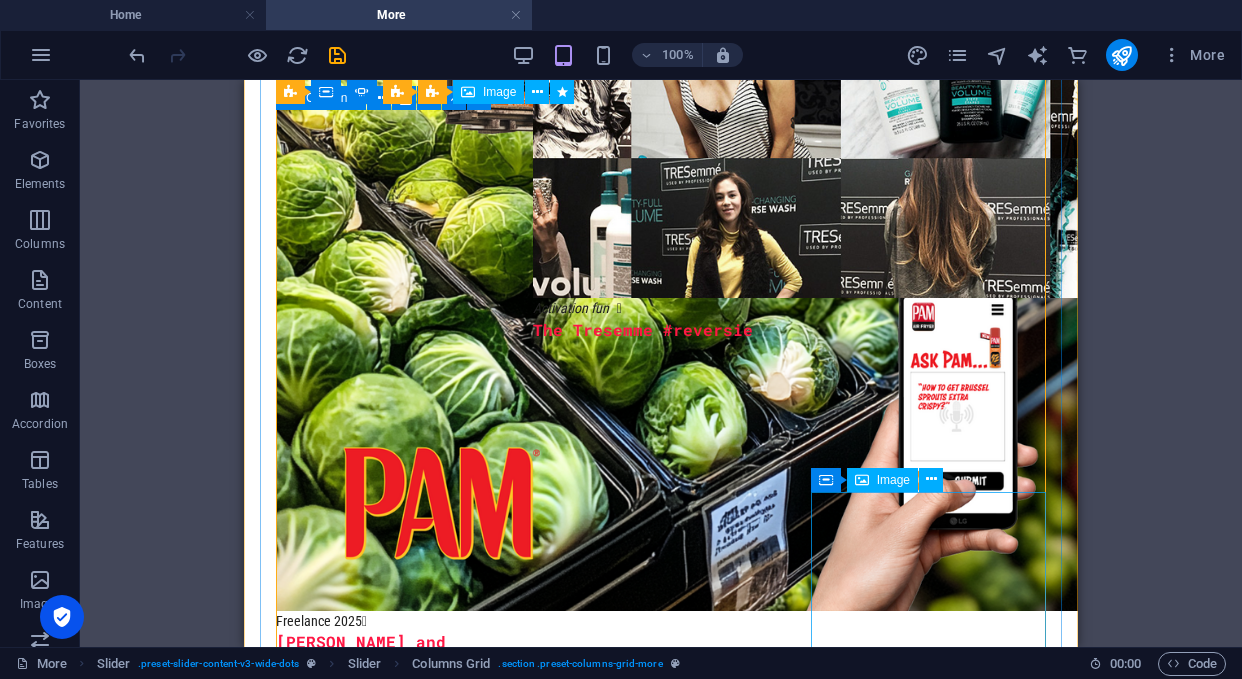 click at bounding box center (901, 2109) 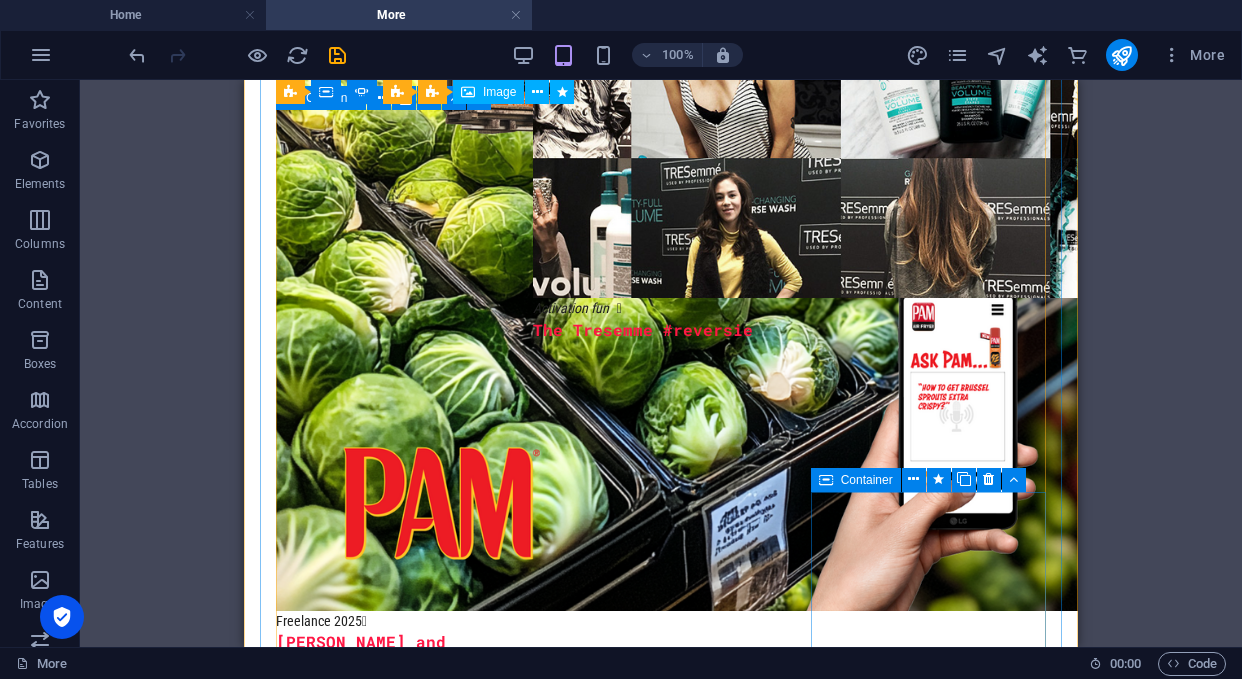 click on "Drop content here or  Add elements  Paste clipboard" at bounding box center (901, 1781) 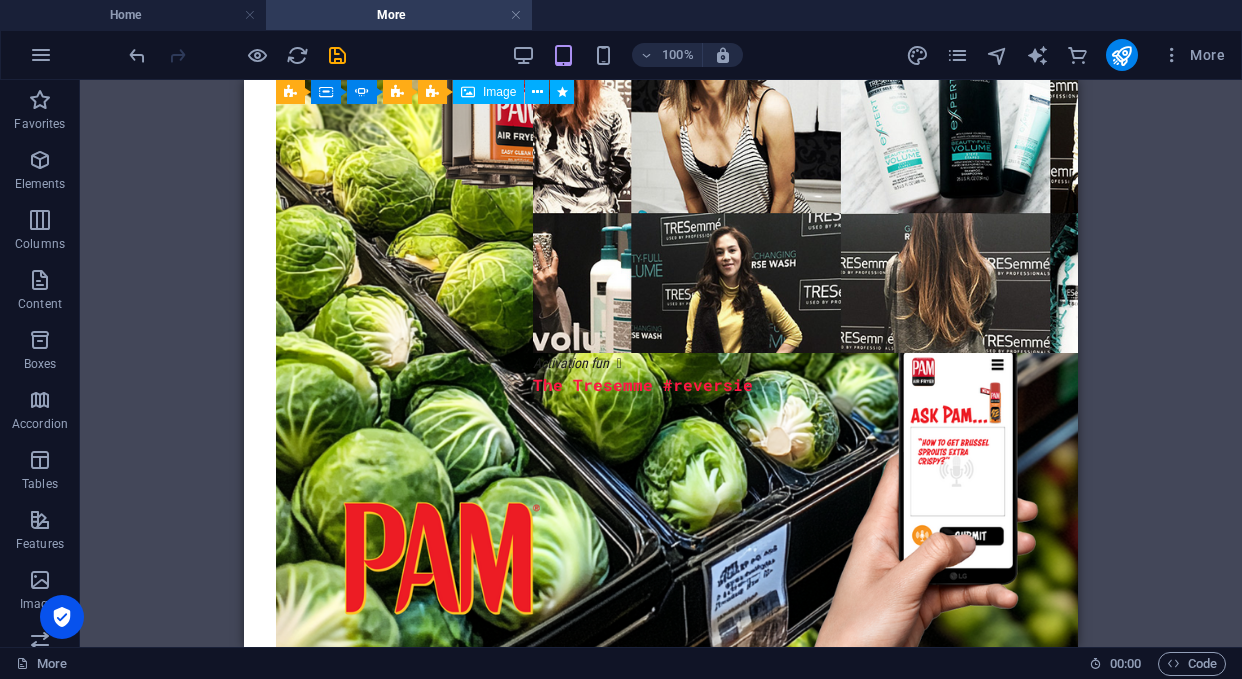 scroll, scrollTop: 1223, scrollLeft: 0, axis: vertical 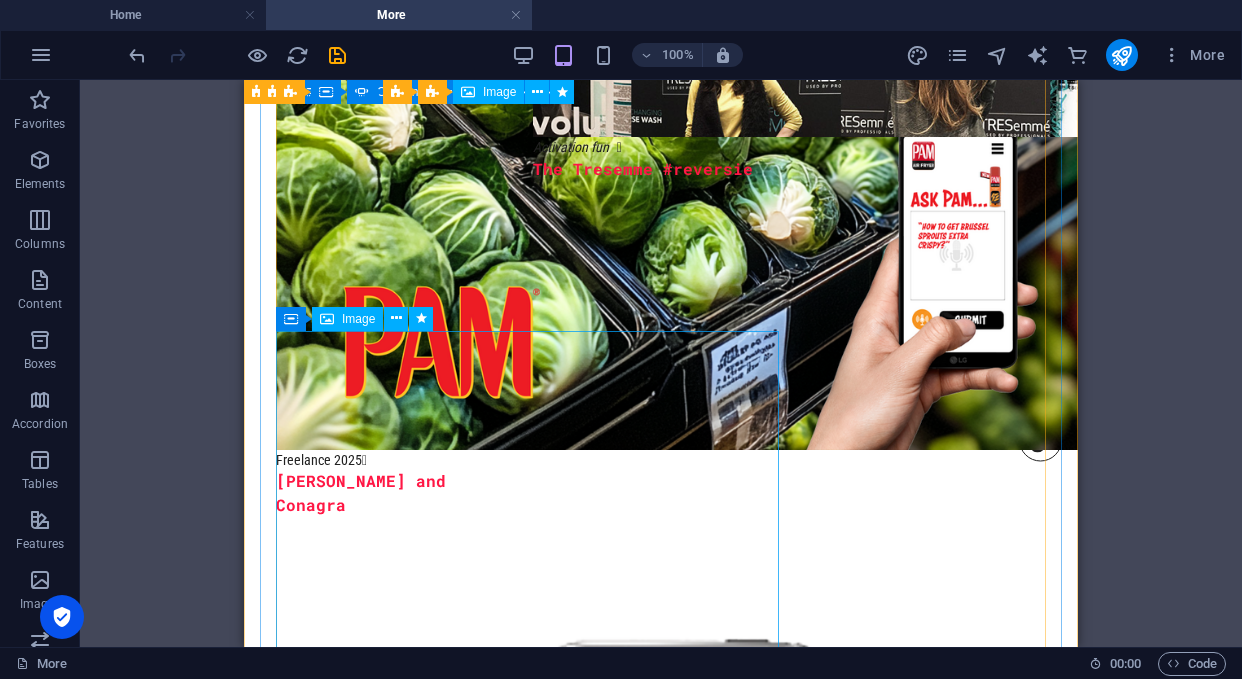 click at bounding box center (516, 1948) 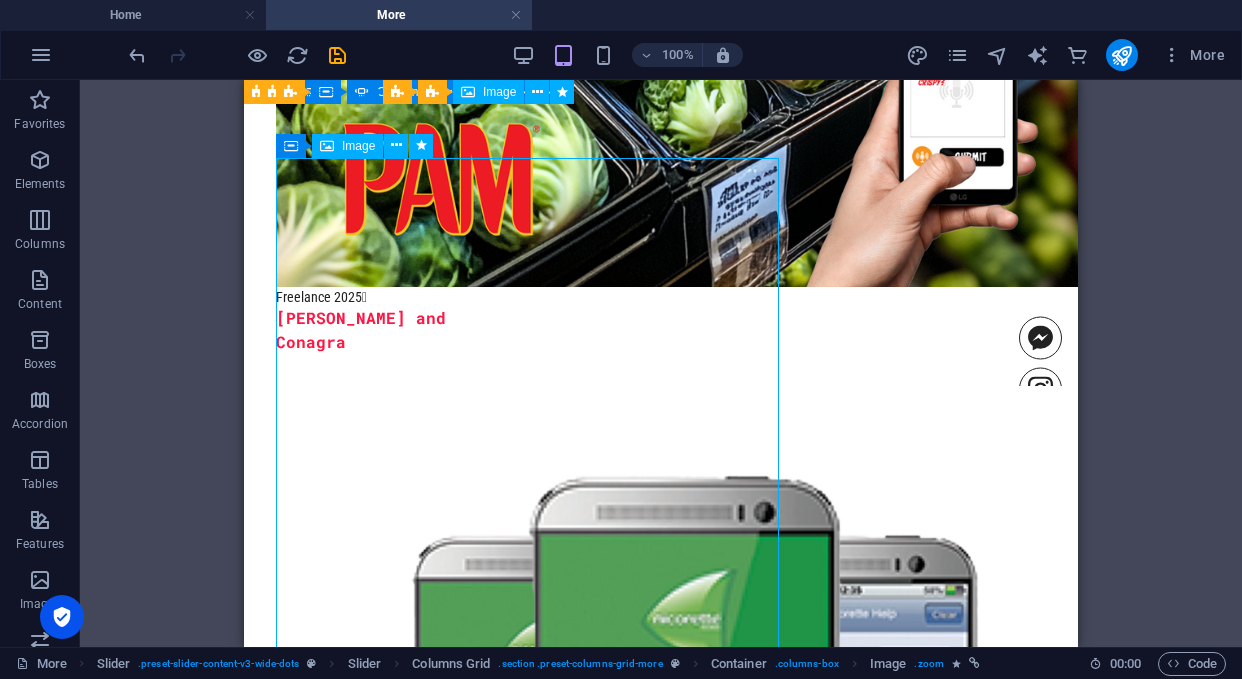 scroll, scrollTop: 1396, scrollLeft: 0, axis: vertical 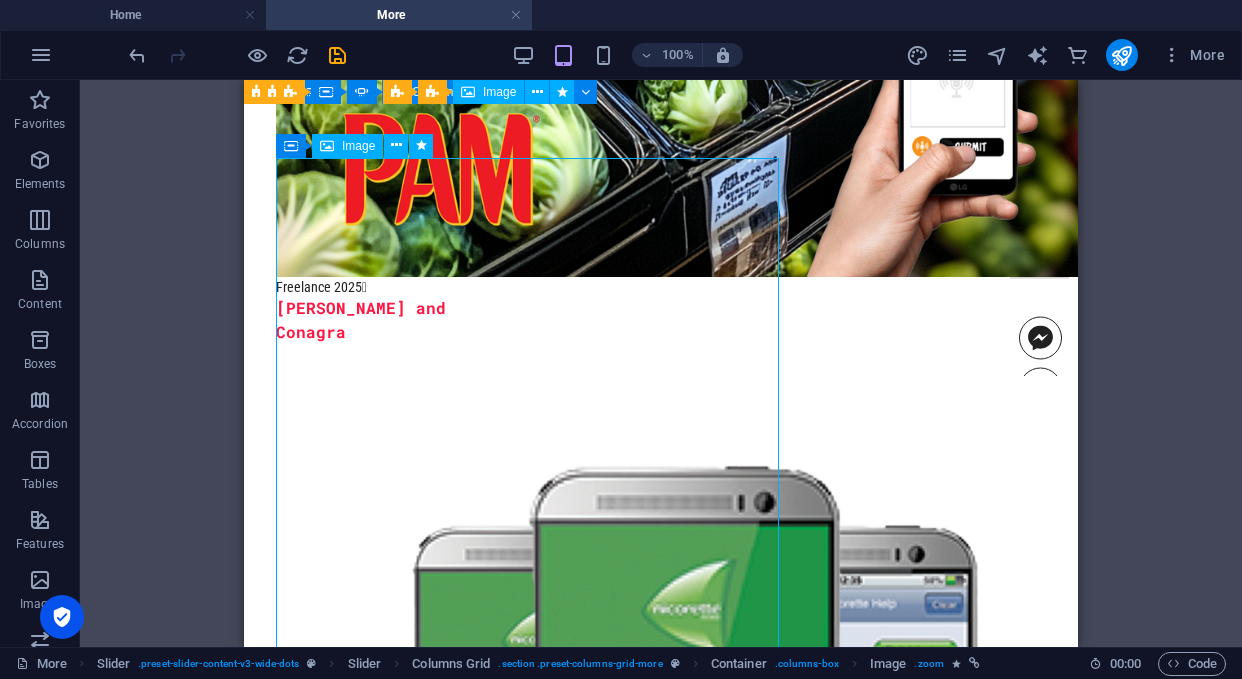 click at bounding box center [516, 1775] 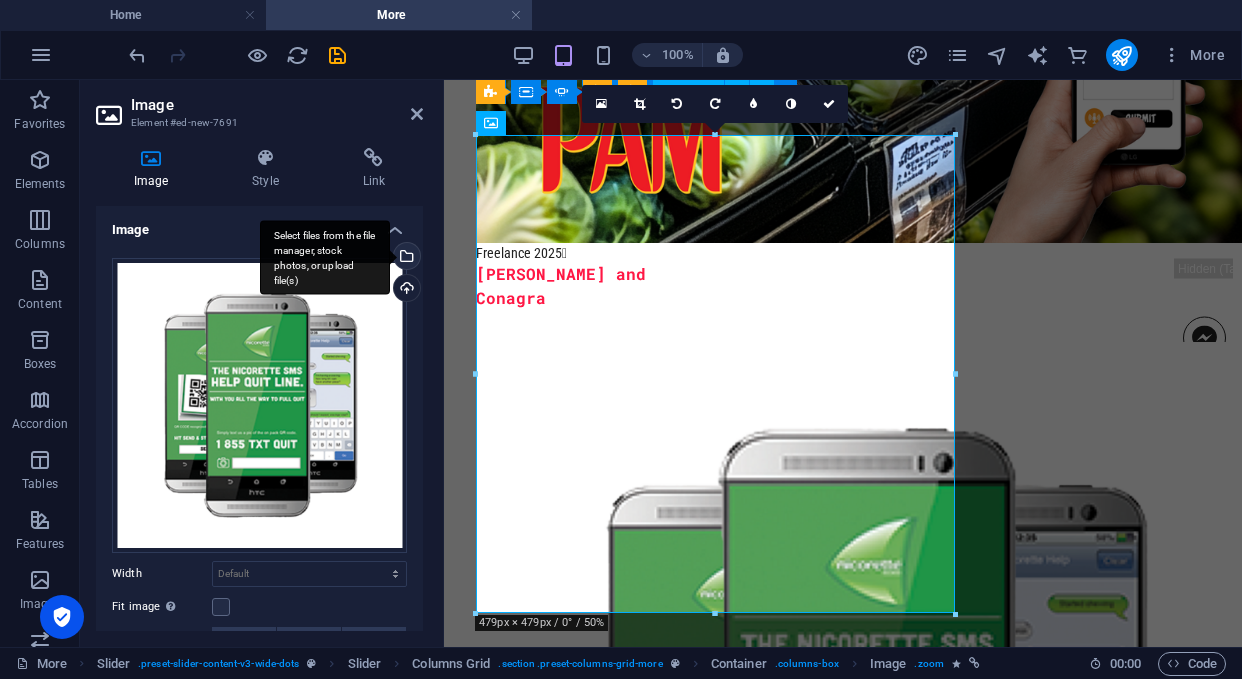 click on "Select files from the file manager, stock photos, or upload file(s)" at bounding box center [405, 258] 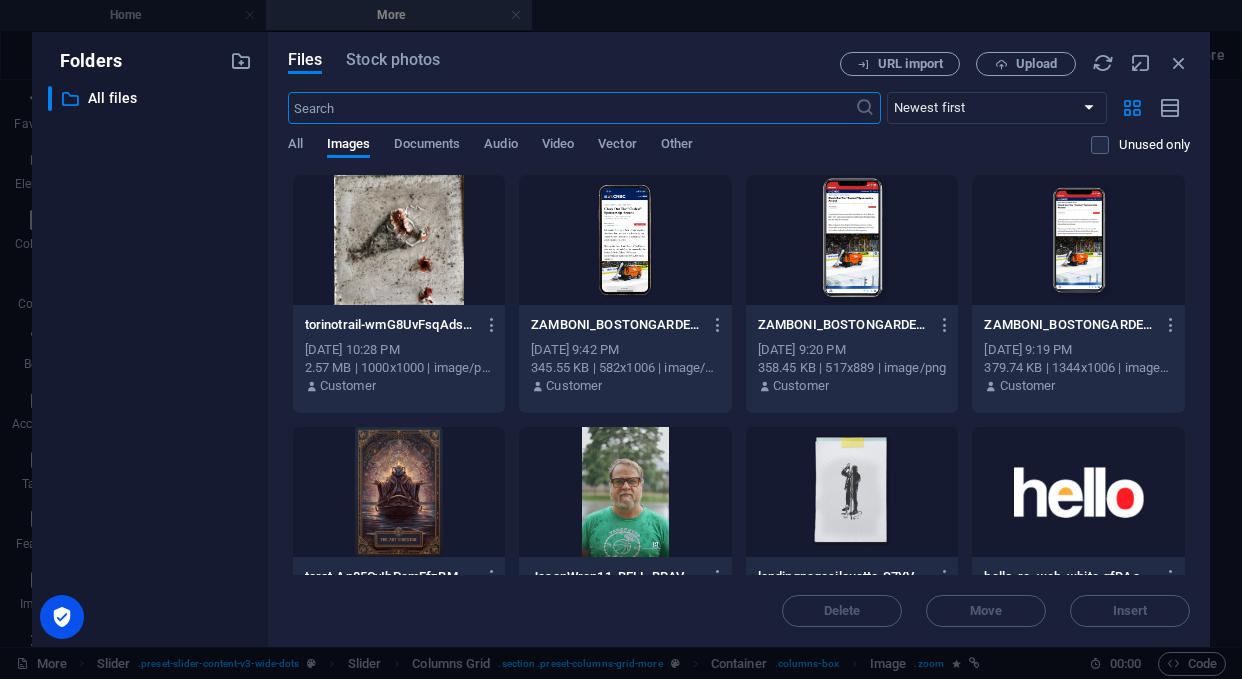 scroll, scrollTop: 1437, scrollLeft: 0, axis: vertical 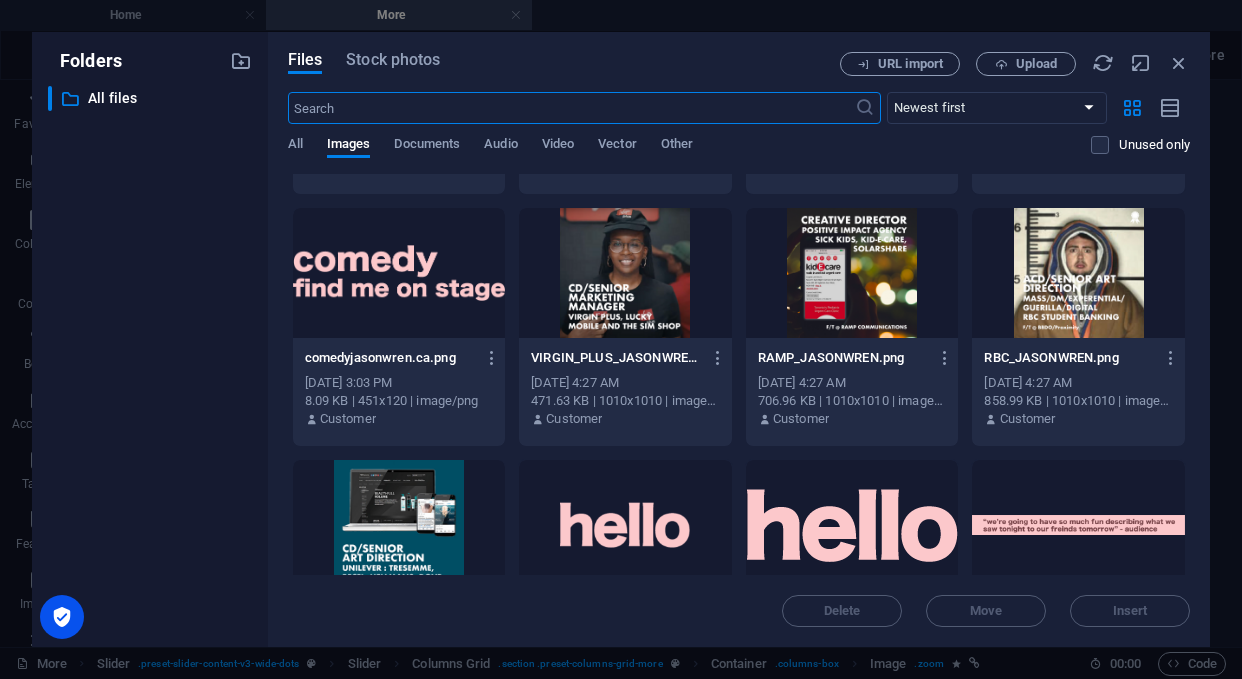 click at bounding box center [625, 273] 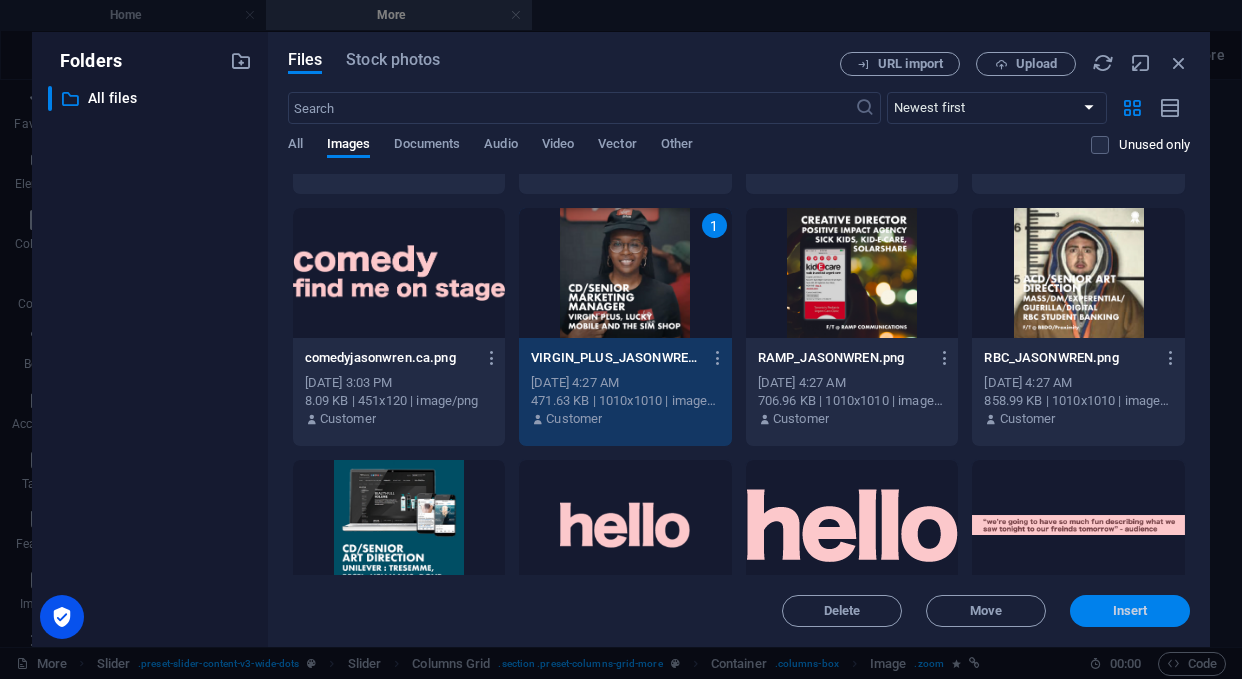 click on "Insert" at bounding box center (1130, 611) 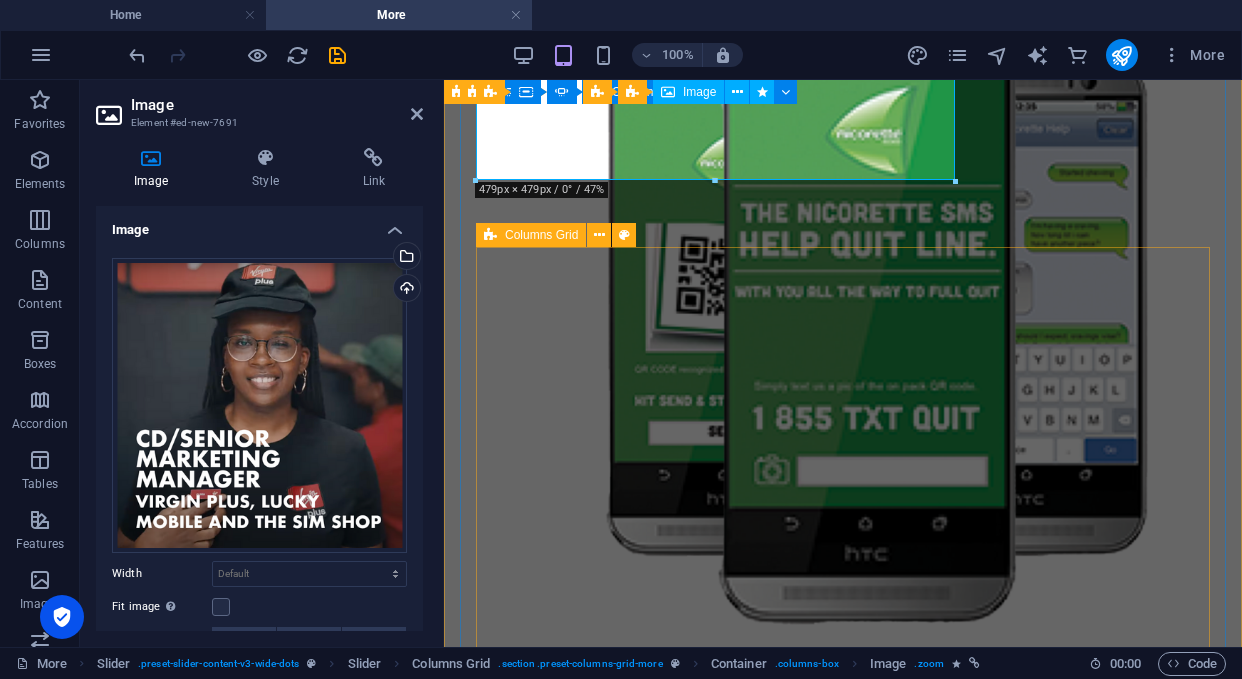 scroll, scrollTop: 1829, scrollLeft: 0, axis: vertical 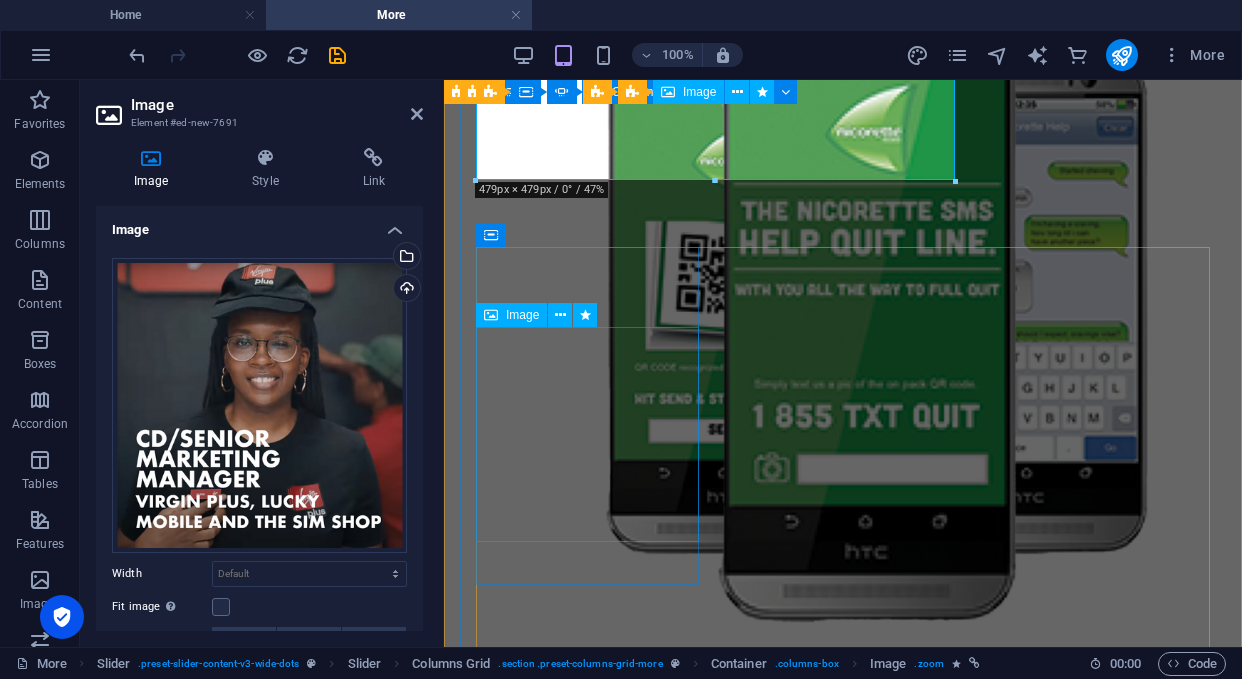 click at bounding box center (582, 2185) 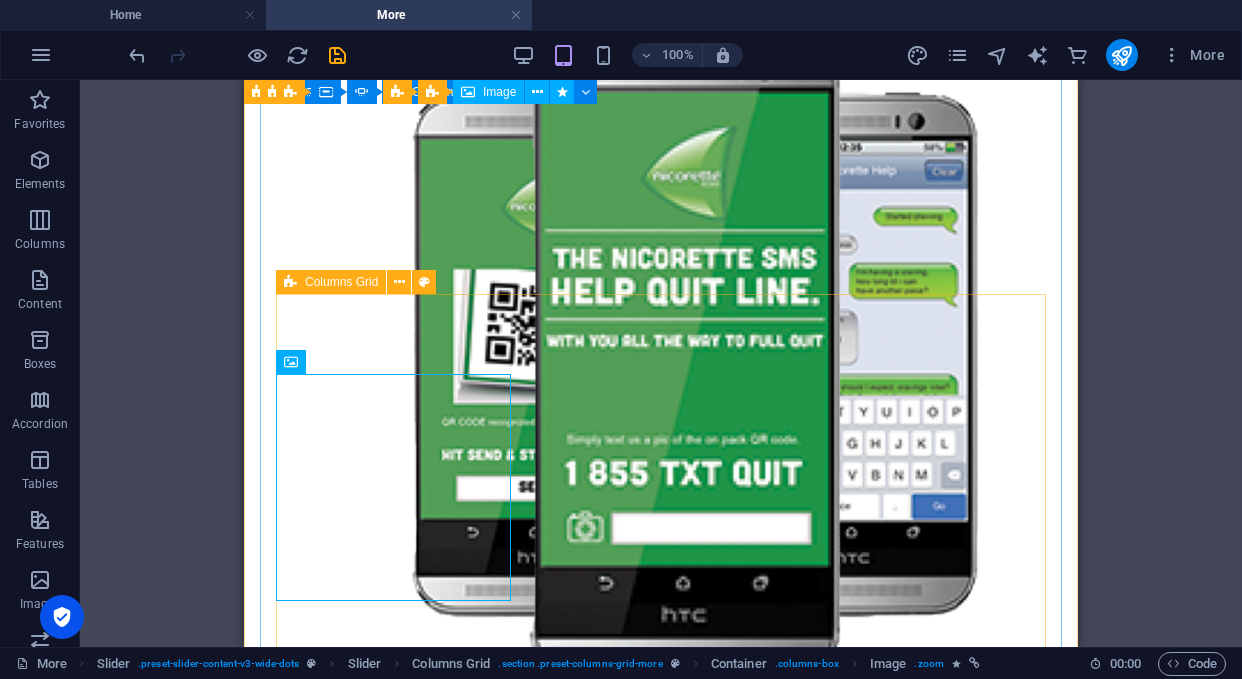 click on "Freelance 2025   [PERSON_NAME] and Conagra Activation fun     The Tresemme #reversie OG AI   [MEDICAL_DATA]  Quit Assist Bot OG AI   [MEDICAL_DATA]  Quit Assist Bot" at bounding box center [645, 3258] 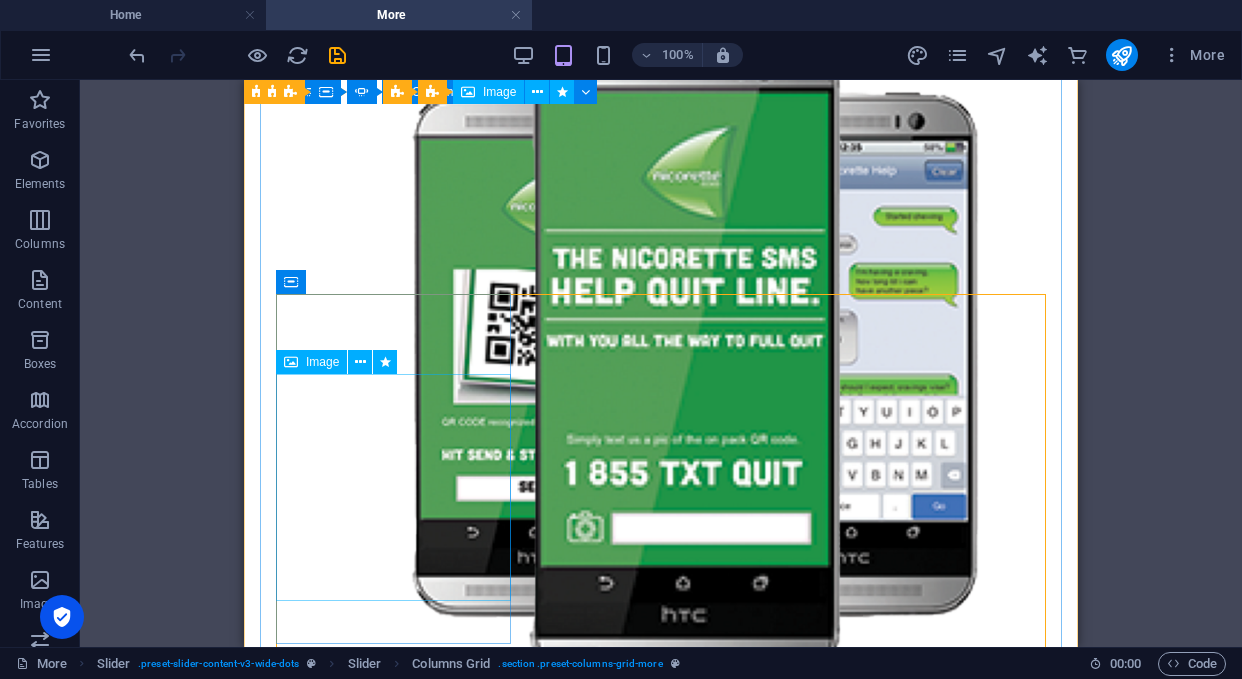 click at bounding box center (388, 2307) 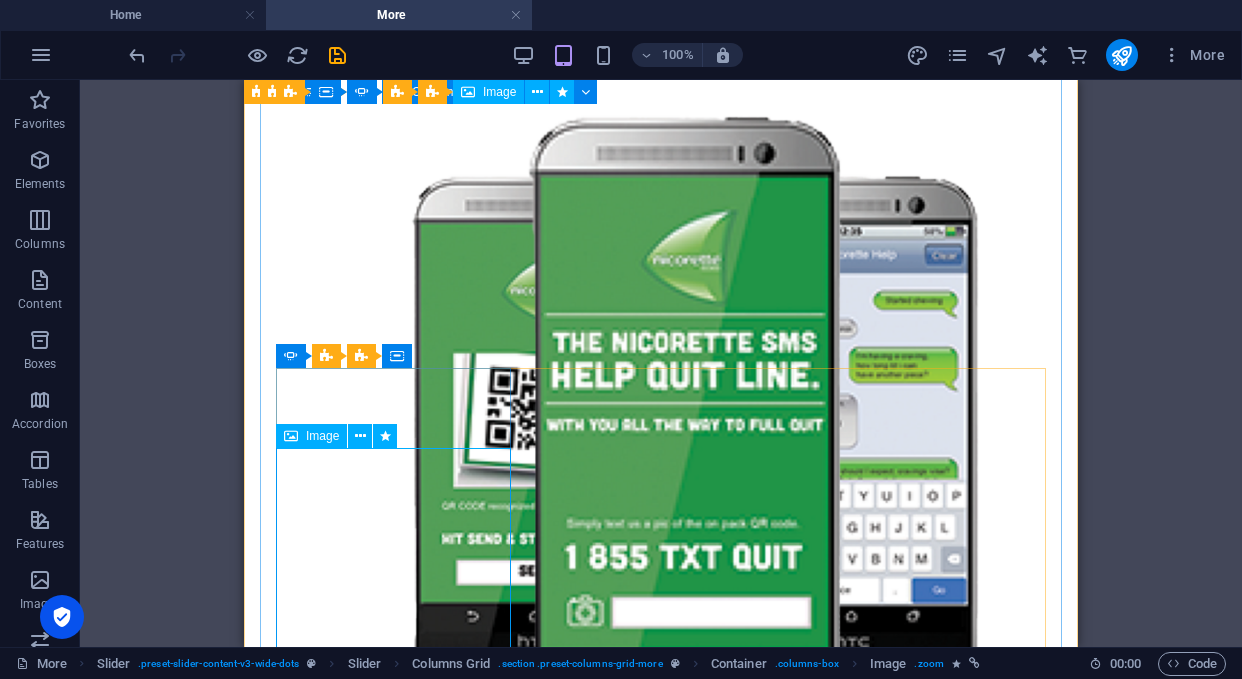 scroll, scrollTop: 1743, scrollLeft: 0, axis: vertical 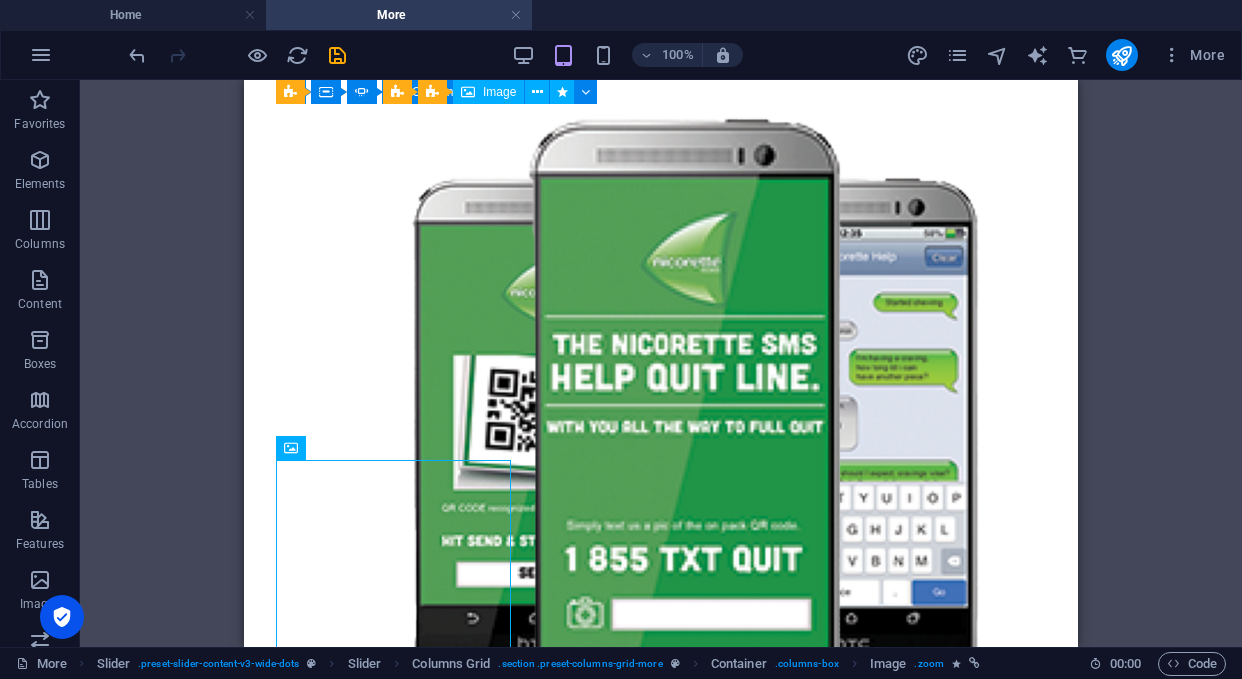 click on "[MEDICAL_DATA]  Quit Assist Bot" at bounding box center [516, 1888] 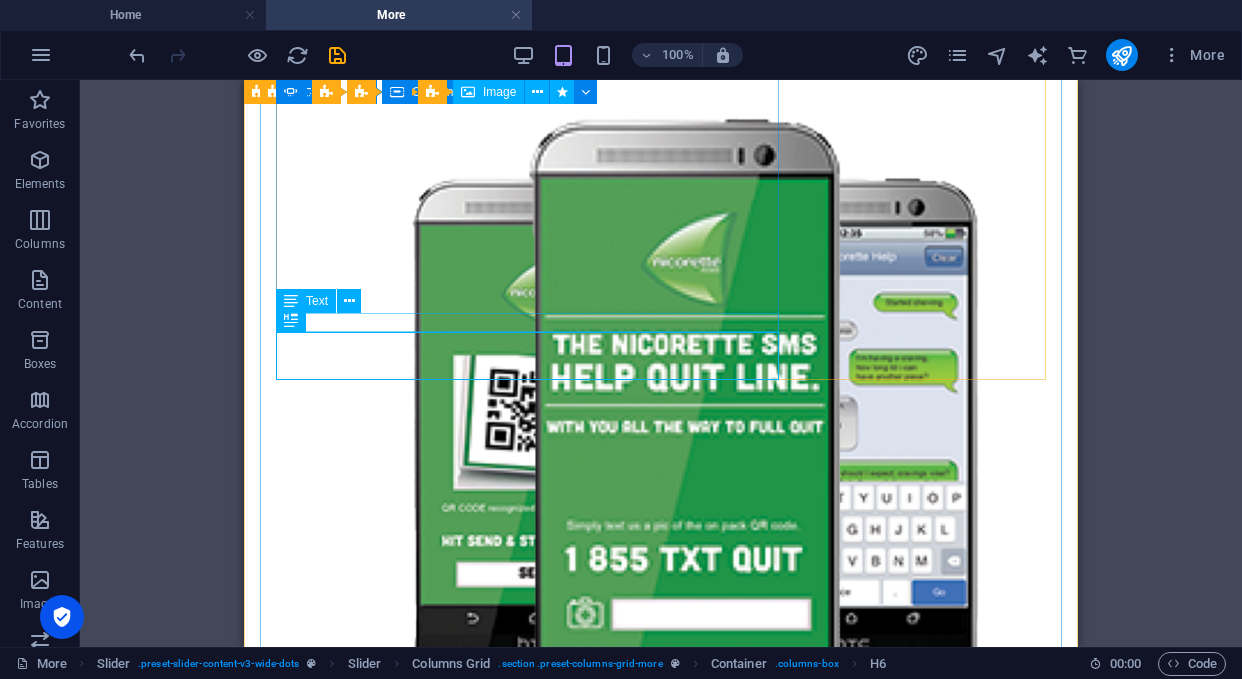 click on "OG AI  " at bounding box center (516, 1854) 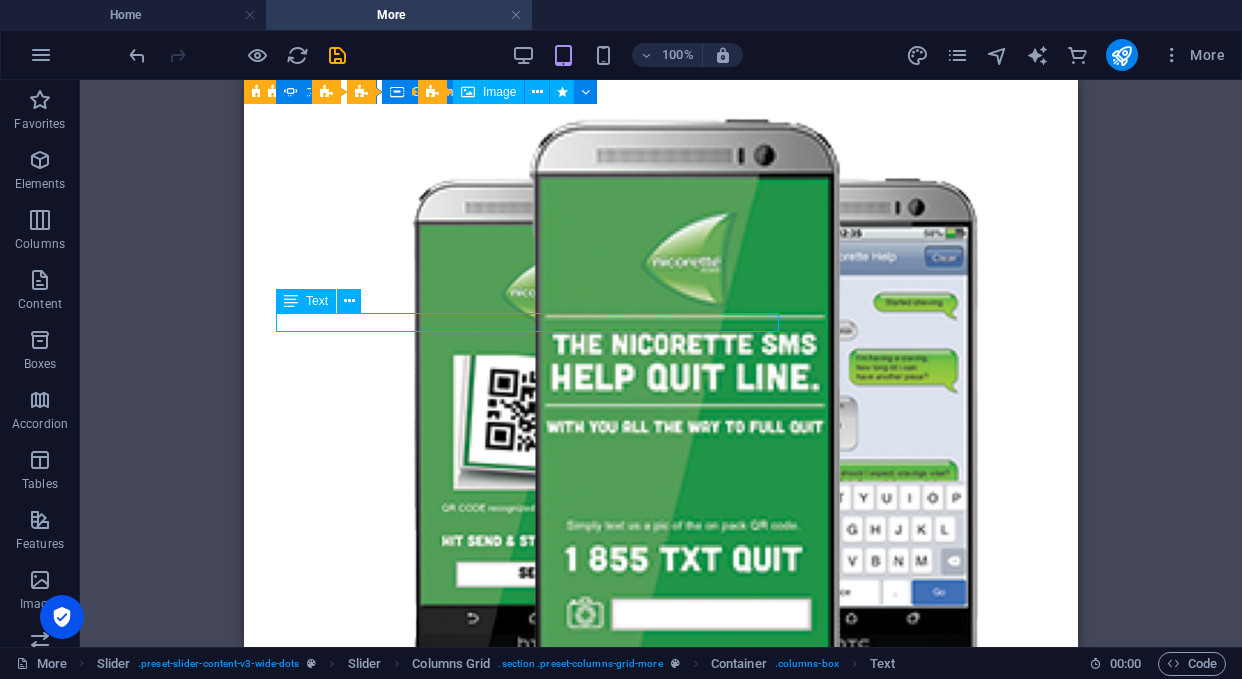 click on "OG AI  " at bounding box center [516, 1854] 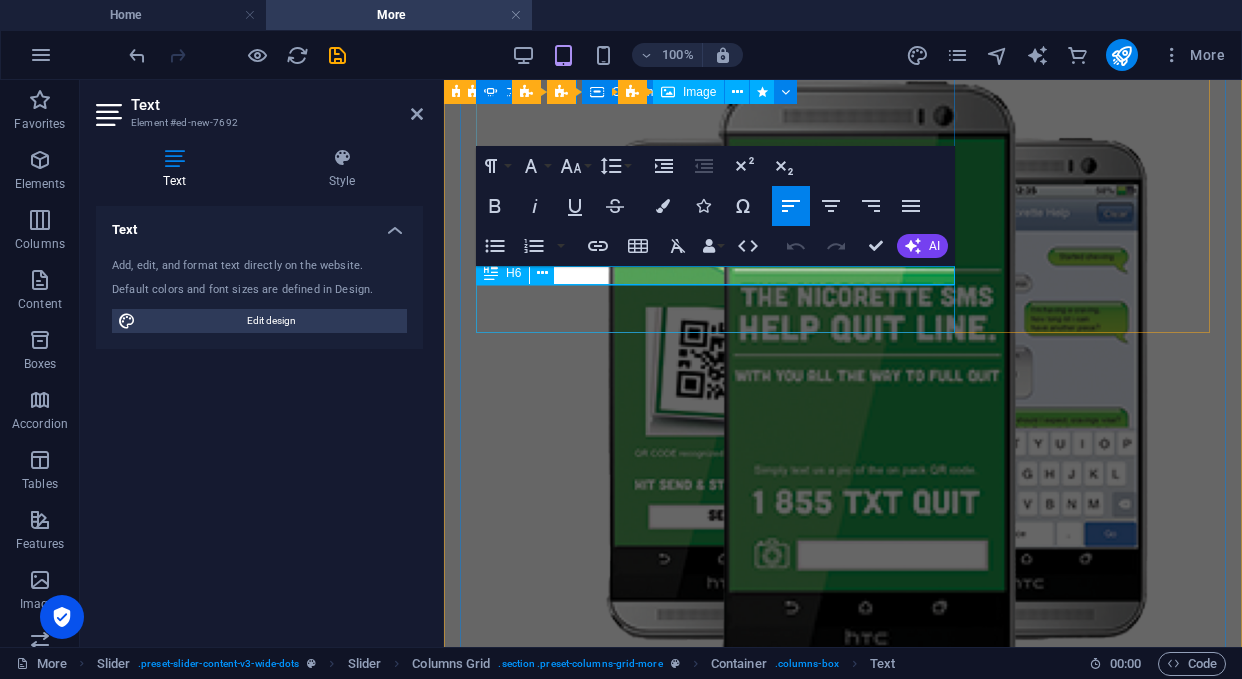 click on "H6" at bounding box center (502, 273) 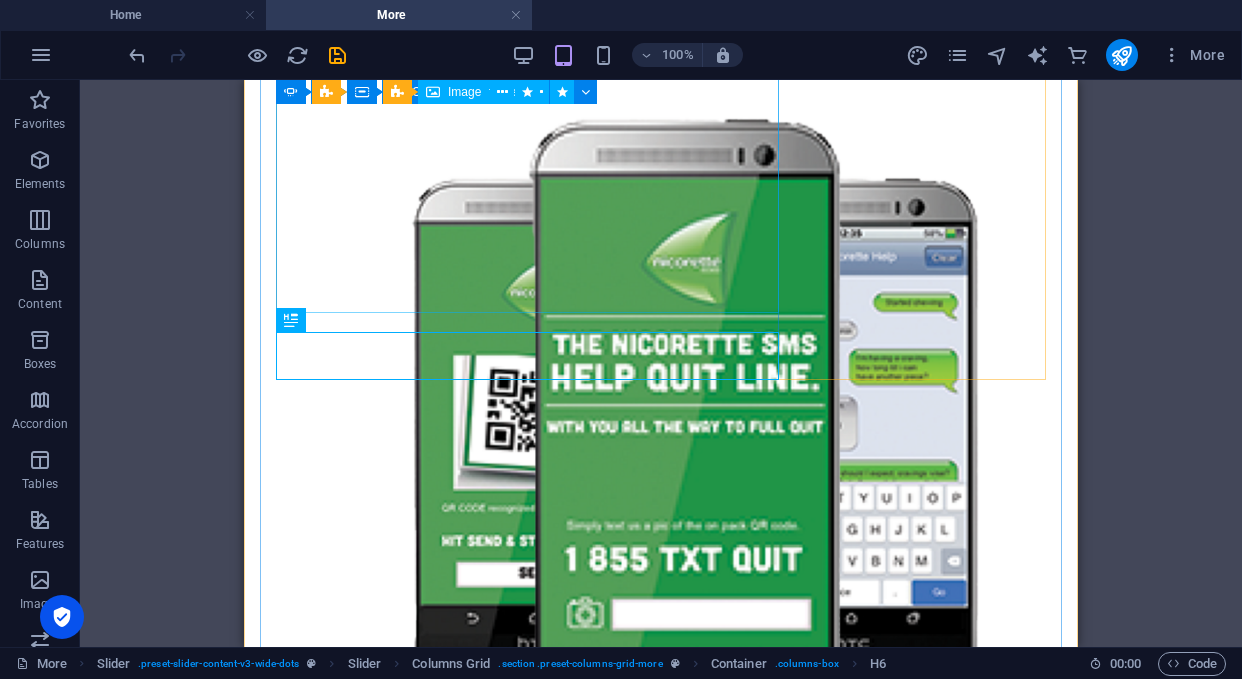 click at bounding box center (516, 1428) 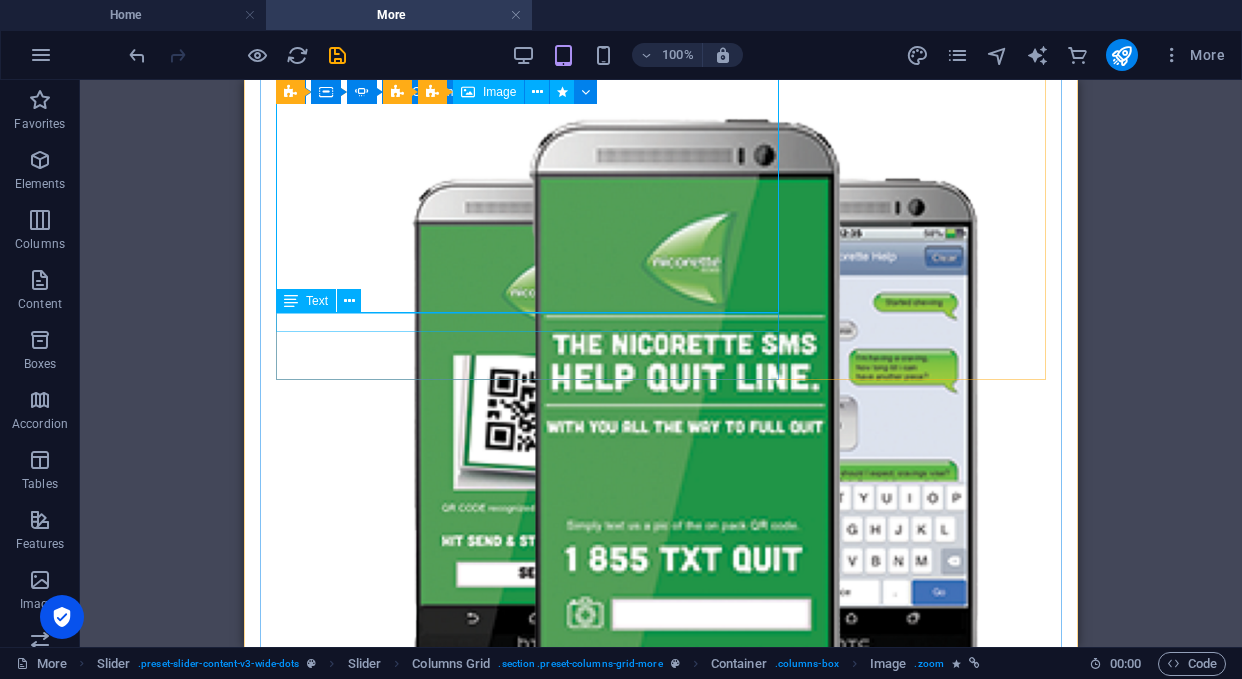 click on "OG AI  " at bounding box center (516, 1854) 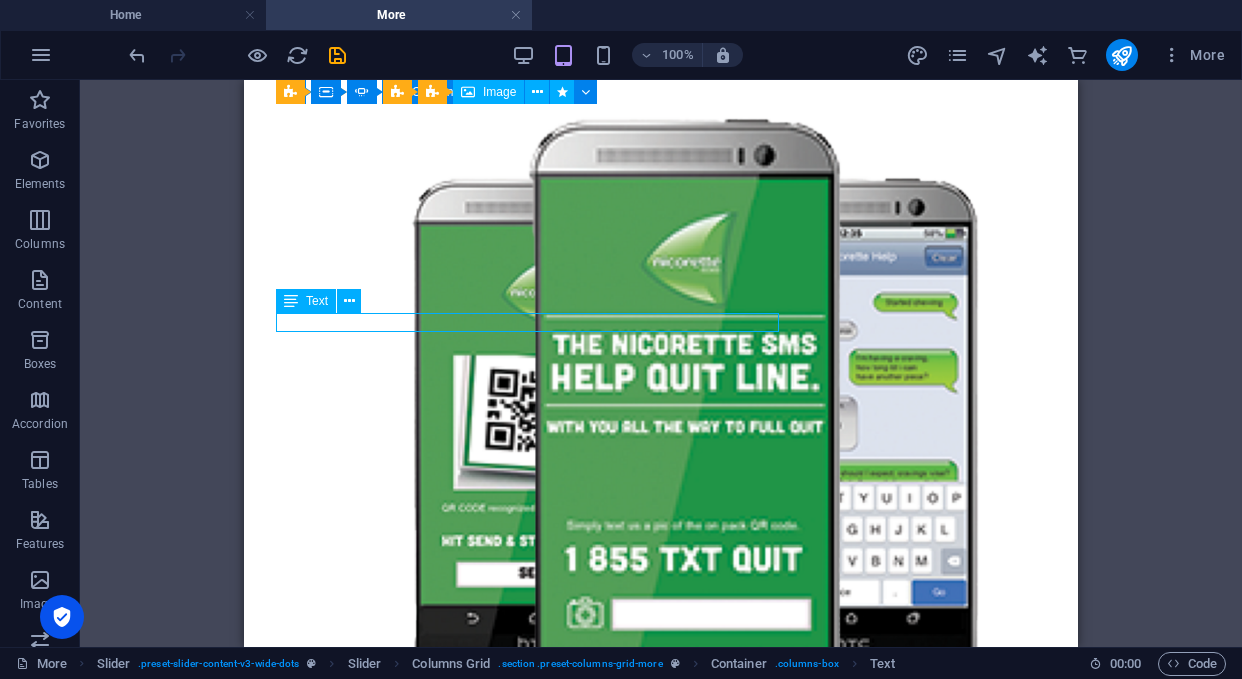 click on "OG AI  " at bounding box center (516, 1854) 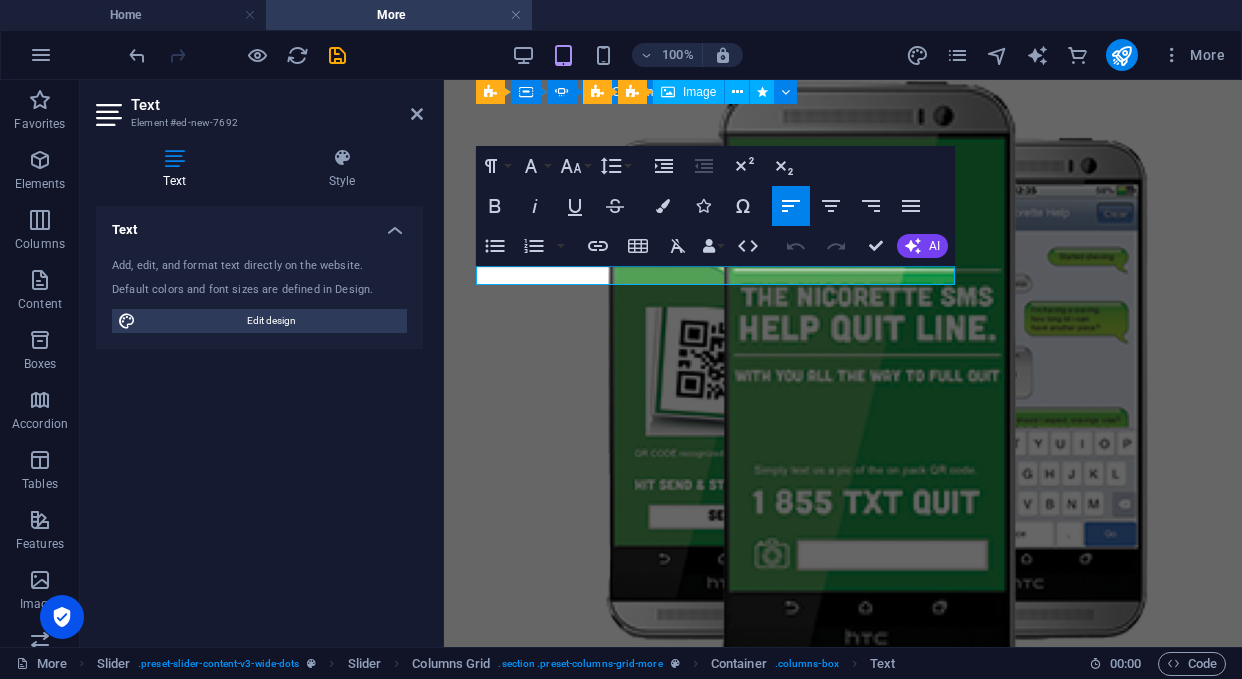 click on "OG AI  " at bounding box center (494, 1750) 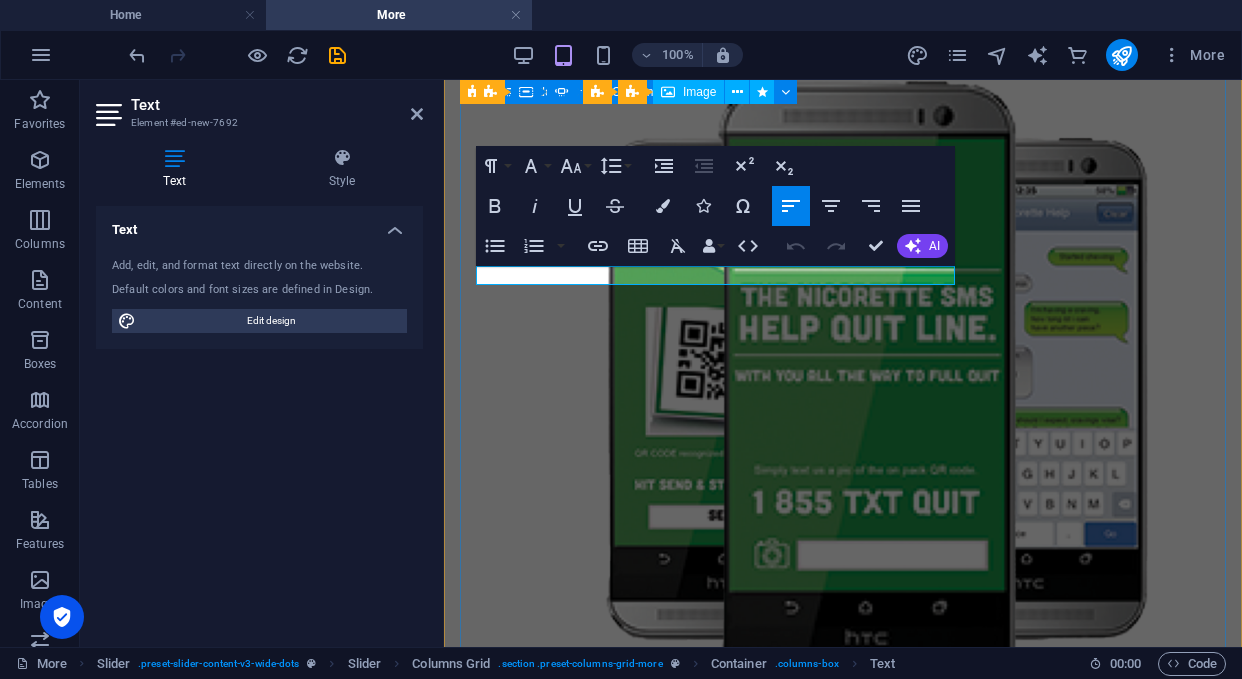 drag, startPoint x: 508, startPoint y: 273, endPoint x: 490, endPoint y: 284, distance: 21.095022 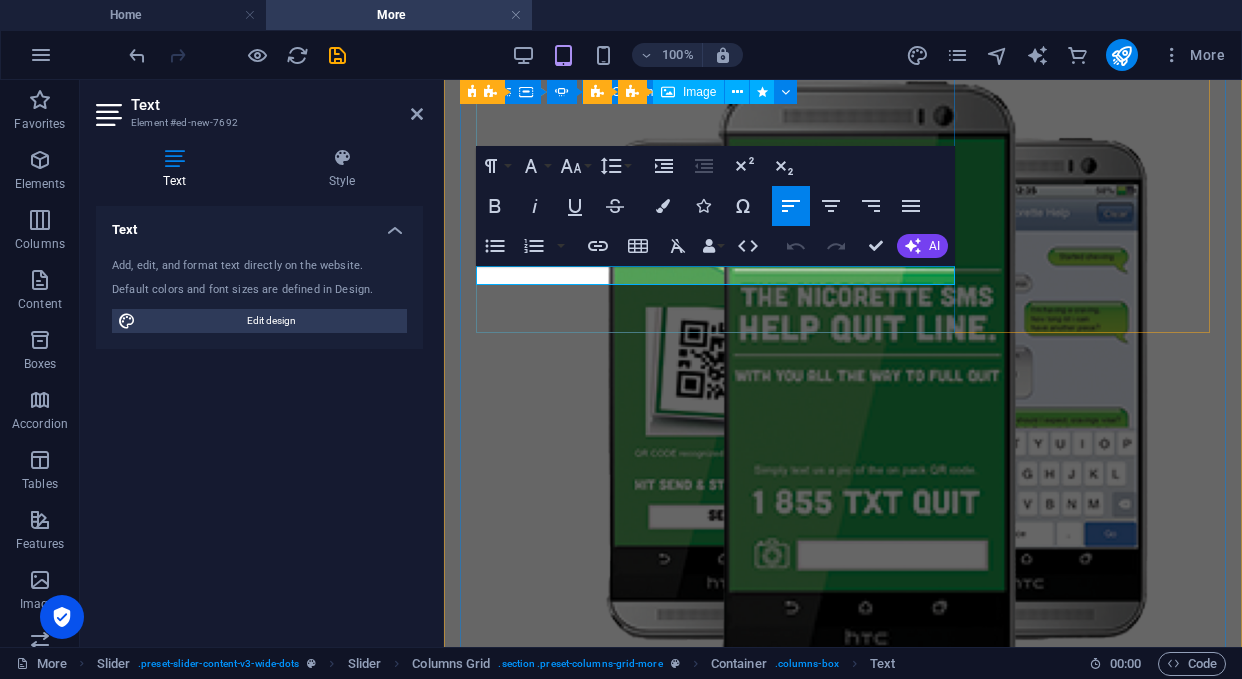 type 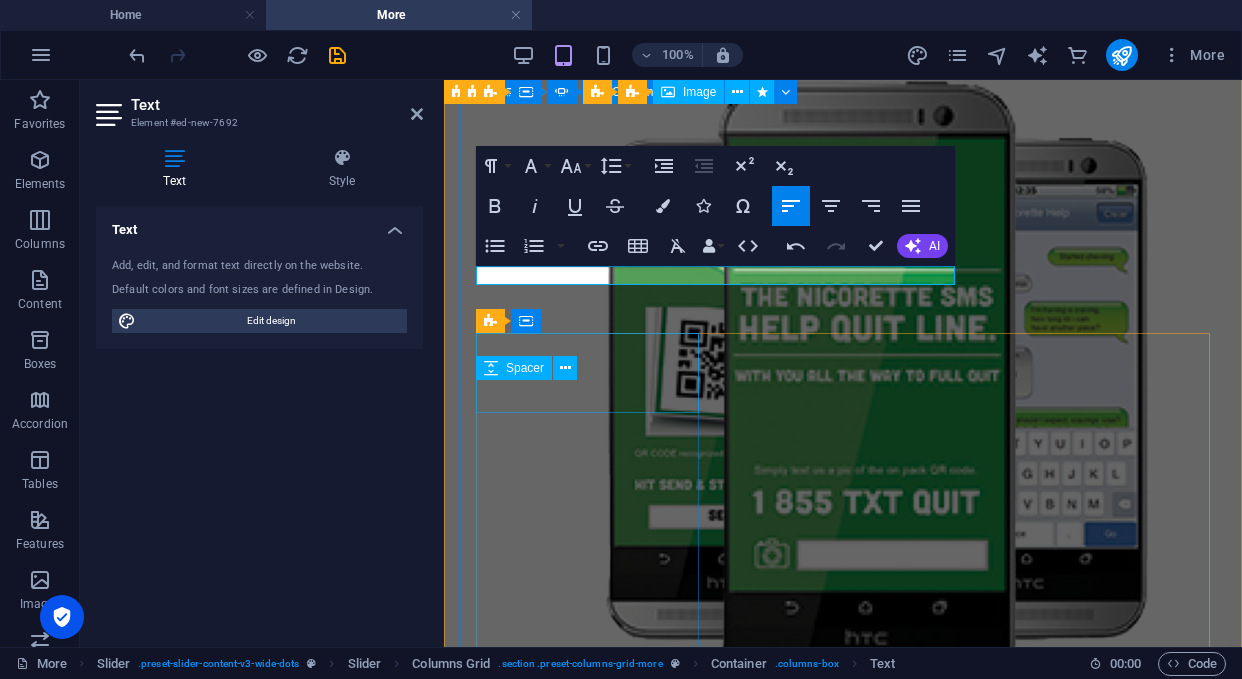 click at bounding box center (582, 1847) 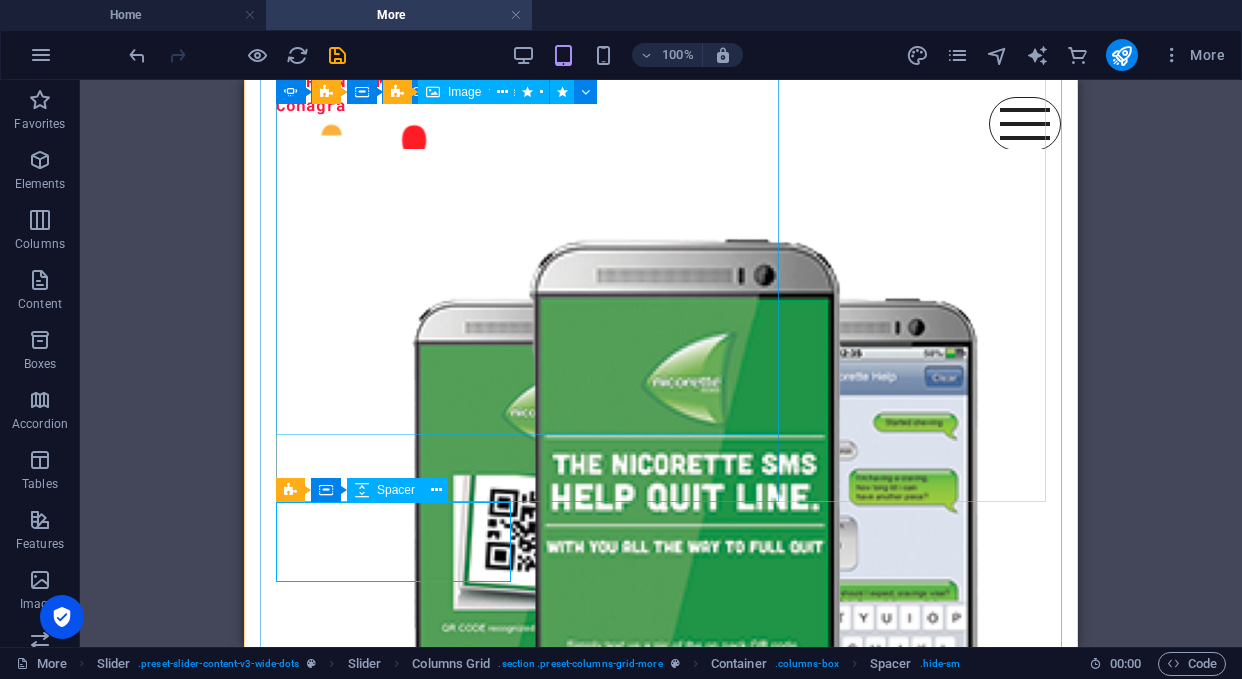scroll, scrollTop: 1620, scrollLeft: 0, axis: vertical 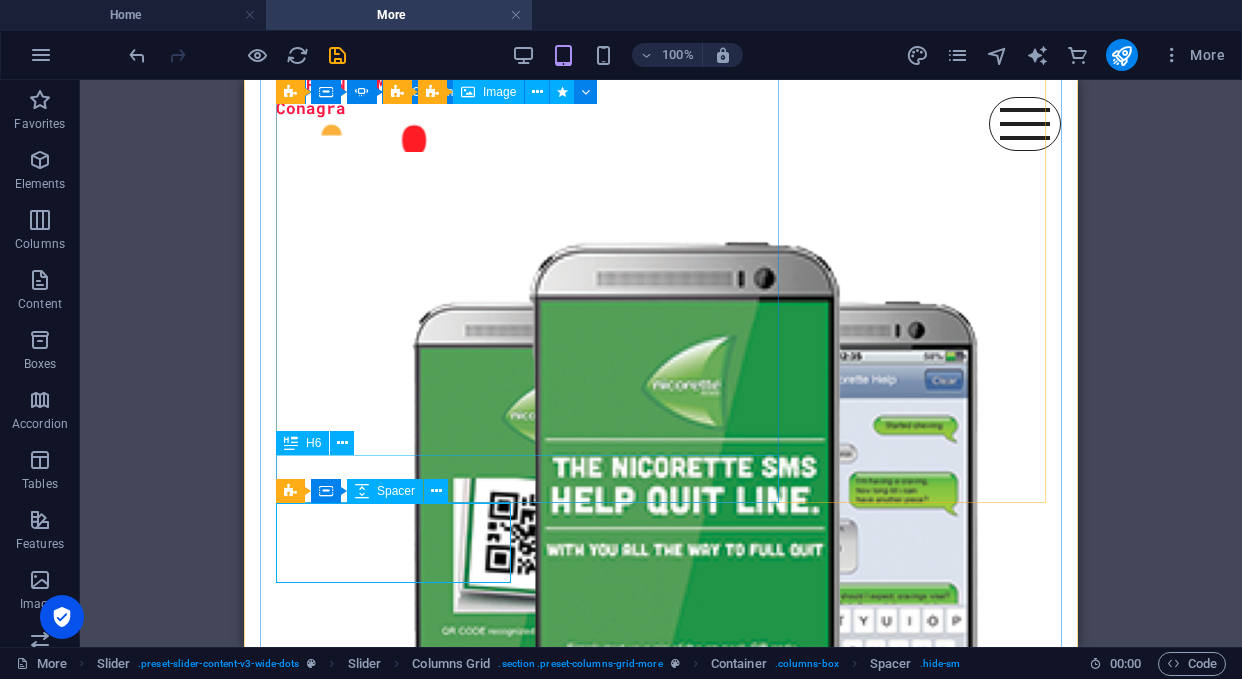 click on "[MEDICAL_DATA]  Quit Assist Bot" at bounding box center (516, 2011) 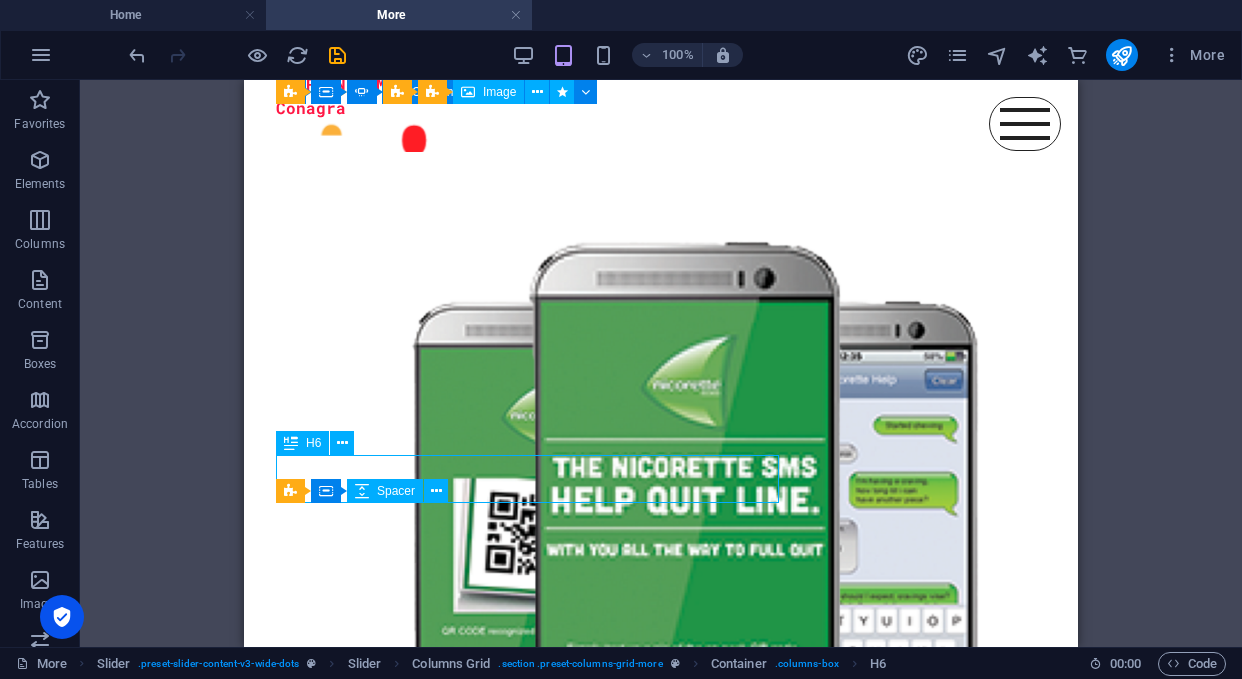 click on "[MEDICAL_DATA]  Quit Assist Bot" at bounding box center (516, 2011) 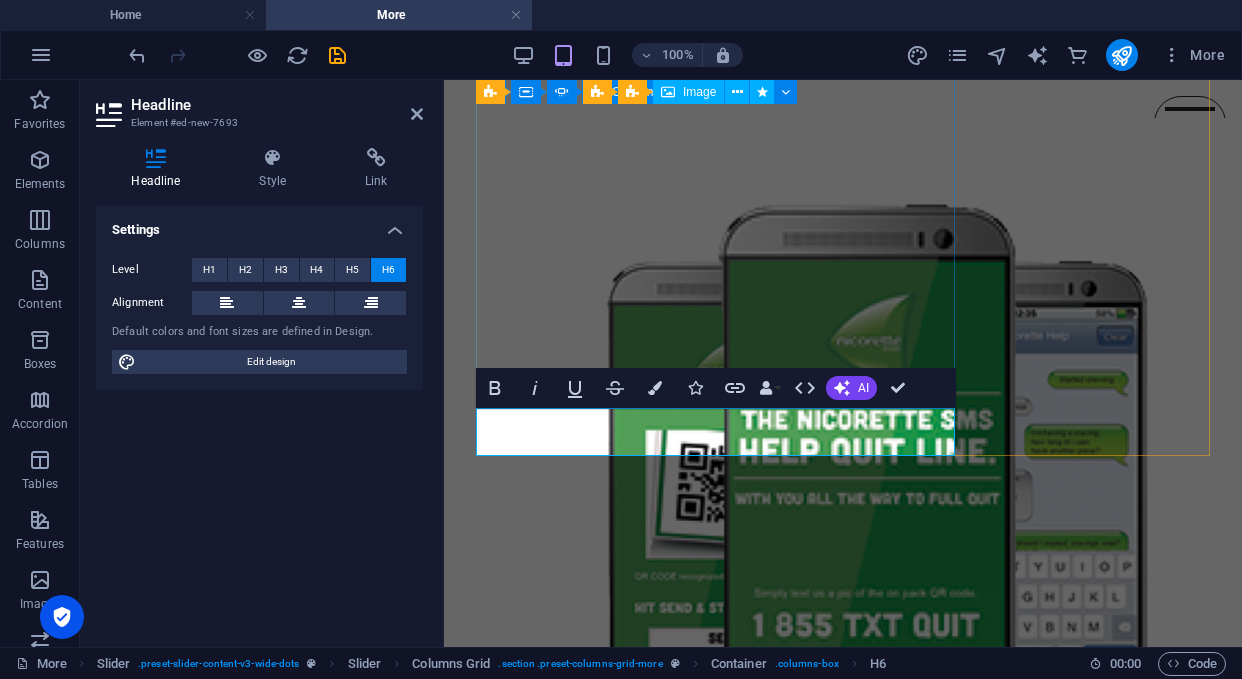 type 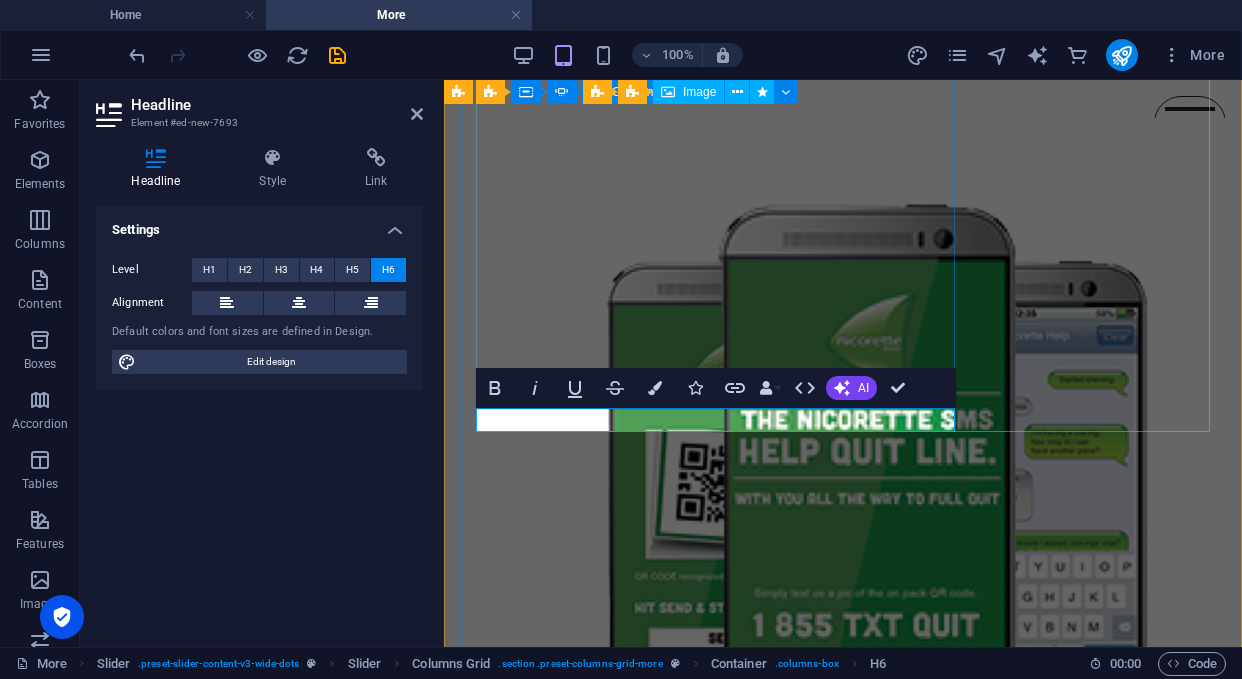 click on "My team introduced Canada to Virgin Plus" at bounding box center (704, 1894) 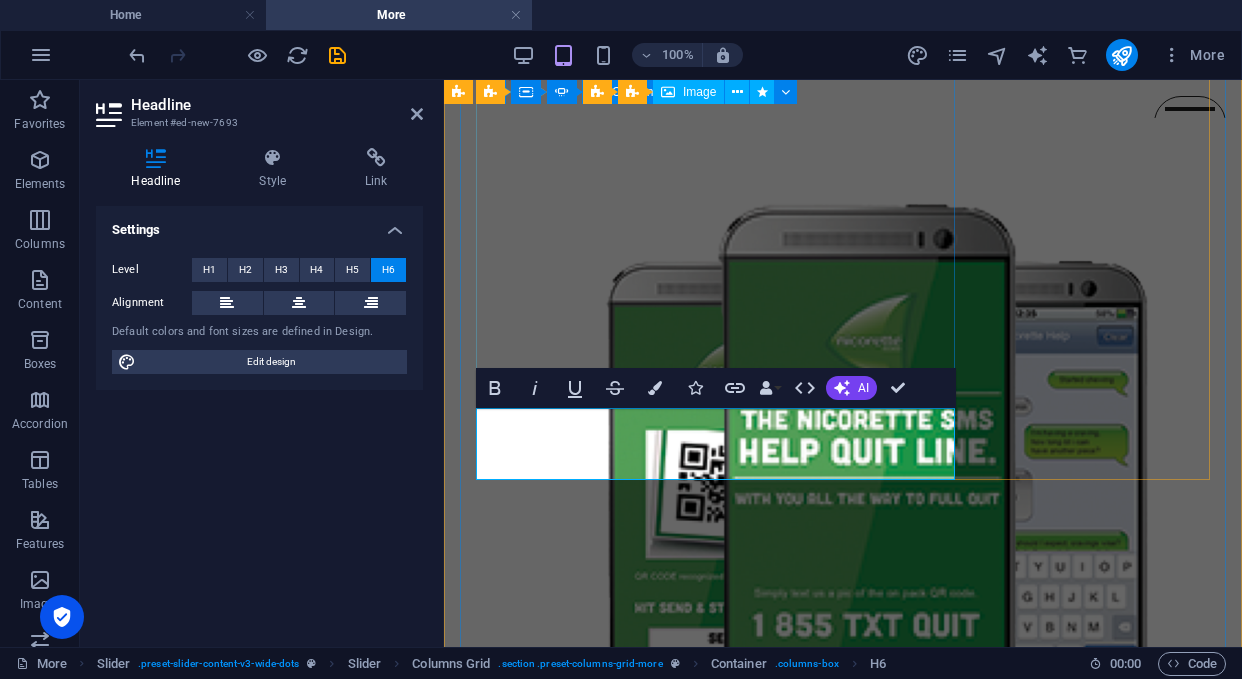 click on "My team introduced all of [GEOGRAPHIC_DATA] to Virgin Plus across all platforms and communications on the same day." at bounding box center [704, 1918] 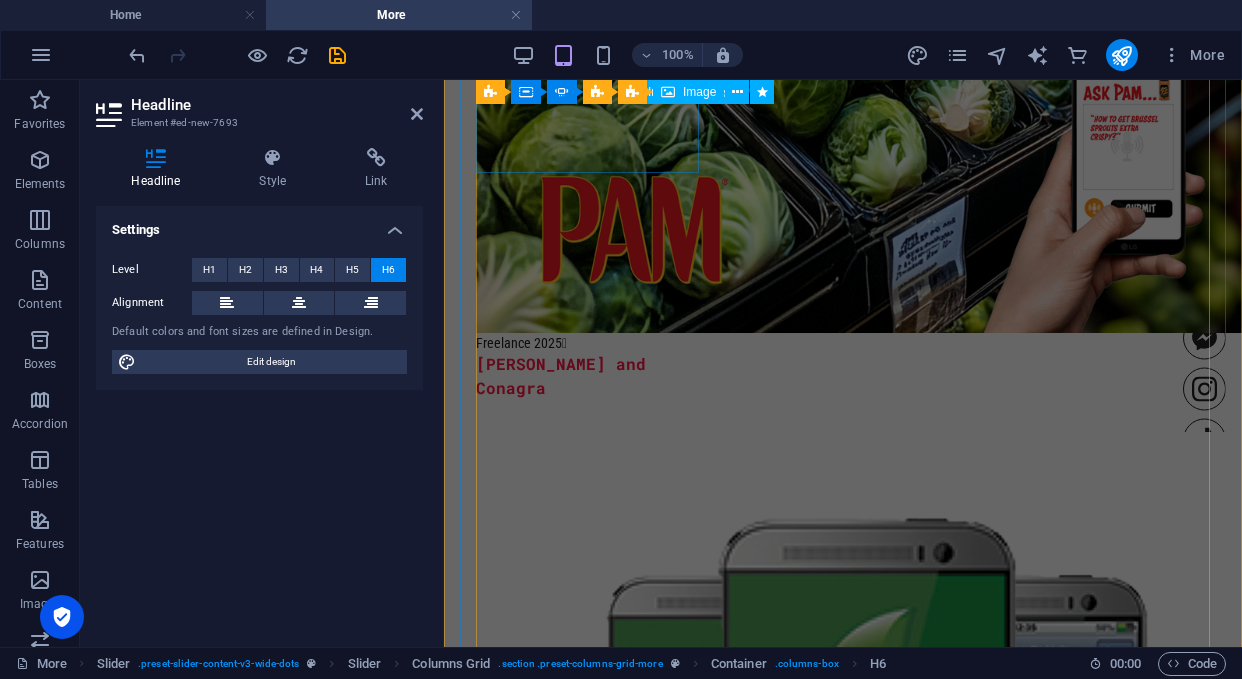 scroll, scrollTop: 1351, scrollLeft: 0, axis: vertical 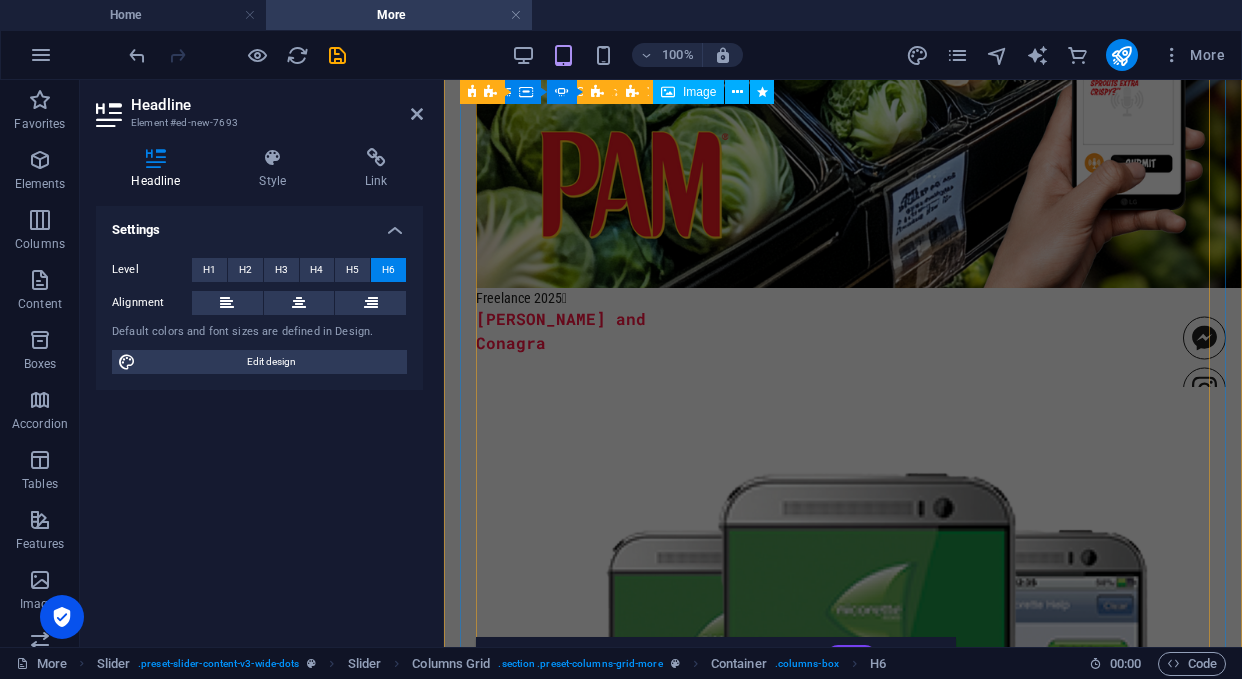 click on "Freelance 2025   [PERSON_NAME] and Conagra Activation fun     The Tresemme #reversie OG AI   [MEDICAL_DATA]  Quit Assist Bot Client Side Strategy and Leadership   Highlight - My team introduced all of [GEOGRAPHIC_DATA] to Virgin Plus across all platforms and communications on the same day." at bounding box center [827, 831] 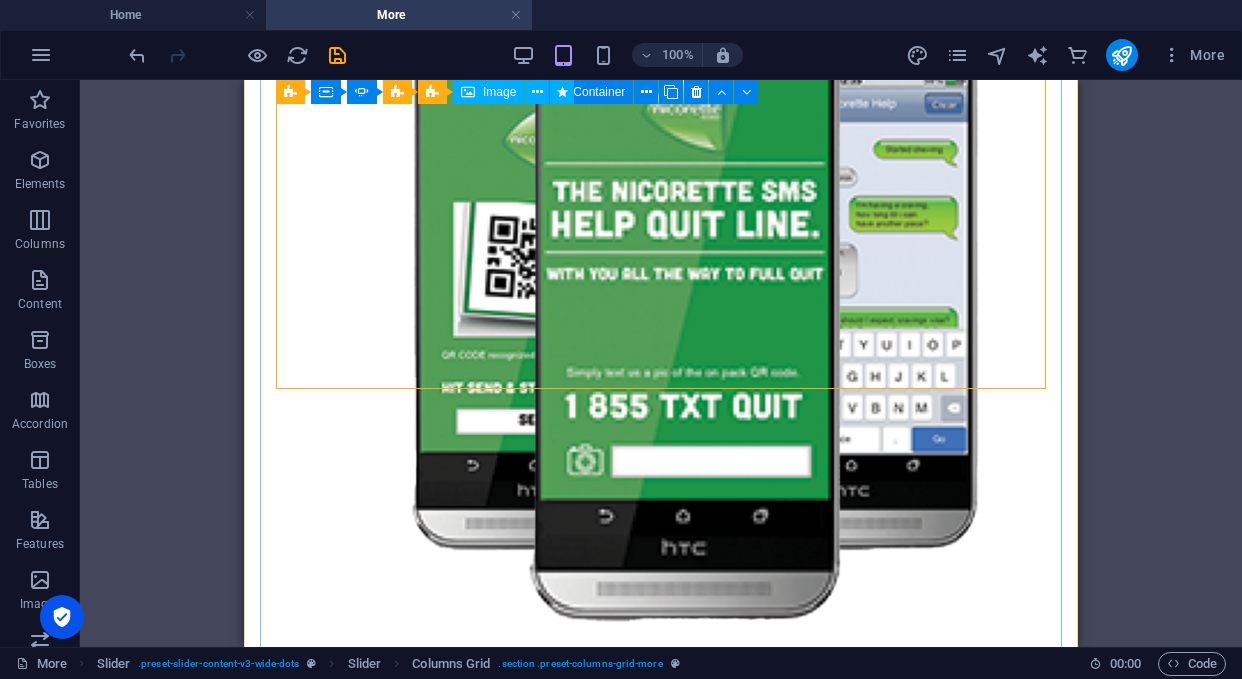 scroll, scrollTop: 1928, scrollLeft: 0, axis: vertical 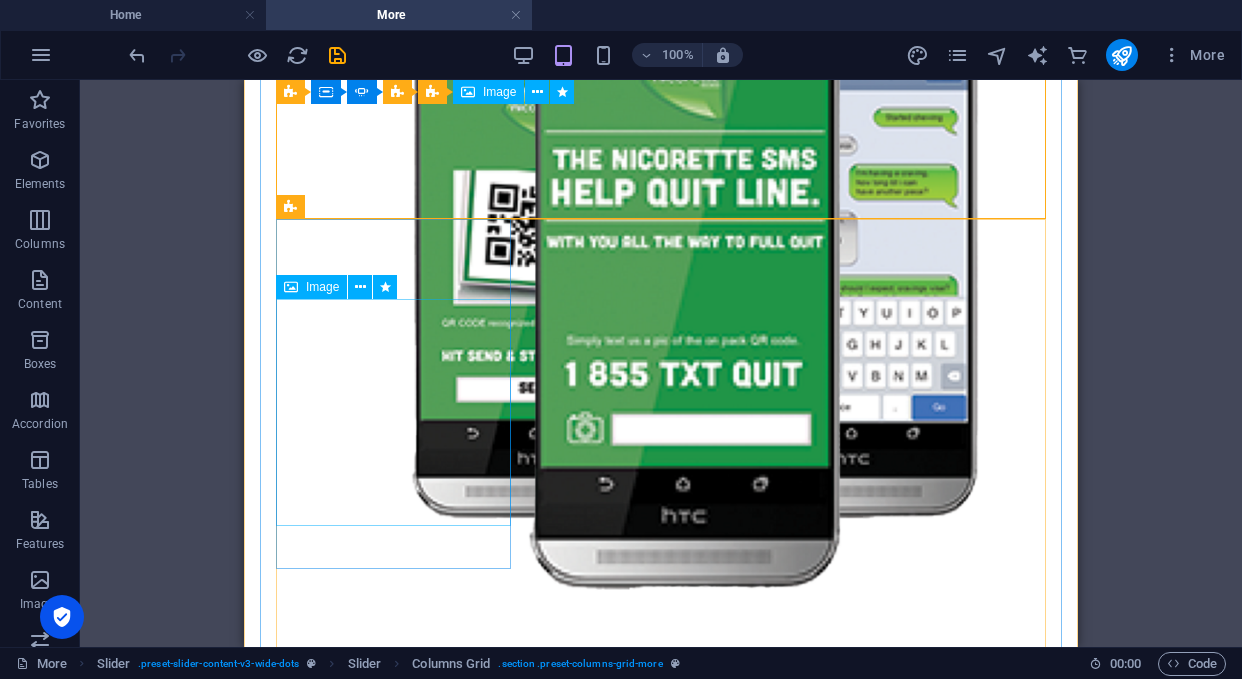 click at bounding box center [388, 2232] 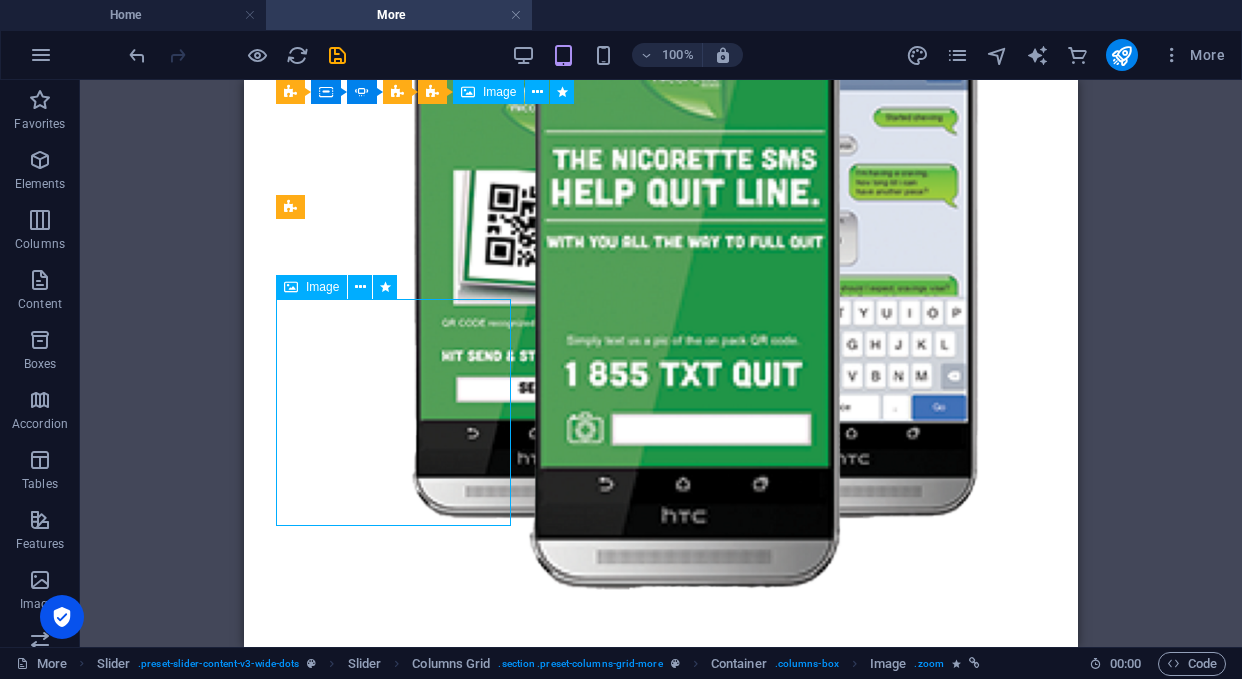 click at bounding box center [388, 2232] 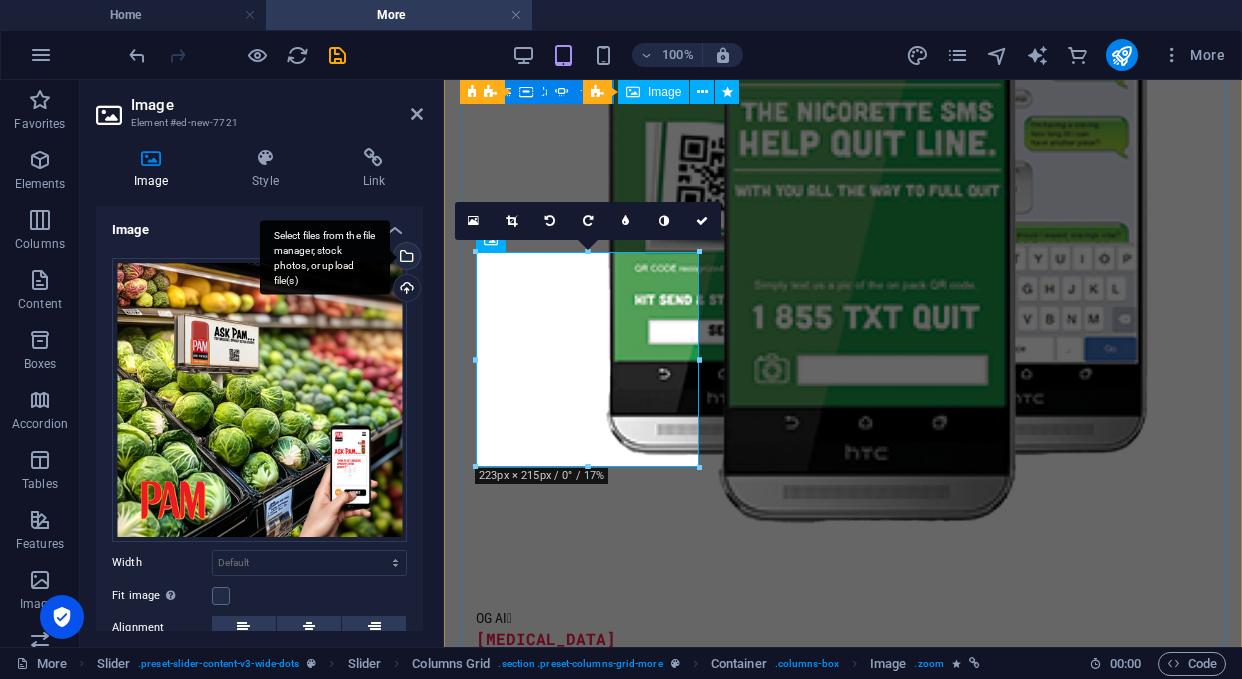 click on "Select files from the file manager, stock photos, or upload file(s)" at bounding box center (405, 258) 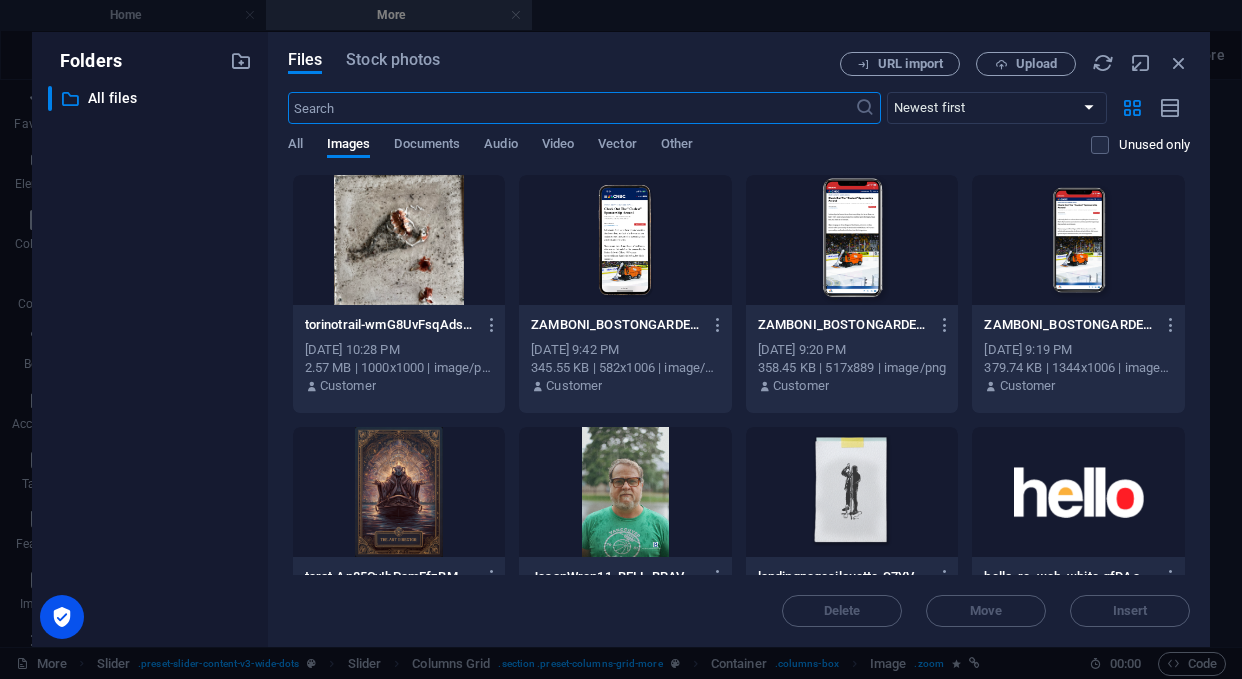 scroll, scrollTop: 2203, scrollLeft: 0, axis: vertical 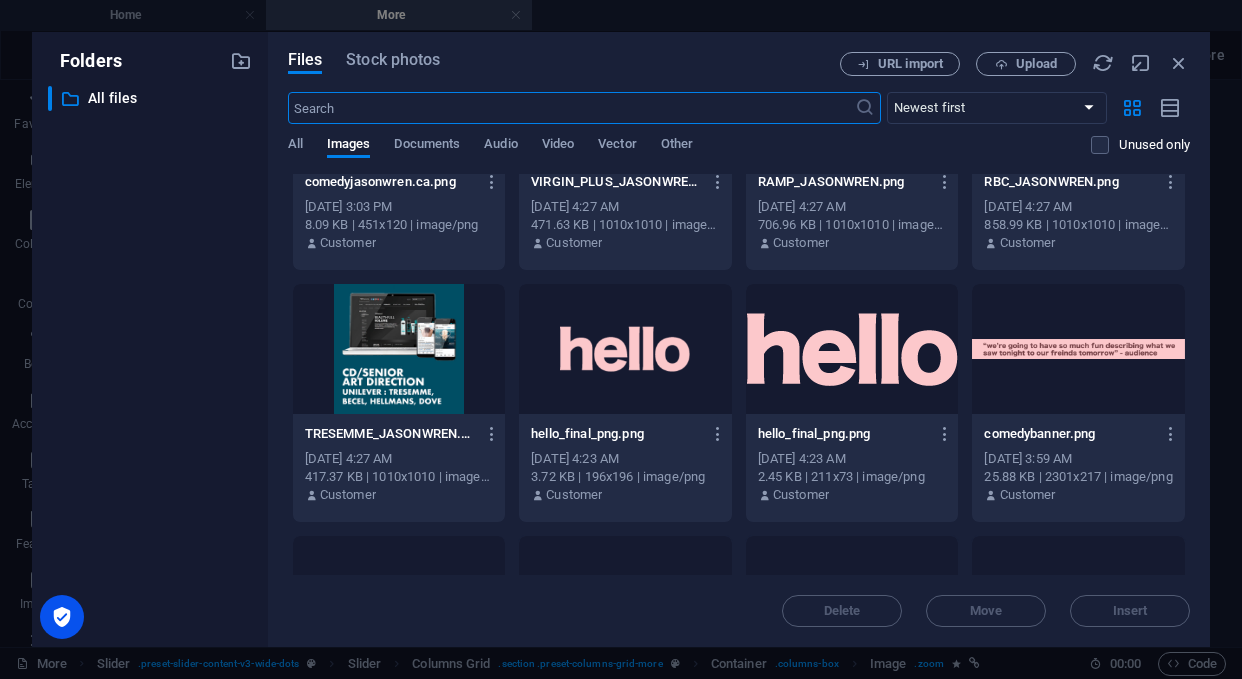 click at bounding box center [399, 349] 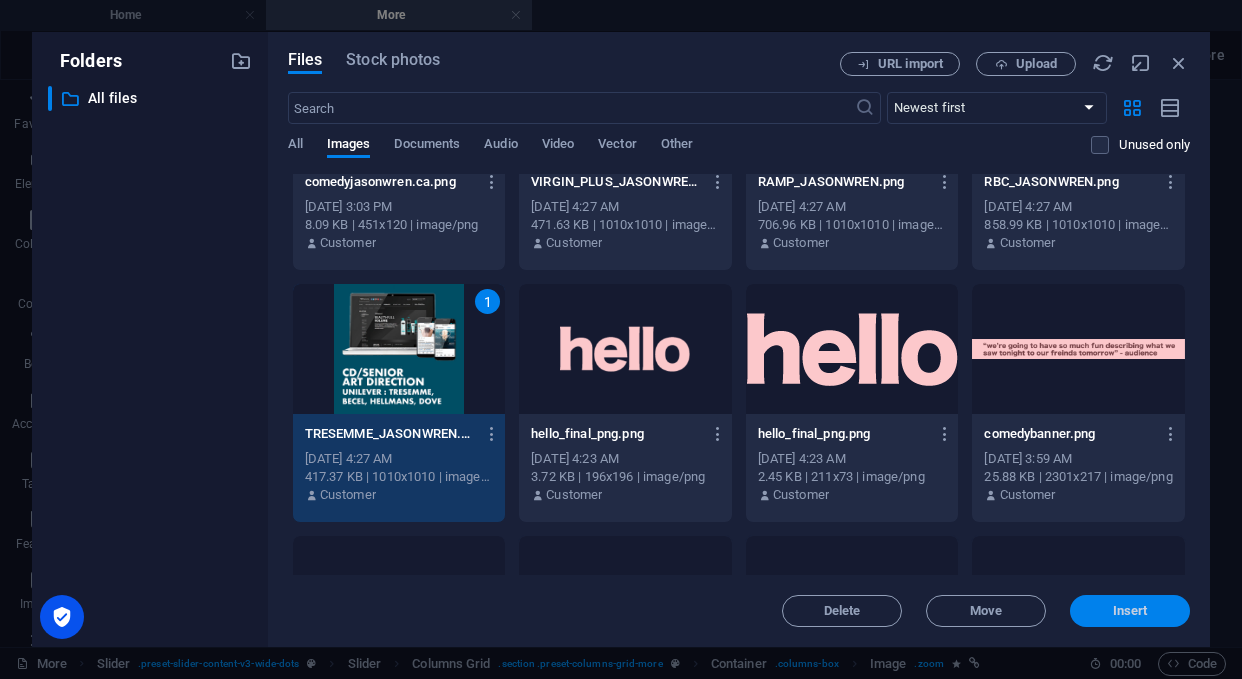 click on "Insert" at bounding box center [1130, 611] 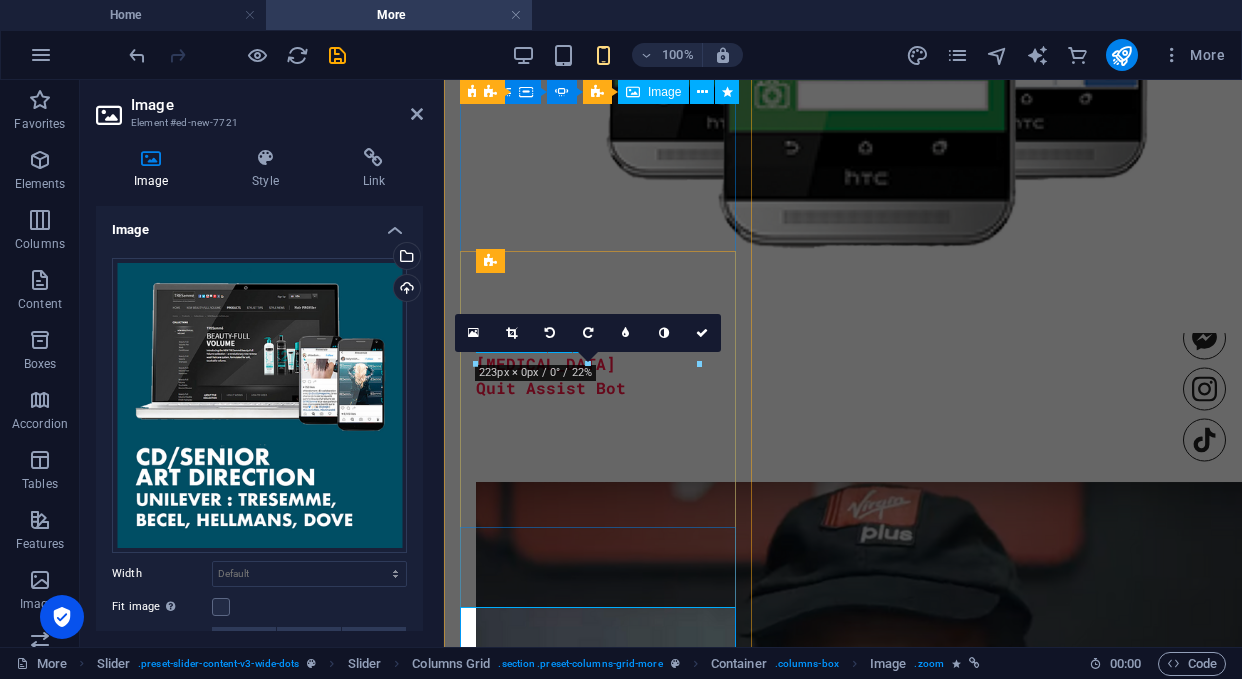 scroll, scrollTop: 1827, scrollLeft: 0, axis: vertical 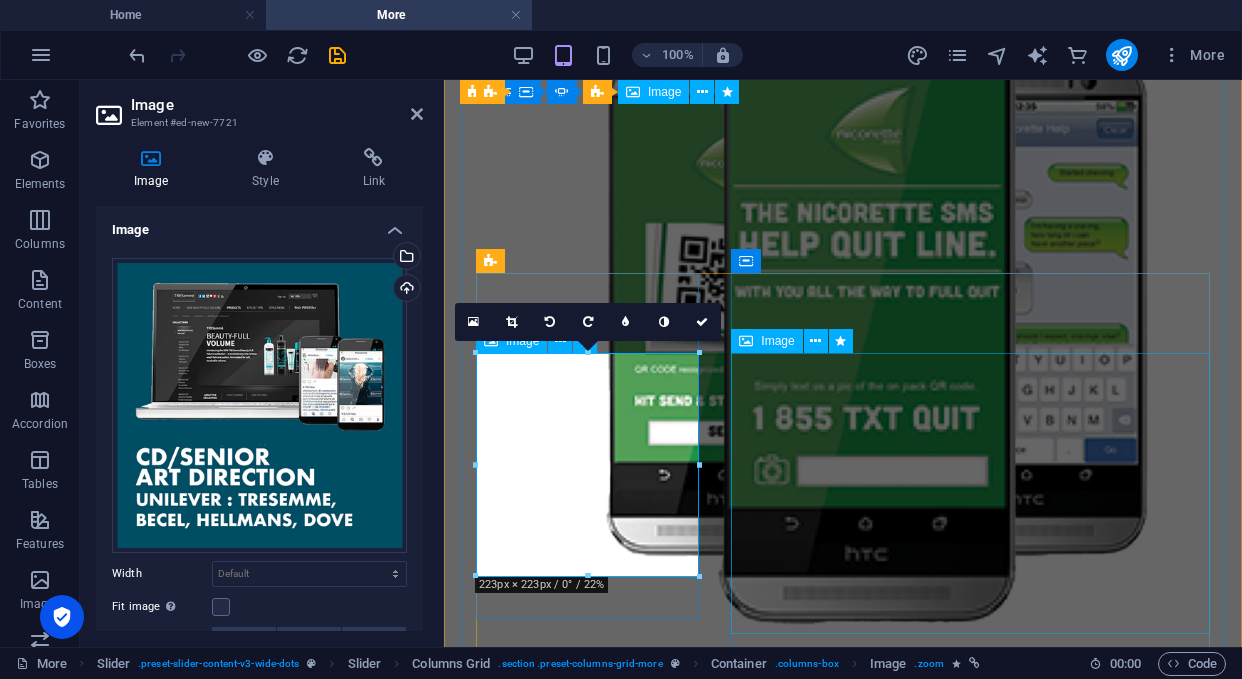 click at bounding box center [949, 2061] 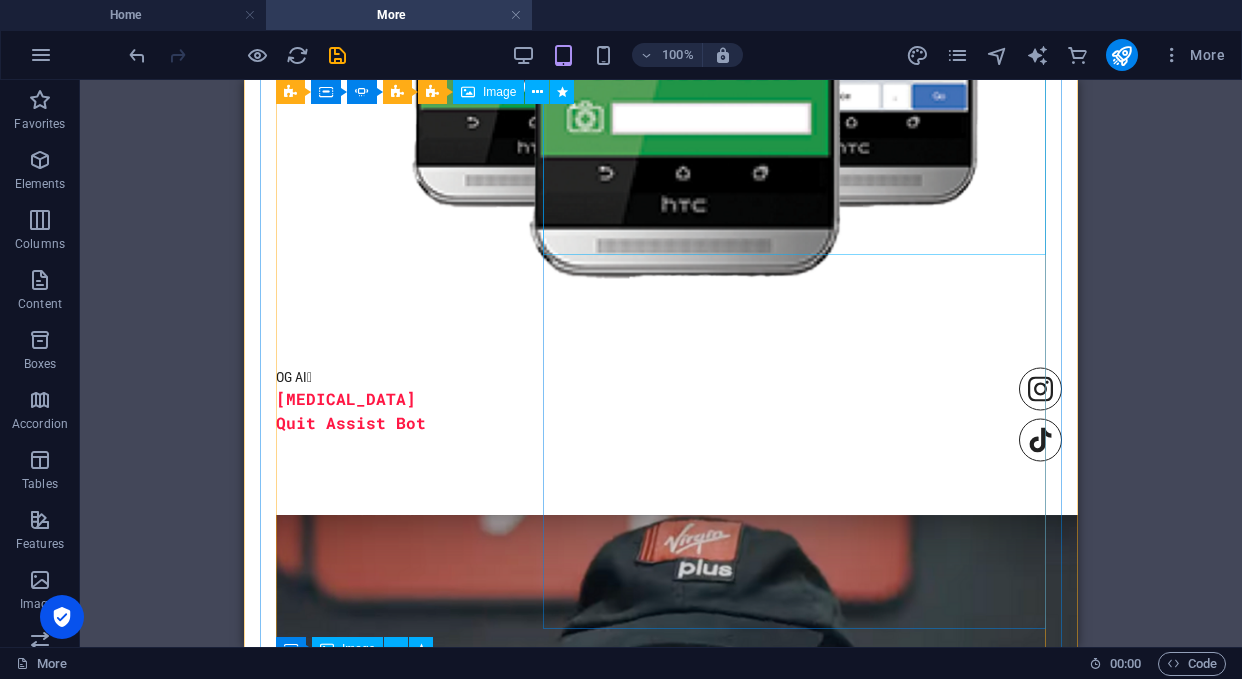 scroll, scrollTop: 2268, scrollLeft: 0, axis: vertical 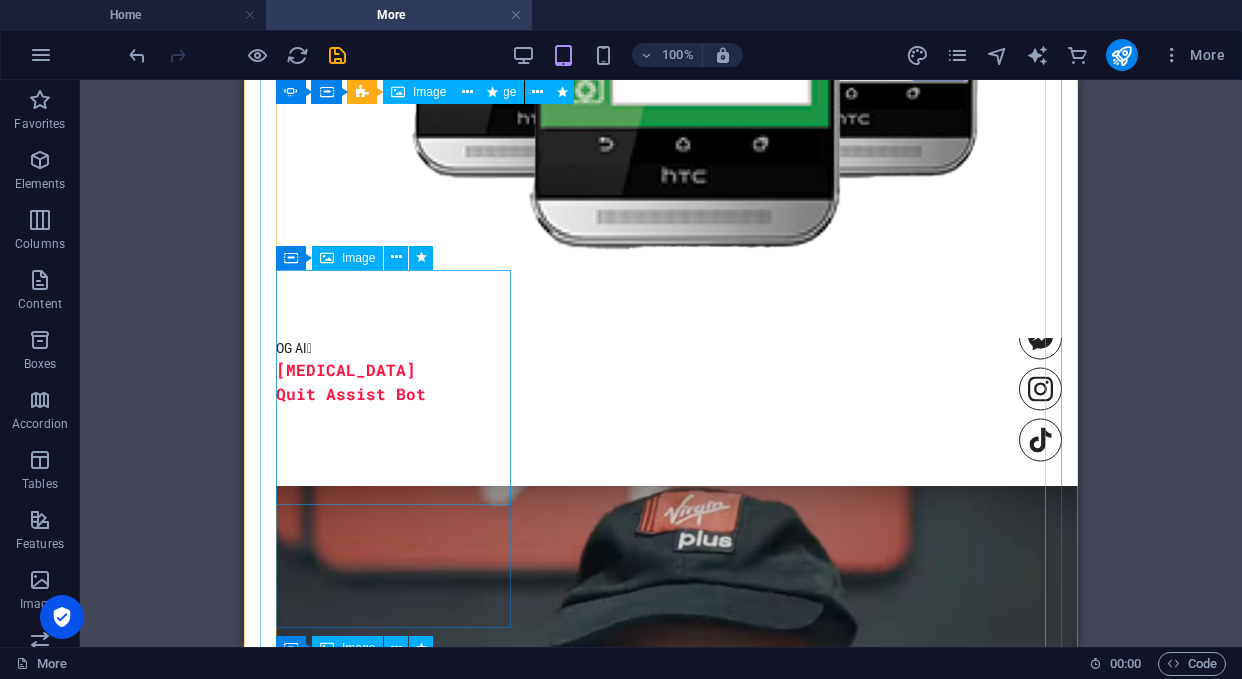 click at bounding box center (388, 2841) 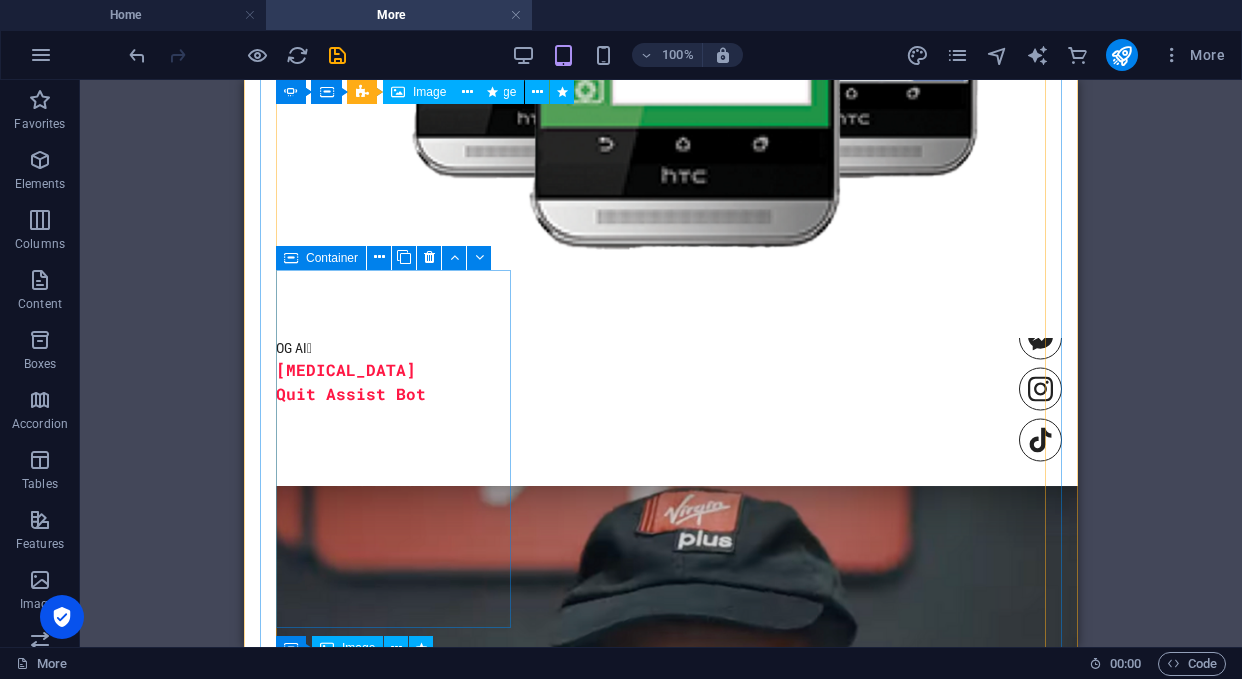 click on "OG AI   [MEDICAL_DATA]  Quit Assist Bot" at bounding box center [388, 2914] 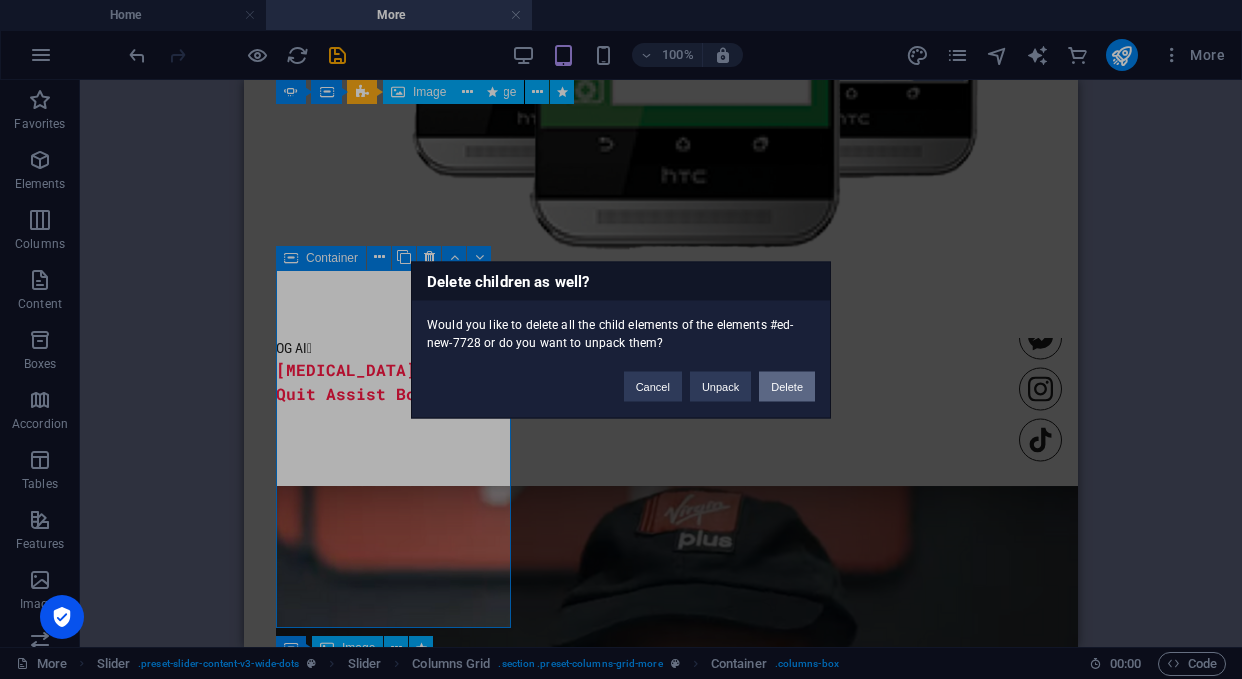 type 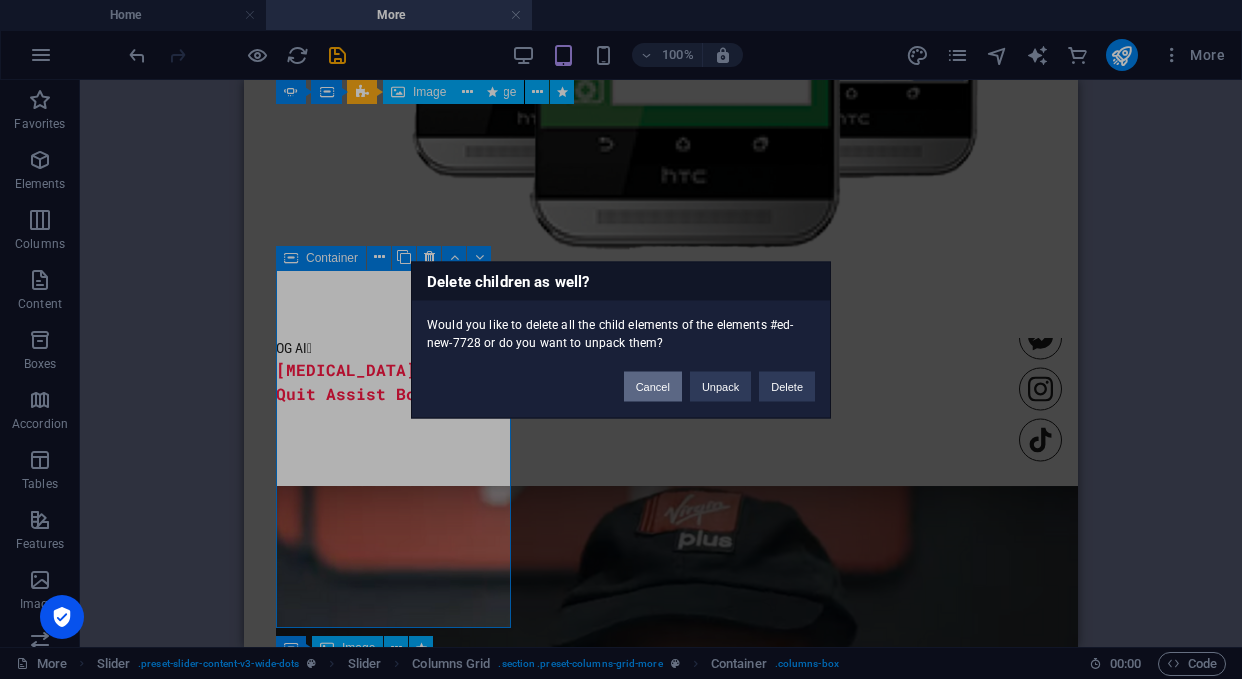 drag, startPoint x: 402, startPoint y: 302, endPoint x: 650, endPoint y: 383, distance: 260.8927 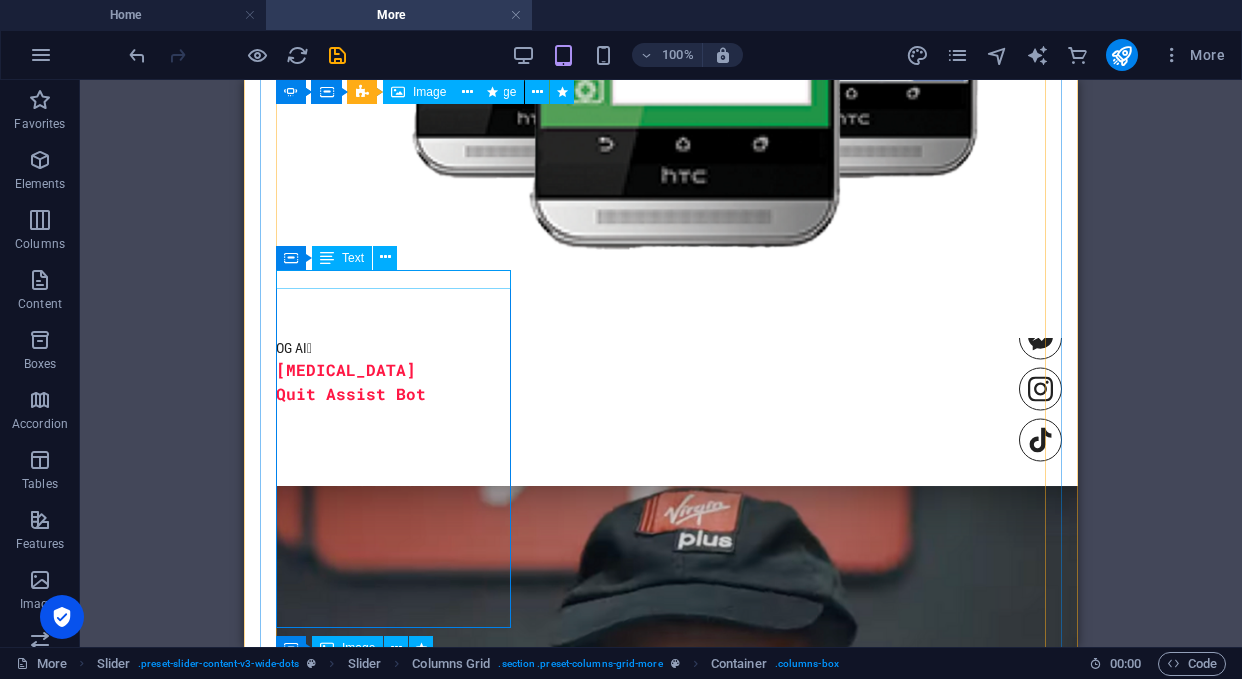 click on "OG AI  " at bounding box center (388, 2433) 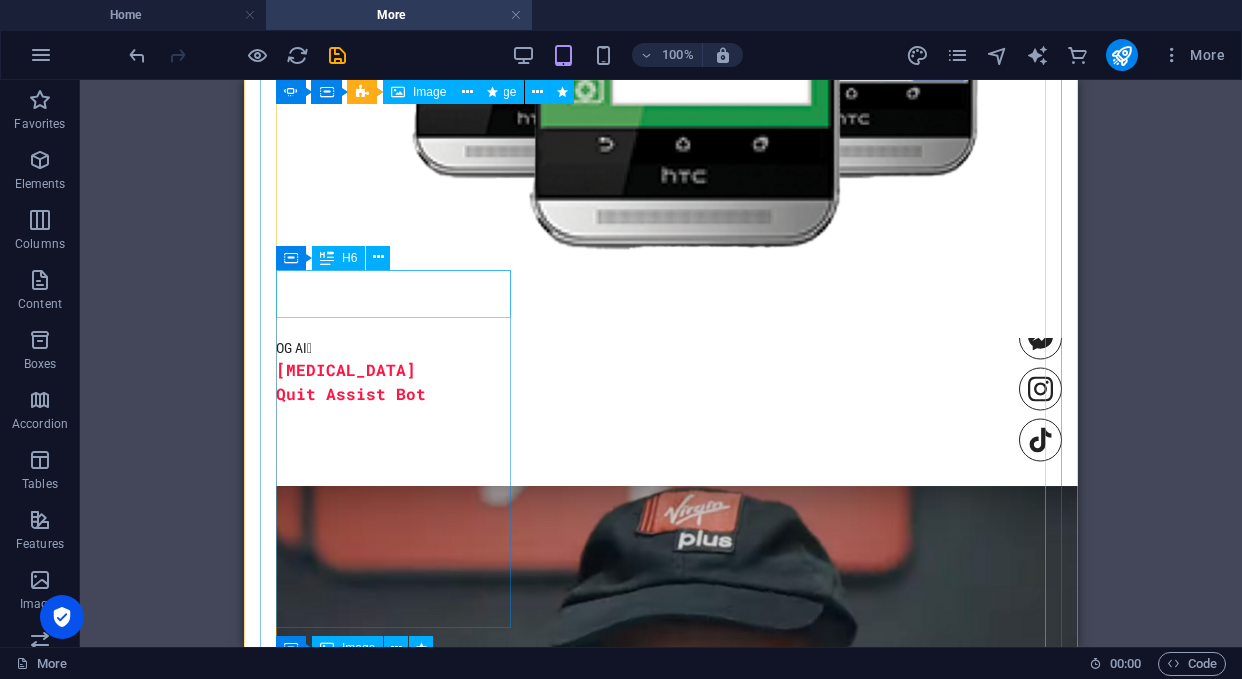 click on "[MEDICAL_DATA]  Quit Assist Bot" at bounding box center (388, 2448) 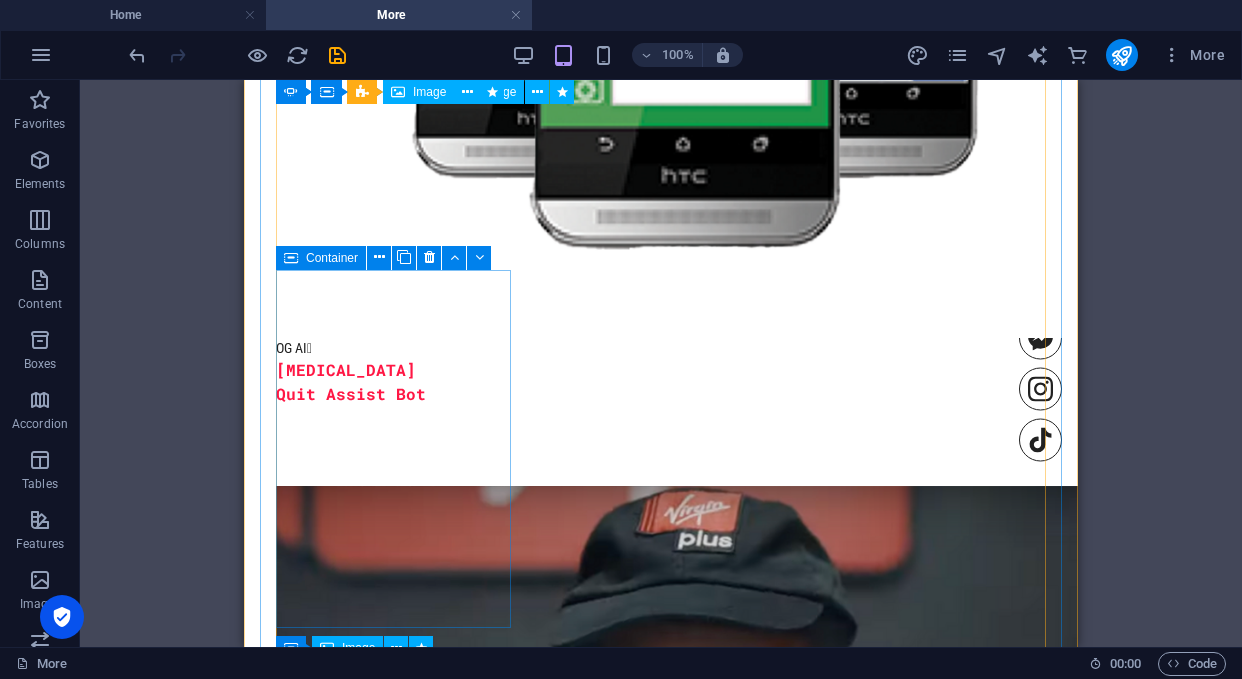 click on "Drop content here or  Add elements  Paste clipboard" at bounding box center [388, 2513] 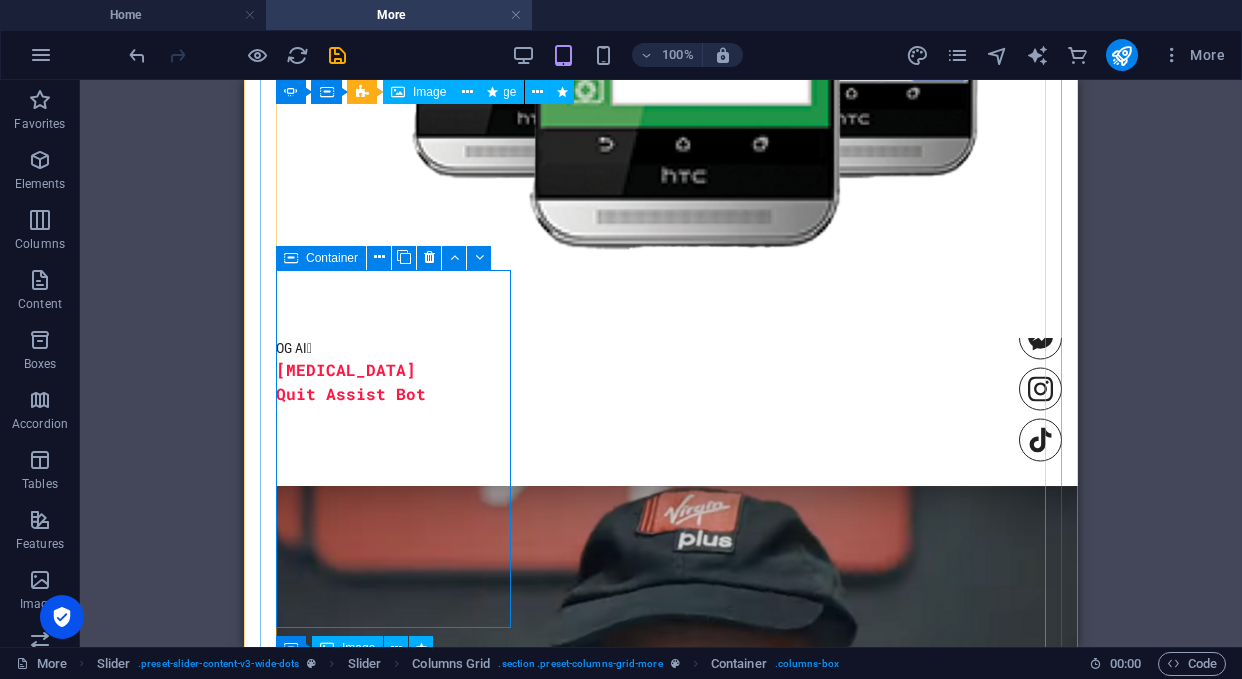 click on "Drop content here or  Add elements  Paste clipboard" at bounding box center (388, 2513) 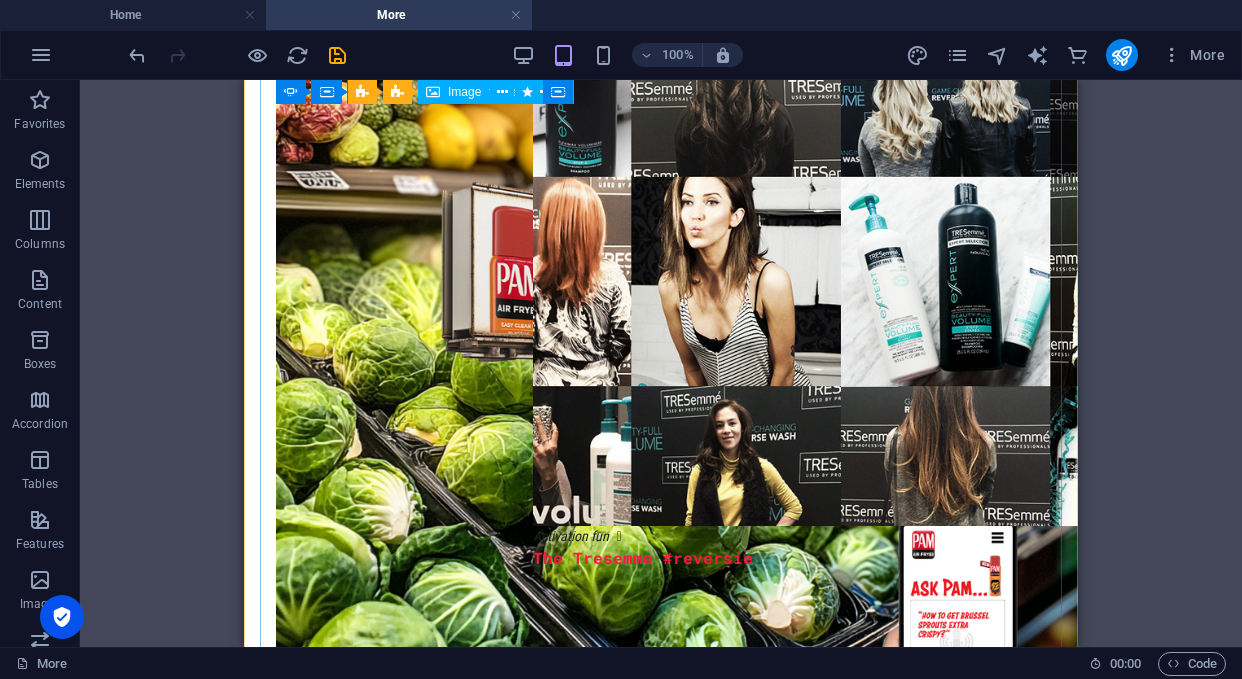 scroll, scrollTop: 831, scrollLeft: 0, axis: vertical 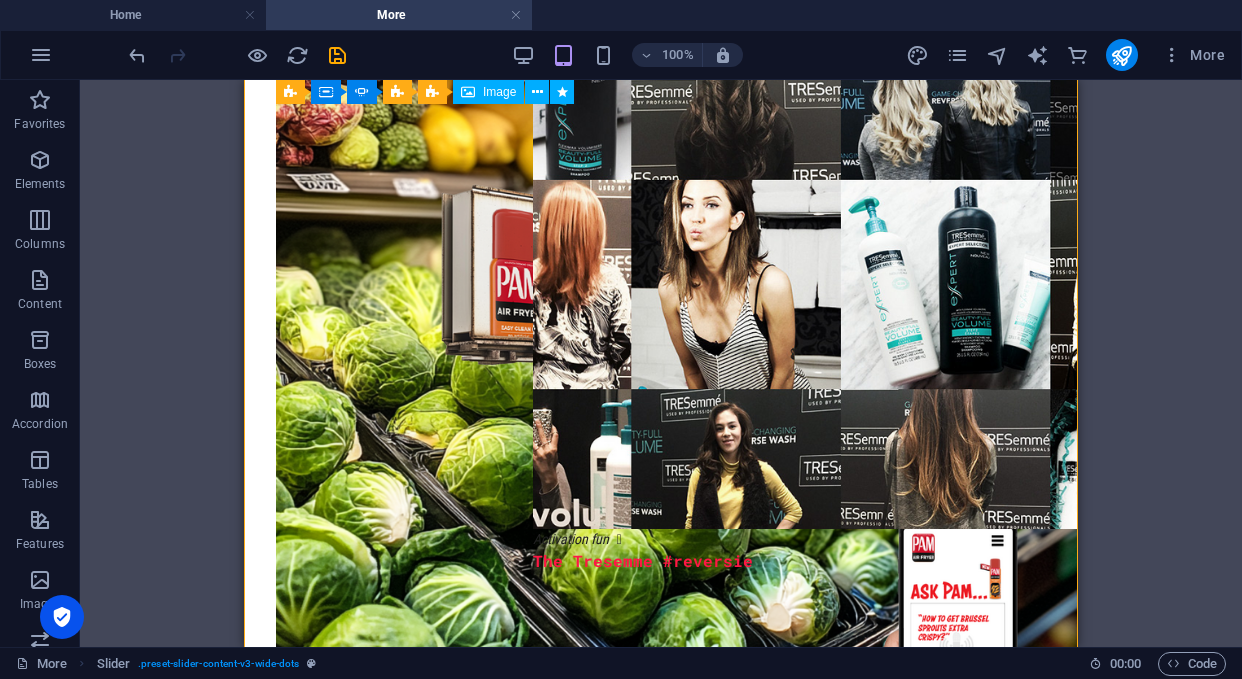 drag, startPoint x: 445, startPoint y: 438, endPoint x: 901, endPoint y: 440, distance: 456.0044 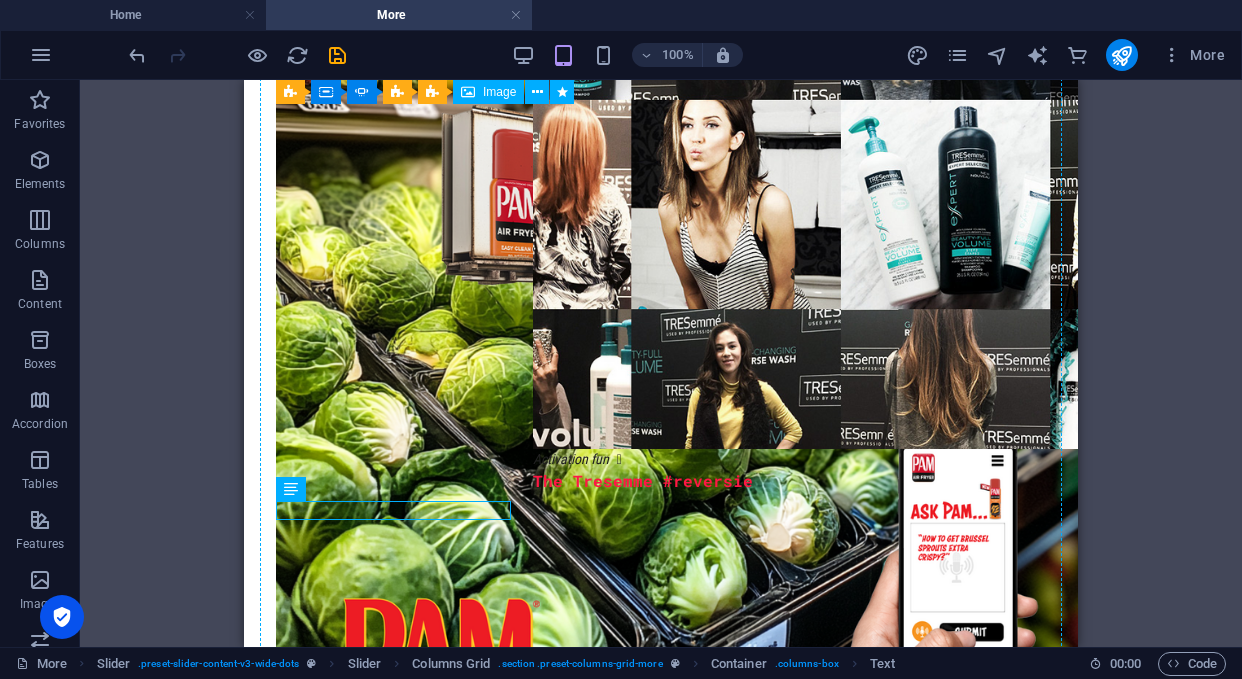 drag, startPoint x: 483, startPoint y: 593, endPoint x: 775, endPoint y: 569, distance: 292.98465 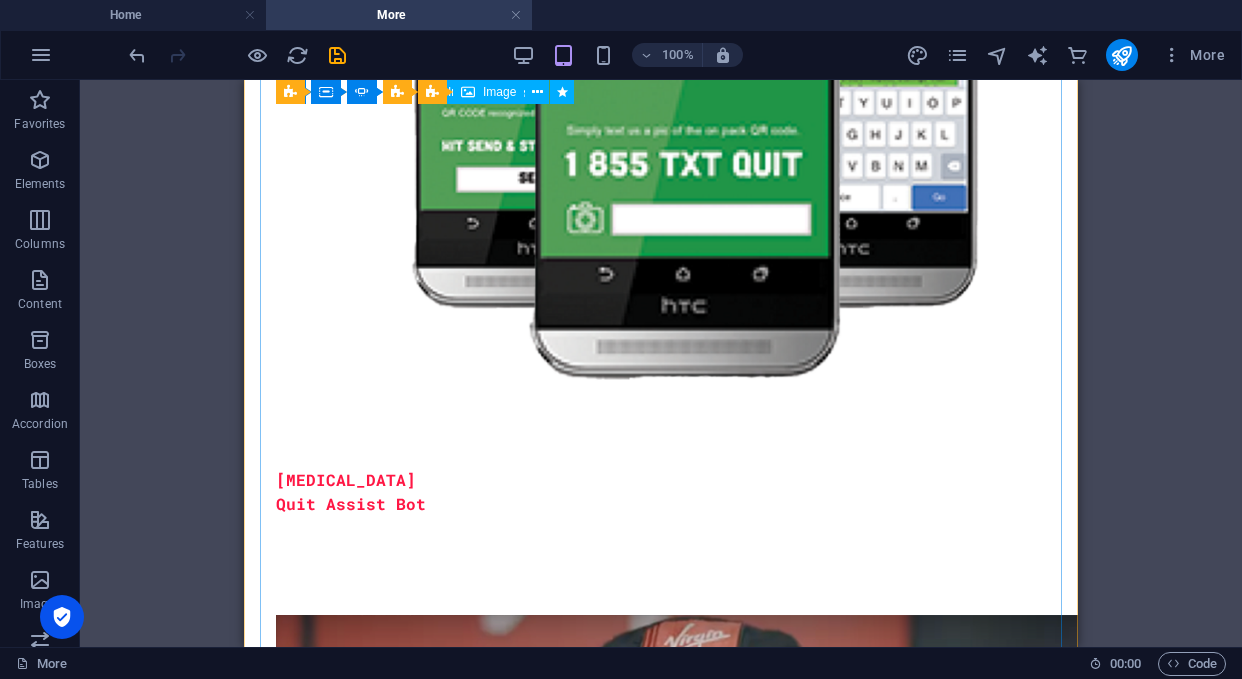scroll, scrollTop: 2222, scrollLeft: 0, axis: vertical 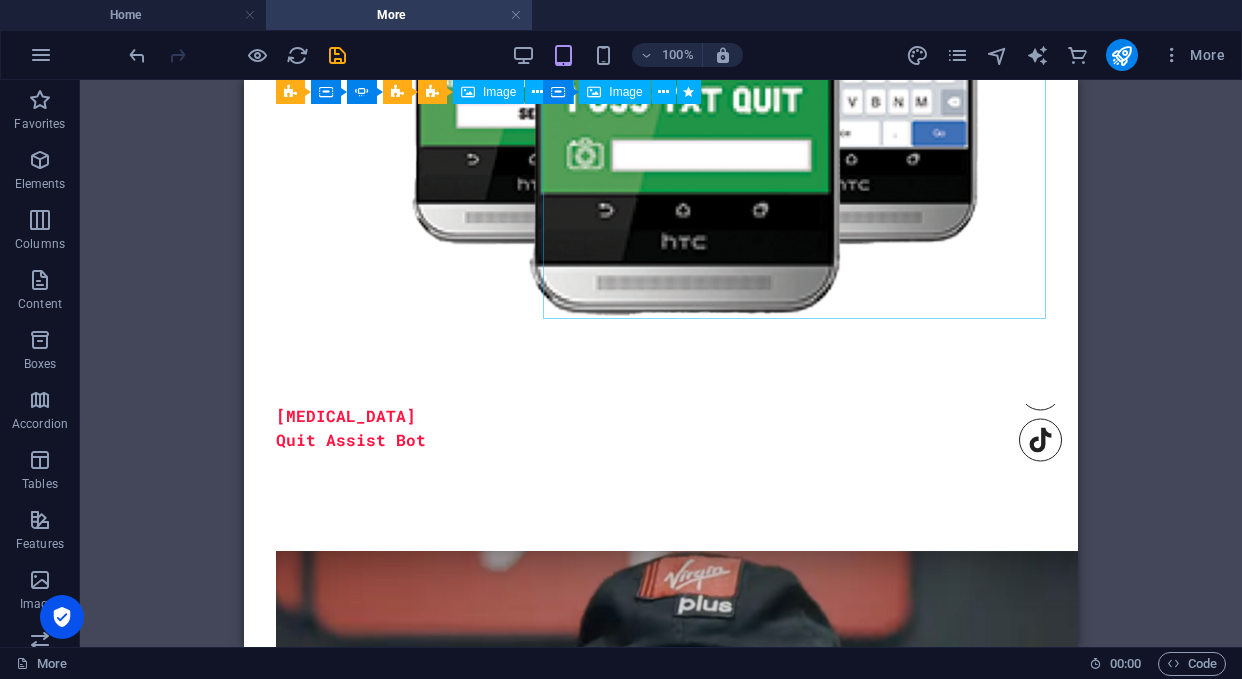click at bounding box center [773, 1800] 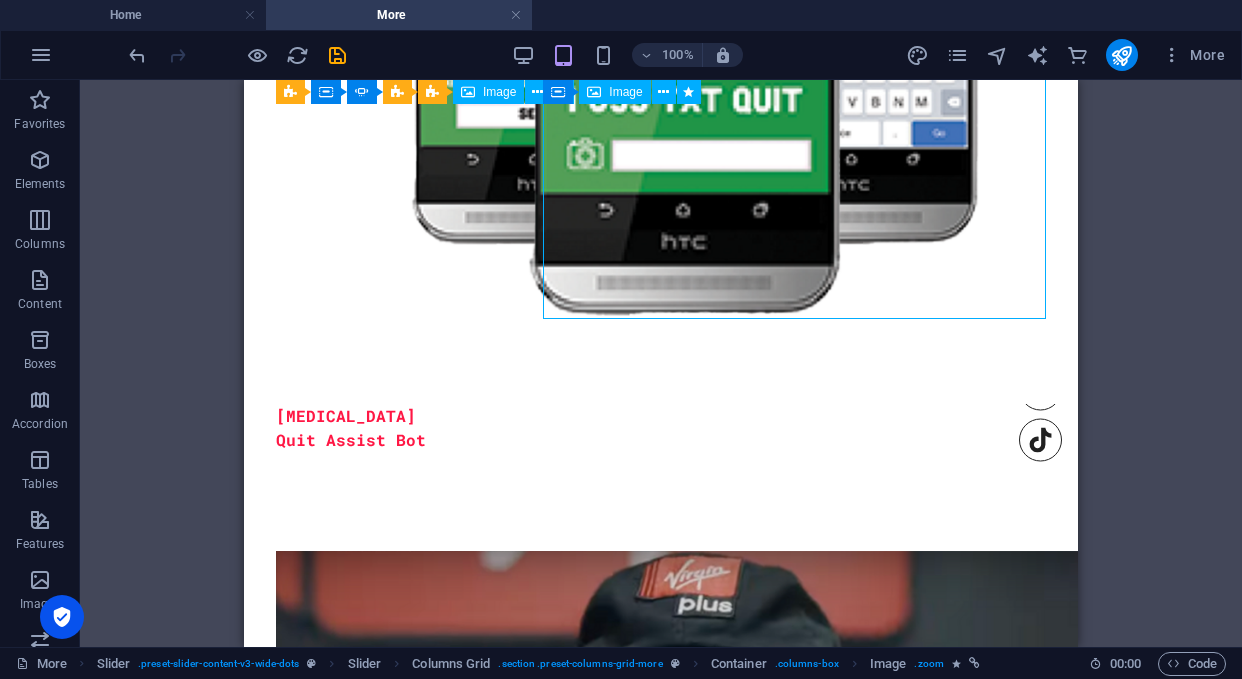 click at bounding box center (773, 1800) 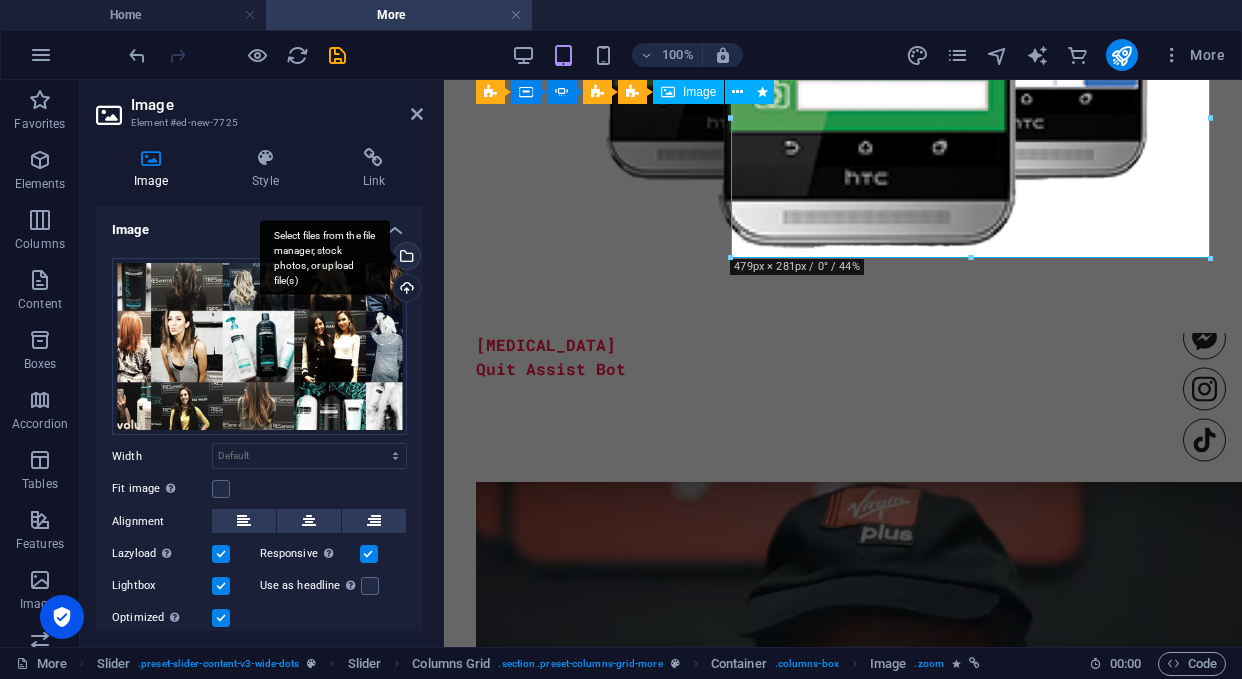 click on "Select files from the file manager, stock photos, or upload file(s)" at bounding box center (405, 258) 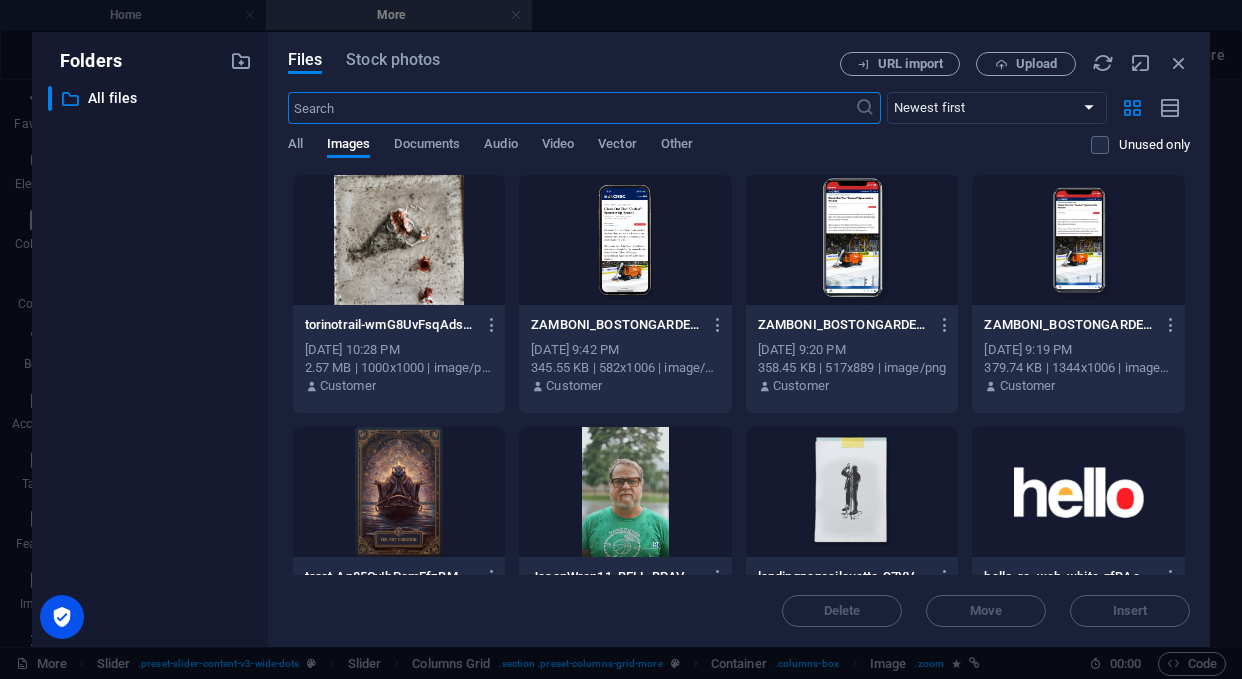 scroll, scrollTop: 2478, scrollLeft: 0, axis: vertical 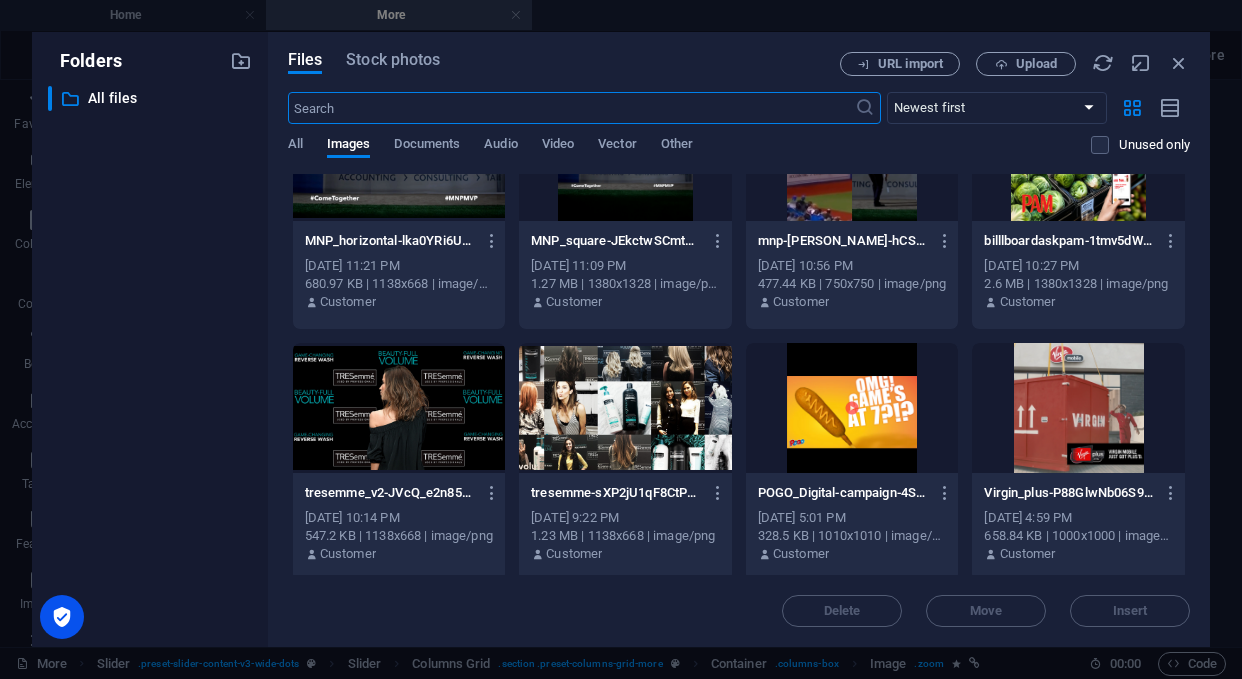 click at bounding box center [852, 408] 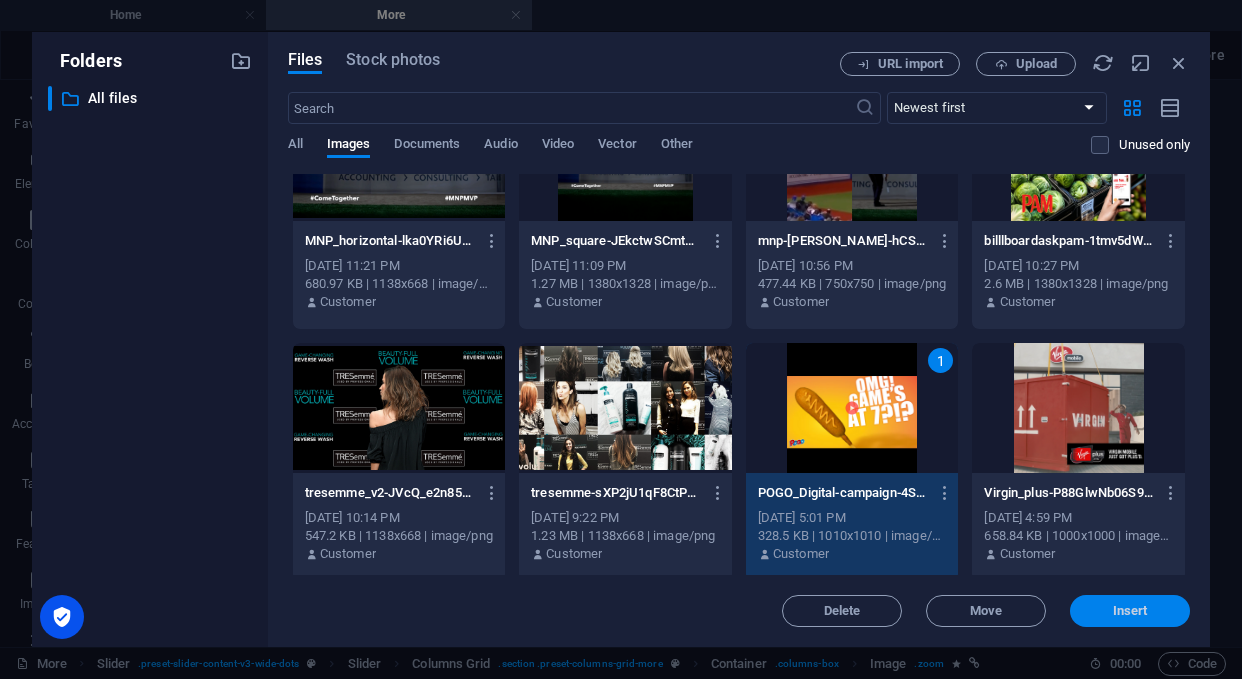 click on "Insert" at bounding box center (1130, 611) 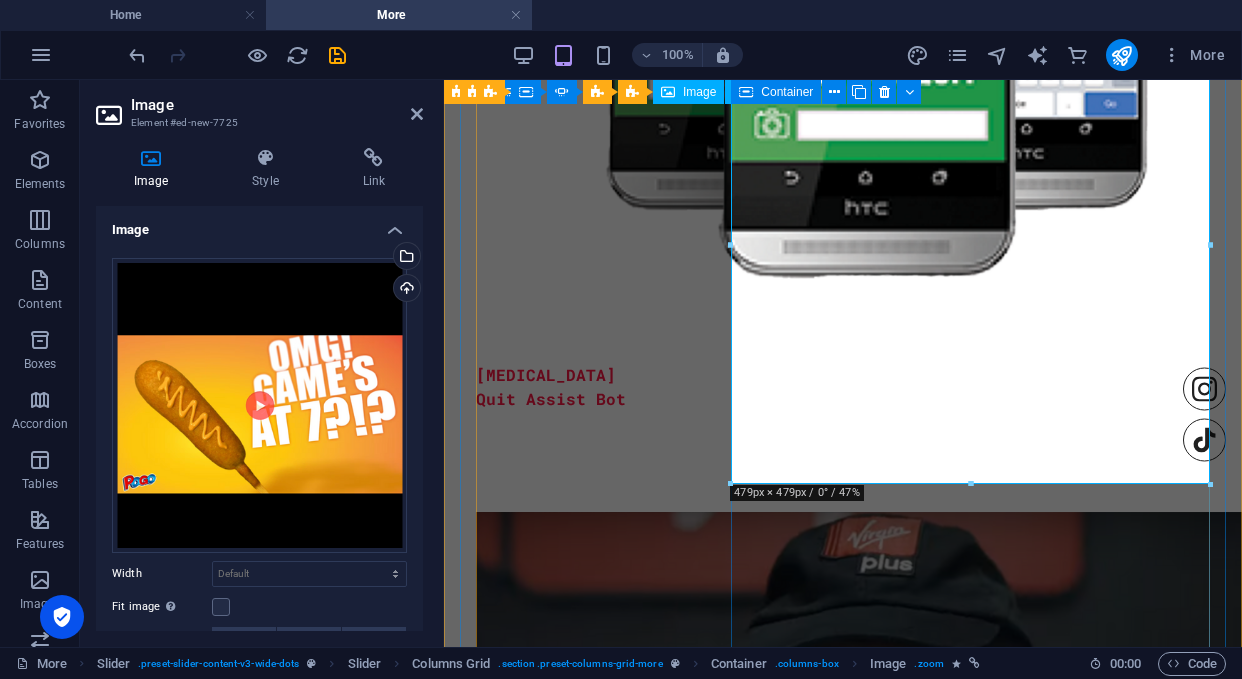 scroll, scrollTop: 2195, scrollLeft: 0, axis: vertical 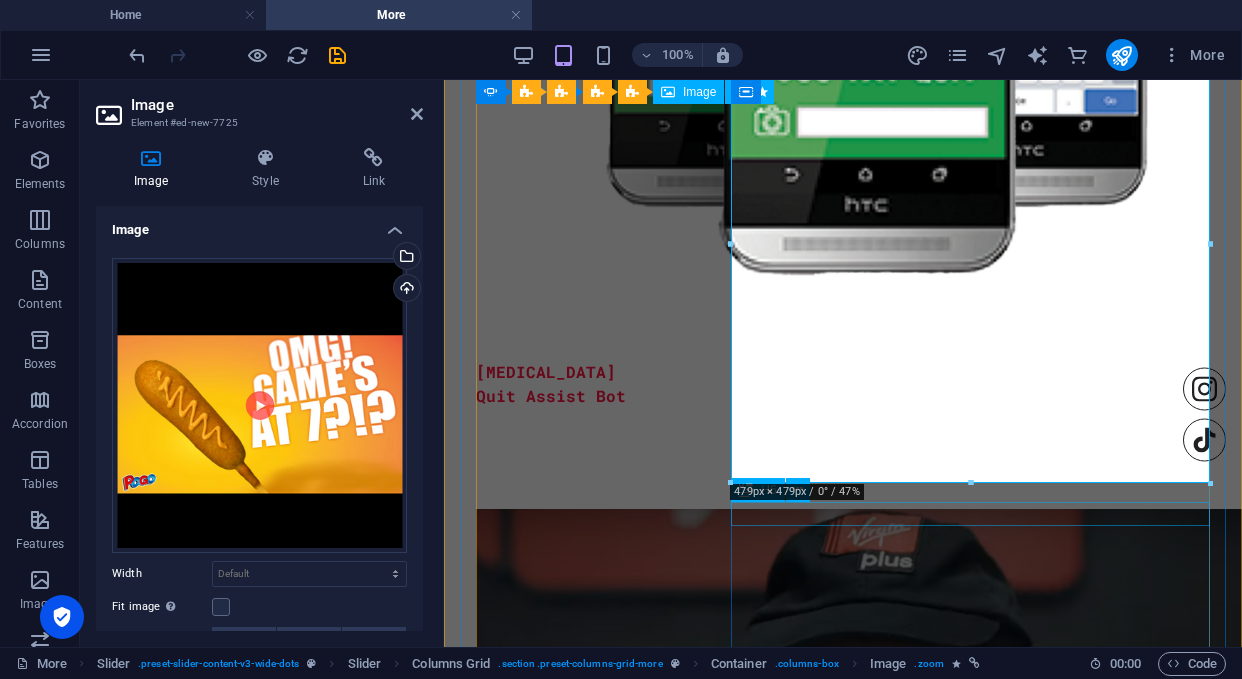 click on "The Tresemme #reversie" at bounding box center [949, 2307] 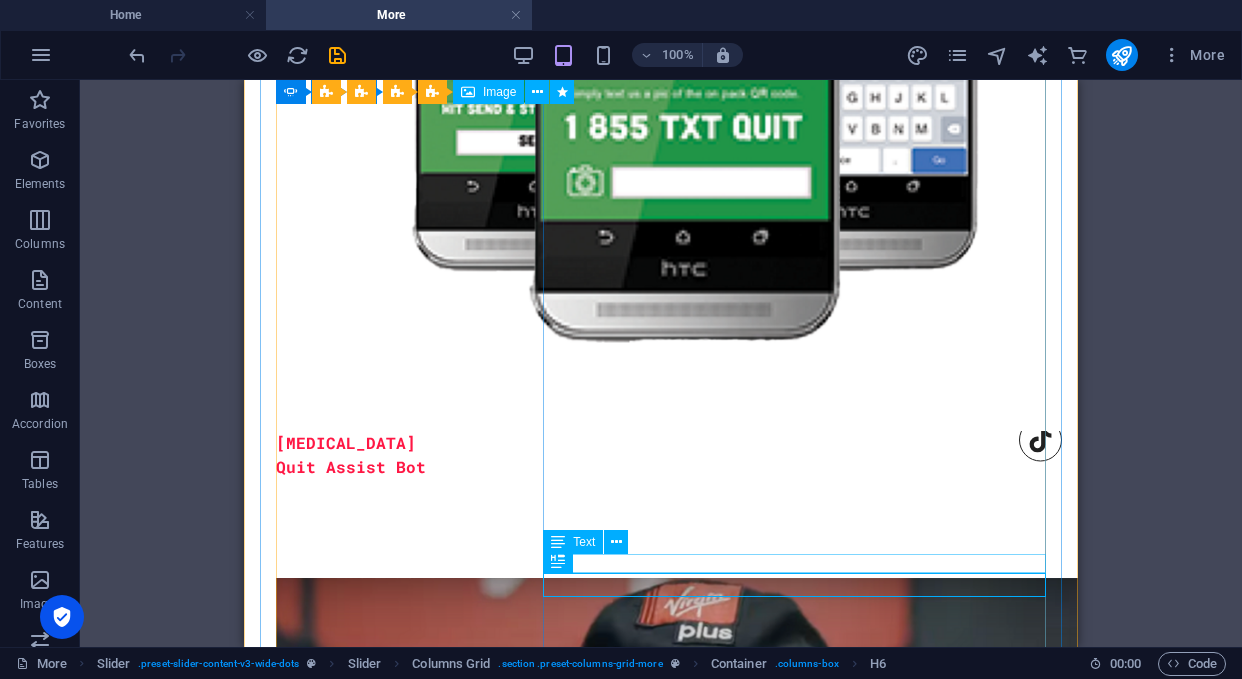 click on "Activation fun    " at bounding box center (773, 2426) 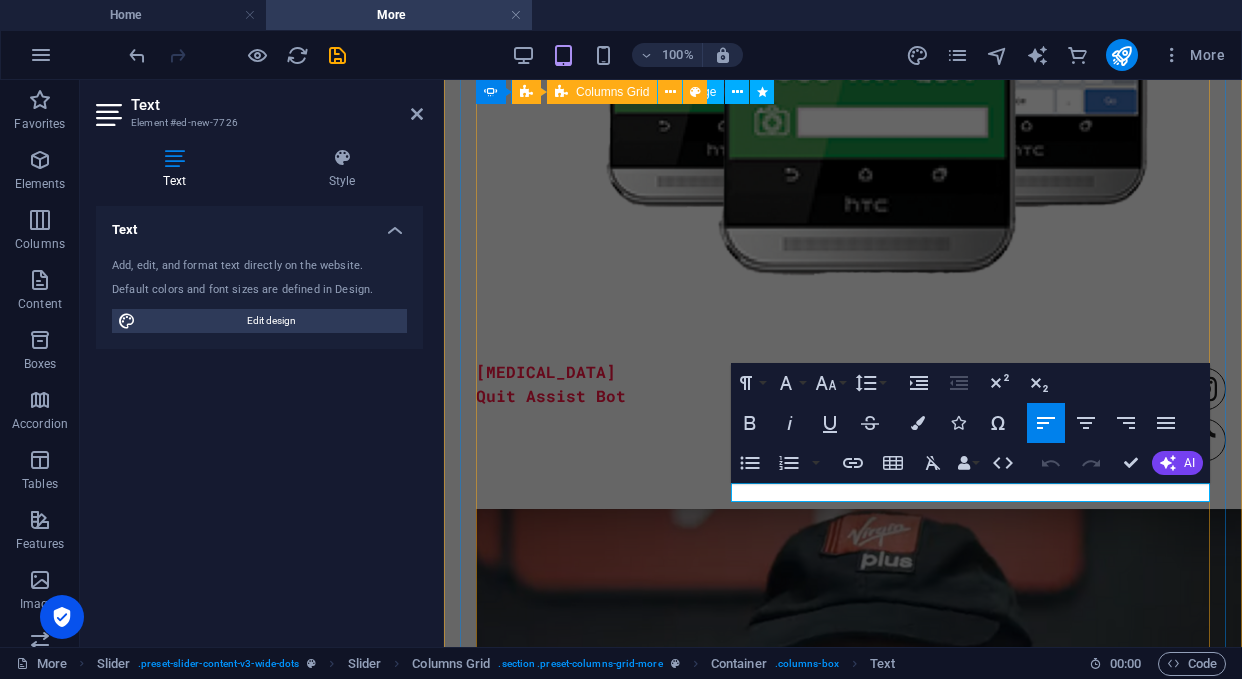 drag, startPoint x: 813, startPoint y: 491, endPoint x: 720, endPoint y: 489, distance: 93.0215 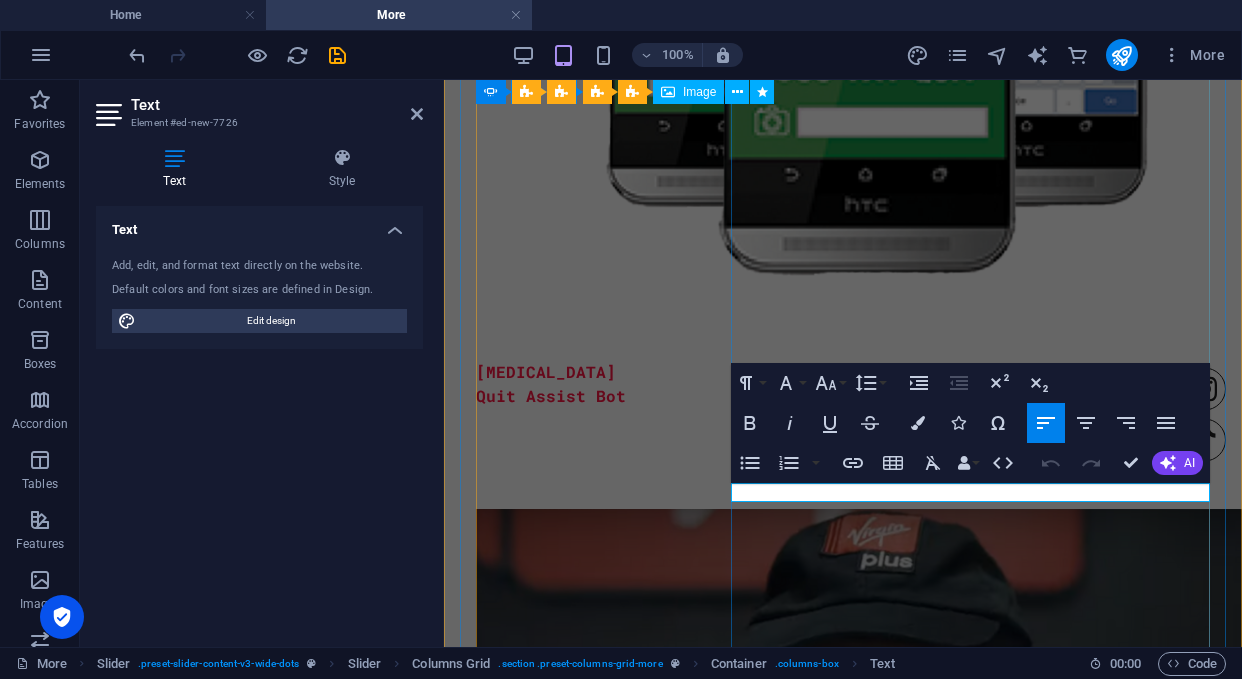 type 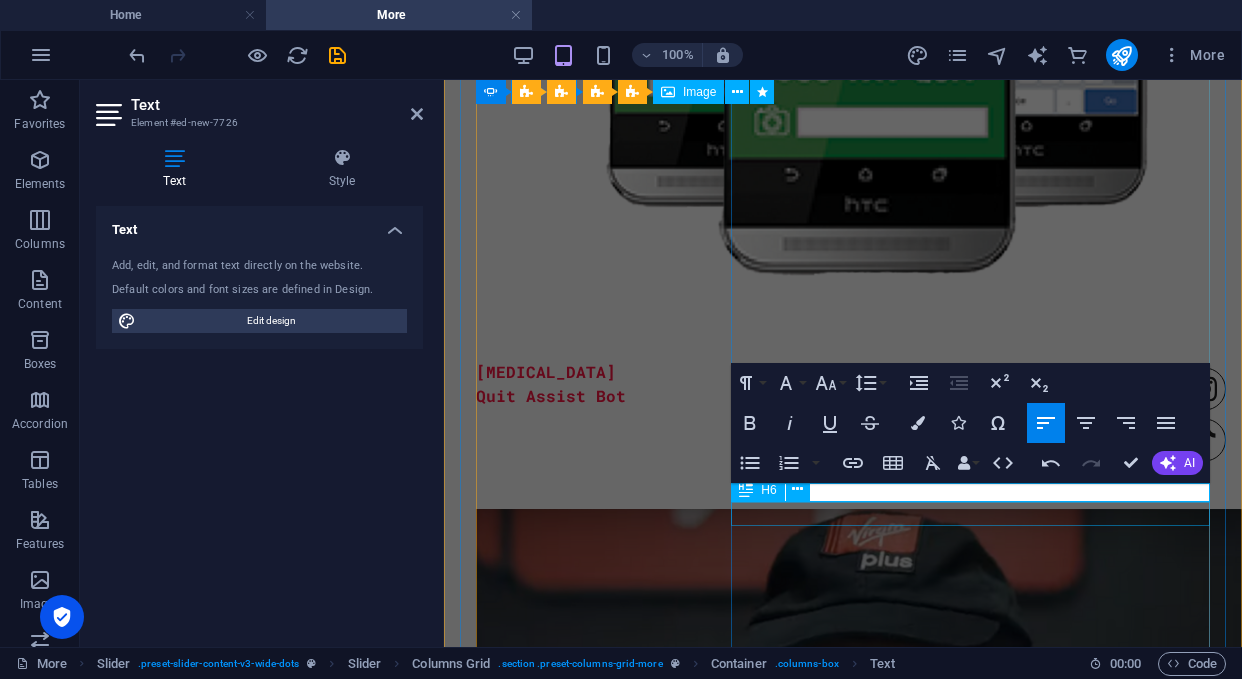 click on "The Tresemme #reversie" at bounding box center (949, 2307) 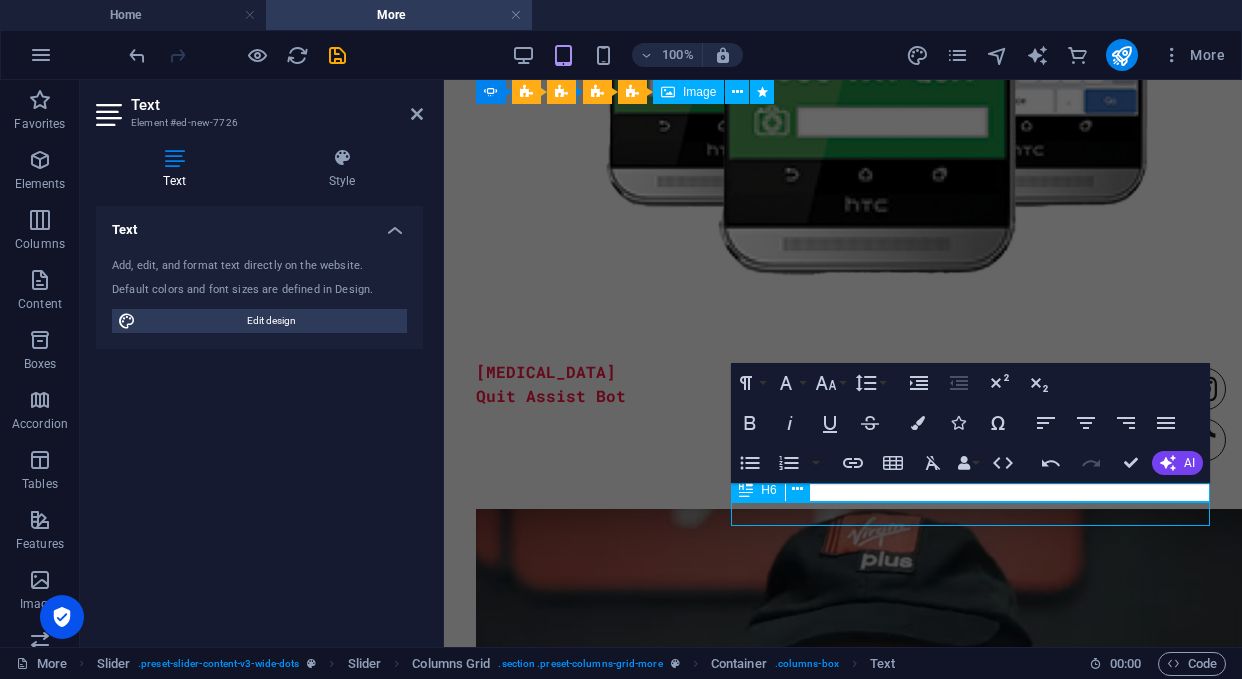 click on "The Tresemme #reversie" at bounding box center (949, 2307) 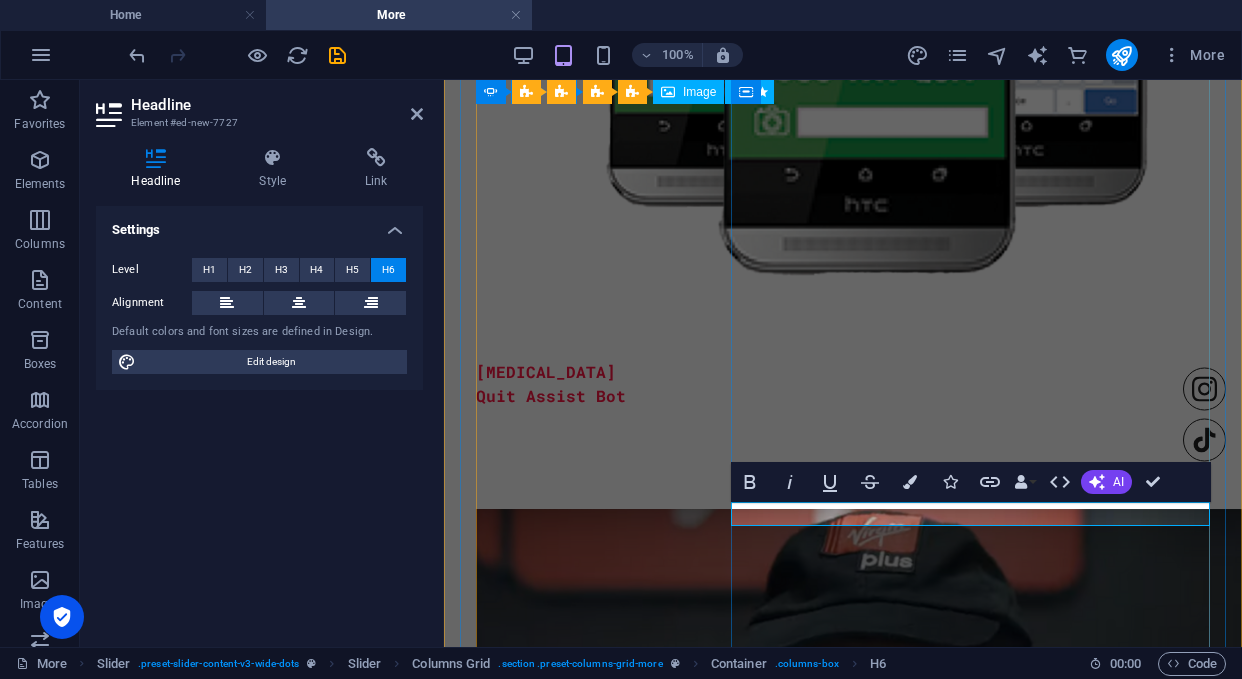 click on "The Tresemme #reversie" at bounding box center (949, 2307) 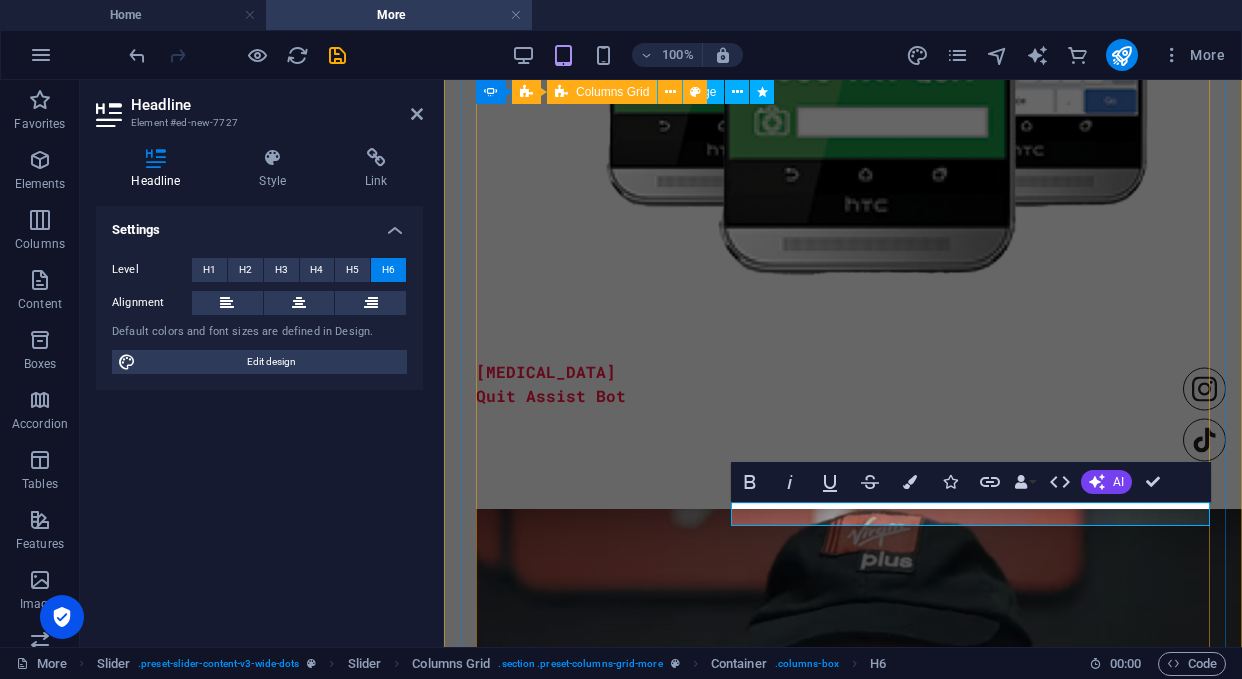drag, startPoint x: 943, startPoint y: 514, endPoint x: 721, endPoint y: 511, distance: 222.02026 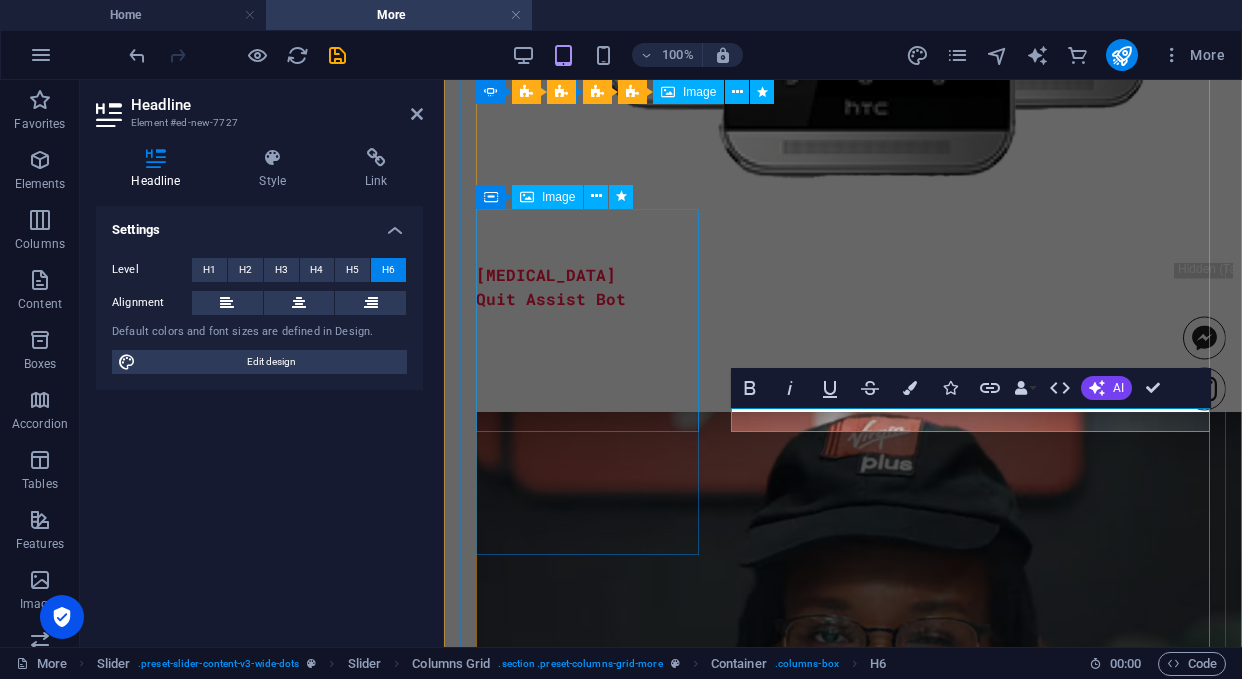 scroll, scrollTop: 2289, scrollLeft: 0, axis: vertical 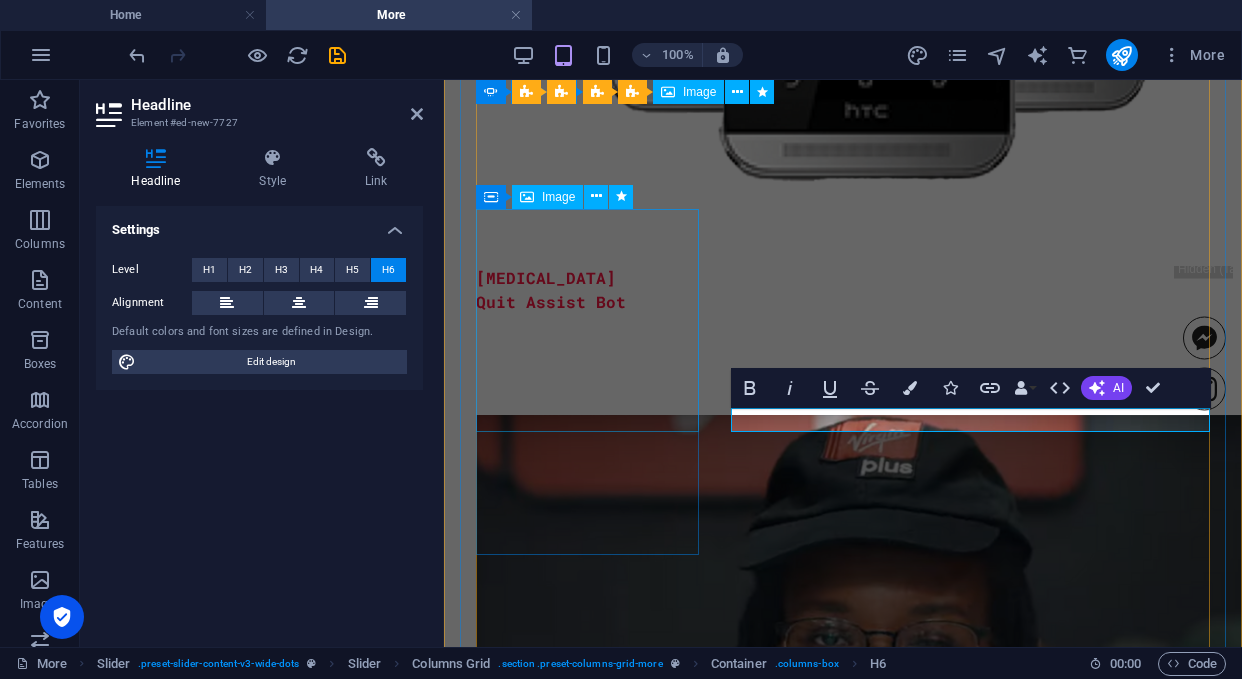 click at bounding box center [582, 2680] 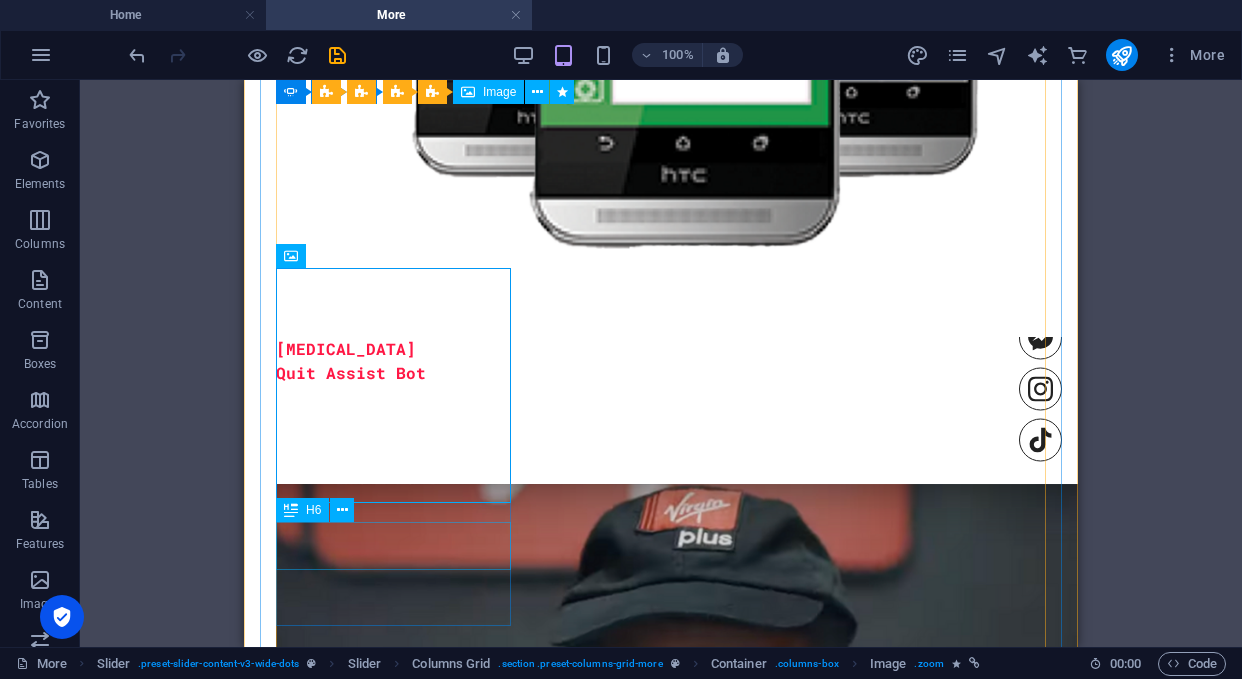 click on "[MEDICAL_DATA]  Quit Assist Bot" at bounding box center (388, 3300) 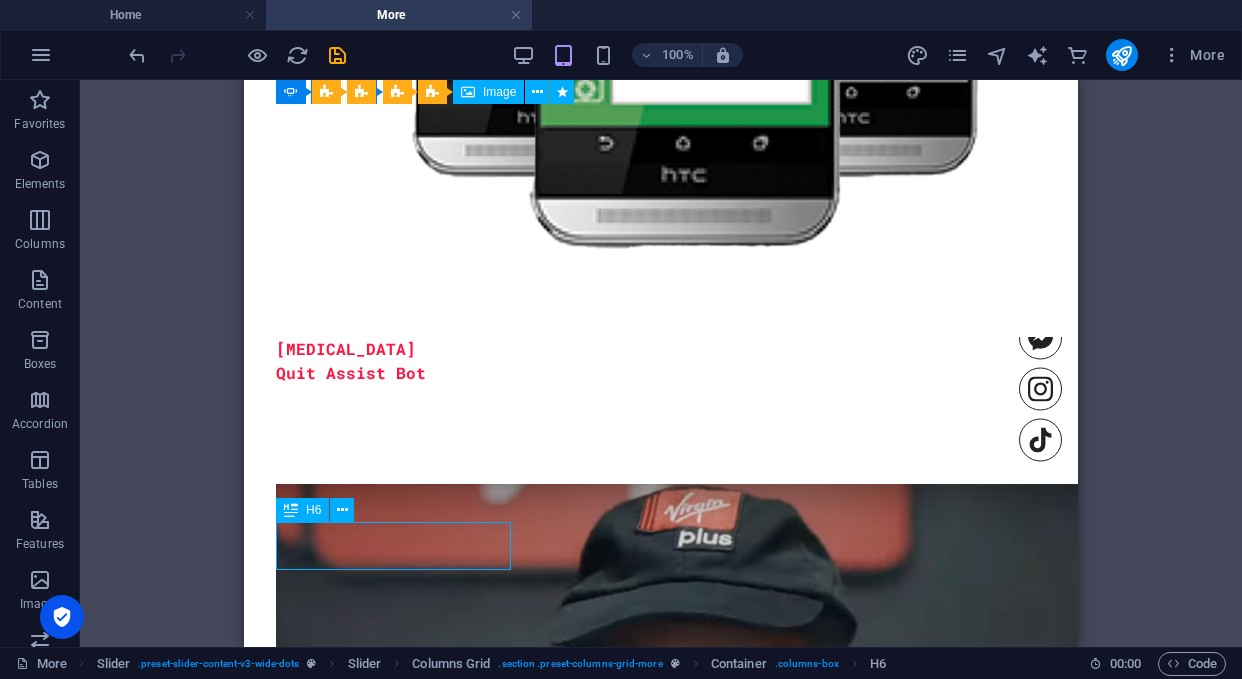 click on "[MEDICAL_DATA]  Quit Assist Bot" at bounding box center (388, 3300) 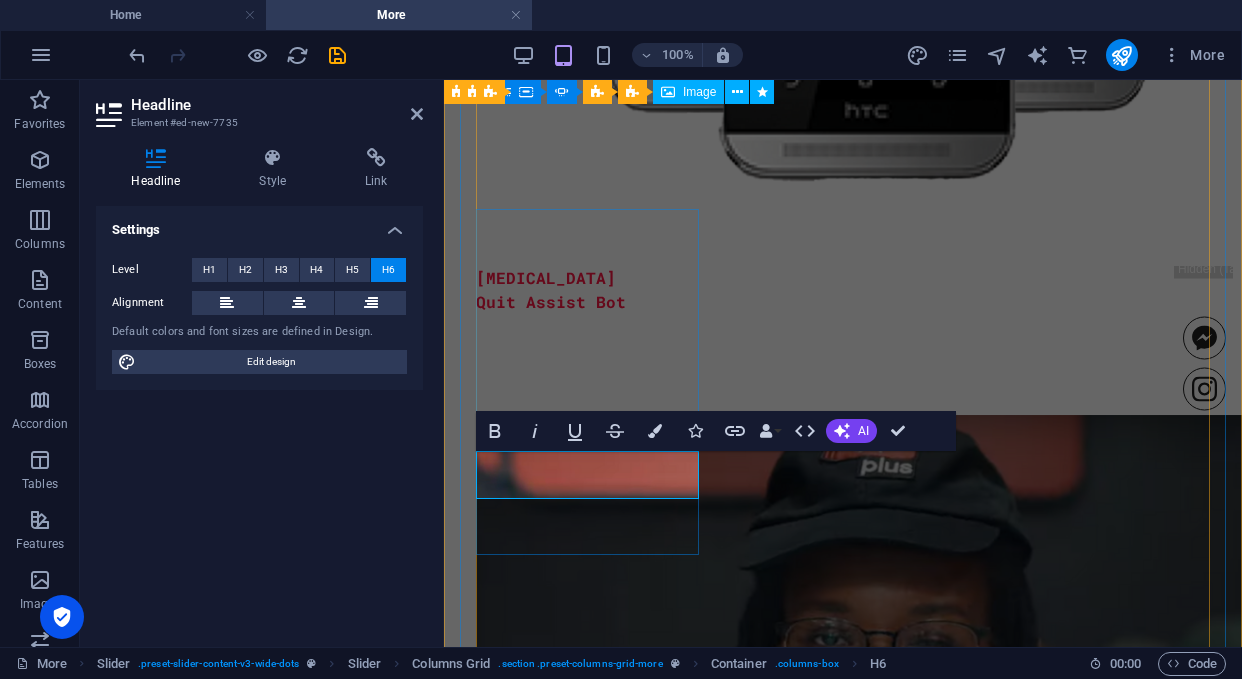 type 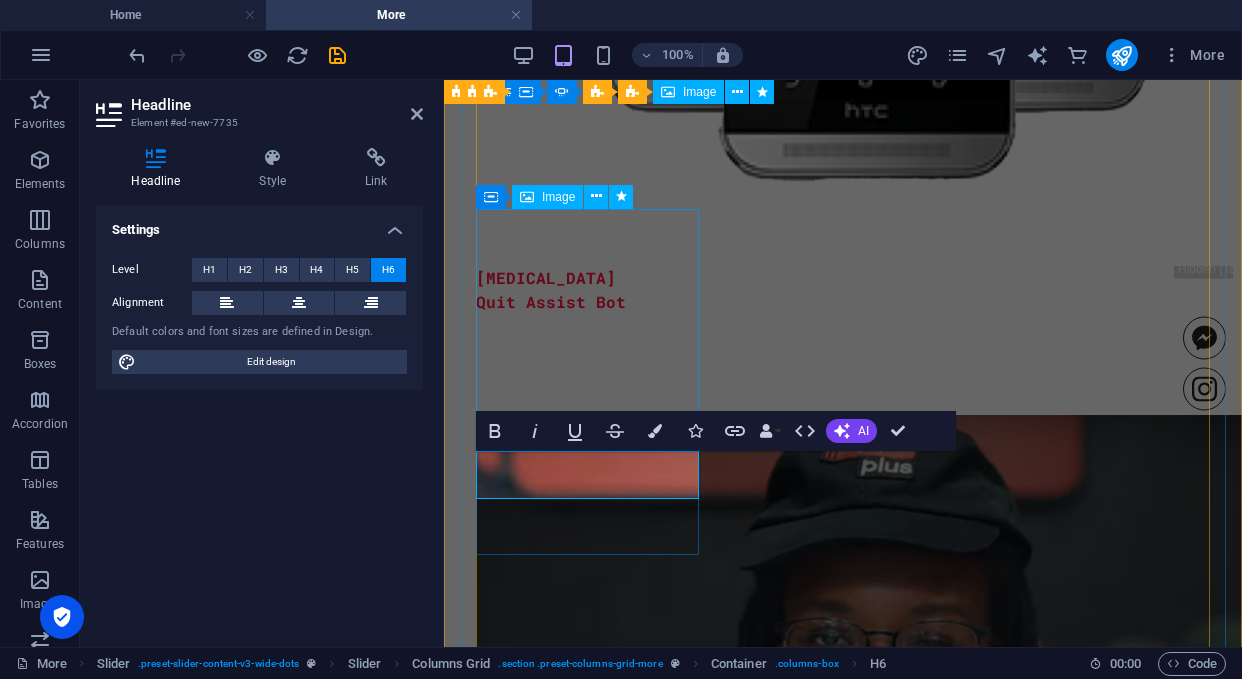 click at bounding box center (582, 2680) 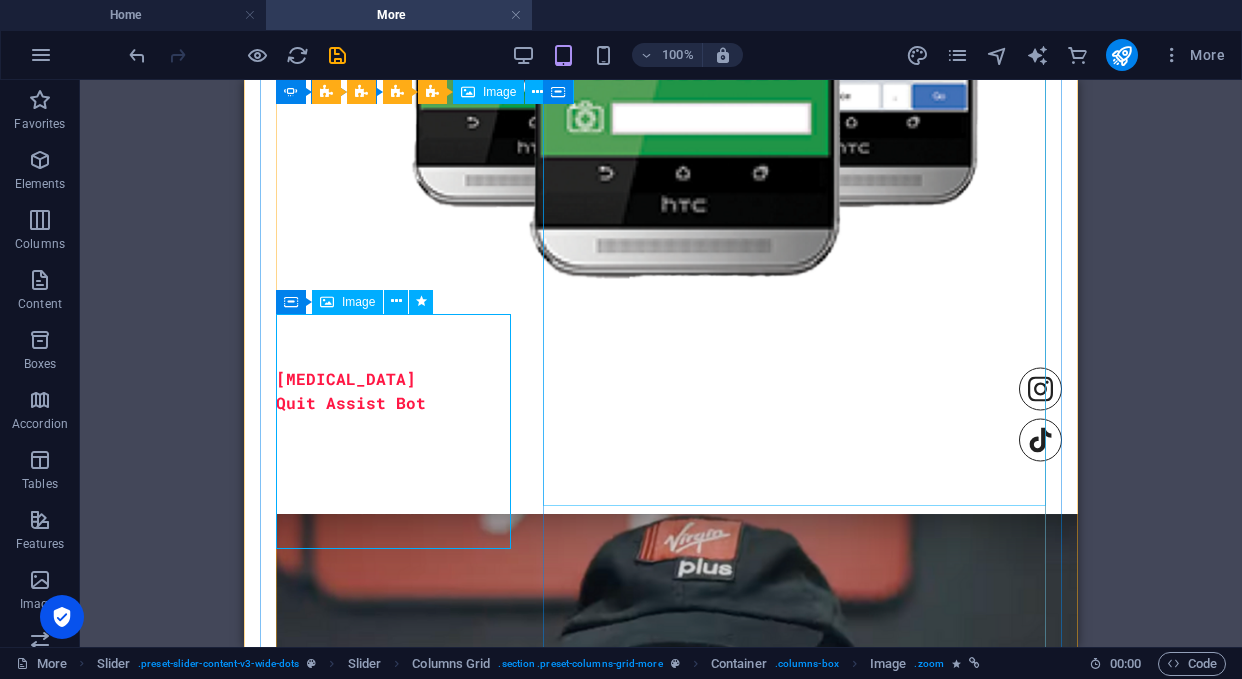 scroll, scrollTop: 2270, scrollLeft: 0, axis: vertical 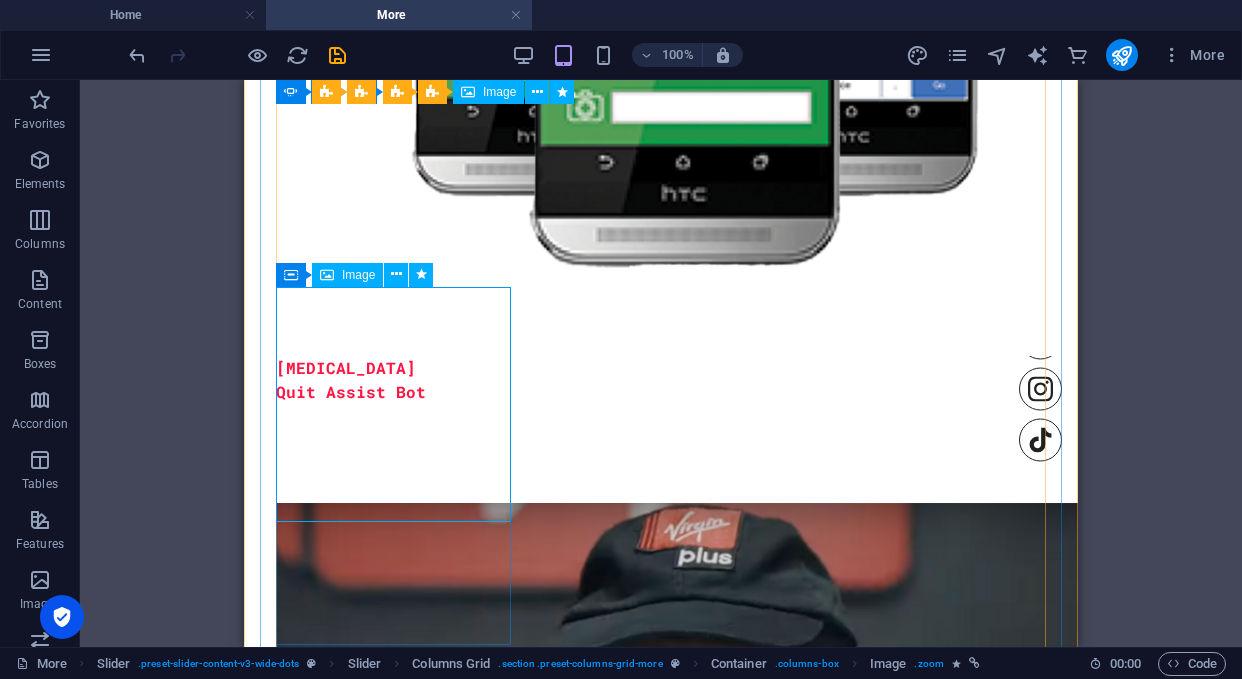 click at bounding box center (388, 2858) 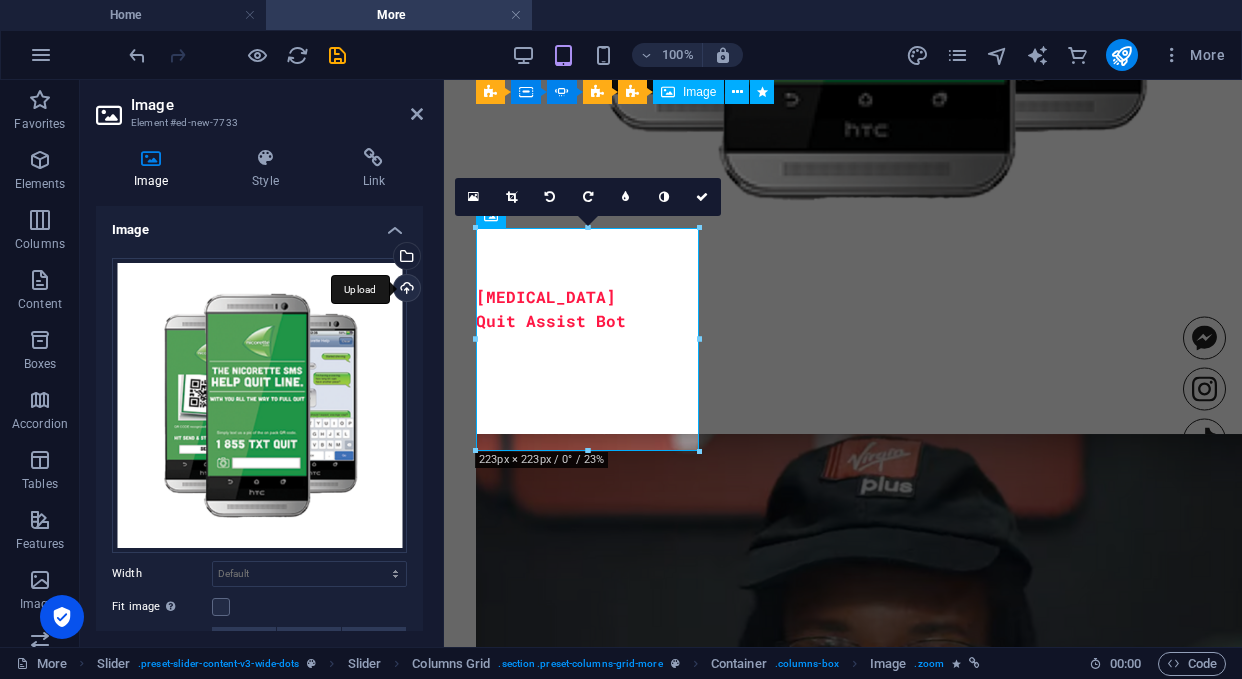 click on "Upload" at bounding box center (405, 290) 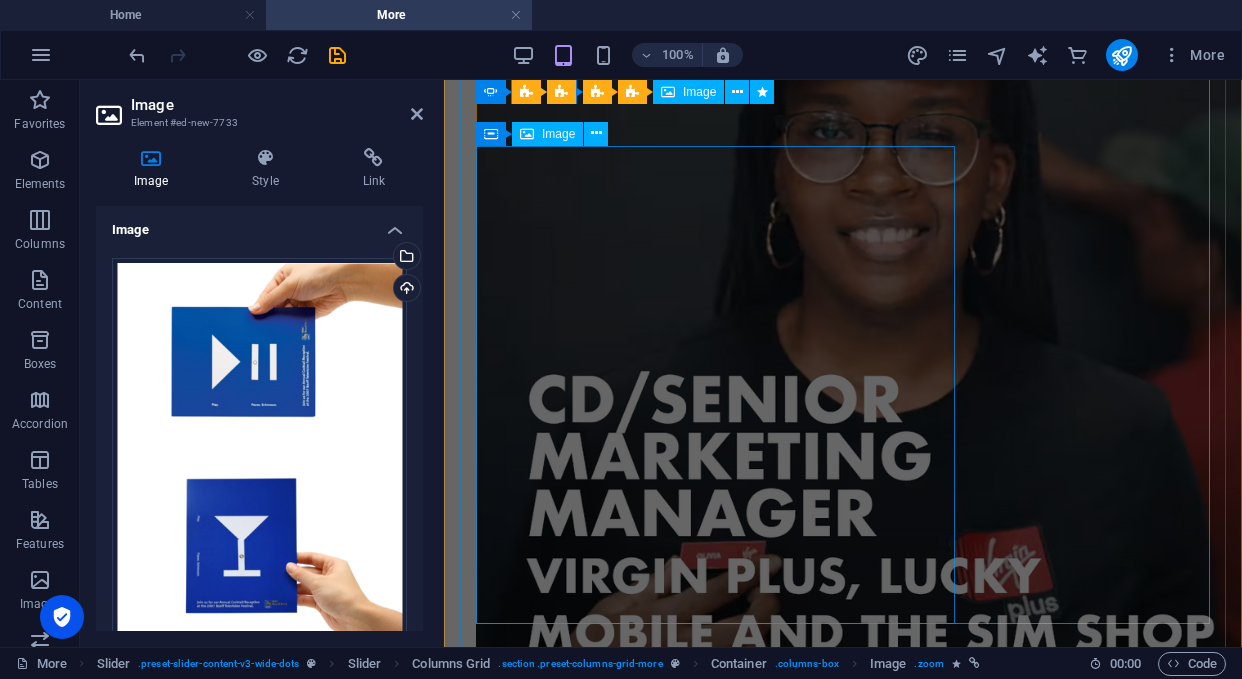 scroll, scrollTop: 2807, scrollLeft: 0, axis: vertical 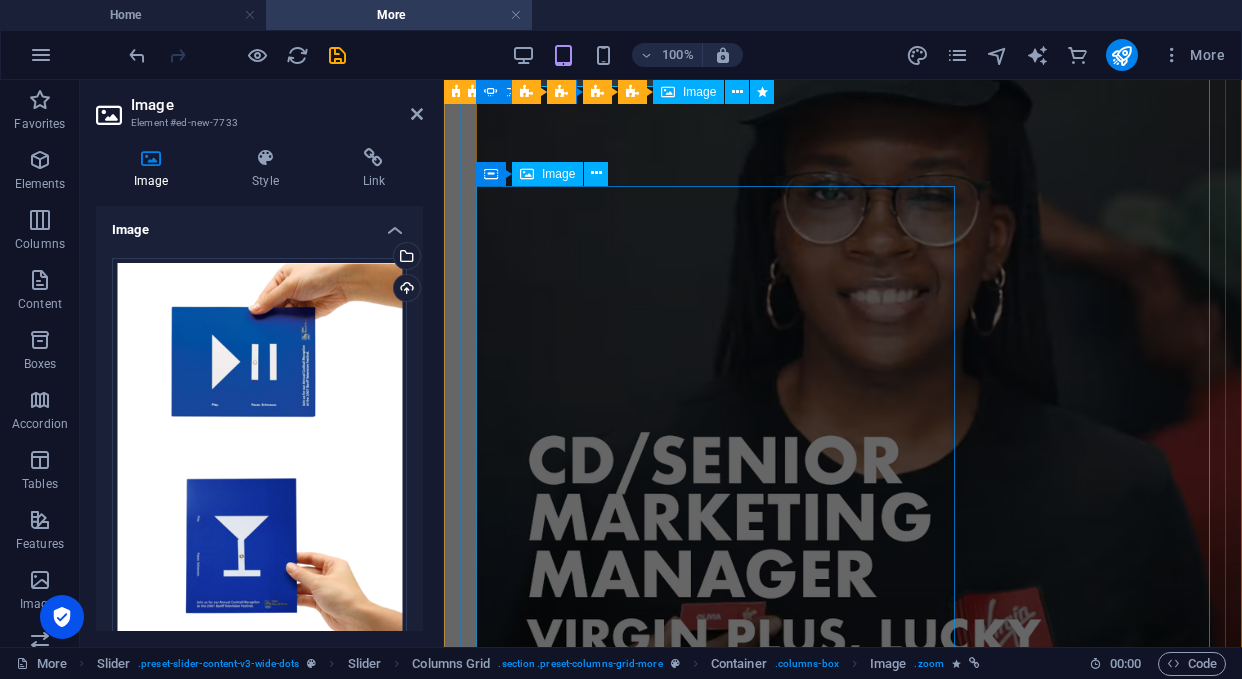 click at bounding box center (704, 3586) 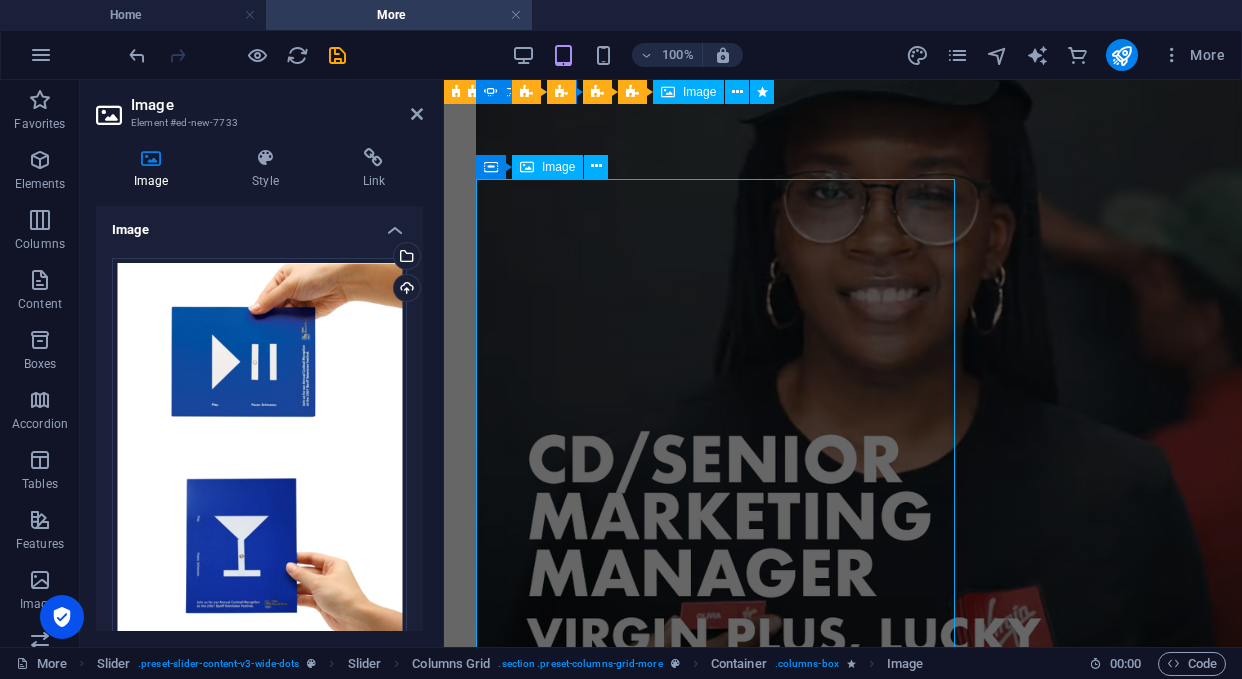 click at bounding box center [704, 3585] 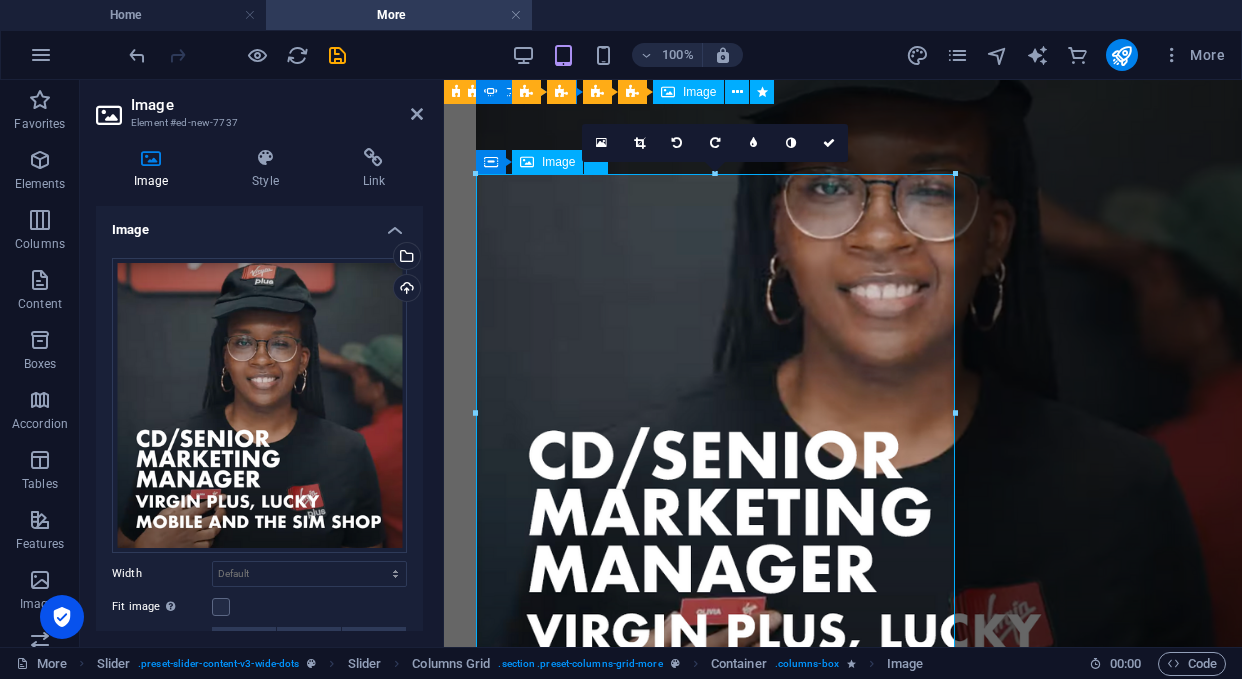 scroll, scrollTop: 2747, scrollLeft: 0, axis: vertical 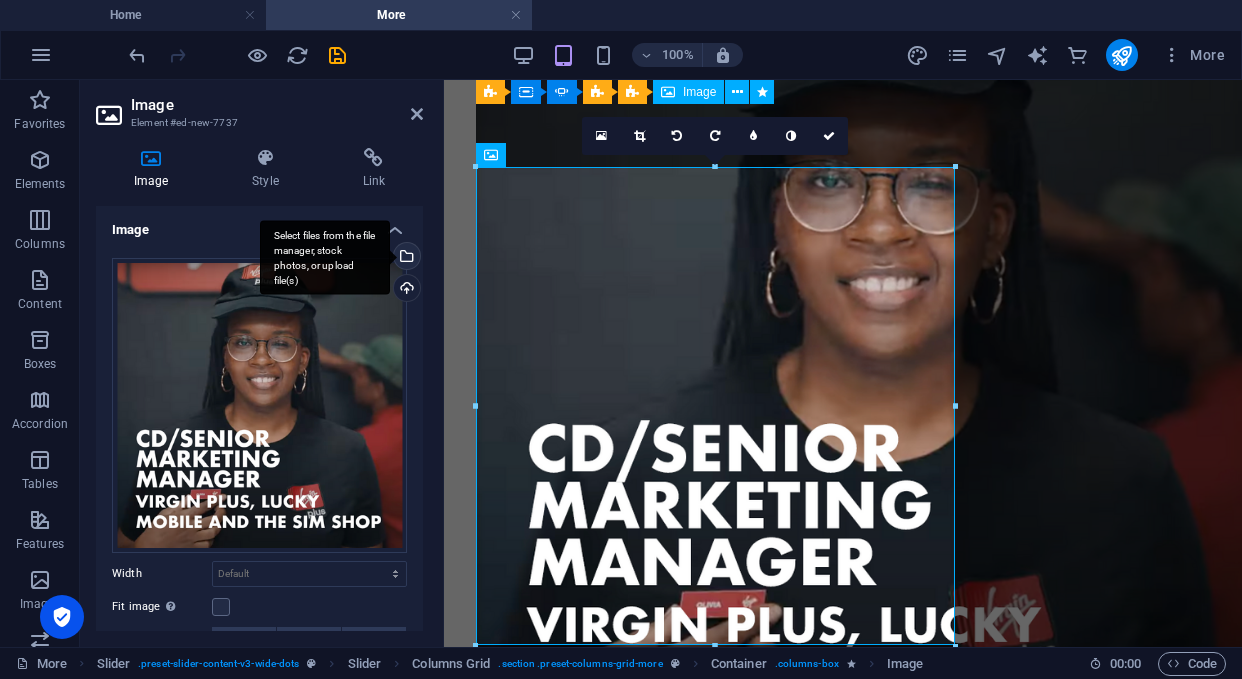 click on "Select files from the file manager, stock photos, or upload file(s)" at bounding box center [405, 258] 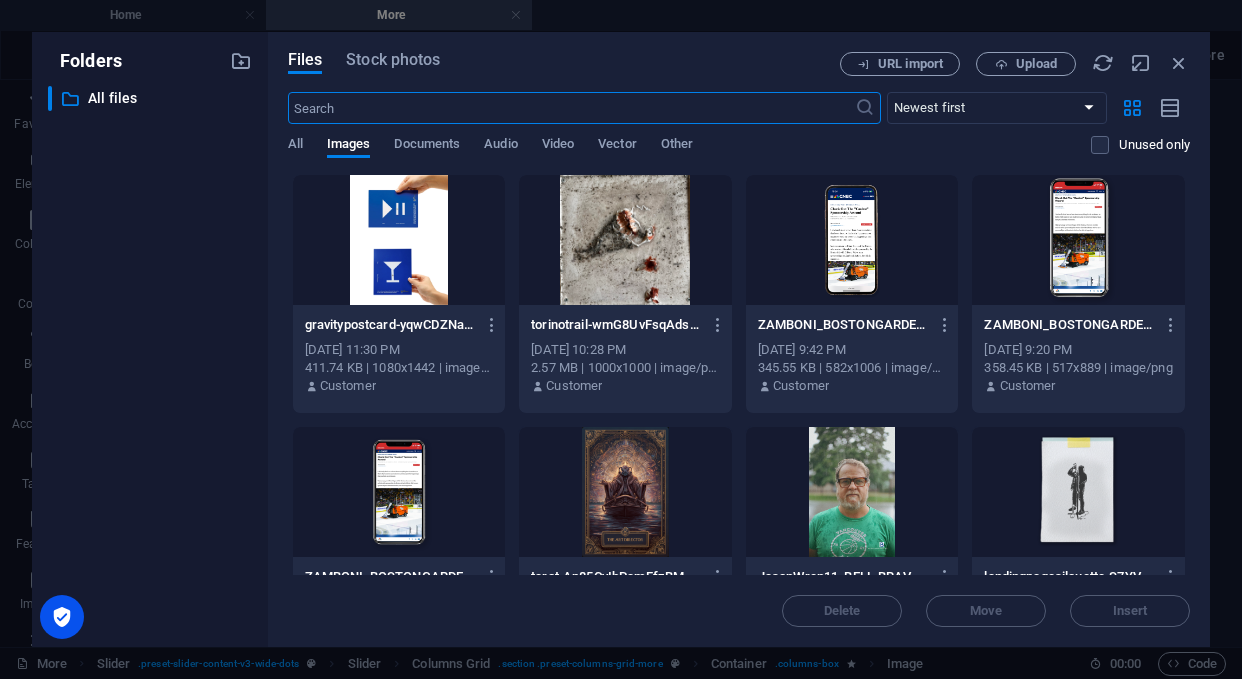 scroll, scrollTop: 1844, scrollLeft: 0, axis: vertical 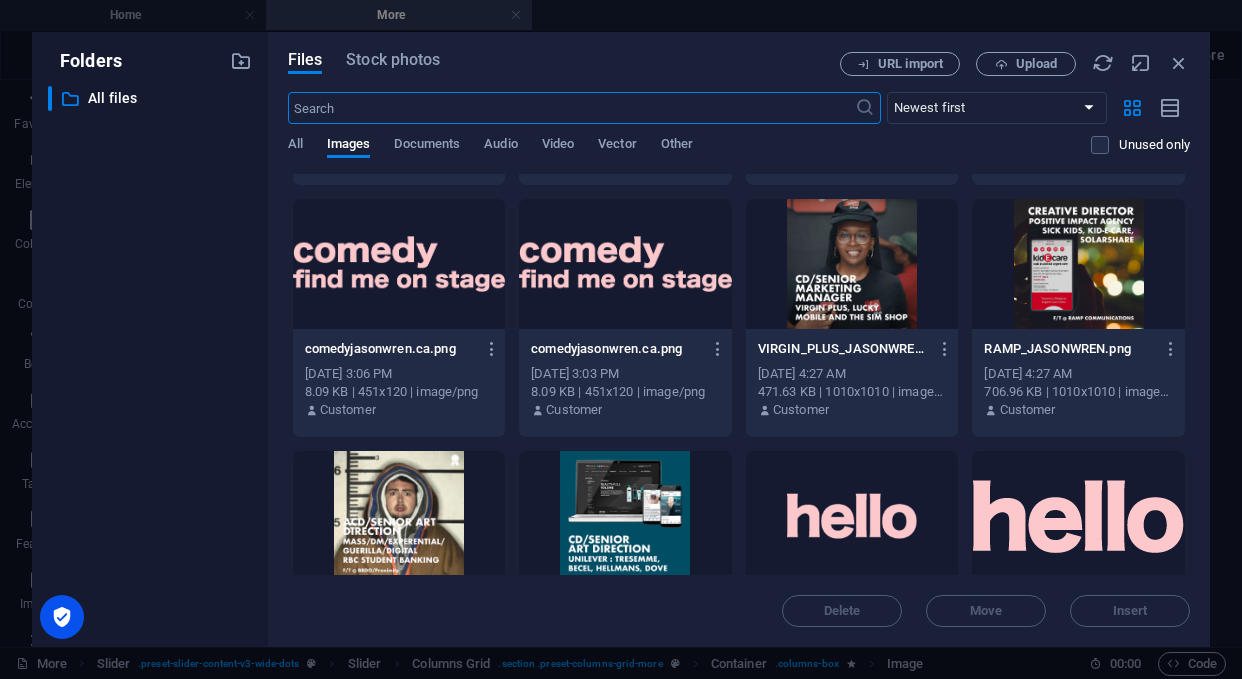 click at bounding box center [399, 516] 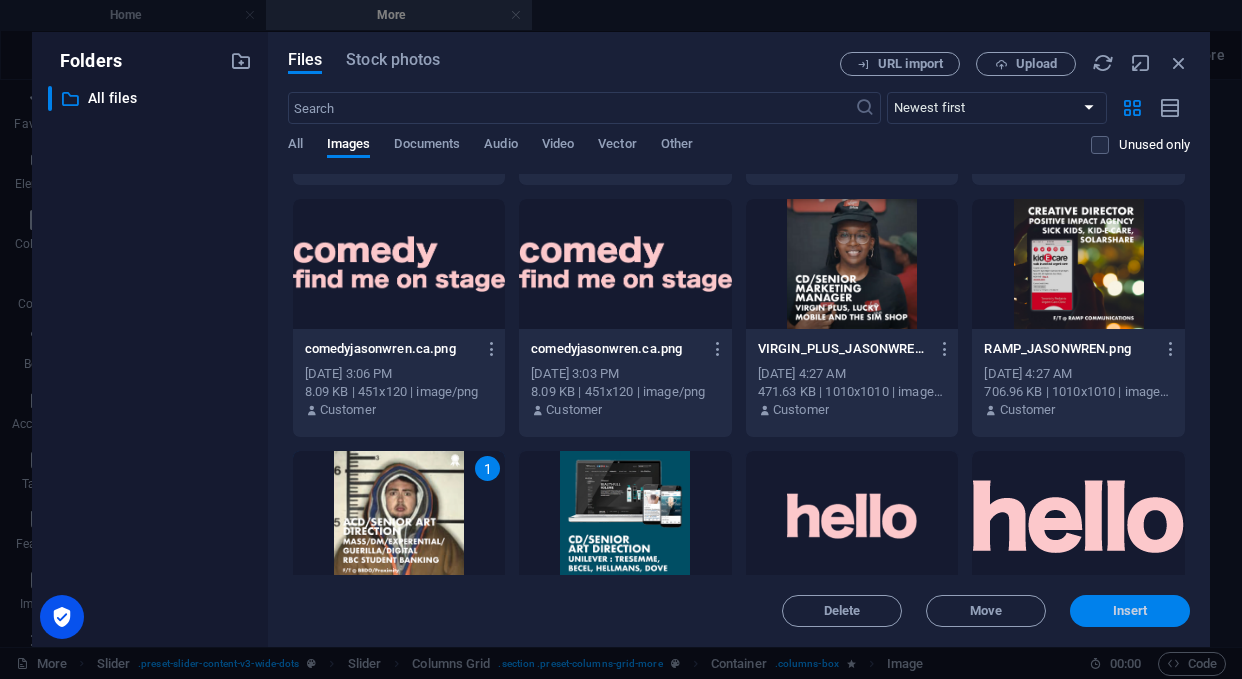 click on "Insert" at bounding box center (1130, 611) 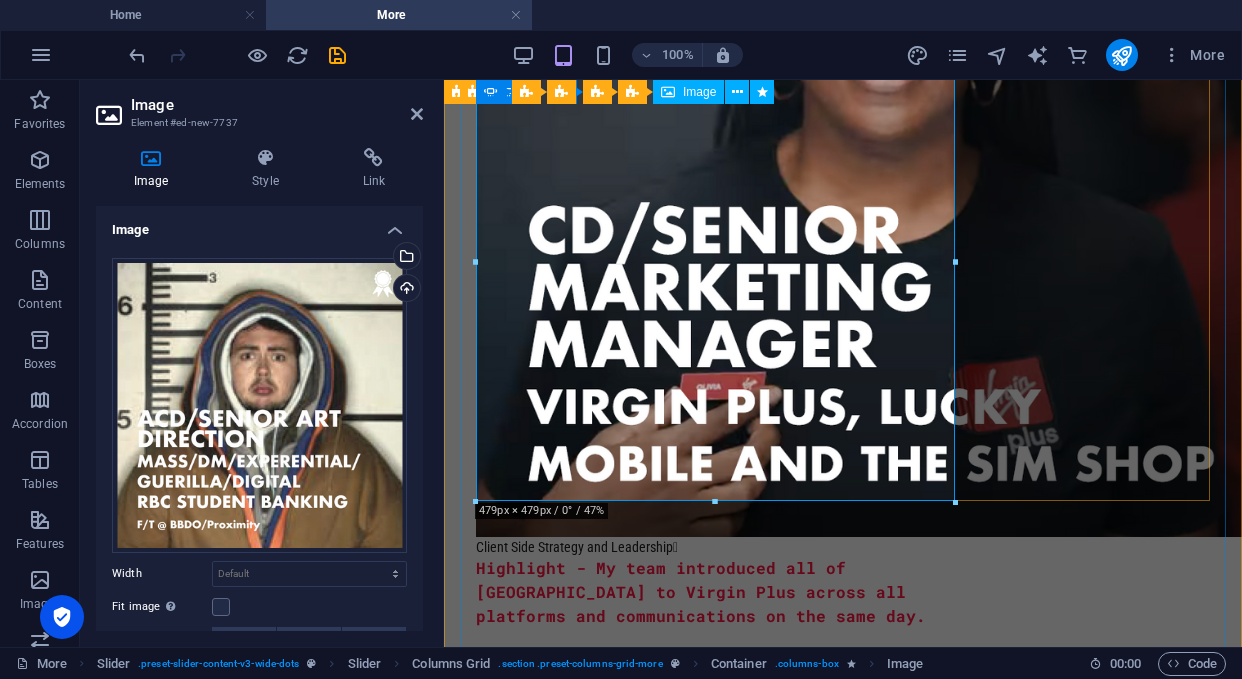 scroll, scrollTop: 2968, scrollLeft: 0, axis: vertical 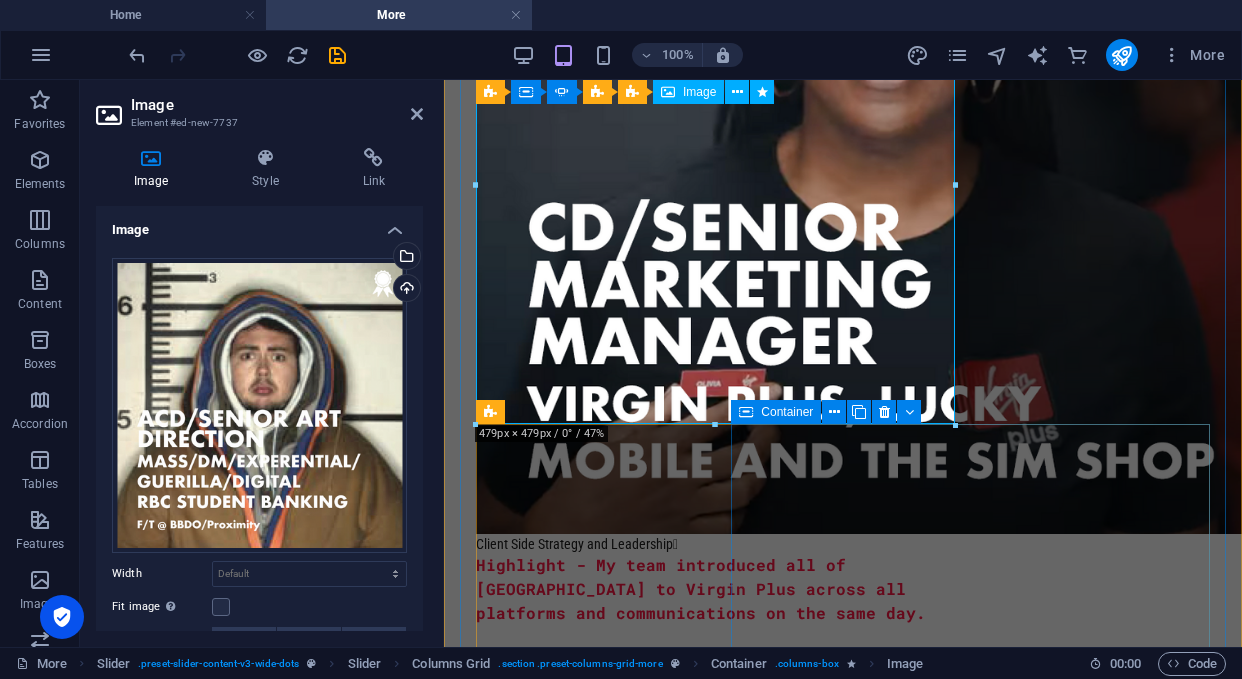 click on "Activation fun     The Tresemme #reversie" at bounding box center [949, 4683] 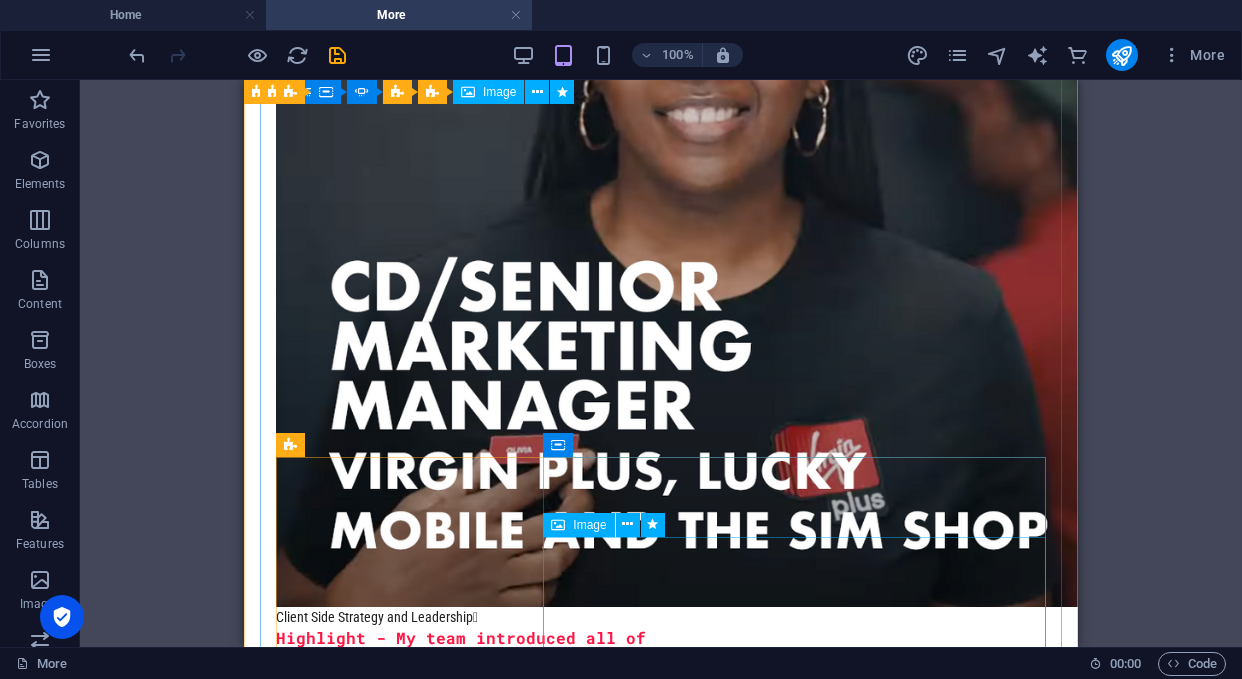 scroll, scrollTop: 2993, scrollLeft: 0, axis: vertical 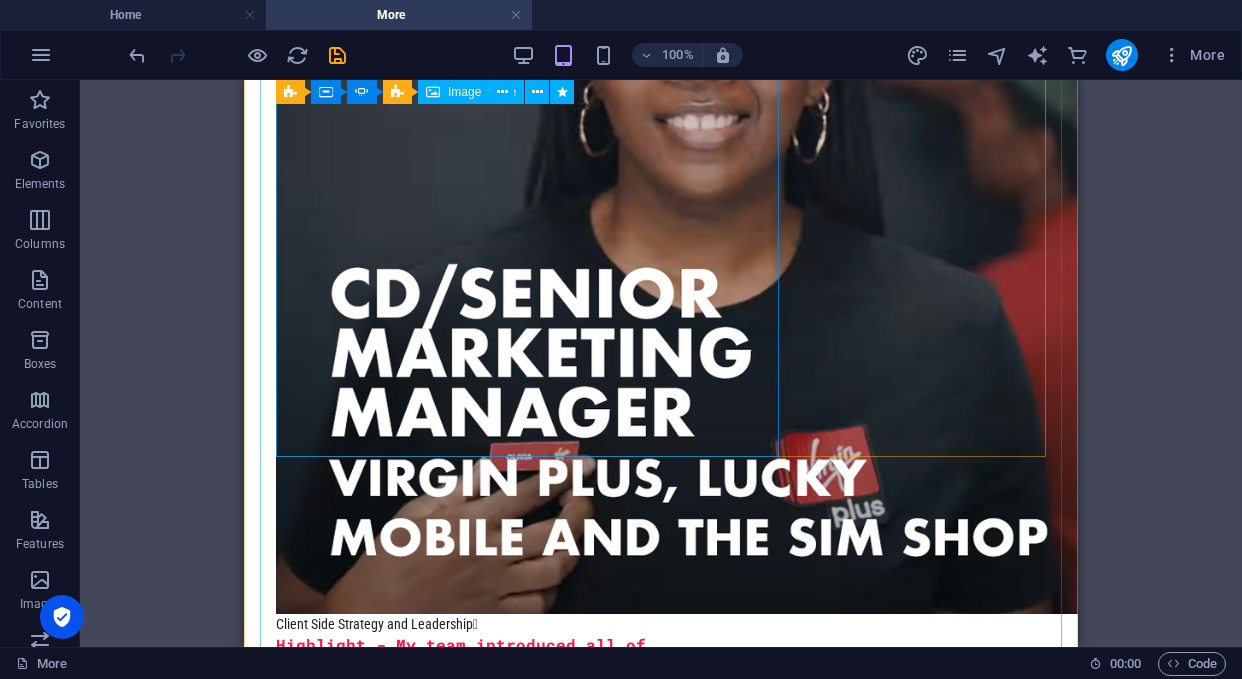 click at bounding box center [516, 3547] 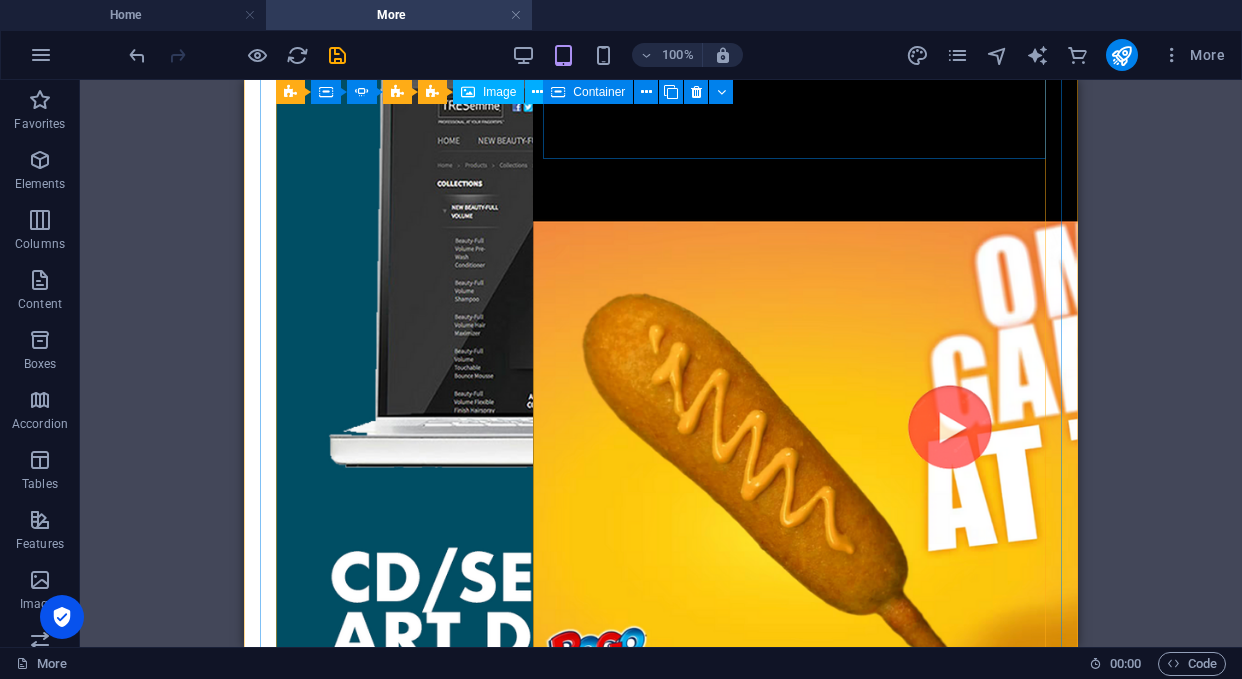 scroll, scrollTop: 3764, scrollLeft: 0, axis: vertical 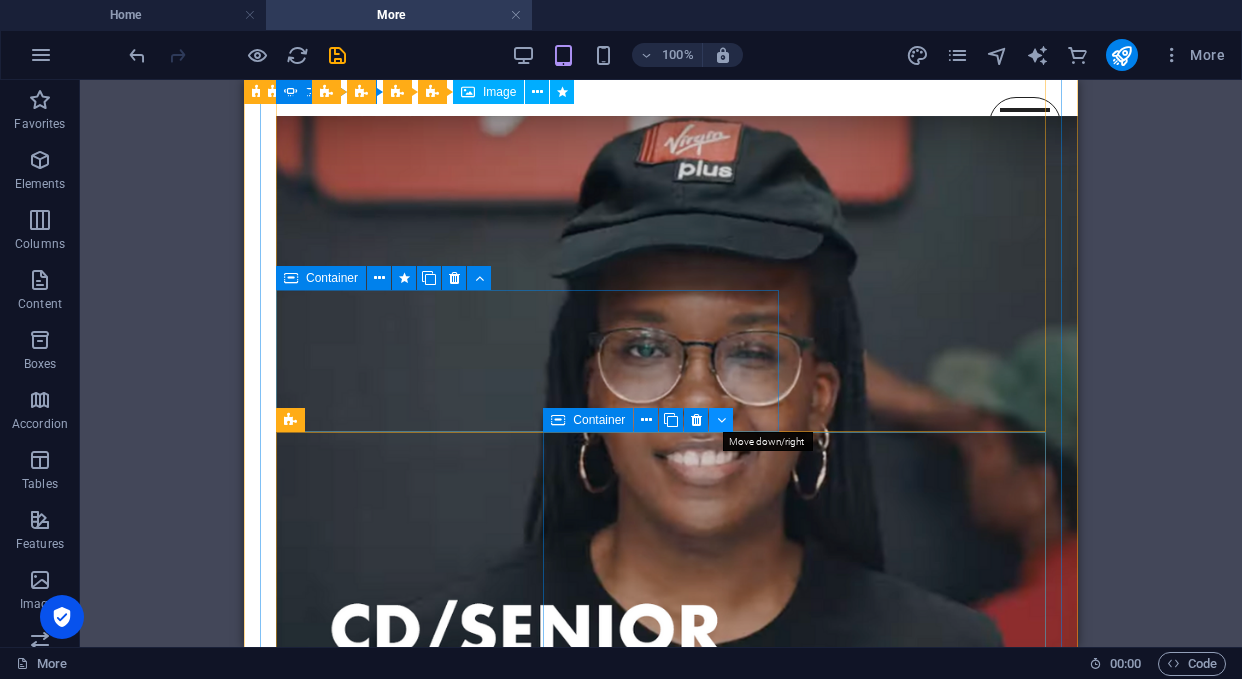 click at bounding box center (721, 420) 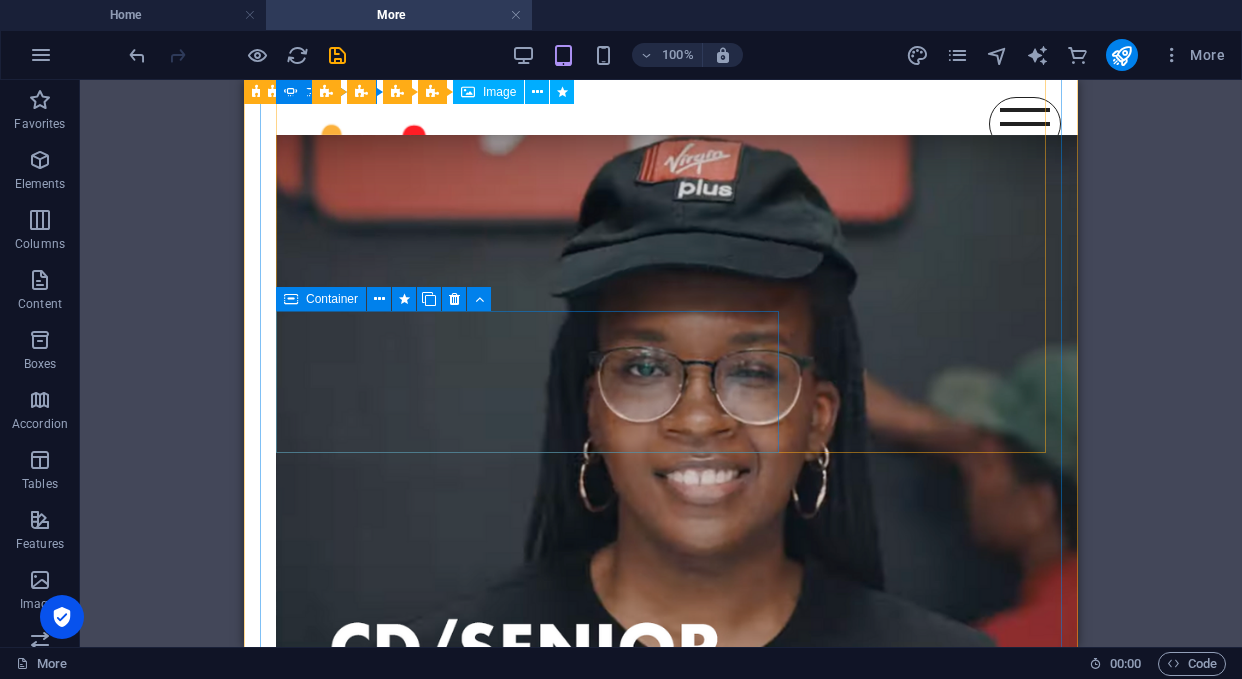 scroll, scrollTop: 2636, scrollLeft: 0, axis: vertical 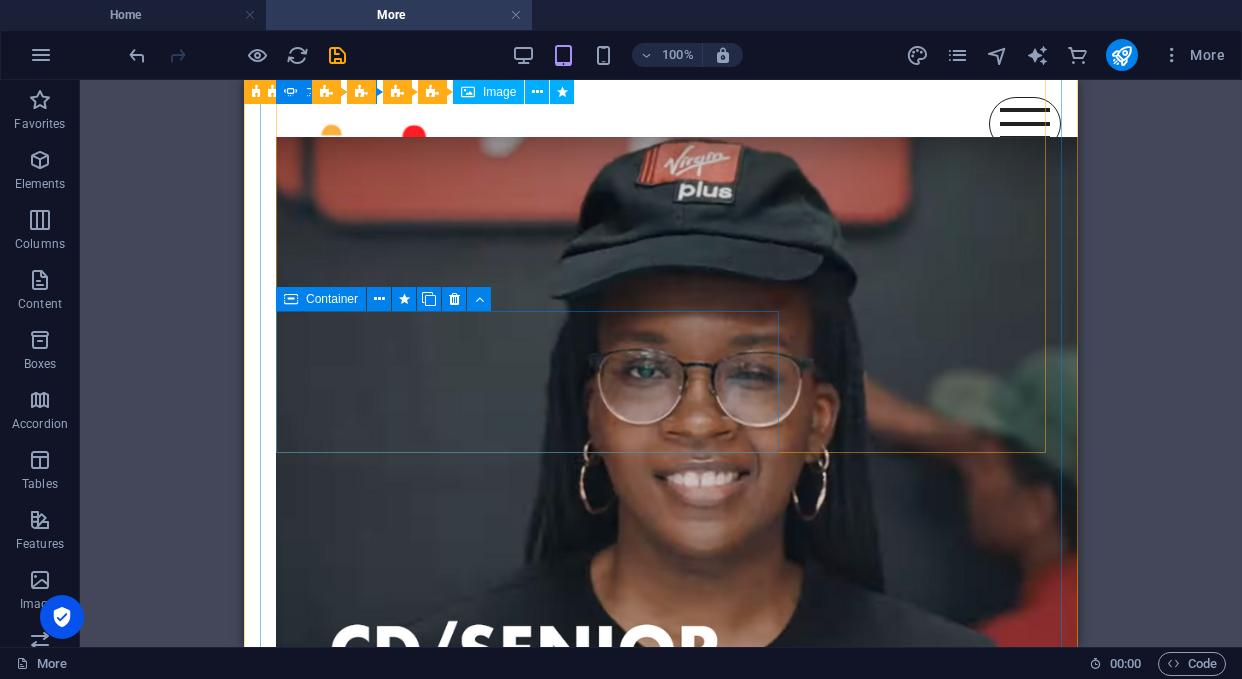 click on "Drop content here or  Add elements  Paste clipboard" at bounding box center [516, 3558] 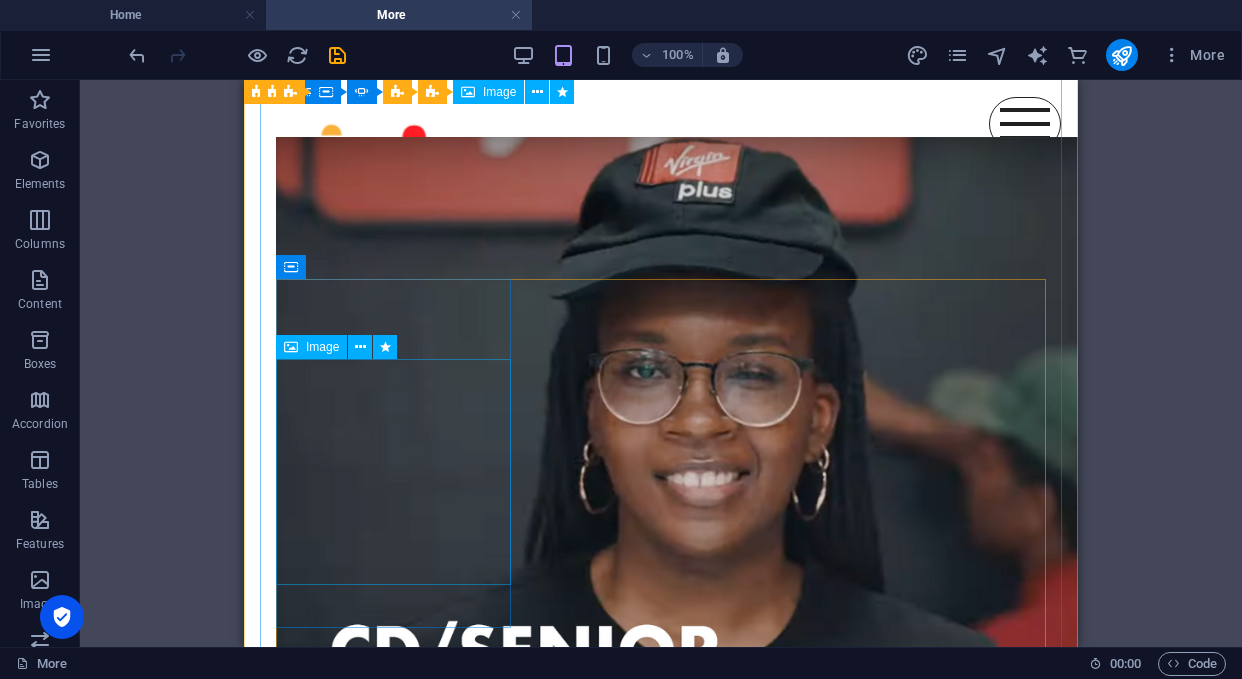 click at bounding box center (388, 3936) 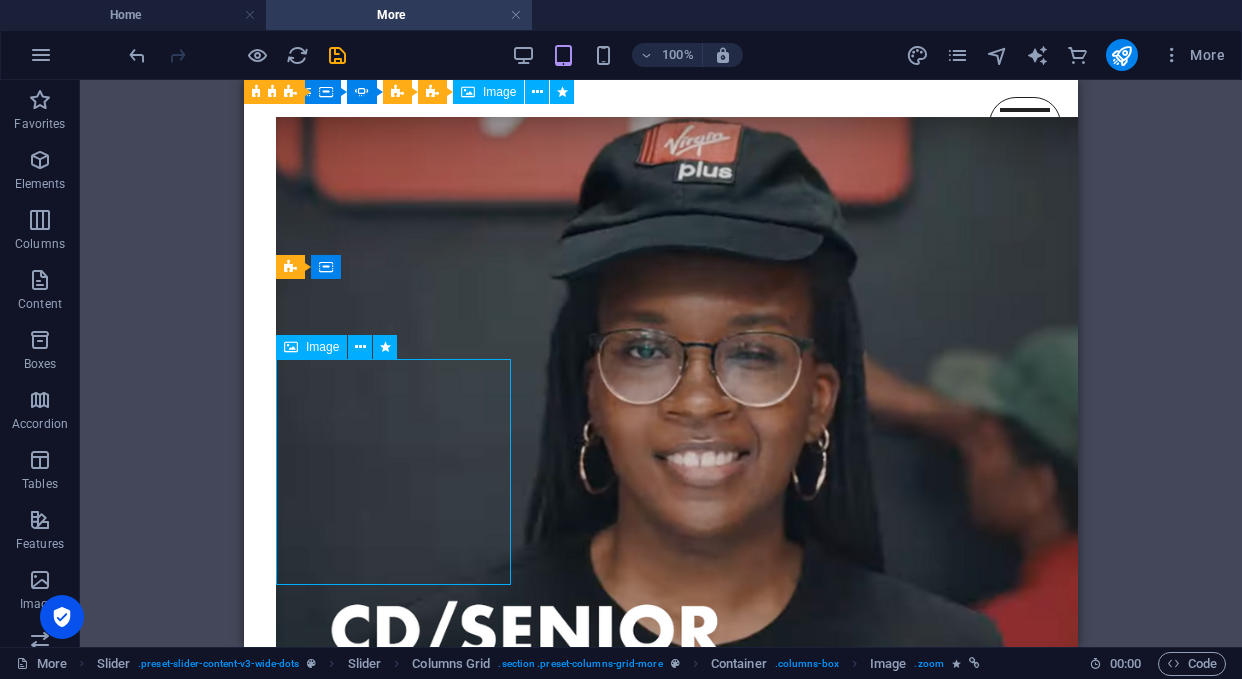 scroll, scrollTop: 2706, scrollLeft: 0, axis: vertical 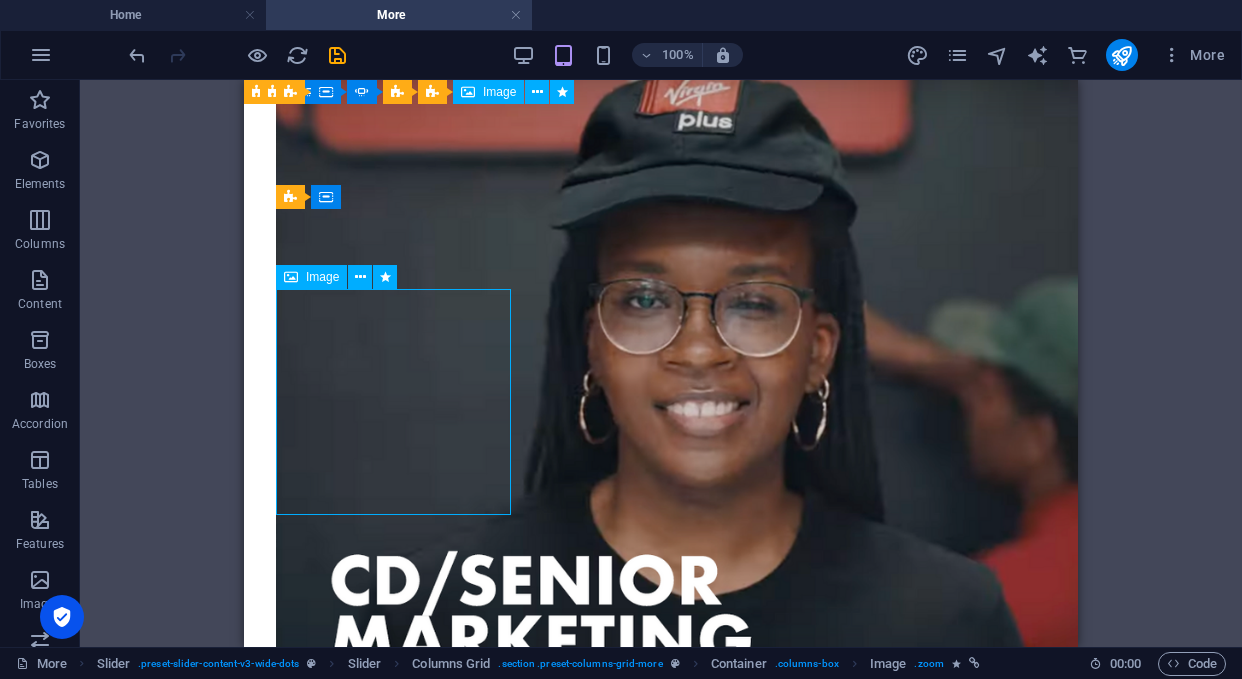 click at bounding box center [388, 3866] 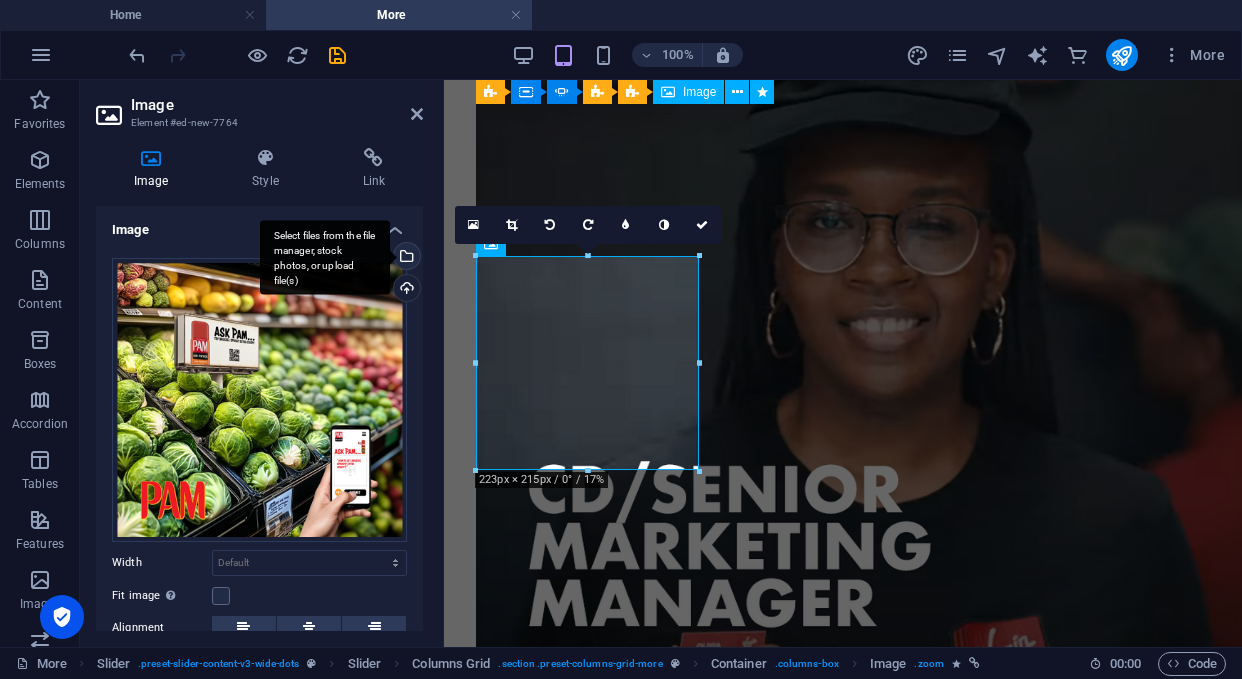 click on "Select files from the file manager, stock photos, or upload file(s)" at bounding box center [405, 258] 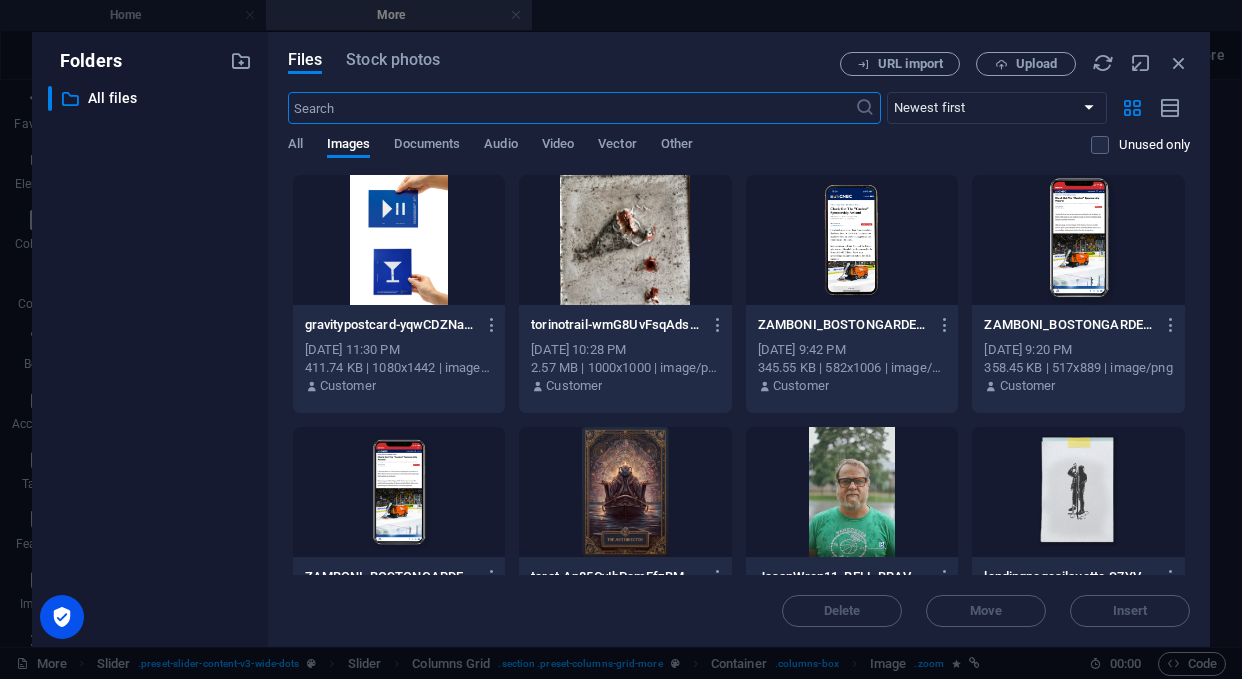 scroll, scrollTop: 3341, scrollLeft: 0, axis: vertical 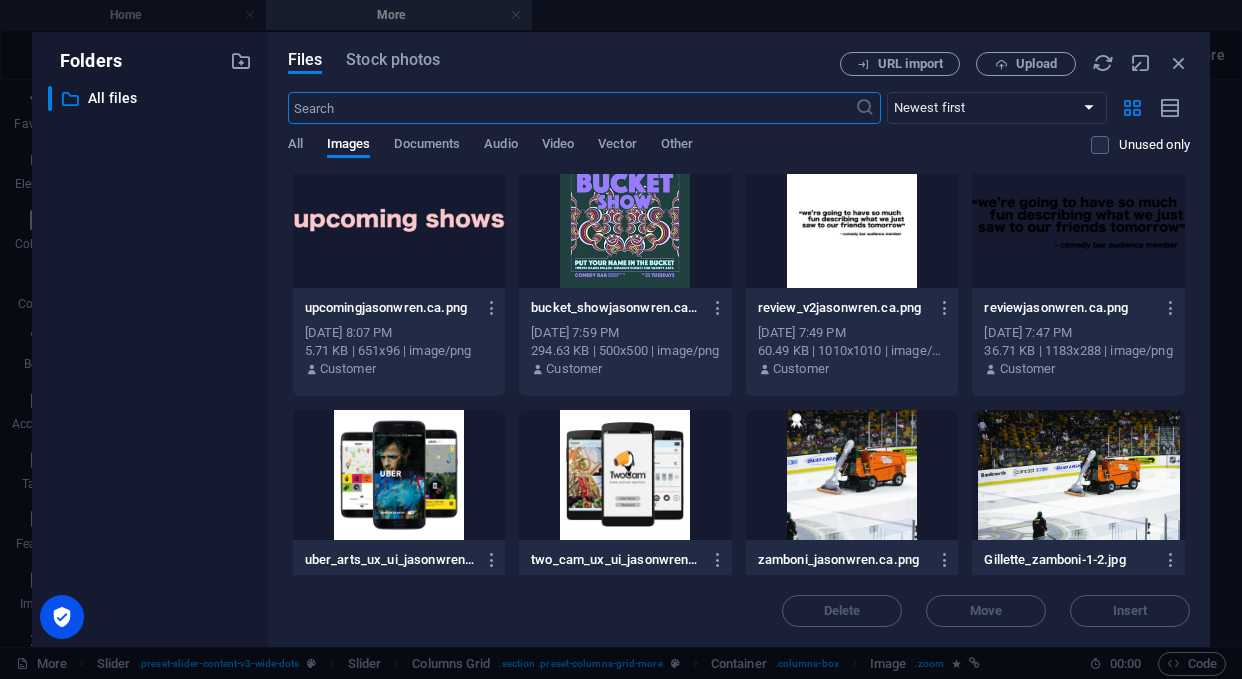 click at bounding box center (625, 475) 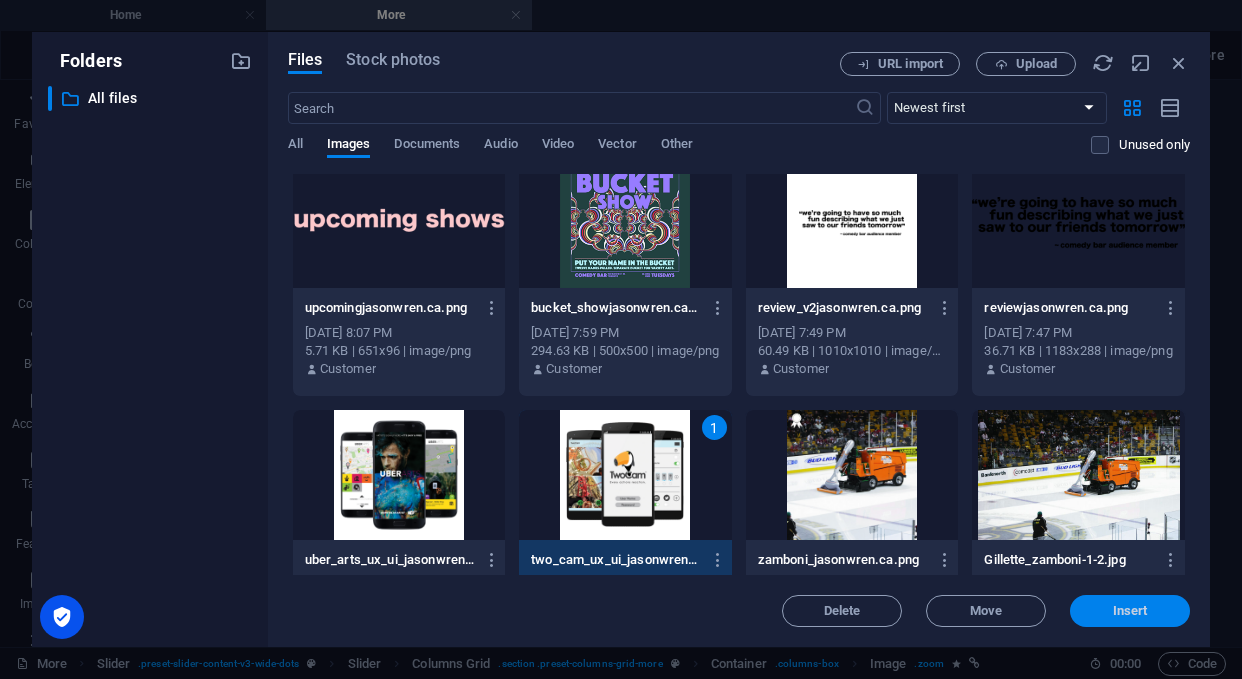 click on "Insert" at bounding box center [1130, 611] 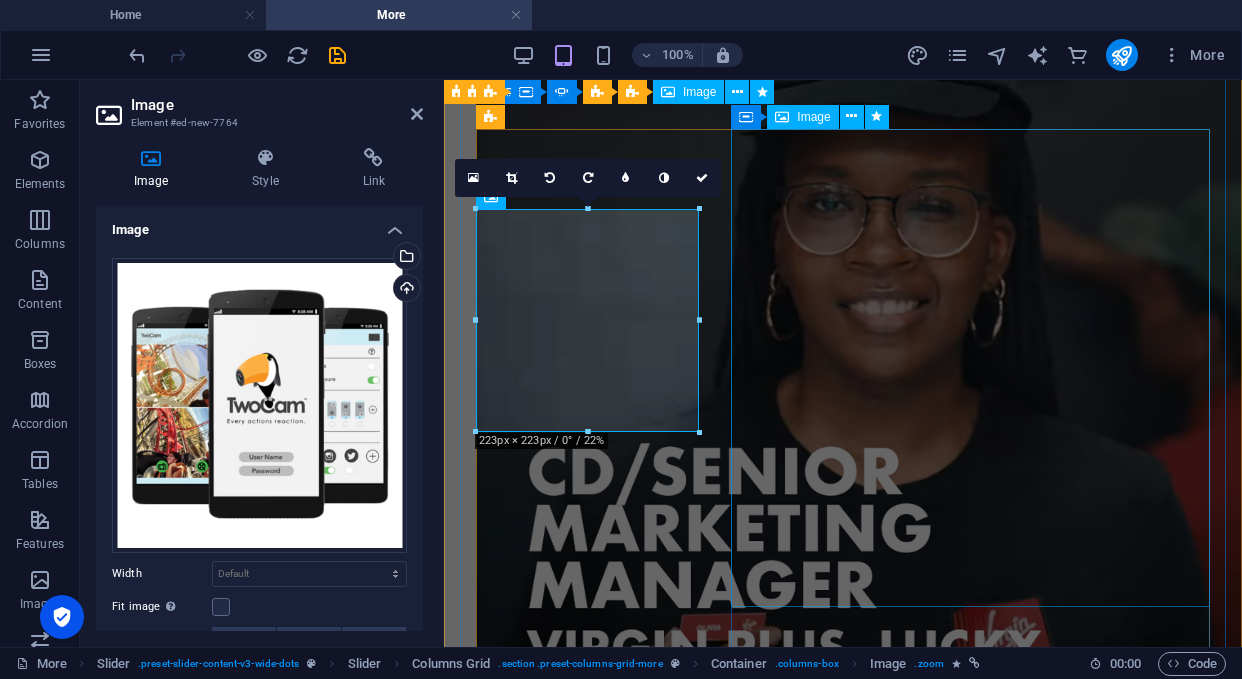 scroll, scrollTop: 2706, scrollLeft: 0, axis: vertical 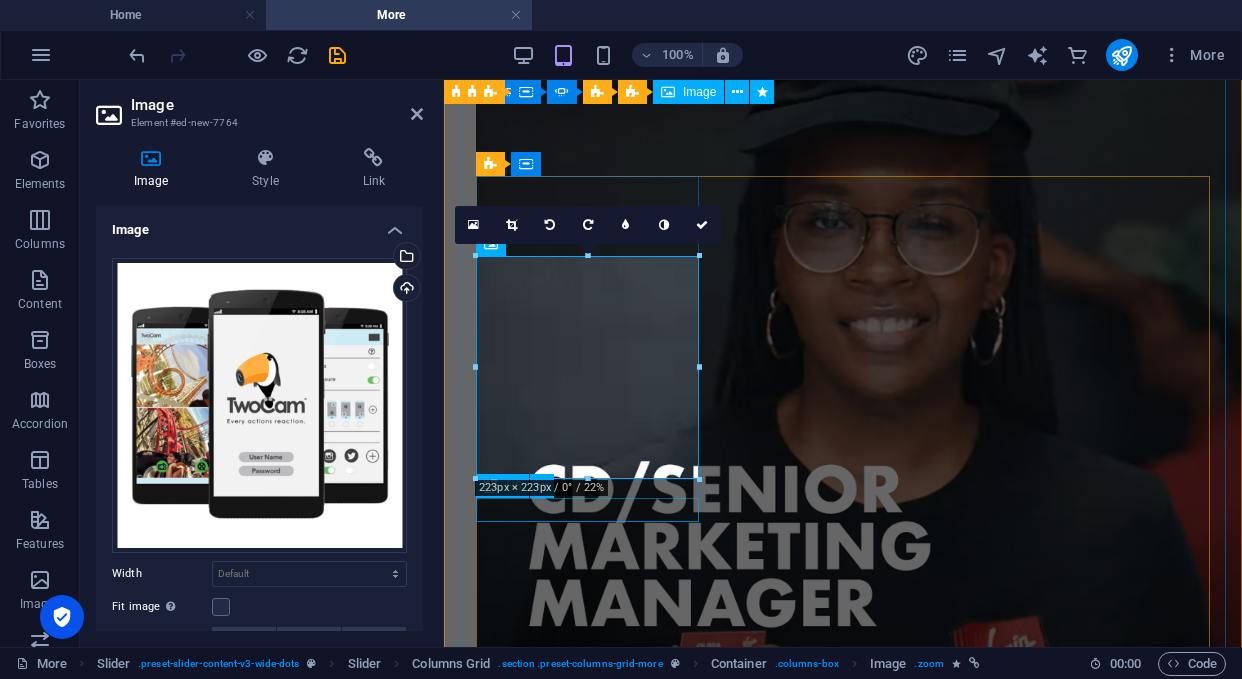 click on "[PERSON_NAME] and Conagra" at bounding box center [582, 4105] 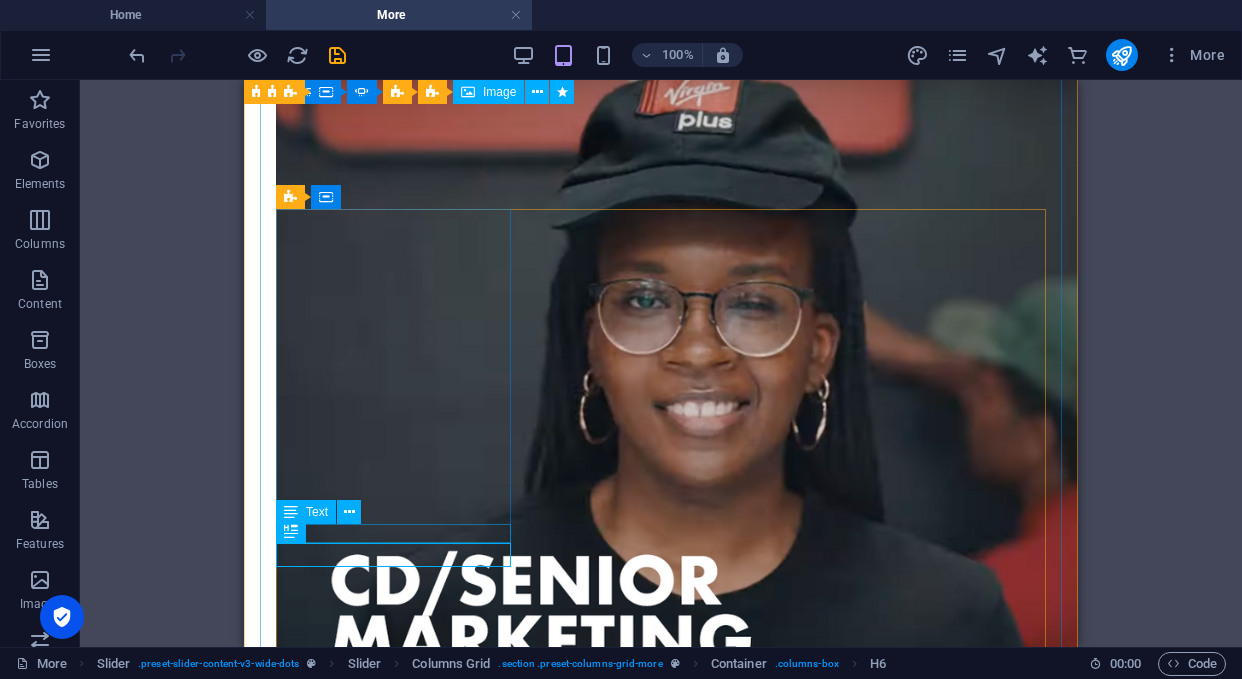 click on "Freelance 2025  " at bounding box center [388, 4308] 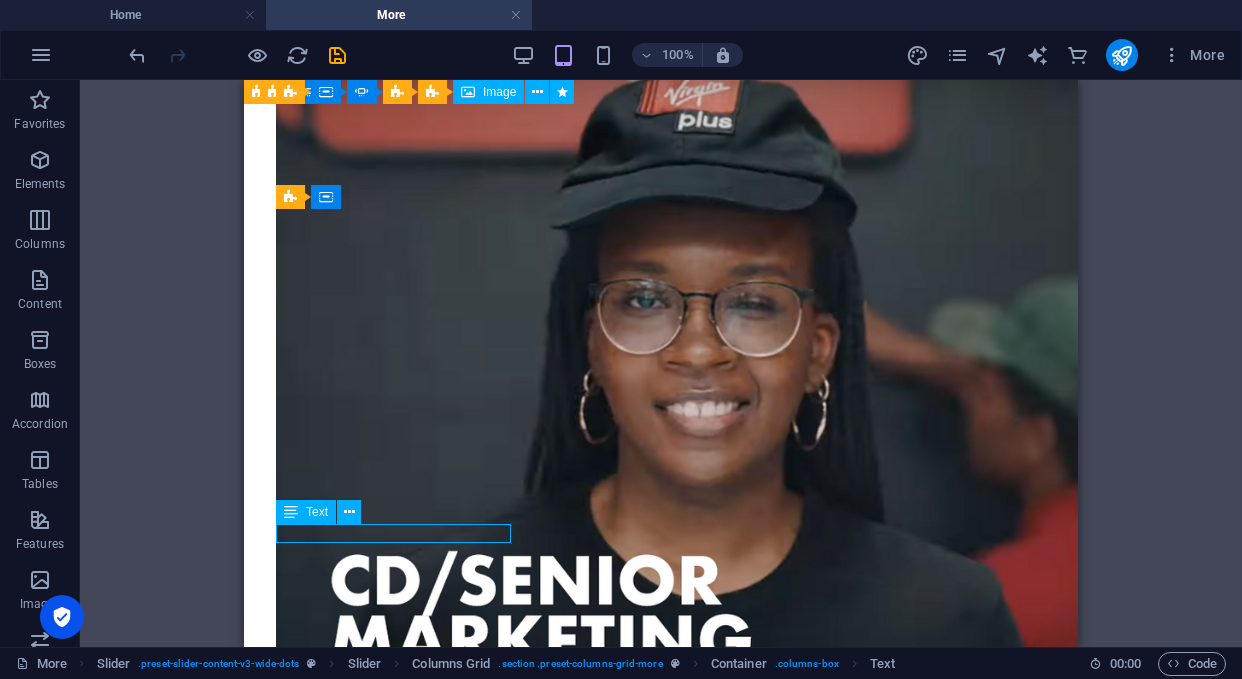 click on "Freelance 2025  " at bounding box center (388, 4308) 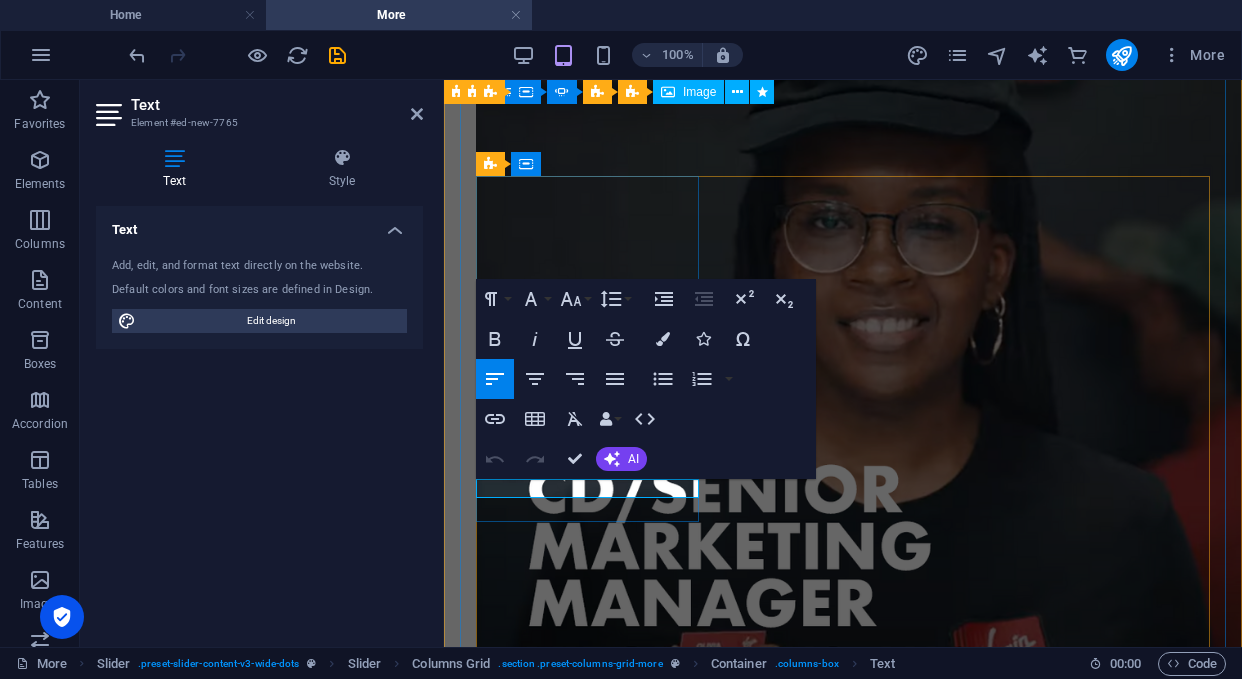 click on "" 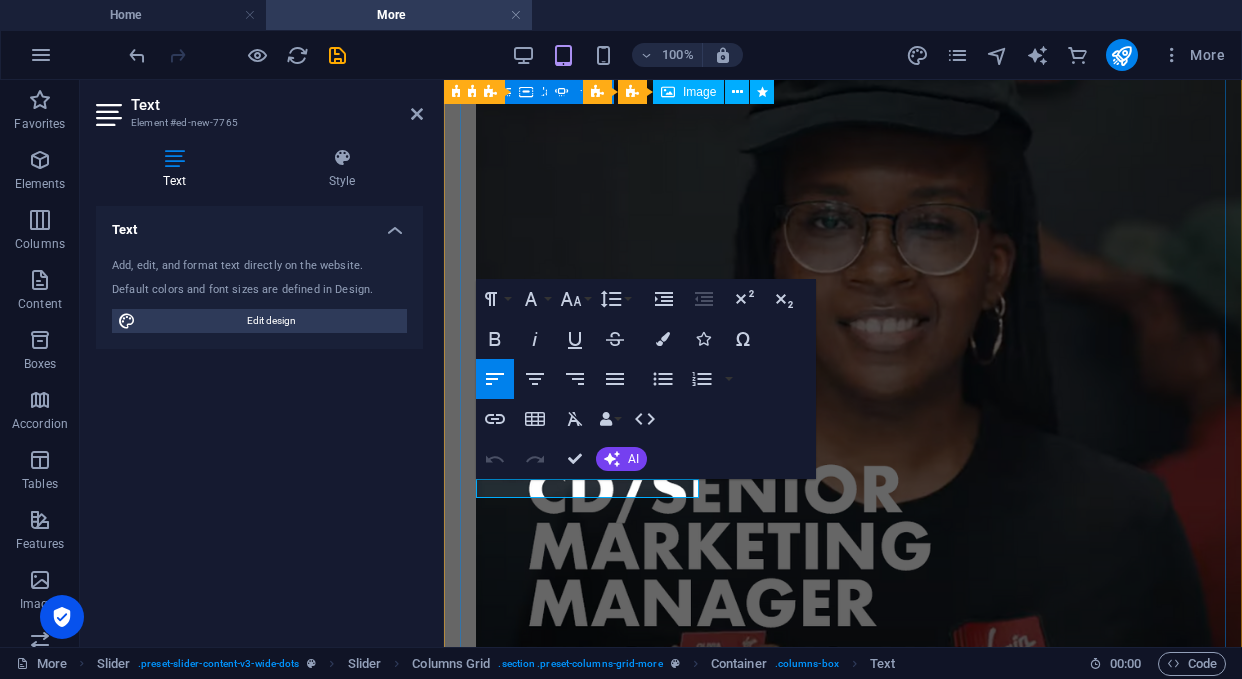 drag, startPoint x: 559, startPoint y: 487, endPoint x: 682, endPoint y: 558, distance: 142.02112 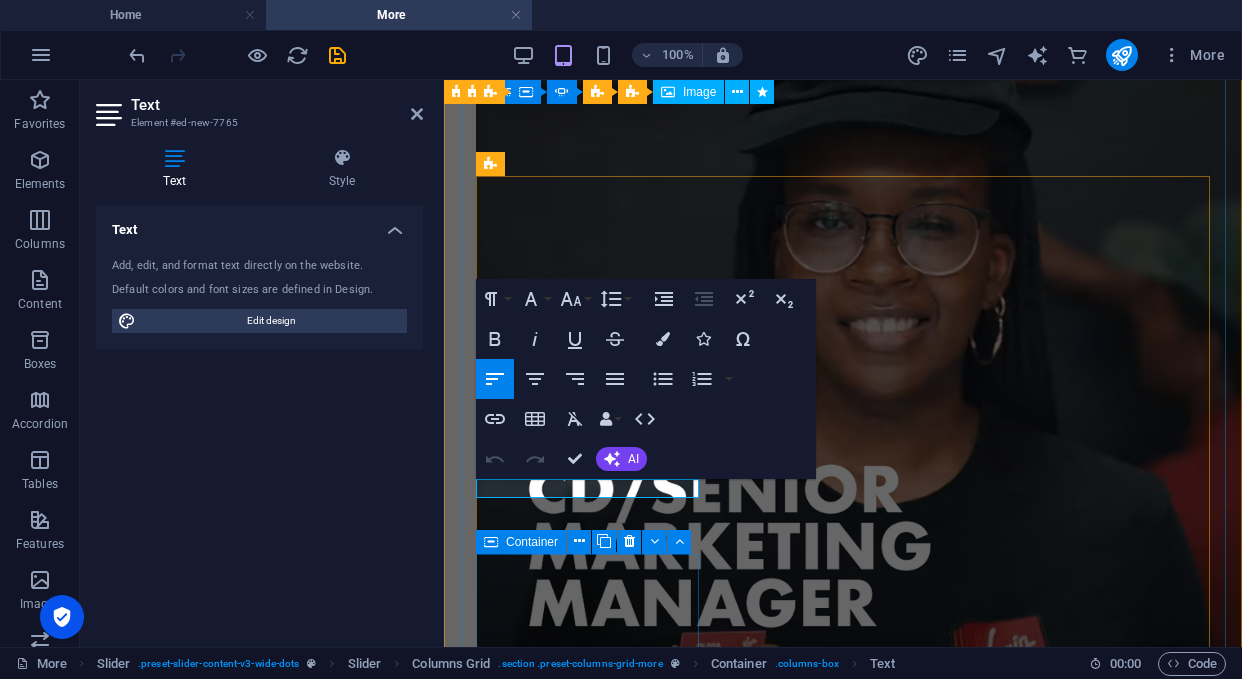 type 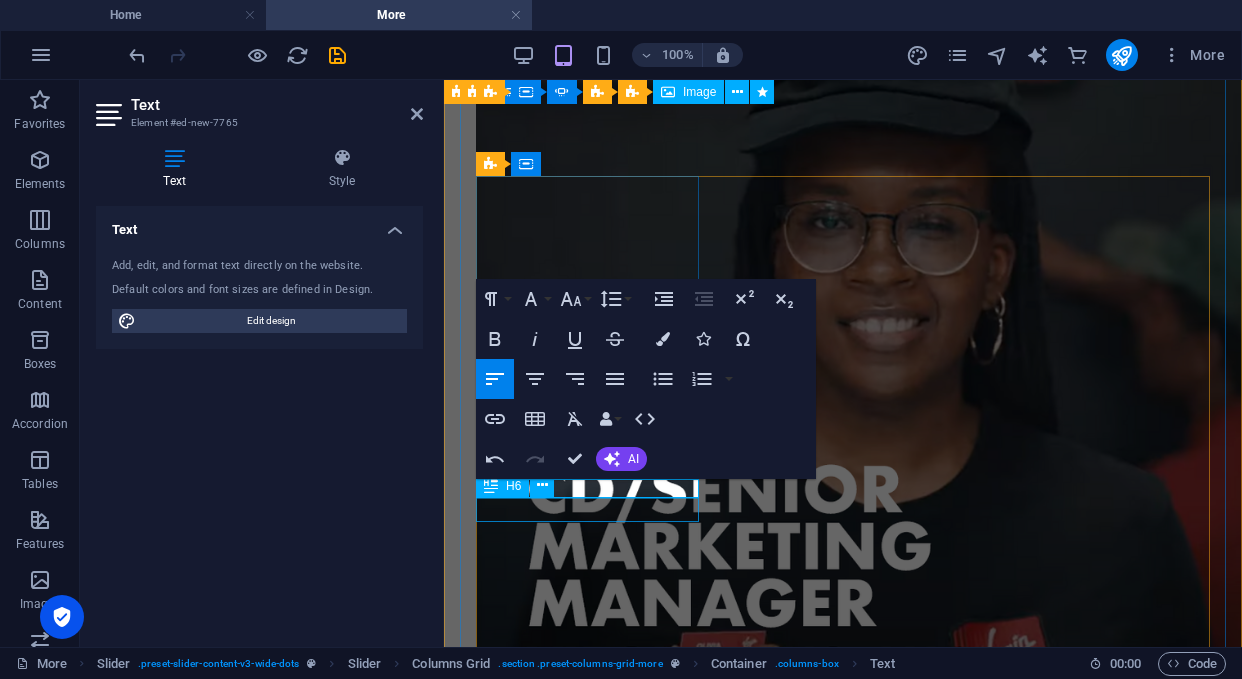 click on "[PERSON_NAME] and Conagra" at bounding box center [582, 4105] 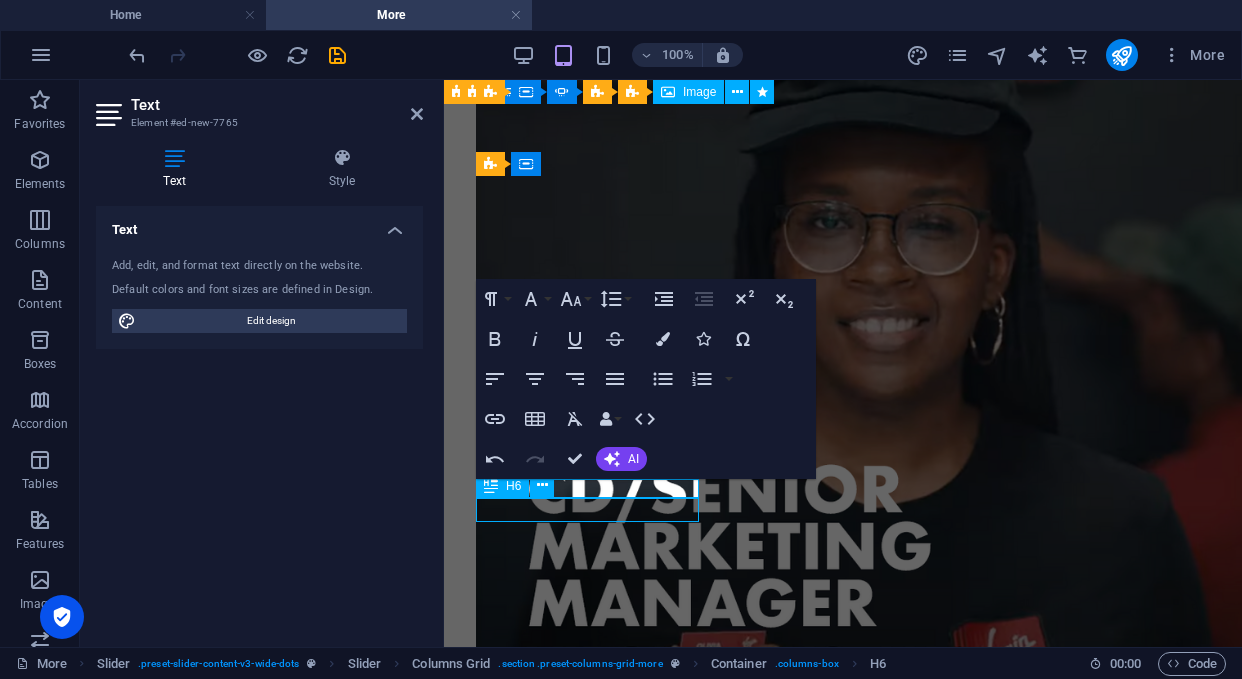 click on "[PERSON_NAME] and Conagra" at bounding box center [582, 4105] 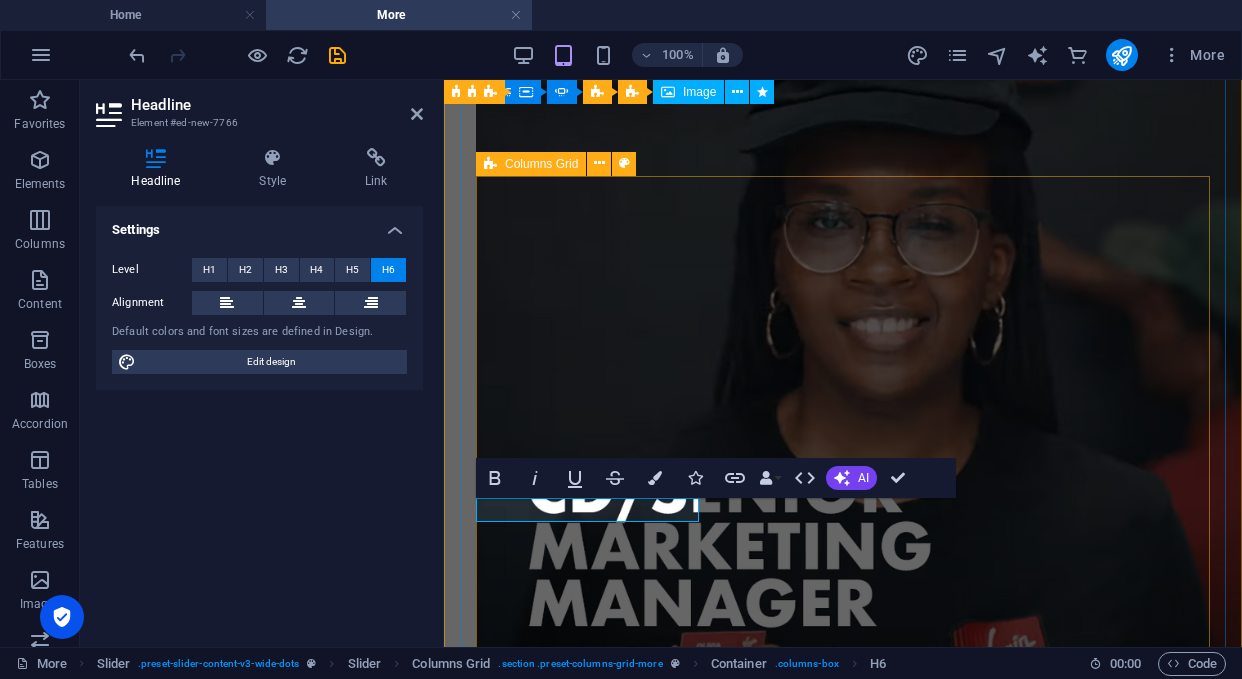 type 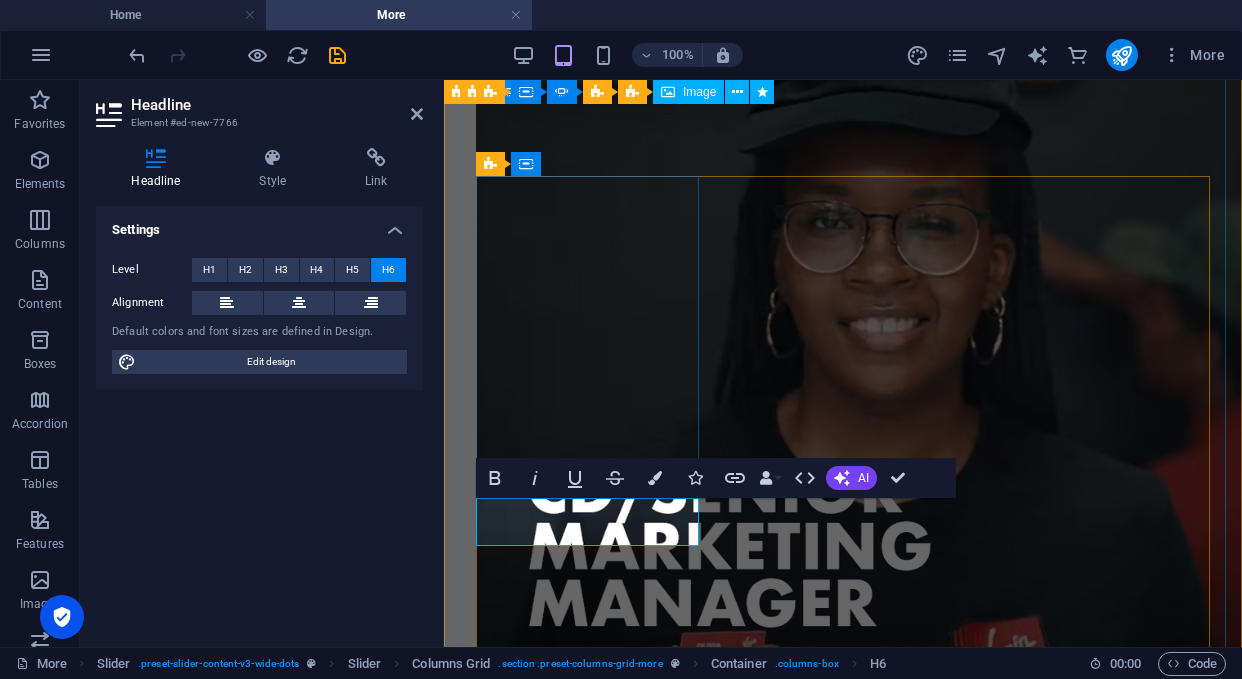 click on "Every Actions, Reaction." at bounding box center (582, 4105) 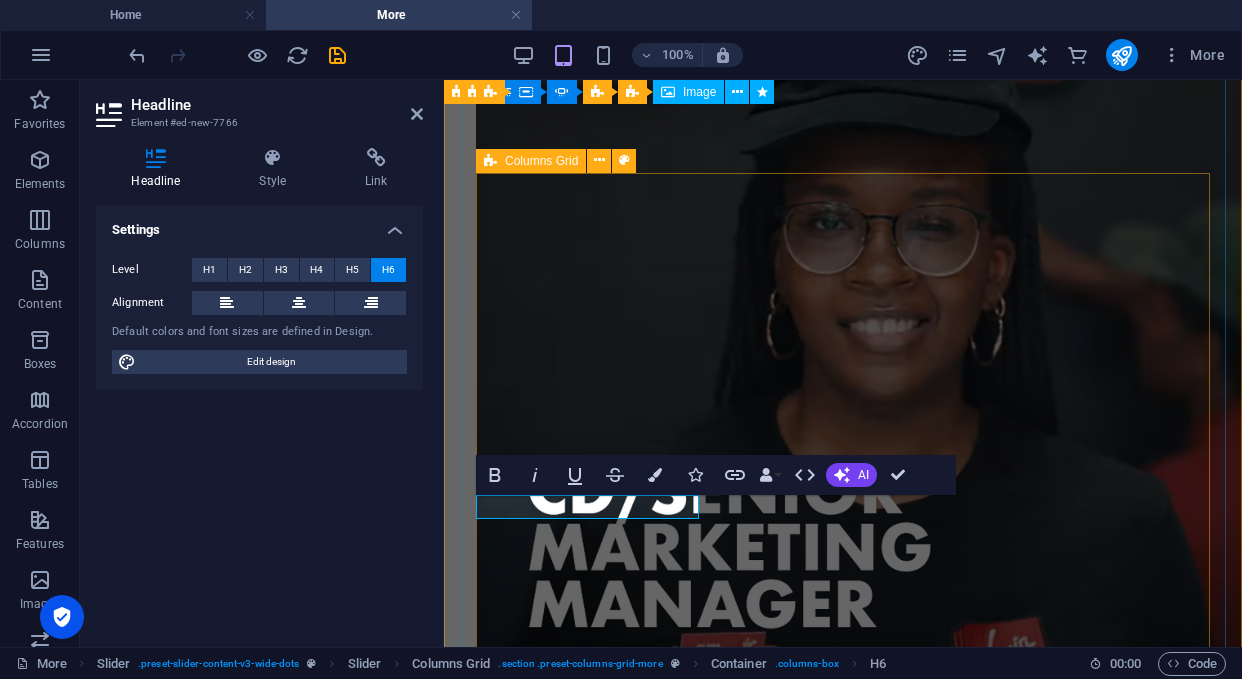 scroll, scrollTop: 2709, scrollLeft: 0, axis: vertical 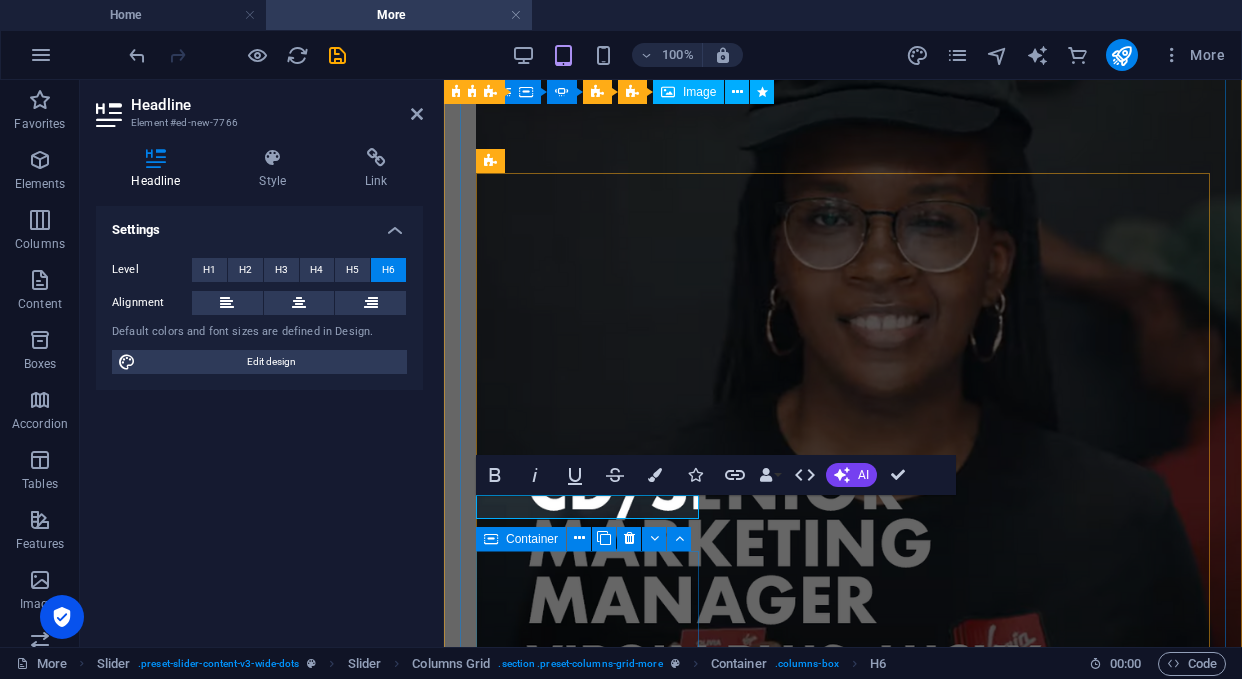 click on "Activation fun     The Tresemme #reversie" at bounding box center [582, 4630] 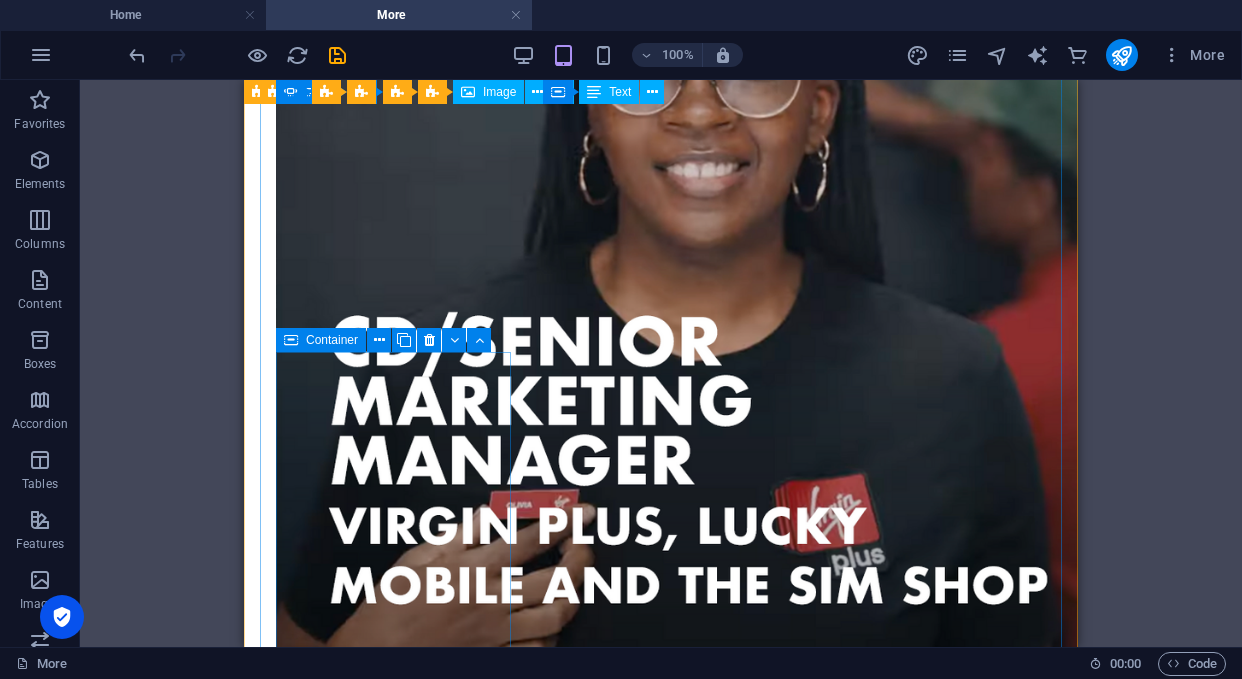 scroll, scrollTop: 2959, scrollLeft: 0, axis: vertical 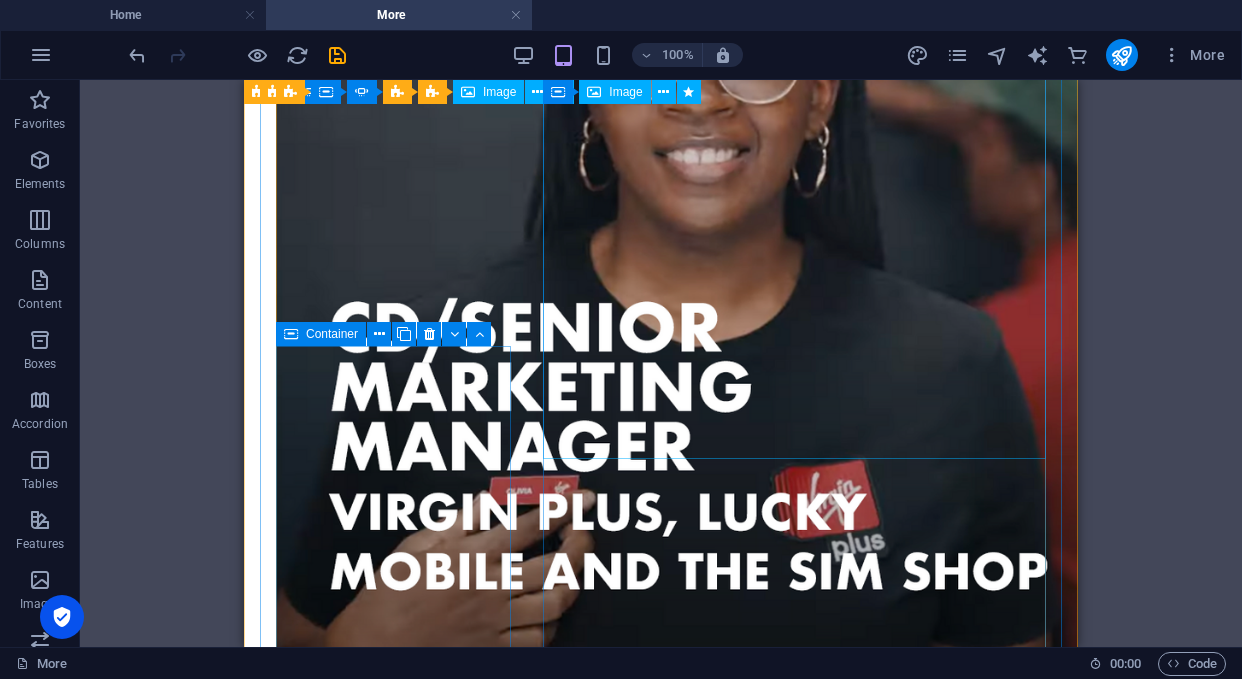 click at bounding box center [773, 3549] 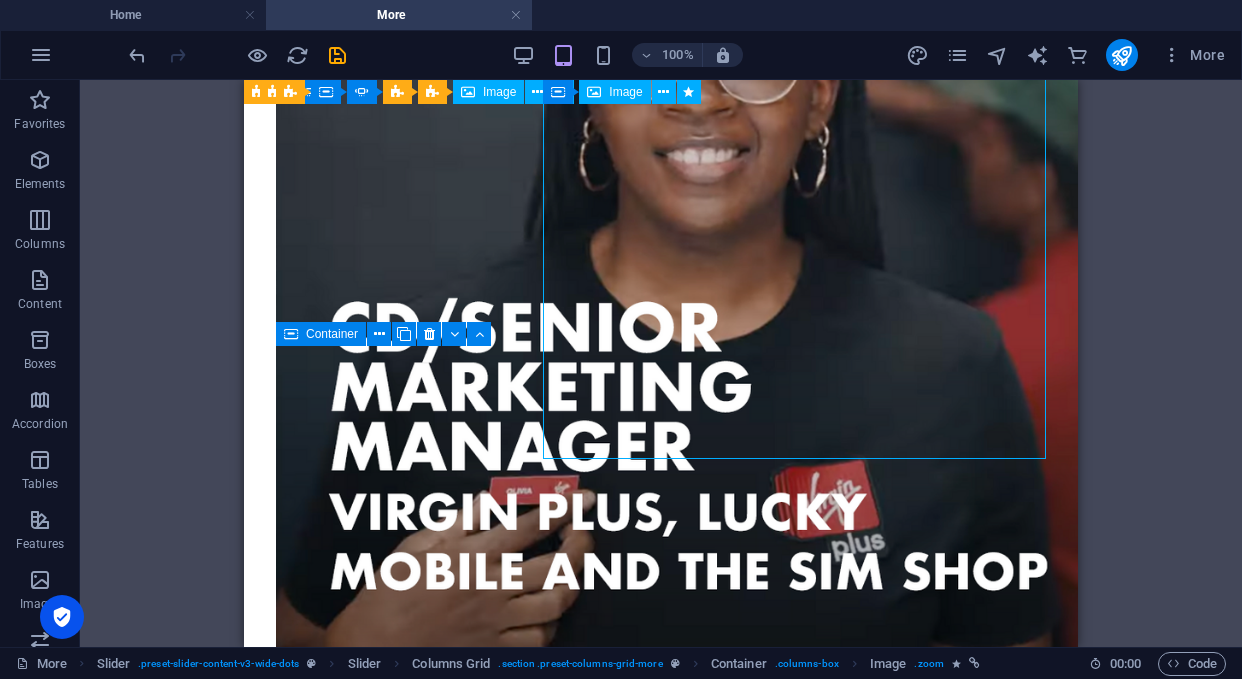 click at bounding box center (773, 3549) 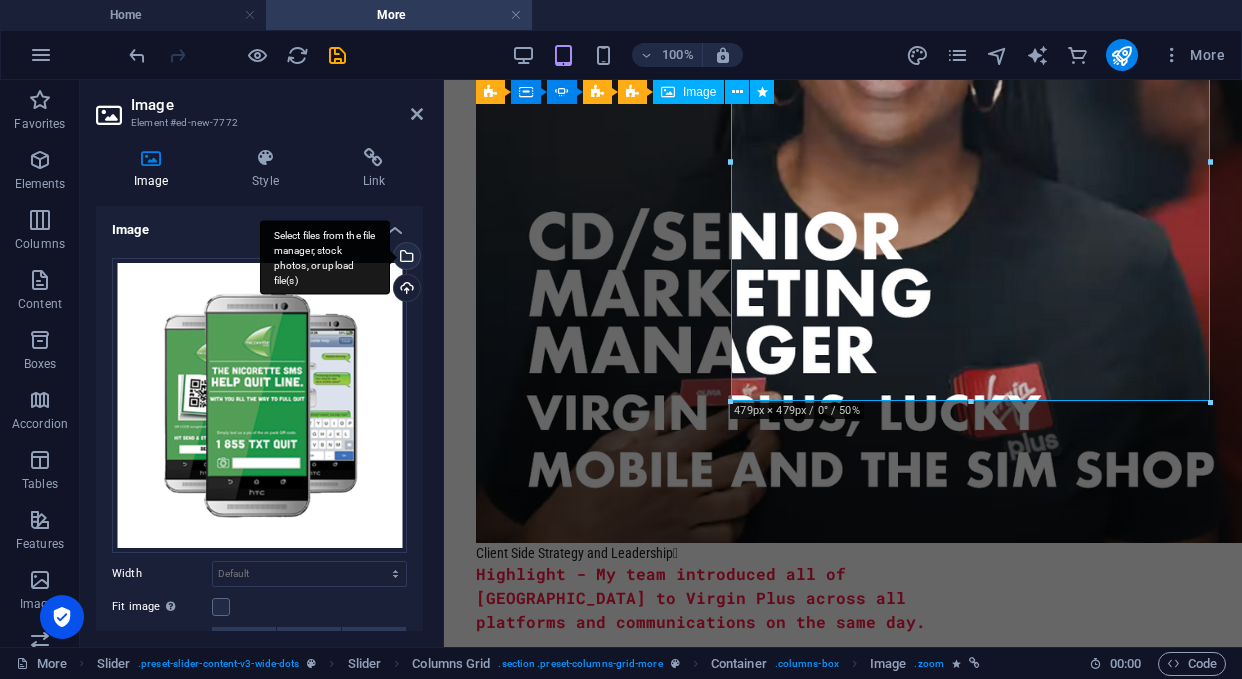 click on "Select files from the file manager, stock photos, or upload file(s)" at bounding box center (405, 258) 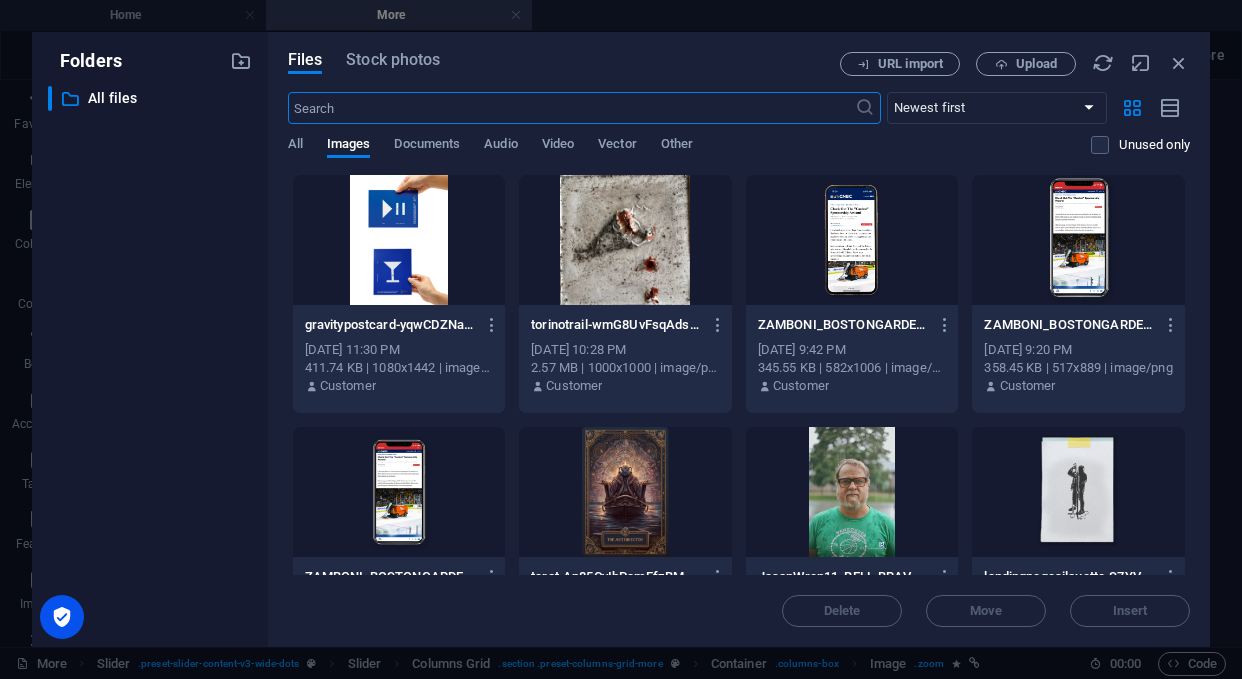 scroll, scrollTop: 3673, scrollLeft: 0, axis: vertical 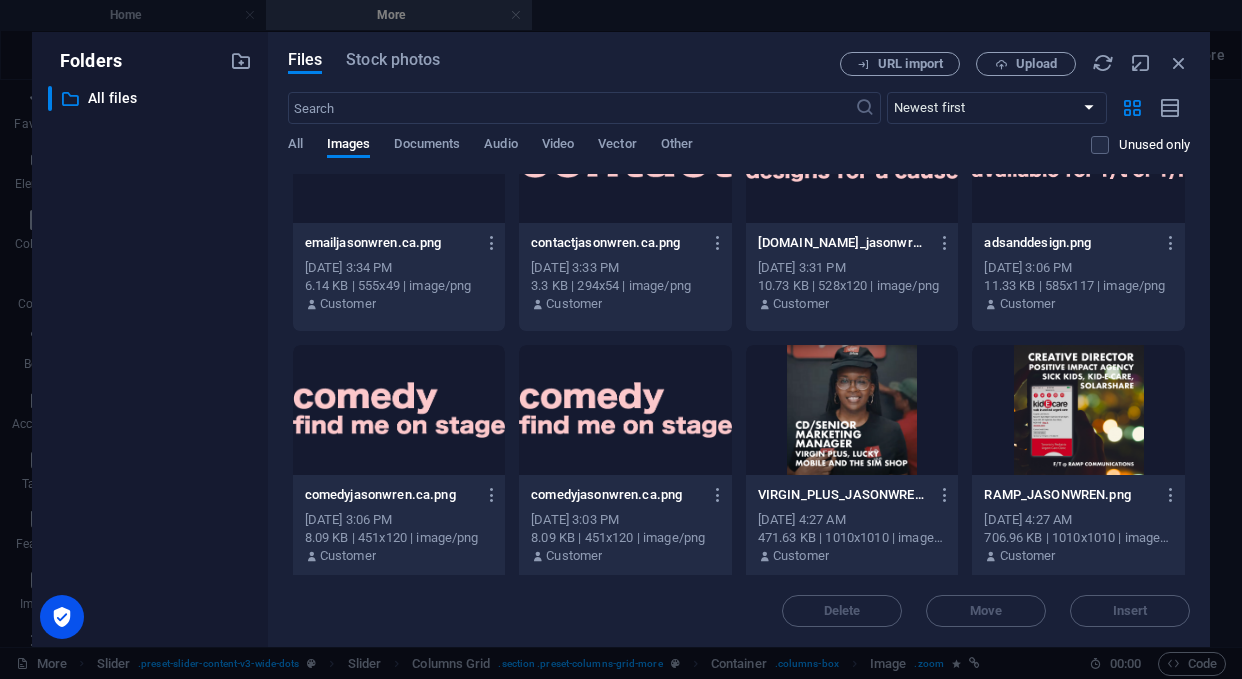 click at bounding box center [1078, 410] 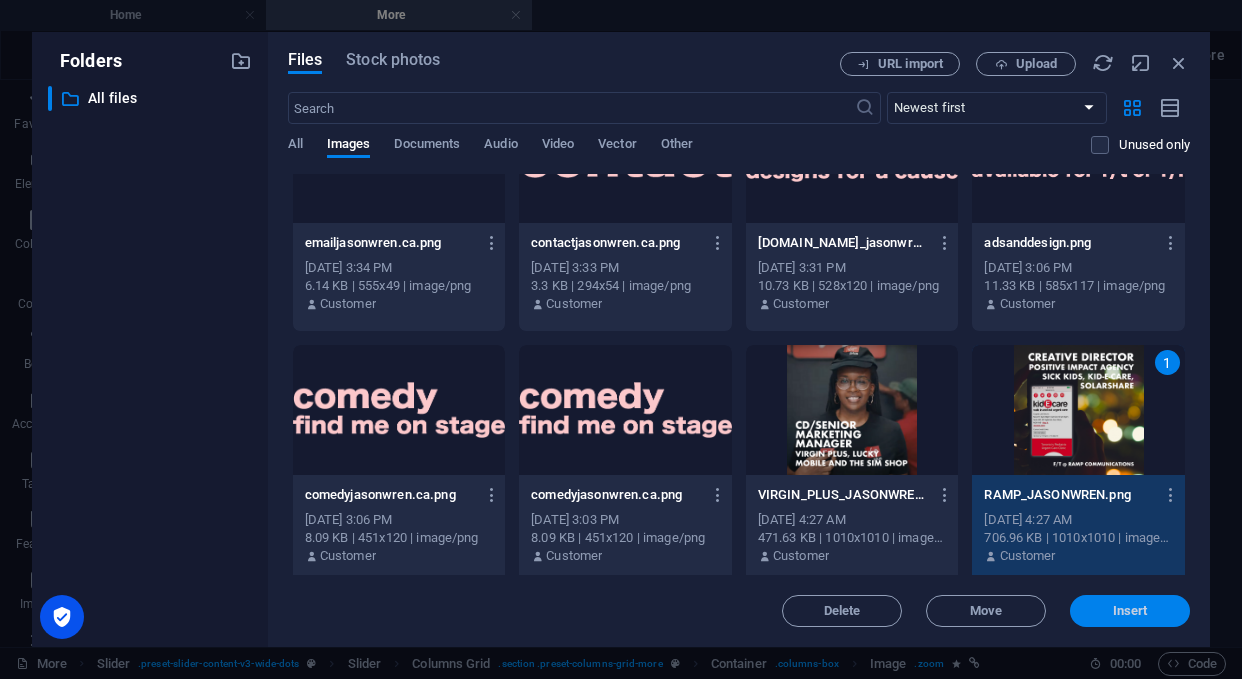 click on "Insert" at bounding box center [1130, 611] 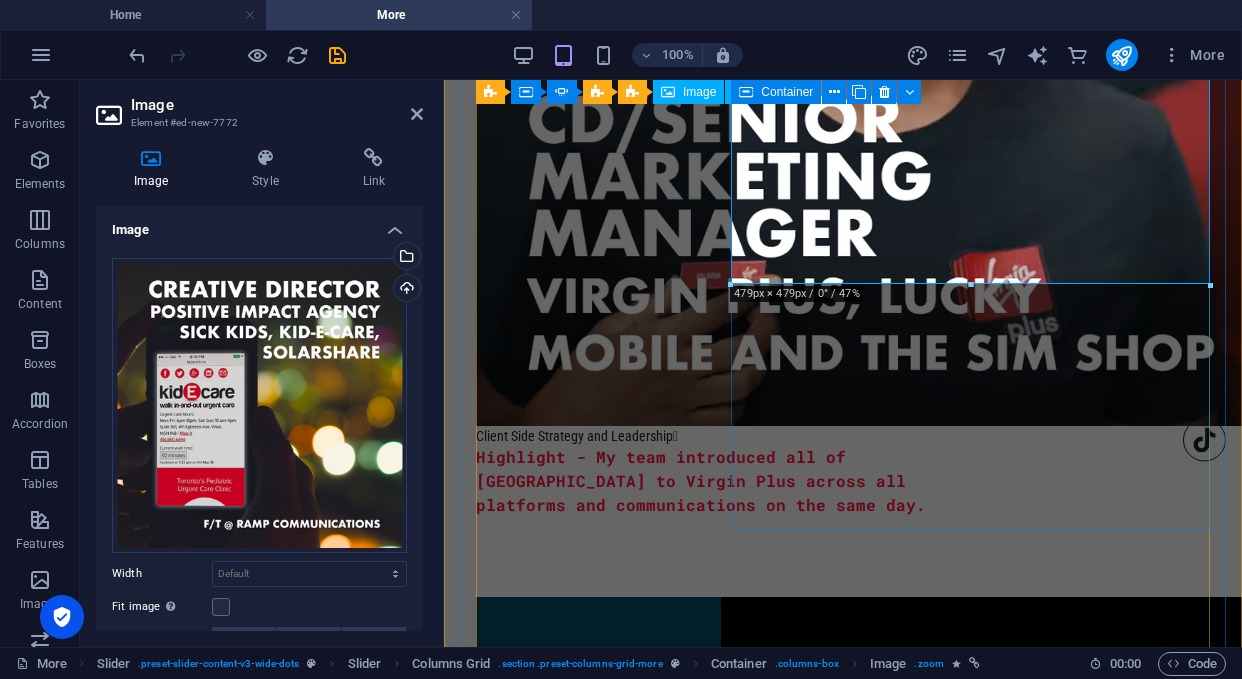 scroll, scrollTop: 3078, scrollLeft: 0, axis: vertical 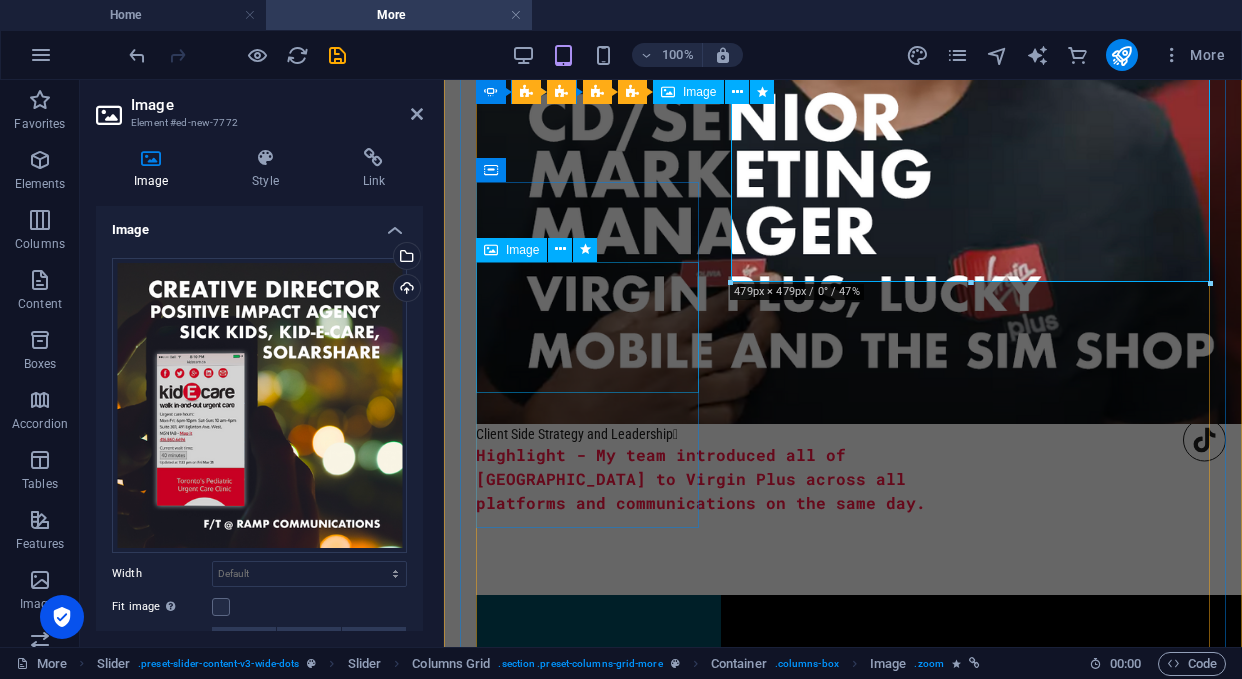 click at bounding box center (582, 4103) 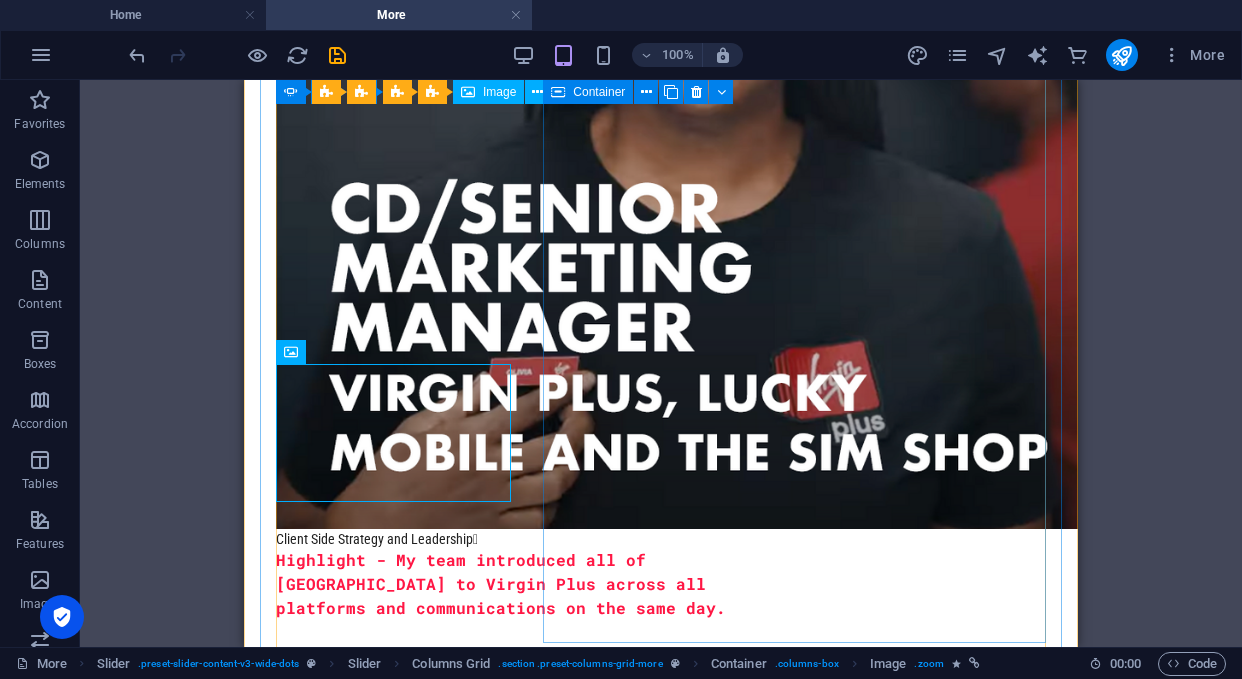 scroll, scrollTop: 2972, scrollLeft: 0, axis: vertical 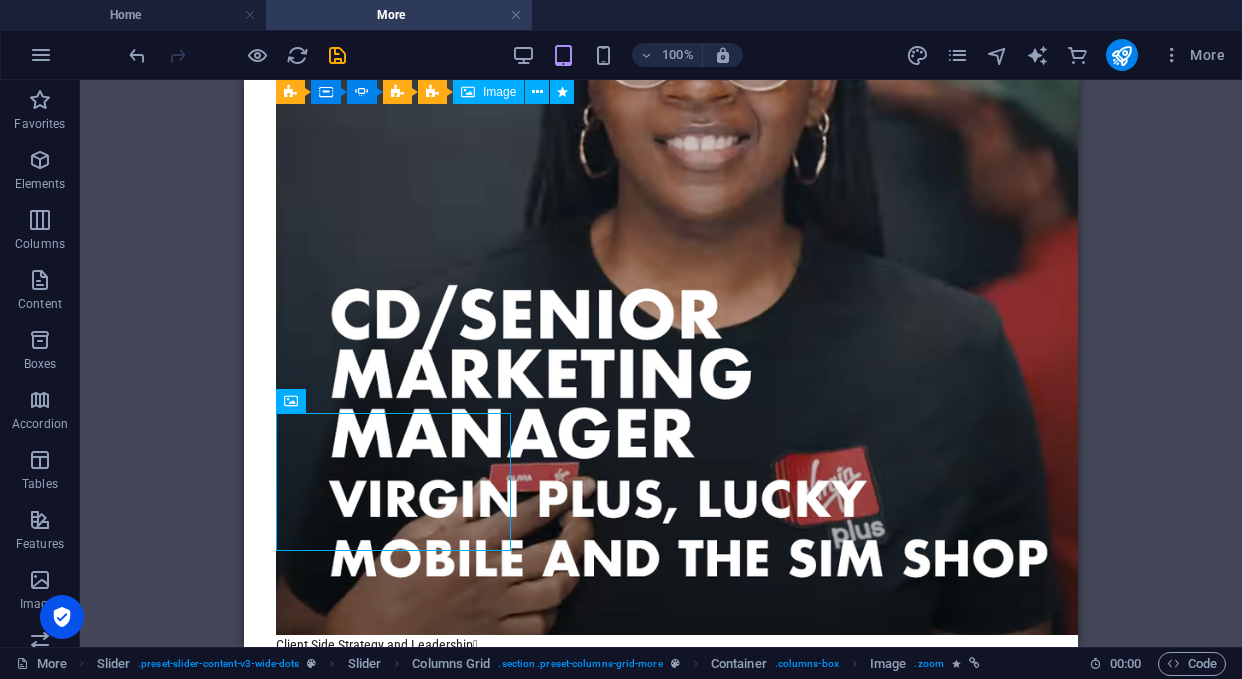 click on "OG AI  " at bounding box center [773, 3962] 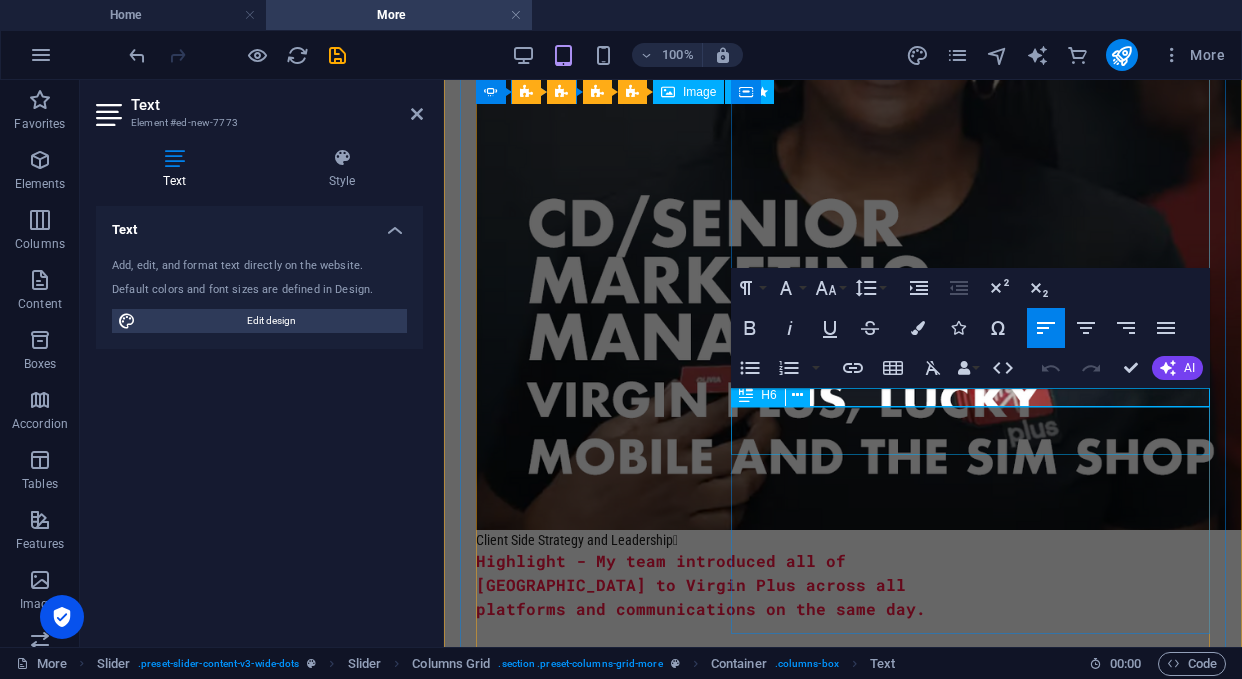 click on "[MEDICAL_DATA]  Quit Assist Bot" at bounding box center (949, 3759) 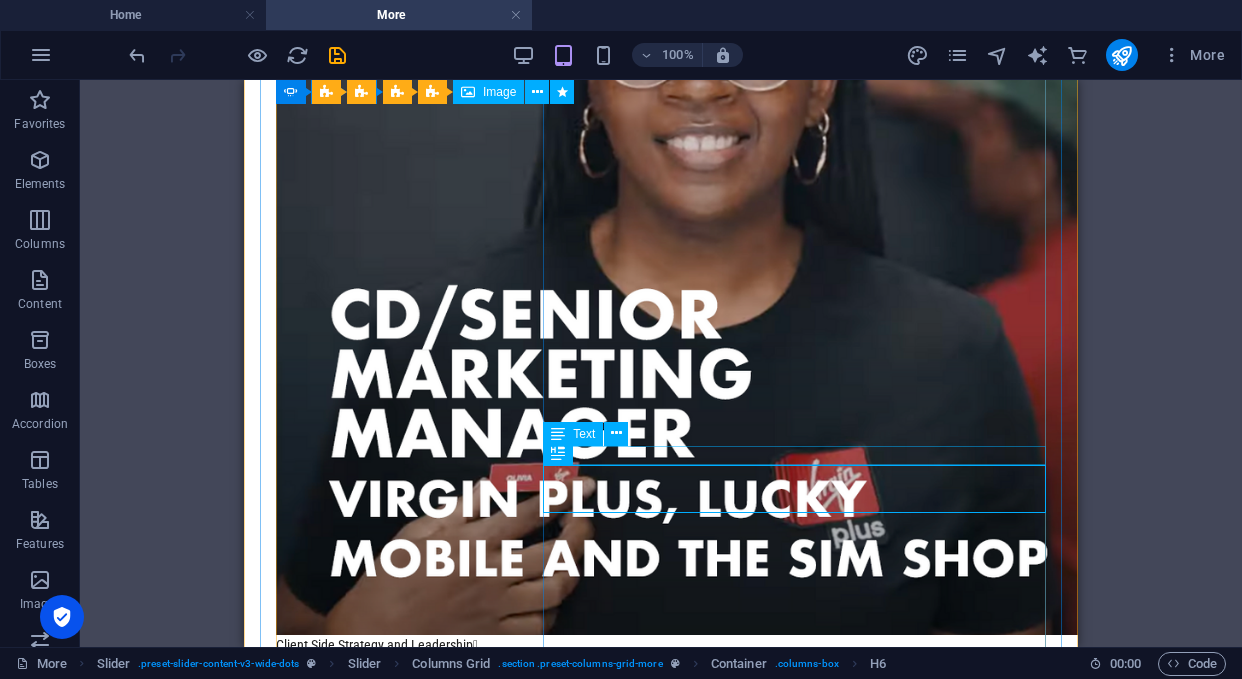 click on "OG AI  " at bounding box center [773, 3962] 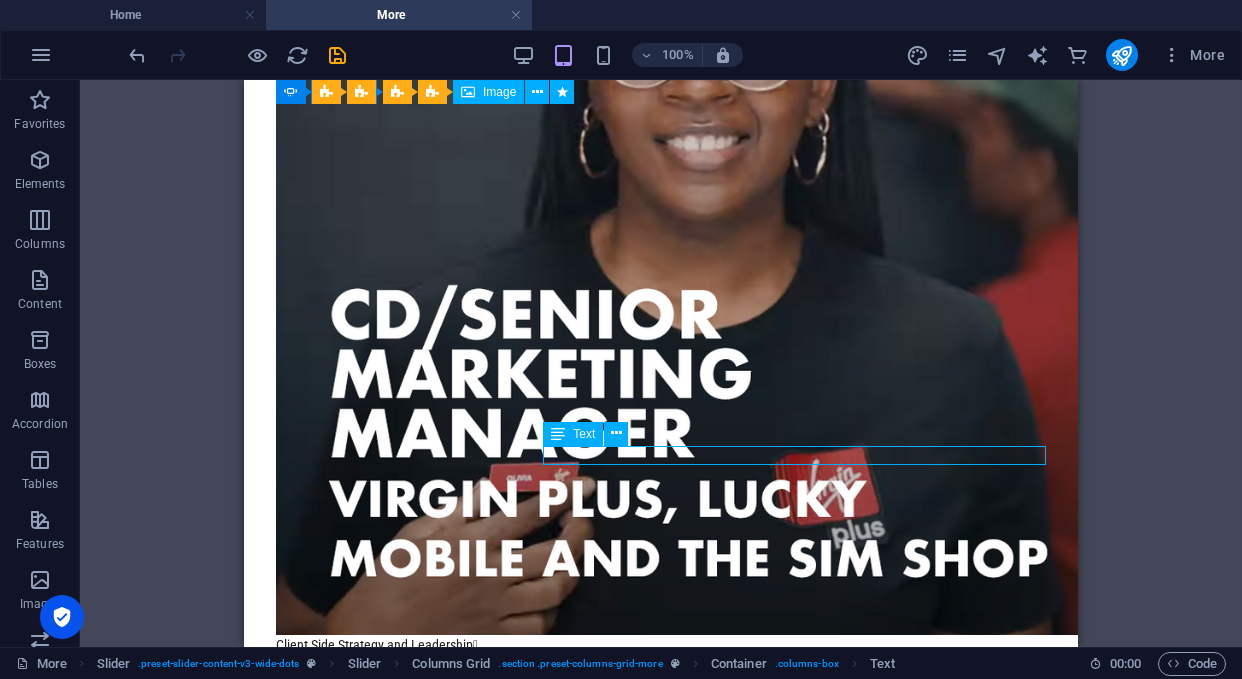 click on "OG AI  " at bounding box center [773, 3962] 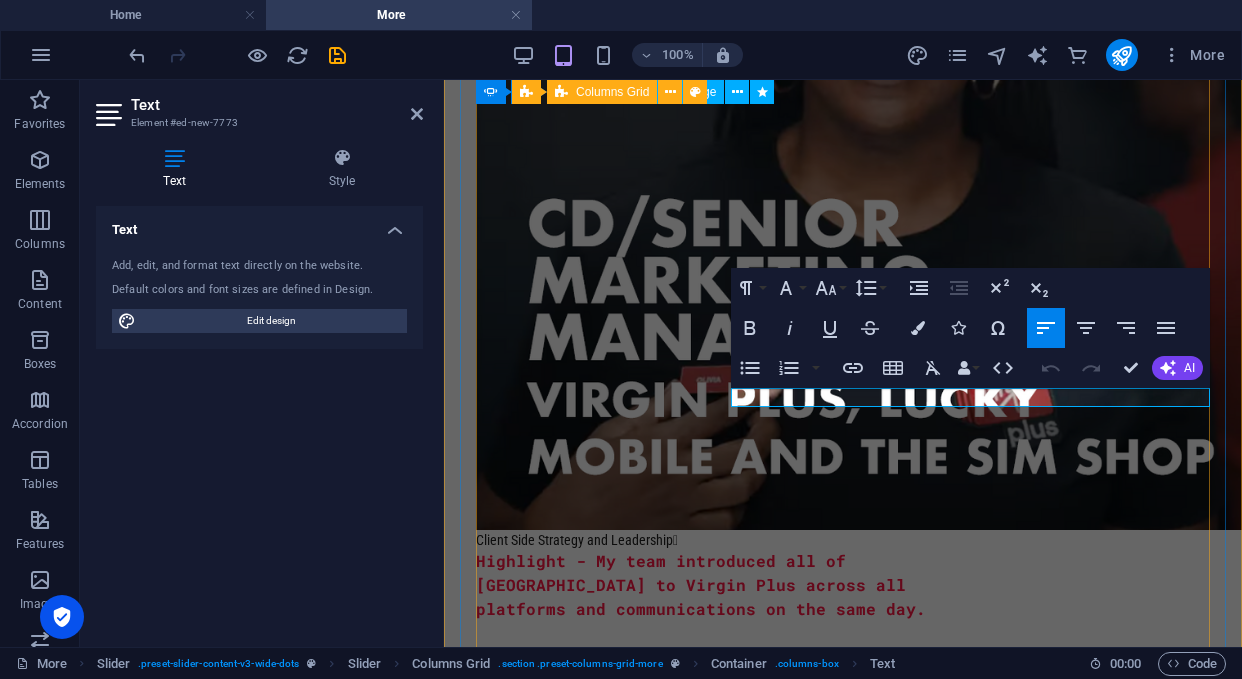 drag, startPoint x: 760, startPoint y: 396, endPoint x: 717, endPoint y: 396, distance: 43 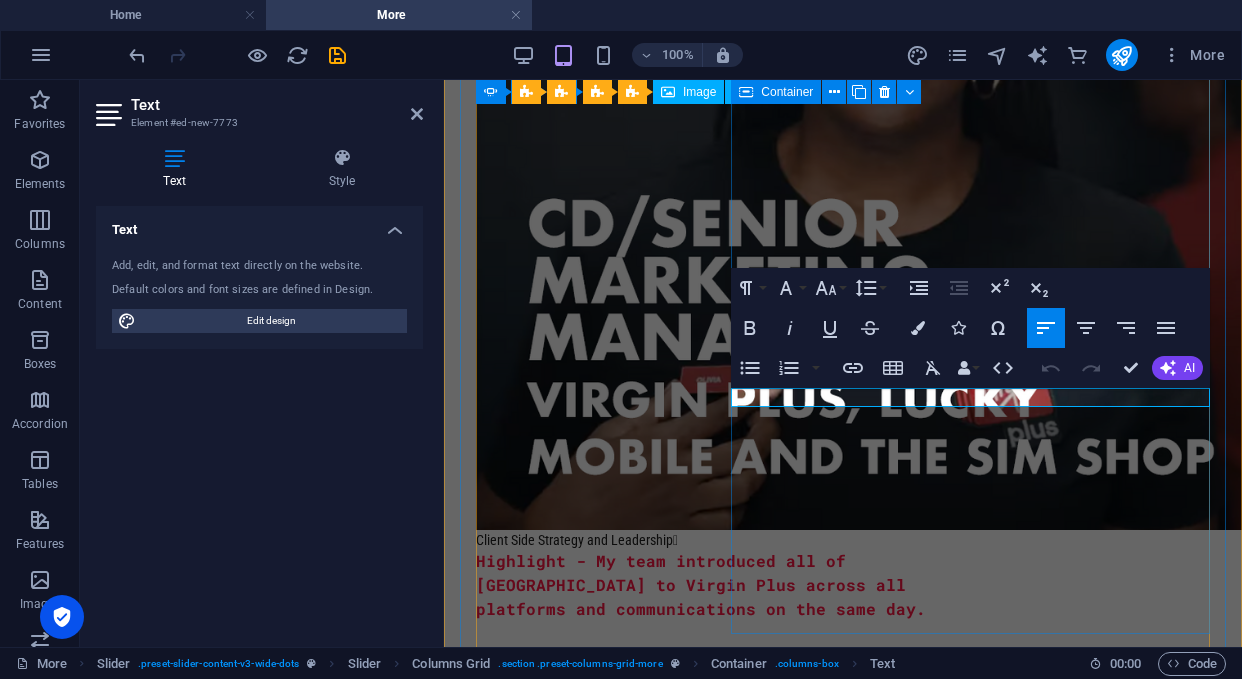 type 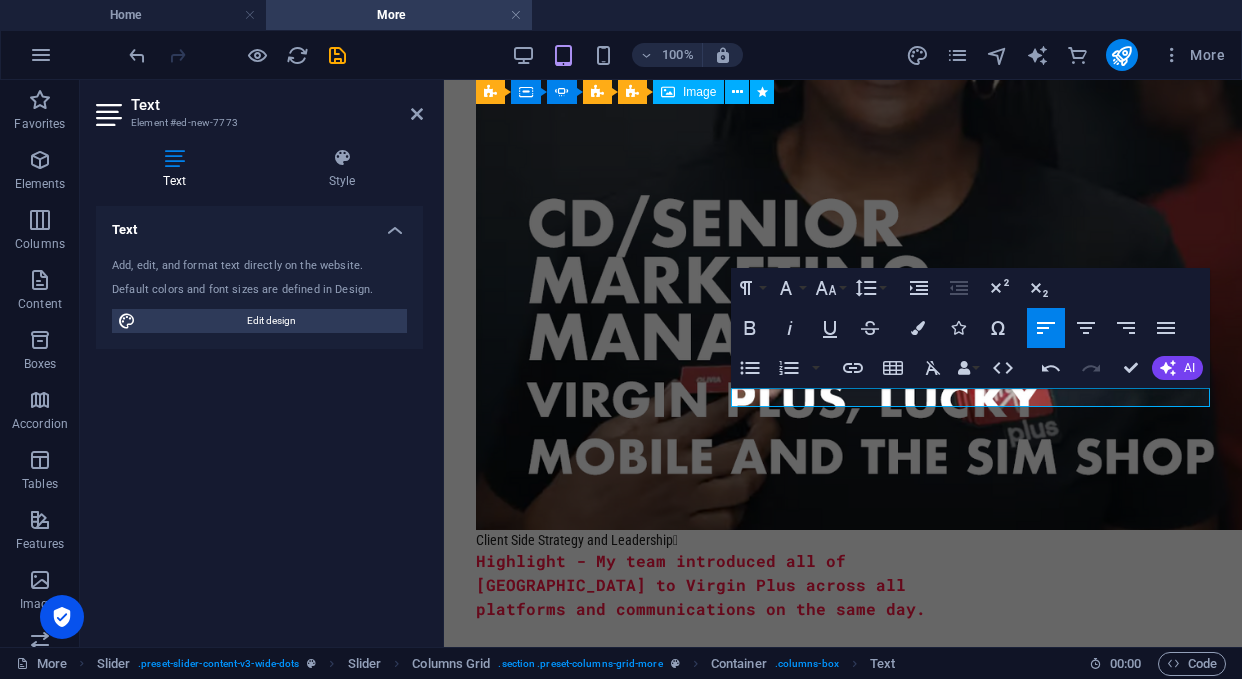 click on "Public Sector Experience  " at bounding box center [791, 3726] 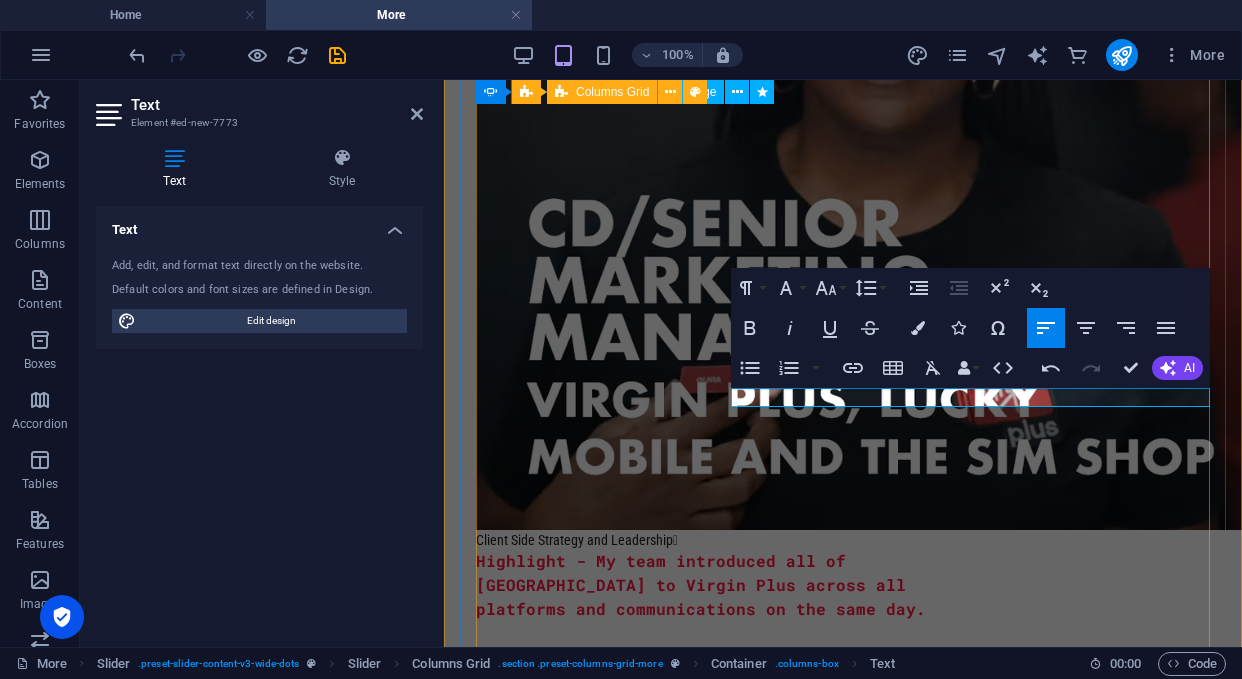 drag, startPoint x: 958, startPoint y: 399, endPoint x: 727, endPoint y: 403, distance: 231.03462 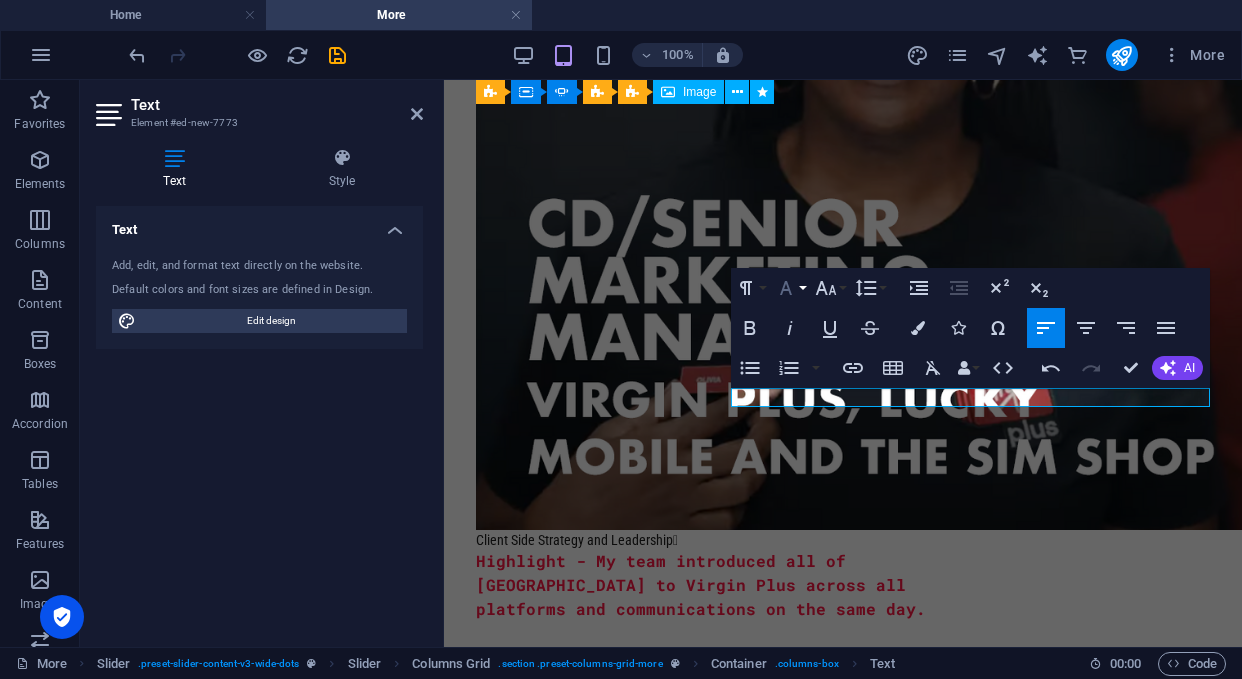click on "Font Family" at bounding box center [790, 288] 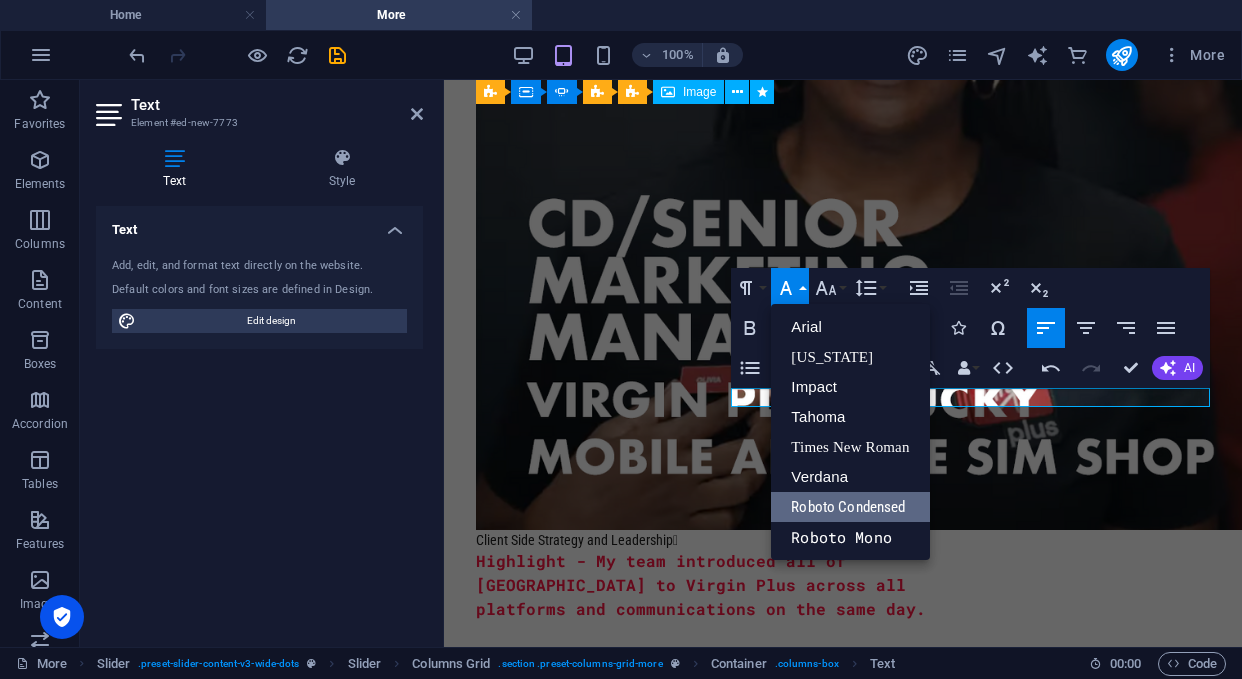 click on "Roboto Condensed" at bounding box center (850, 507) 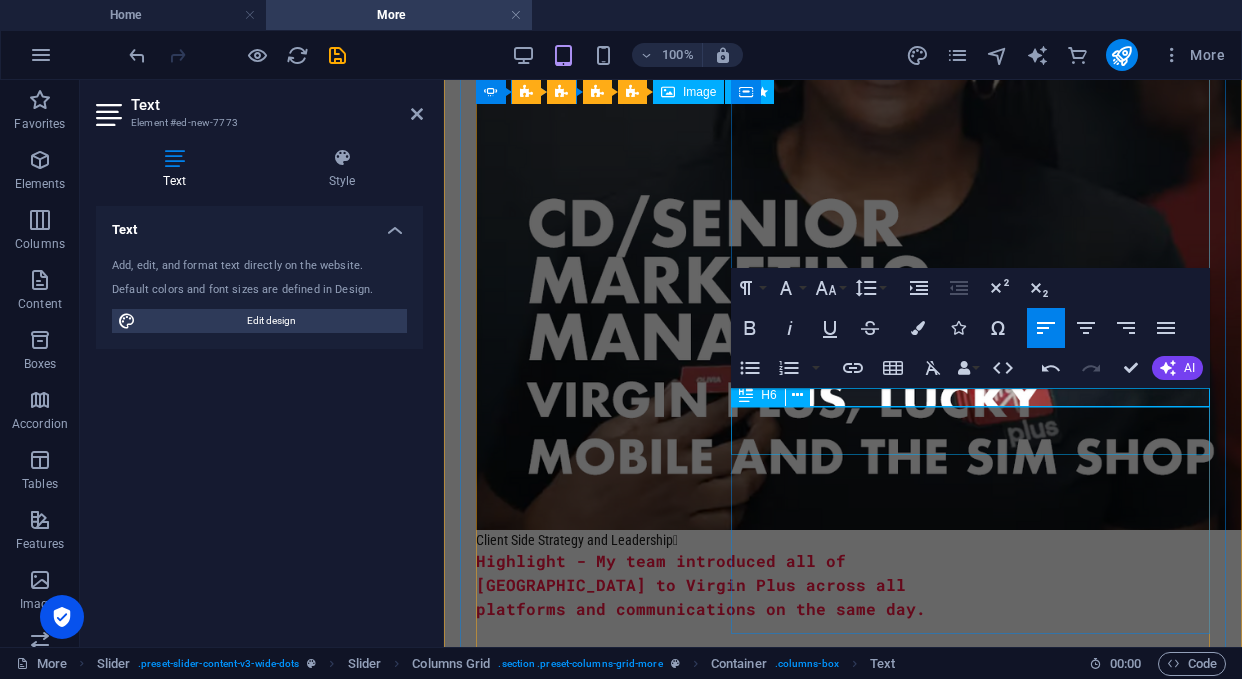 click on "[MEDICAL_DATA]  Quit Assist Bot" at bounding box center (949, 3759) 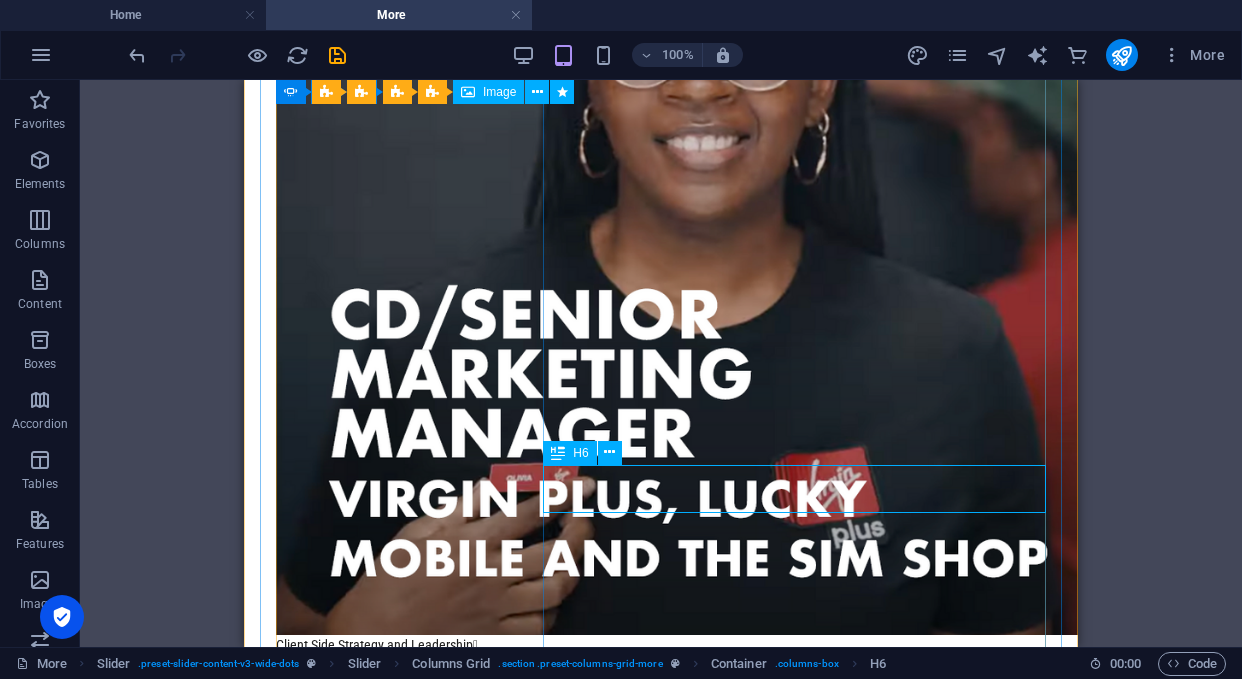 click on "[MEDICAL_DATA]  Quit Assist Bot" at bounding box center (773, 3997) 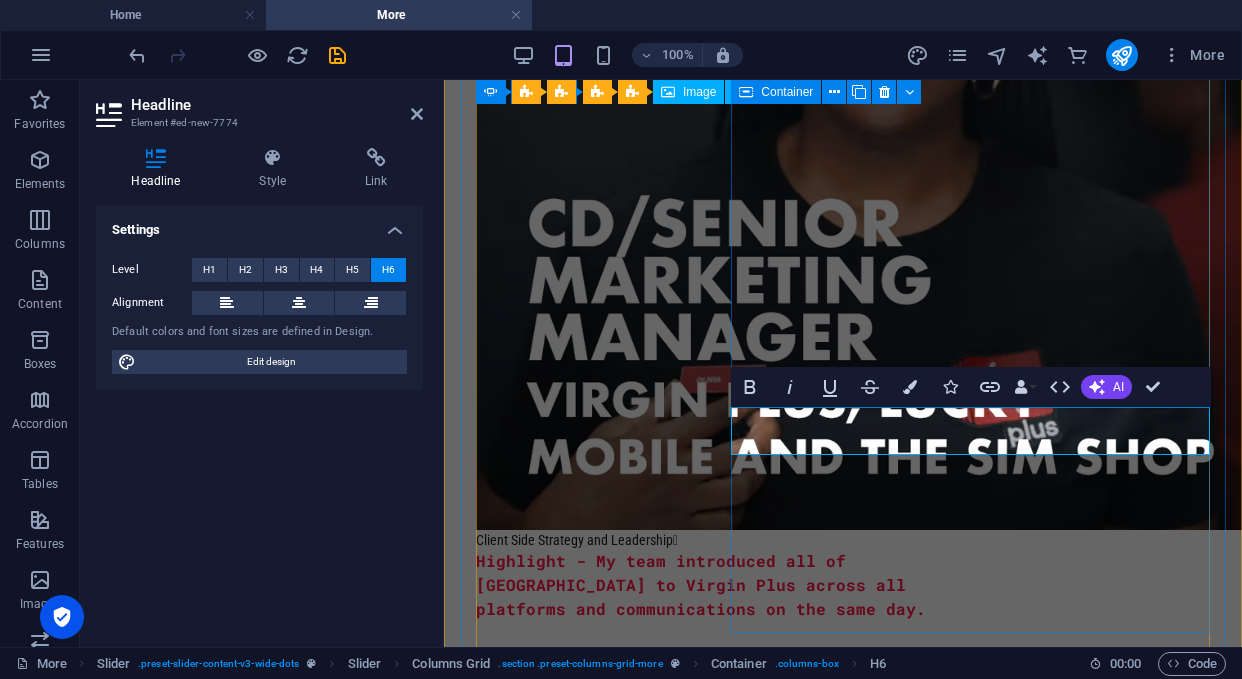 type 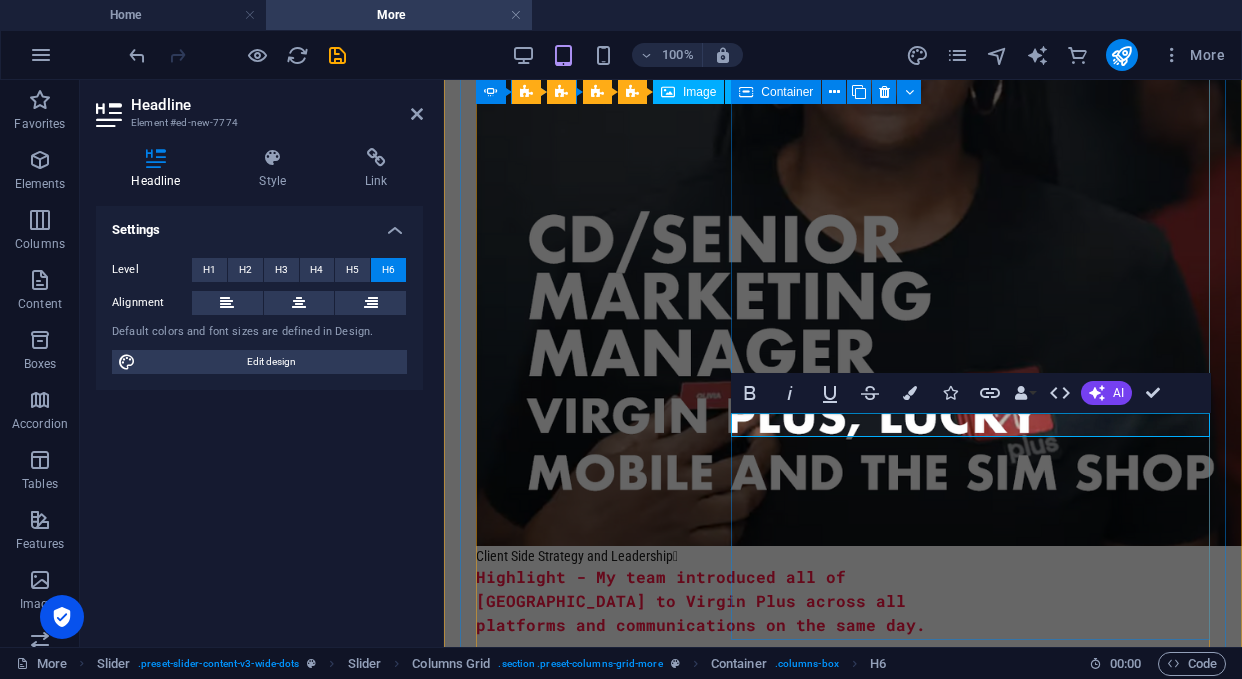 scroll, scrollTop: 2951, scrollLeft: 0, axis: vertical 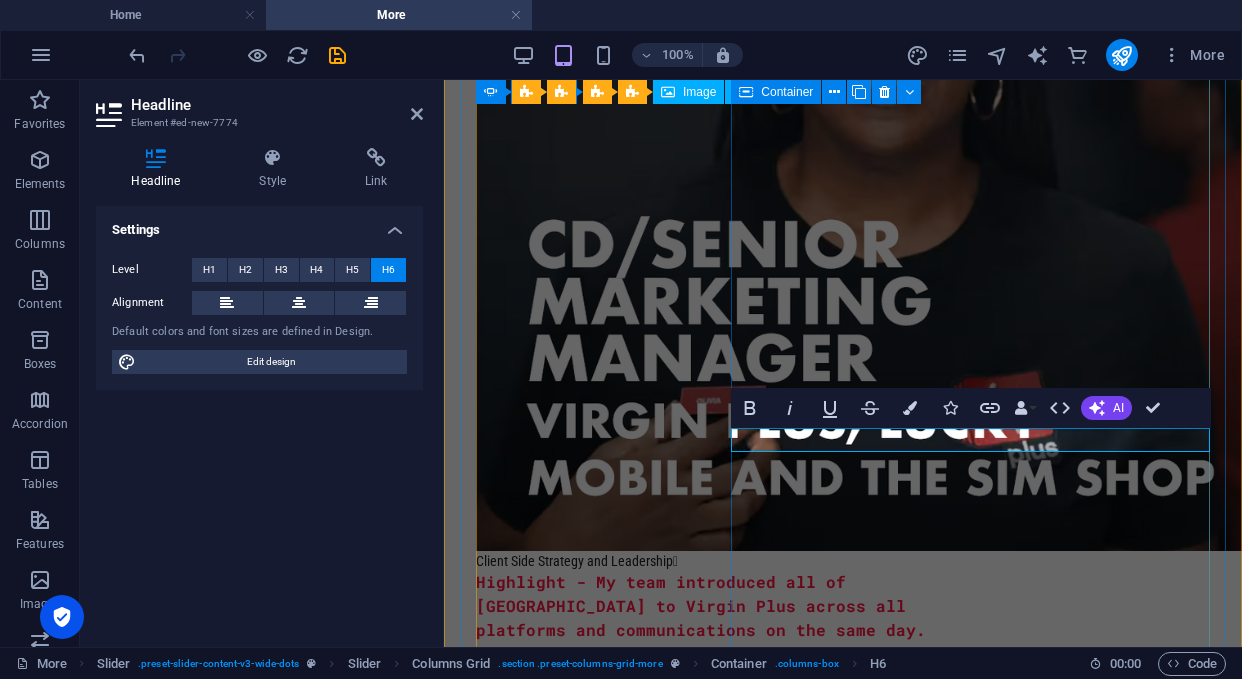 click on "Start up and Public Sector Experience   From Brand to Digital Cause Clients" at bounding box center (949, 3900) 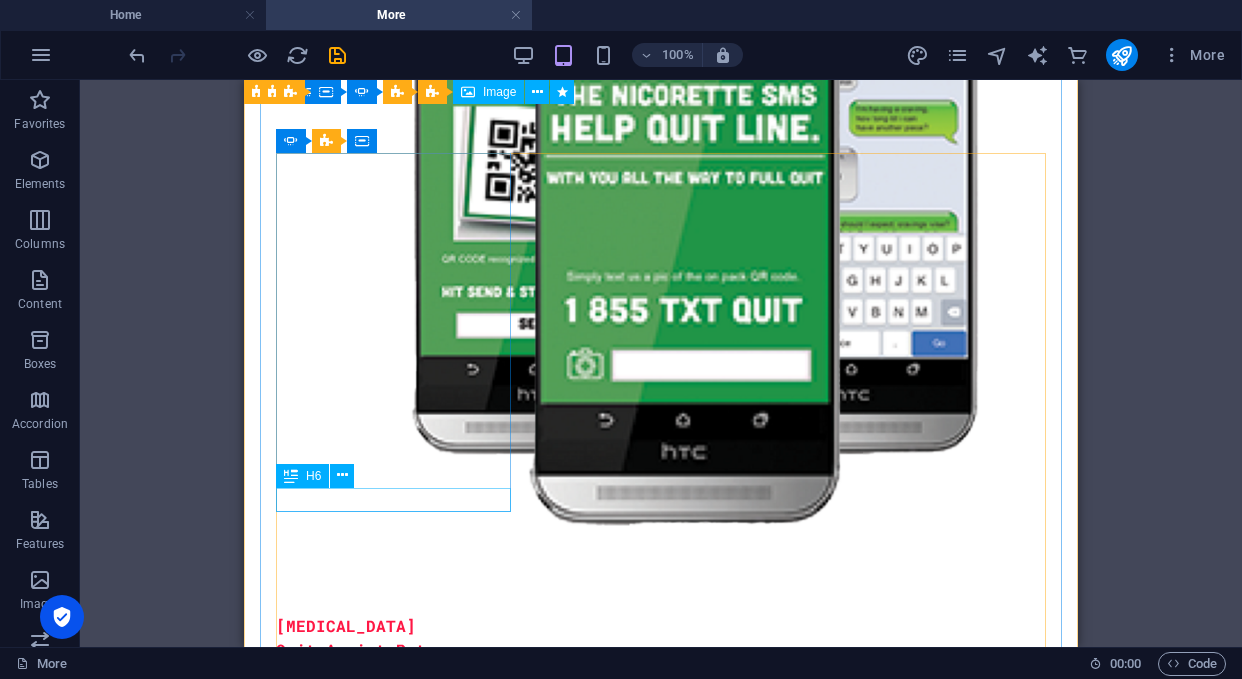 scroll, scrollTop: 2013, scrollLeft: 0, axis: vertical 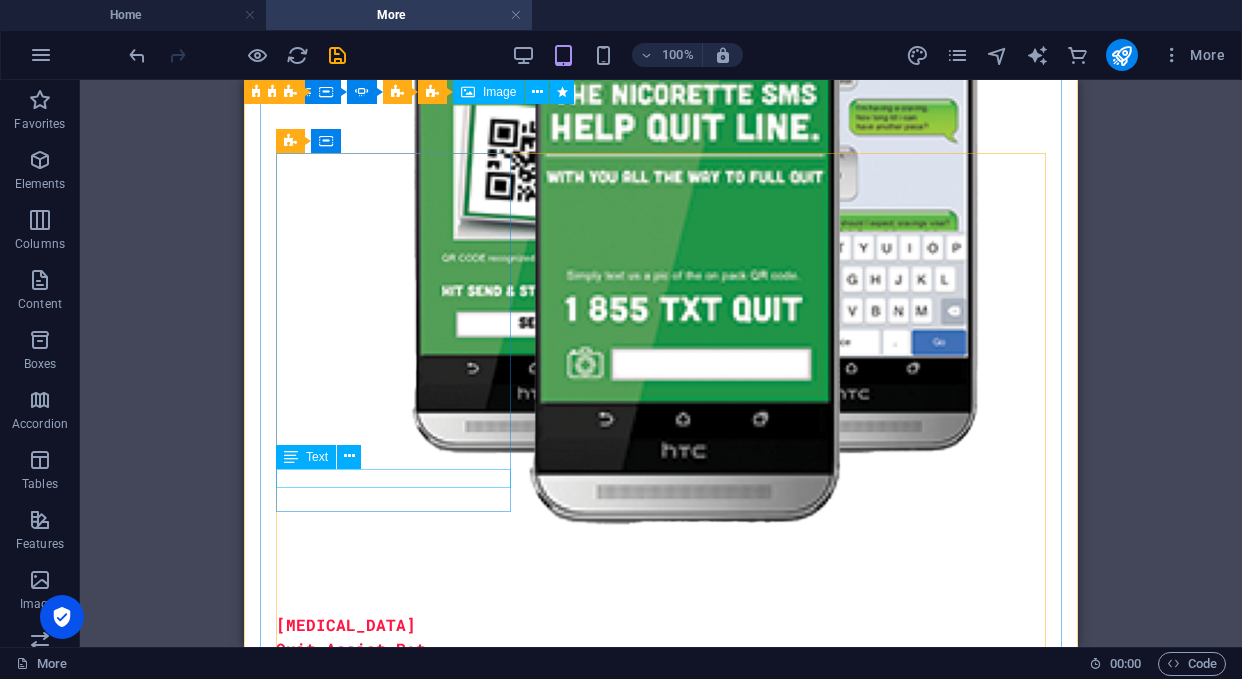 click on "Freelance 2025  " at bounding box center [388, 2608] 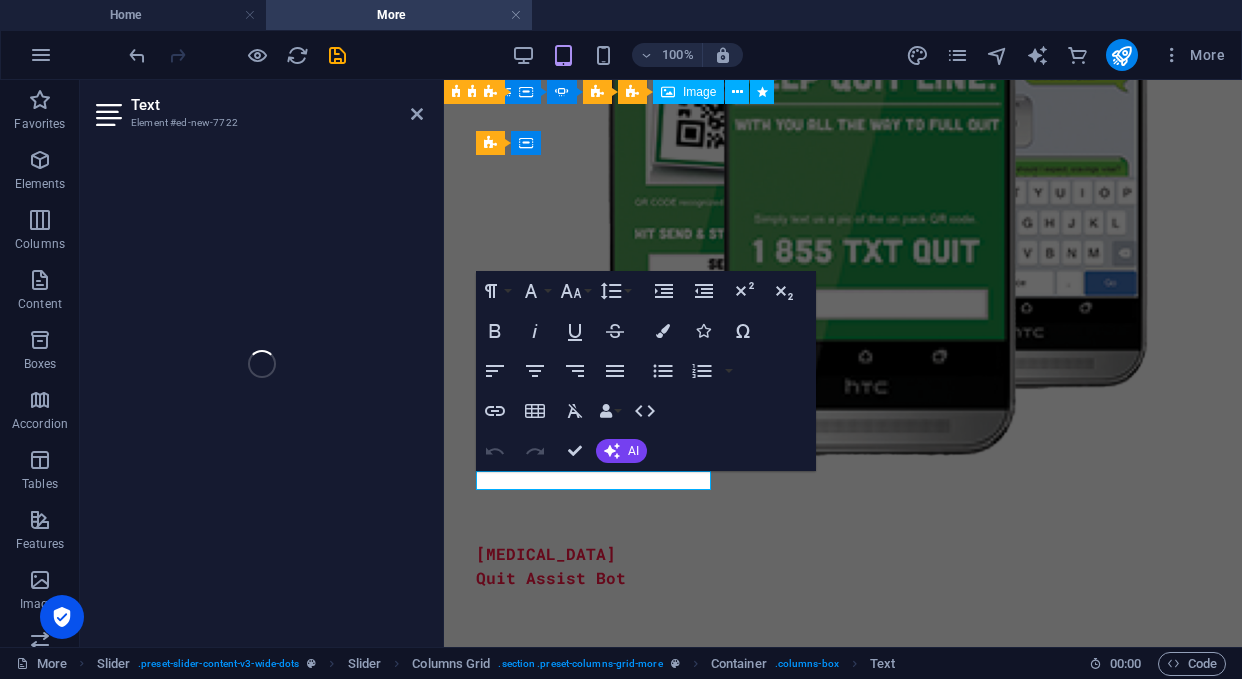 scroll, scrollTop: 2011, scrollLeft: 0, axis: vertical 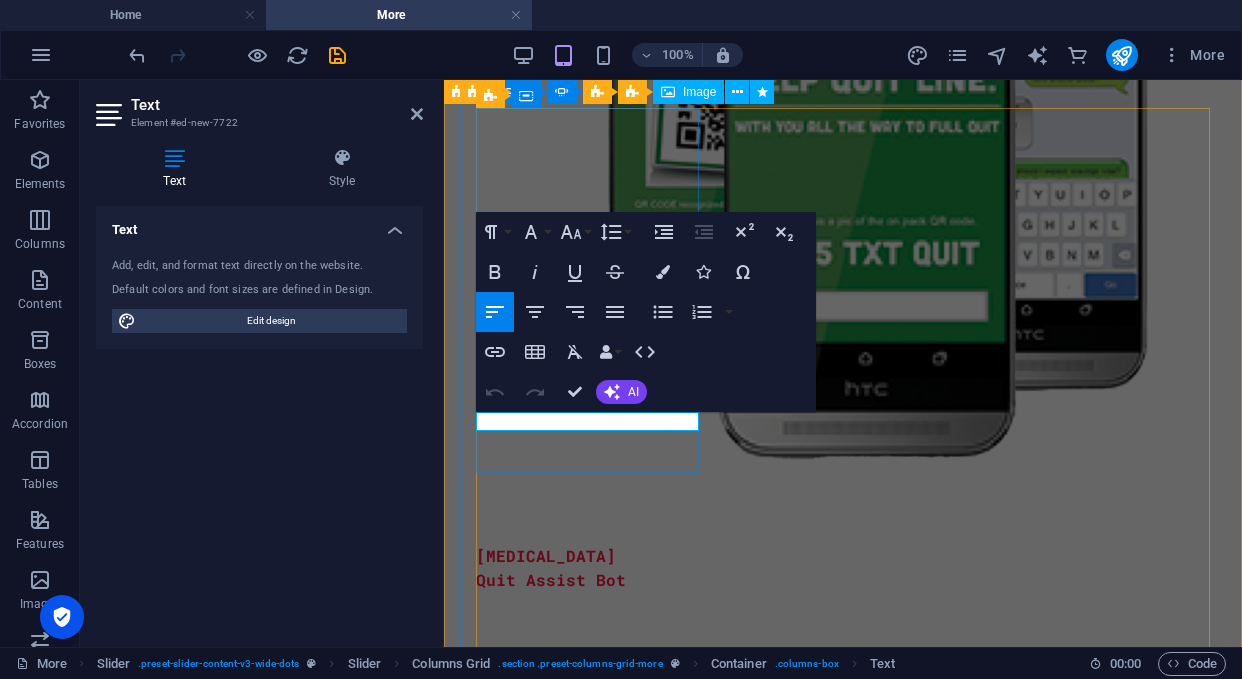 click on "" 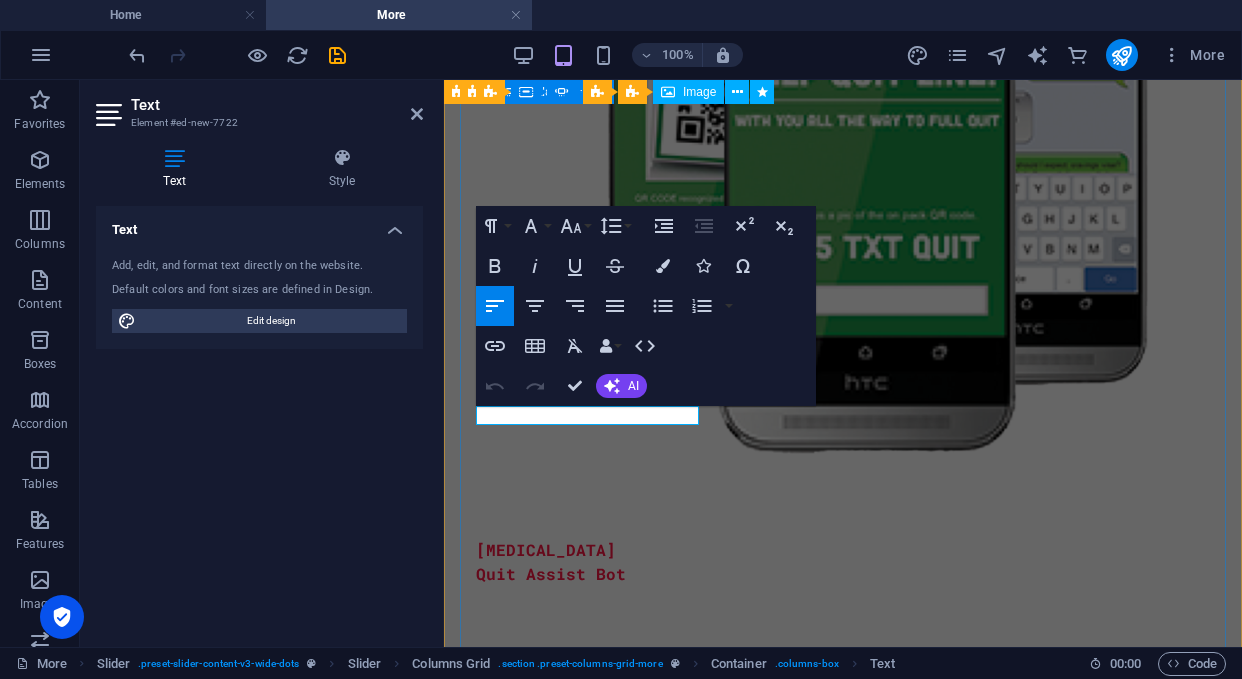 scroll, scrollTop: 2013, scrollLeft: 0, axis: vertical 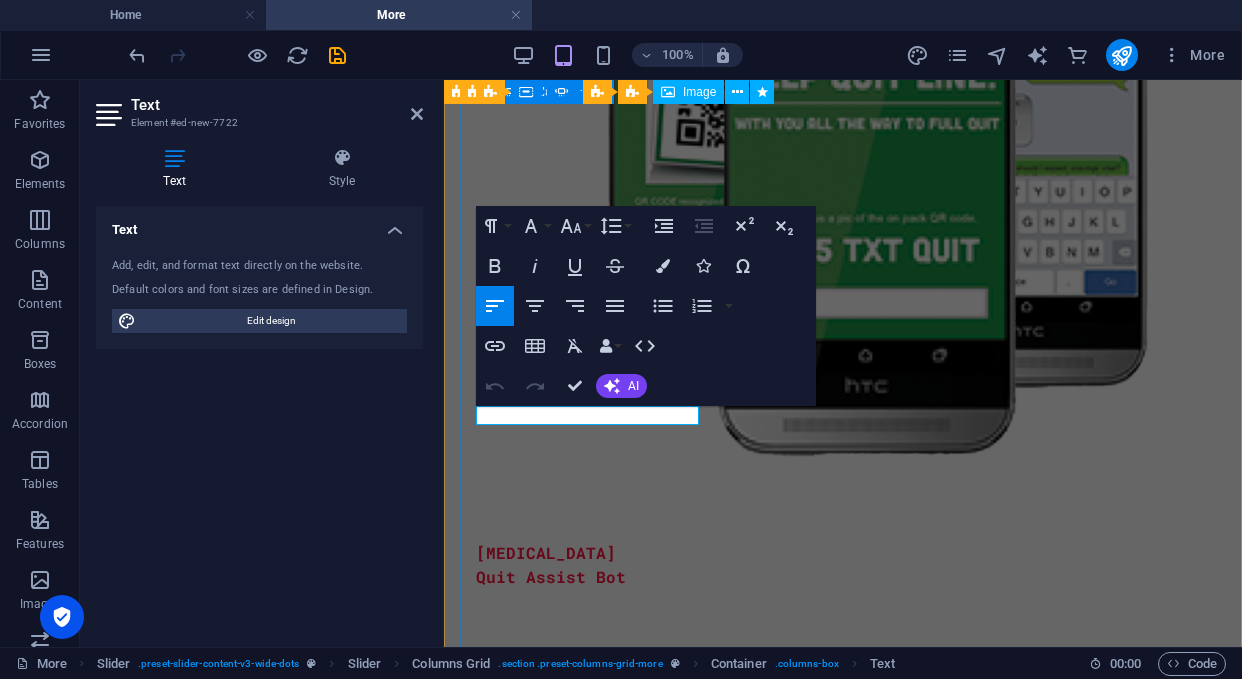 drag, startPoint x: 559, startPoint y: 421, endPoint x: 468, endPoint y: 412, distance: 91.44397 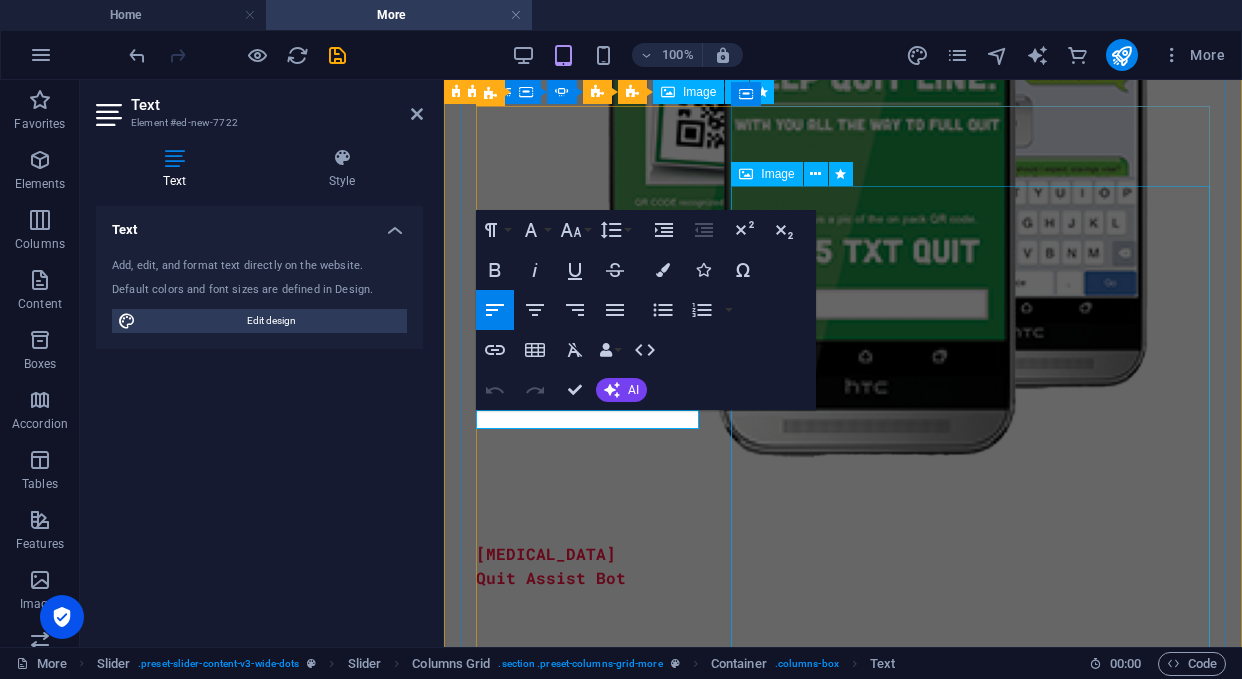 type 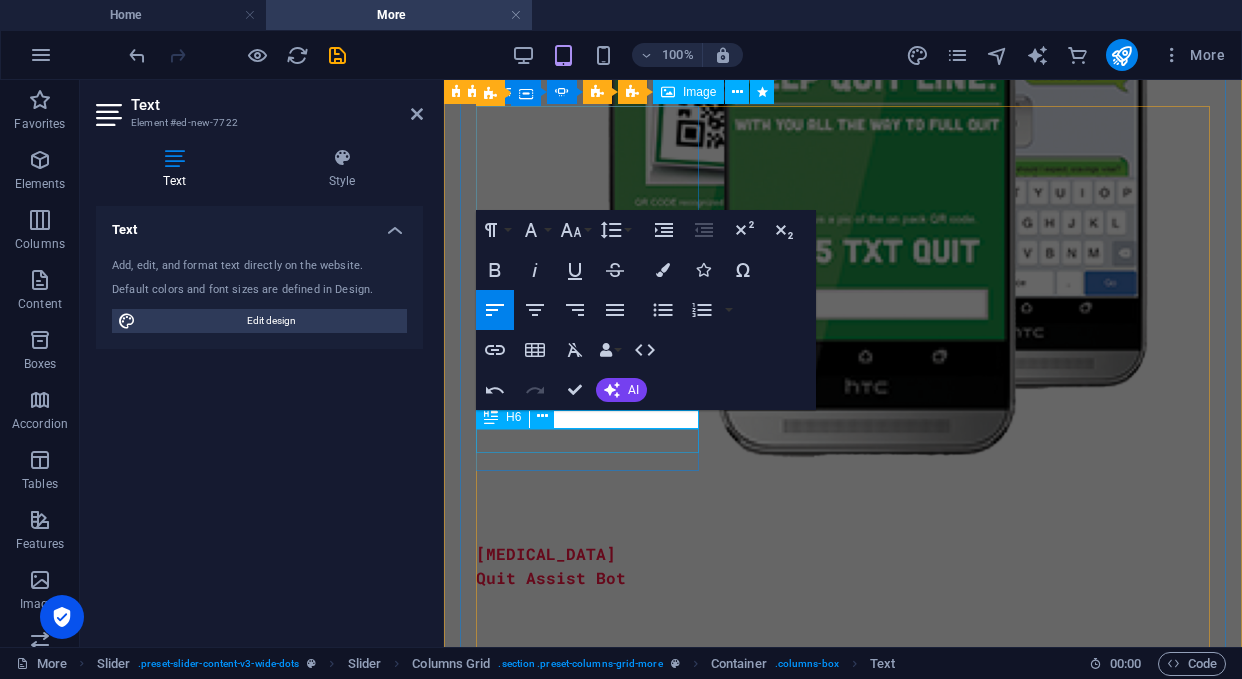 click on "[PERSON_NAME] and Conagra" at bounding box center (582, 2501) 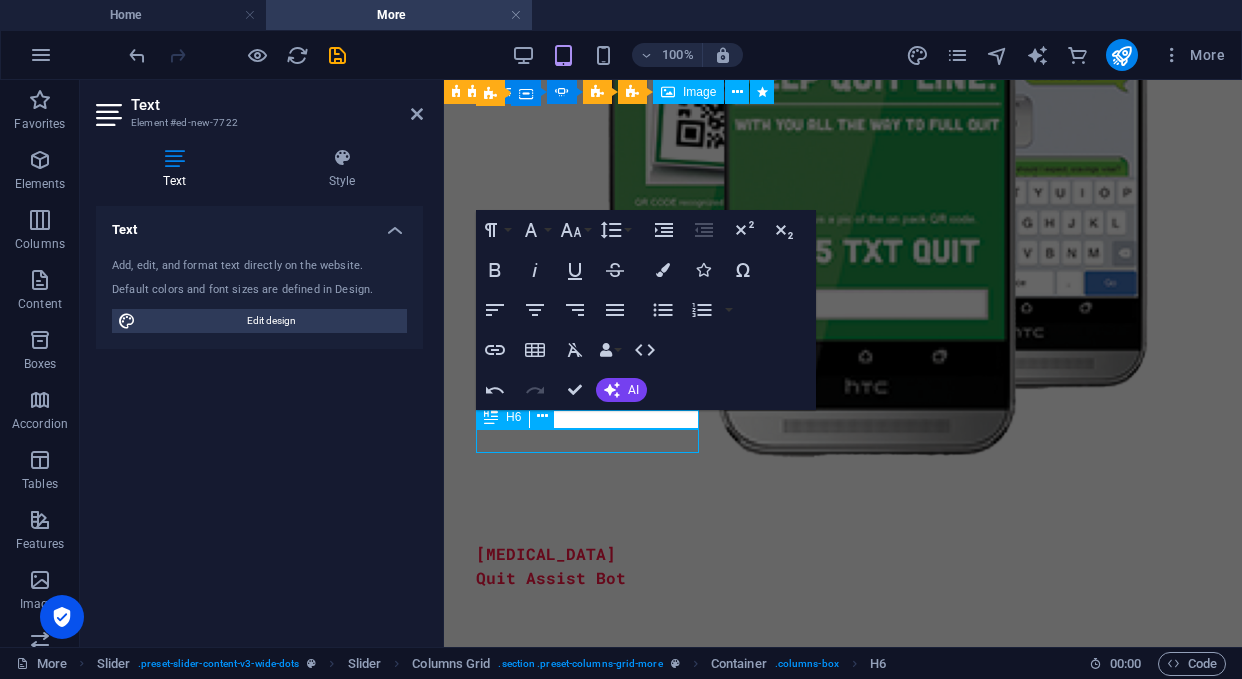 click on "[PERSON_NAME] and Conagra" at bounding box center (582, 2501) 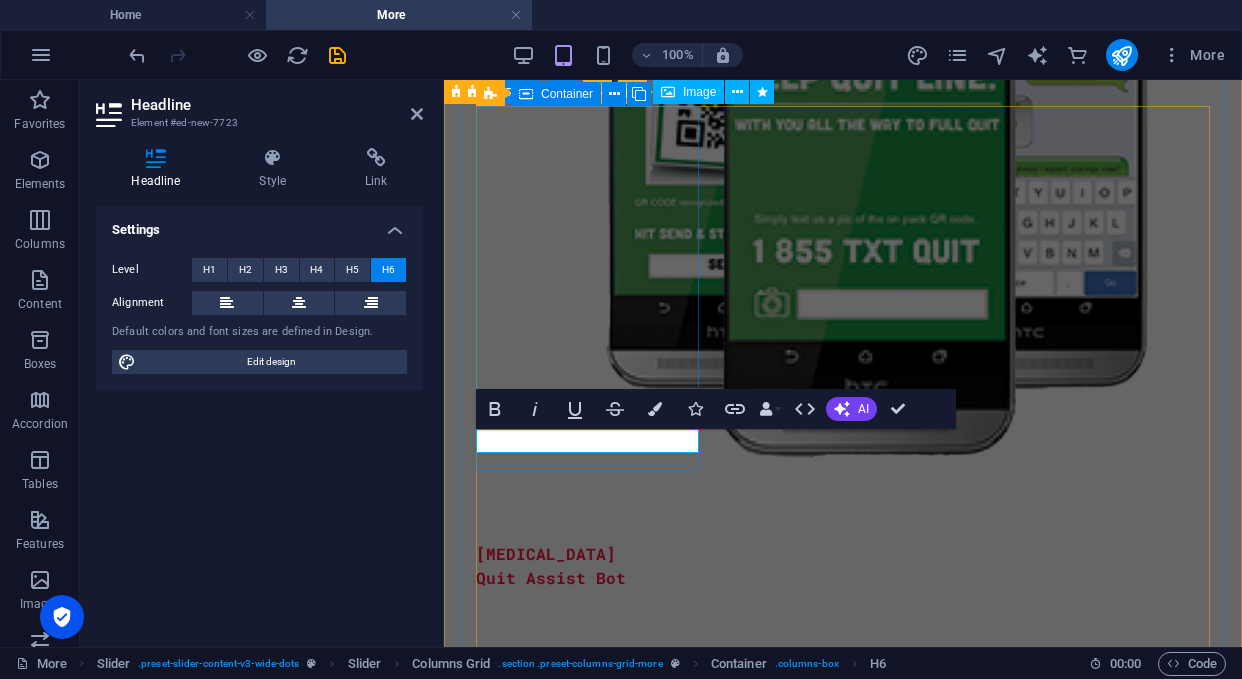 type 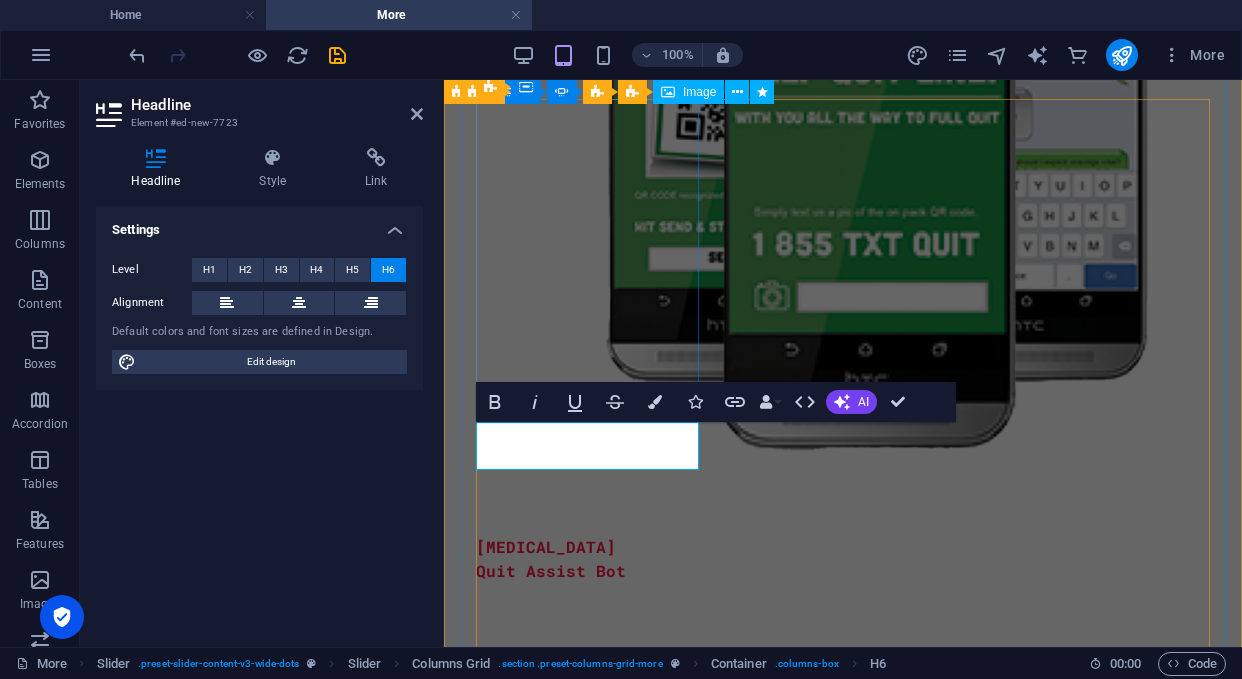 scroll, scrollTop: 2021, scrollLeft: 0, axis: vertical 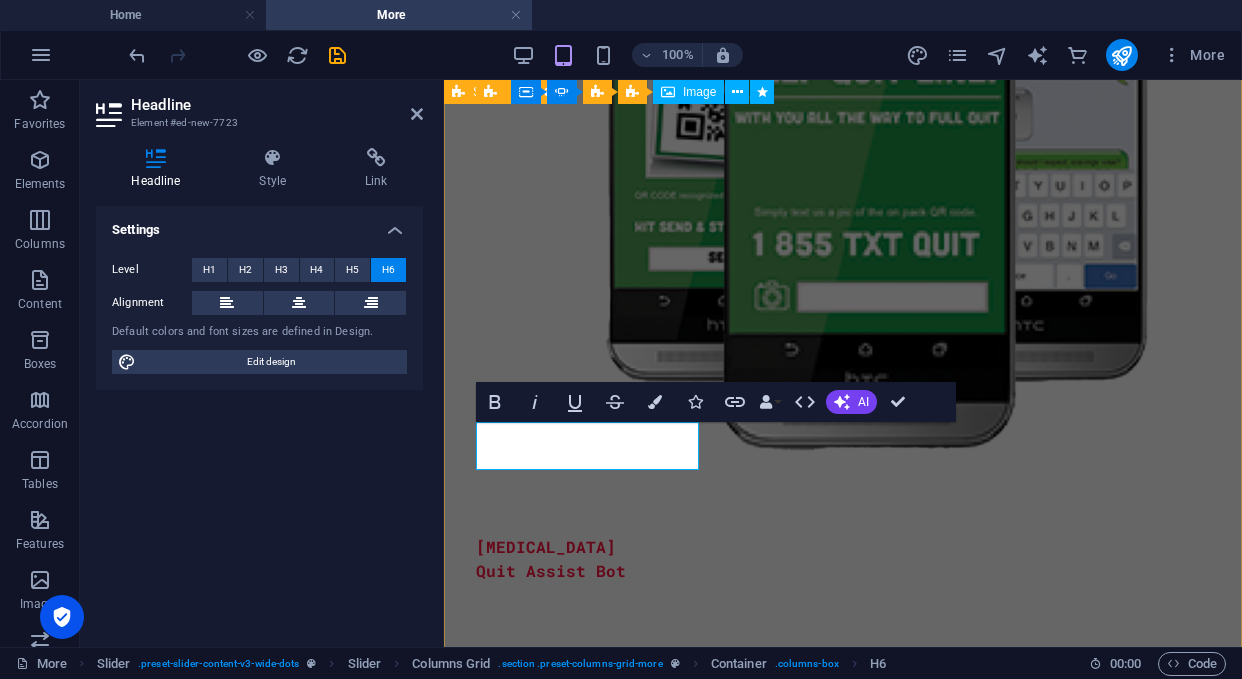 click on "Freelance 2025   [PERSON_NAME] and Conagra Activation fun     The Tresemme #reversie [MEDICAL_DATA]  Quit Assist Bot Client Side Strategy and Leadership   Highlight - My team introduced all of [GEOGRAPHIC_DATA] to Virgin Plus across all platforms and communications on the same day. Client Side Creative Direction   Global Strategy to local digital ad mats Freelance    Pogo and  Conagra OG AI   Gravity Powered Postcard App Dev   Every Actions Reaction. Start up and Public Sector Experience   From Brand to Digital Cause Clients Activation fun     The Tresemme #reversie Contrast    Image 0.2 Beauty    Image 0.7 Suburbs    Image 0.1 The beauty of diversity Skate hall    Image 0.5 1 2" at bounding box center (843, 4864) 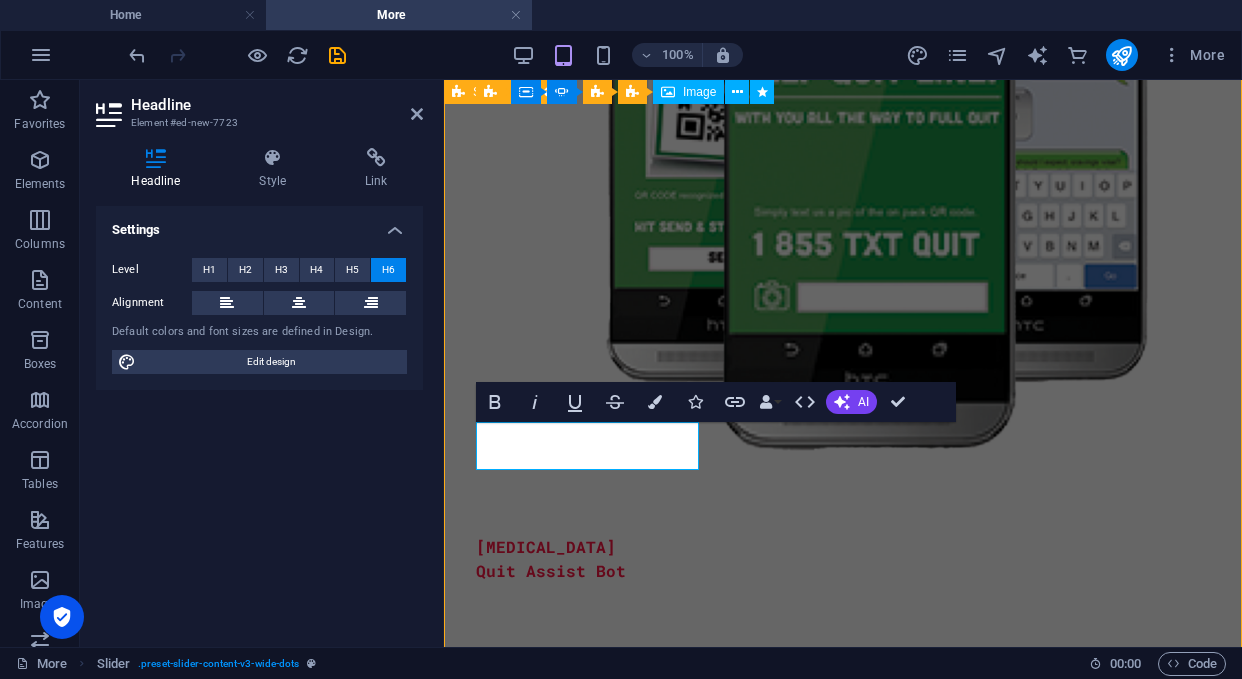 click on "Freelance 2025   [PERSON_NAME] and Conagra Activation fun     The Tresemme #reversie [MEDICAL_DATA]  Quit Assist Bot Client Side Strategy and Leadership   Highlight - My team introduced all of [GEOGRAPHIC_DATA] to Virgin Plus across all platforms and communications on the same day. Client Side Creative Direction   Global Strategy to local digital ad mats Freelance    Pogo and  Conagra OG AI   Gravity Powered Postcard App Dev   Every Actions Reaction. Start up and Public Sector Experience   From Brand to Digital Cause Clients Activation fun     The Tresemme #reversie Contrast    Image 0.2 Beauty    Image 0.7 Suburbs    Image 0.1 The beauty of diversity Skate hall    Image 0.5 1 2" at bounding box center [843, 4864] 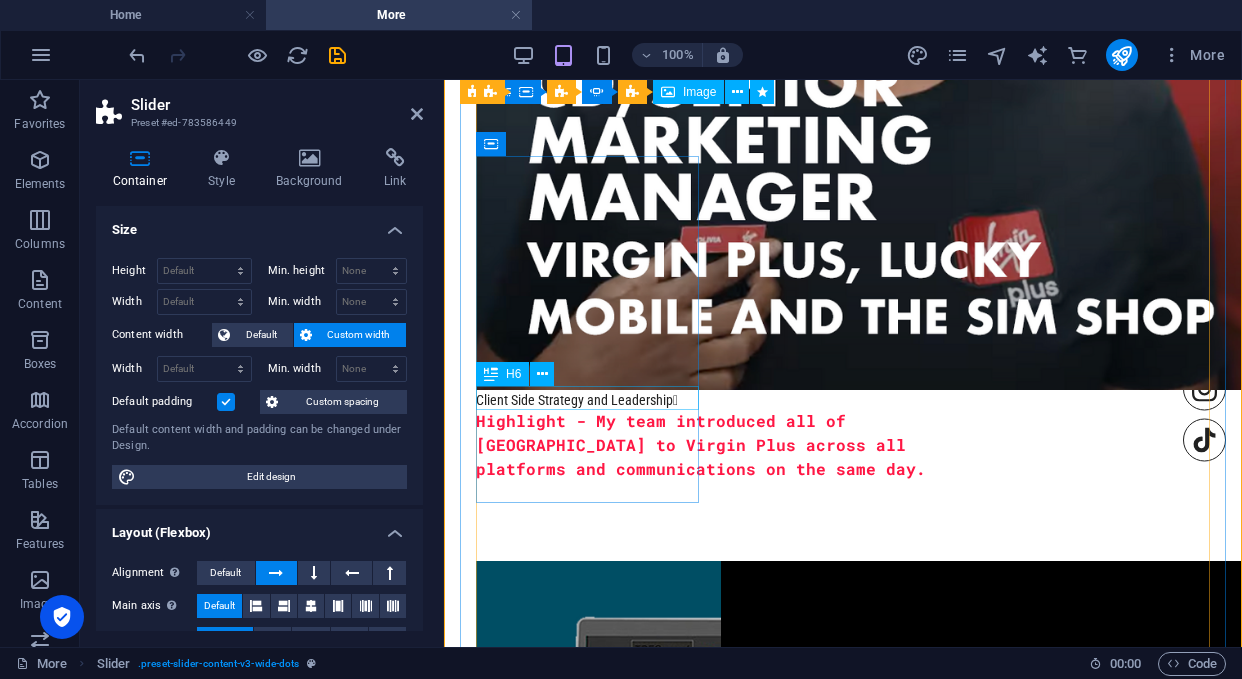 scroll, scrollTop: 3114, scrollLeft: 0, axis: vertical 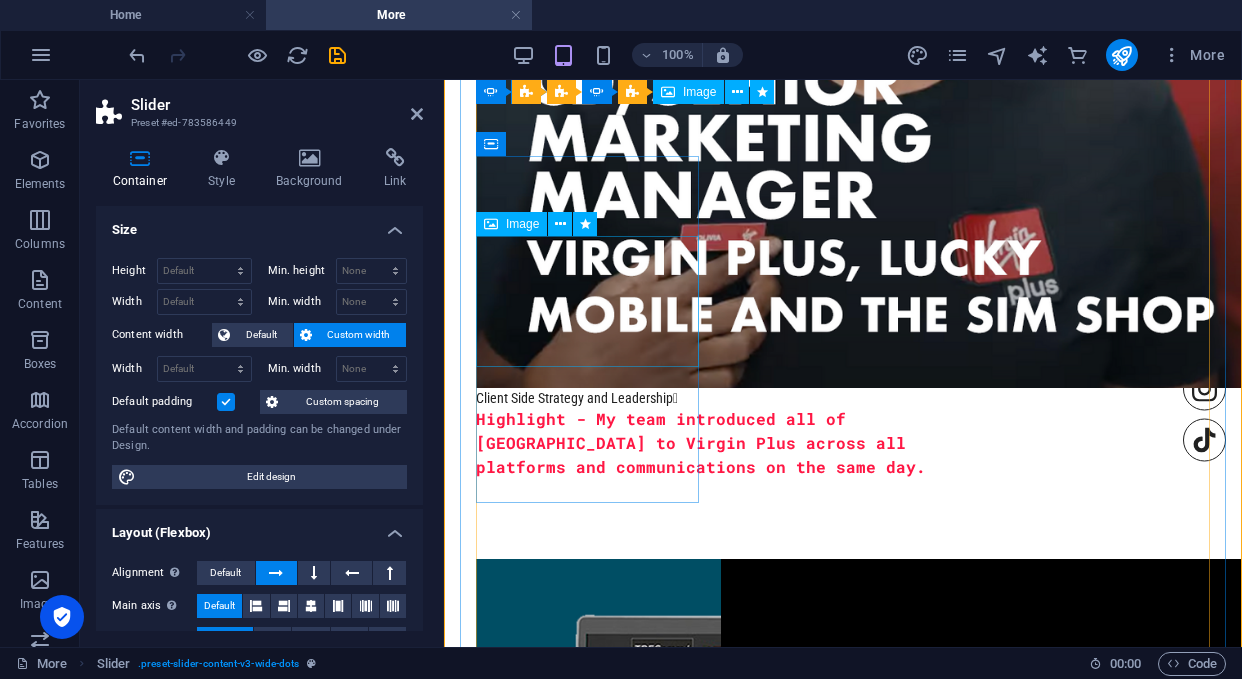 click at bounding box center (582, 4067) 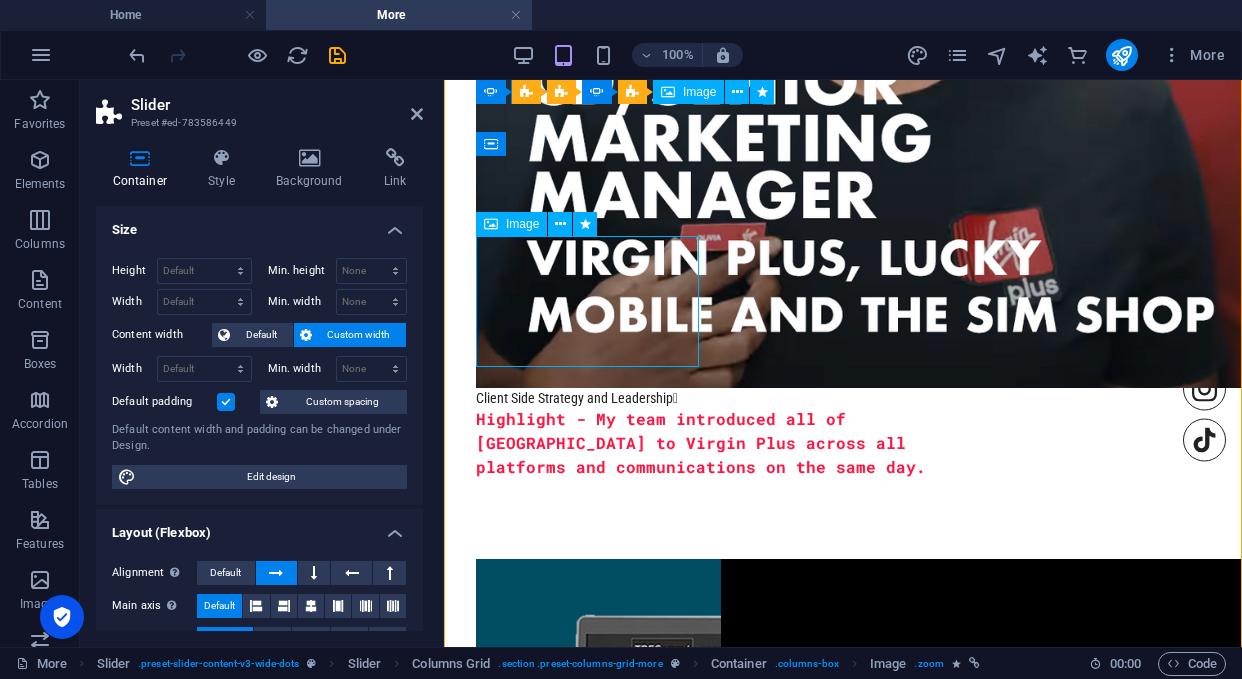 click at bounding box center [582, 4067] 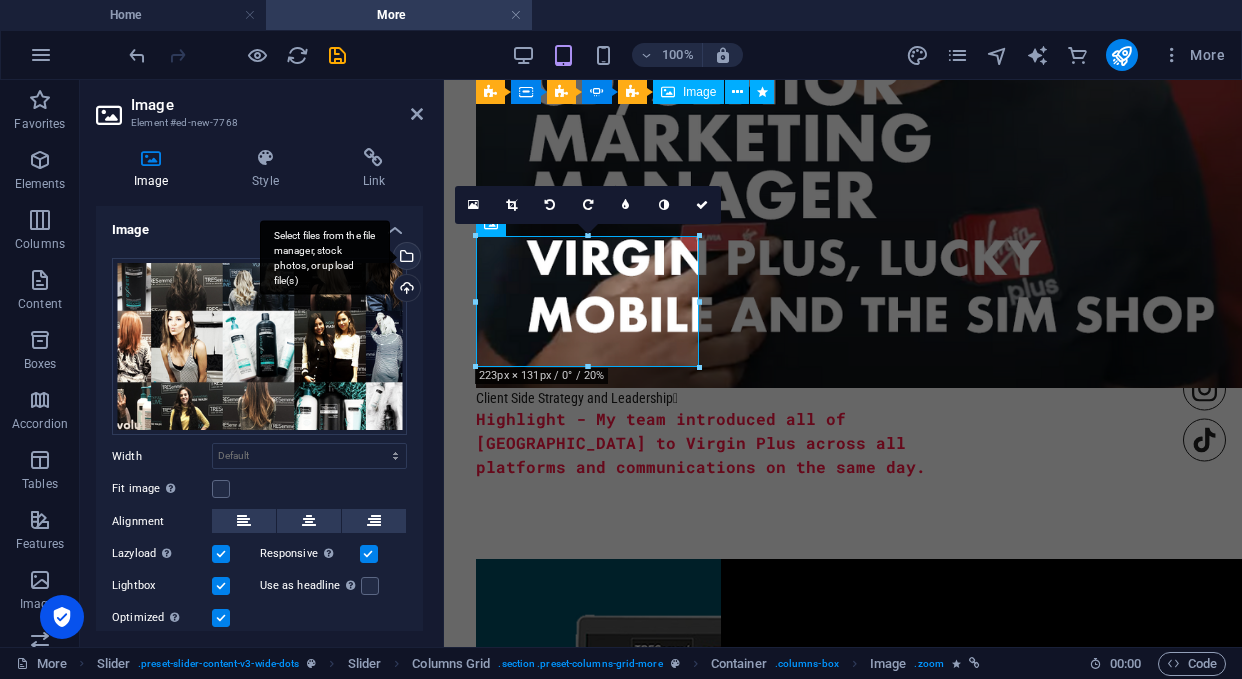 click on "Select files from the file manager, stock photos, or upload file(s)" at bounding box center [405, 258] 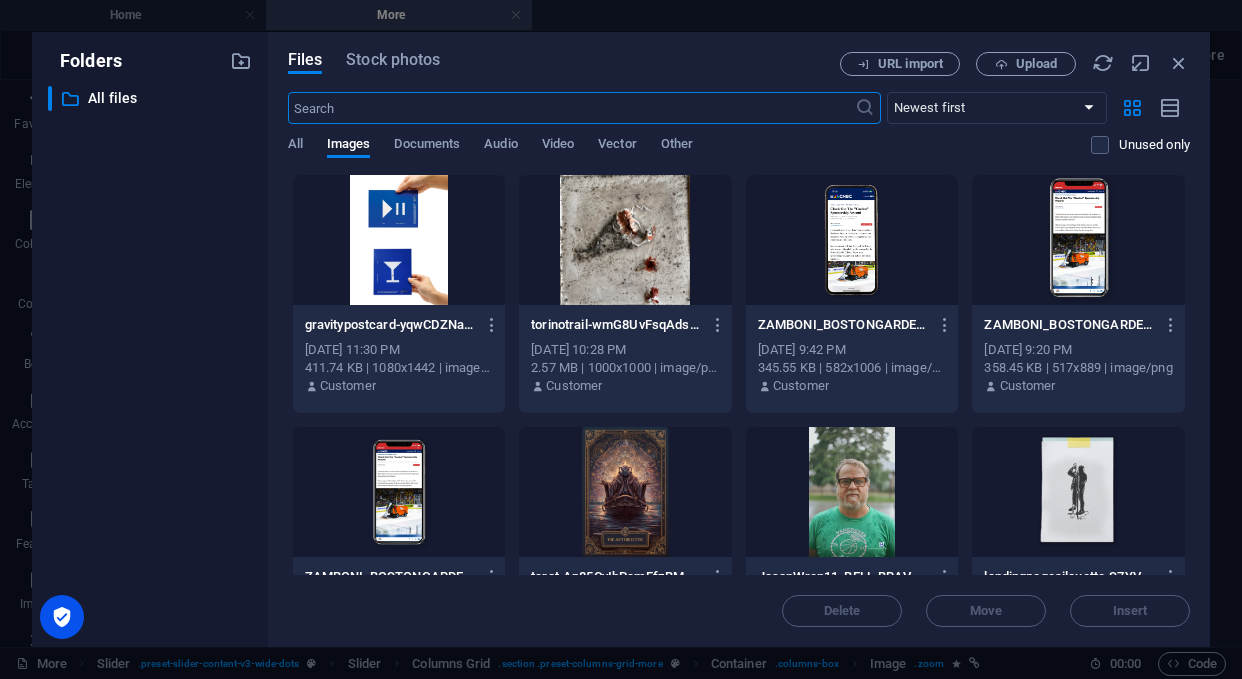 scroll, scrollTop: 3991, scrollLeft: 0, axis: vertical 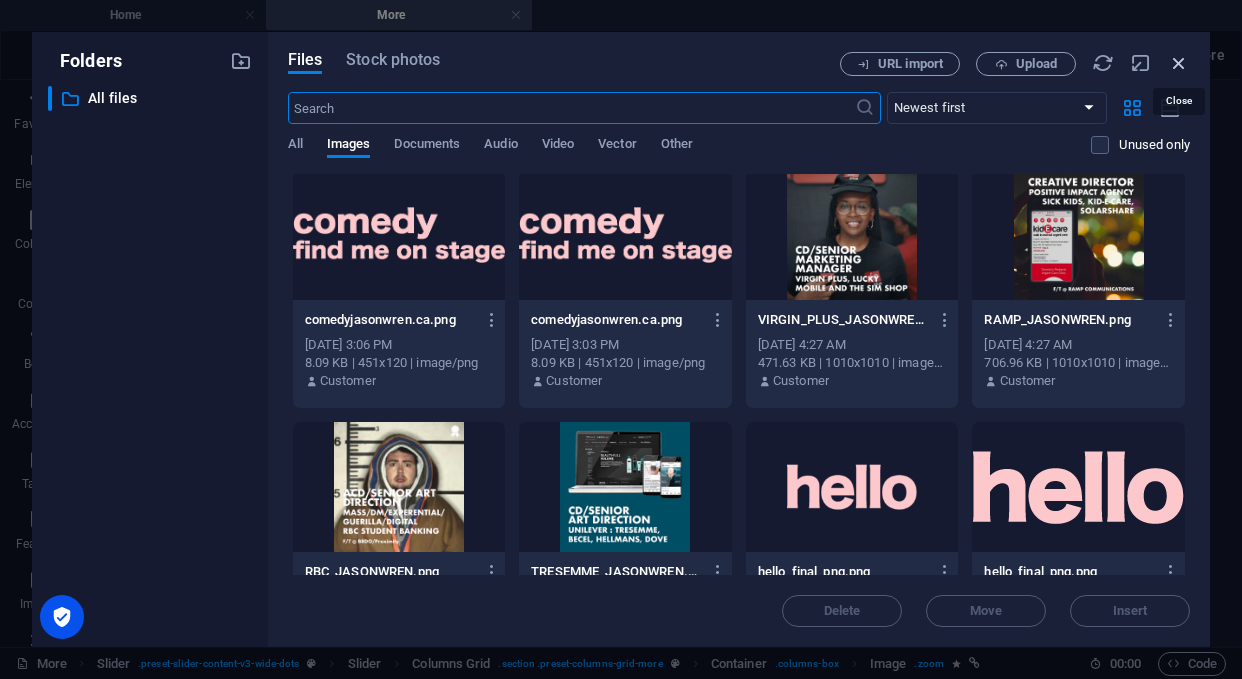 click at bounding box center (1179, 63) 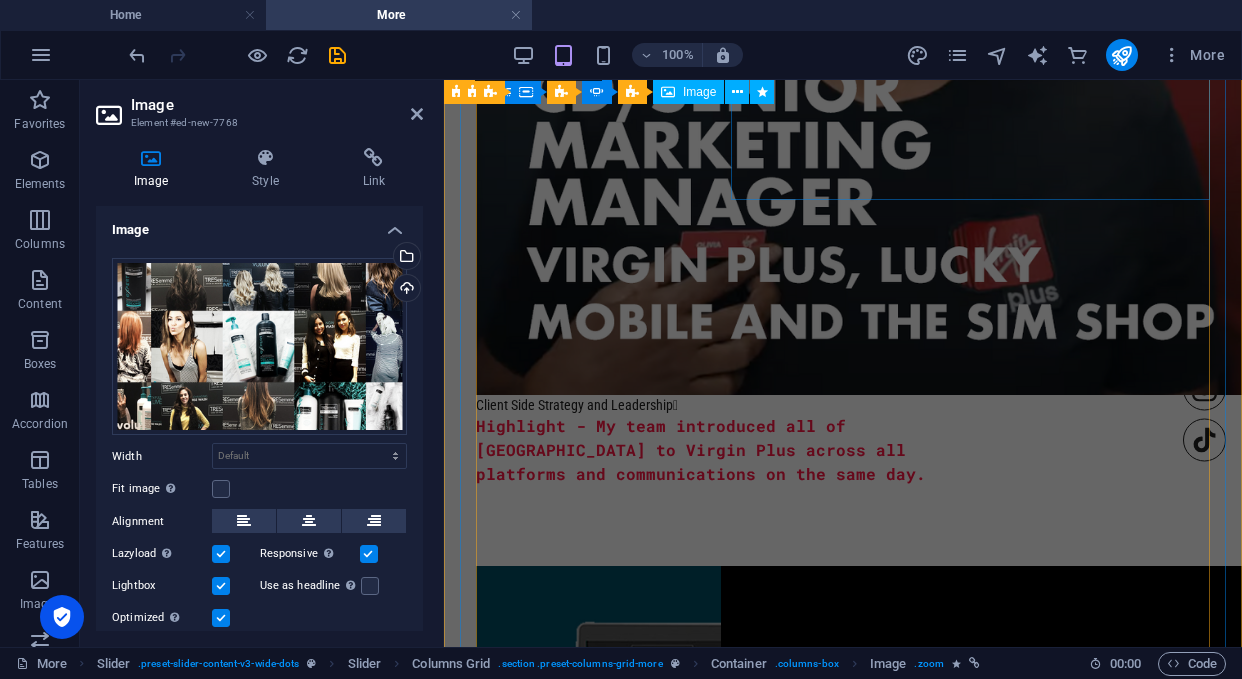 scroll, scrollTop: 3489, scrollLeft: 0, axis: vertical 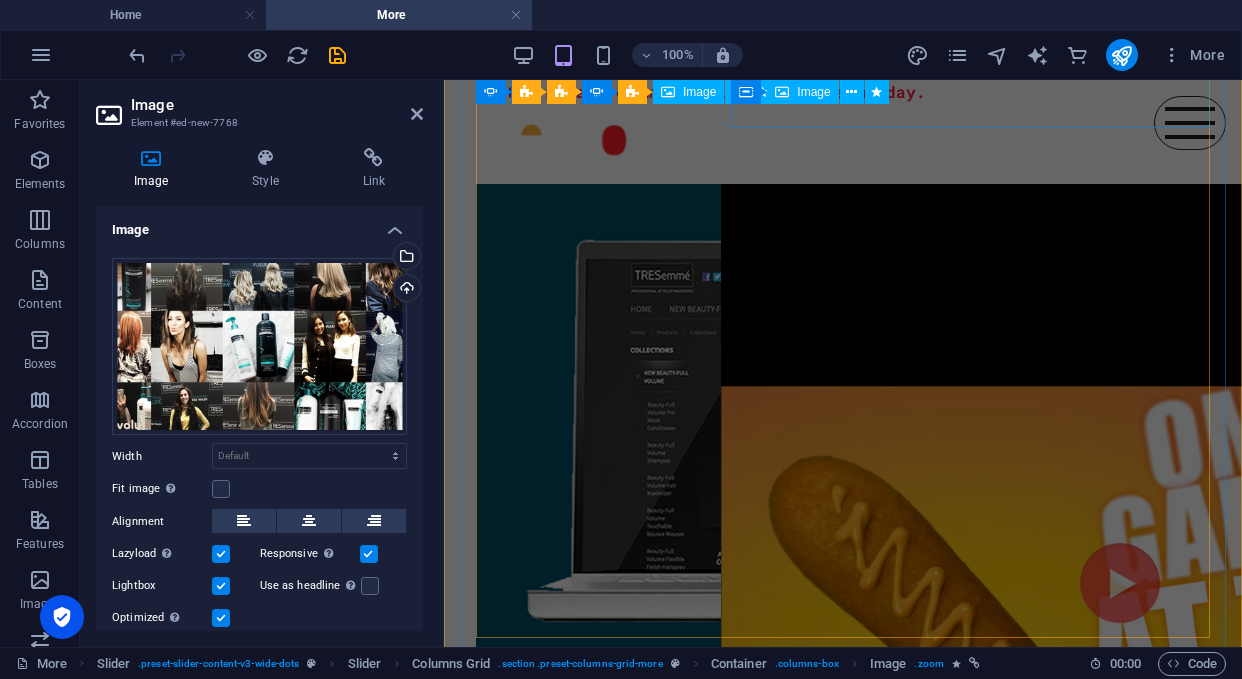 click at bounding box center (704, 4754) 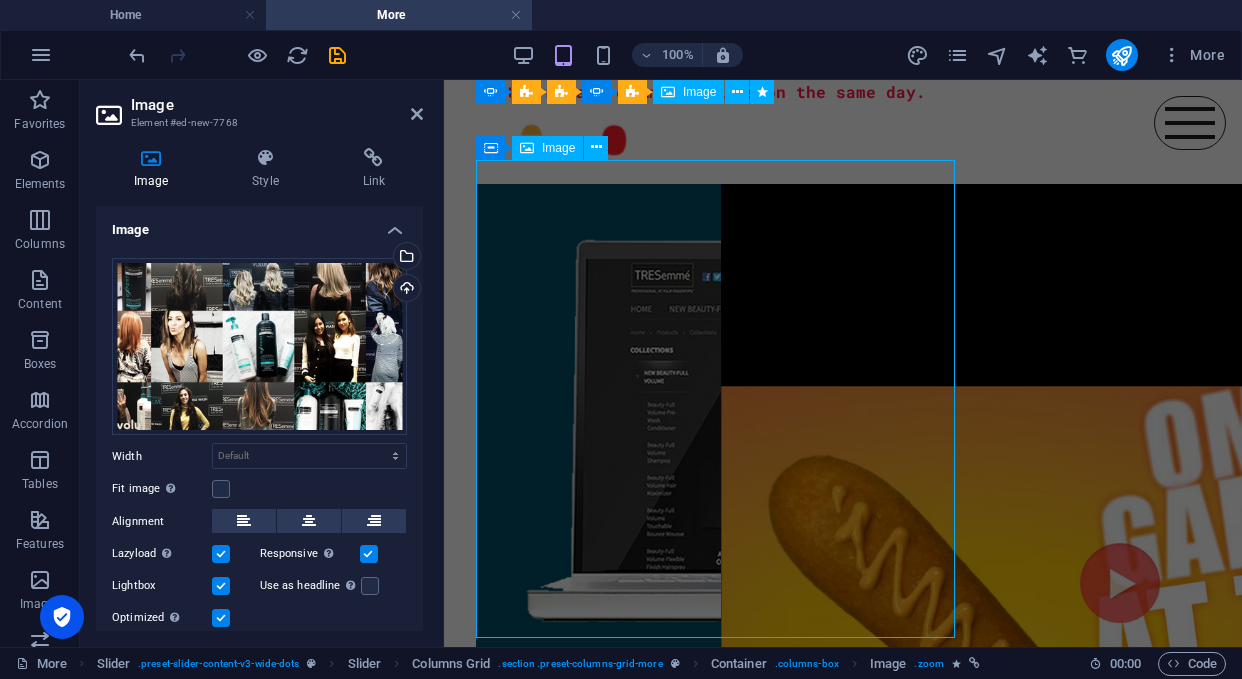 click at bounding box center (704, 4754) 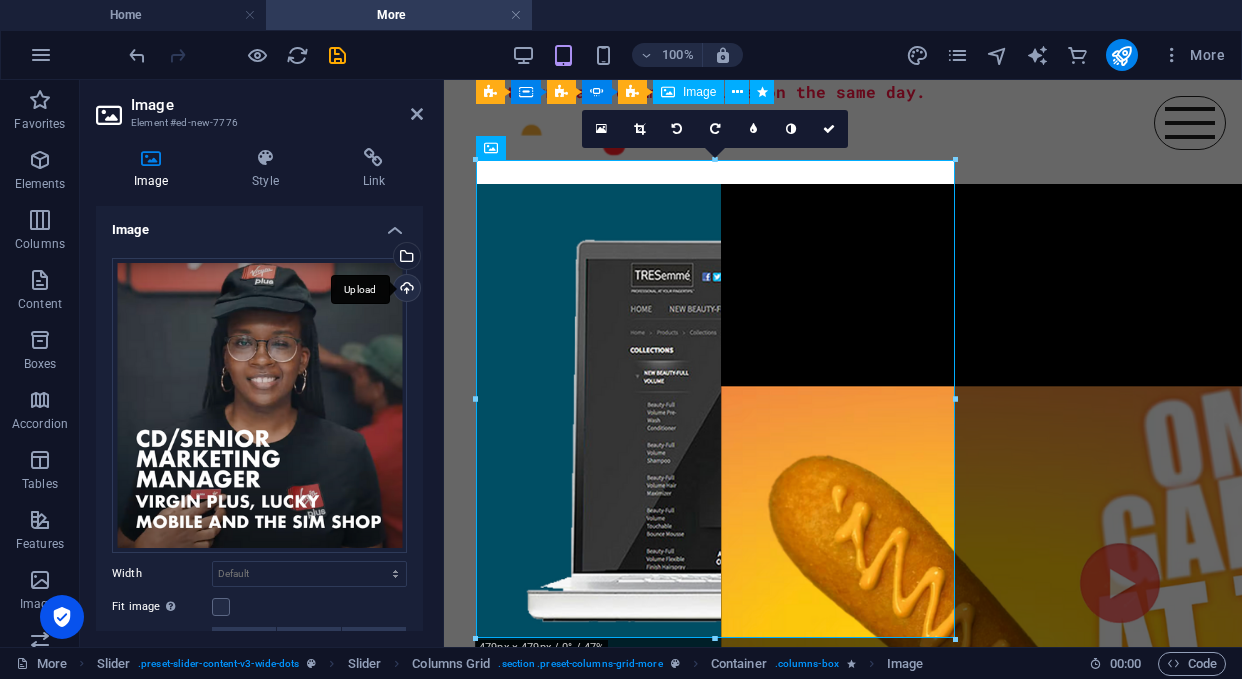 click on "Upload" at bounding box center [405, 290] 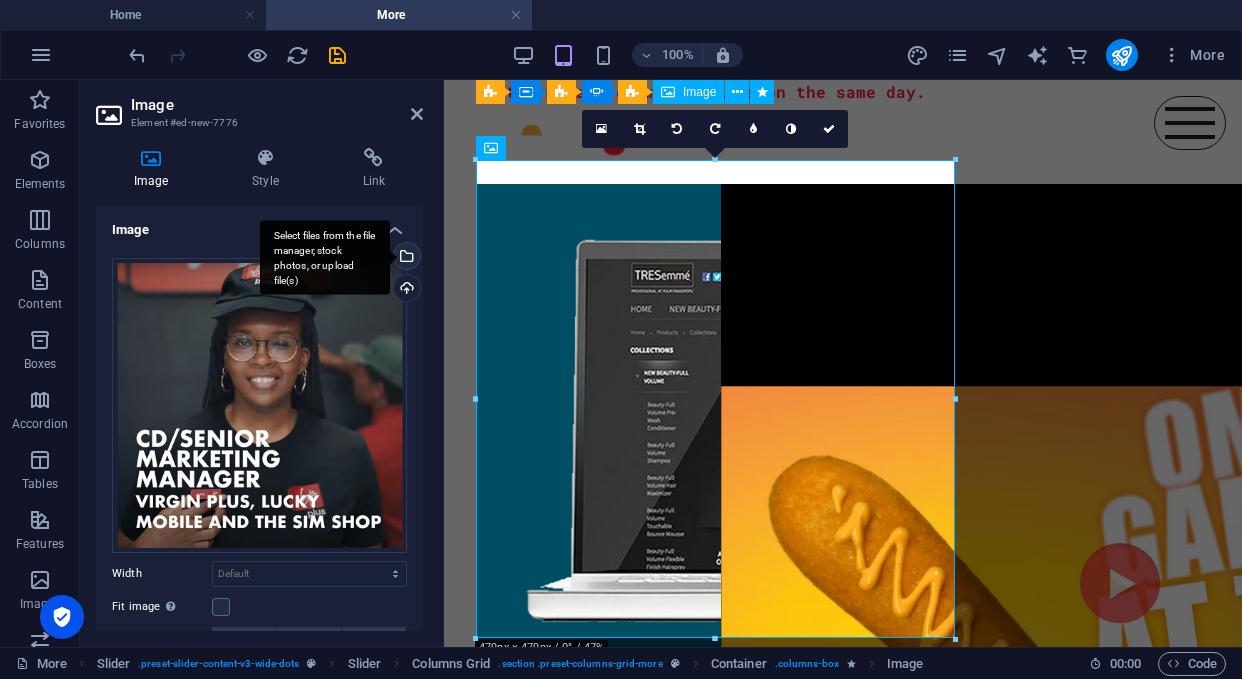 click on "Select files from the file manager, stock photos, or upload file(s)" at bounding box center [325, 257] 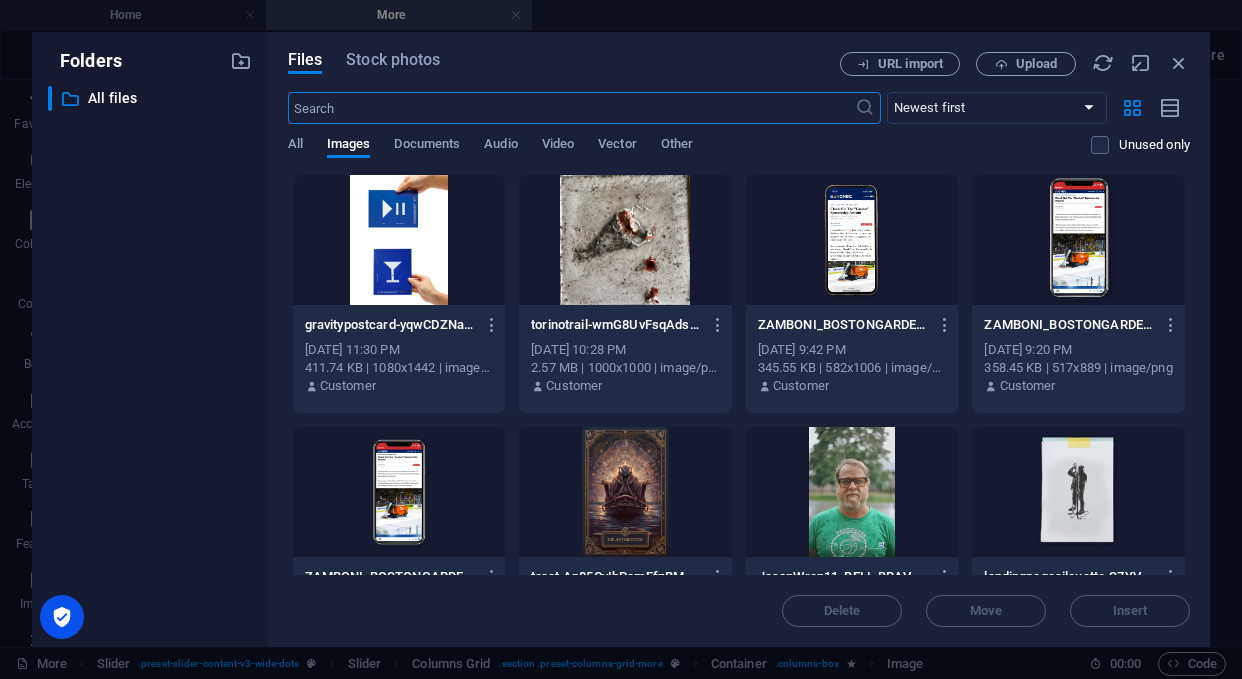 scroll, scrollTop: 3006, scrollLeft: 0, axis: vertical 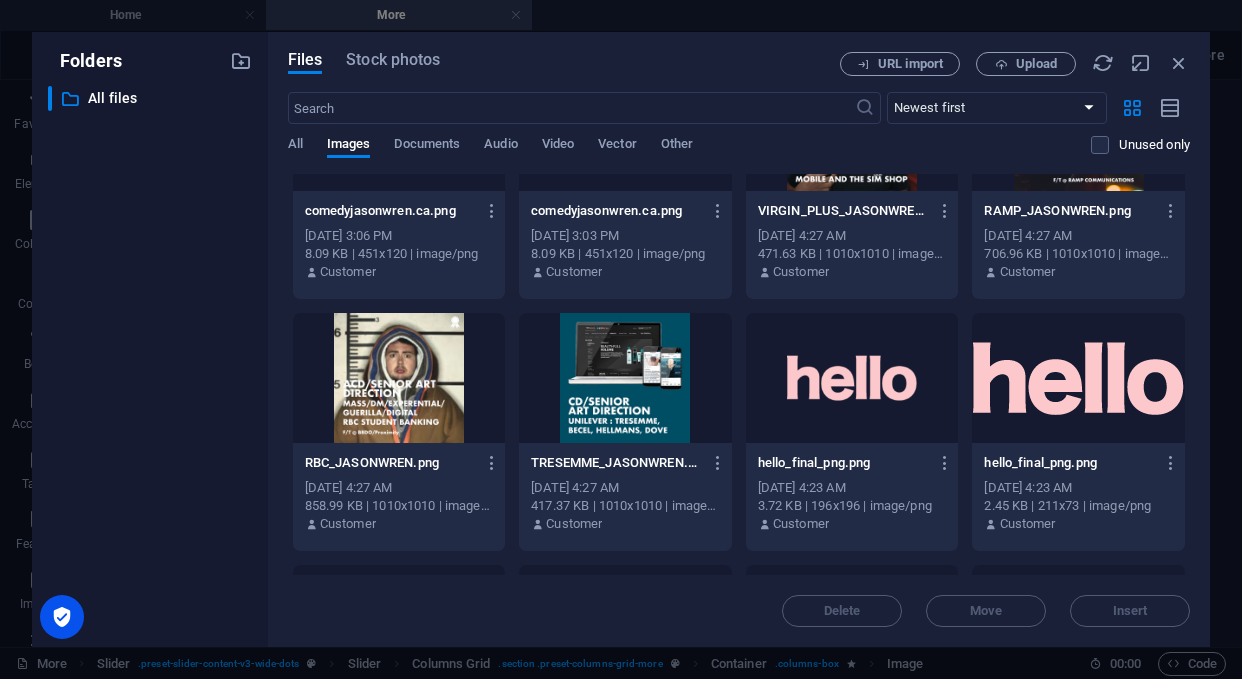 click at bounding box center (399, 378) 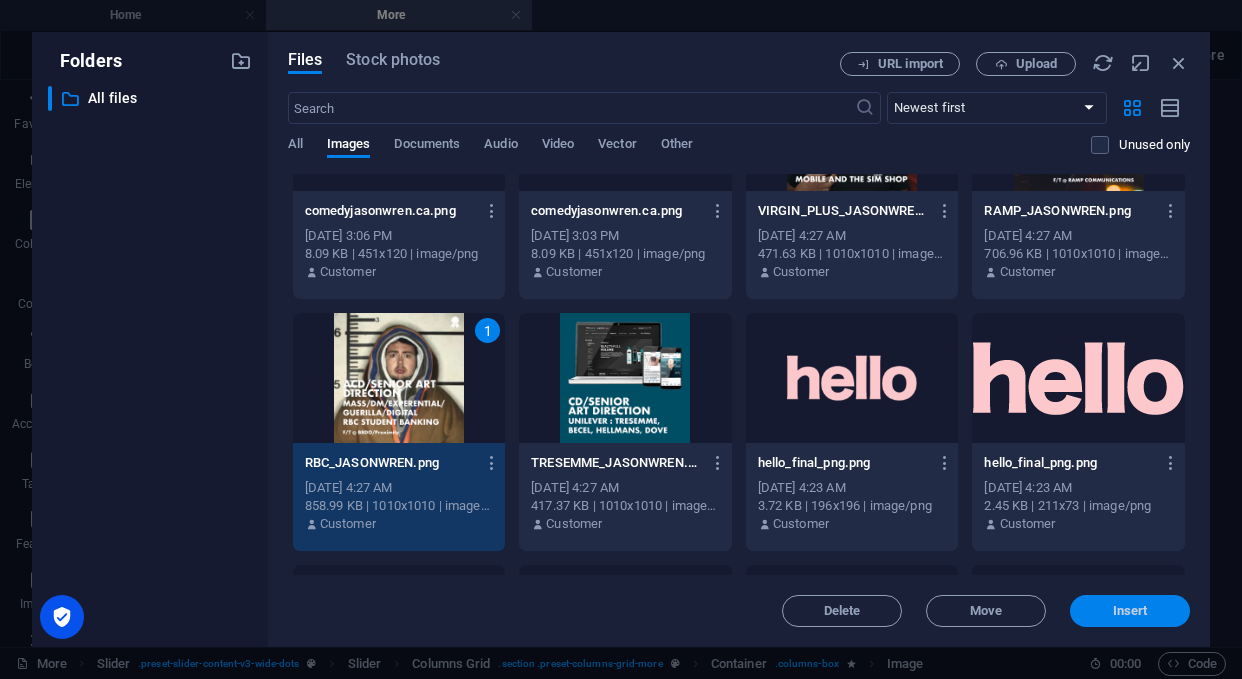 click on "Insert" at bounding box center (1130, 611) 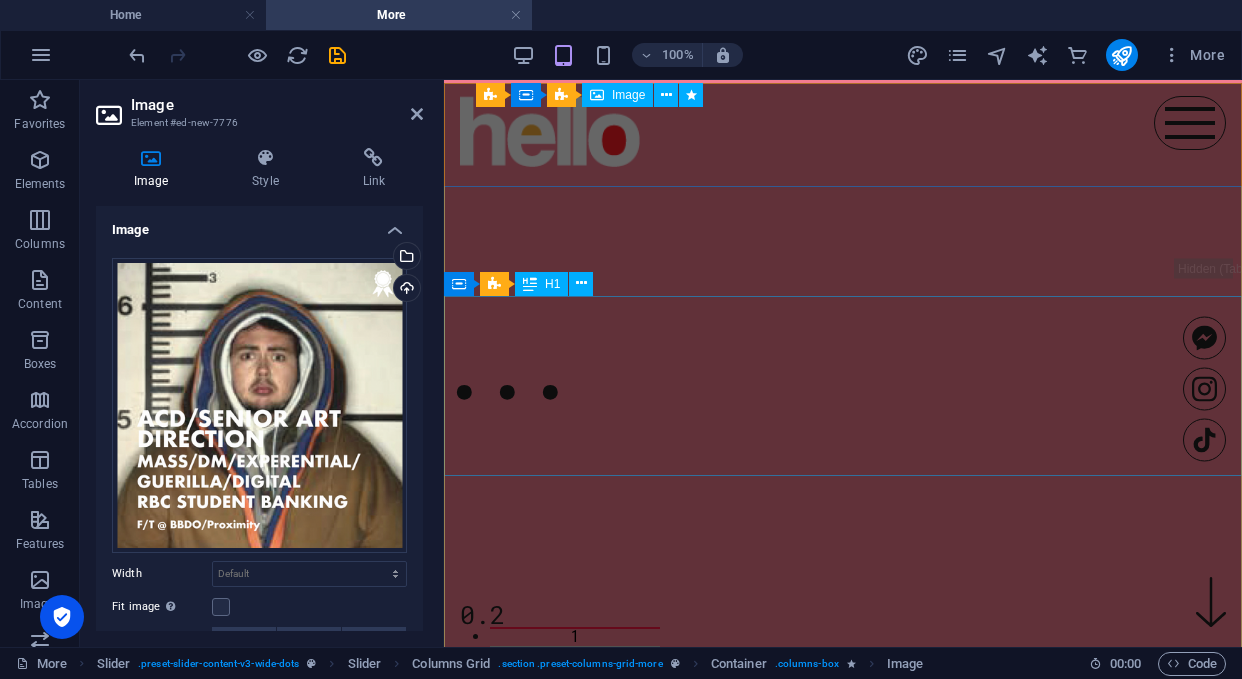 scroll, scrollTop: 0, scrollLeft: 0, axis: both 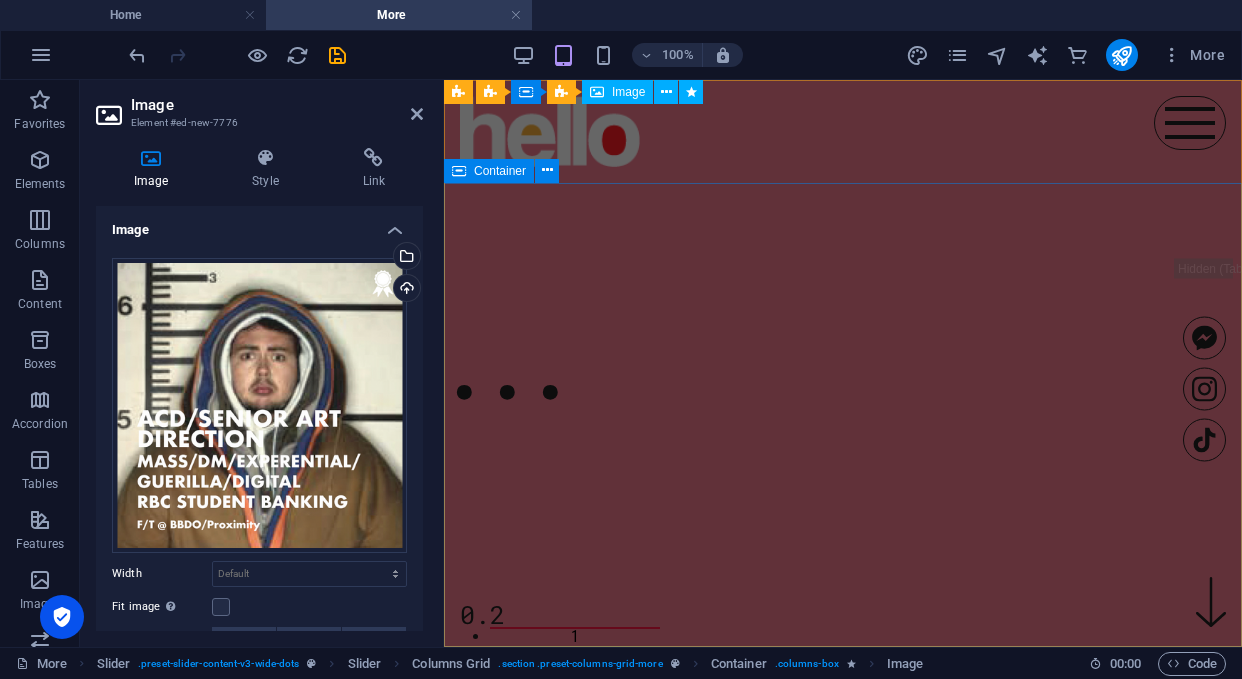 click on "... 0.2" at bounding box center (843, 369) 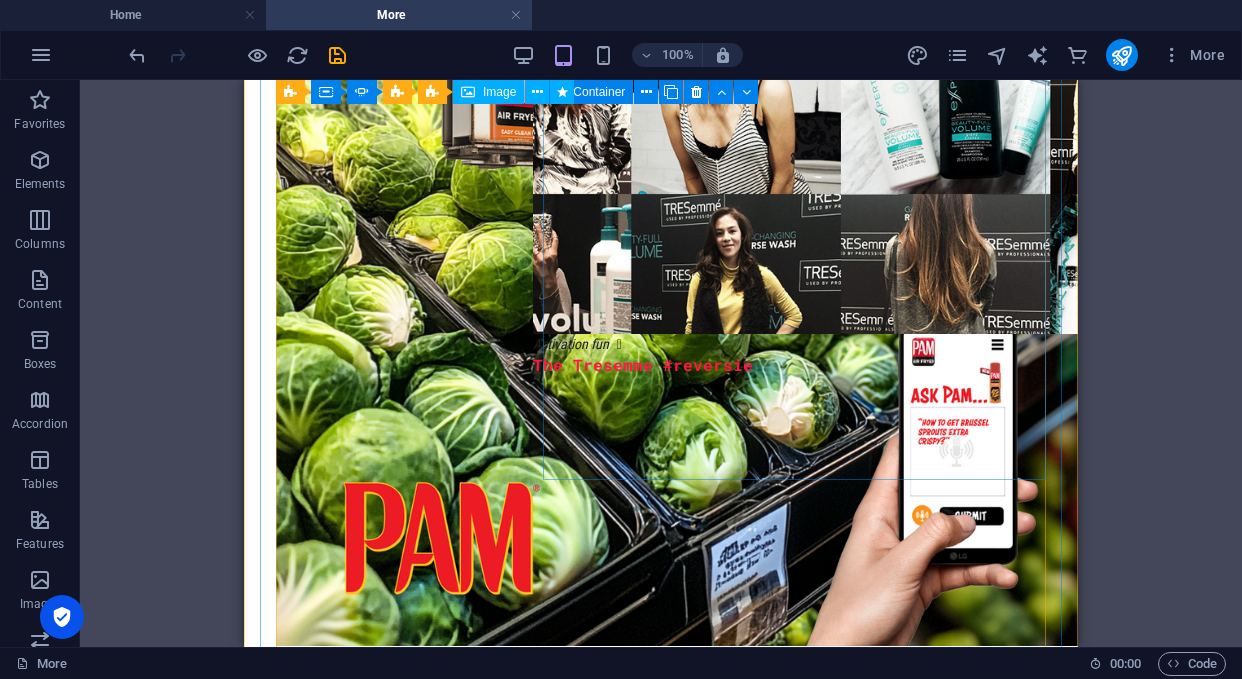 scroll, scrollTop: 1041, scrollLeft: 0, axis: vertical 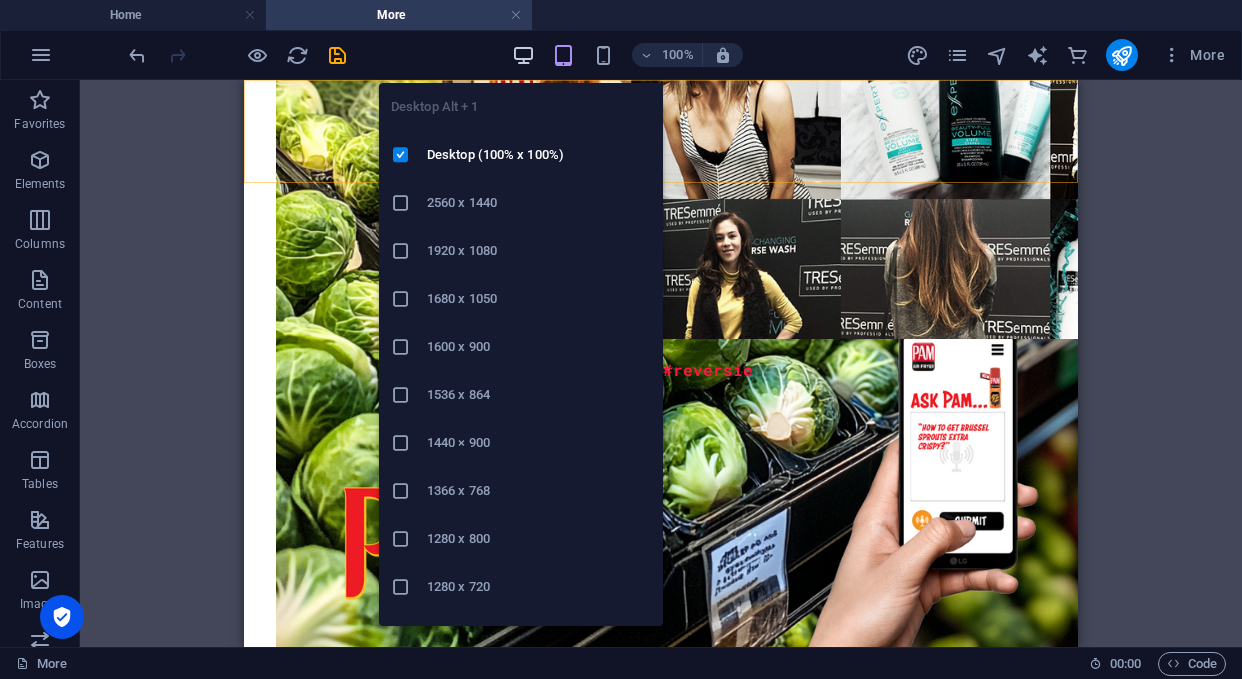 click at bounding box center [523, 55] 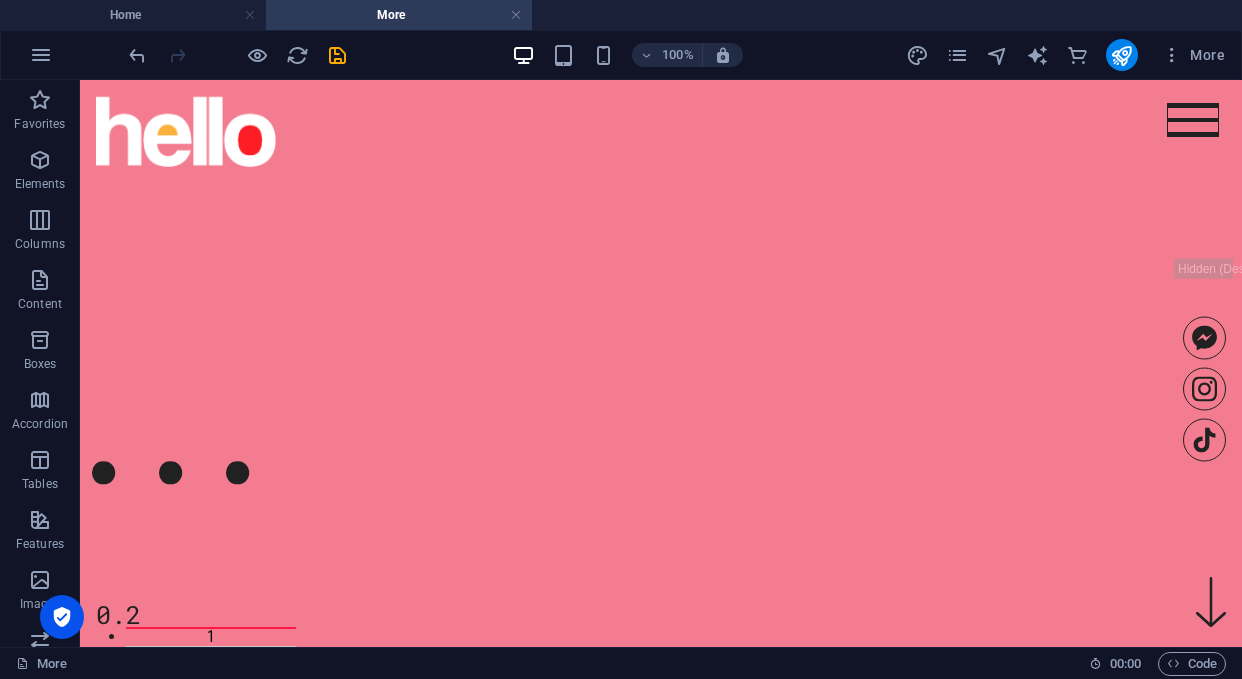 scroll, scrollTop: 0, scrollLeft: 0, axis: both 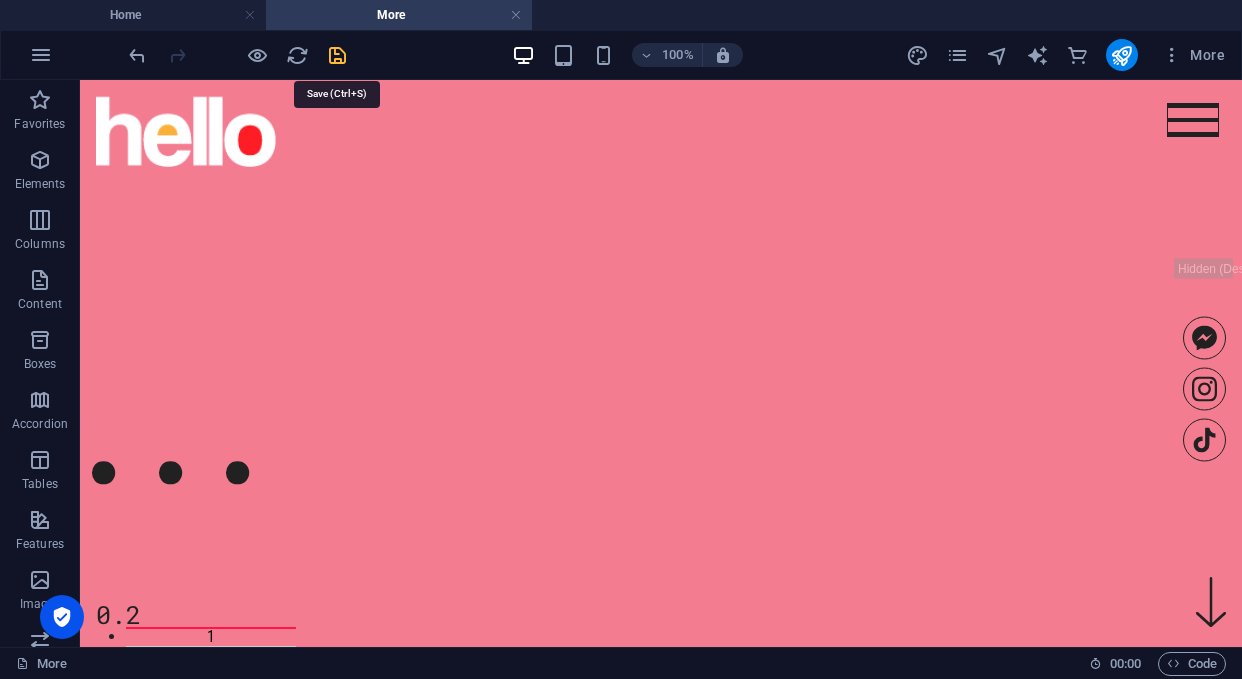 click at bounding box center (337, 55) 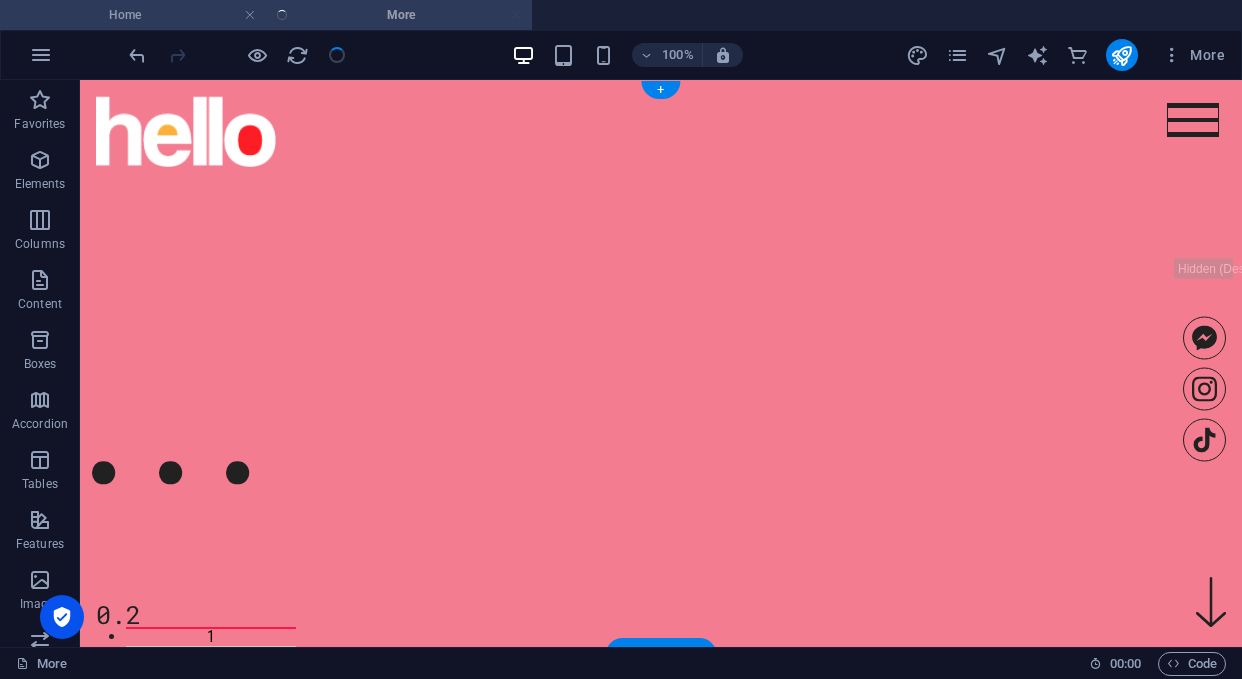 click on "Home" at bounding box center [133, 15] 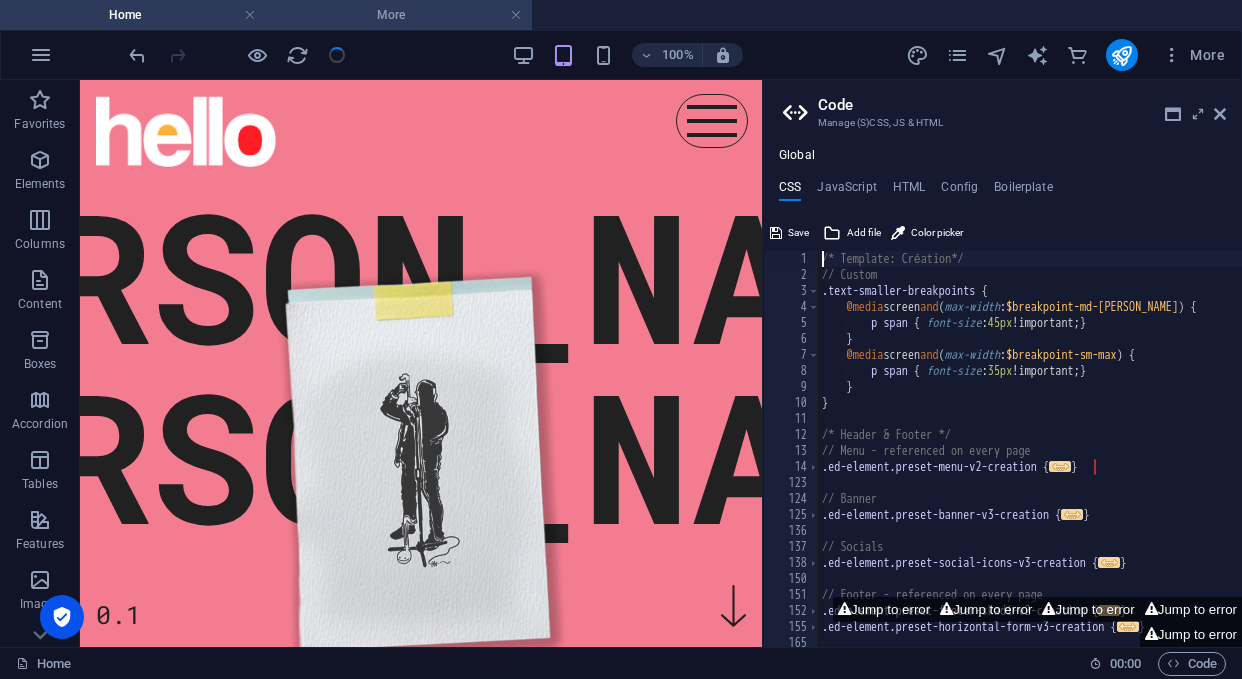 click on "More" at bounding box center (399, 15) 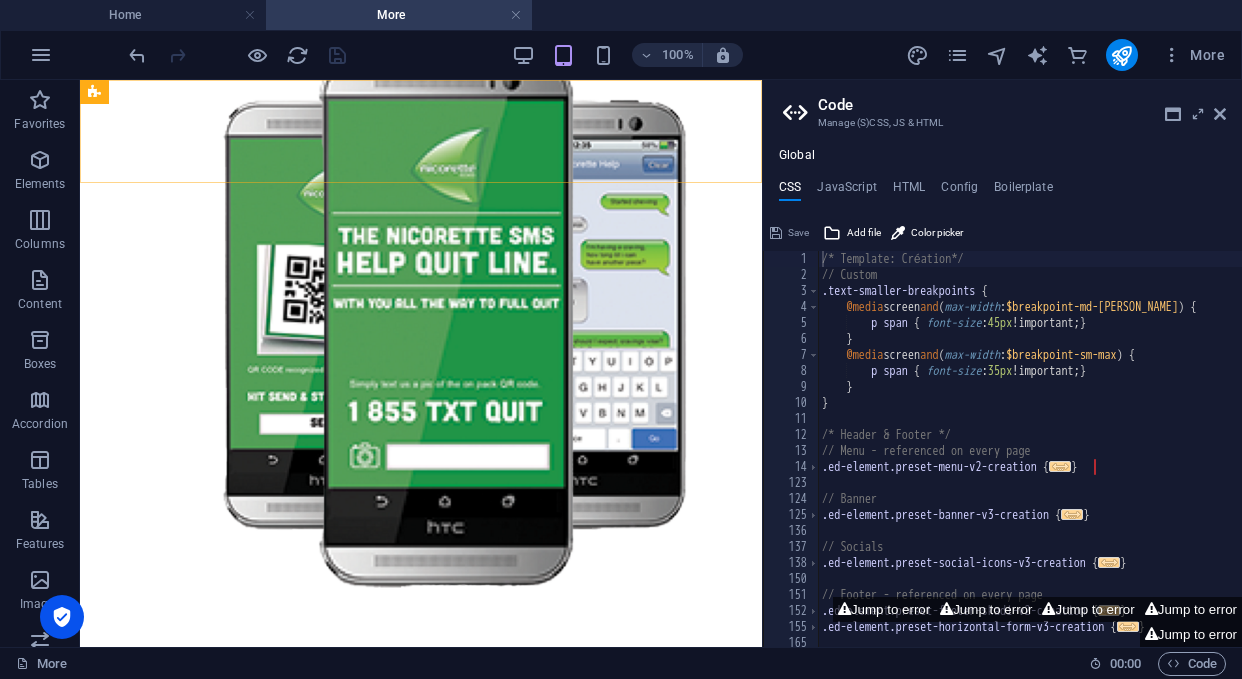 scroll, scrollTop: 1782, scrollLeft: 0, axis: vertical 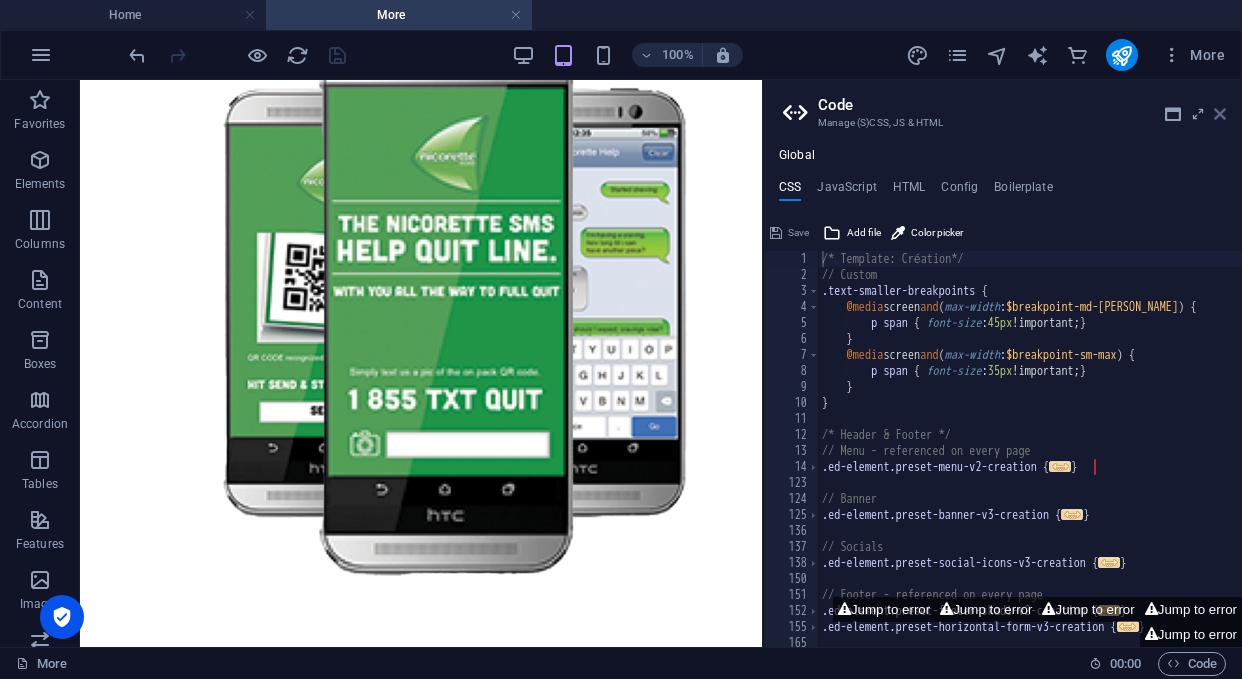 drag, startPoint x: 1220, startPoint y: 114, endPoint x: 1140, endPoint y: 34, distance: 113.137085 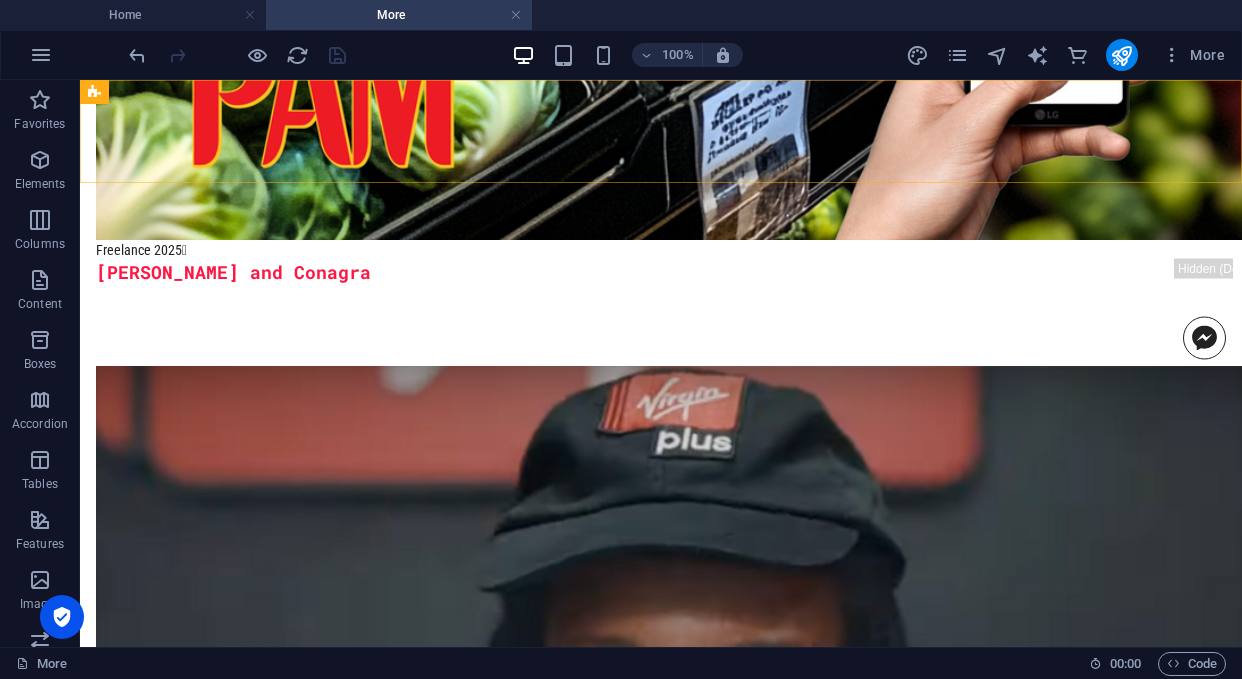 scroll, scrollTop: 1777, scrollLeft: 0, axis: vertical 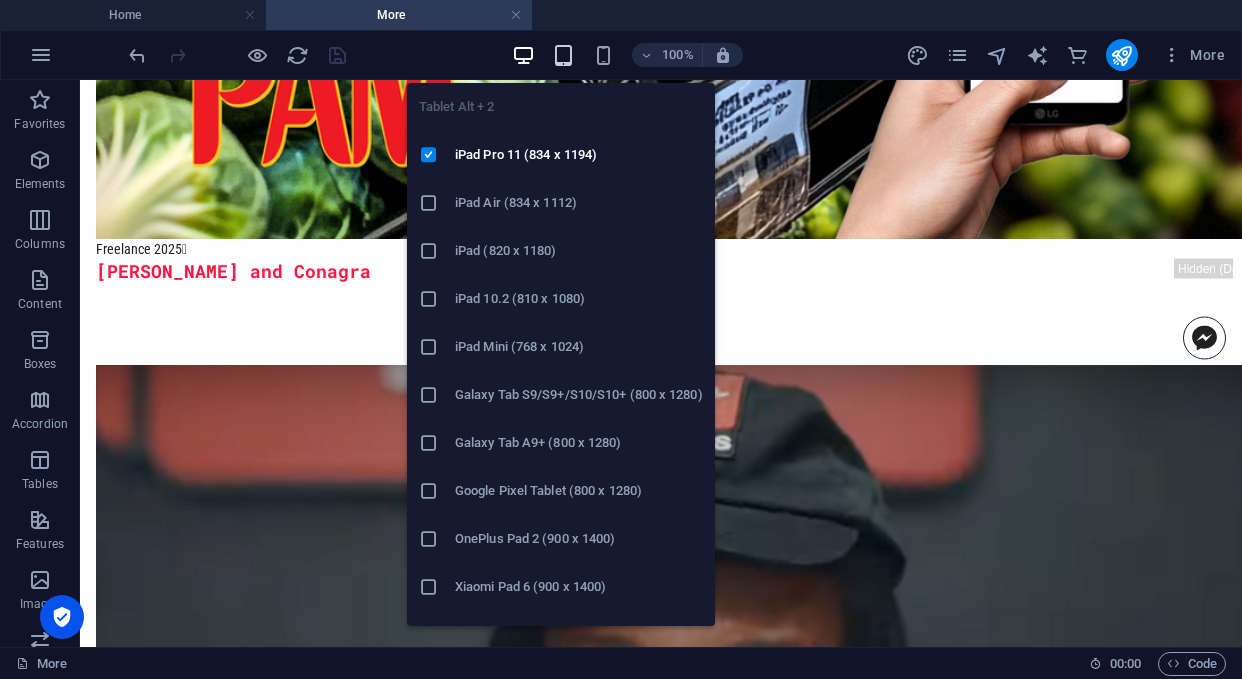 click at bounding box center [563, 55] 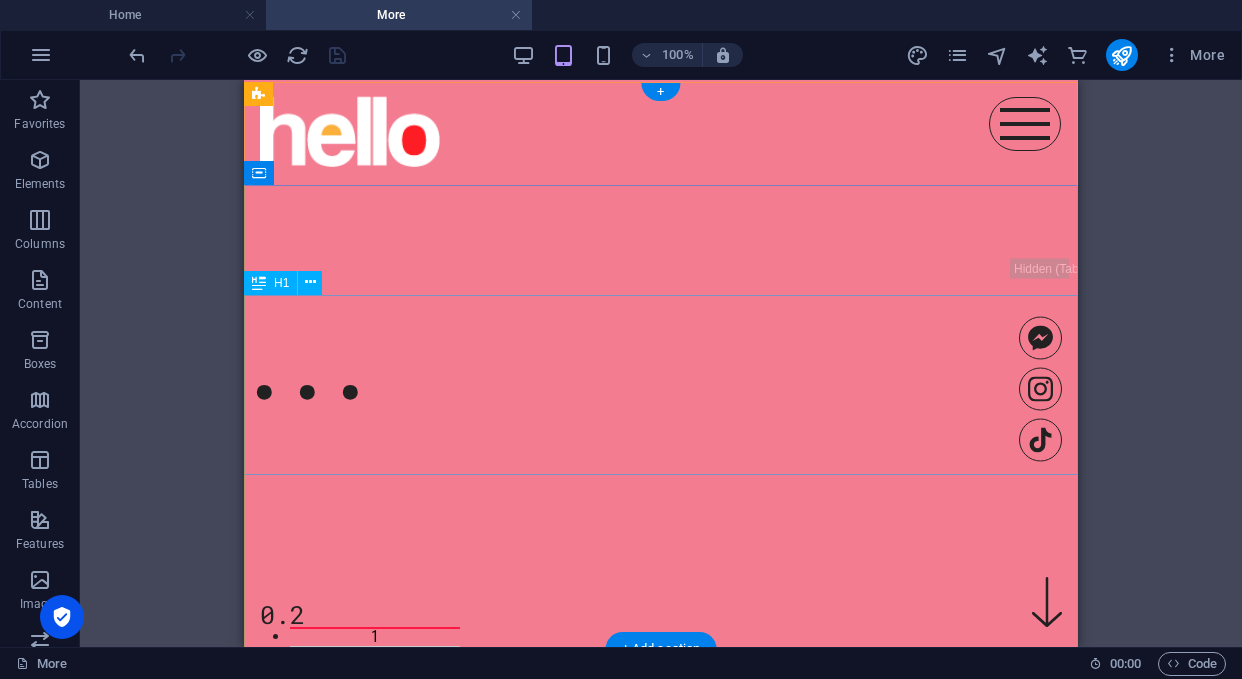 scroll, scrollTop: 0, scrollLeft: 0, axis: both 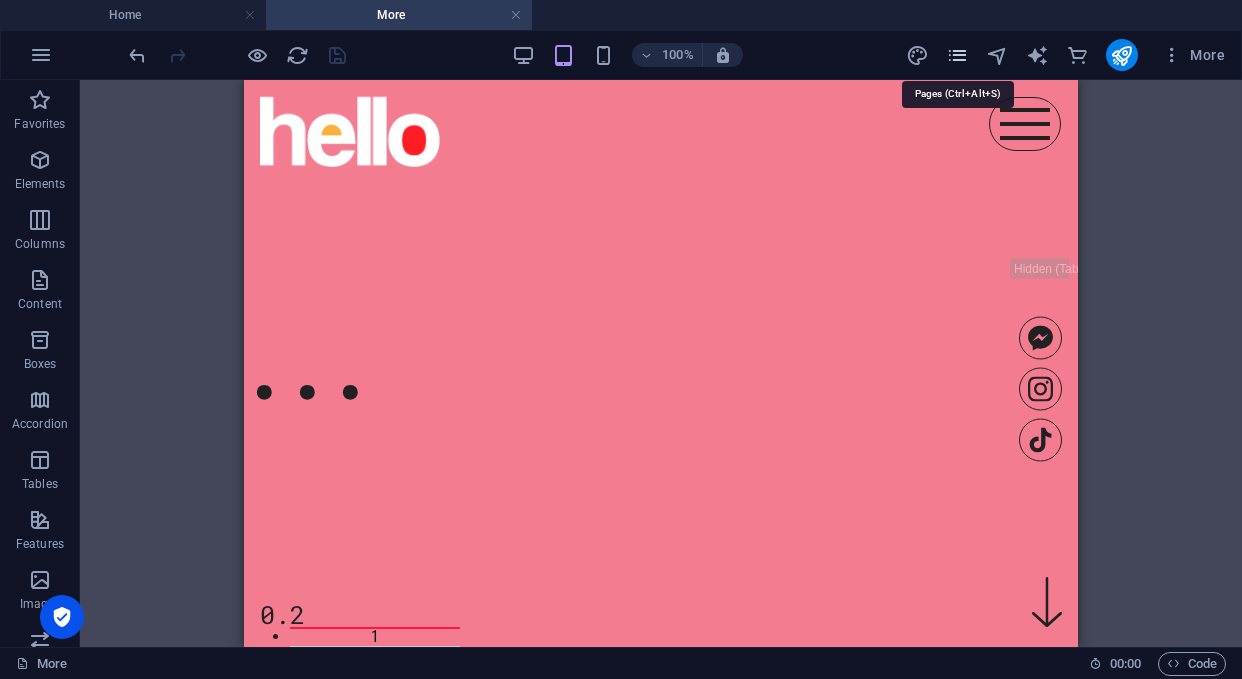 click at bounding box center (957, 55) 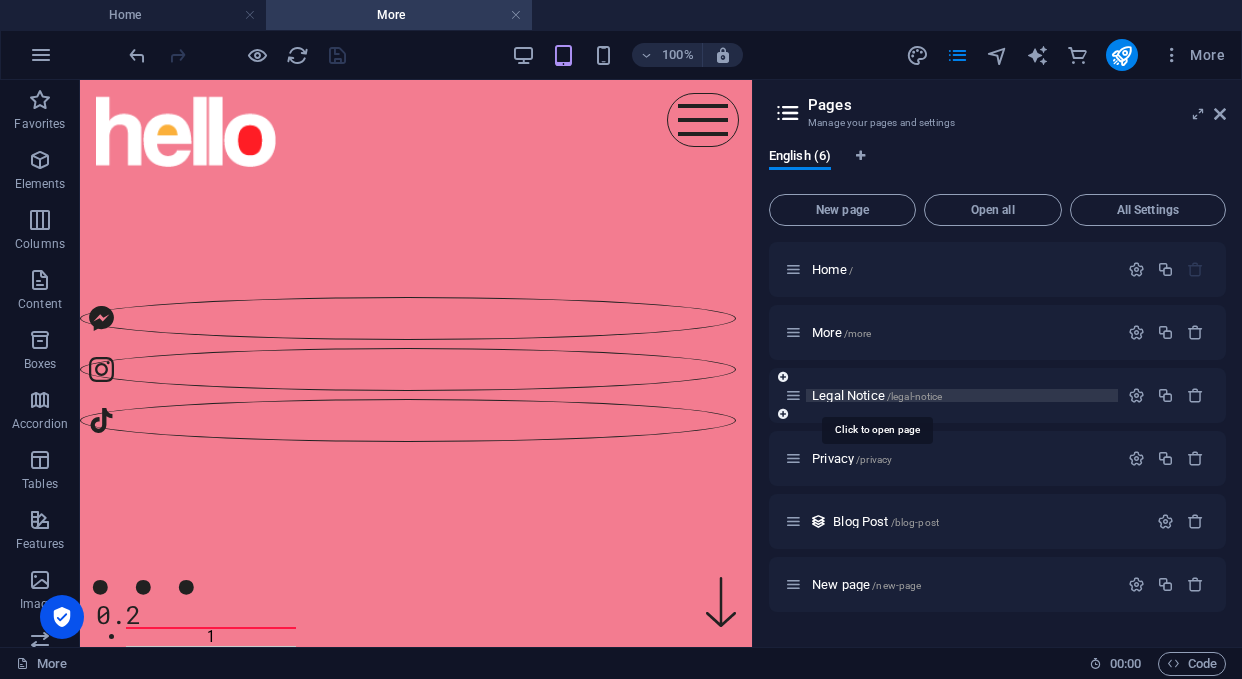 click on "Legal Notice /legal-notice" at bounding box center [877, 395] 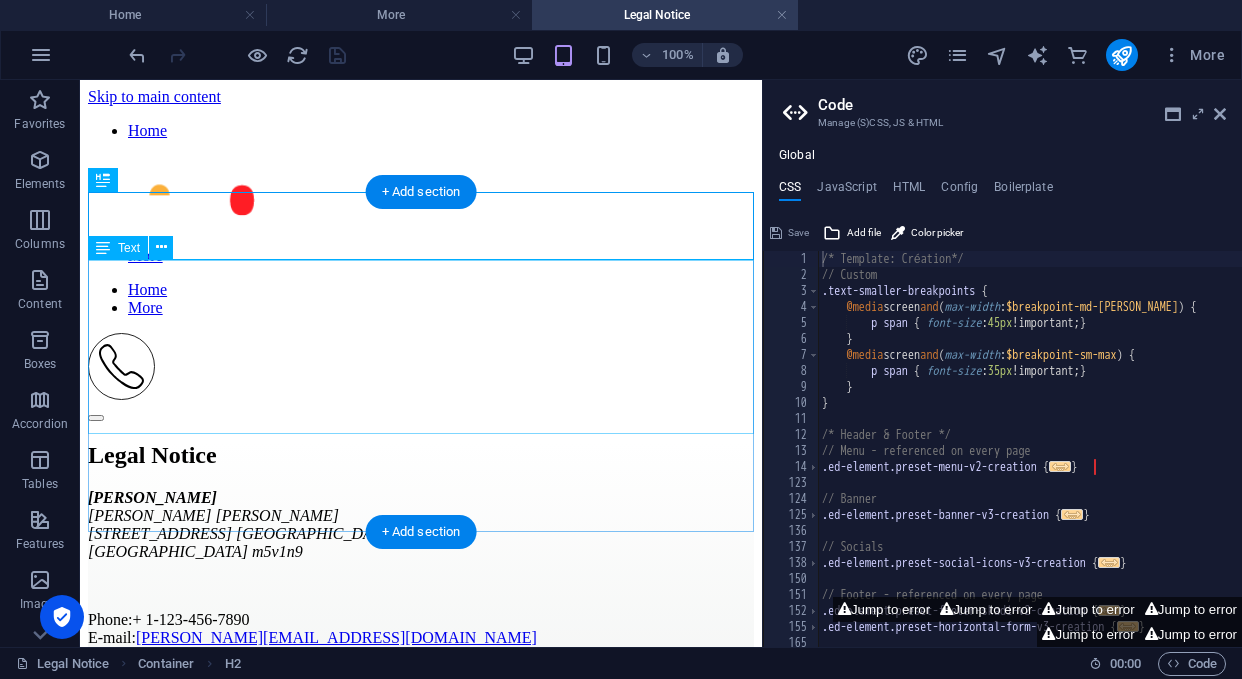 scroll, scrollTop: 0, scrollLeft: 0, axis: both 